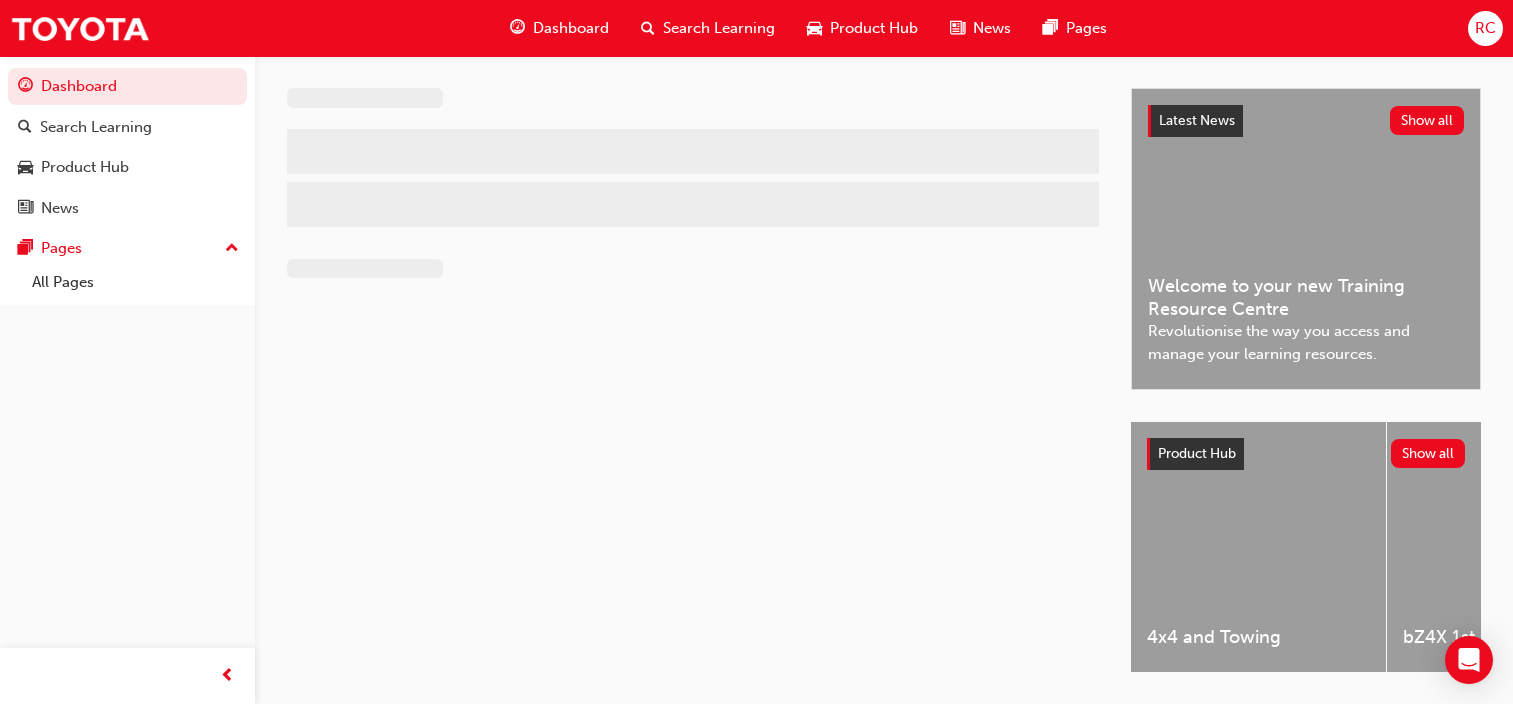 scroll, scrollTop: 0, scrollLeft: 0, axis: both 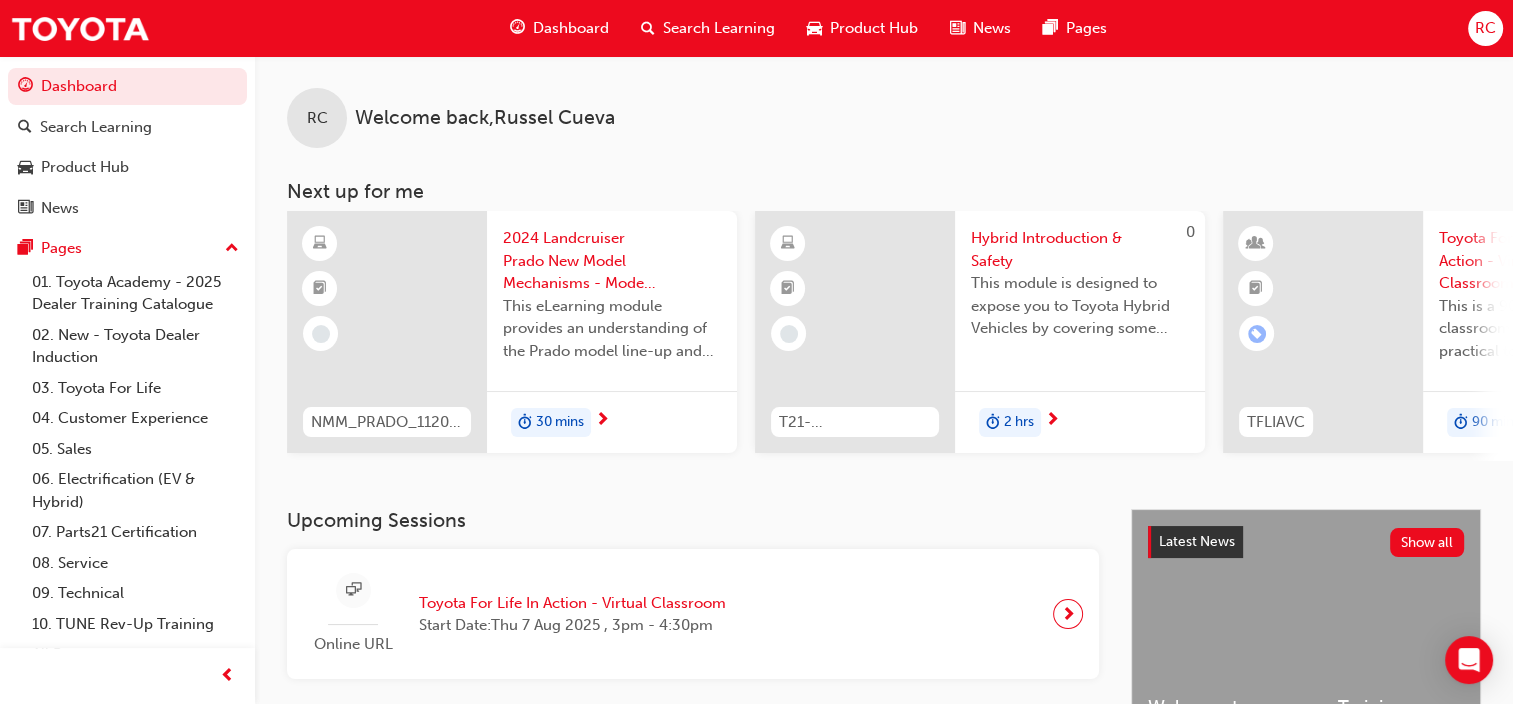 click on "Search Learning" at bounding box center (719, 28) 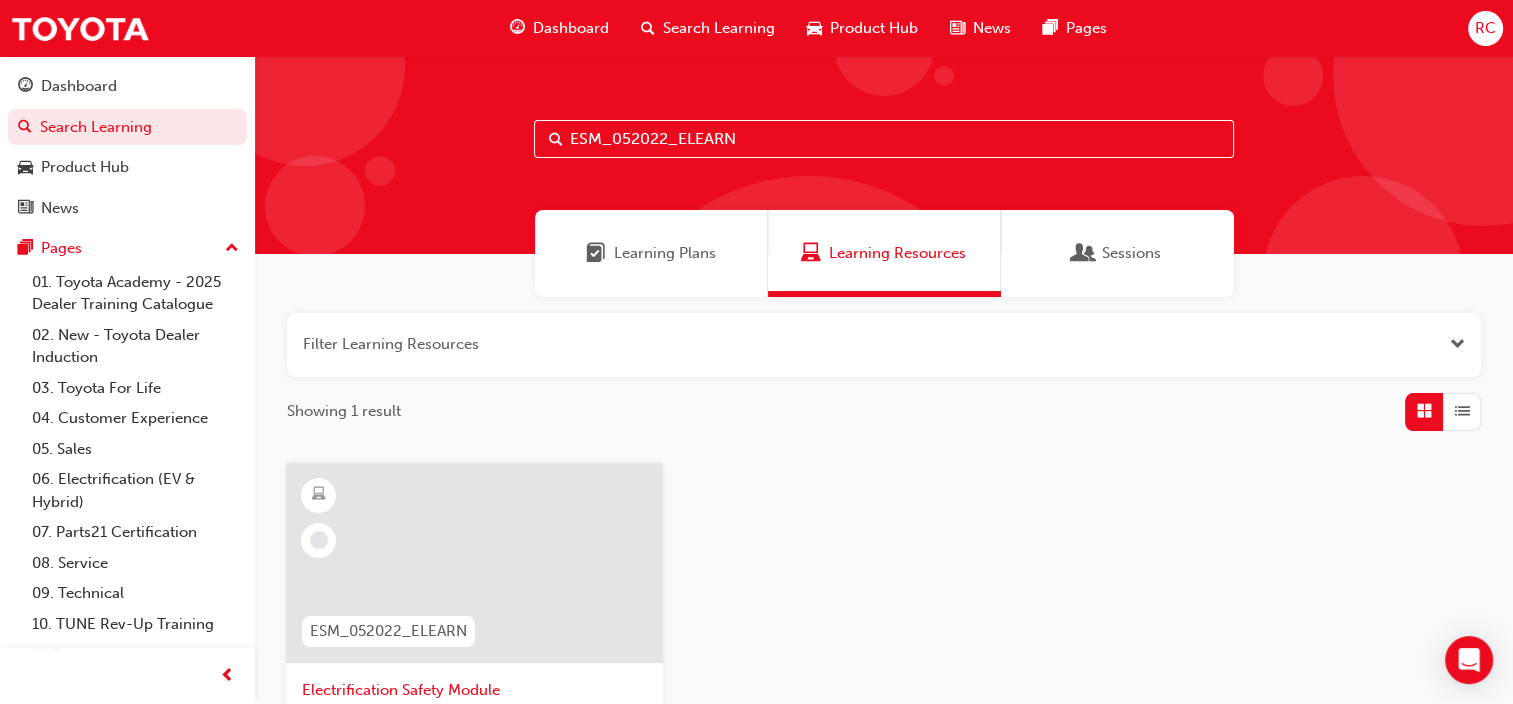 drag, startPoint x: 772, startPoint y: 140, endPoint x: 565, endPoint y: 148, distance: 207.15453 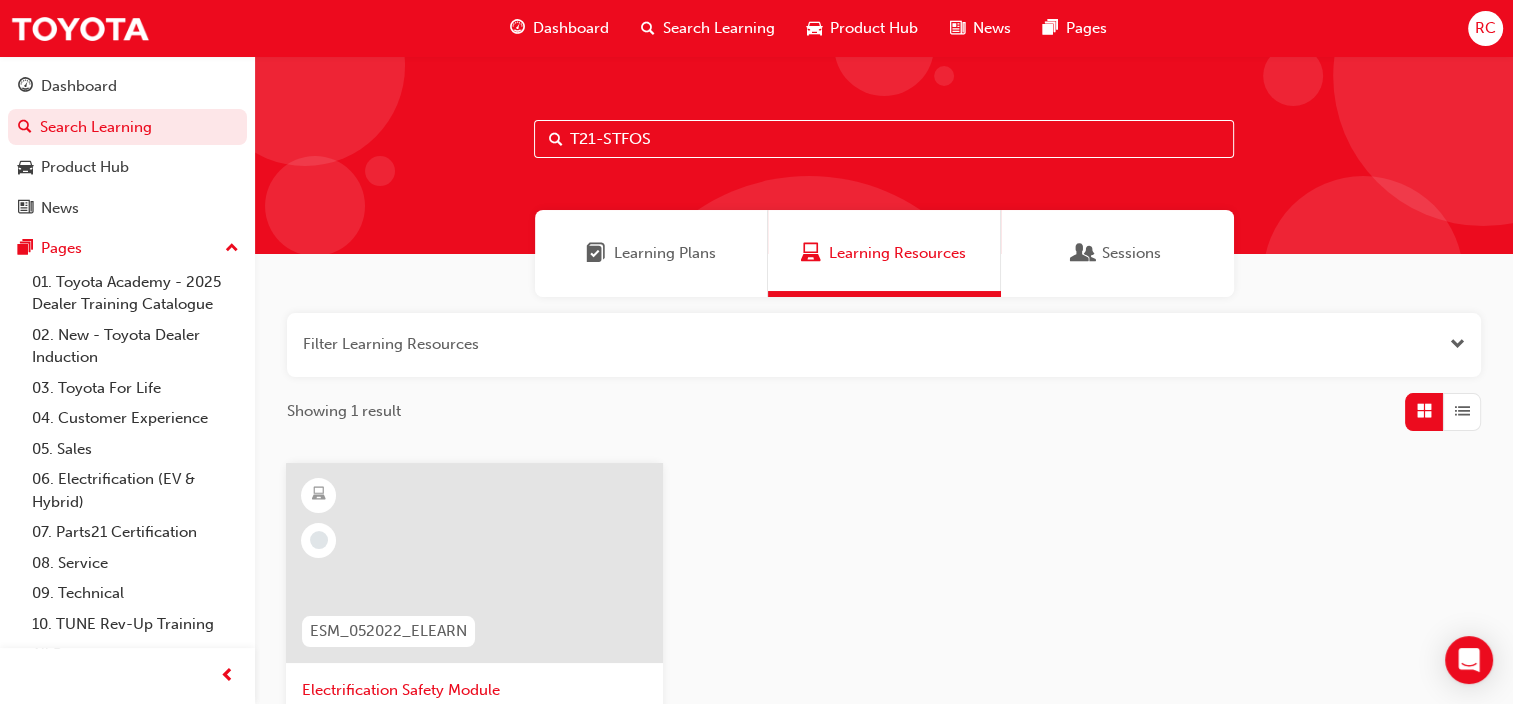 type on "T21-STFOS" 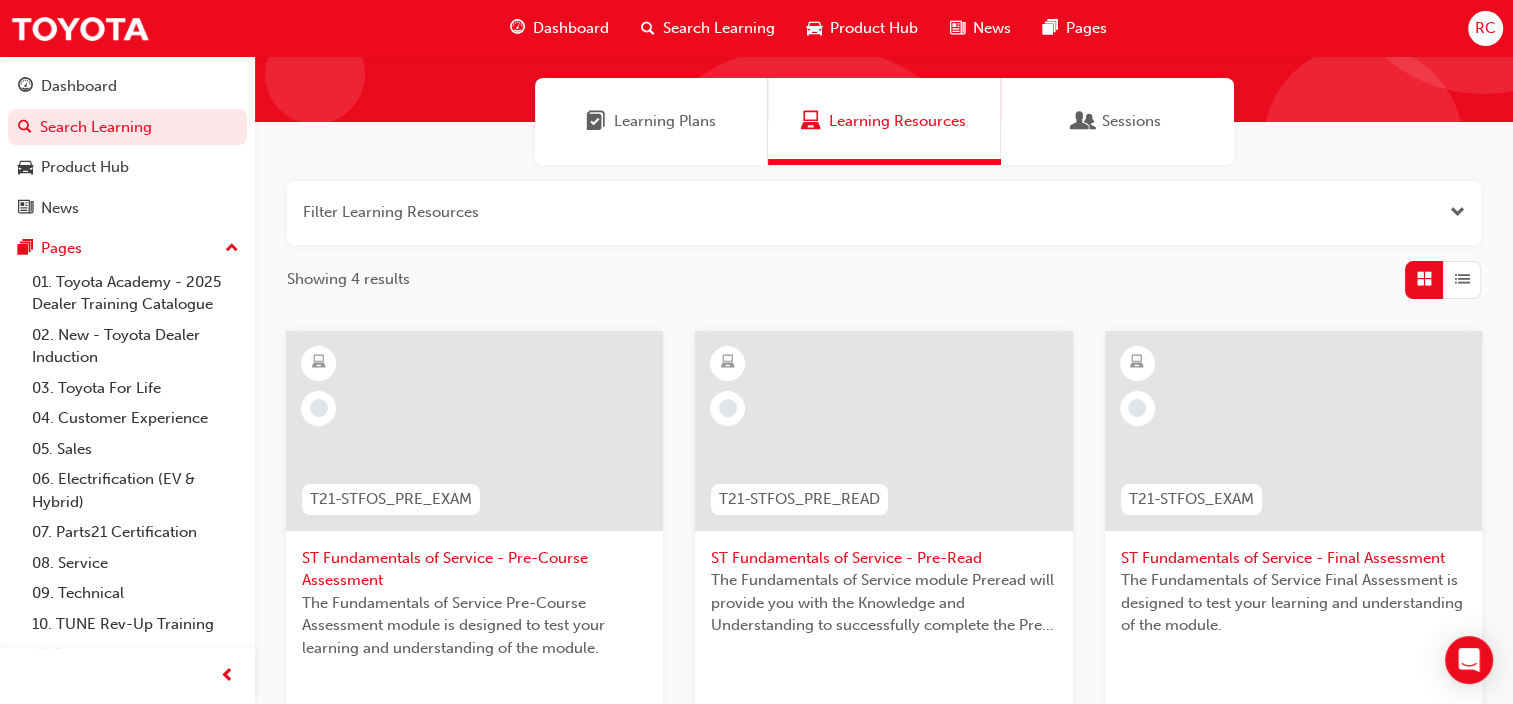 scroll, scrollTop: 300, scrollLeft: 0, axis: vertical 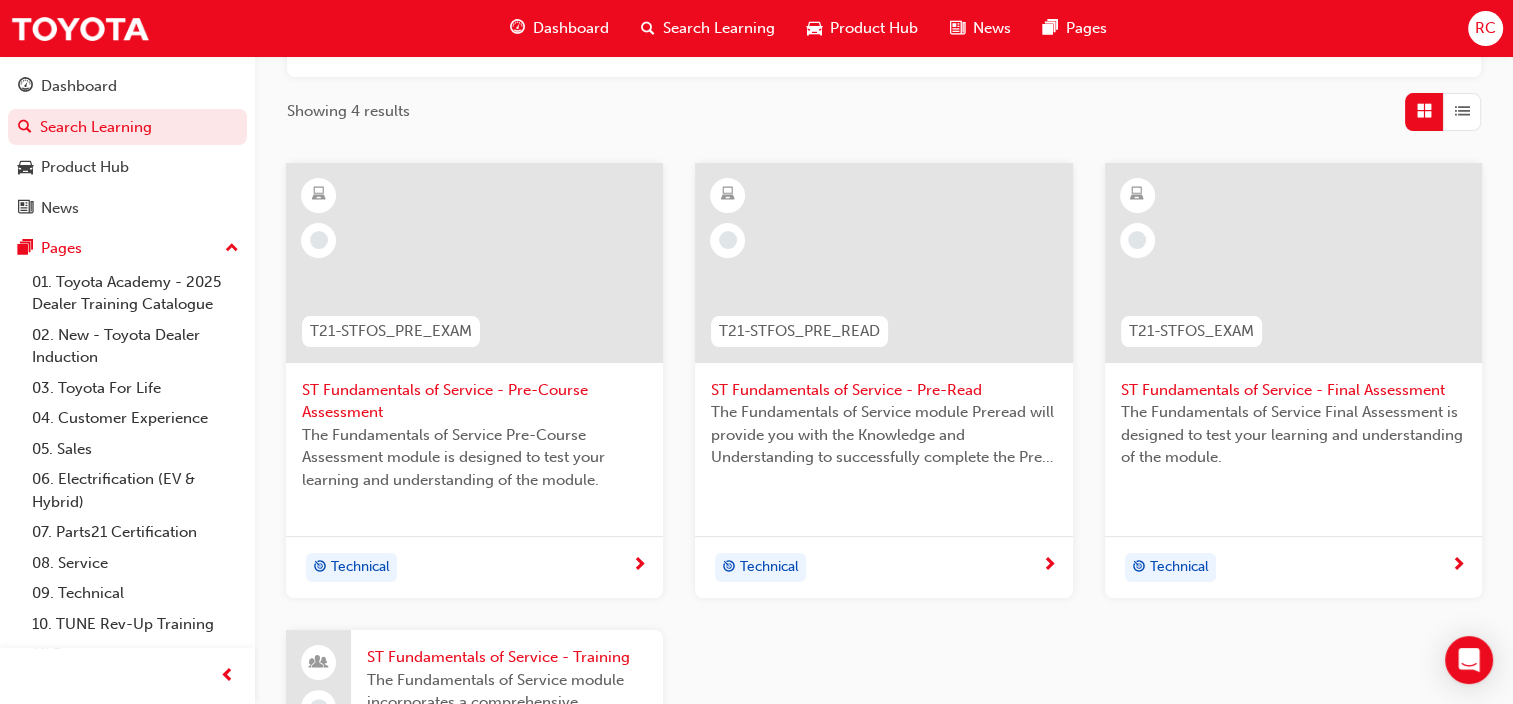 click on "T21-STFOS_PRE_READ" at bounding box center (799, 331) 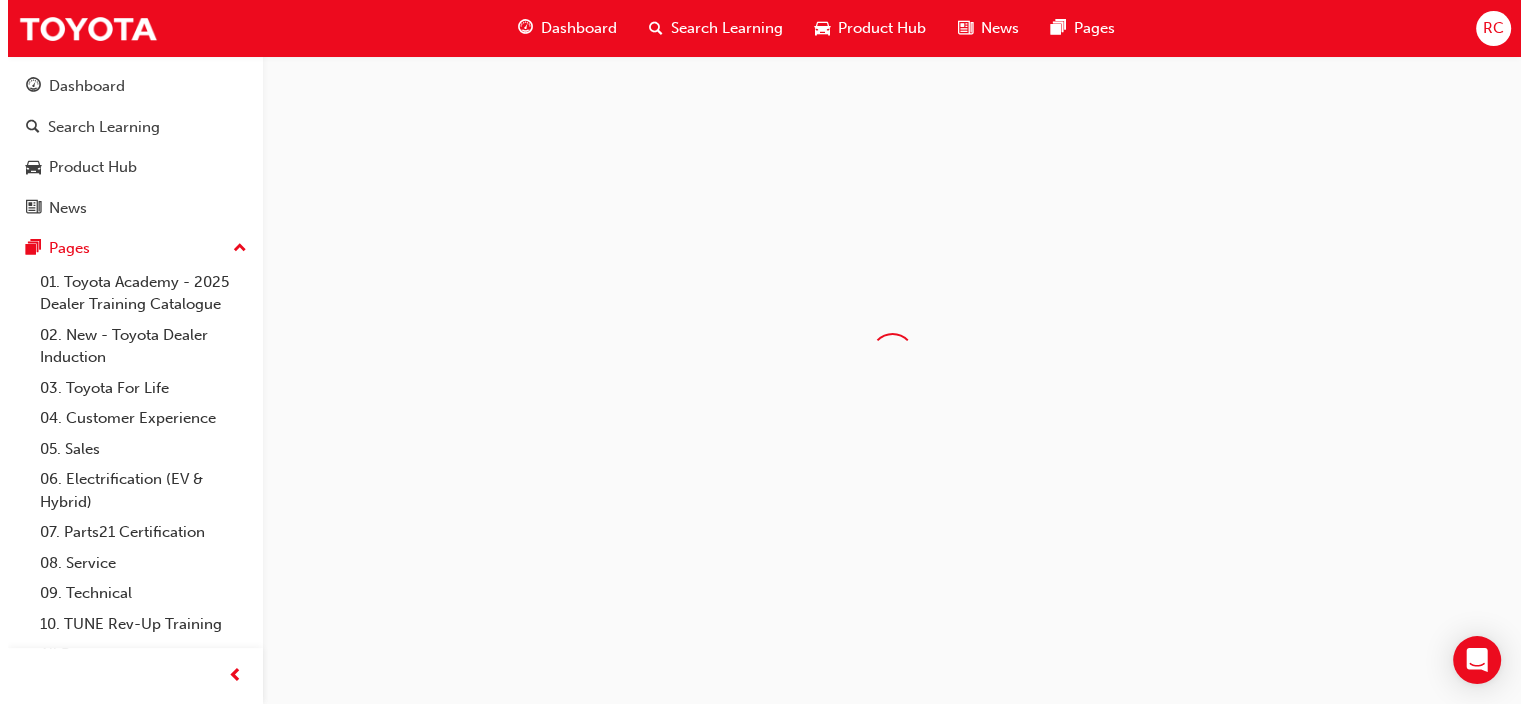 scroll, scrollTop: 0, scrollLeft: 0, axis: both 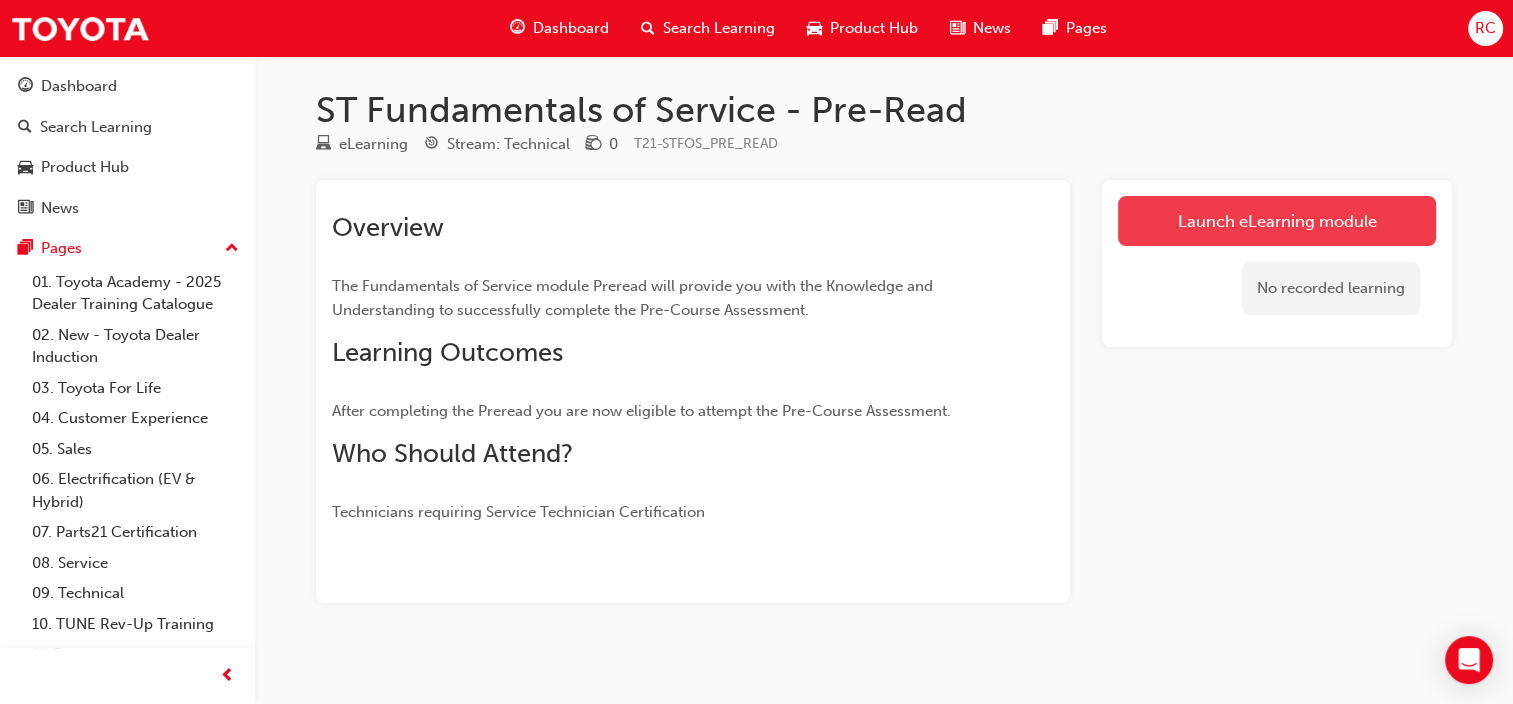 click on "Launch eLearning module" at bounding box center [1277, 221] 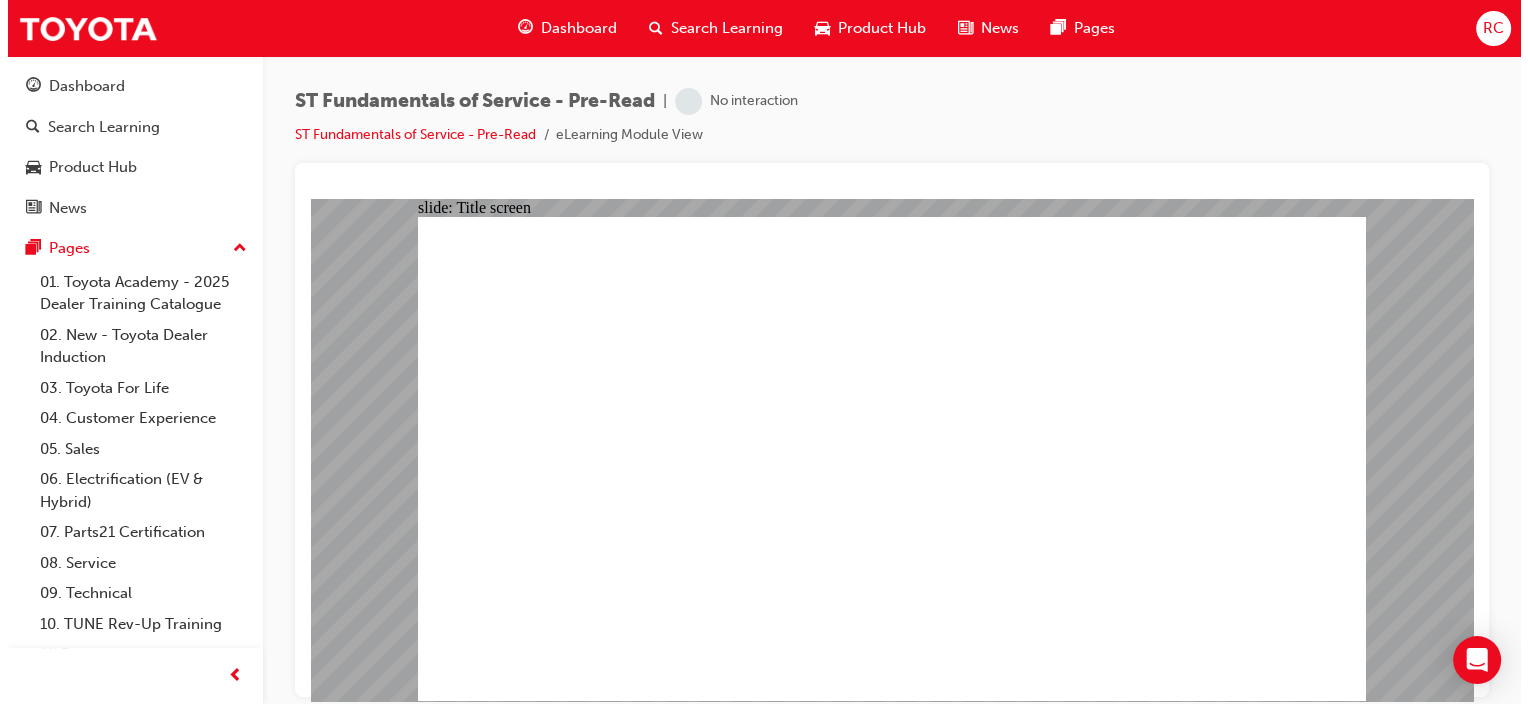 scroll, scrollTop: 0, scrollLeft: 0, axis: both 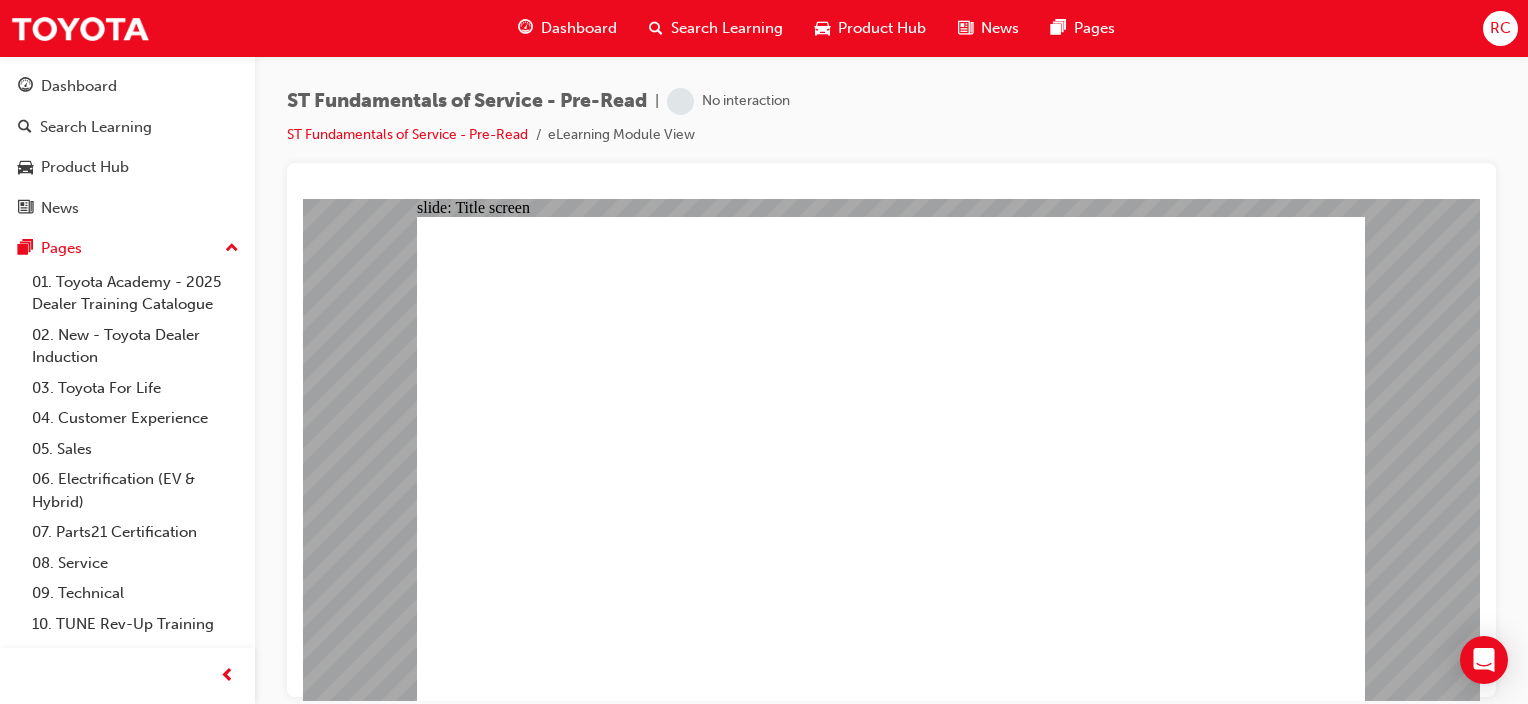 click at bounding box center [891, 1458] 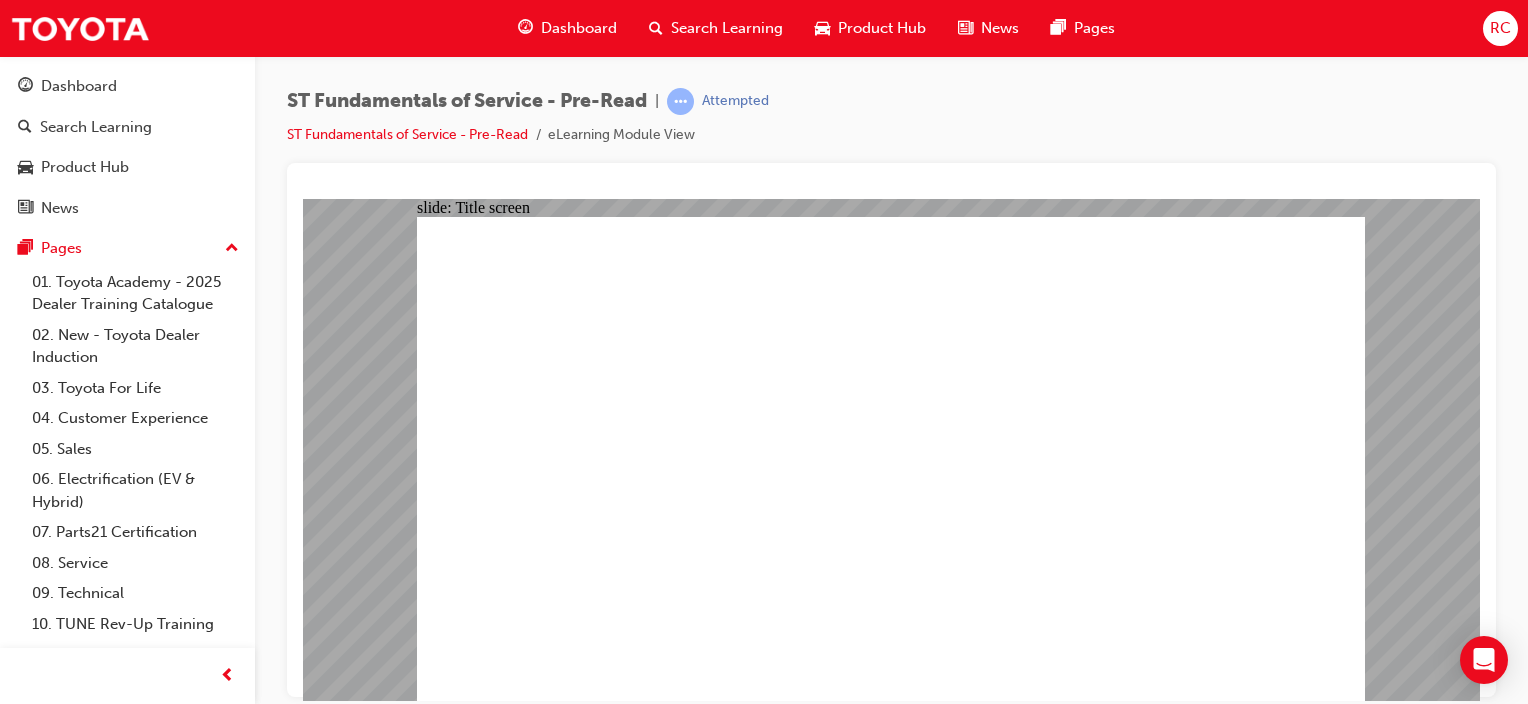 click 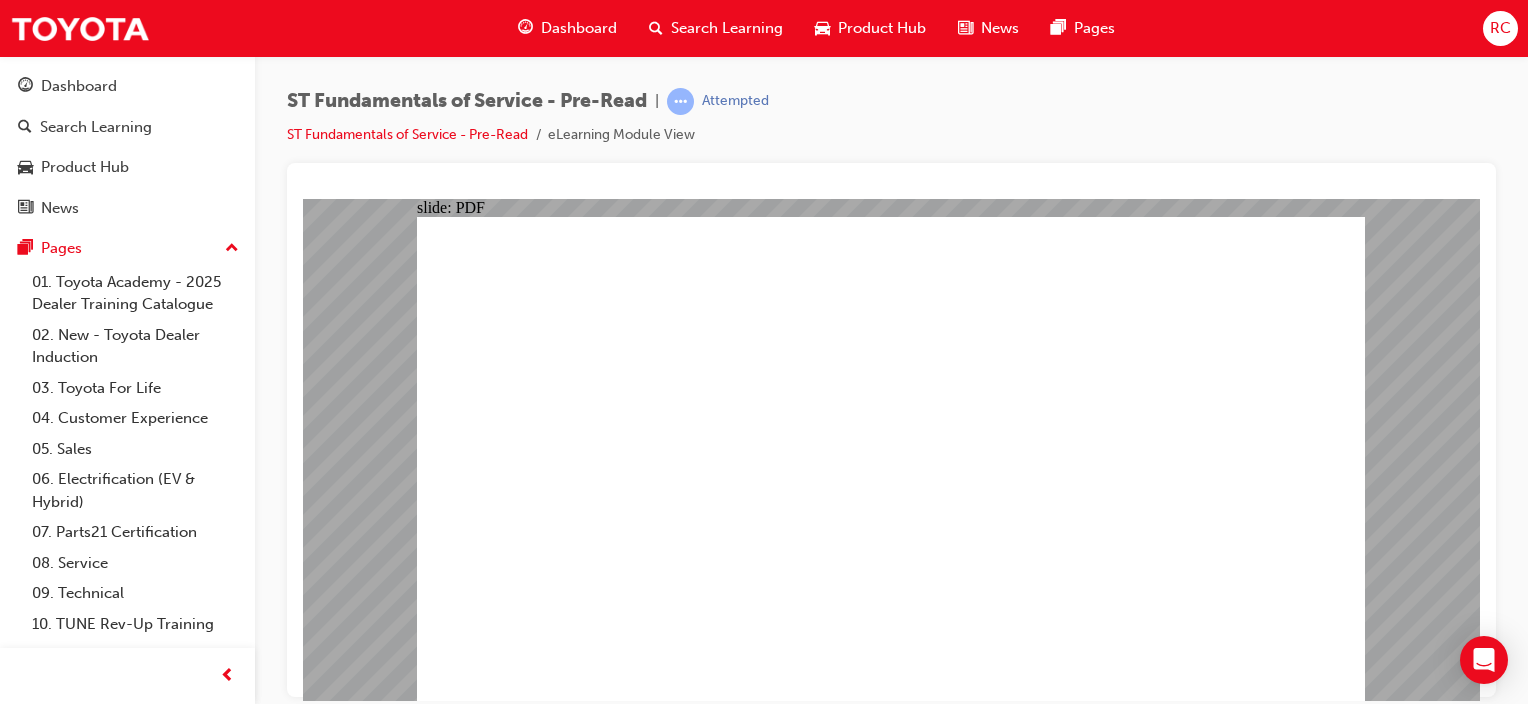 click 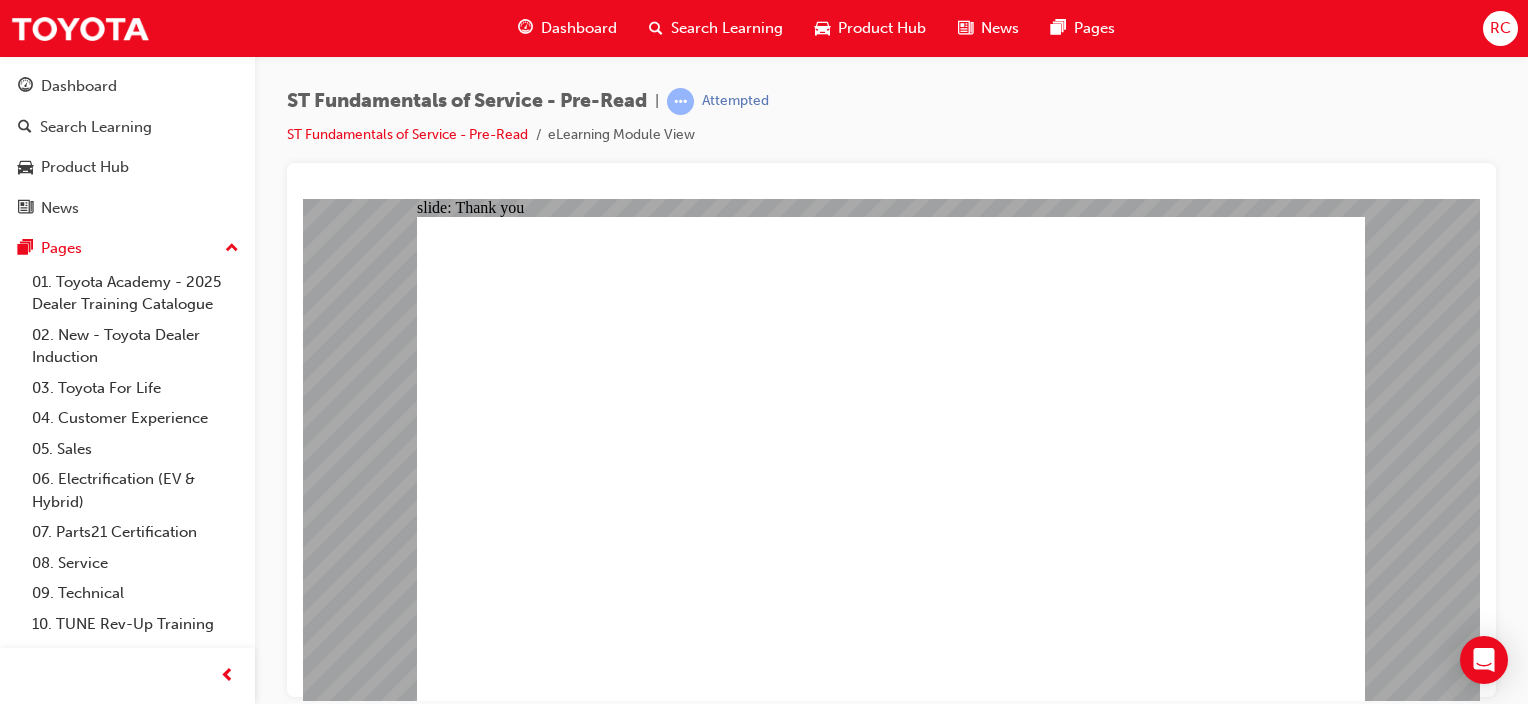 click 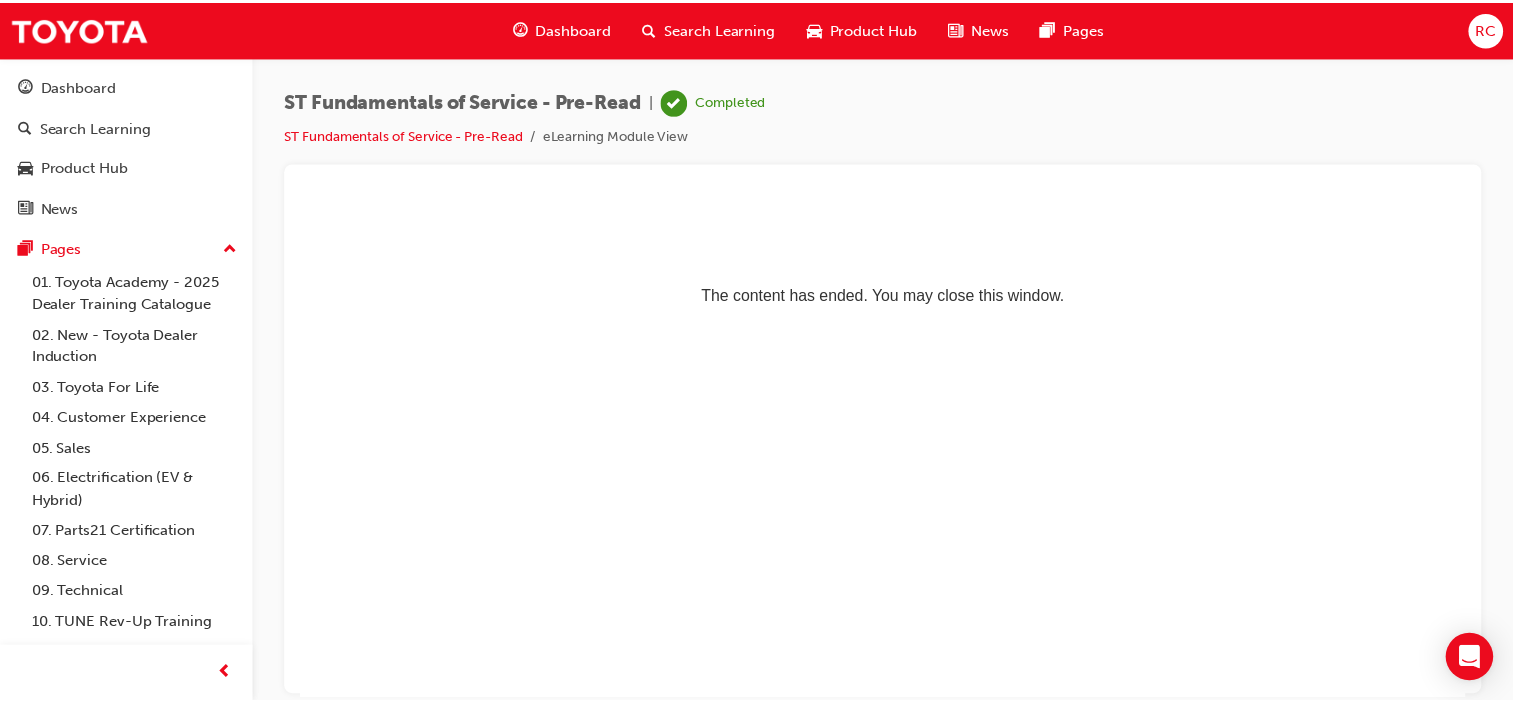 scroll, scrollTop: 0, scrollLeft: 0, axis: both 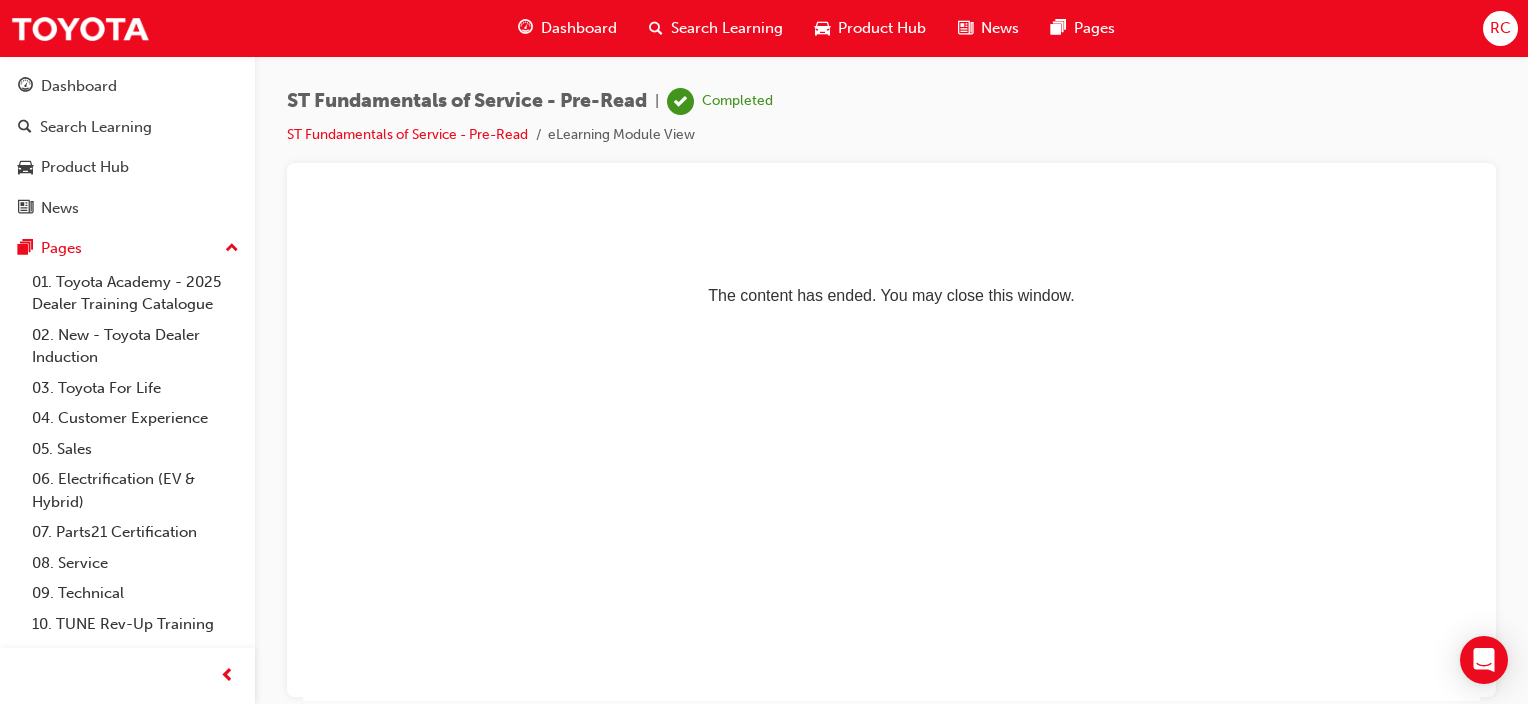 click on "Search Learning" at bounding box center (727, 28) 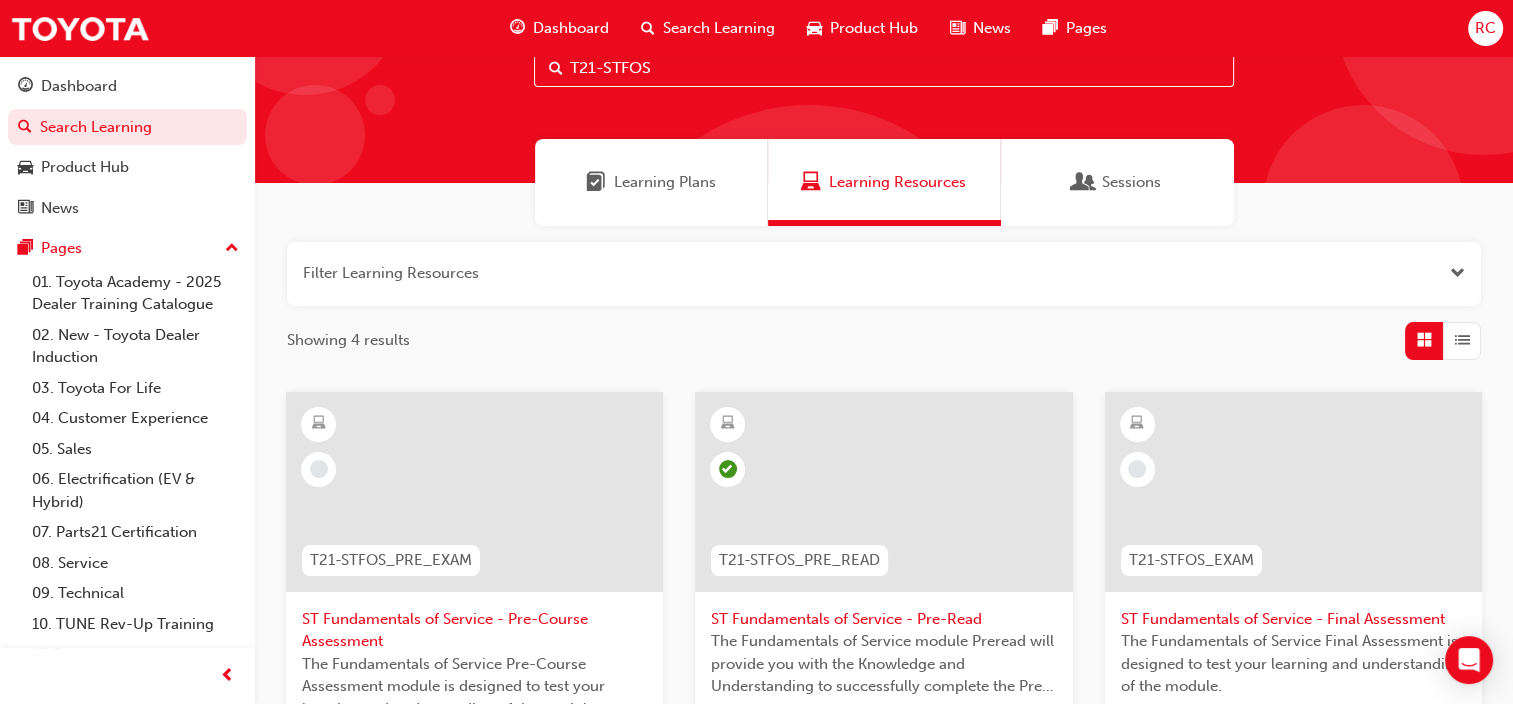 scroll, scrollTop: 100, scrollLeft: 0, axis: vertical 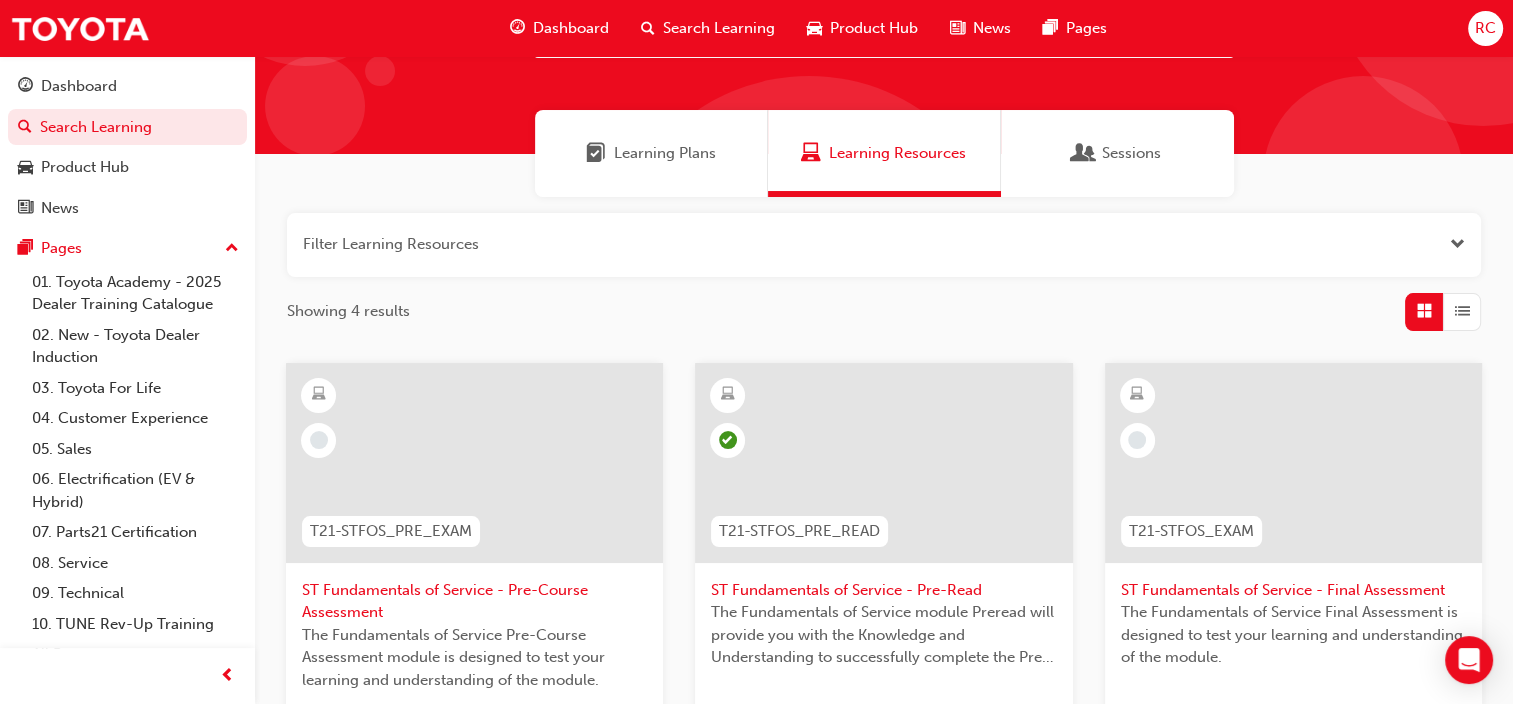 click on "ST Fundamentals of Service - Pre-Course Assessment" at bounding box center (474, 601) 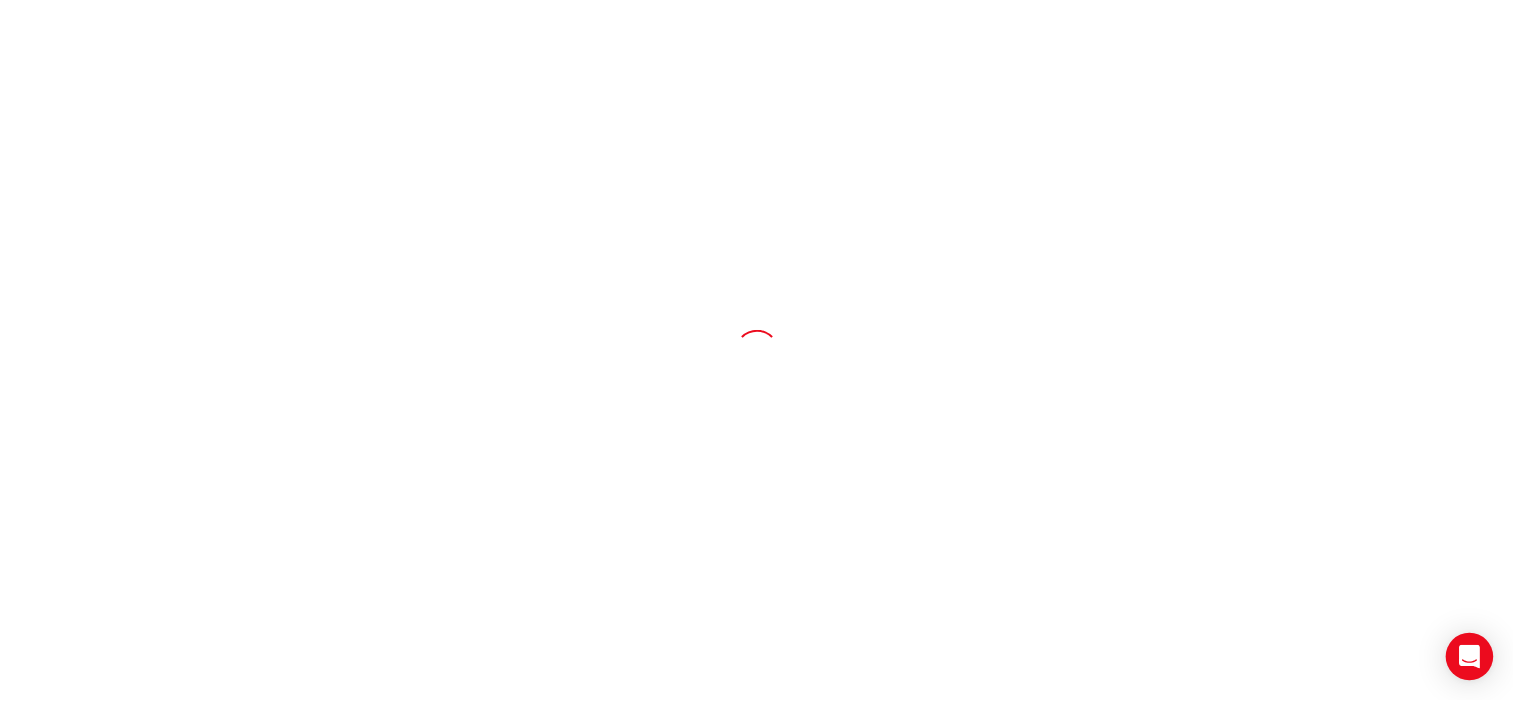 scroll, scrollTop: 0, scrollLeft: 0, axis: both 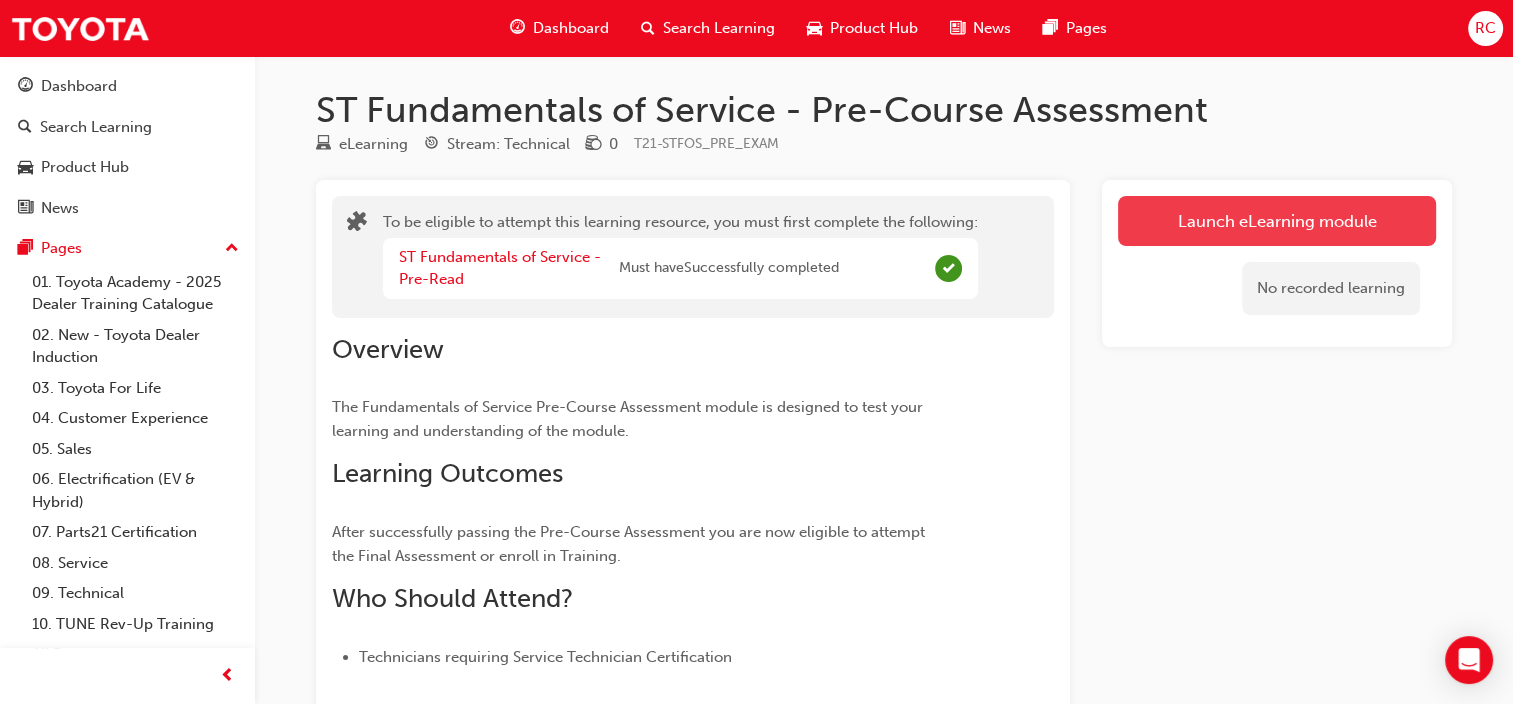 click on "Launch eLearning module" at bounding box center [1277, 221] 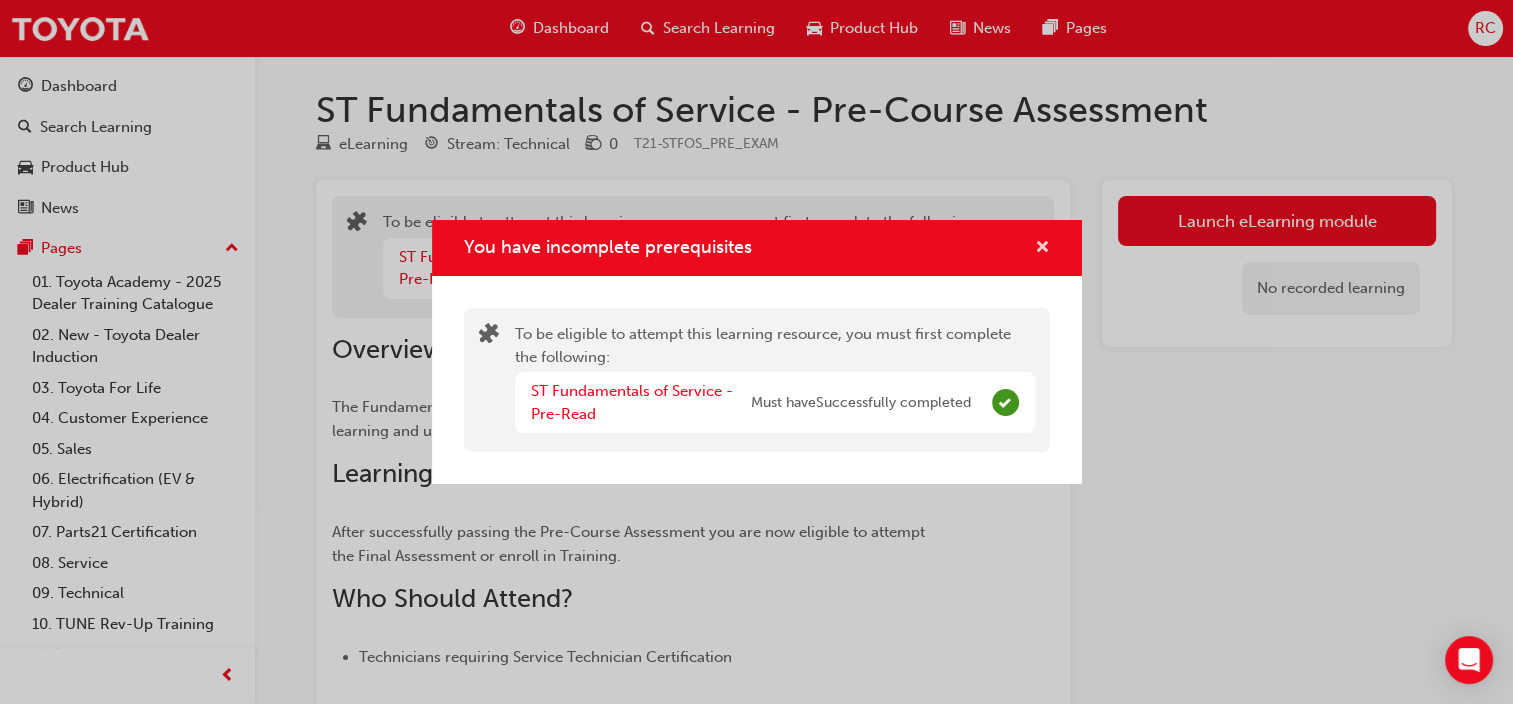 click on "You have incomplete prerequisites" at bounding box center [757, 248] 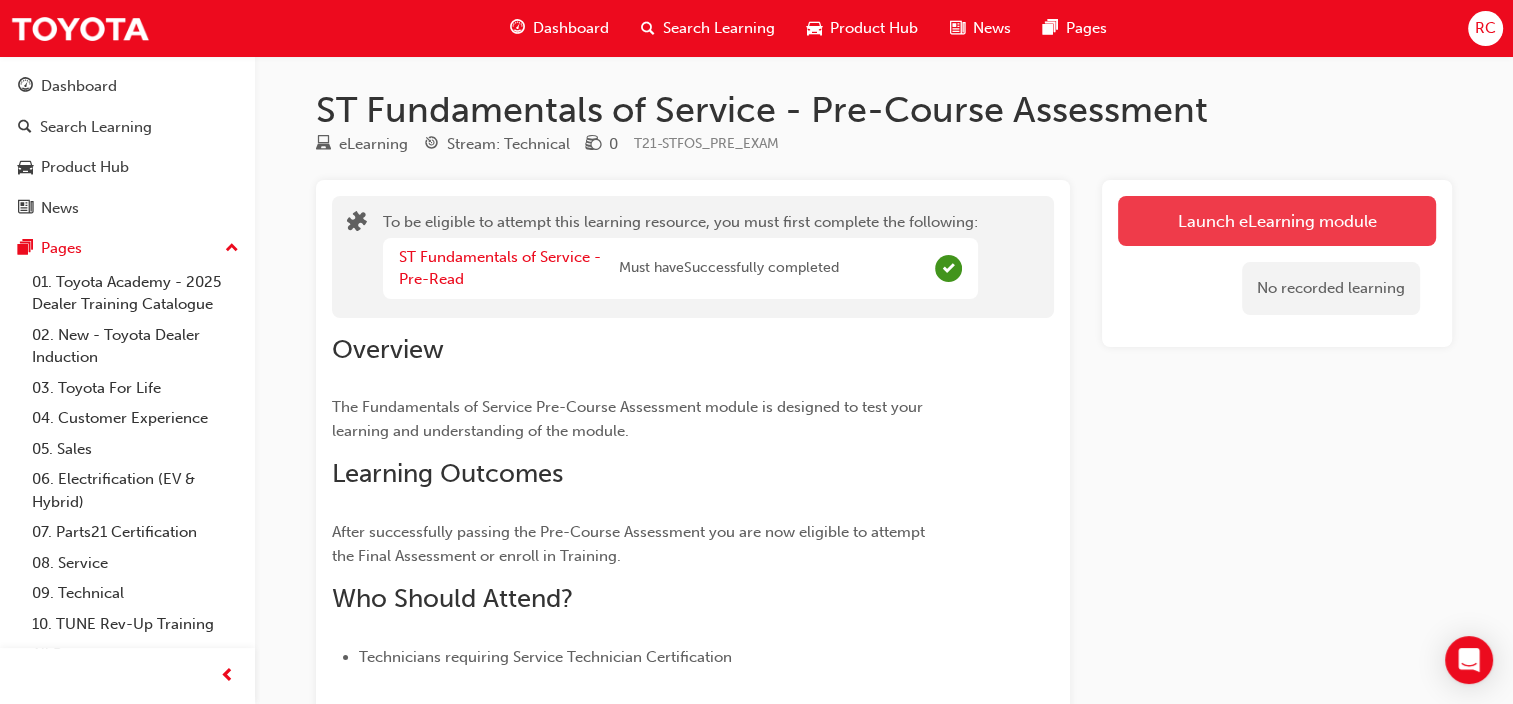 click on "Launch eLearning module" at bounding box center (1277, 221) 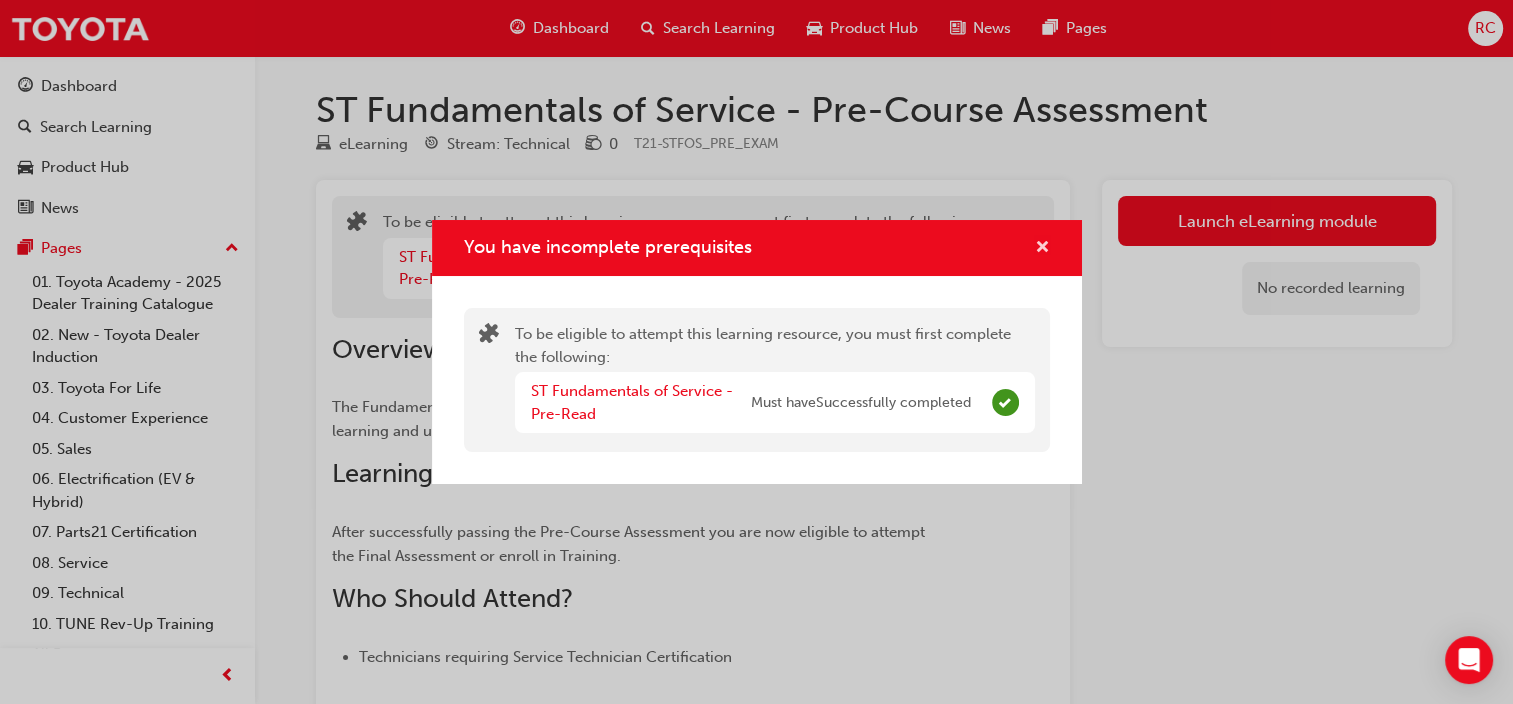 click at bounding box center (1042, 249) 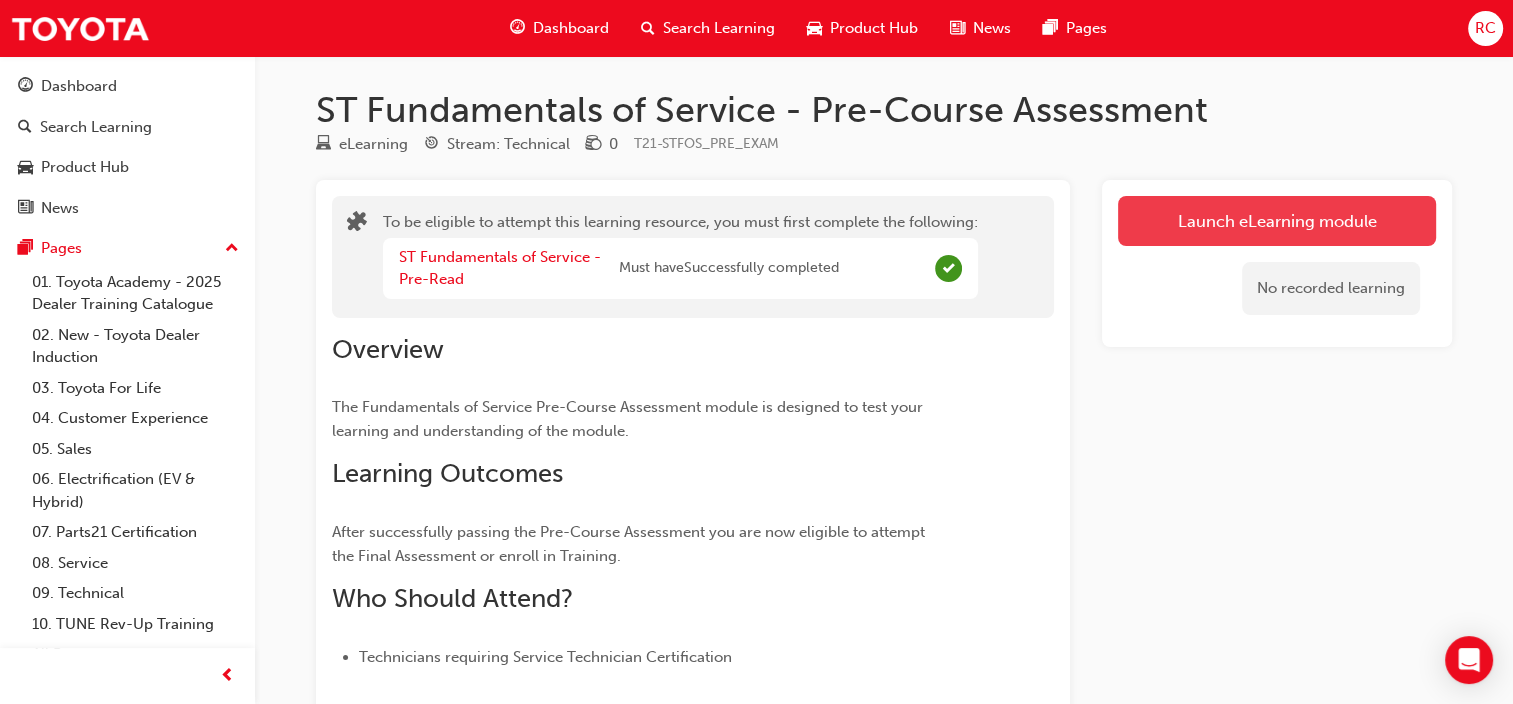 click on "Launch eLearning module" at bounding box center (1277, 221) 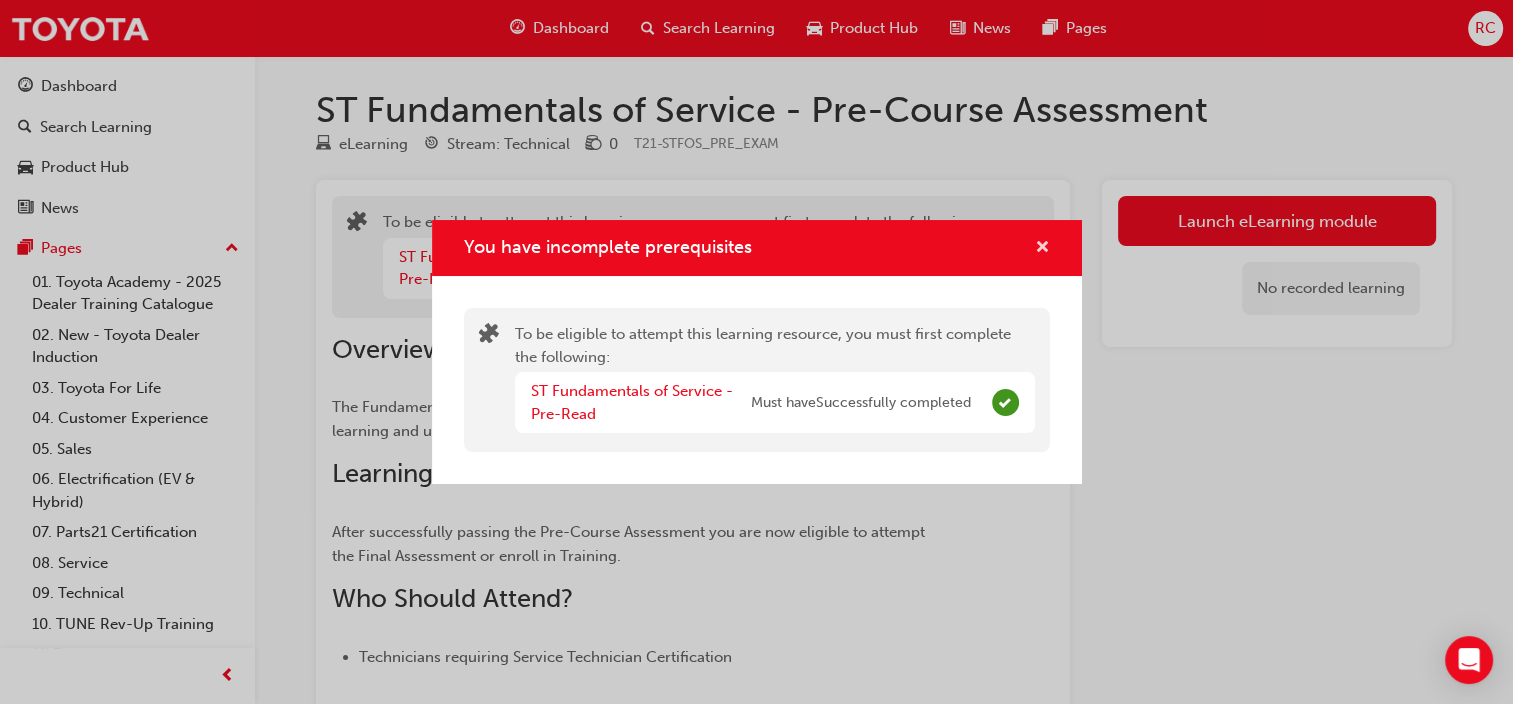 click at bounding box center (1042, 249) 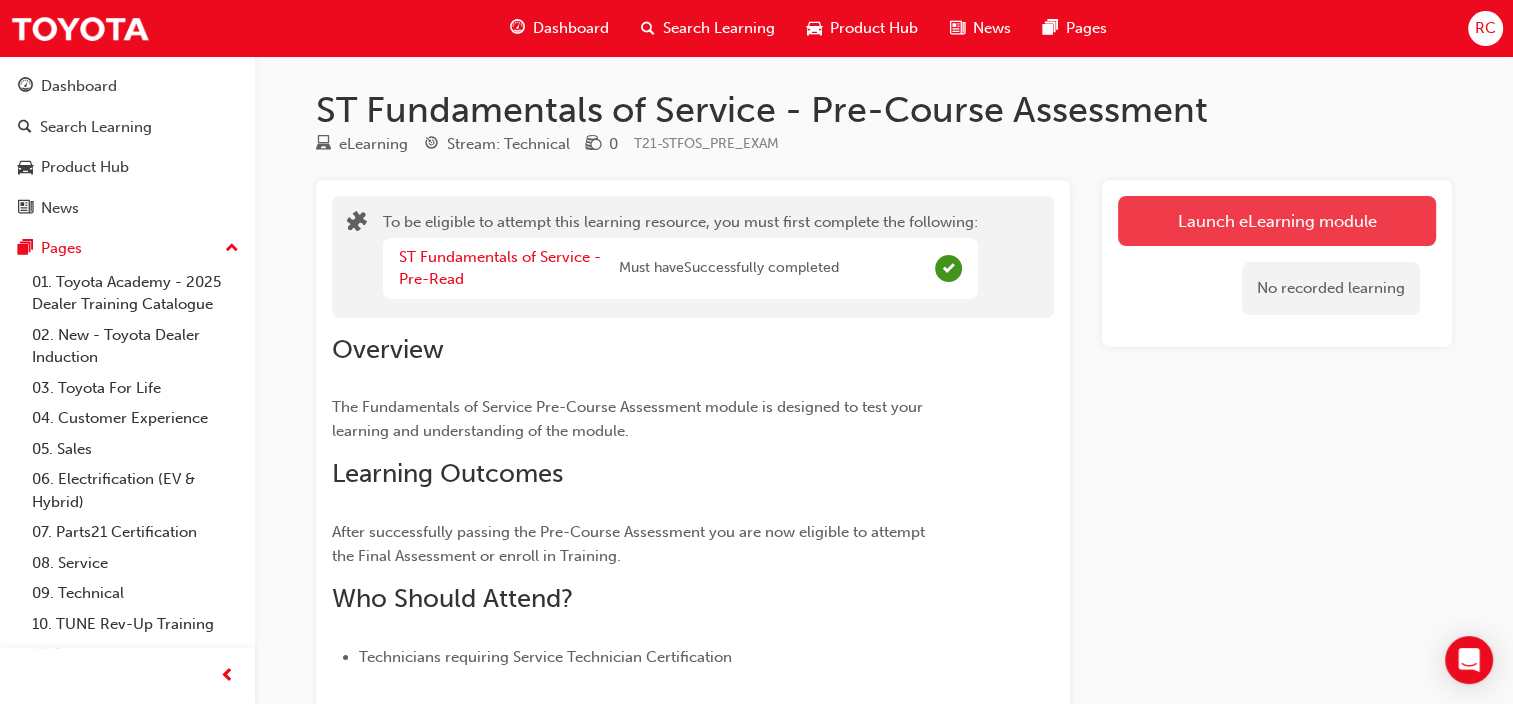click on "Launch eLearning module" at bounding box center (1277, 221) 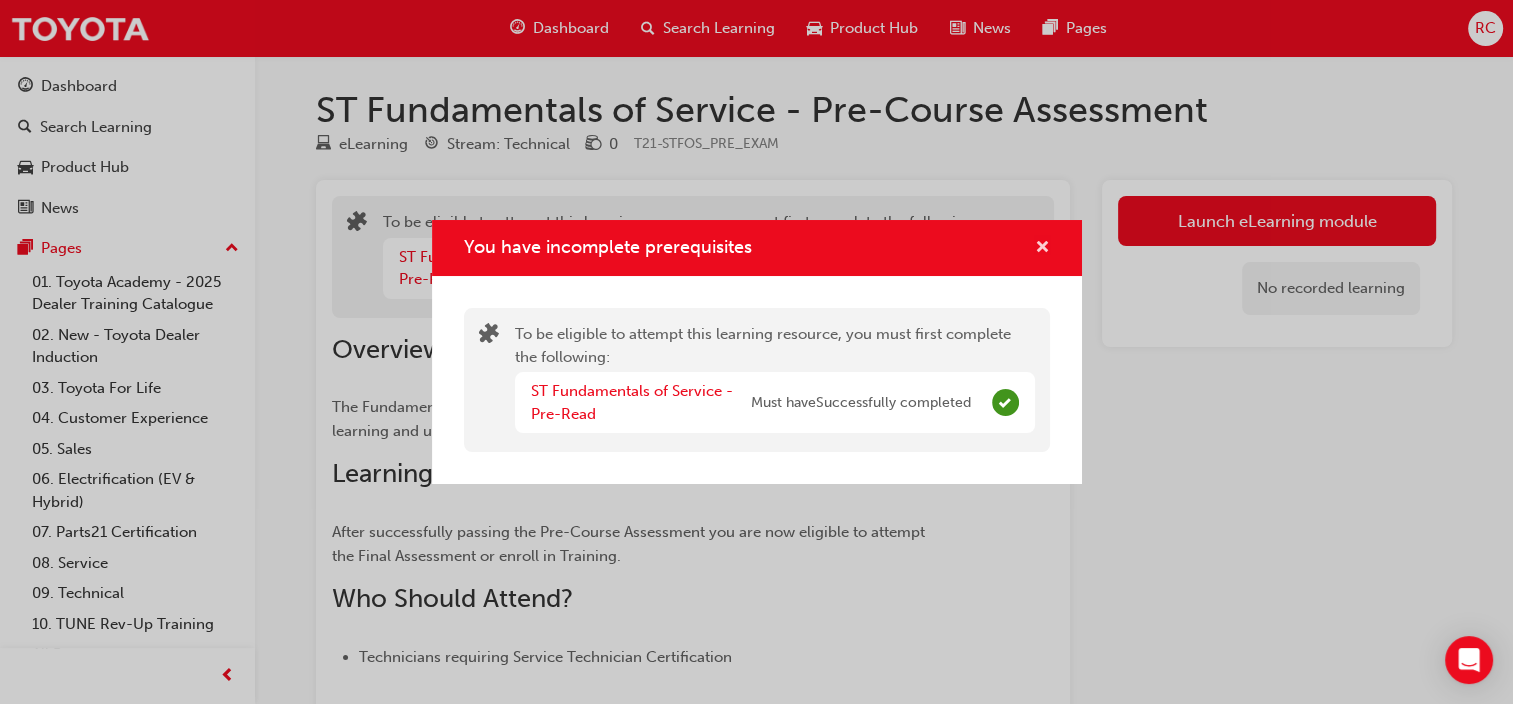 click at bounding box center [1042, 249] 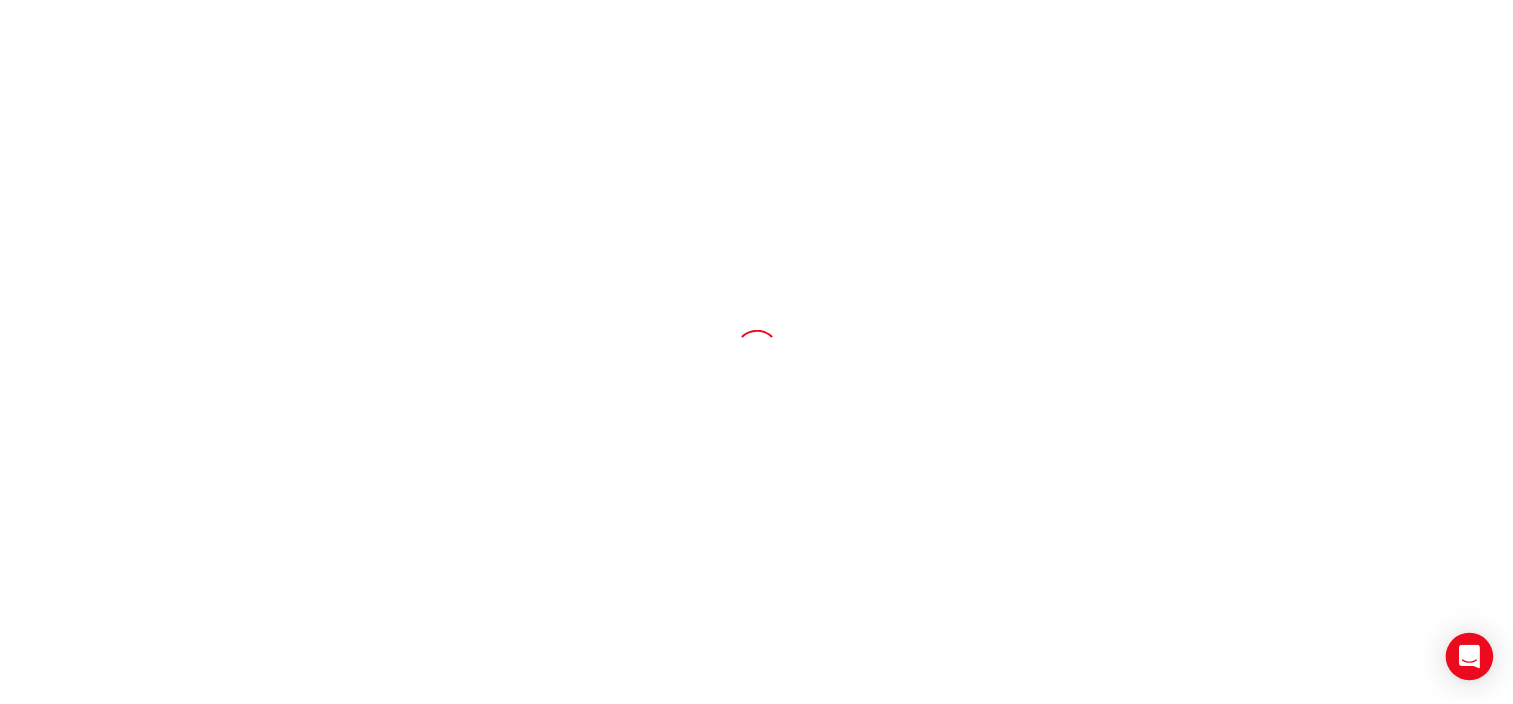 scroll, scrollTop: 0, scrollLeft: 0, axis: both 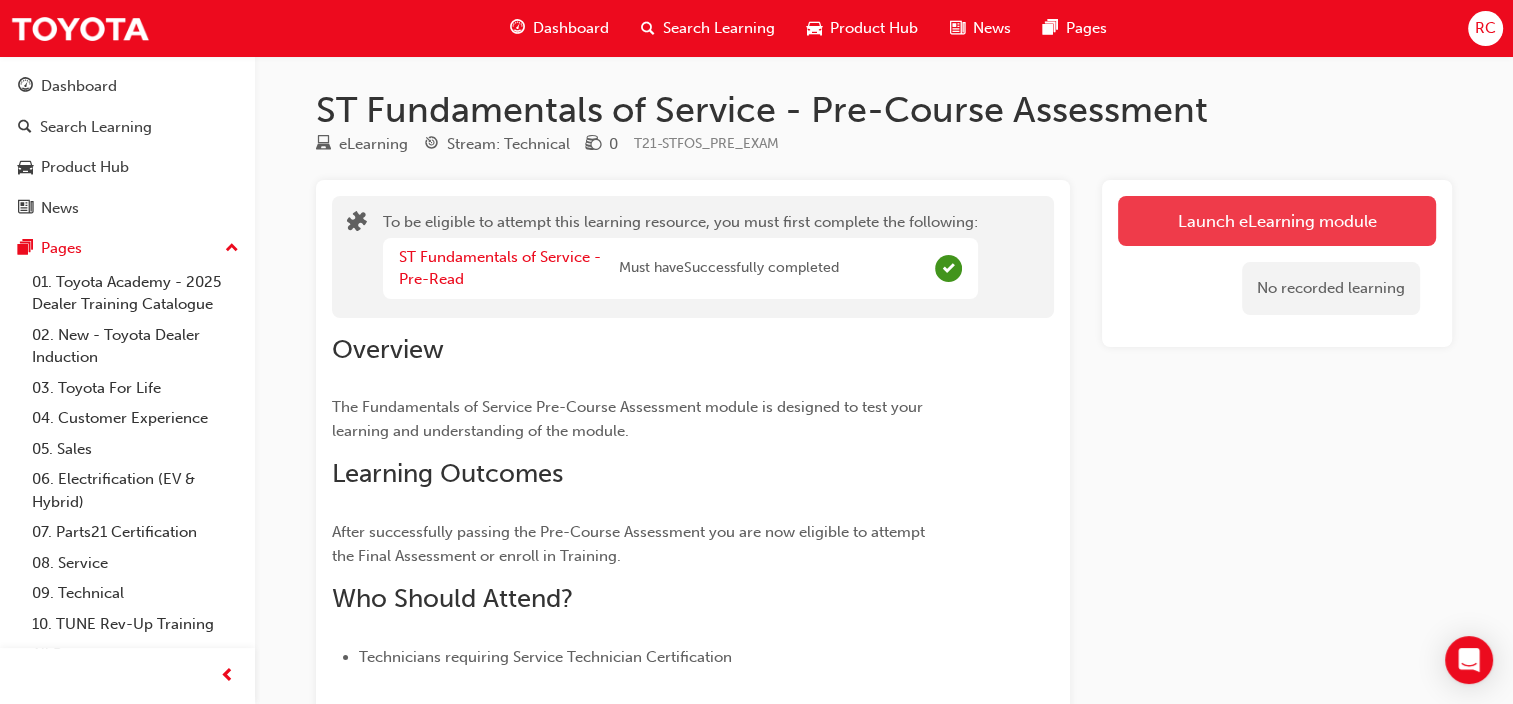 click on "Launch eLearning module" at bounding box center (1277, 221) 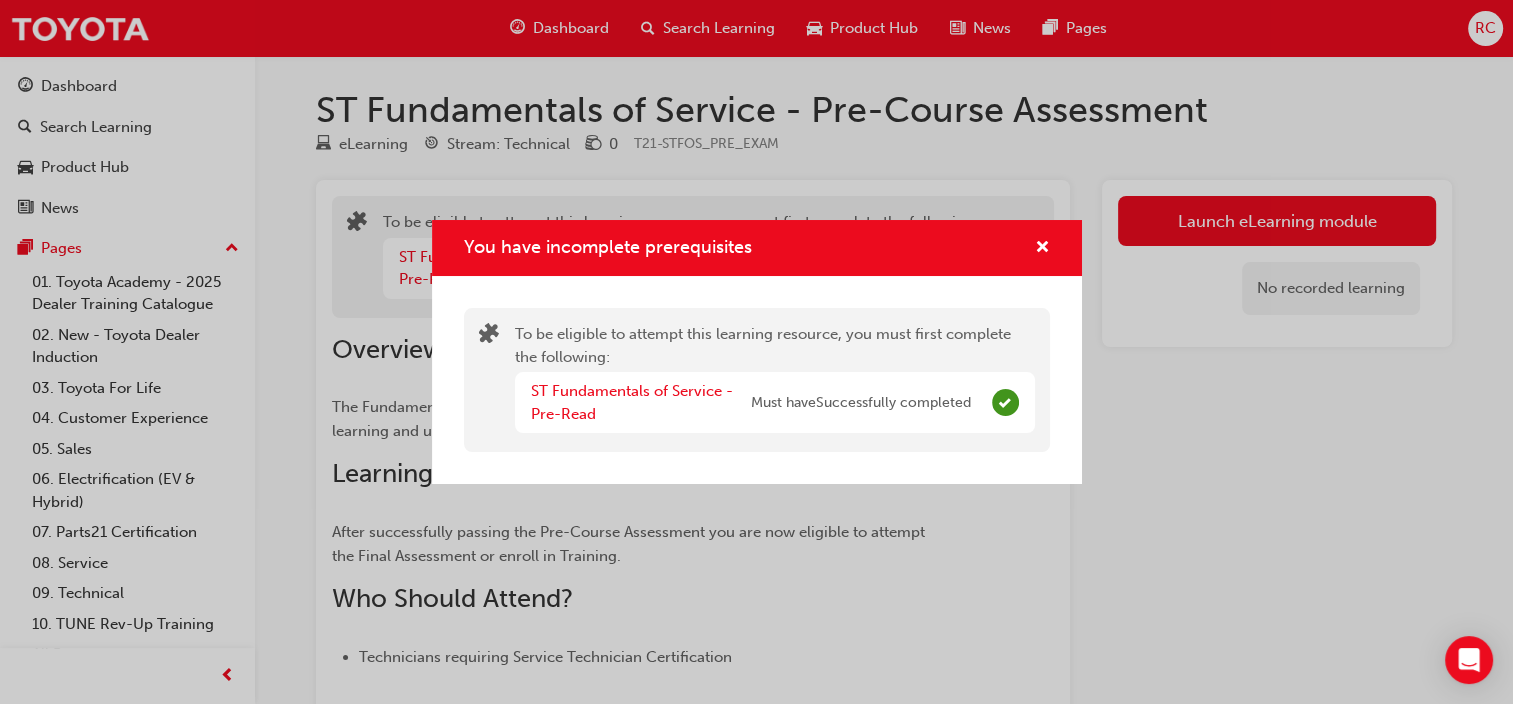click at bounding box center (1005, 402) 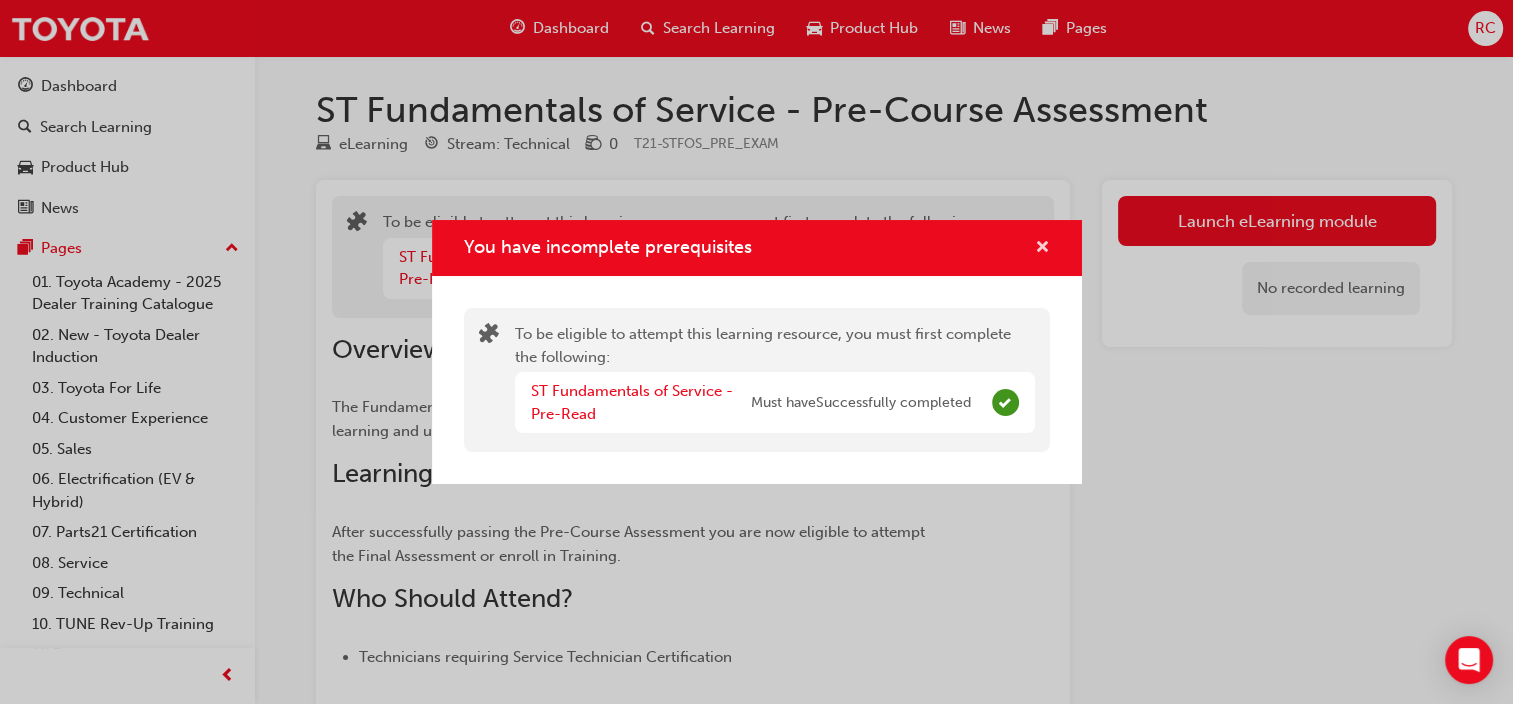 click at bounding box center [1042, 249] 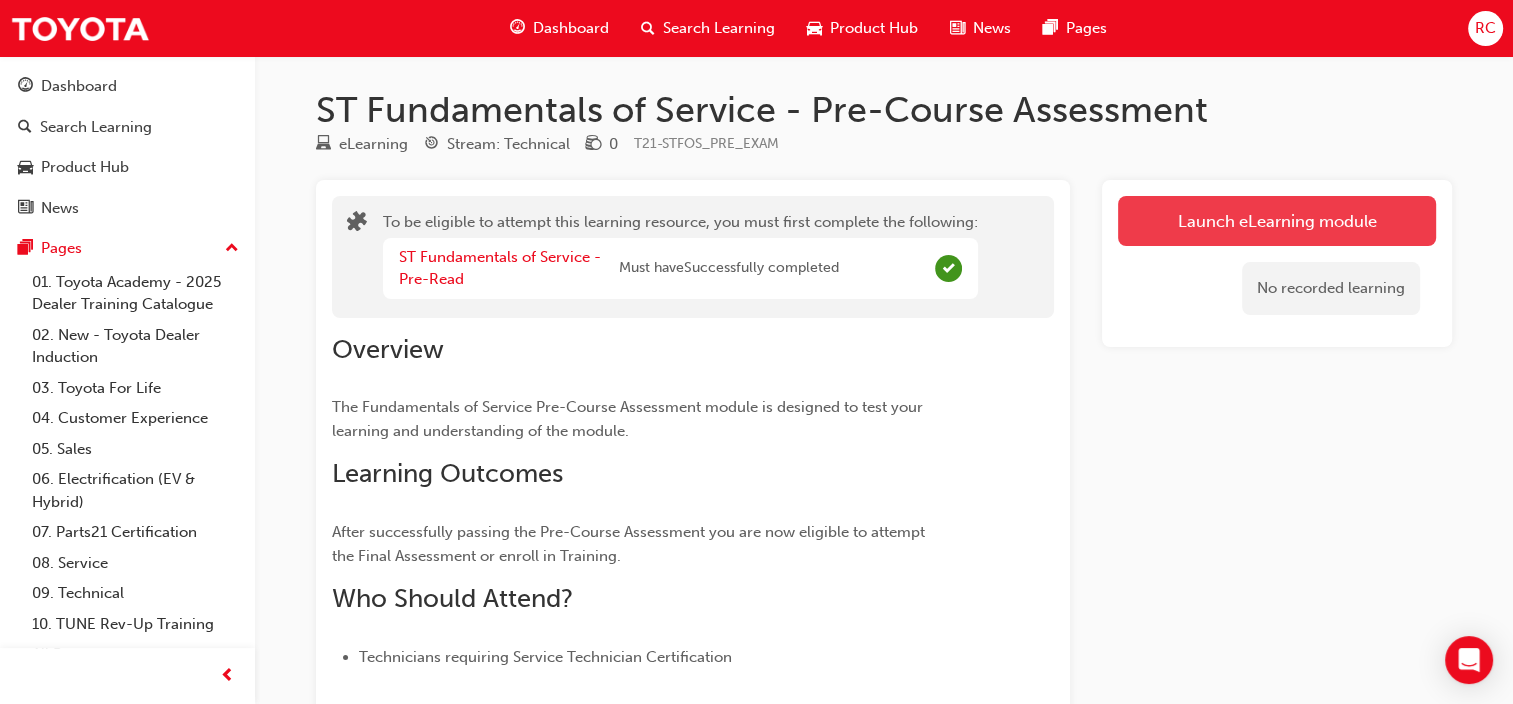 click on "Launch eLearning module" at bounding box center [1277, 221] 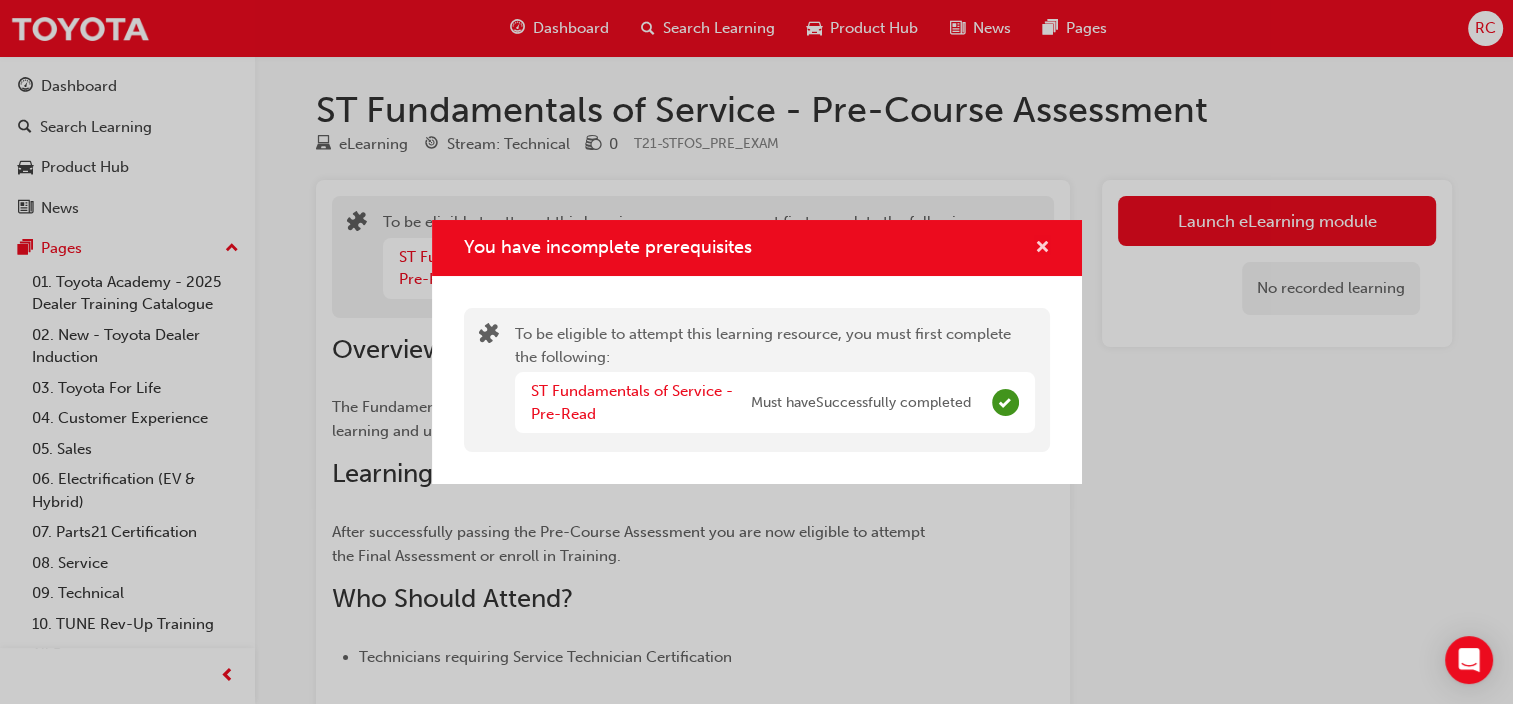 click at bounding box center (1042, 249) 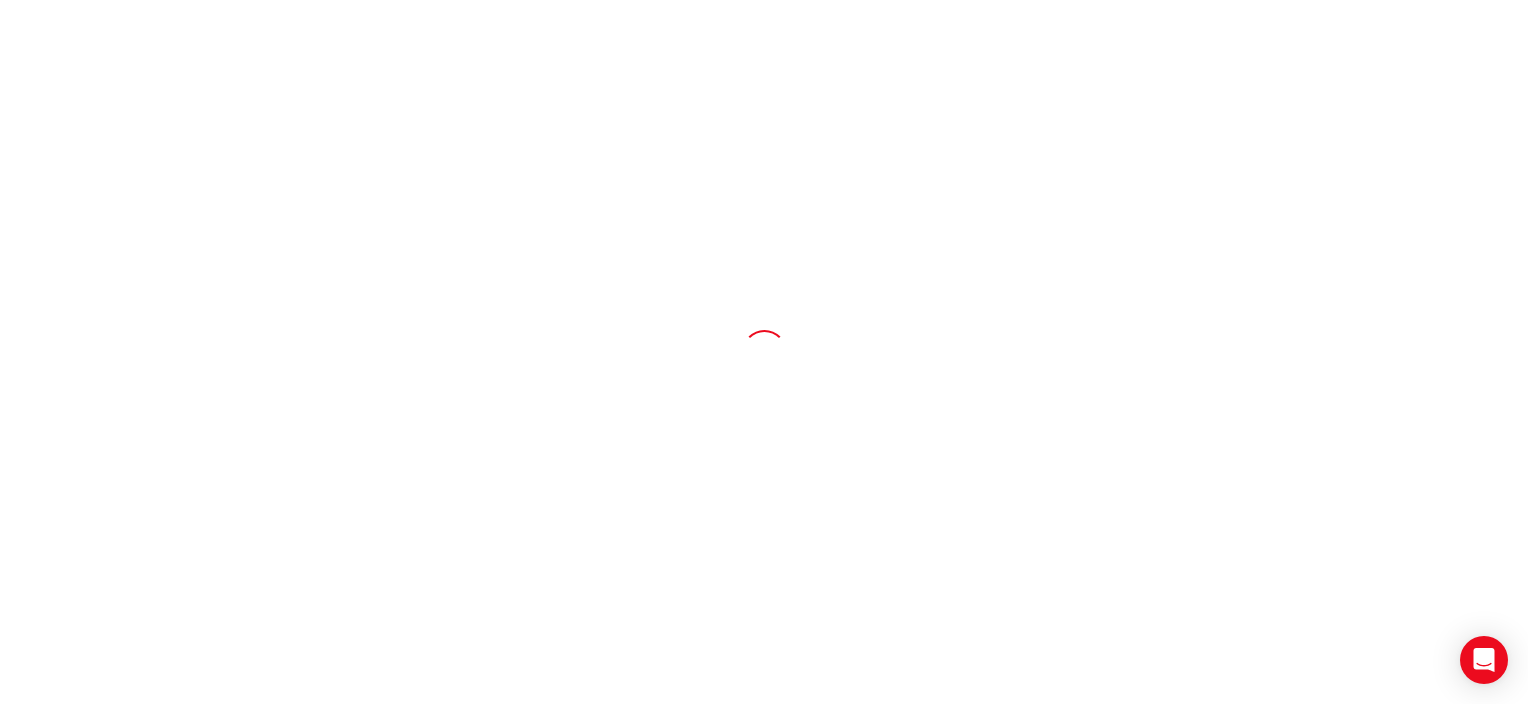 scroll, scrollTop: 0, scrollLeft: 0, axis: both 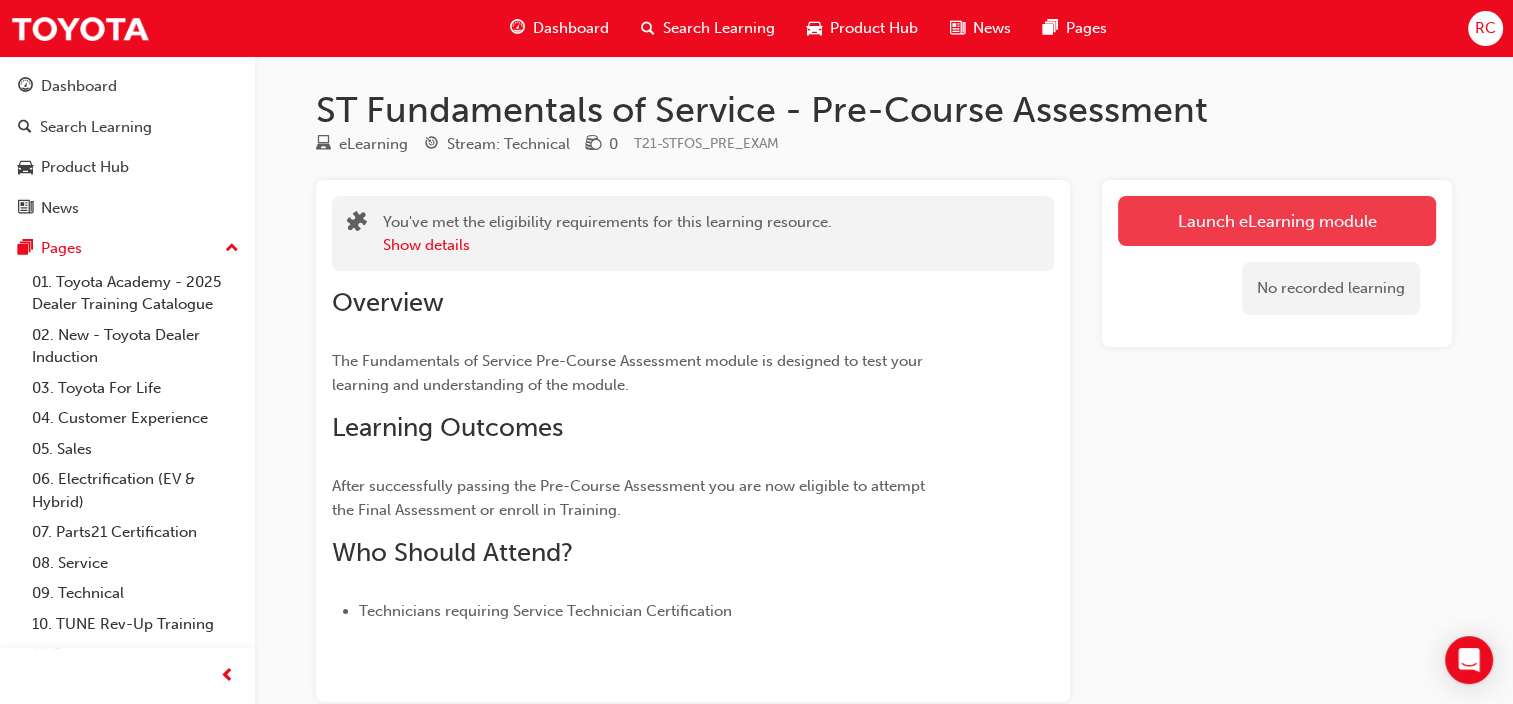 click on "Launch eLearning module" at bounding box center (1277, 221) 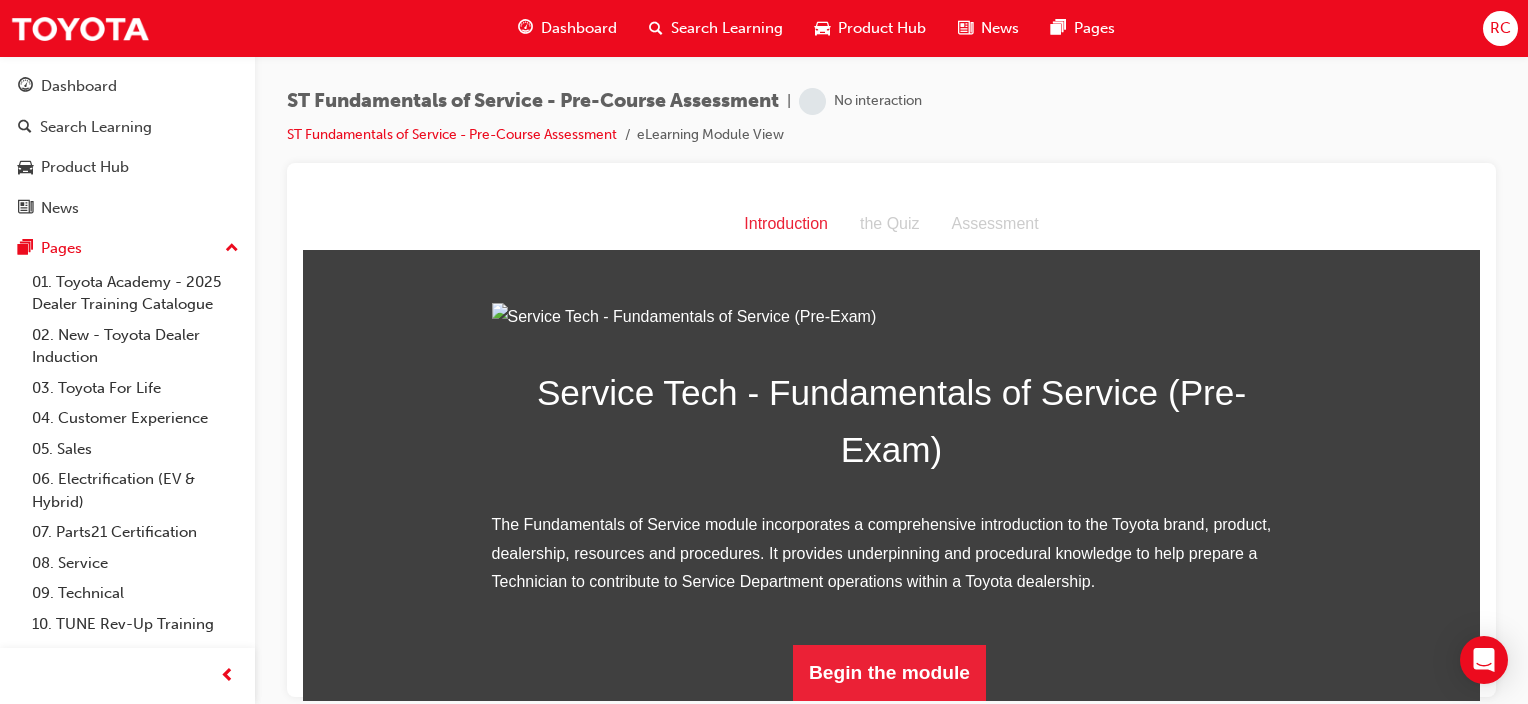 scroll, scrollTop: 222, scrollLeft: 0, axis: vertical 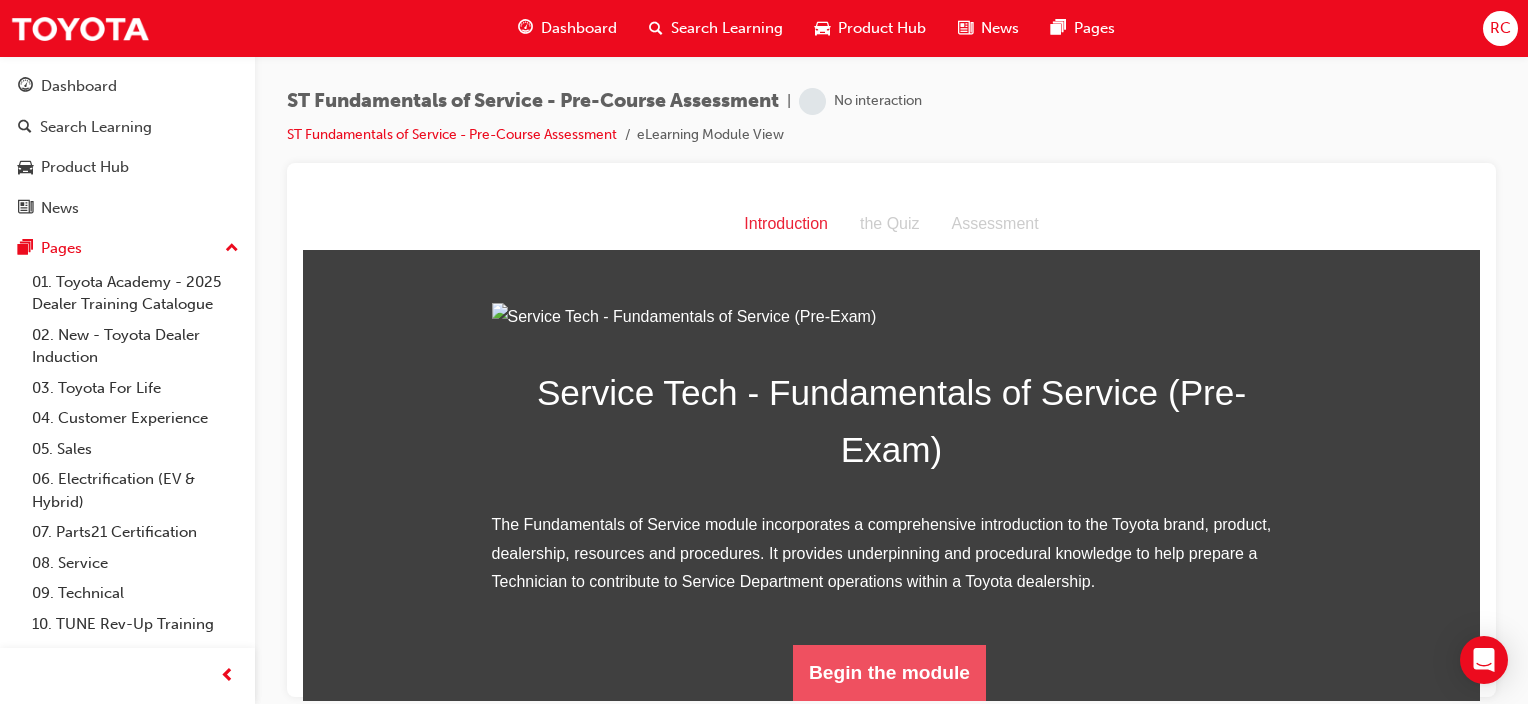 click on "Begin the module" at bounding box center [889, 672] 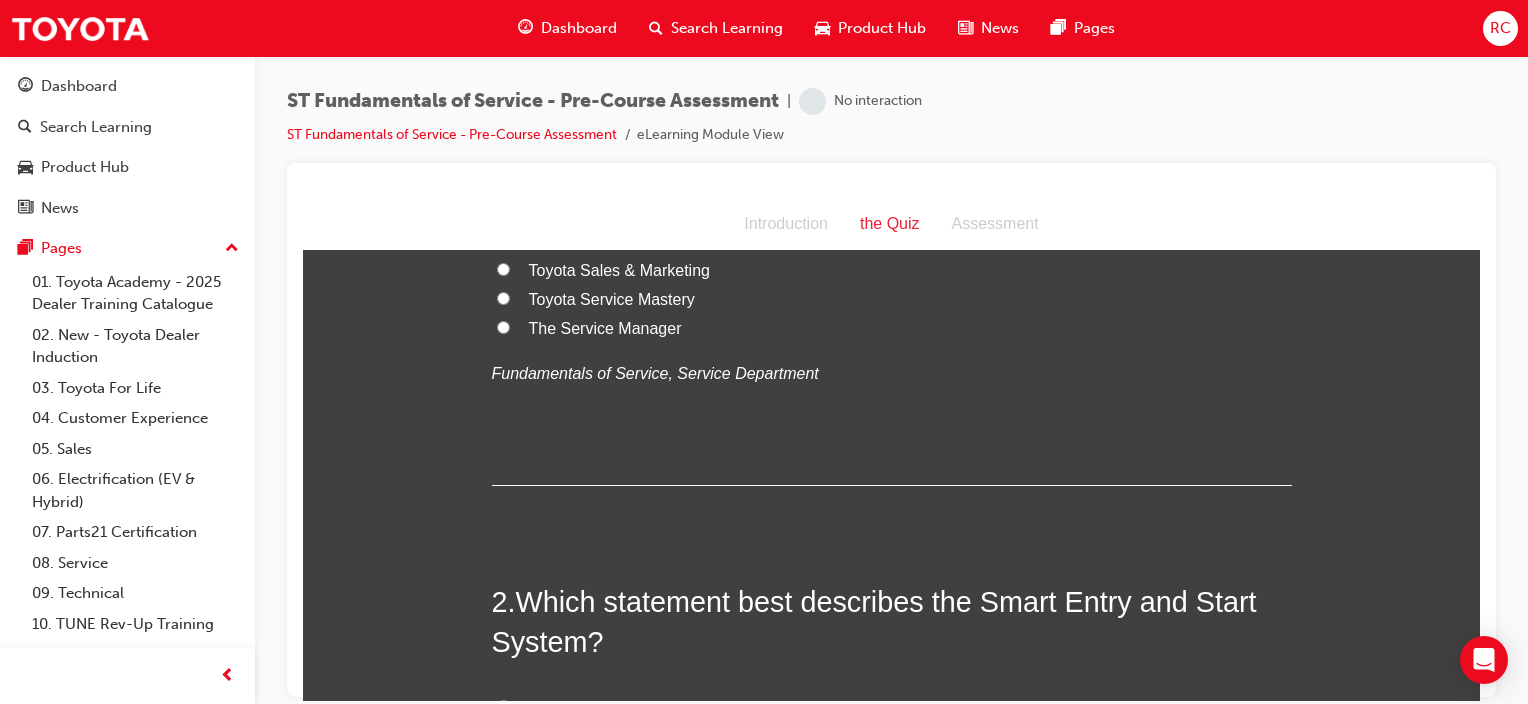 scroll, scrollTop: 0, scrollLeft: 0, axis: both 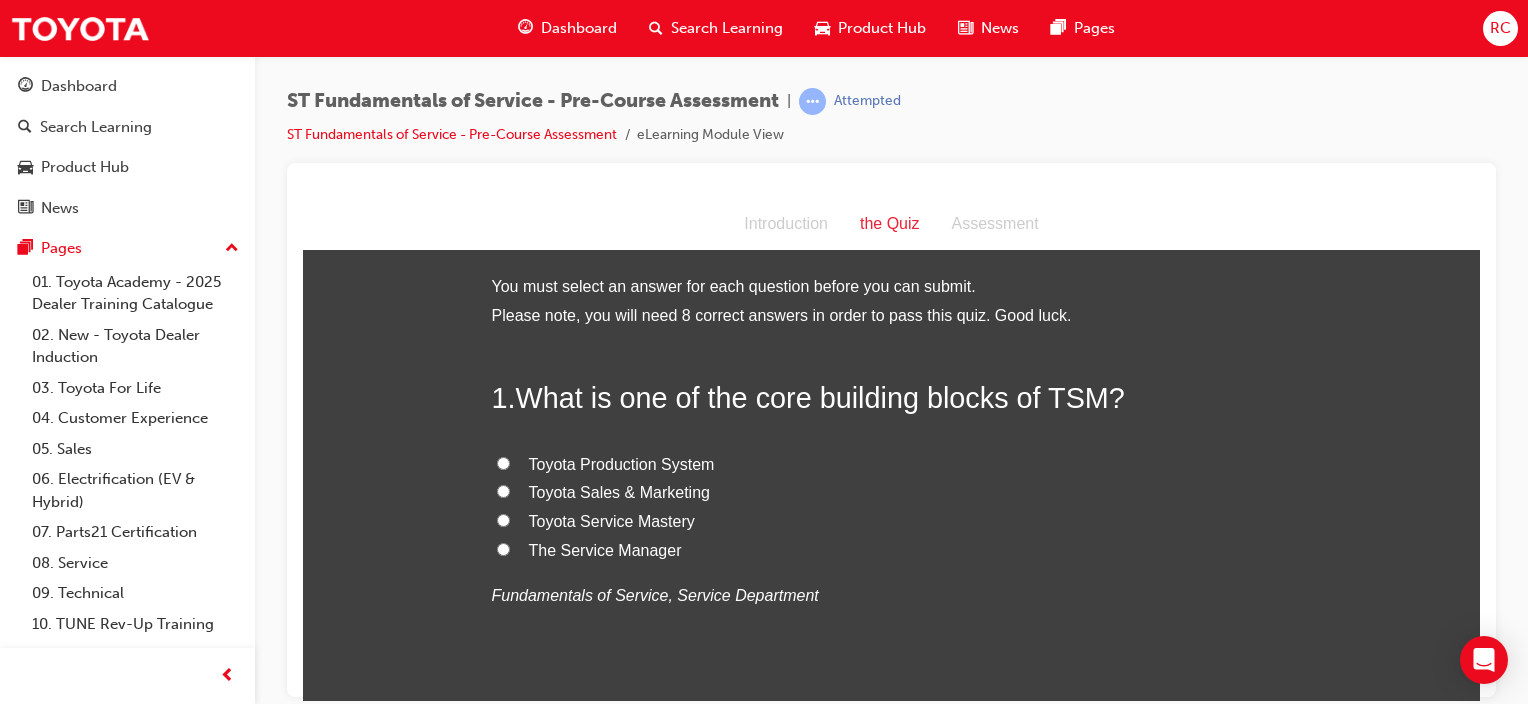 click on "Toyota Production System" at bounding box center [622, 463] 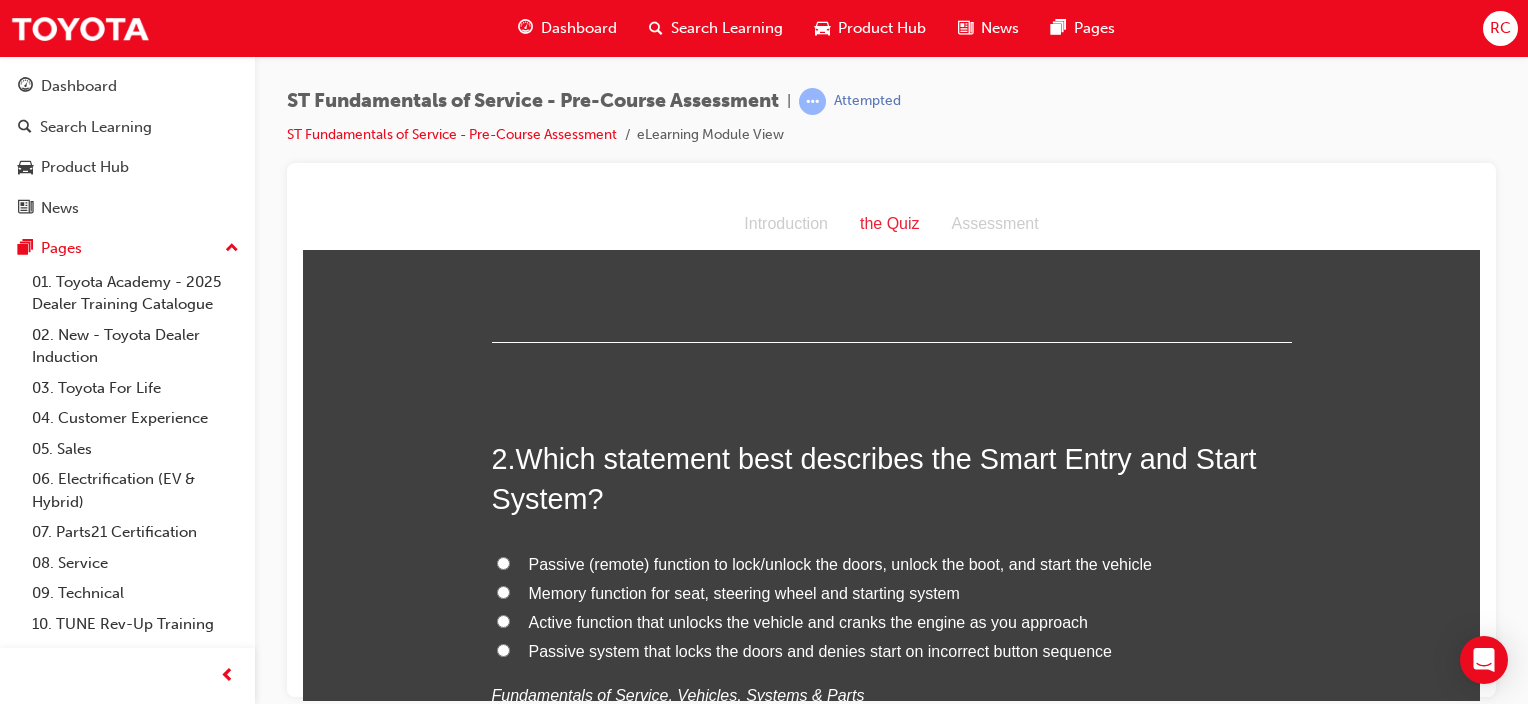 scroll, scrollTop: 400, scrollLeft: 0, axis: vertical 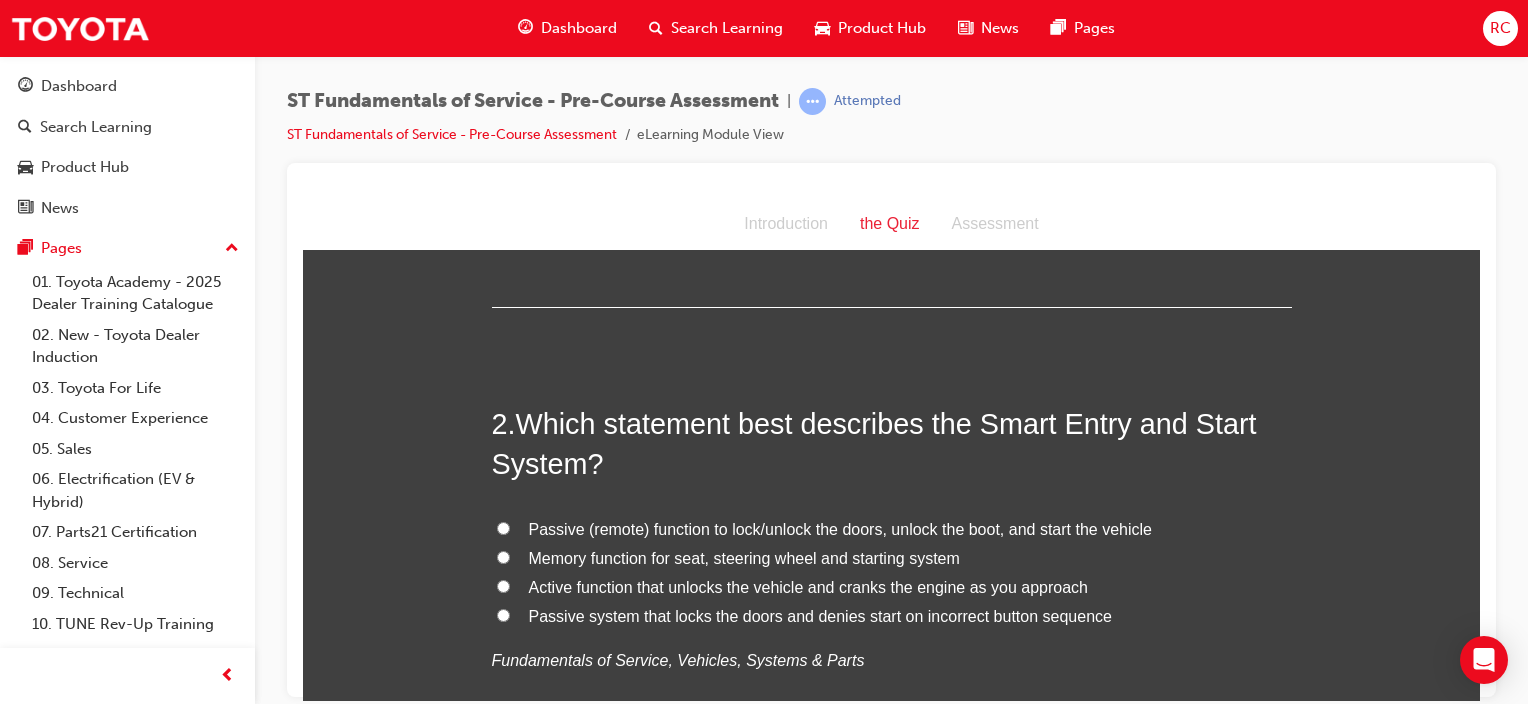 click on "Passive (remote) function to lock/unlock the doors, unlock the boot, and start the vehicle" at bounding box center [840, 528] 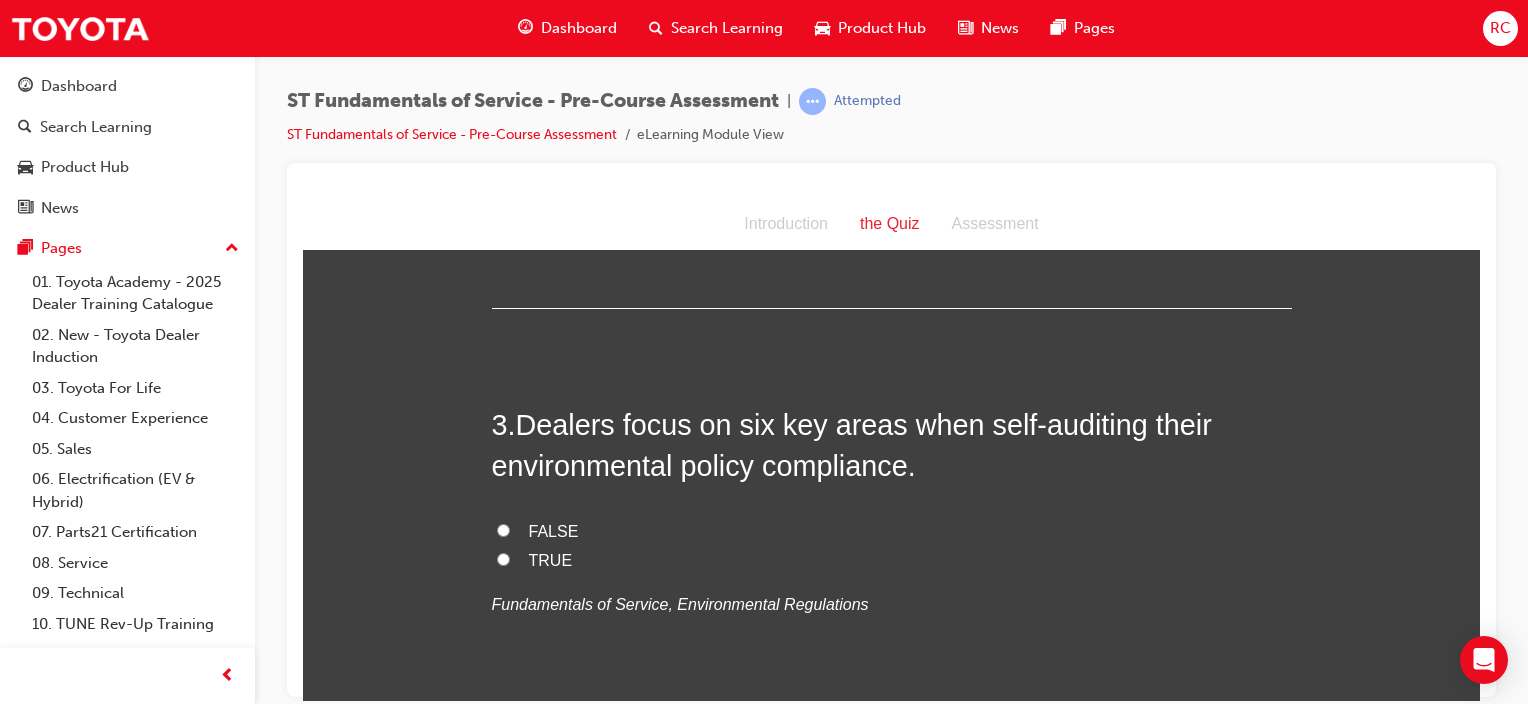 scroll, scrollTop: 900, scrollLeft: 0, axis: vertical 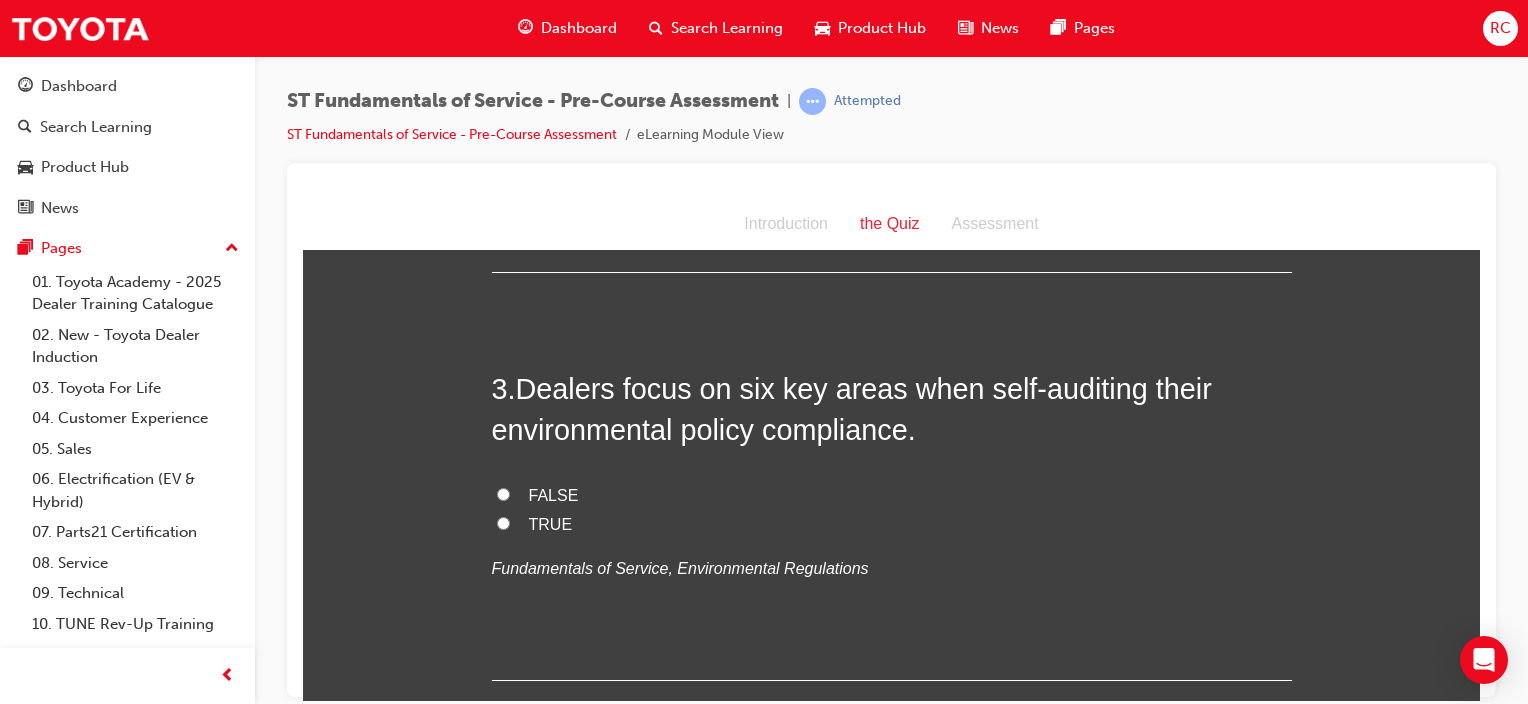 click on "TRUE" at bounding box center (551, 523) 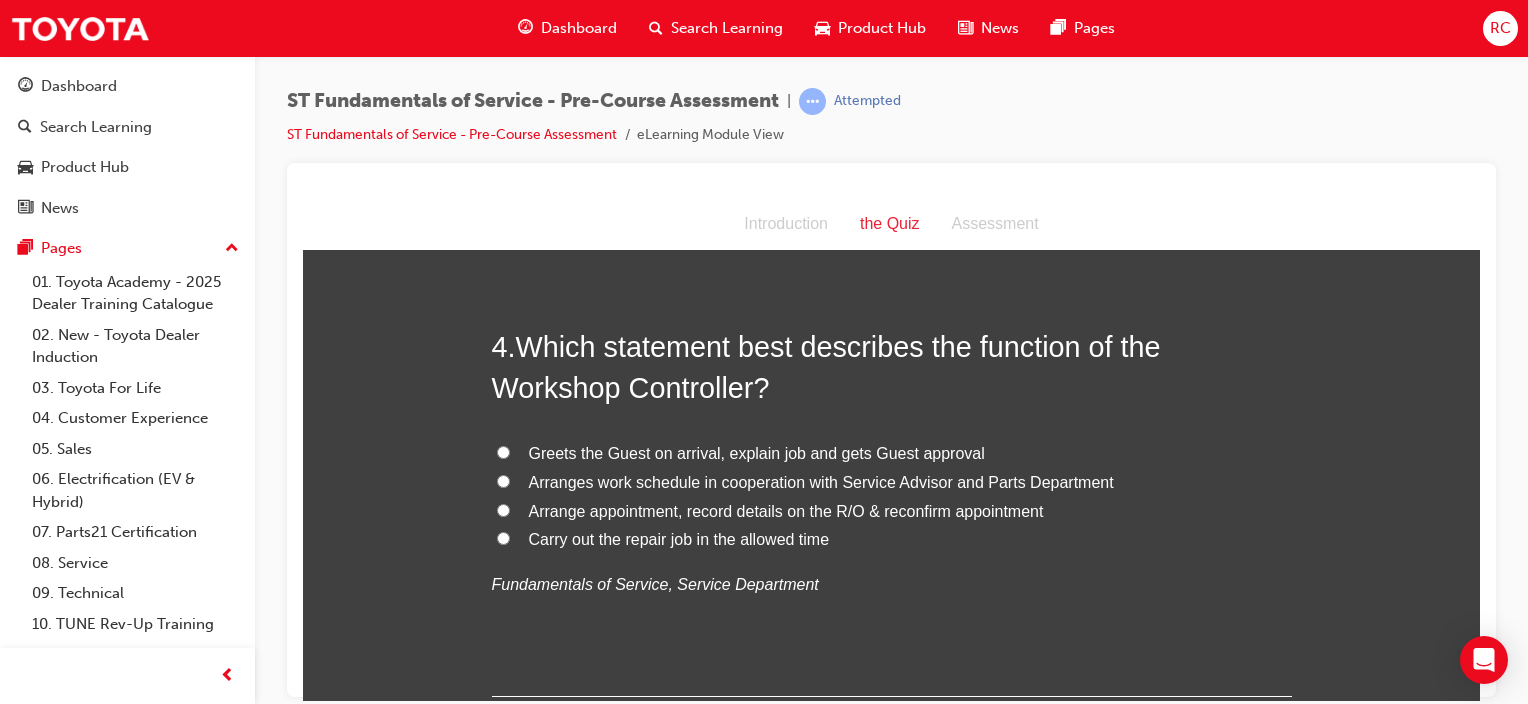 scroll, scrollTop: 1400, scrollLeft: 0, axis: vertical 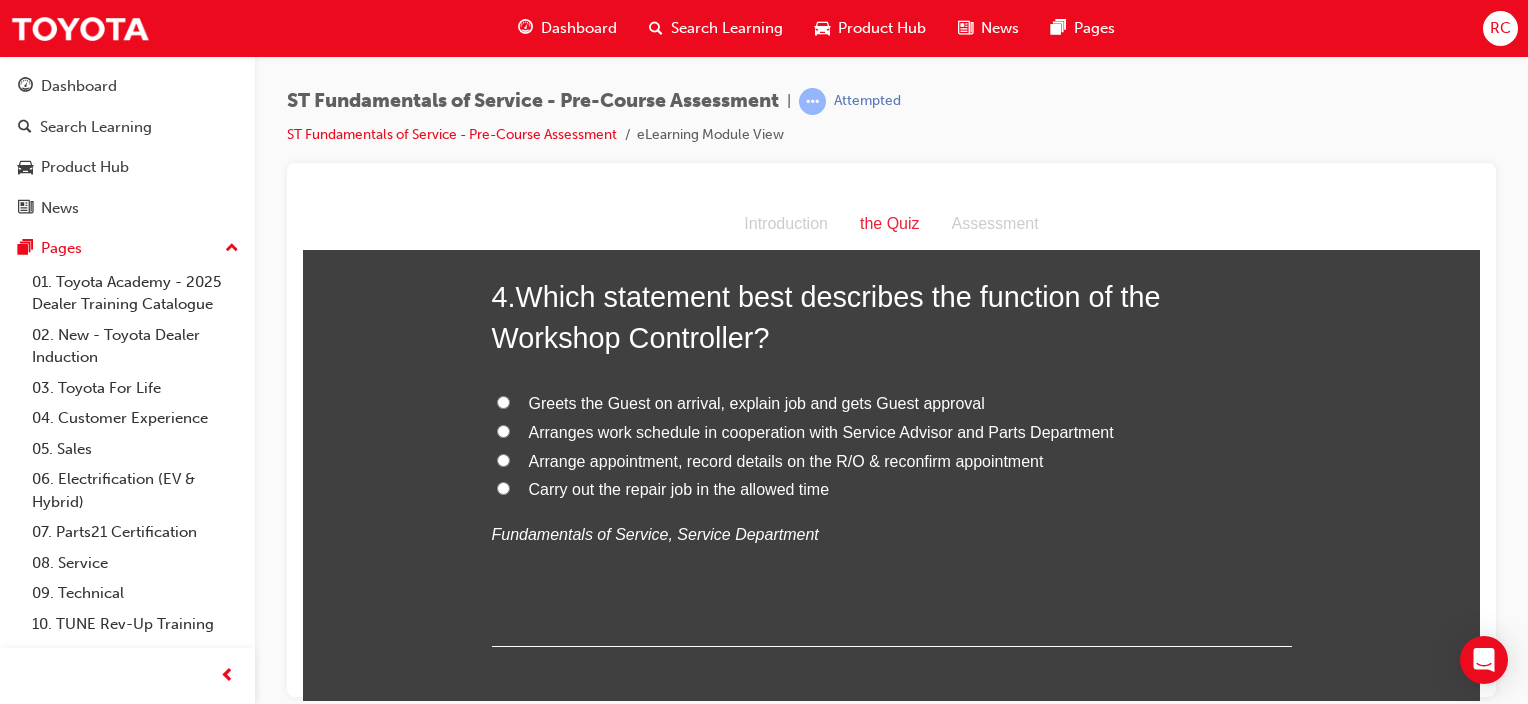 click on "Arrange appointment, record details on the R/O & reconfirm appointment" at bounding box center [786, 460] 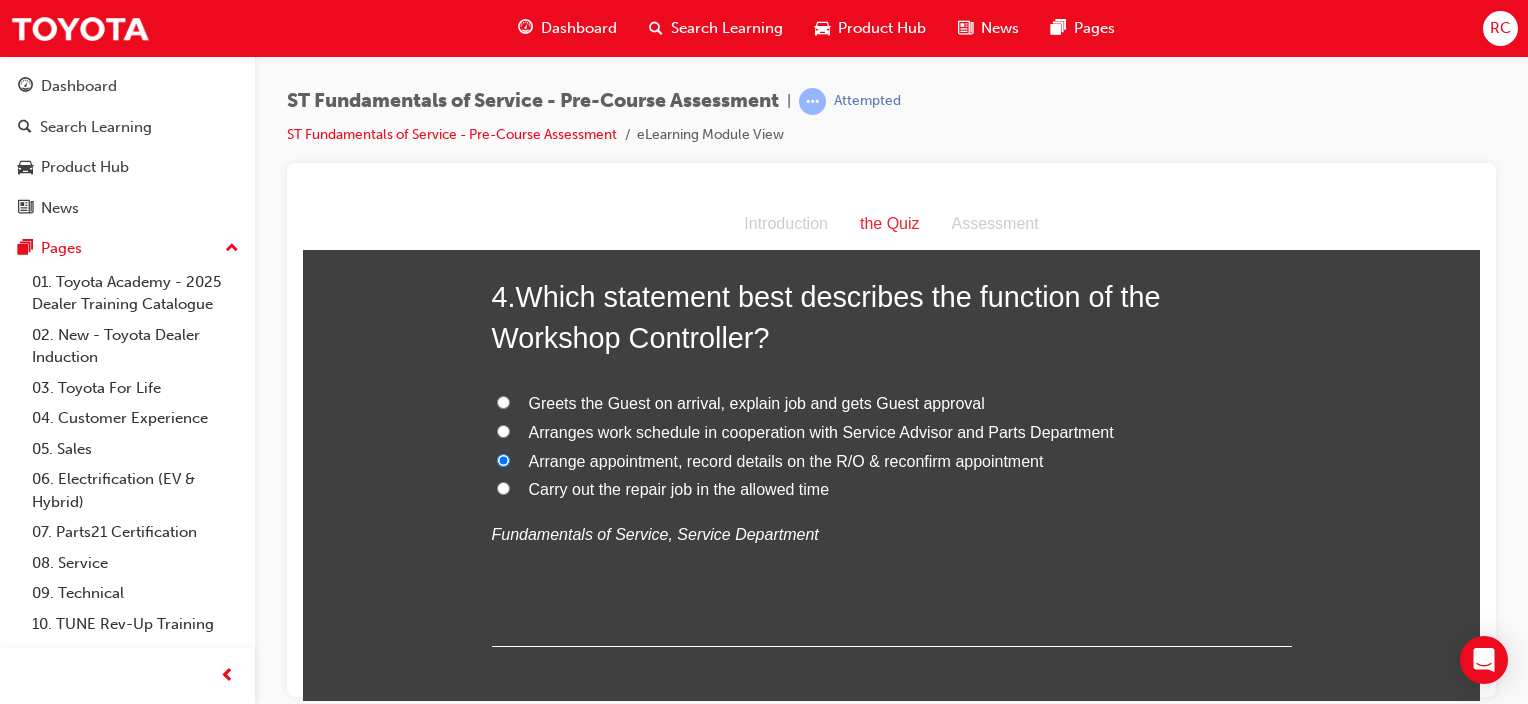 click on "Arranges work schedule in cooperation with Service Advisor and Parts Department" at bounding box center (821, 431) 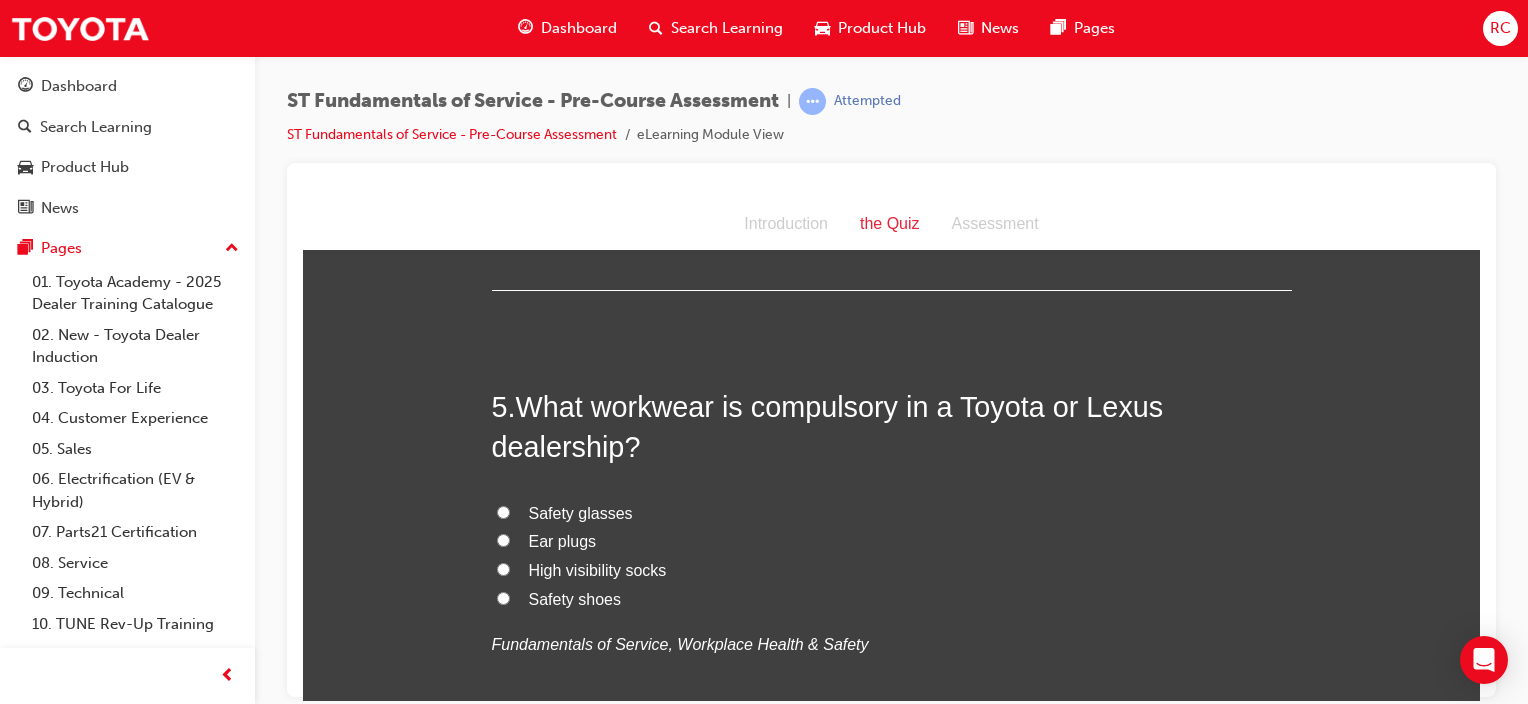 scroll, scrollTop: 1800, scrollLeft: 0, axis: vertical 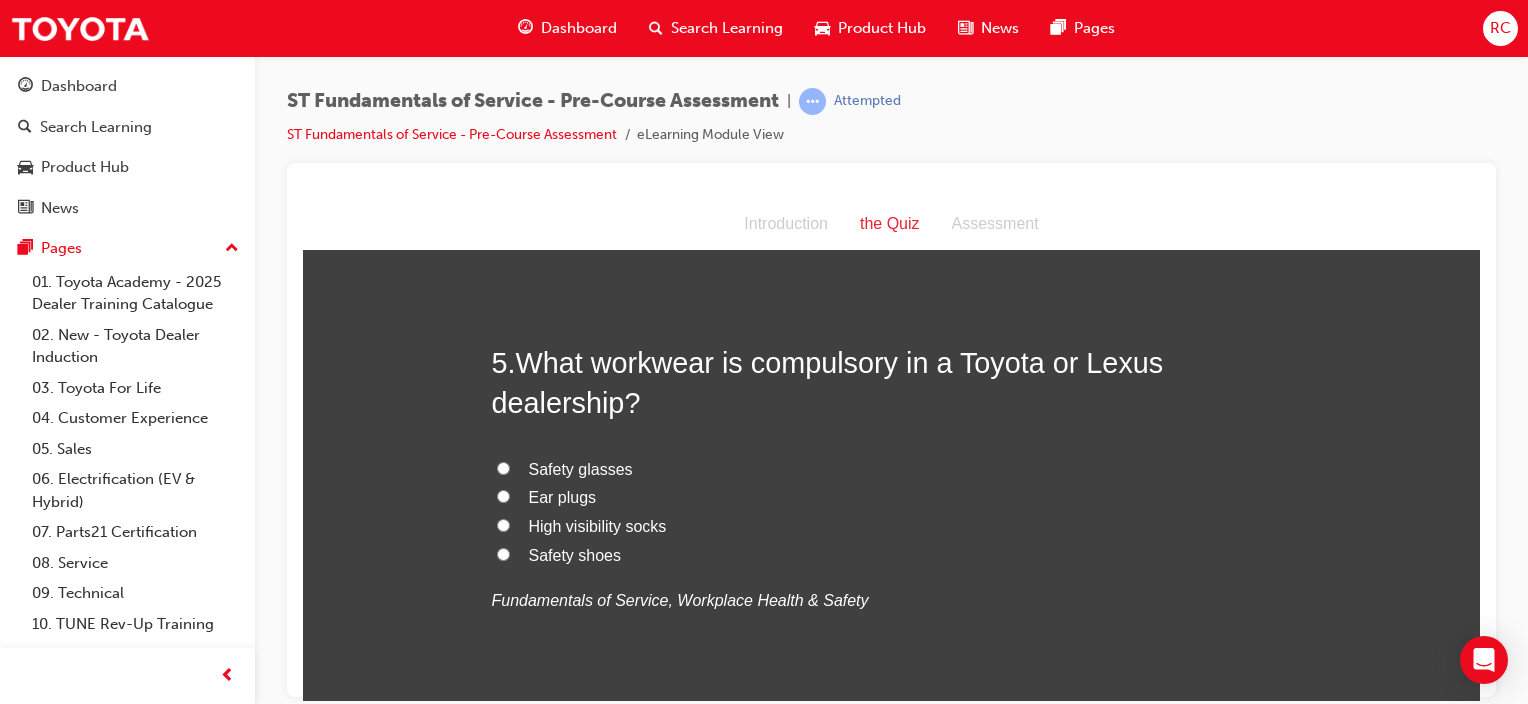 click on "Safety shoes" at bounding box center [575, 554] 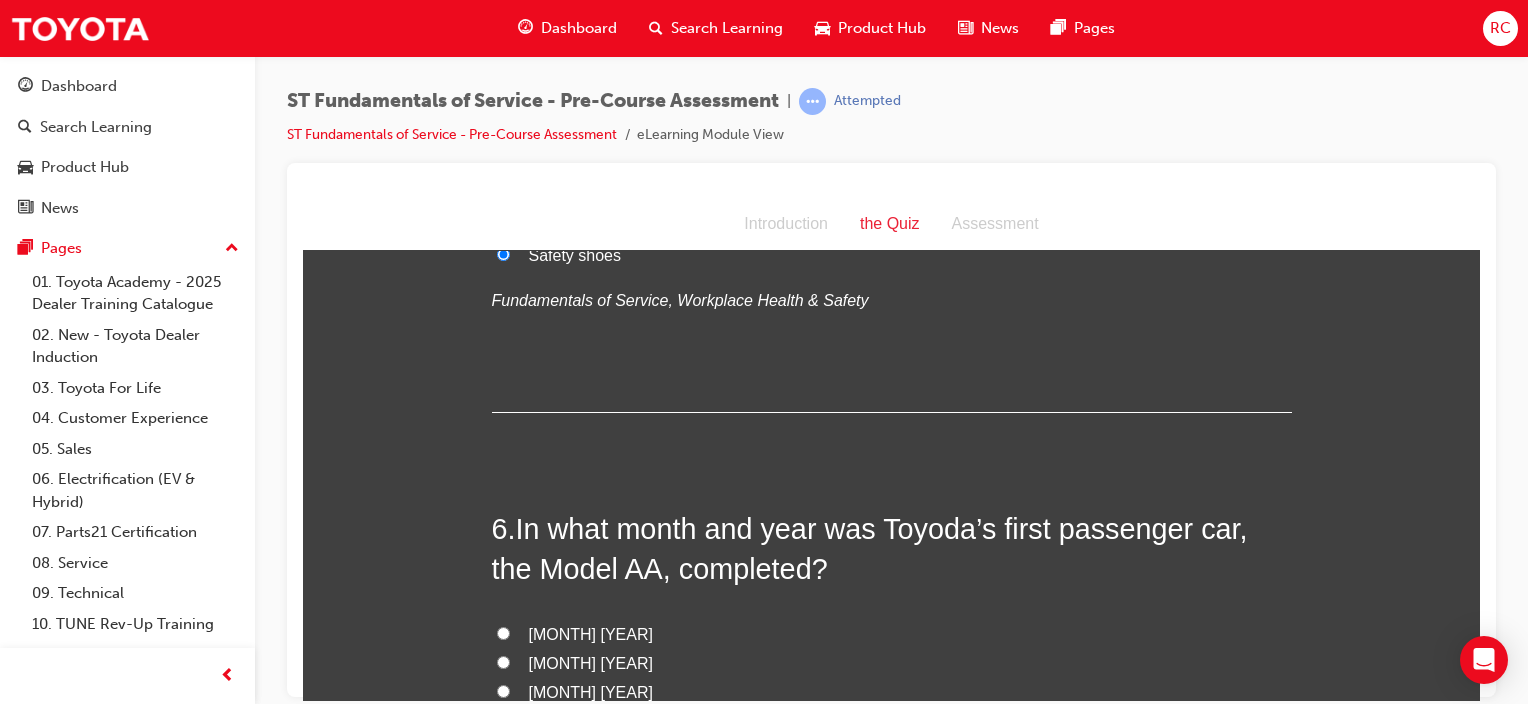 scroll, scrollTop: 2200, scrollLeft: 0, axis: vertical 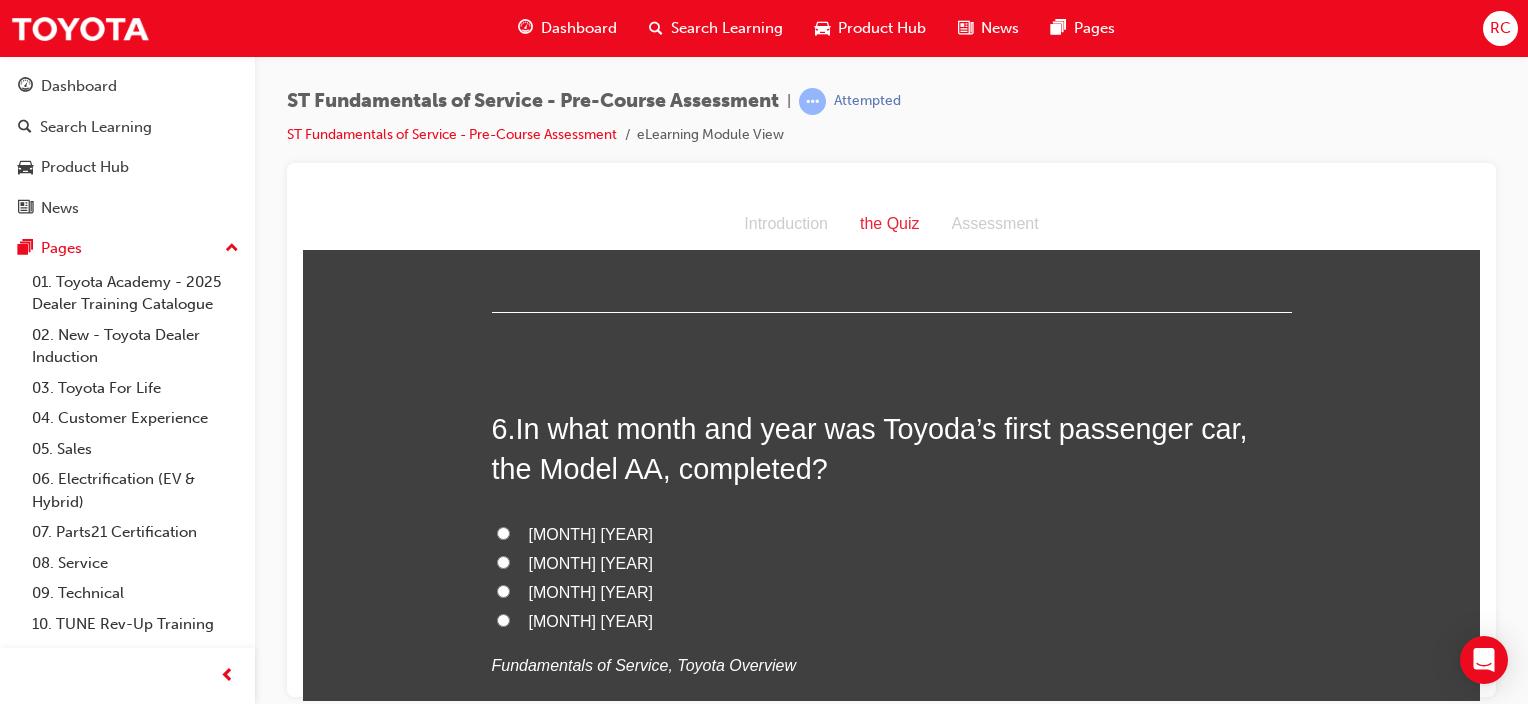 click on "September 1959" at bounding box center [591, 591] 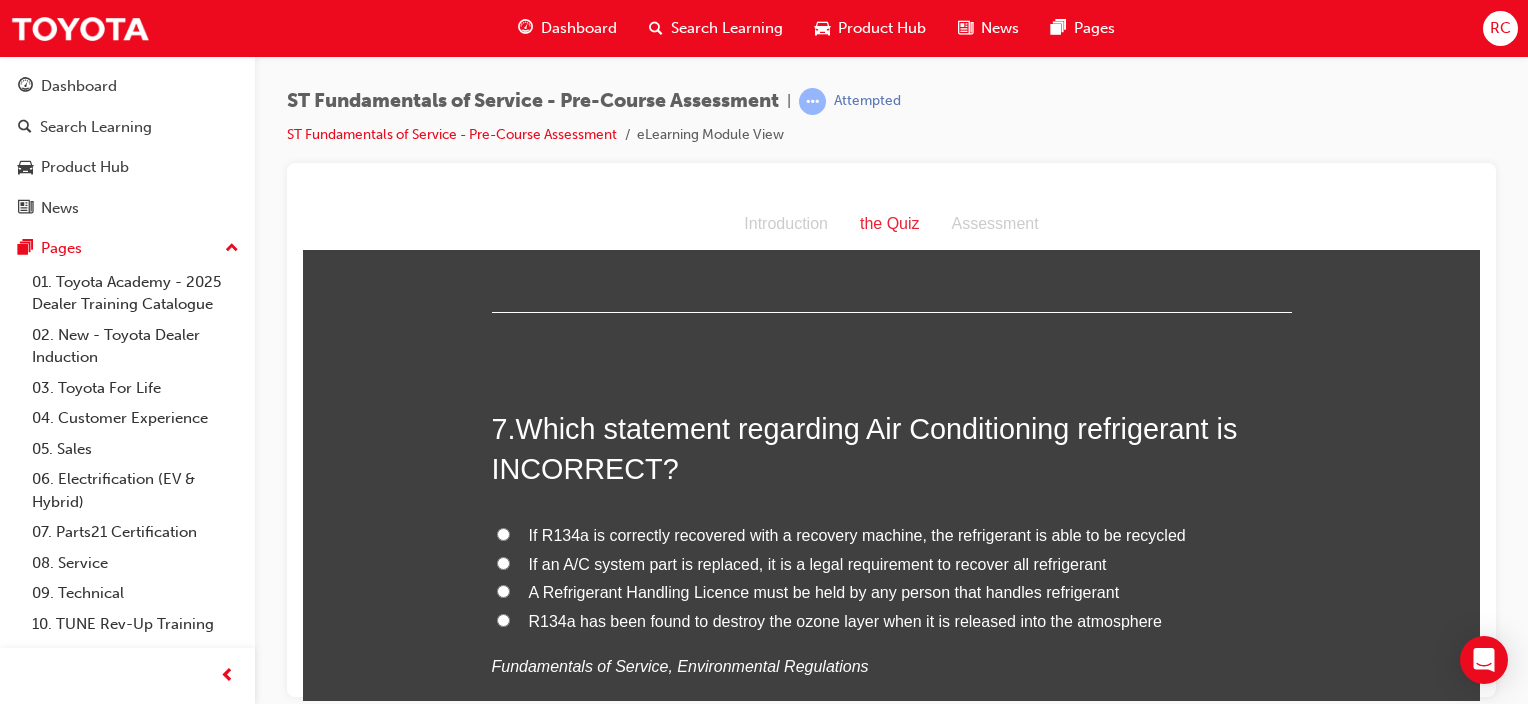 scroll, scrollTop: 2700, scrollLeft: 0, axis: vertical 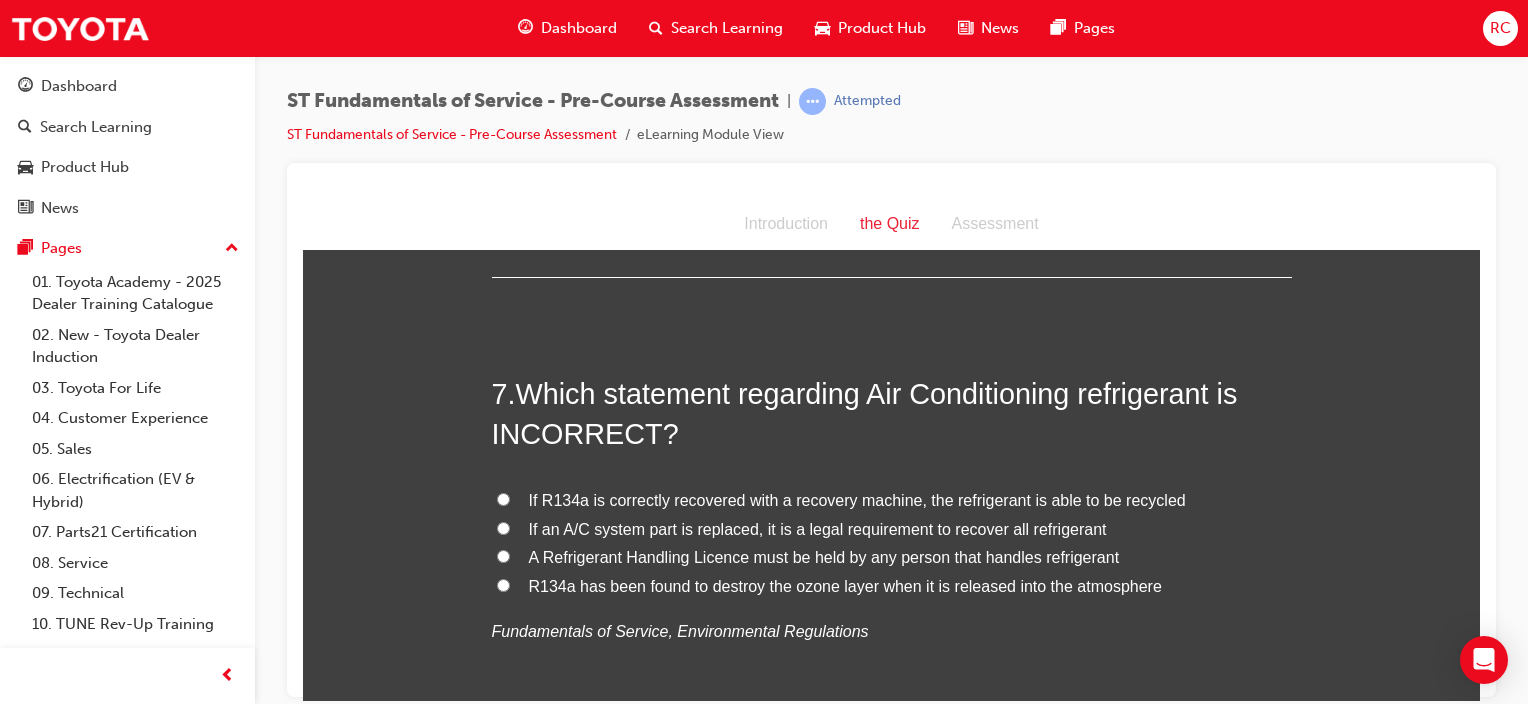 click on "If an A/C system part is replaced, it is a legal requirement to recover all refrigerant" at bounding box center [818, 528] 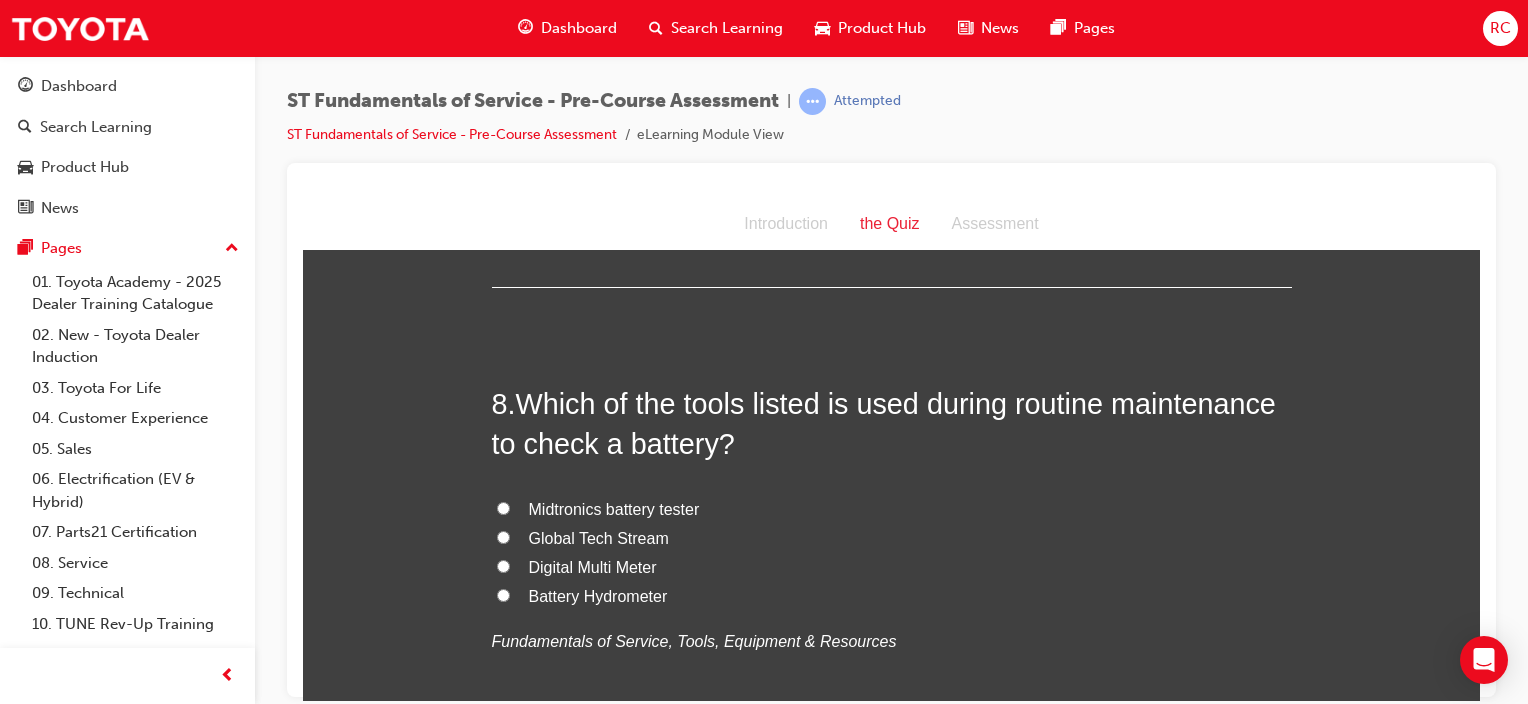 scroll, scrollTop: 3200, scrollLeft: 0, axis: vertical 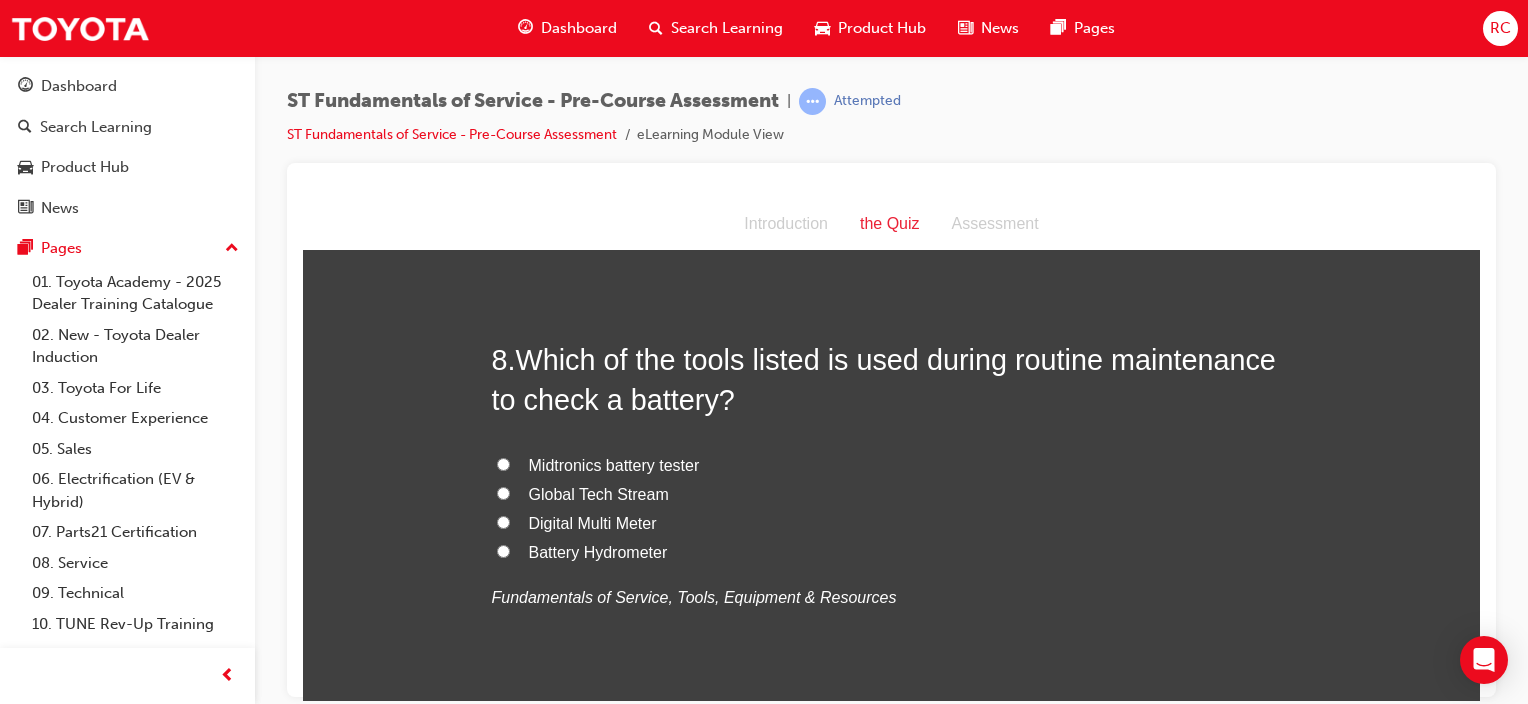 click on "Midtronics battery tester" at bounding box center (614, 464) 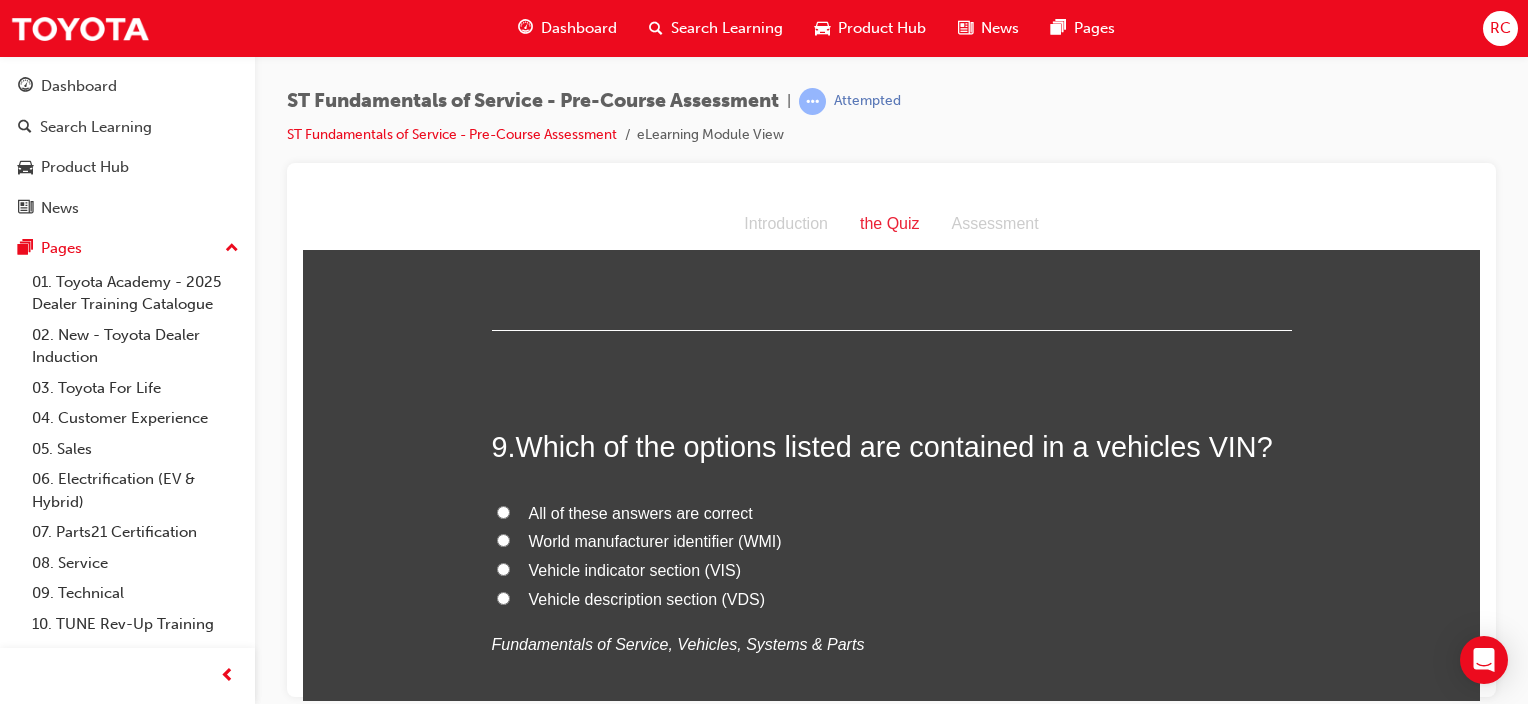 scroll, scrollTop: 3700, scrollLeft: 0, axis: vertical 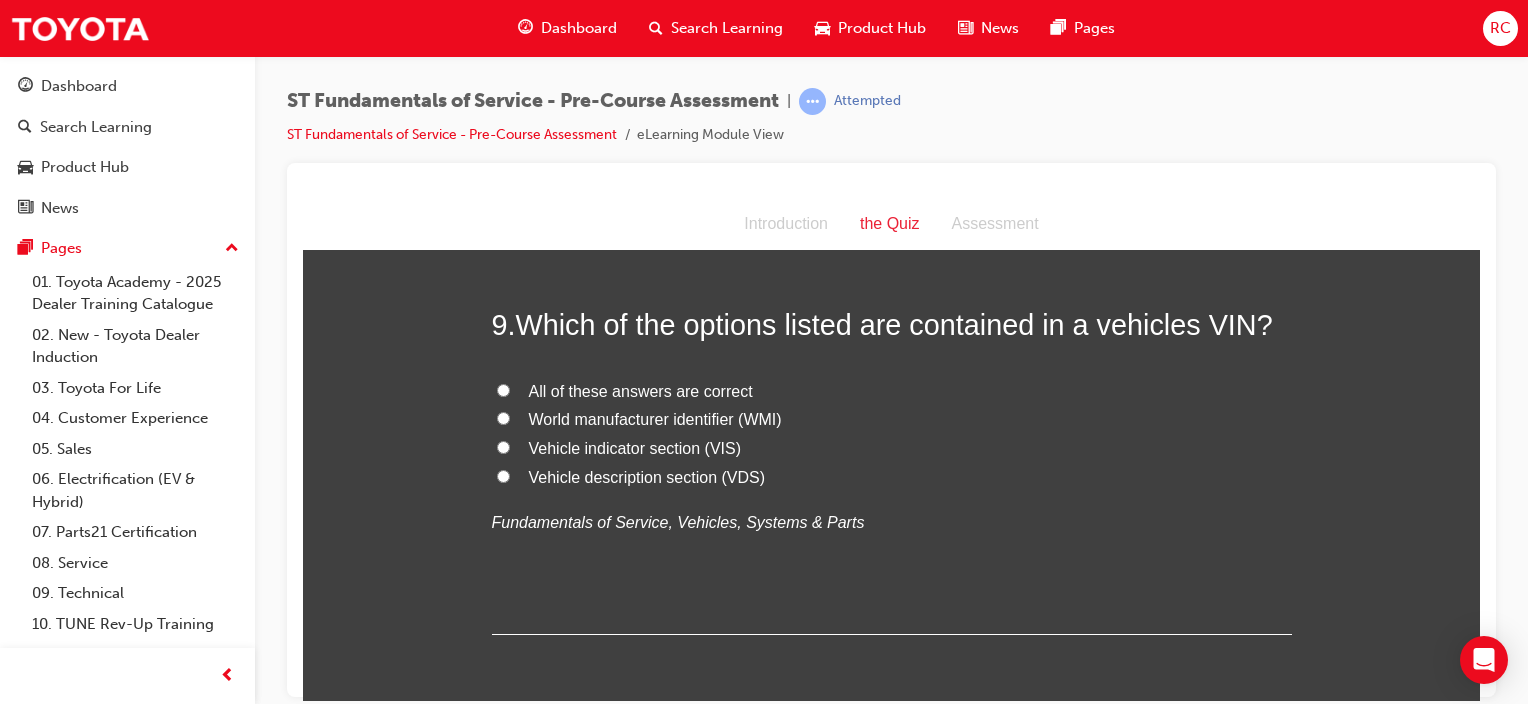 click on "All of these answers are correct" at bounding box center (641, 390) 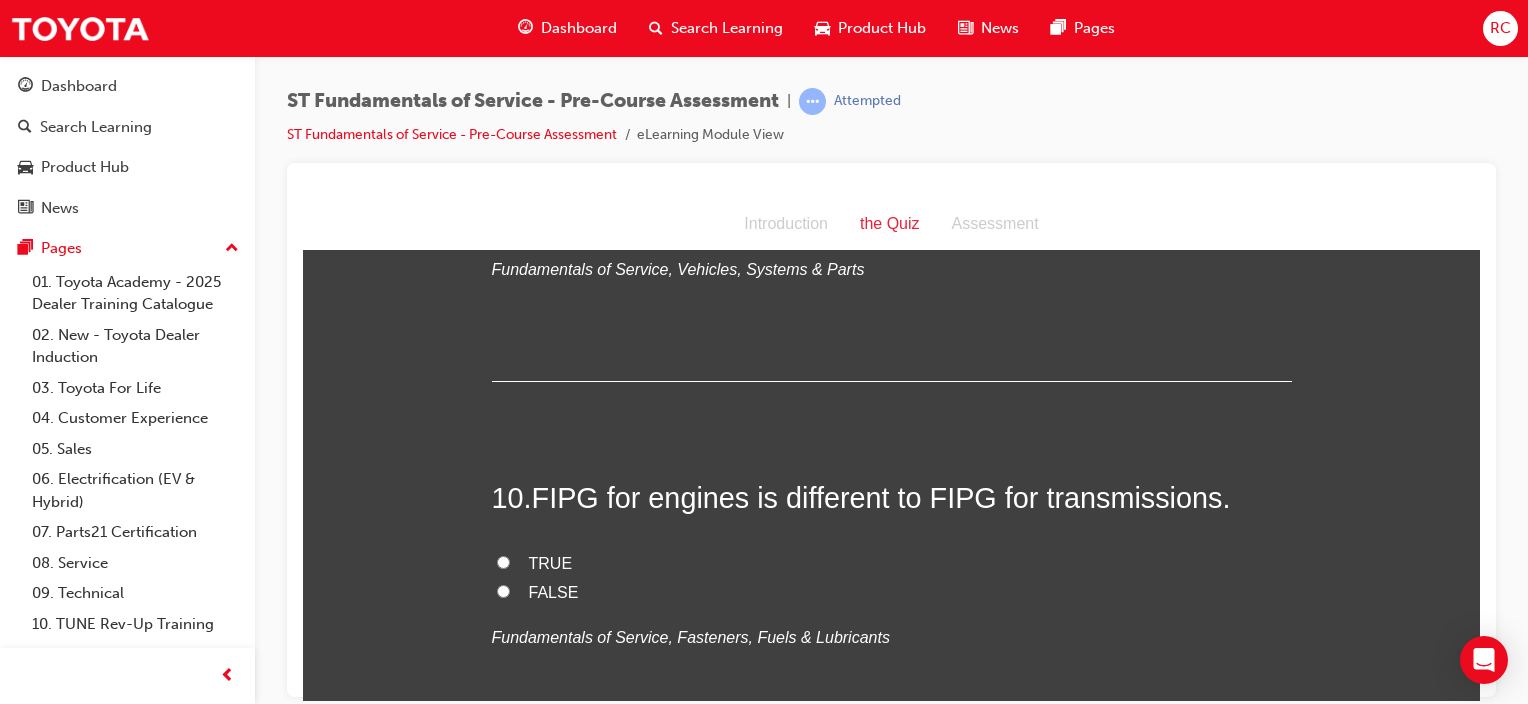 scroll, scrollTop: 4000, scrollLeft: 0, axis: vertical 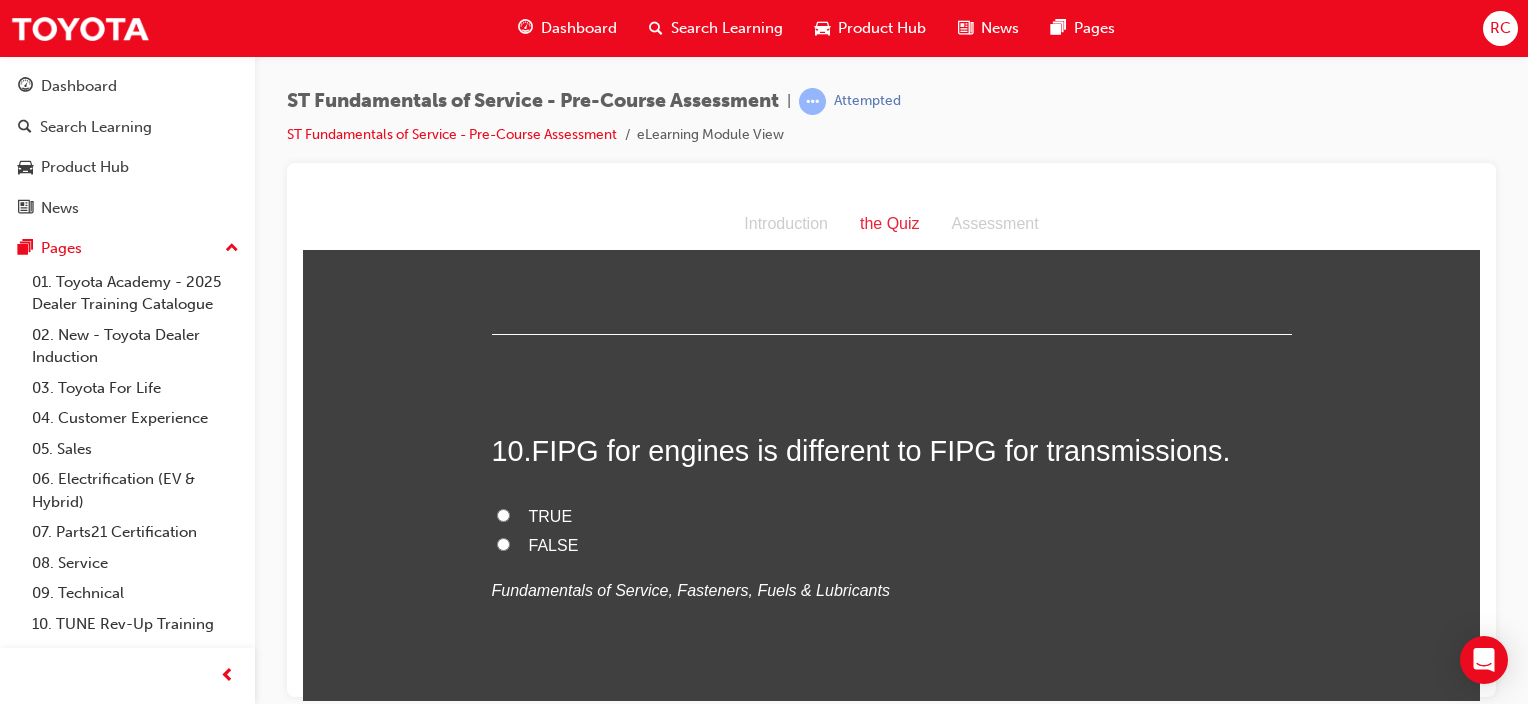 click on "TRUE" at bounding box center [551, 515] 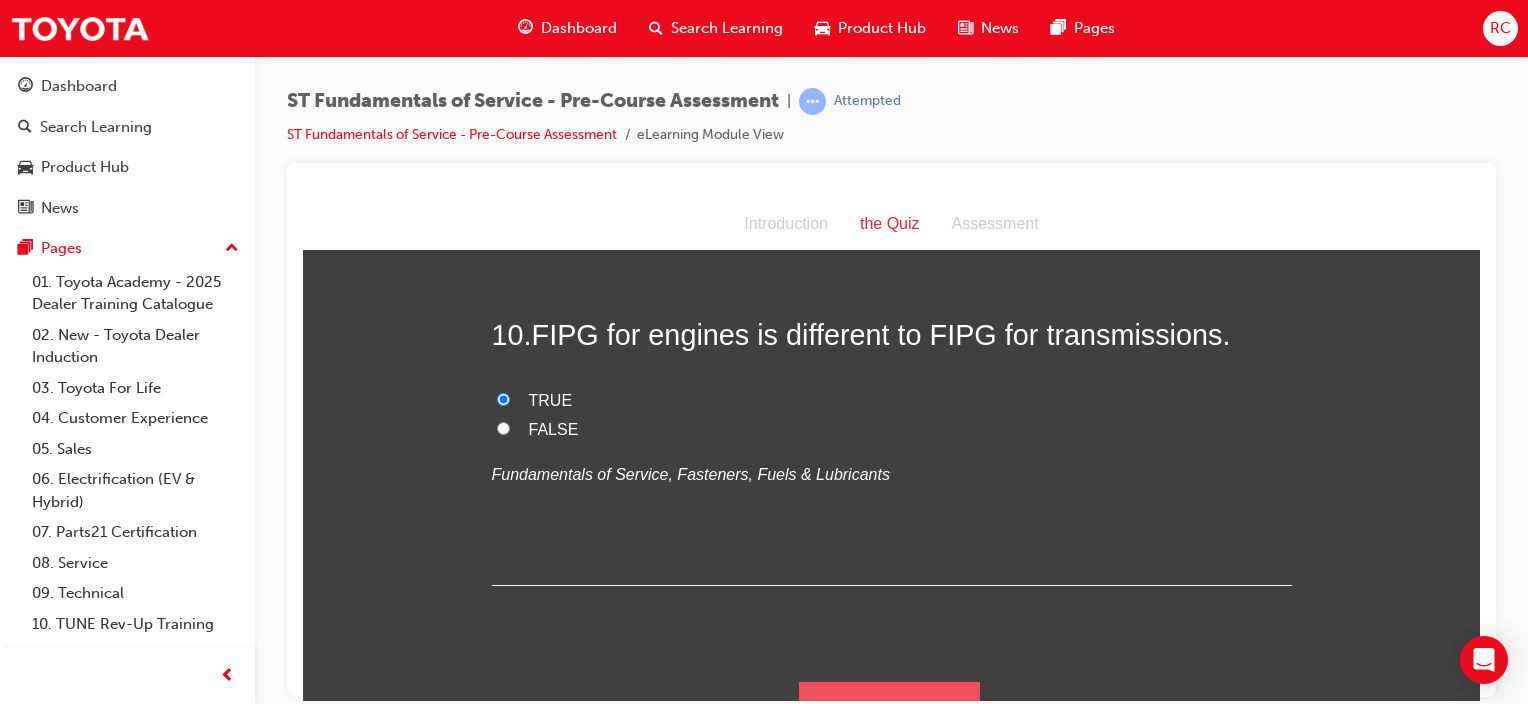 scroll, scrollTop: 4150, scrollLeft: 0, axis: vertical 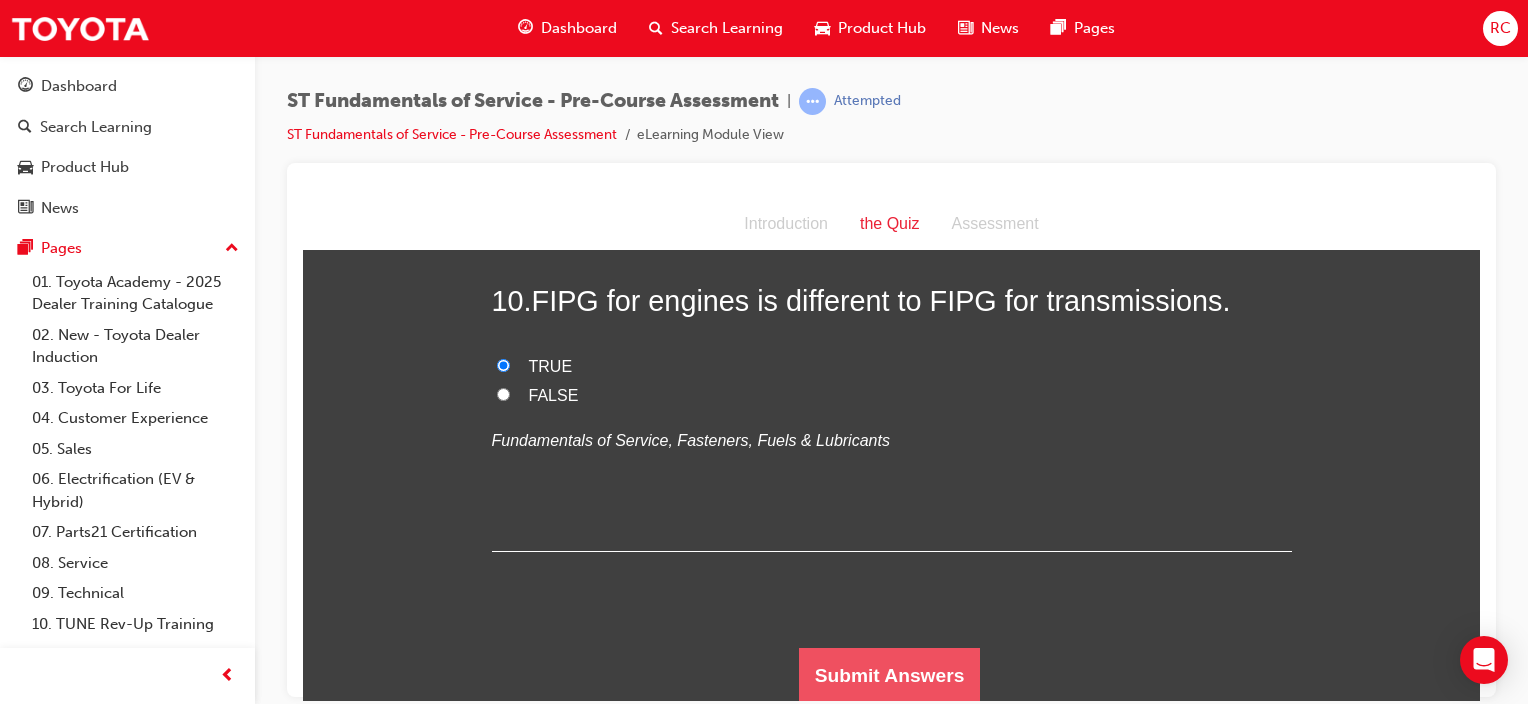 click on "Submit Answers" at bounding box center (890, 675) 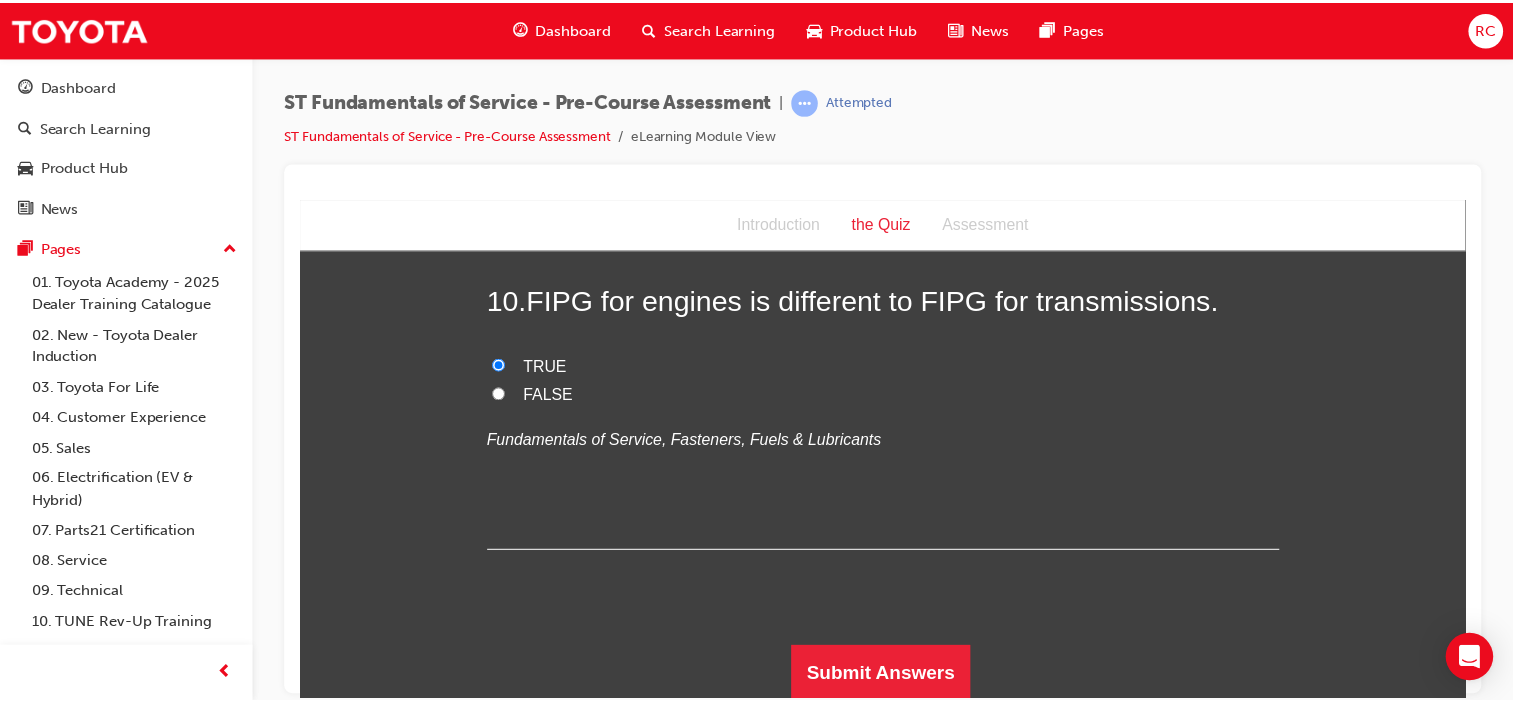 scroll, scrollTop: 0, scrollLeft: 0, axis: both 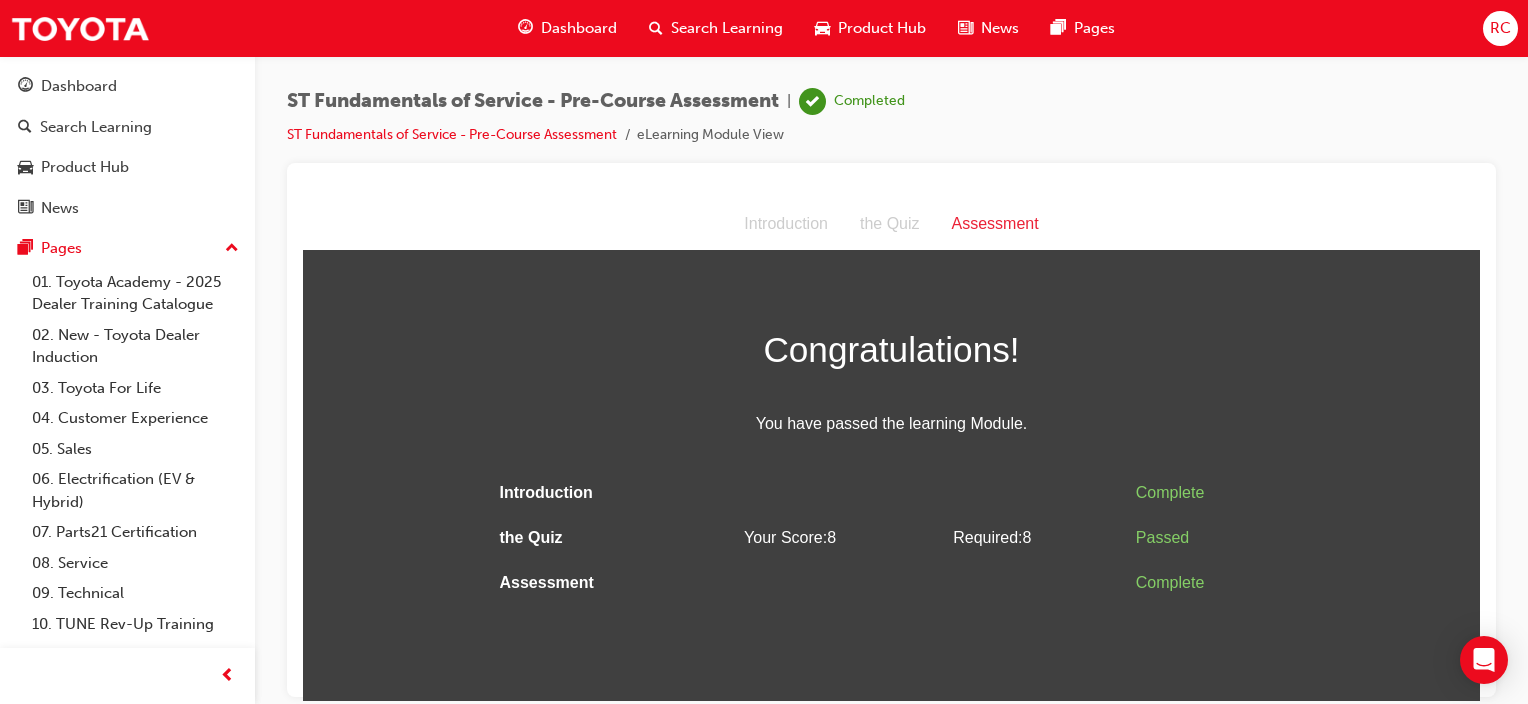 click on "Search Learning" at bounding box center [727, 28] 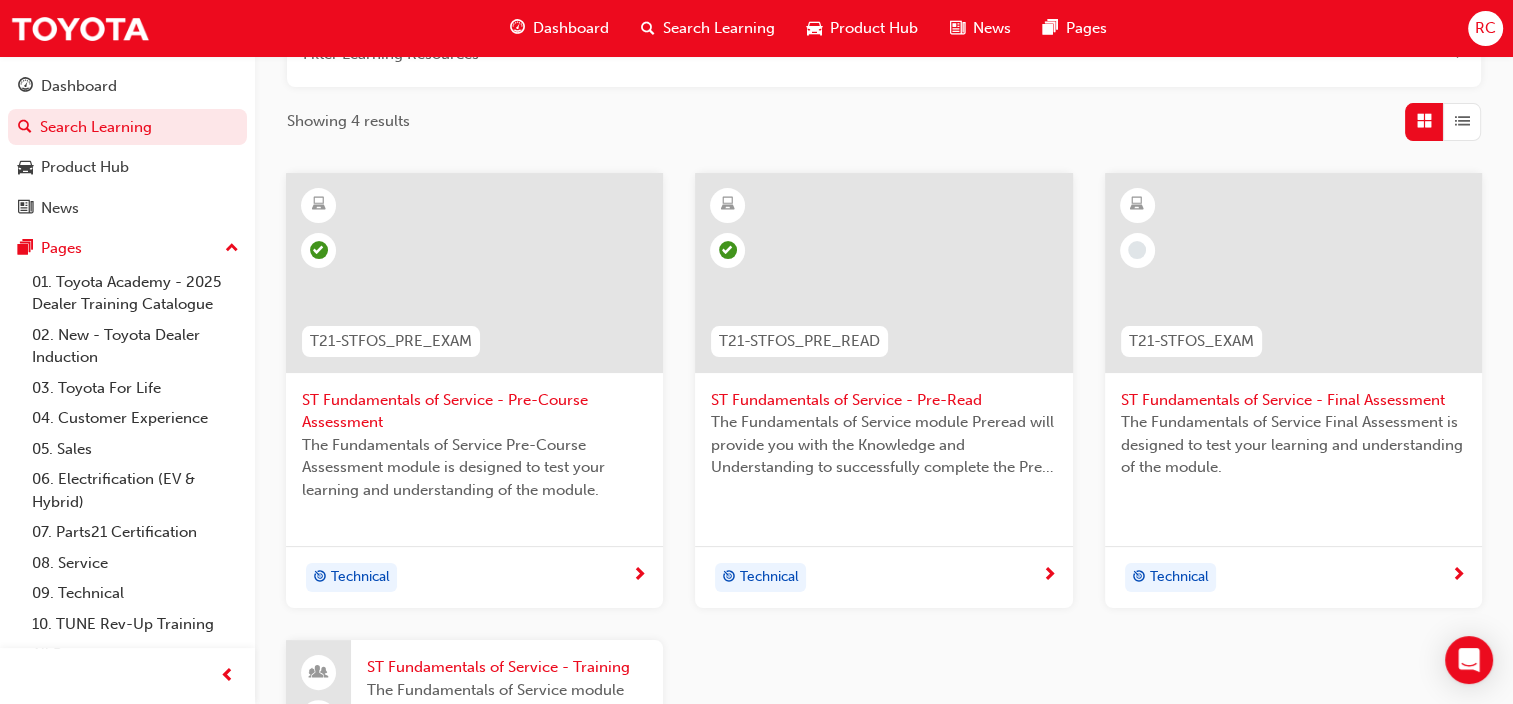 scroll, scrollTop: 400, scrollLeft: 0, axis: vertical 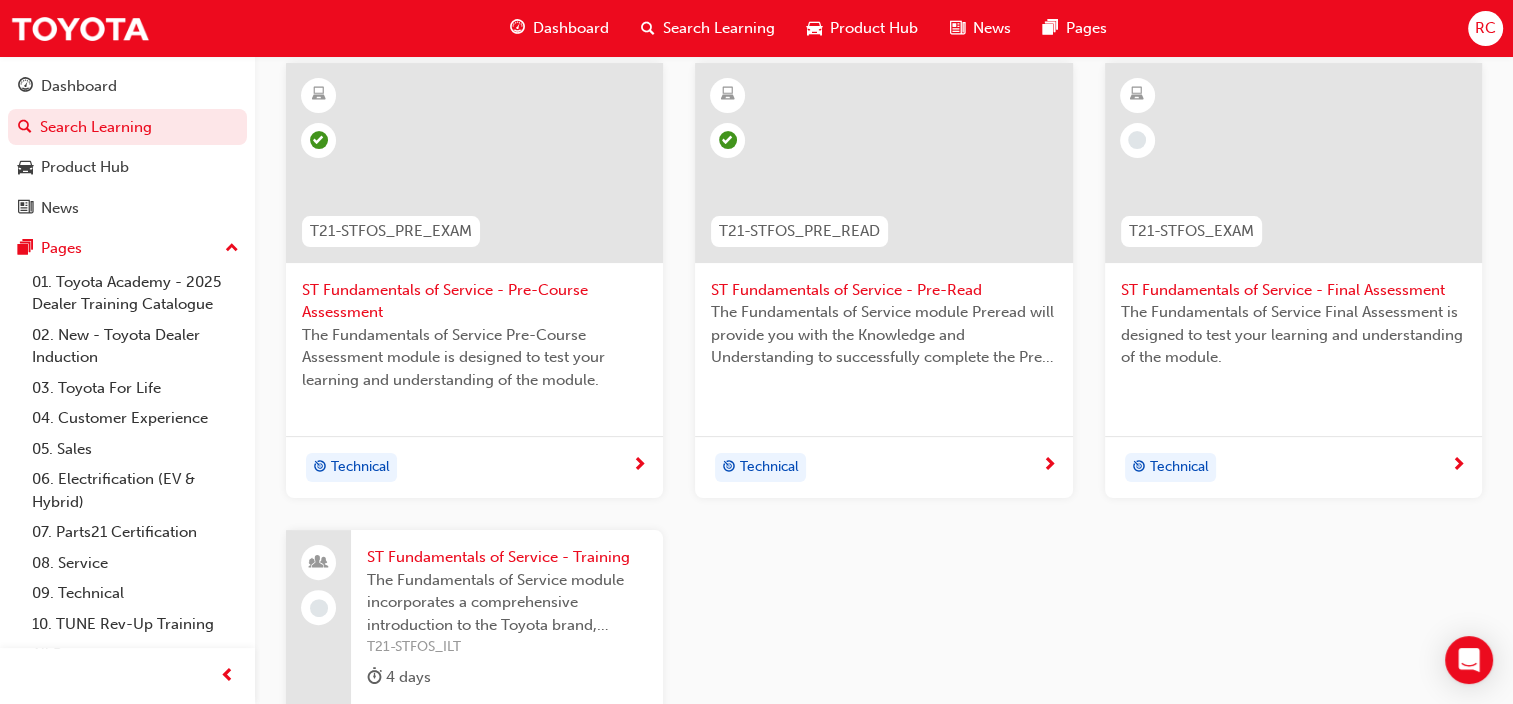 click on "ST Fundamentals of Service - Final Assessment" at bounding box center (1293, 290) 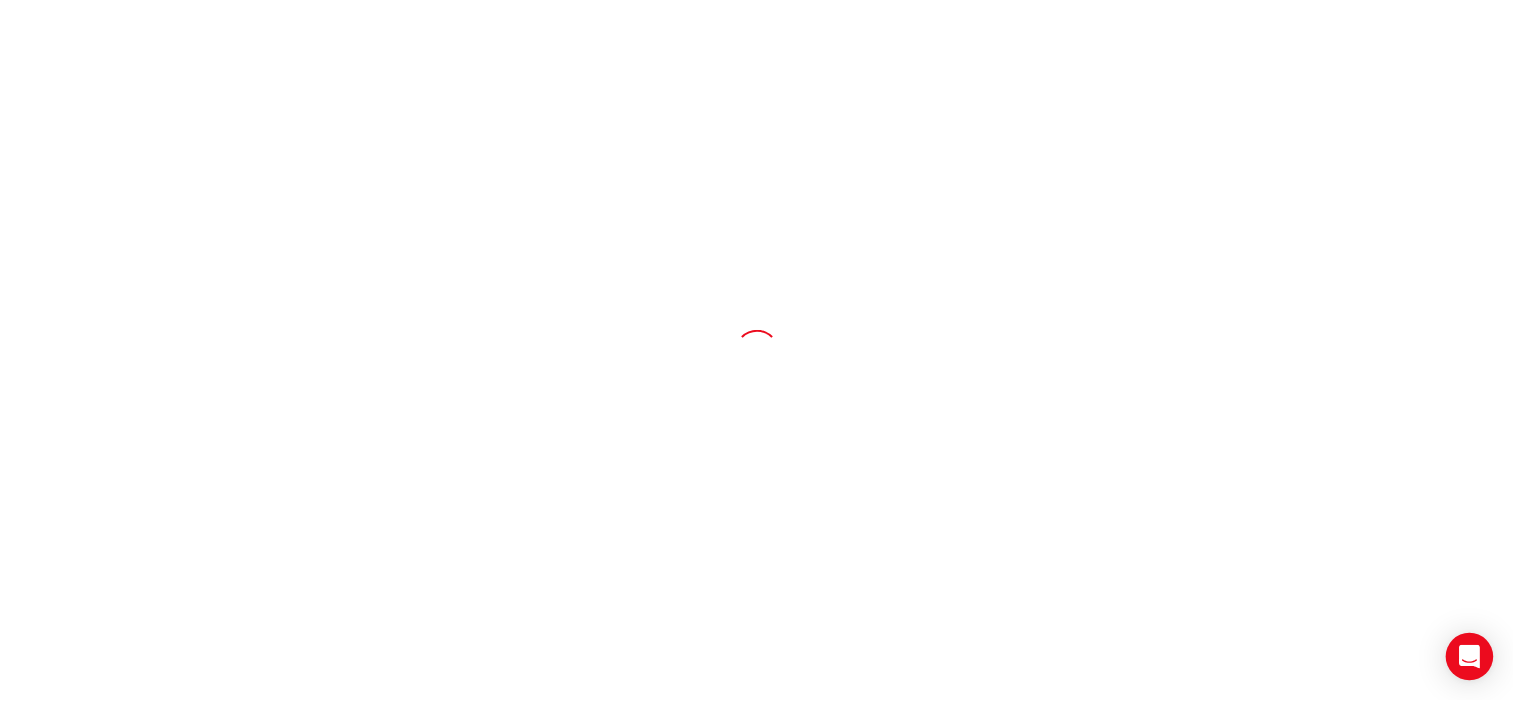 scroll, scrollTop: 0, scrollLeft: 0, axis: both 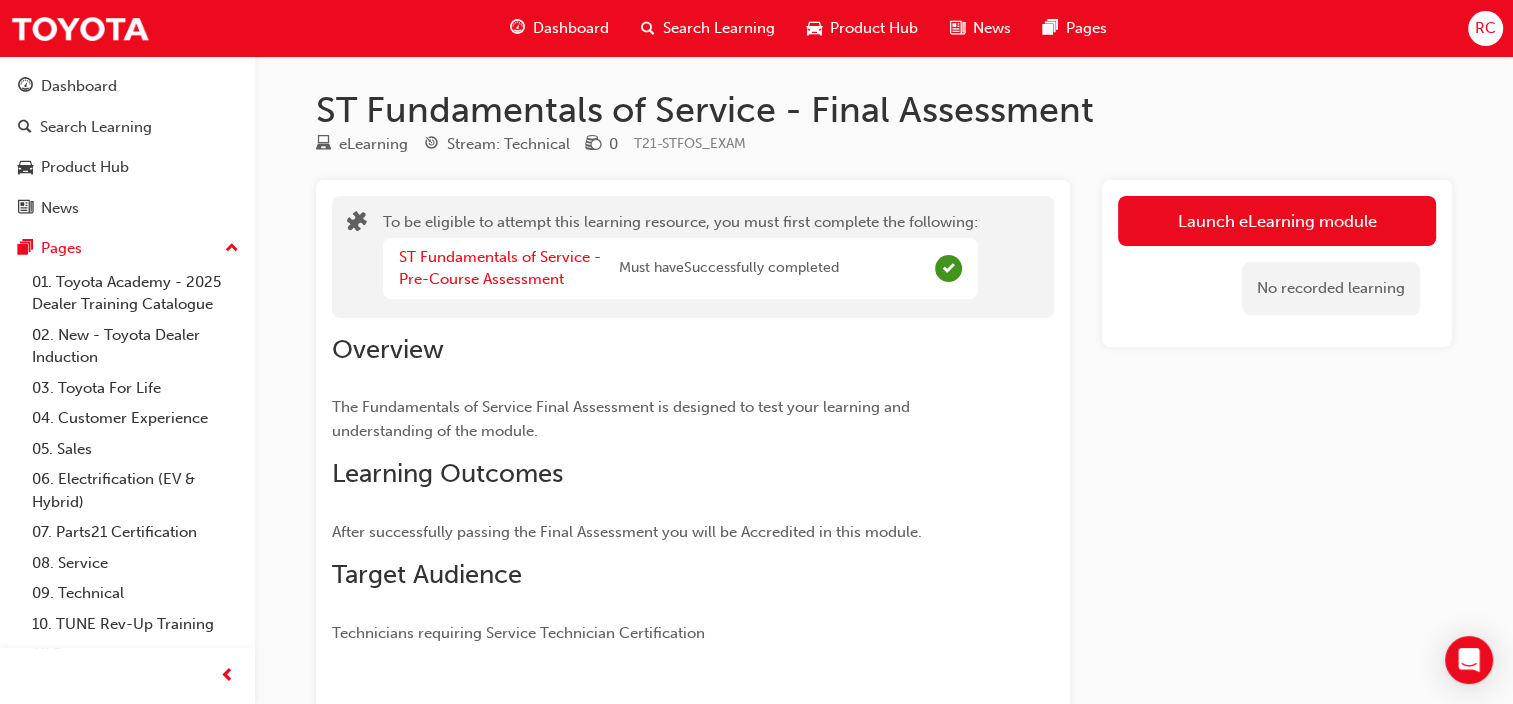 click on "Launch eLearning module" at bounding box center [1277, 221] 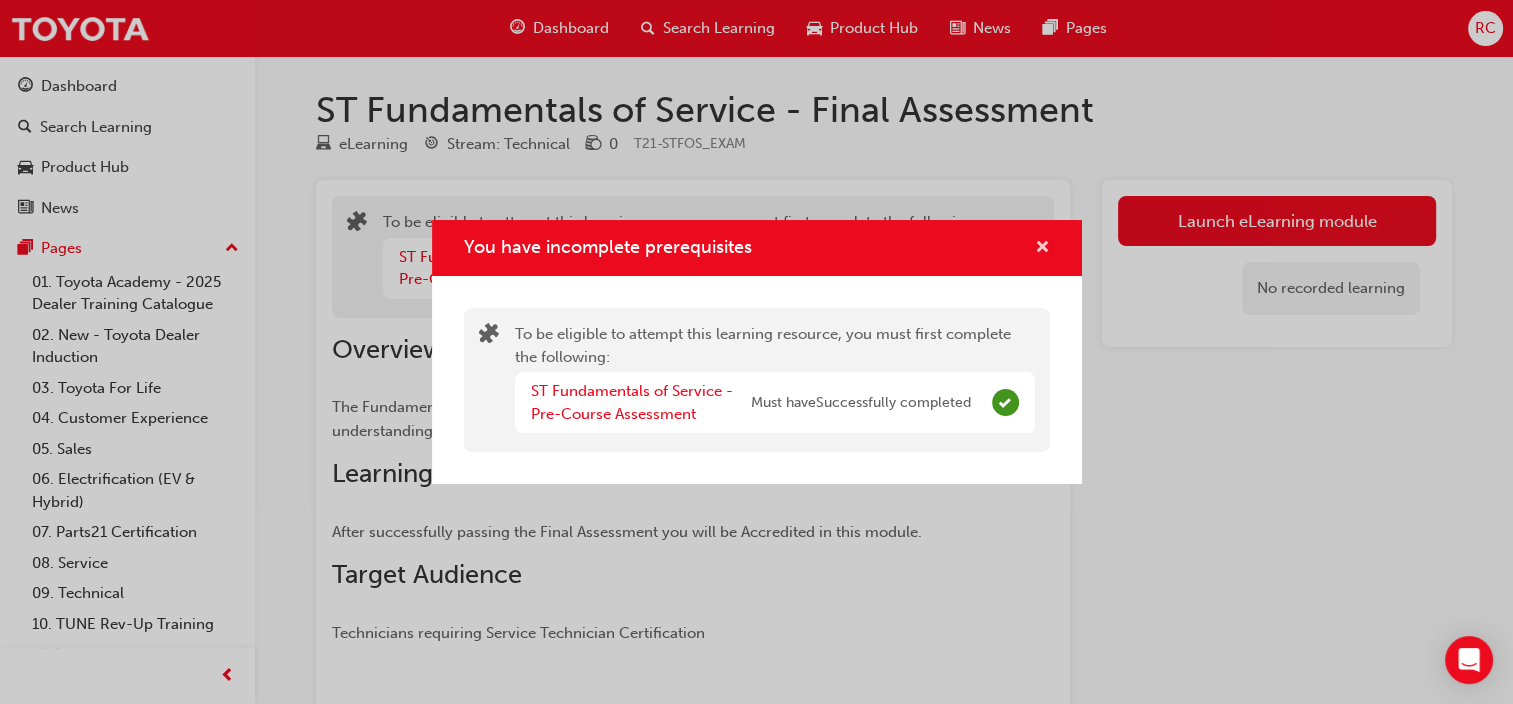 click at bounding box center [1042, 249] 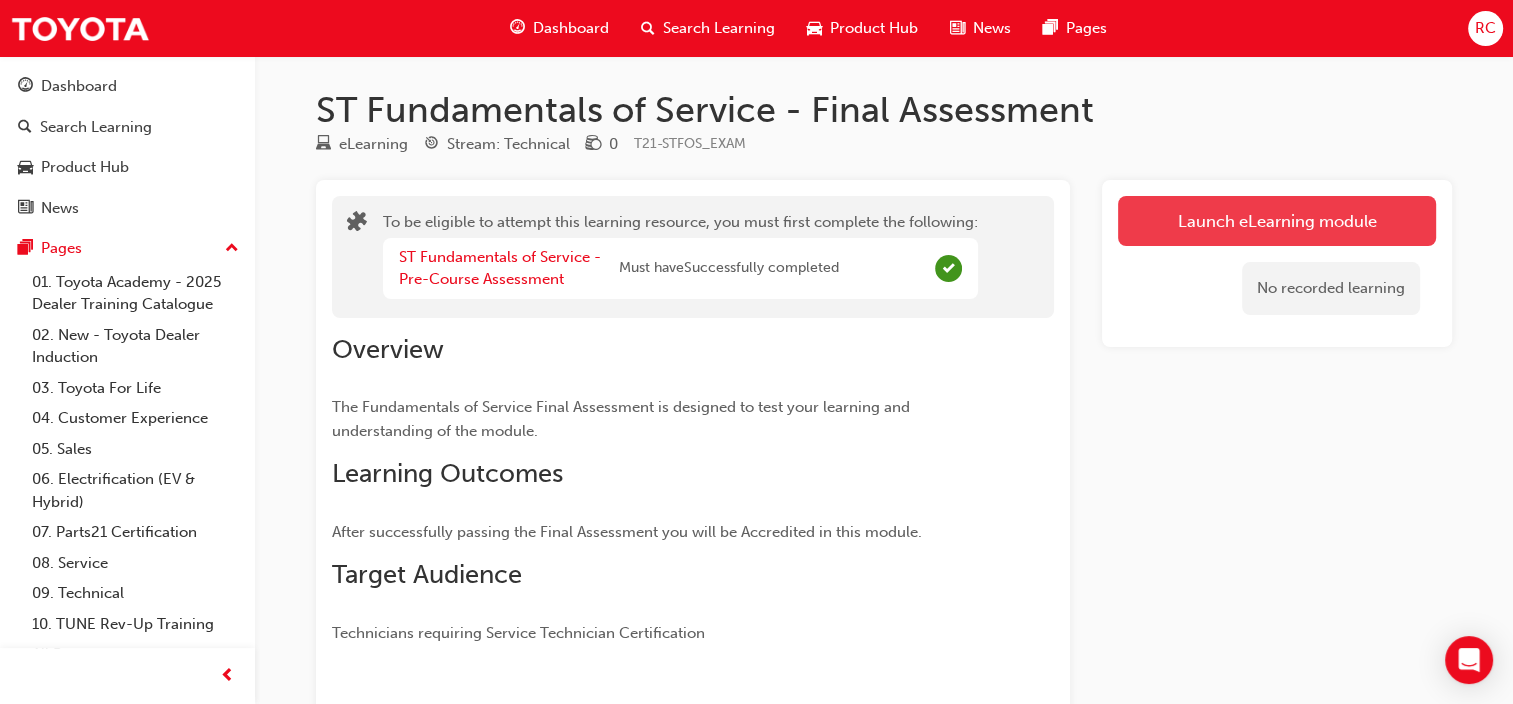 click on "Launch eLearning module" at bounding box center [1277, 221] 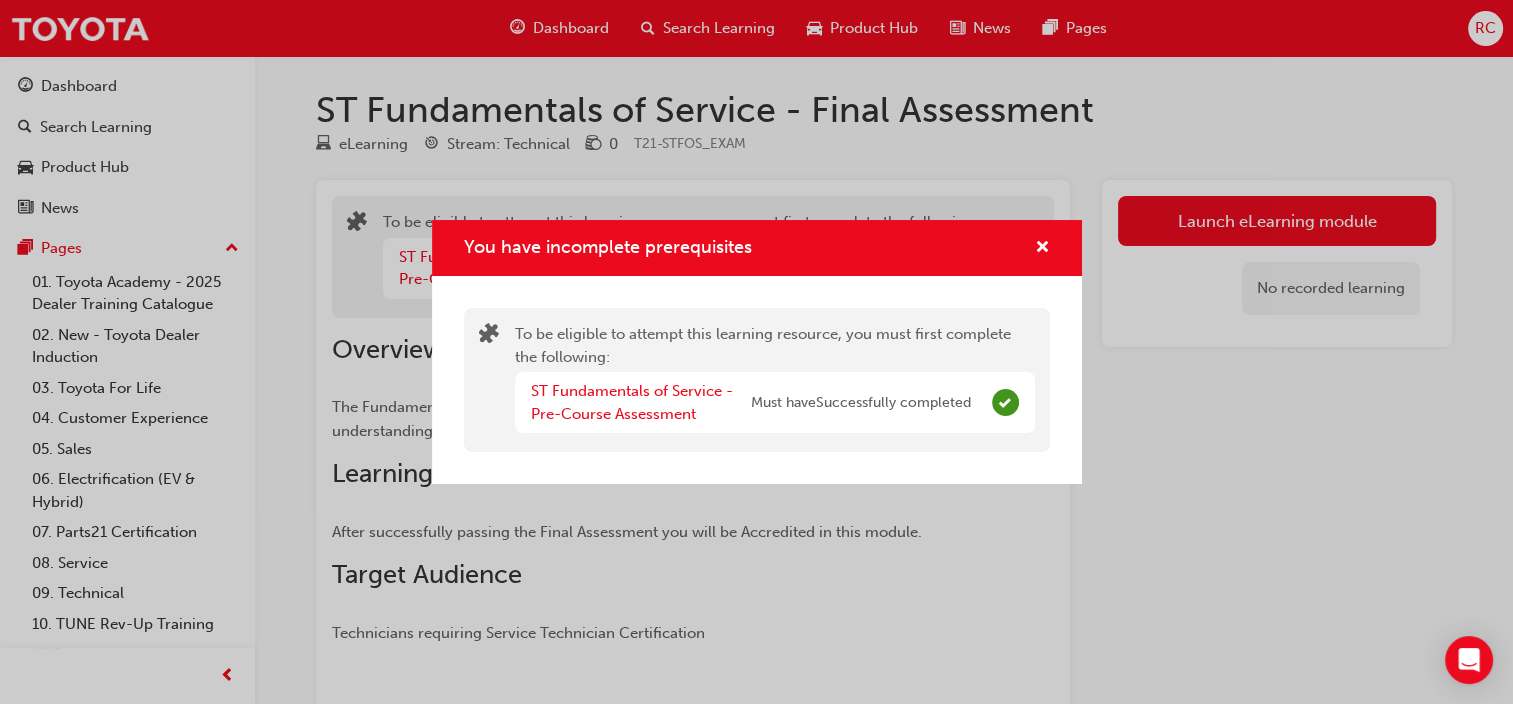 click at bounding box center [1034, 248] 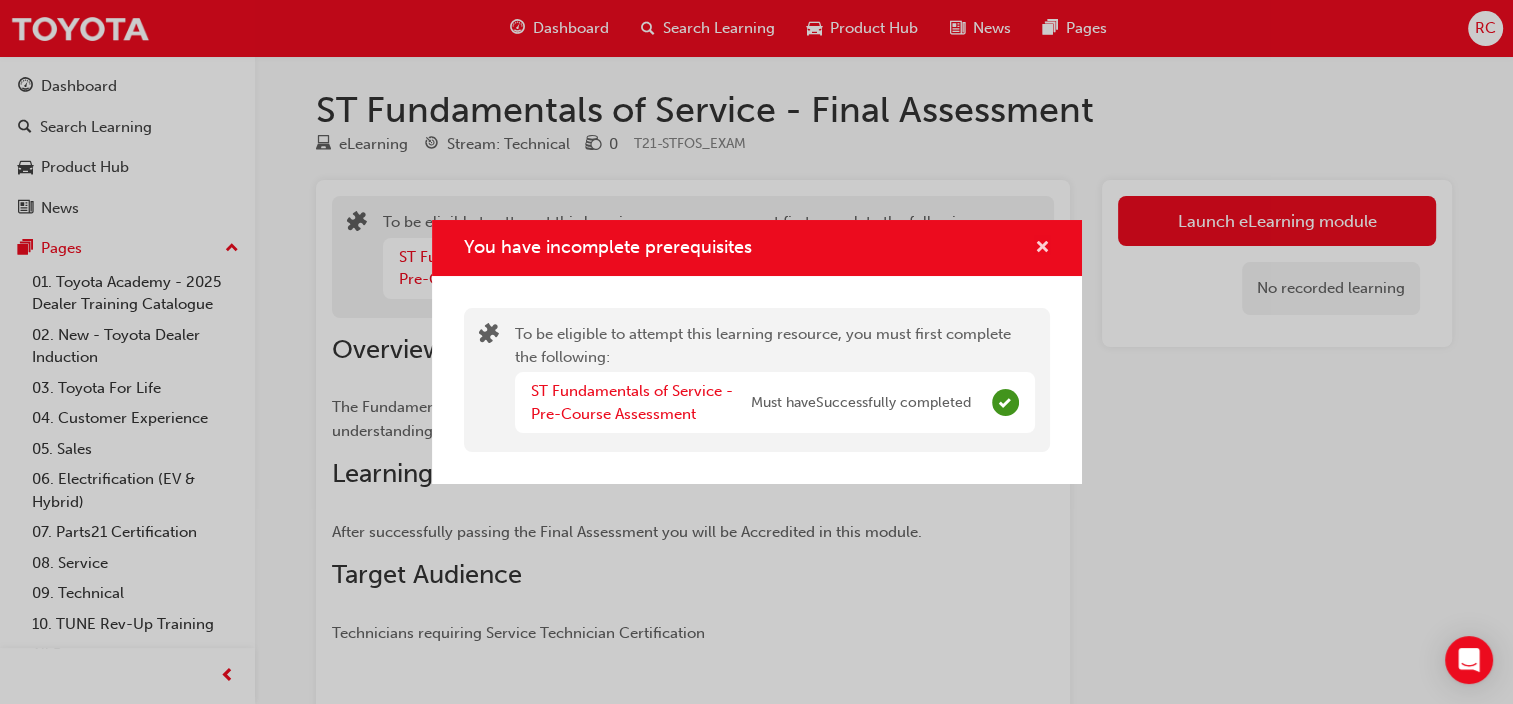 drag, startPoint x: 1047, startPoint y: 244, endPoint x: 973, endPoint y: 212, distance: 80.622574 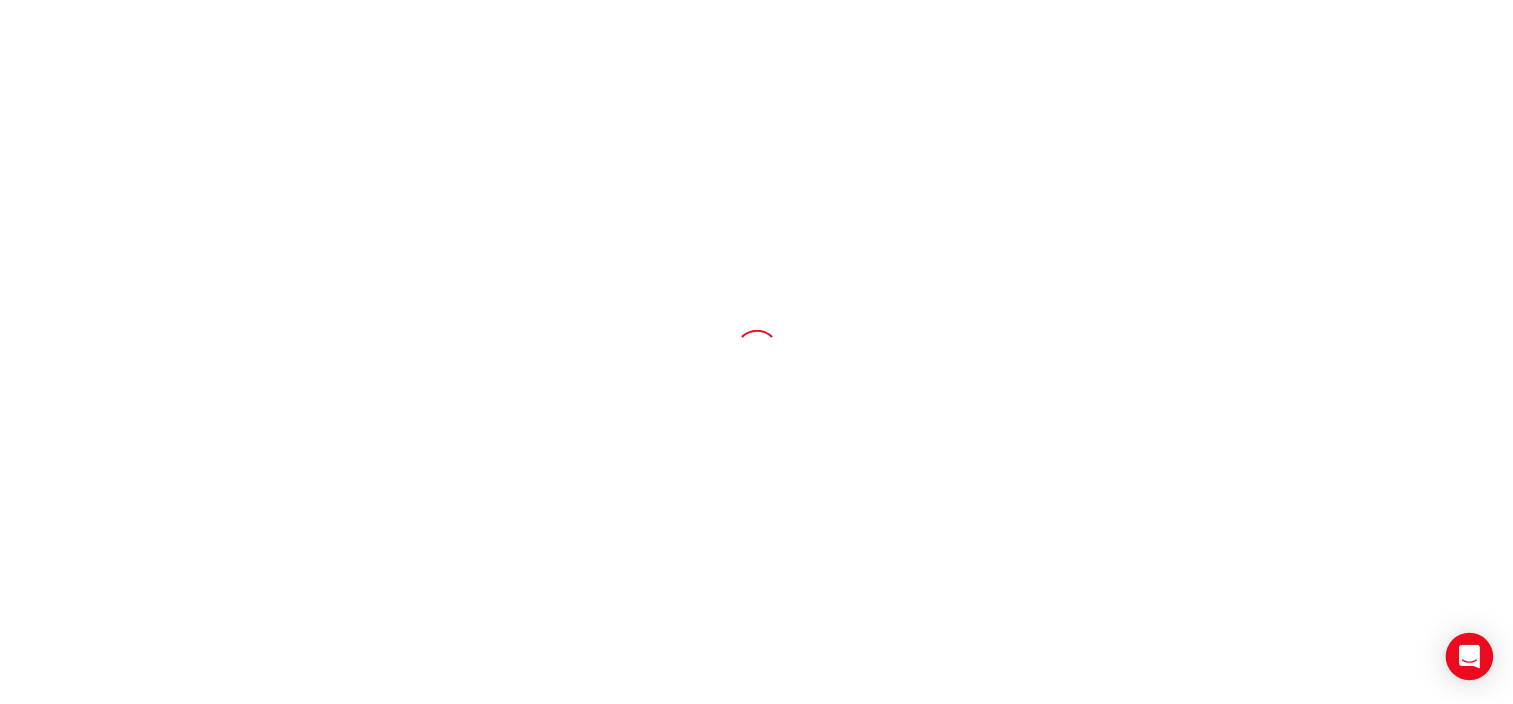 scroll, scrollTop: 0, scrollLeft: 0, axis: both 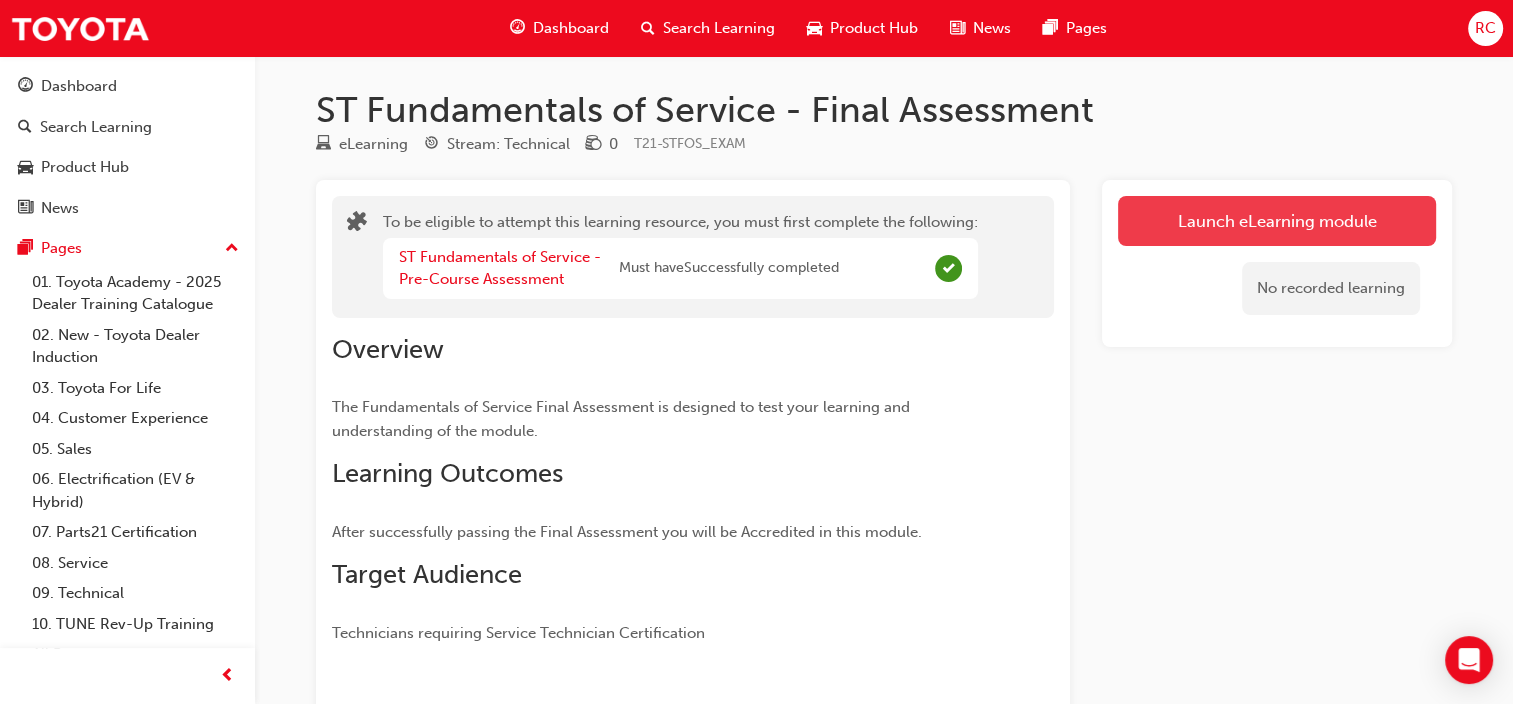 click on "Launch eLearning module" at bounding box center (1277, 221) 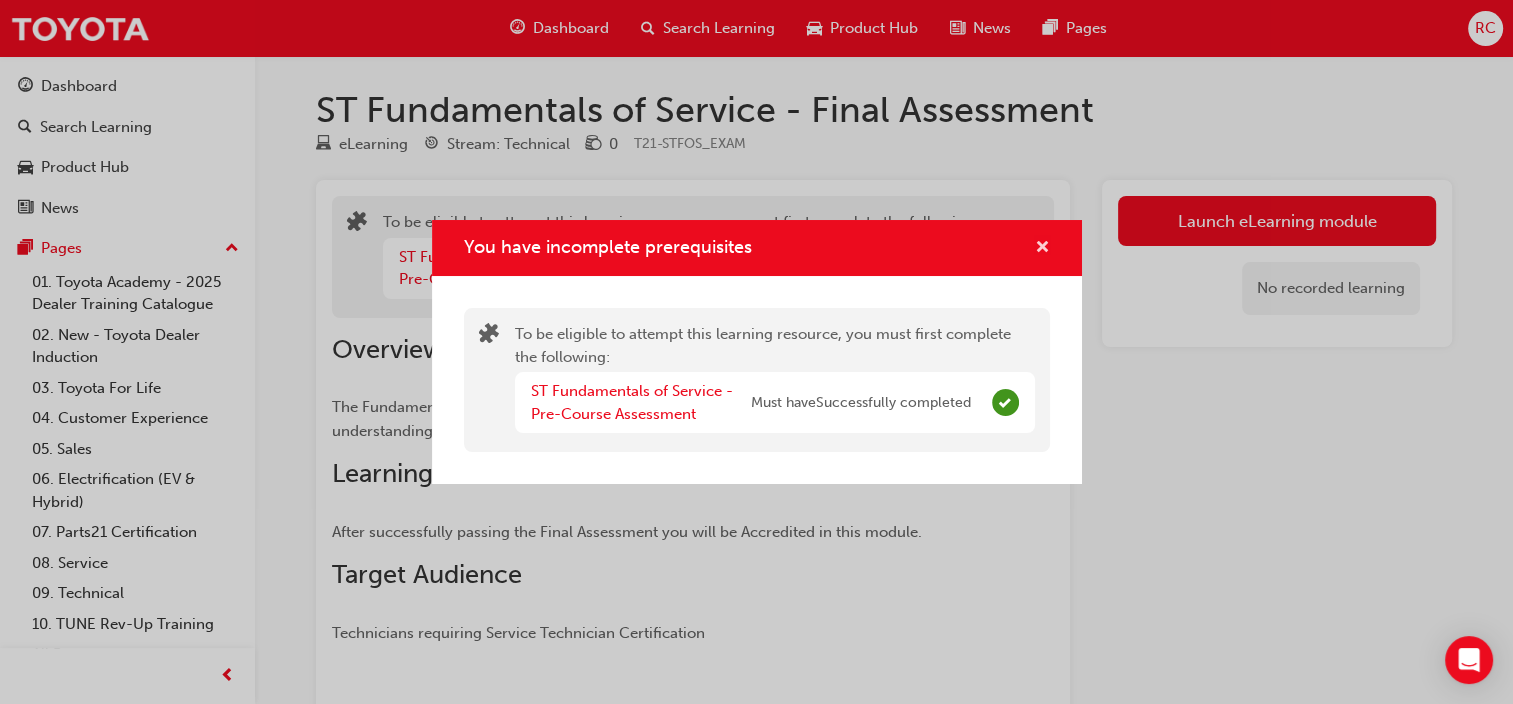 click at bounding box center [1042, 249] 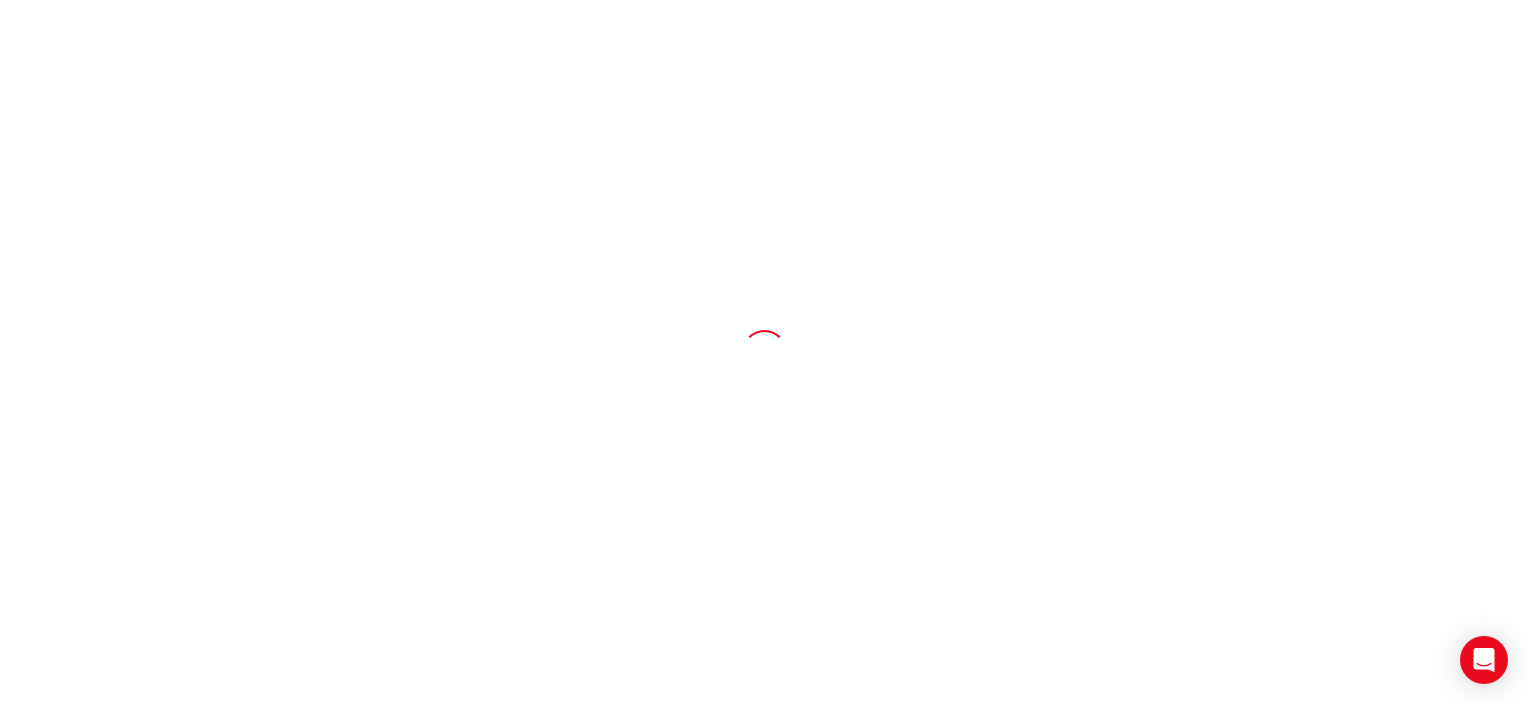 scroll, scrollTop: 0, scrollLeft: 0, axis: both 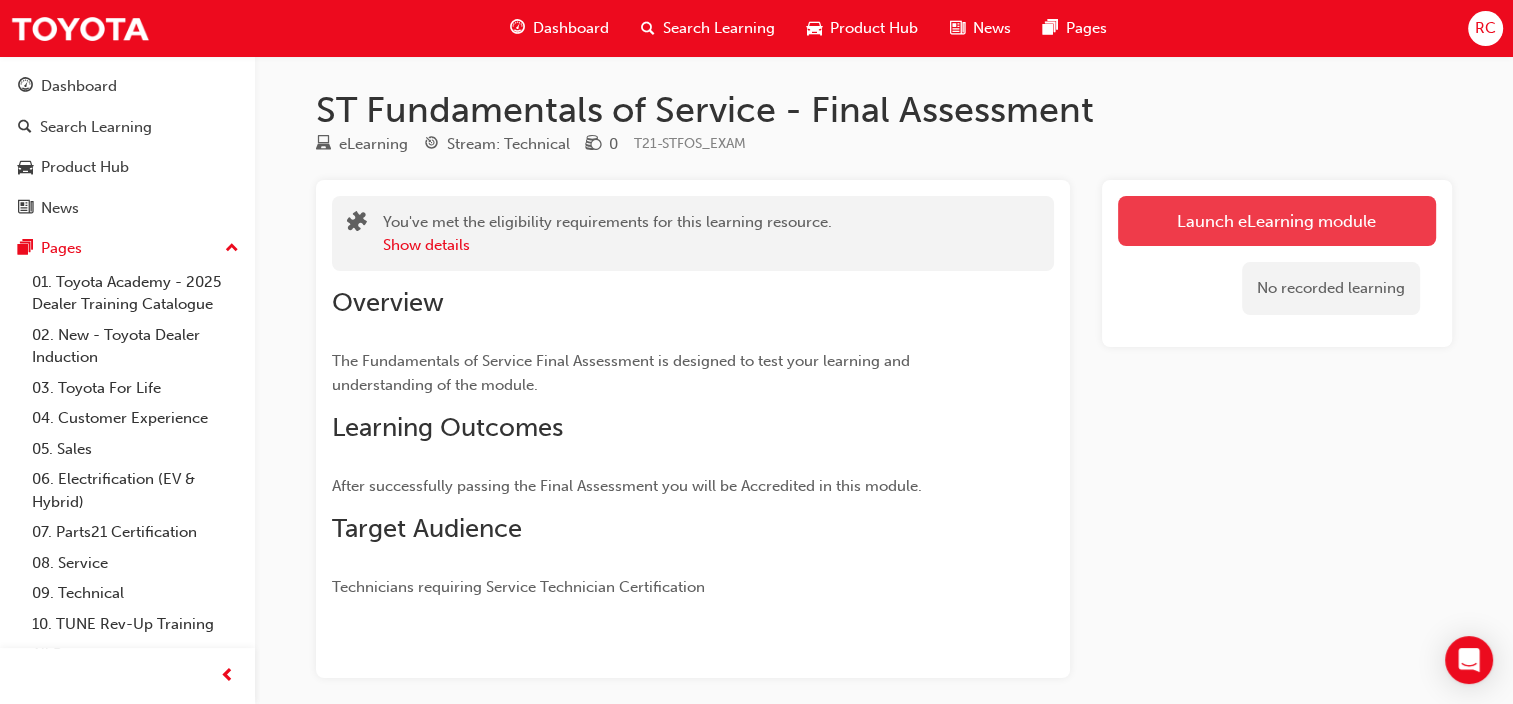 click on "Launch eLearning module" at bounding box center (1277, 221) 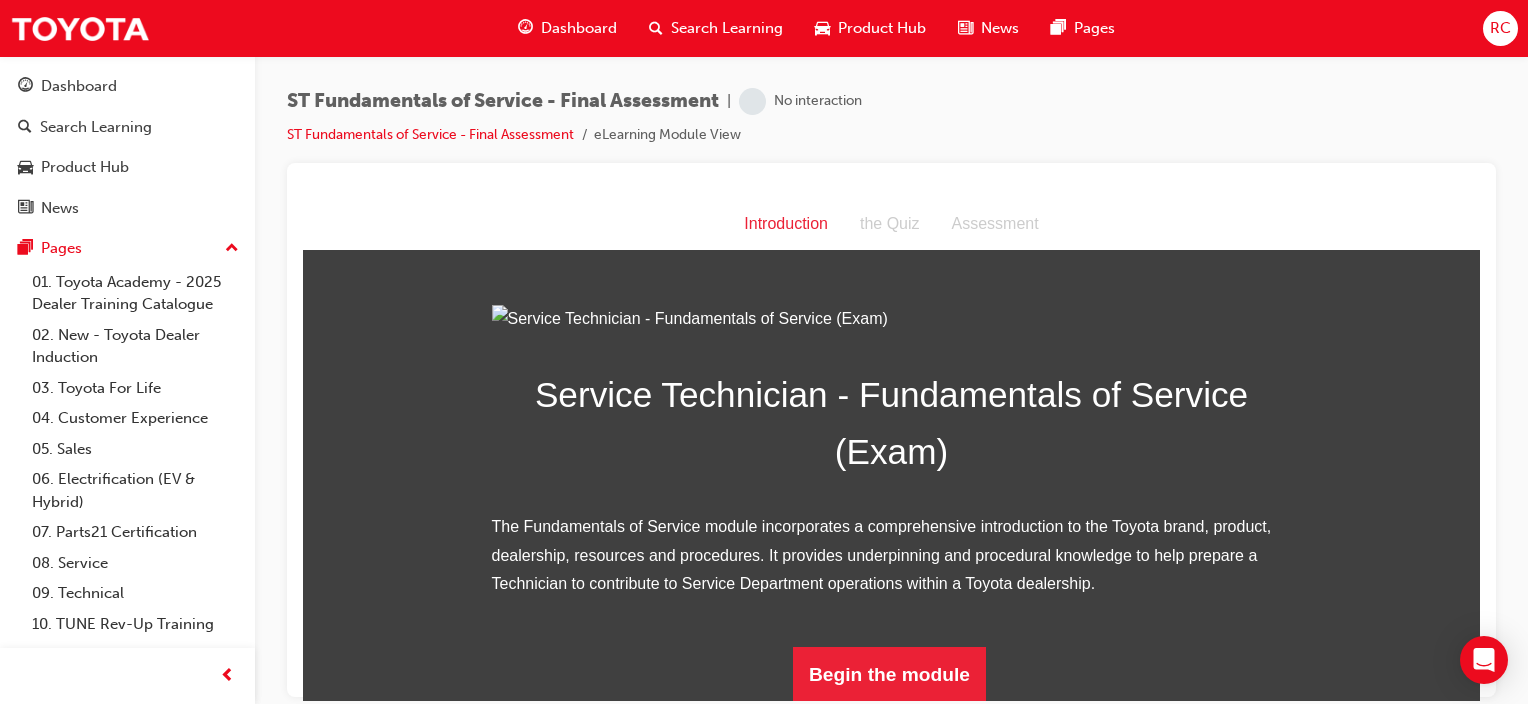 scroll, scrollTop: 222, scrollLeft: 0, axis: vertical 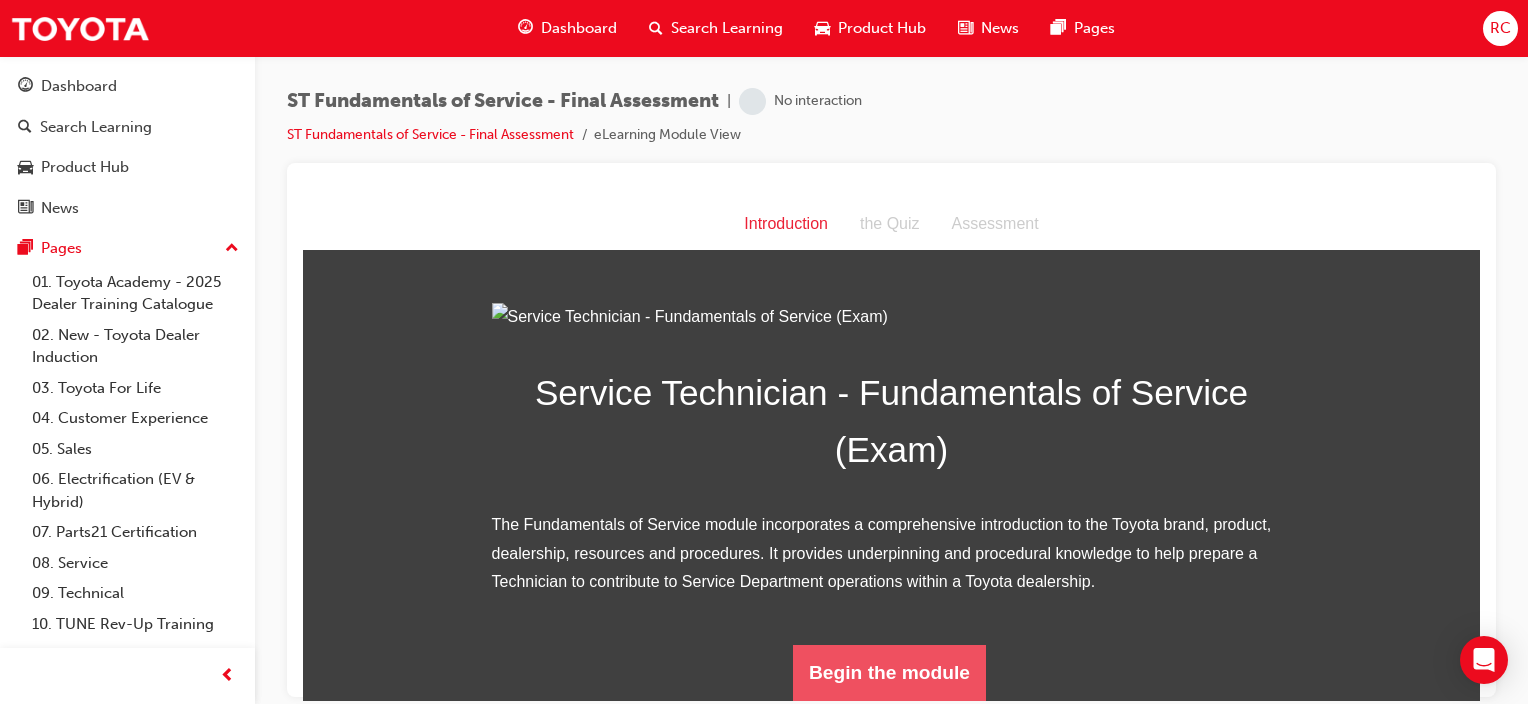 click on "Begin the module" at bounding box center (889, 672) 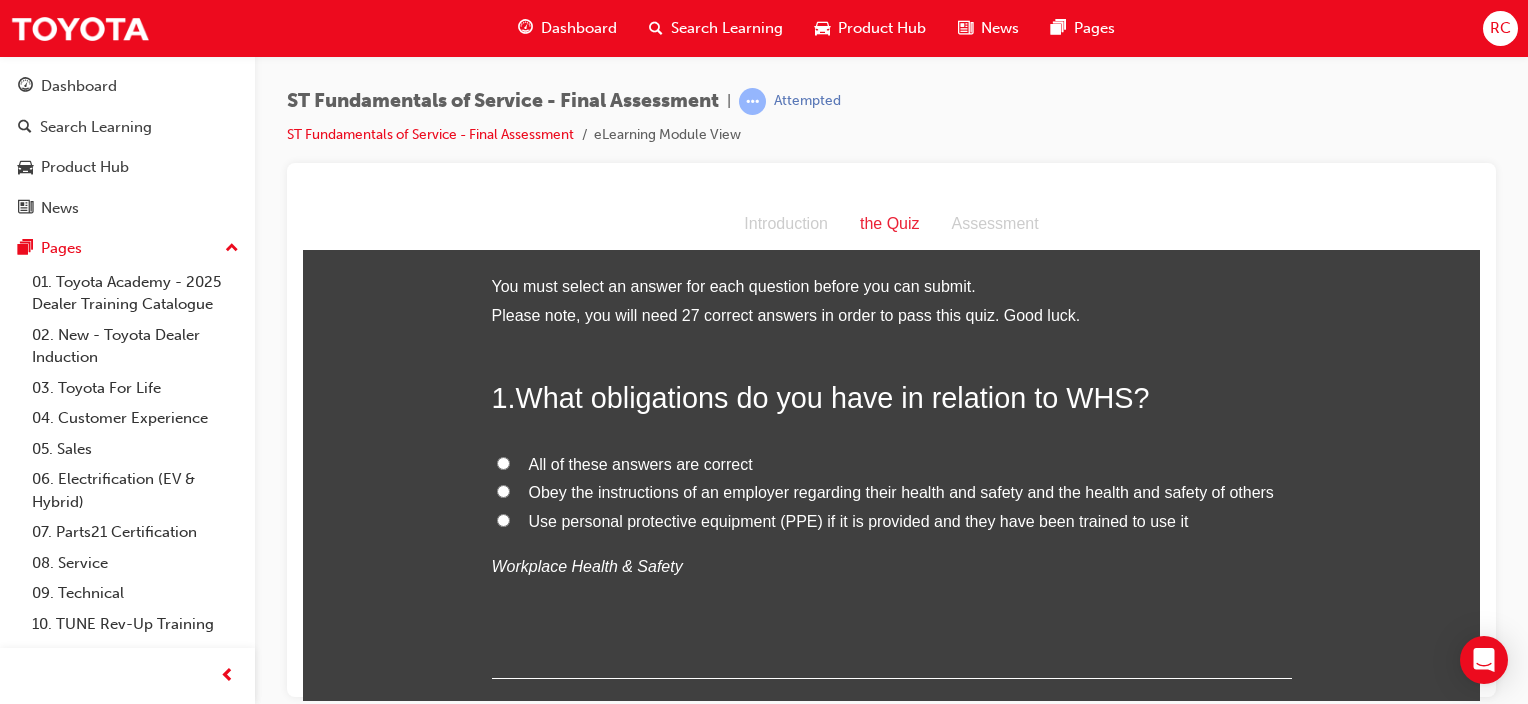 click on "All of these answers are correct" at bounding box center [641, 463] 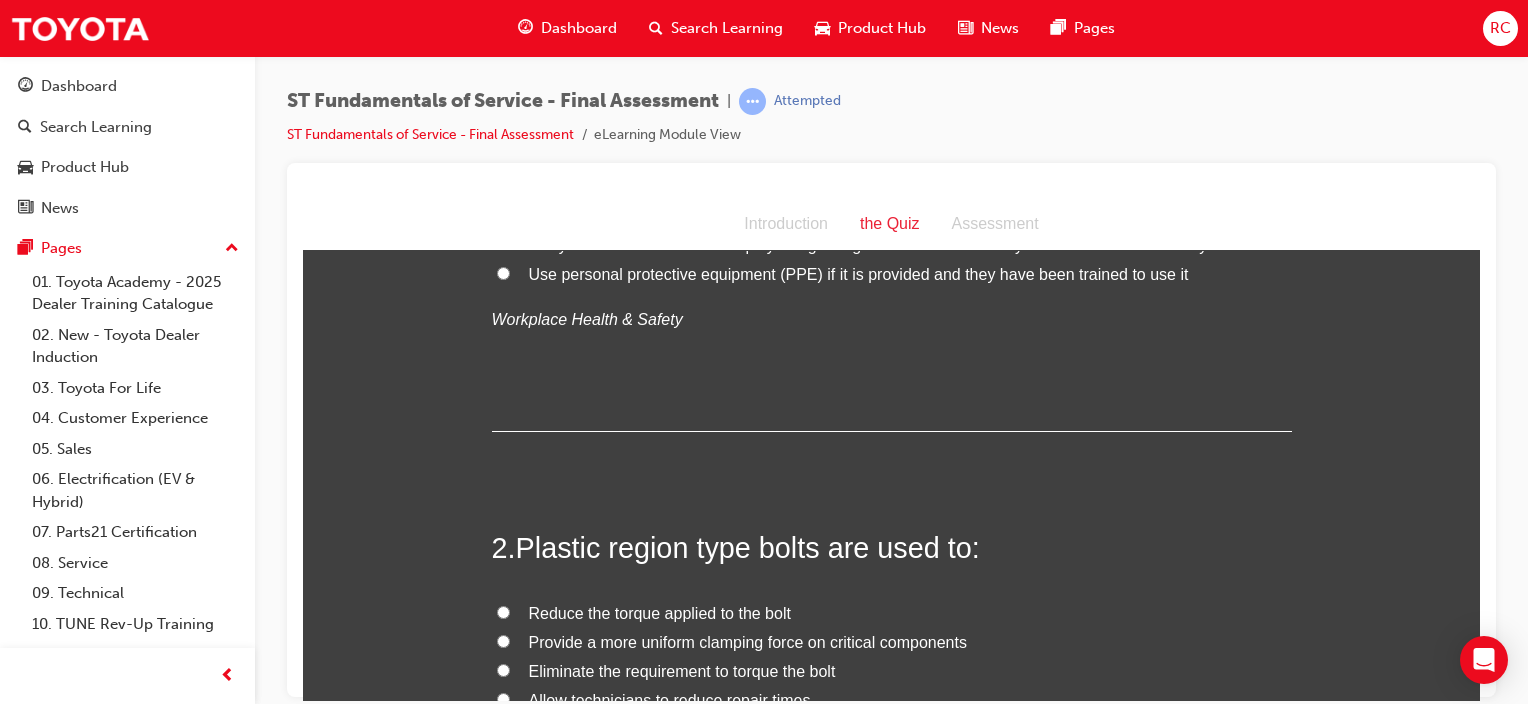 scroll, scrollTop: 400, scrollLeft: 0, axis: vertical 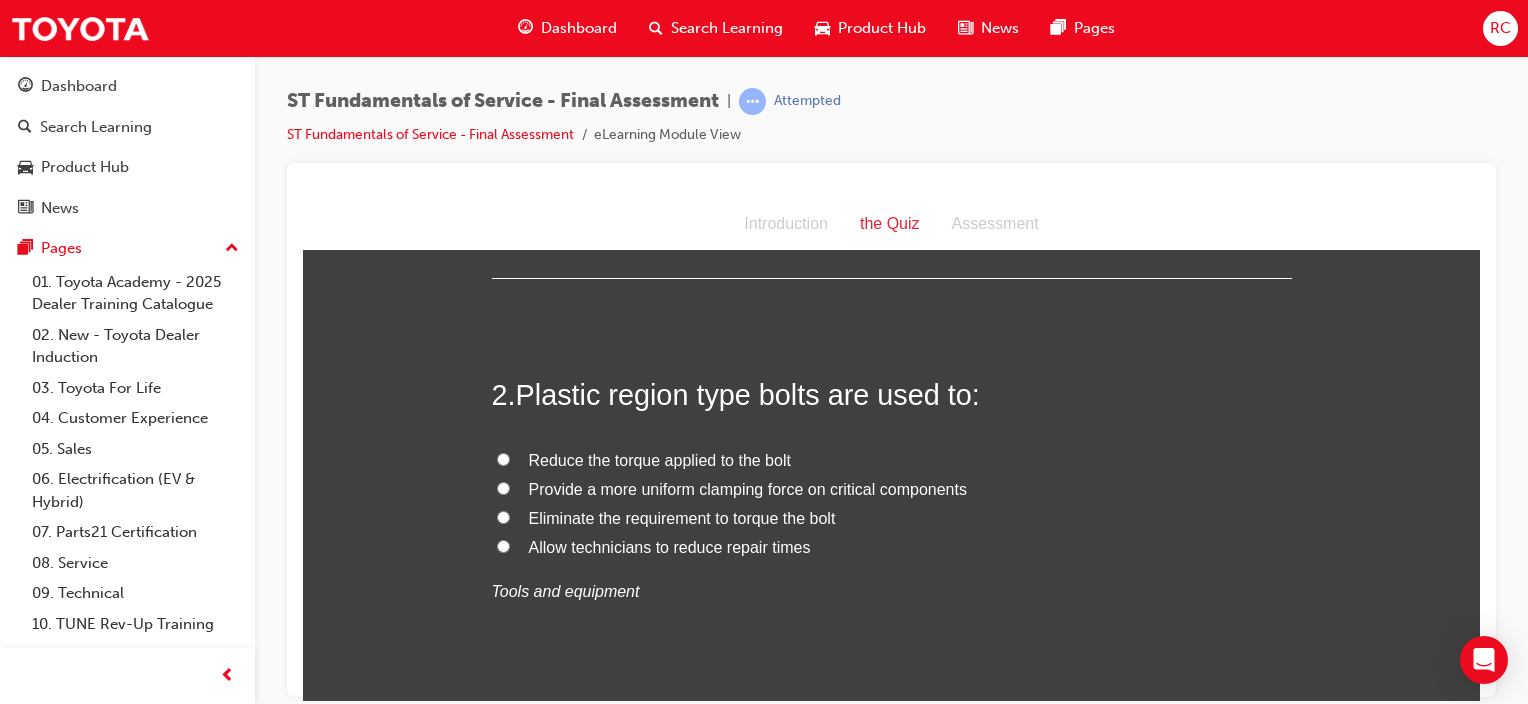 click on "Provide a more uniform clamping force on critical components" at bounding box center (748, 488) 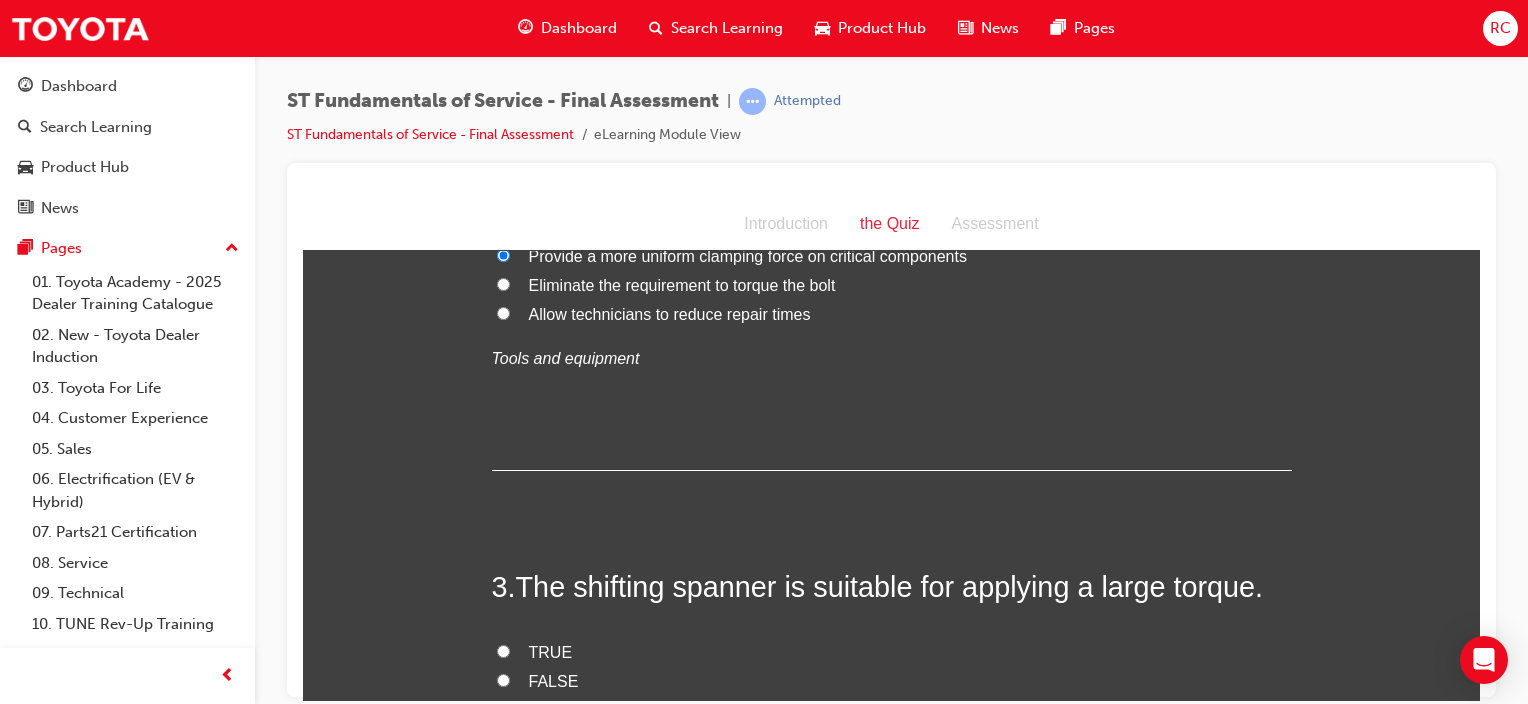 scroll, scrollTop: 700, scrollLeft: 0, axis: vertical 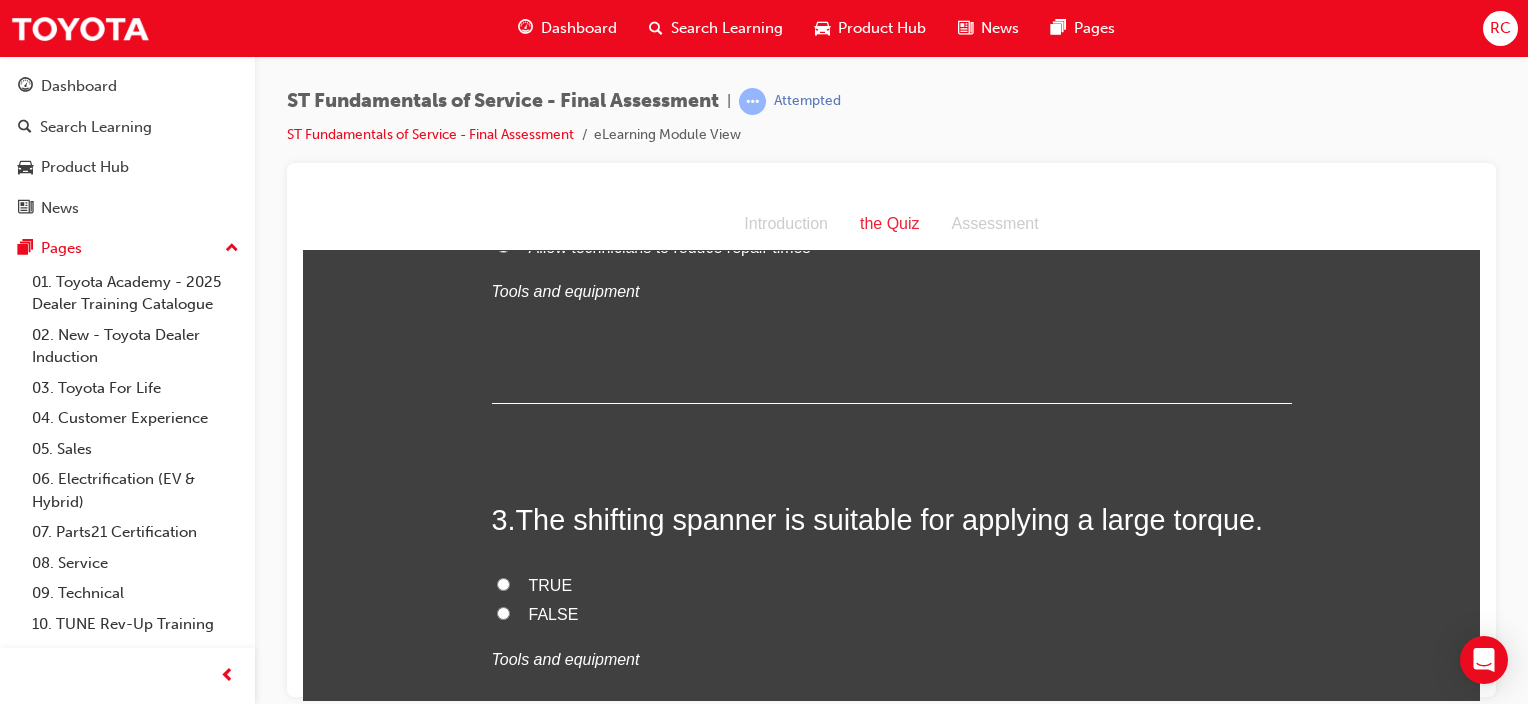 click on "FALSE" at bounding box center [554, 613] 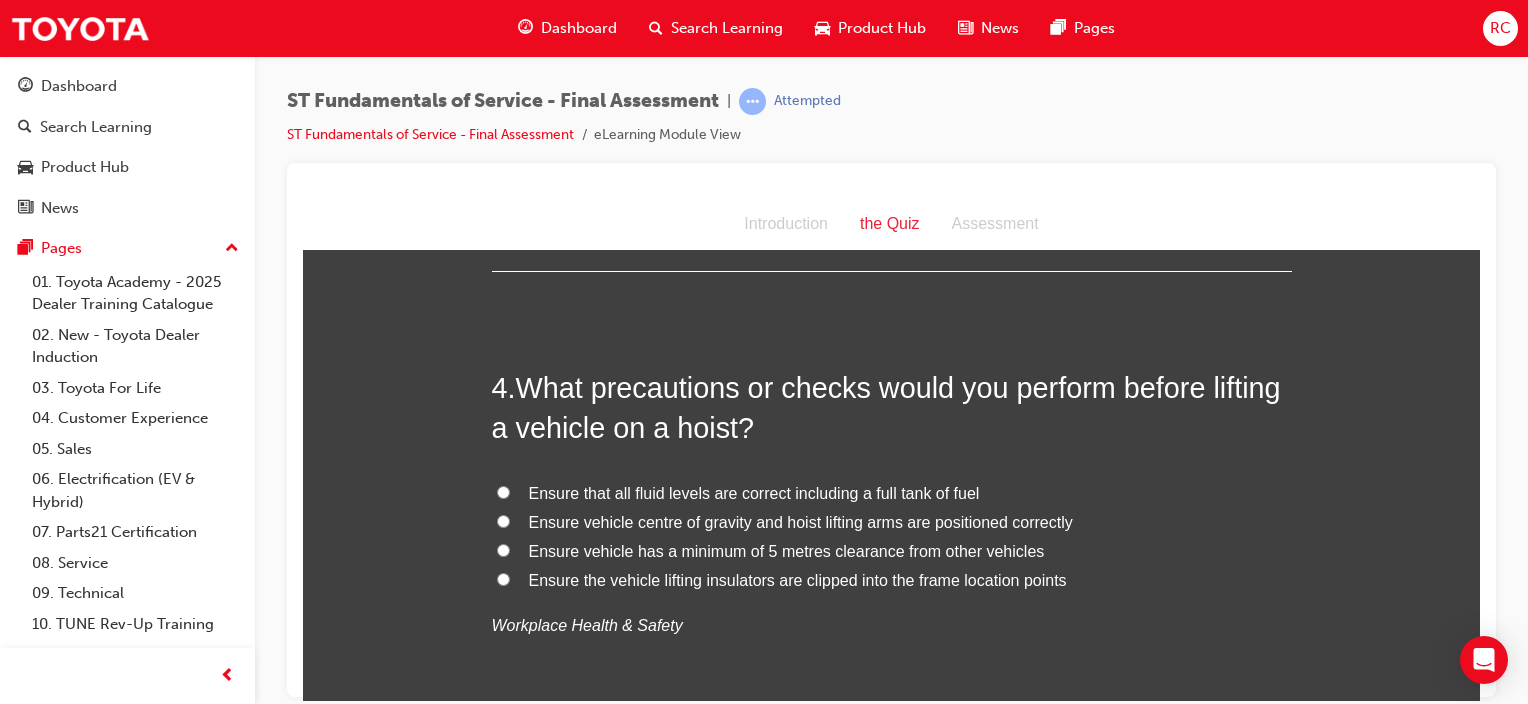 scroll, scrollTop: 1300, scrollLeft: 0, axis: vertical 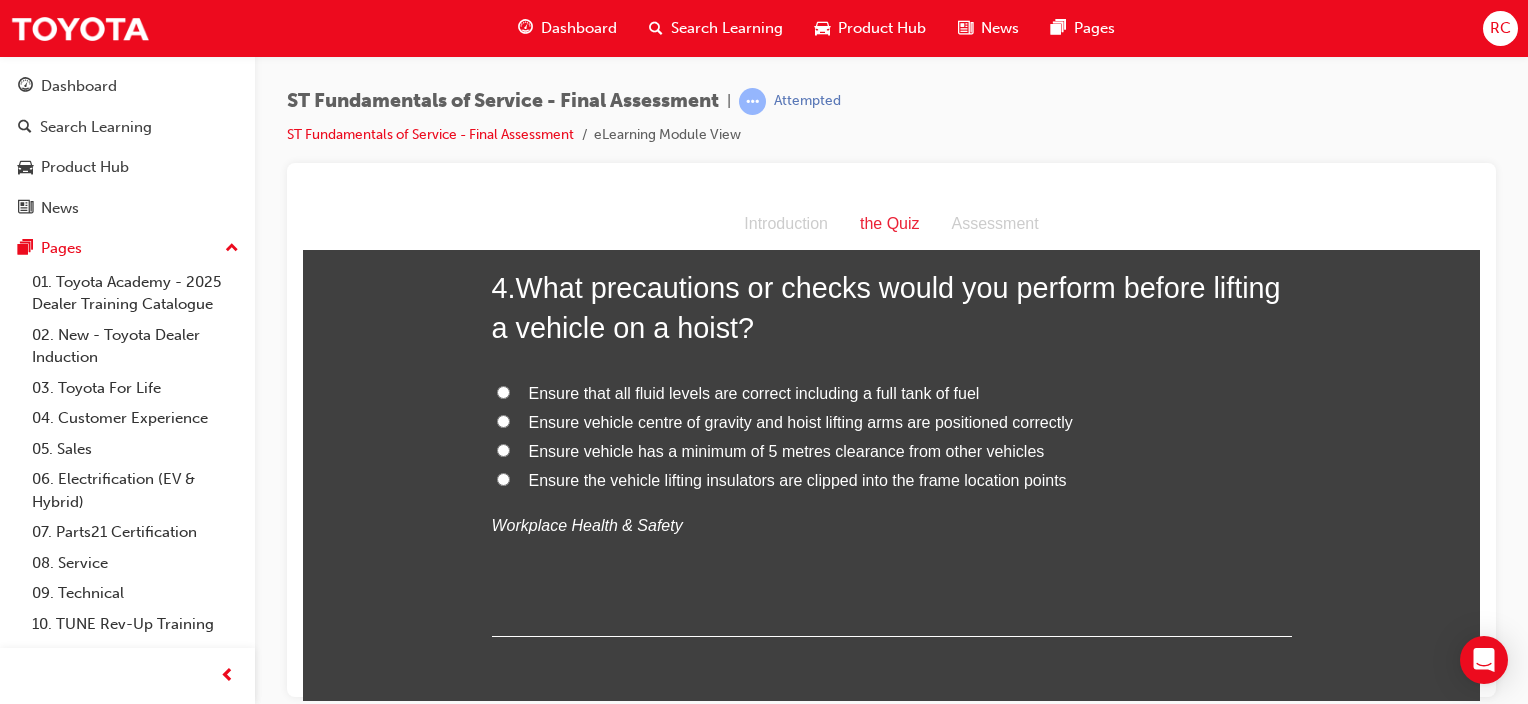 click on "Ensure vehicle centre of gravity and hoist lifting arms are positioned correctly" at bounding box center [801, 421] 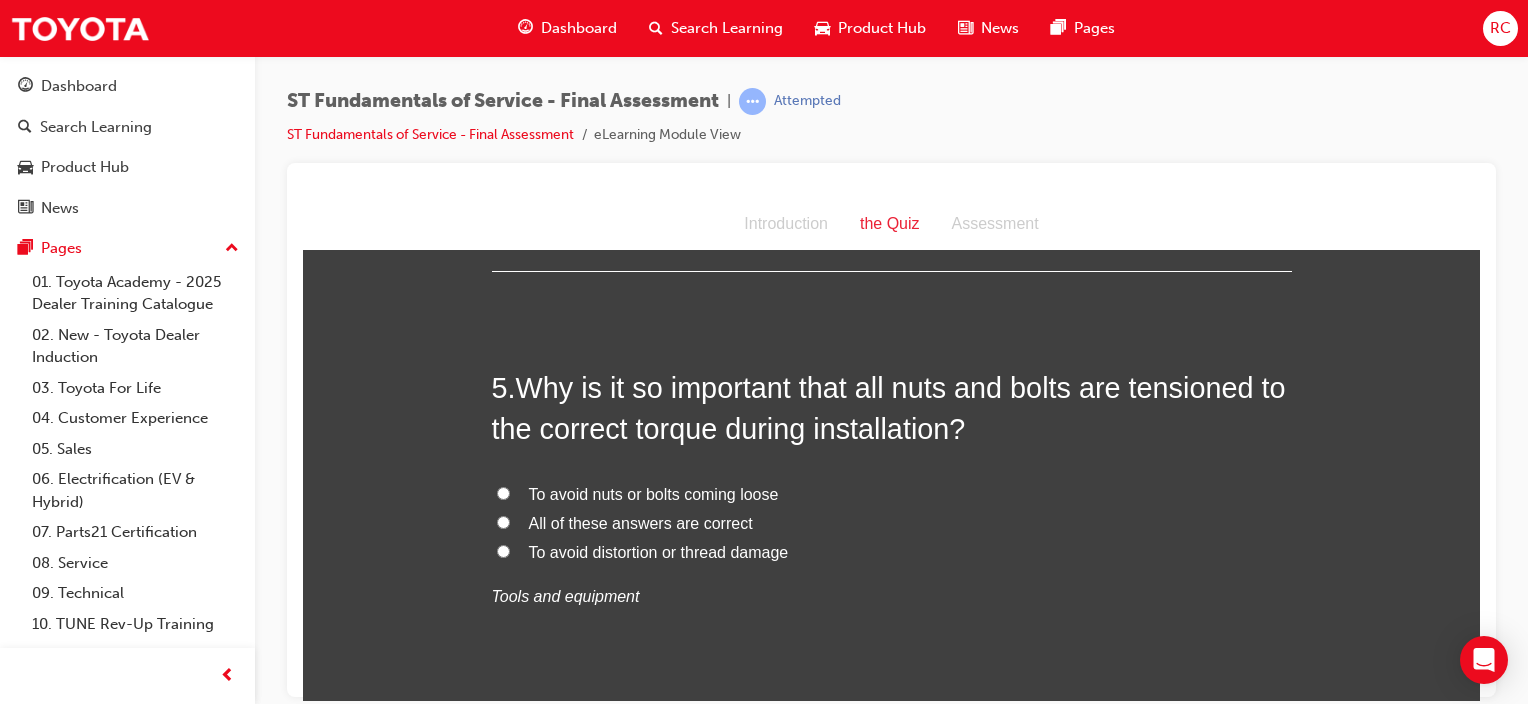 scroll, scrollTop: 1700, scrollLeft: 0, axis: vertical 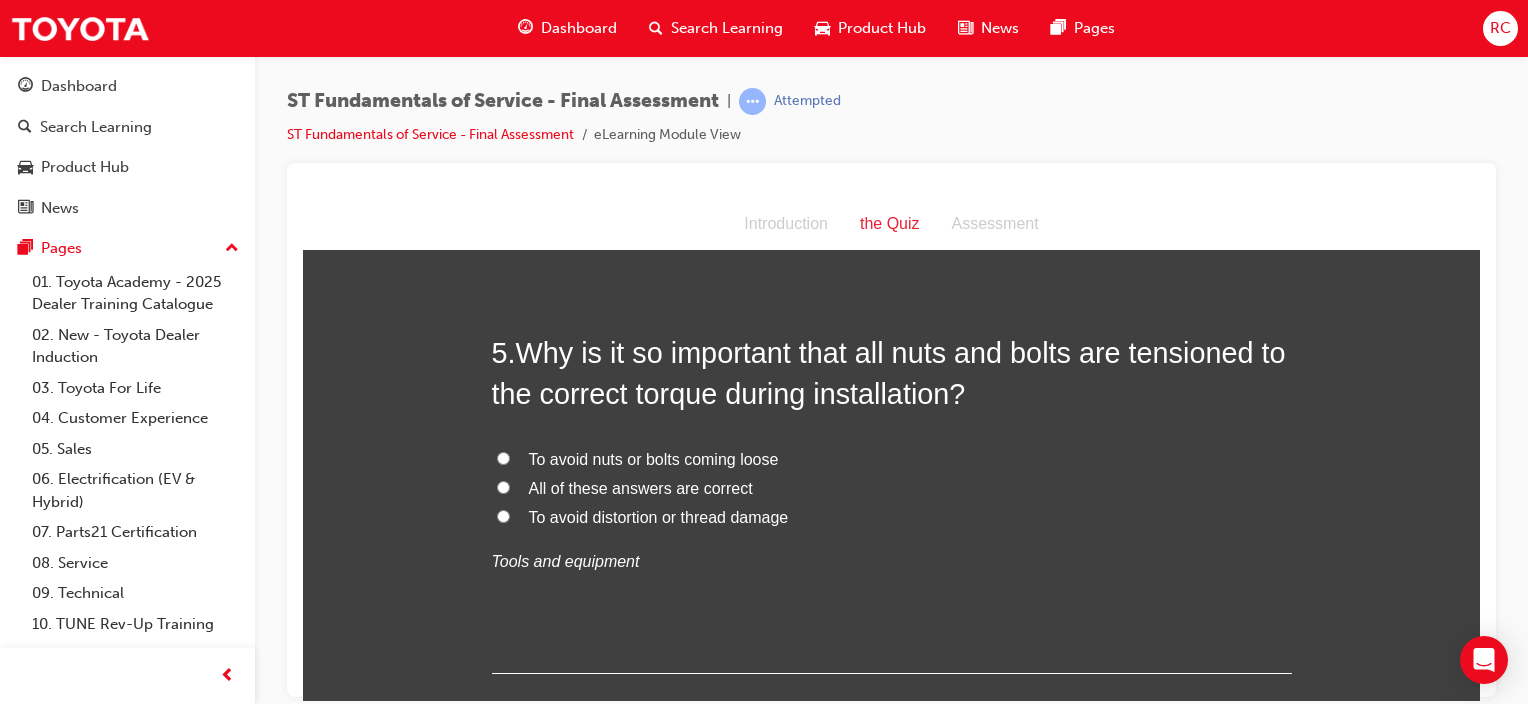 click on "To avoid nuts or bolts coming loose" at bounding box center (654, 458) 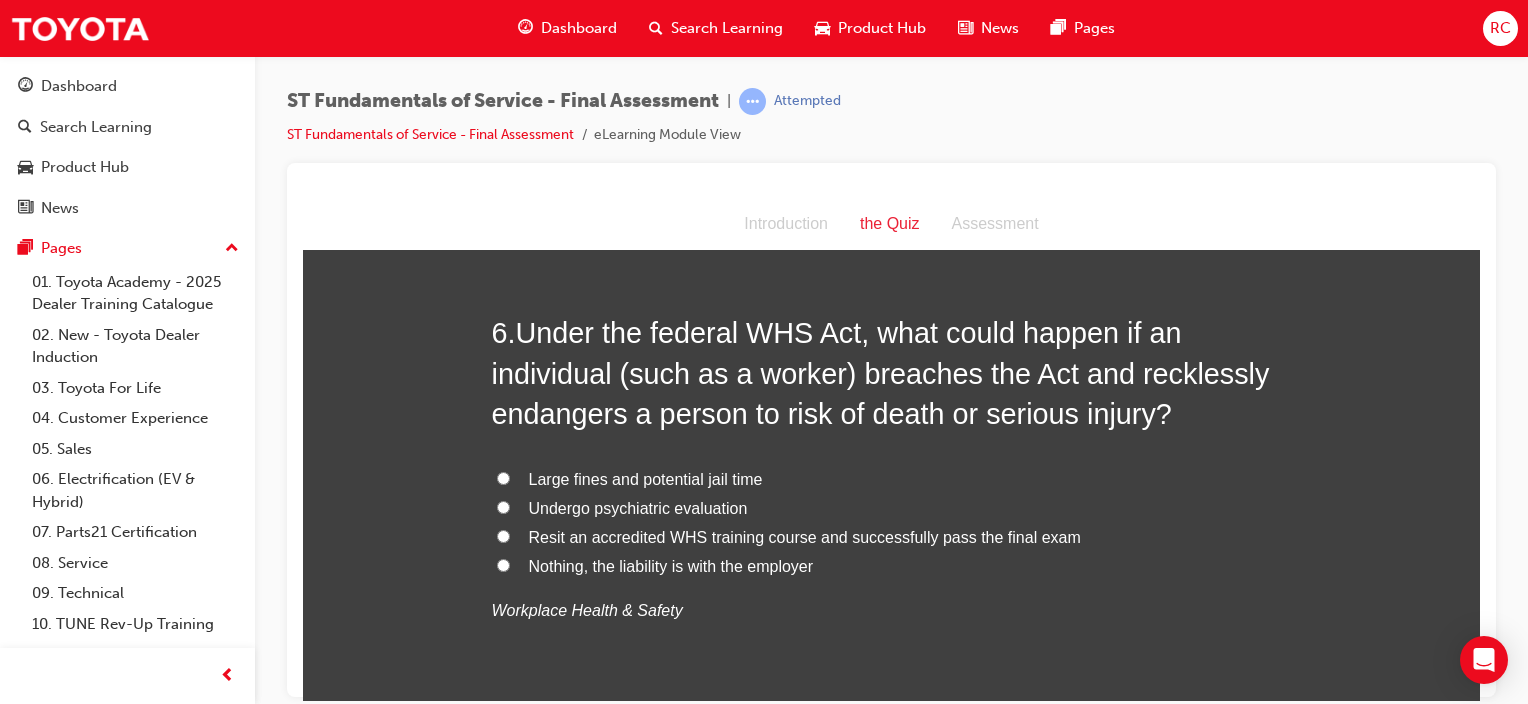 scroll, scrollTop: 2200, scrollLeft: 0, axis: vertical 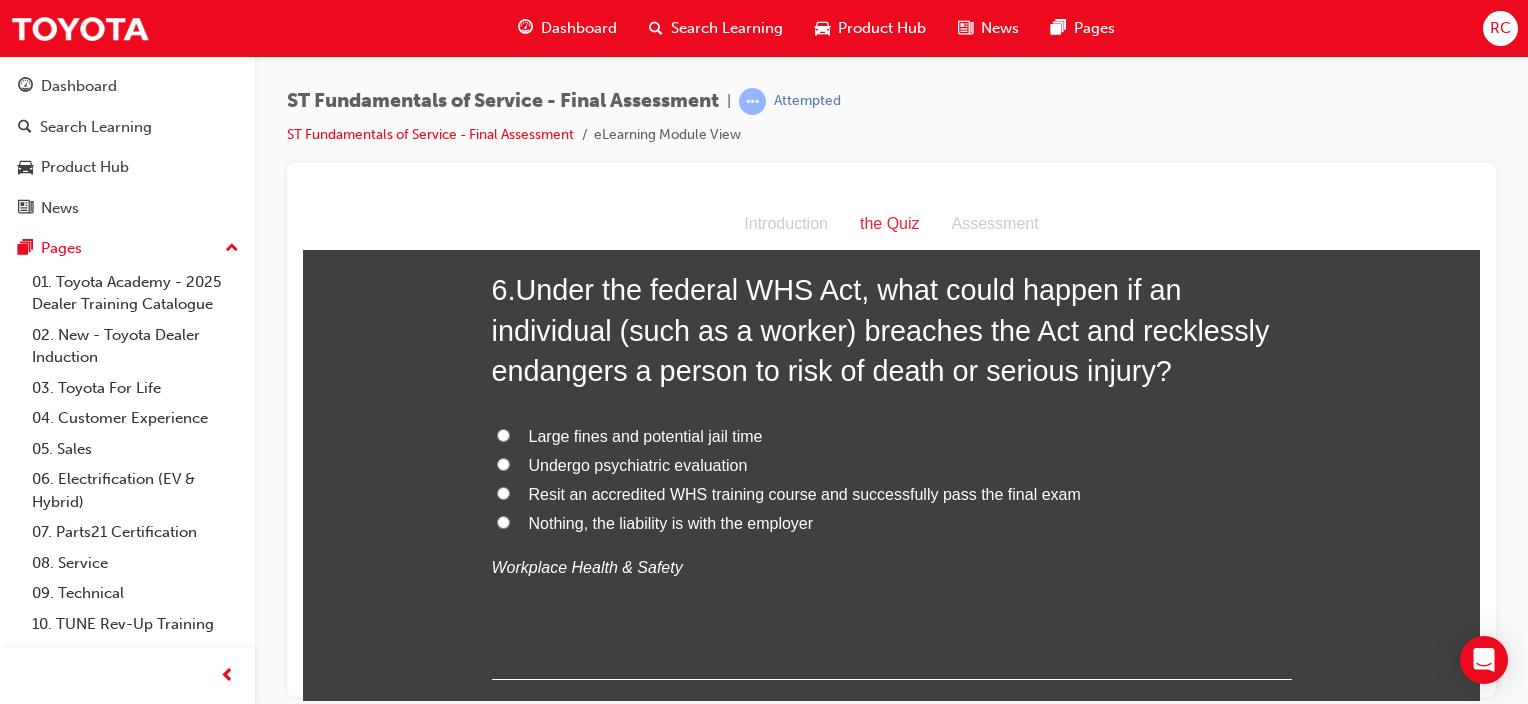 click on "Large fines and potential jail time" at bounding box center (646, 435) 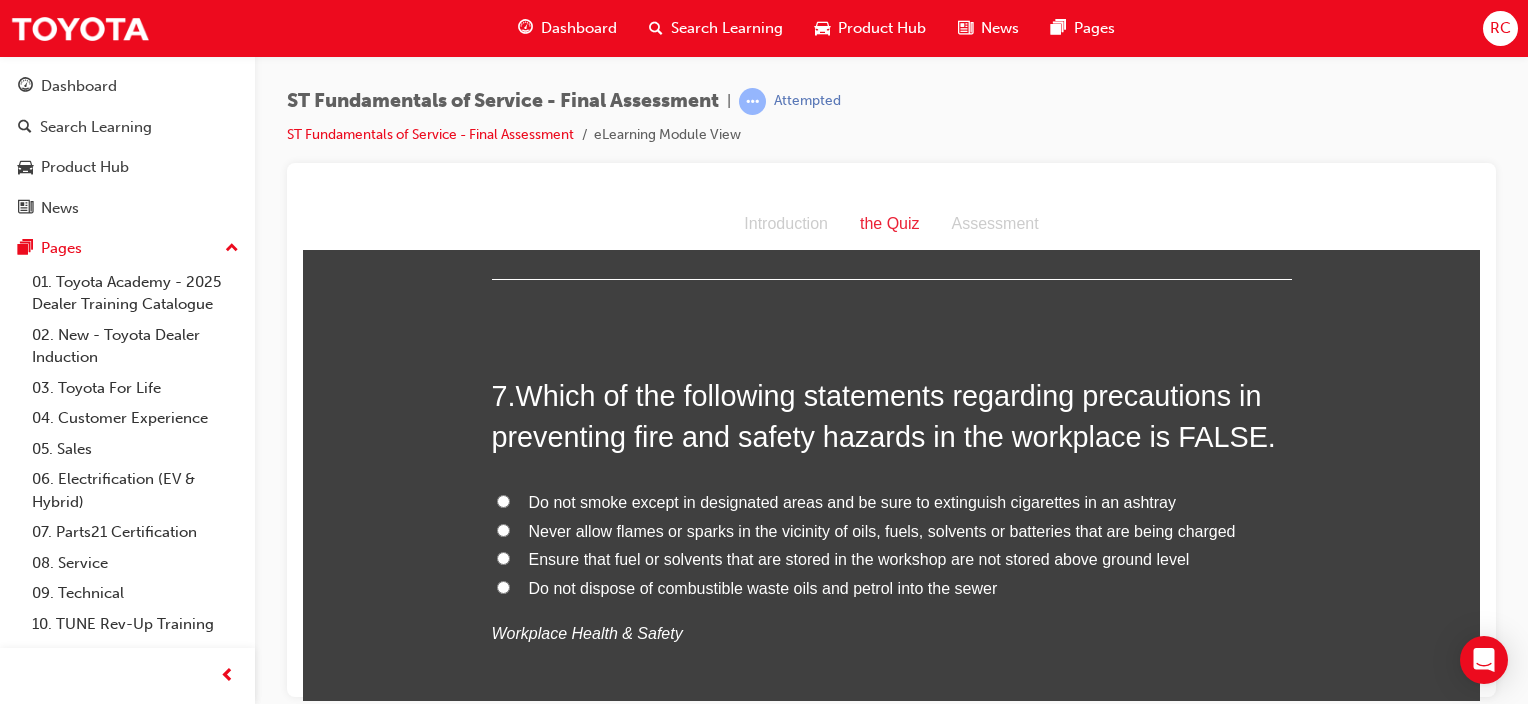 scroll, scrollTop: 2700, scrollLeft: 0, axis: vertical 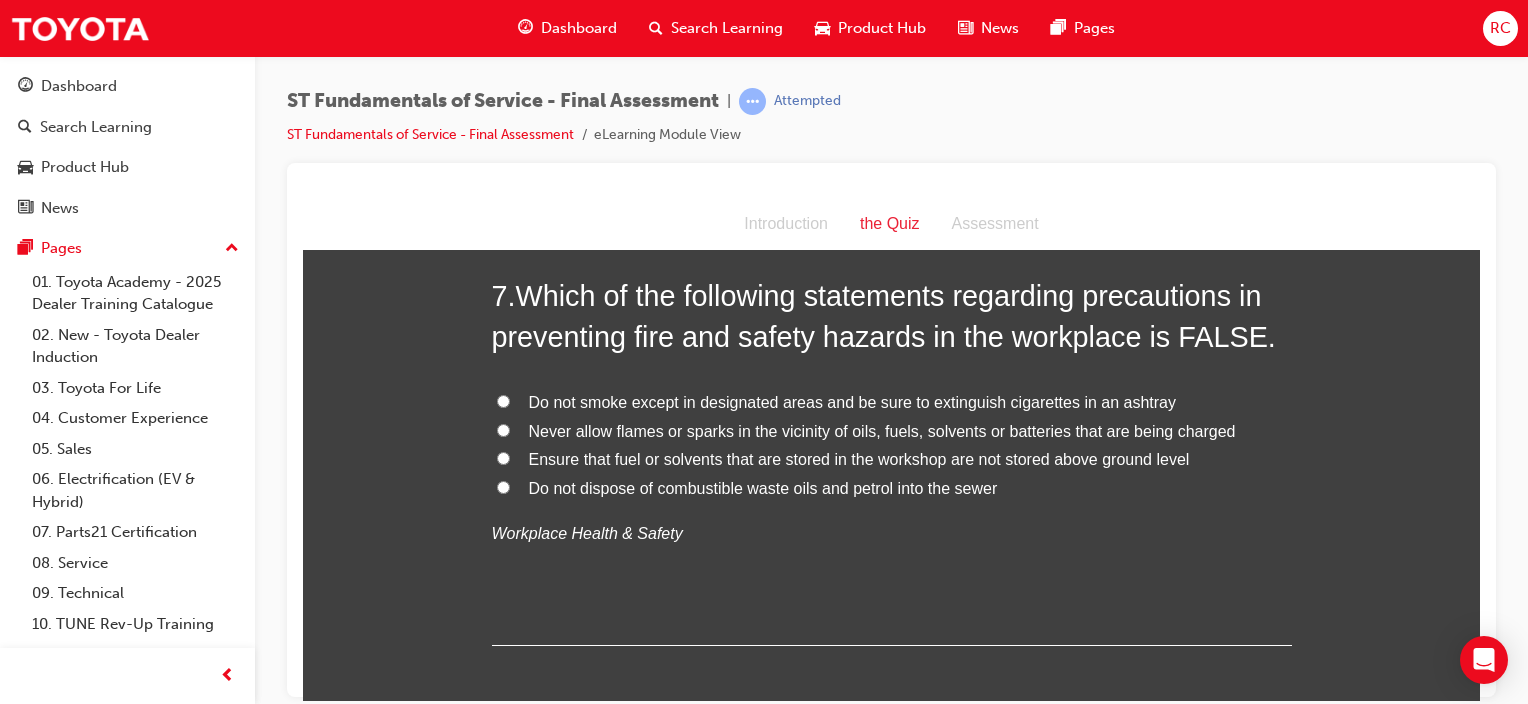 click on "Do not dispose of combustible waste oils and petrol into the sewer" at bounding box center [763, 487] 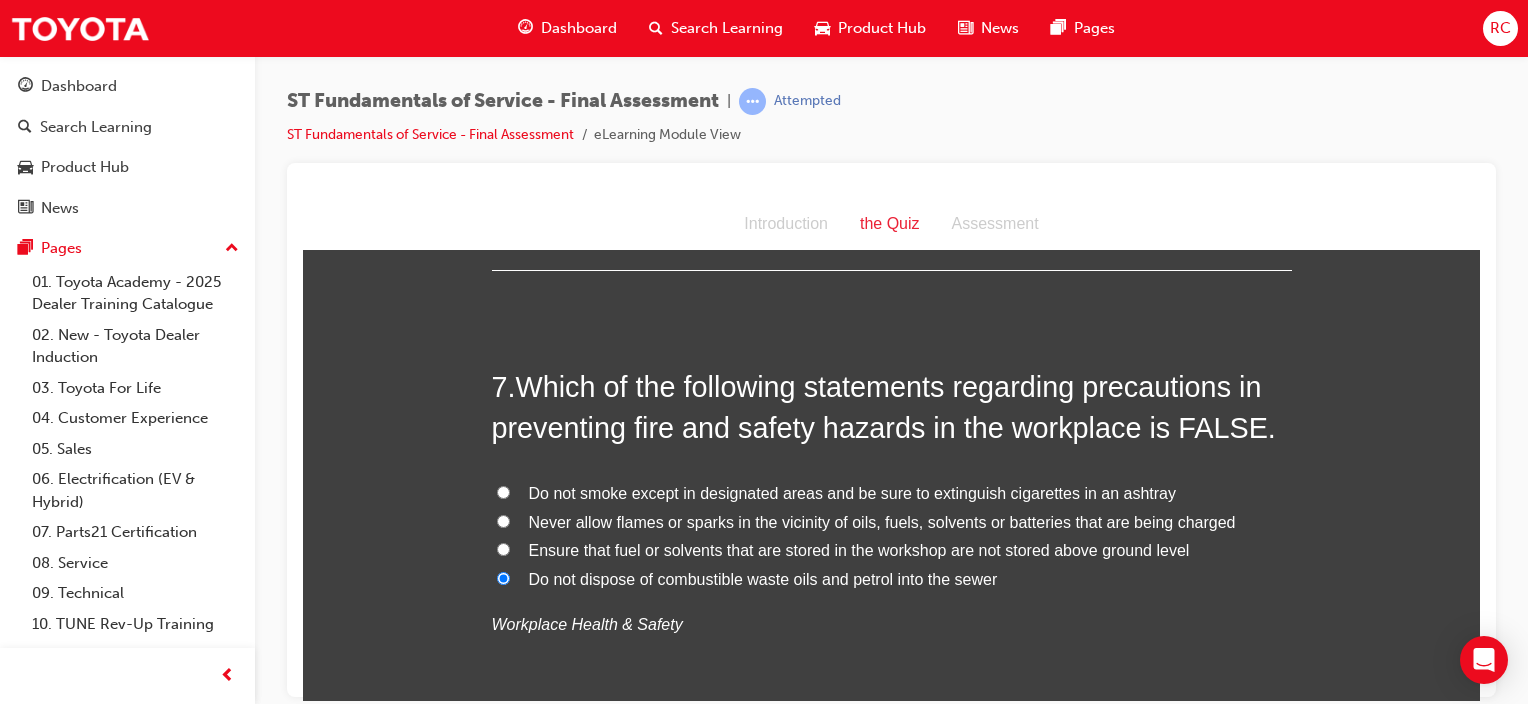 scroll, scrollTop: 2600, scrollLeft: 0, axis: vertical 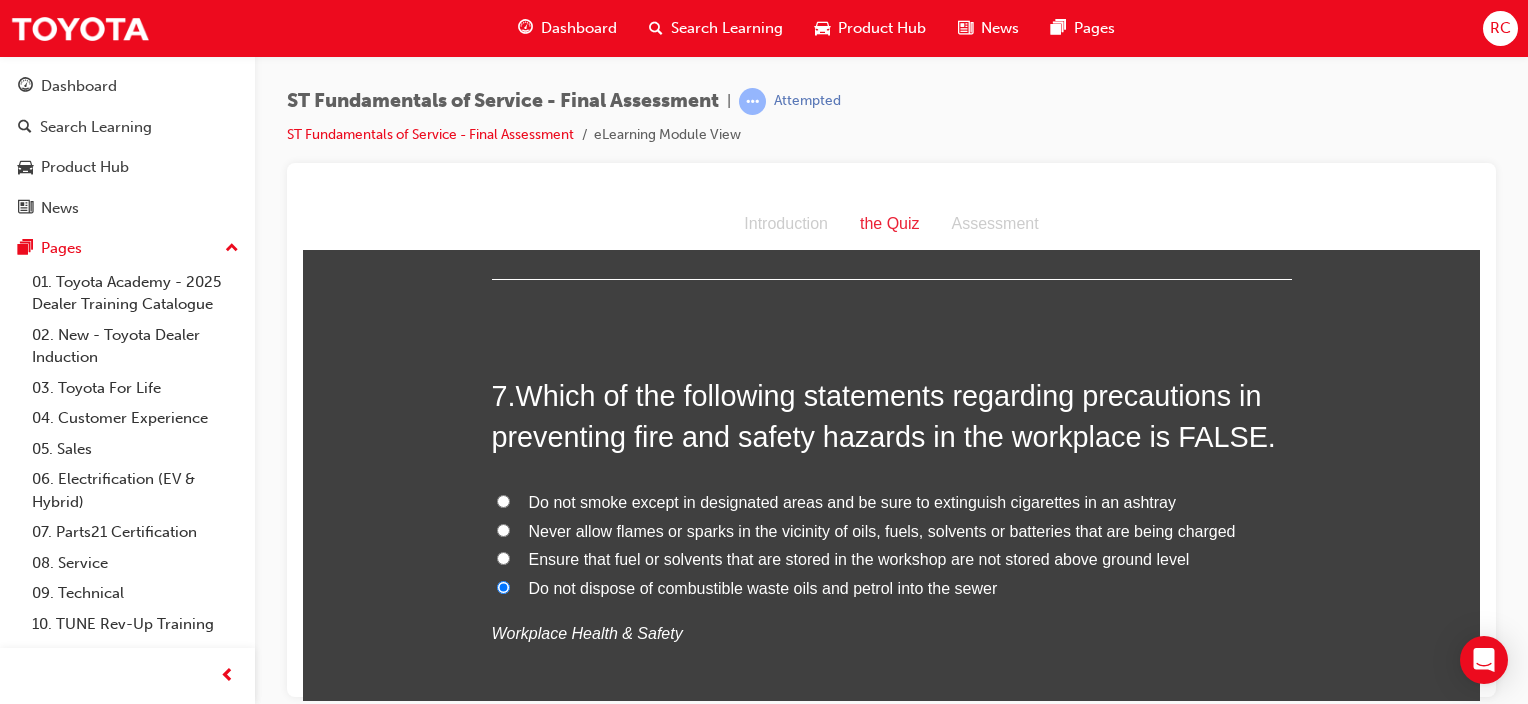click on "Ensure that fuel or solvents that are stored in the workshop are not stored above ground level" at bounding box center [859, 558] 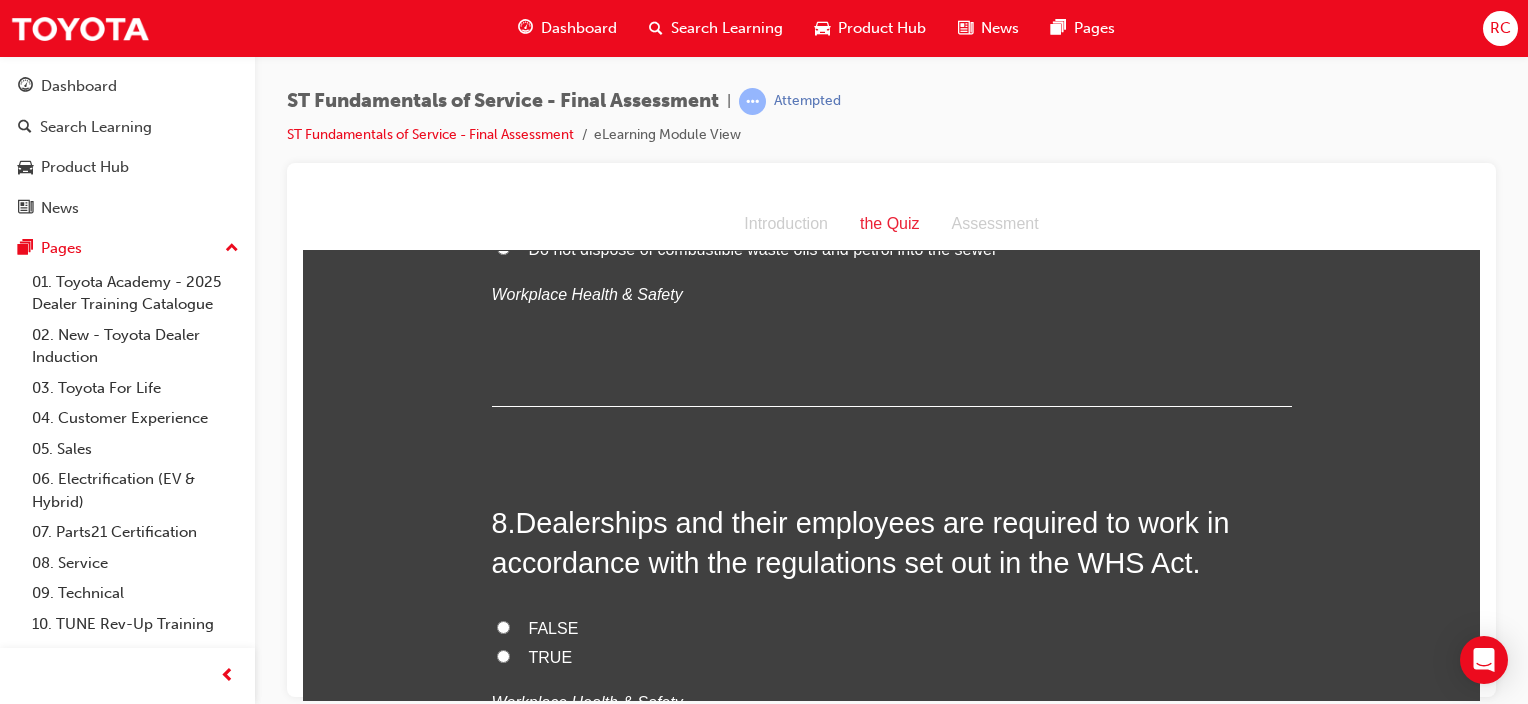 scroll, scrollTop: 3000, scrollLeft: 0, axis: vertical 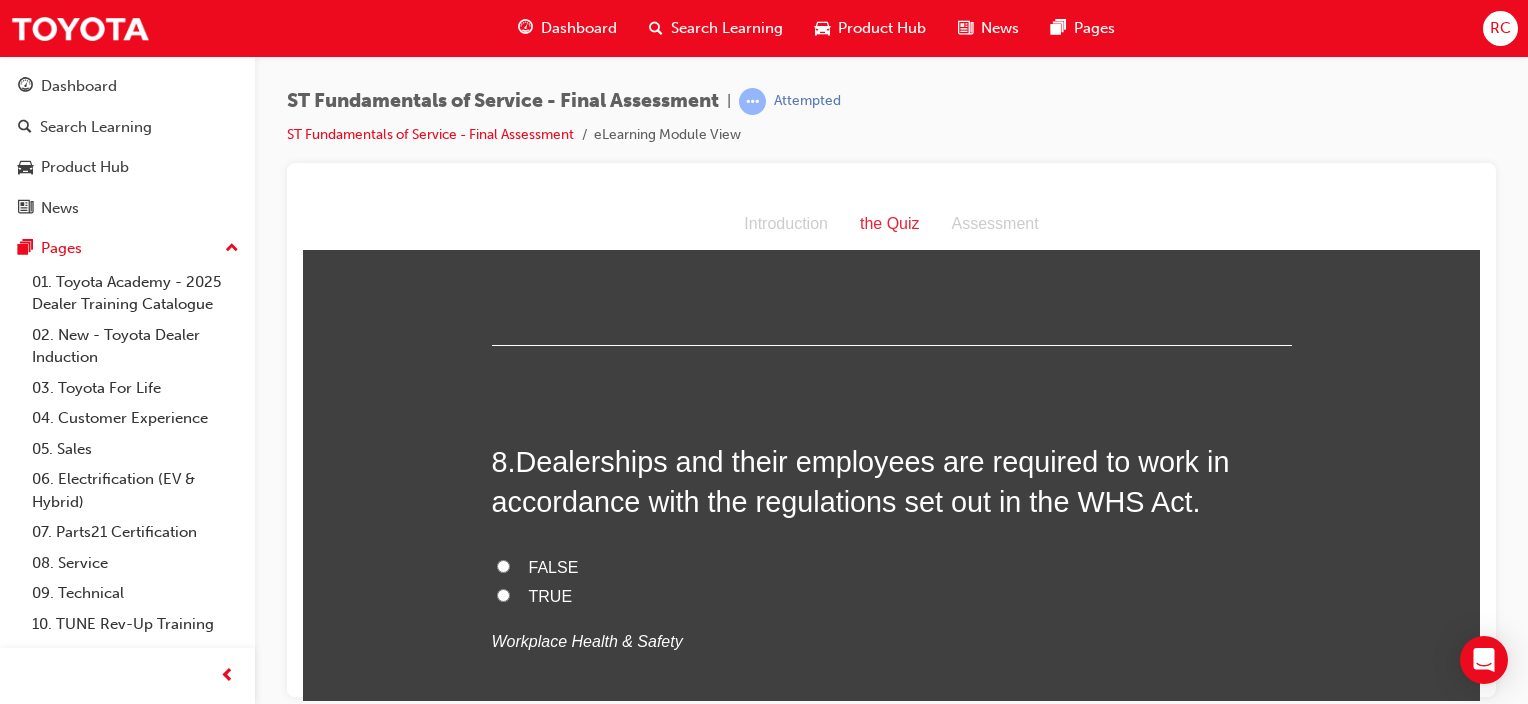 click on "TRUE" at bounding box center [892, 596] 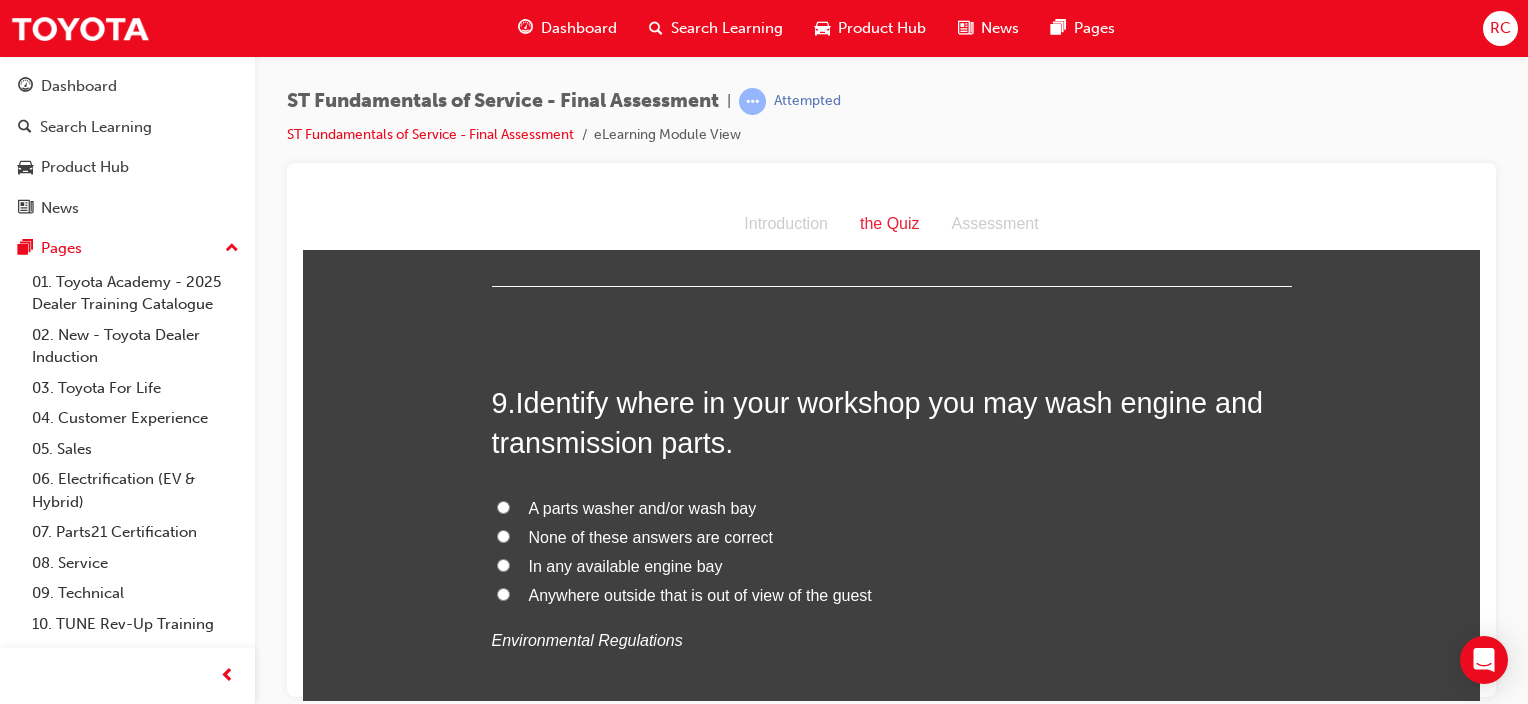 scroll, scrollTop: 3500, scrollLeft: 0, axis: vertical 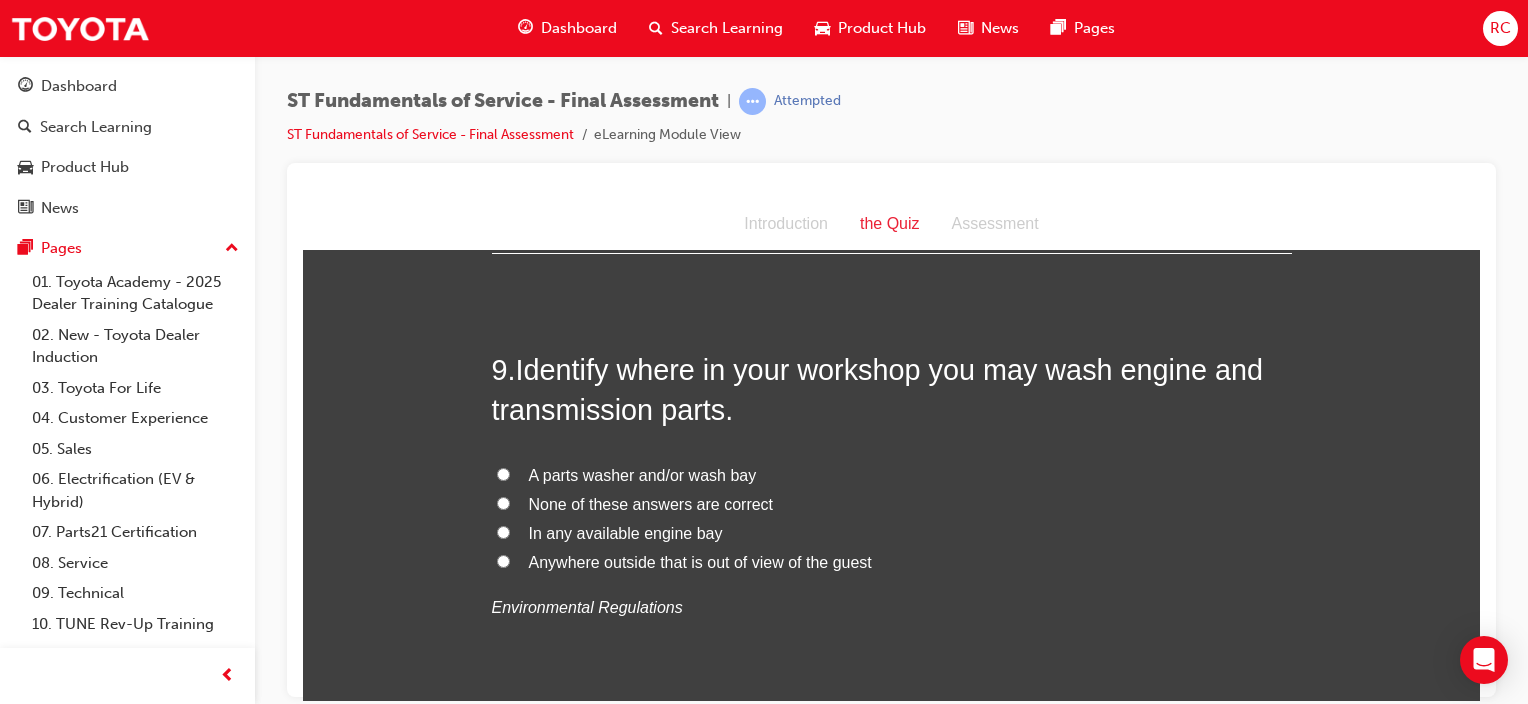 click on "A parts washer and/or wash bay" at bounding box center (643, 474) 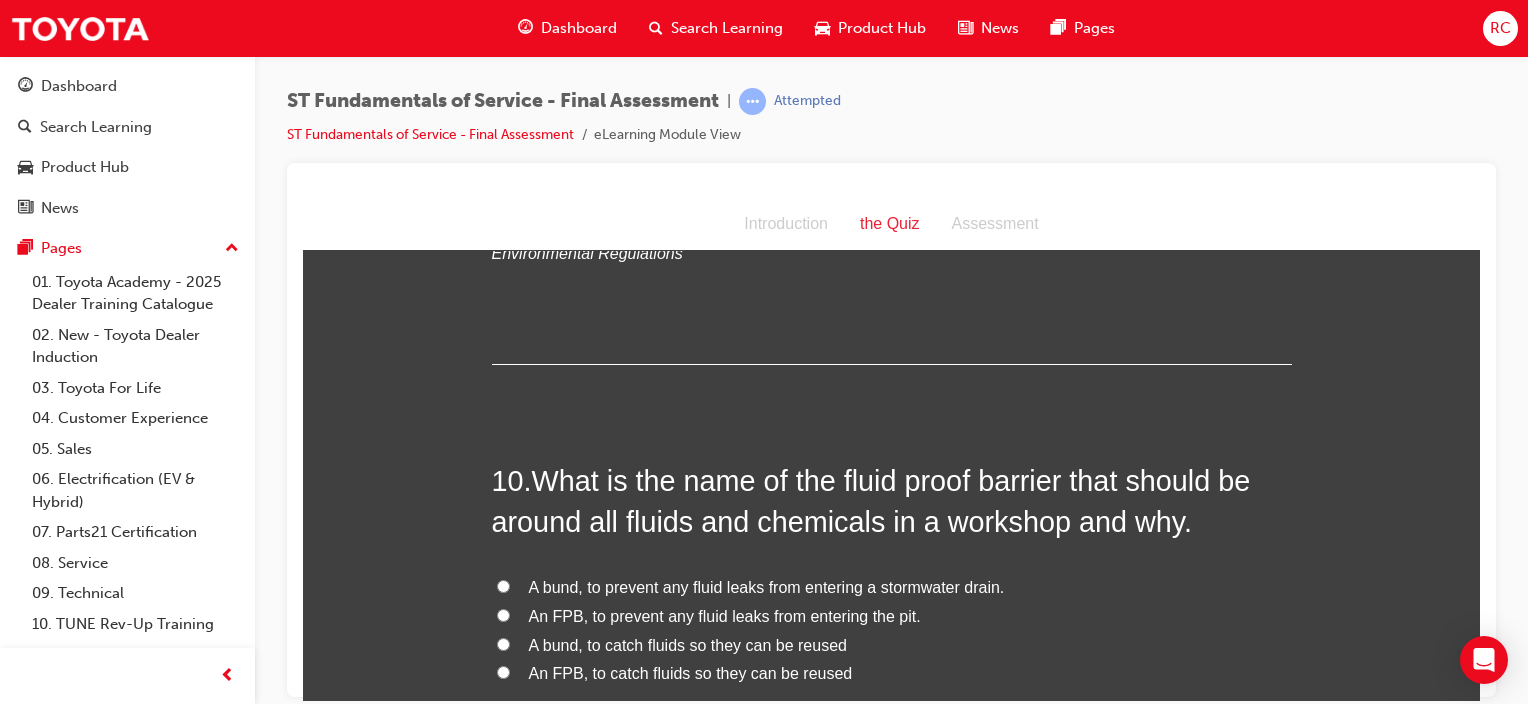 scroll, scrollTop: 3900, scrollLeft: 0, axis: vertical 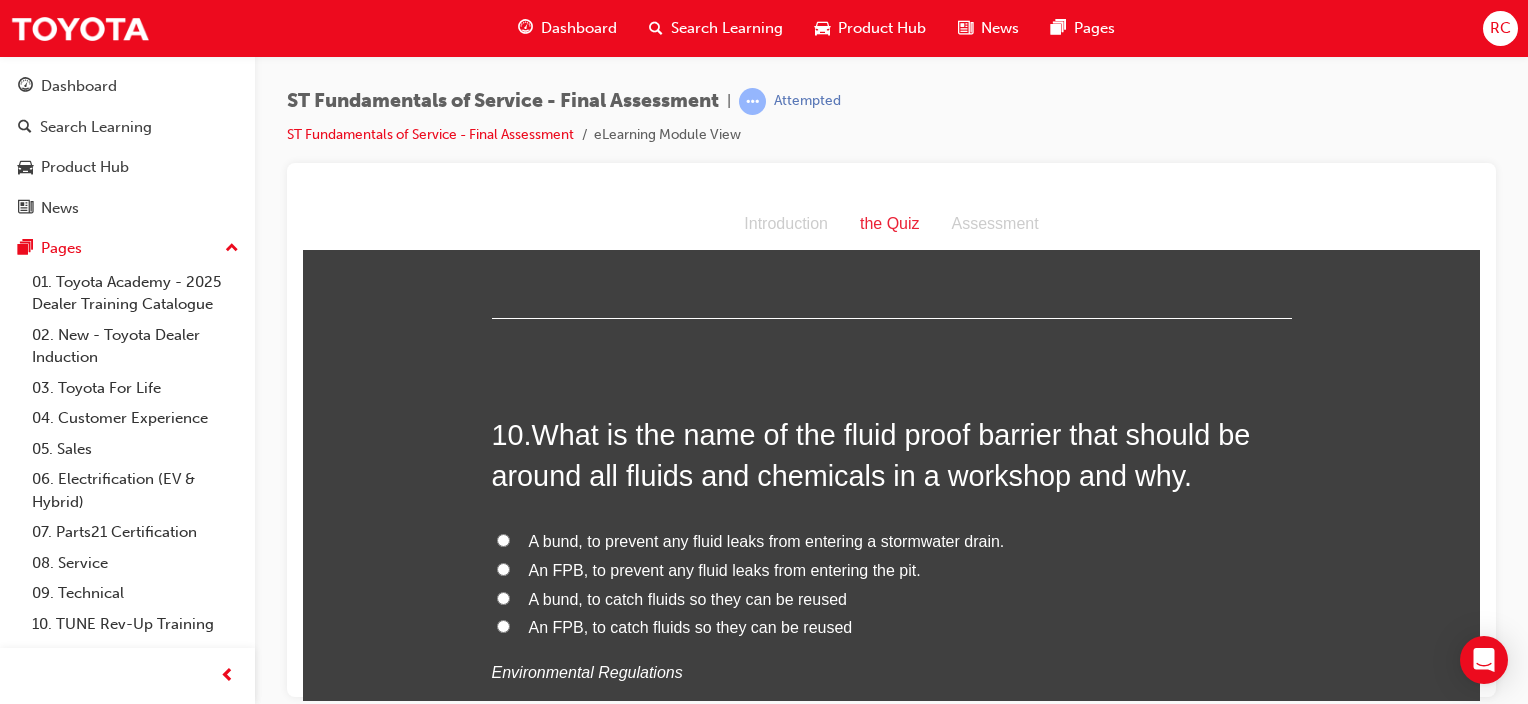 click on "A bund, to prevent any fluid leaks from entering a stormwater drain." at bounding box center (767, 540) 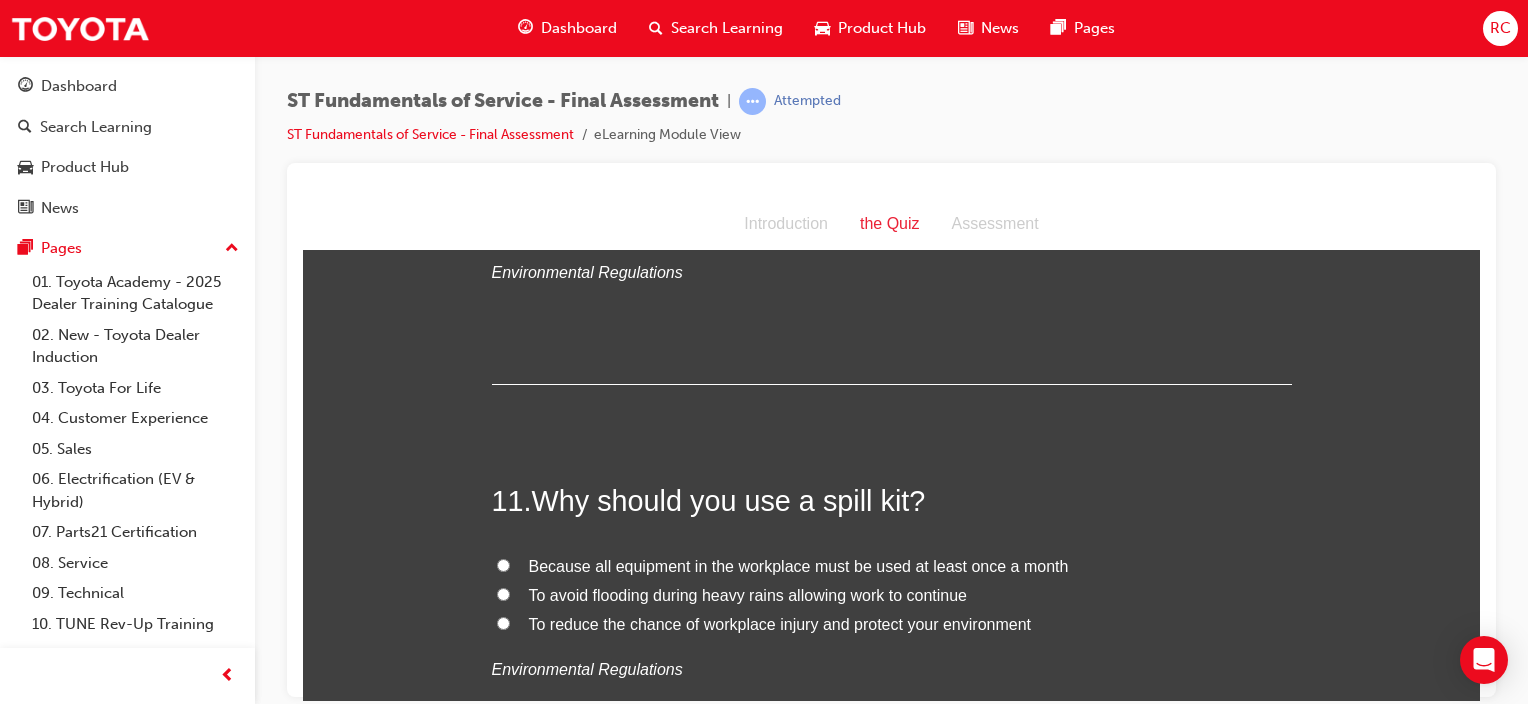 scroll, scrollTop: 4400, scrollLeft: 0, axis: vertical 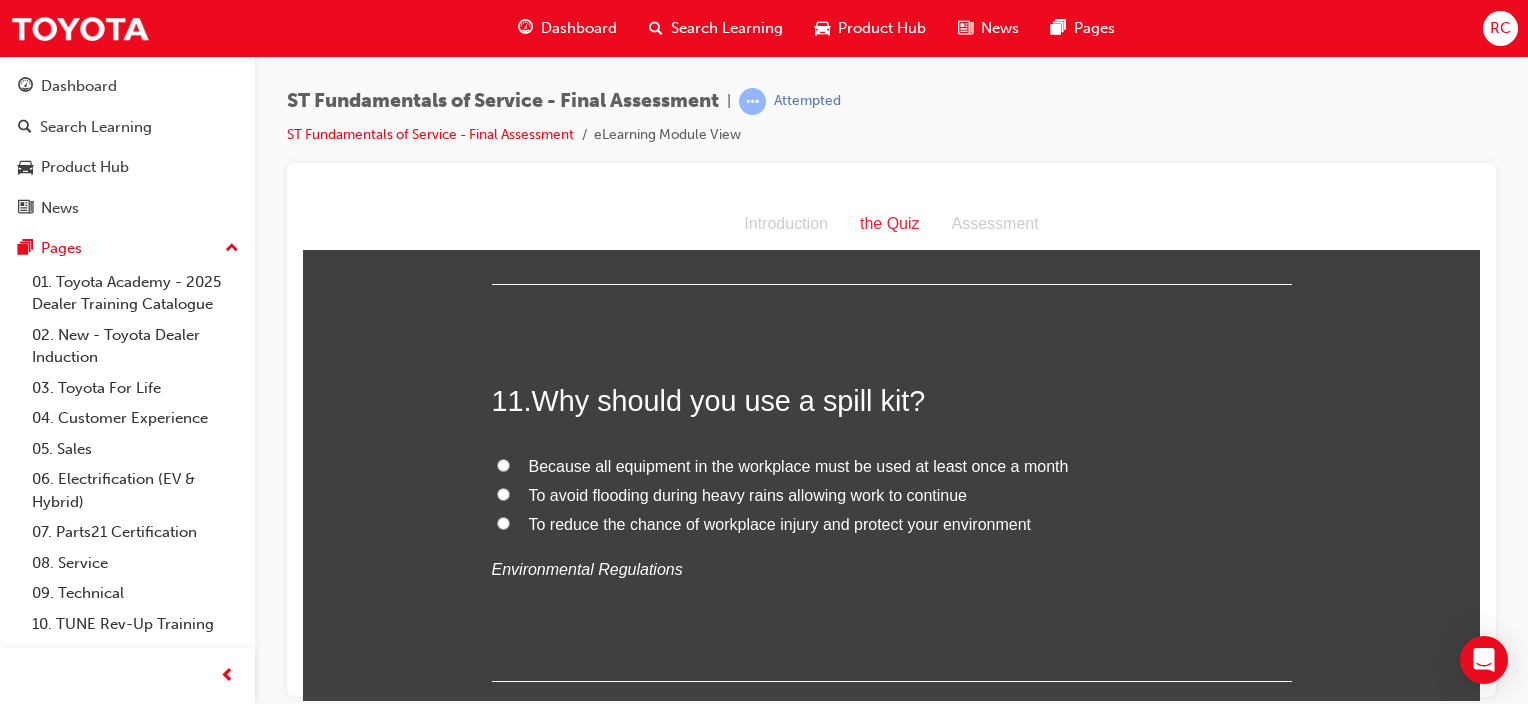 click on "Because all equipment in the workplace must be used at least once a month" at bounding box center [799, 465] 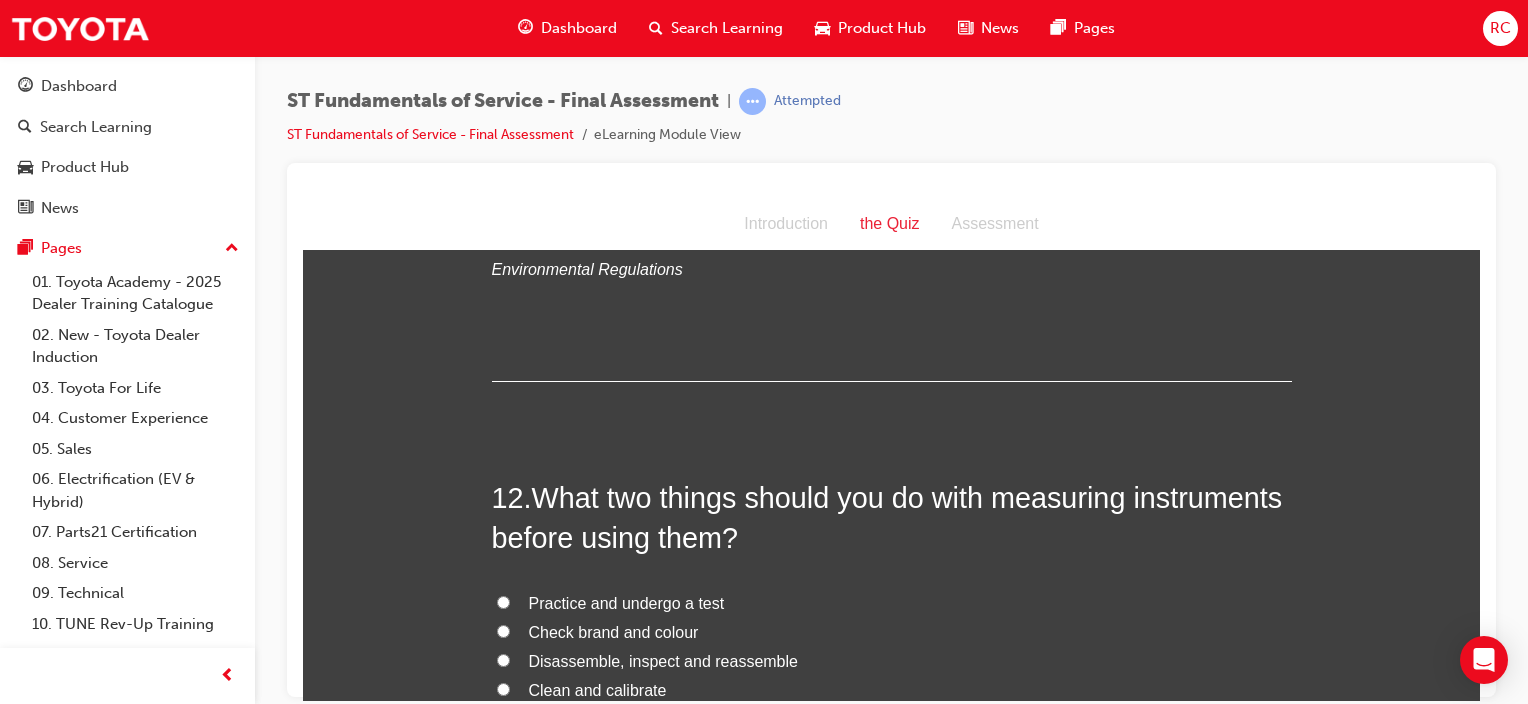 scroll, scrollTop: 4800, scrollLeft: 0, axis: vertical 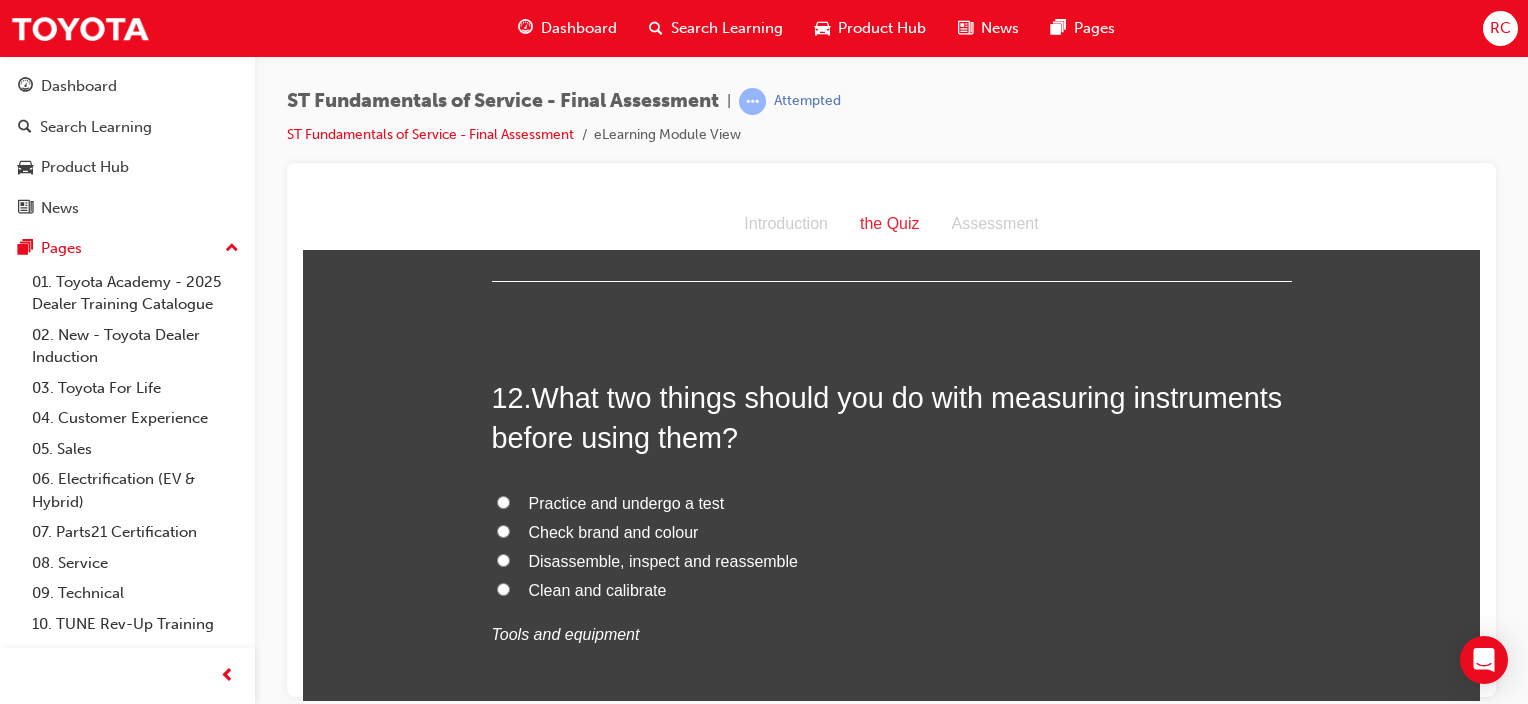 click on "Clean and calibrate" at bounding box center [598, 589] 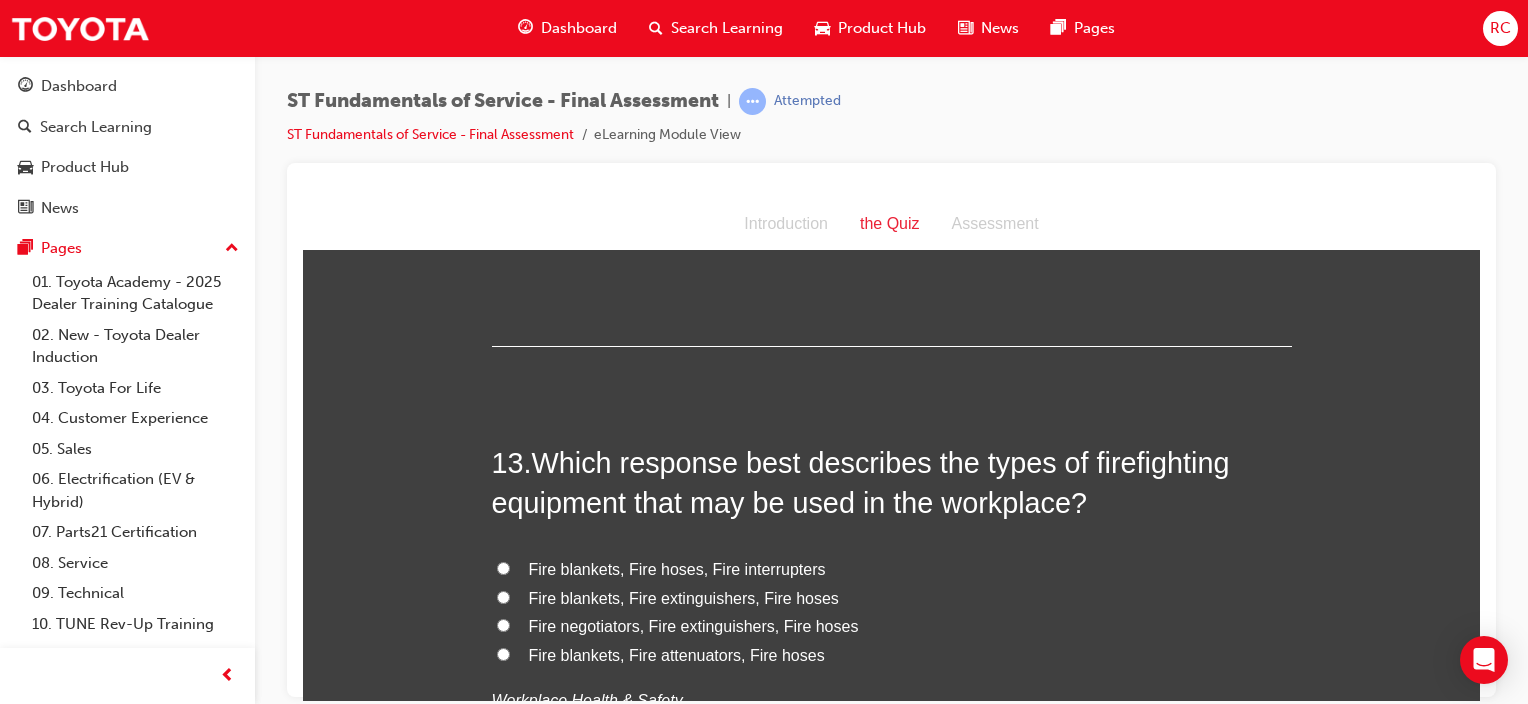 scroll, scrollTop: 5300, scrollLeft: 0, axis: vertical 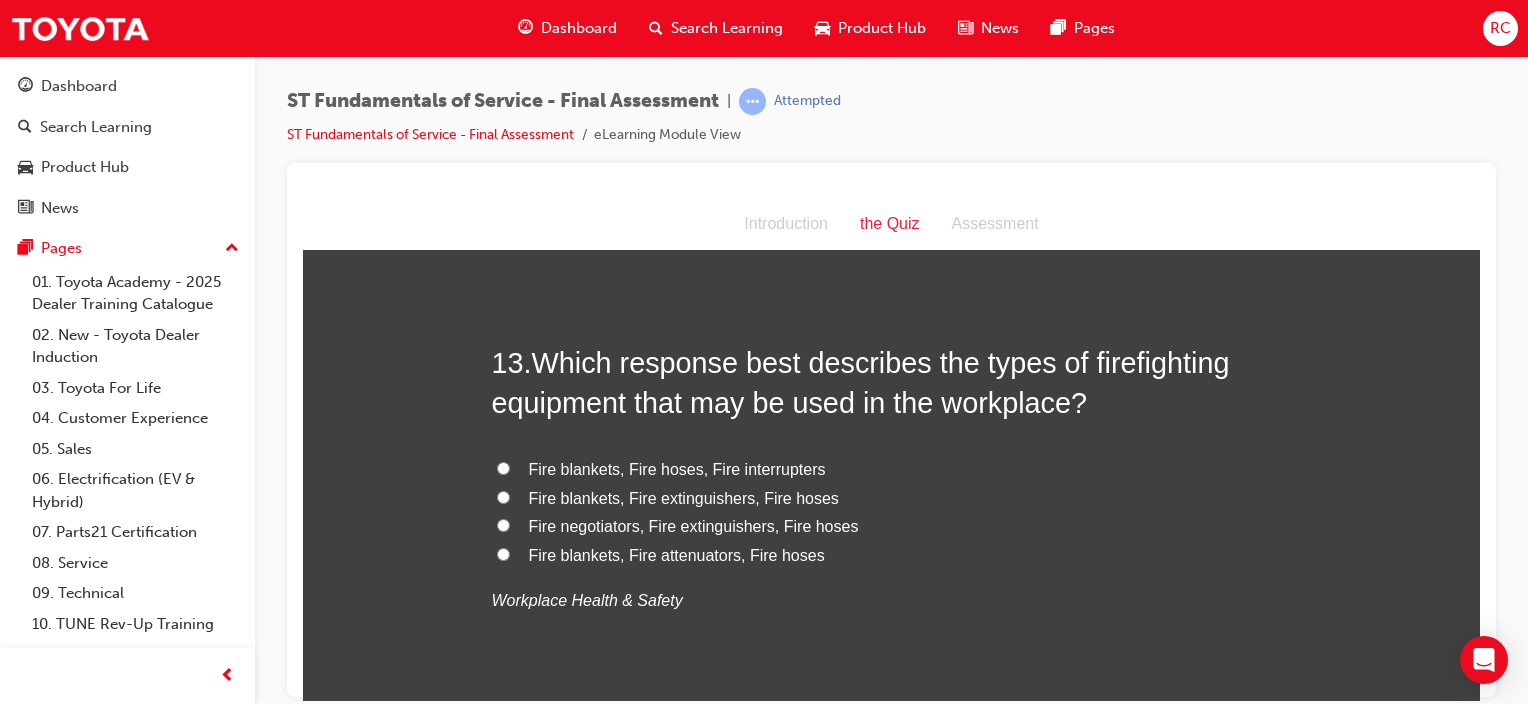 click on "Fire blankets, Fire extinguishers, Fire hoses" at bounding box center [684, 497] 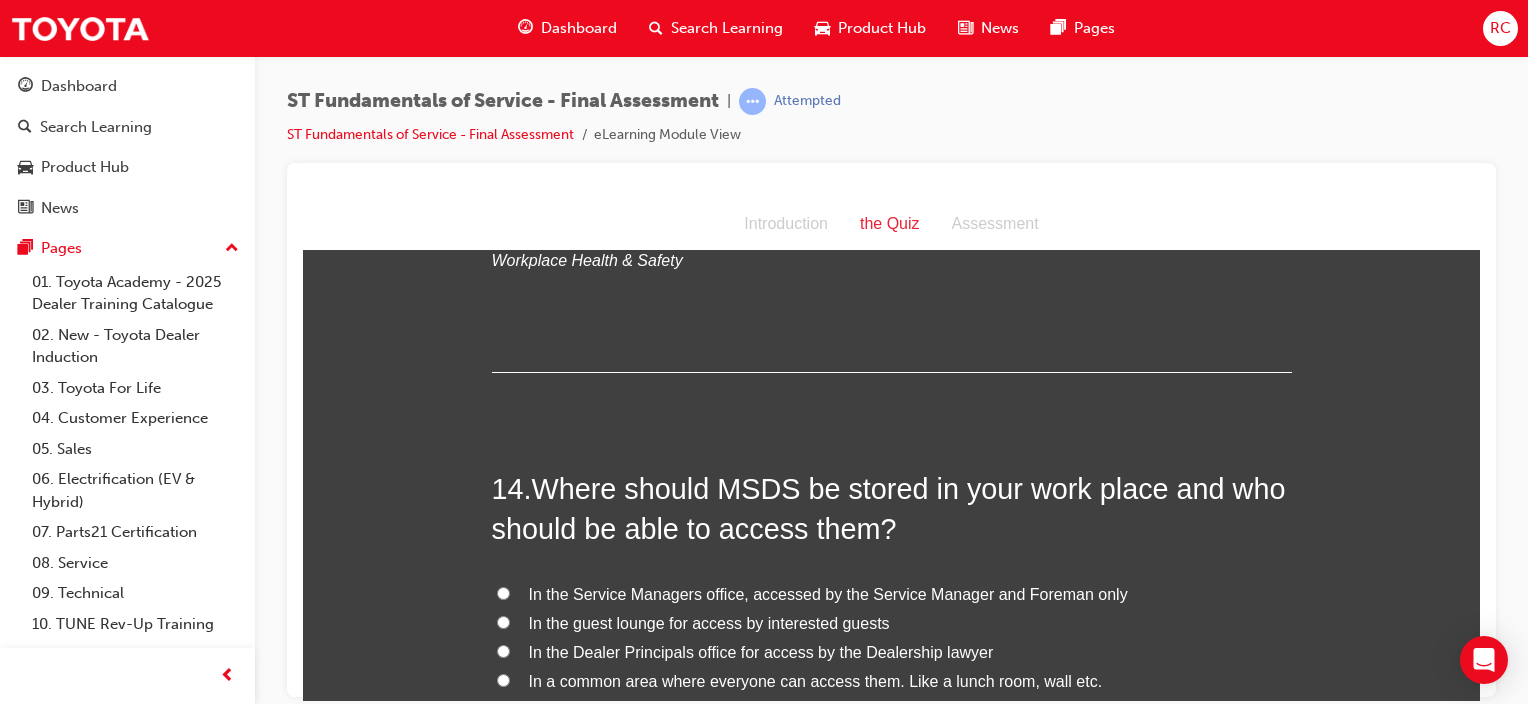 scroll, scrollTop: 5700, scrollLeft: 0, axis: vertical 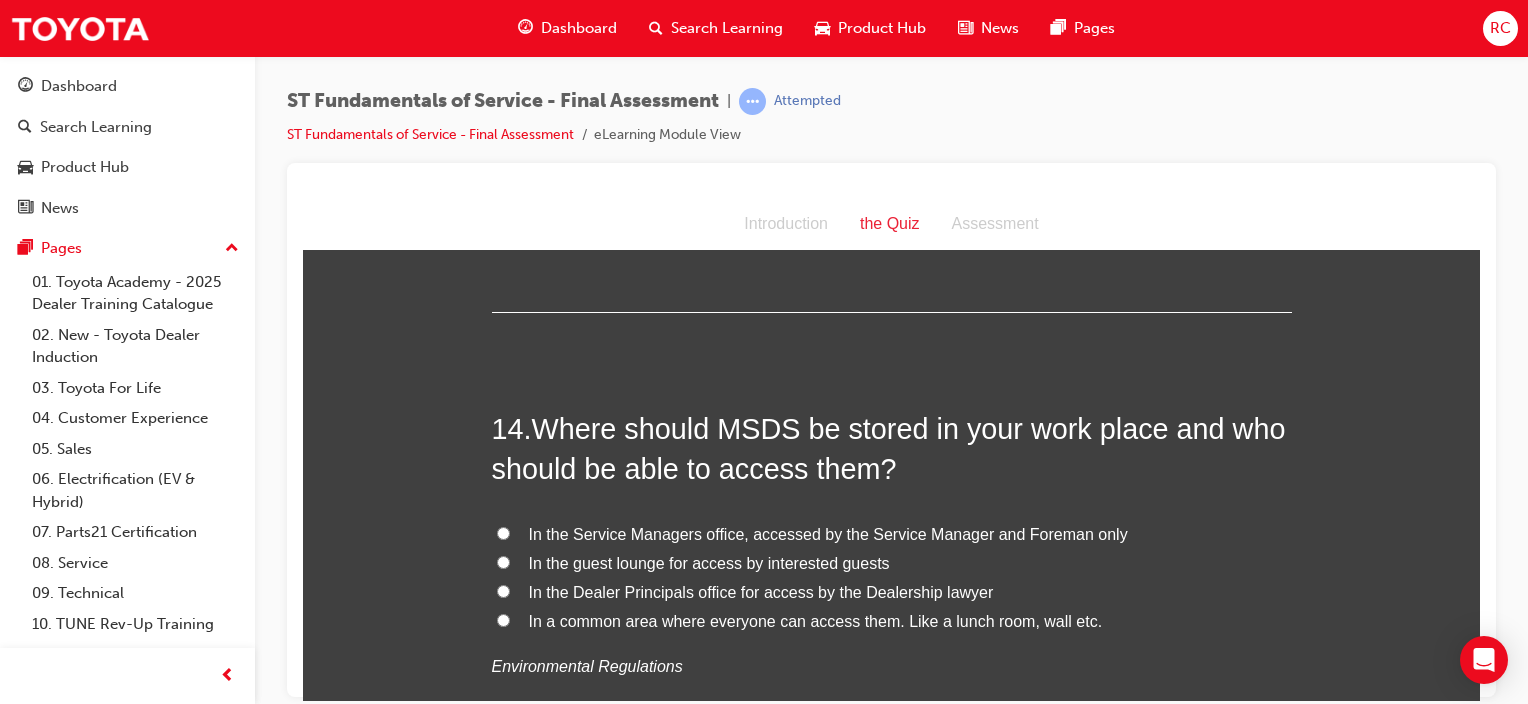 click on "In a common area where everyone can access them. Like a lunch room, wall etc." at bounding box center (816, 620) 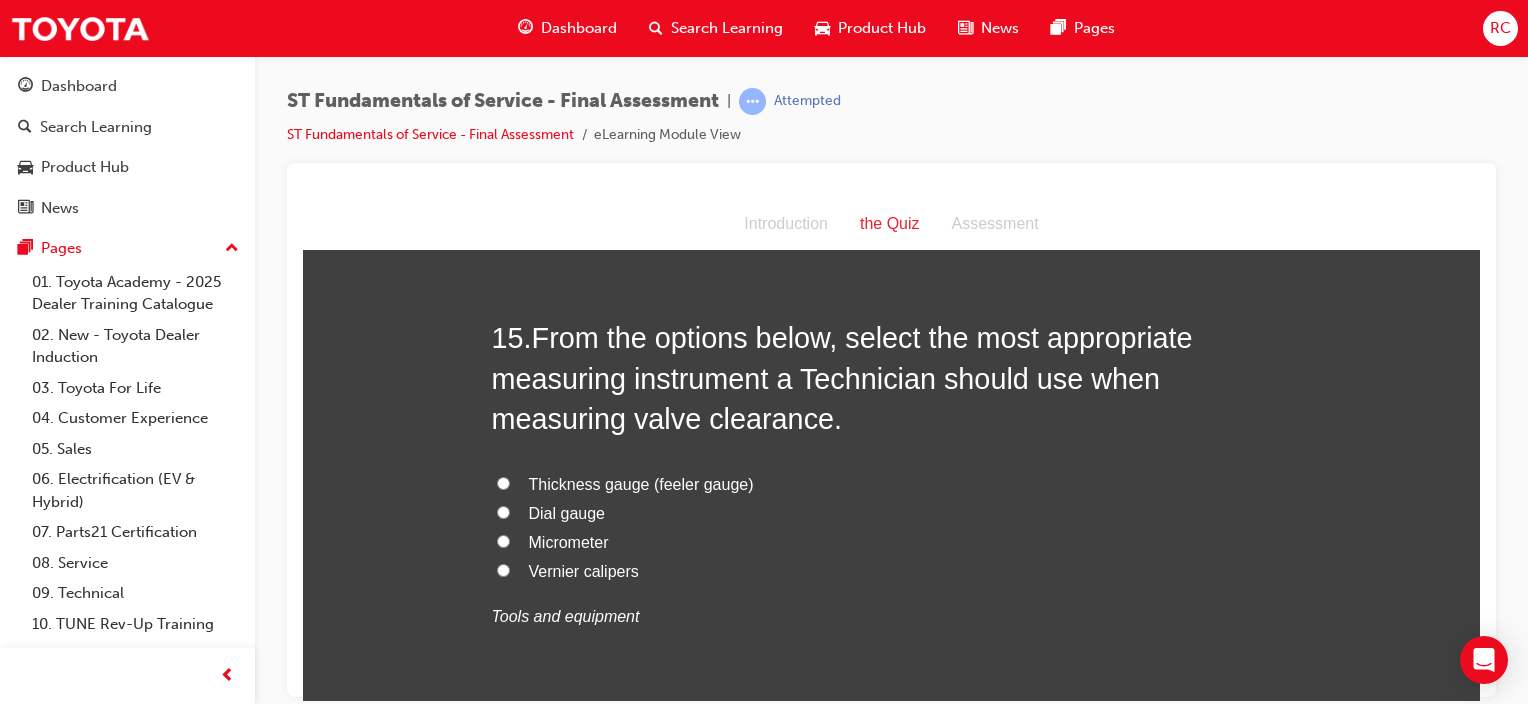 scroll, scrollTop: 6300, scrollLeft: 0, axis: vertical 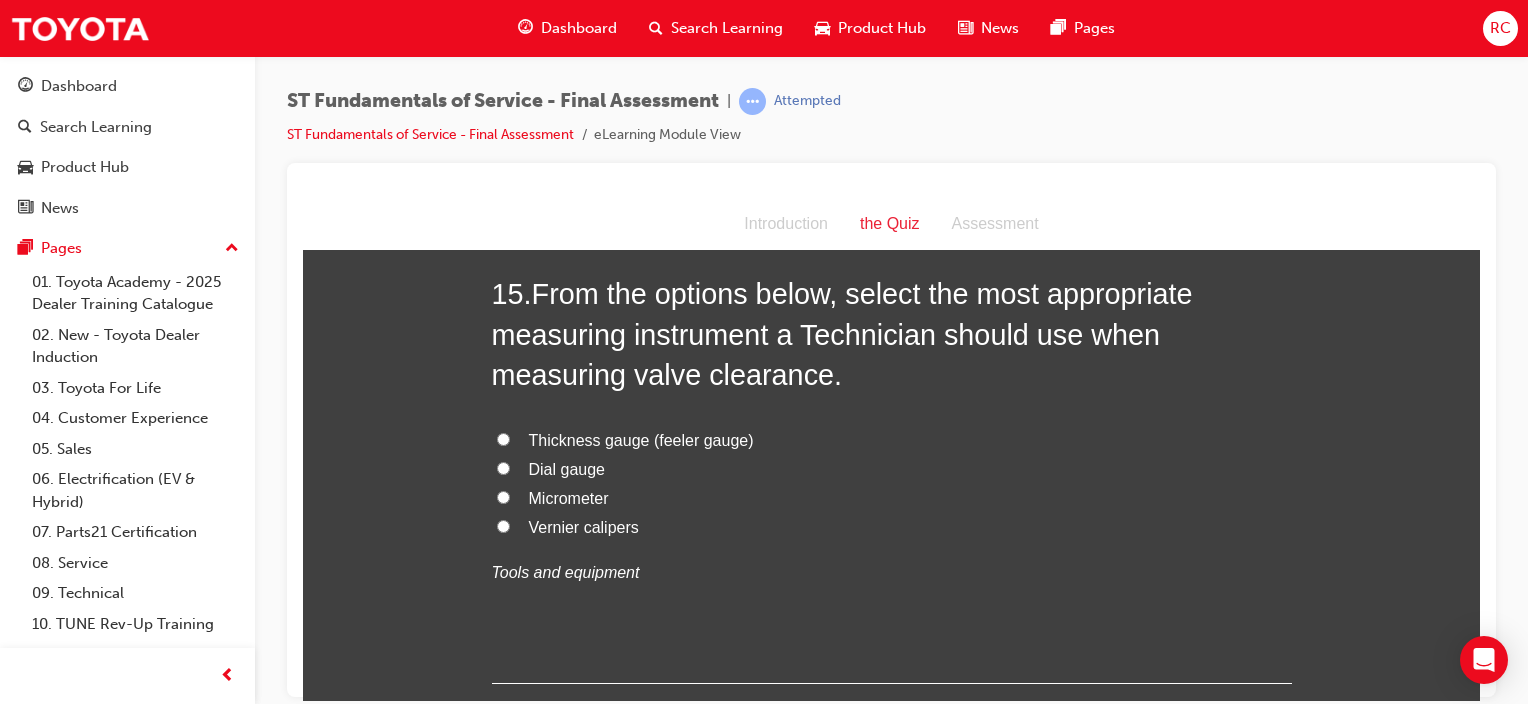 click on "Thickness gauge (feeler gauge)" at bounding box center (641, 439) 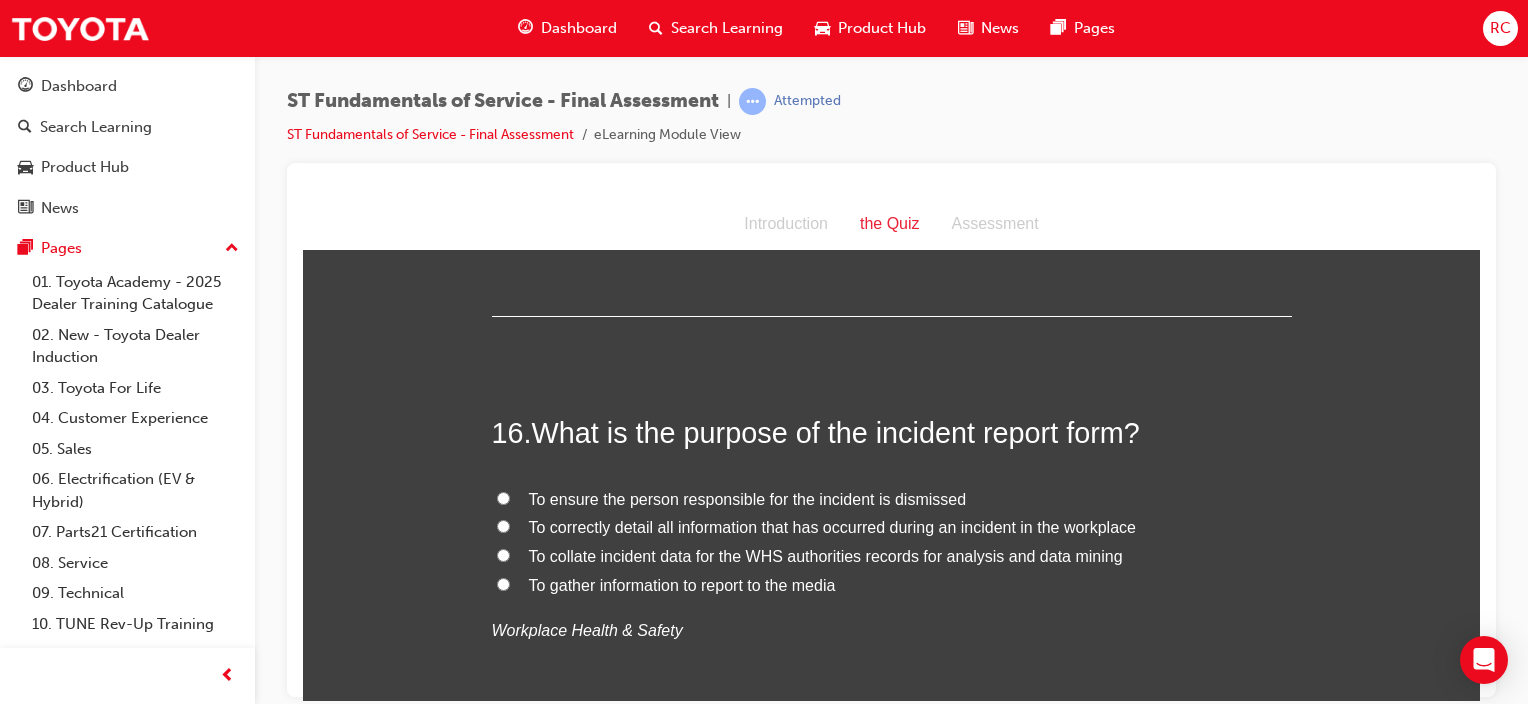 scroll, scrollTop: 6700, scrollLeft: 0, axis: vertical 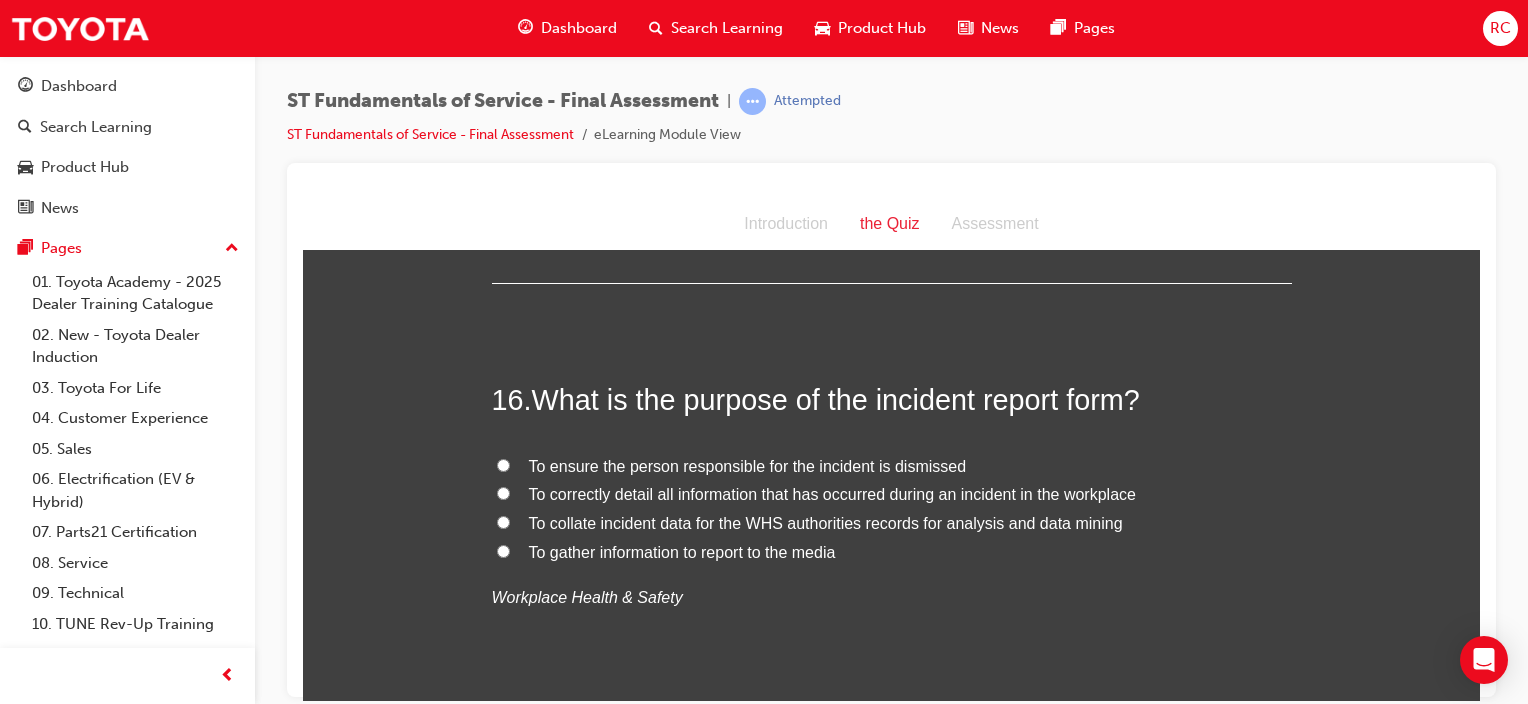 click on "To correctly detail all information that has occurred during an incident in the workplace" at bounding box center [832, 493] 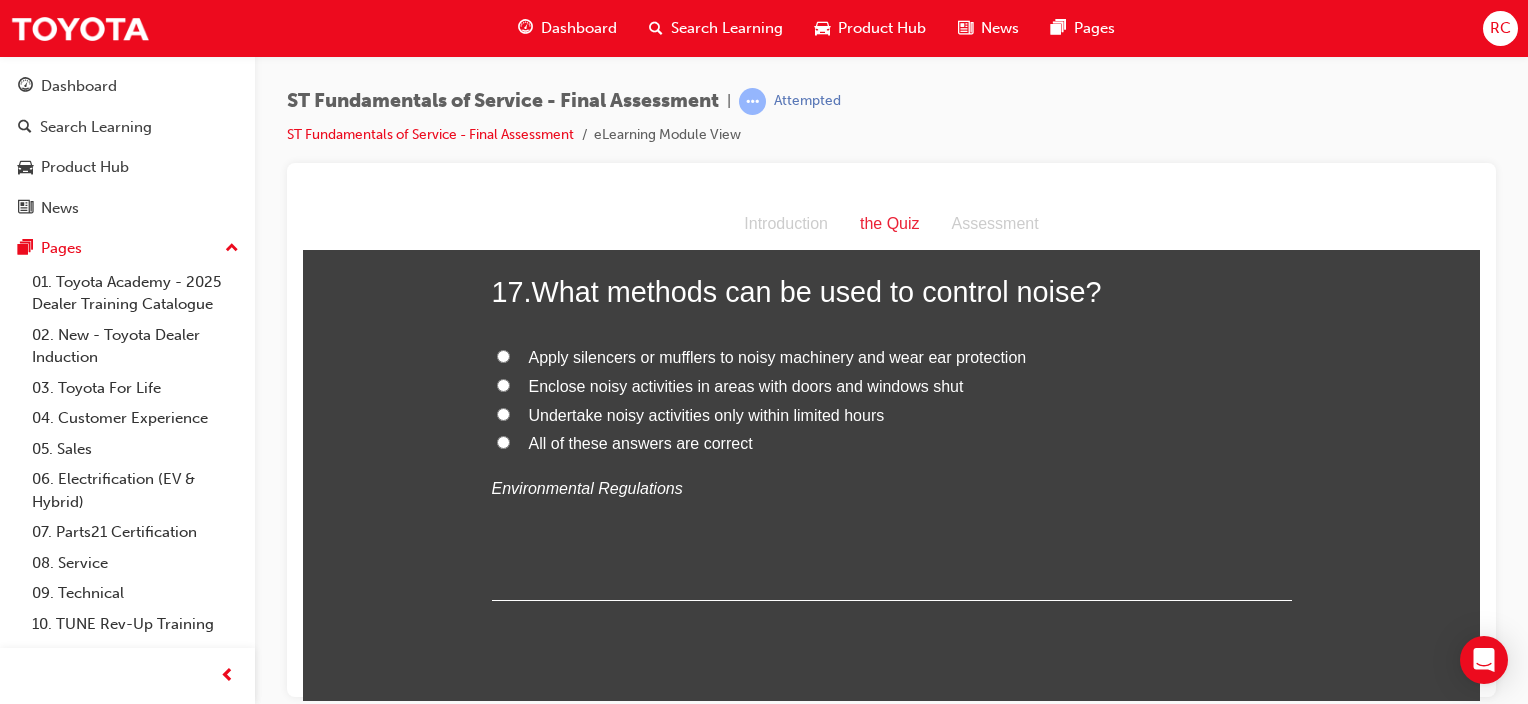scroll, scrollTop: 7200, scrollLeft: 0, axis: vertical 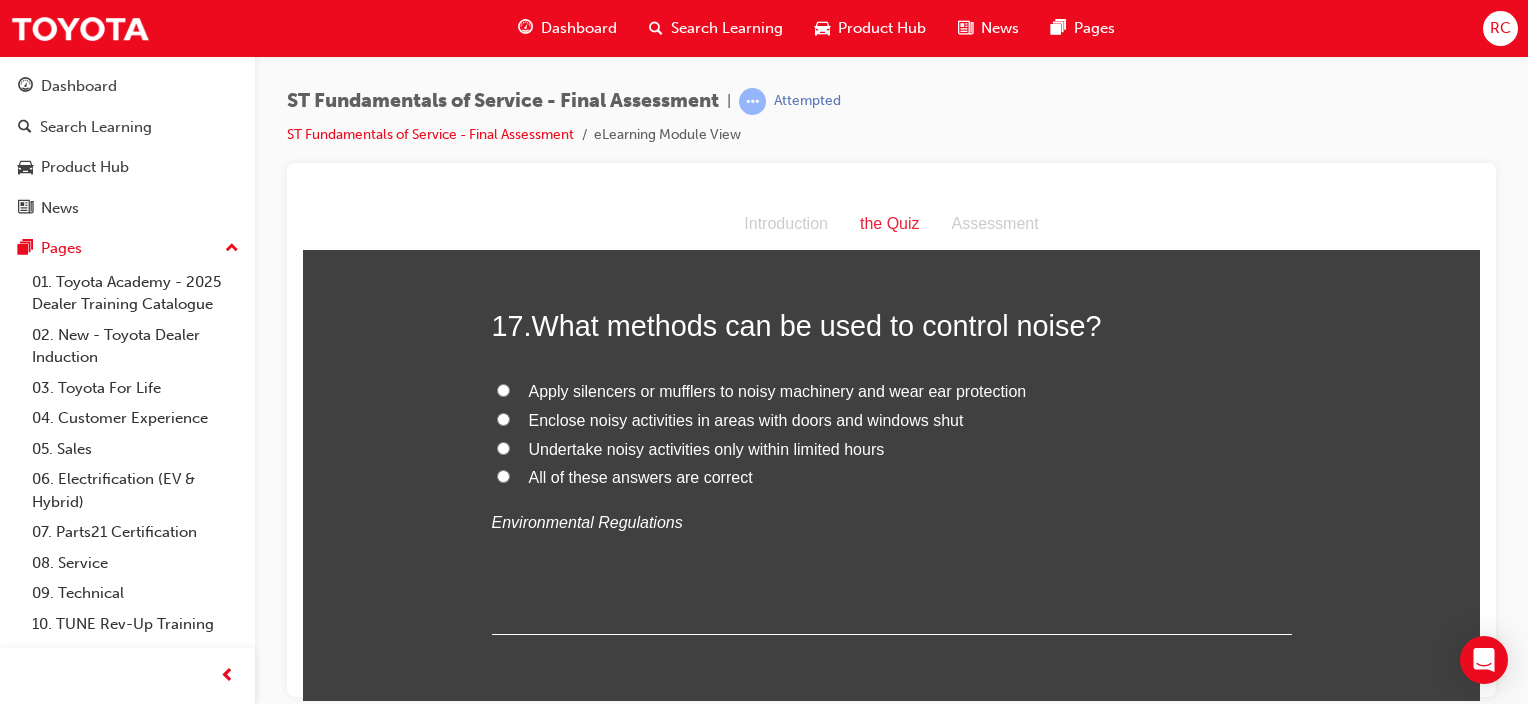 click on "All of these answers are correct" at bounding box center [641, 476] 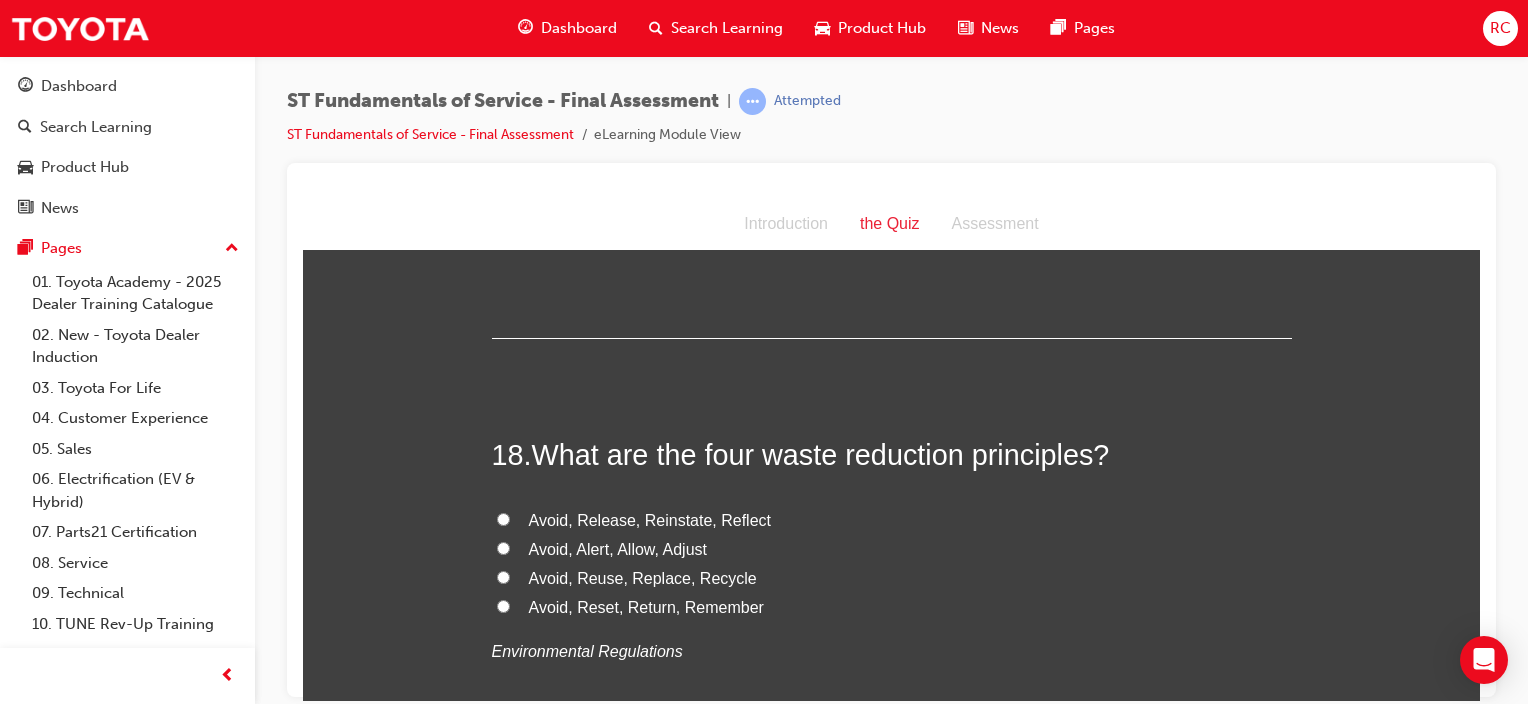 scroll, scrollTop: 7600, scrollLeft: 0, axis: vertical 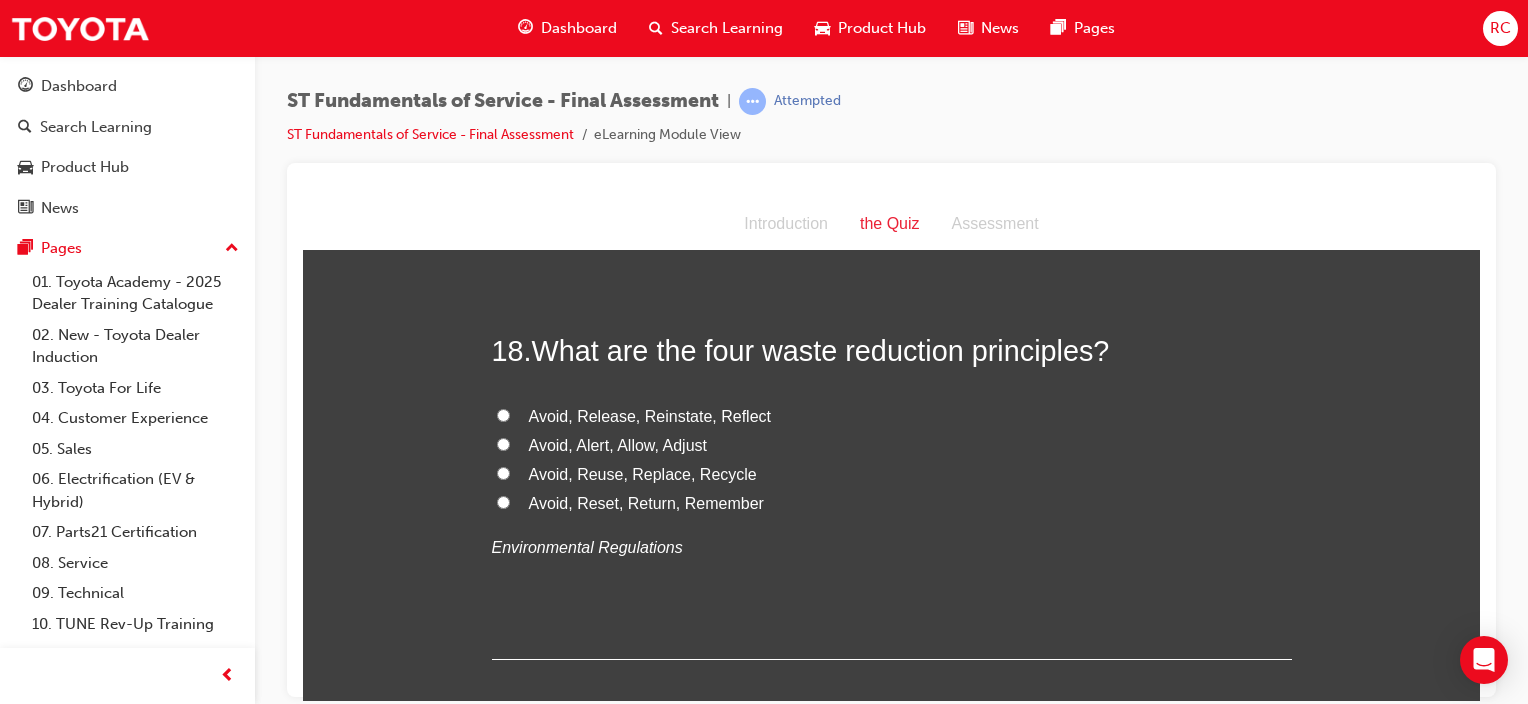 click on "Avoid, Reuse, Replace, Recycle" at bounding box center (643, 473) 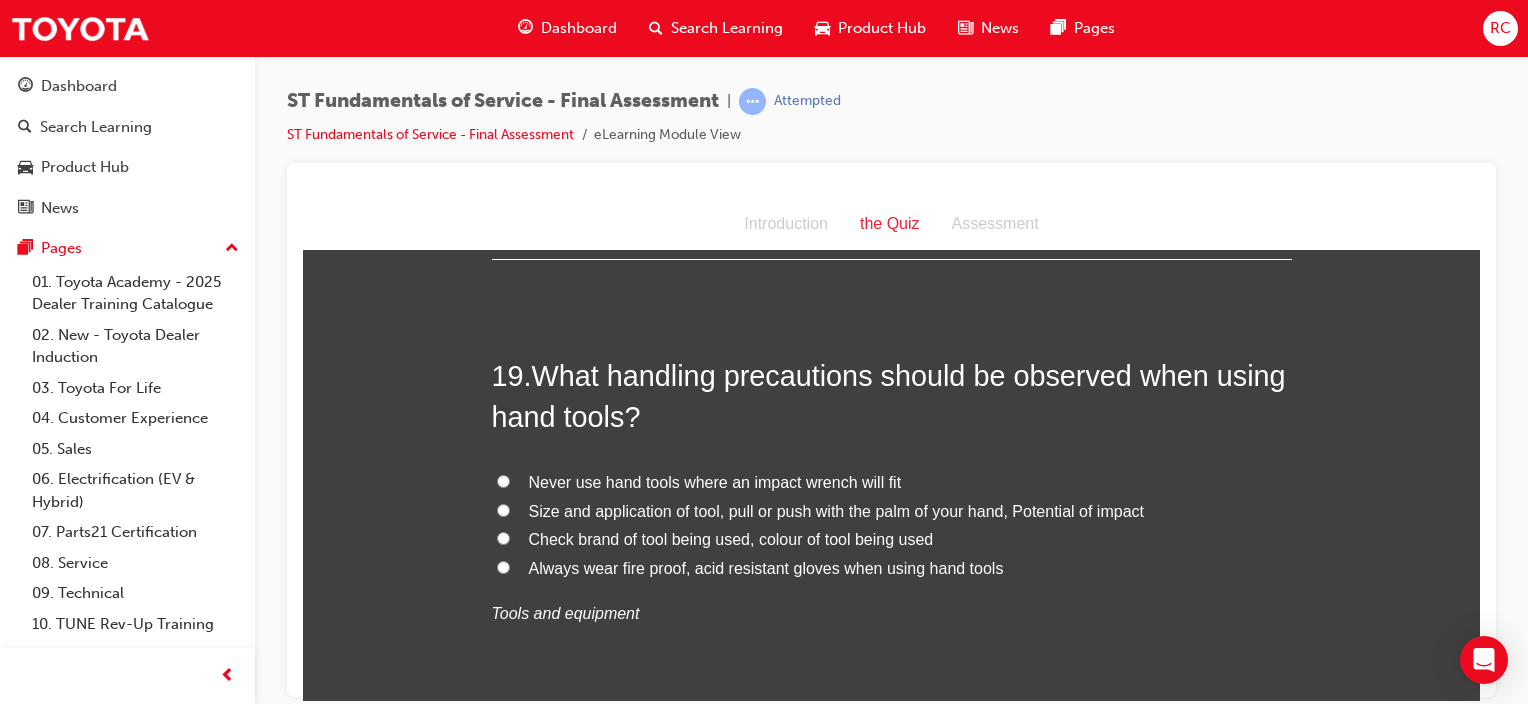 scroll, scrollTop: 8100, scrollLeft: 0, axis: vertical 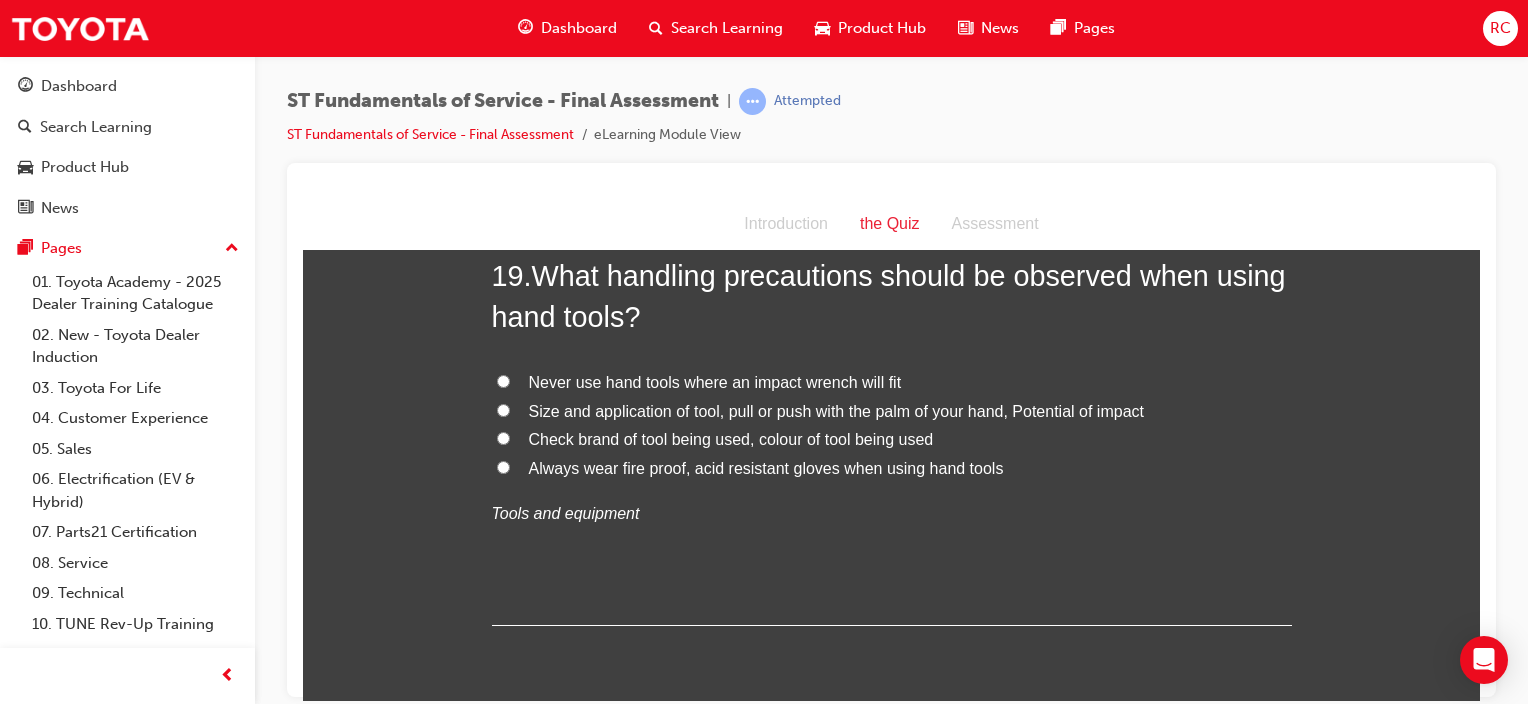 click on "Size and application of tool, pull or push with the palm of your hand, Potential of impact" at bounding box center [836, 410] 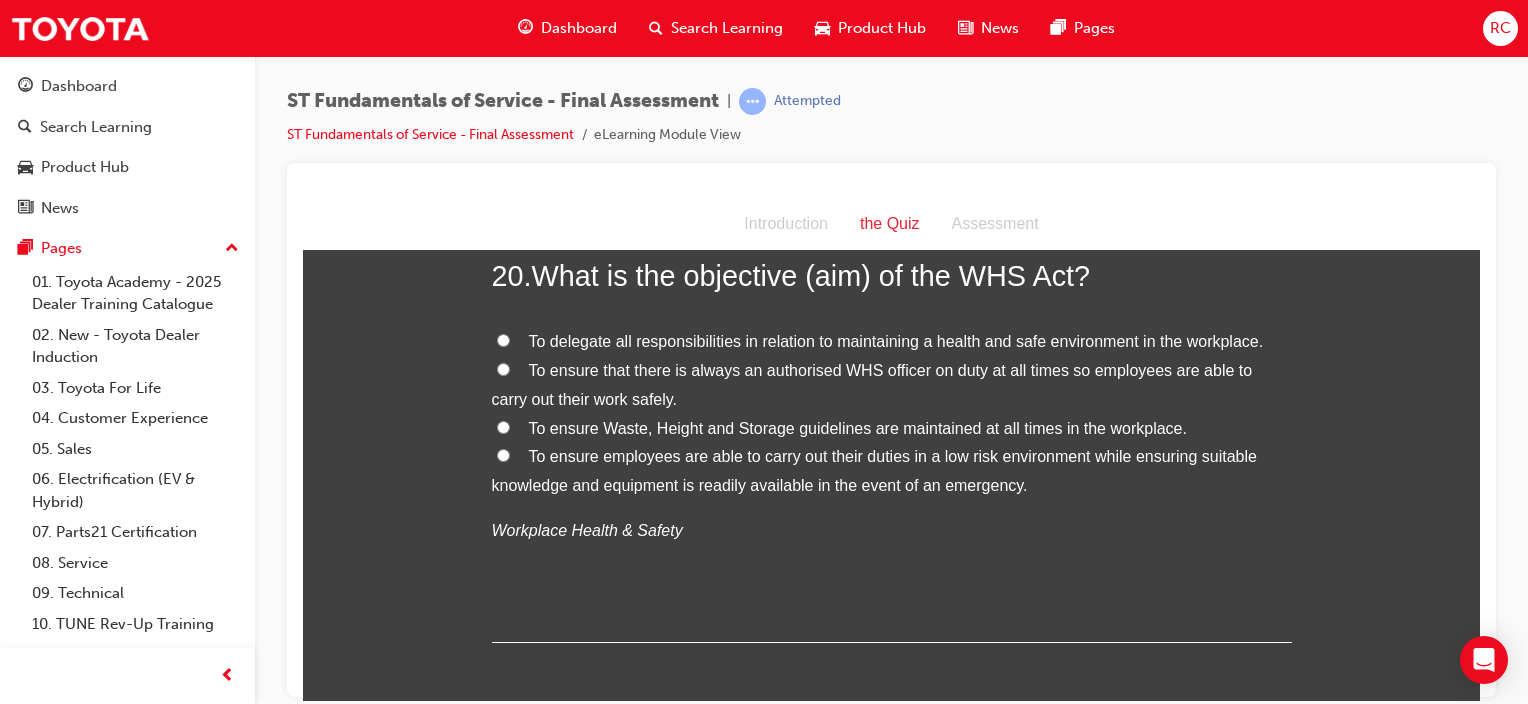 scroll, scrollTop: 8600, scrollLeft: 0, axis: vertical 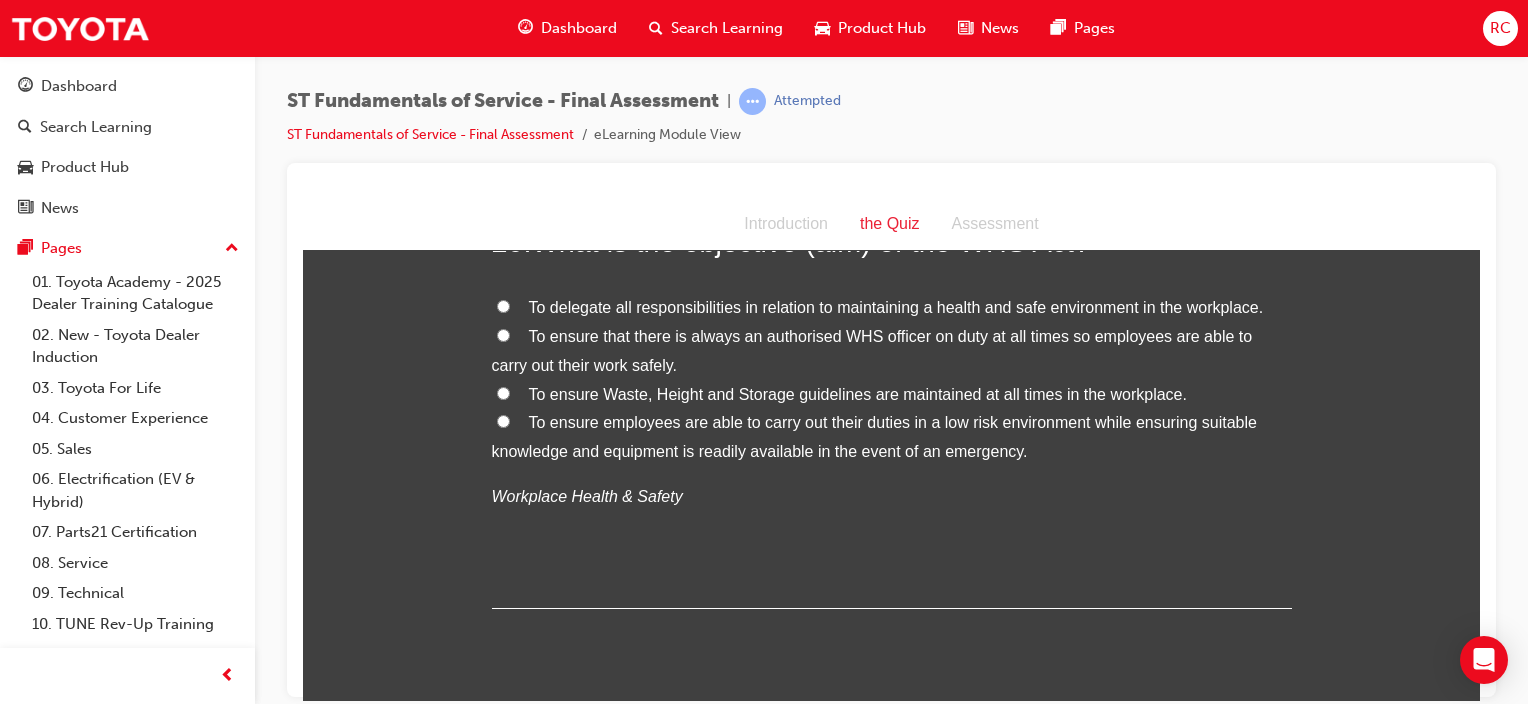 click on "To ensure employees are able to carry out their duties in a low risk environment while ensuring suitable knowledge and equipment is readily available in the event of an emergency." at bounding box center (874, 436) 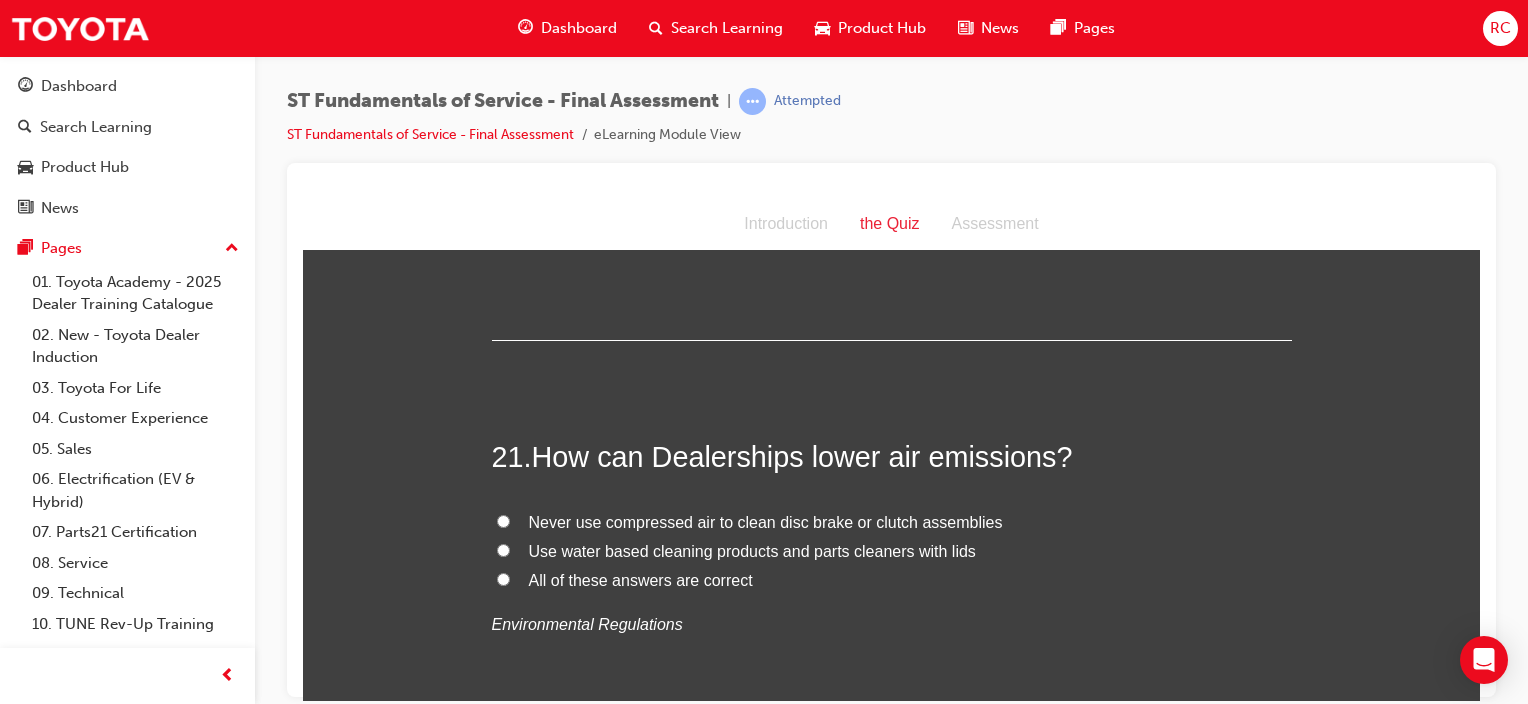 scroll, scrollTop: 8900, scrollLeft: 0, axis: vertical 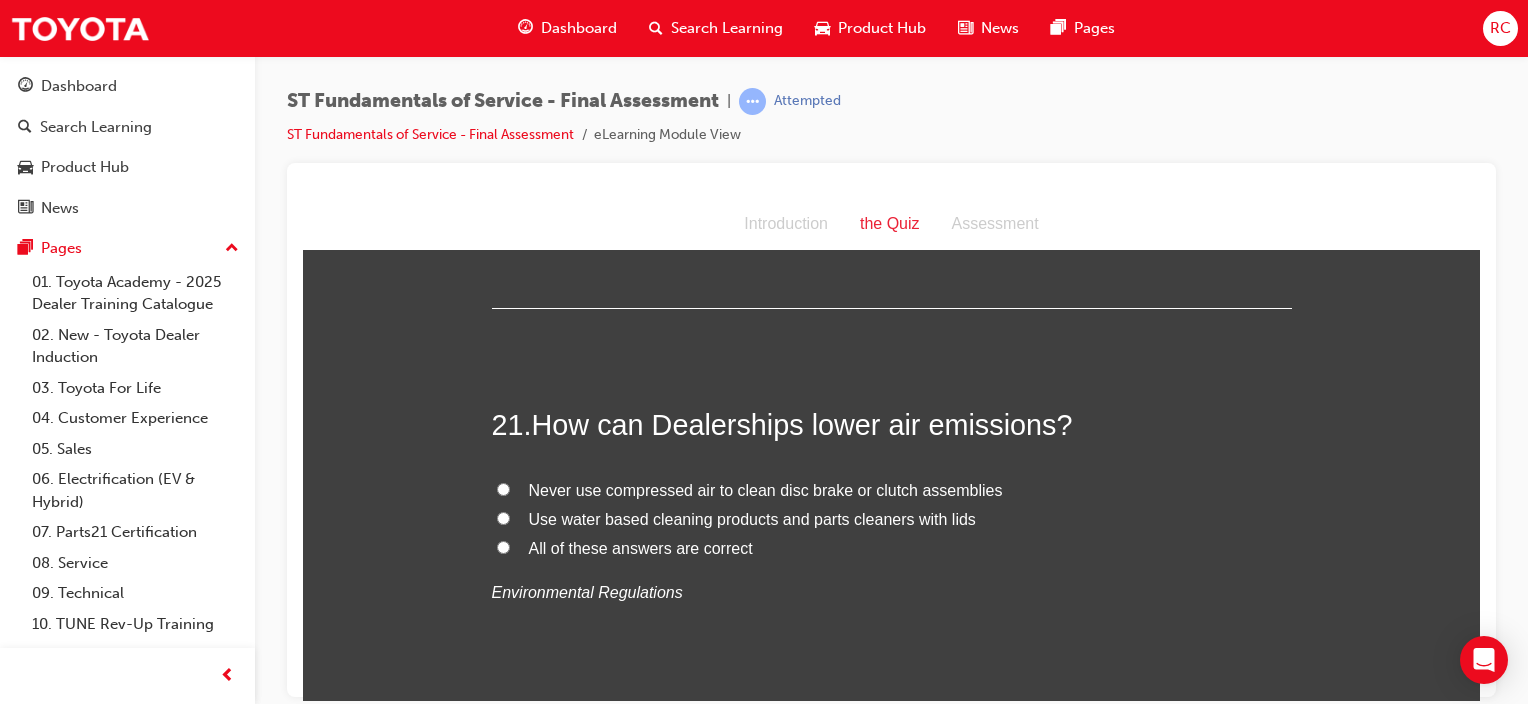 click on "All of these answers are correct" at bounding box center [641, 547] 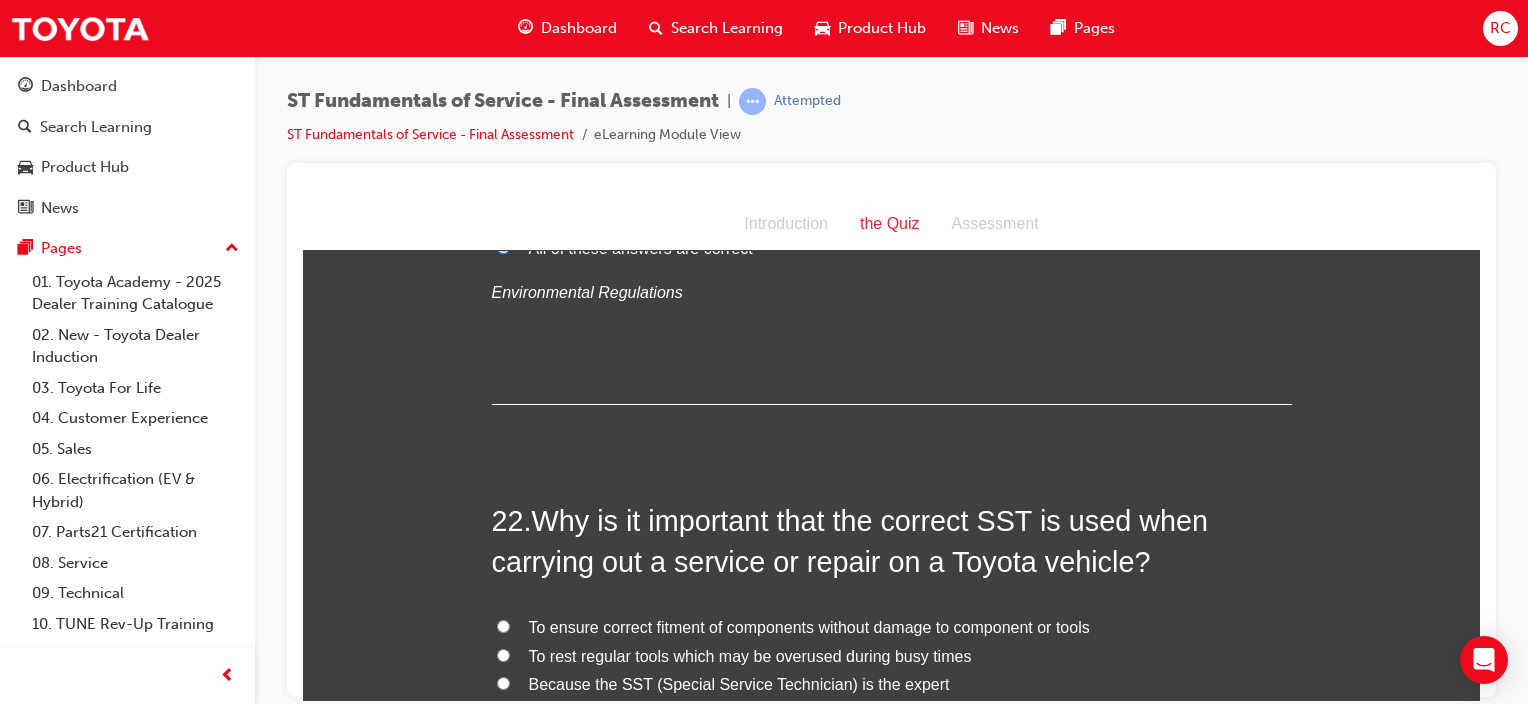 scroll, scrollTop: 9300, scrollLeft: 0, axis: vertical 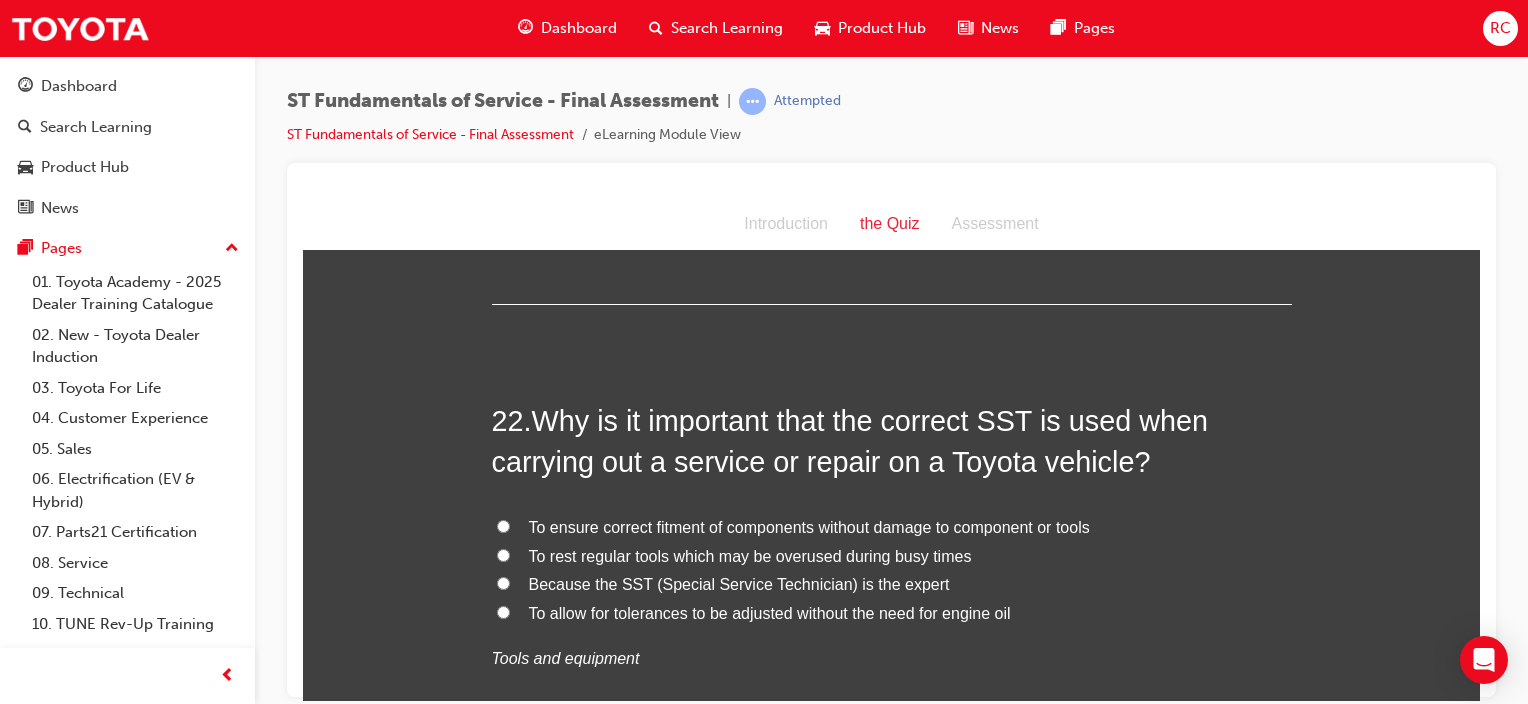click on "To ensure correct fitment of components without damage to component or tools" at bounding box center [809, 526] 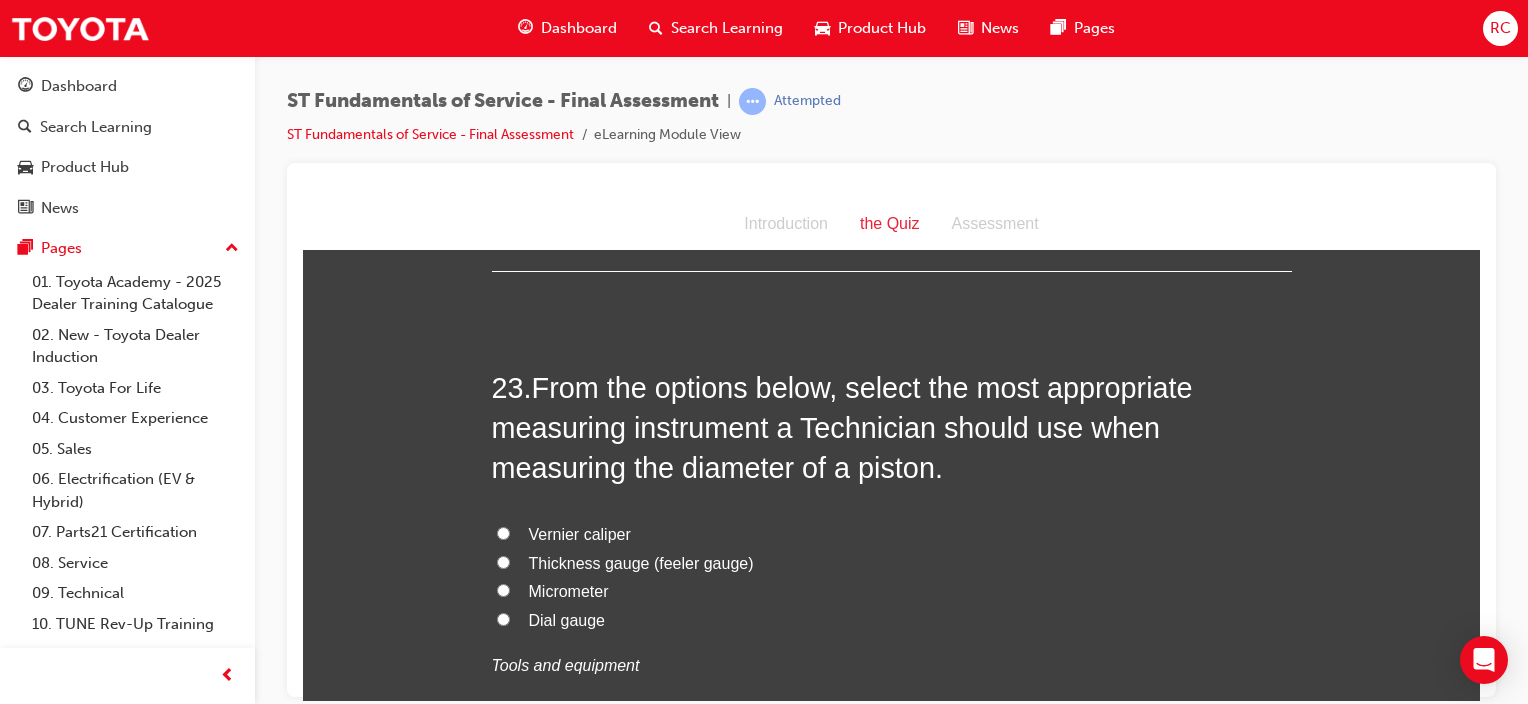scroll, scrollTop: 9800, scrollLeft: 0, axis: vertical 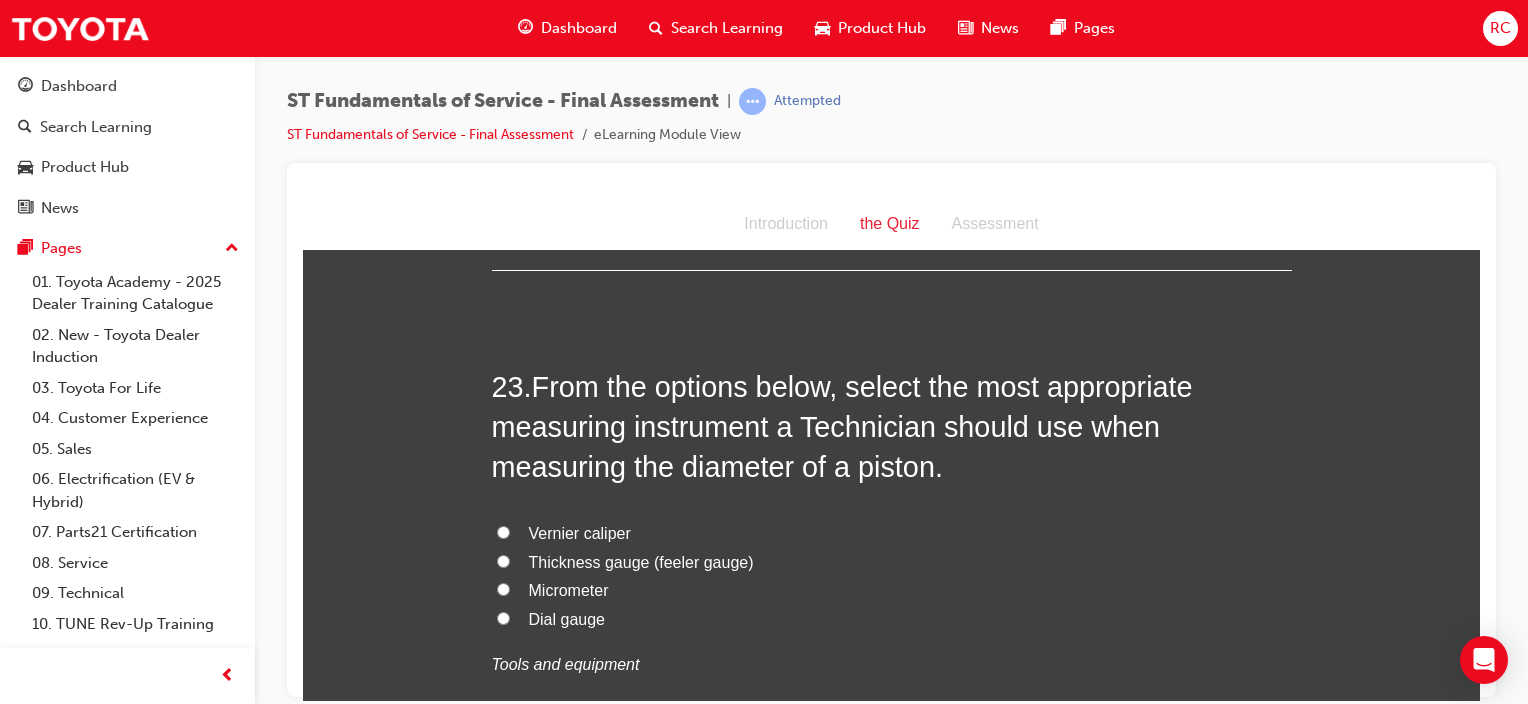 click on "Micrometer" at bounding box center [569, 589] 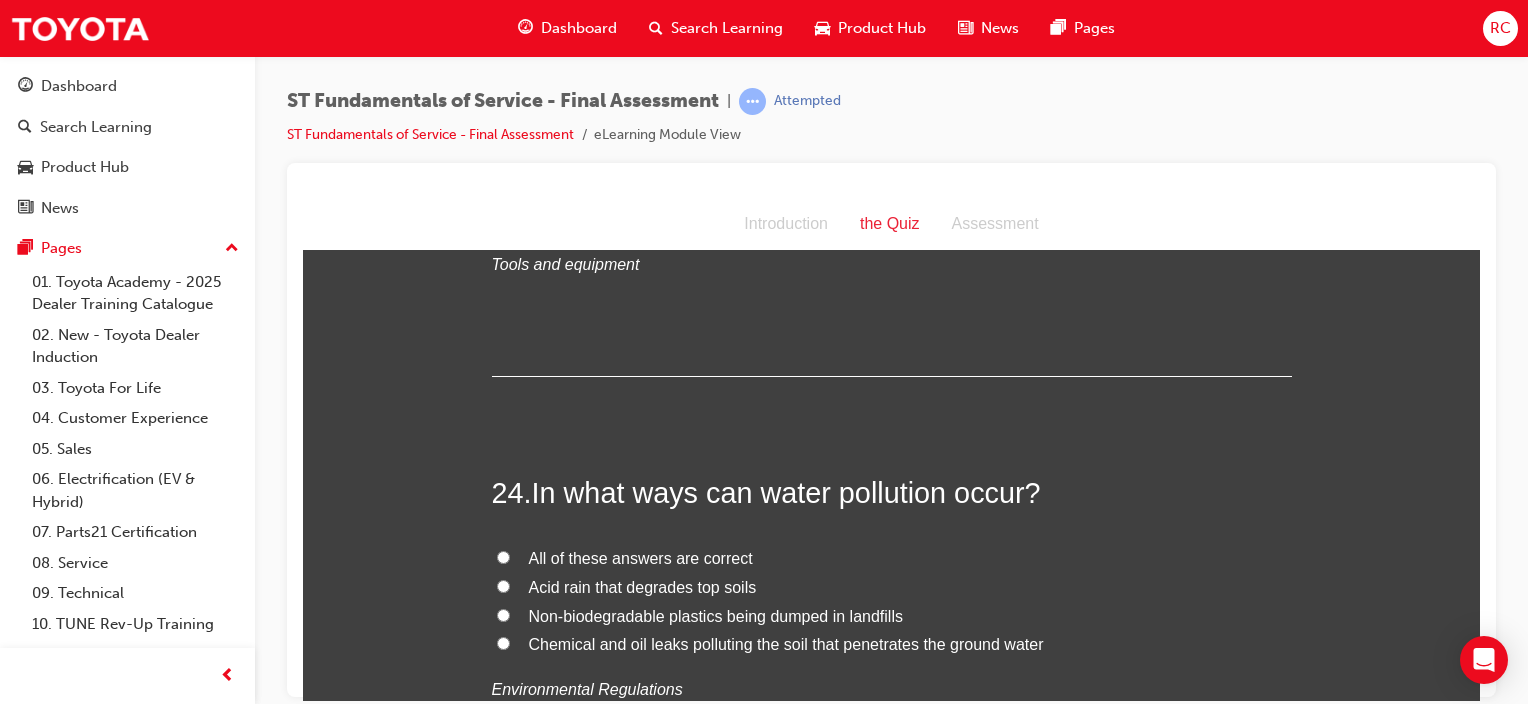 scroll, scrollTop: 10300, scrollLeft: 0, axis: vertical 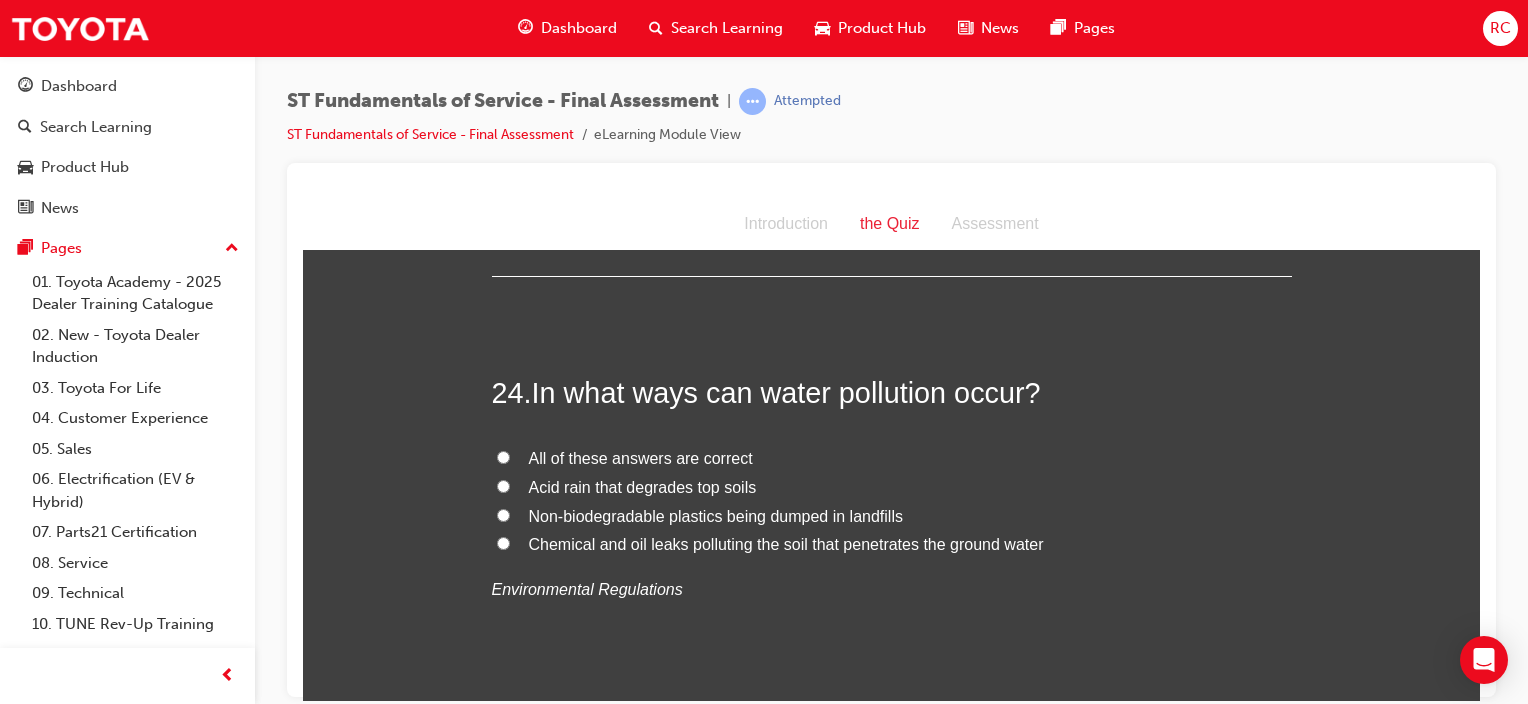 click on "All of these answers are correct" at bounding box center (641, 457) 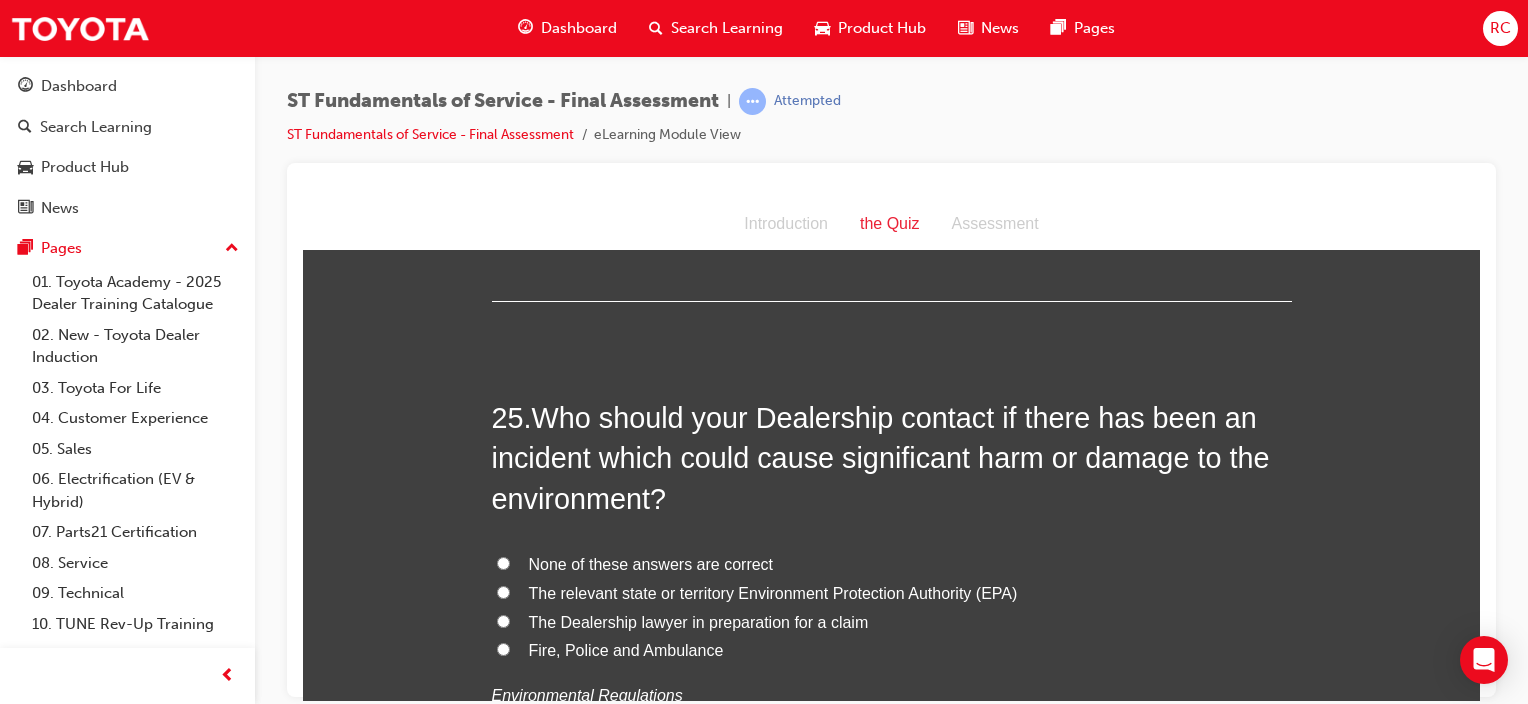 scroll, scrollTop: 10800, scrollLeft: 0, axis: vertical 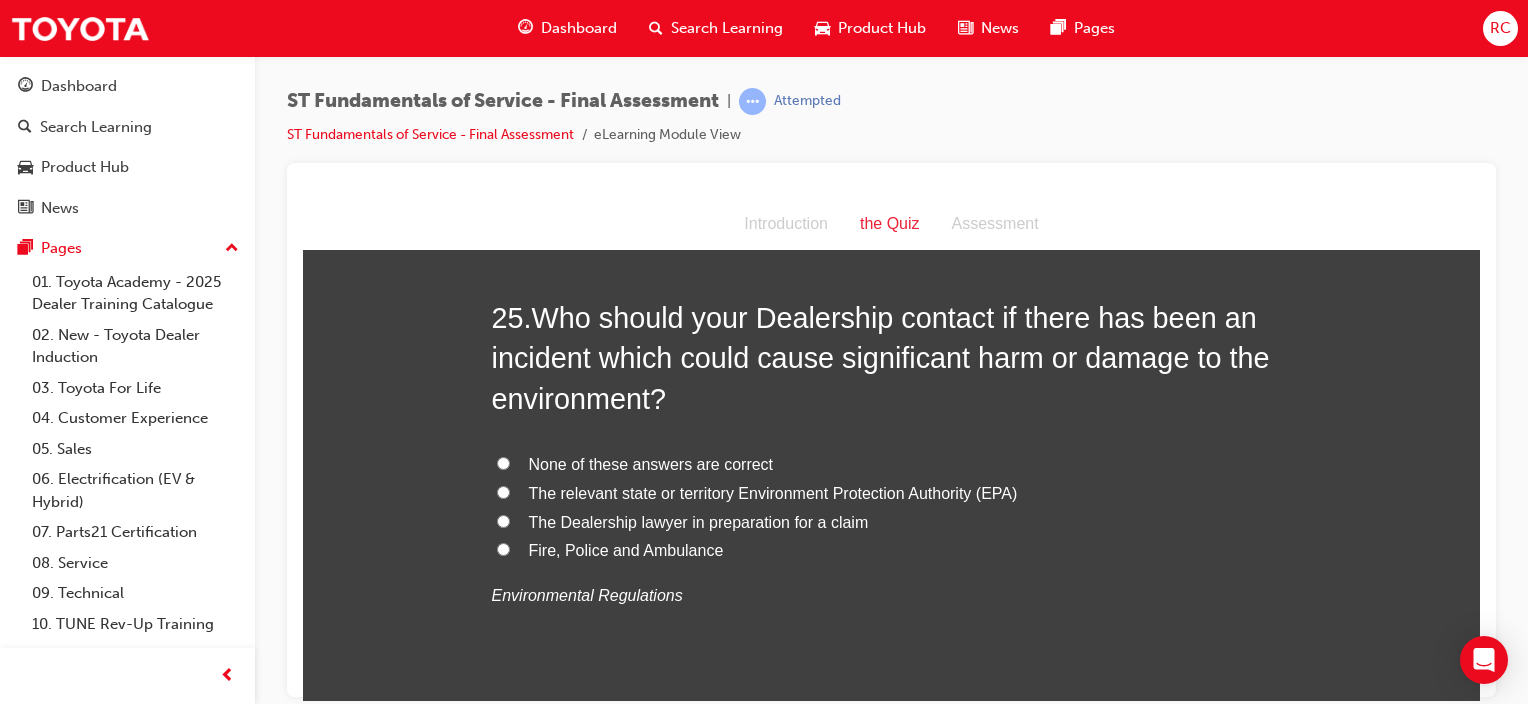 click on "The relevant state or territory Environment Protection Authority (EPA)" at bounding box center (773, 492) 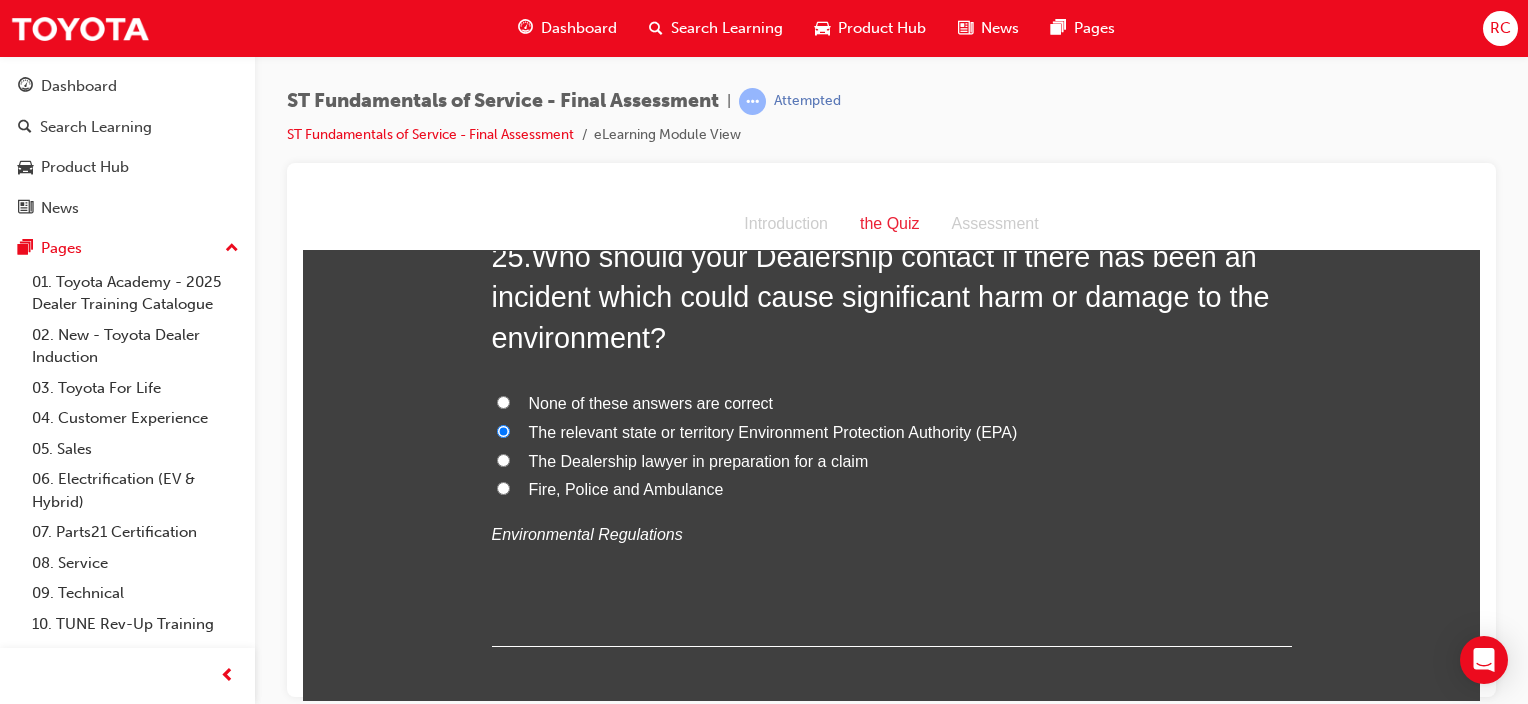 scroll, scrollTop: 10800, scrollLeft: 0, axis: vertical 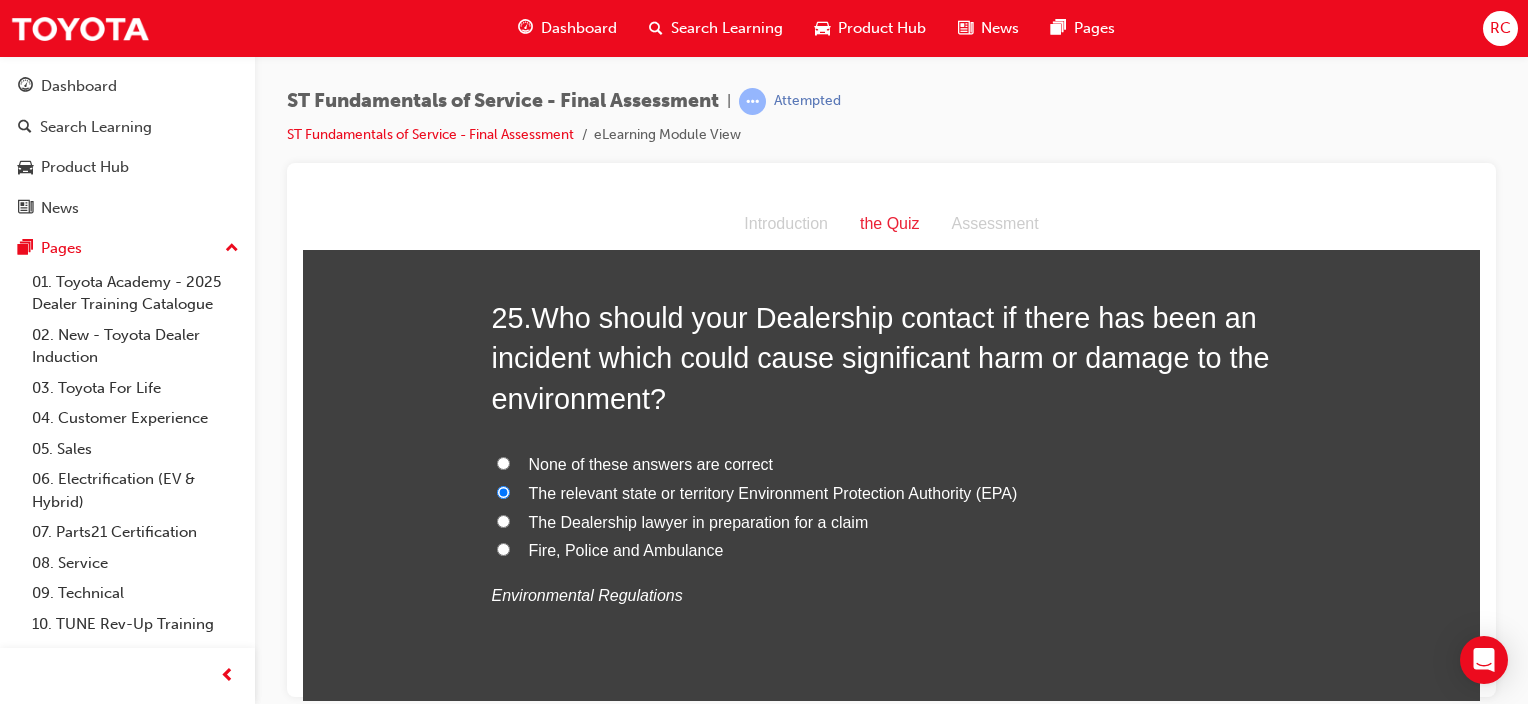 click on "Fire, Police and Ambulance" at bounding box center [626, 549] 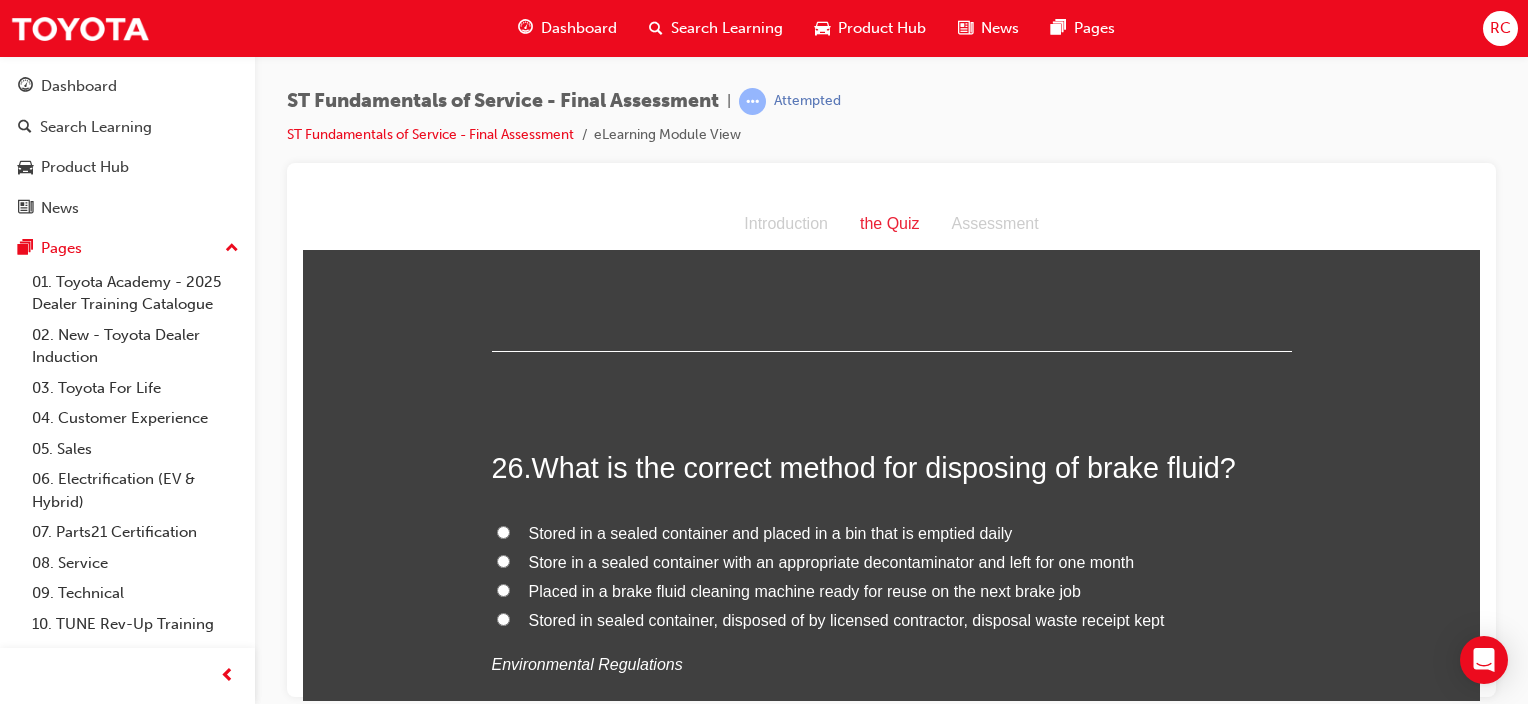 scroll, scrollTop: 11200, scrollLeft: 0, axis: vertical 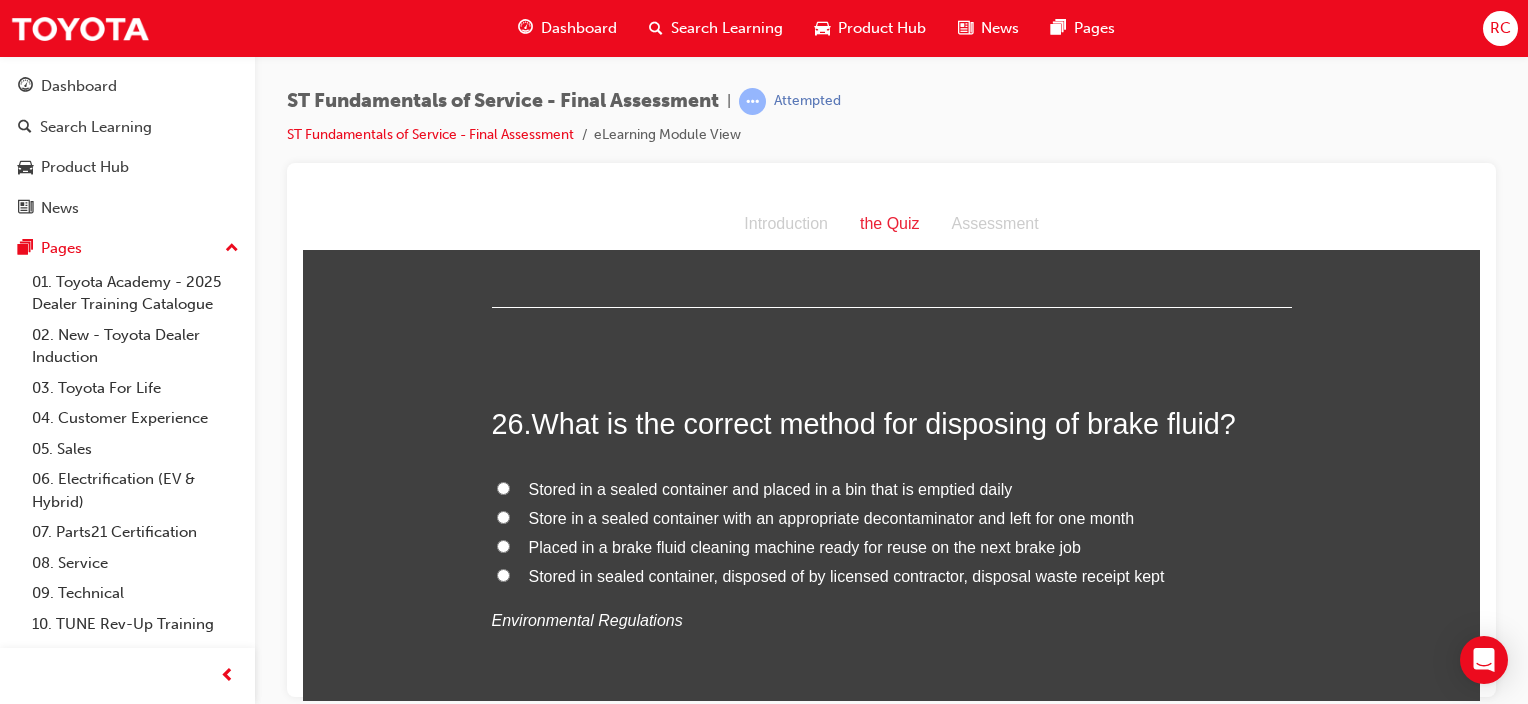 click on "Stored in sealed container, disposed of by licensed contractor, disposal waste receipt kept" at bounding box center (847, 575) 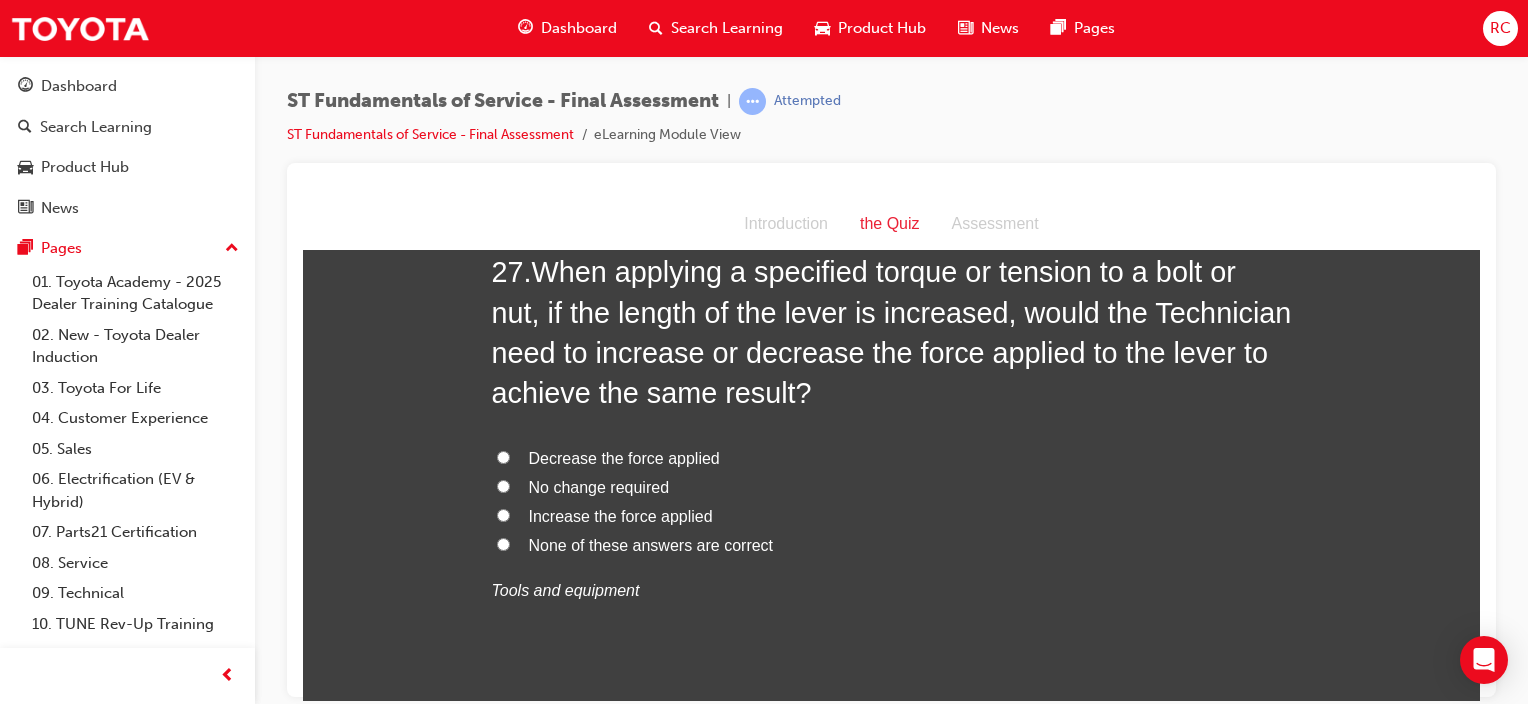 scroll, scrollTop: 11800, scrollLeft: 0, axis: vertical 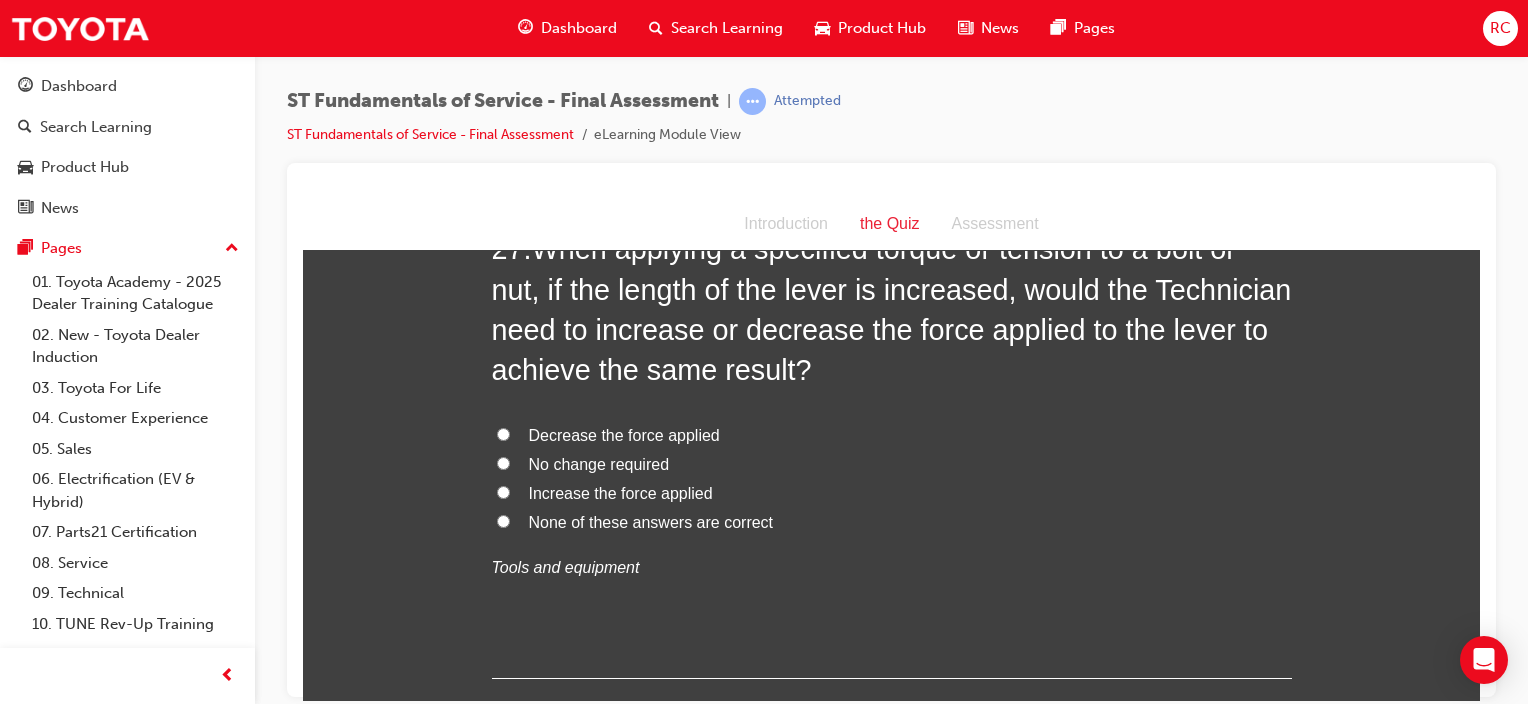 click on "Decrease the force applied" at bounding box center (624, 434) 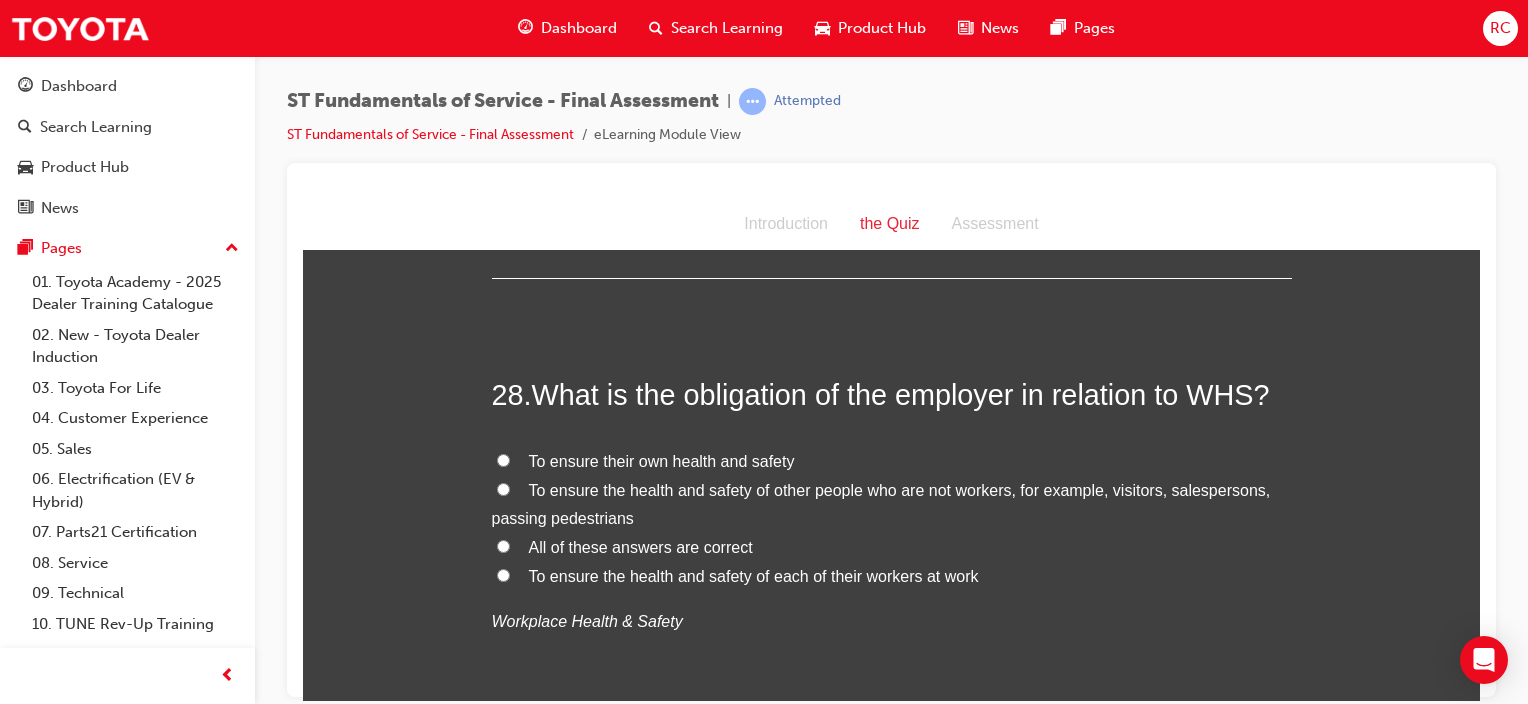 scroll, scrollTop: 12300, scrollLeft: 0, axis: vertical 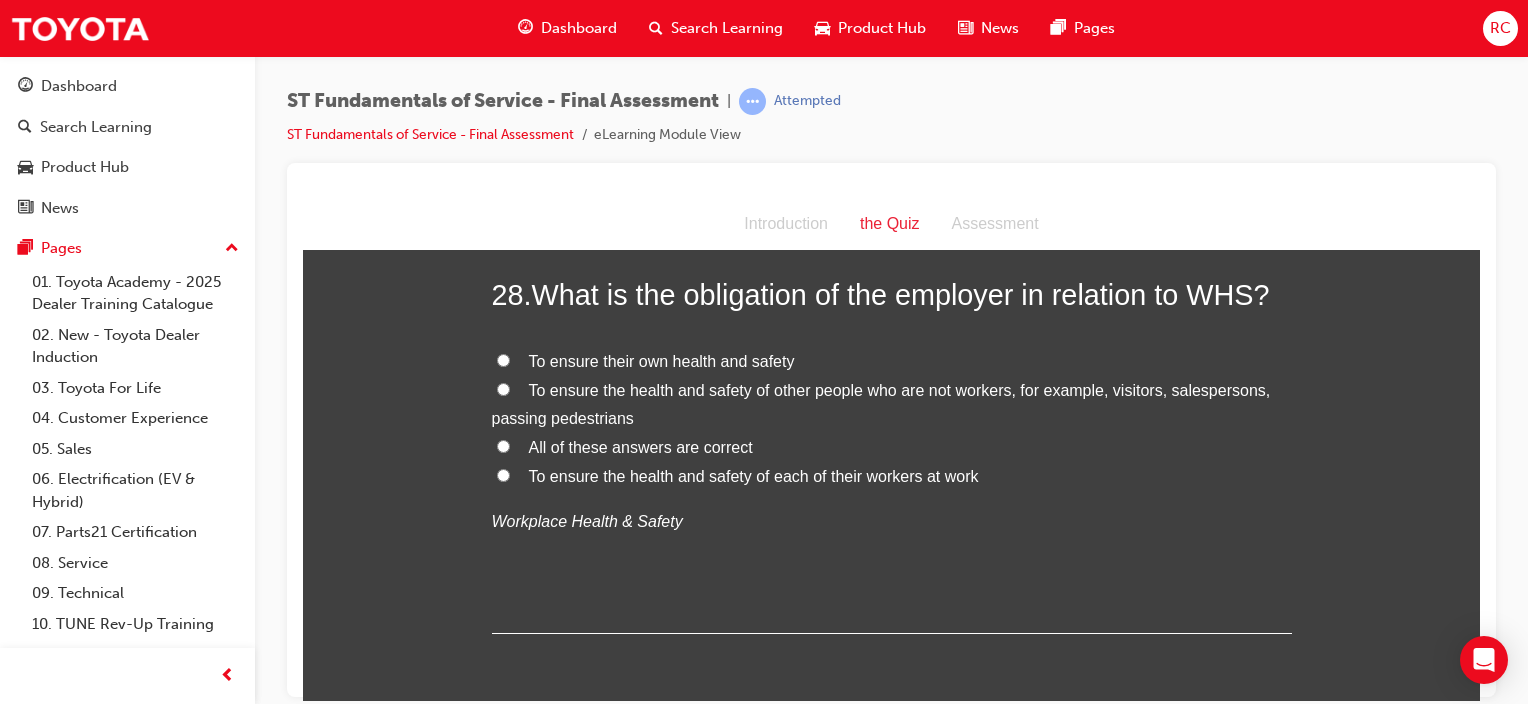 click on "All of these answers are correct" at bounding box center (641, 446) 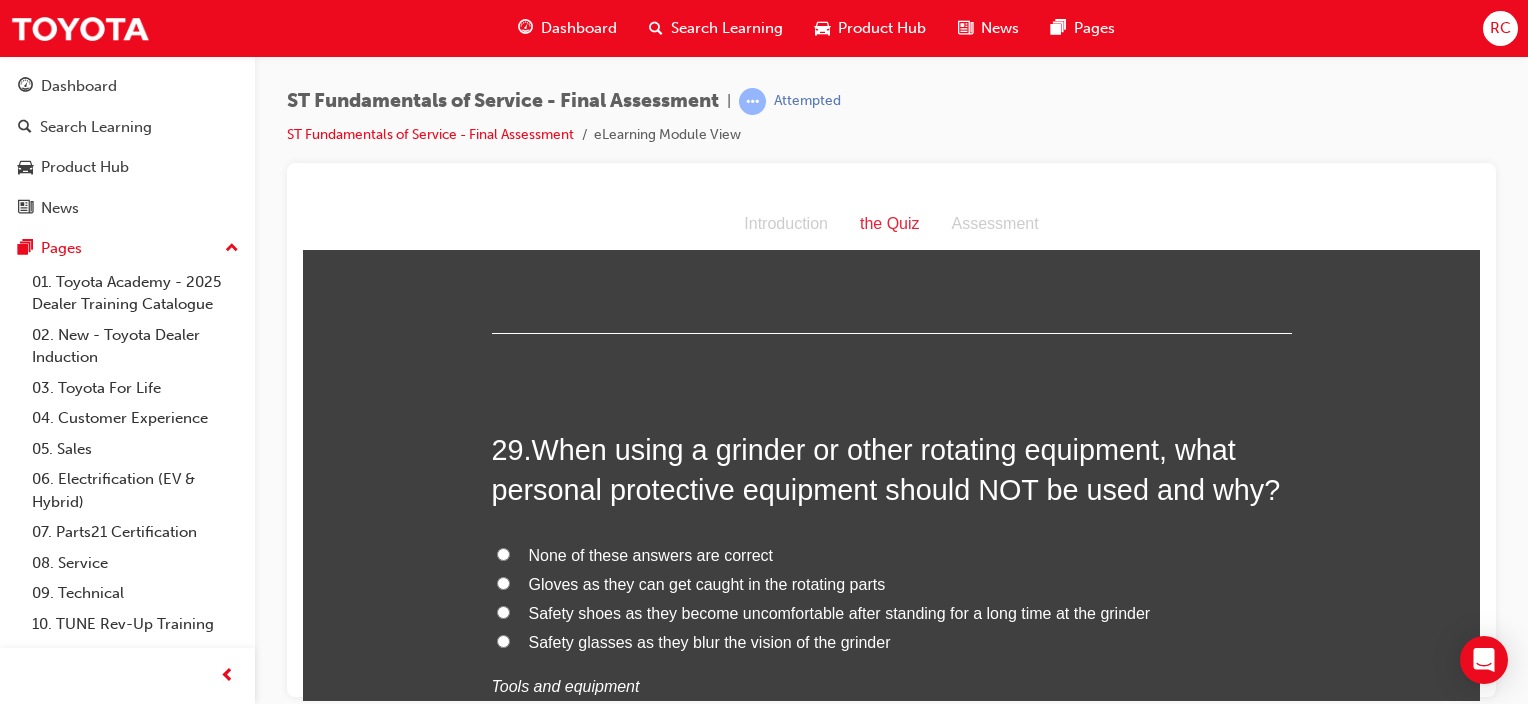 scroll, scrollTop: 12700, scrollLeft: 0, axis: vertical 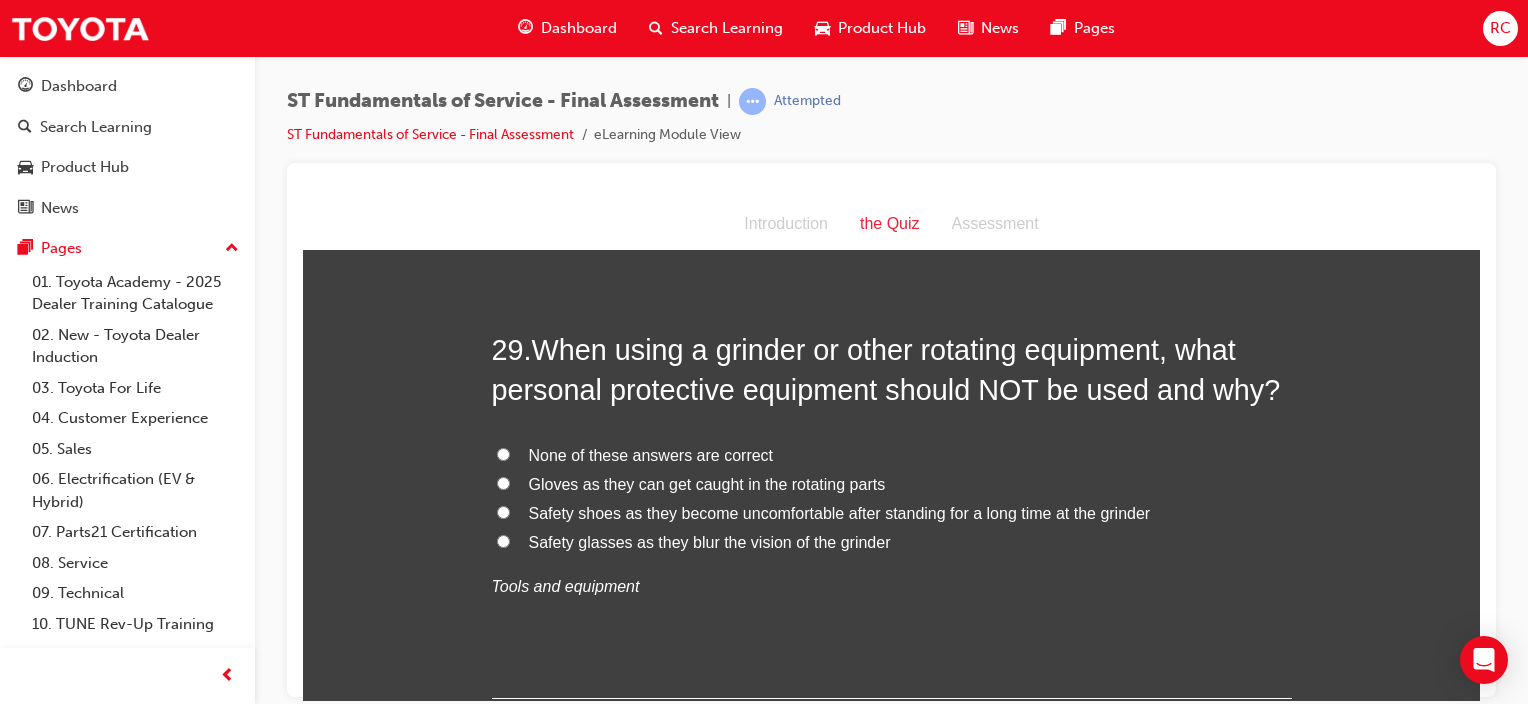 click on "None of these answers are correct" at bounding box center [651, 454] 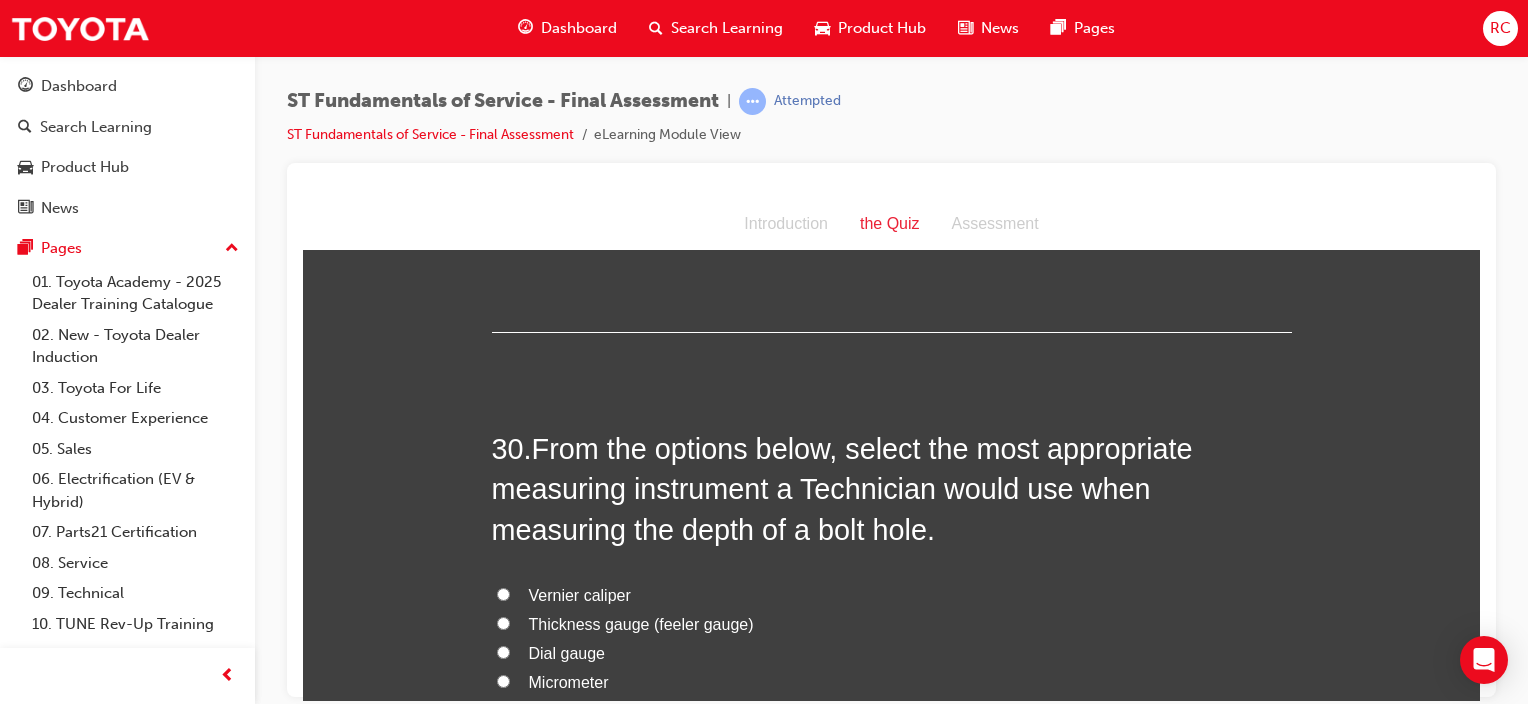 scroll, scrollTop: 13100, scrollLeft: 0, axis: vertical 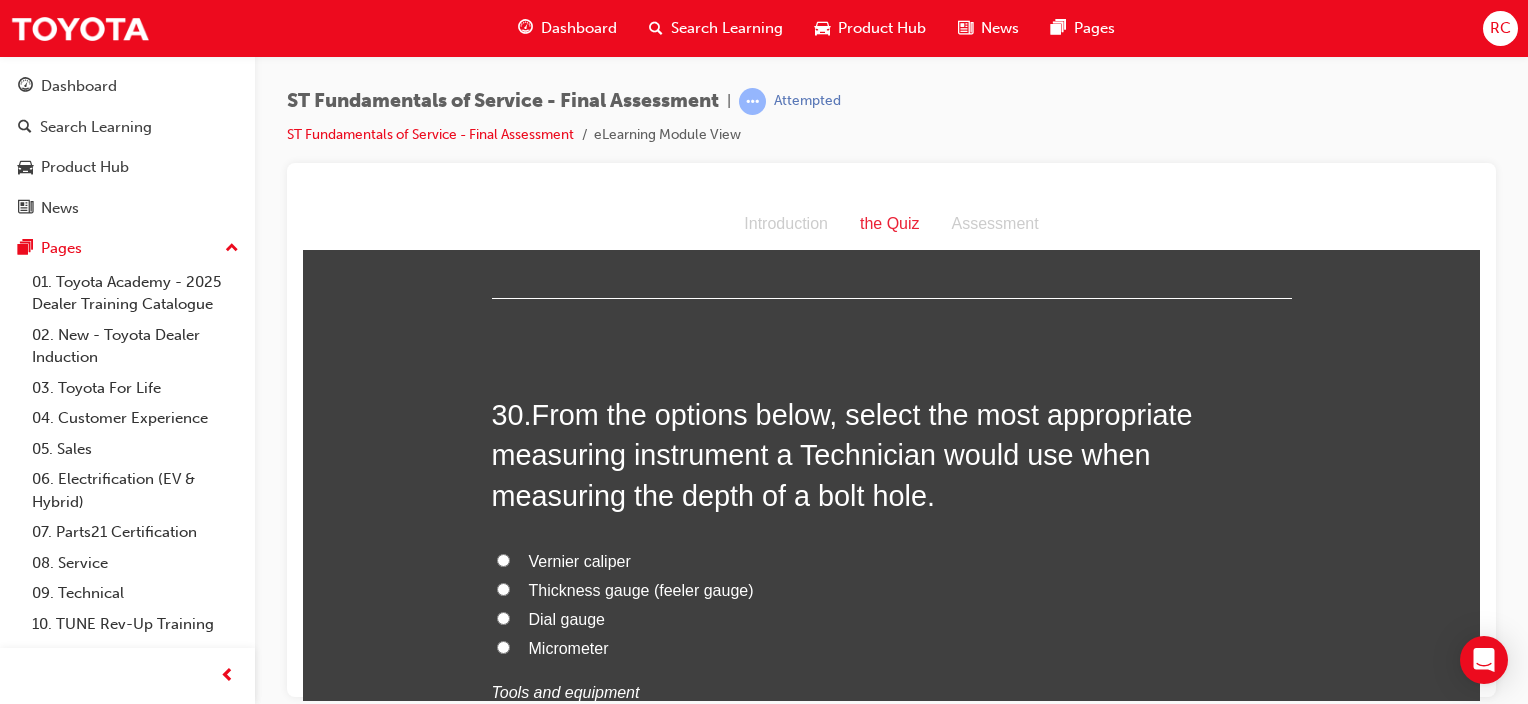click on "Vernier caliper" at bounding box center (580, 560) 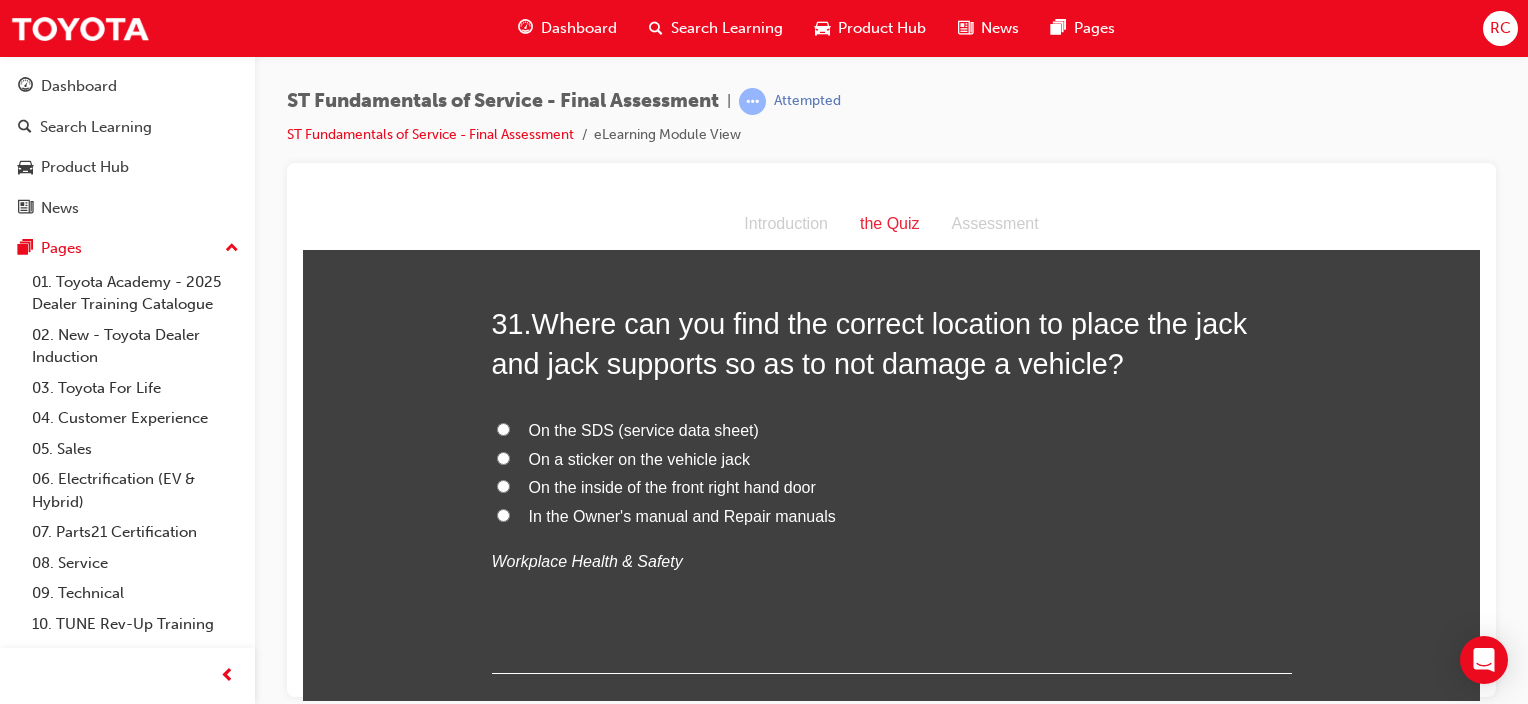 scroll, scrollTop: 13700, scrollLeft: 0, axis: vertical 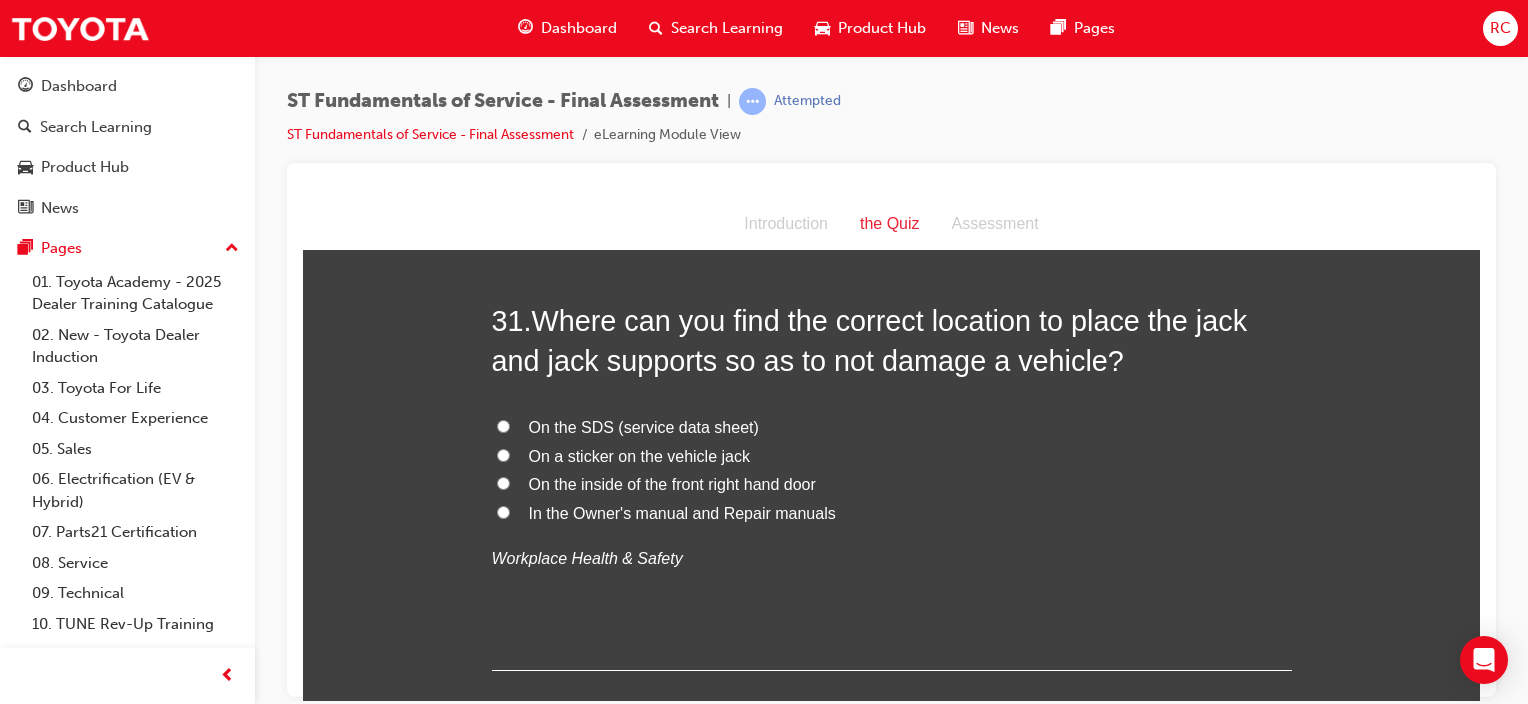 click on "In the Owner's manual and Repair manuals" at bounding box center [682, 512] 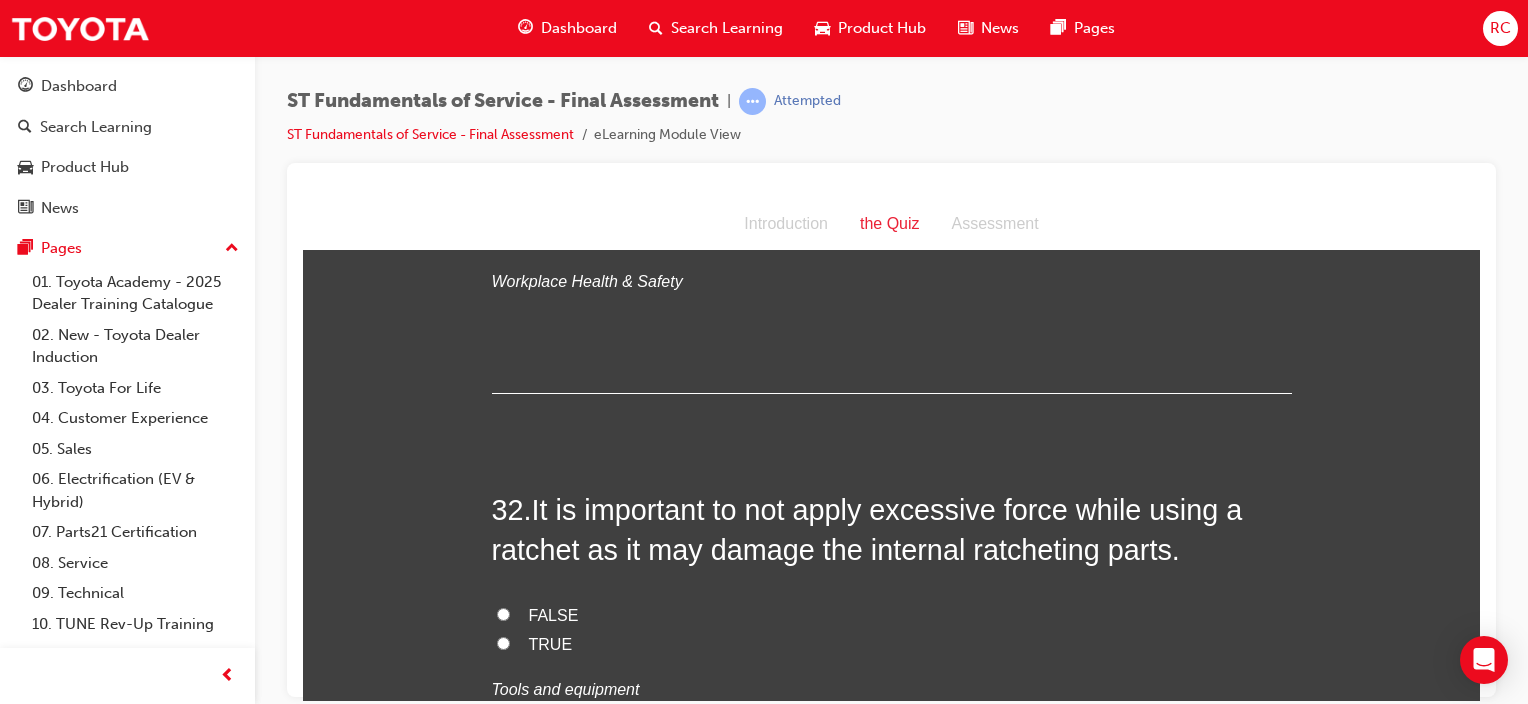 scroll, scrollTop: 14000, scrollLeft: 0, axis: vertical 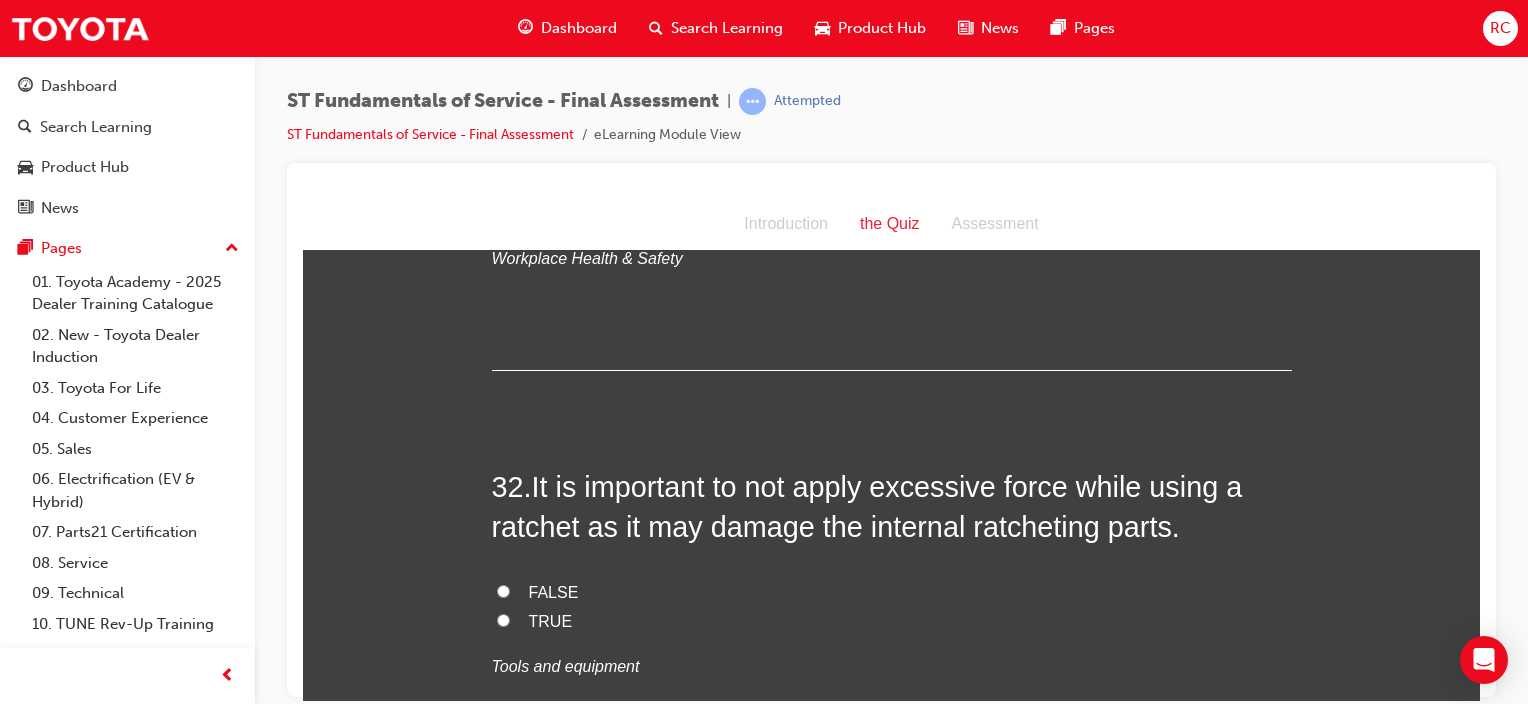 click on "TRUE" at bounding box center (551, 620) 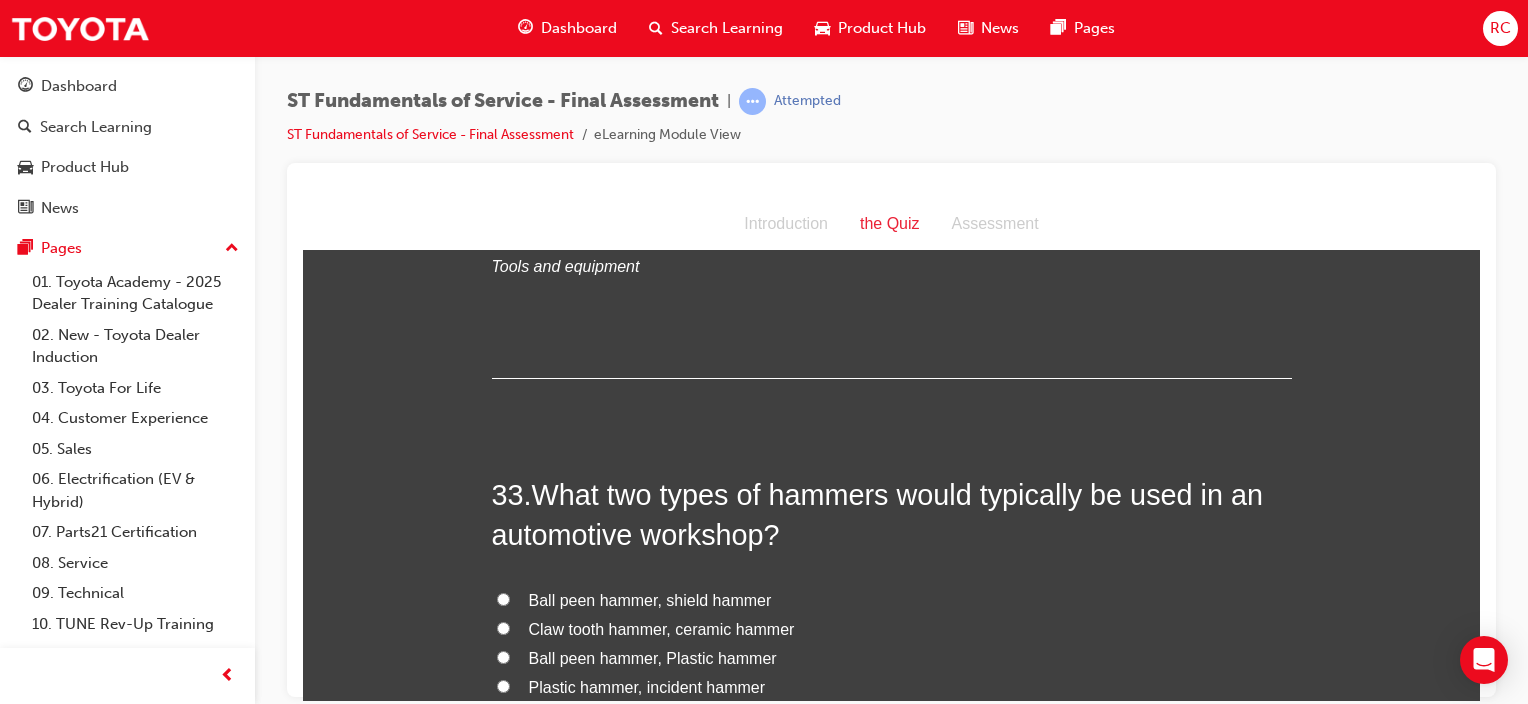 scroll, scrollTop: 14500, scrollLeft: 0, axis: vertical 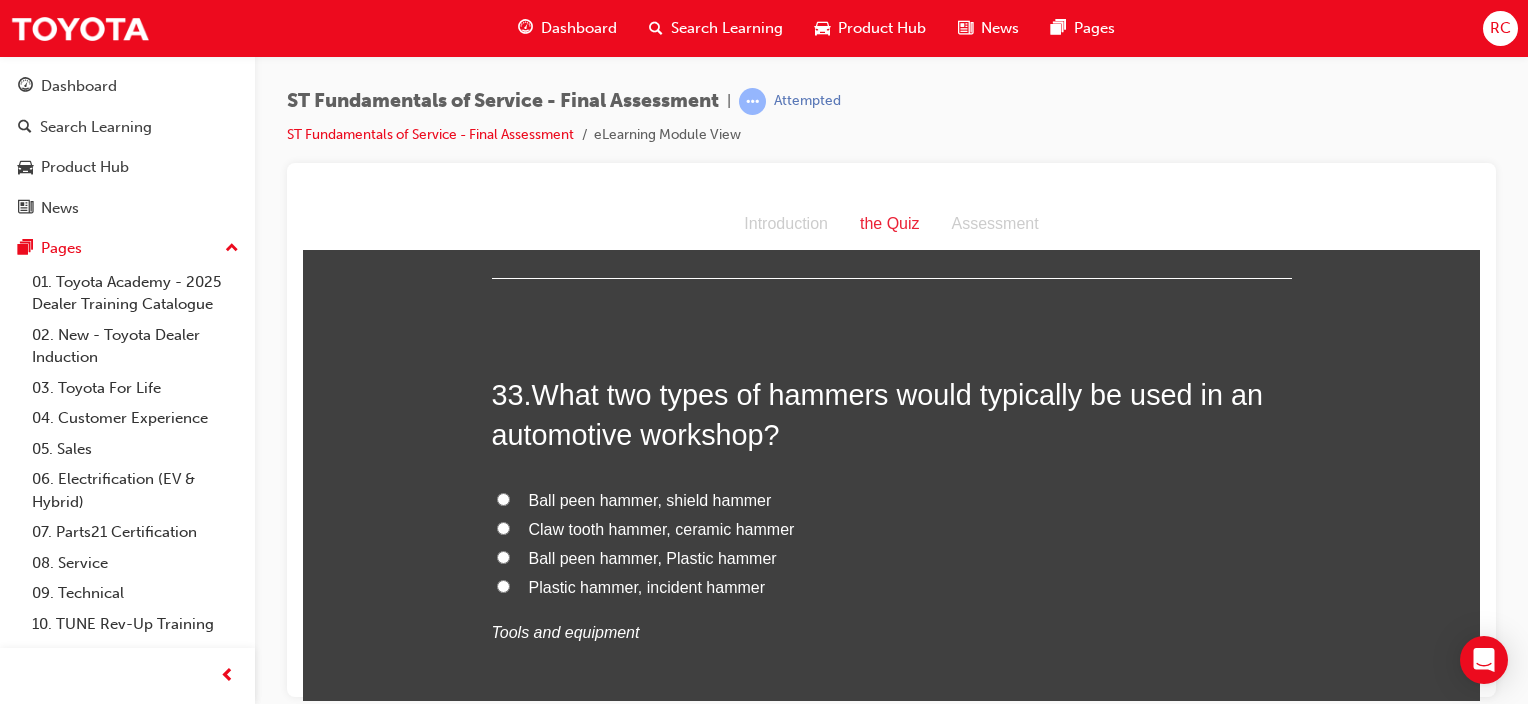 click on "Ball peen hammer, Plastic hammer" at bounding box center (653, 557) 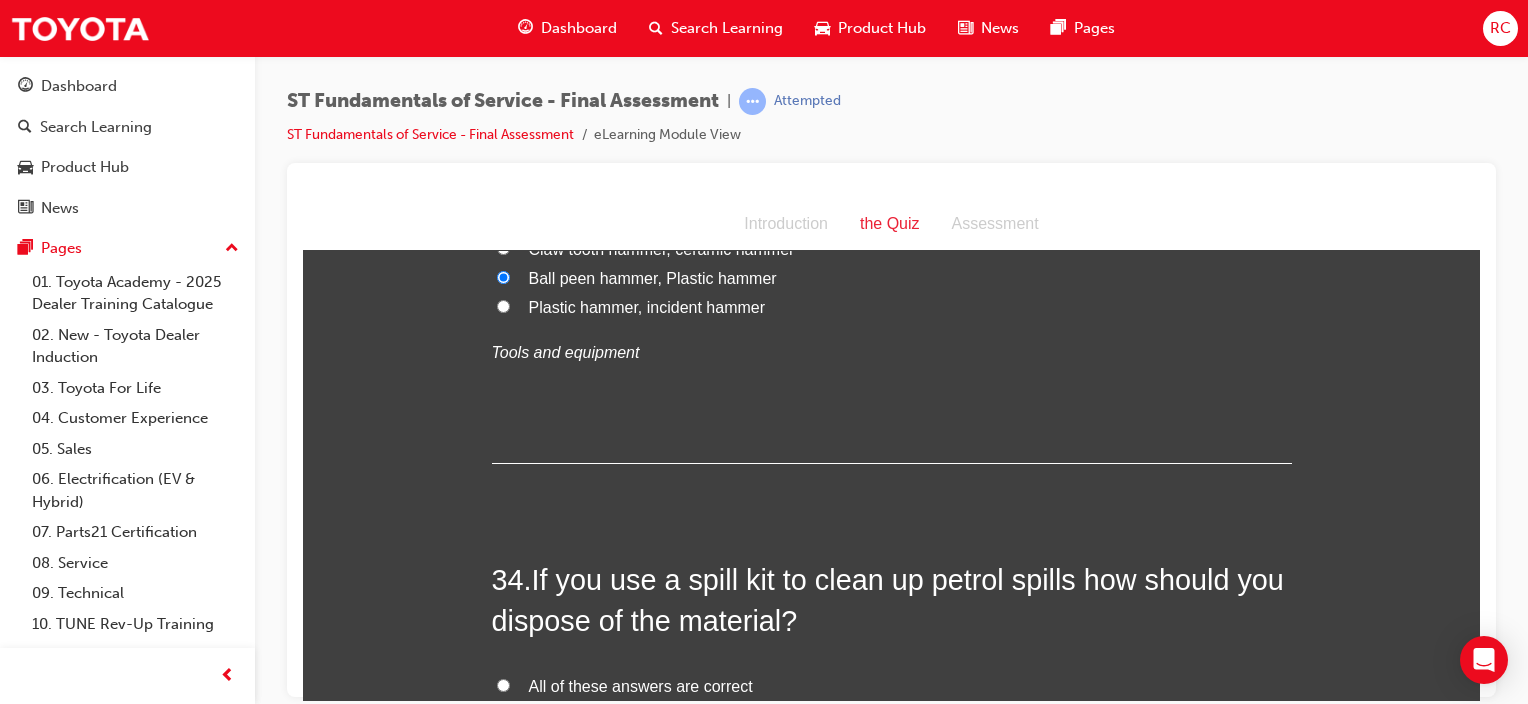 scroll, scrollTop: 14900, scrollLeft: 0, axis: vertical 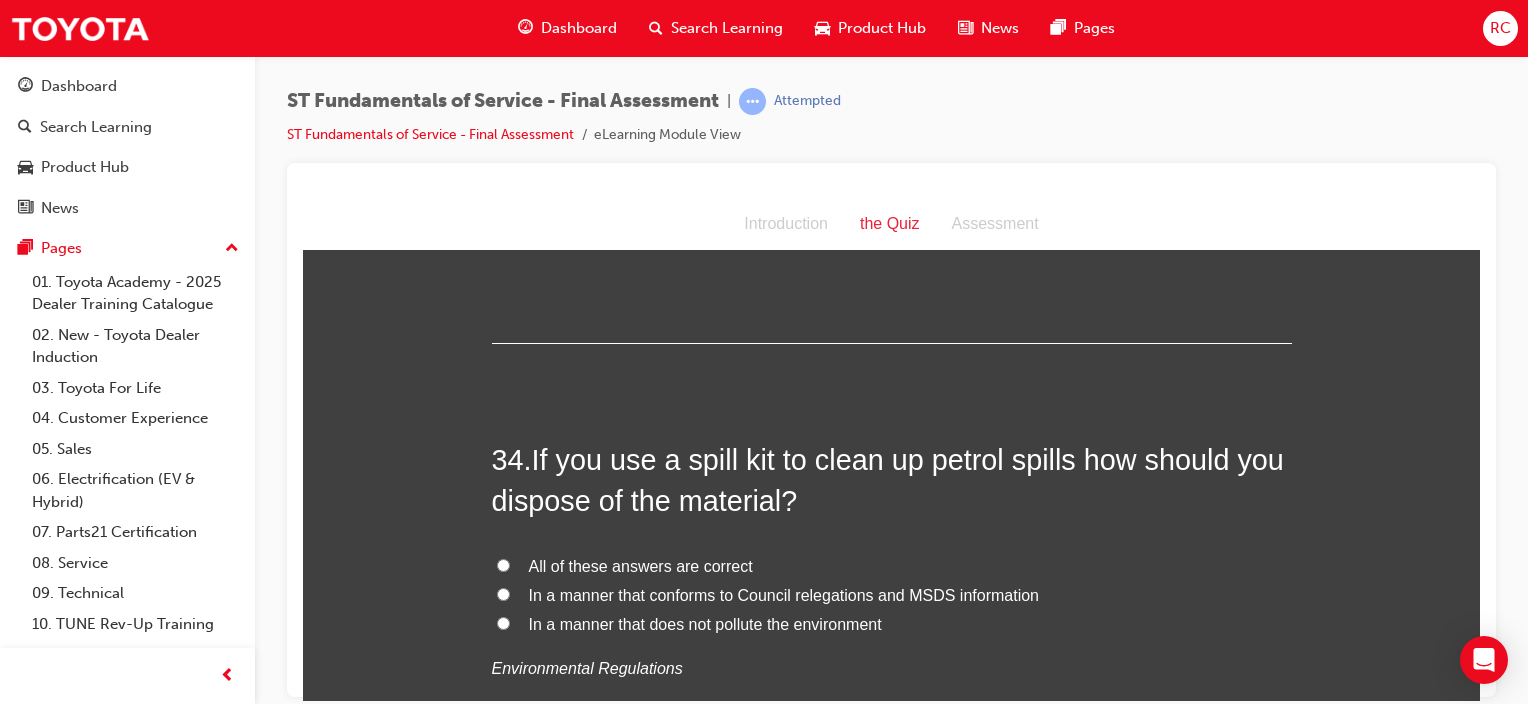 click on "All of these answers are correct" at bounding box center (641, 565) 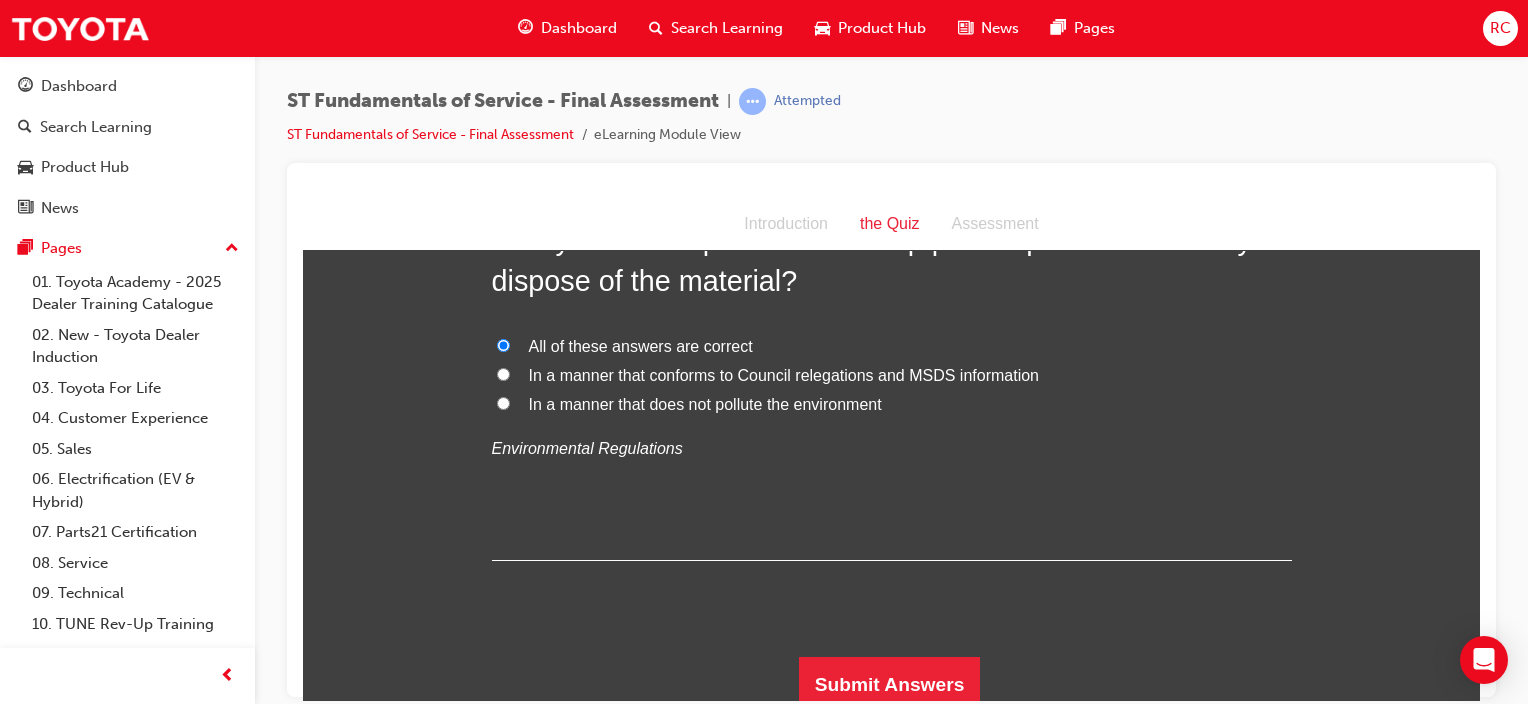 scroll, scrollTop: 15124, scrollLeft: 0, axis: vertical 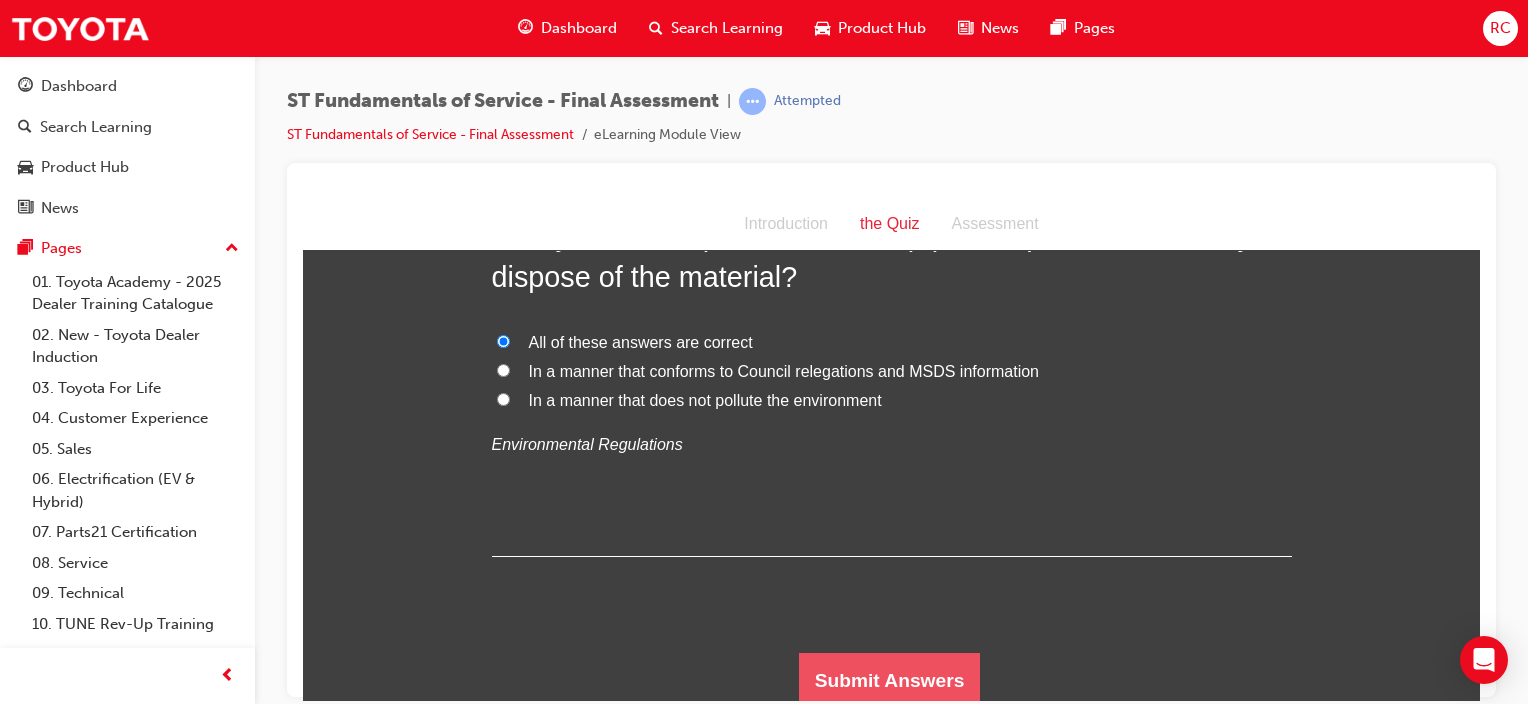 click on "Submit Answers" at bounding box center (890, 680) 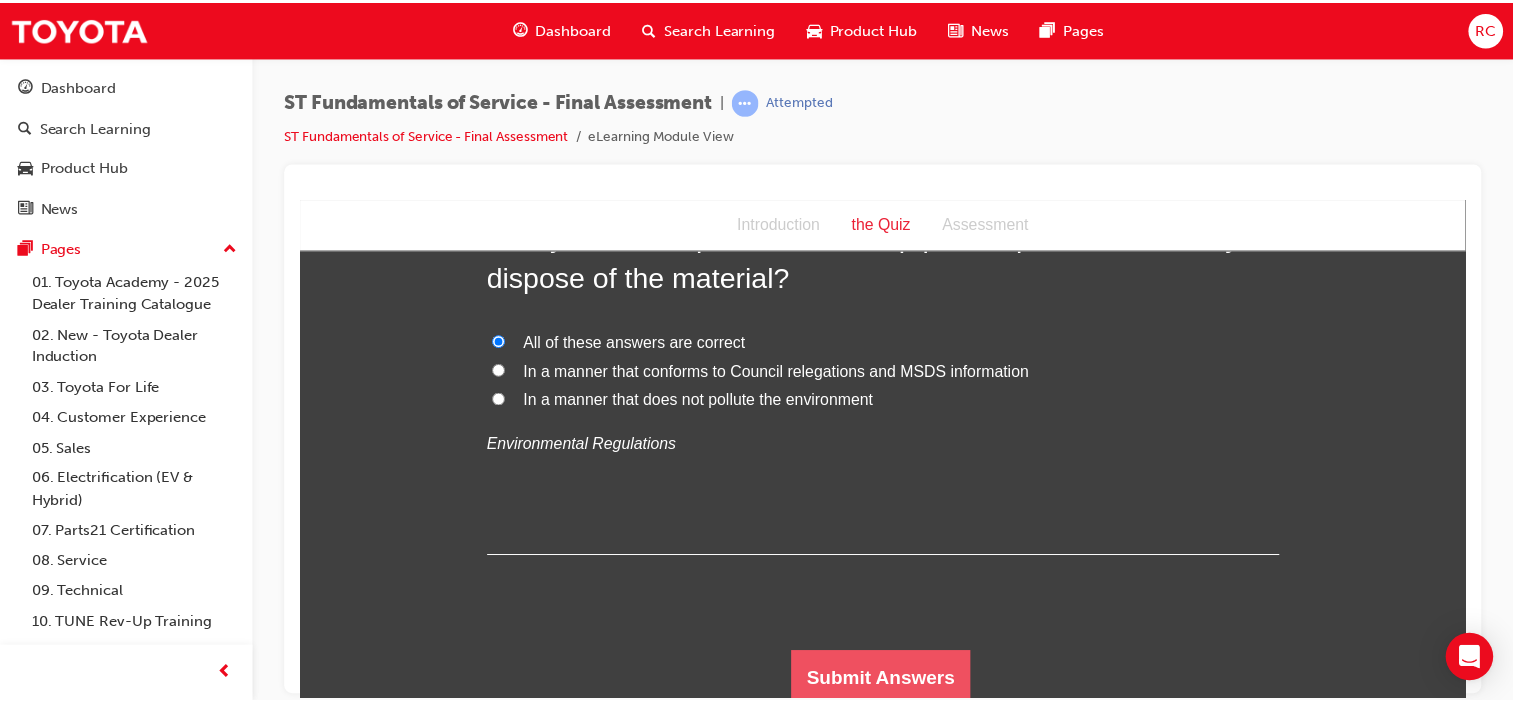 scroll, scrollTop: 0, scrollLeft: 0, axis: both 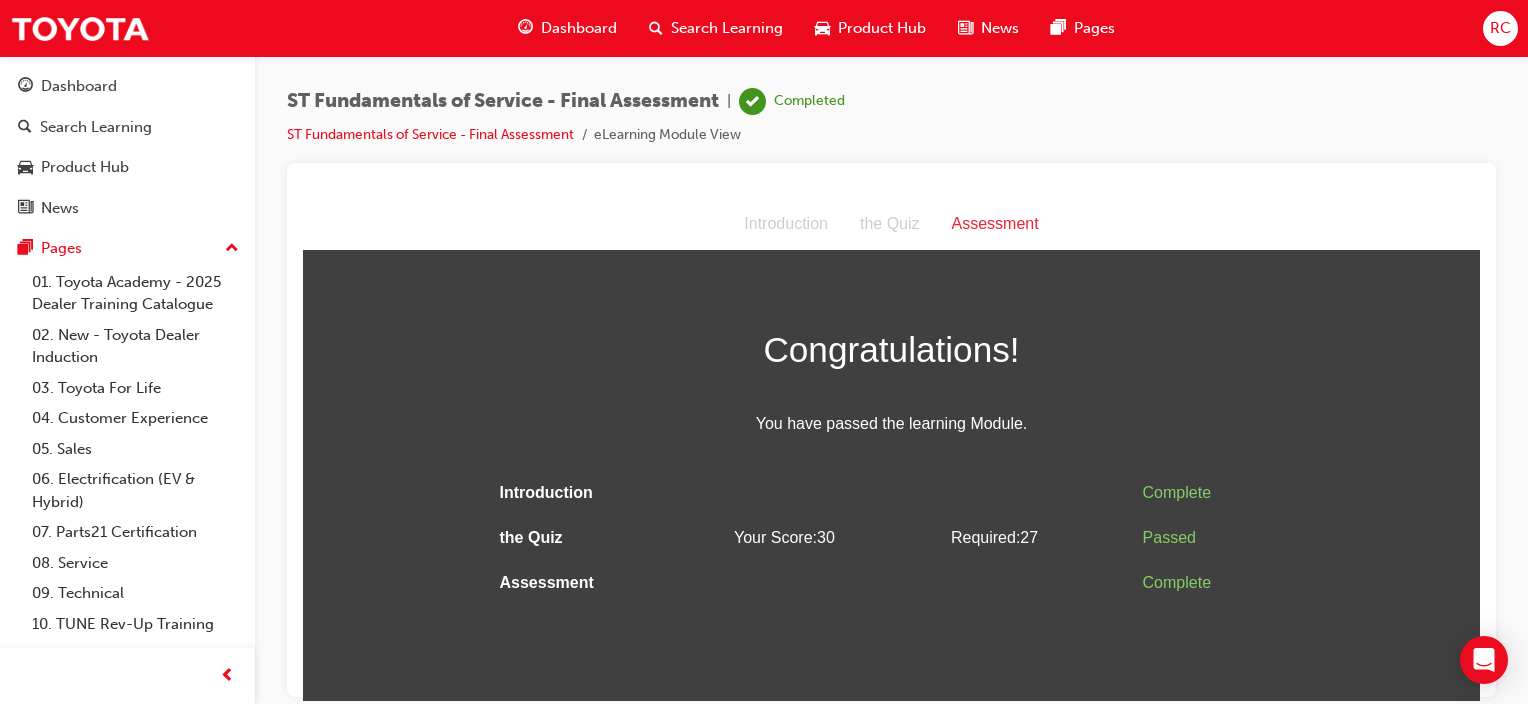 click on "Search Learning" at bounding box center [727, 28] 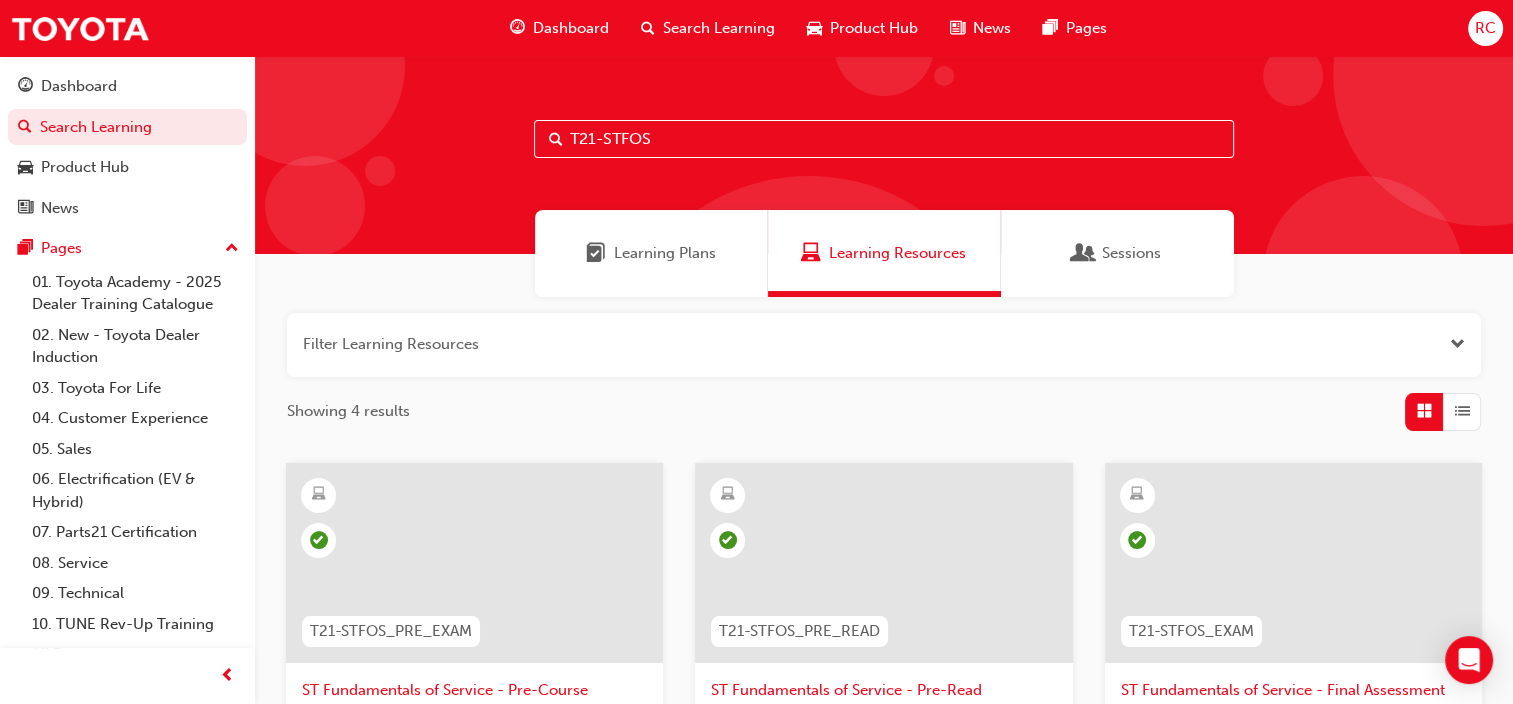 drag, startPoint x: 667, startPoint y: 144, endPoint x: 502, endPoint y: 161, distance: 165.87344 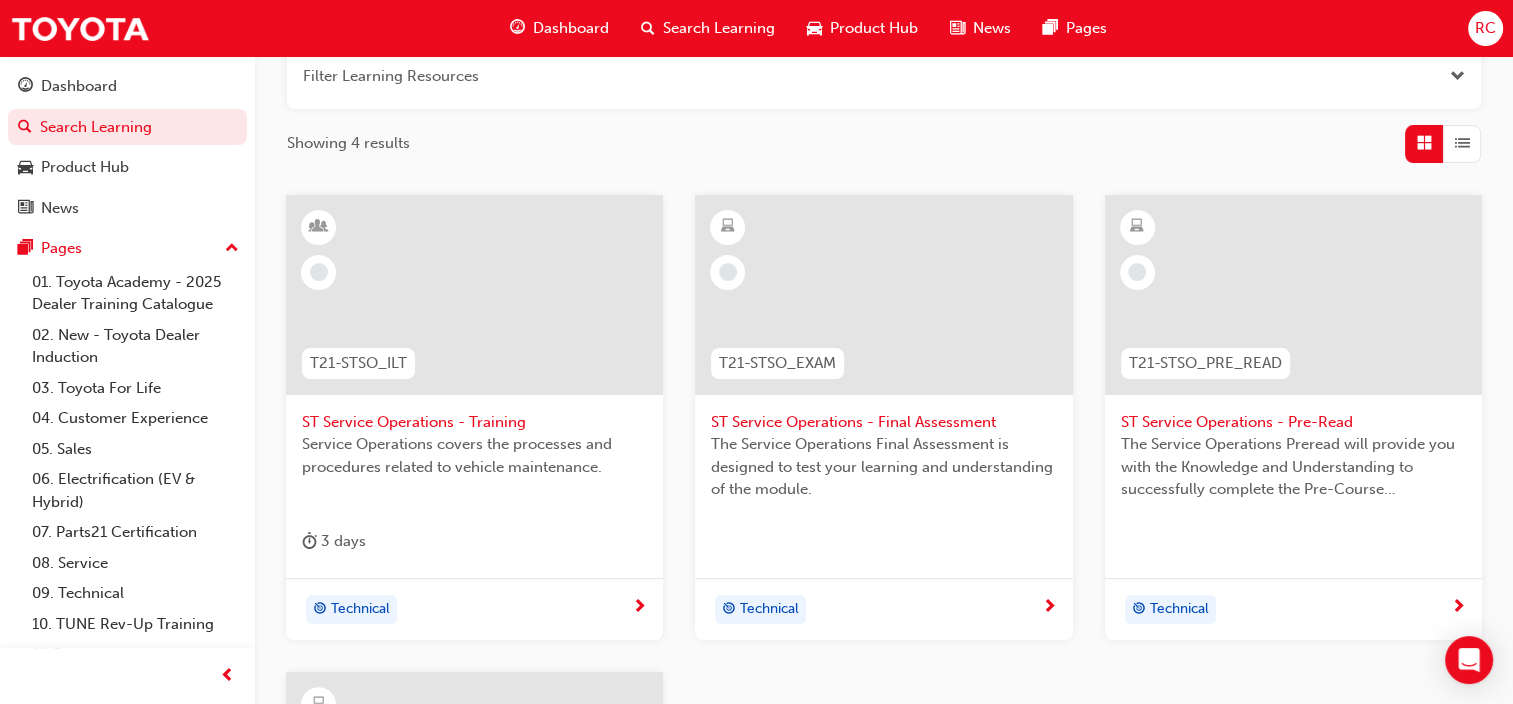 scroll, scrollTop: 300, scrollLeft: 0, axis: vertical 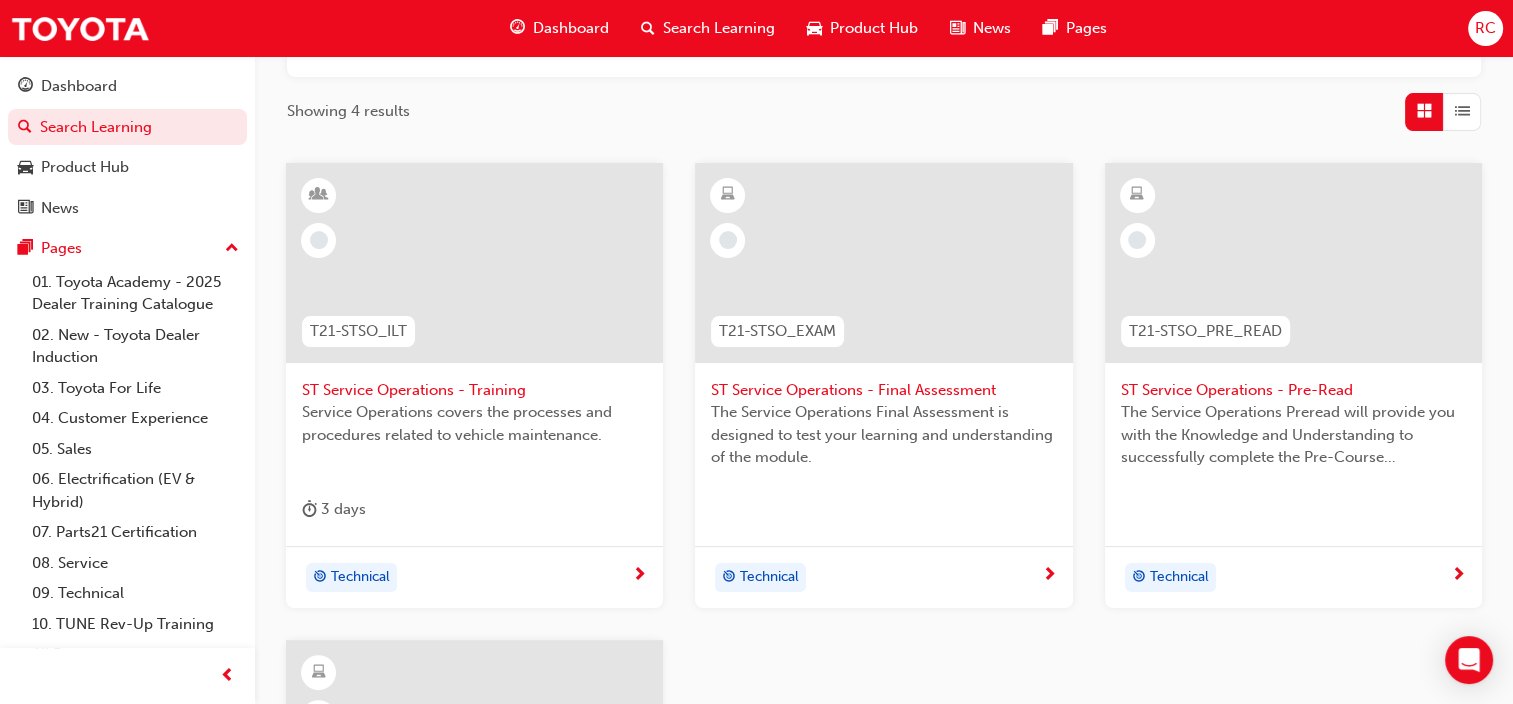 type on "T21-STSO" 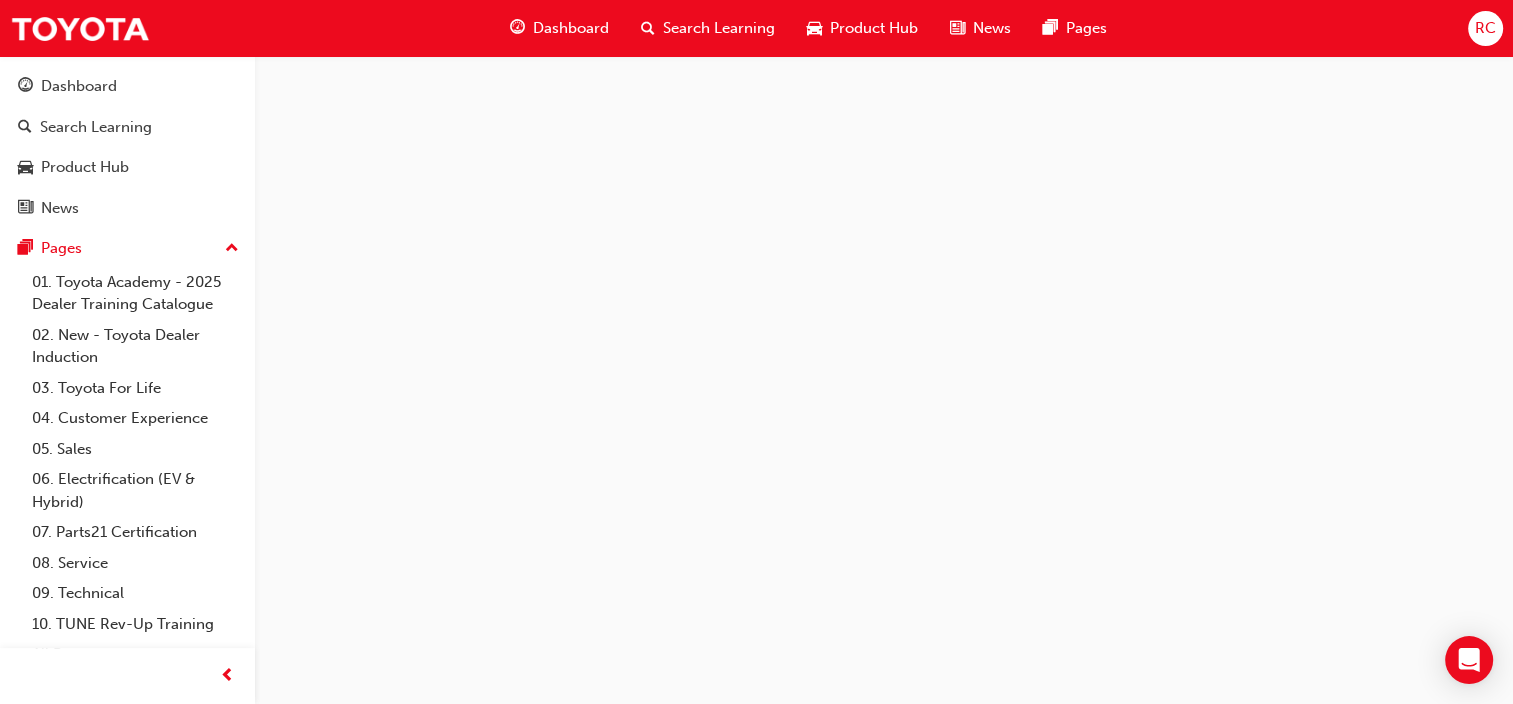 scroll, scrollTop: 0, scrollLeft: 0, axis: both 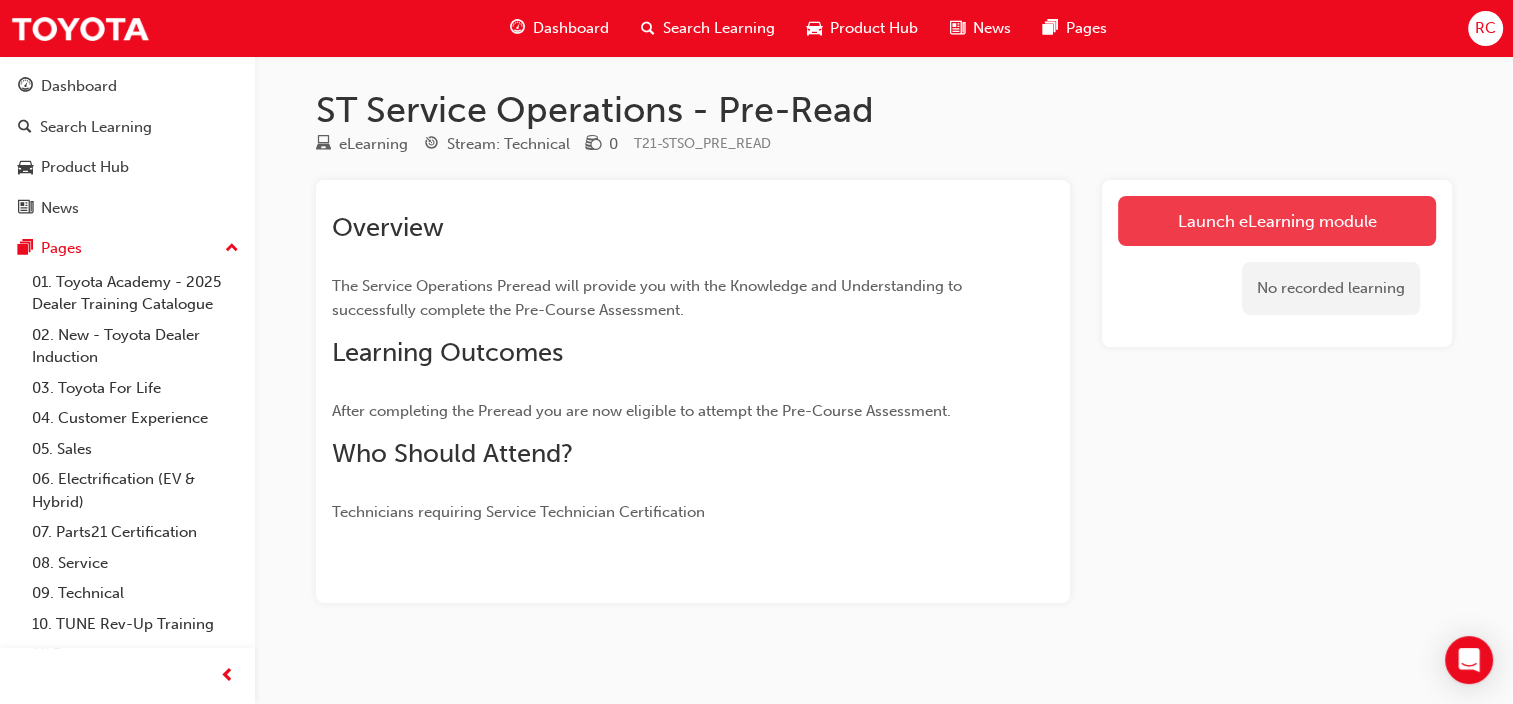 click on "Launch eLearning module" at bounding box center [1277, 221] 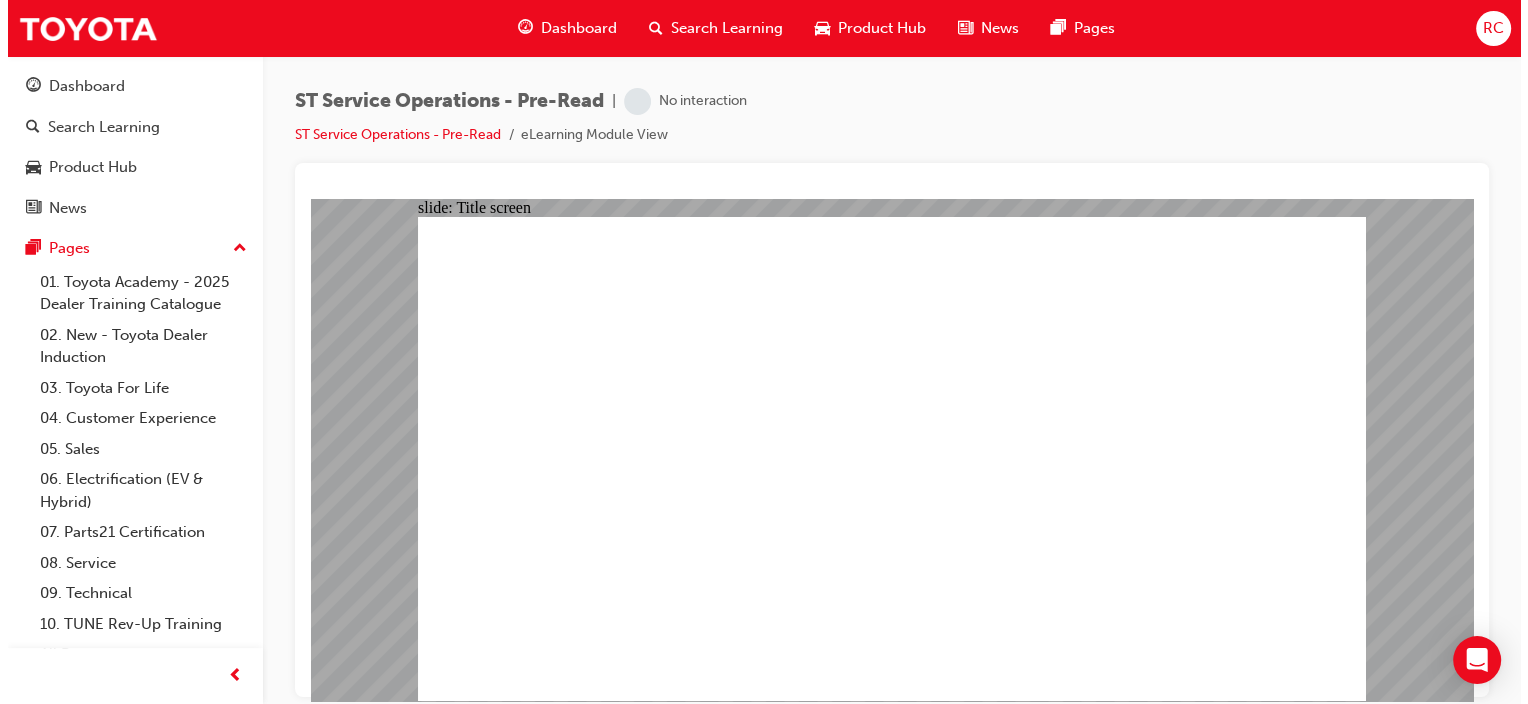 scroll, scrollTop: 0, scrollLeft: 0, axis: both 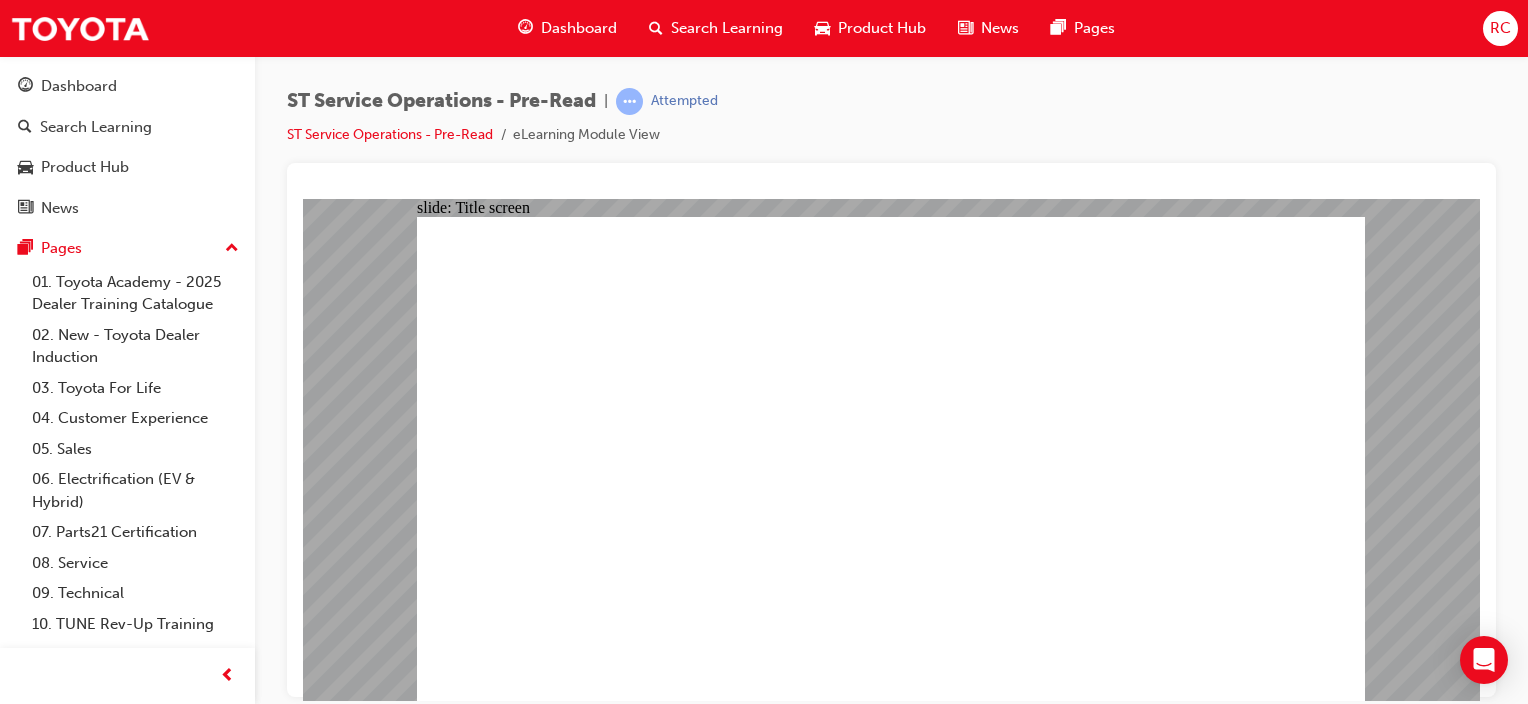 click 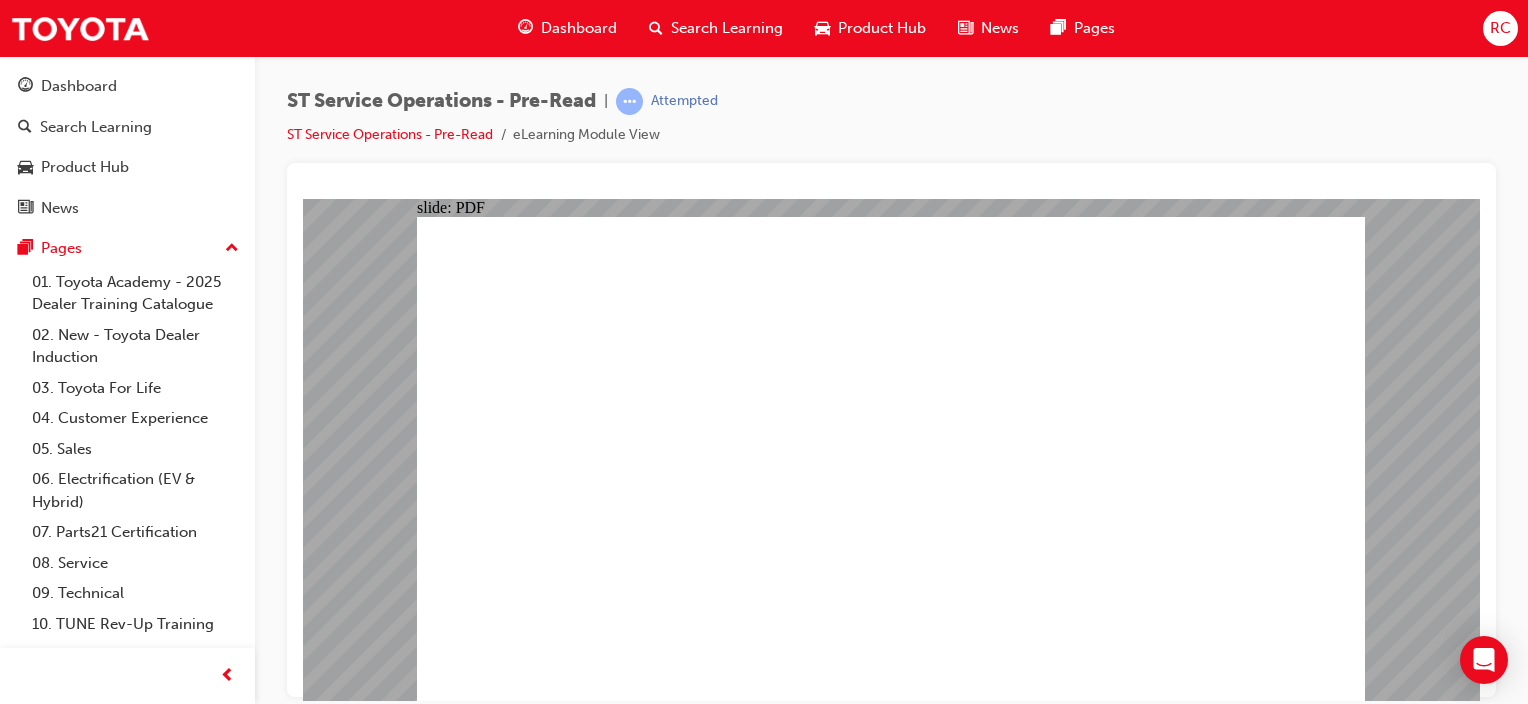 click 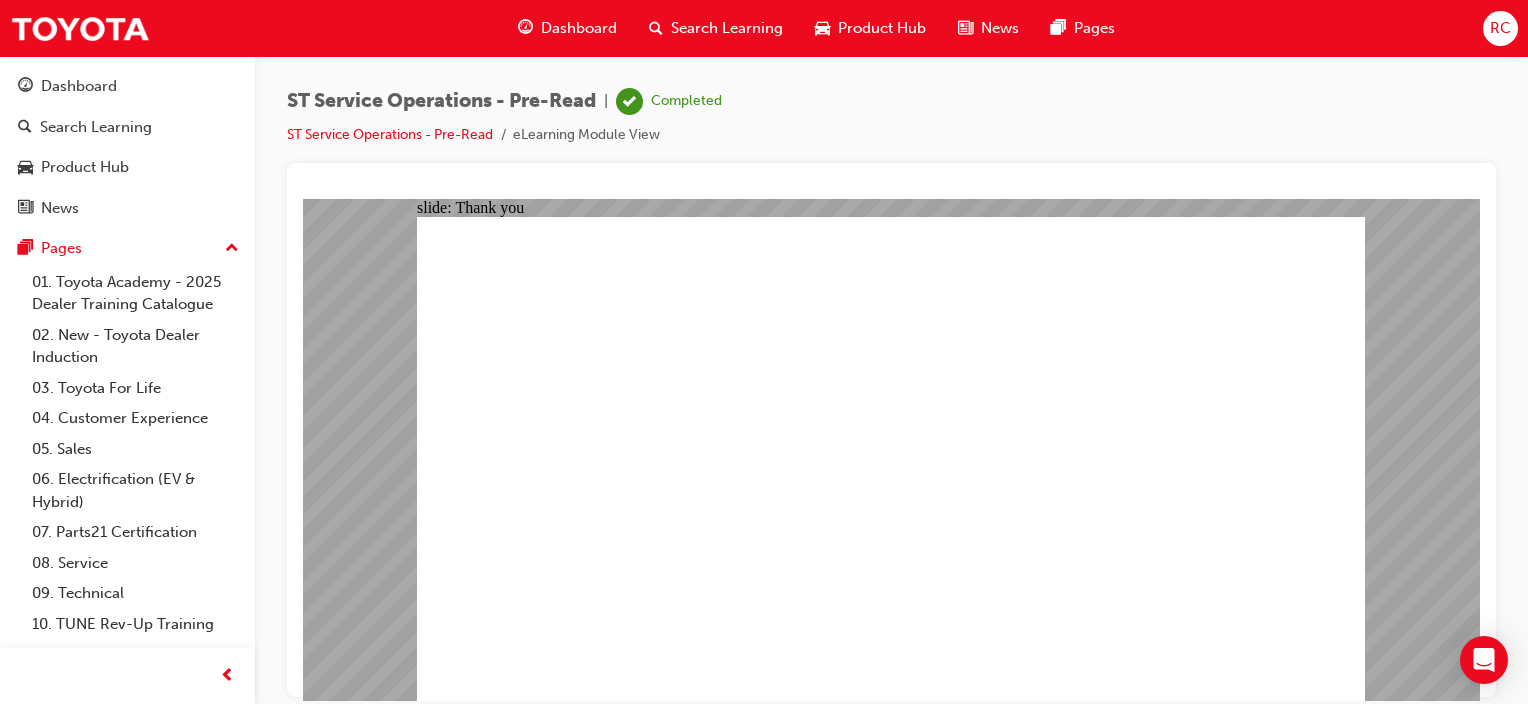 click 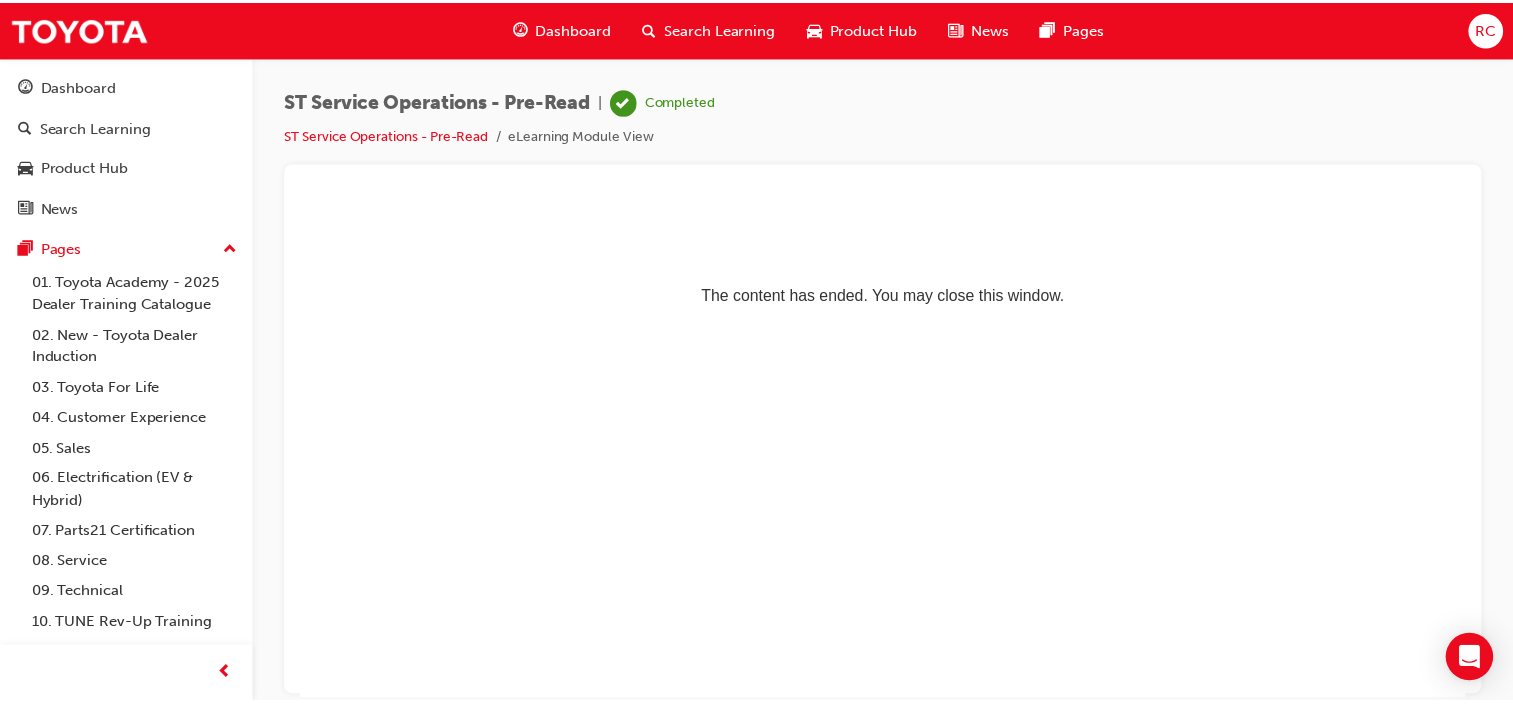 scroll, scrollTop: 0, scrollLeft: 0, axis: both 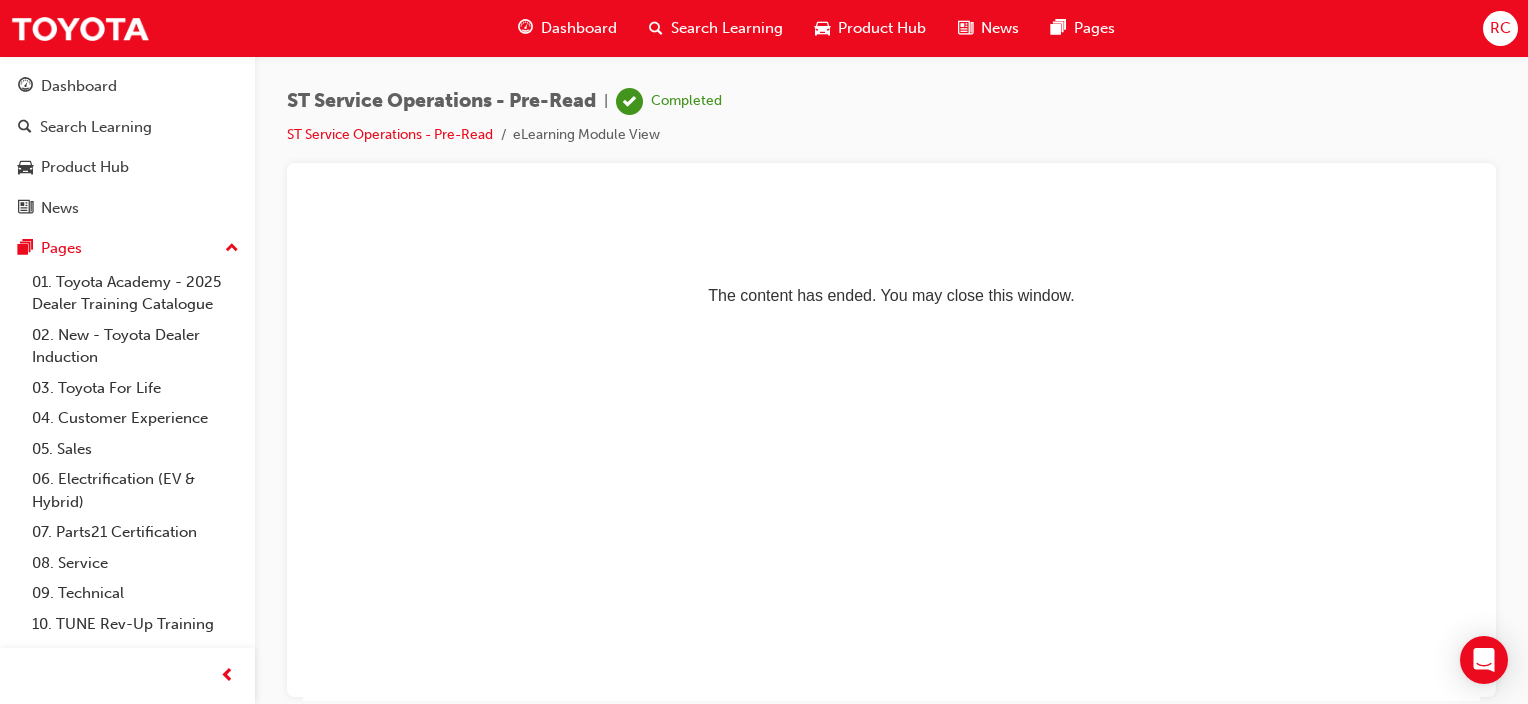 click on "Search Learning" at bounding box center (727, 28) 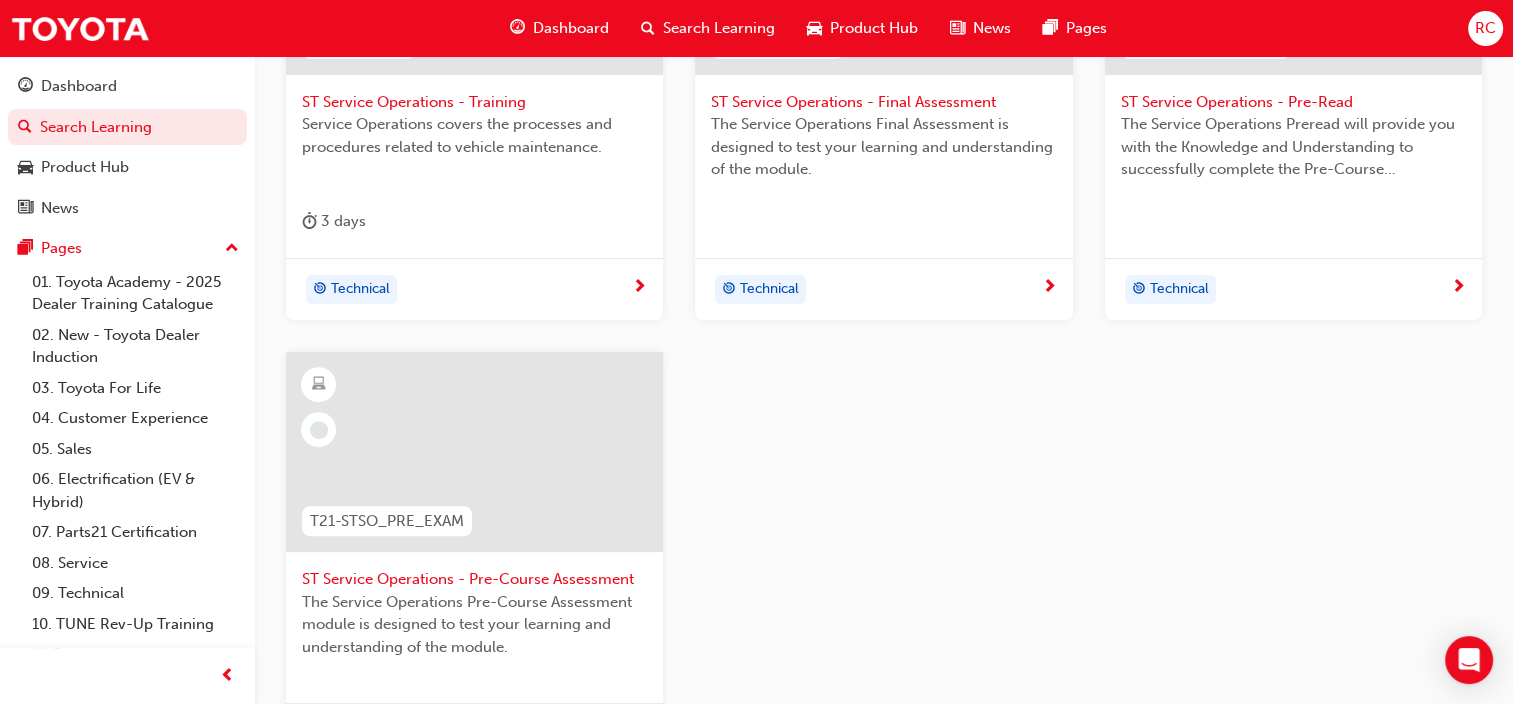 scroll, scrollTop: 600, scrollLeft: 0, axis: vertical 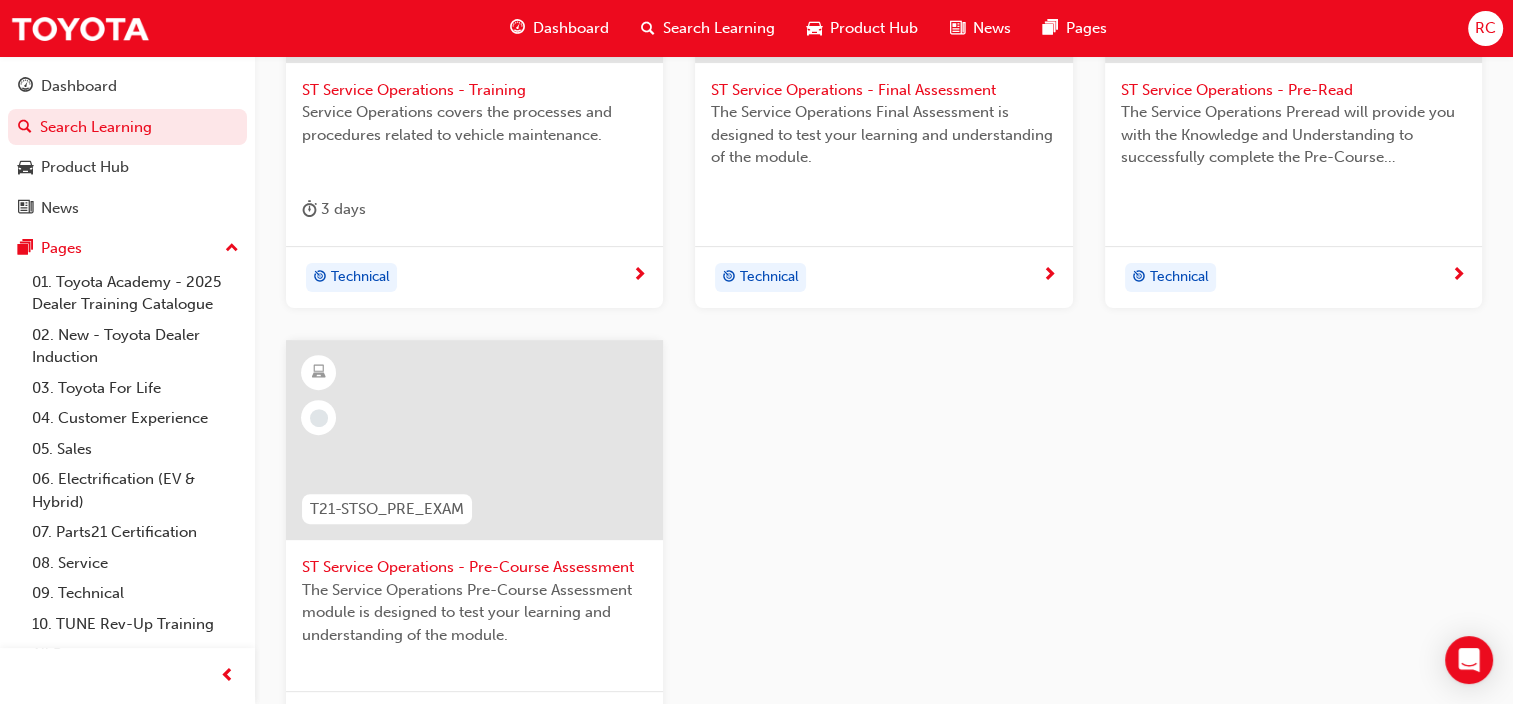 click at bounding box center (474, 440) 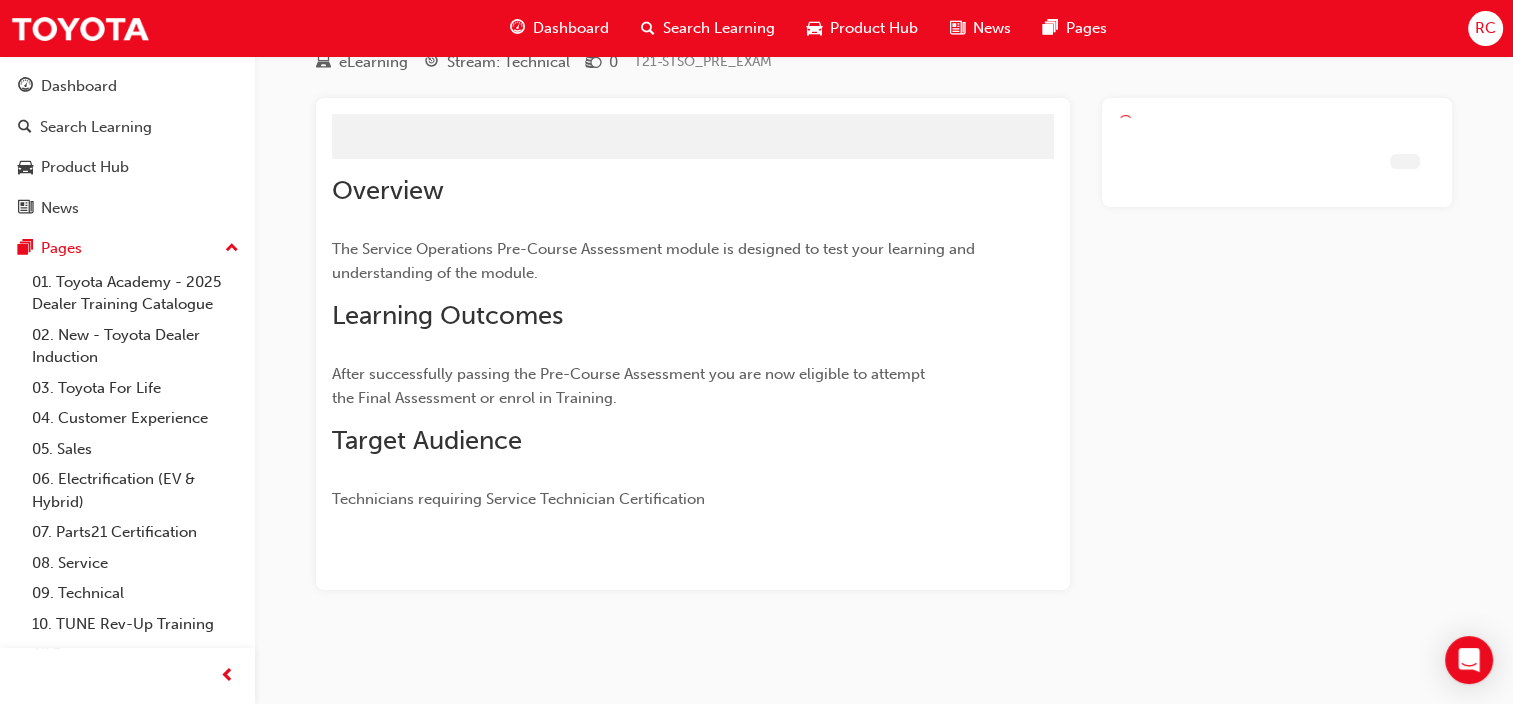 scroll, scrollTop: 0, scrollLeft: 0, axis: both 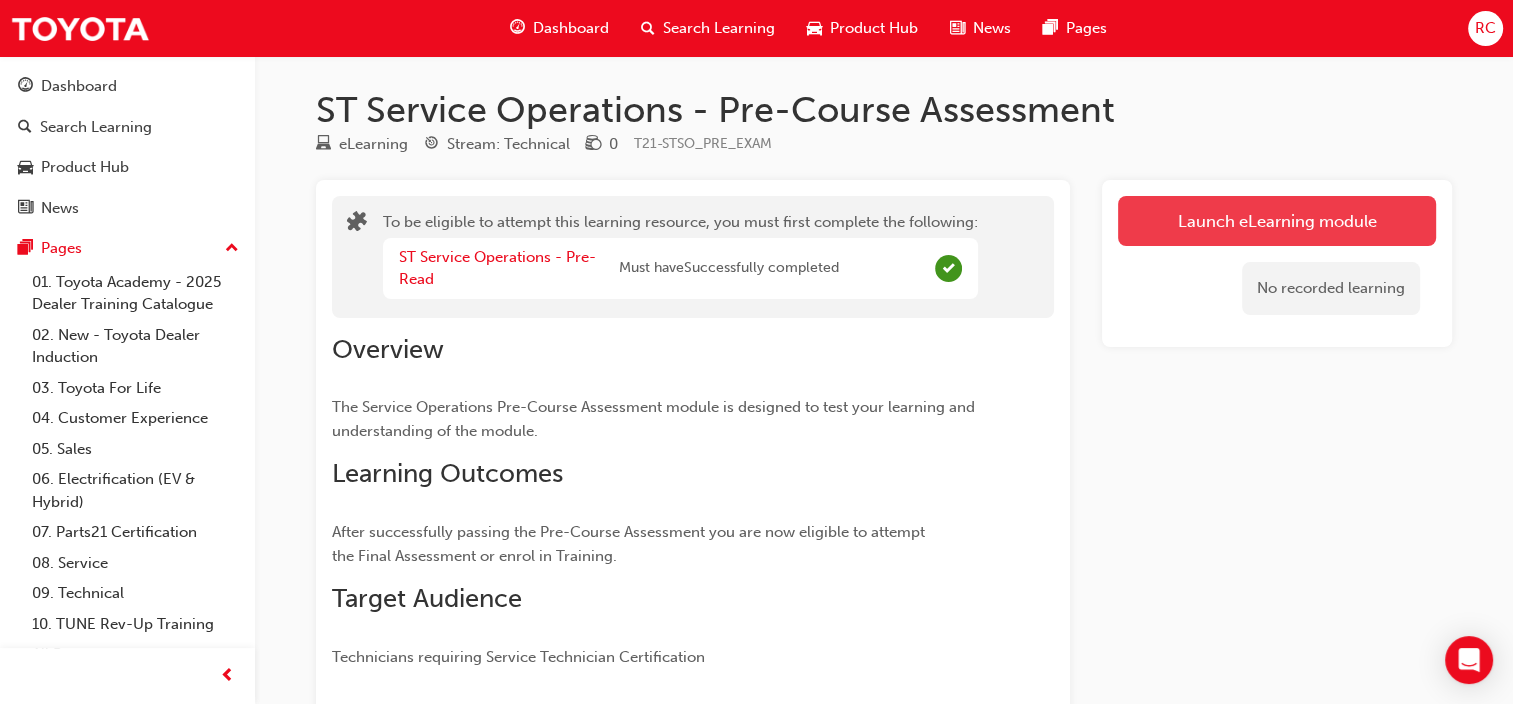 click on "Launch eLearning module" at bounding box center (1277, 221) 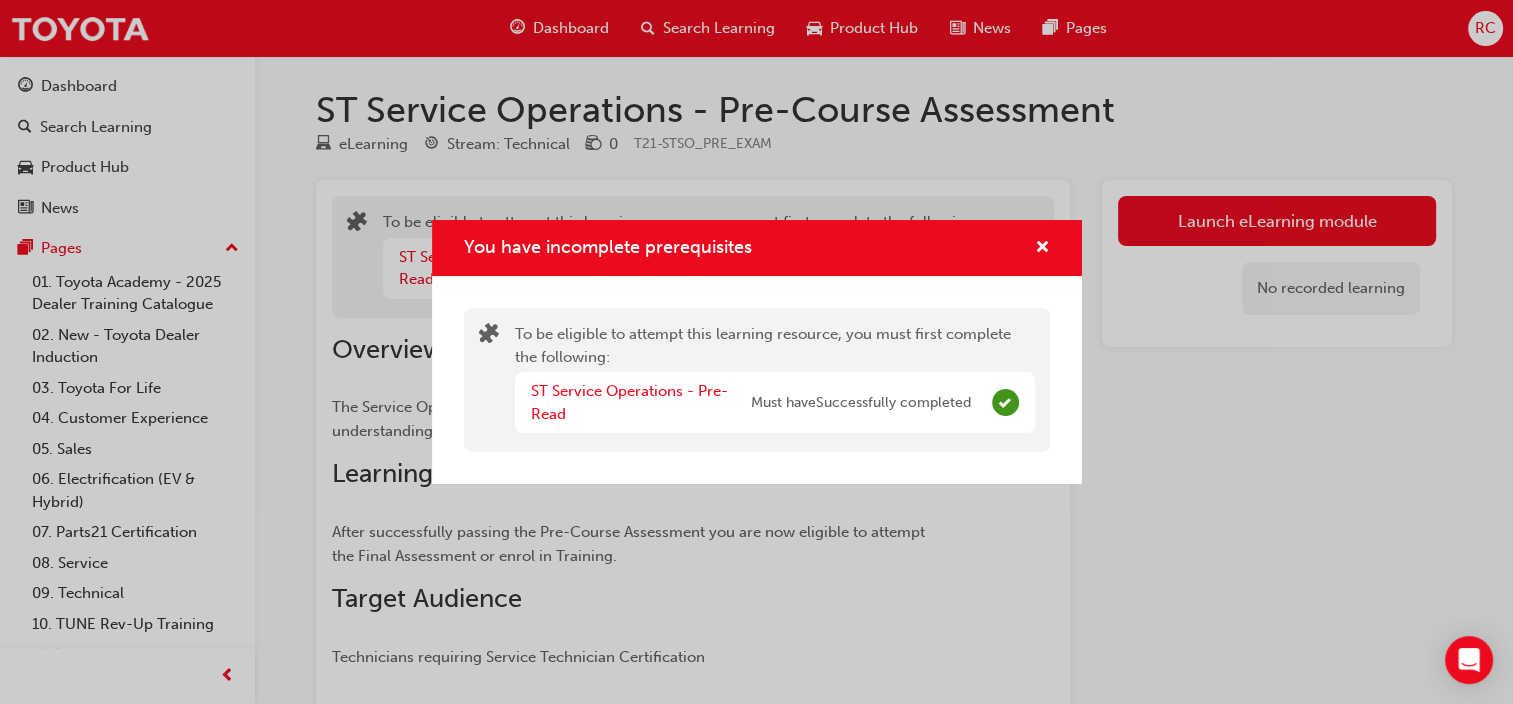 click on "You have incomplete prerequisites" at bounding box center (757, 248) 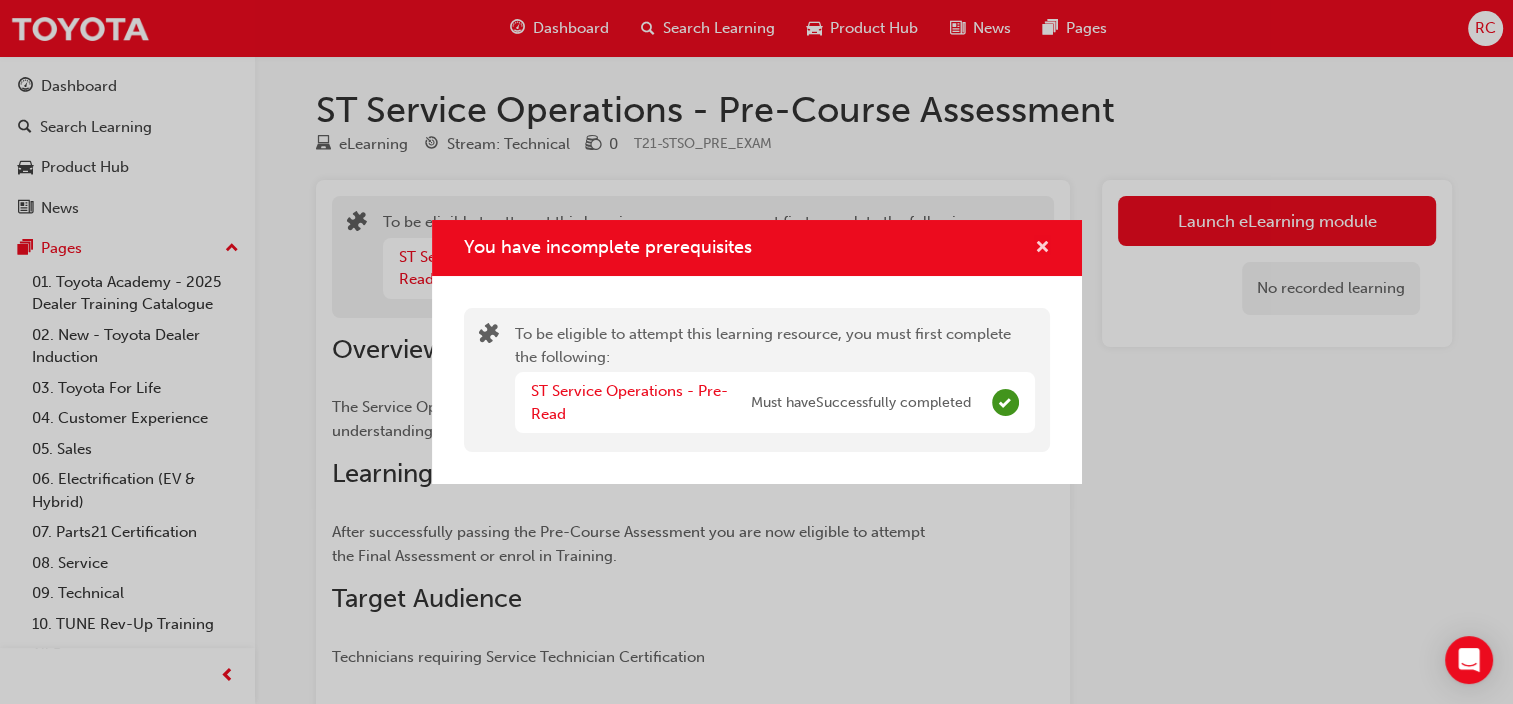 drag, startPoint x: 1035, startPoint y: 247, endPoint x: 996, endPoint y: 239, distance: 39.812057 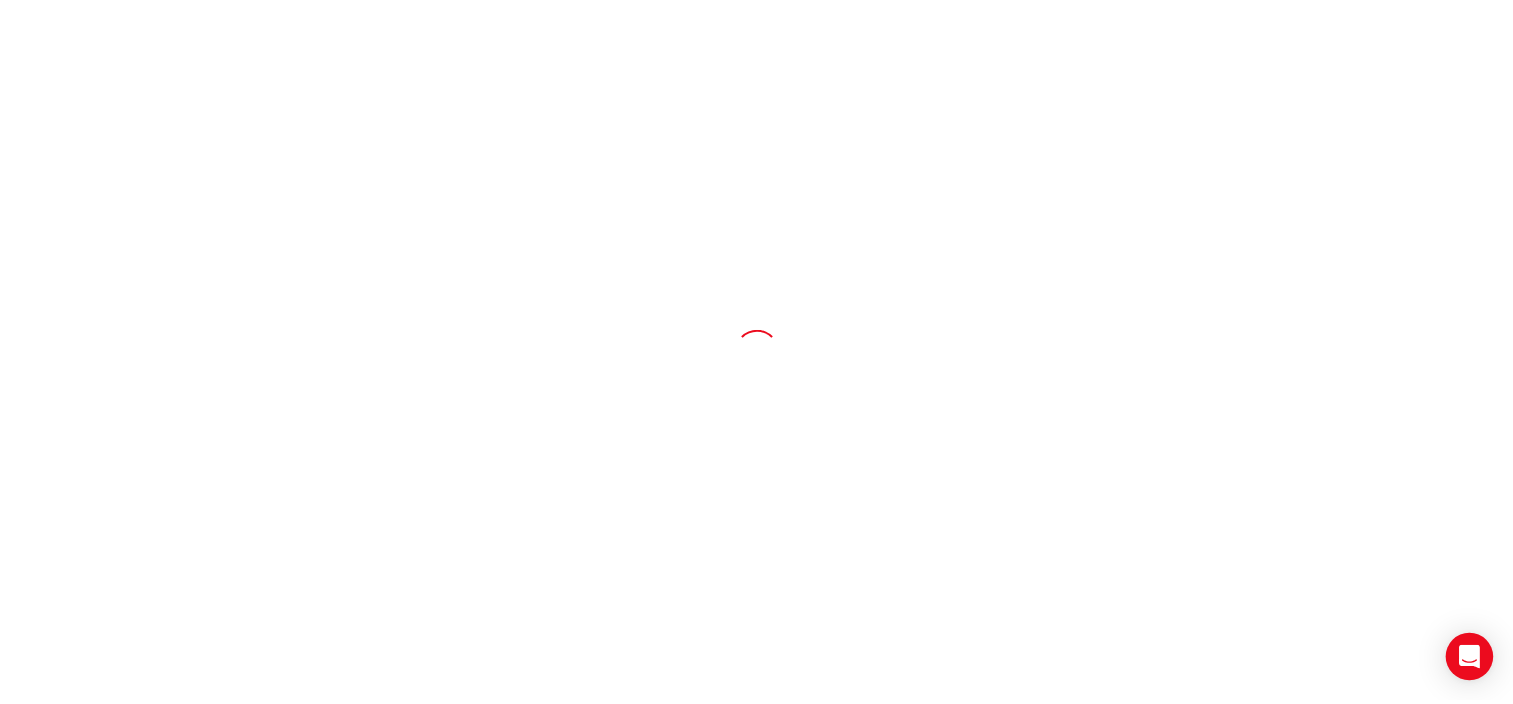scroll, scrollTop: 0, scrollLeft: 0, axis: both 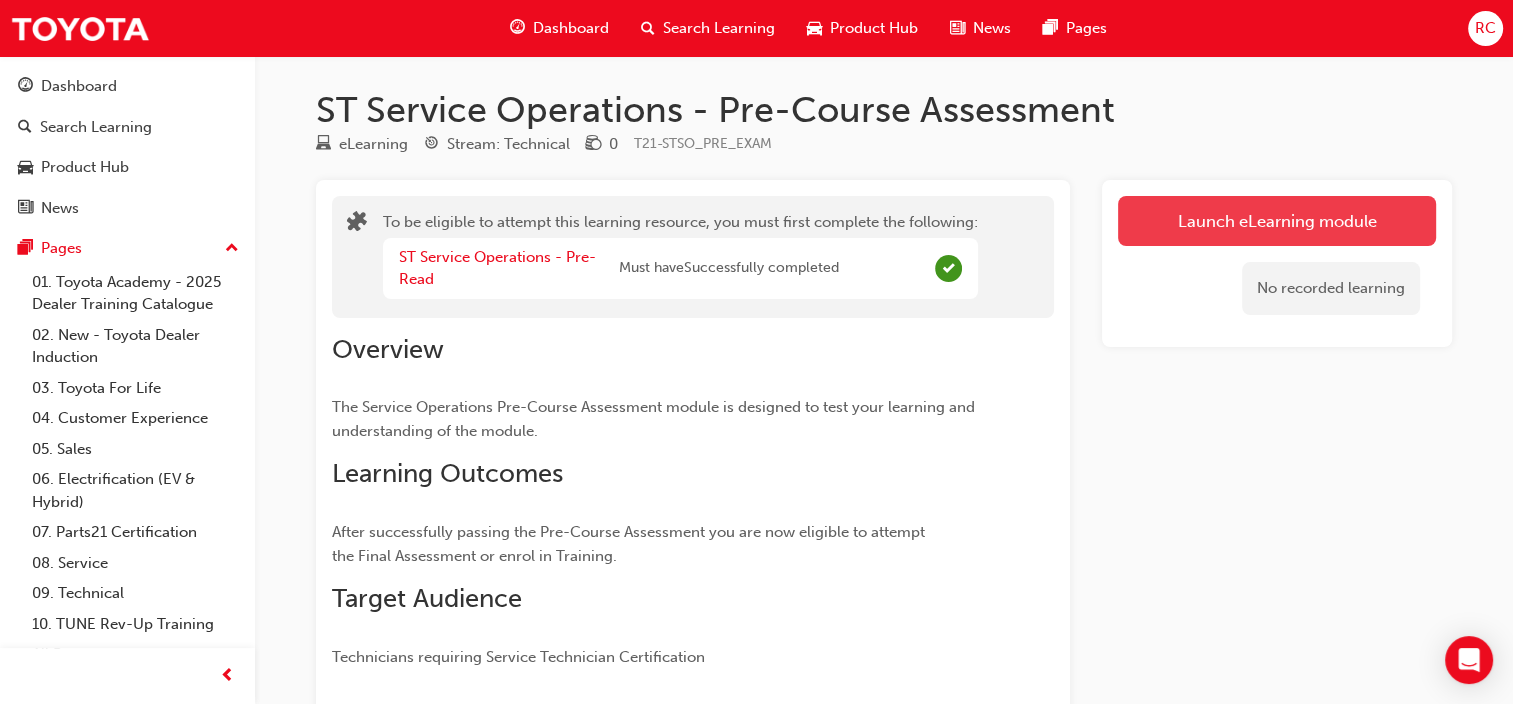 click on "Launch eLearning module" at bounding box center [1277, 221] 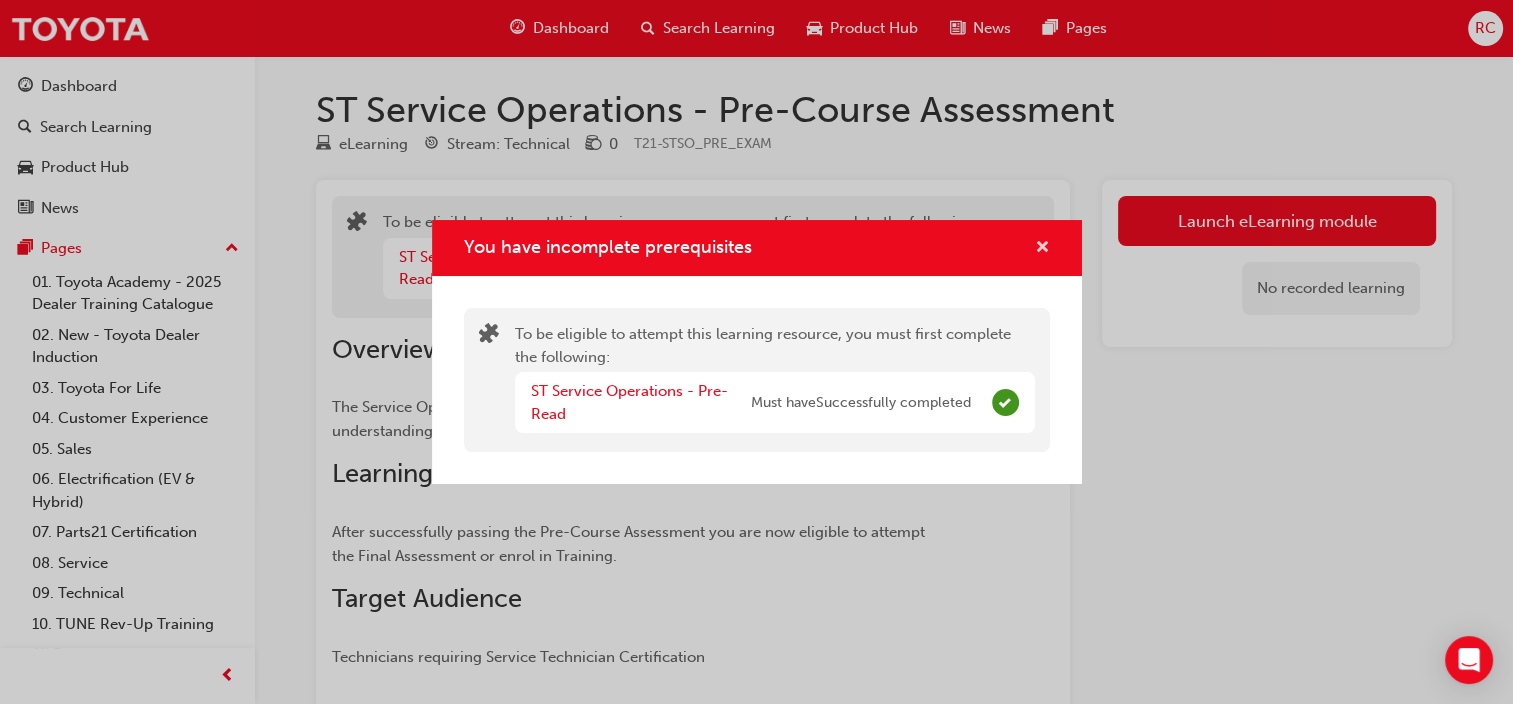 click at bounding box center [1042, 249] 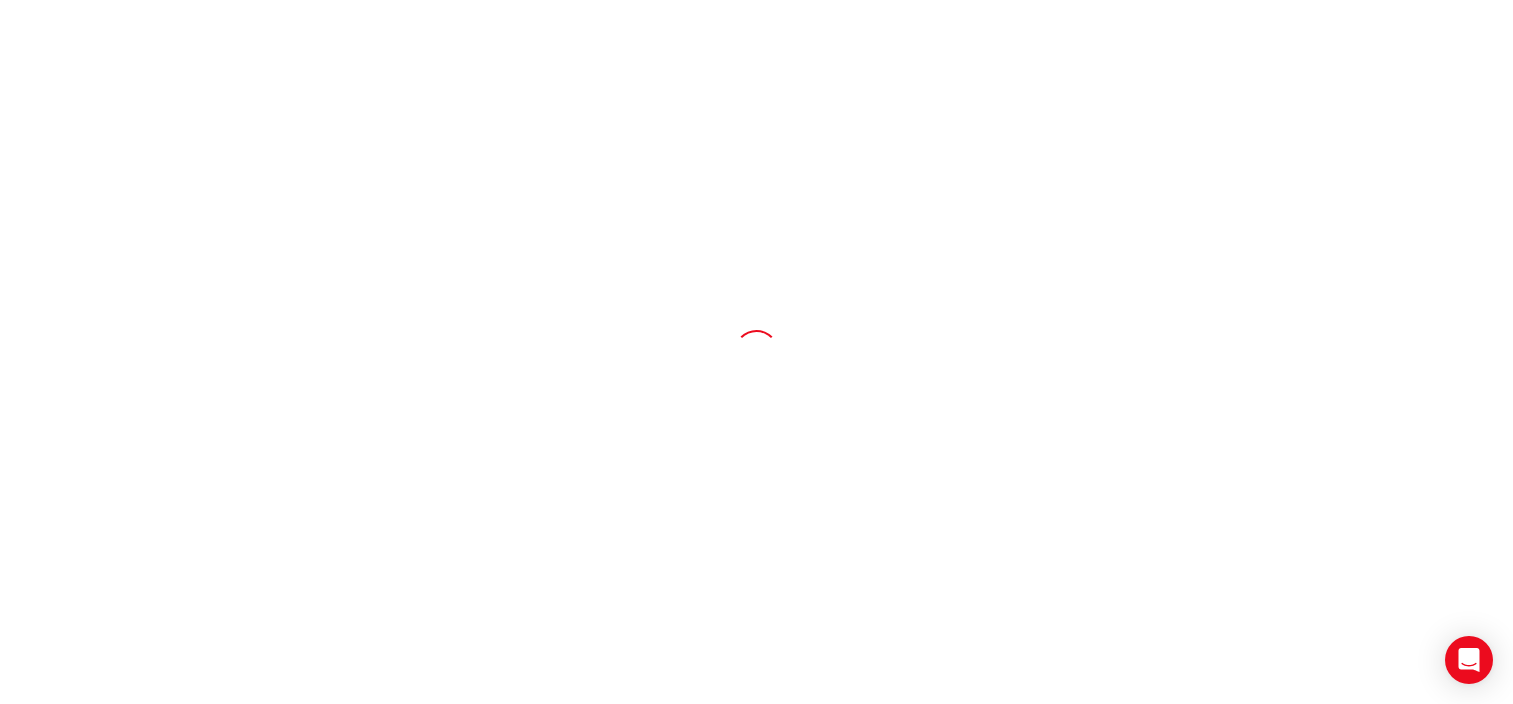 scroll, scrollTop: 0, scrollLeft: 0, axis: both 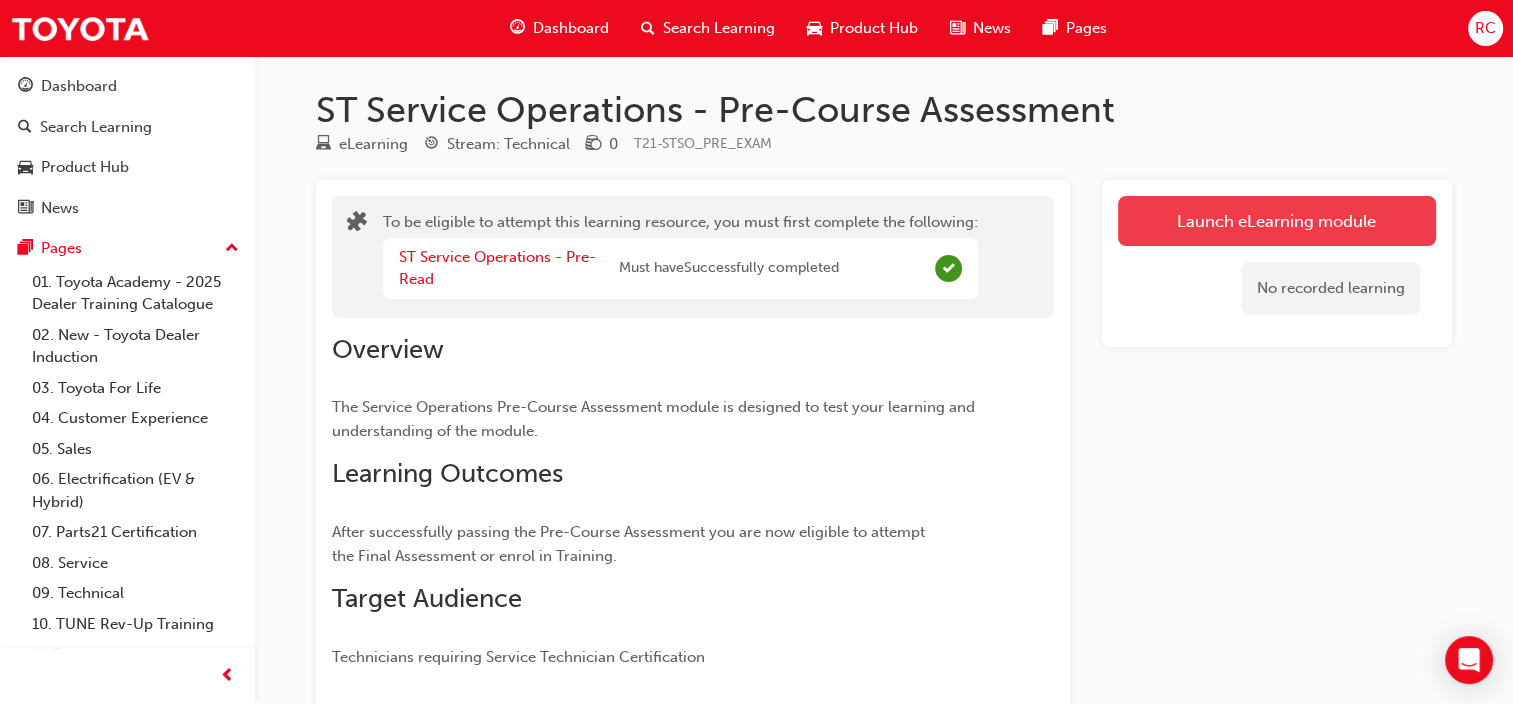 click on "Launch eLearning module" at bounding box center (1277, 221) 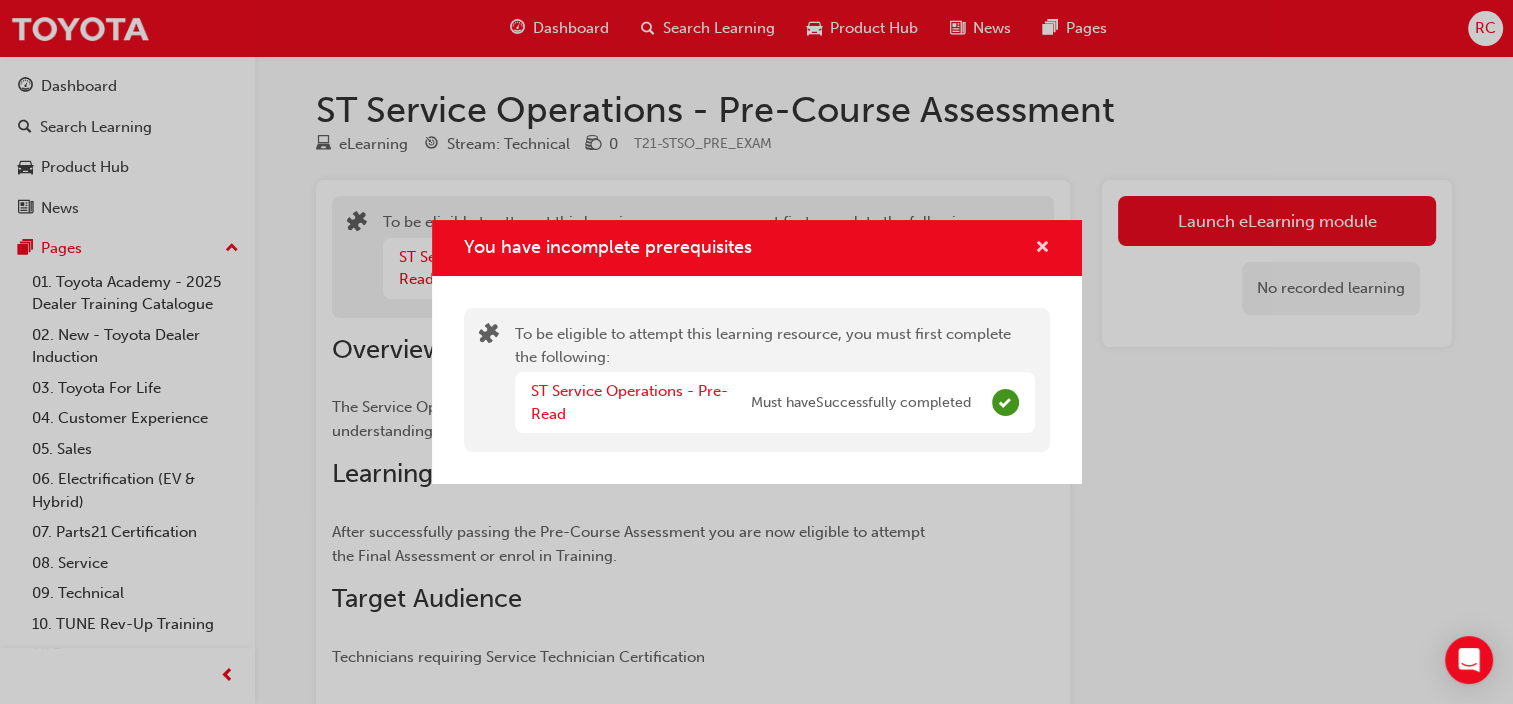 click at bounding box center [1042, 249] 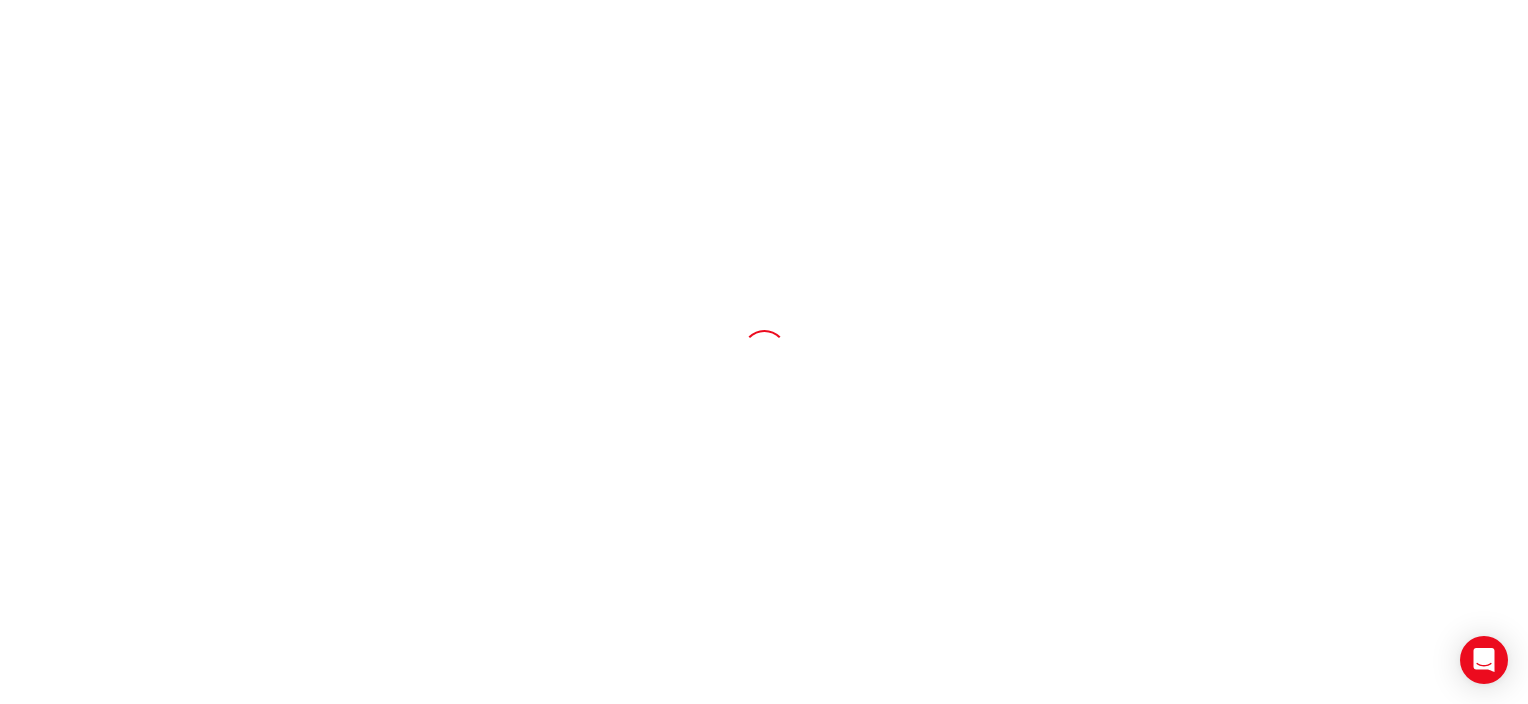 scroll, scrollTop: 0, scrollLeft: 0, axis: both 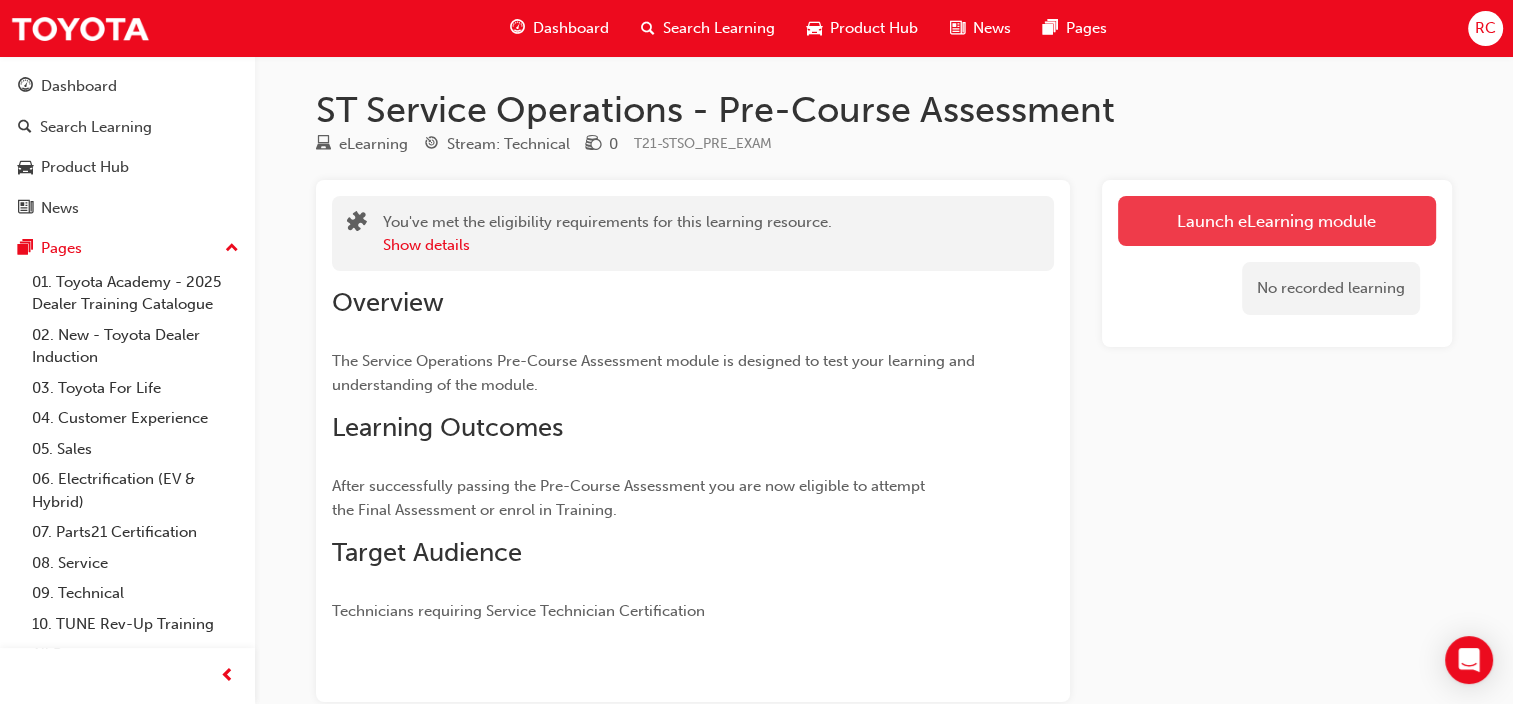click on "Launch eLearning module" at bounding box center [1277, 221] 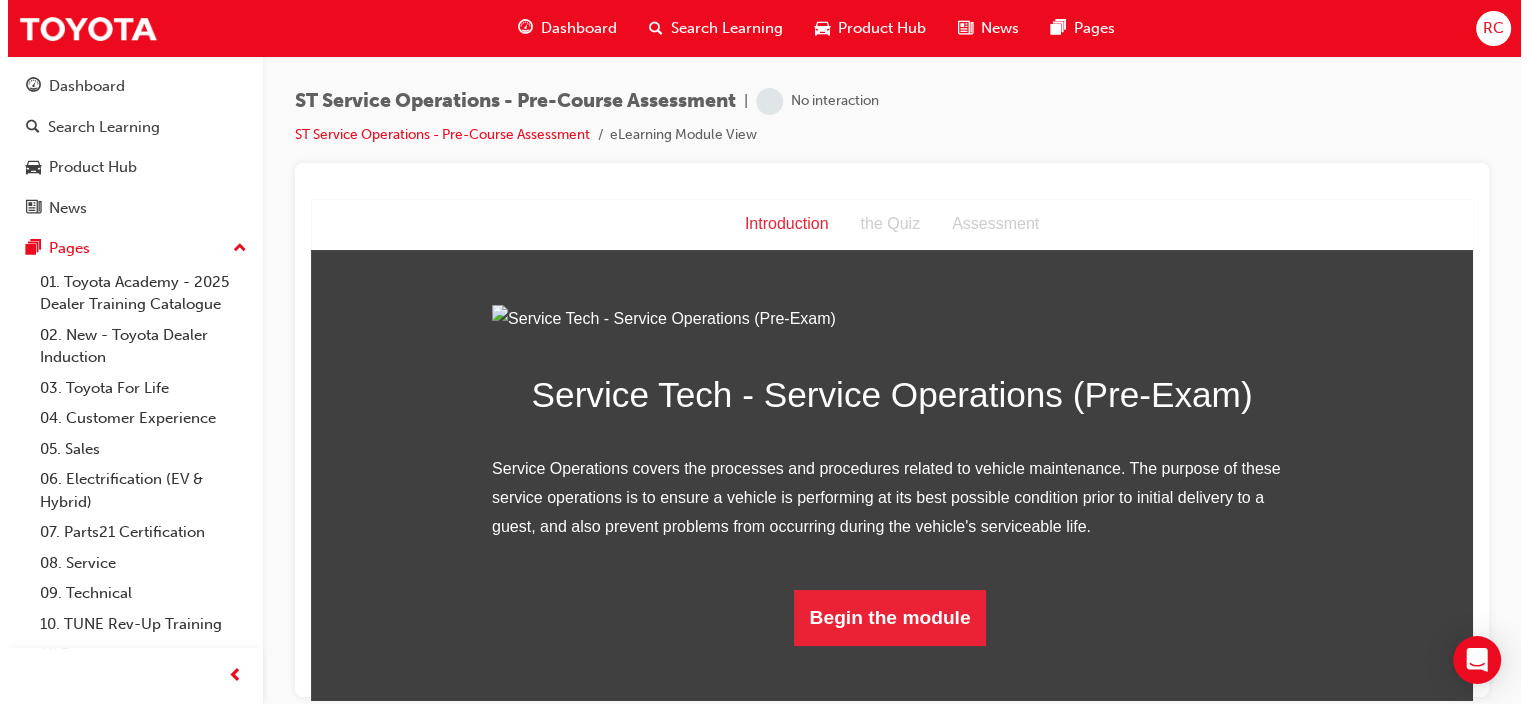 scroll, scrollTop: 164, scrollLeft: 0, axis: vertical 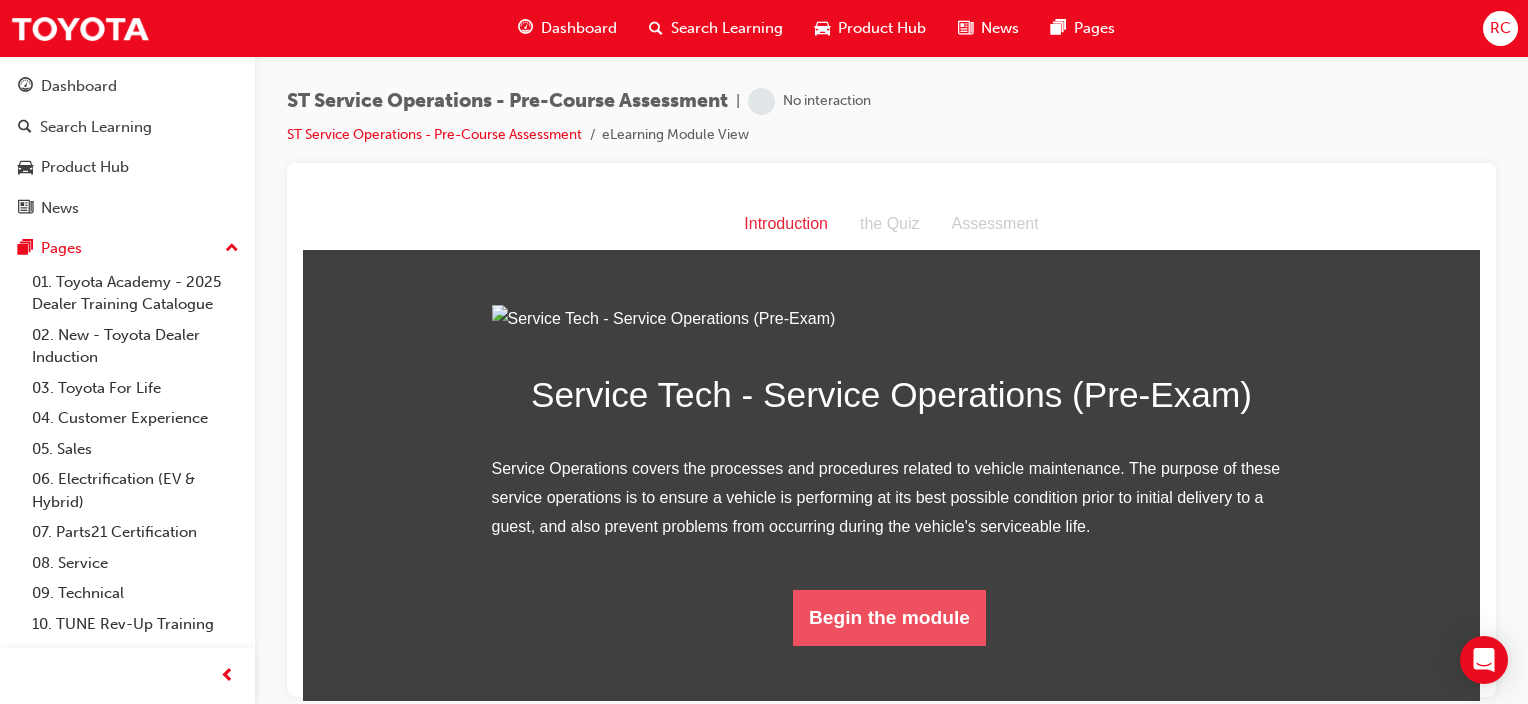 click on "Begin the module" at bounding box center [889, 617] 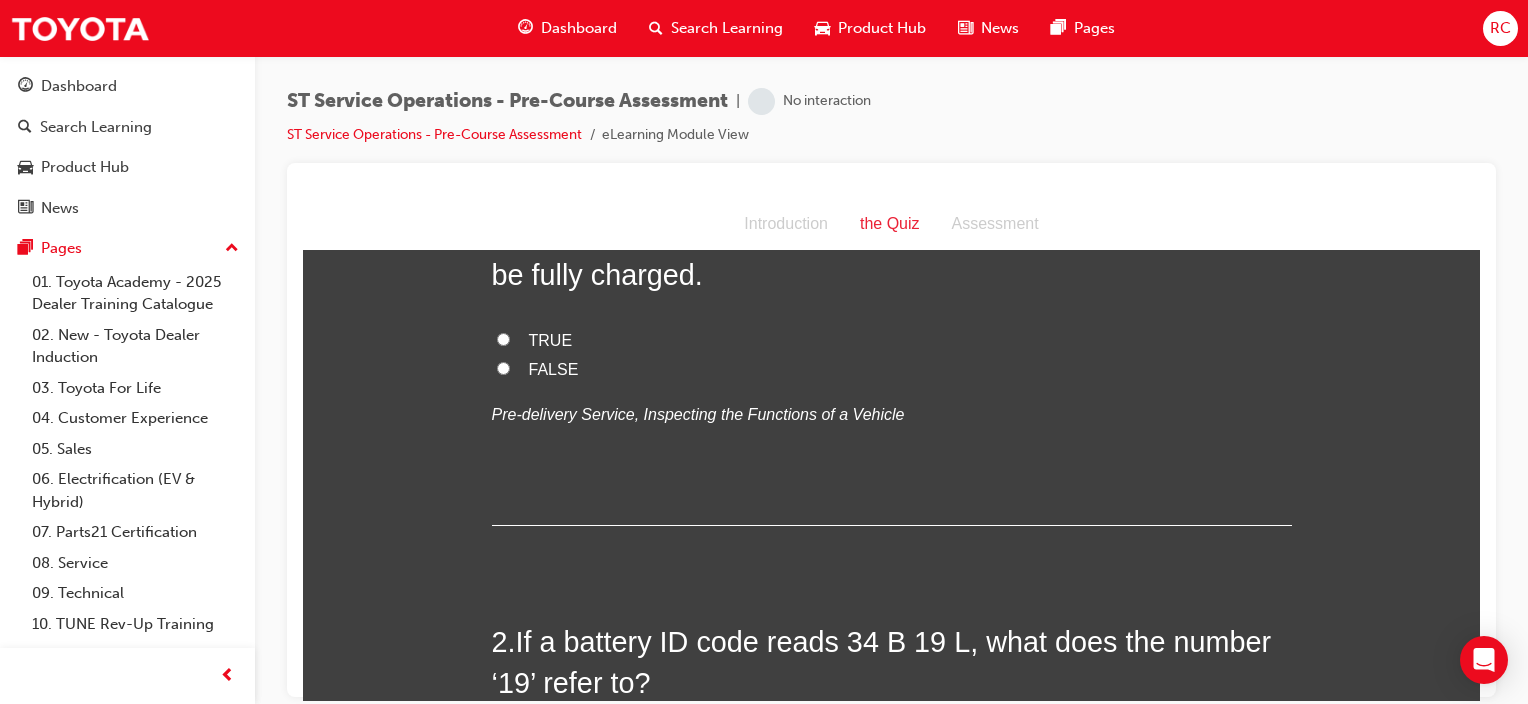 scroll, scrollTop: 0, scrollLeft: 0, axis: both 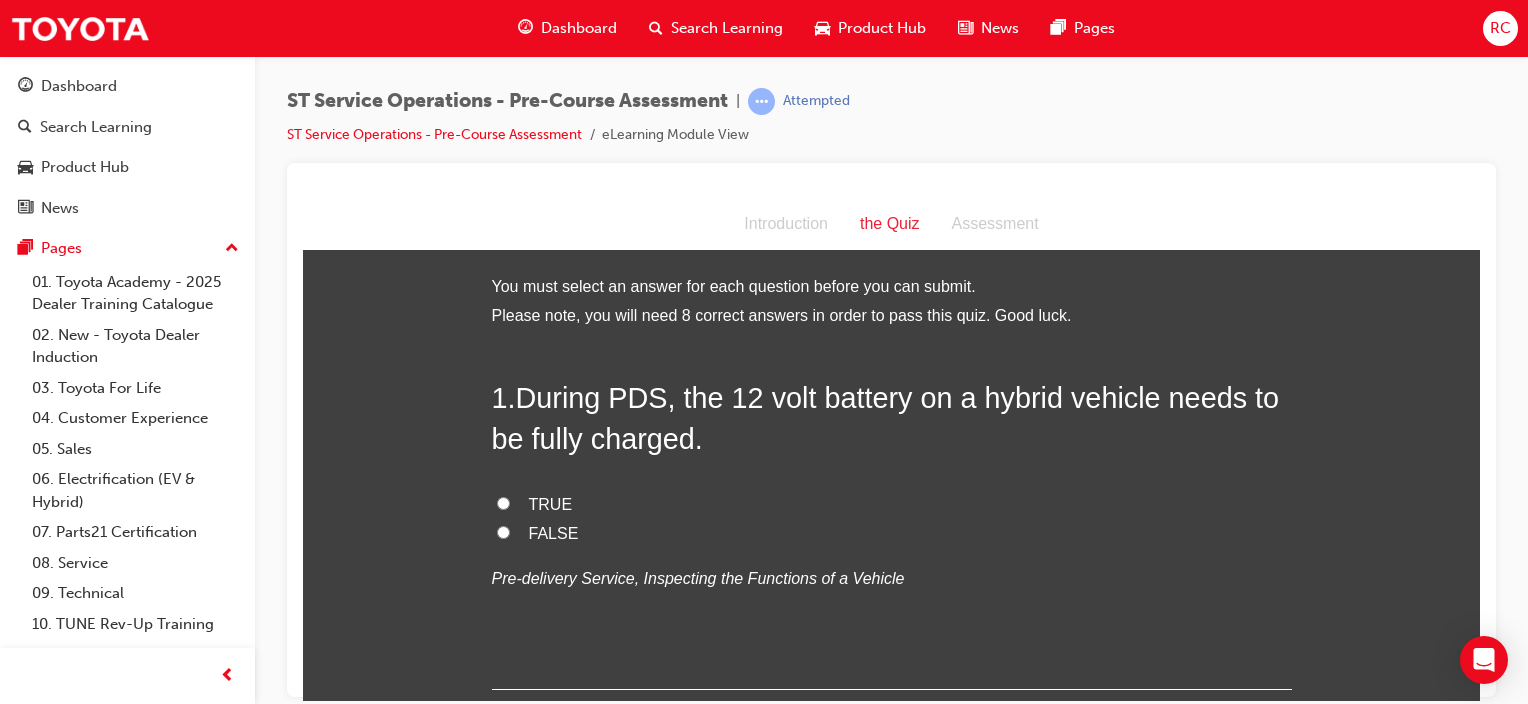 click on "TRUE" at bounding box center [551, 503] 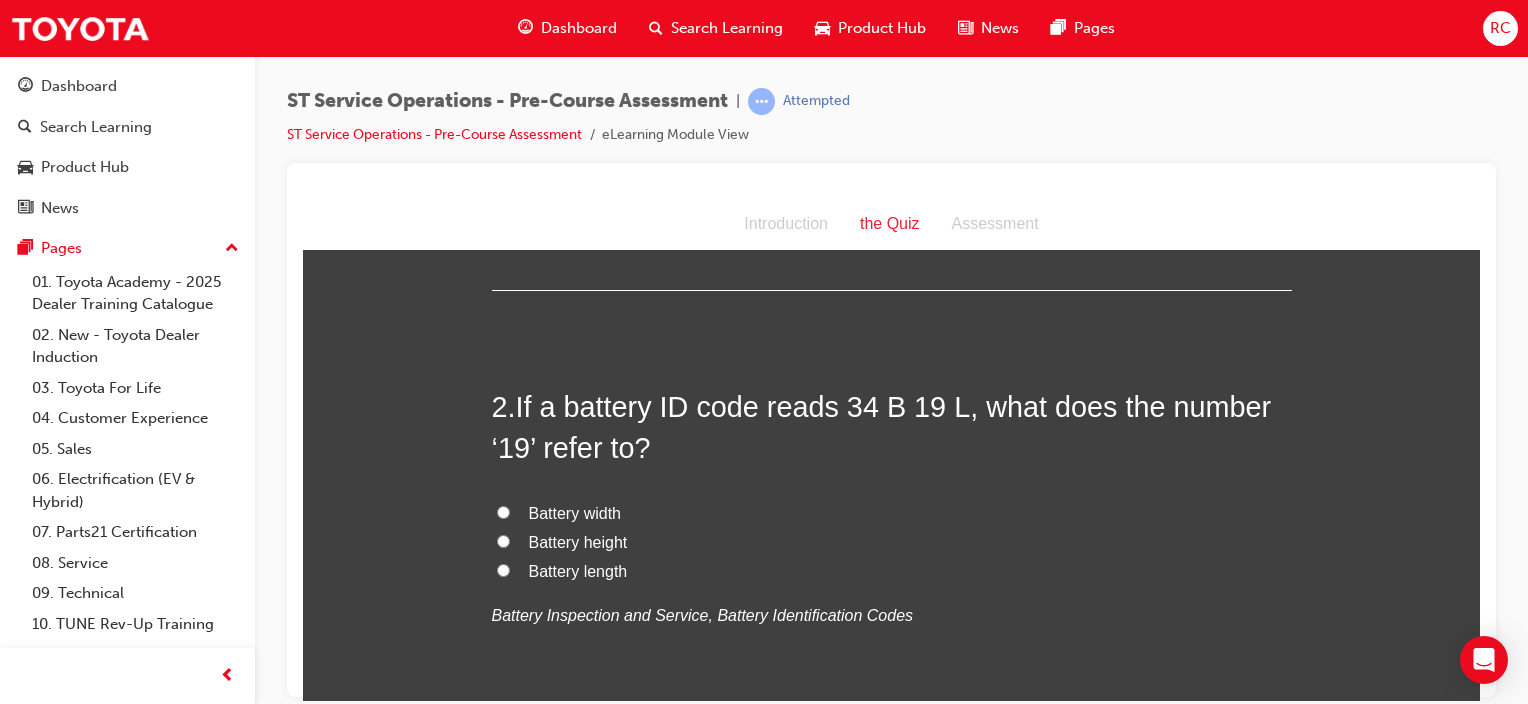 scroll, scrollTop: 400, scrollLeft: 0, axis: vertical 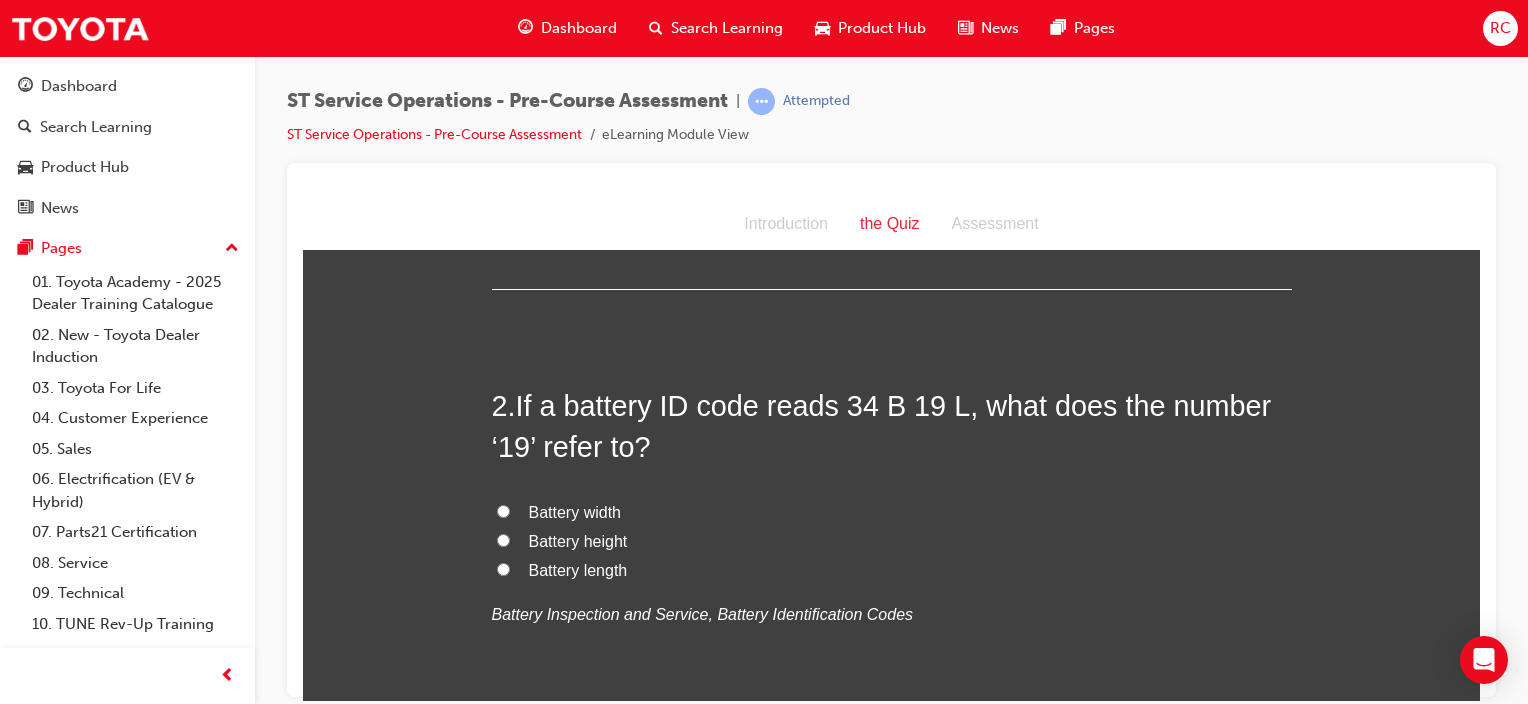 drag, startPoint x: 603, startPoint y: 574, endPoint x: 848, endPoint y: 551, distance: 246.07722 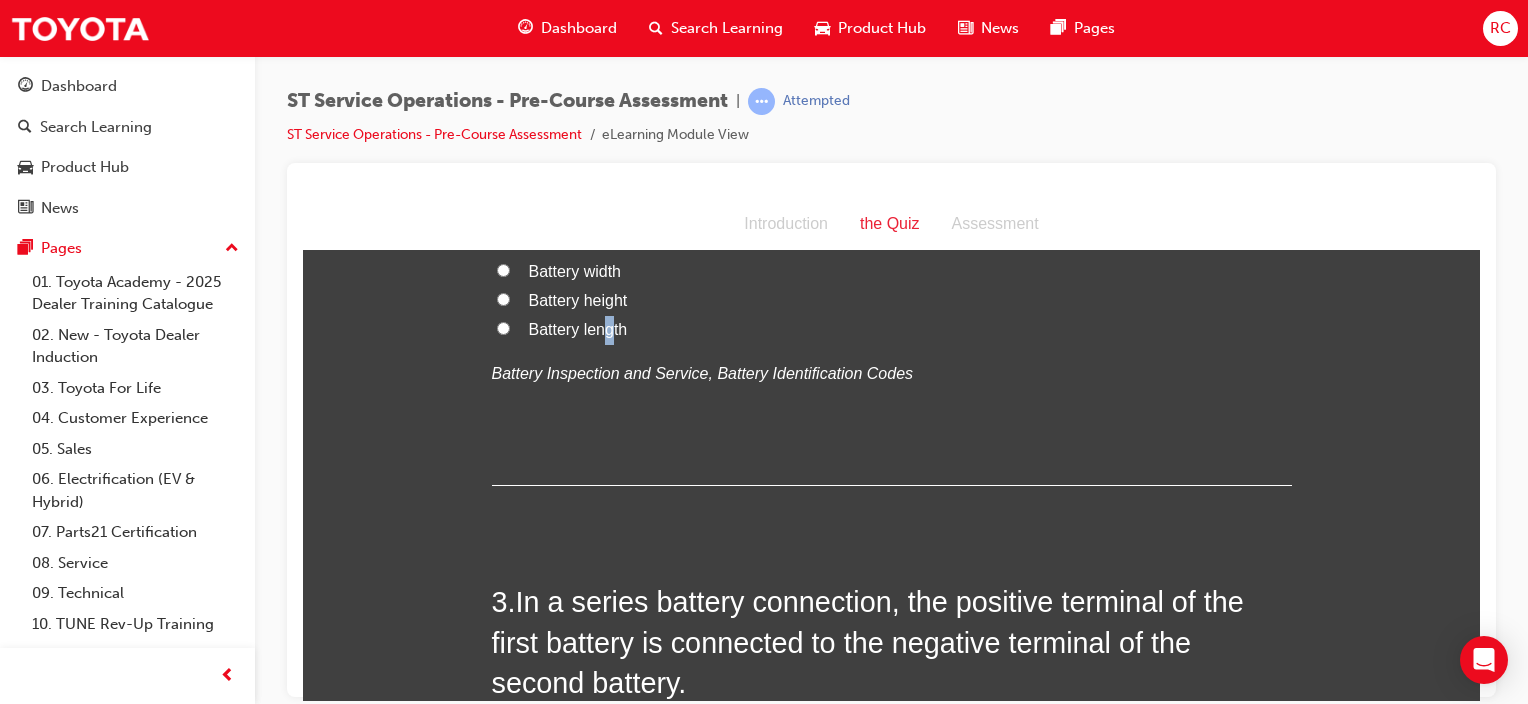 scroll, scrollTop: 600, scrollLeft: 0, axis: vertical 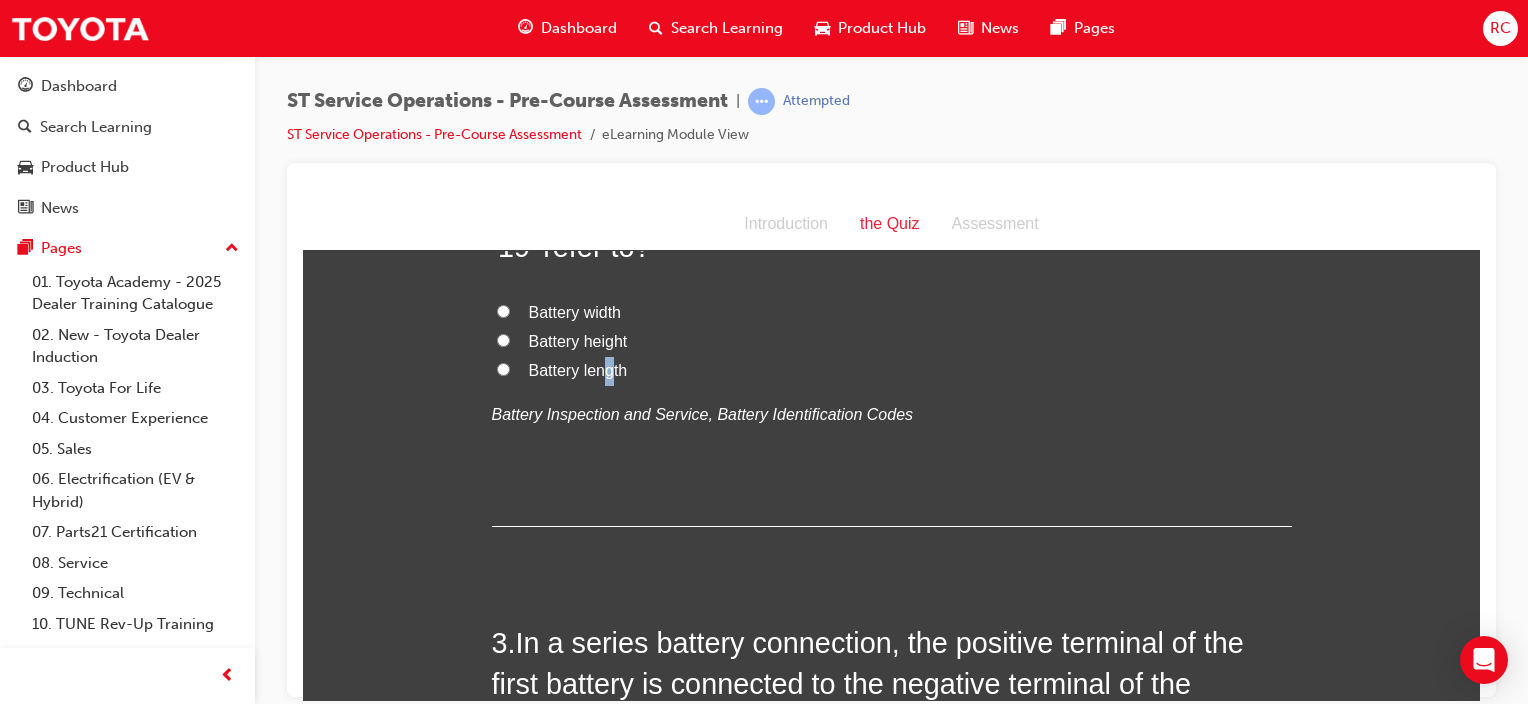click on "Battery length" at bounding box center (503, 368) 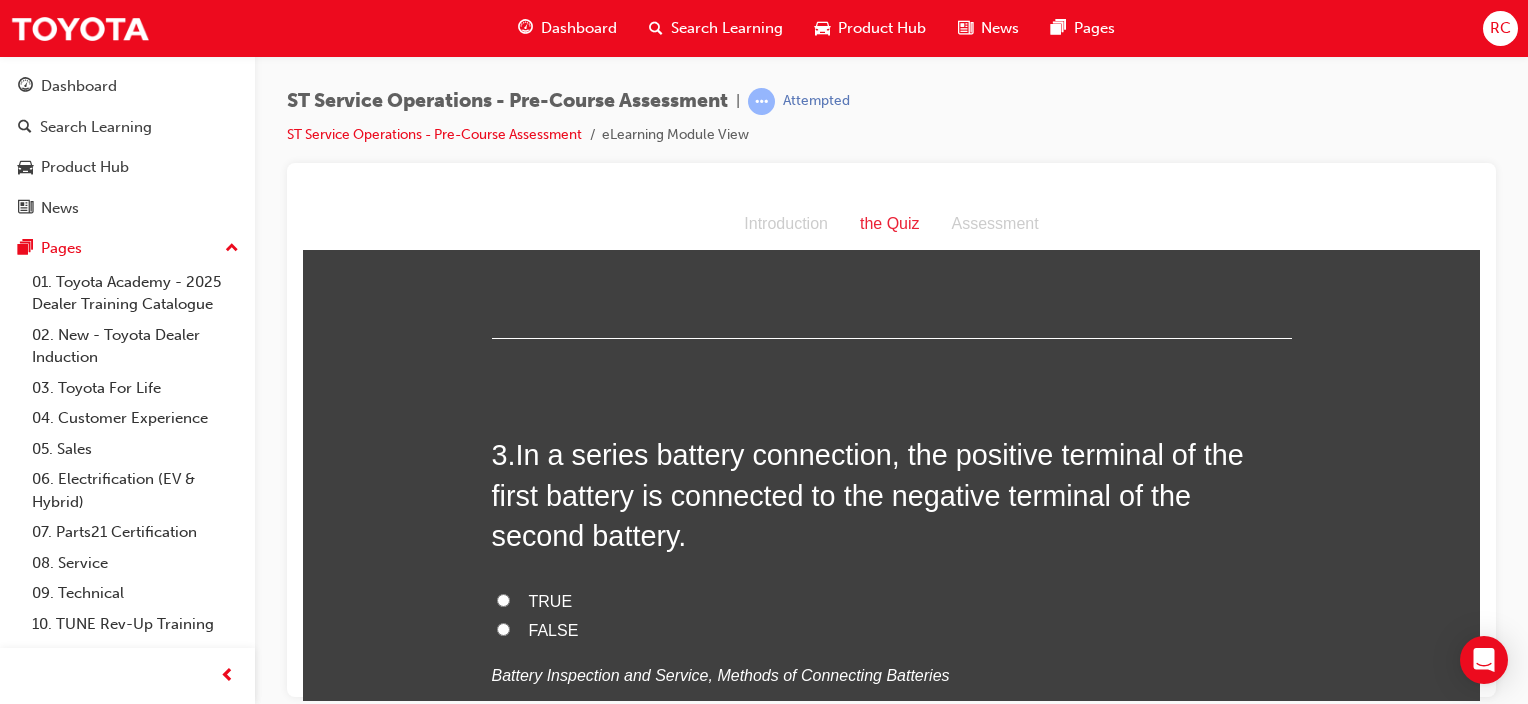 scroll, scrollTop: 900, scrollLeft: 0, axis: vertical 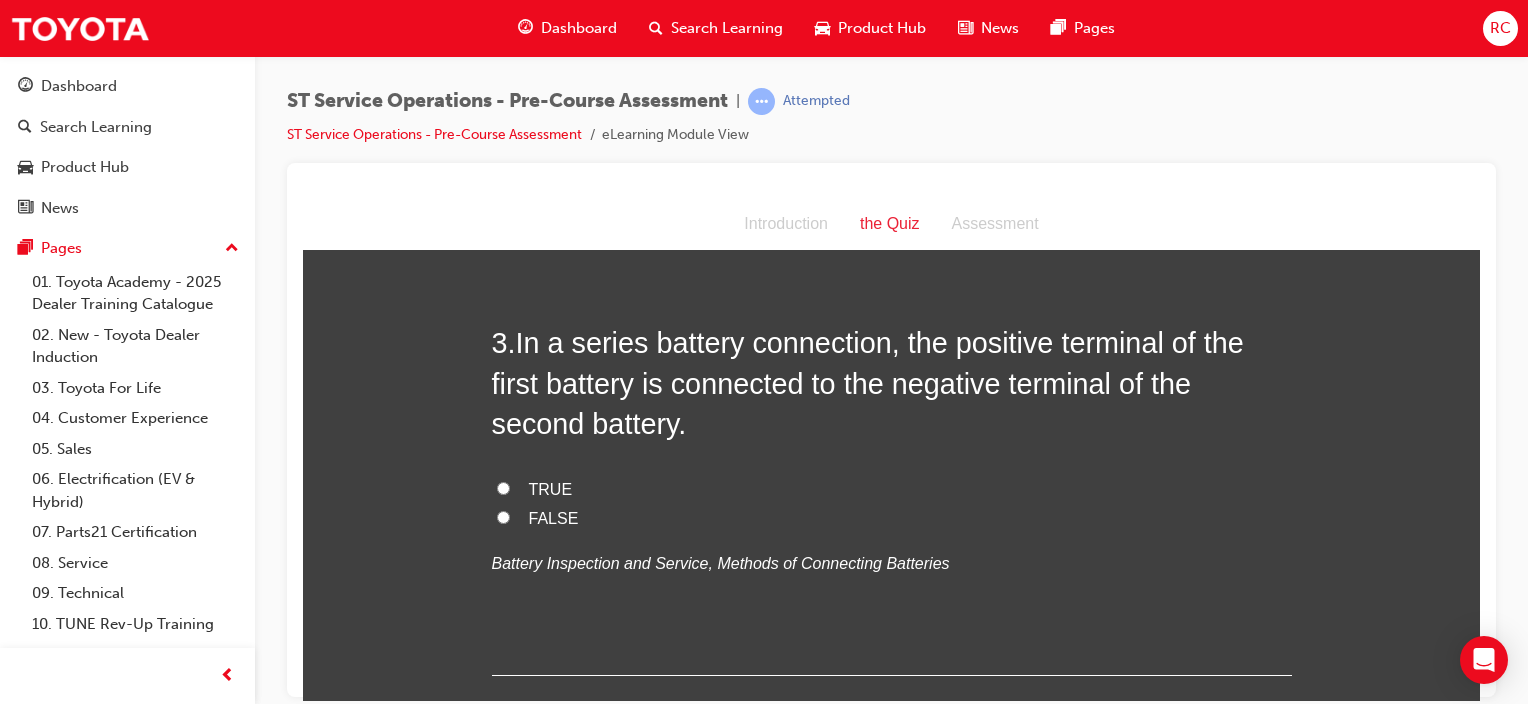 click on "TRUE" at bounding box center (551, 488) 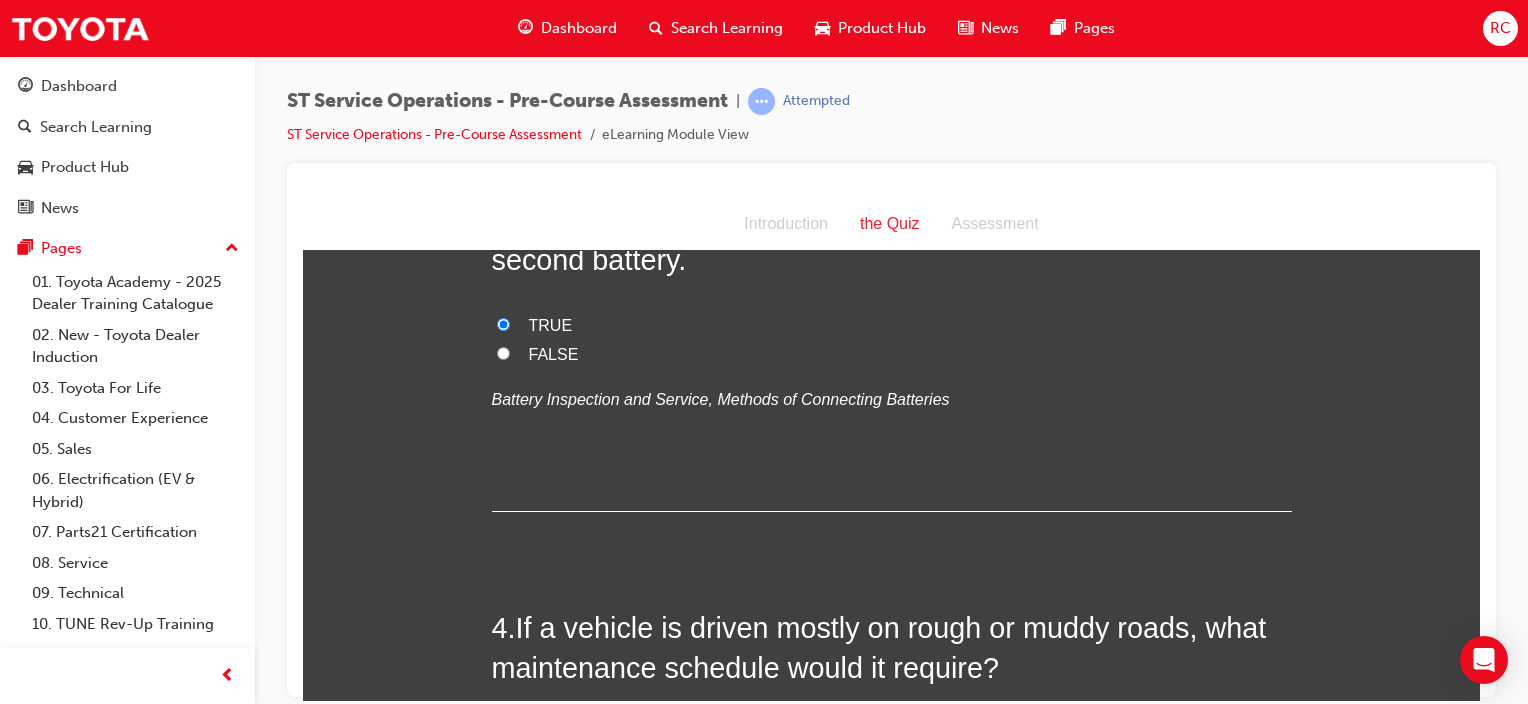 scroll, scrollTop: 1100, scrollLeft: 0, axis: vertical 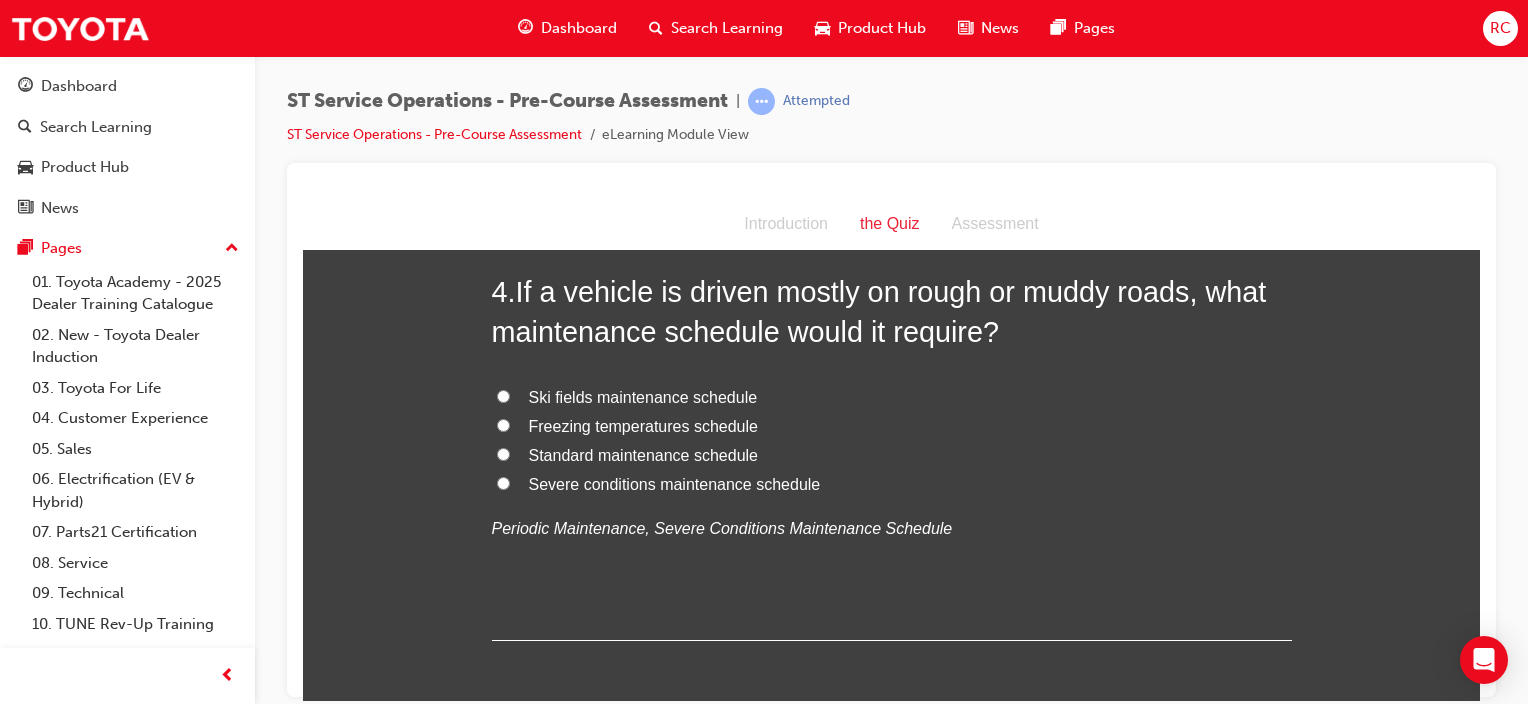 click on "Severe conditions maintenance schedule" at bounding box center (675, 483) 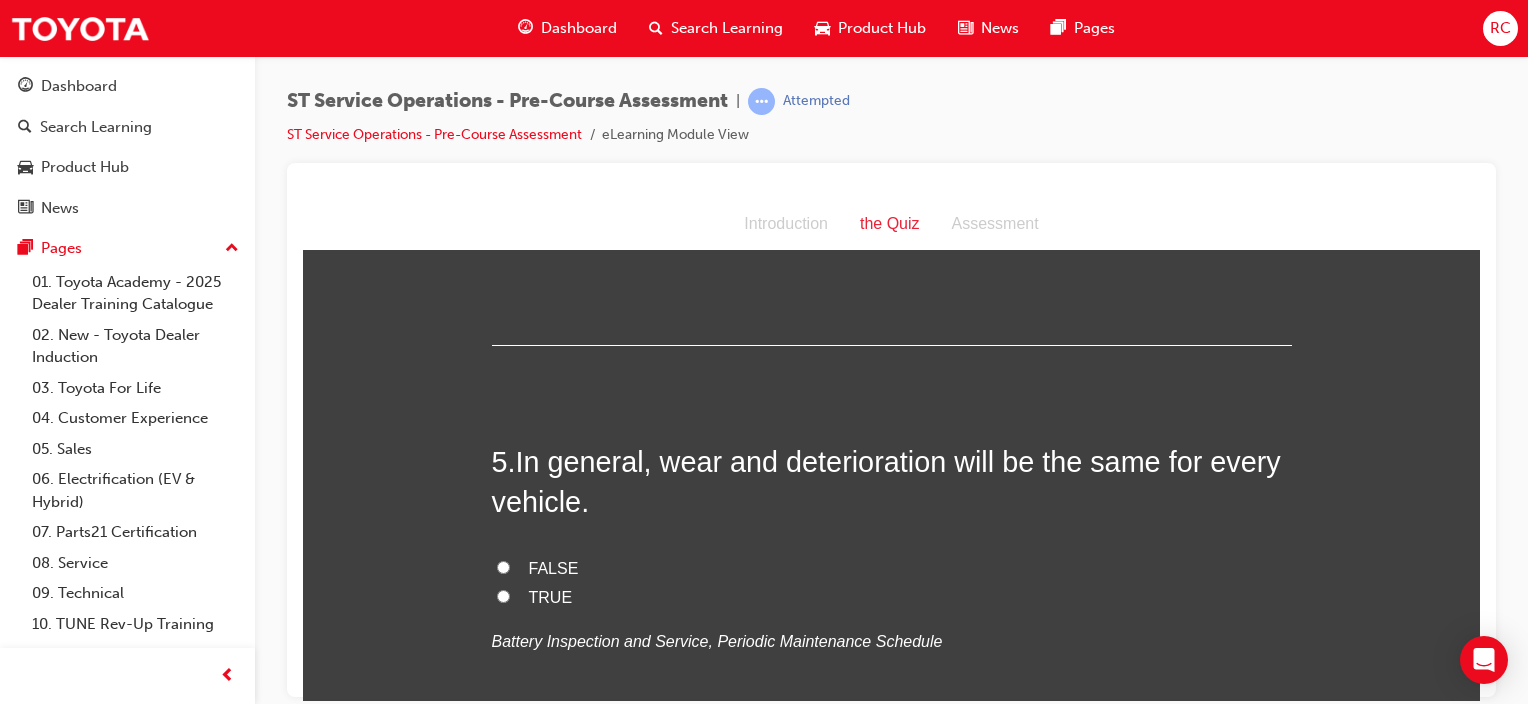 scroll, scrollTop: 1700, scrollLeft: 0, axis: vertical 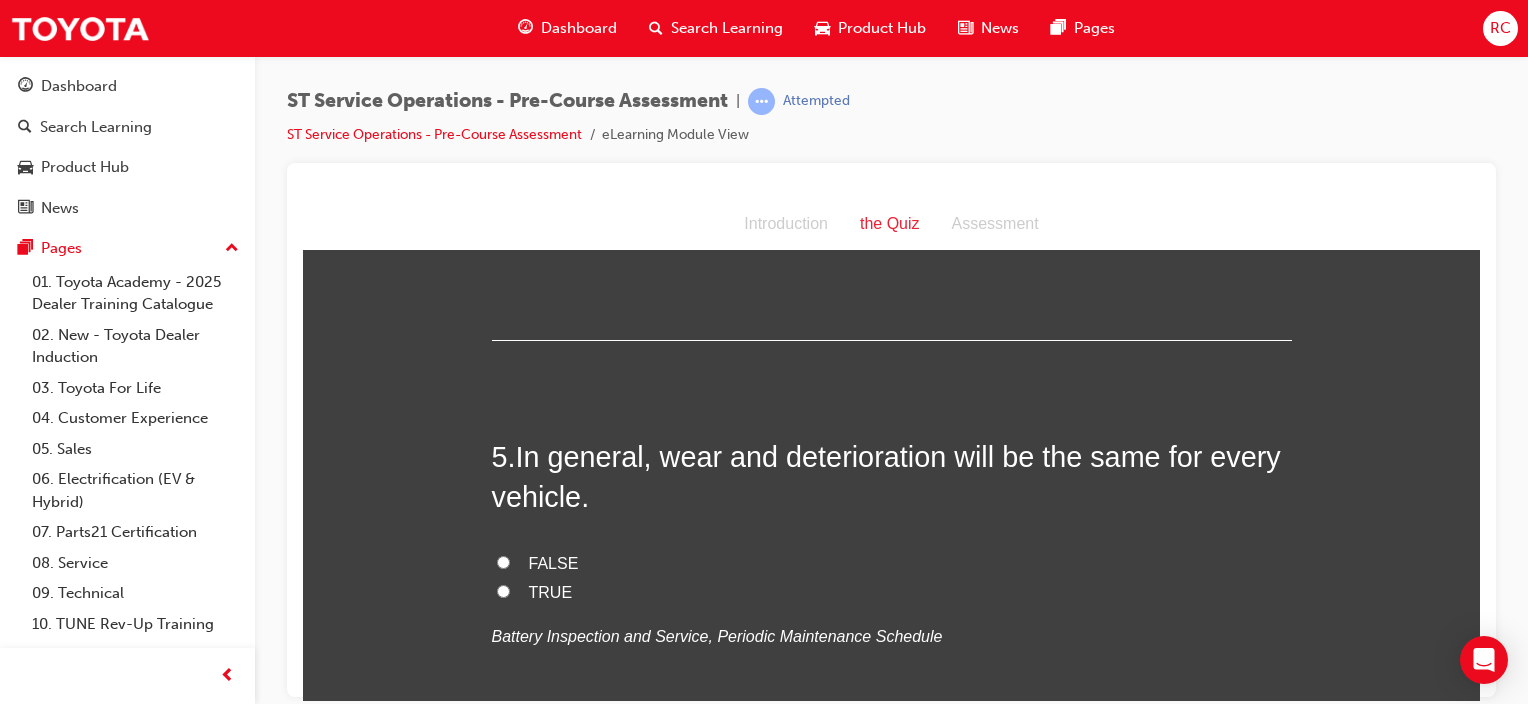 click on "TRUE" at bounding box center (551, 591) 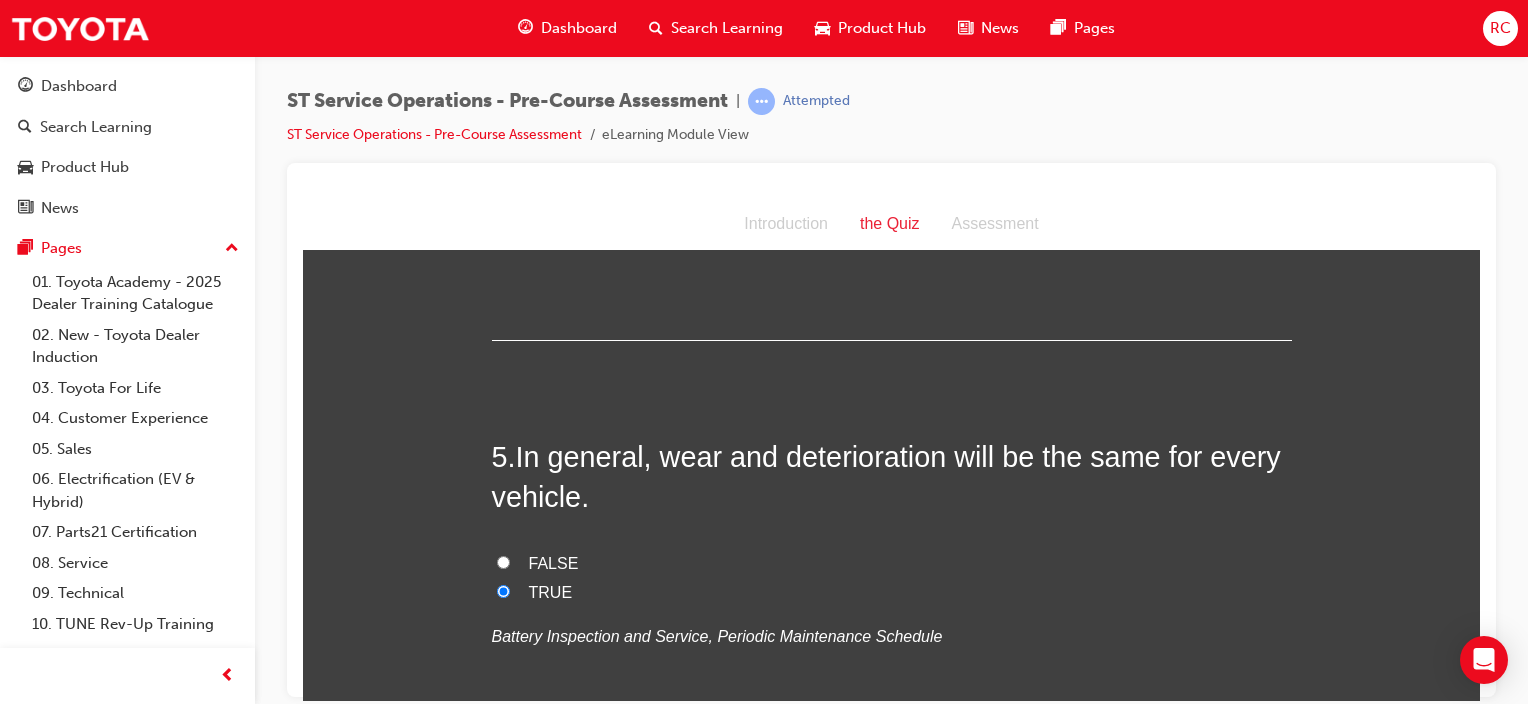 click on "FALSE" at bounding box center [554, 562] 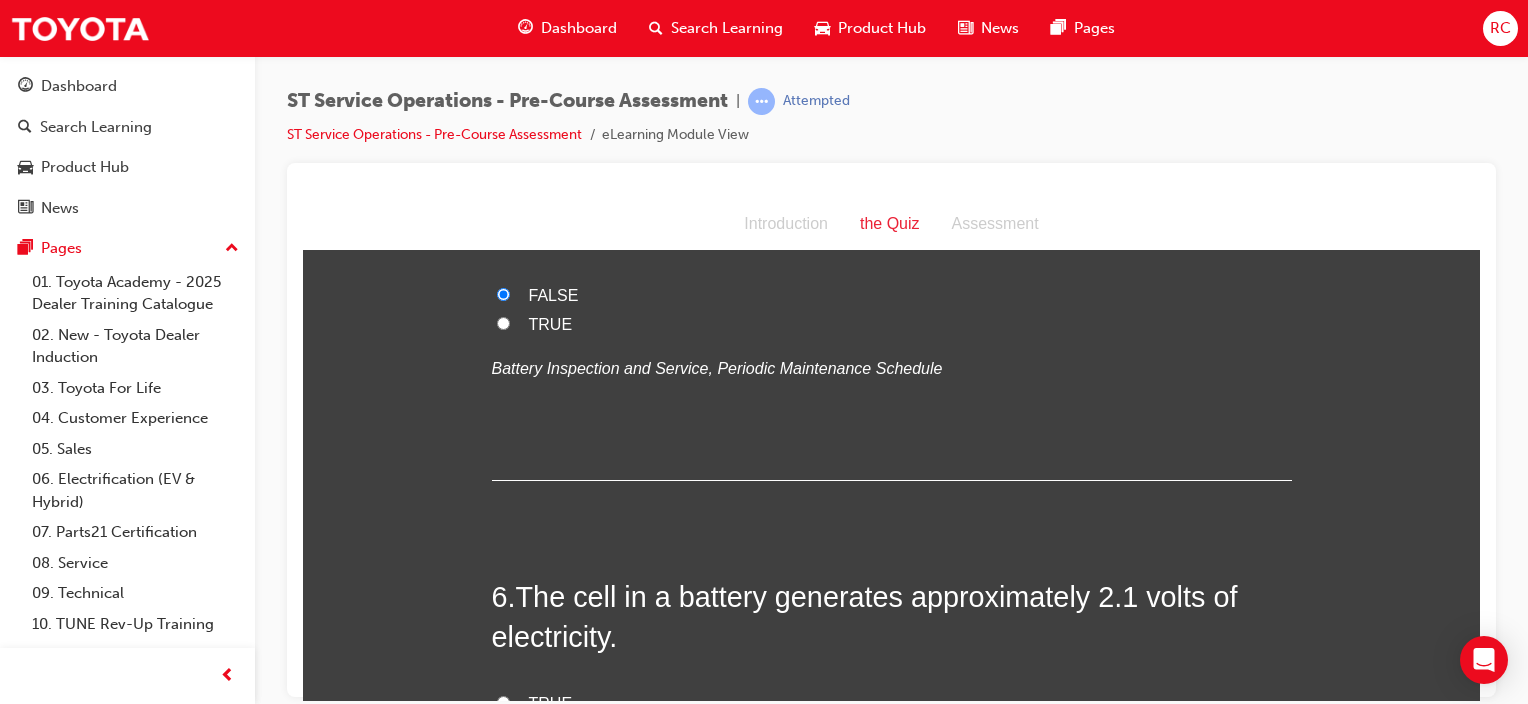scroll, scrollTop: 2200, scrollLeft: 0, axis: vertical 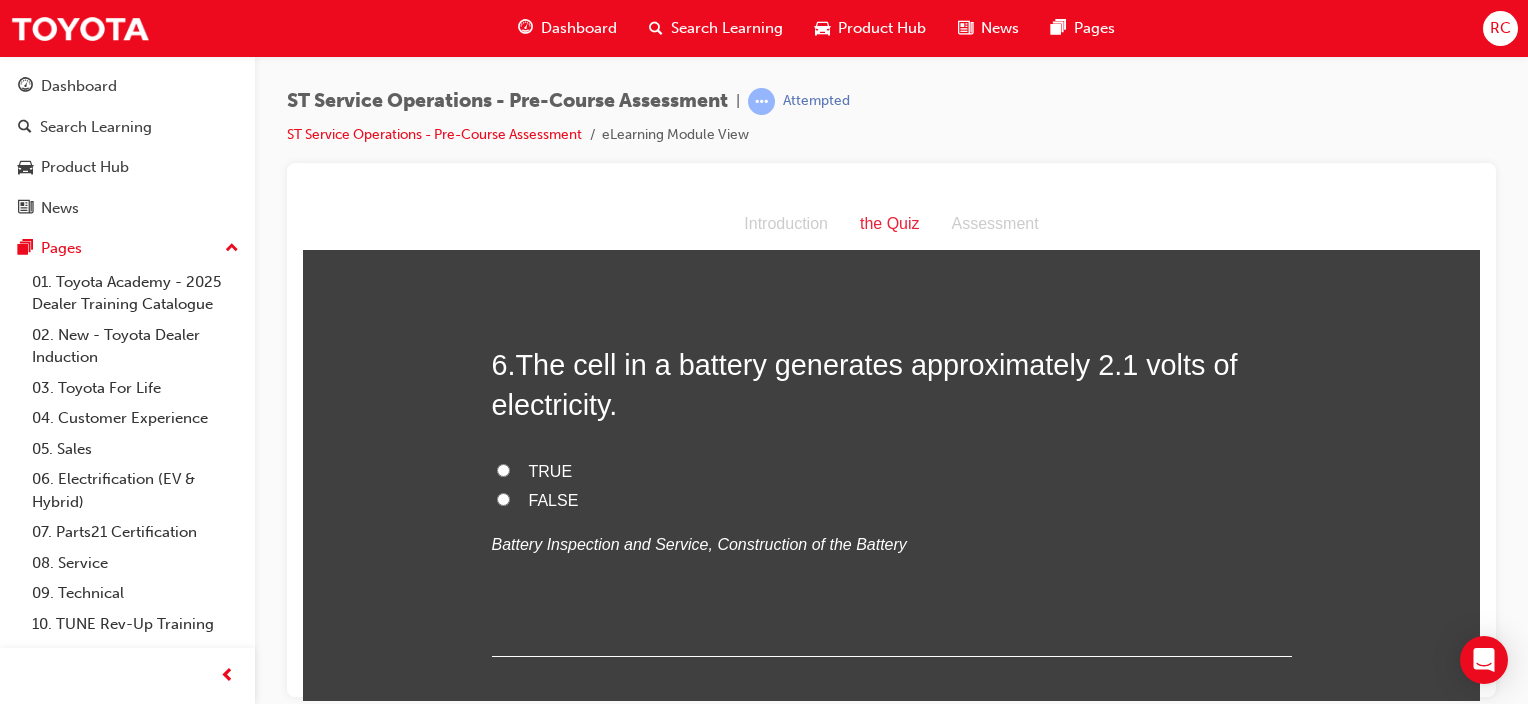click on "TRUE" at bounding box center [551, 470] 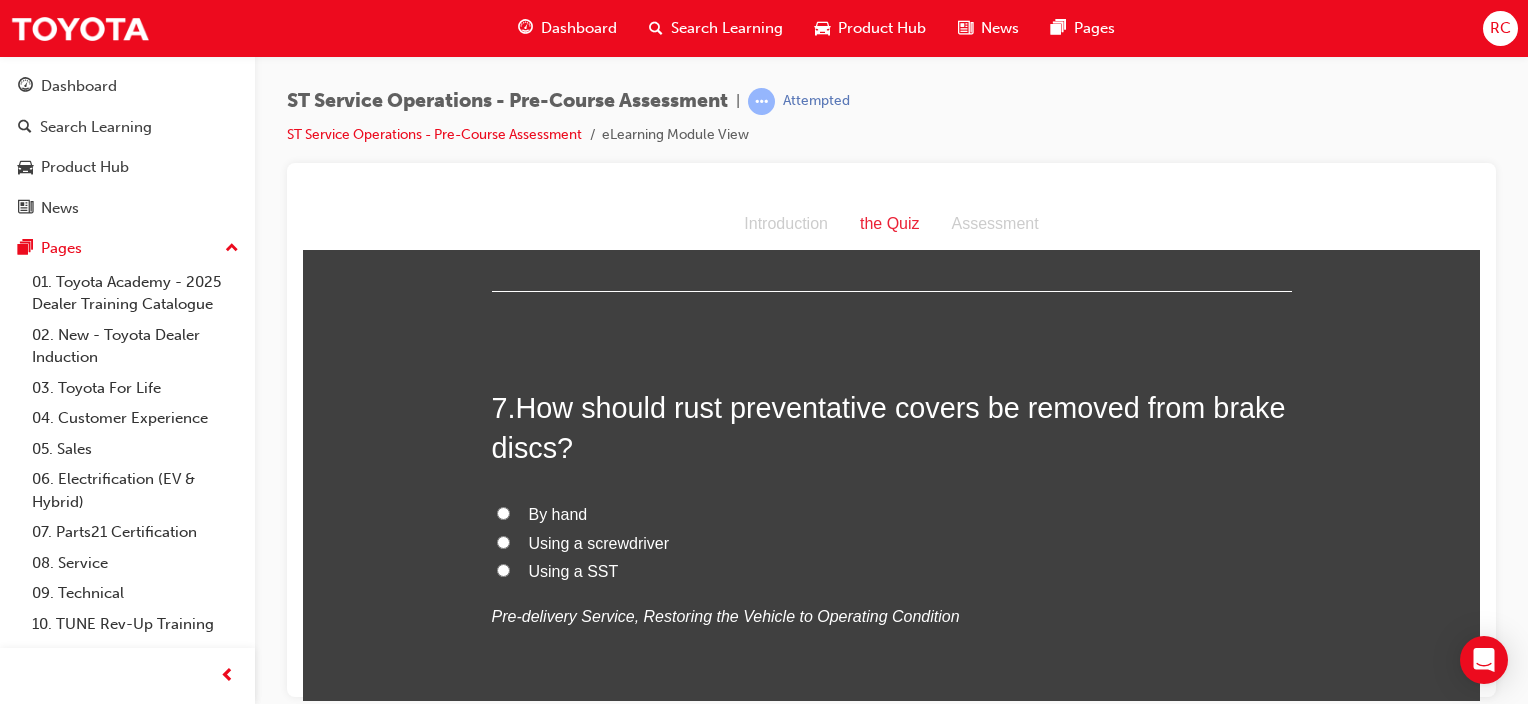 scroll, scrollTop: 2600, scrollLeft: 0, axis: vertical 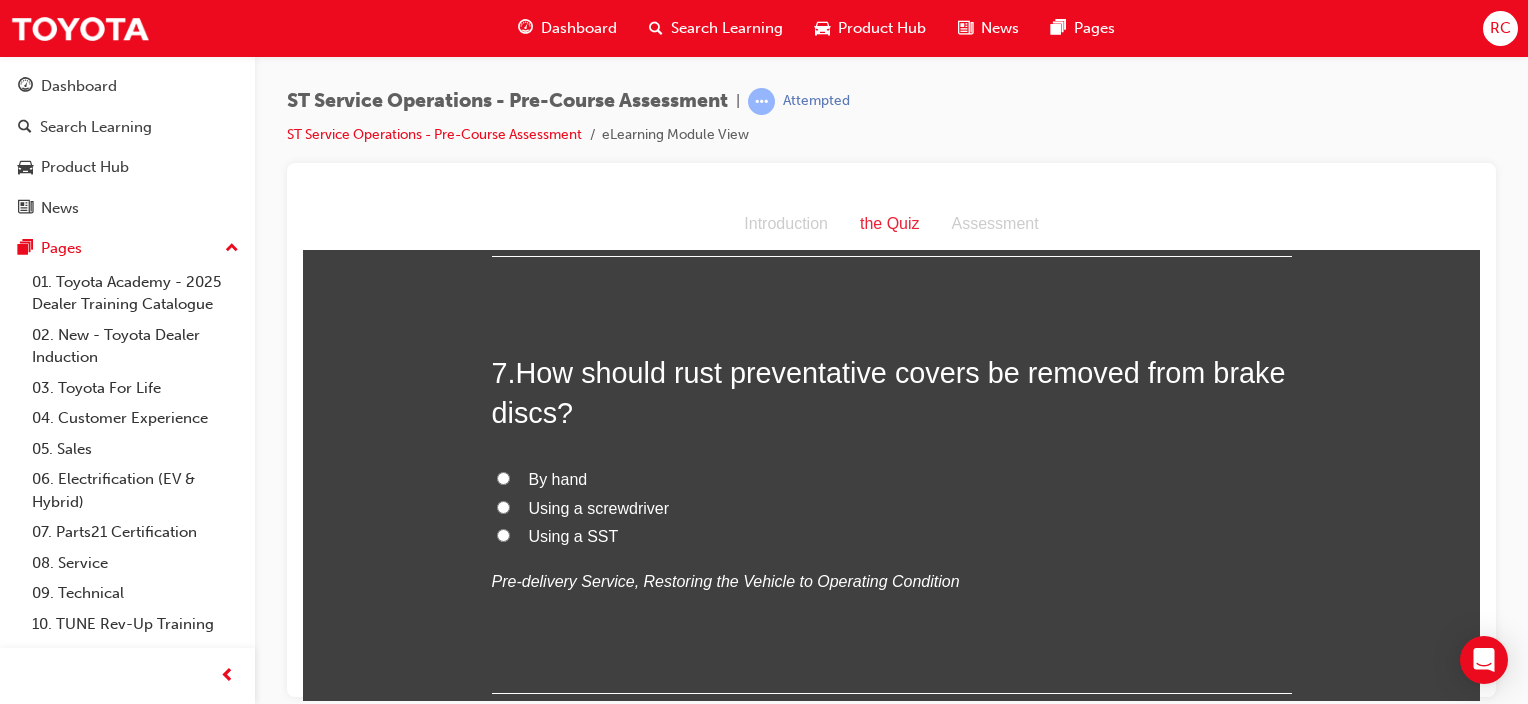 drag, startPoint x: 589, startPoint y: 538, endPoint x: 631, endPoint y: 533, distance: 42.296574 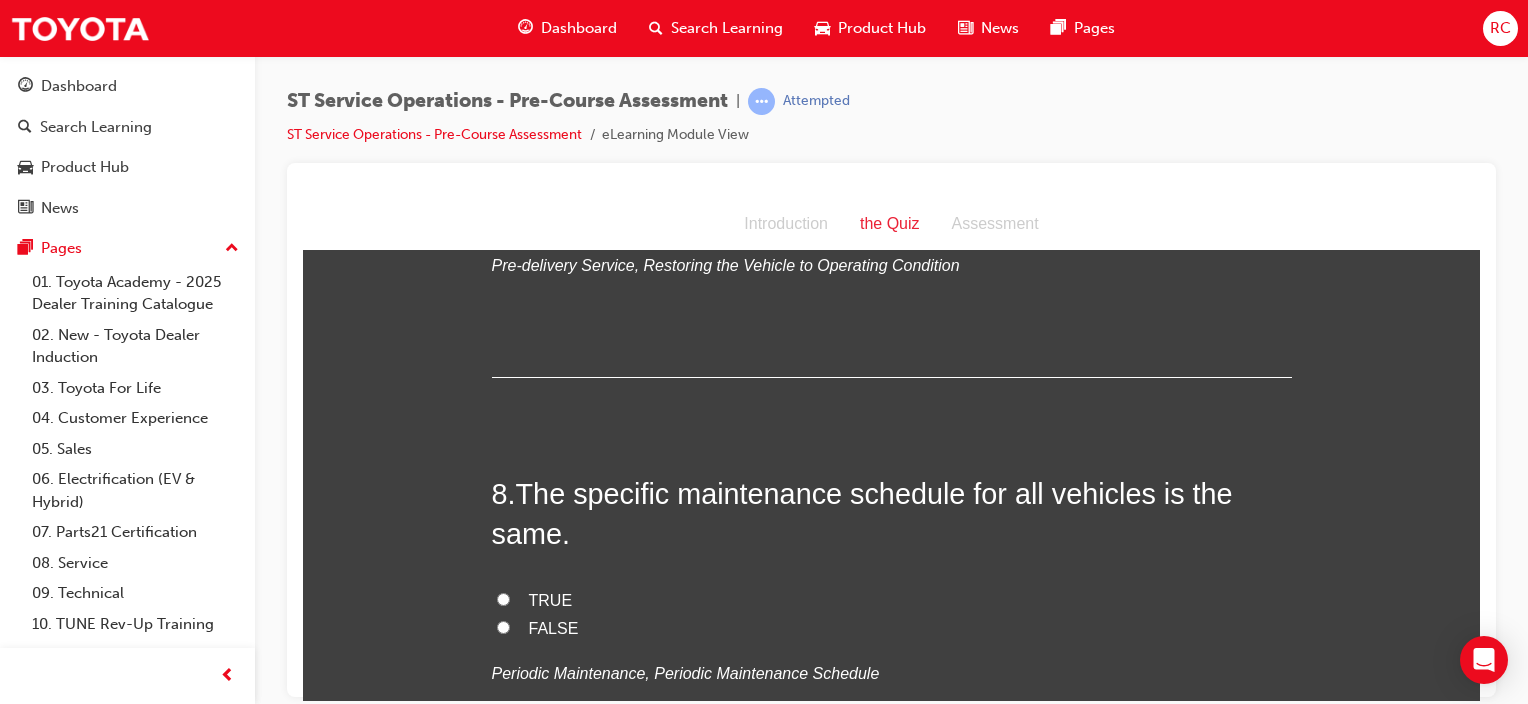 scroll, scrollTop: 3000, scrollLeft: 0, axis: vertical 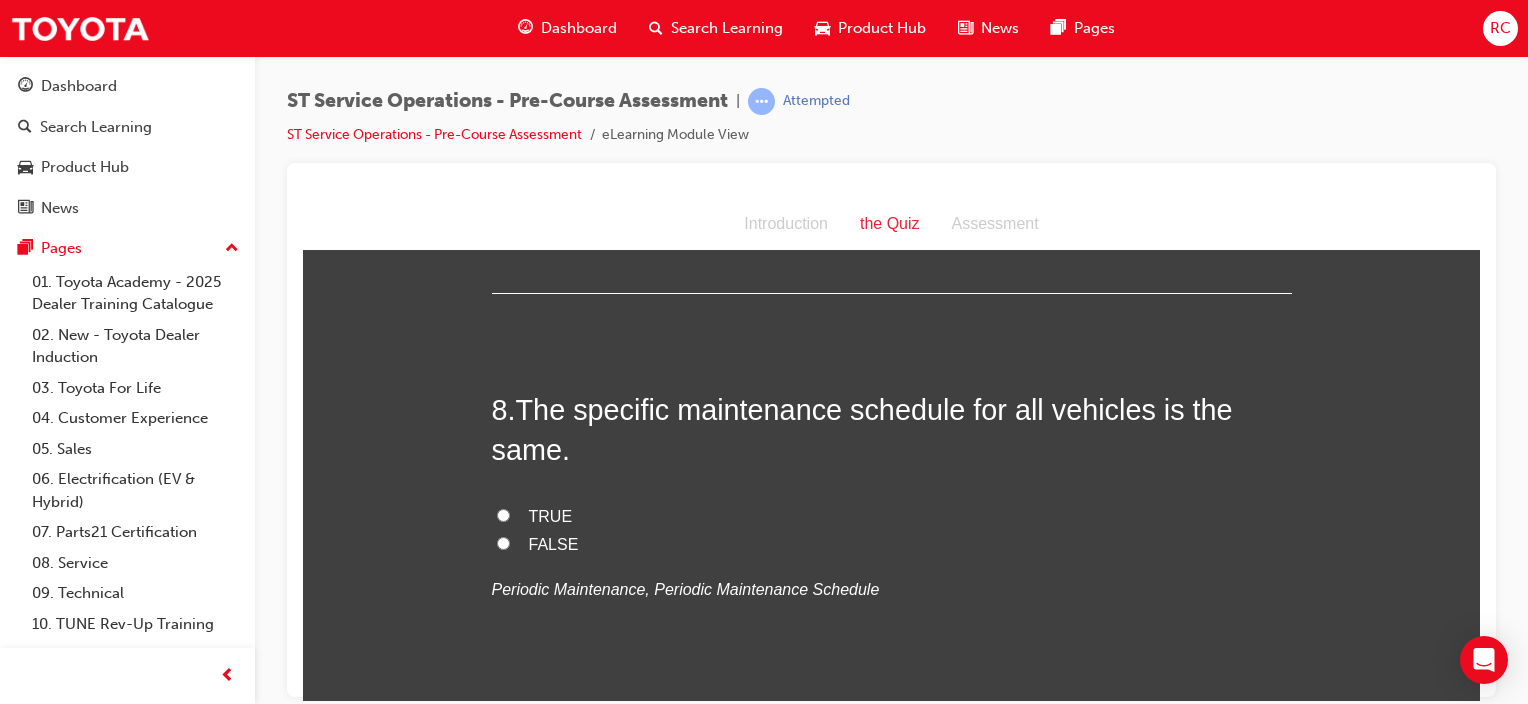 click on "FALSE" at bounding box center [554, 543] 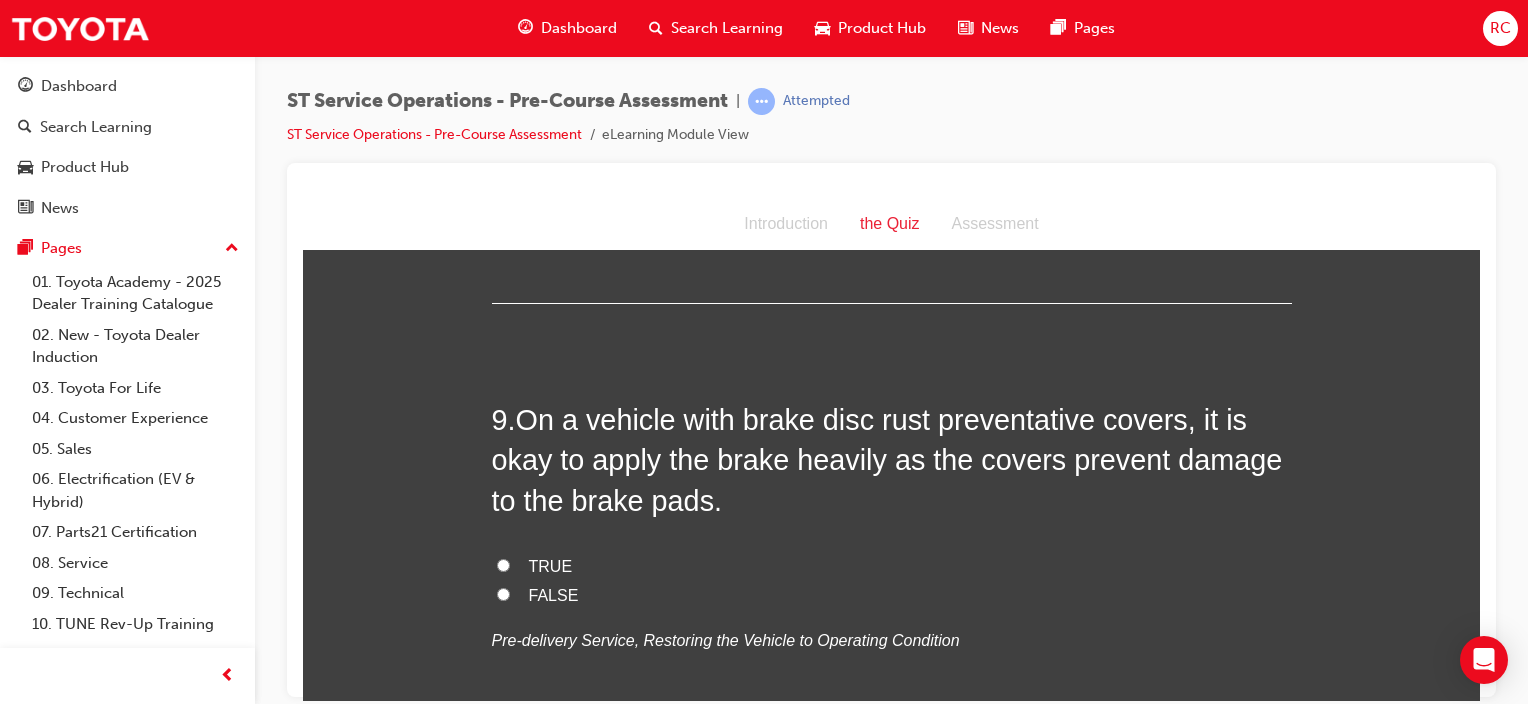 scroll, scrollTop: 3400, scrollLeft: 0, axis: vertical 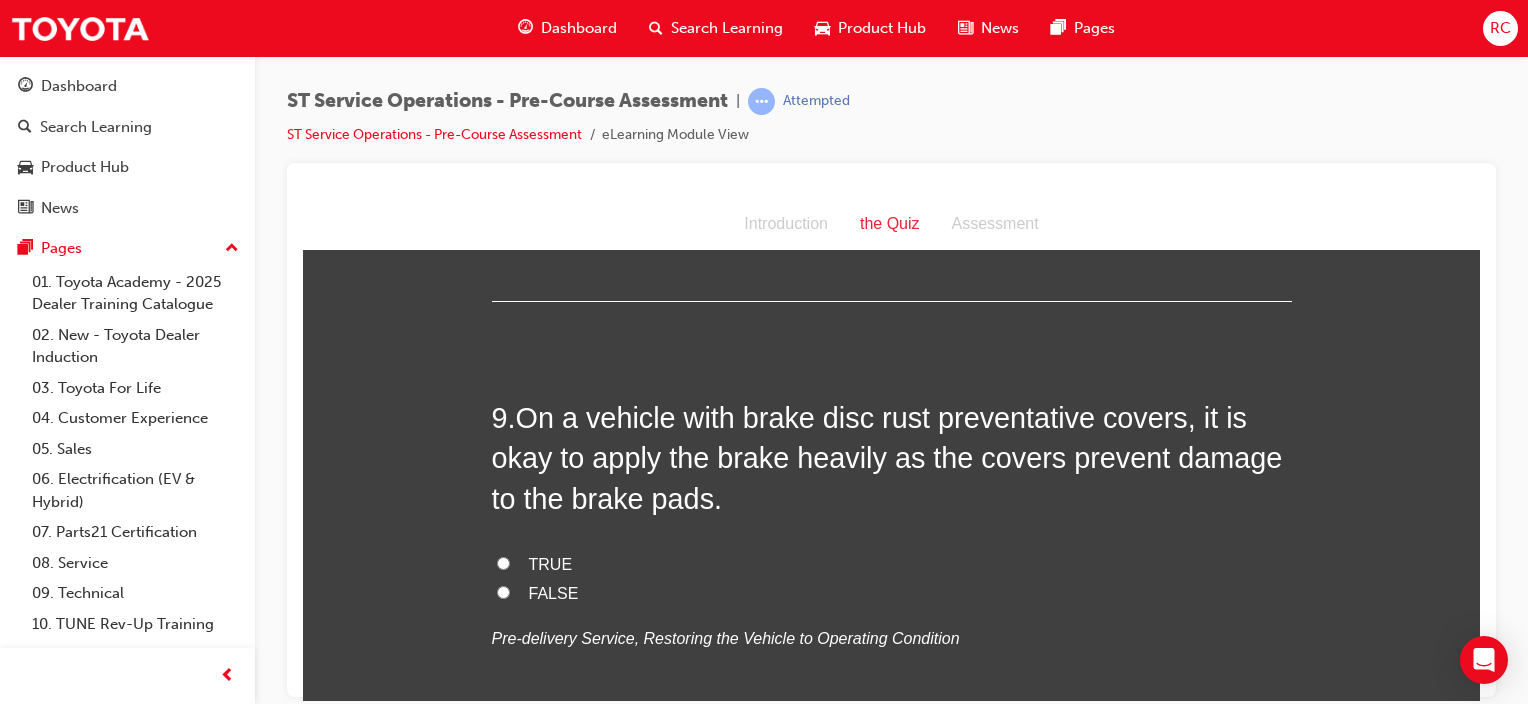 click on "FALSE" at bounding box center [554, 592] 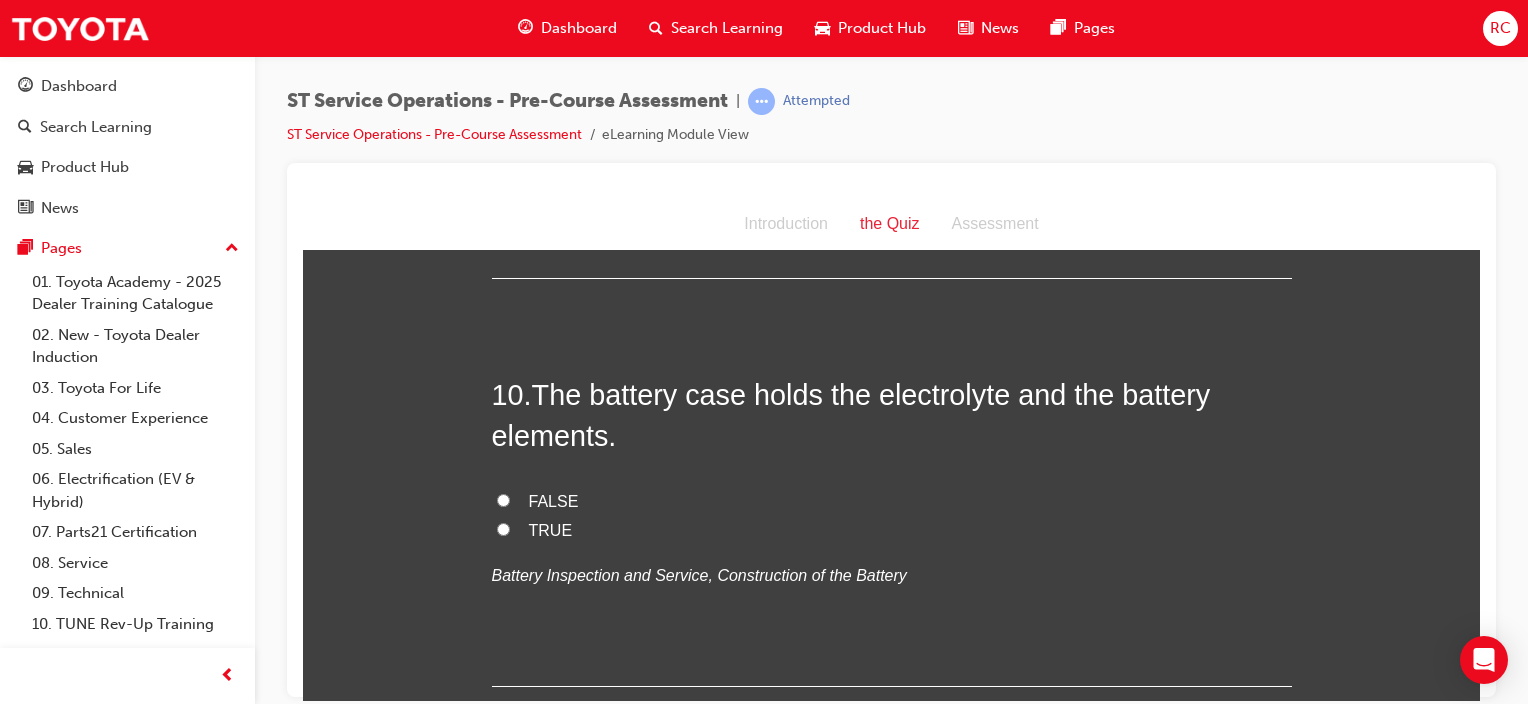 scroll, scrollTop: 3900, scrollLeft: 0, axis: vertical 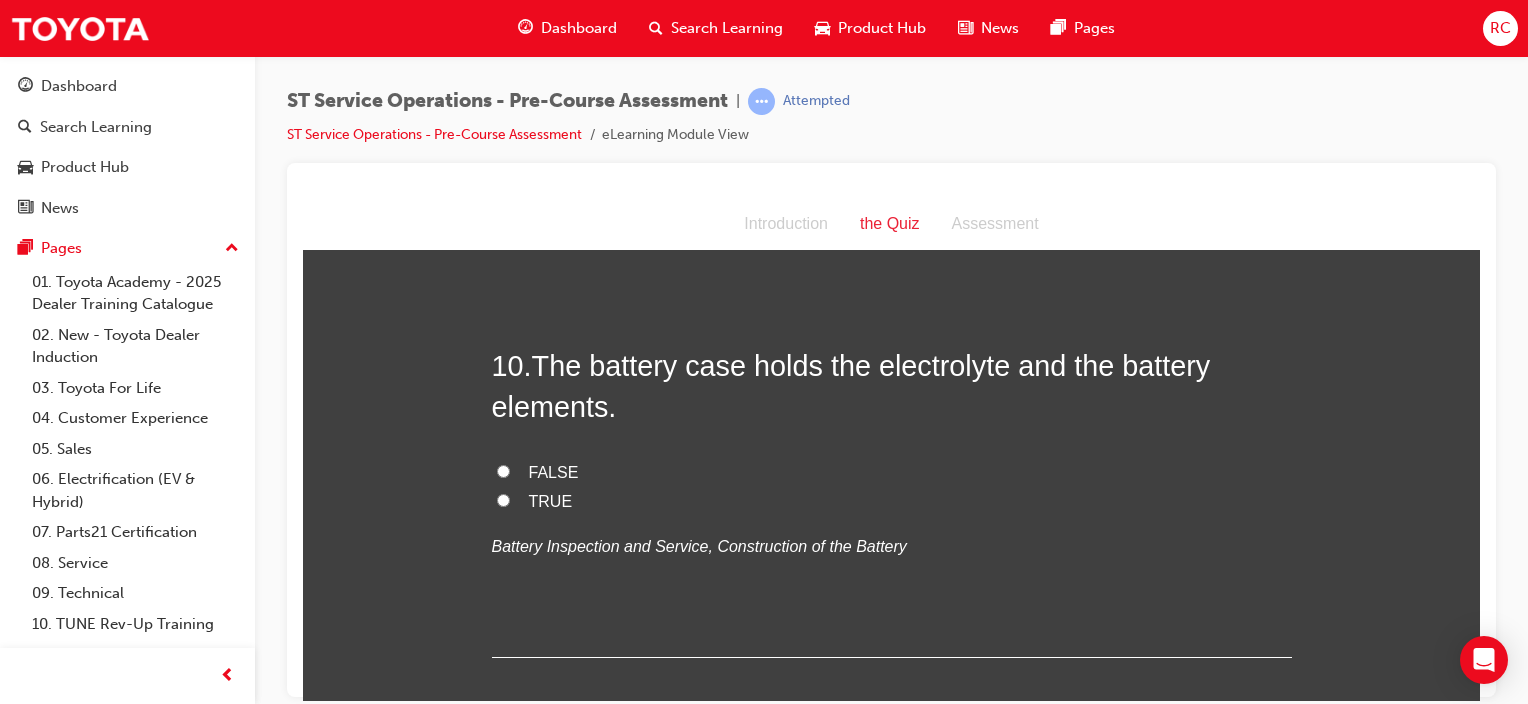drag, startPoint x: 531, startPoint y: 495, endPoint x: 572, endPoint y: 492, distance: 41.109608 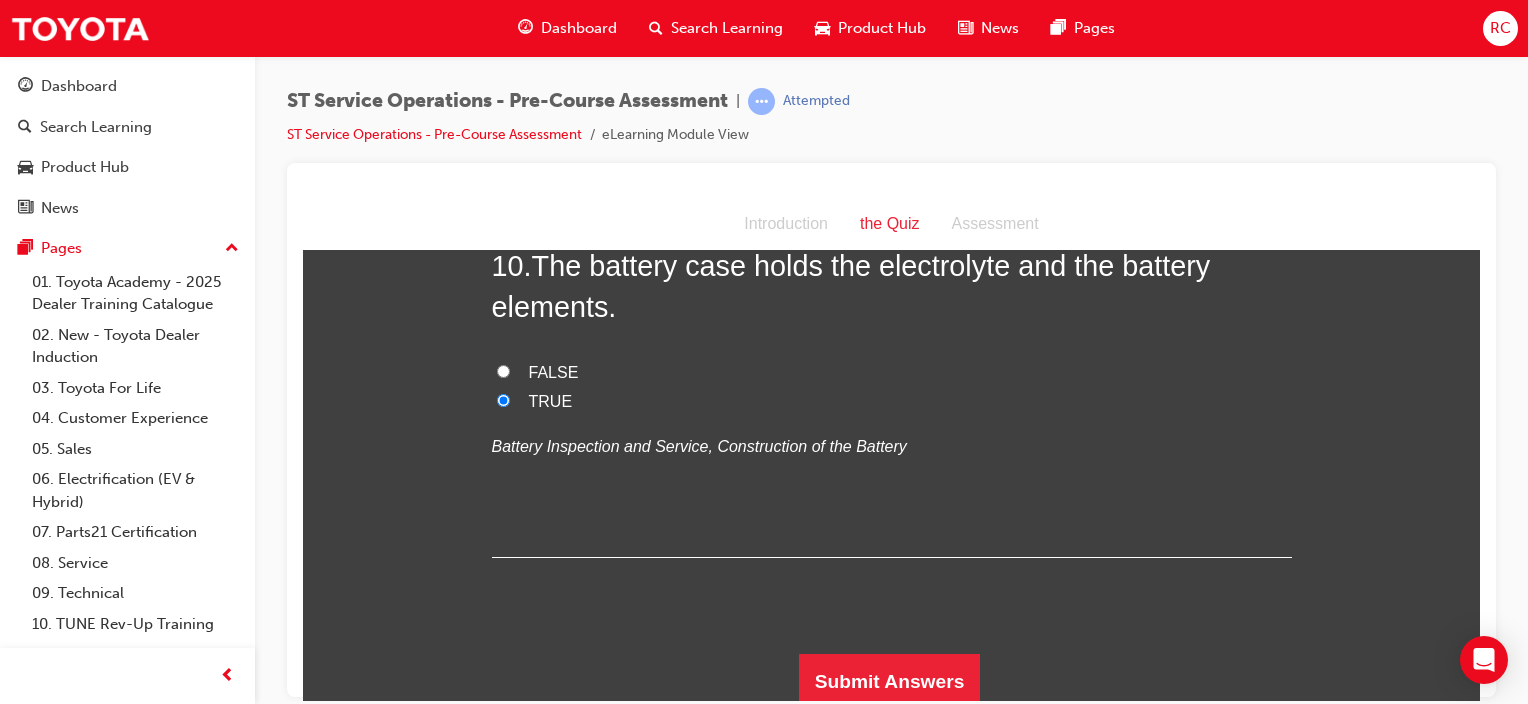 scroll, scrollTop: 4006, scrollLeft: 0, axis: vertical 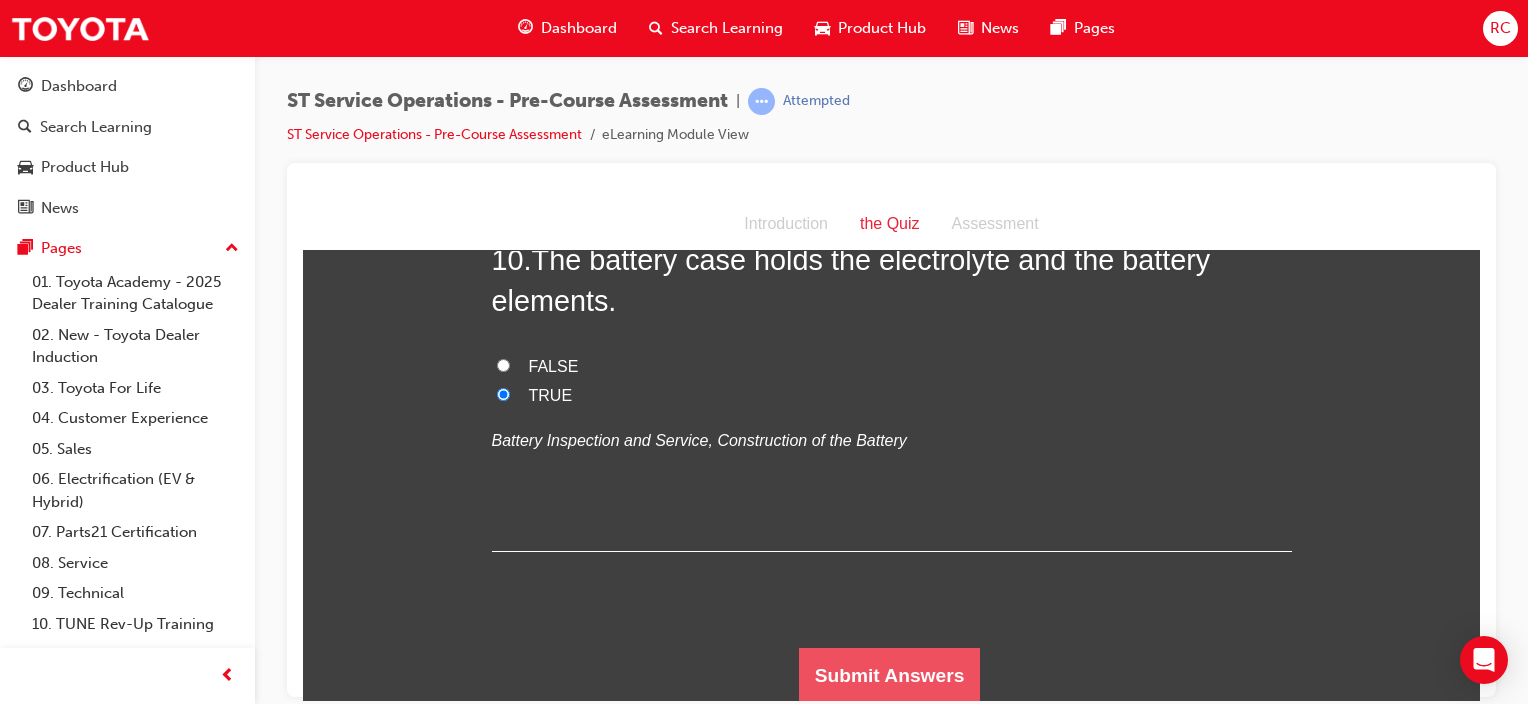 click on "Submit Answers" at bounding box center [890, 675] 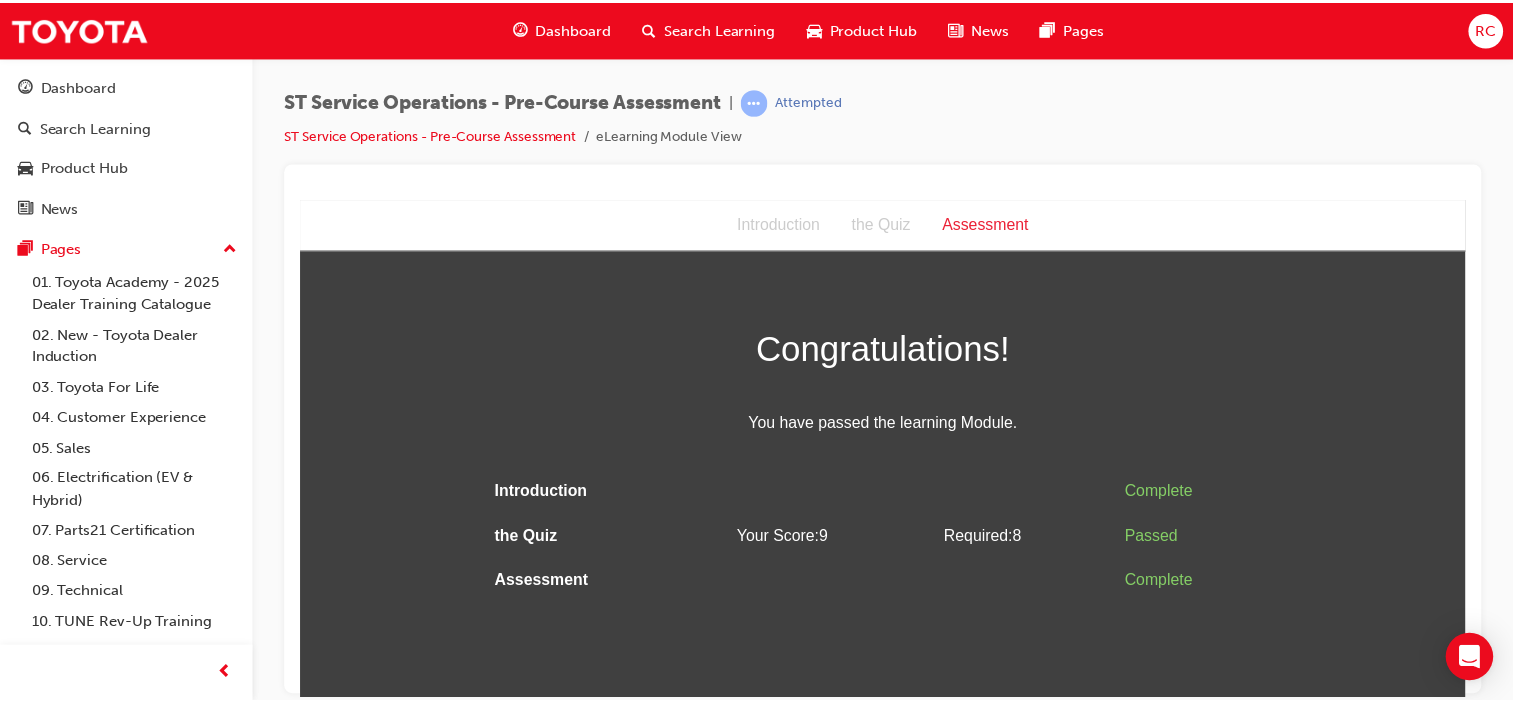 scroll, scrollTop: 0, scrollLeft: 0, axis: both 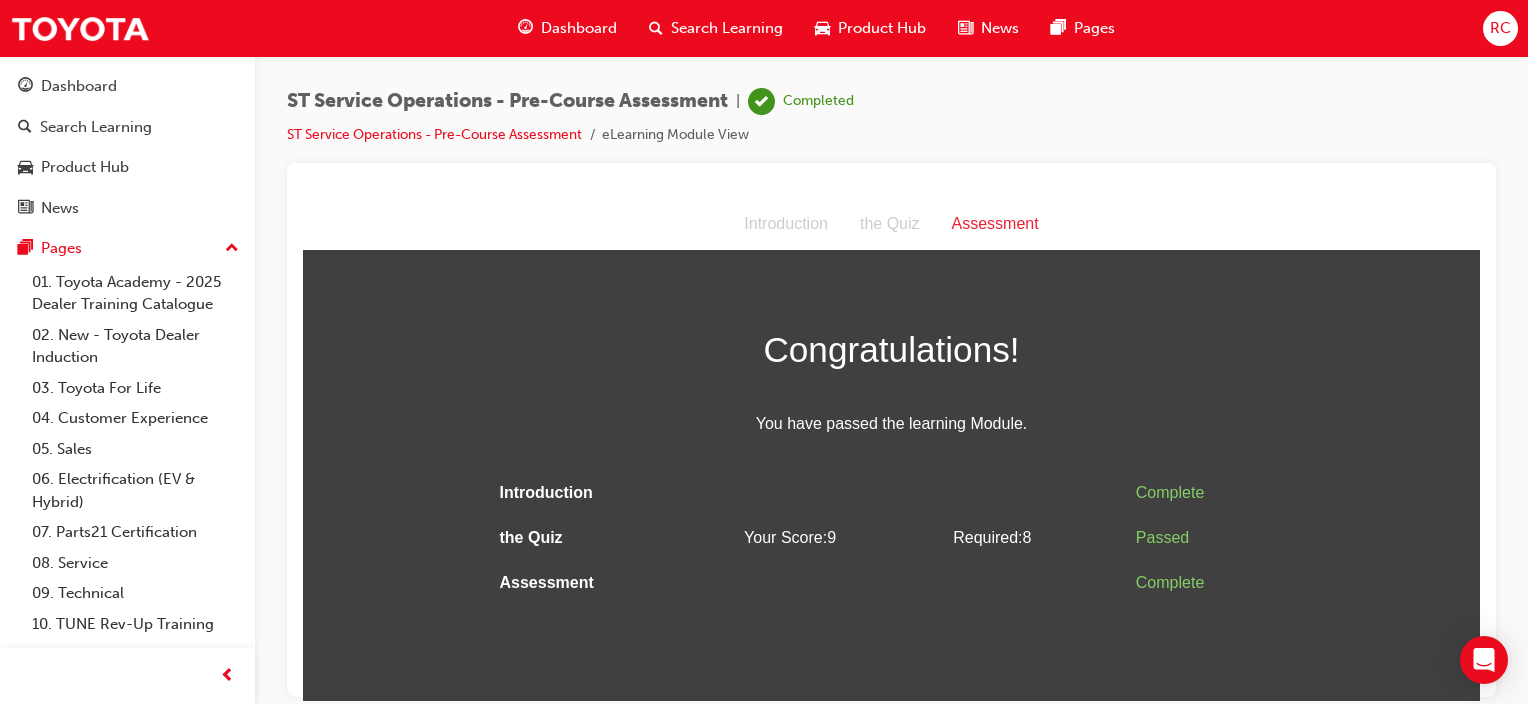 click on "Search Learning" at bounding box center [727, 28] 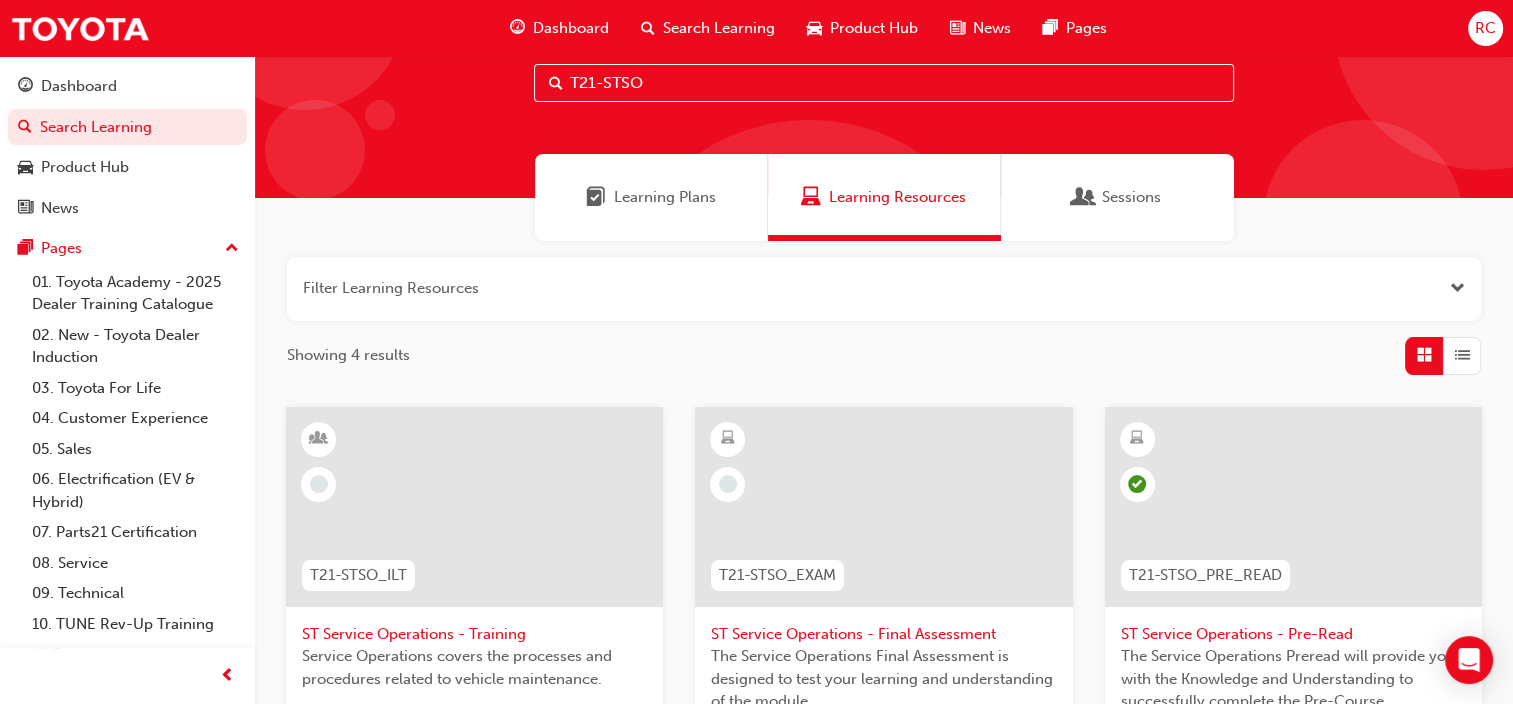 scroll, scrollTop: 200, scrollLeft: 0, axis: vertical 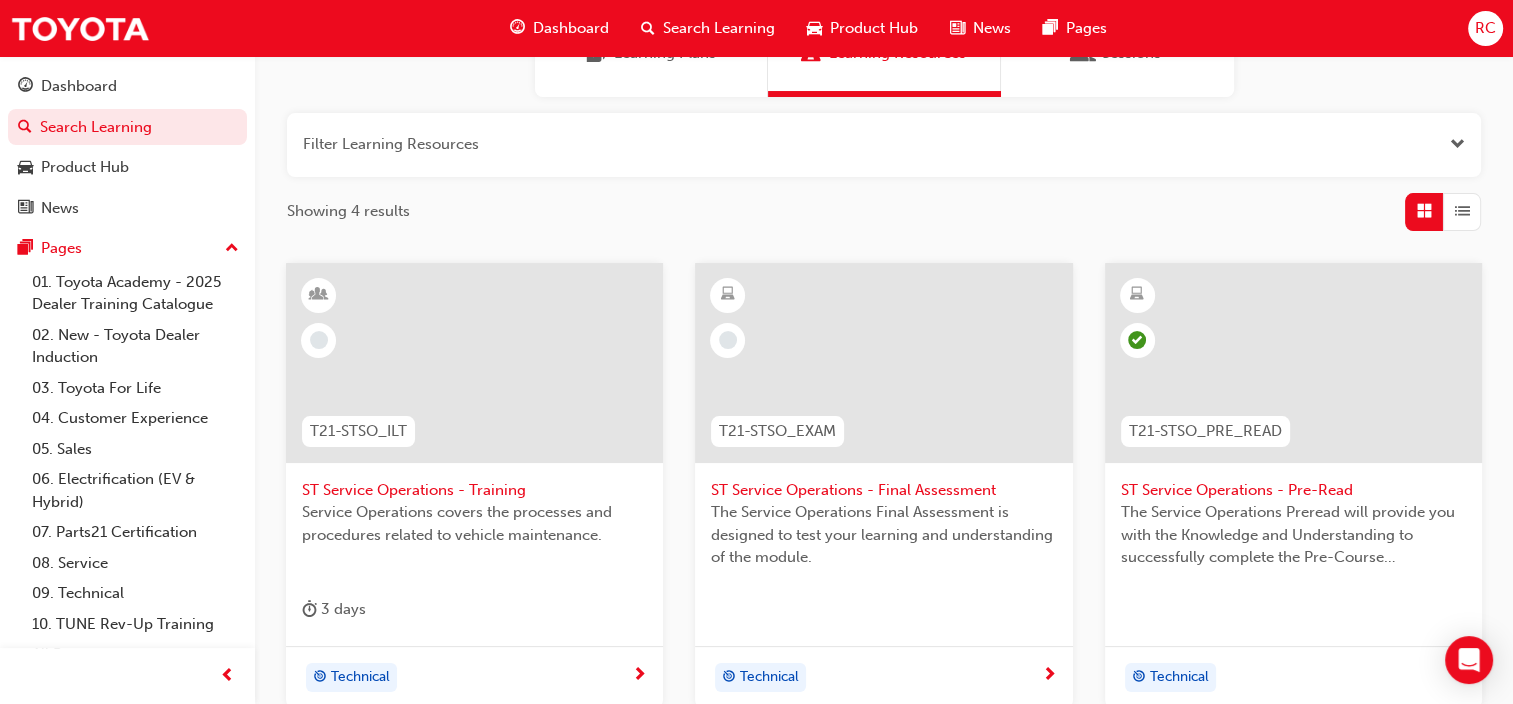 click on "The Service Operations Final Assessment is designed to test your learning and understanding of the module." at bounding box center [883, 535] 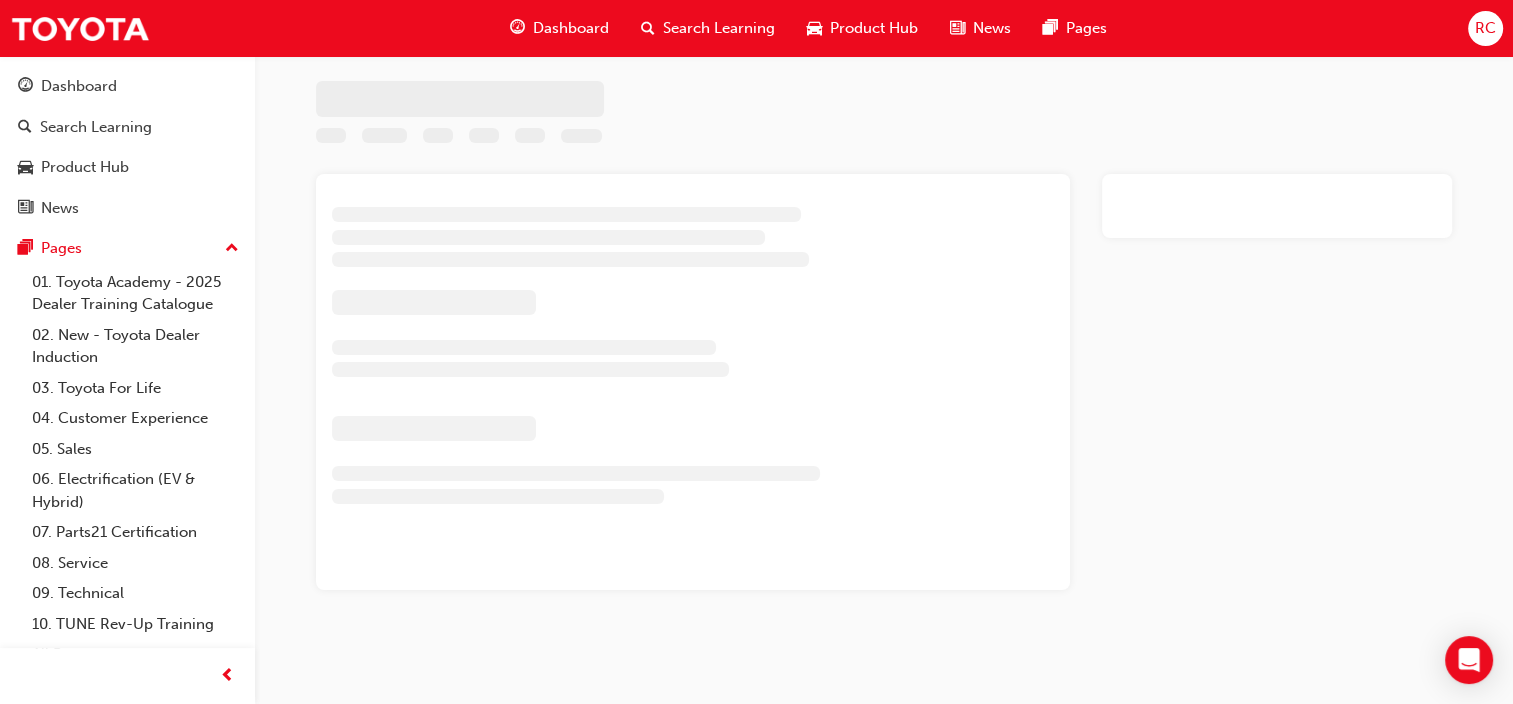 scroll, scrollTop: 0, scrollLeft: 0, axis: both 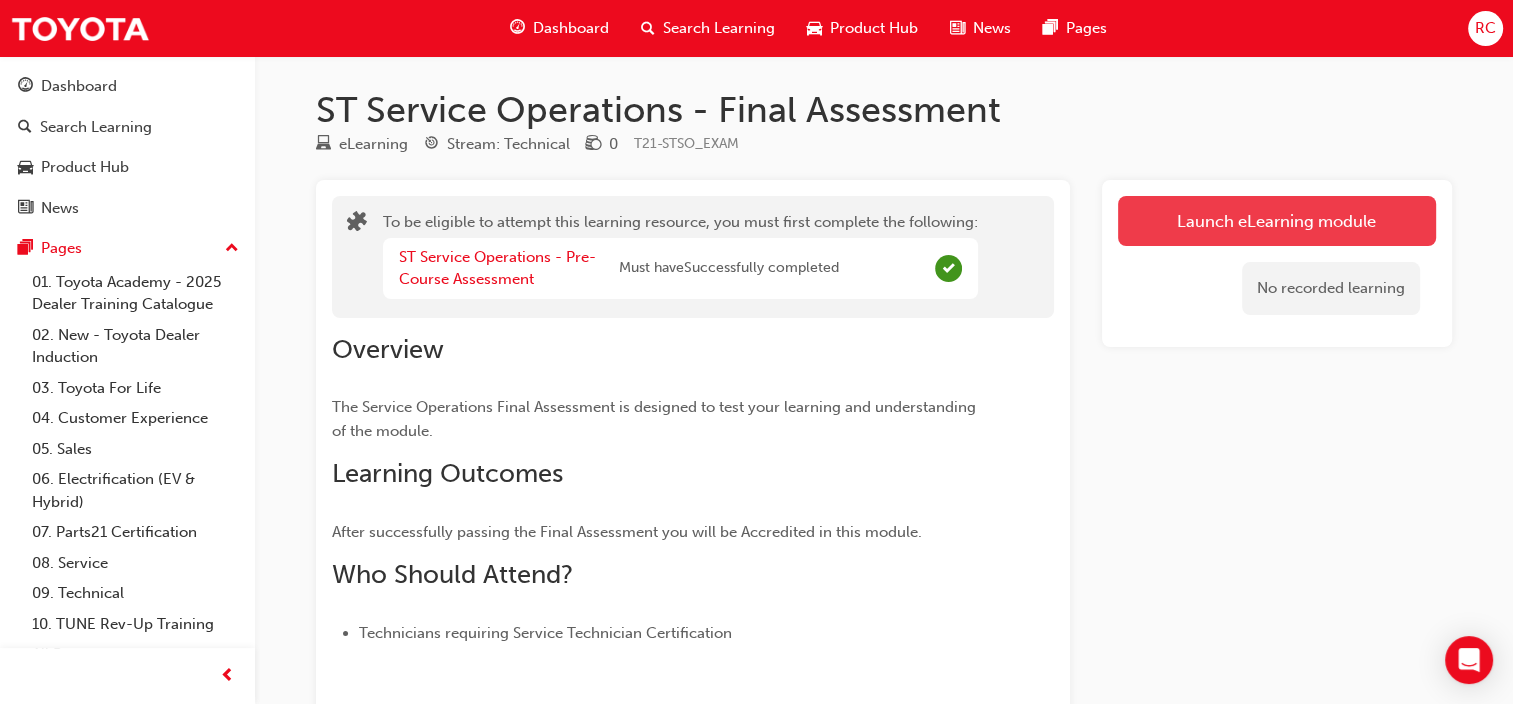 click on "Launch eLearning module" at bounding box center (1277, 221) 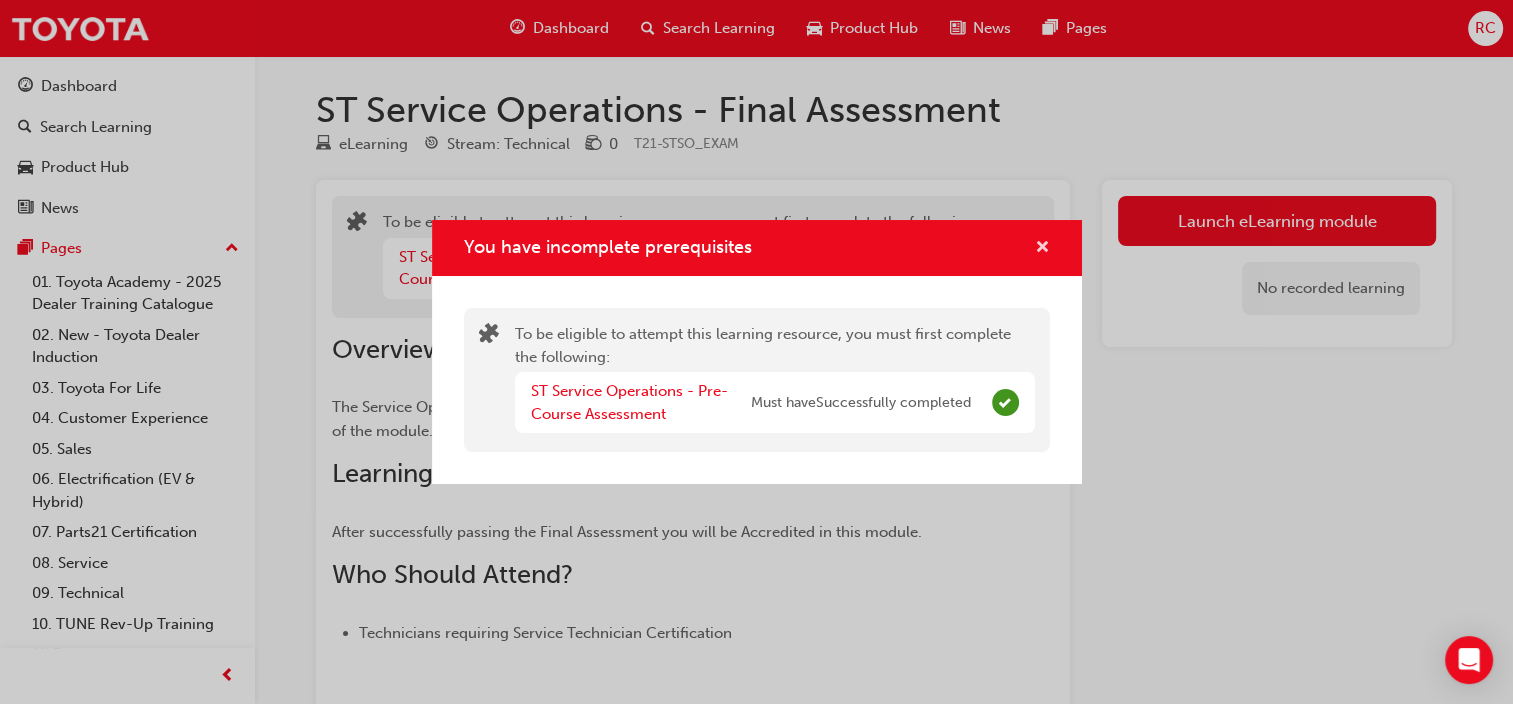 click at bounding box center [1042, 249] 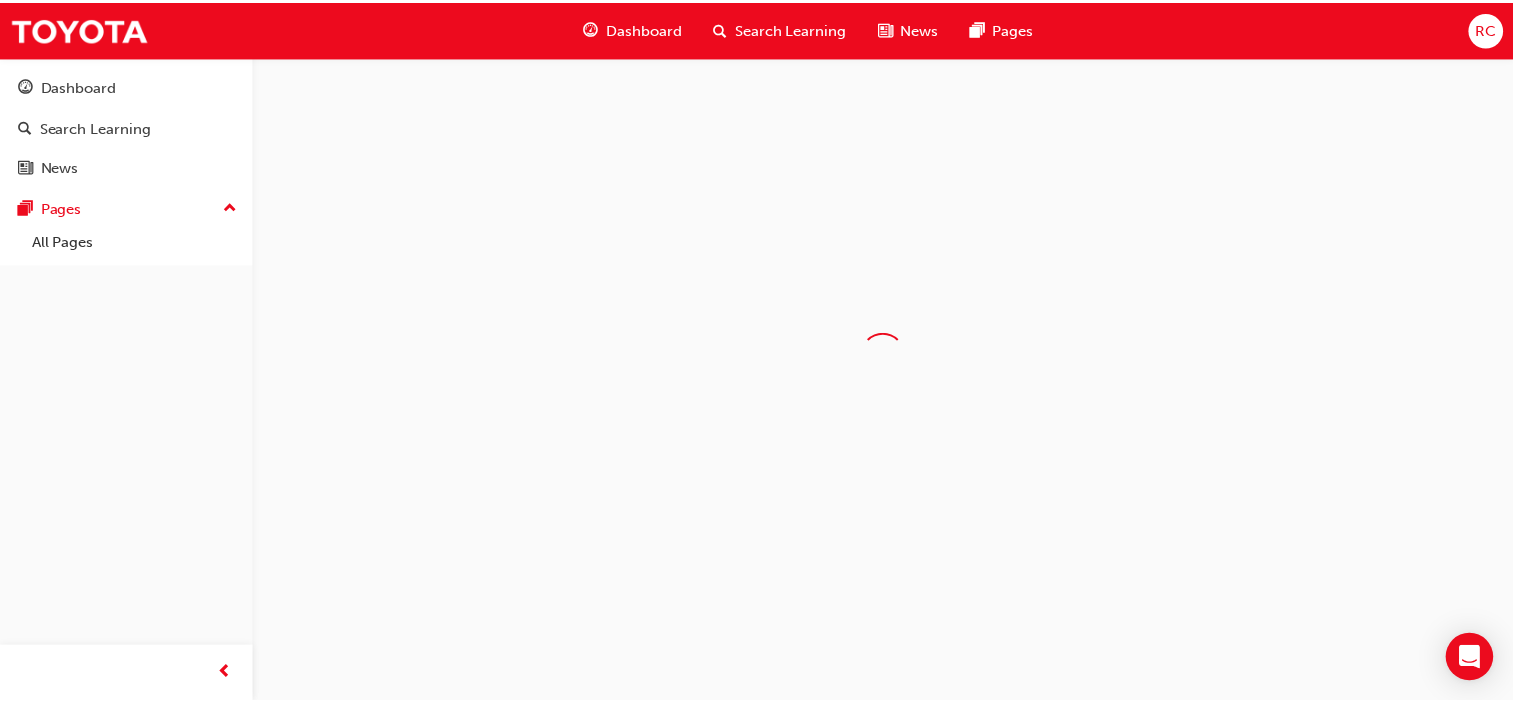 scroll, scrollTop: 0, scrollLeft: 0, axis: both 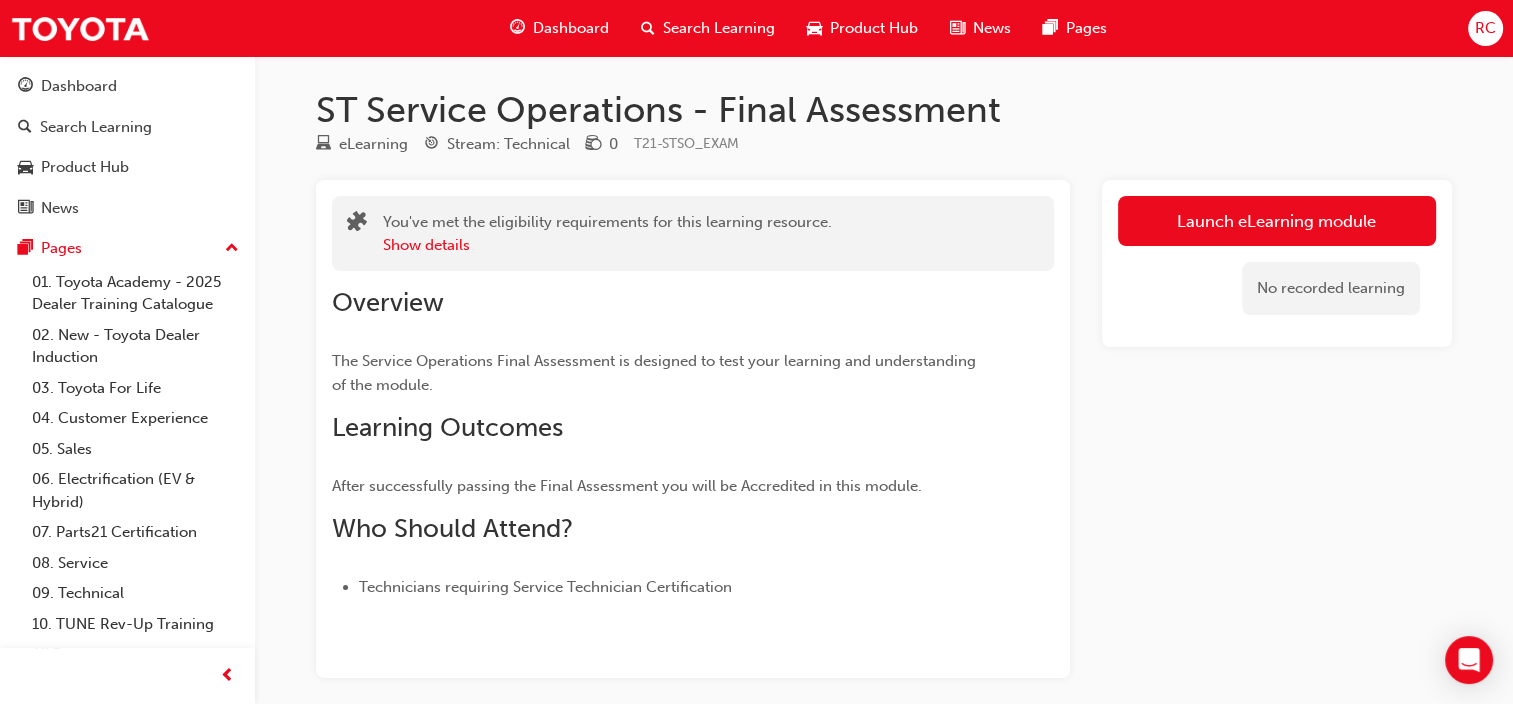 click on "Launch eLearning module" at bounding box center [1277, 221] 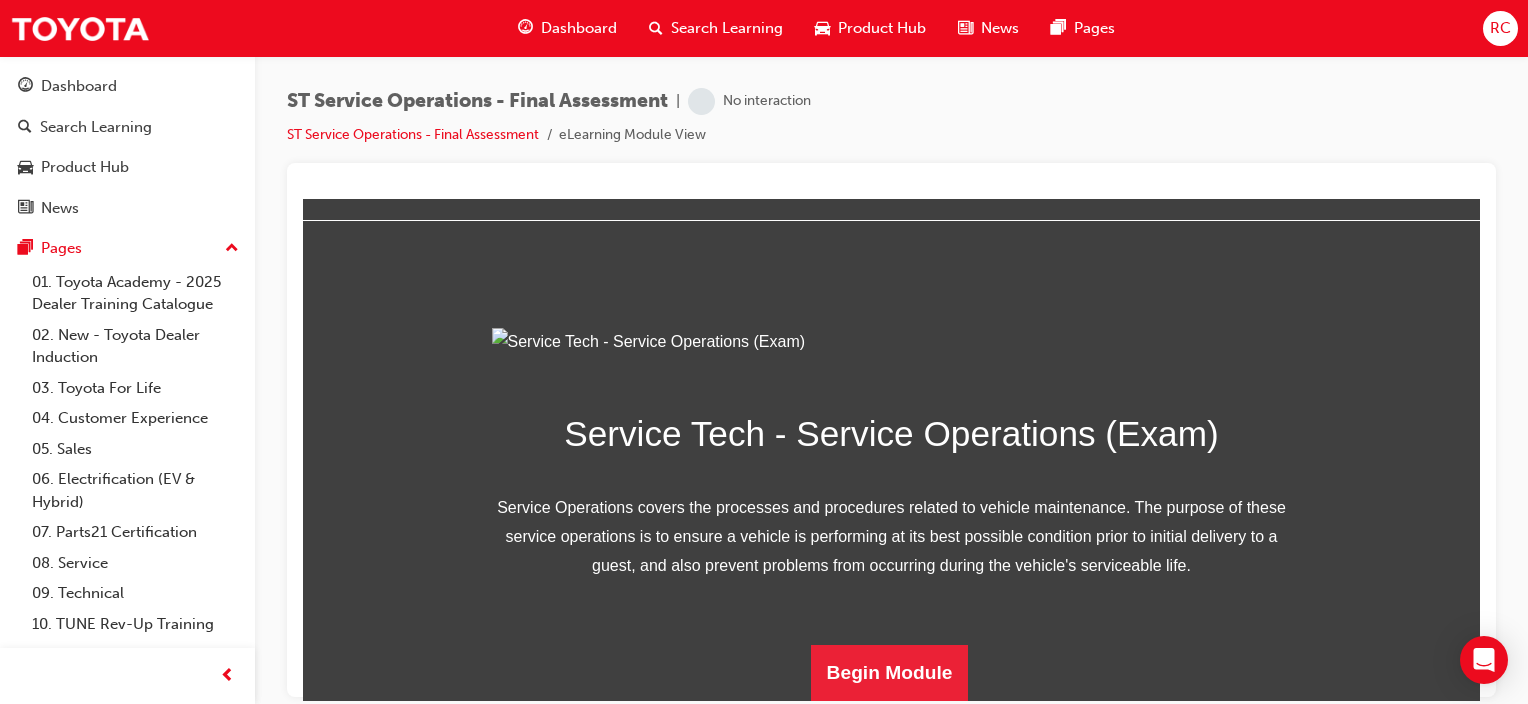scroll, scrollTop: 277, scrollLeft: 0, axis: vertical 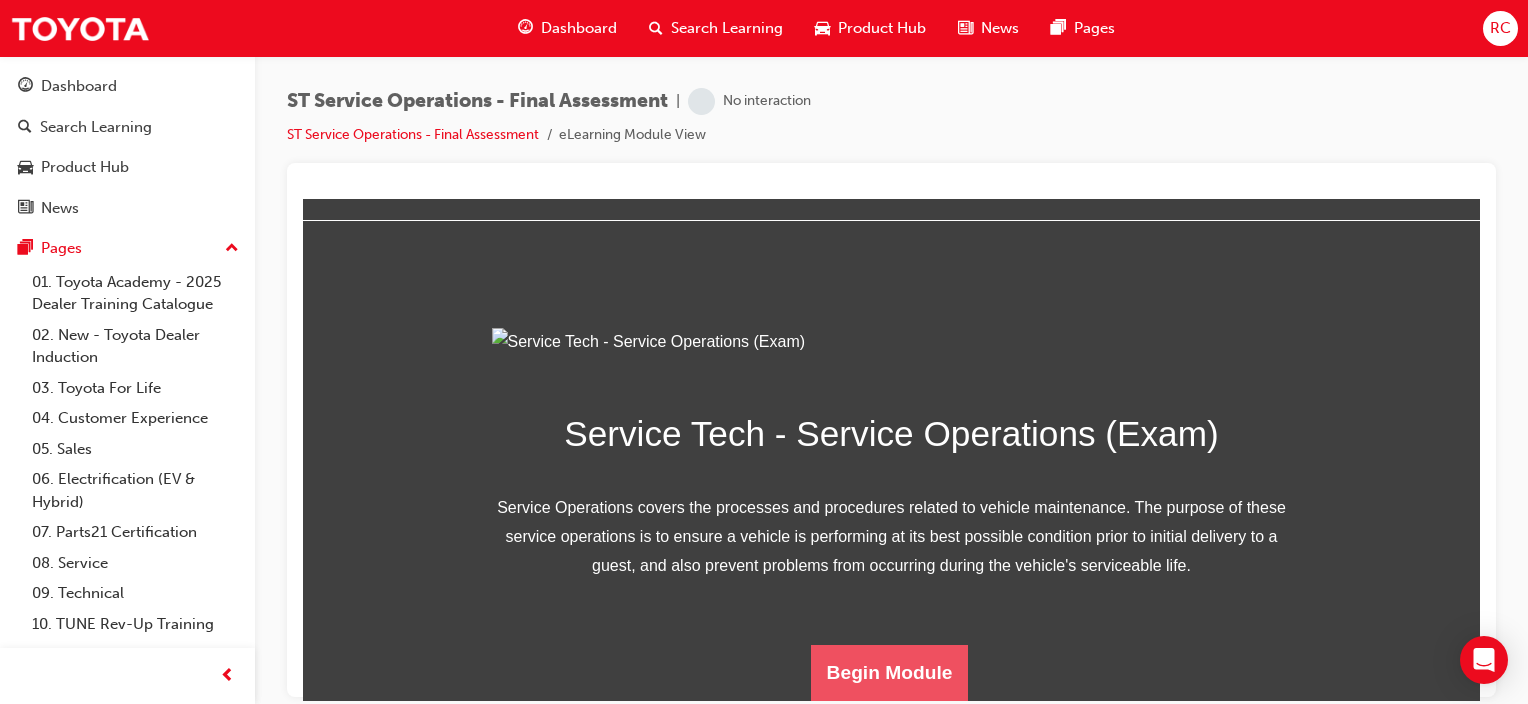 click on "Begin Module" at bounding box center [890, 672] 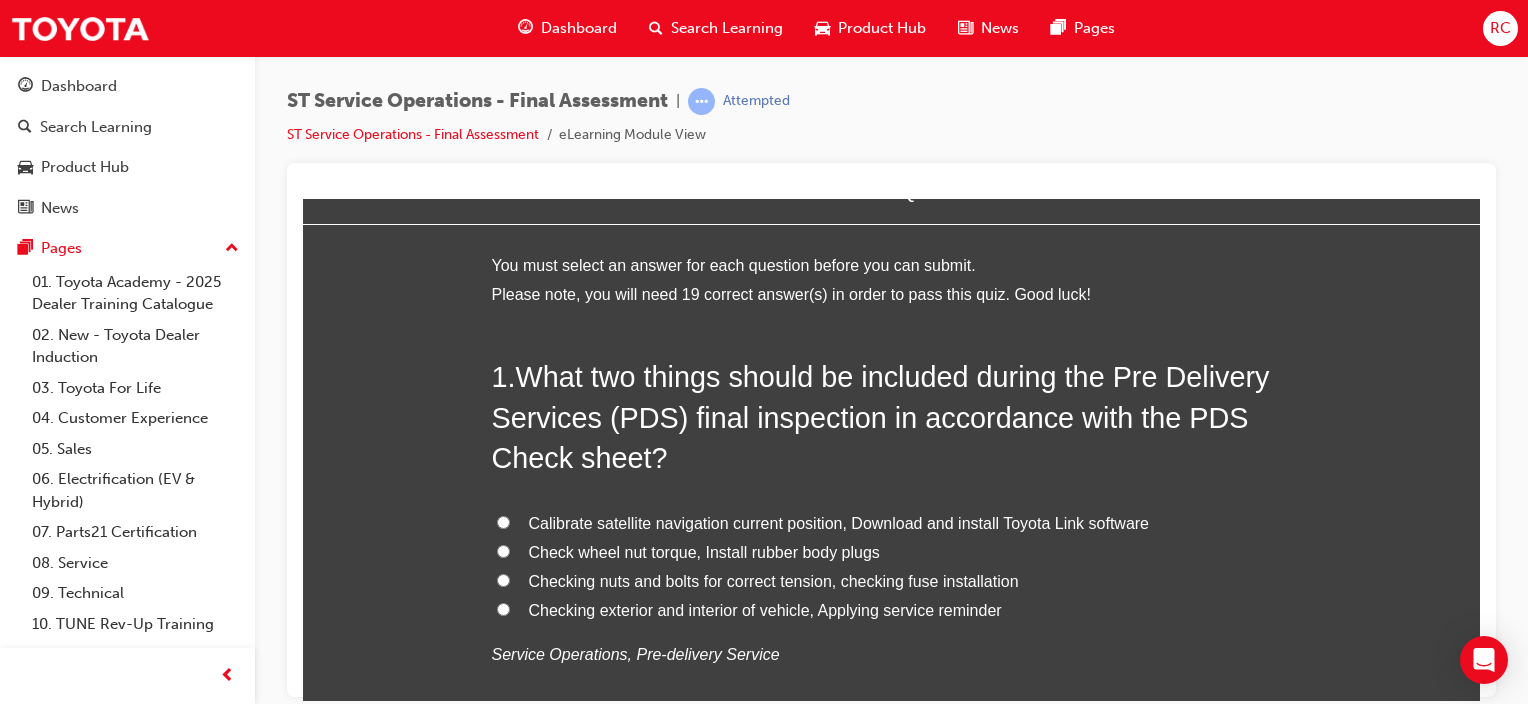 scroll, scrollTop: 100, scrollLeft: 0, axis: vertical 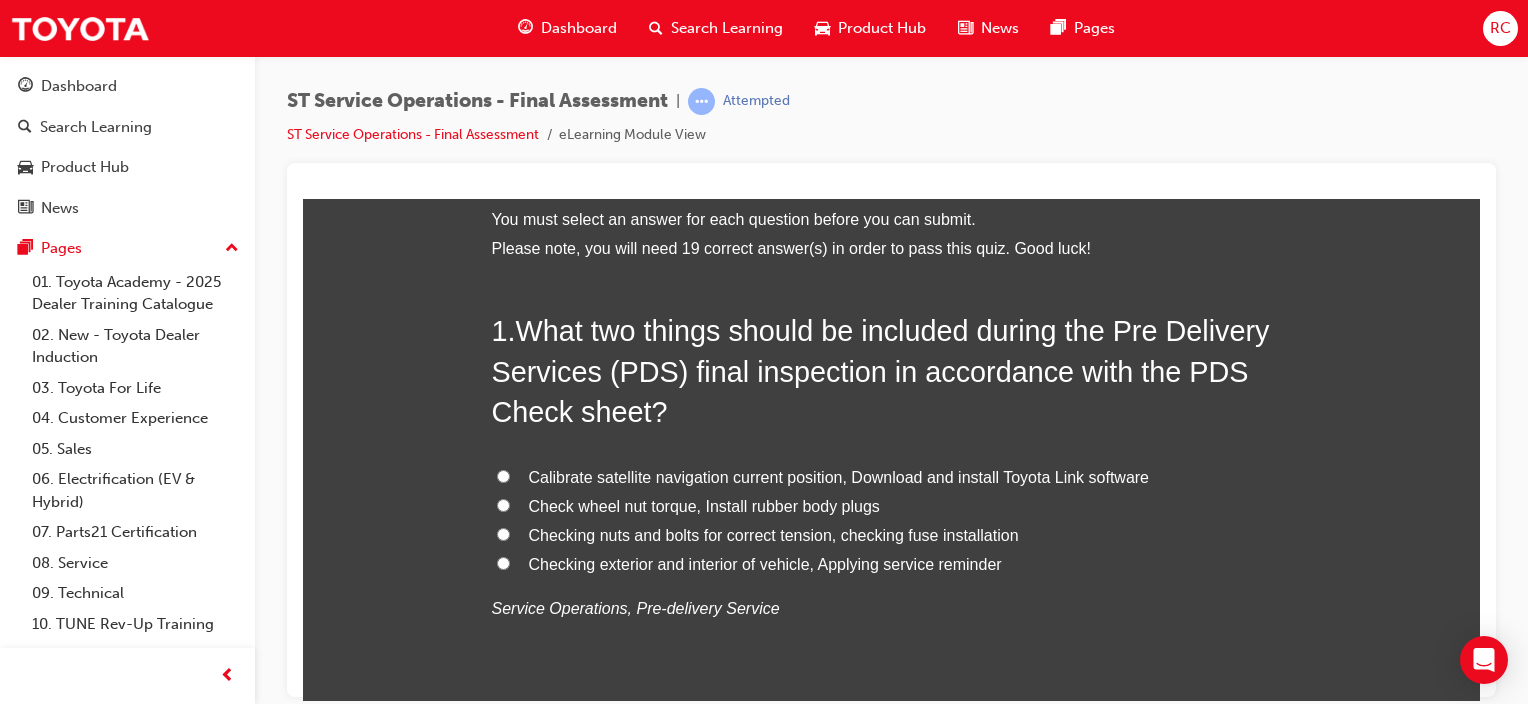 click on "Calibrate satellite navigation current position, Download and install Toyota Link software" at bounding box center [839, 476] 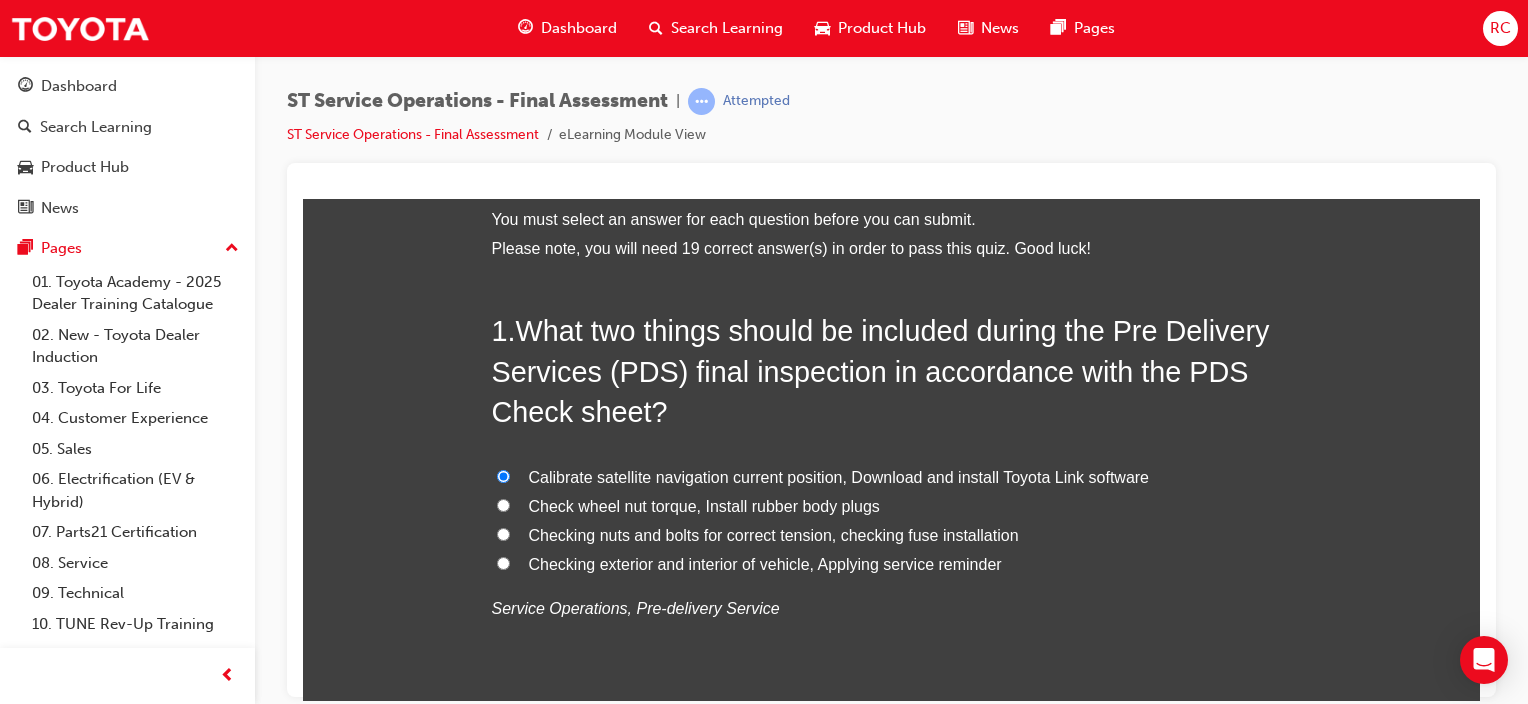 radio on "true" 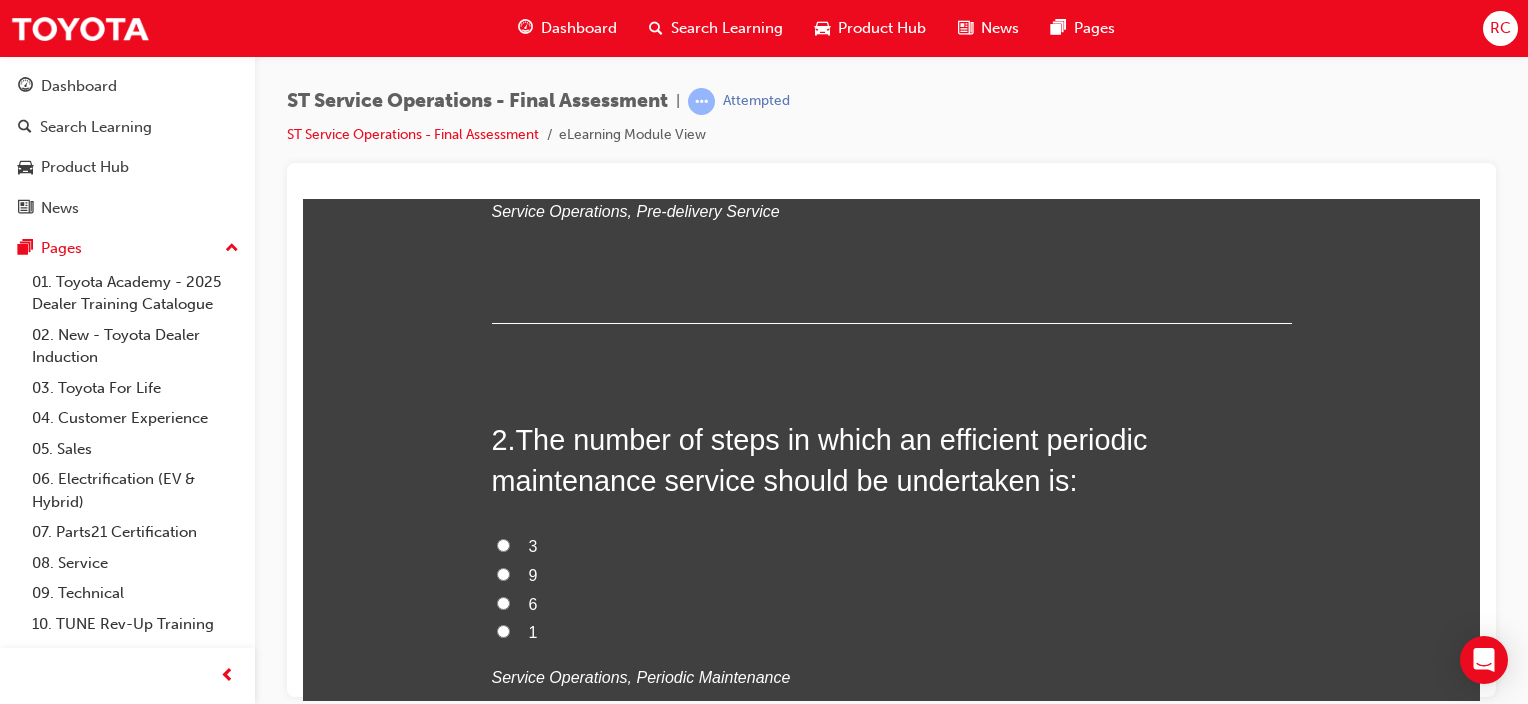 scroll, scrollTop: 500, scrollLeft: 0, axis: vertical 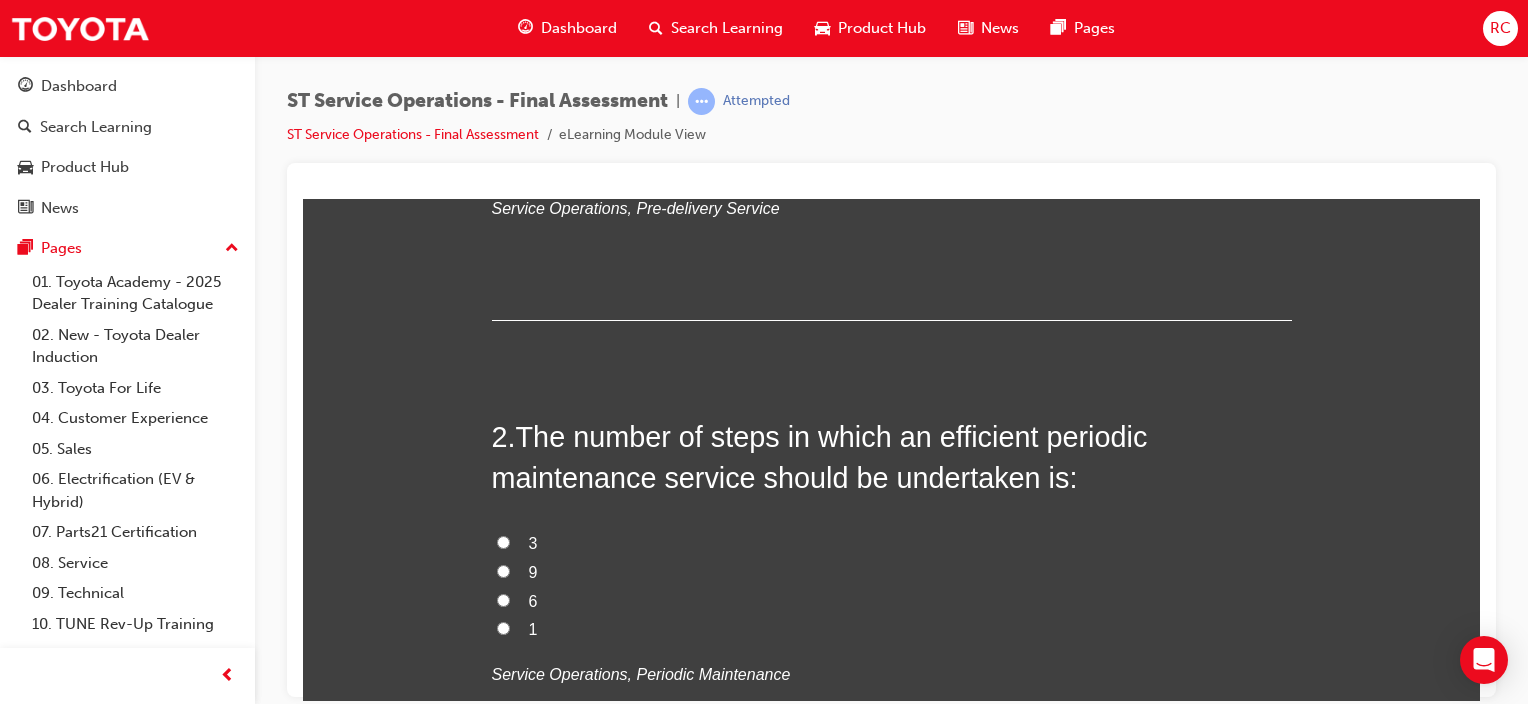 click on "9" at bounding box center (892, 572) 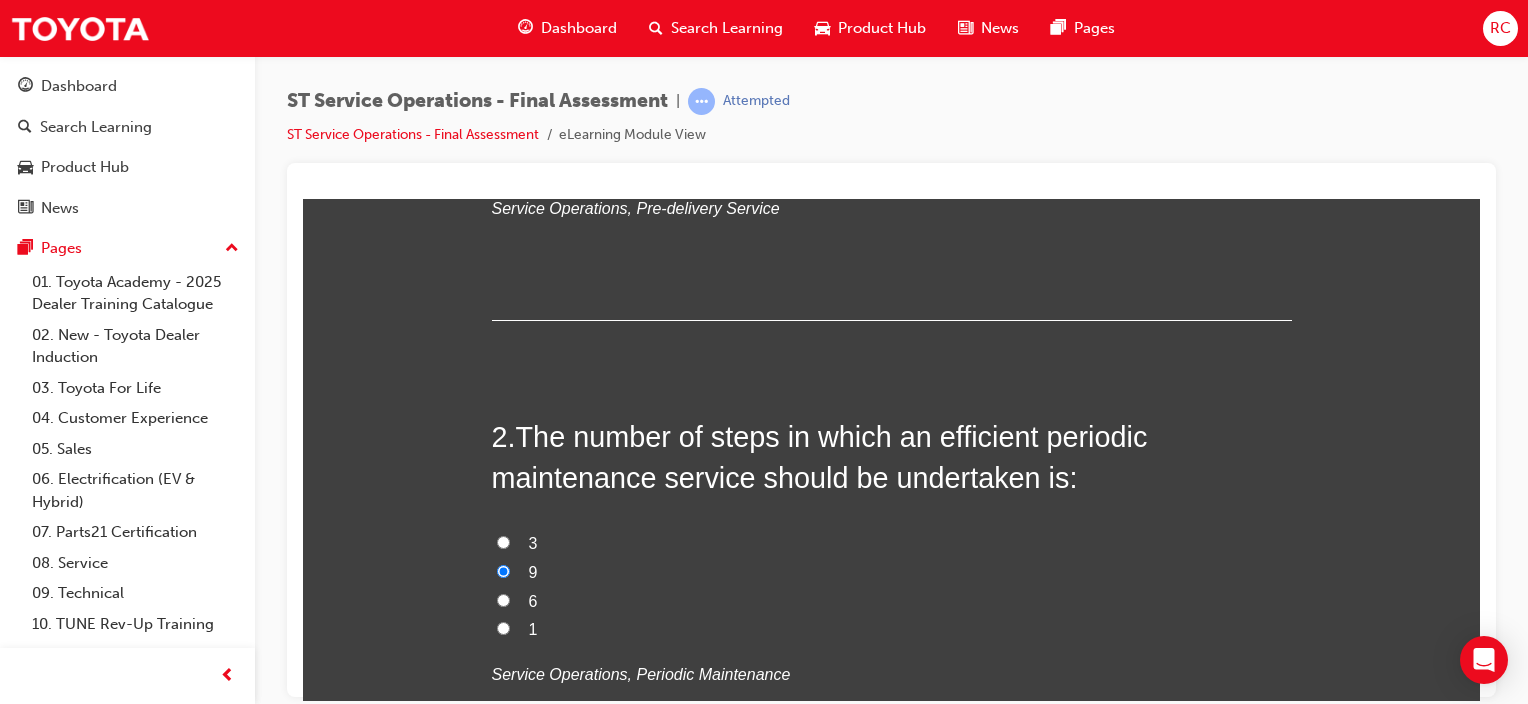 radio on "true" 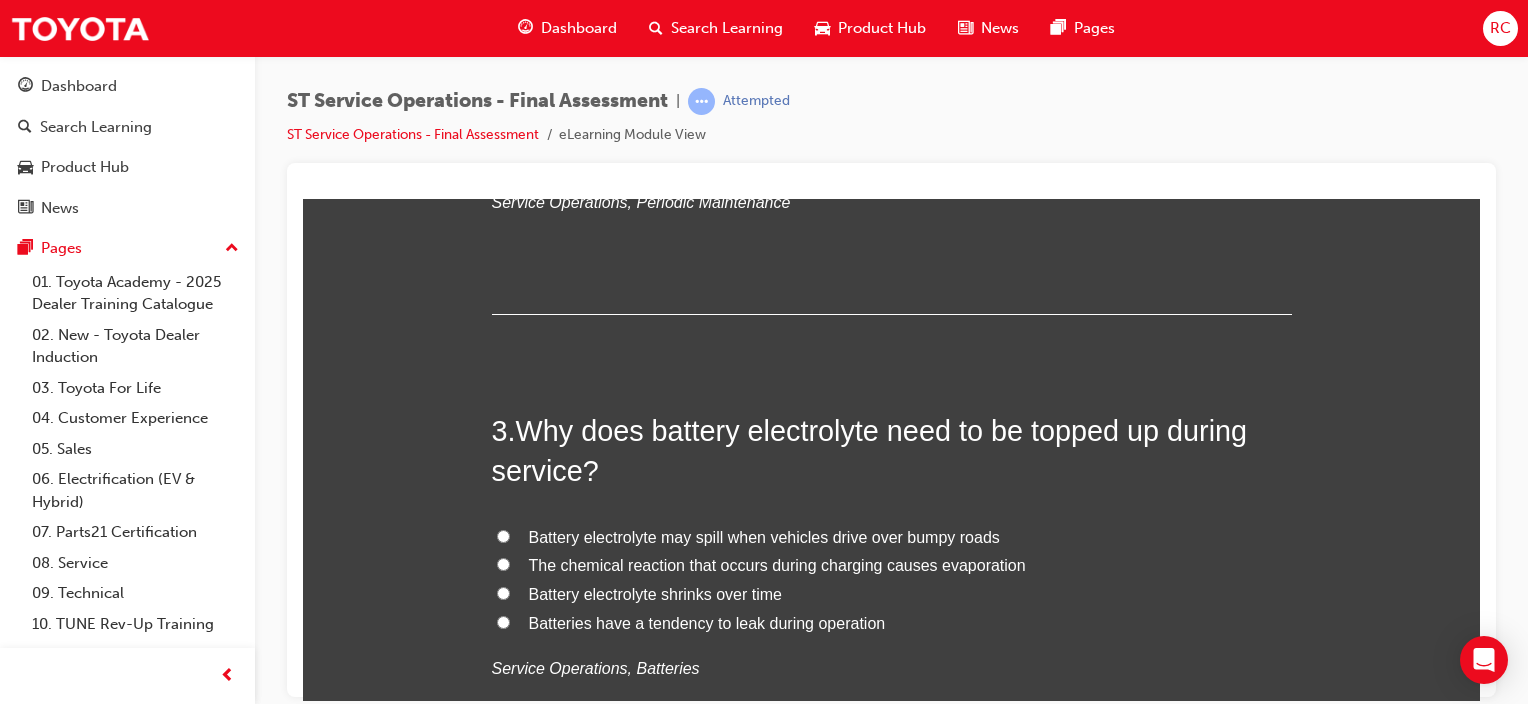 scroll, scrollTop: 1000, scrollLeft: 0, axis: vertical 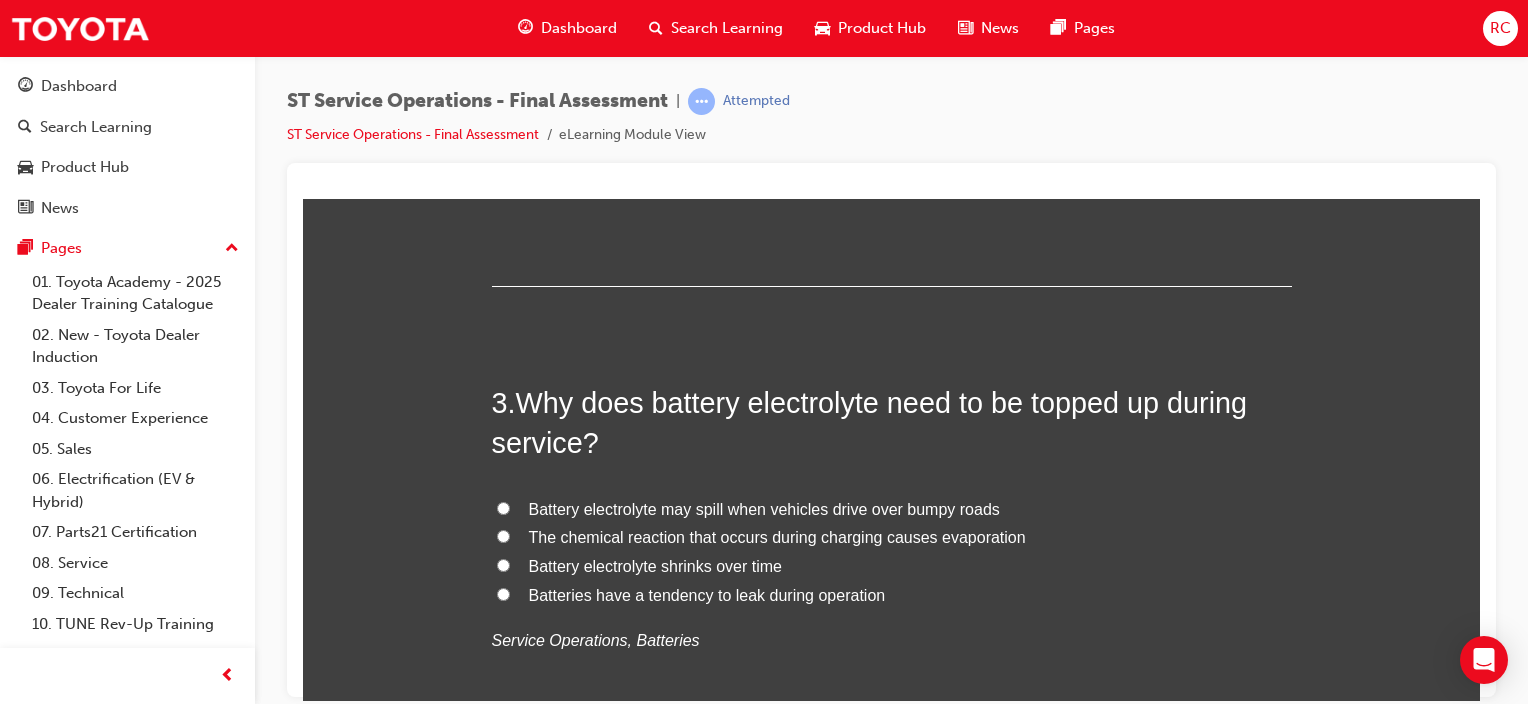 click on "The chemical reaction that occurs during charging causes evaporation" at bounding box center [777, 536] 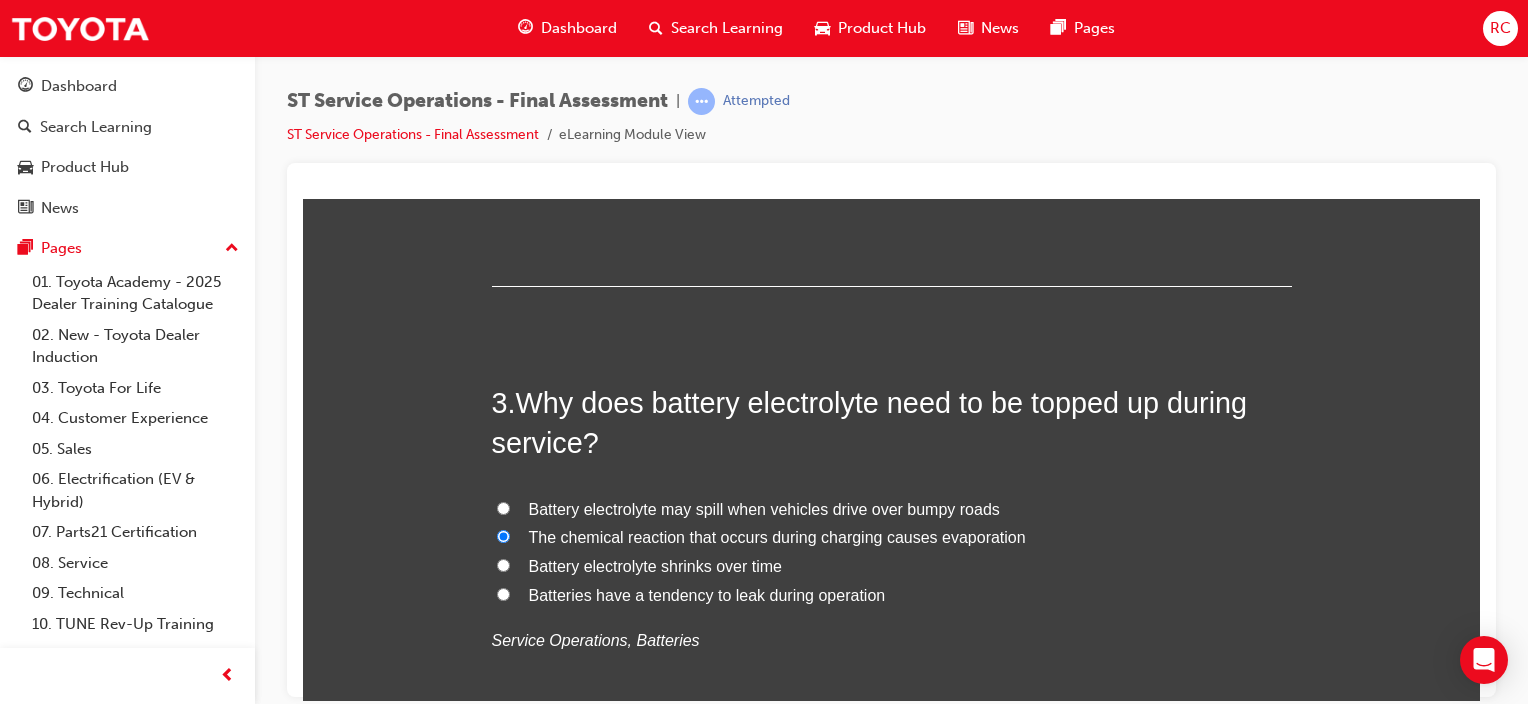 radio on "true" 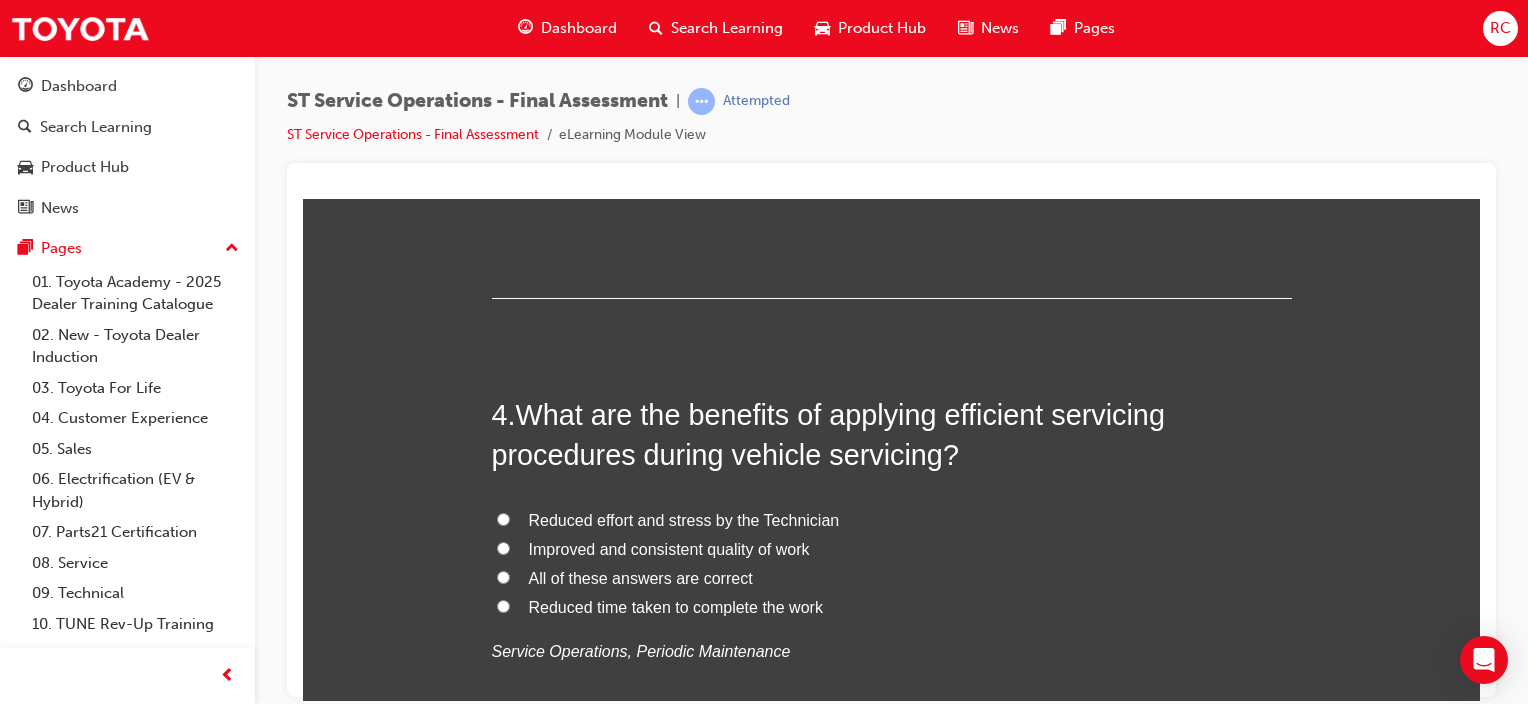 scroll, scrollTop: 1500, scrollLeft: 0, axis: vertical 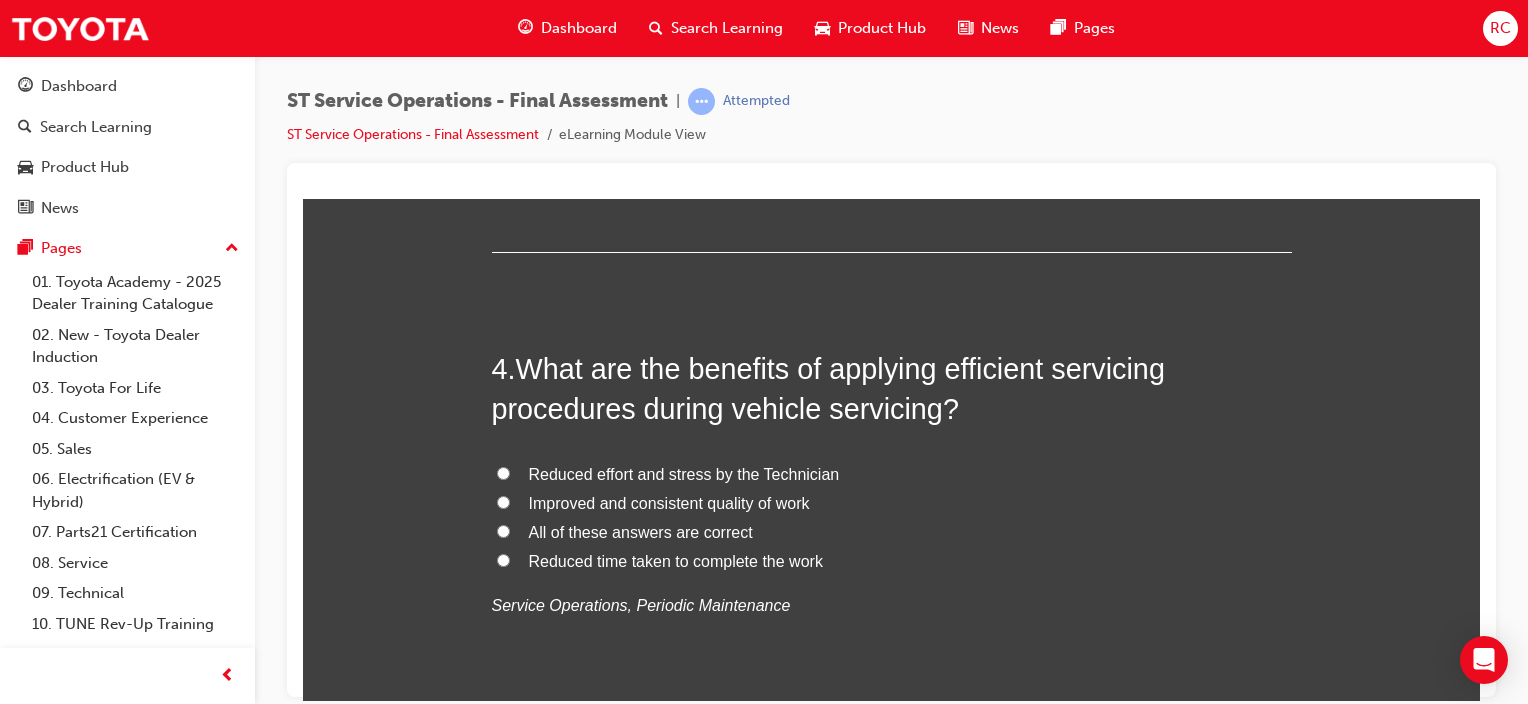 click on "All of these answers are correct" at bounding box center (641, 531) 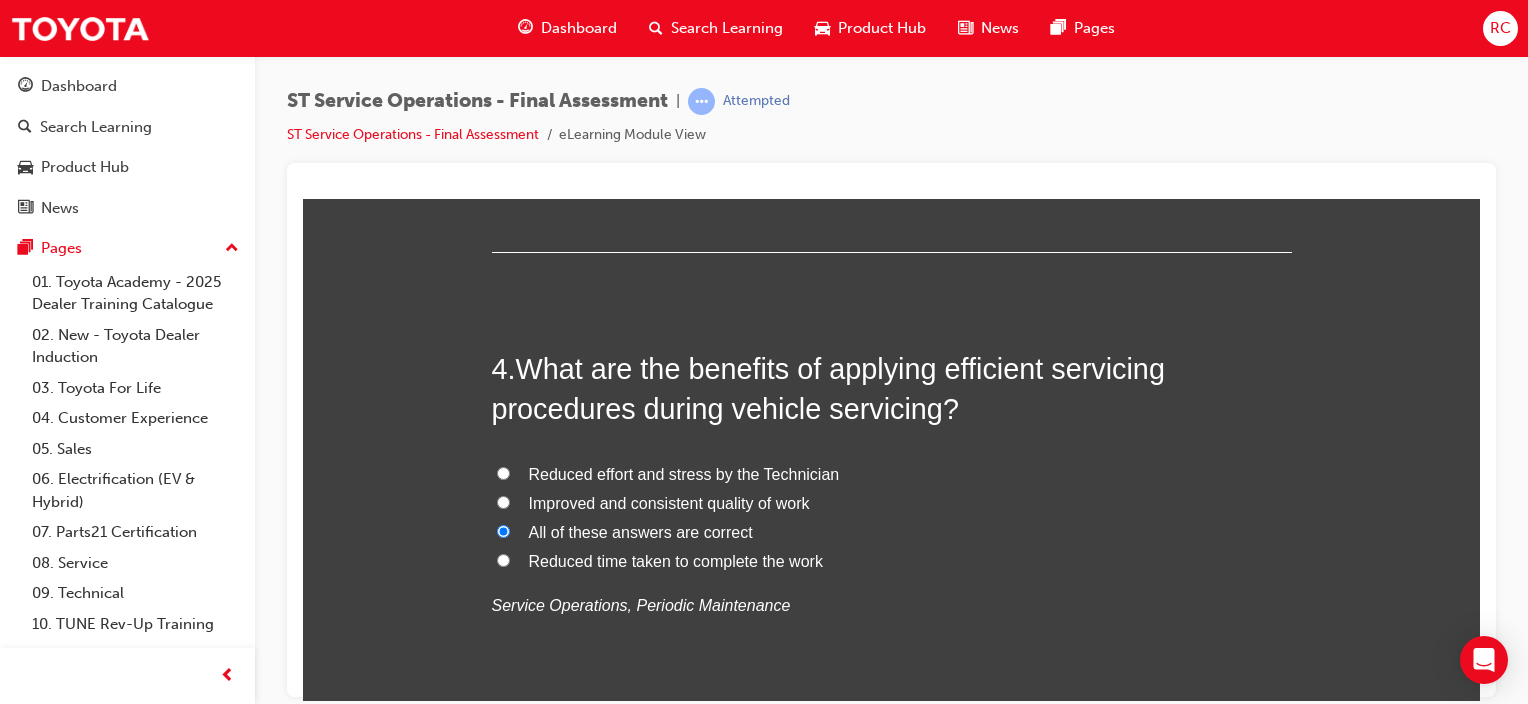 radio on "true" 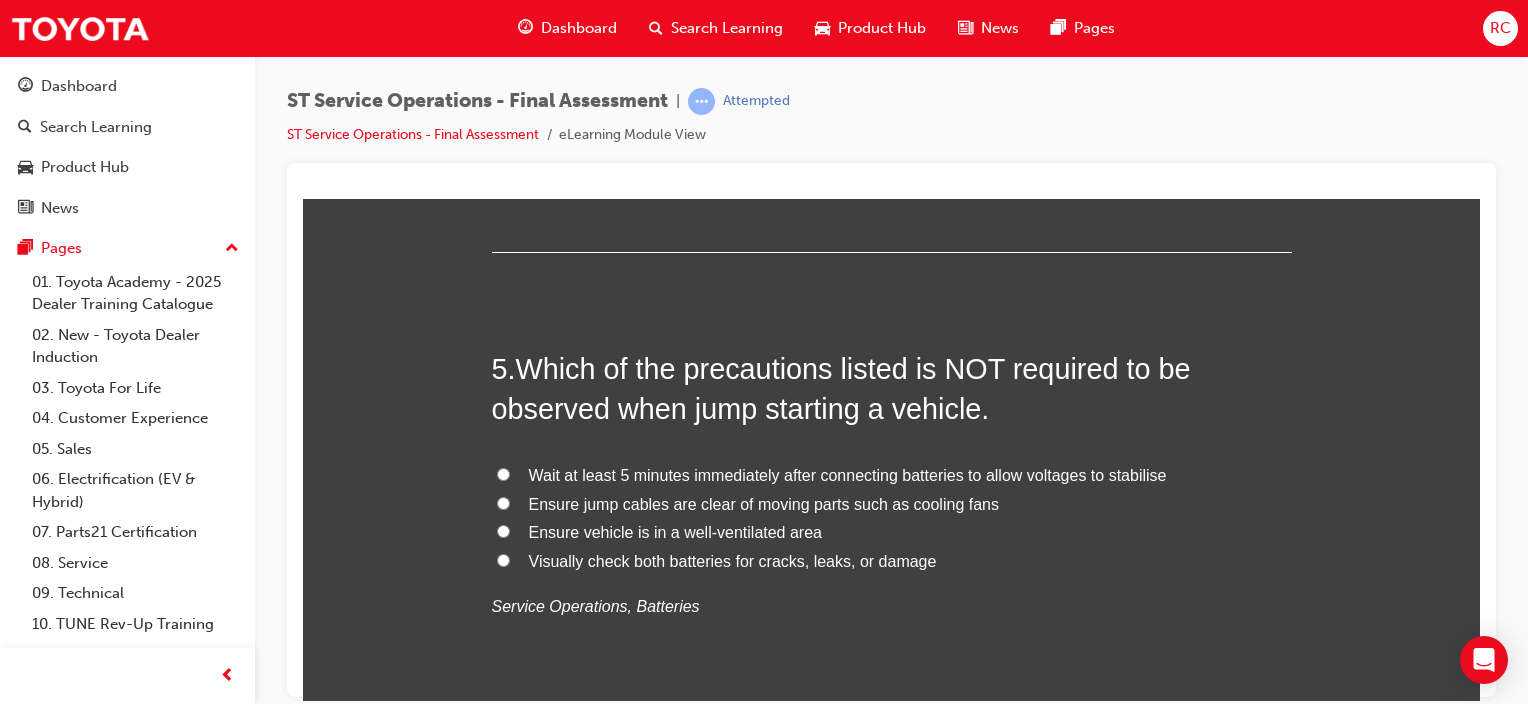 scroll, scrollTop: 2000, scrollLeft: 0, axis: vertical 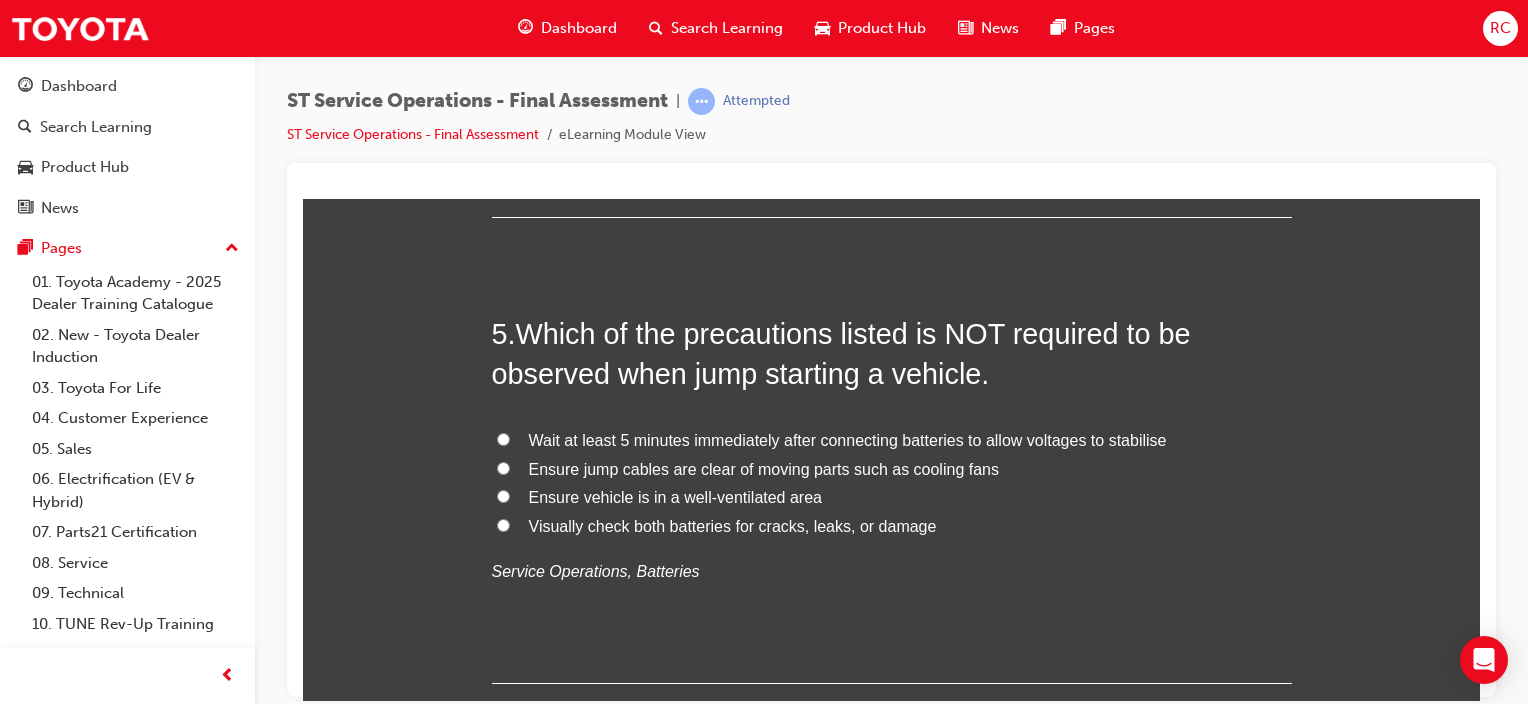click on "Wait at least 5 minutes immediately after connecting batteries to allow voltages to stabilise" at bounding box center (848, 439) 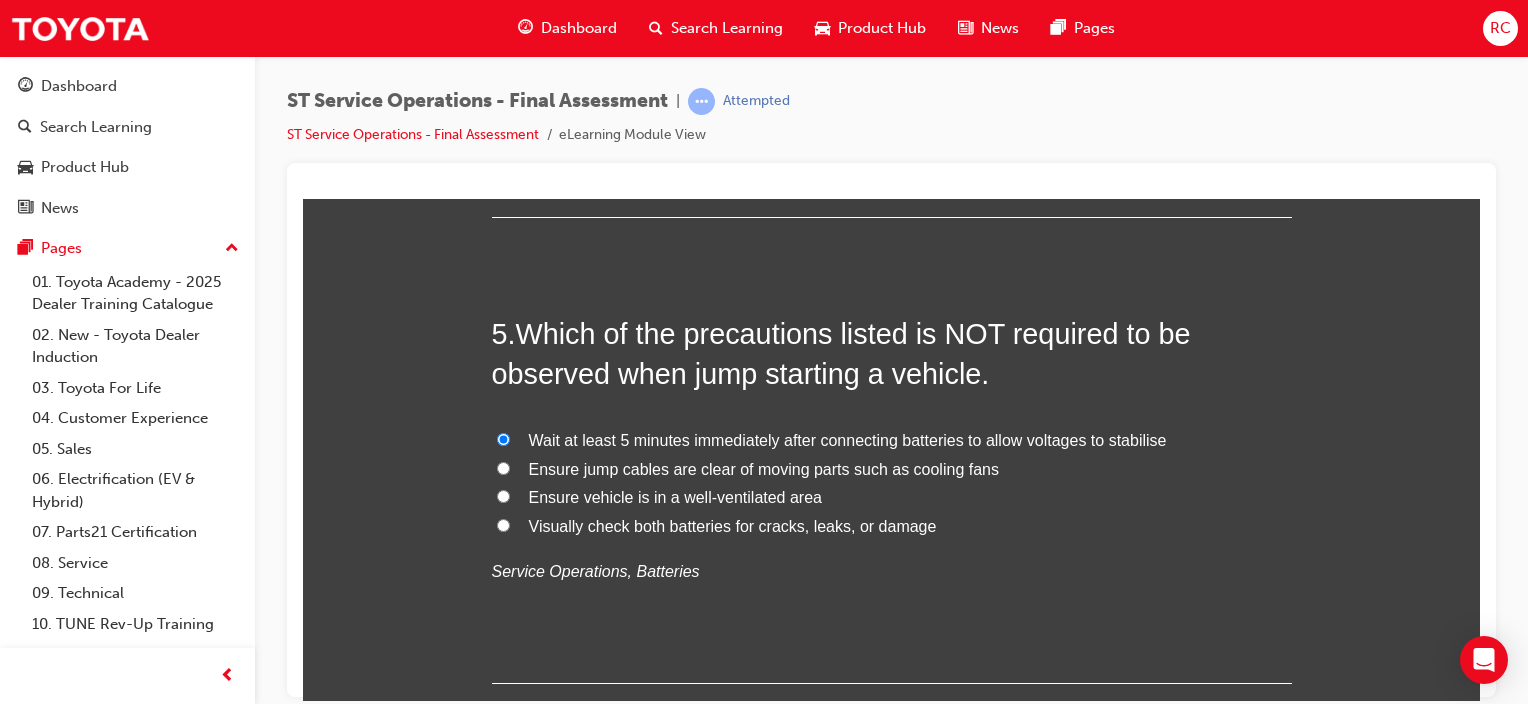 radio on "true" 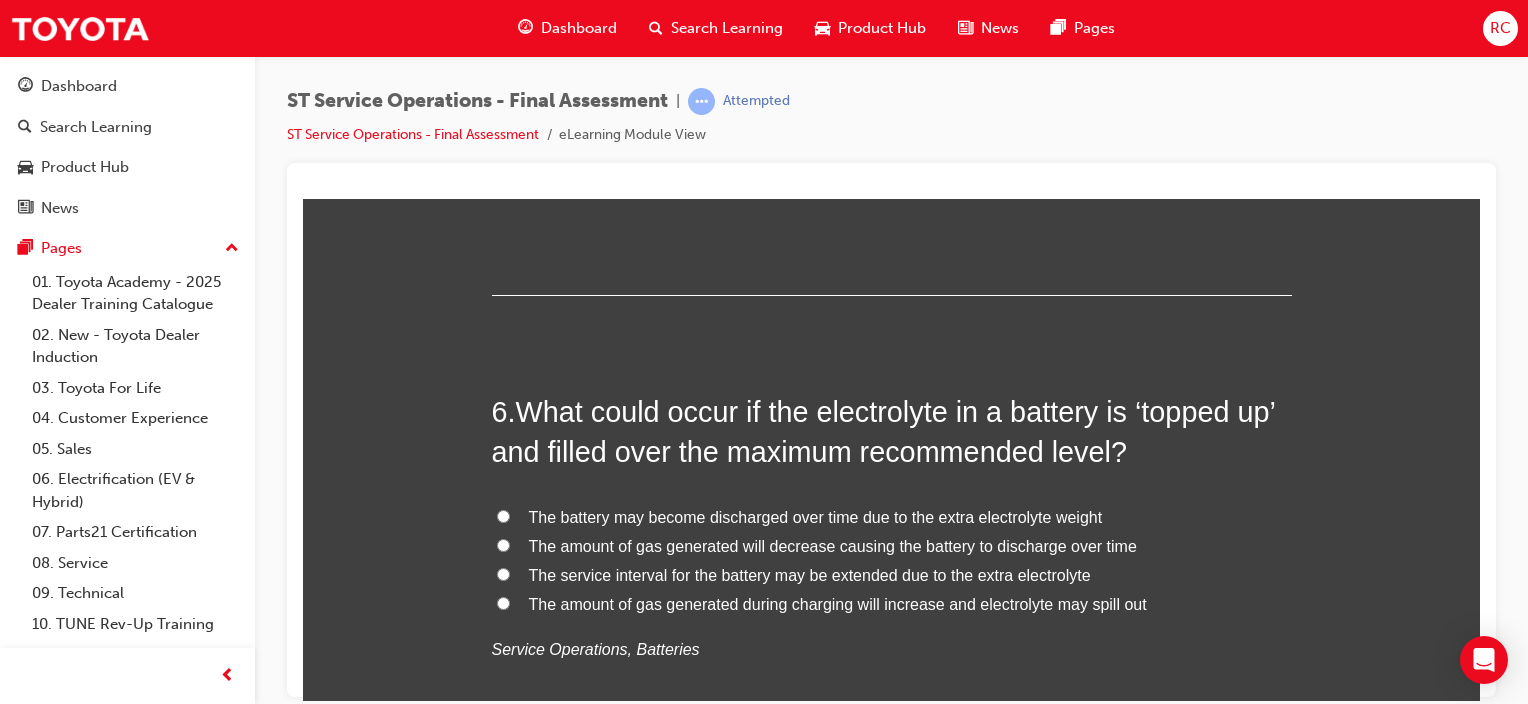 scroll, scrollTop: 2400, scrollLeft: 0, axis: vertical 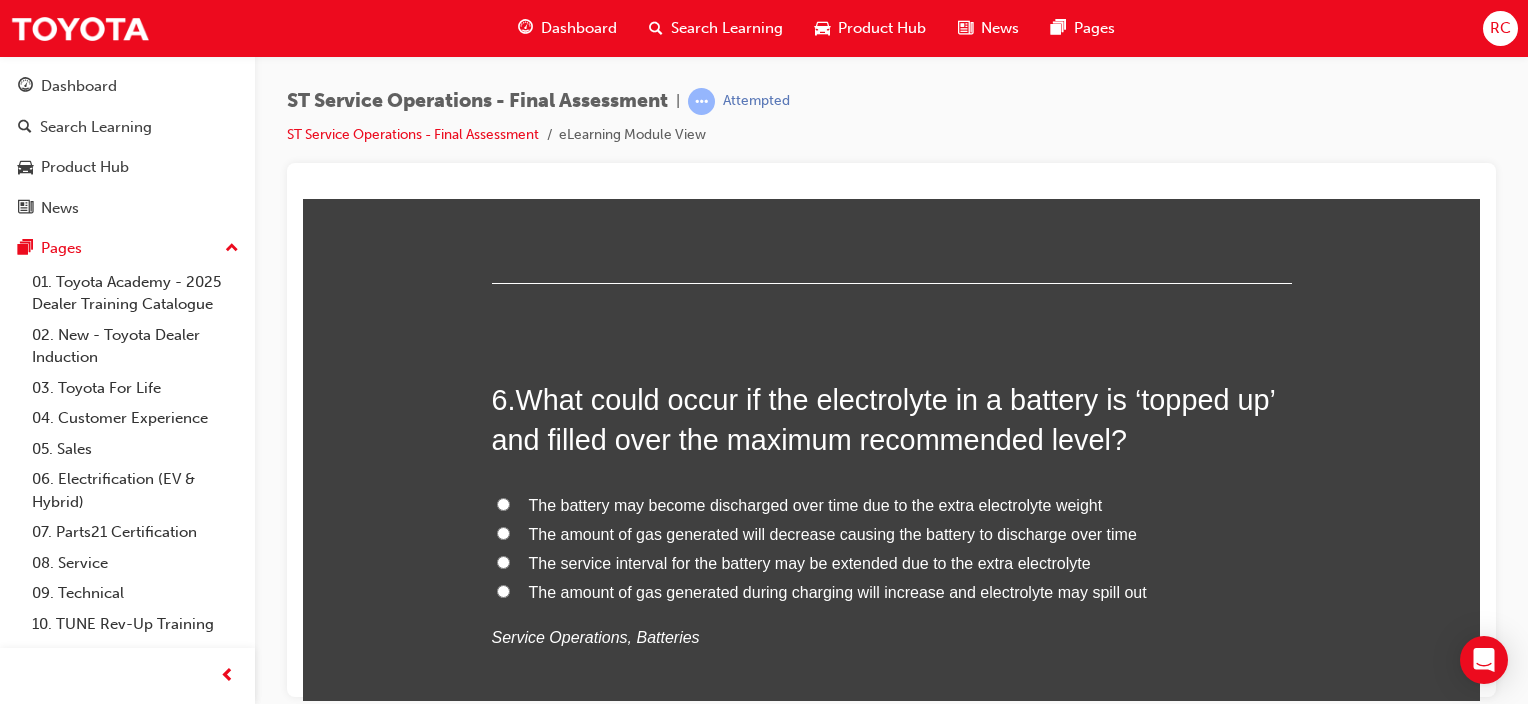 click on "The amount of gas generated during charging will increase and electrolyte may spill out" at bounding box center [838, 591] 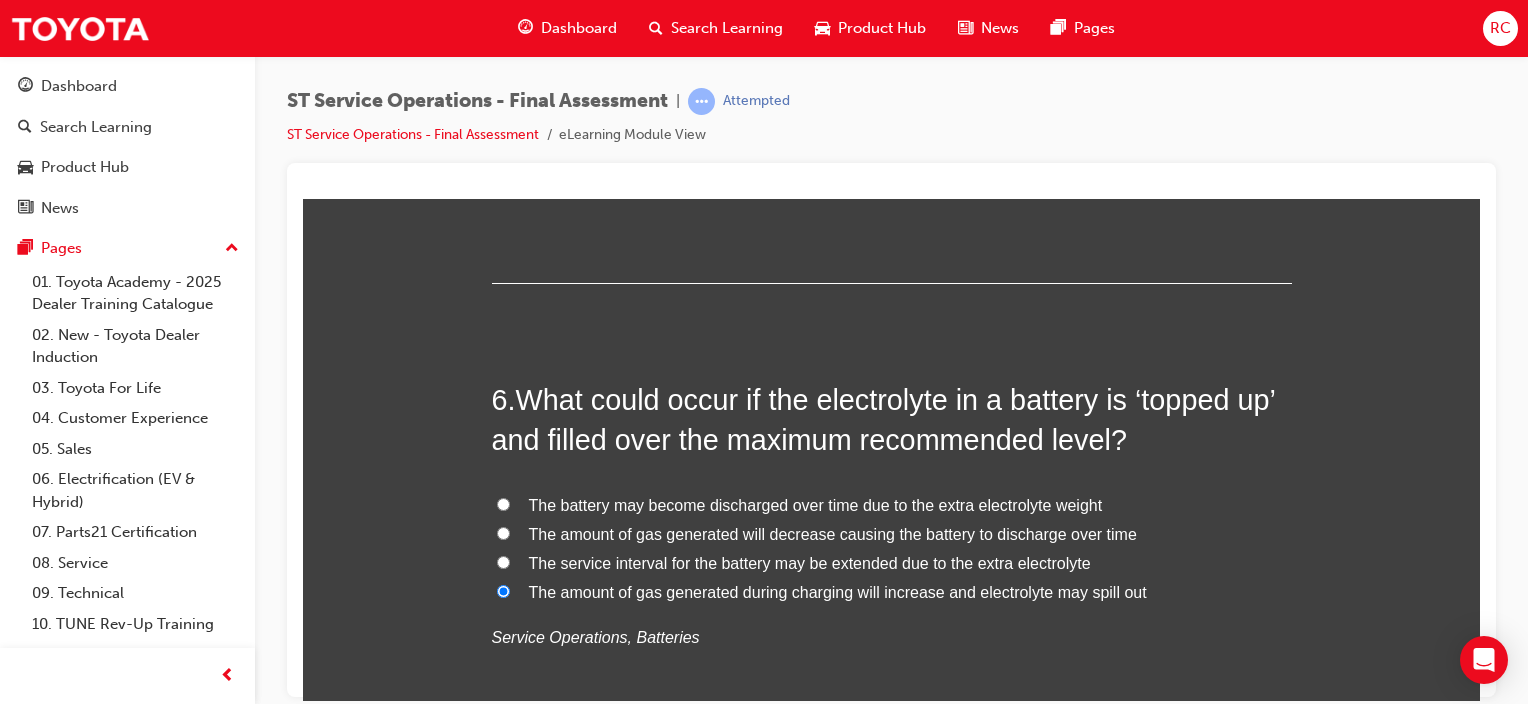 radio on "true" 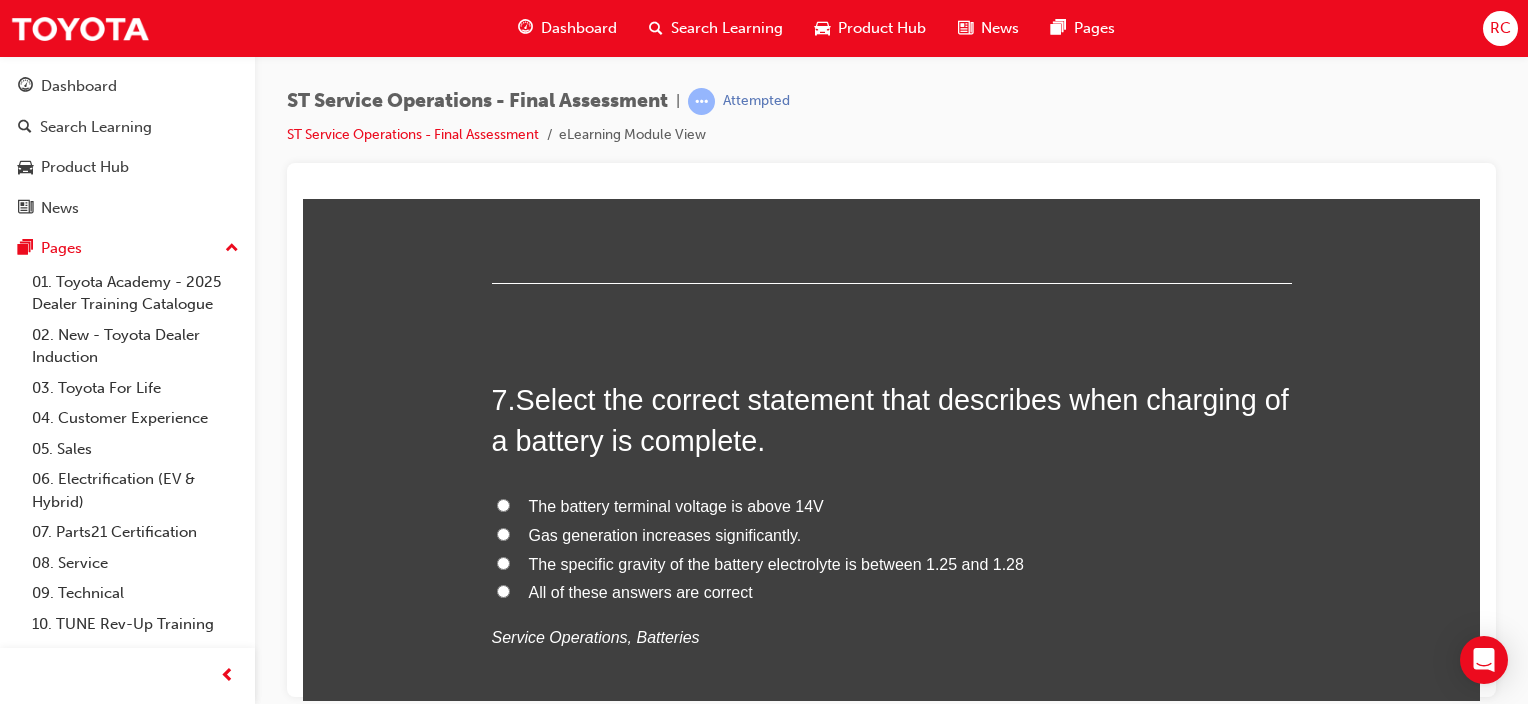 scroll, scrollTop: 2900, scrollLeft: 0, axis: vertical 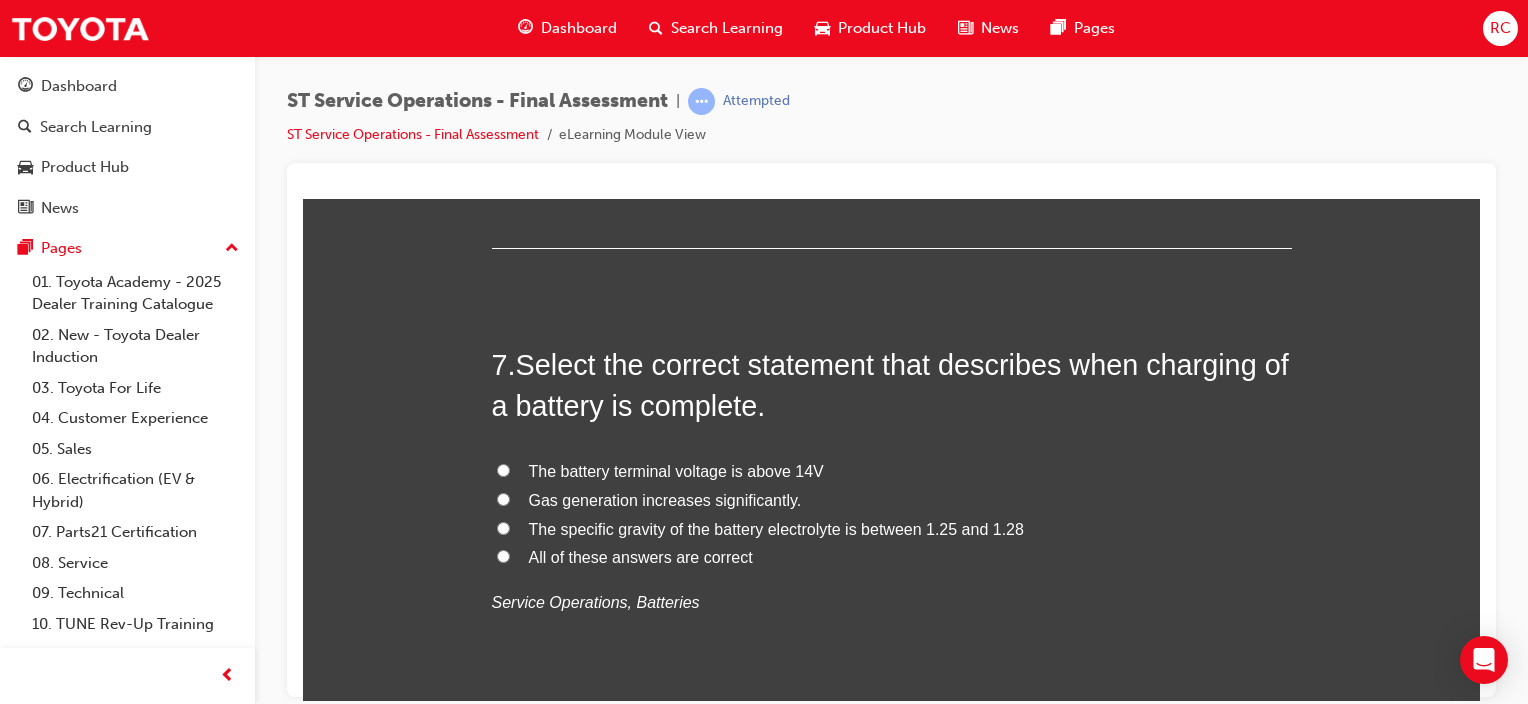 click on "All of these answers are correct" at bounding box center [641, 556] 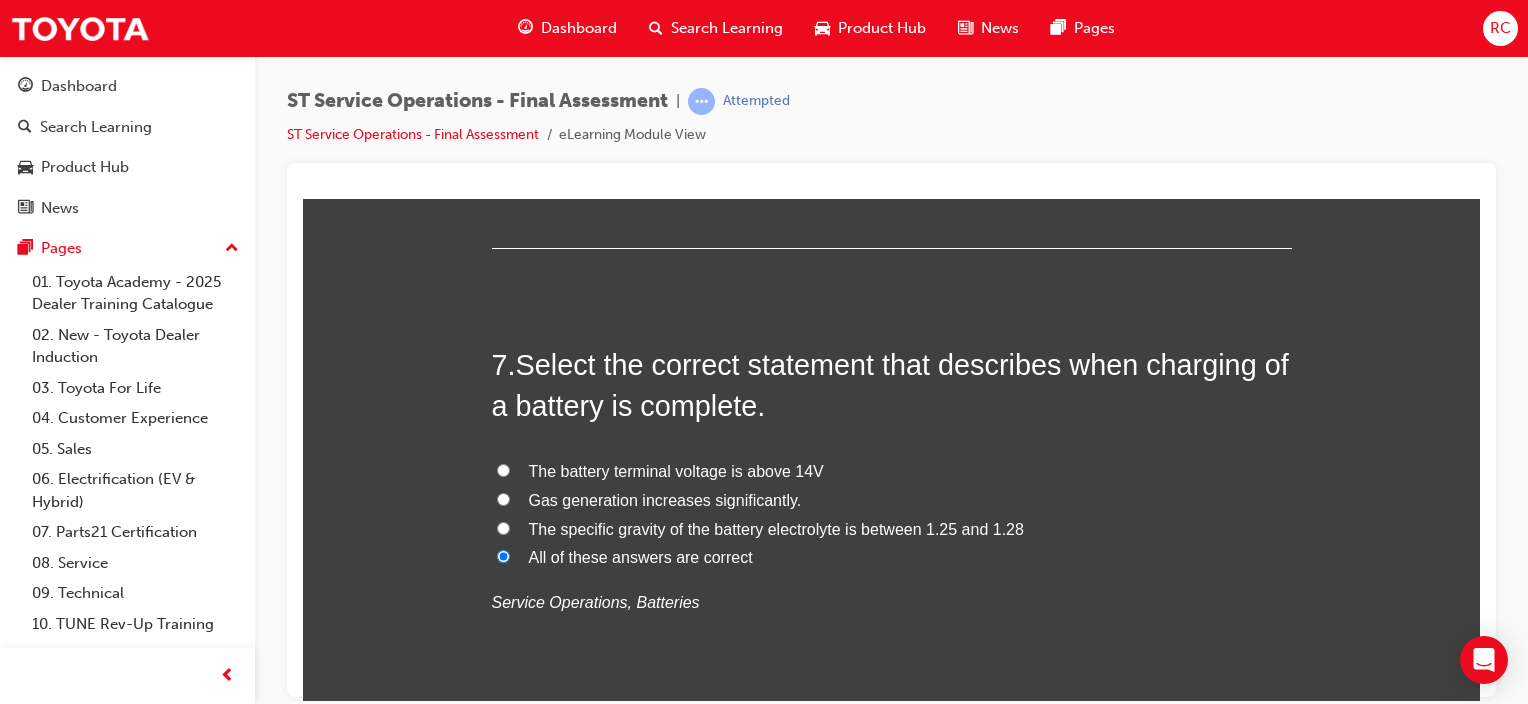 radio on "true" 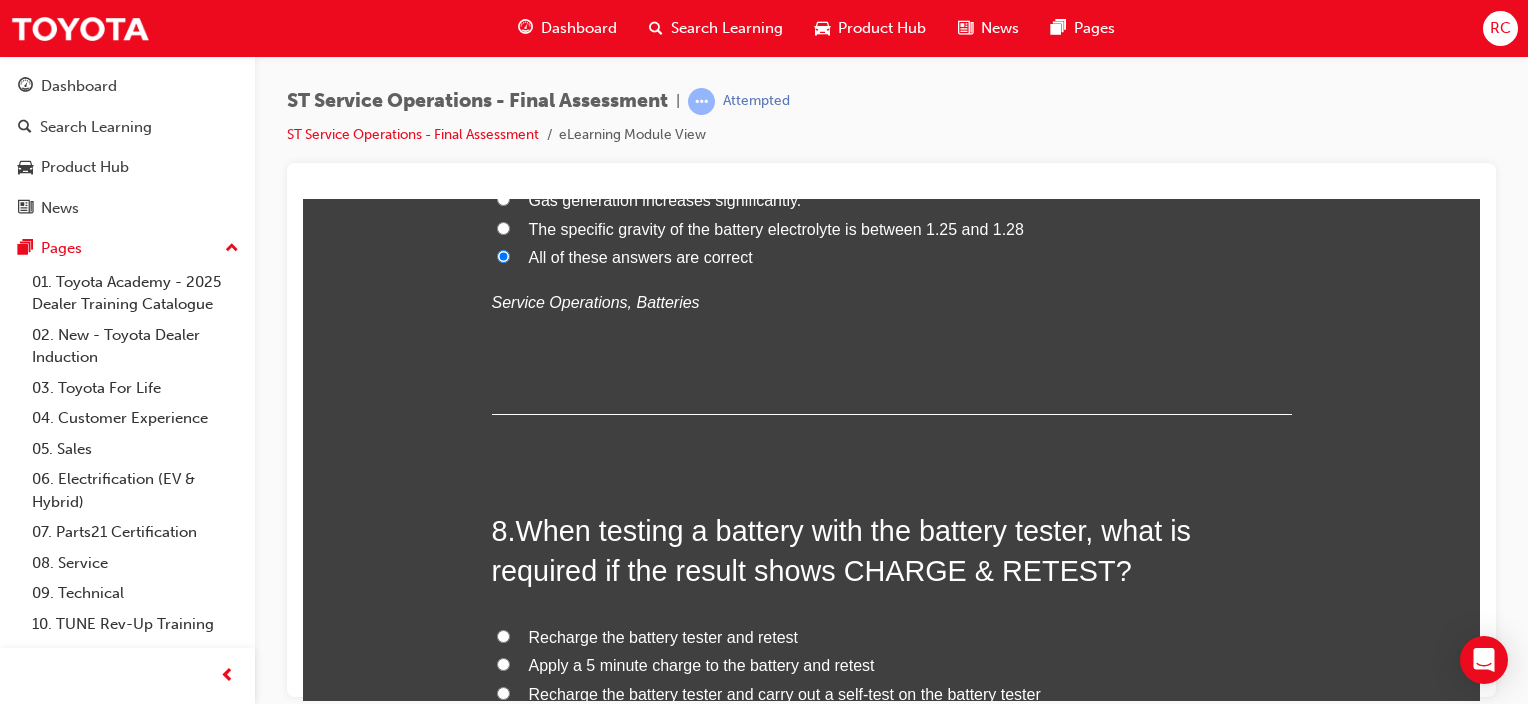 scroll, scrollTop: 3300, scrollLeft: 0, axis: vertical 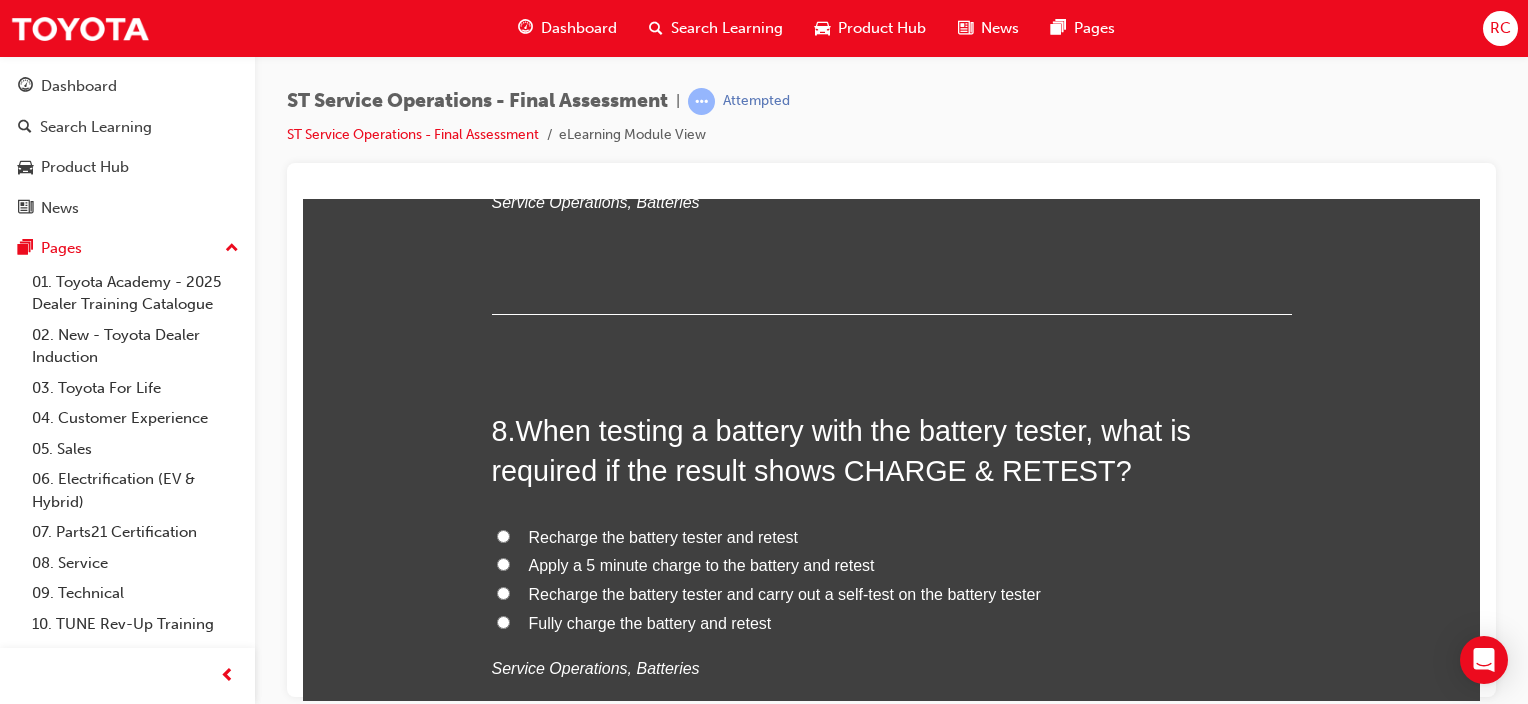 click on "Recharge the battery tester and retest" at bounding box center (663, 536) 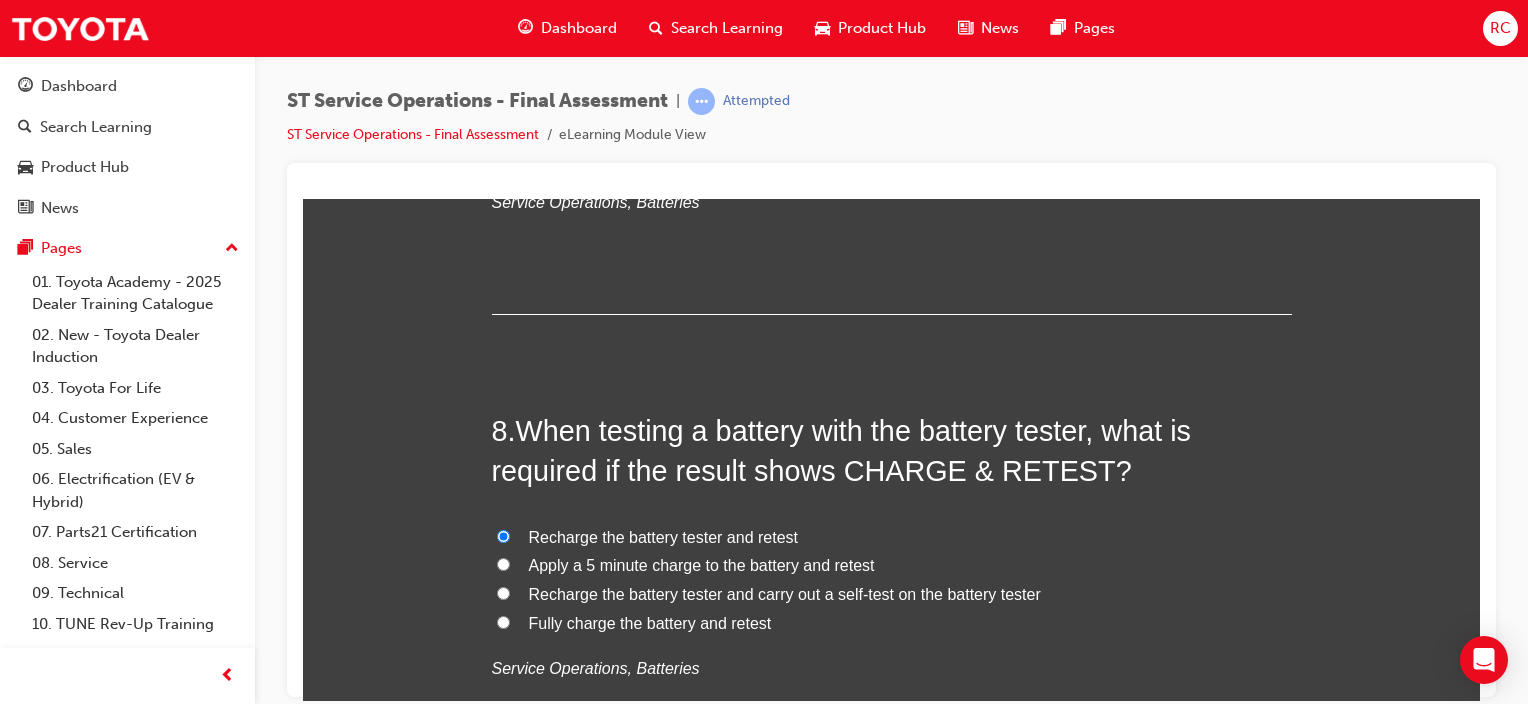 radio on "true" 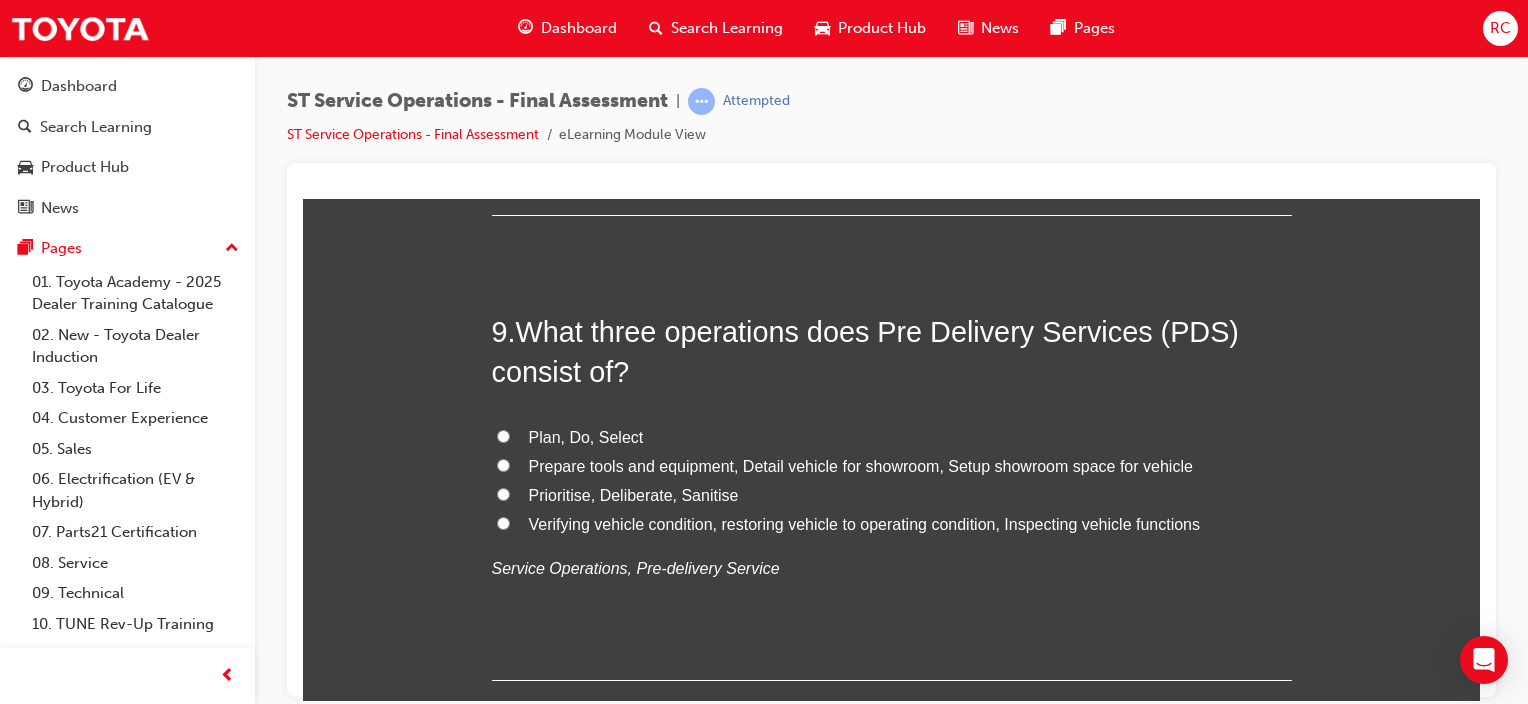 scroll, scrollTop: 3900, scrollLeft: 0, axis: vertical 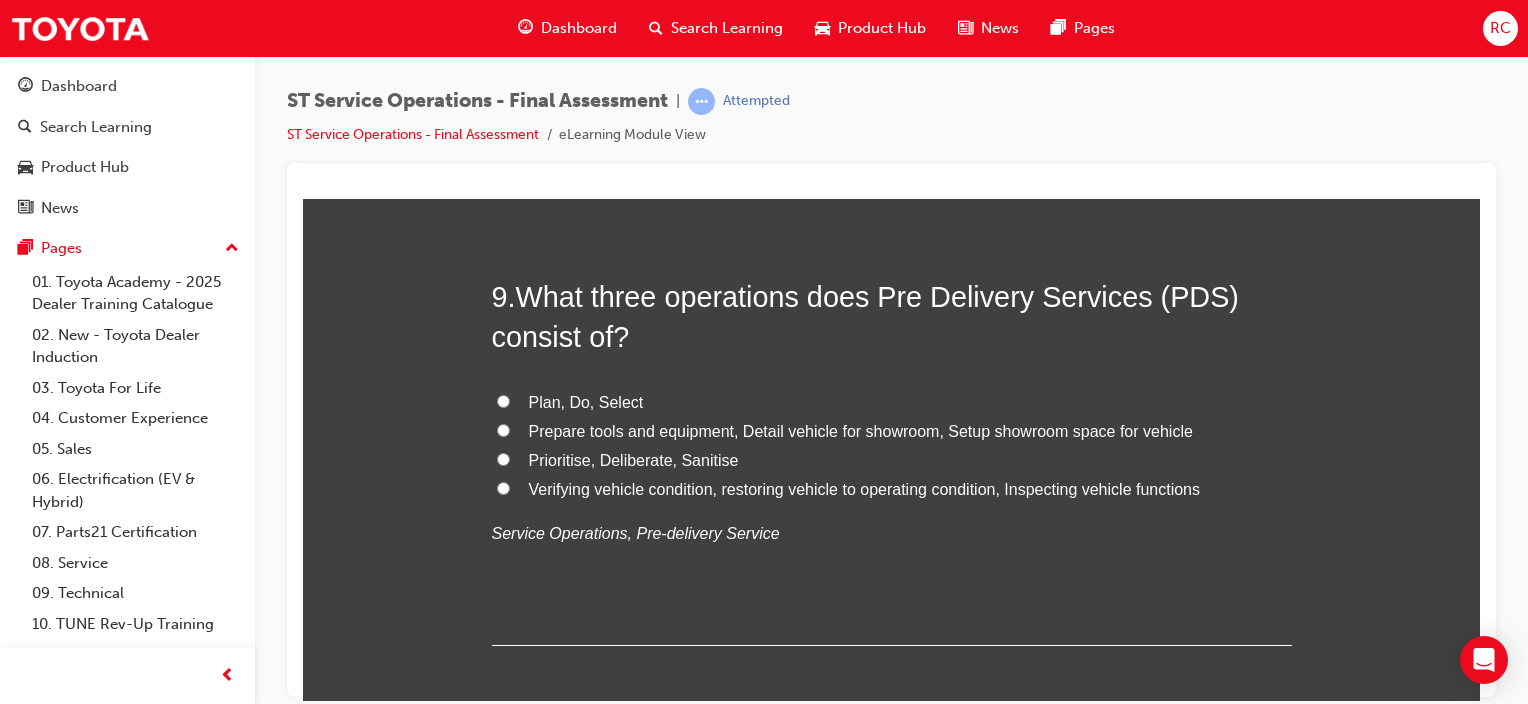 click on "Verifying vehicle condition, restoring vehicle to operating condition, Inspecting vehicle functions" at bounding box center (865, 488) 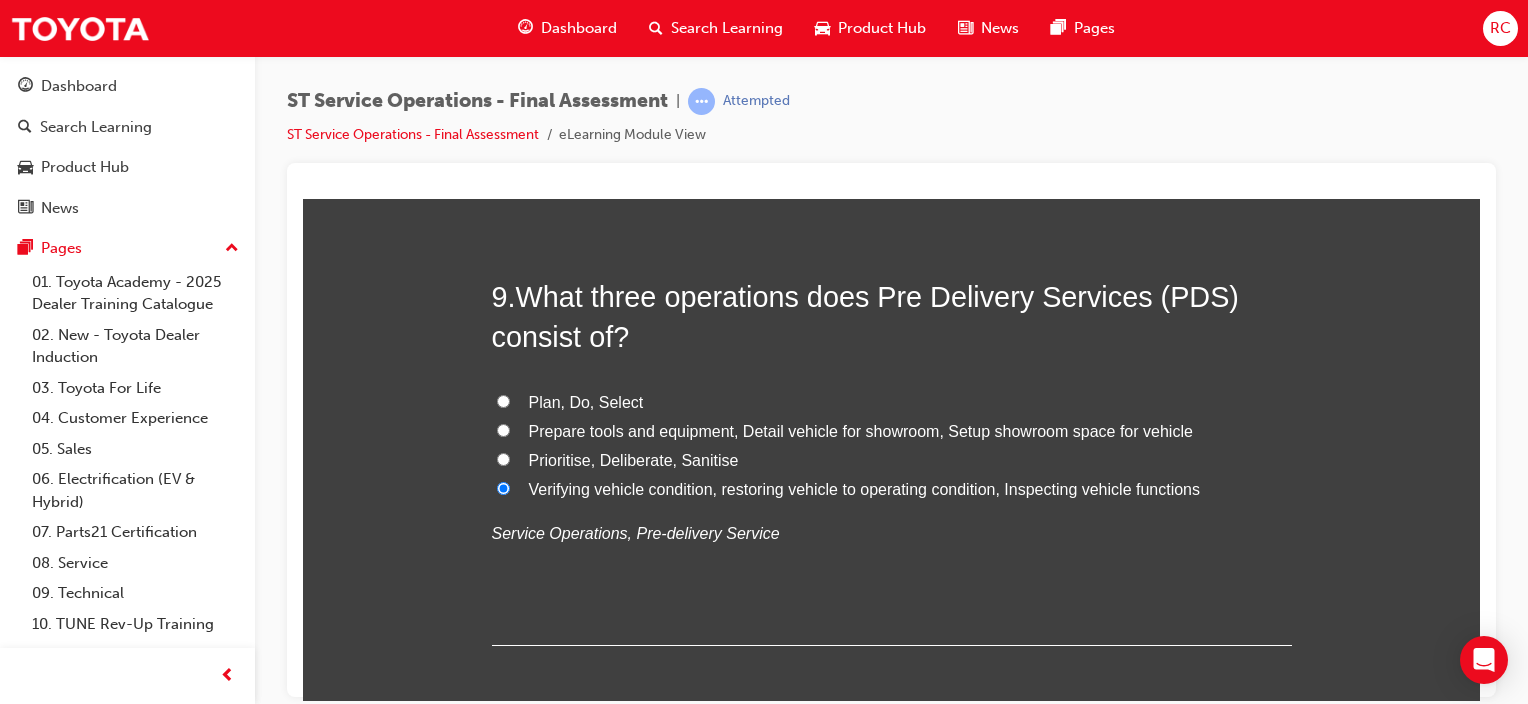 radio on "true" 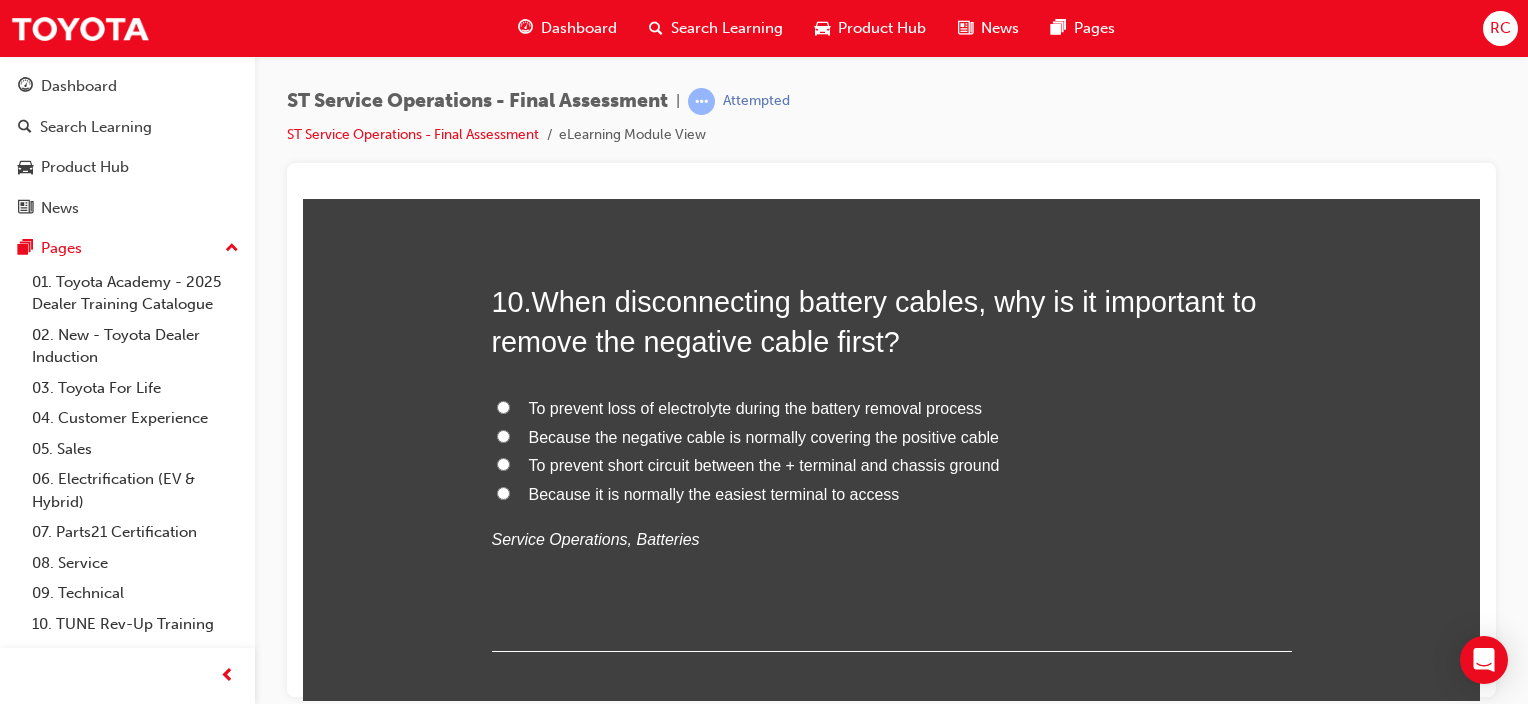 scroll, scrollTop: 4400, scrollLeft: 0, axis: vertical 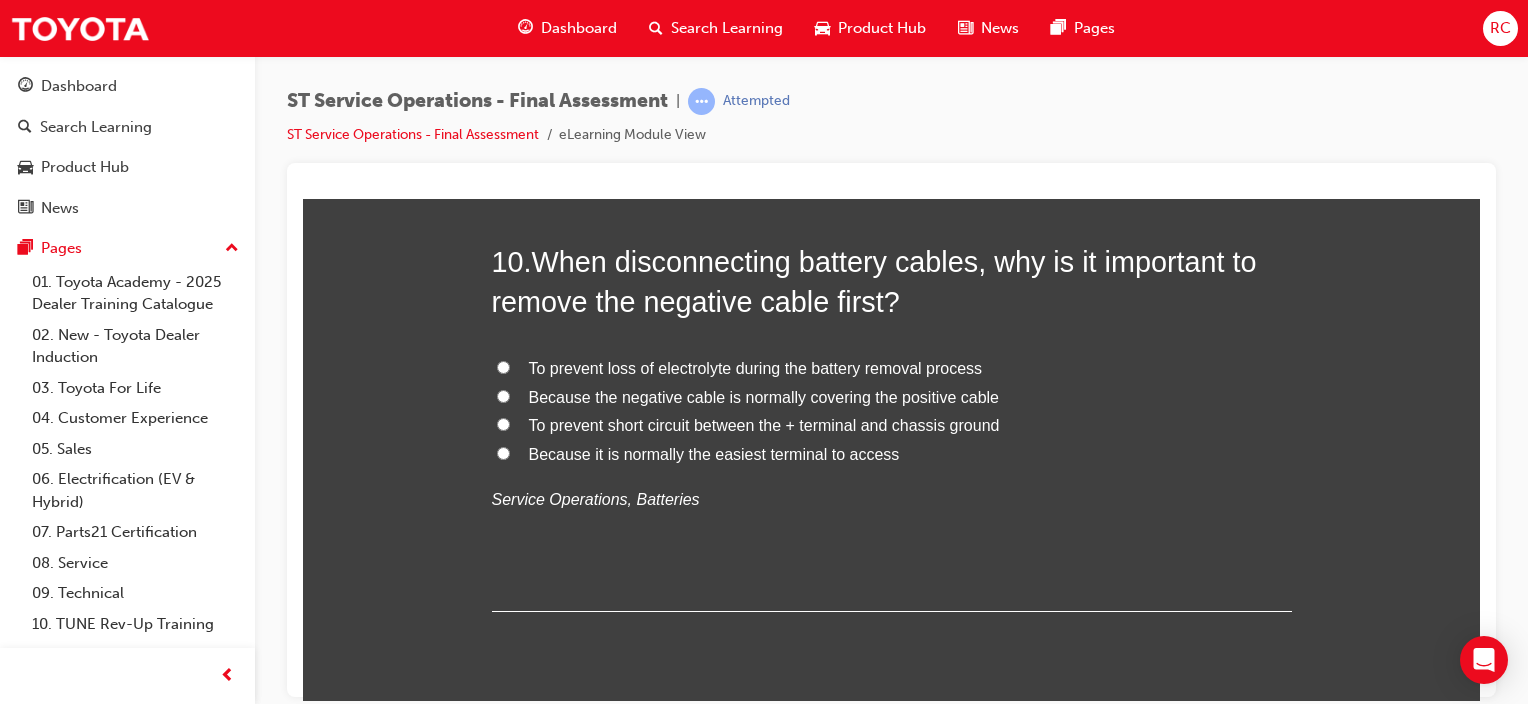 click on "To prevent short circuit between the + terminal and chassis ground" at bounding box center (764, 424) 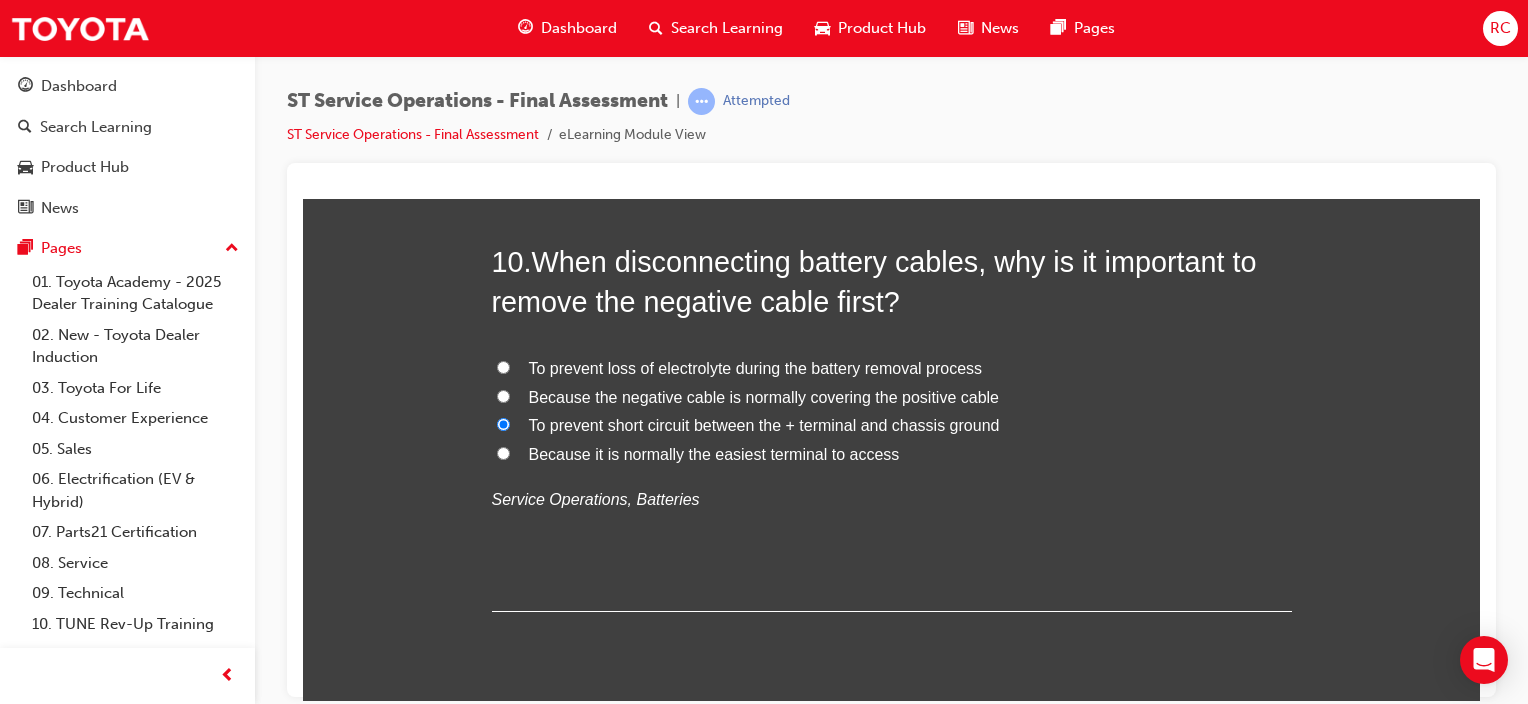 radio on "true" 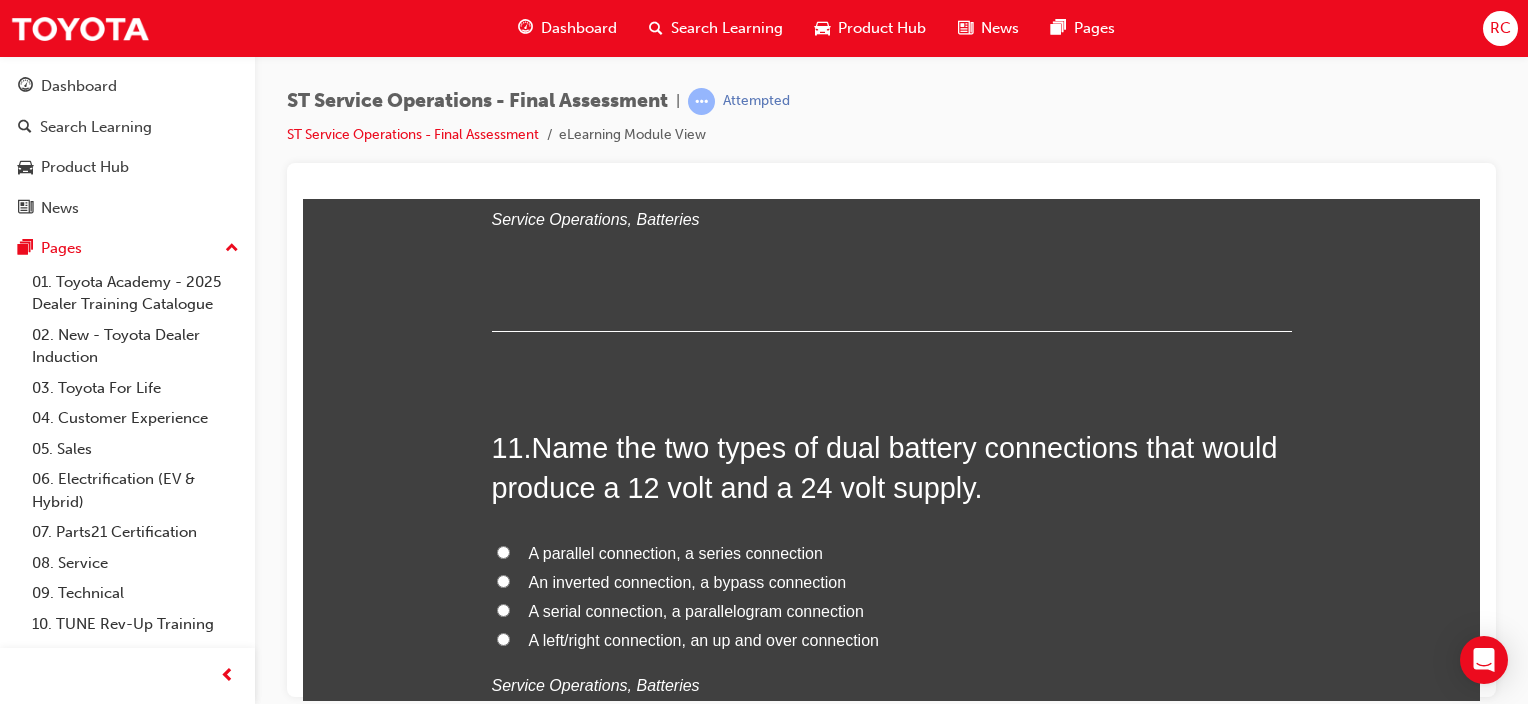 scroll, scrollTop: 4800, scrollLeft: 0, axis: vertical 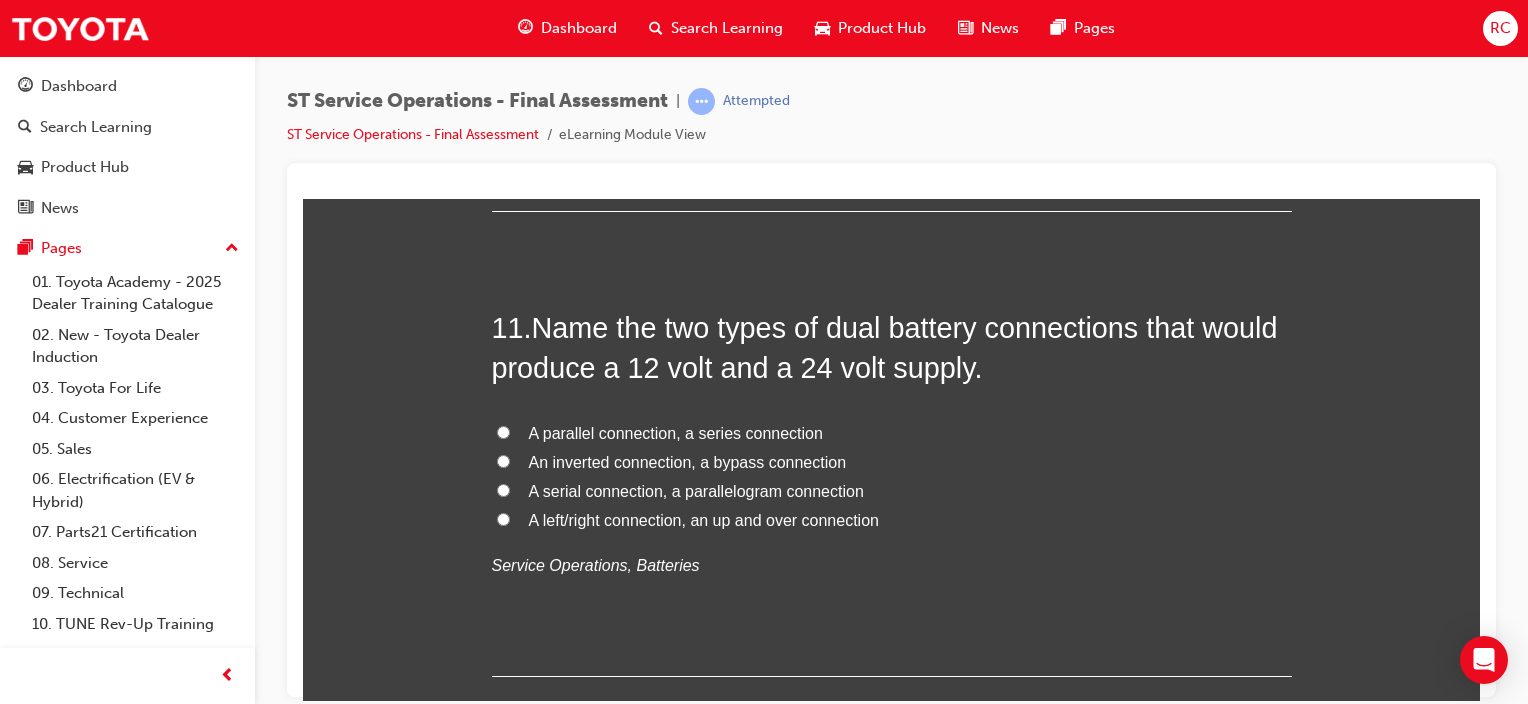 click on "A parallel connection, a series connection" at bounding box center (676, 432) 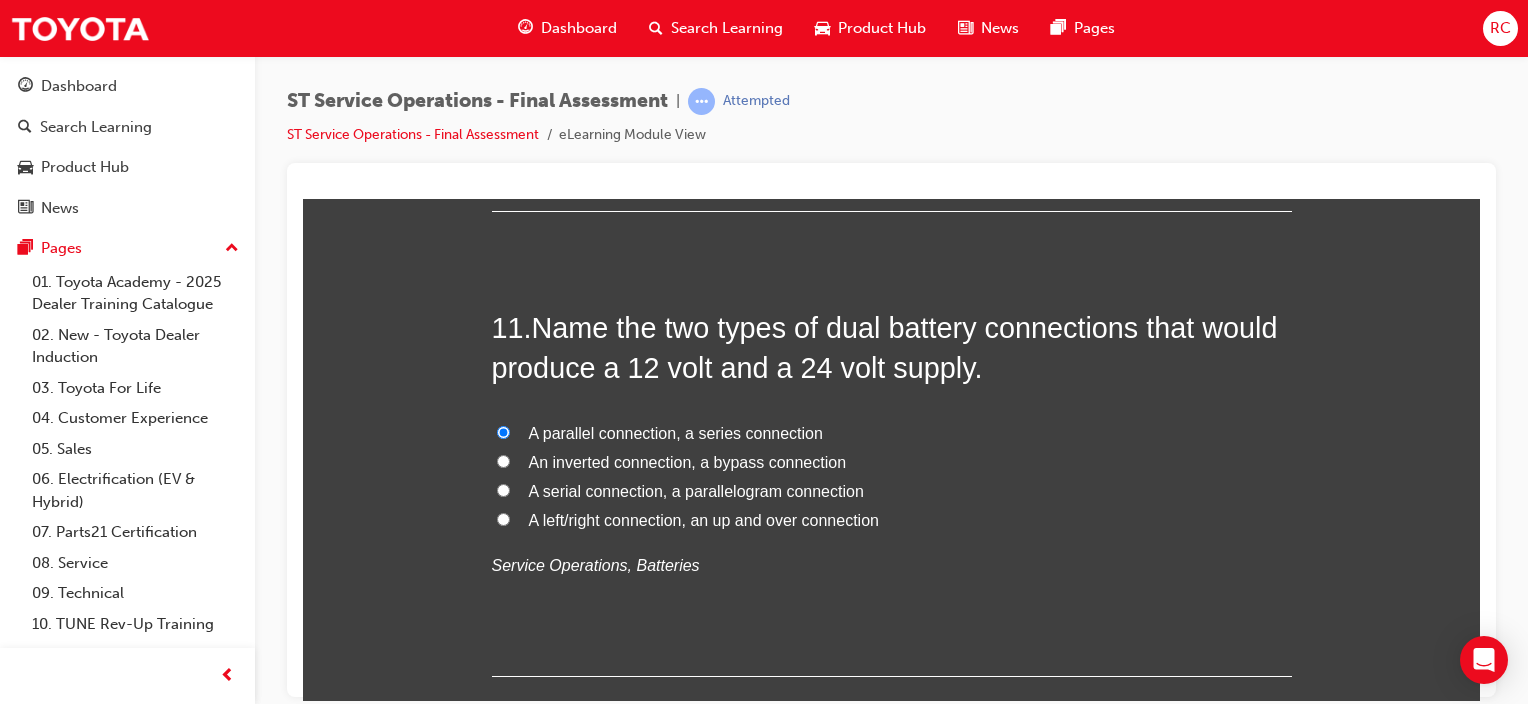 radio on "true" 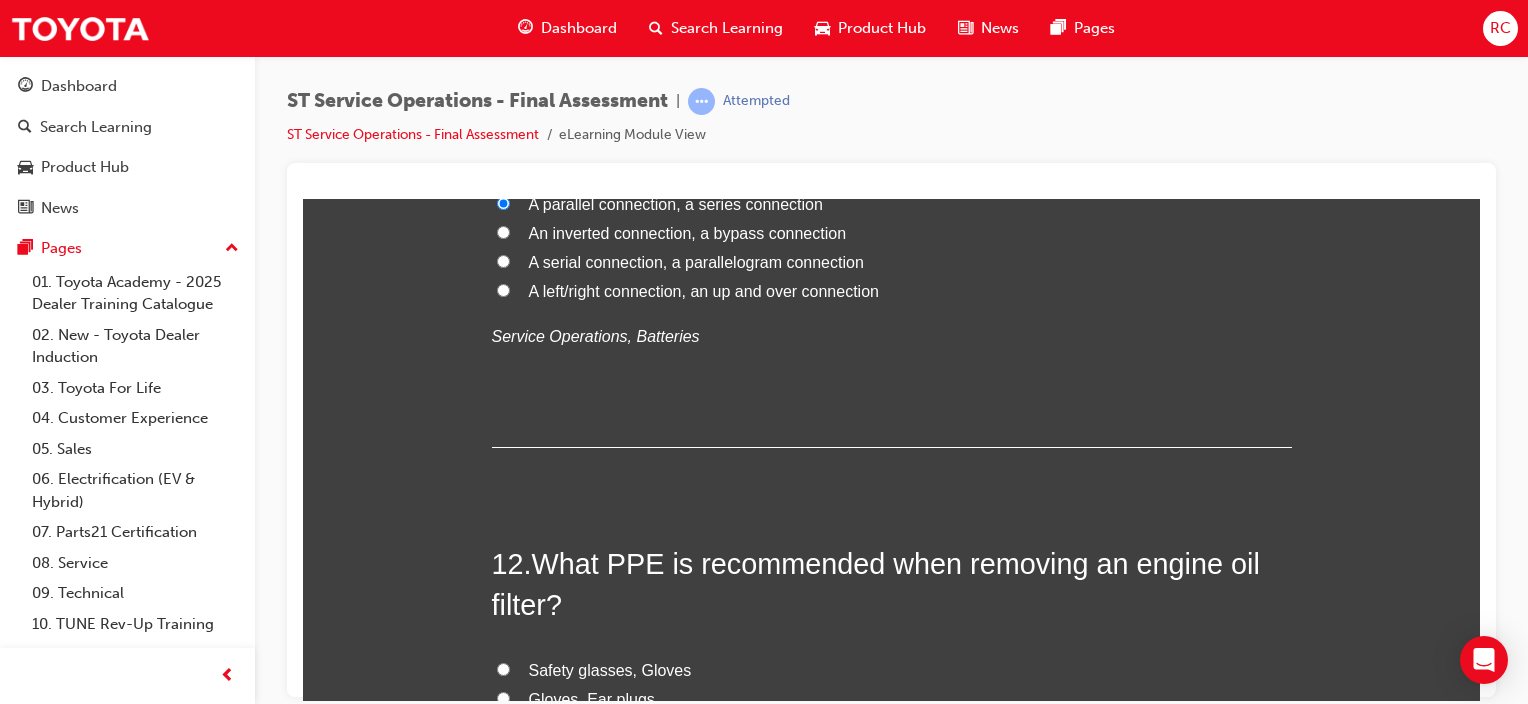 scroll, scrollTop: 5200, scrollLeft: 0, axis: vertical 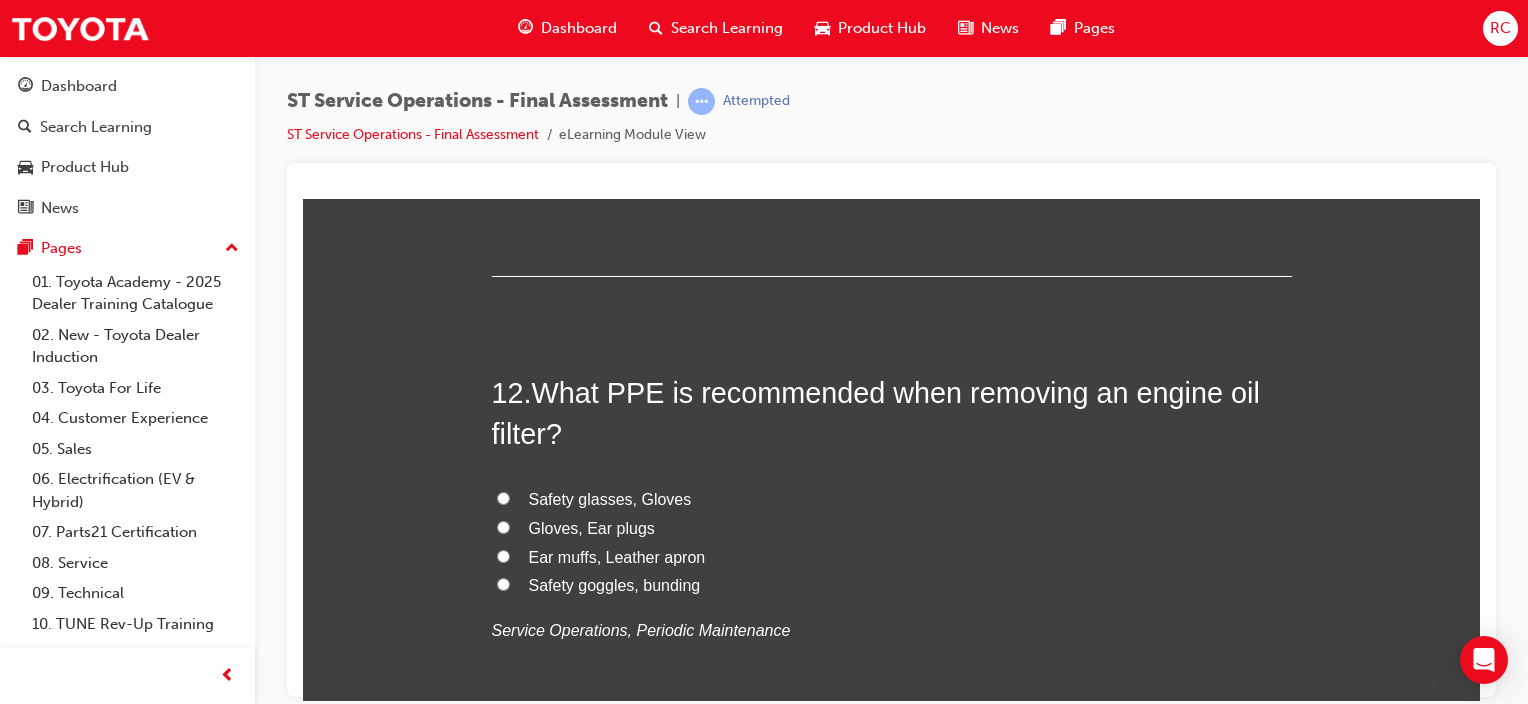 click on "Safety glasses, Gloves" at bounding box center [610, 498] 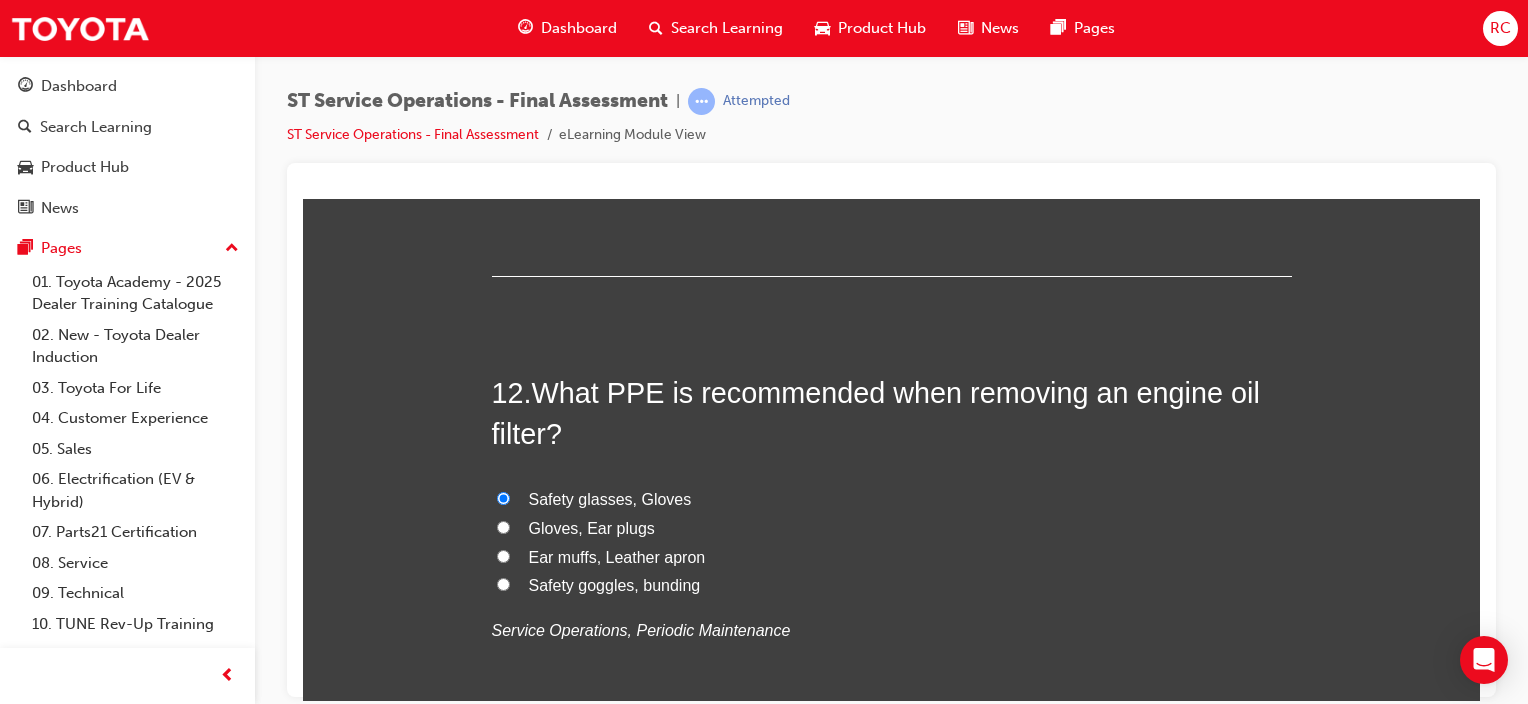 radio on "true" 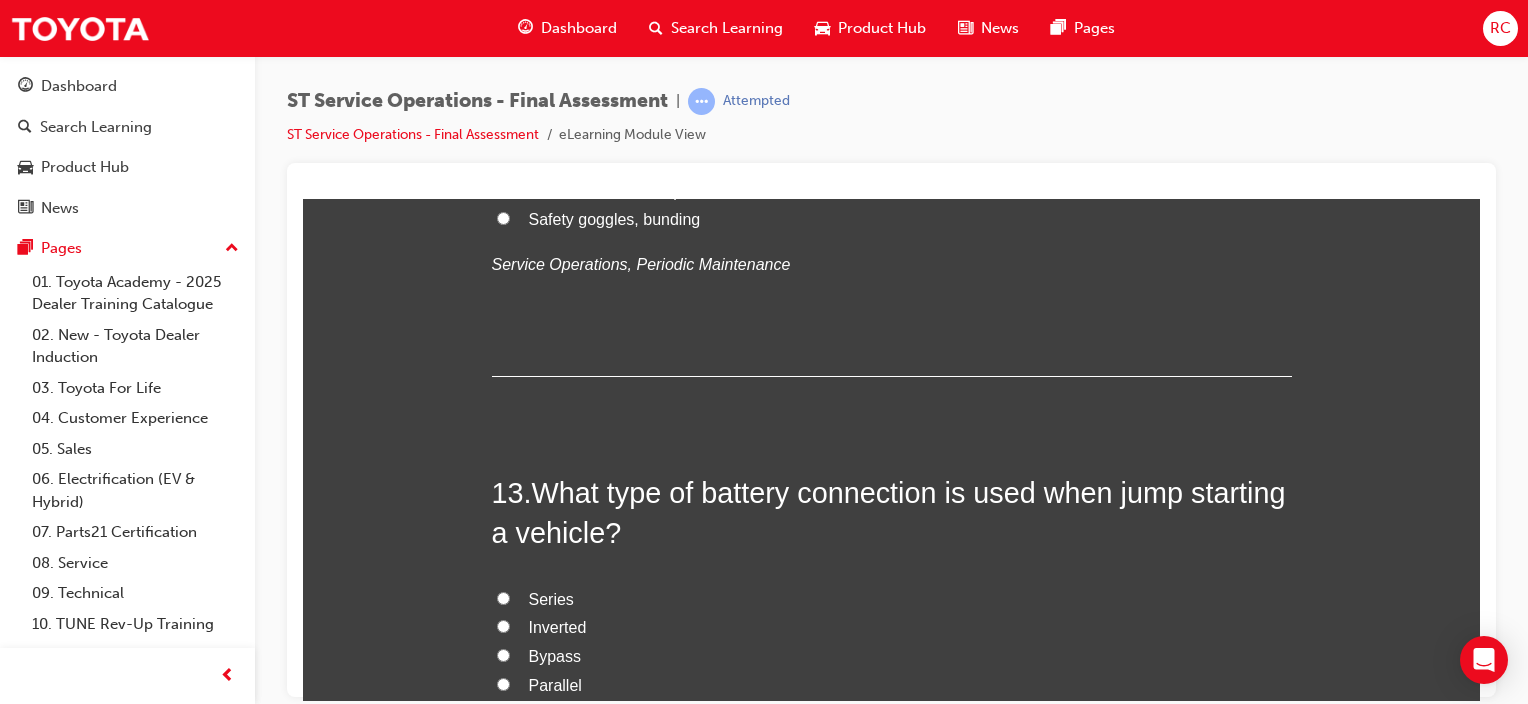scroll, scrollTop: 5600, scrollLeft: 0, axis: vertical 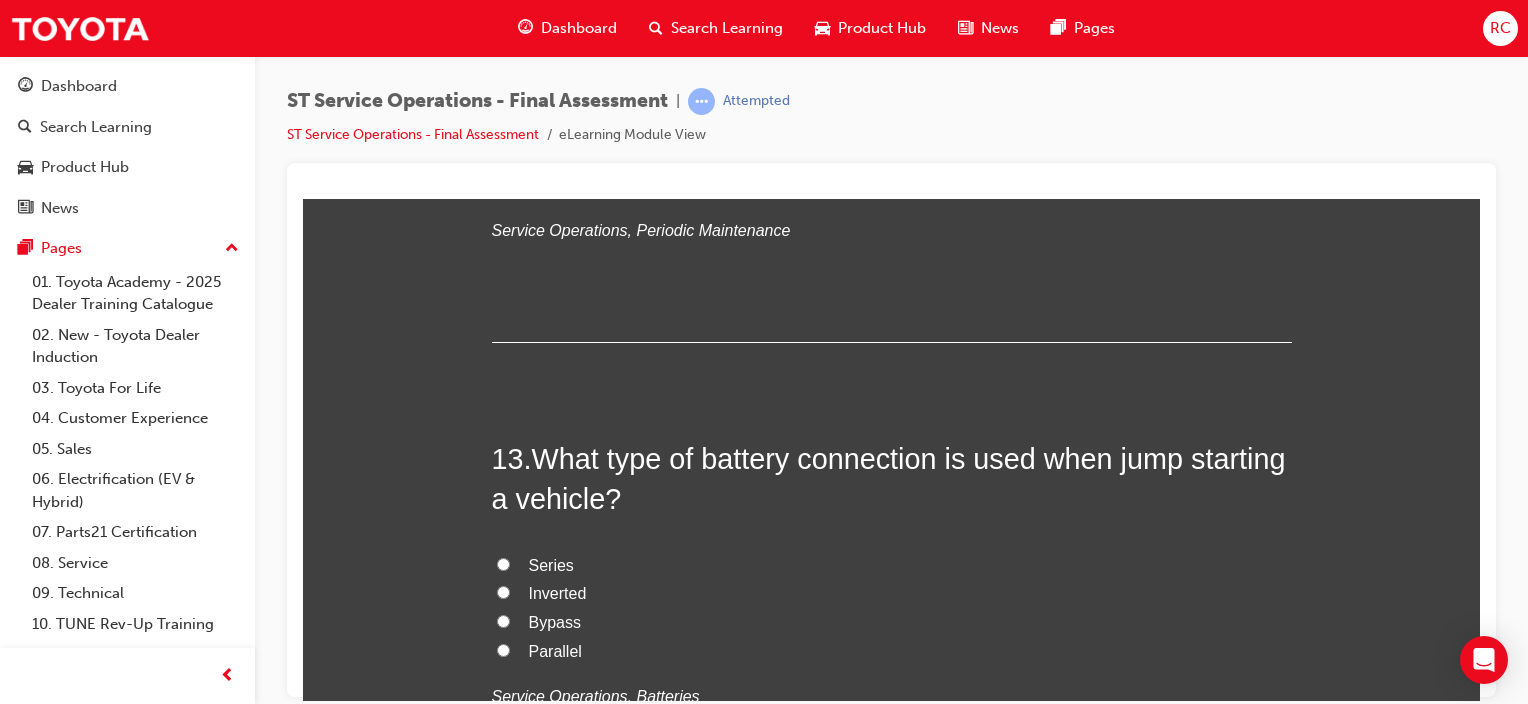 click on "Parallel" at bounding box center (555, 650) 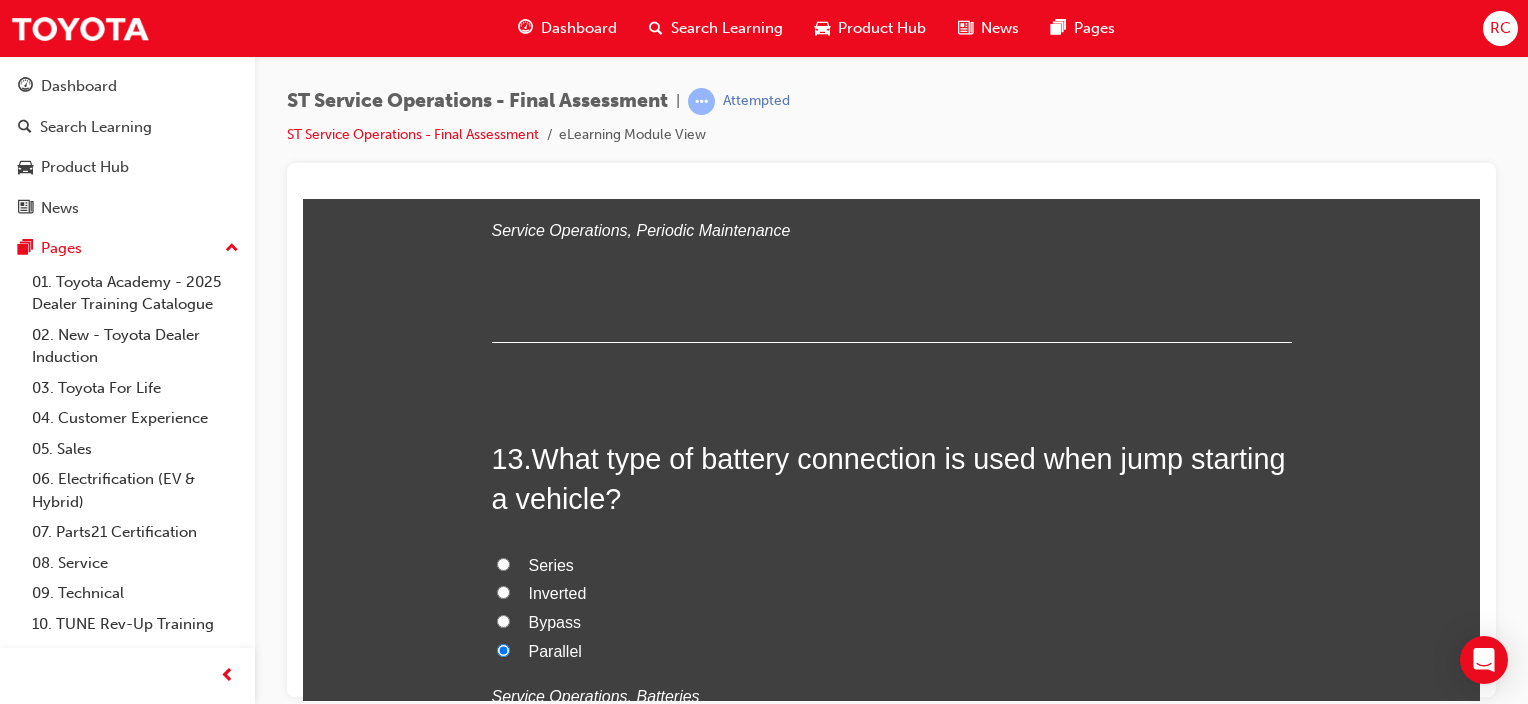 radio on "true" 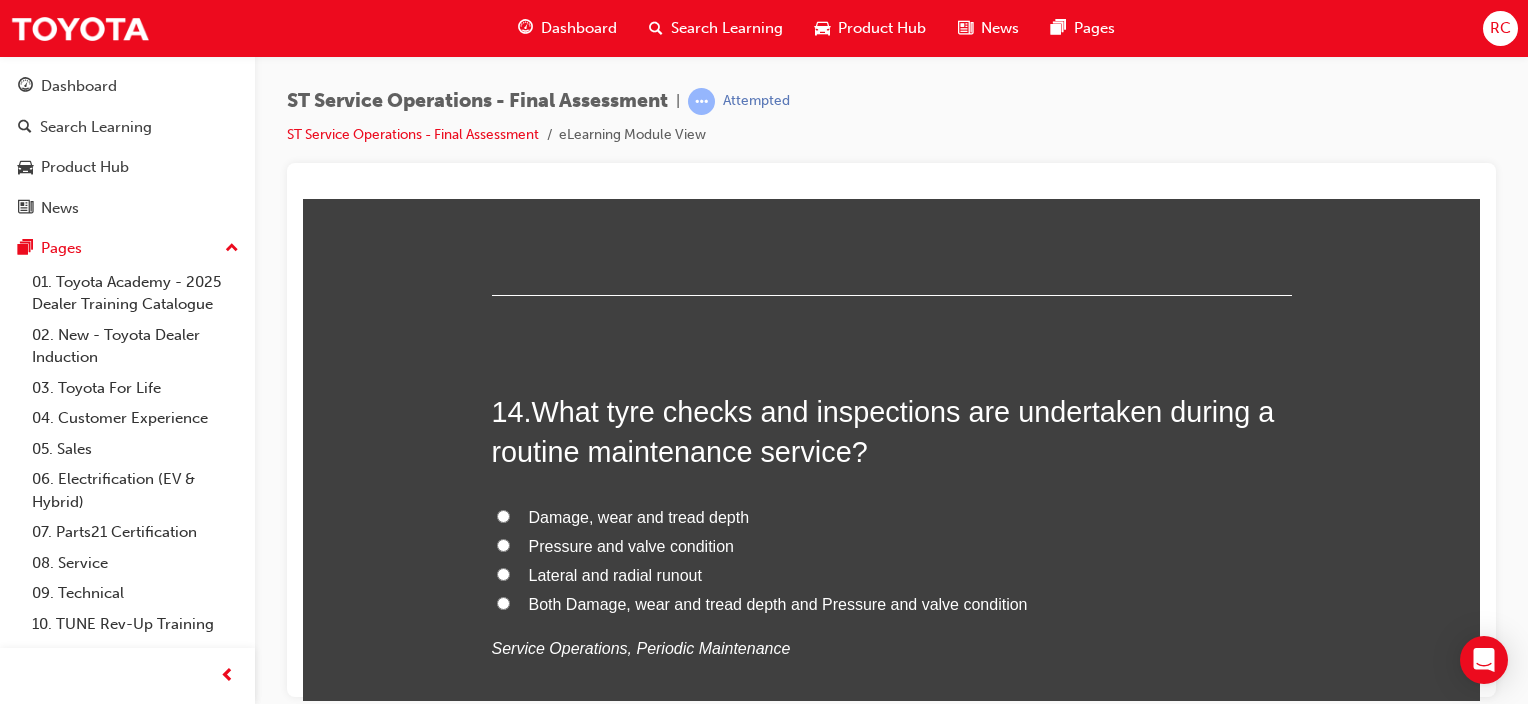 scroll, scrollTop: 6200, scrollLeft: 0, axis: vertical 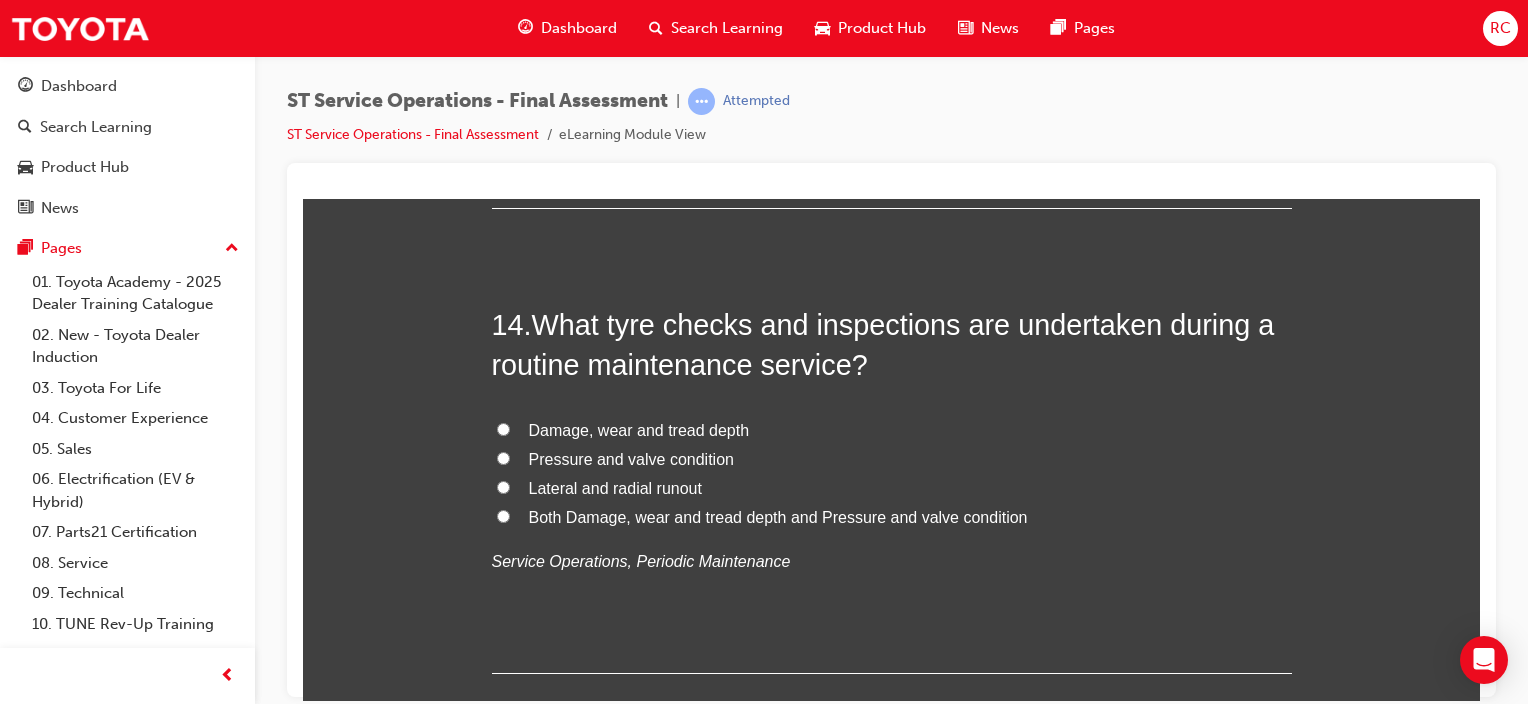 click on "Both Damage, wear and tread depth and Pressure and valve condition" at bounding box center (778, 516) 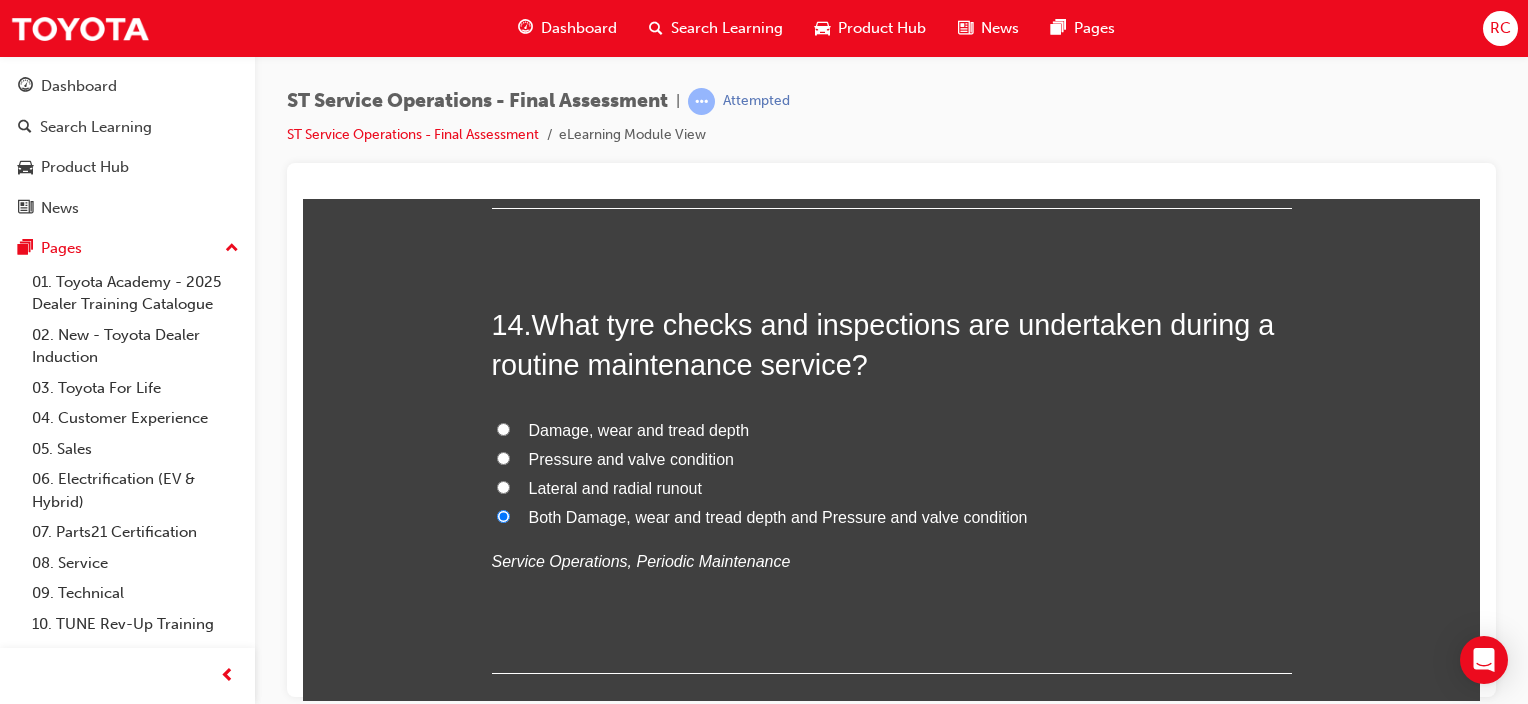 radio on "true" 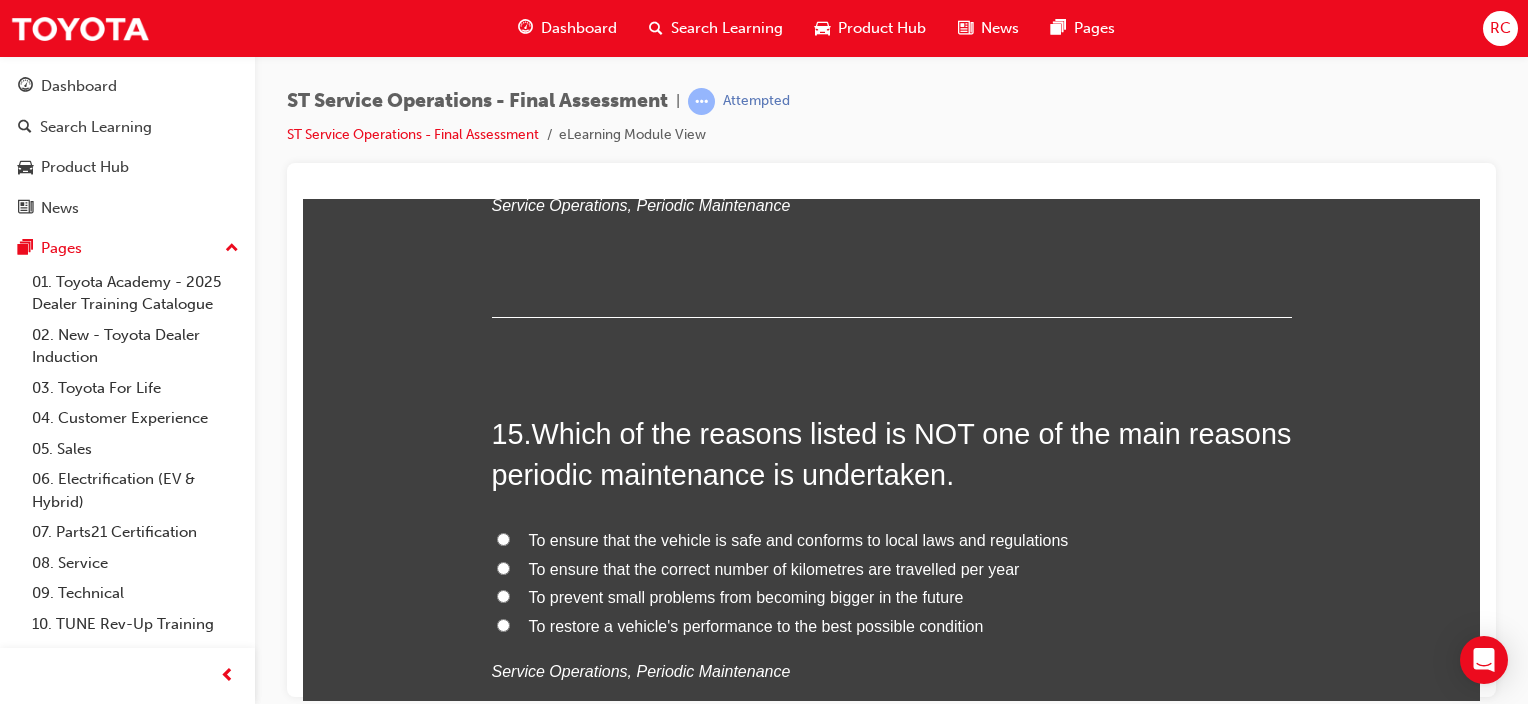 scroll, scrollTop: 6700, scrollLeft: 0, axis: vertical 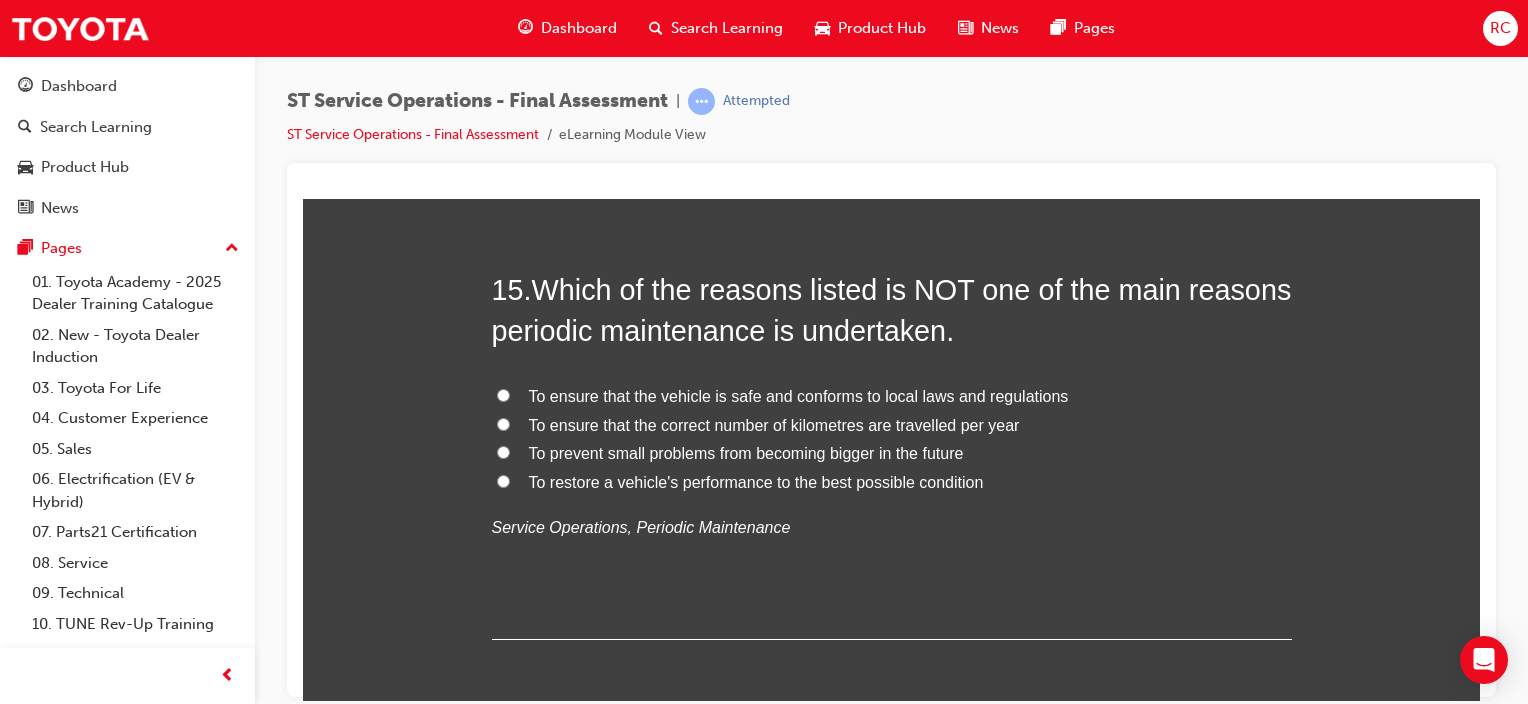 click on "To ensure that the correct number of kilometres are travelled per year" at bounding box center [774, 424] 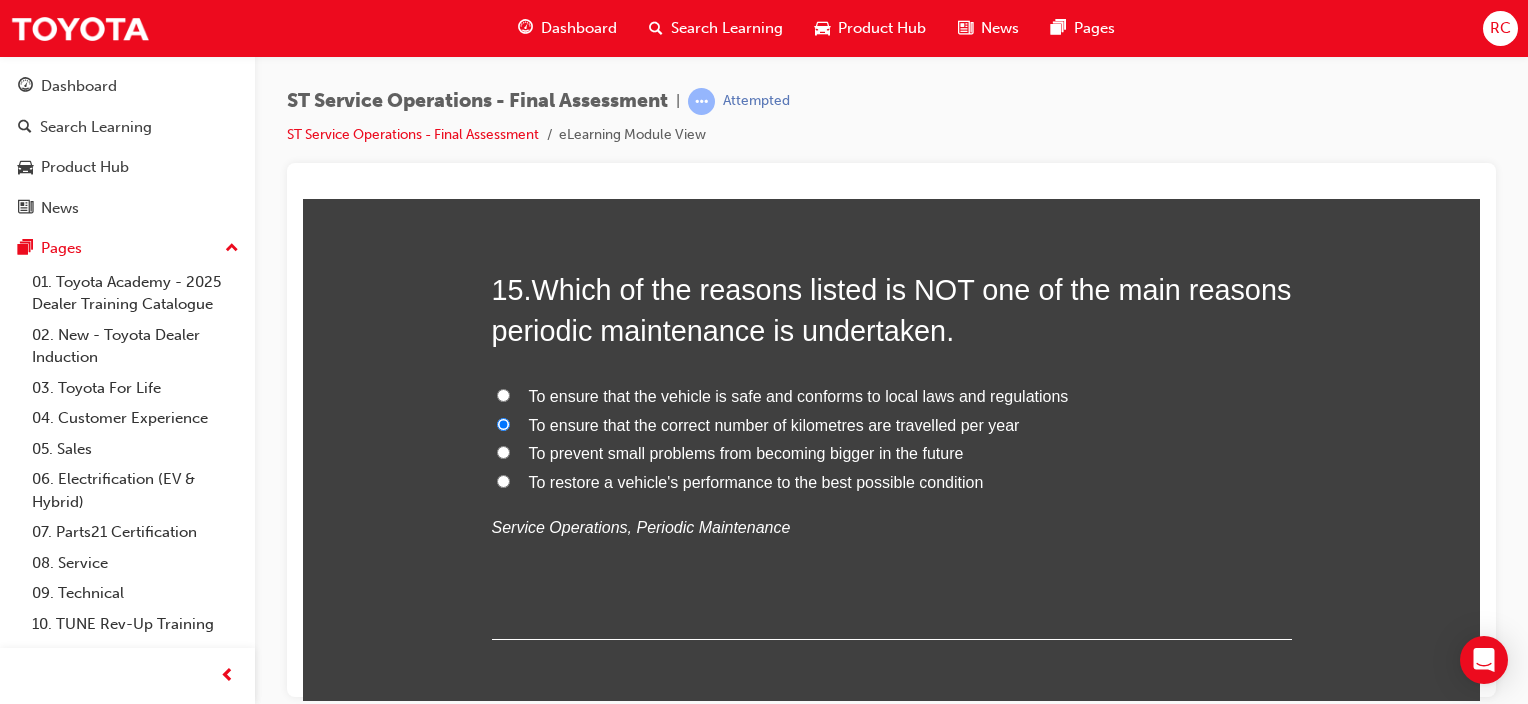 radio on "true" 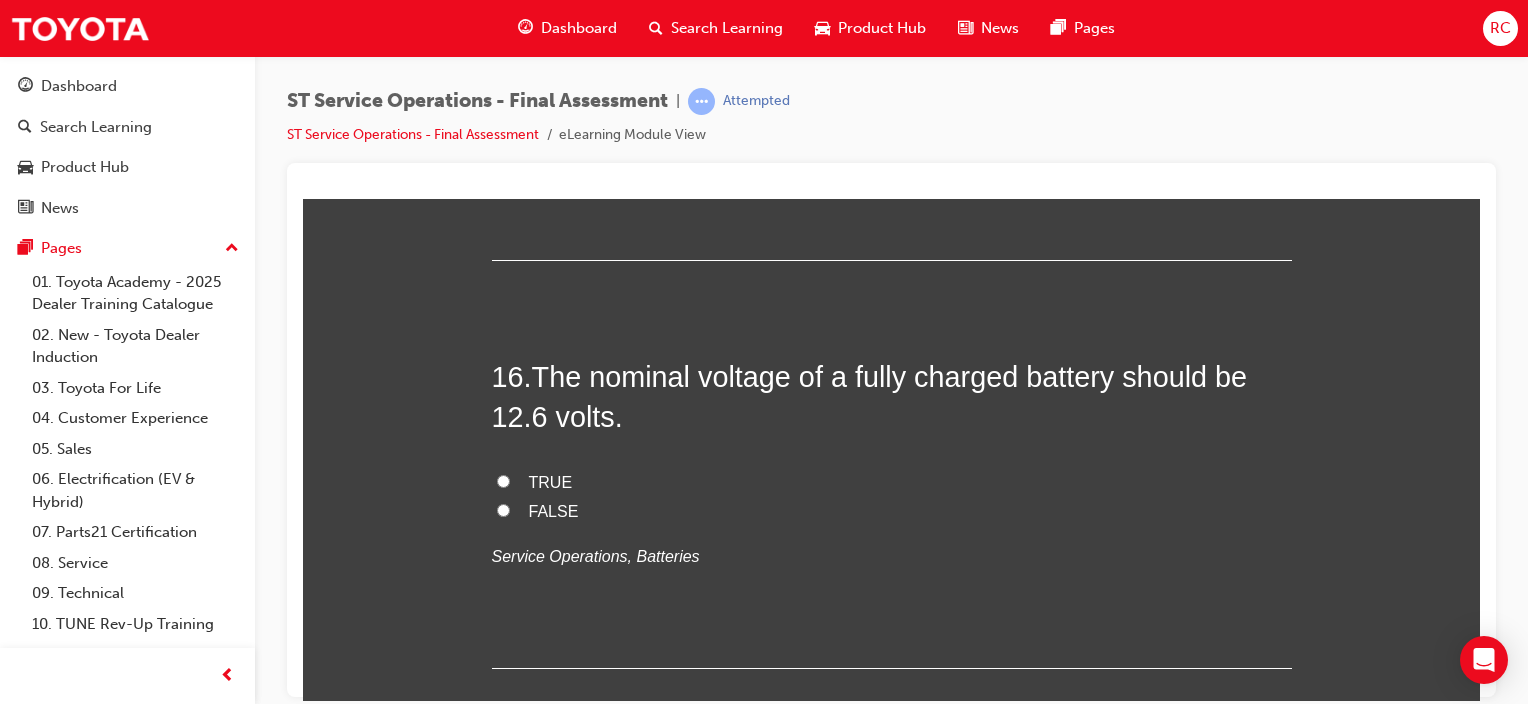 scroll, scrollTop: 7100, scrollLeft: 0, axis: vertical 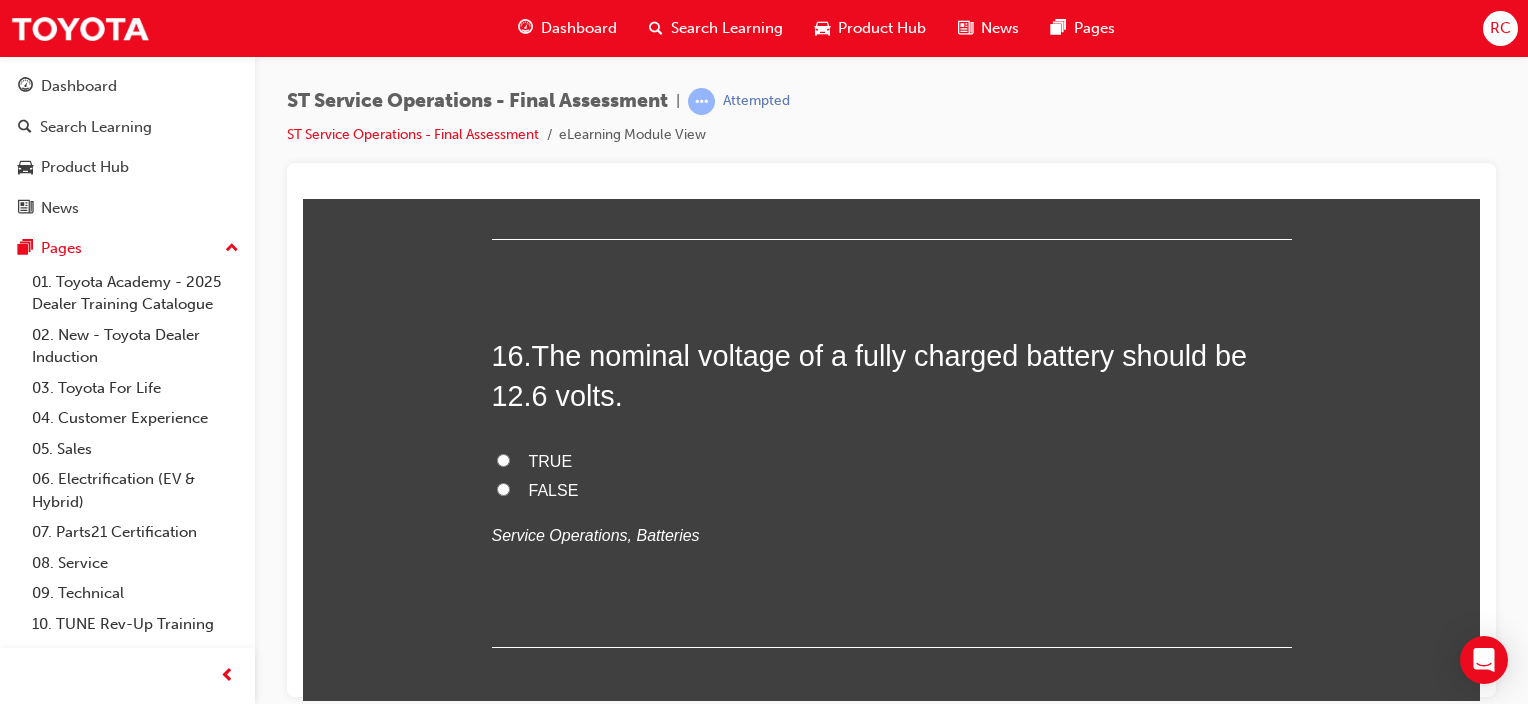 click on "TRUE" at bounding box center (551, 460) 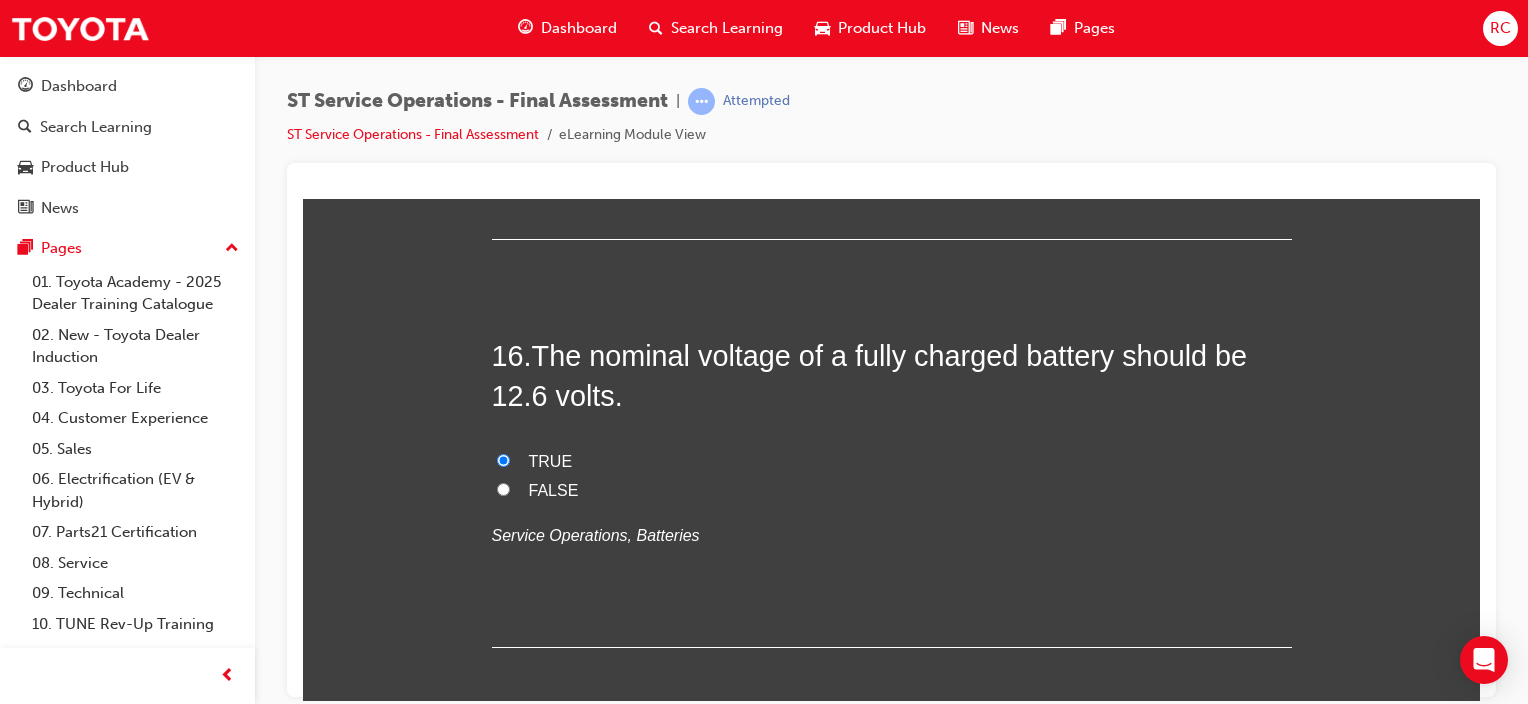 radio on "true" 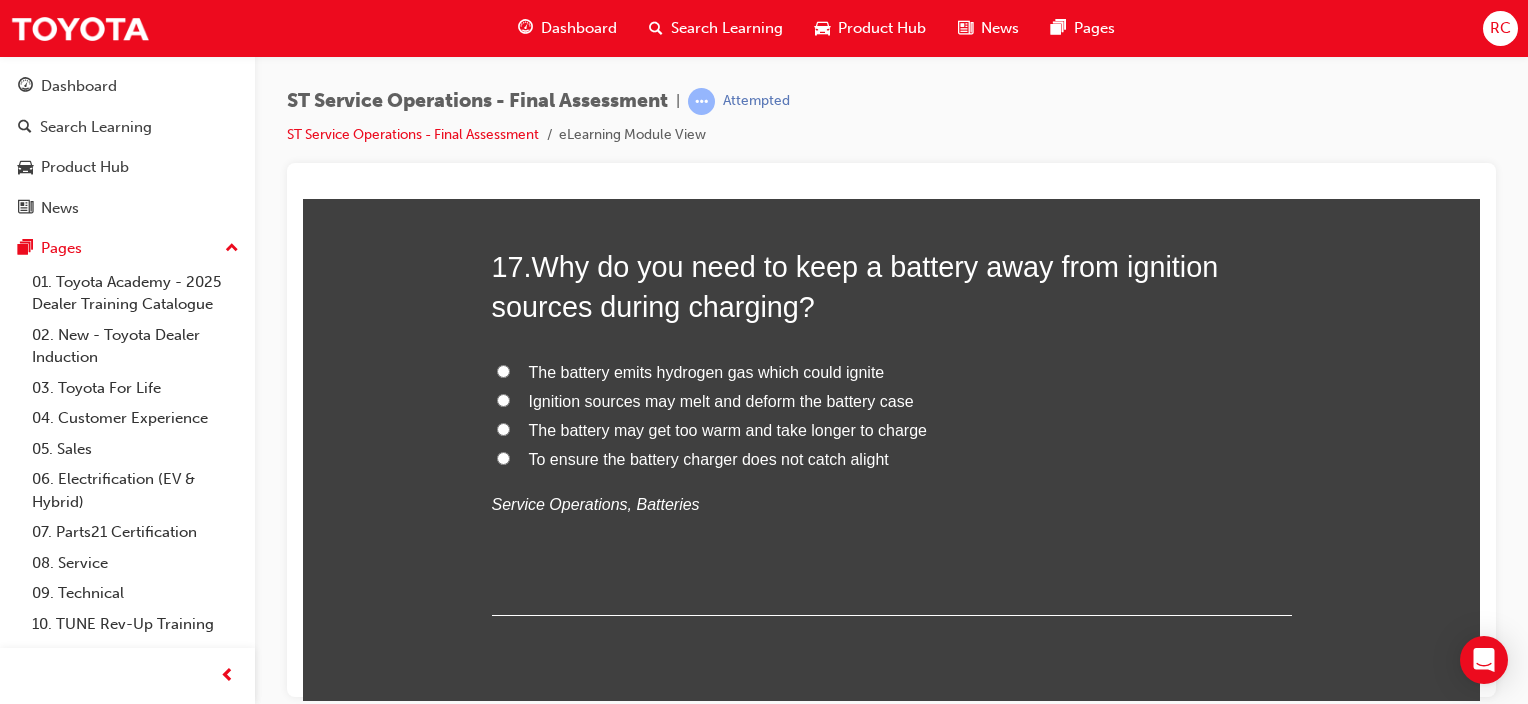 scroll, scrollTop: 7600, scrollLeft: 0, axis: vertical 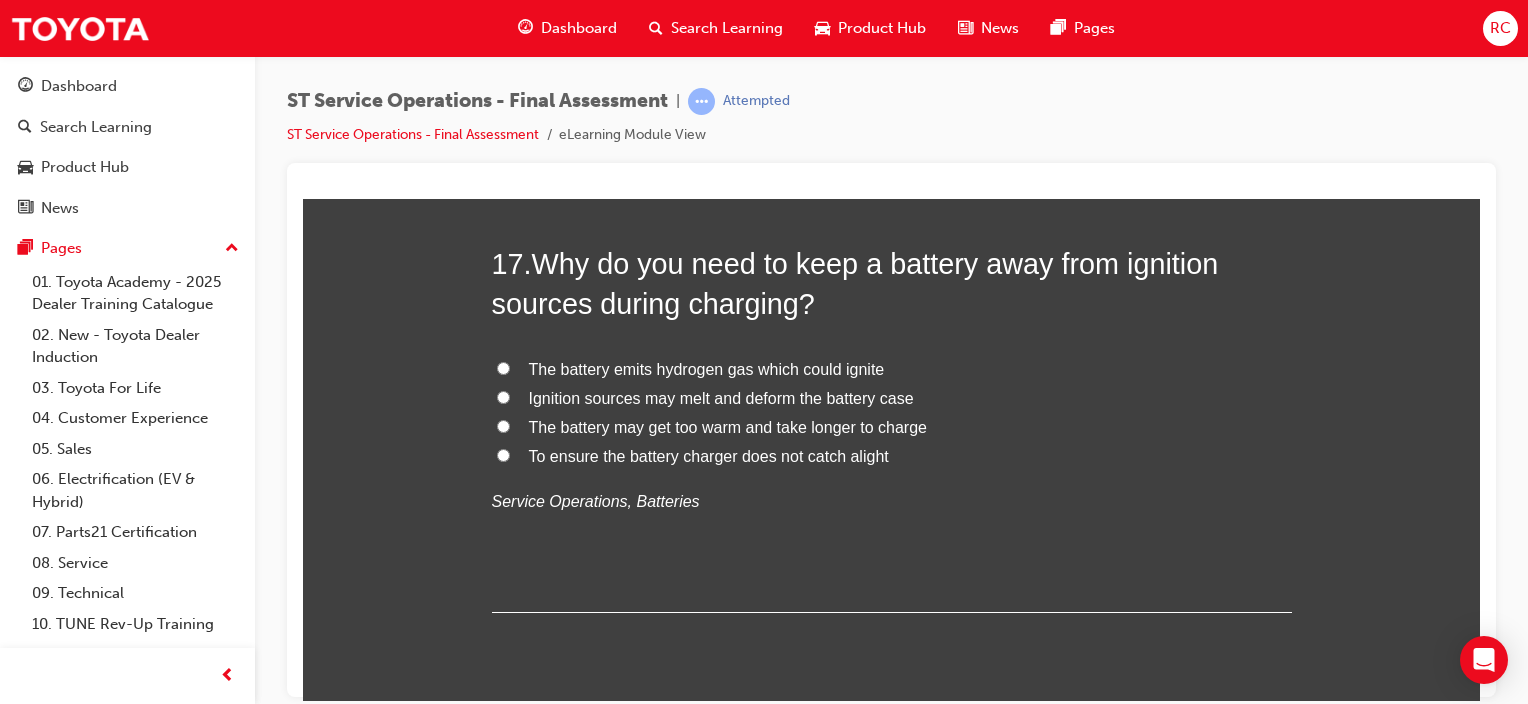 click on "The battery emits hydrogen gas which could ignite" at bounding box center [707, 368] 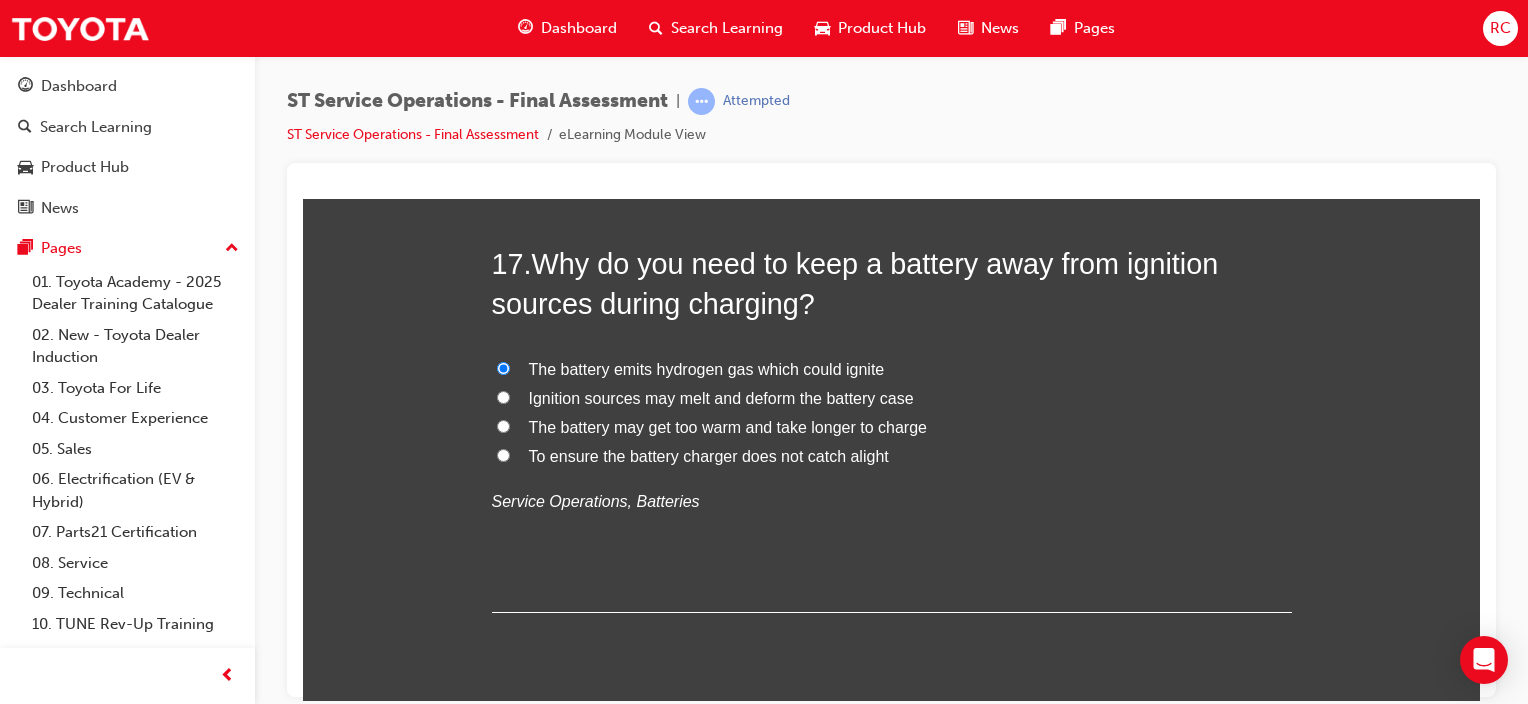 radio on "true" 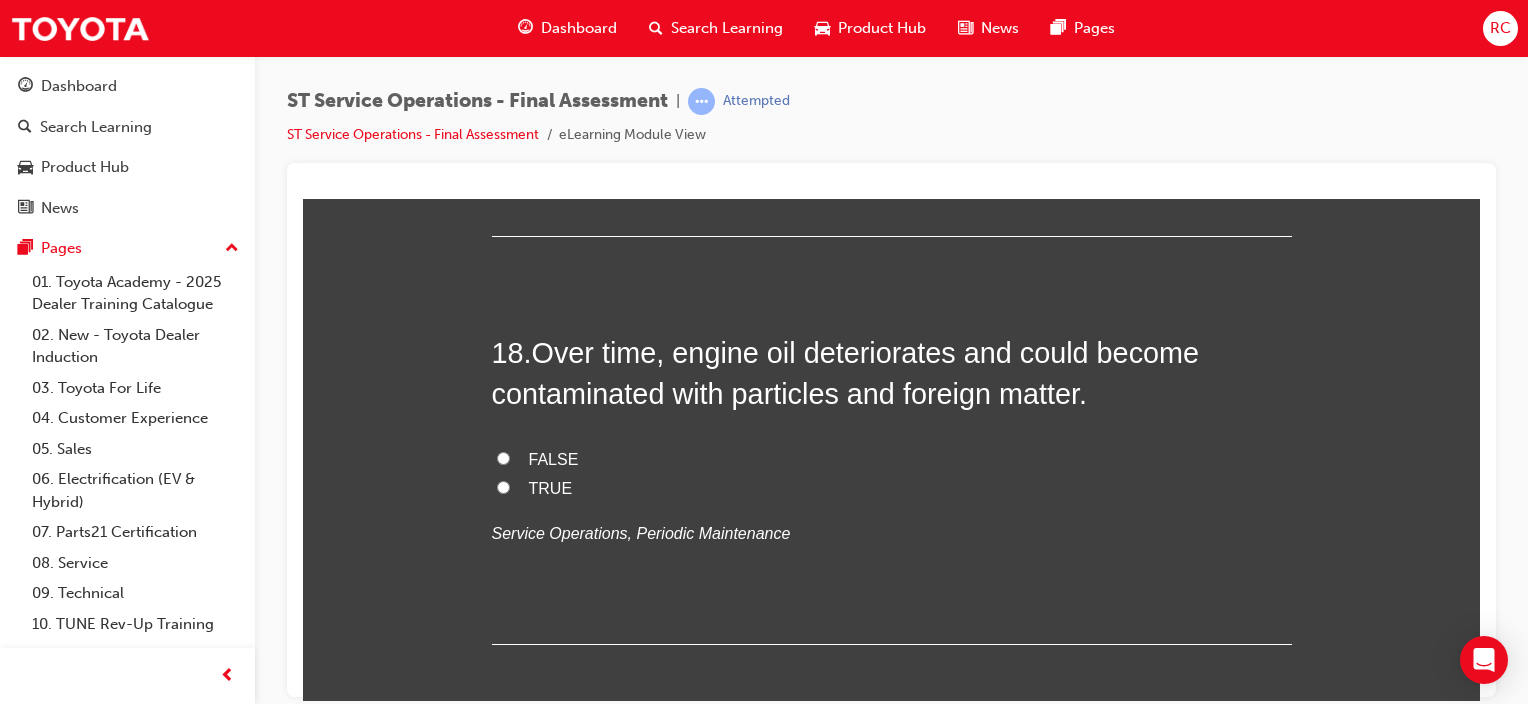 scroll, scrollTop: 8000, scrollLeft: 0, axis: vertical 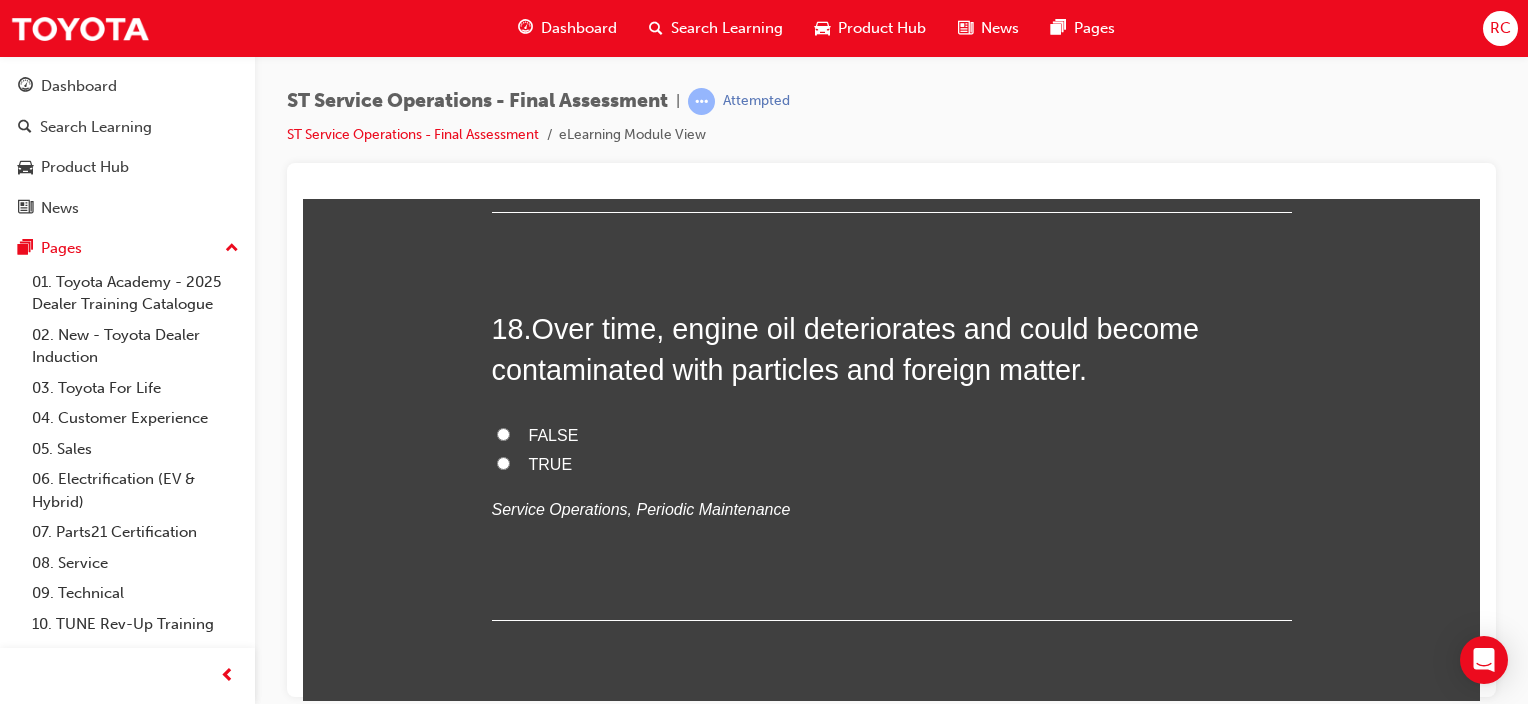 click on "TRUE" at bounding box center [551, 463] 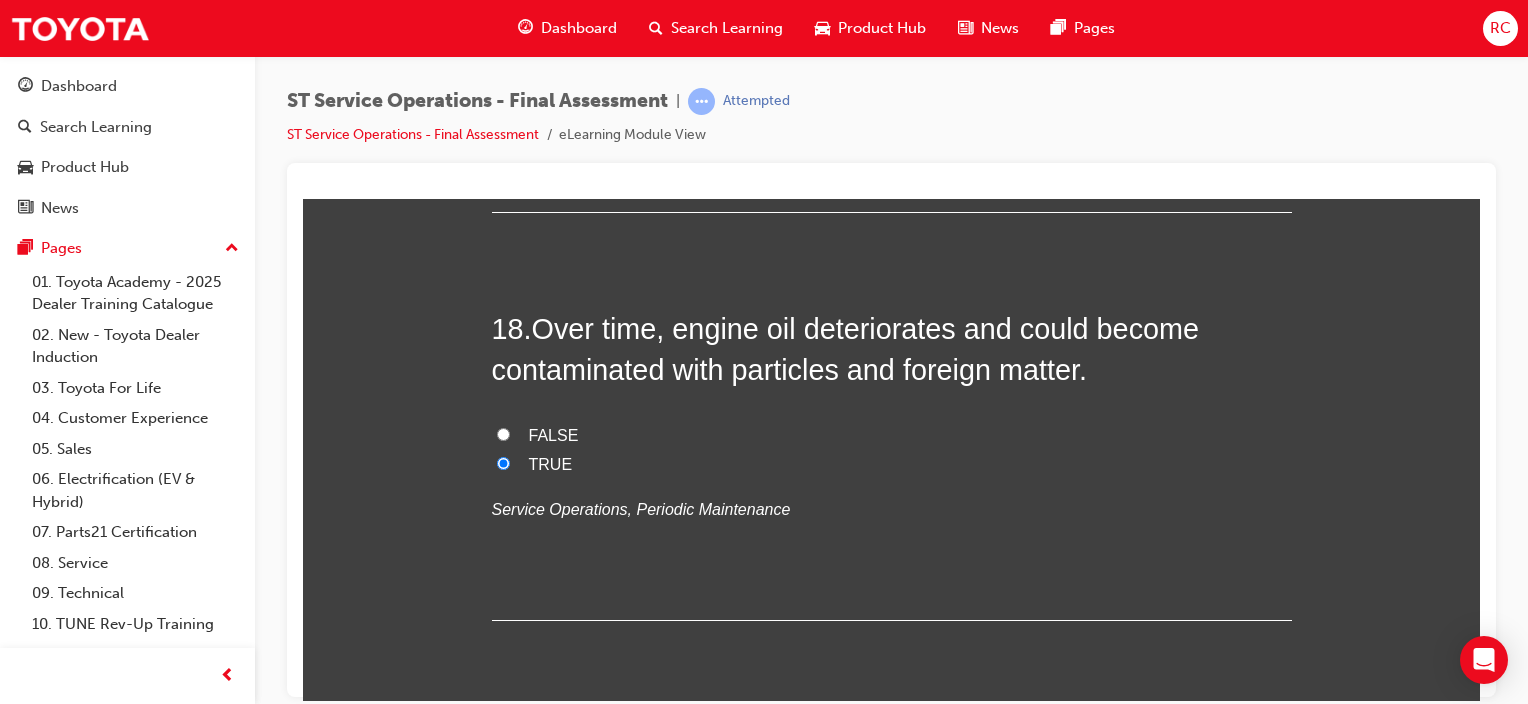 radio on "true" 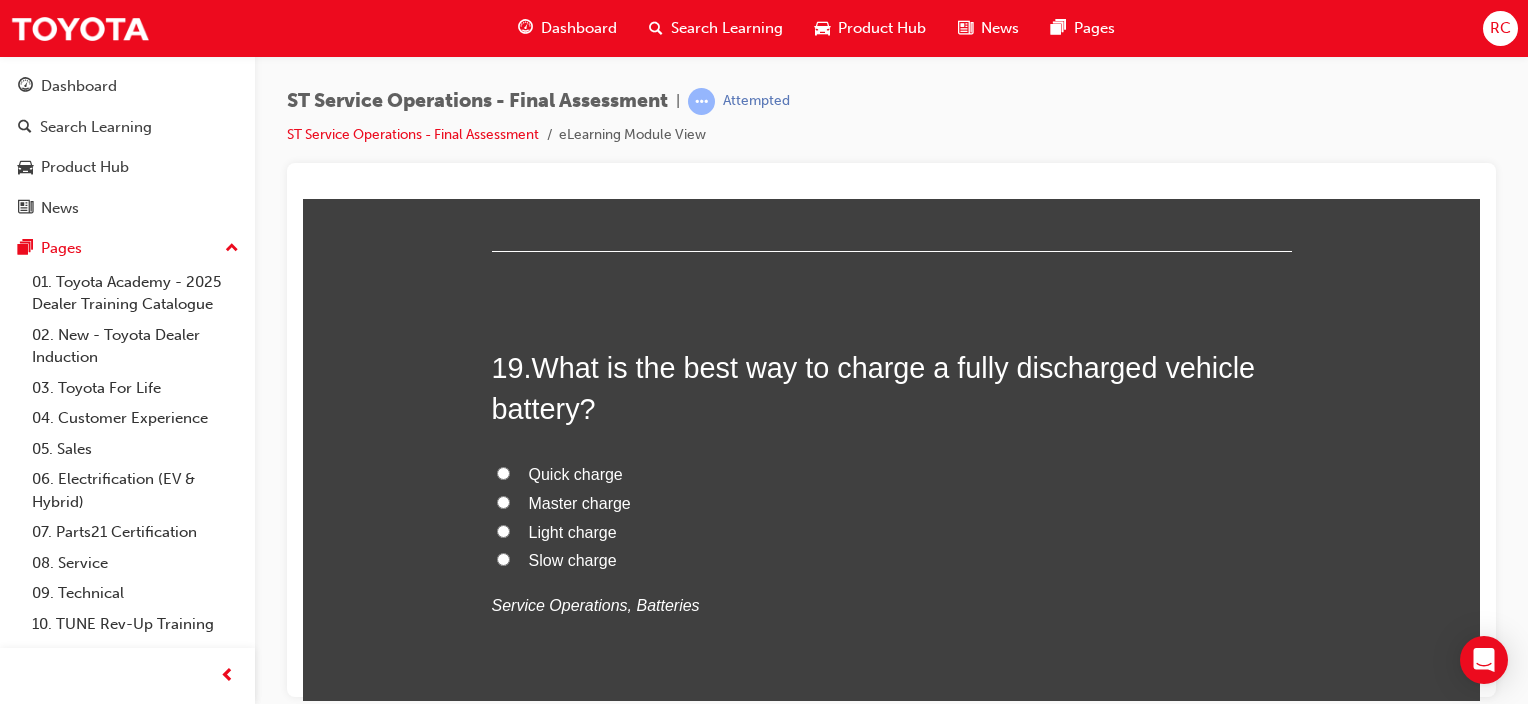 scroll, scrollTop: 8400, scrollLeft: 0, axis: vertical 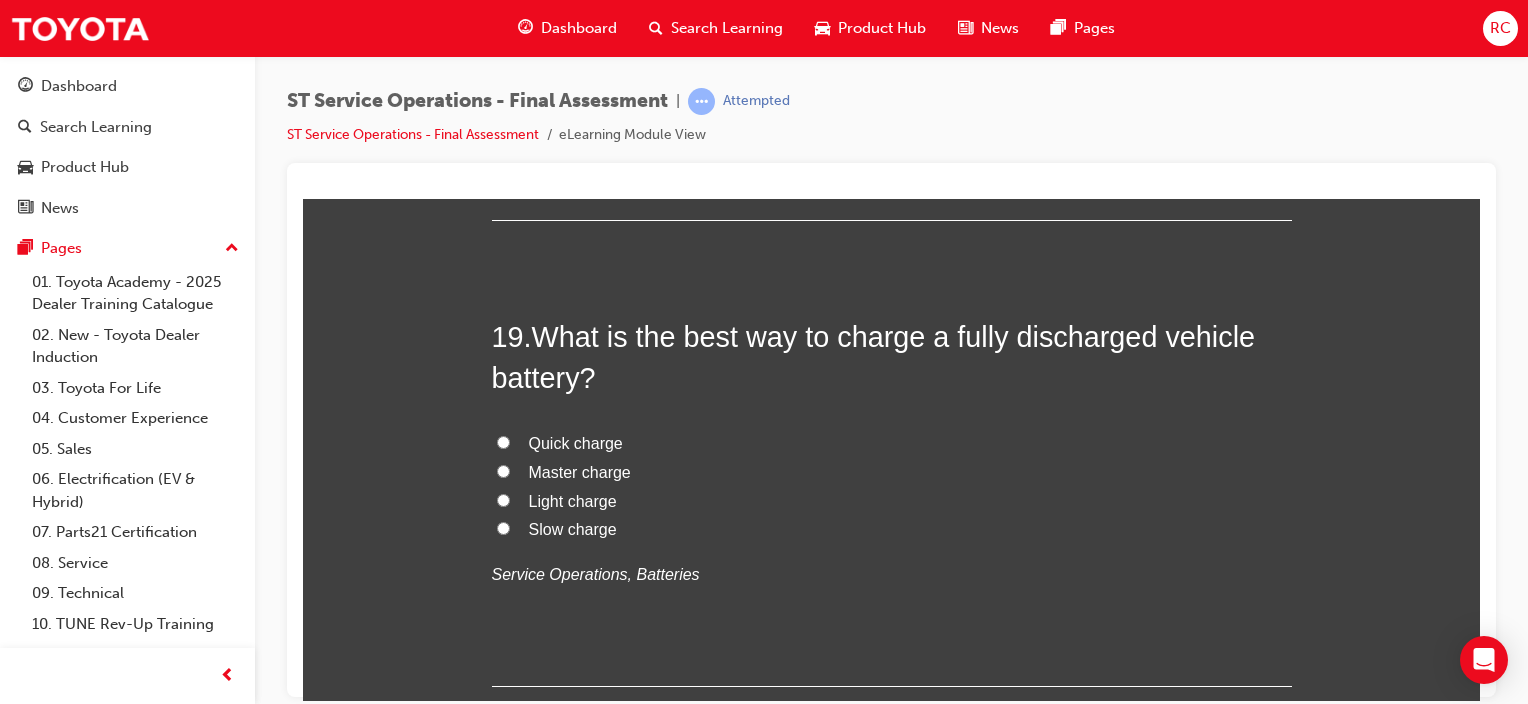 click on "Slow charge" at bounding box center [573, 528] 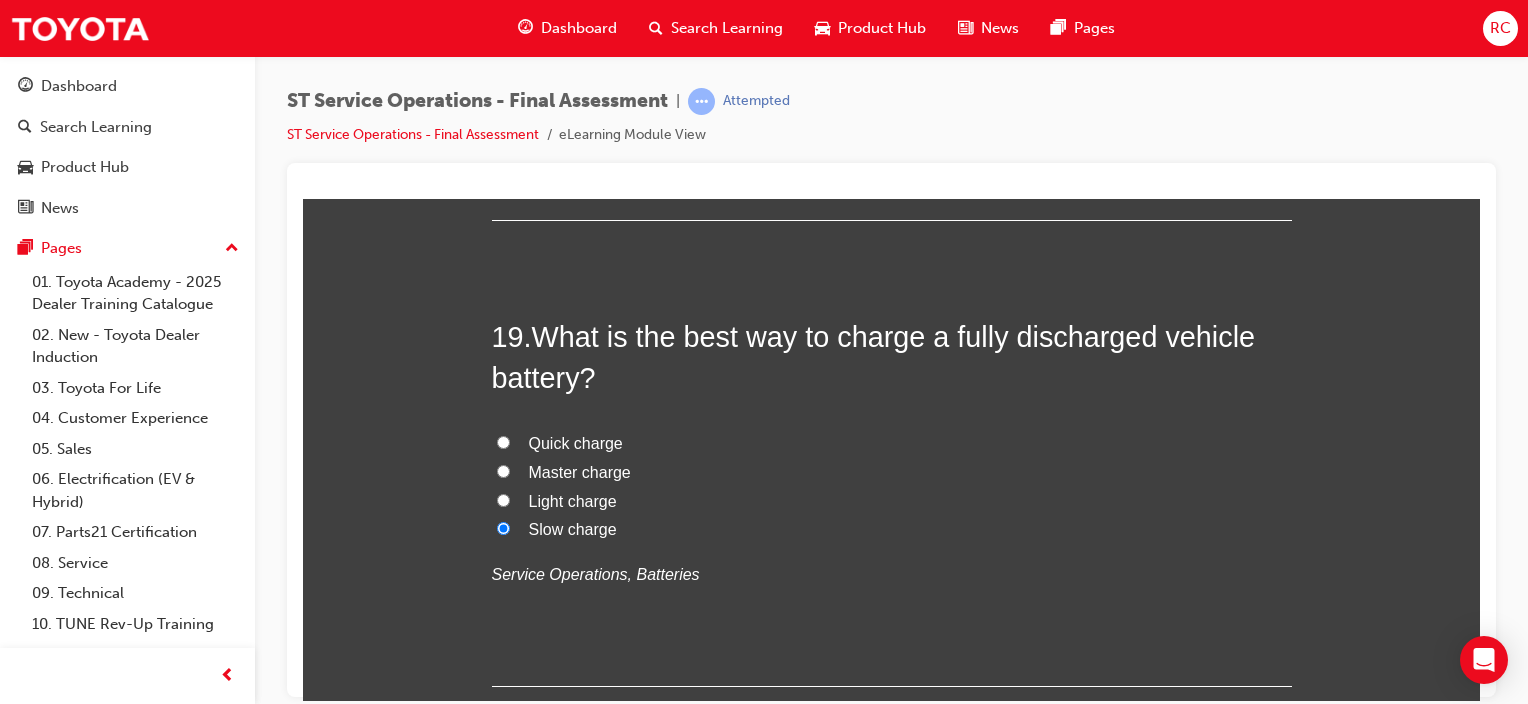 radio on "true" 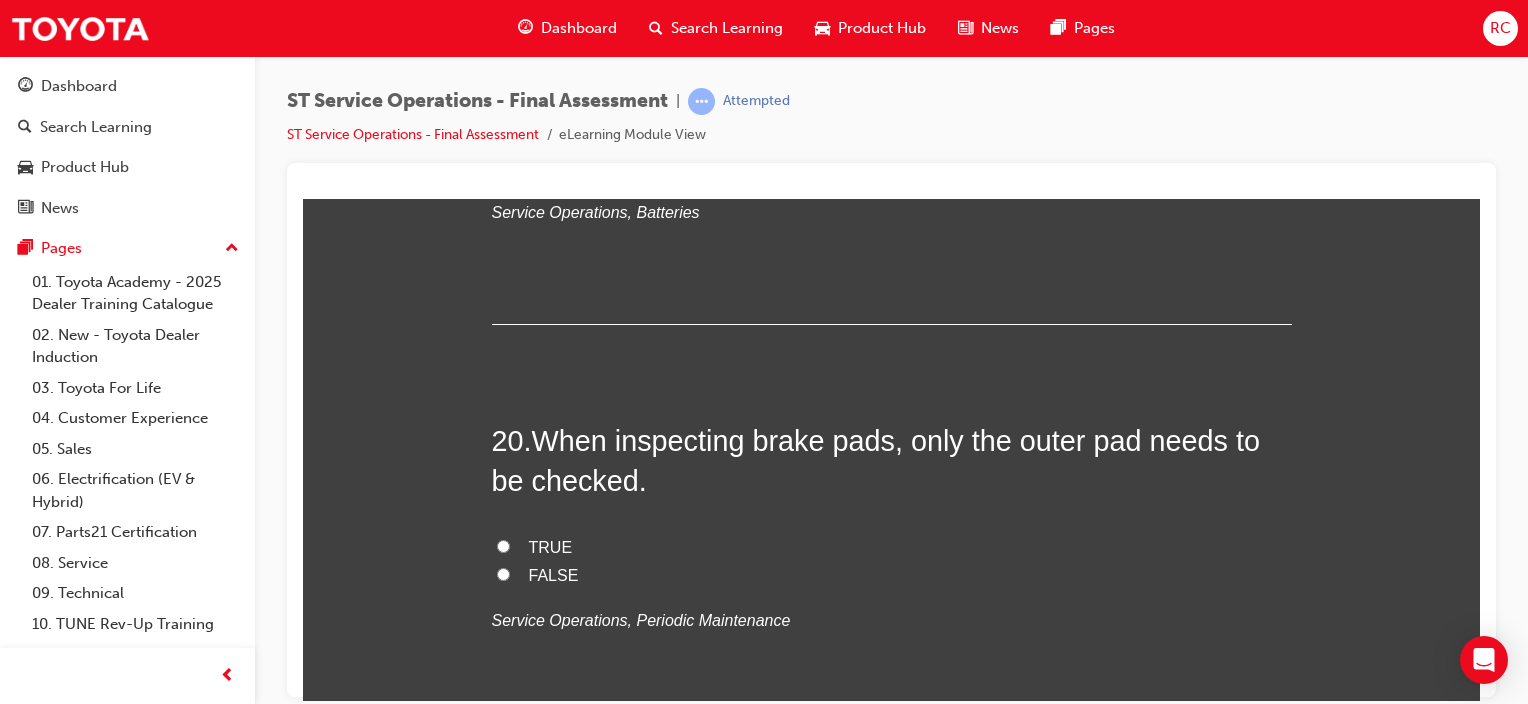scroll, scrollTop: 8800, scrollLeft: 0, axis: vertical 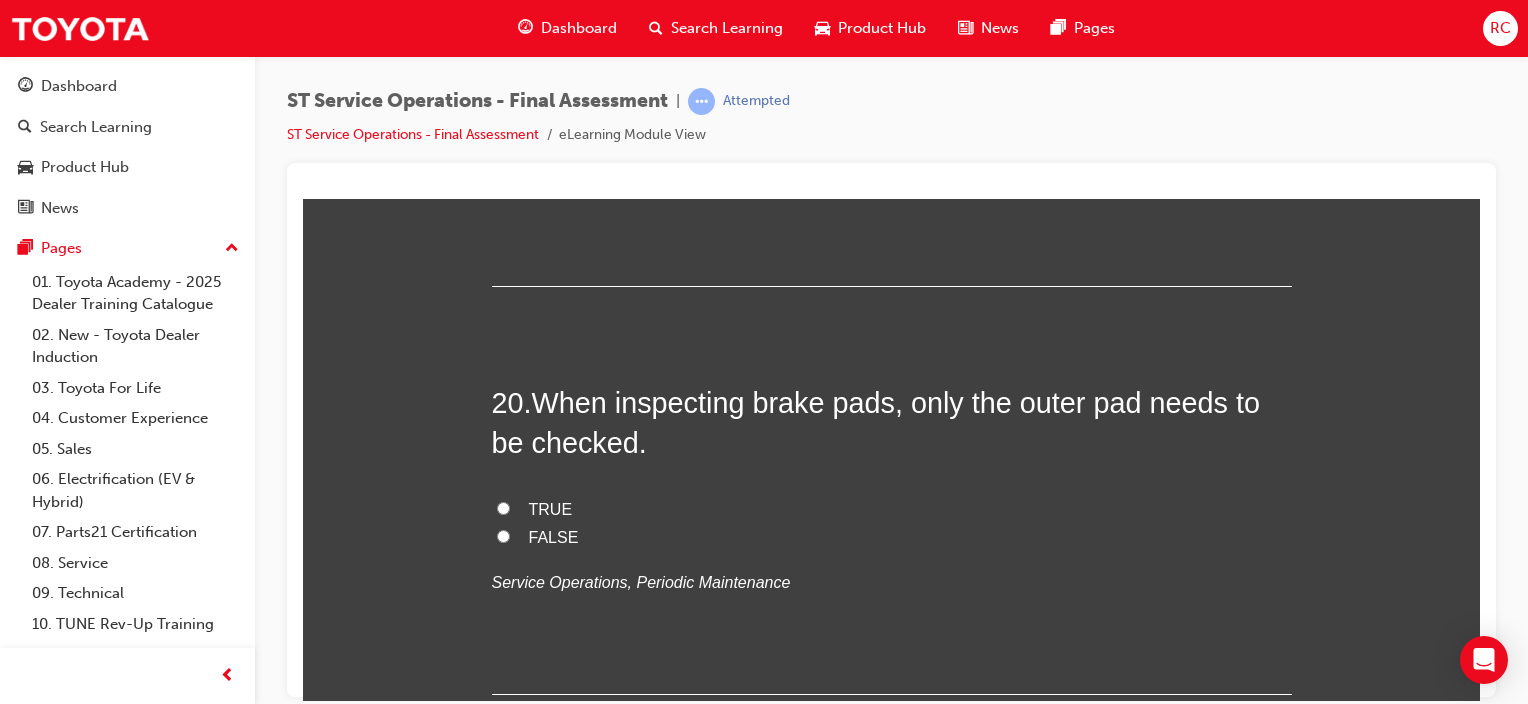 click on "FALSE" at bounding box center (554, 536) 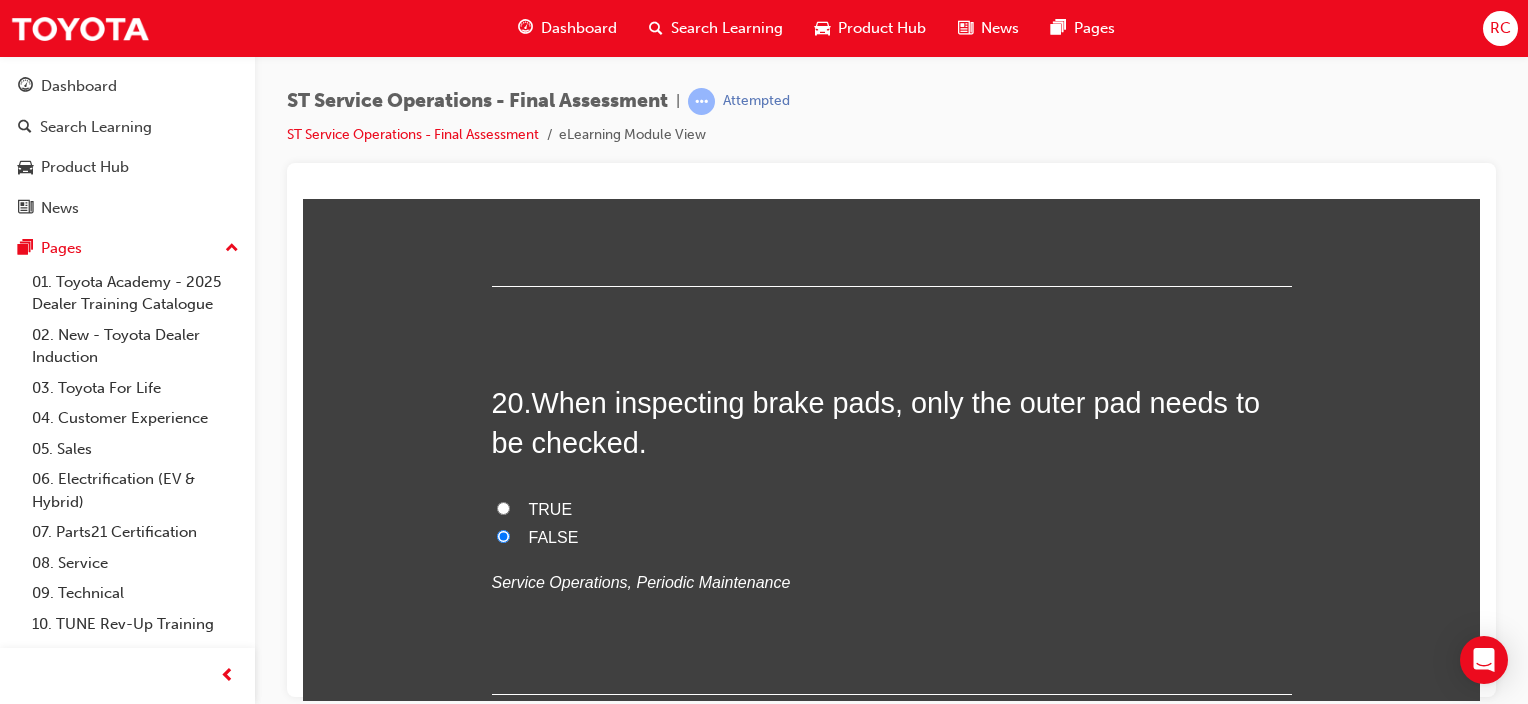 radio on "true" 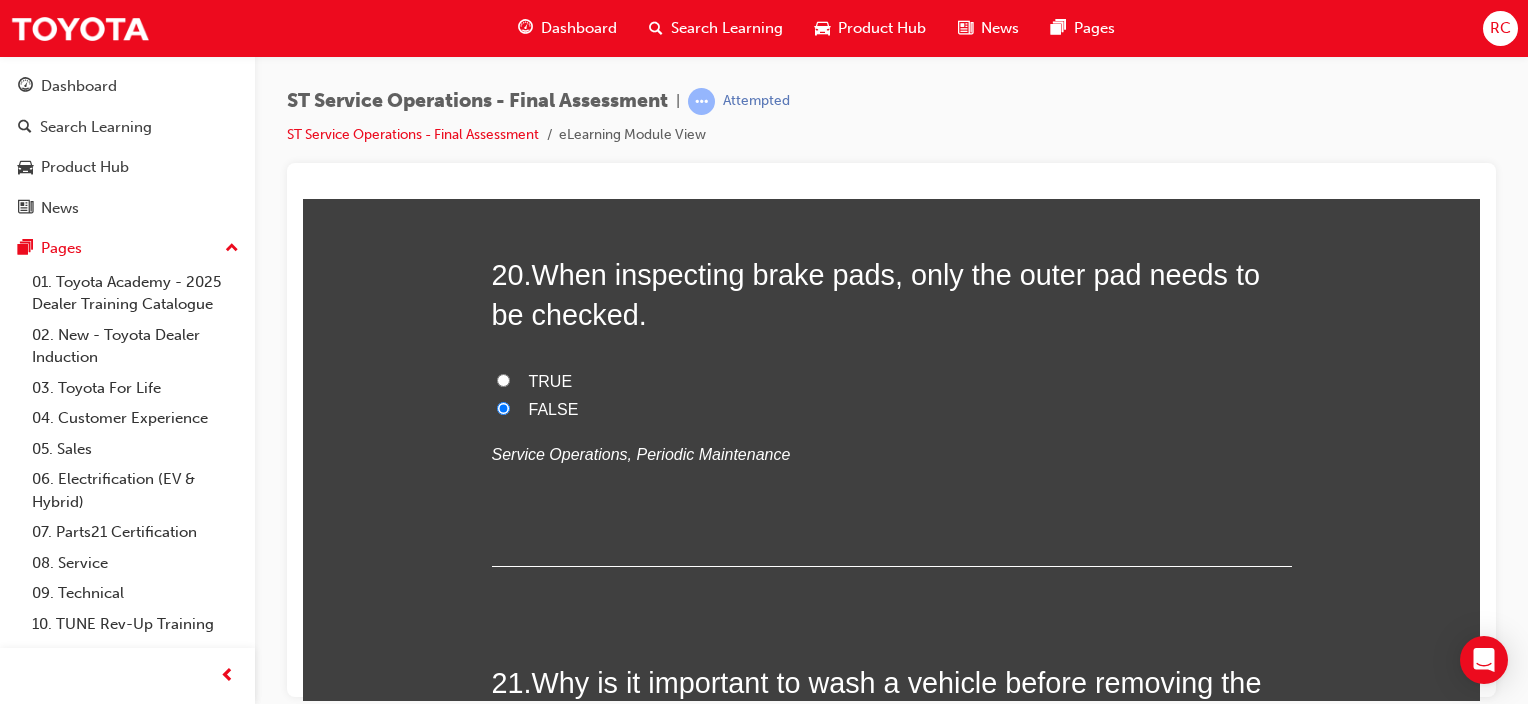 scroll, scrollTop: 9200, scrollLeft: 0, axis: vertical 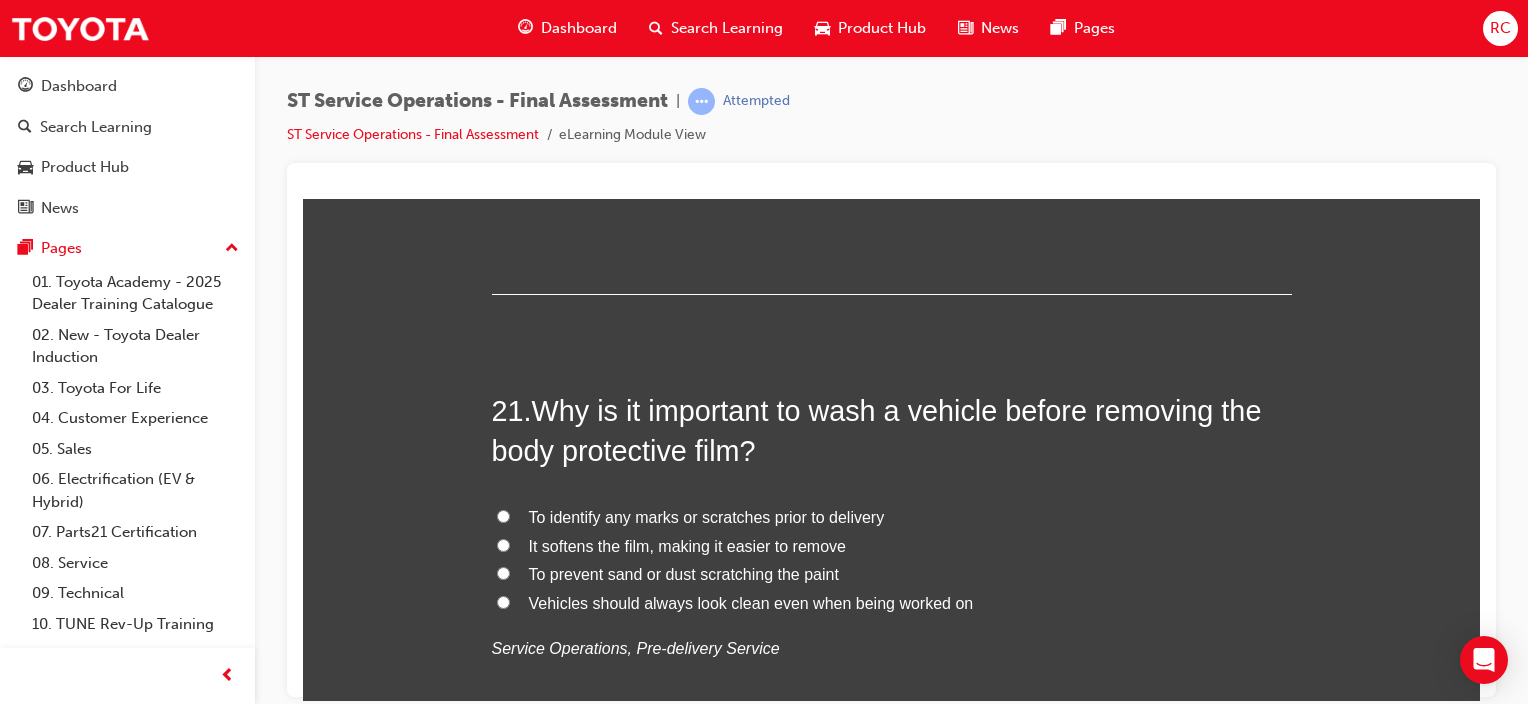 click on "To prevent sand or dust scratching the paint" at bounding box center (684, 573) 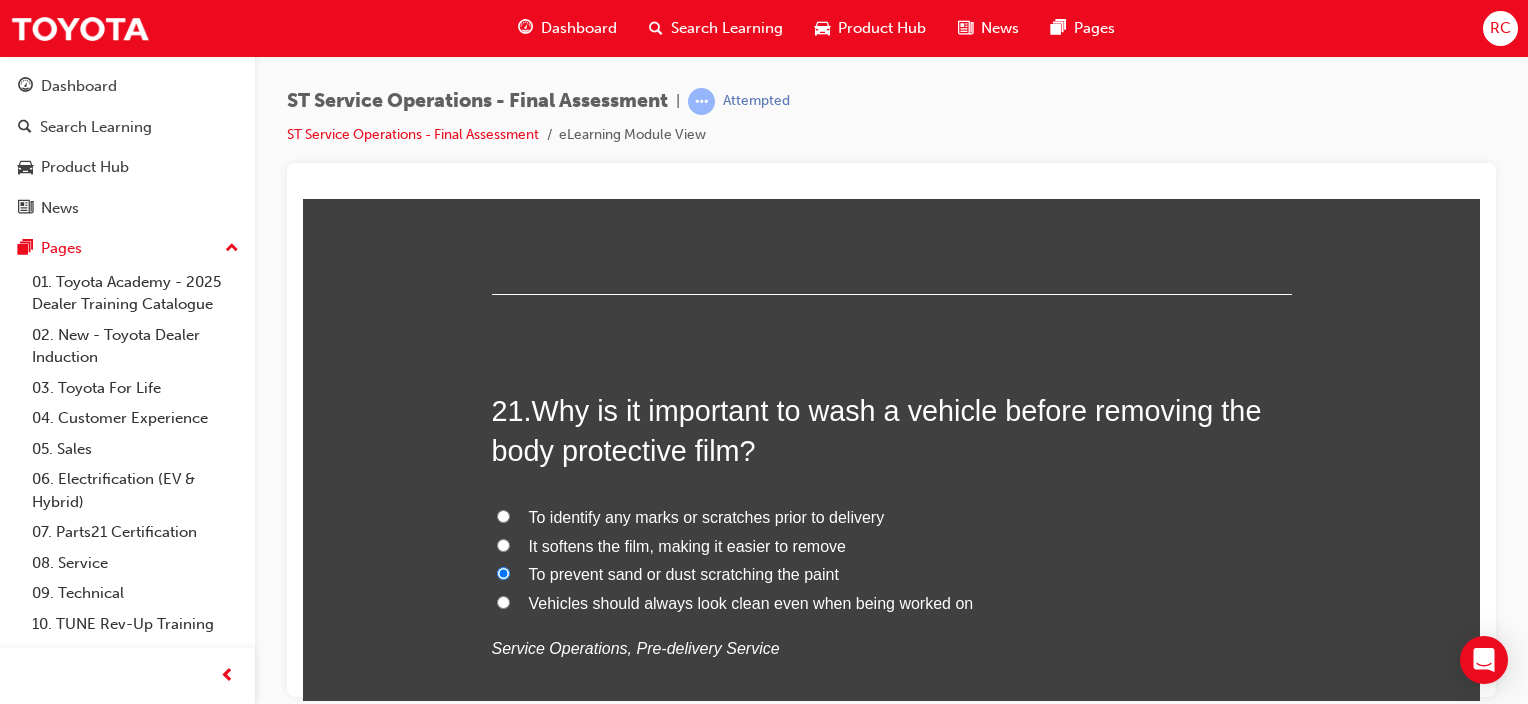 radio on "true" 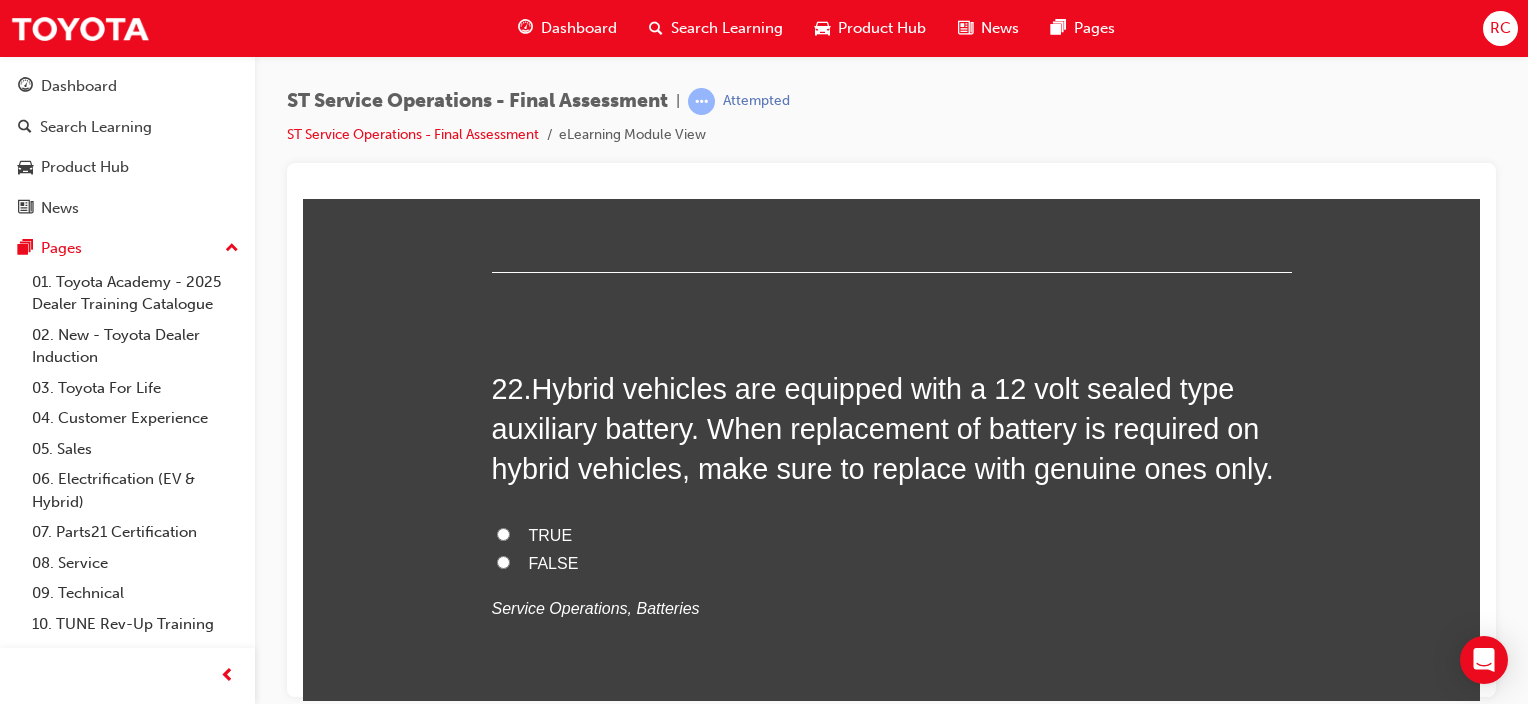 scroll, scrollTop: 9700, scrollLeft: 0, axis: vertical 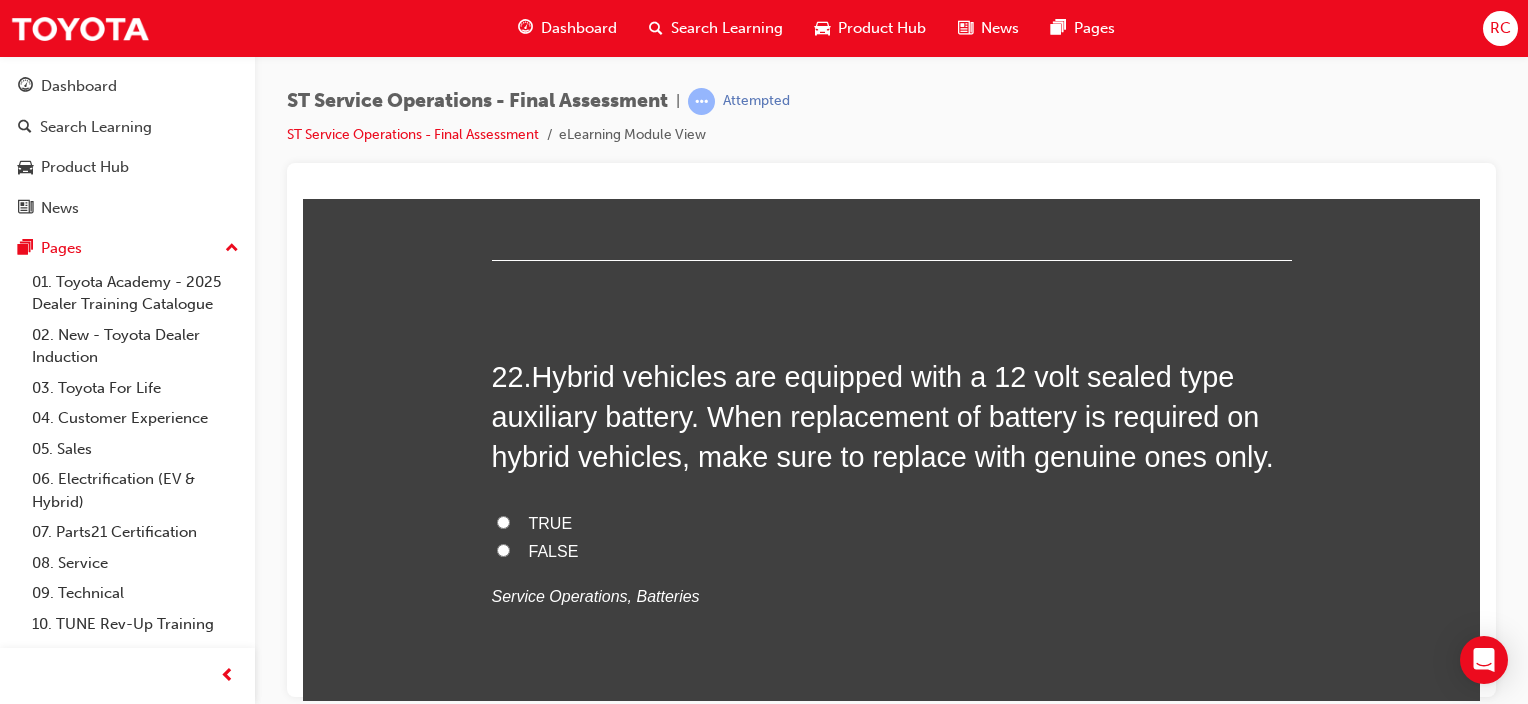 drag, startPoint x: 540, startPoint y: 517, endPoint x: 596, endPoint y: 525, distance: 56.568542 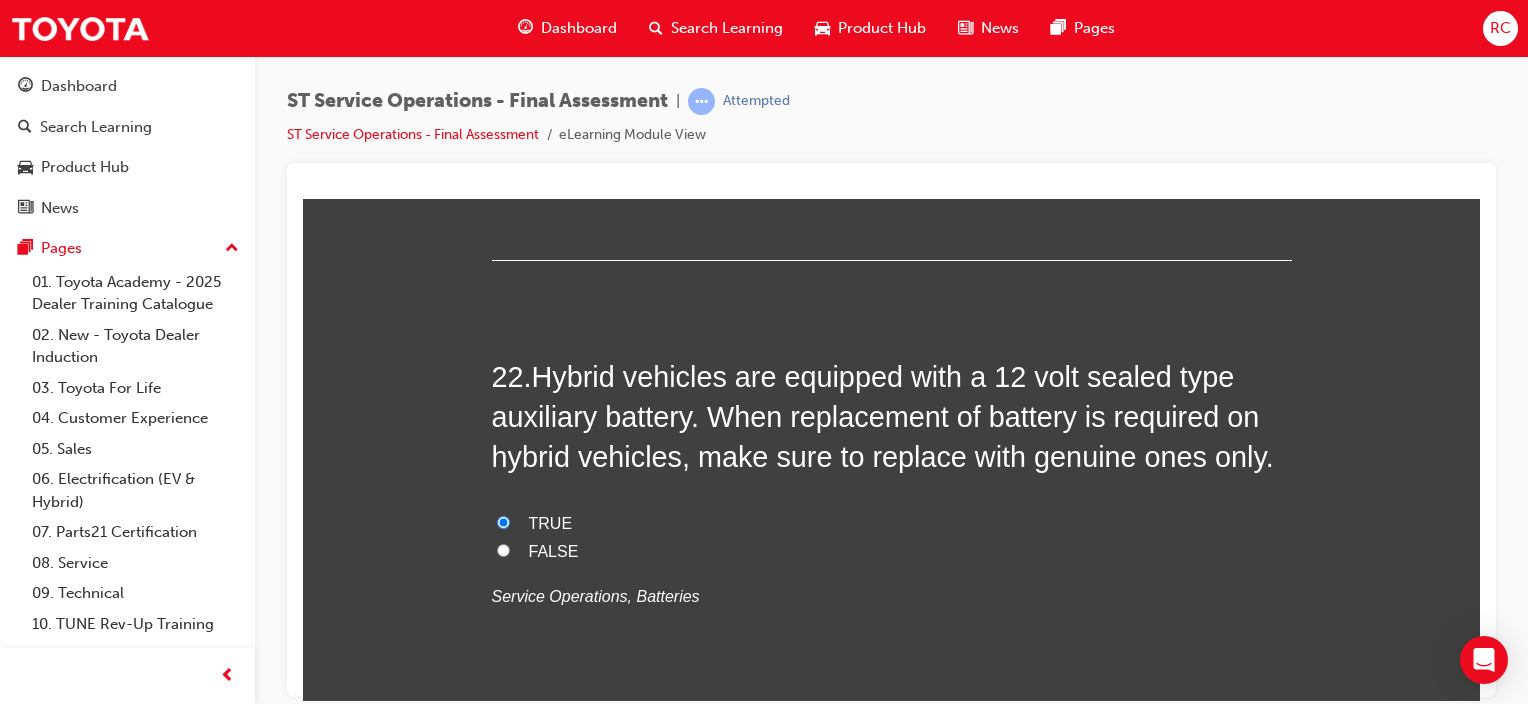 radio on "true" 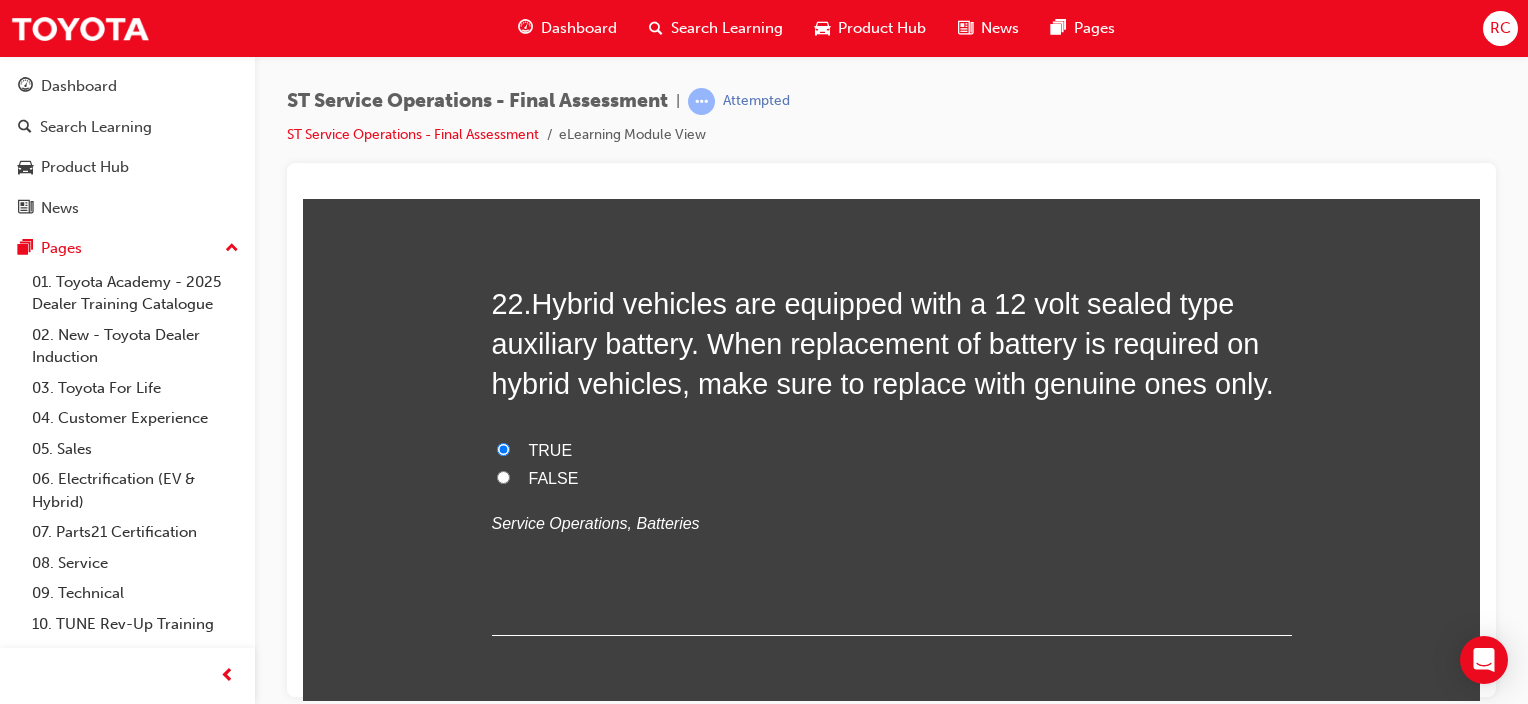 scroll, scrollTop: 10100, scrollLeft: 0, axis: vertical 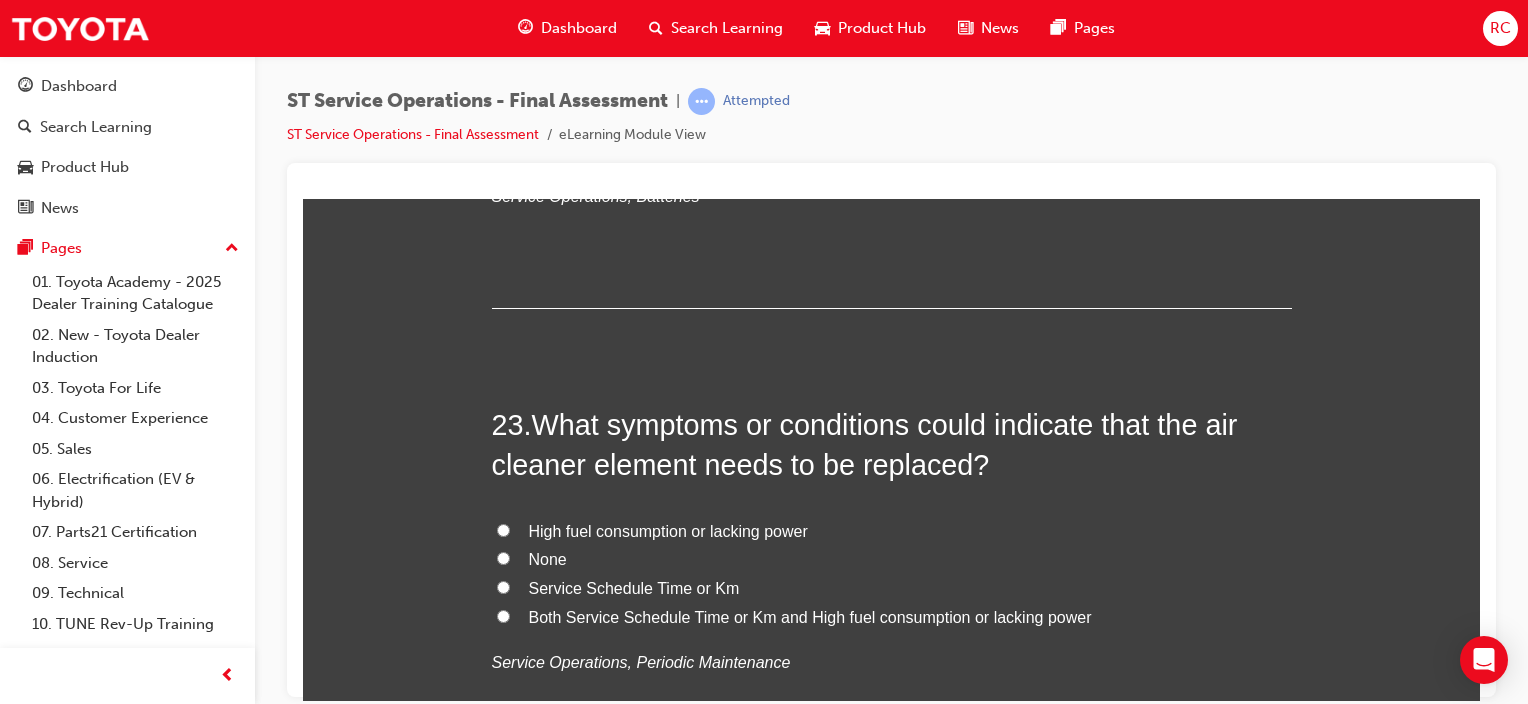 click on "Both Service Schedule Time or Km and High fuel consumption or lacking power" at bounding box center [810, 616] 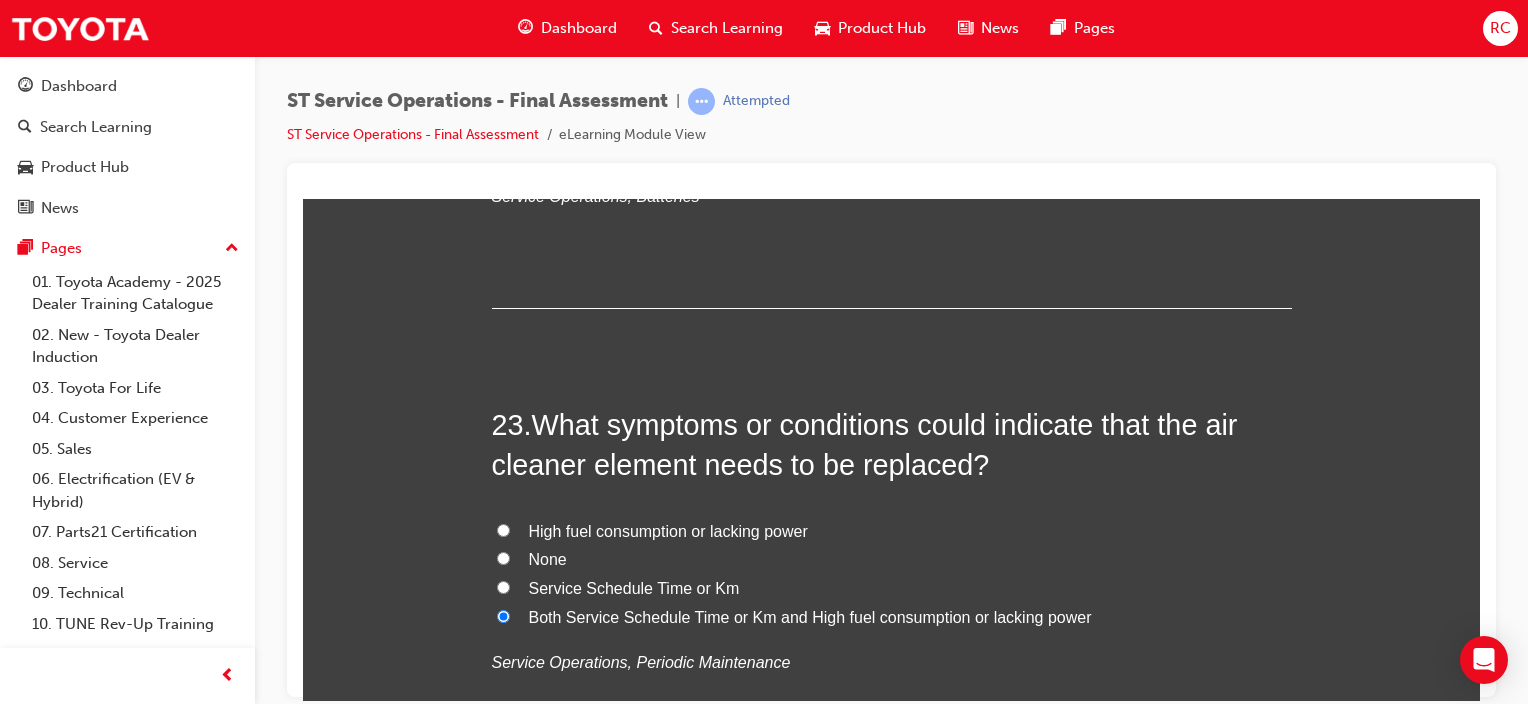 radio on "true" 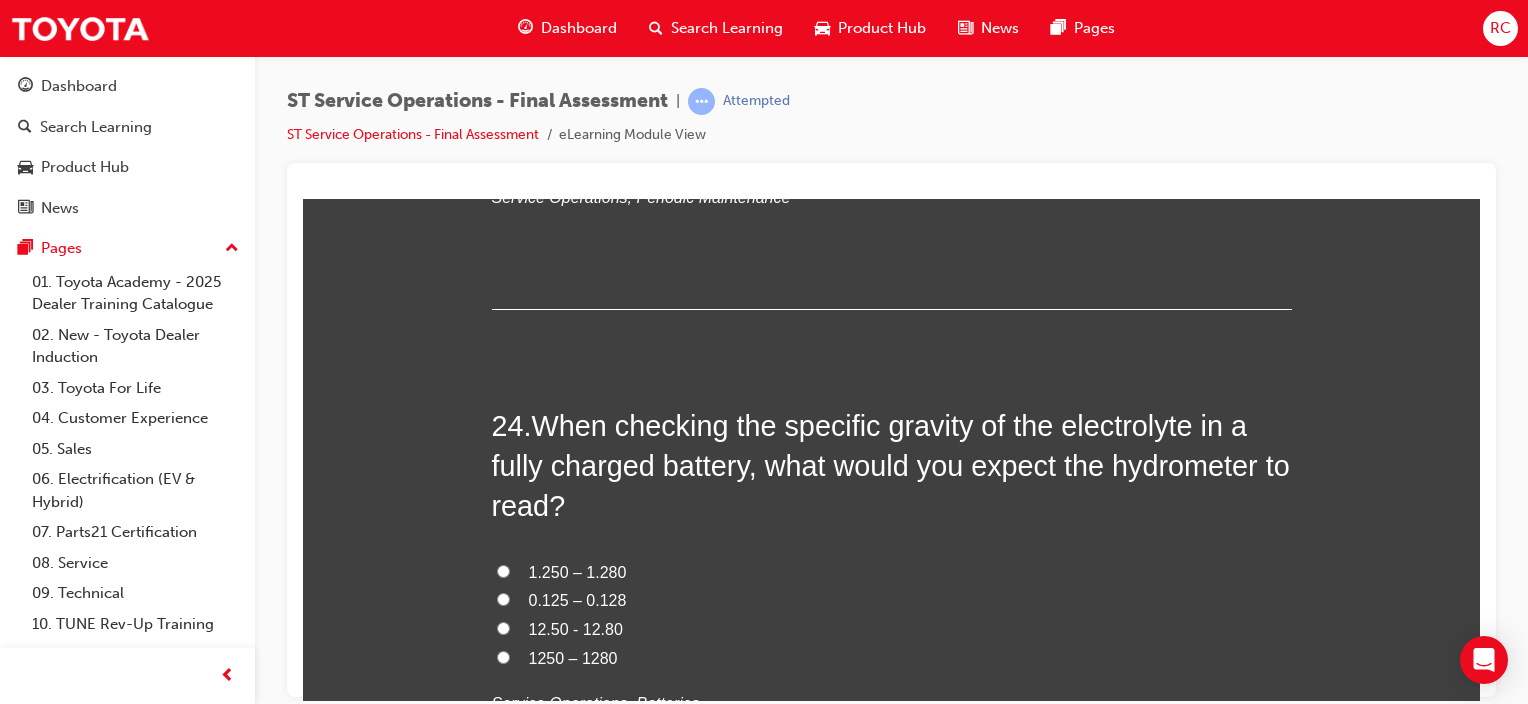 scroll, scrollTop: 10600, scrollLeft: 0, axis: vertical 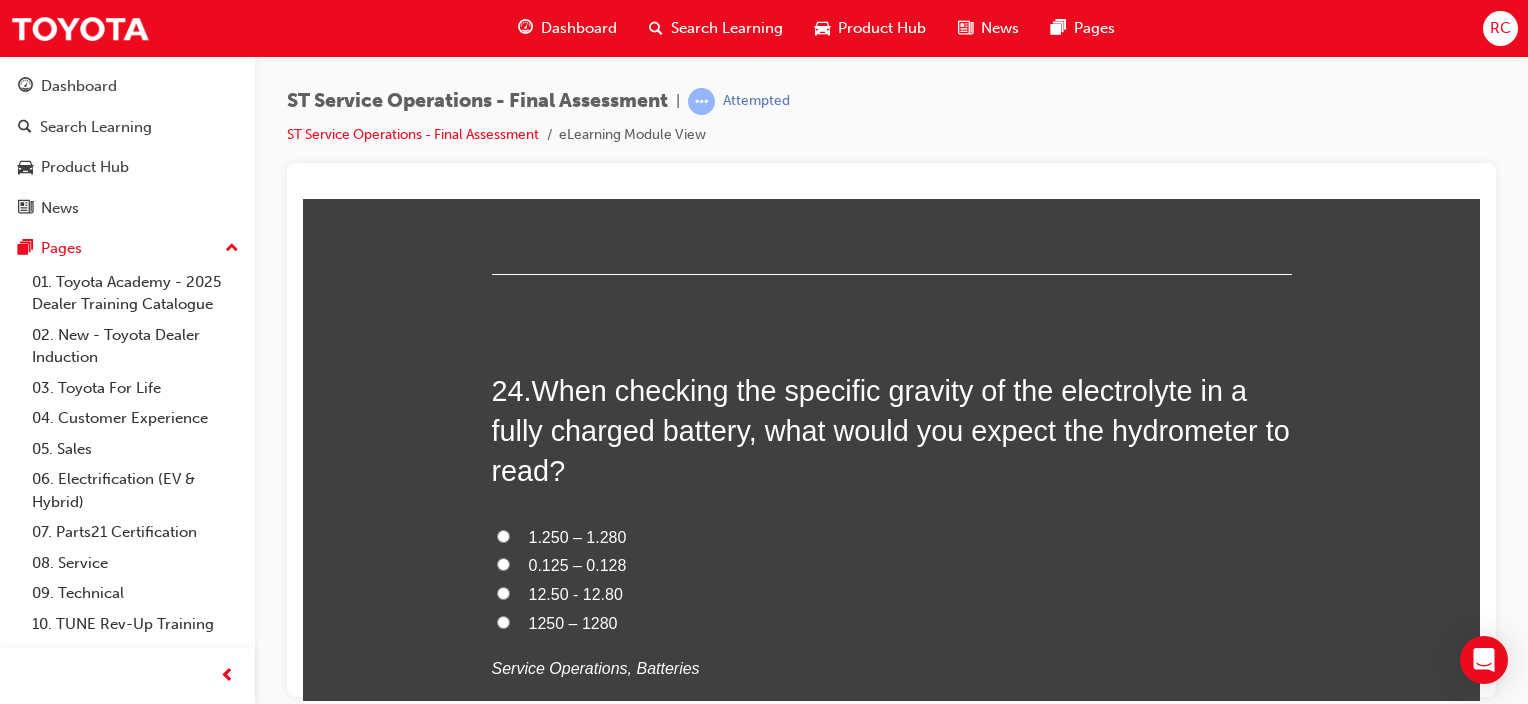 click on "0.125 – 0.128" at bounding box center (578, 564) 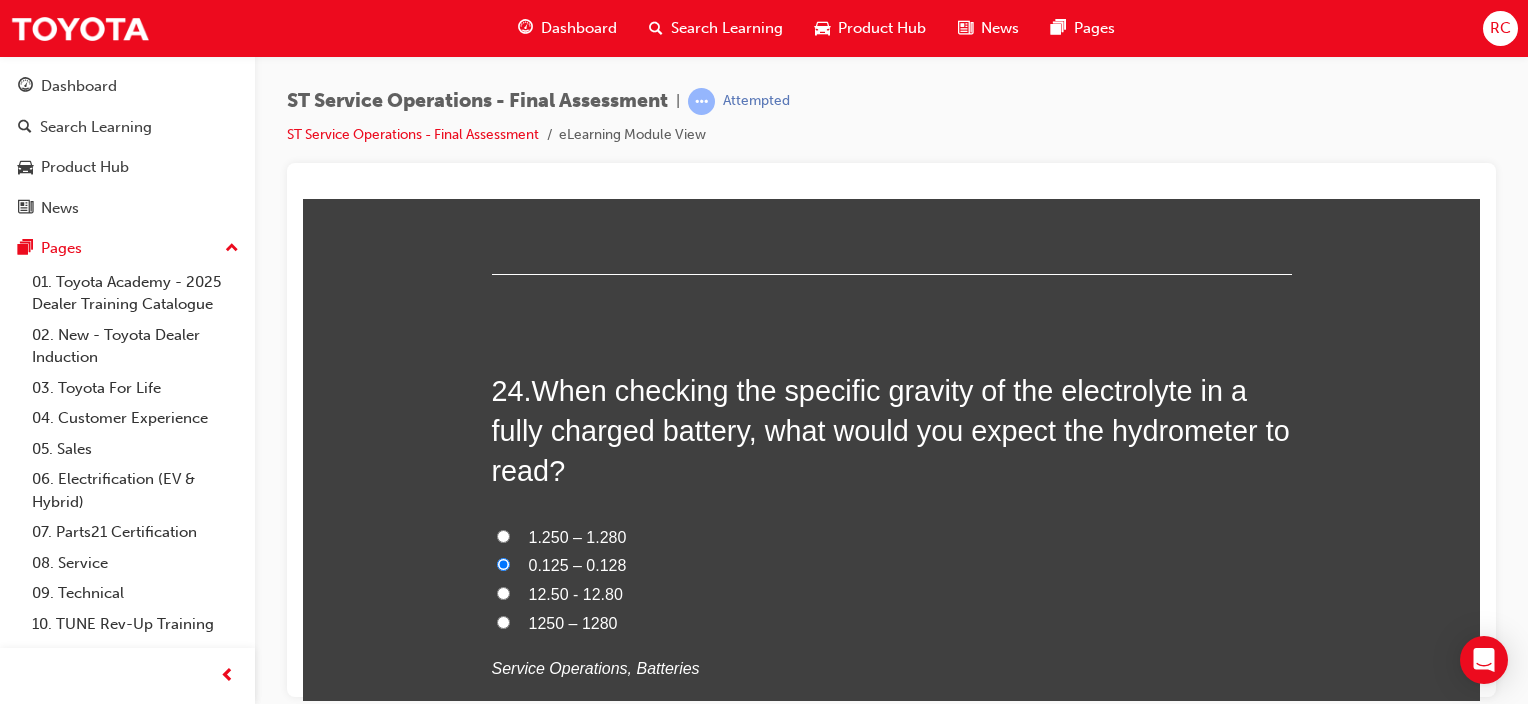 radio on "true" 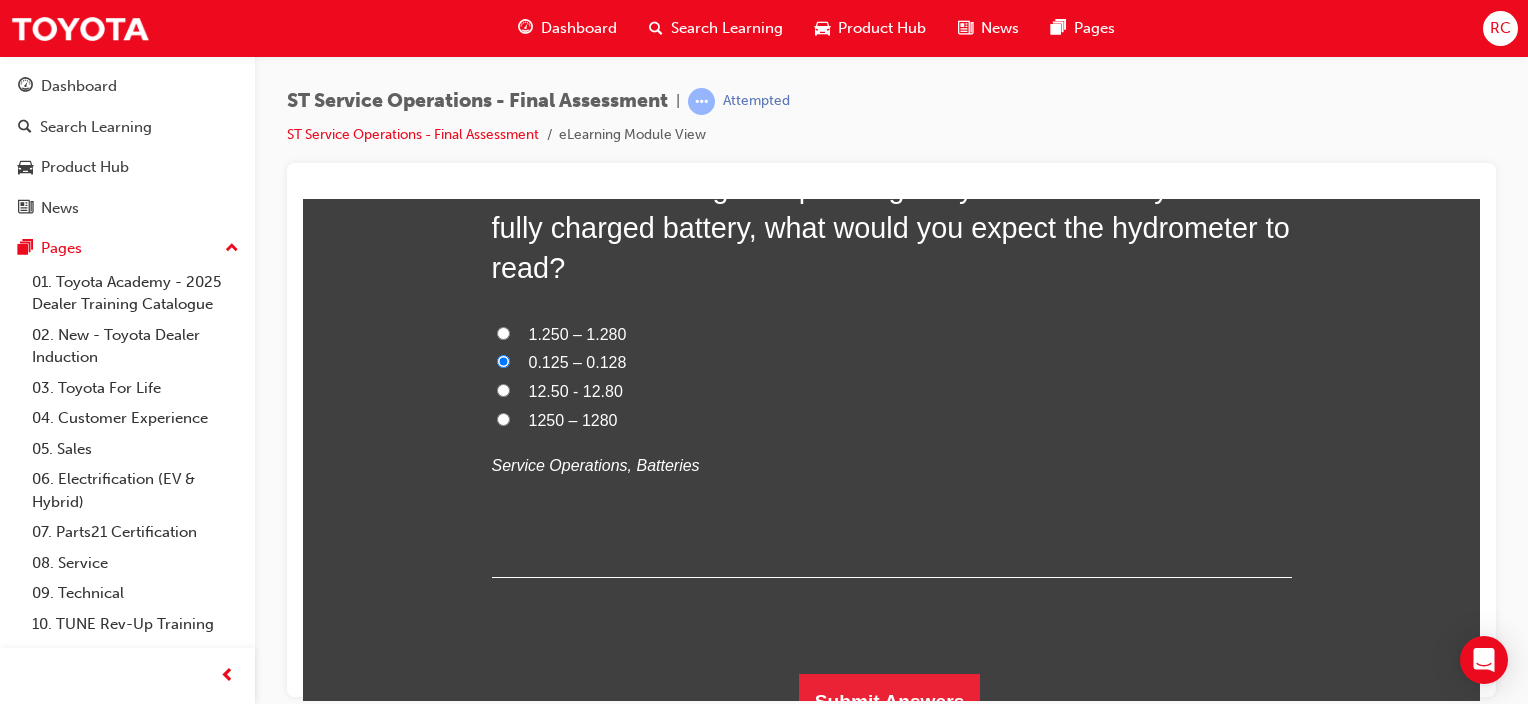 scroll, scrollTop: 10825, scrollLeft: 0, axis: vertical 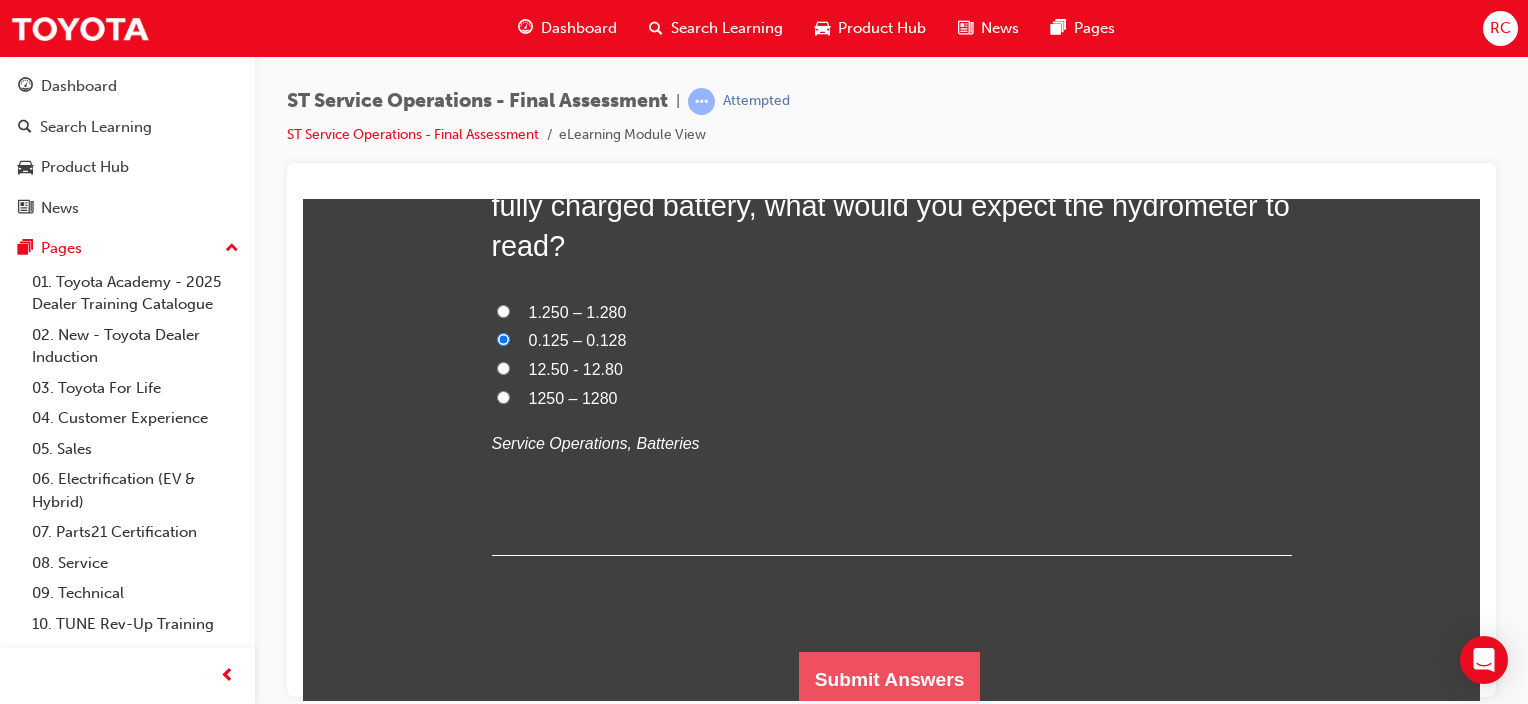 click on "Submit Answers" at bounding box center [890, 679] 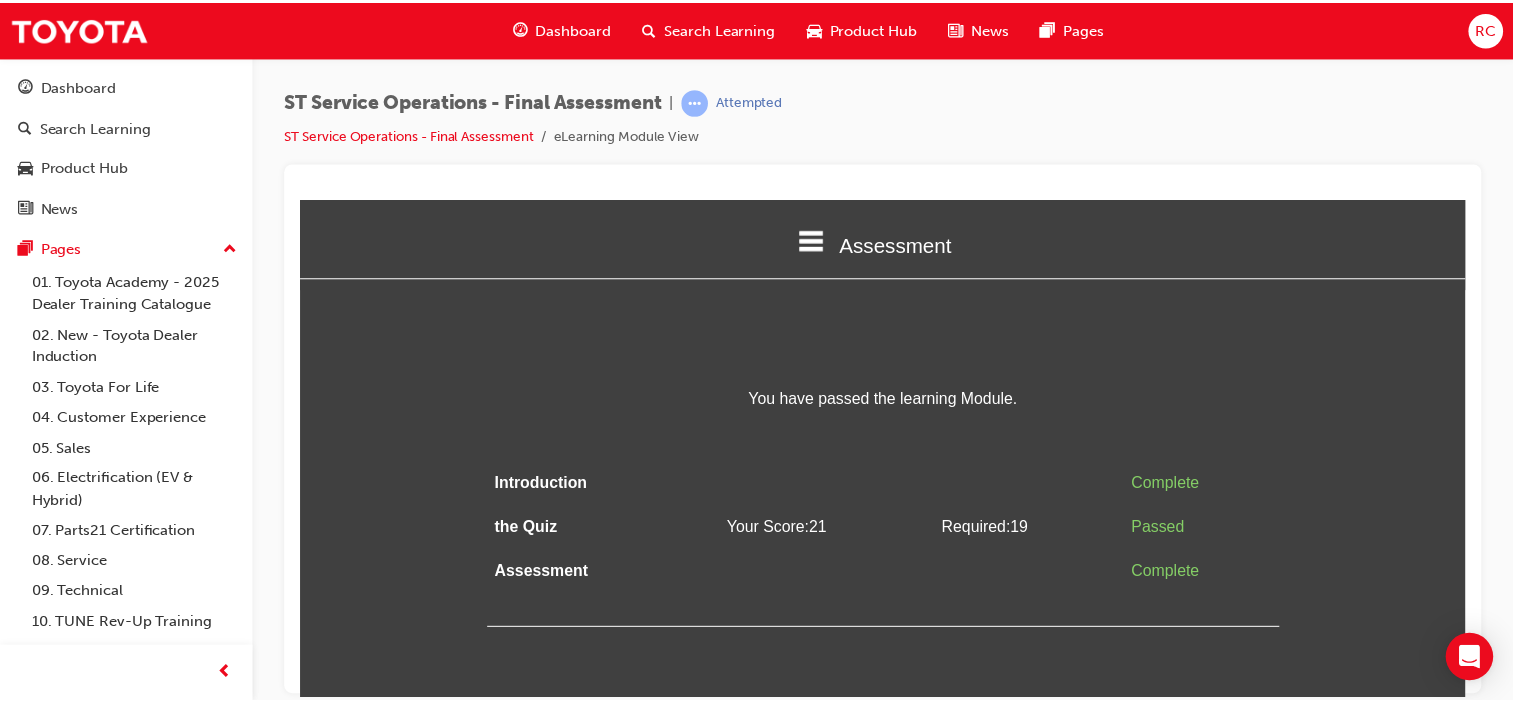 scroll, scrollTop: 0, scrollLeft: 0, axis: both 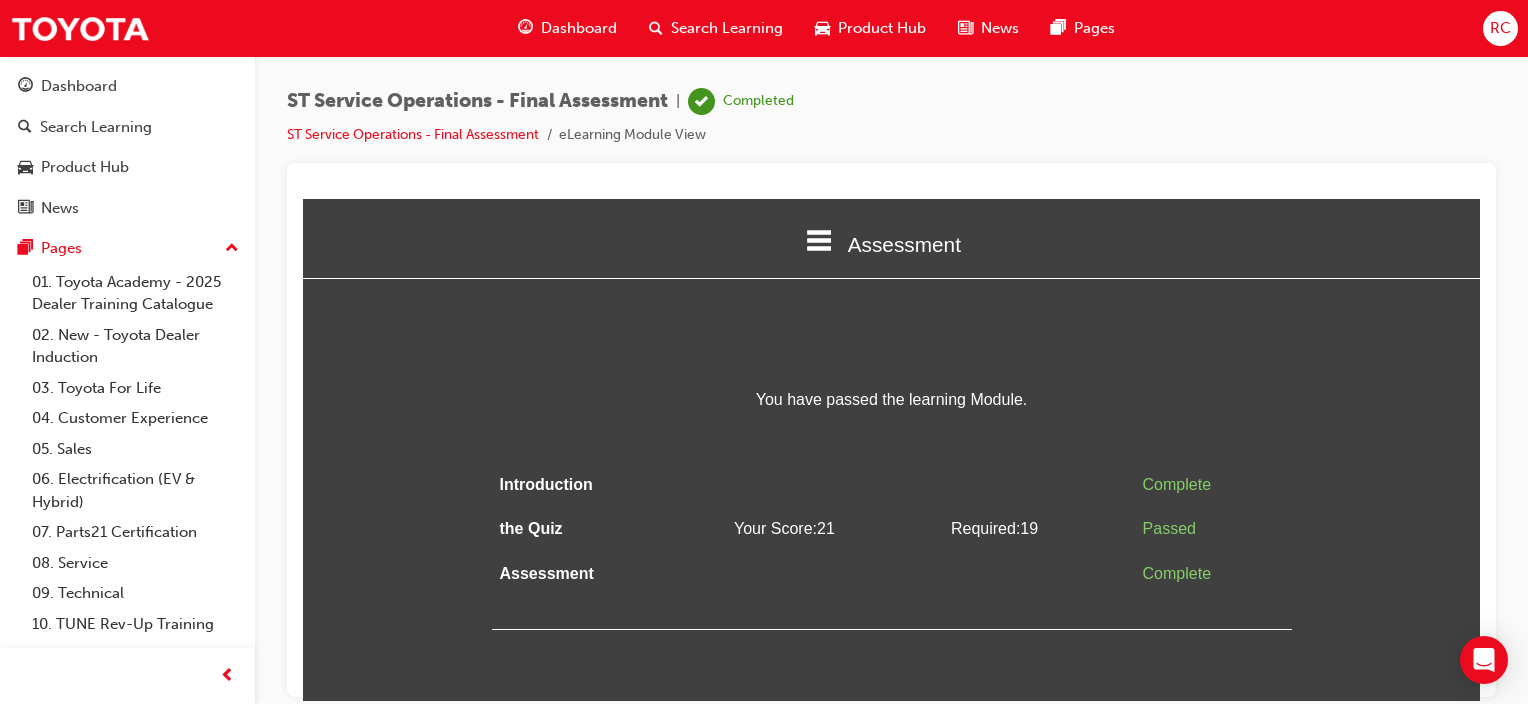 click on "Search Learning" at bounding box center [716, 28] 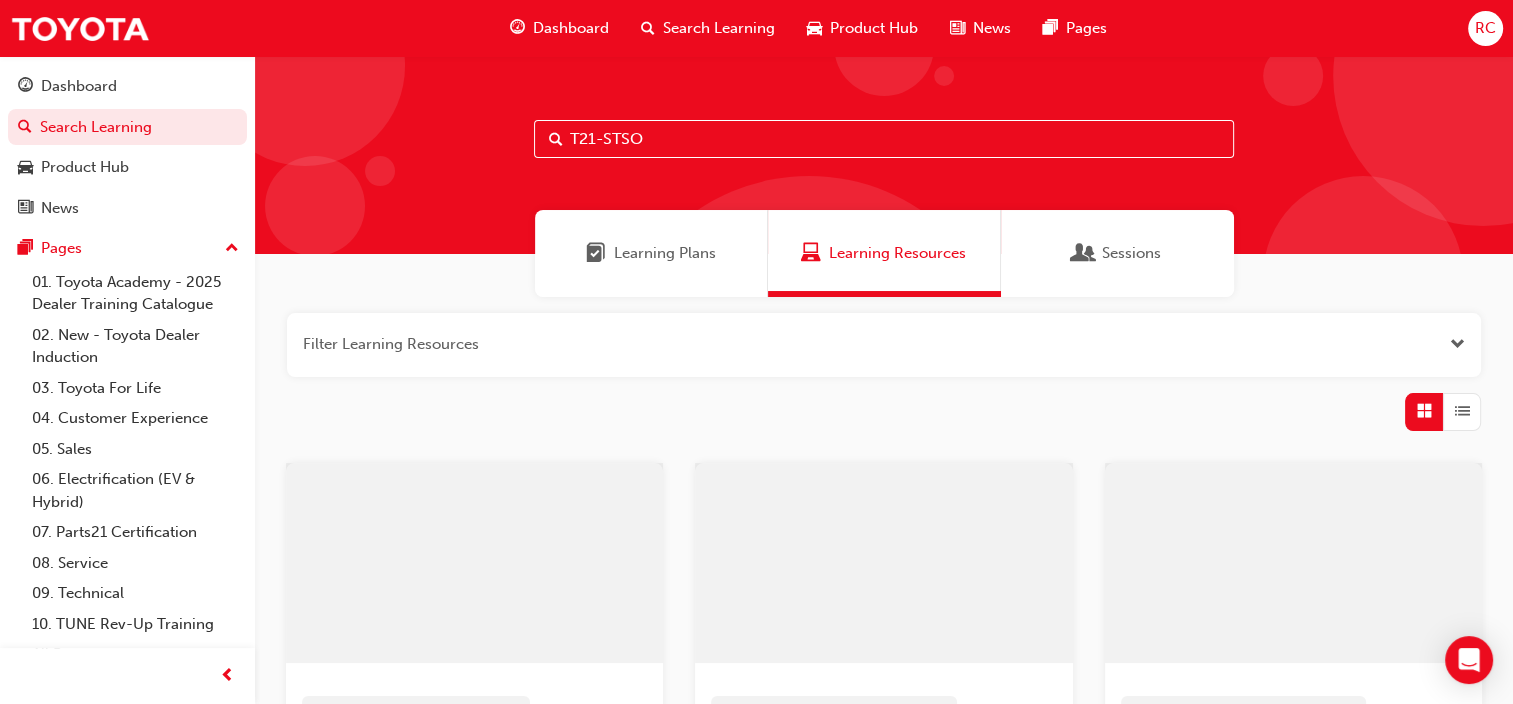 drag, startPoint x: 683, startPoint y: 142, endPoint x: 509, endPoint y: 131, distance: 174.34735 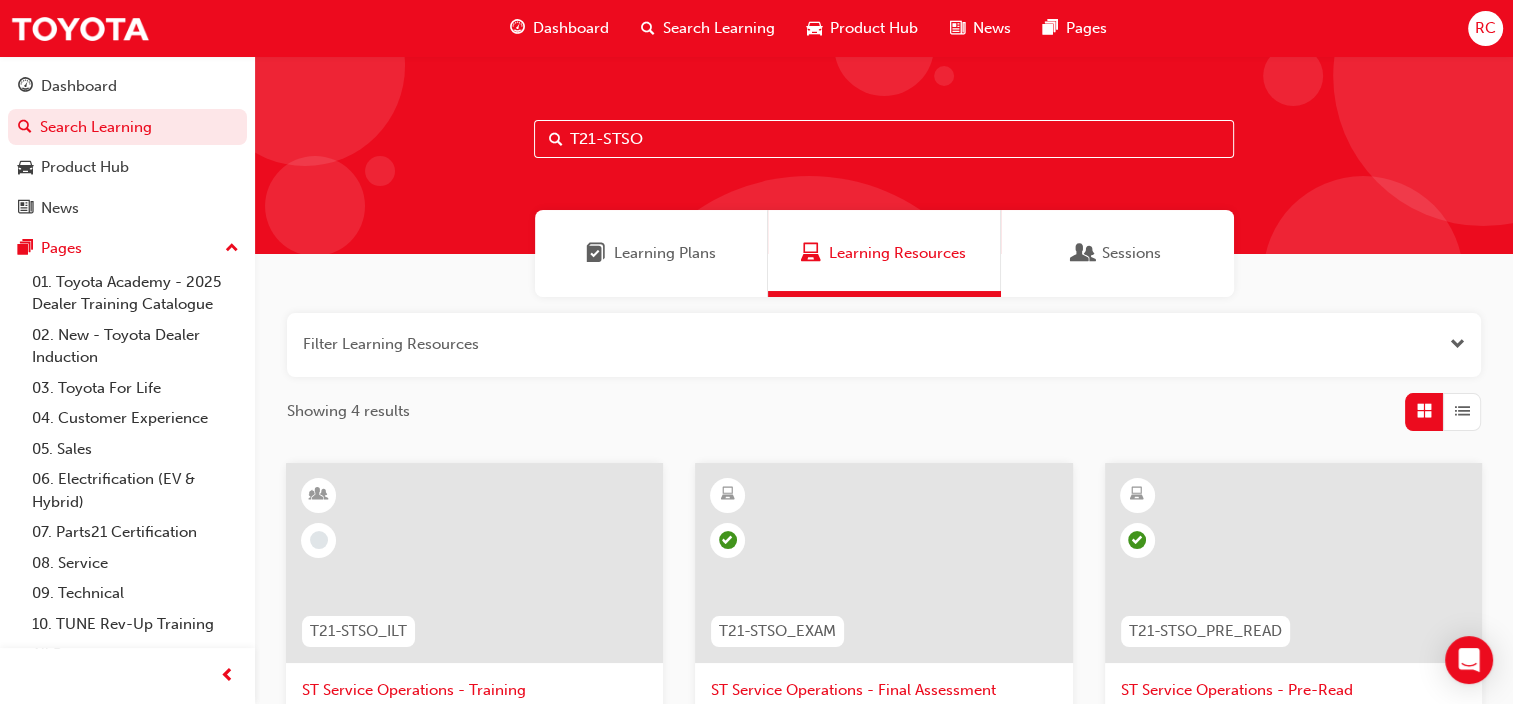 paste on "CHS" 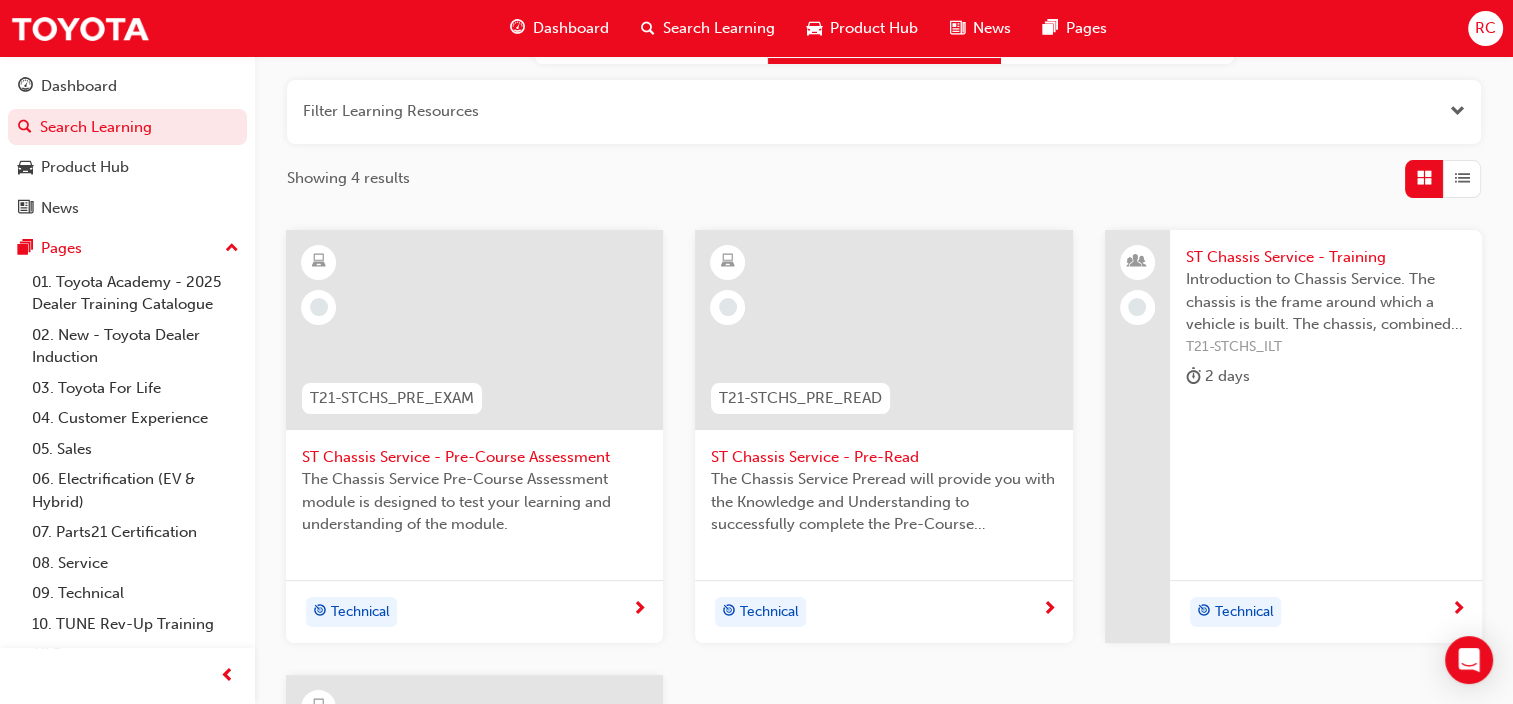 scroll, scrollTop: 300, scrollLeft: 0, axis: vertical 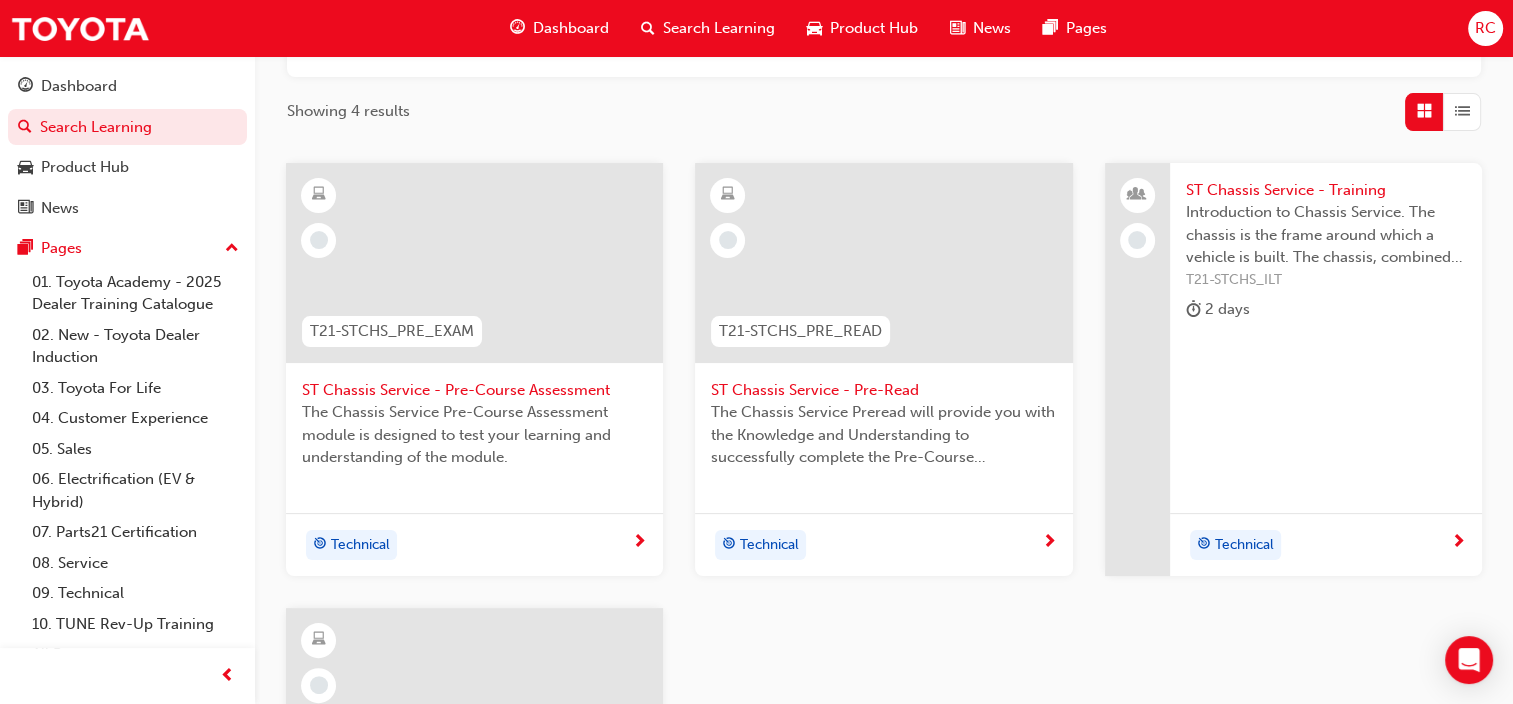 type on "T21-STCHS" 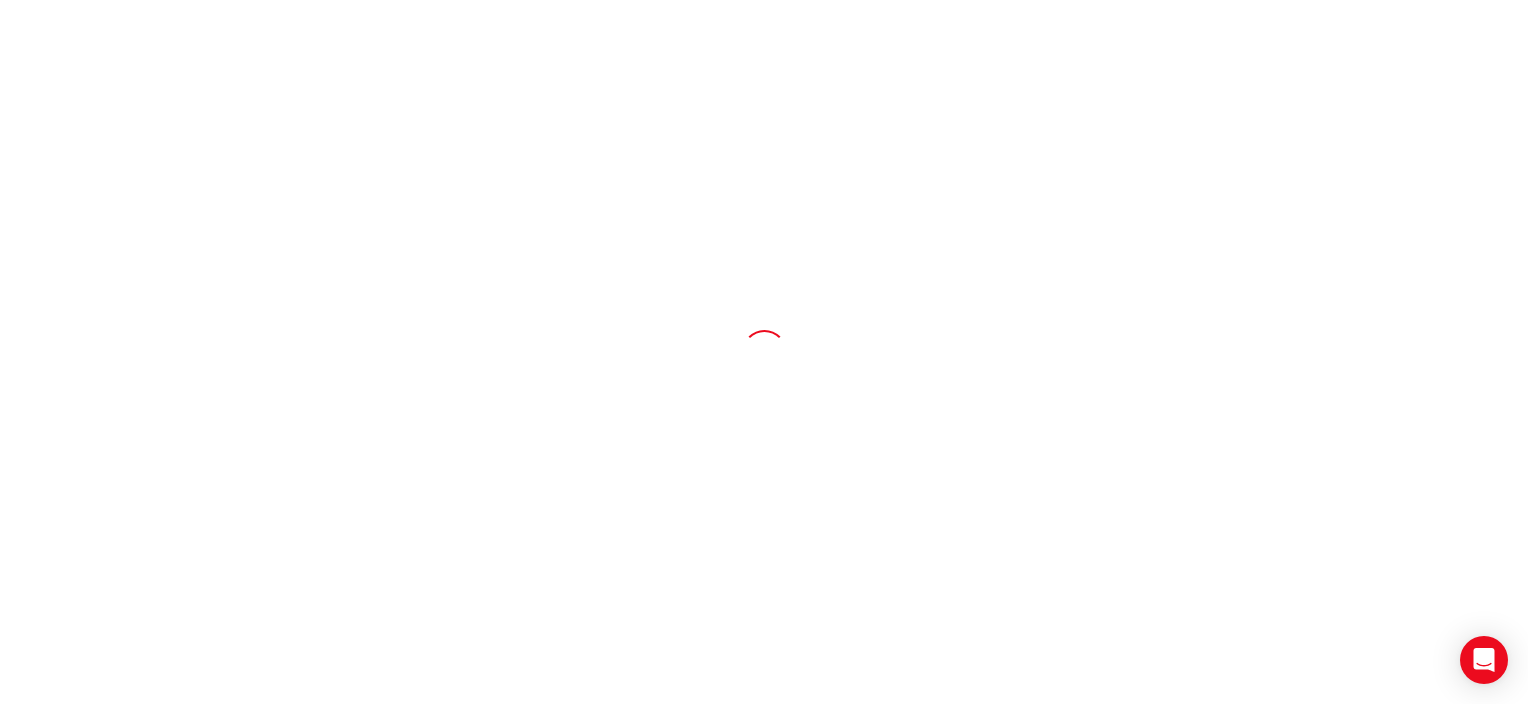 scroll, scrollTop: 0, scrollLeft: 0, axis: both 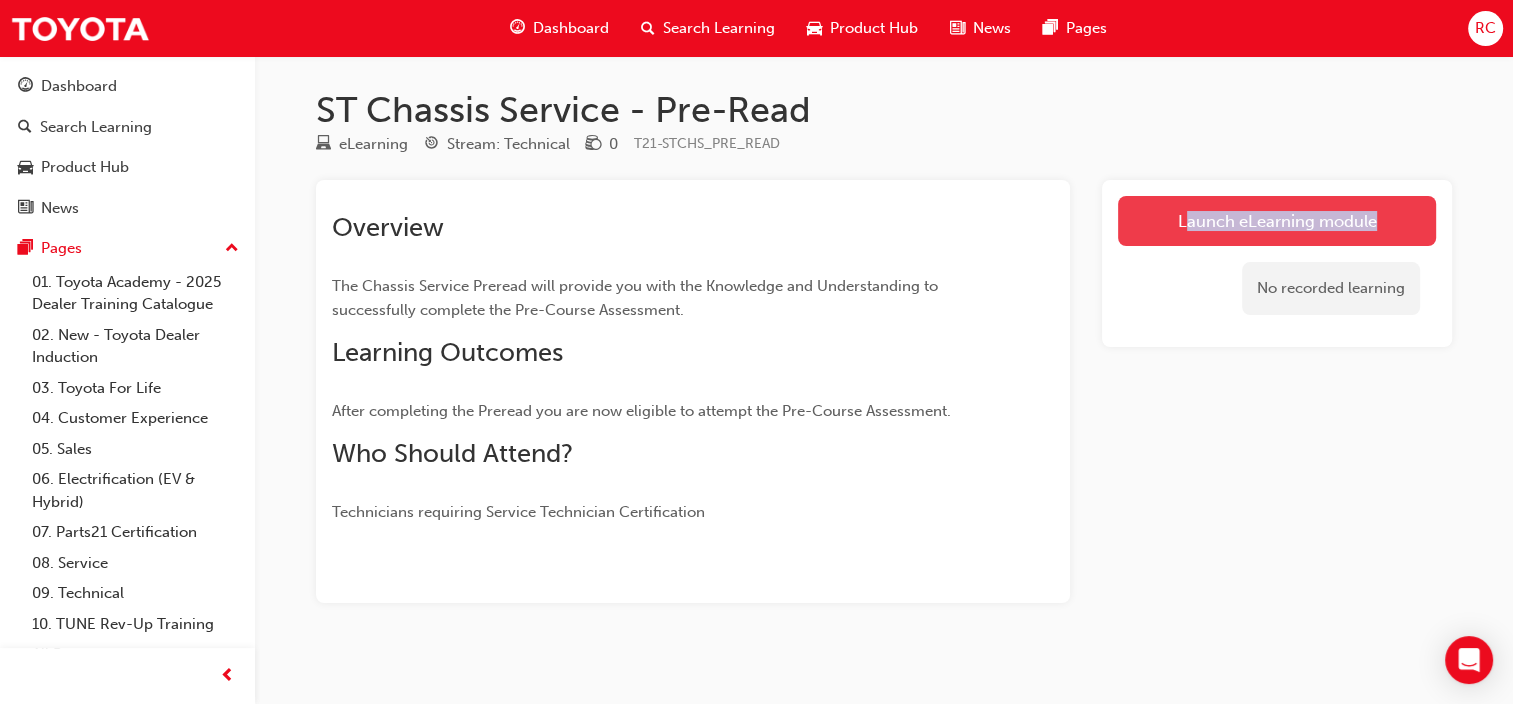 click on "Launch eLearning module No recorded learning" at bounding box center (1277, 263) 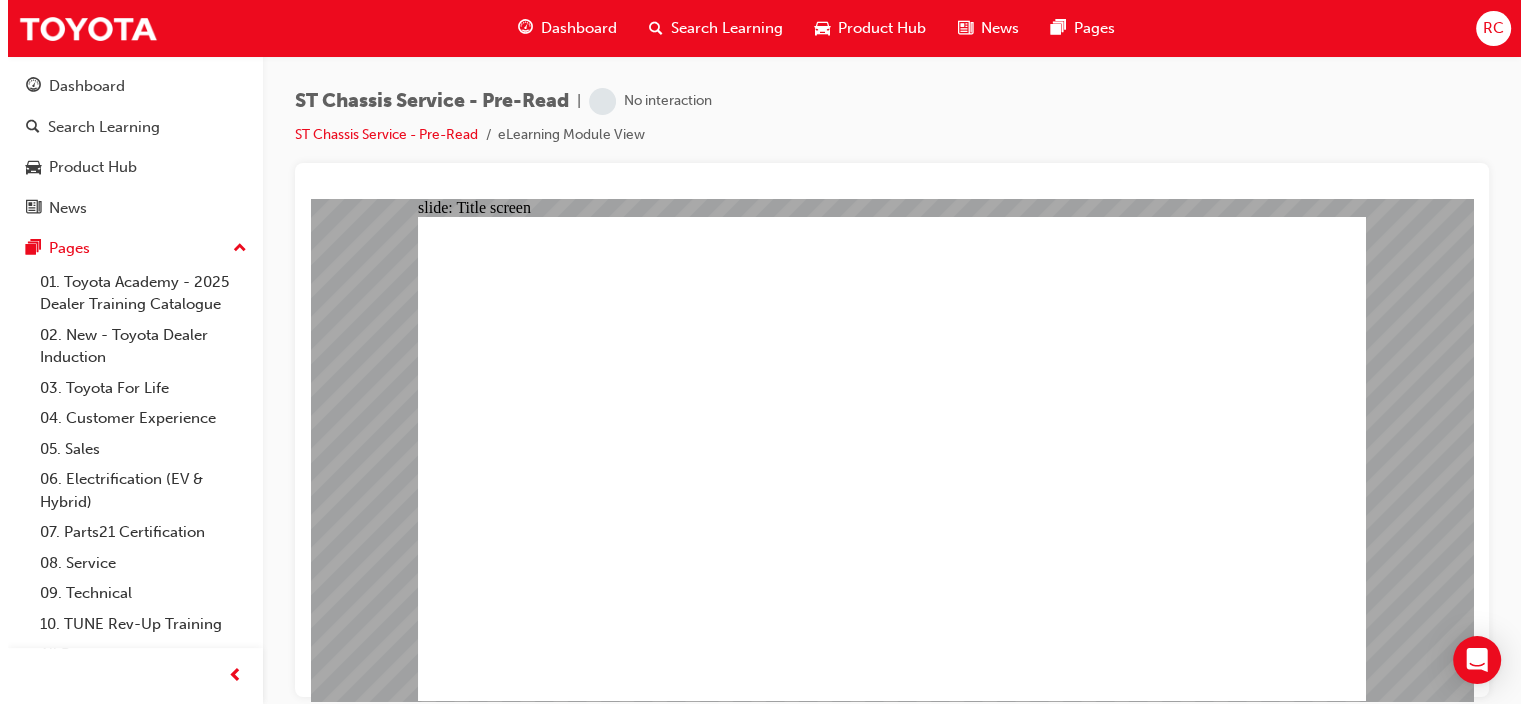 scroll, scrollTop: 0, scrollLeft: 0, axis: both 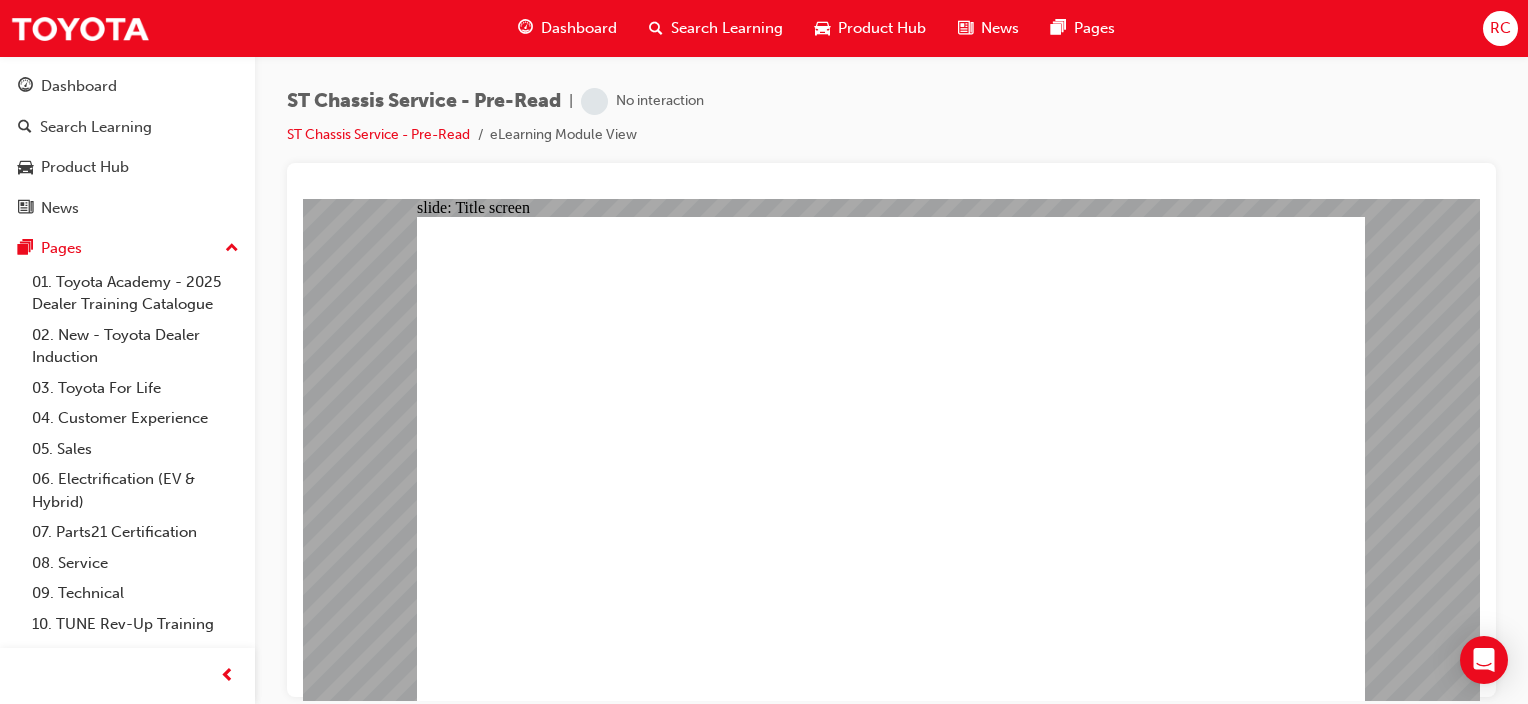 click 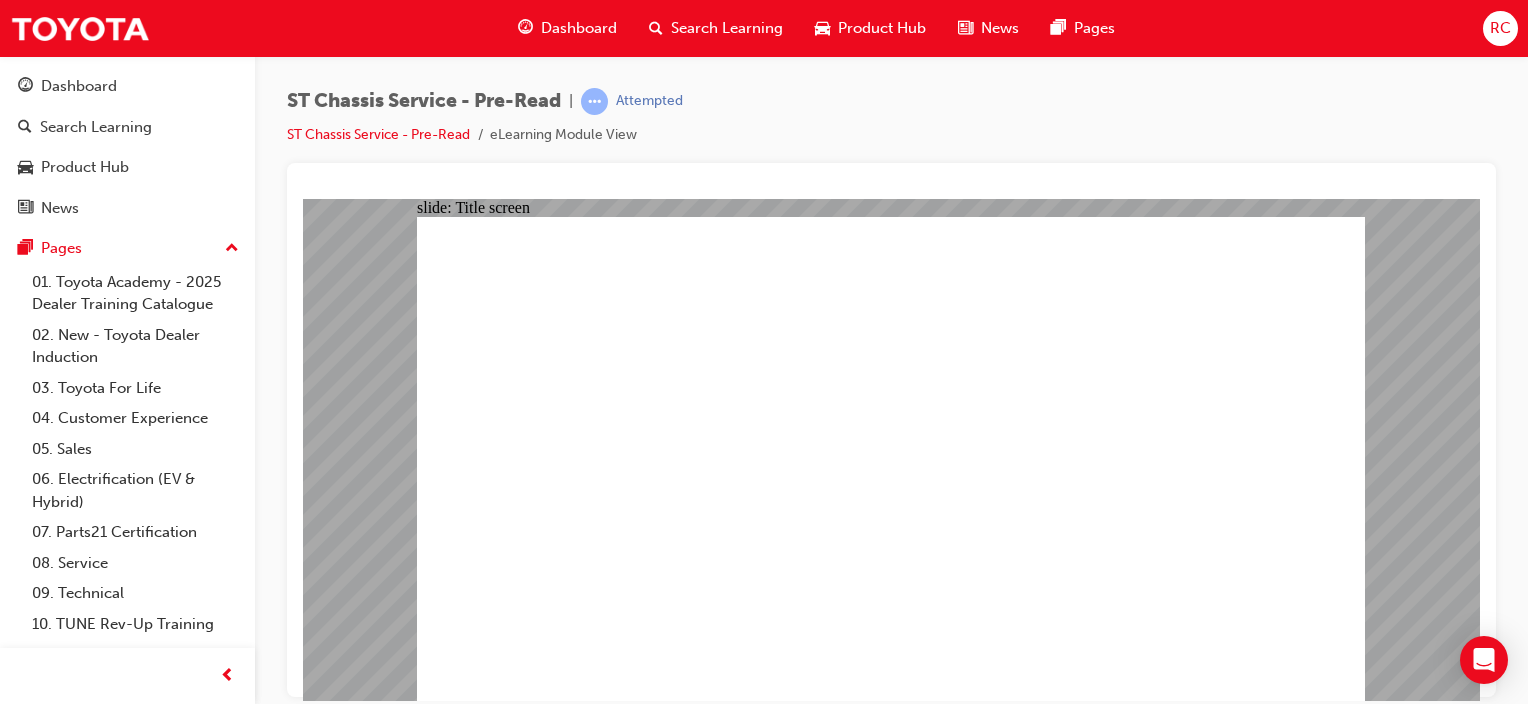 click 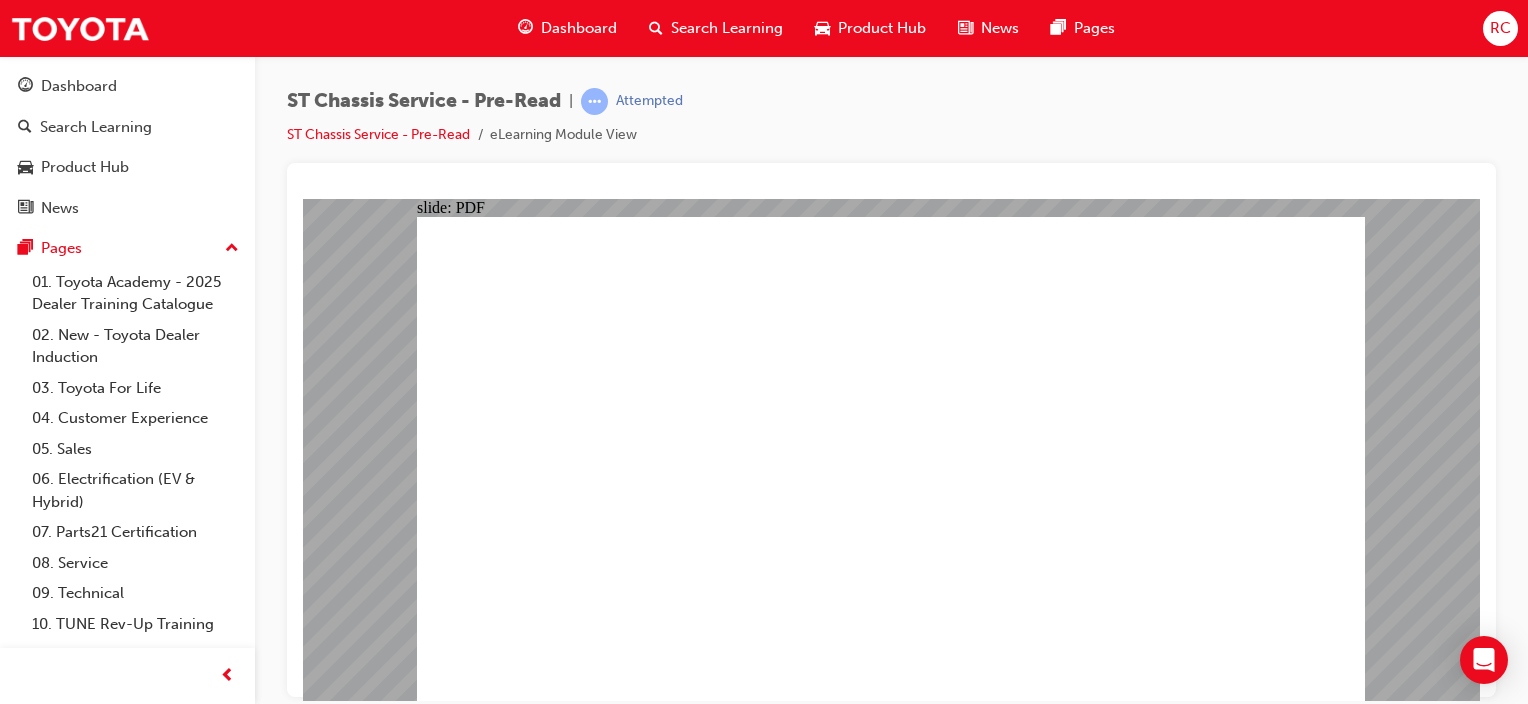 click 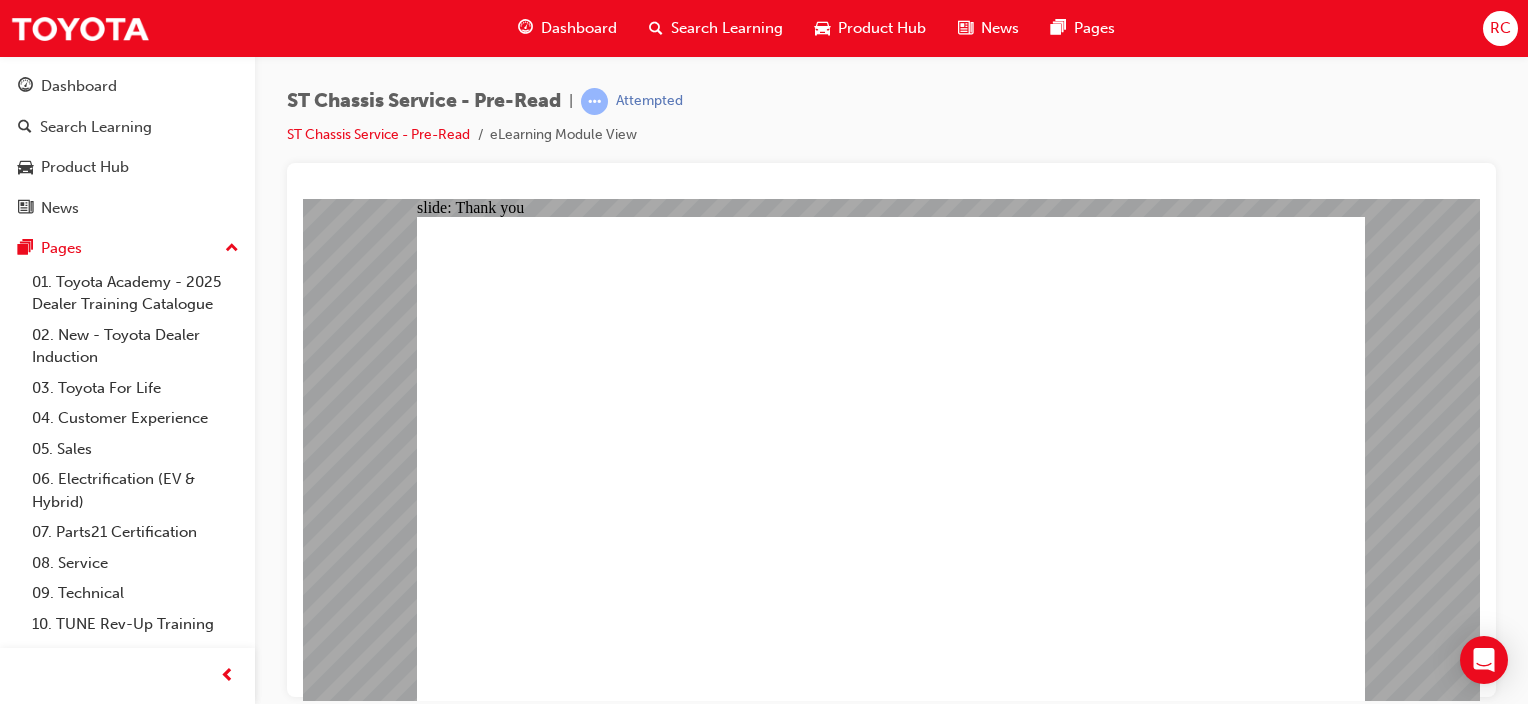 click 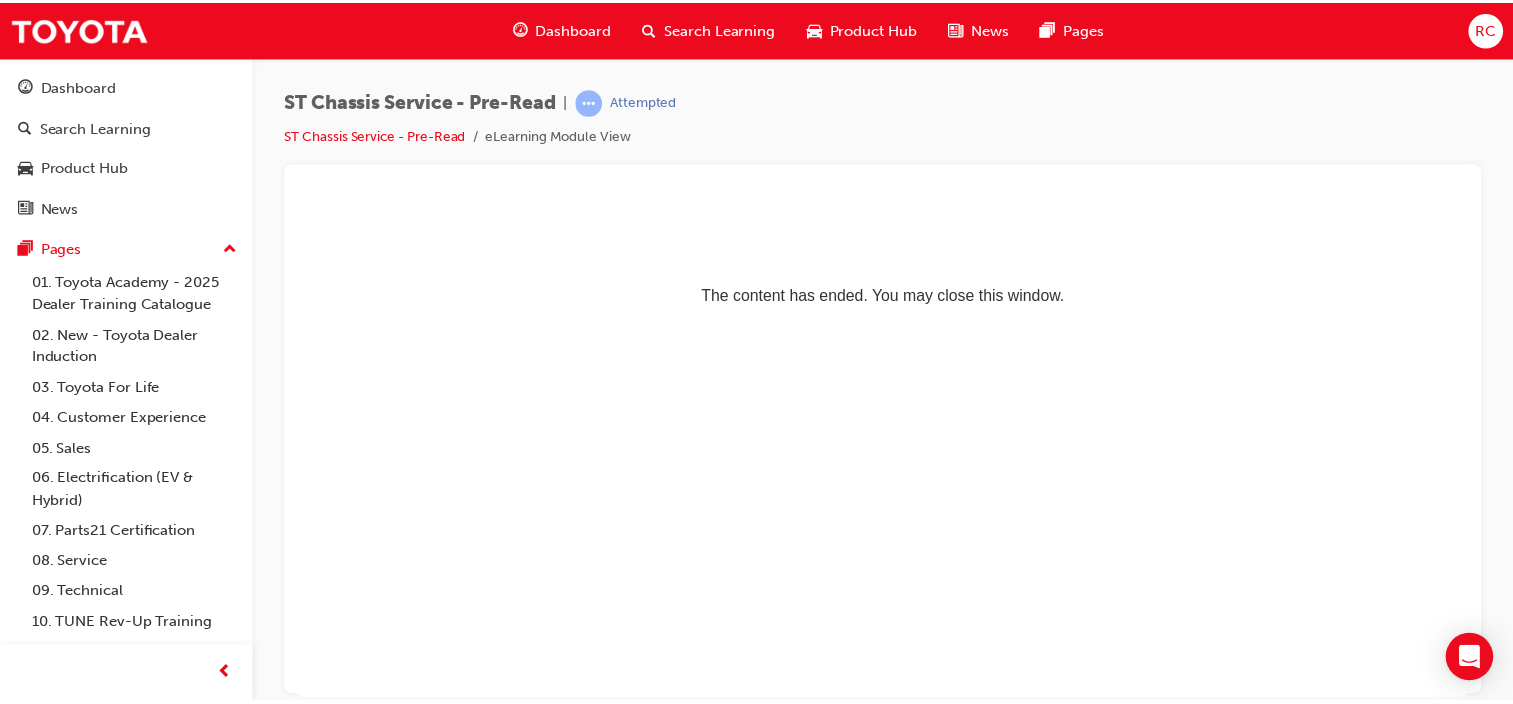 scroll, scrollTop: 0, scrollLeft: 0, axis: both 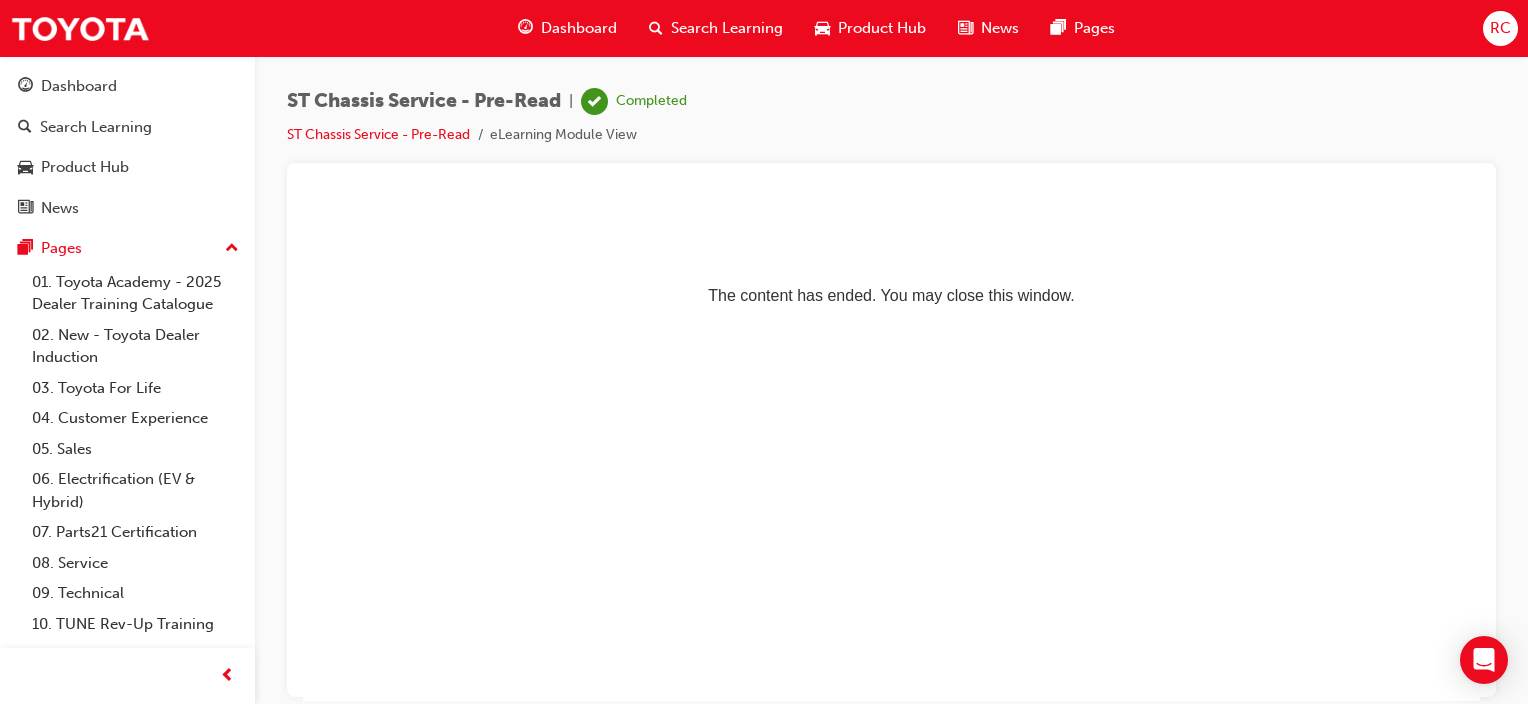 click on "Search Learning" at bounding box center (716, 28) 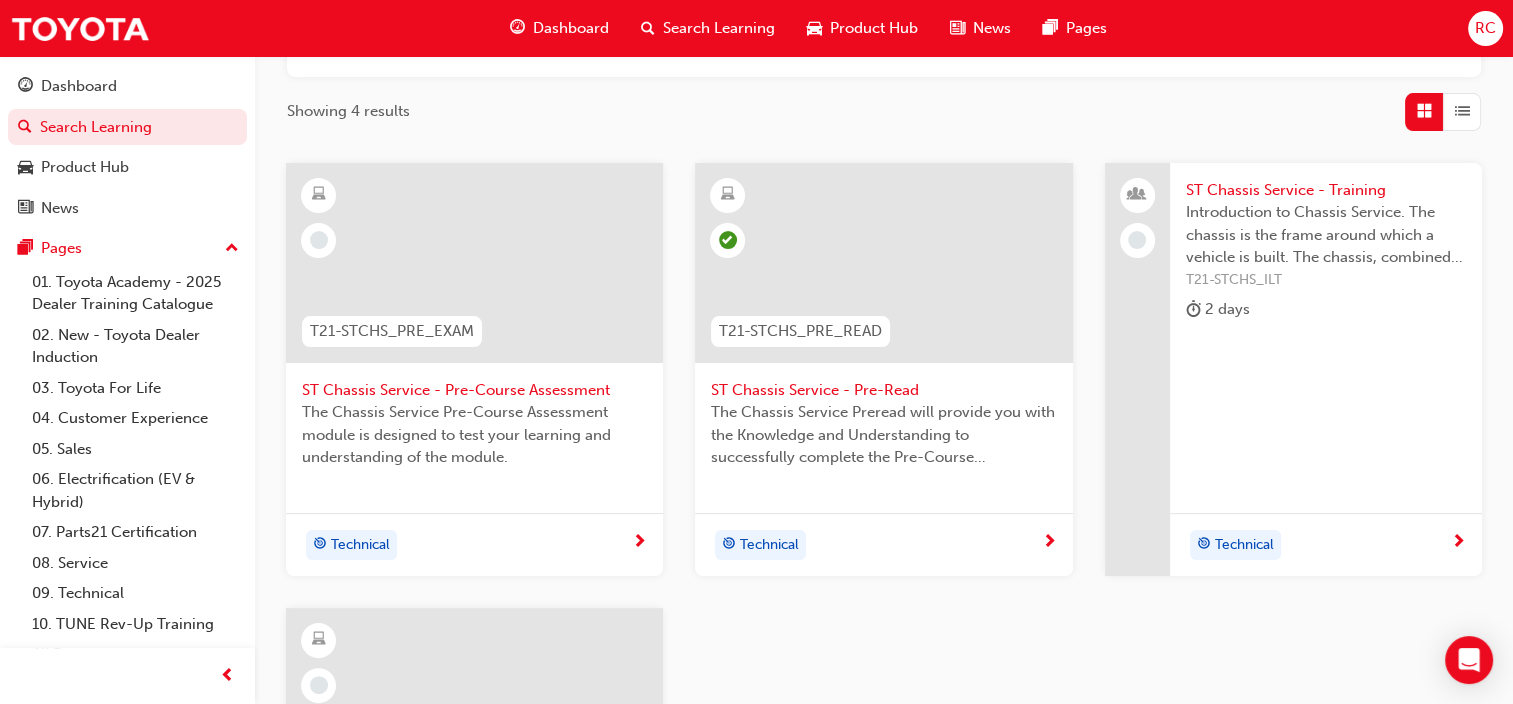 scroll, scrollTop: 500, scrollLeft: 0, axis: vertical 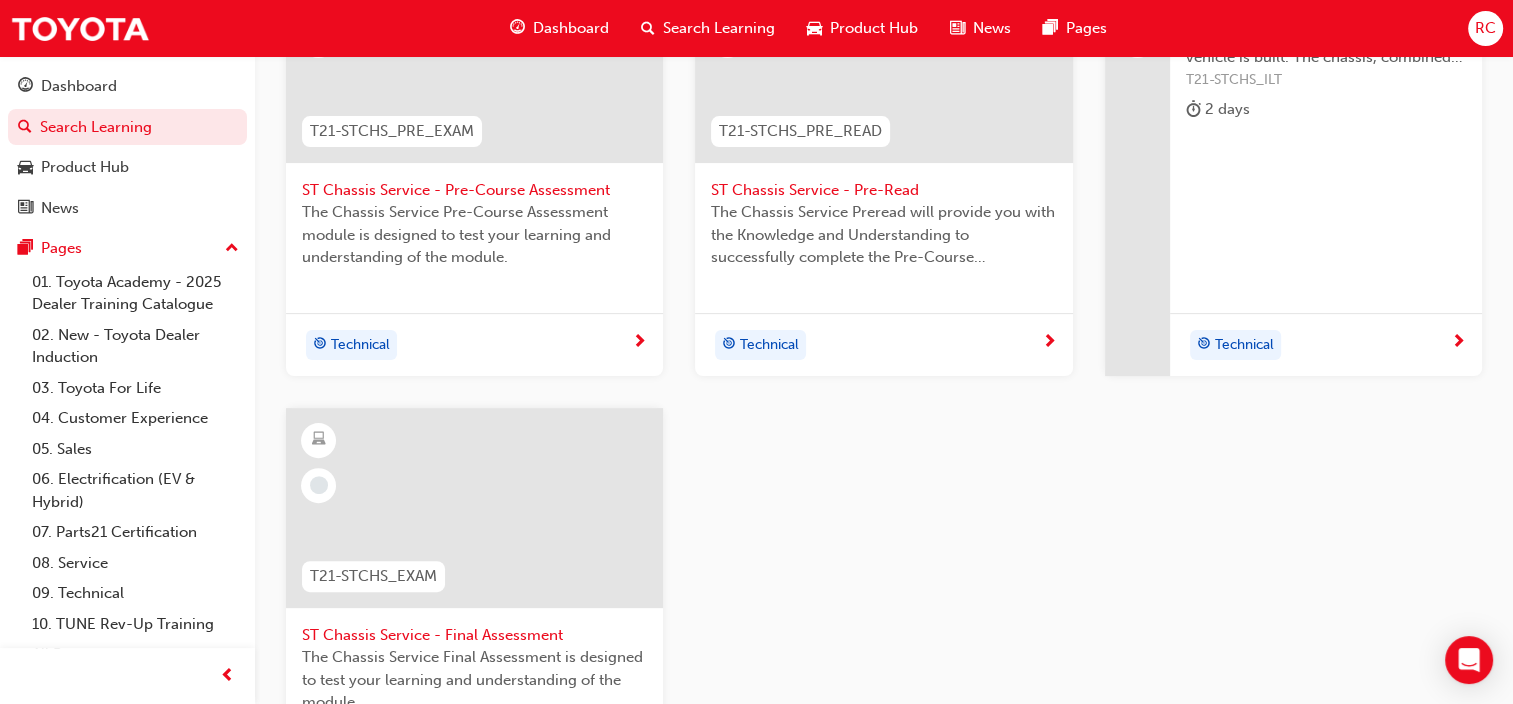 click at bounding box center (474, 508) 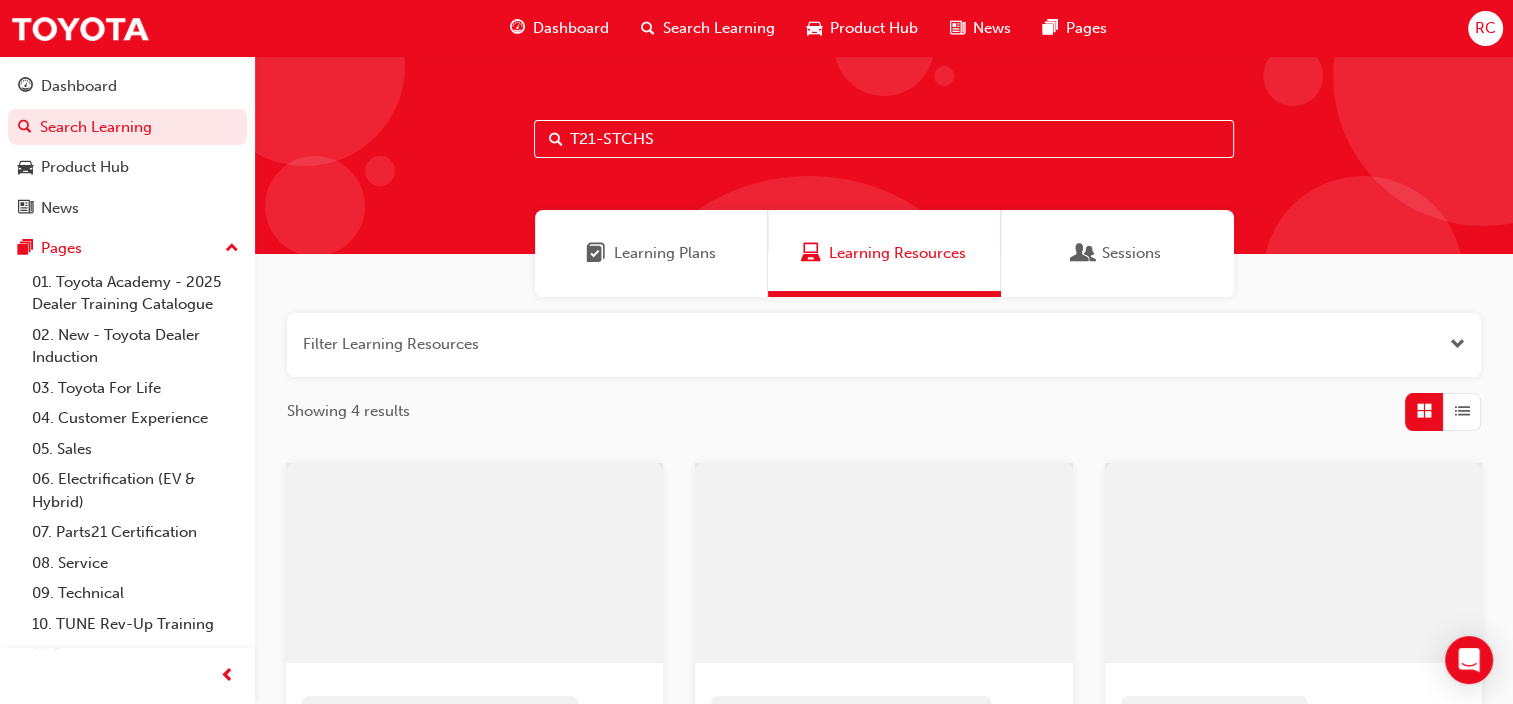 scroll, scrollTop: 500, scrollLeft: 0, axis: vertical 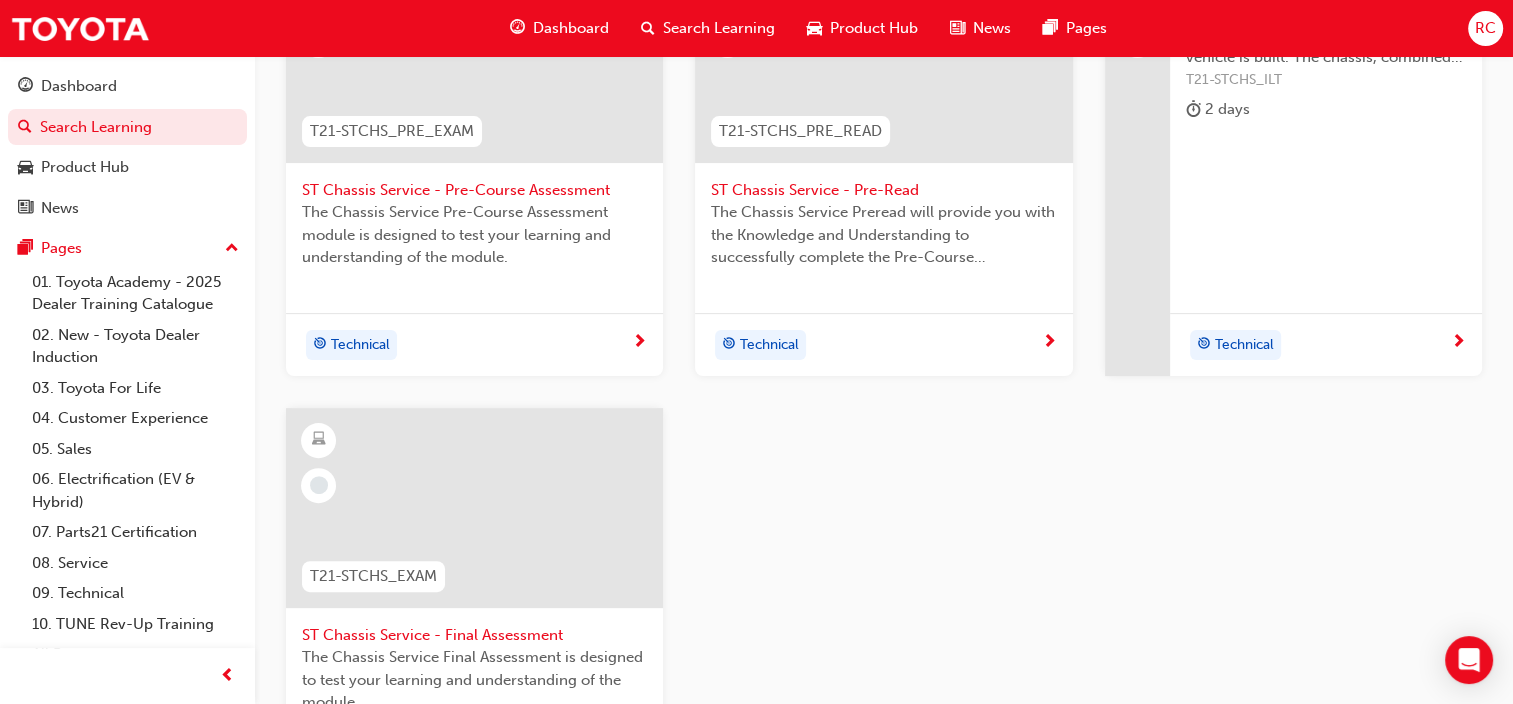 click on "The Chassis Service Pre-Course Assessment module is designed to test your learning and understanding of the module." at bounding box center [474, 235] 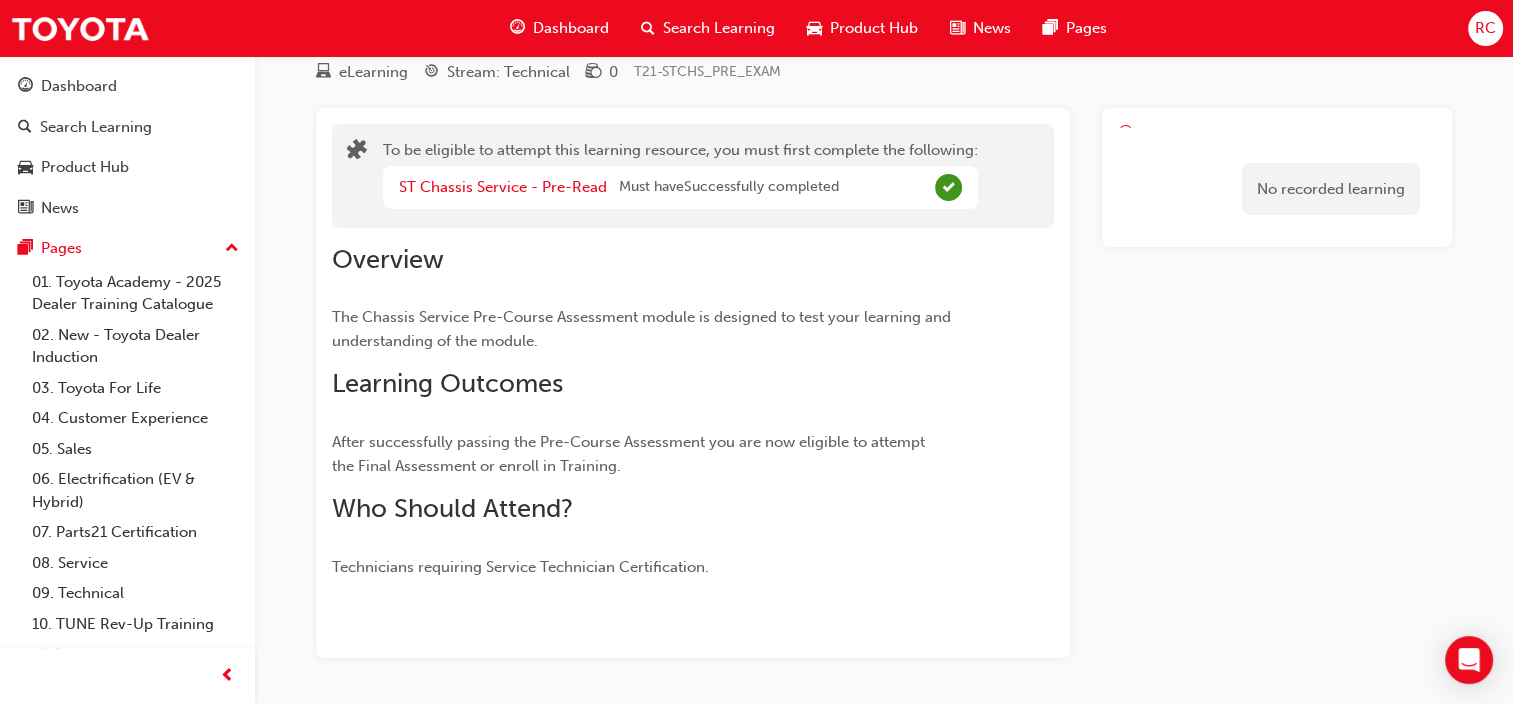 scroll, scrollTop: 0, scrollLeft: 0, axis: both 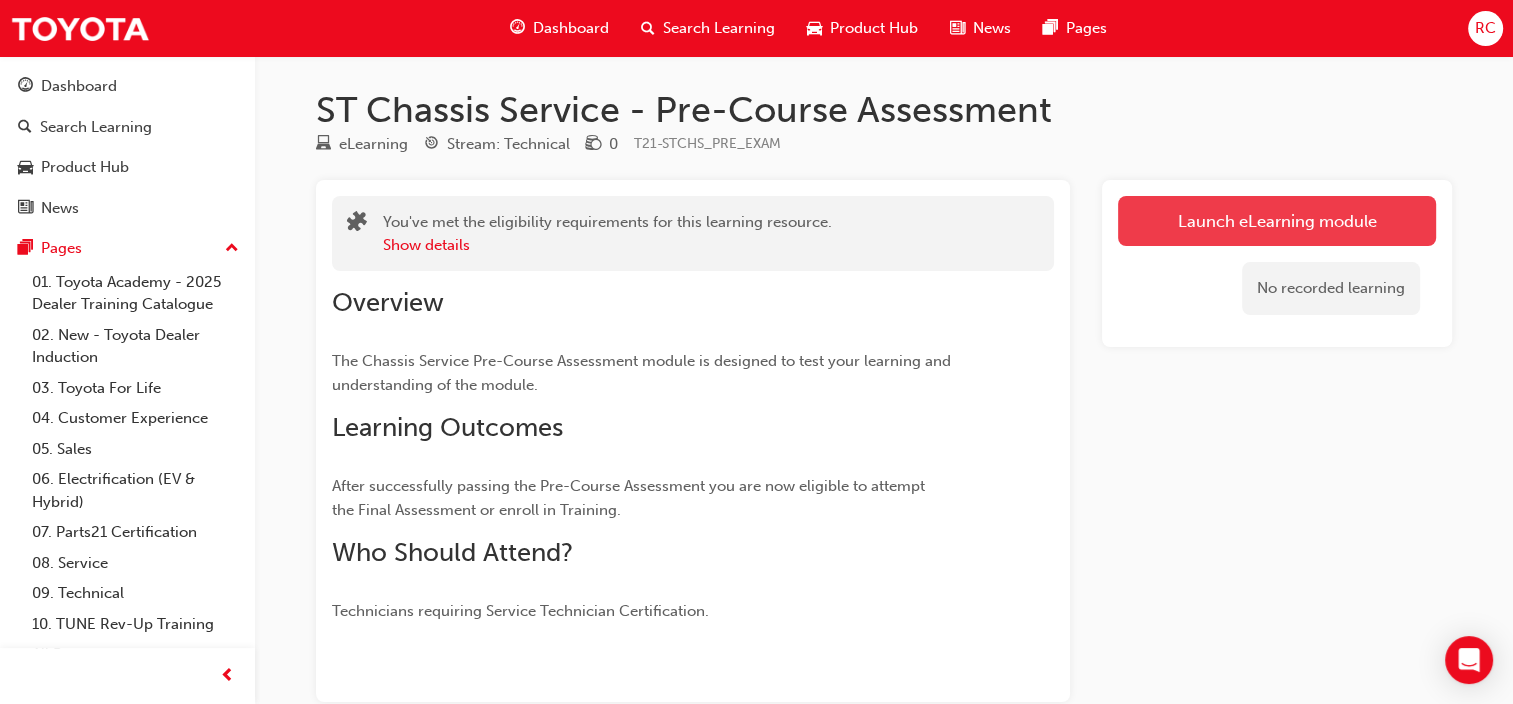 click on "Launch eLearning module" at bounding box center (1277, 221) 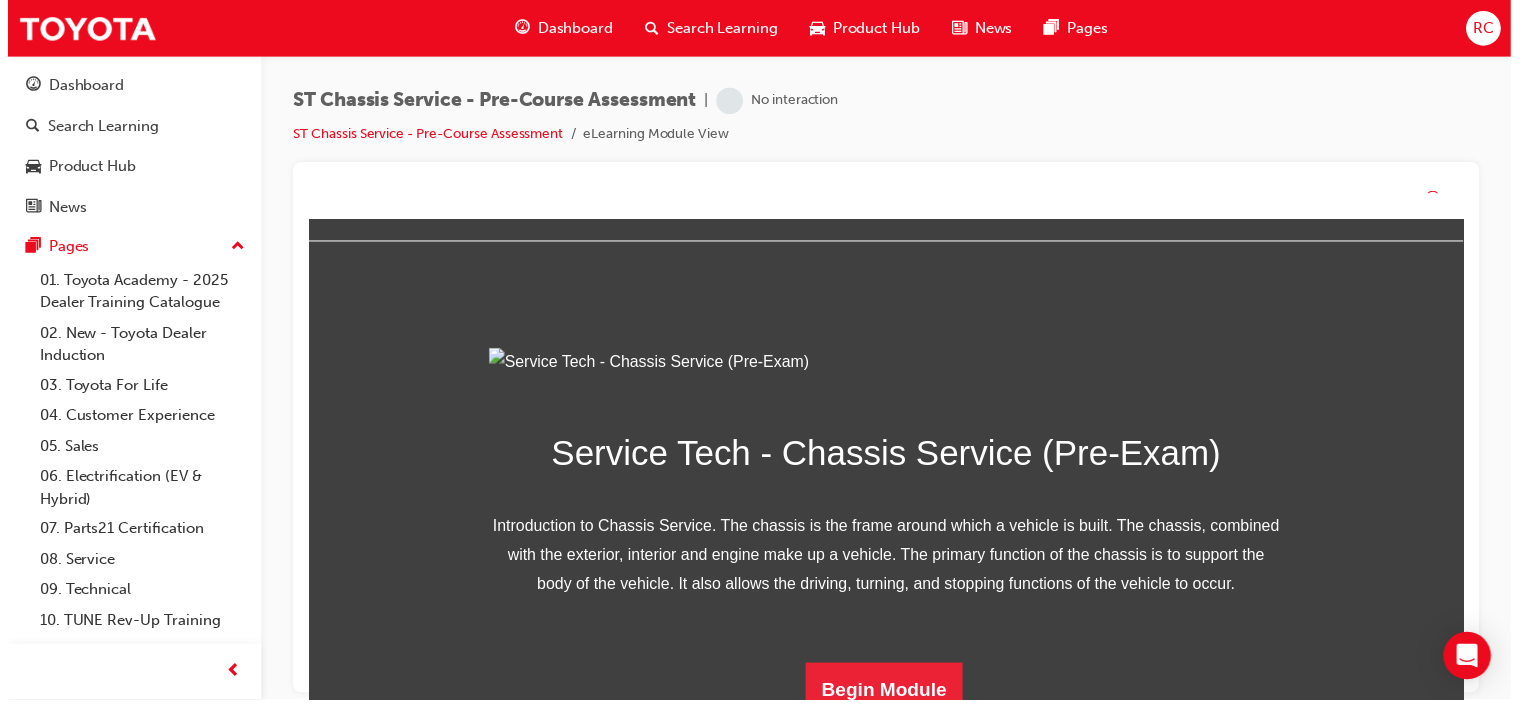 scroll, scrollTop: 277, scrollLeft: 0, axis: vertical 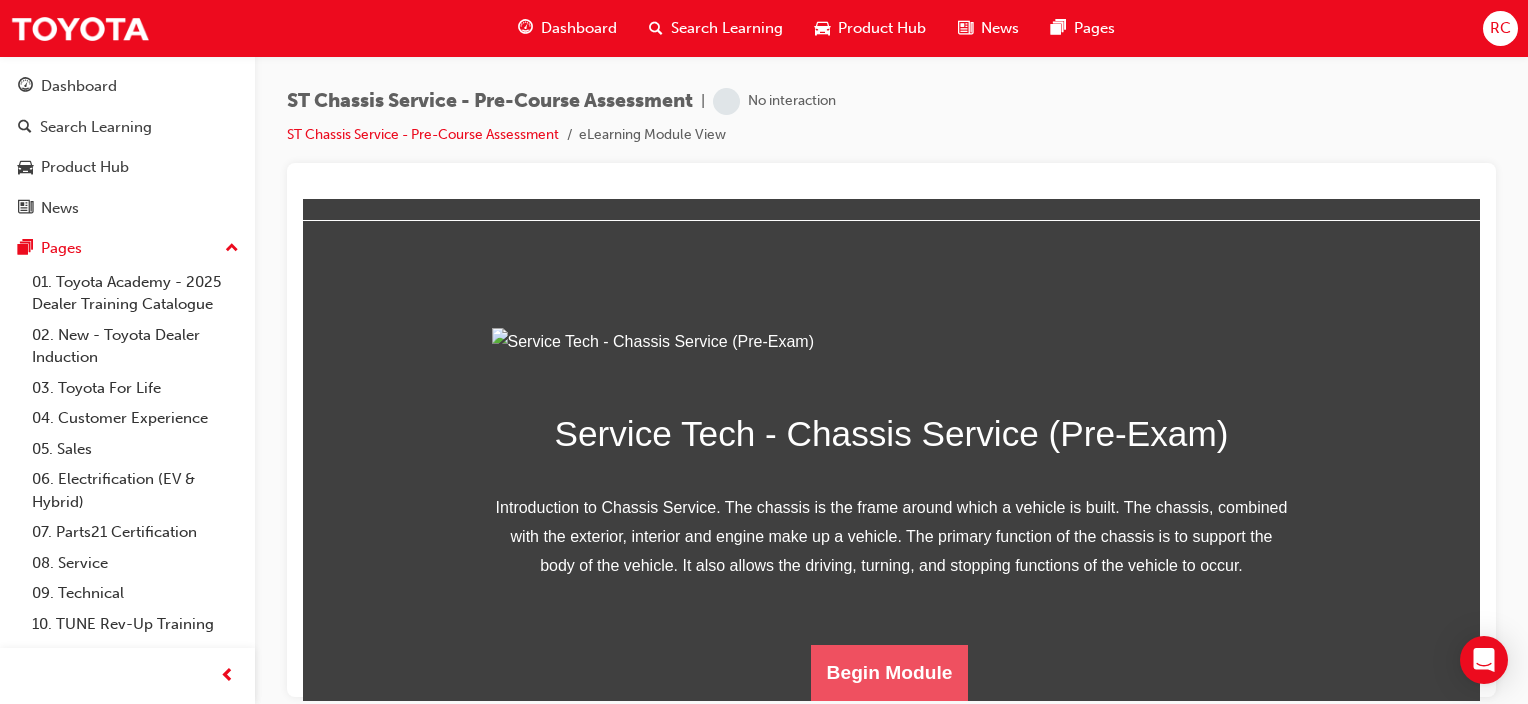click on "Begin Module" at bounding box center (890, 672) 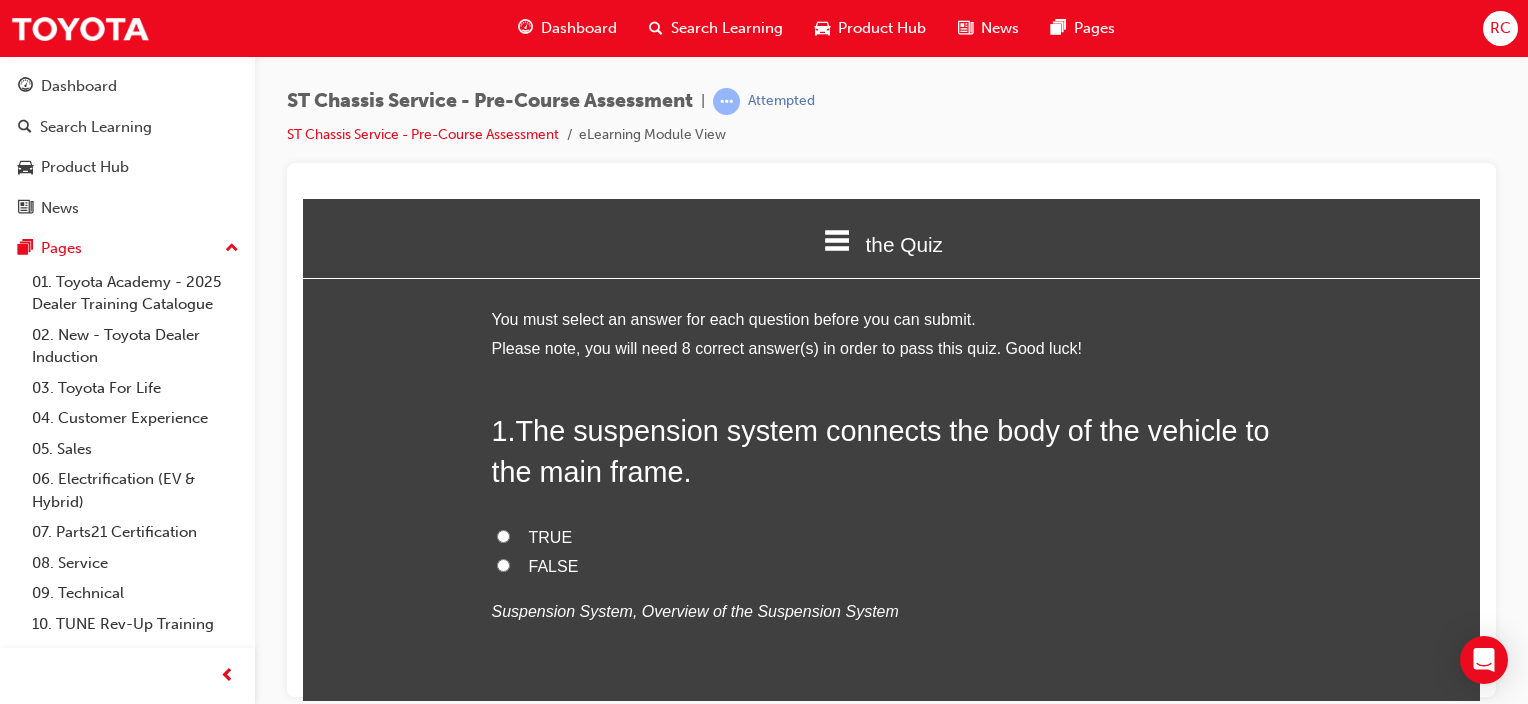 click on "FALSE" at bounding box center (554, 565) 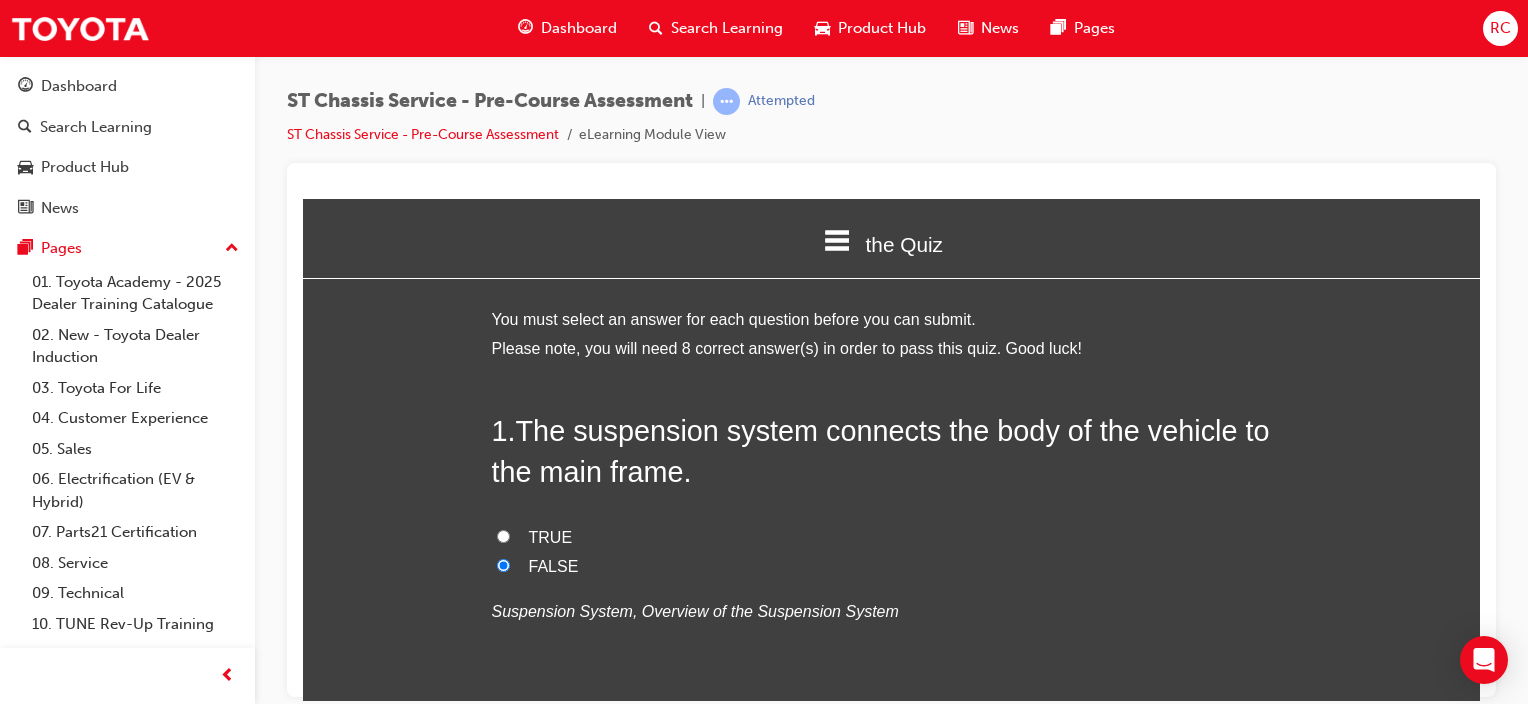 radio on "true" 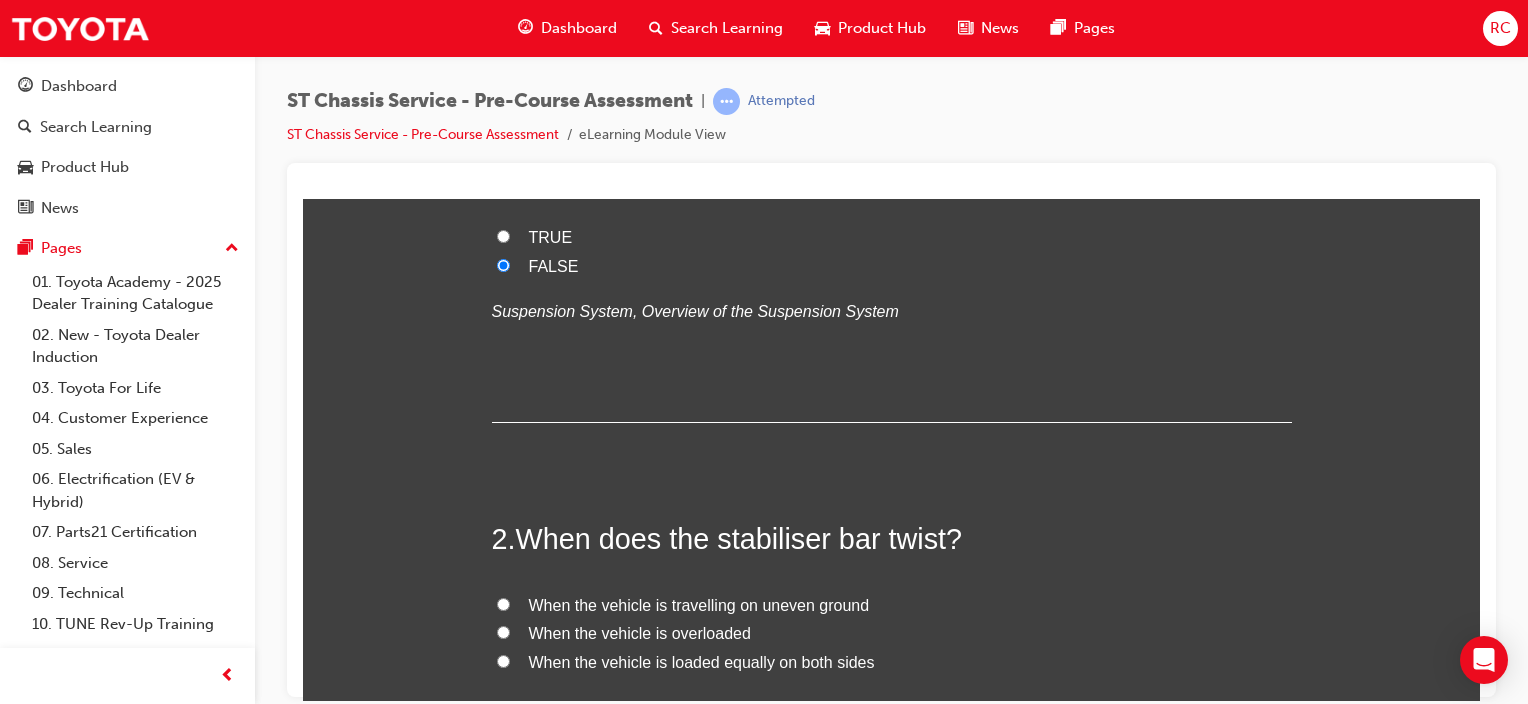 scroll, scrollTop: 400, scrollLeft: 0, axis: vertical 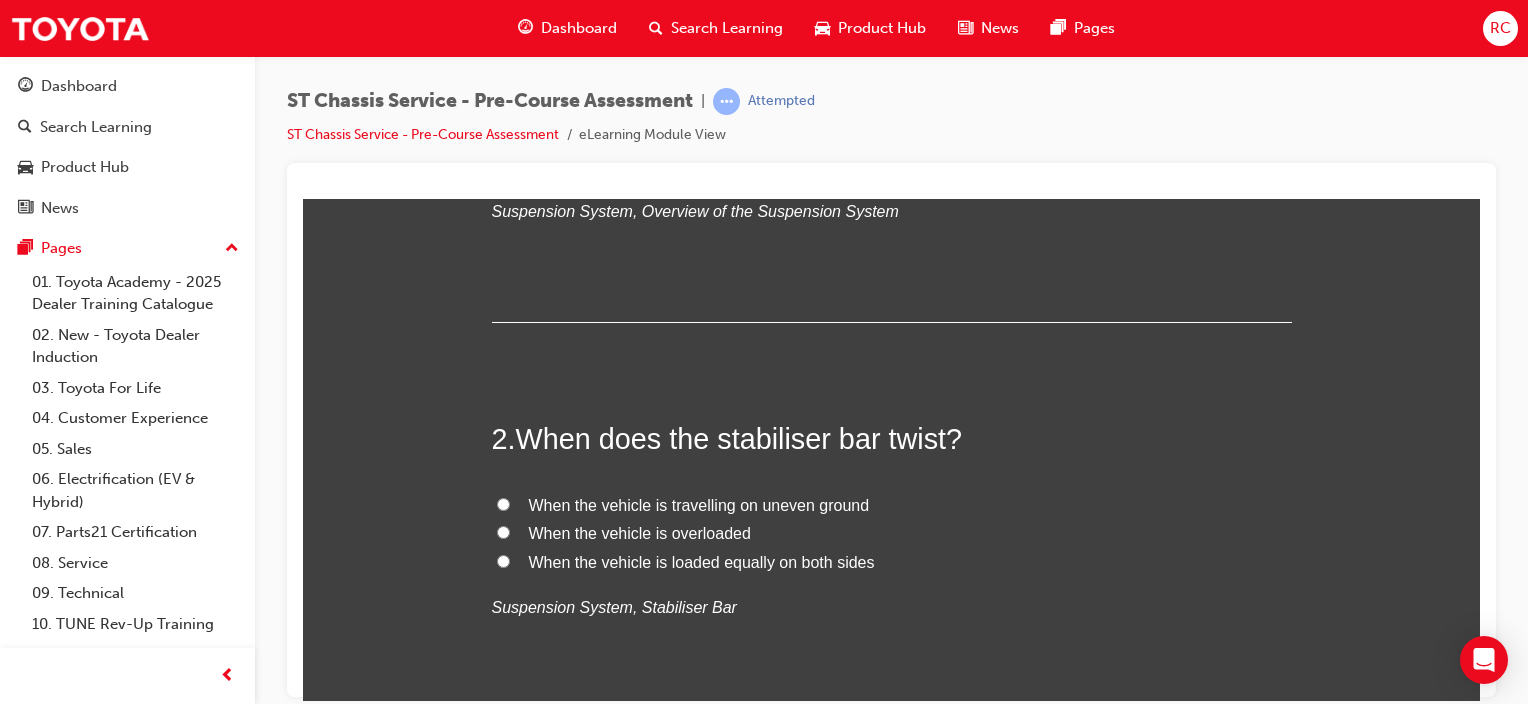 click on "When the vehicle is travelling on uneven ground" at bounding box center (699, 504) 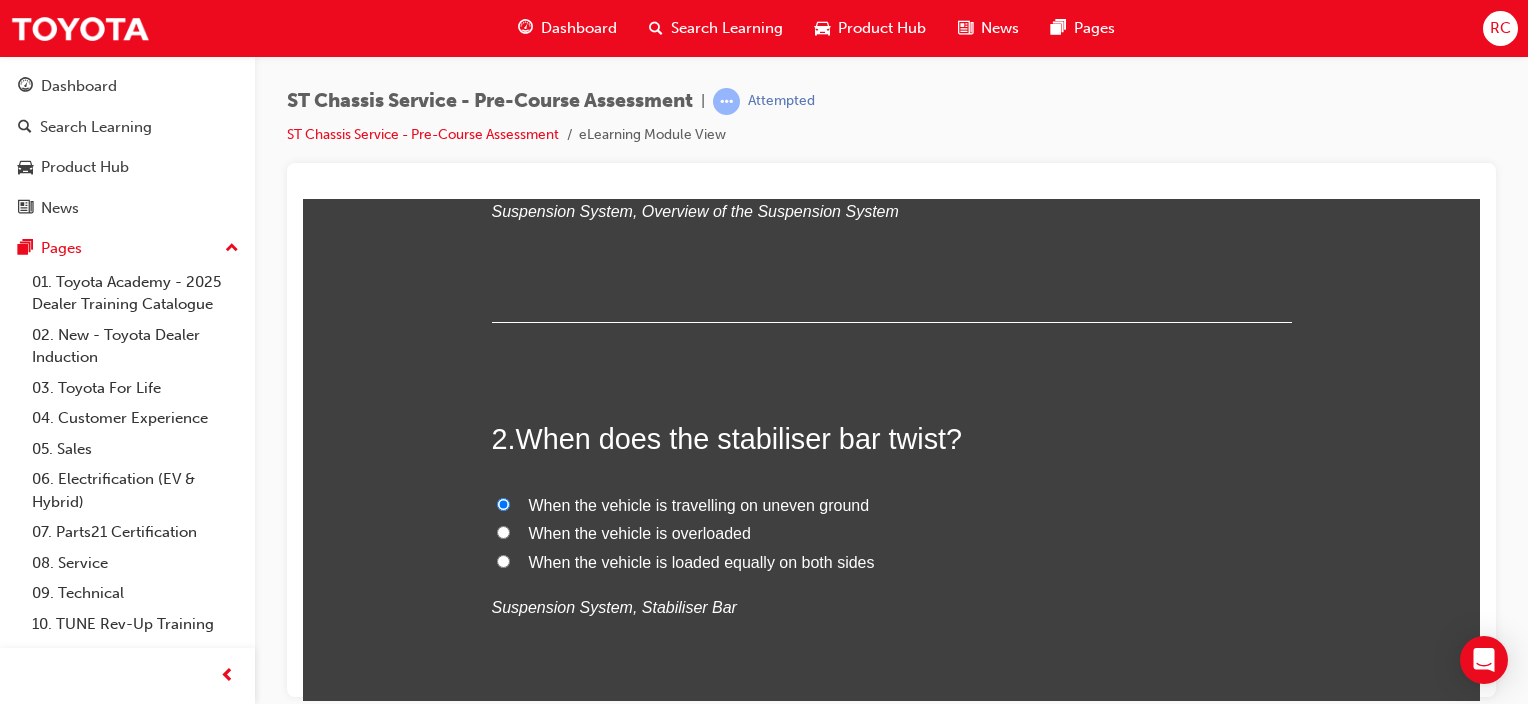 radio on "true" 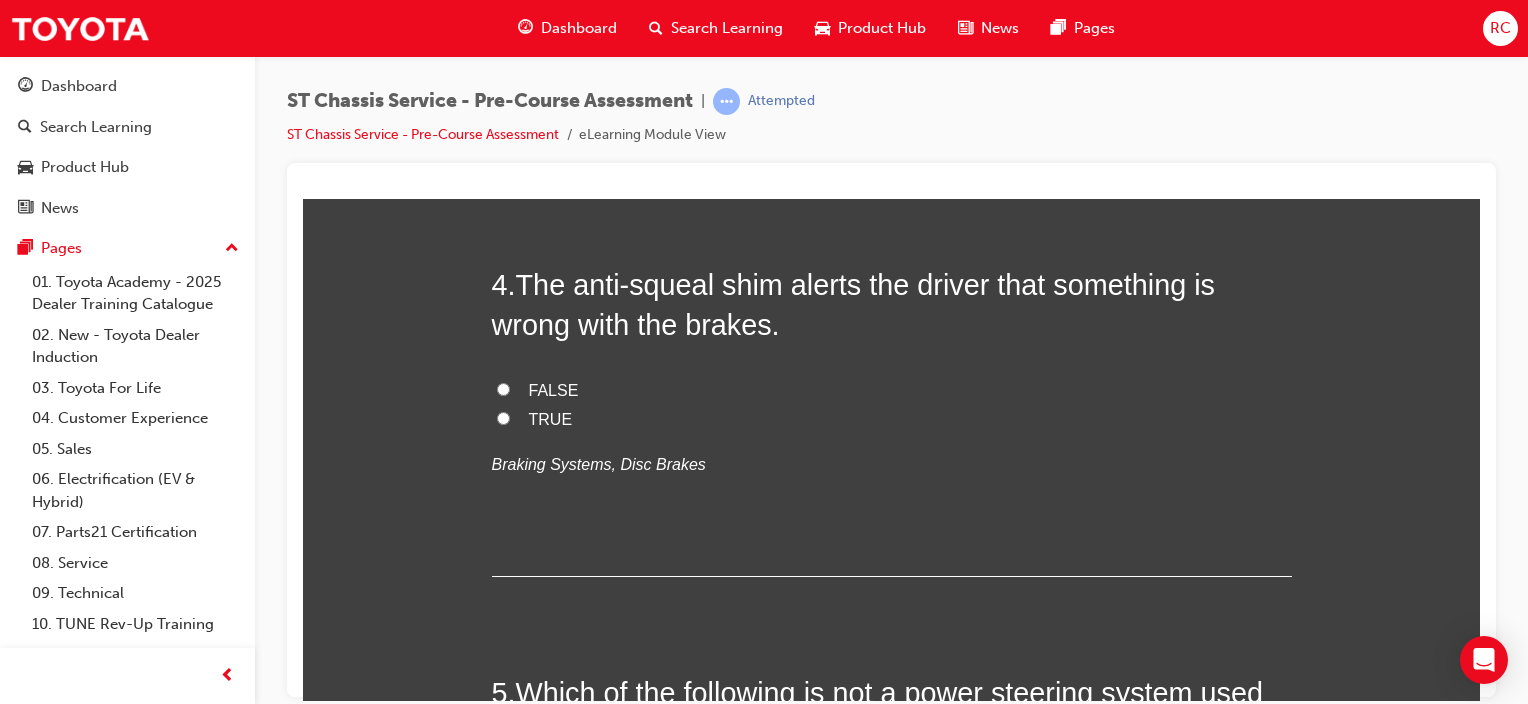 scroll, scrollTop: 1500, scrollLeft: 0, axis: vertical 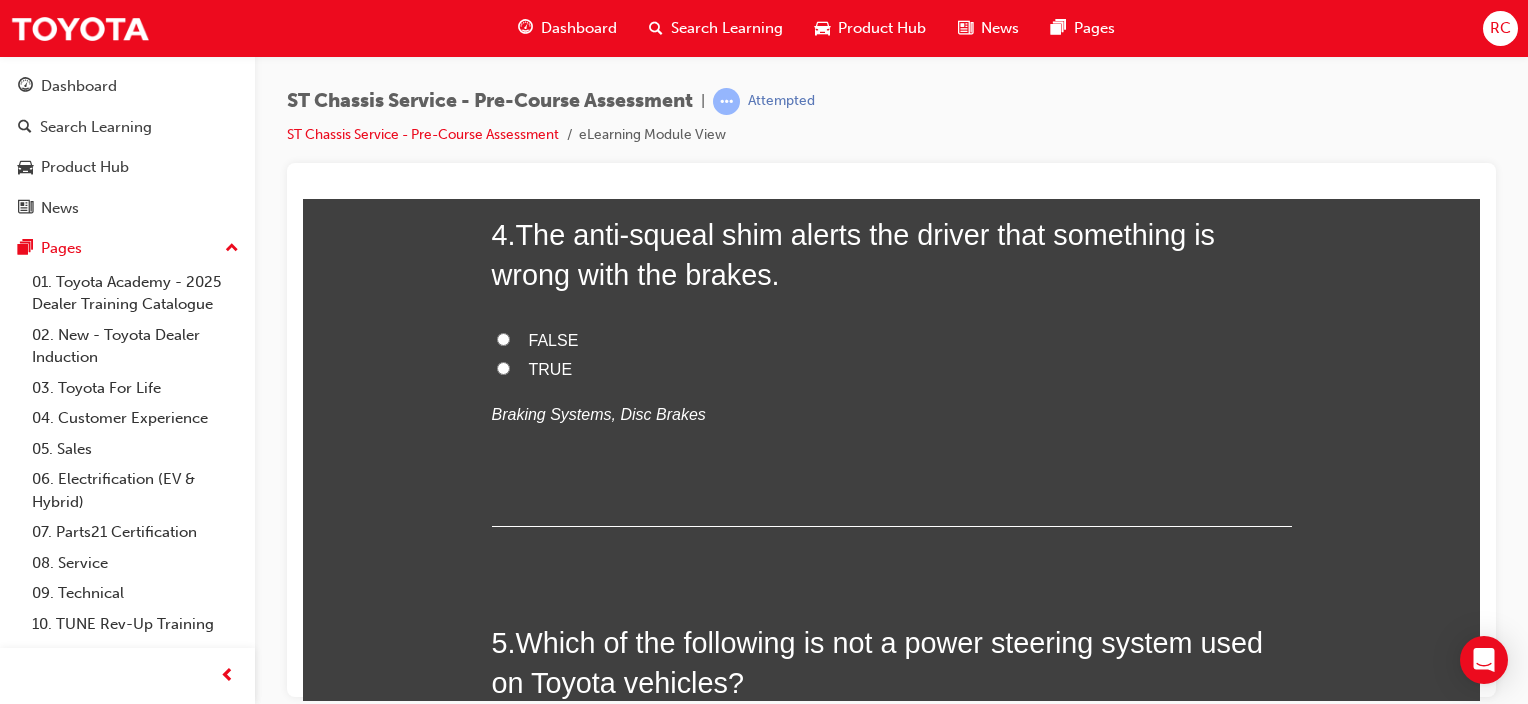 click on "Caster" at bounding box center [892, -68] 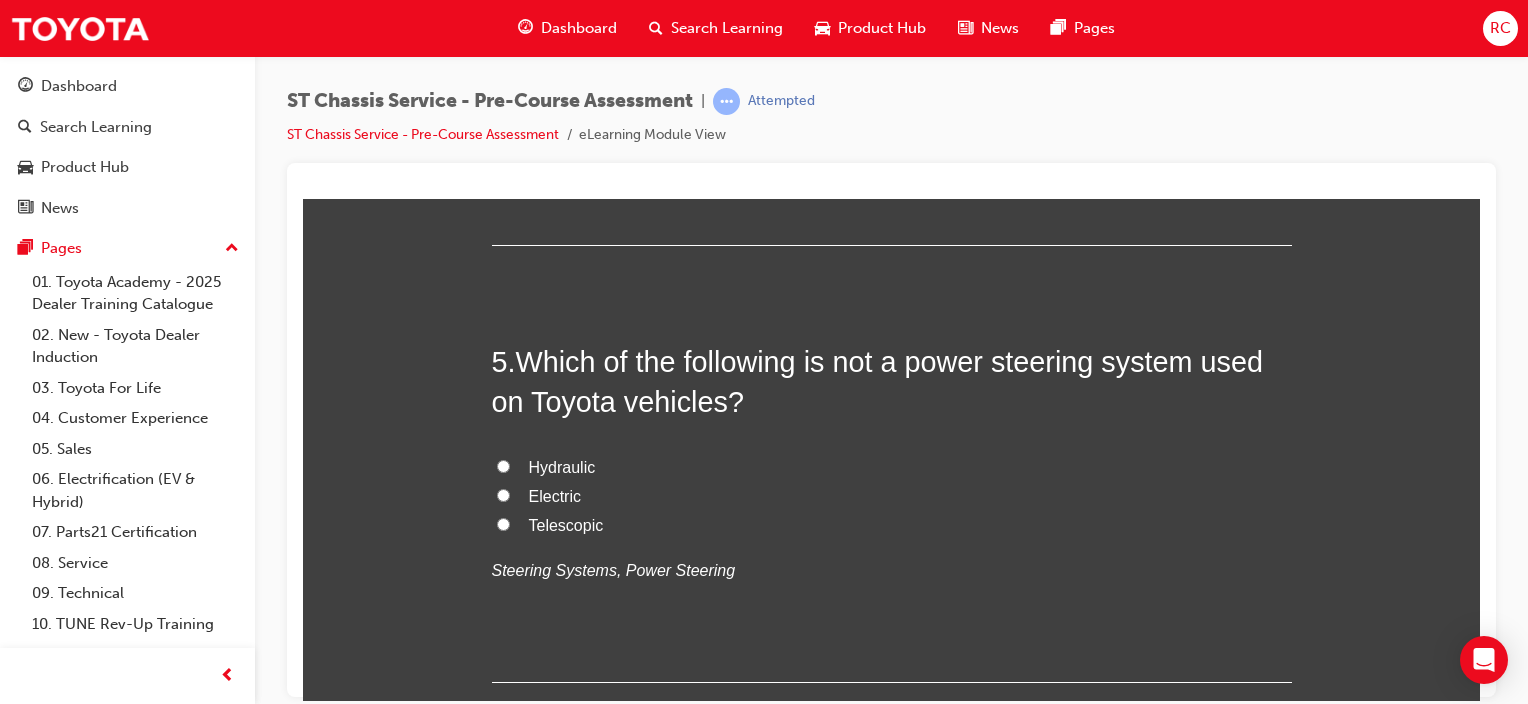 scroll, scrollTop: 1800, scrollLeft: 0, axis: vertical 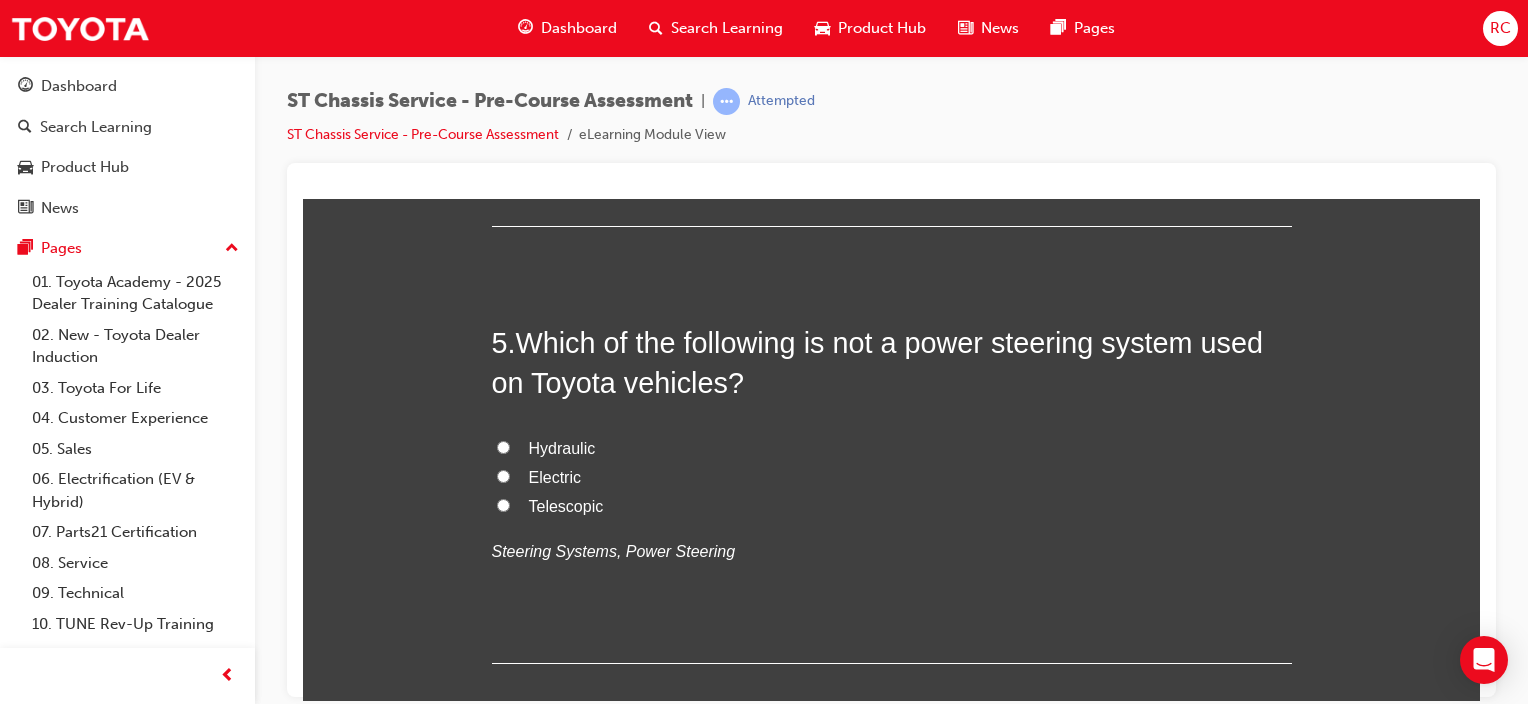 click on "TRUE" at bounding box center (551, 68) 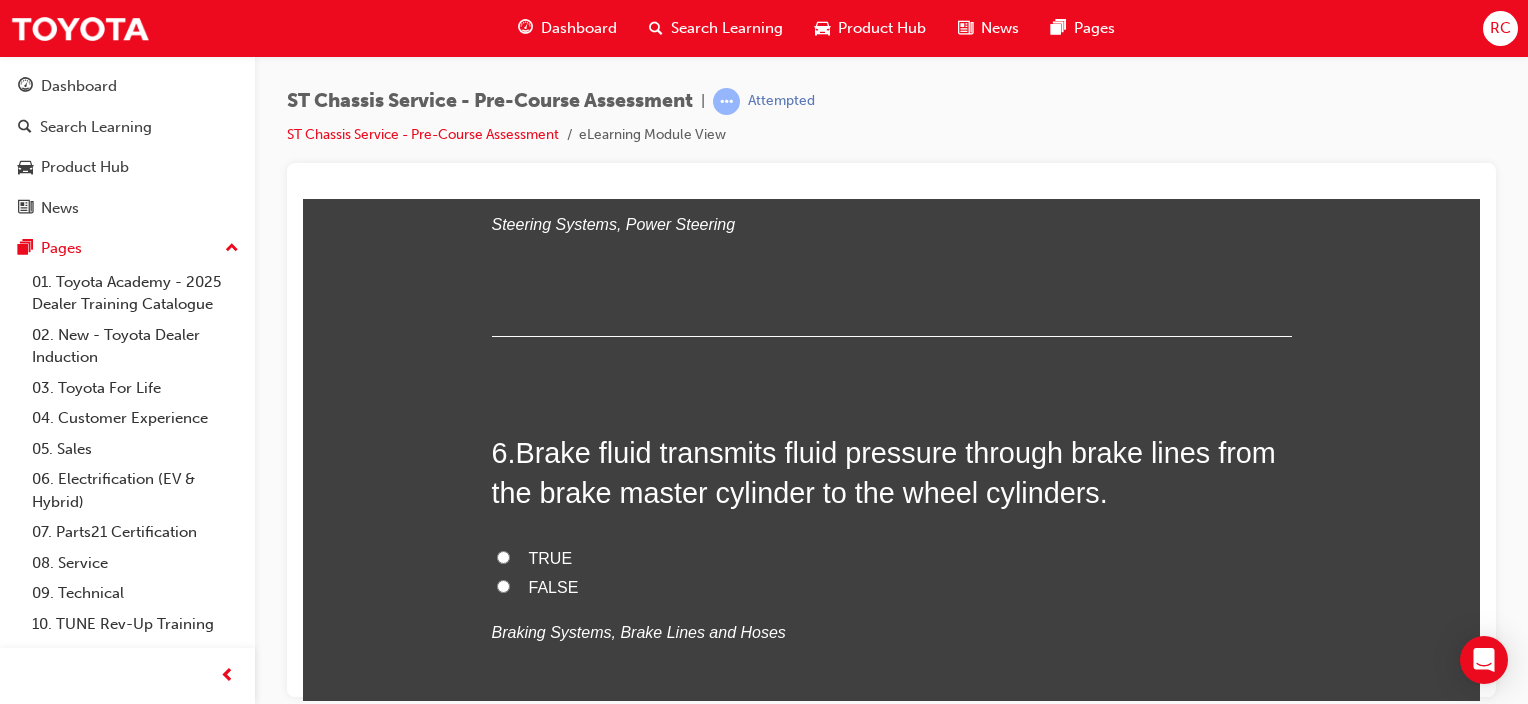 scroll, scrollTop: 2300, scrollLeft: 0, axis: vertical 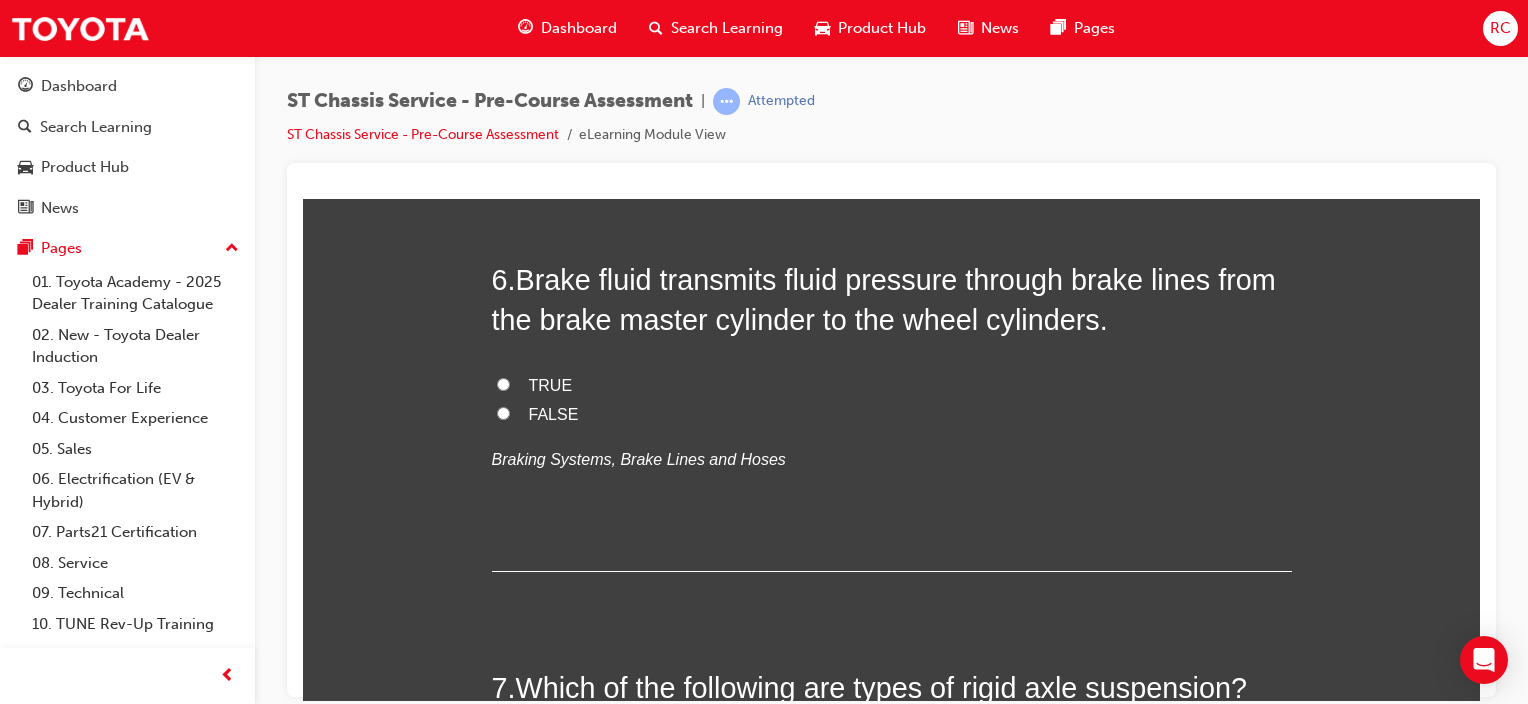 click on "Telescopic" at bounding box center (566, 5) 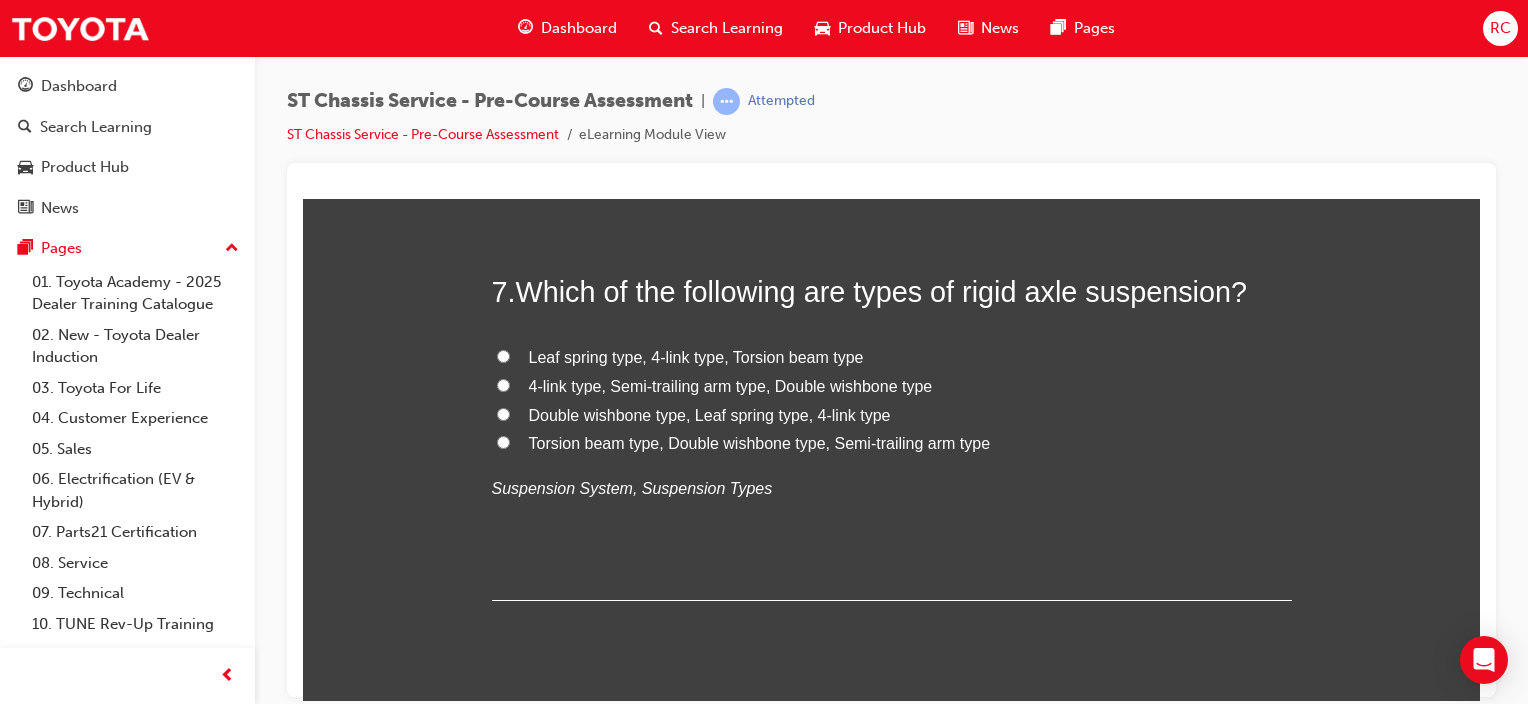 scroll, scrollTop: 2700, scrollLeft: 0, axis: vertical 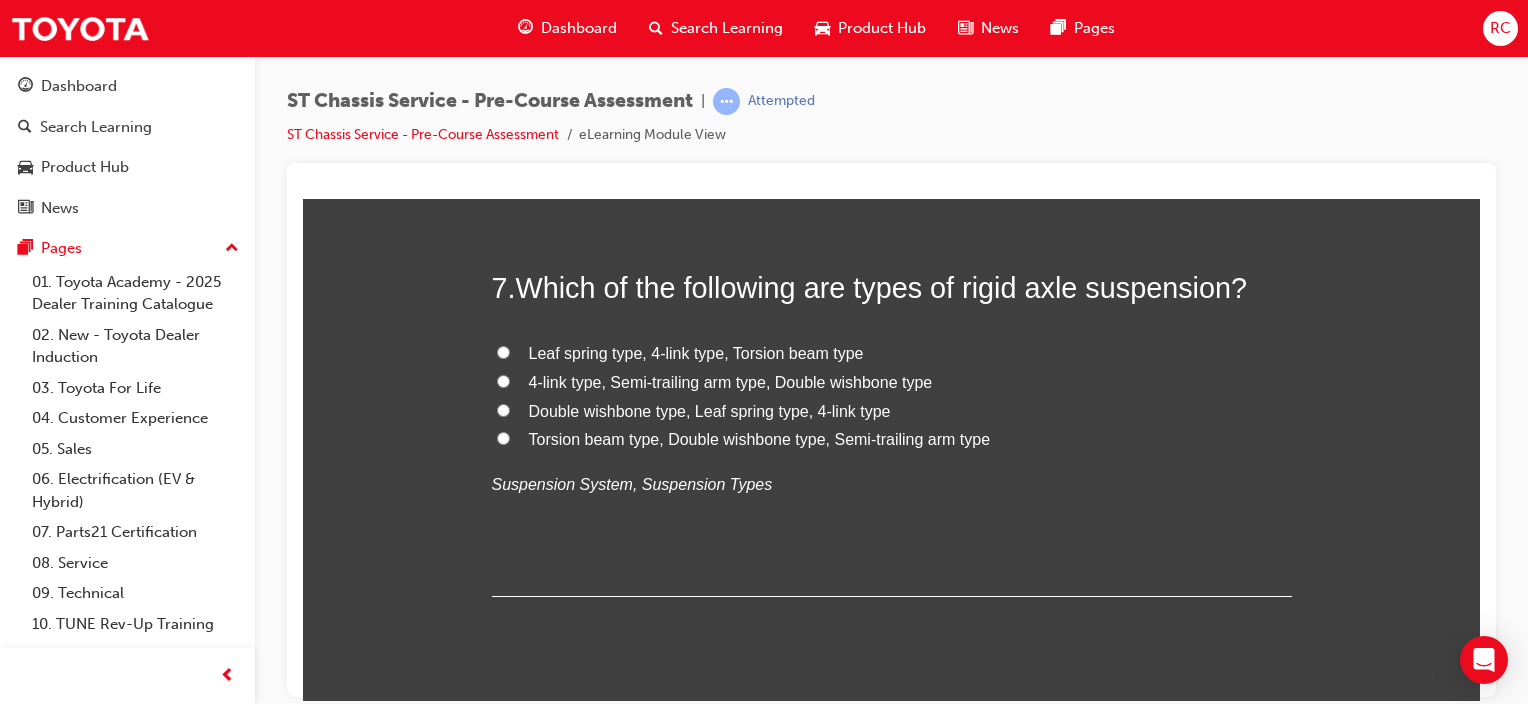 click on "TRUE" at bounding box center (551, -16) 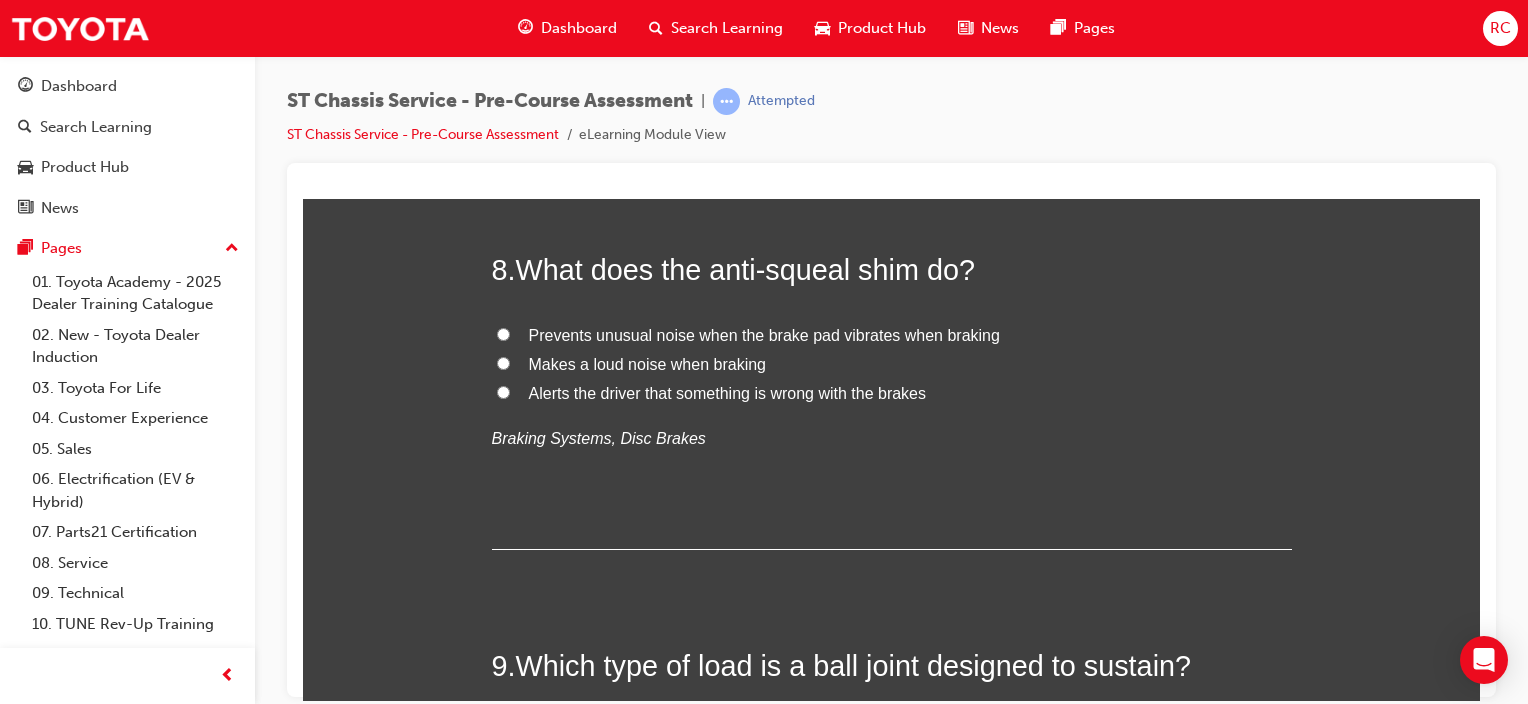 scroll, scrollTop: 3200, scrollLeft: 0, axis: vertical 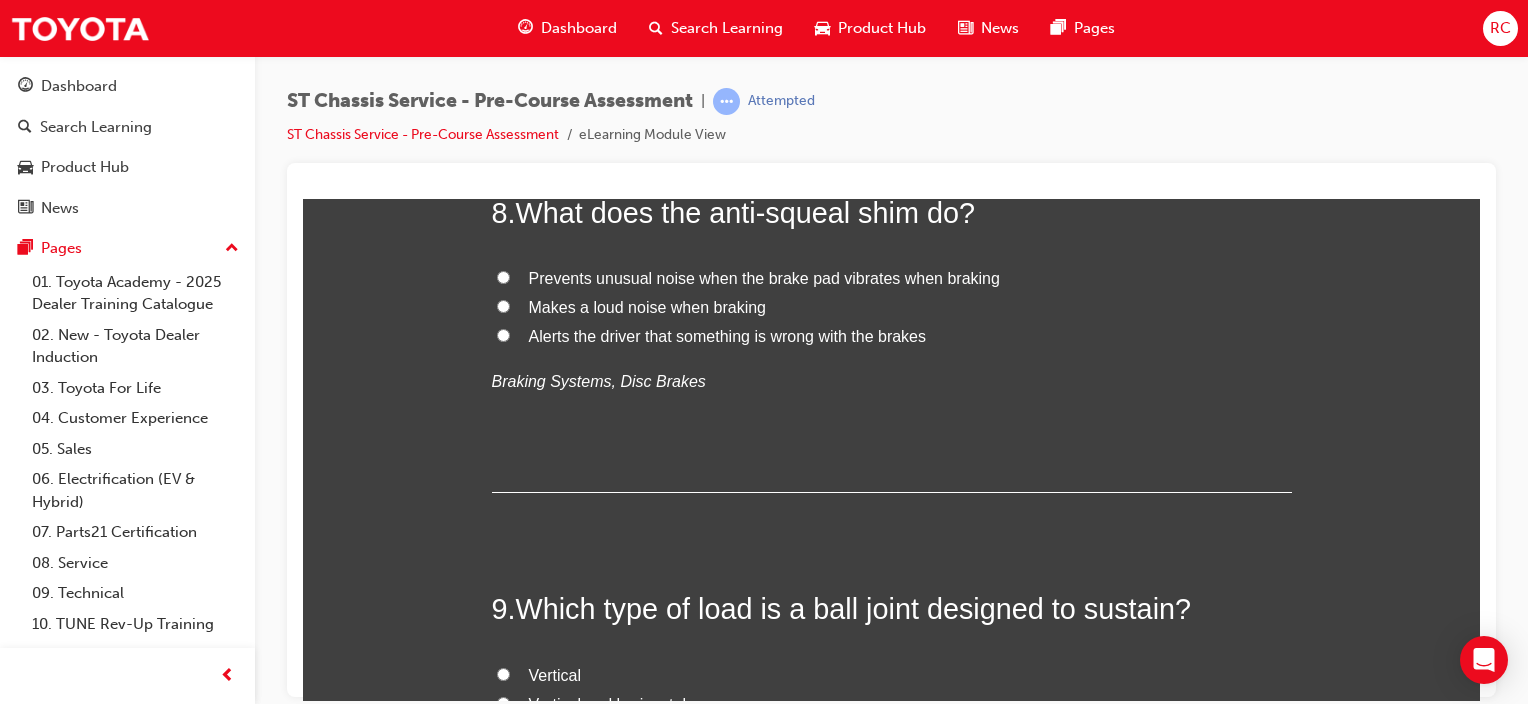 click on "4-link type, Semi-trailing arm type, Double wishbone type" at bounding box center (892, -118) 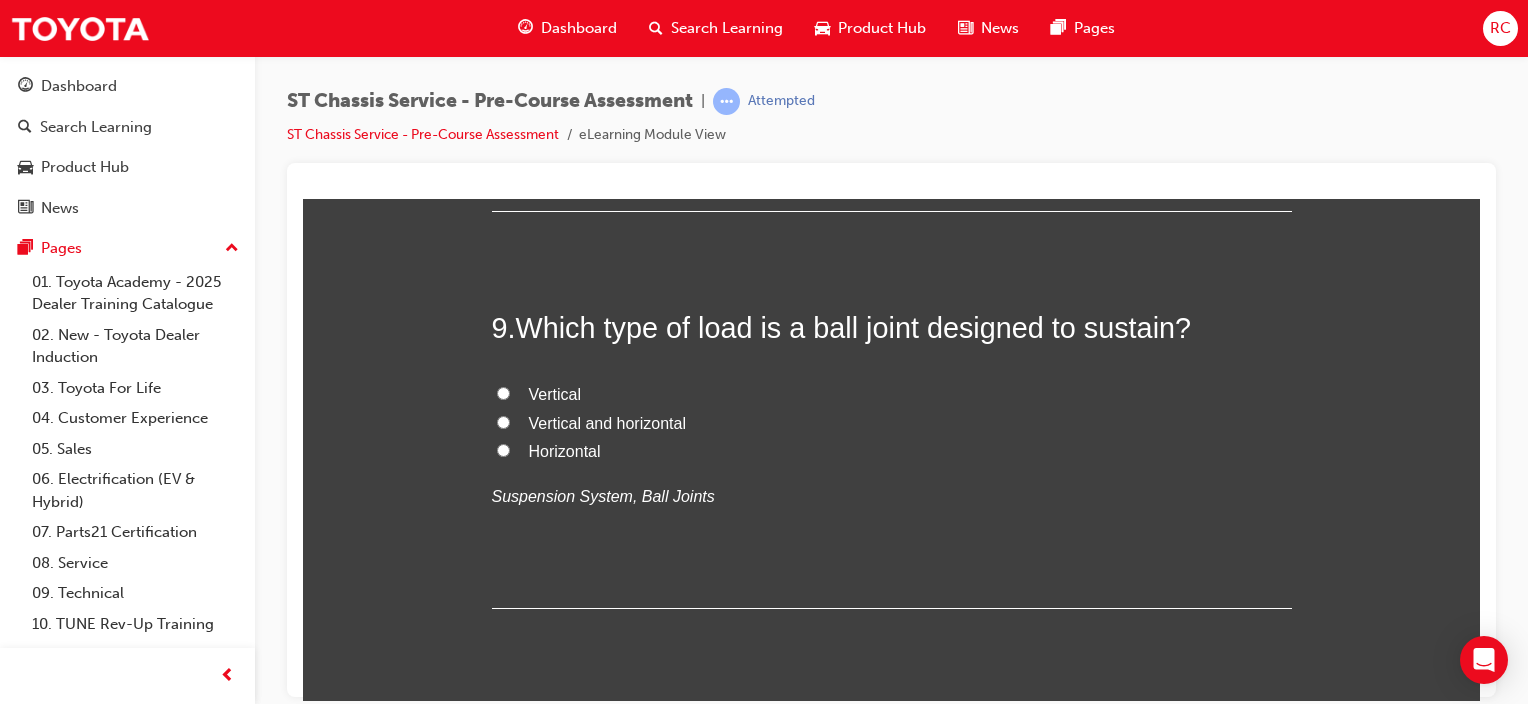 scroll, scrollTop: 3500, scrollLeft: 0, axis: vertical 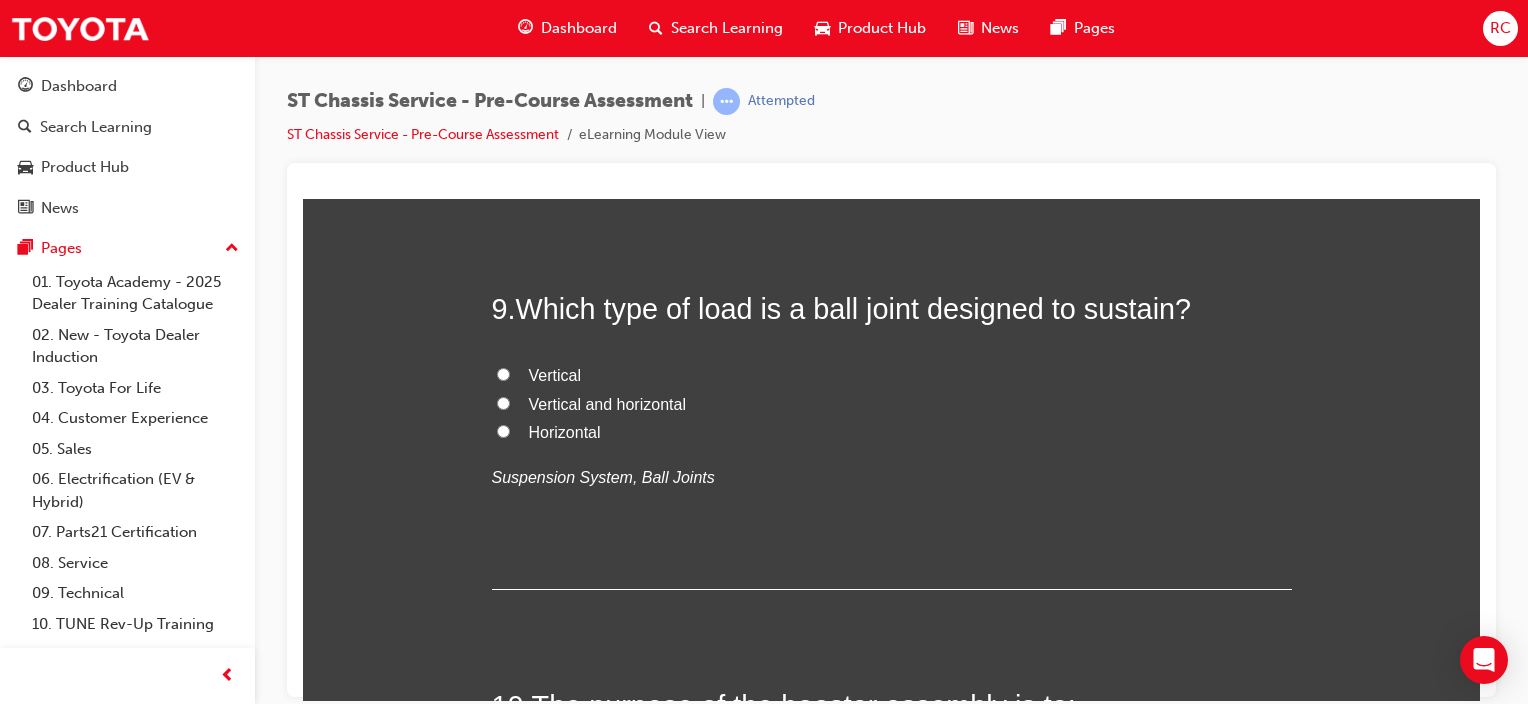click on "Alerts the driver that something is wrong with the brakes" at bounding box center [728, 35] 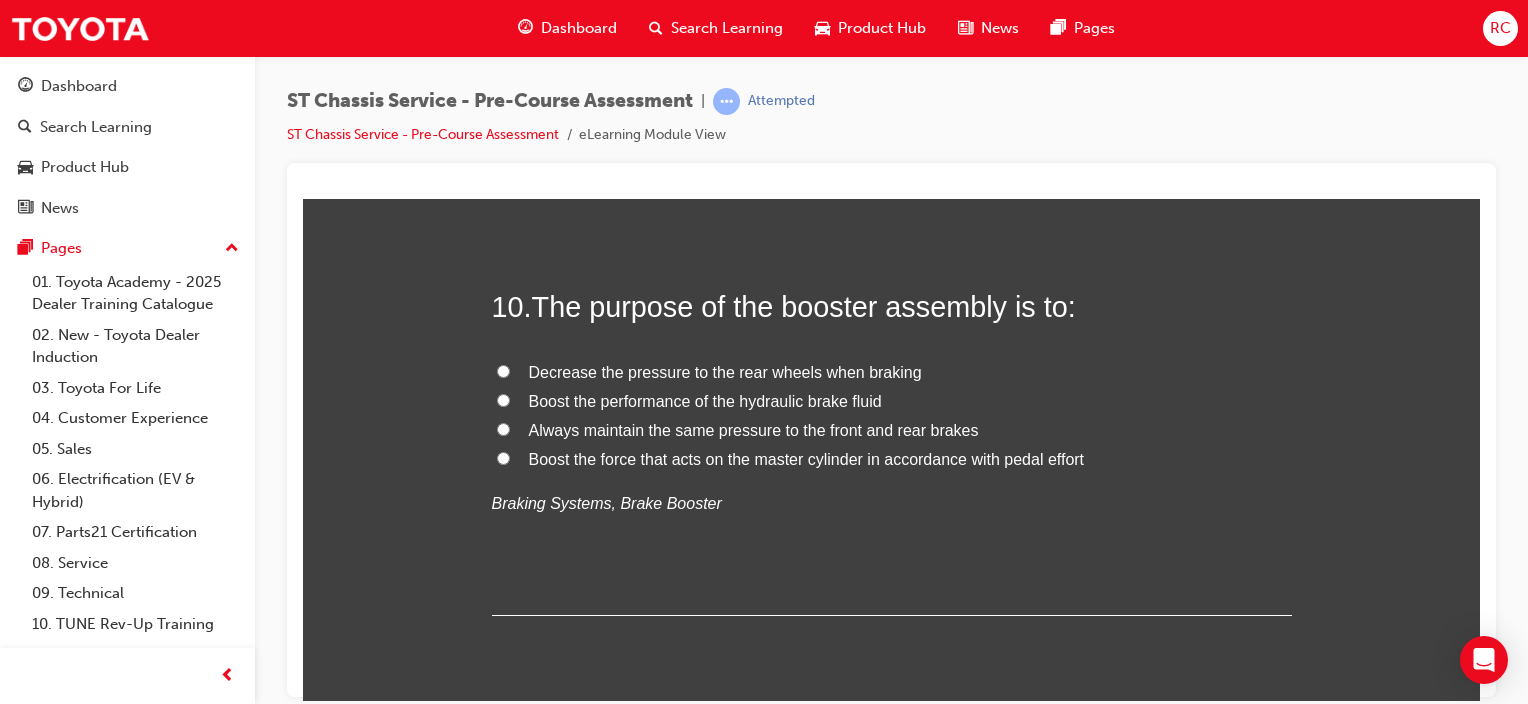 scroll, scrollTop: 3900, scrollLeft: 0, axis: vertical 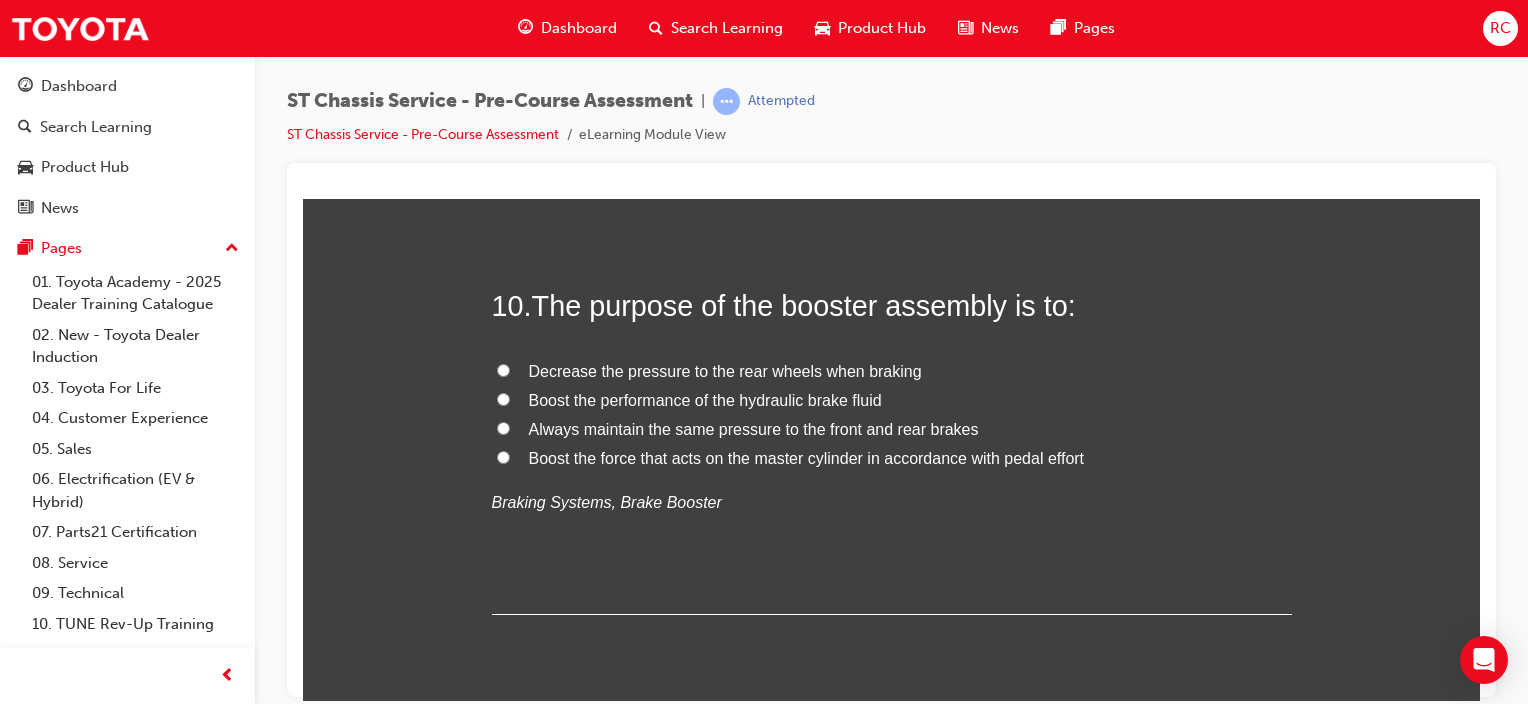 click on "Vertical and horizontal" at bounding box center [607, 3] 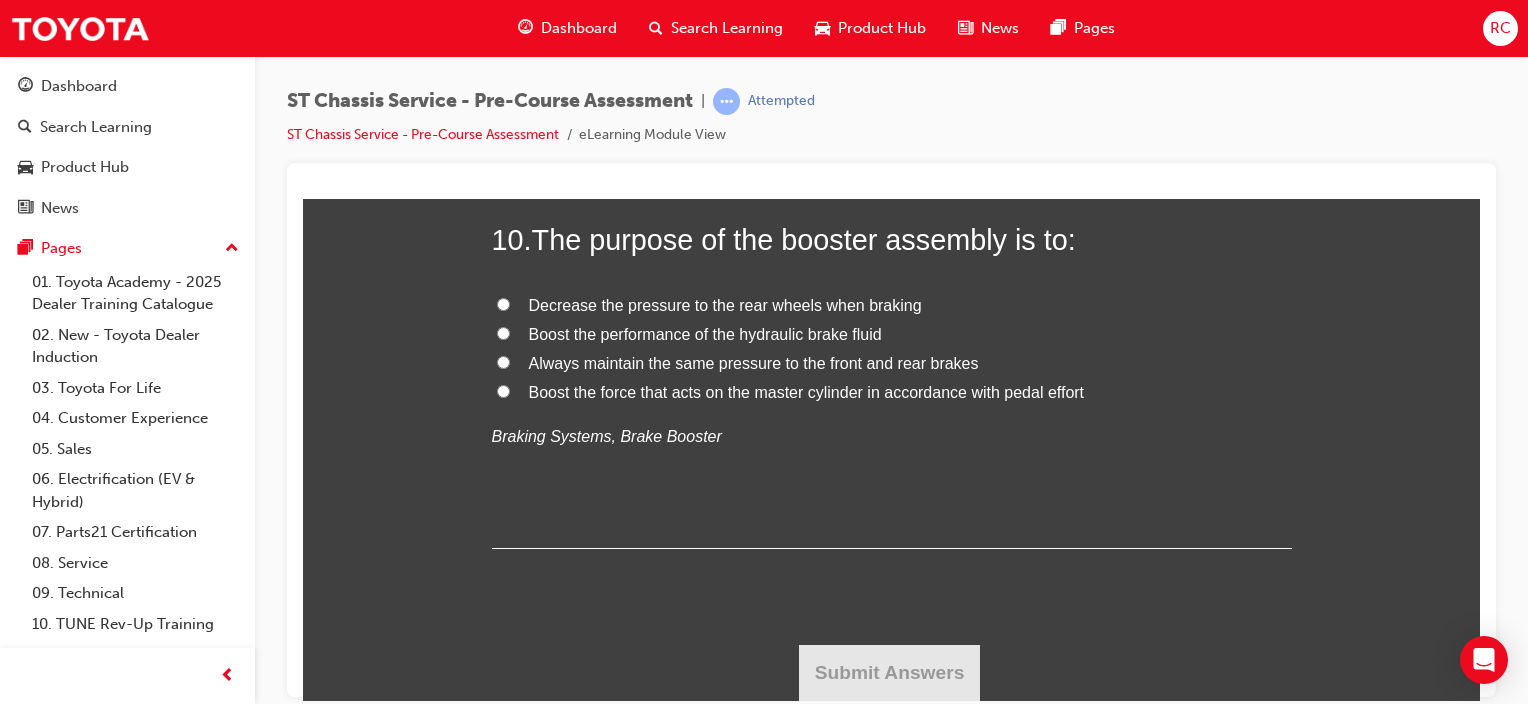 scroll, scrollTop: 4300, scrollLeft: 0, axis: vertical 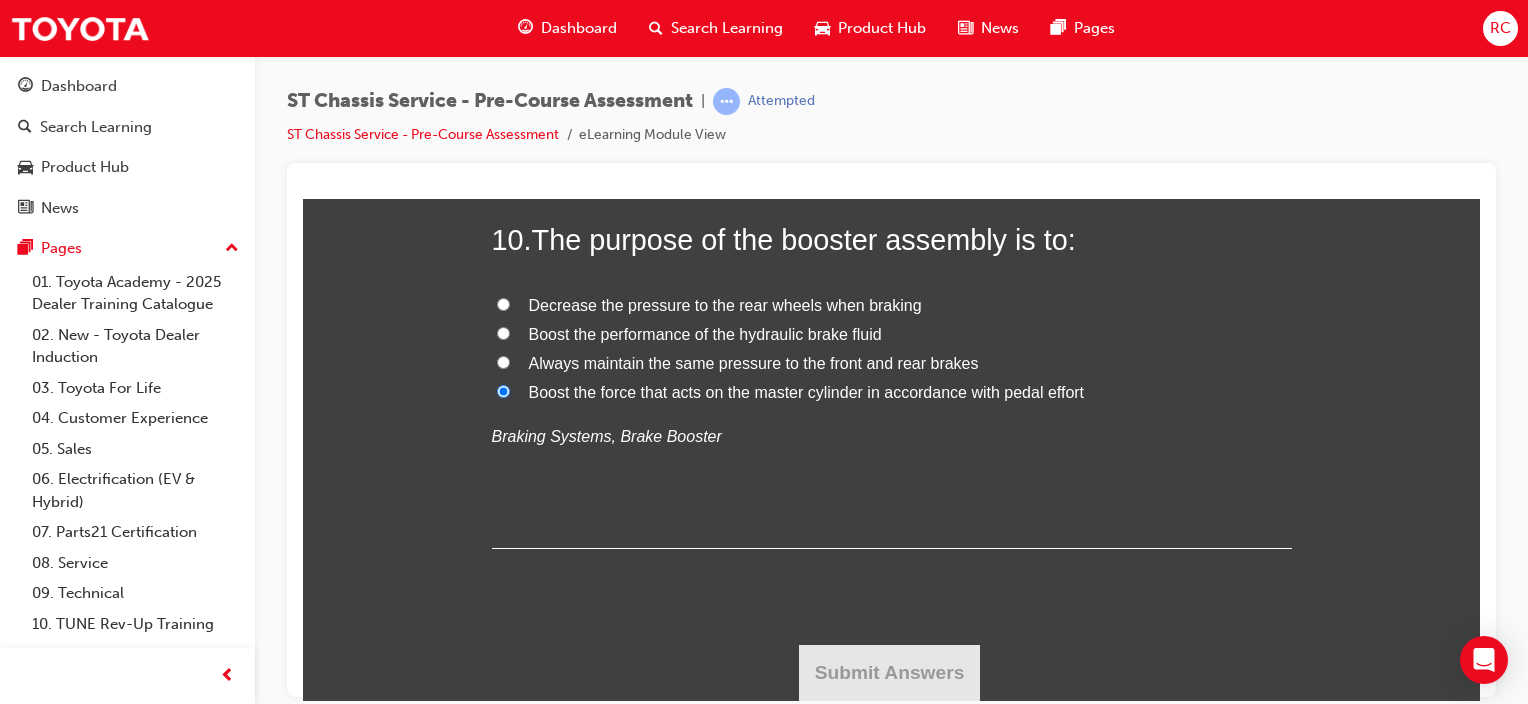 radio on "true" 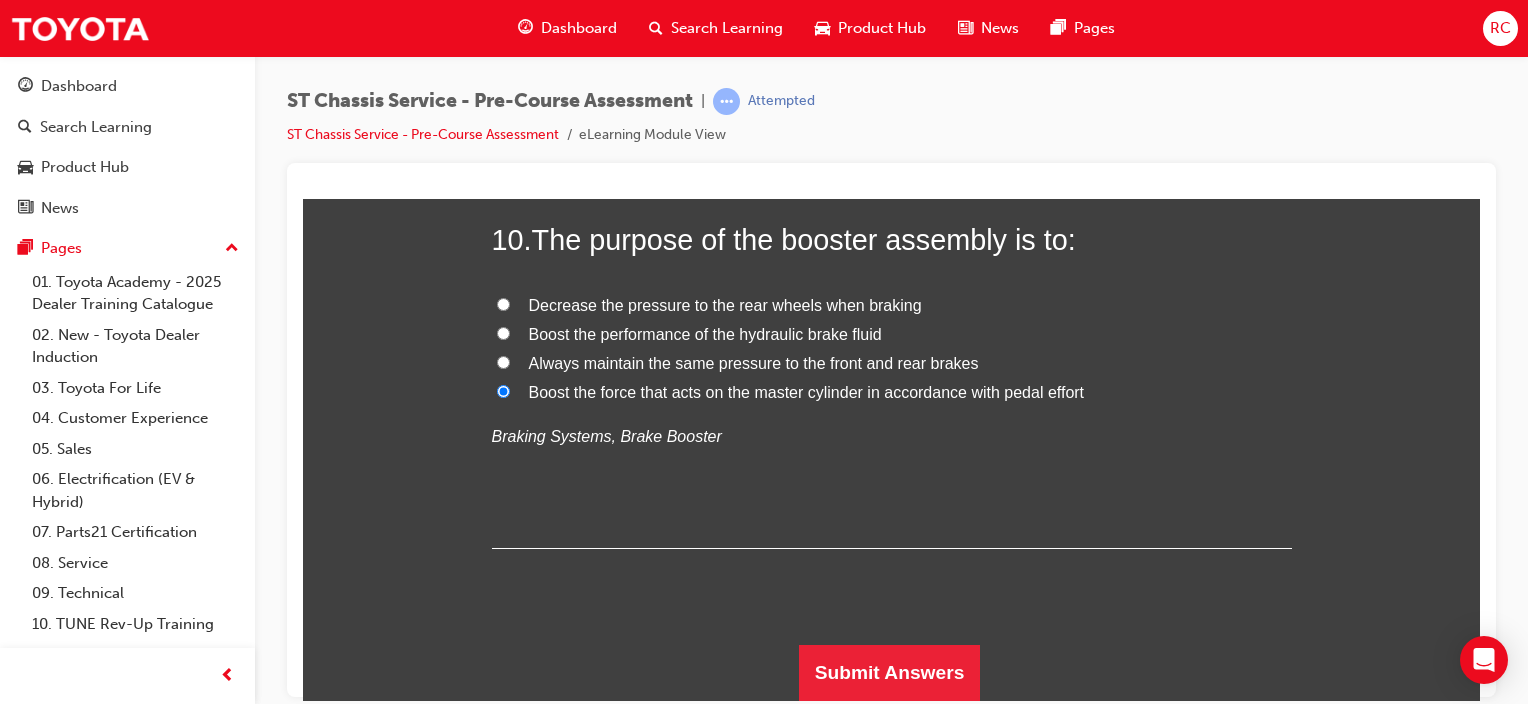 scroll, scrollTop: 4464, scrollLeft: 0, axis: vertical 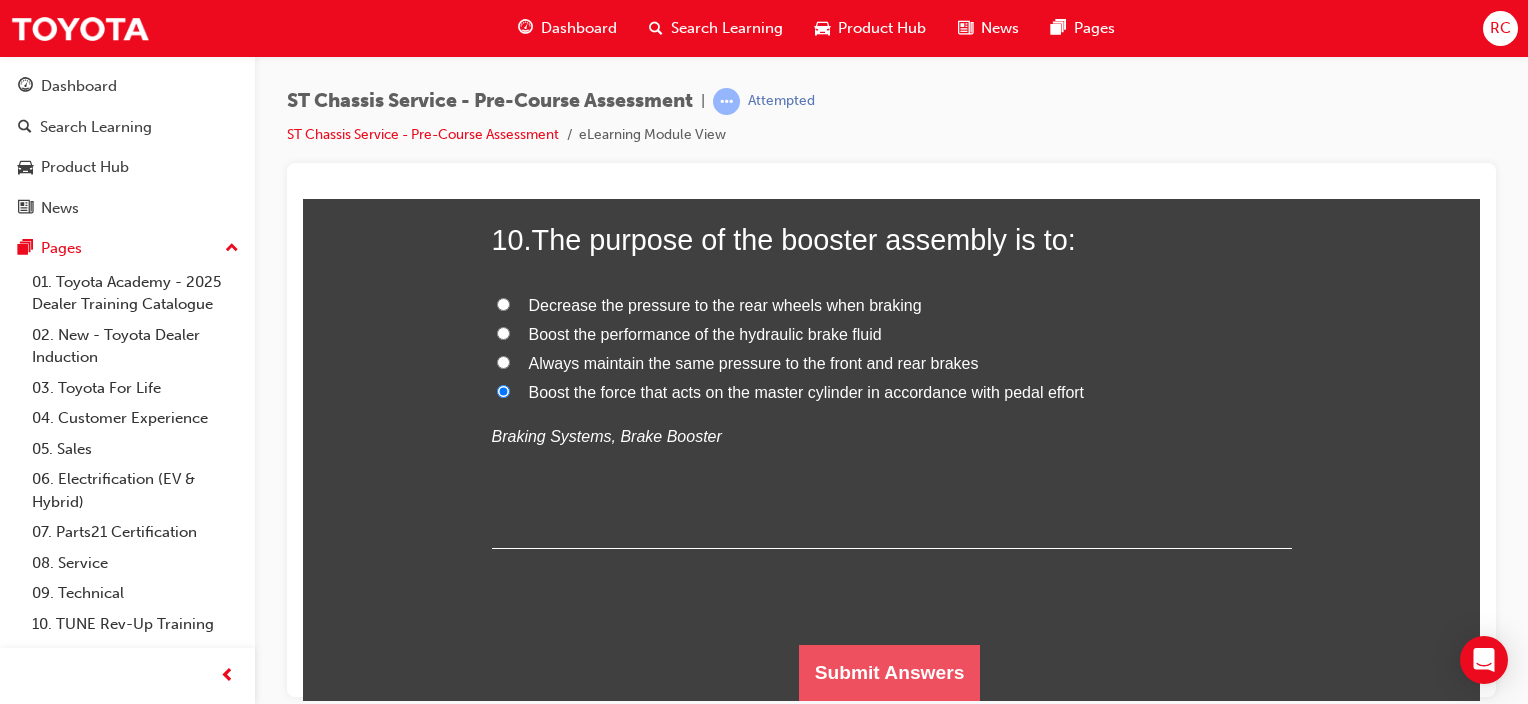 click on "Submit Answers" at bounding box center [890, 672] 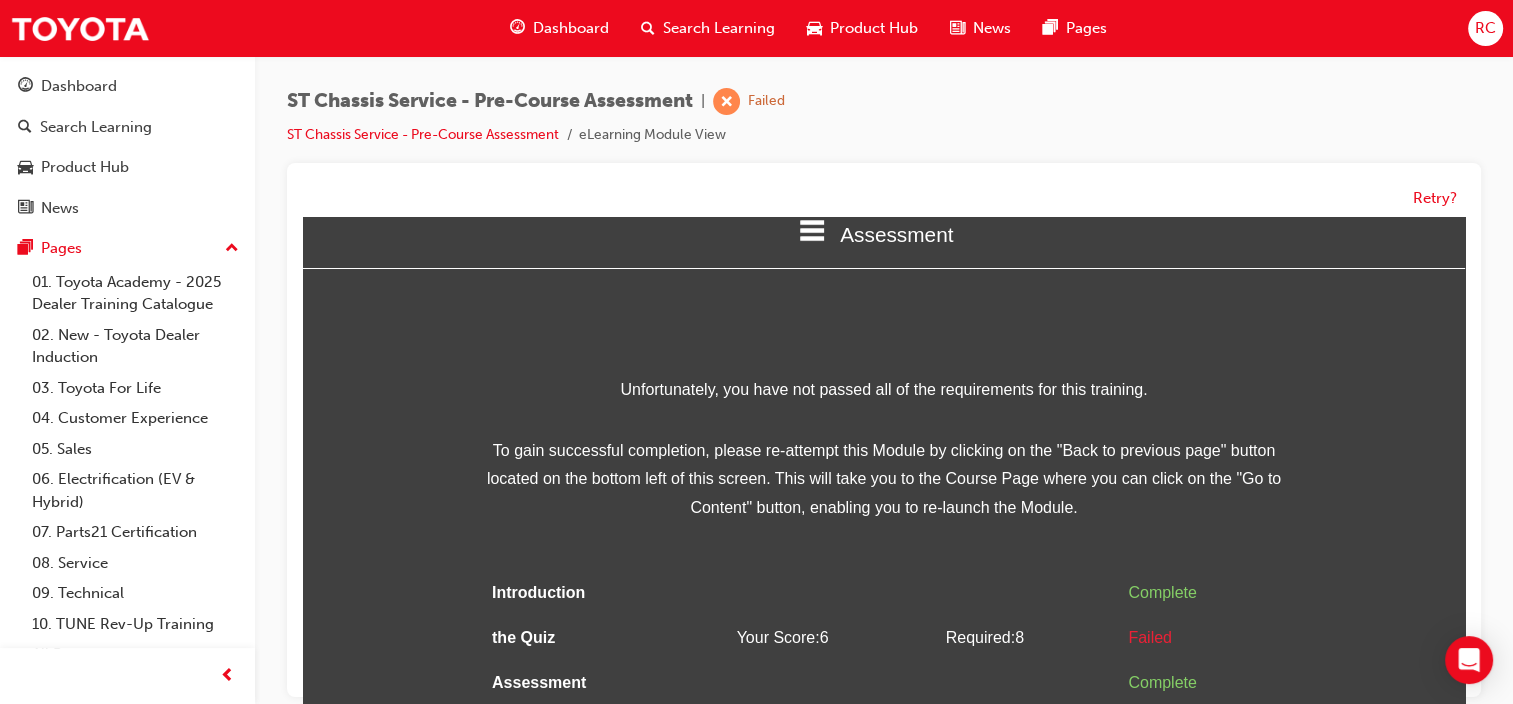scroll, scrollTop: 0, scrollLeft: 0, axis: both 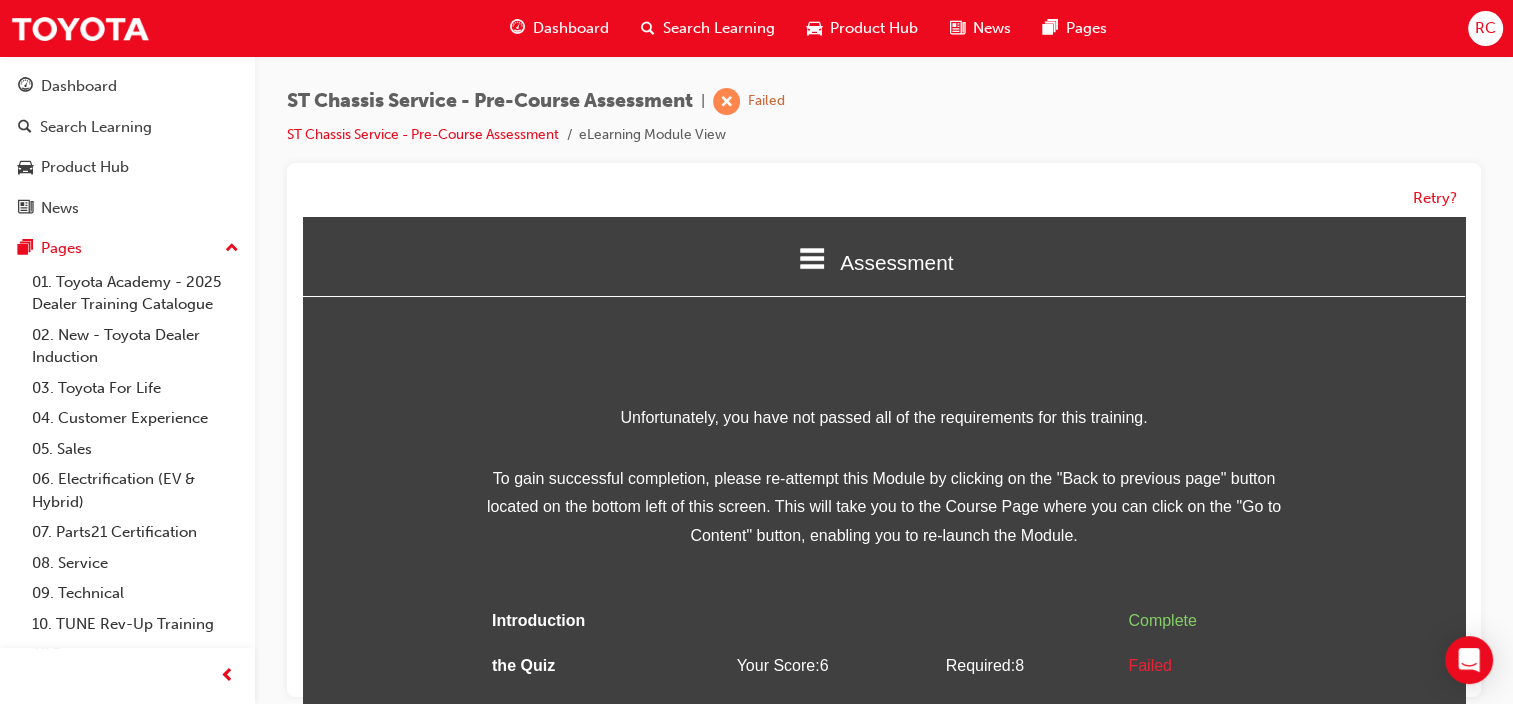 click on "Assessment" at bounding box center [896, 262] 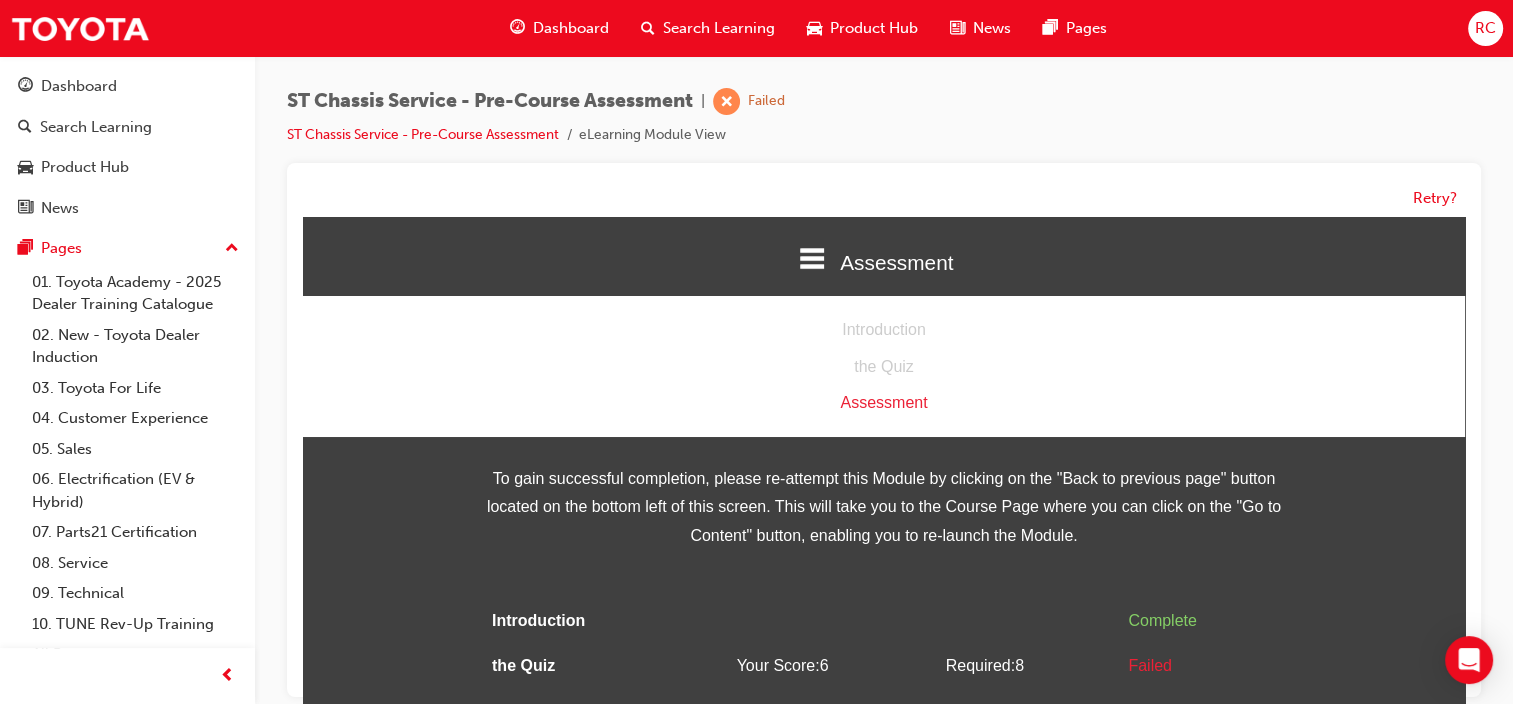 click on "the Quiz" at bounding box center [884, 367] 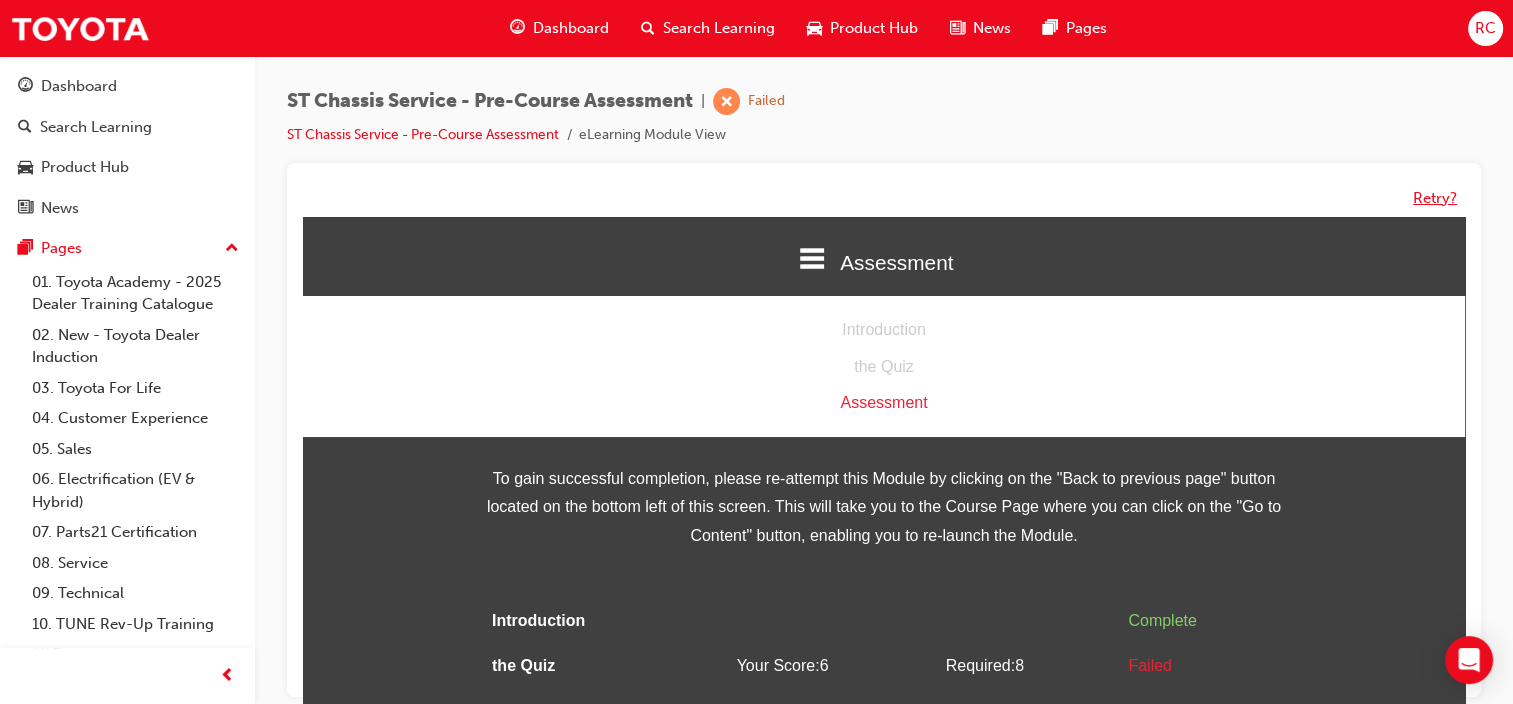 click on "Retry?" at bounding box center [1435, 198] 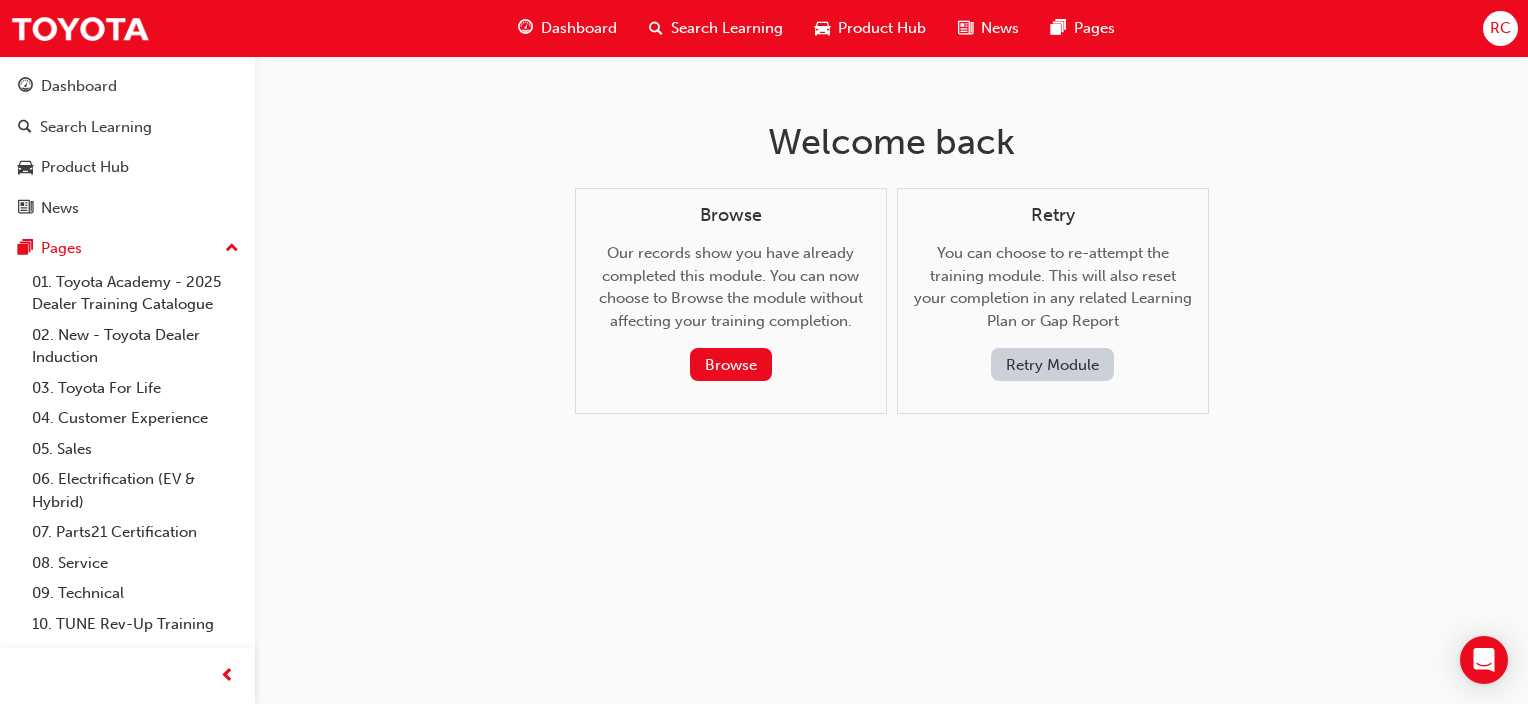 click on "Retry Module" at bounding box center [1052, 364] 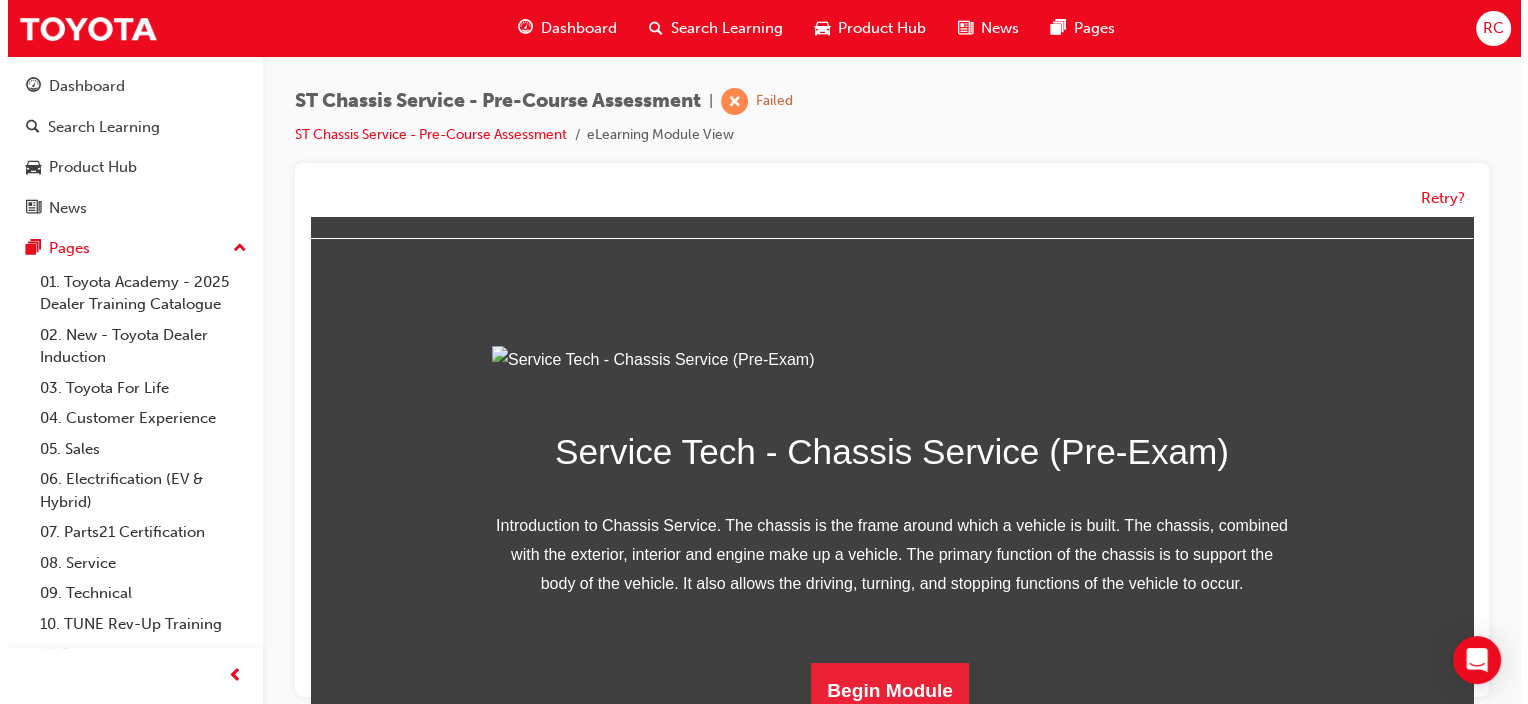 scroll, scrollTop: 277, scrollLeft: 0, axis: vertical 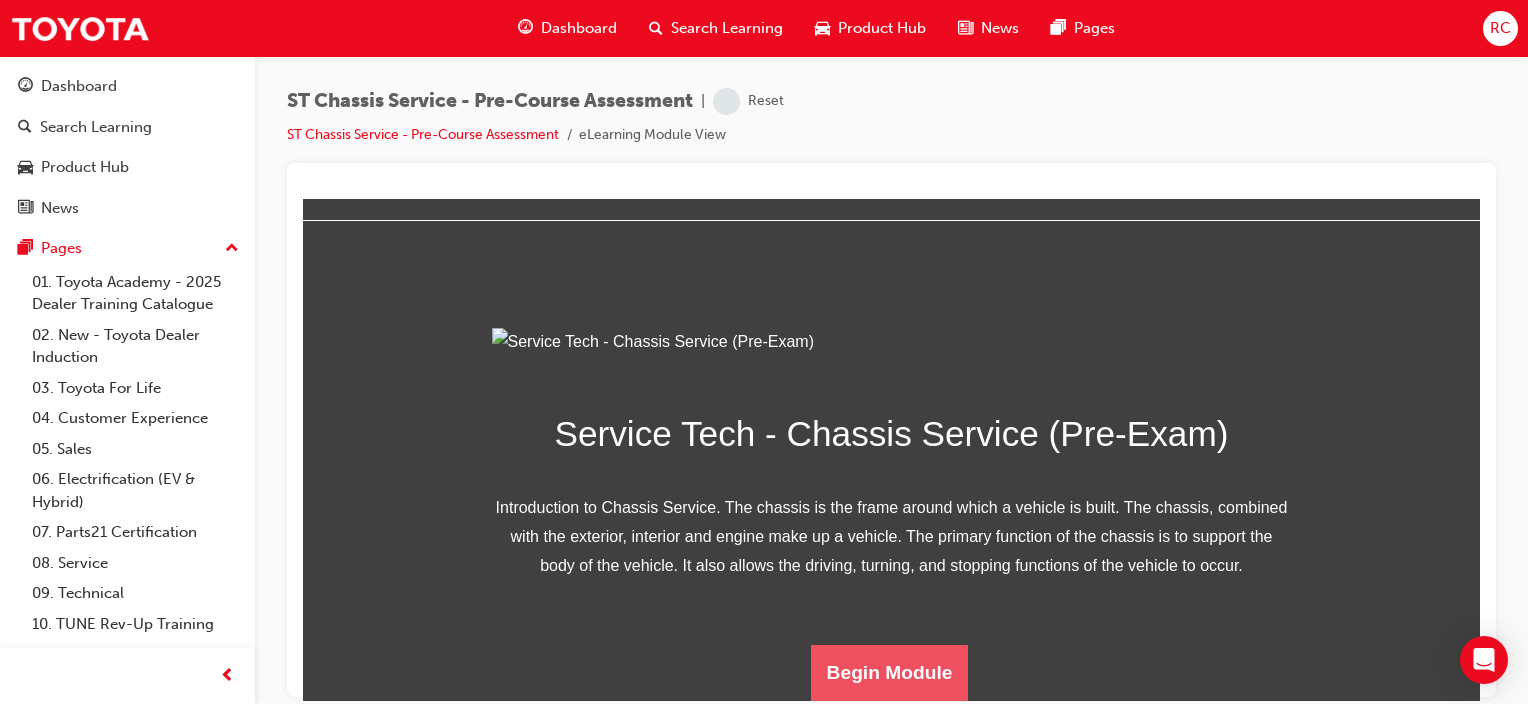 click on "Begin Module" at bounding box center [890, 672] 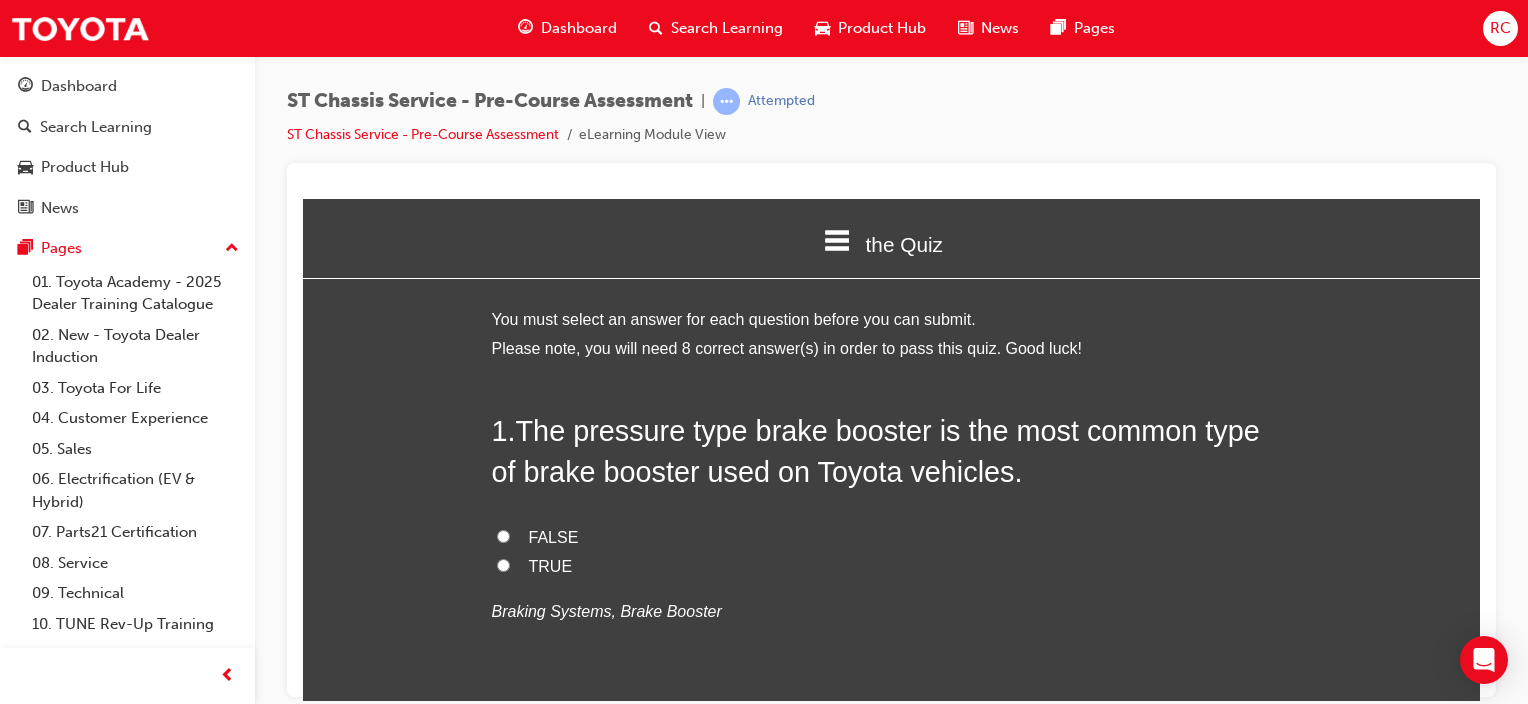 click on "TRUE" at bounding box center (551, 565) 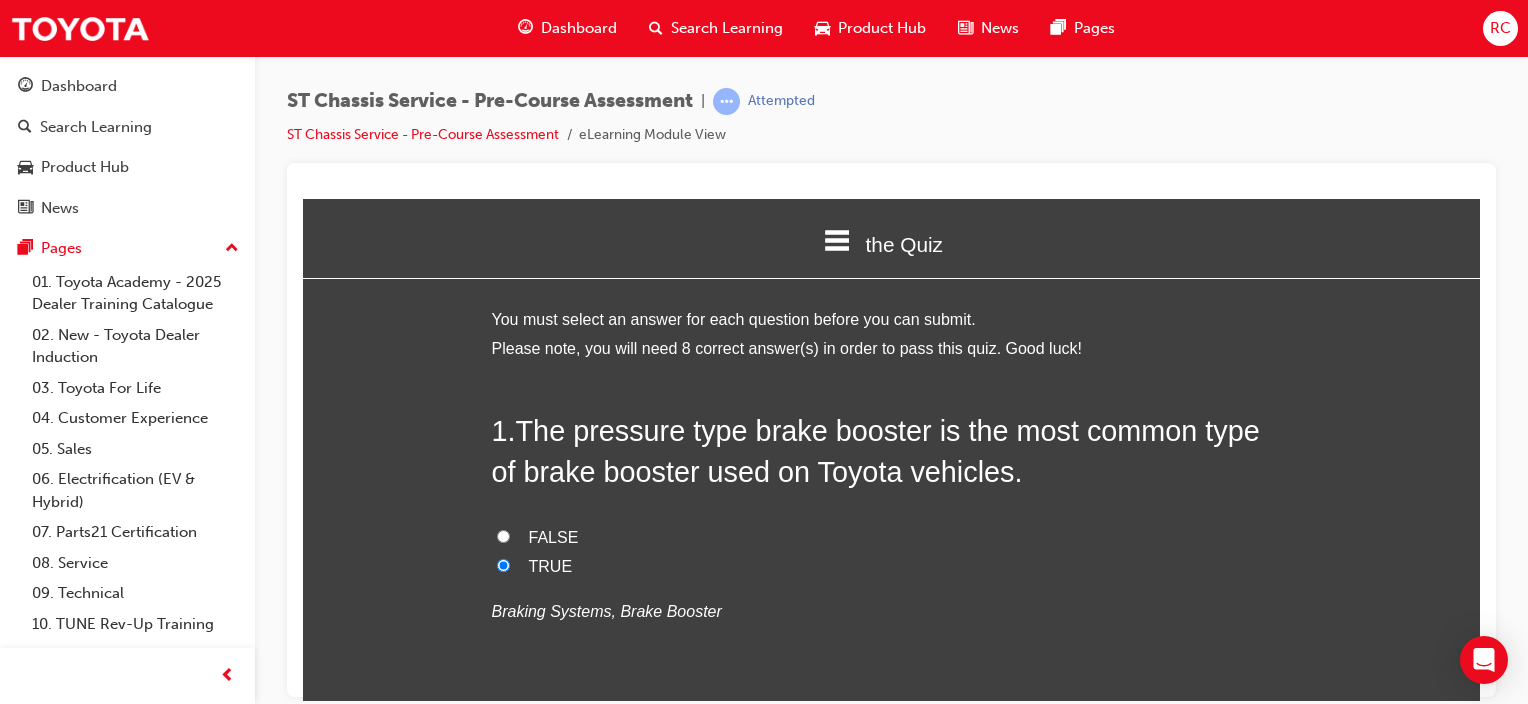 radio on "true" 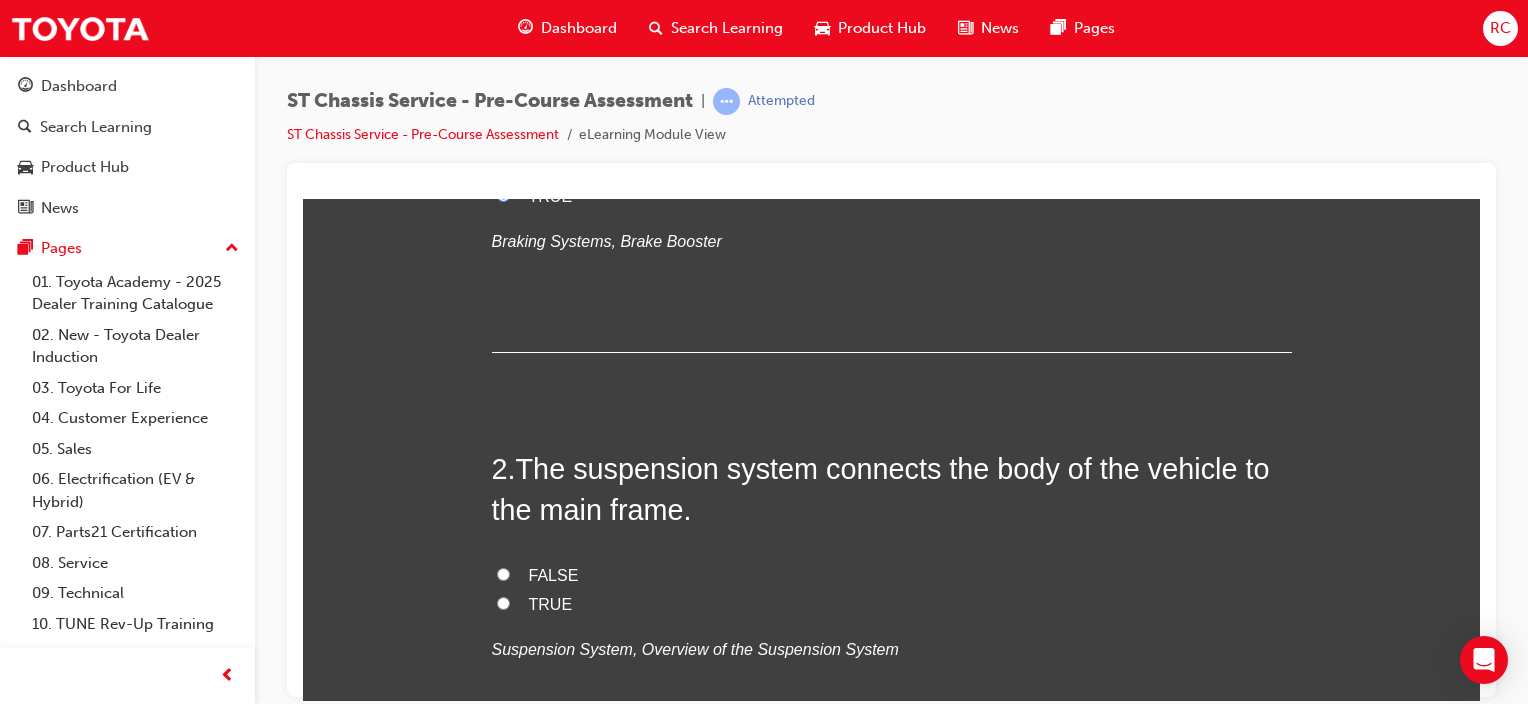 scroll, scrollTop: 400, scrollLeft: 0, axis: vertical 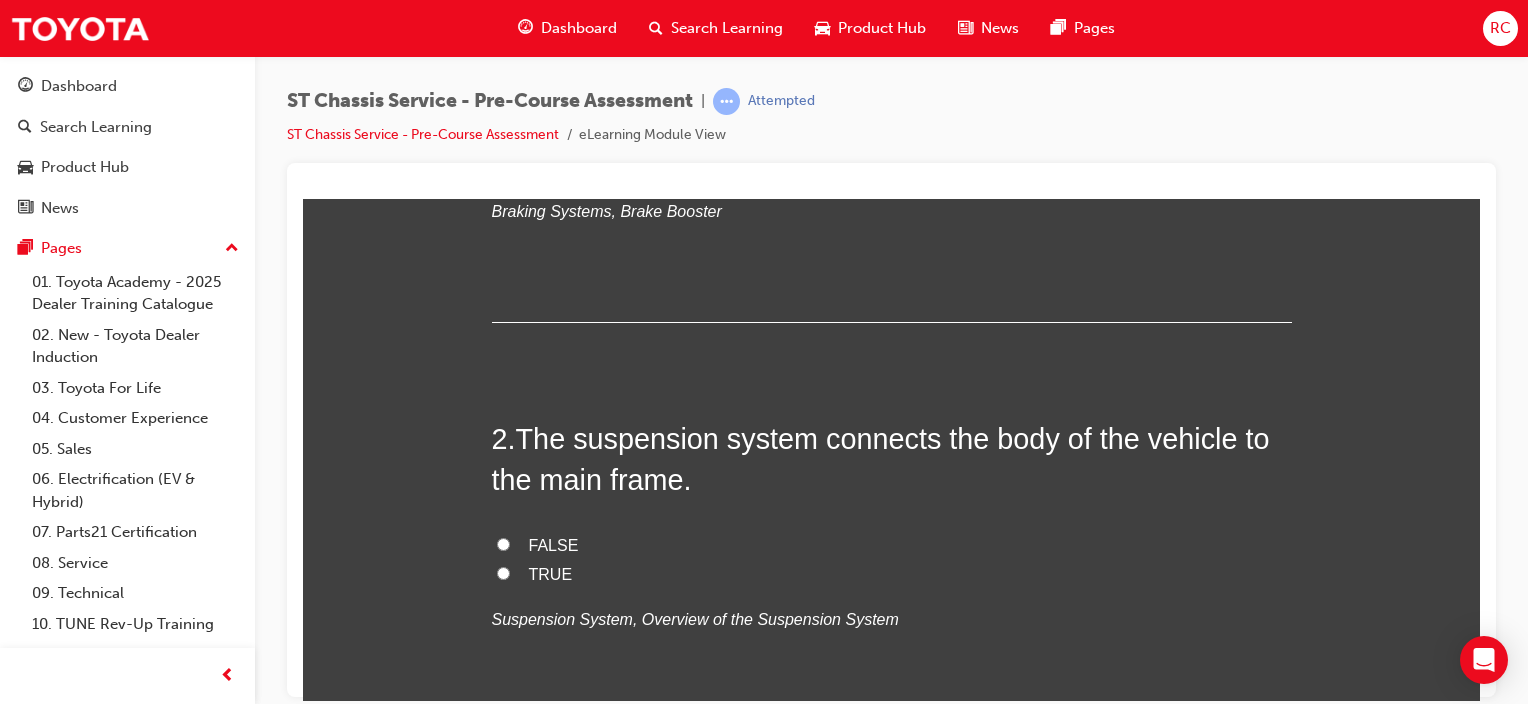 click on "FALSE" at bounding box center [554, 544] 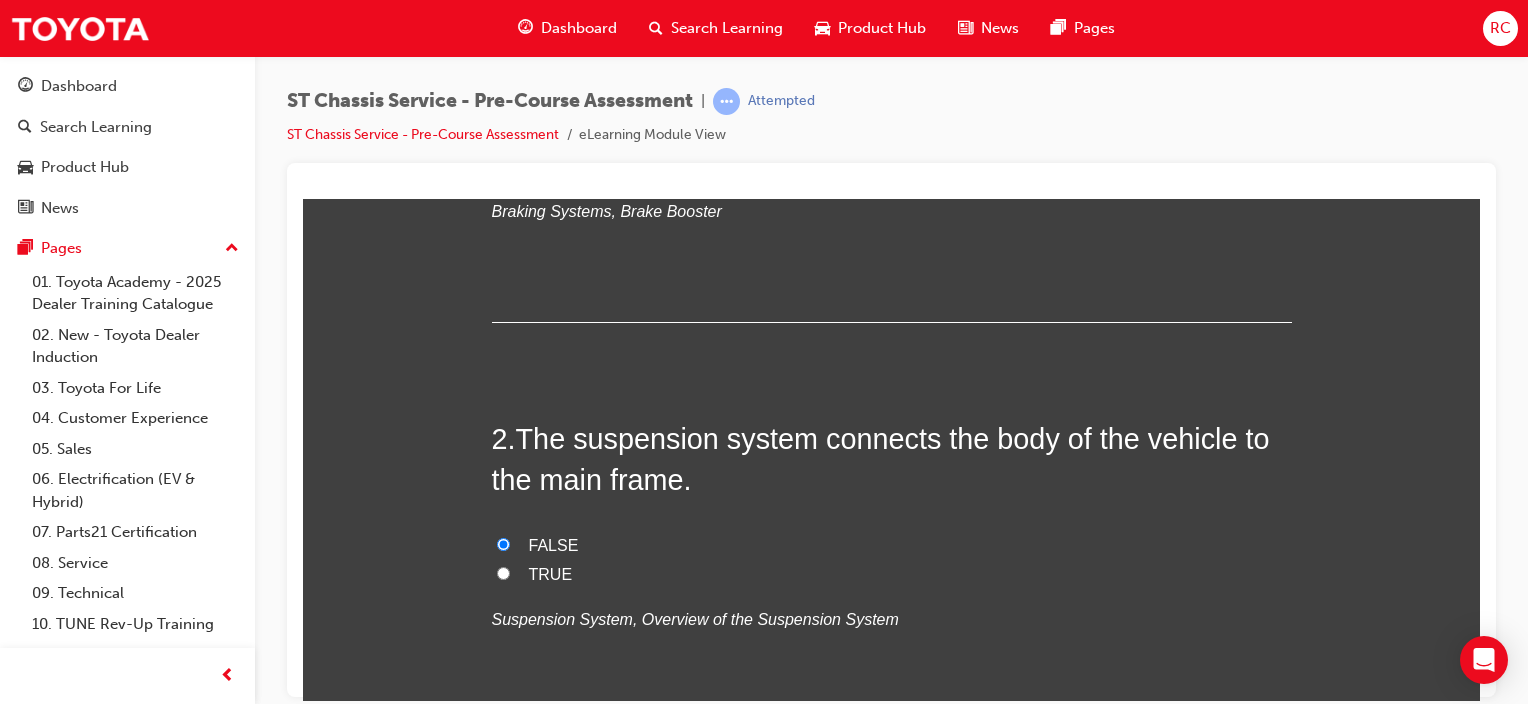 radio on "true" 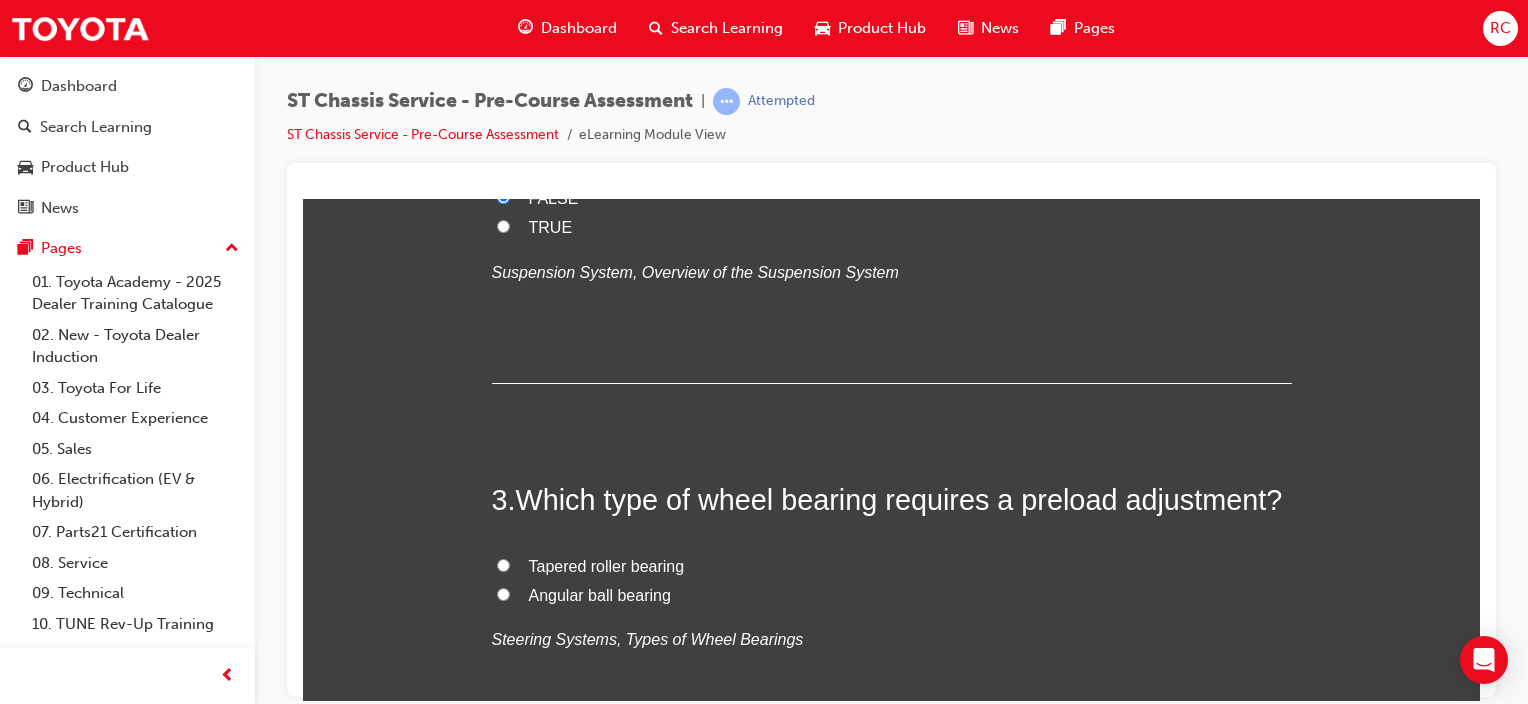 scroll, scrollTop: 800, scrollLeft: 0, axis: vertical 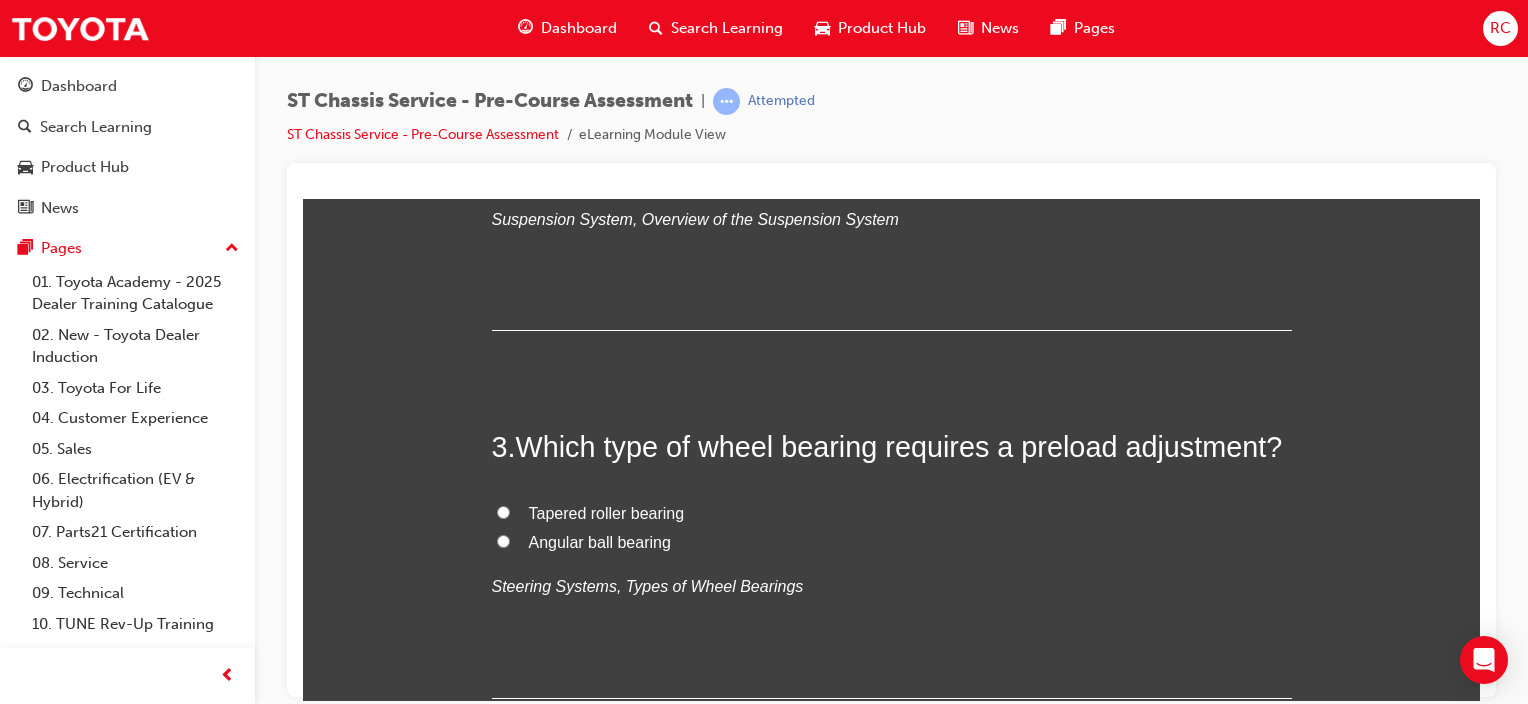 click on "Tapered roller bearing" at bounding box center (607, 512) 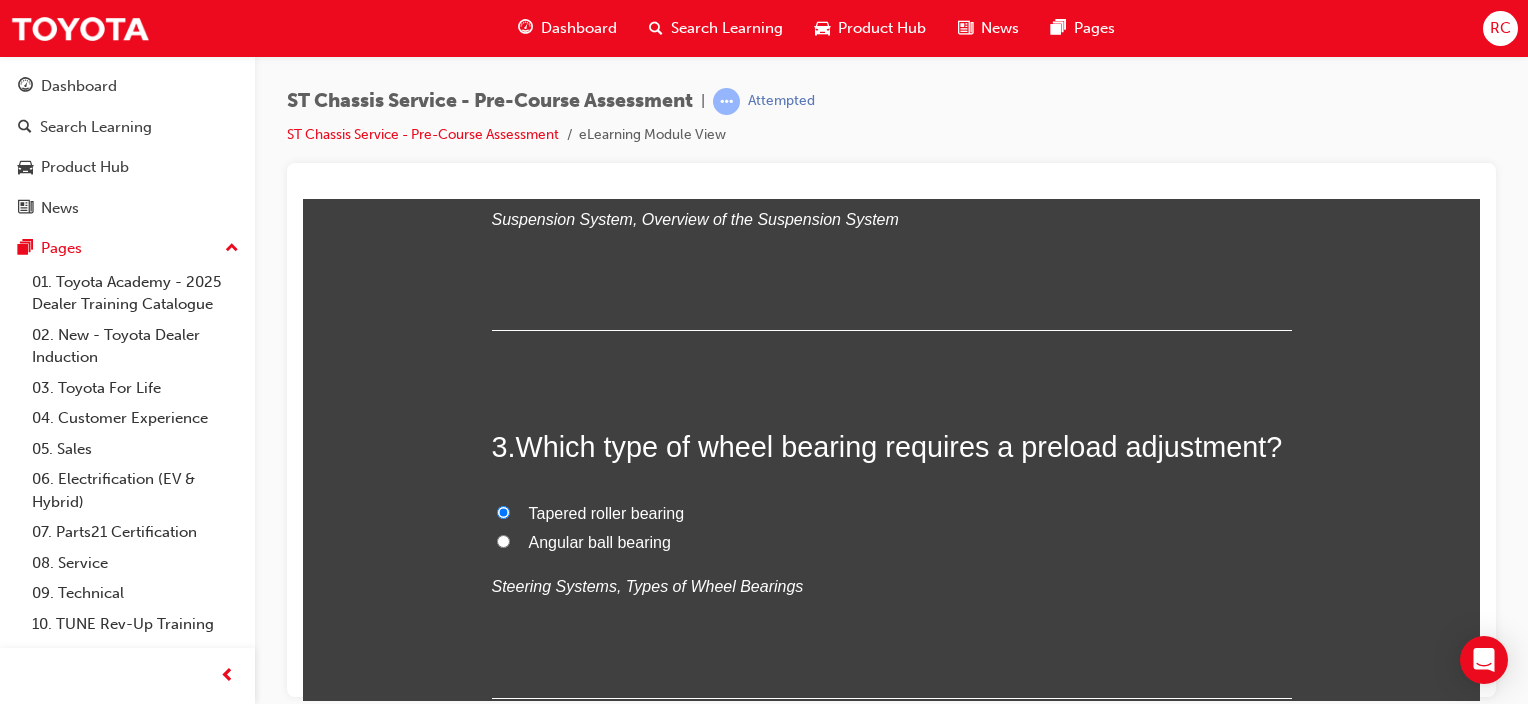 radio on "true" 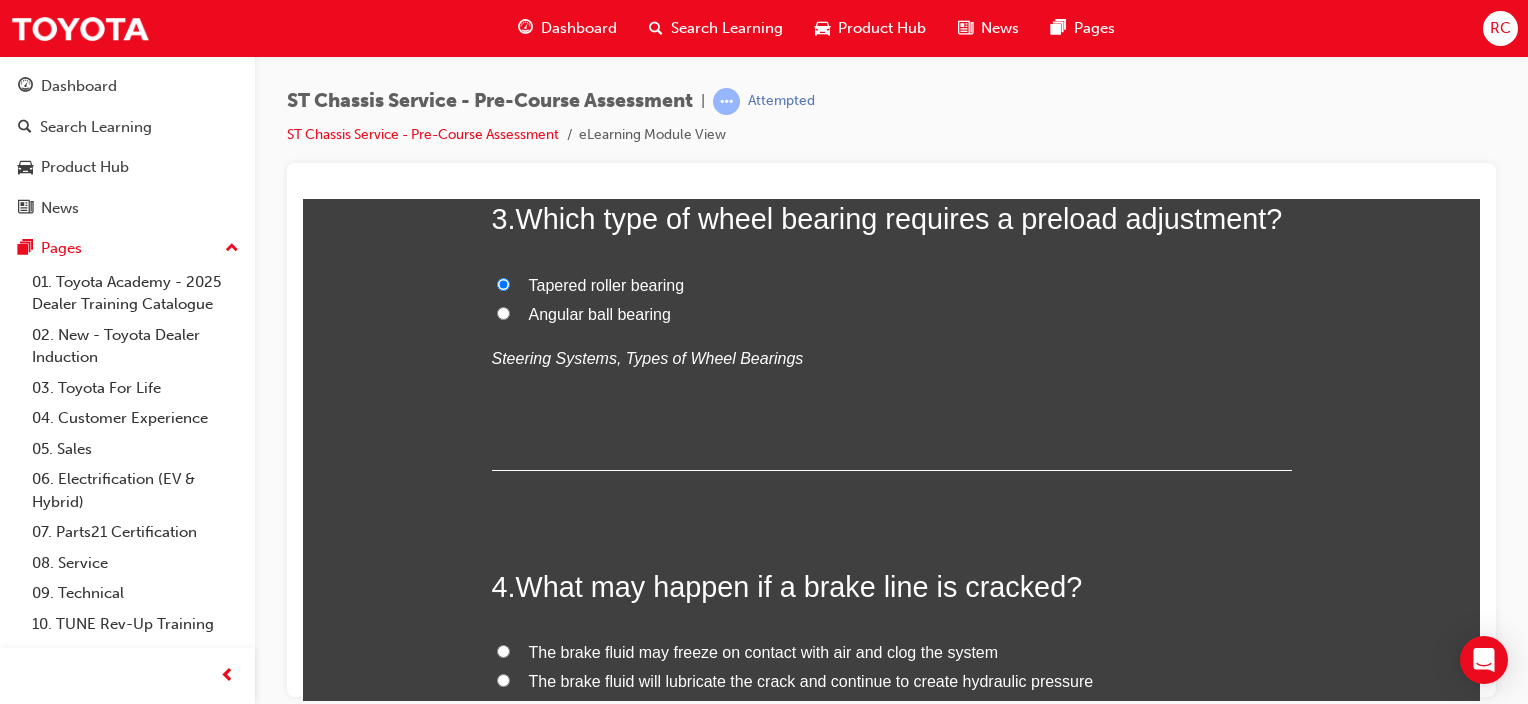 scroll, scrollTop: 1200, scrollLeft: 0, axis: vertical 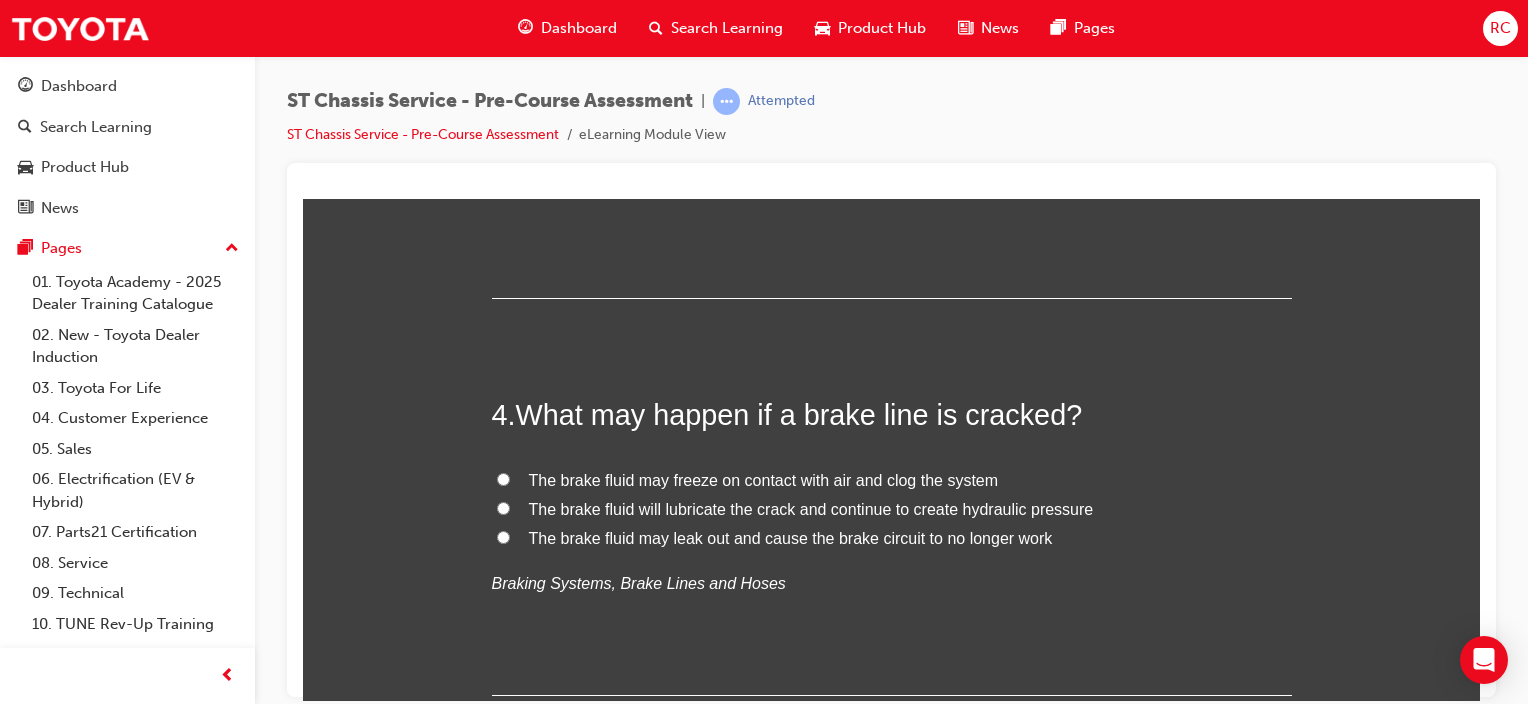 click on "The brake fluid may leak out and cause the brake circuit to no longer work" at bounding box center (791, 537) 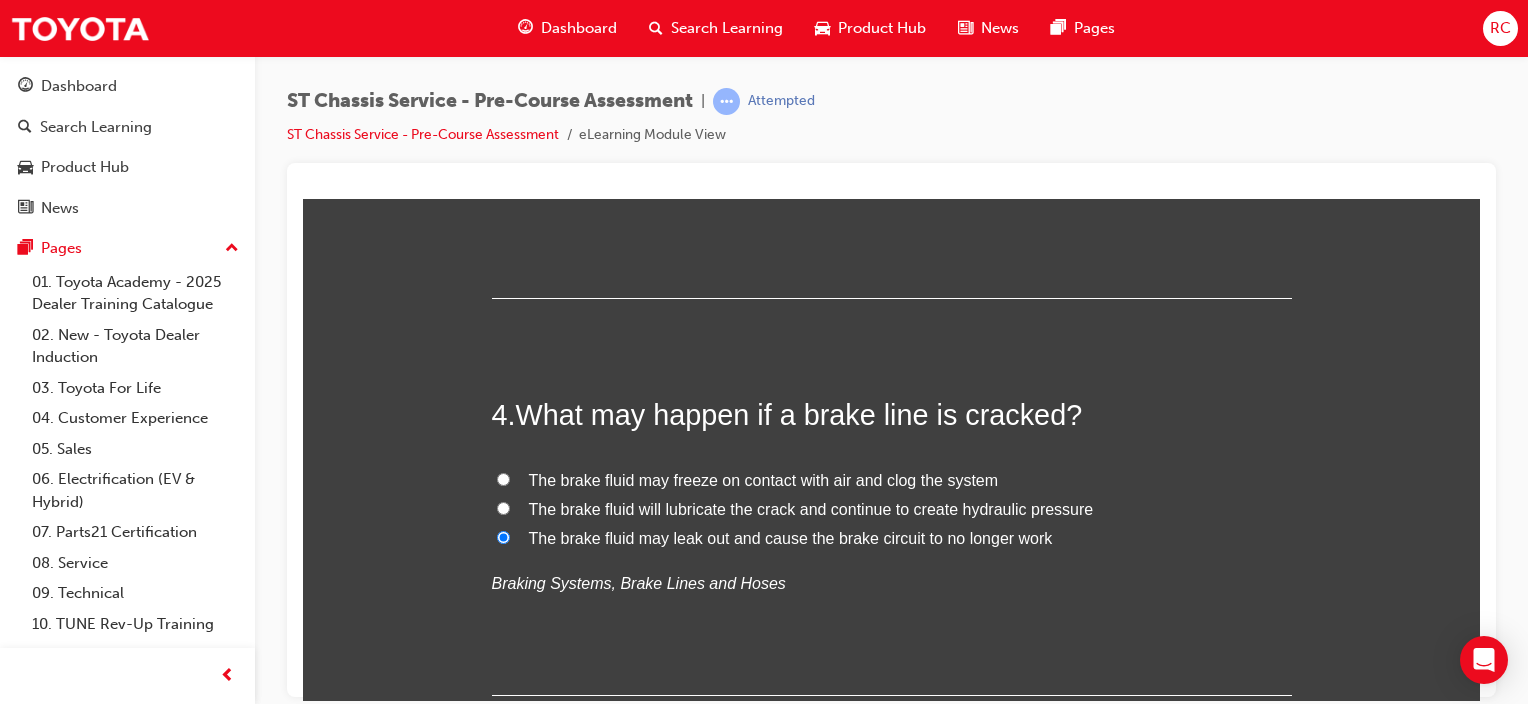 radio on "true" 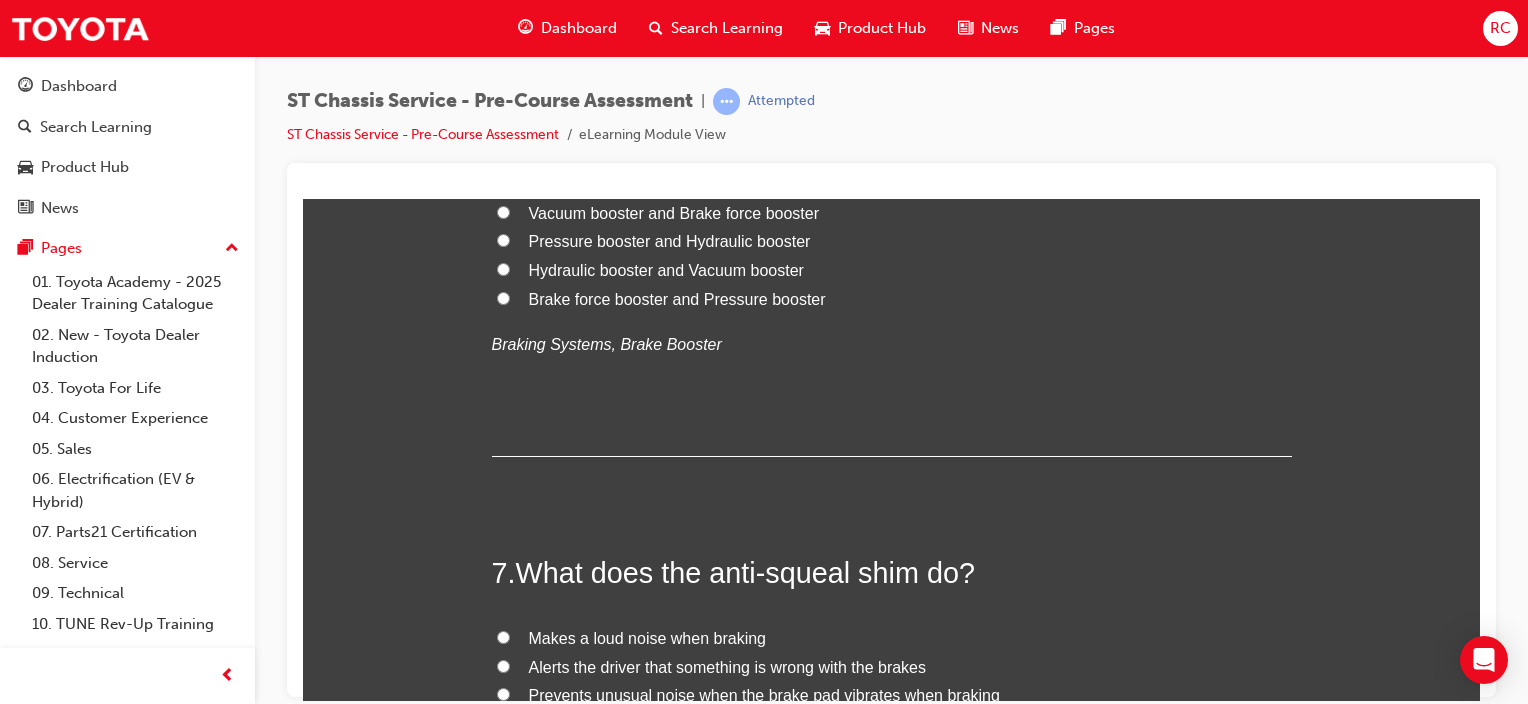 scroll, scrollTop: 2300, scrollLeft: 0, axis: vertical 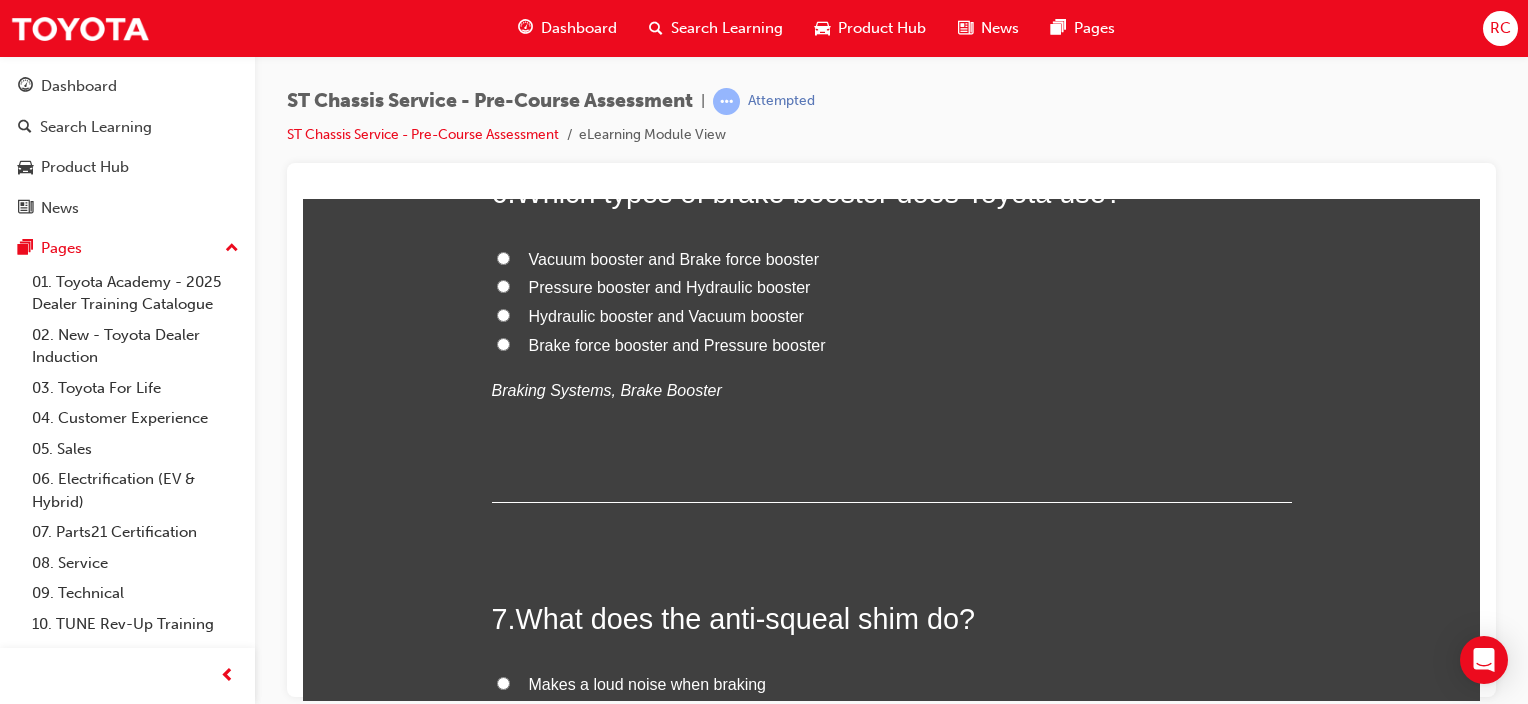 click on "Shock absorbers" at bounding box center (589, -81) 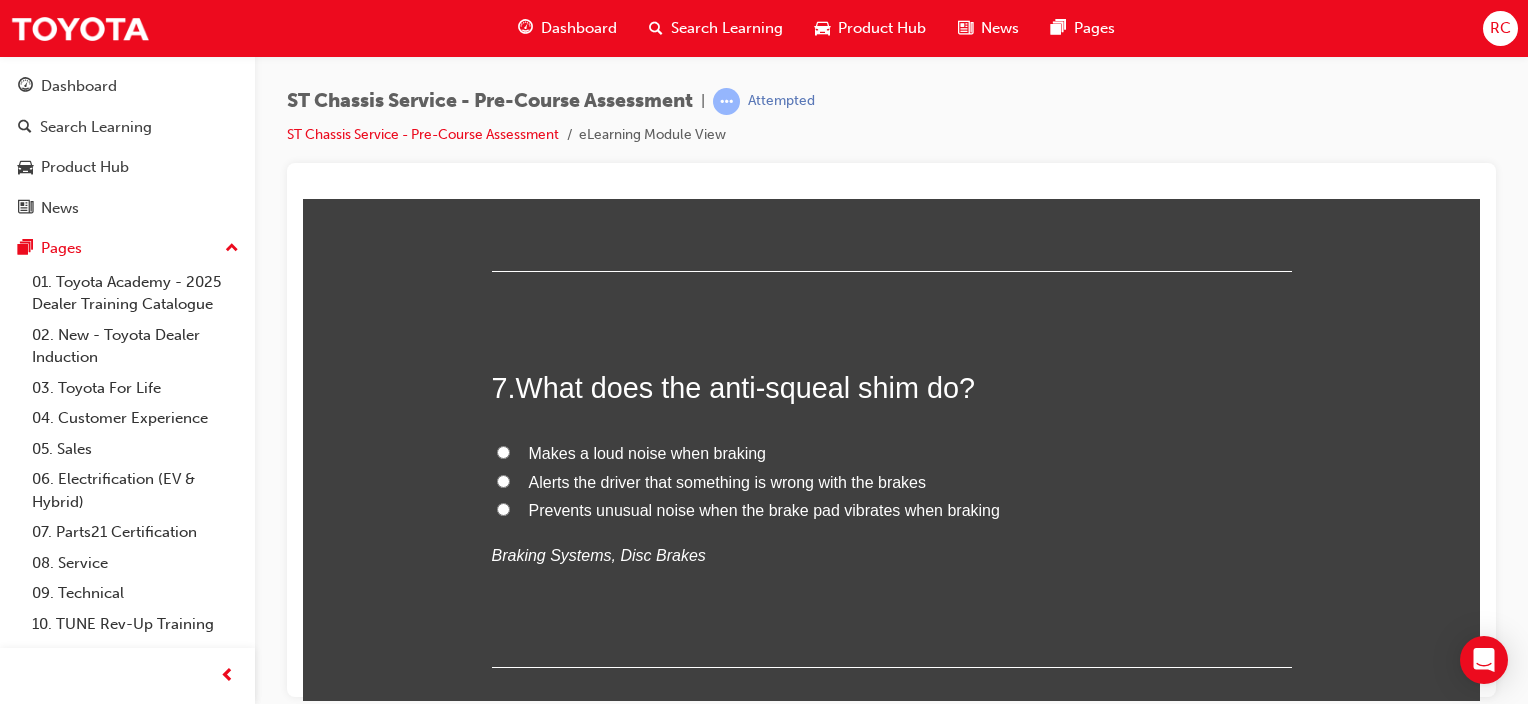 scroll, scrollTop: 2600, scrollLeft: 0, axis: vertical 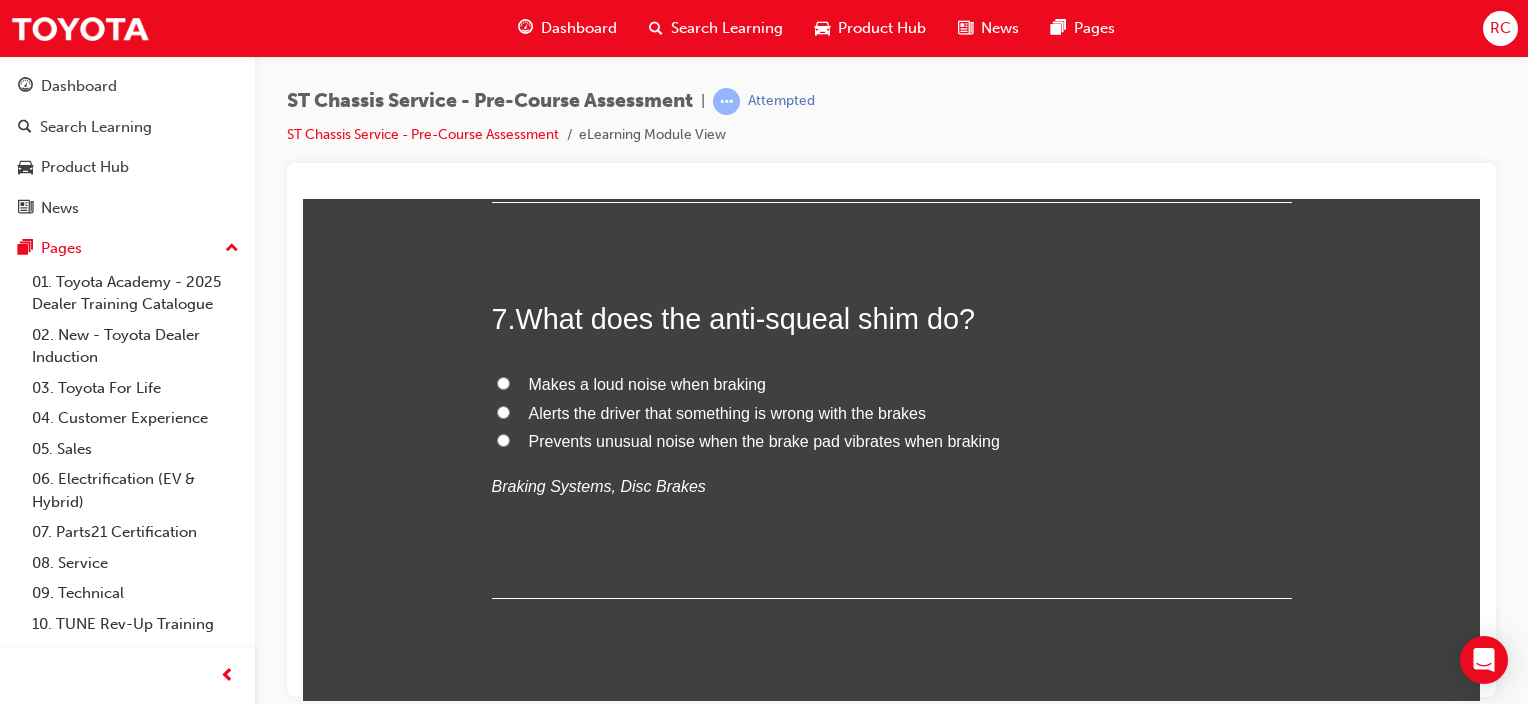 click on "Hydraulic booster and Vacuum booster" at bounding box center (666, 15) 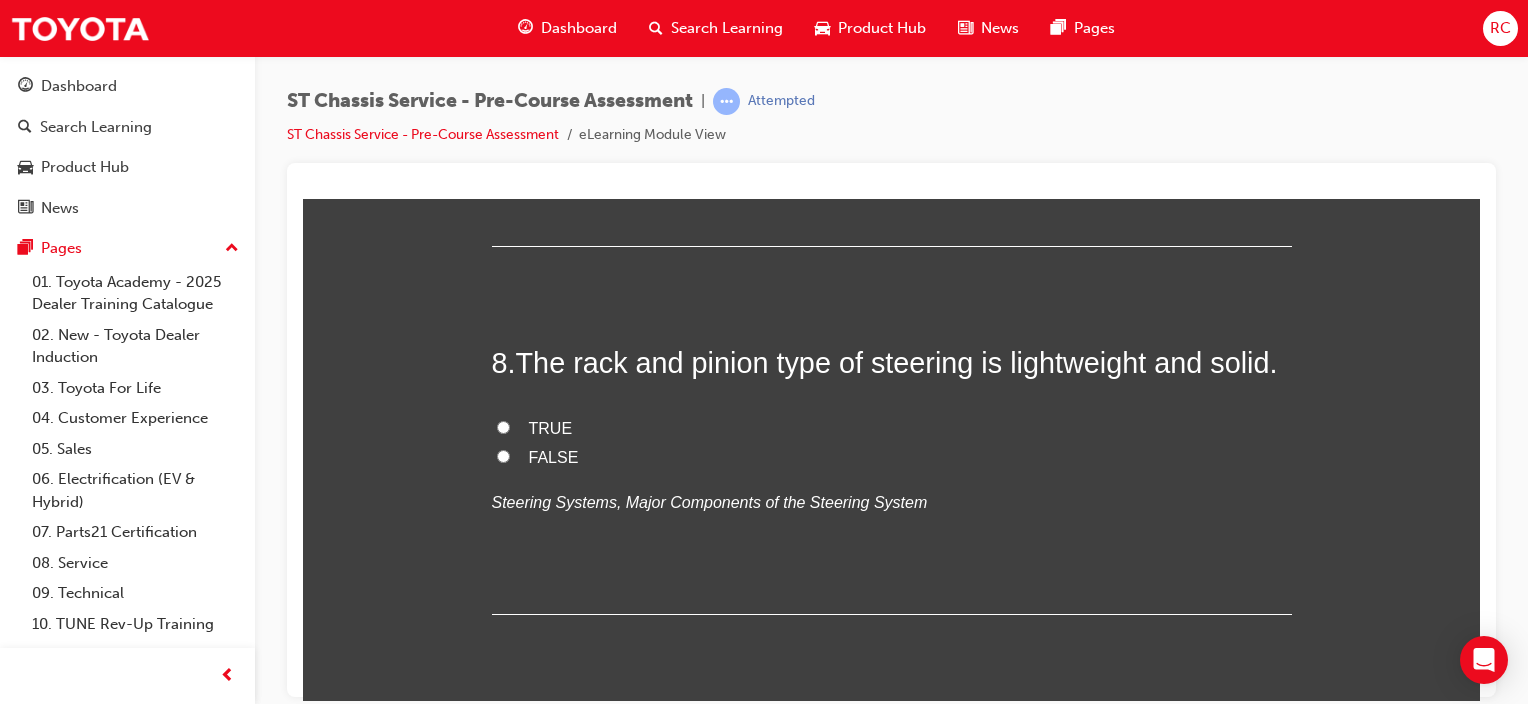scroll, scrollTop: 3000, scrollLeft: 0, axis: vertical 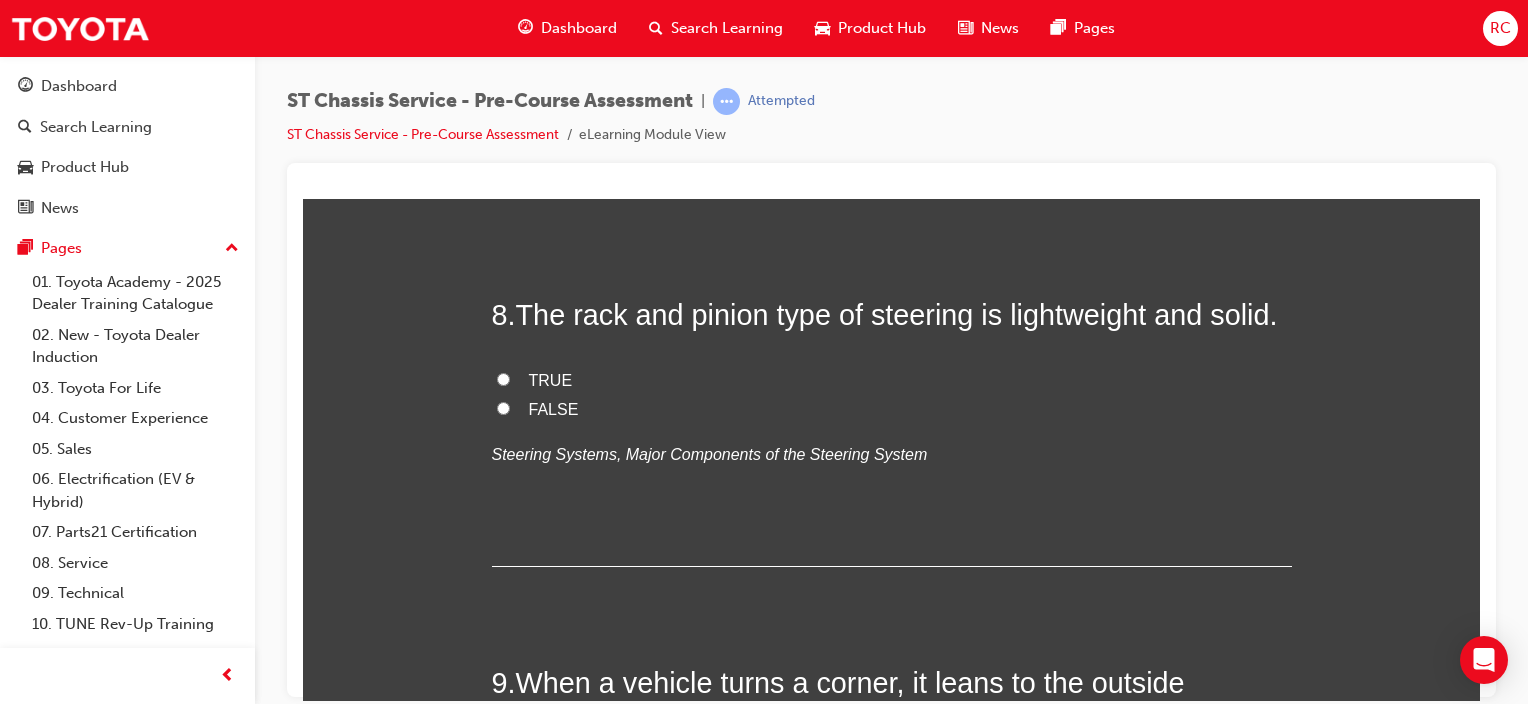 click on "Alerts the driver that something is wrong with the brakes" at bounding box center [728, 12] 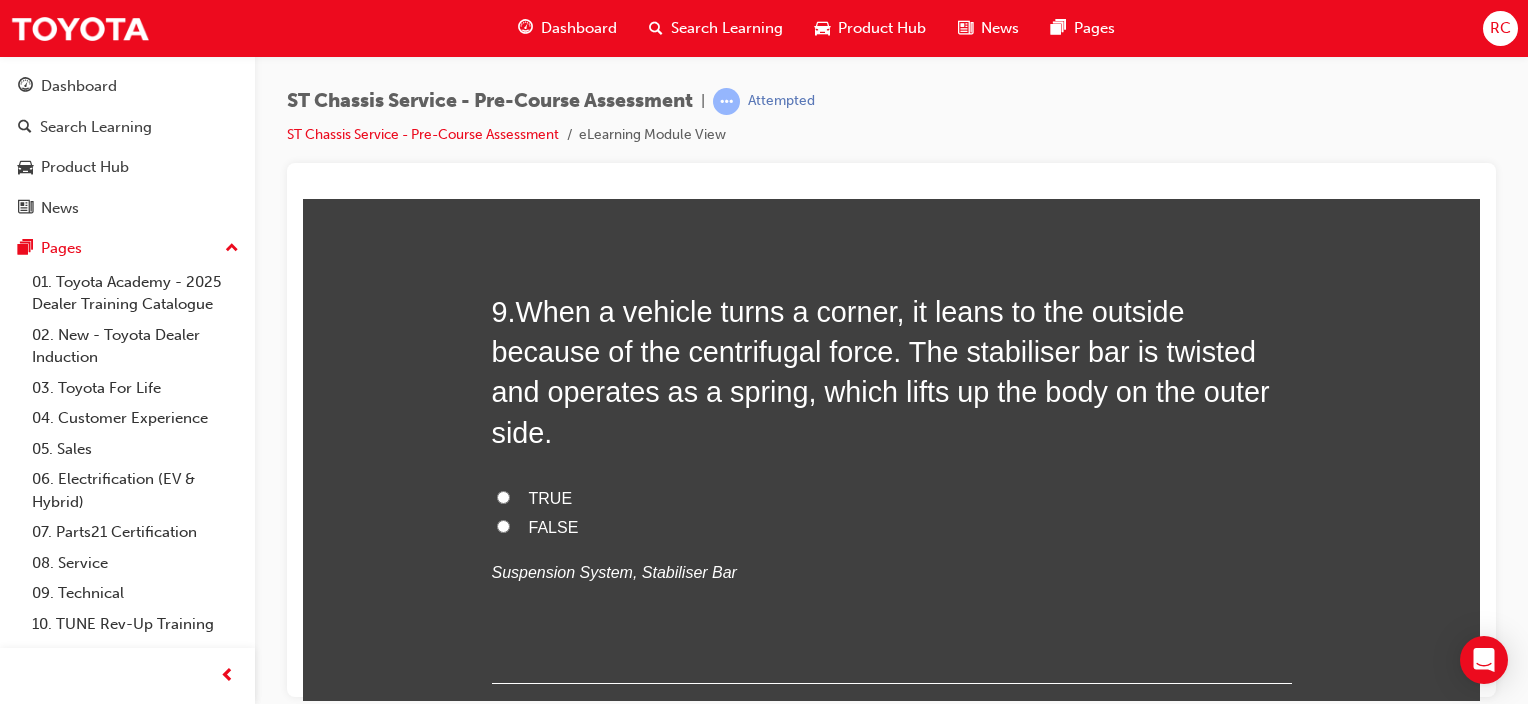 scroll, scrollTop: 3500, scrollLeft: 0, axis: vertical 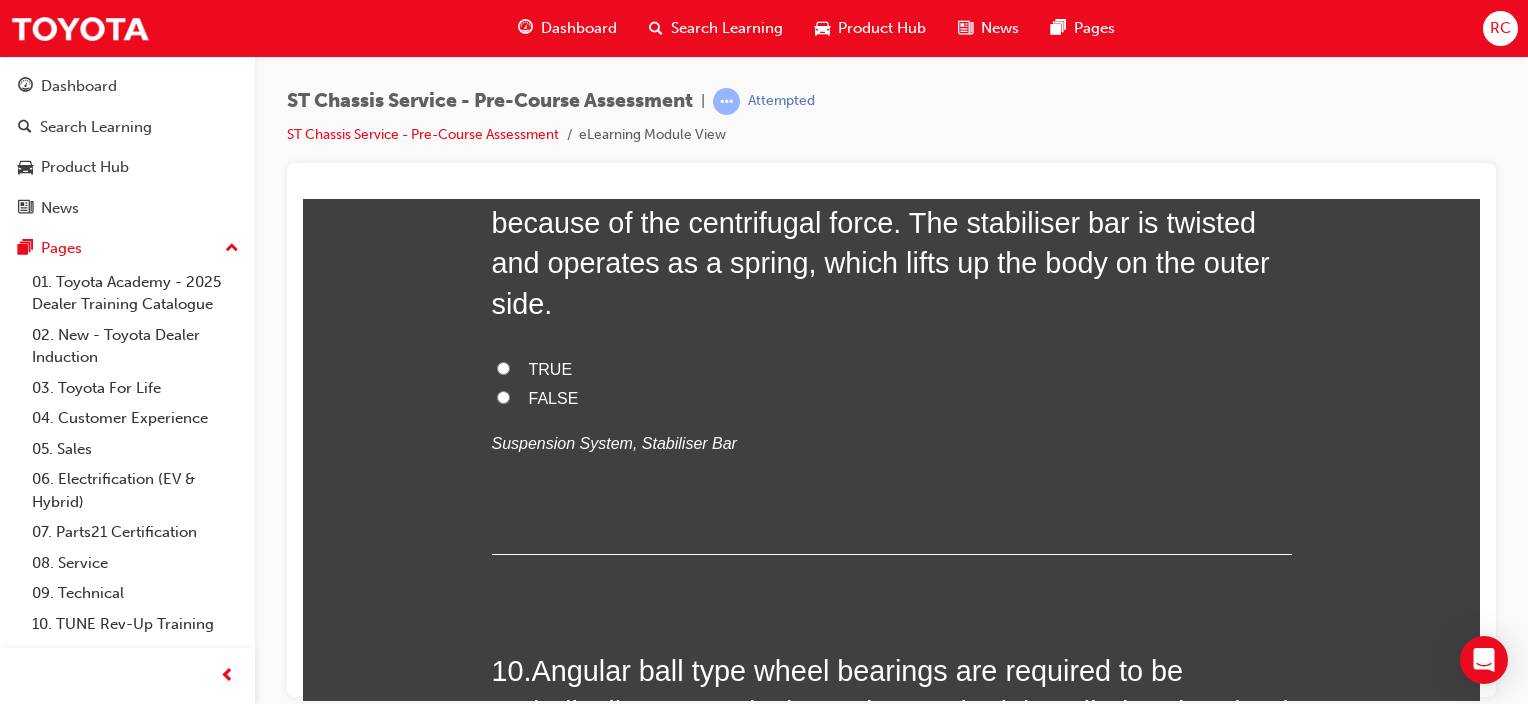 click on "TRUE" at bounding box center (551, -121) 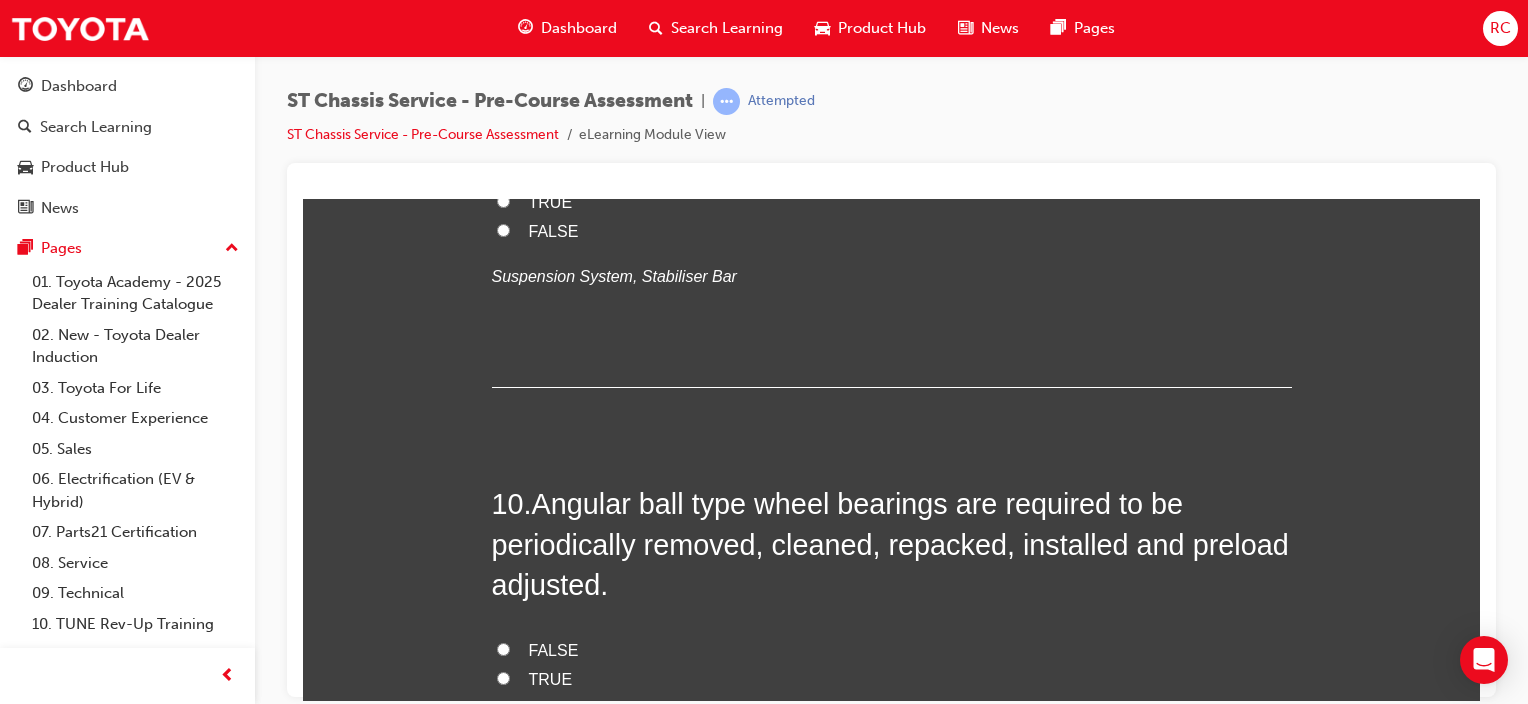 scroll, scrollTop: 3800, scrollLeft: 0, axis: vertical 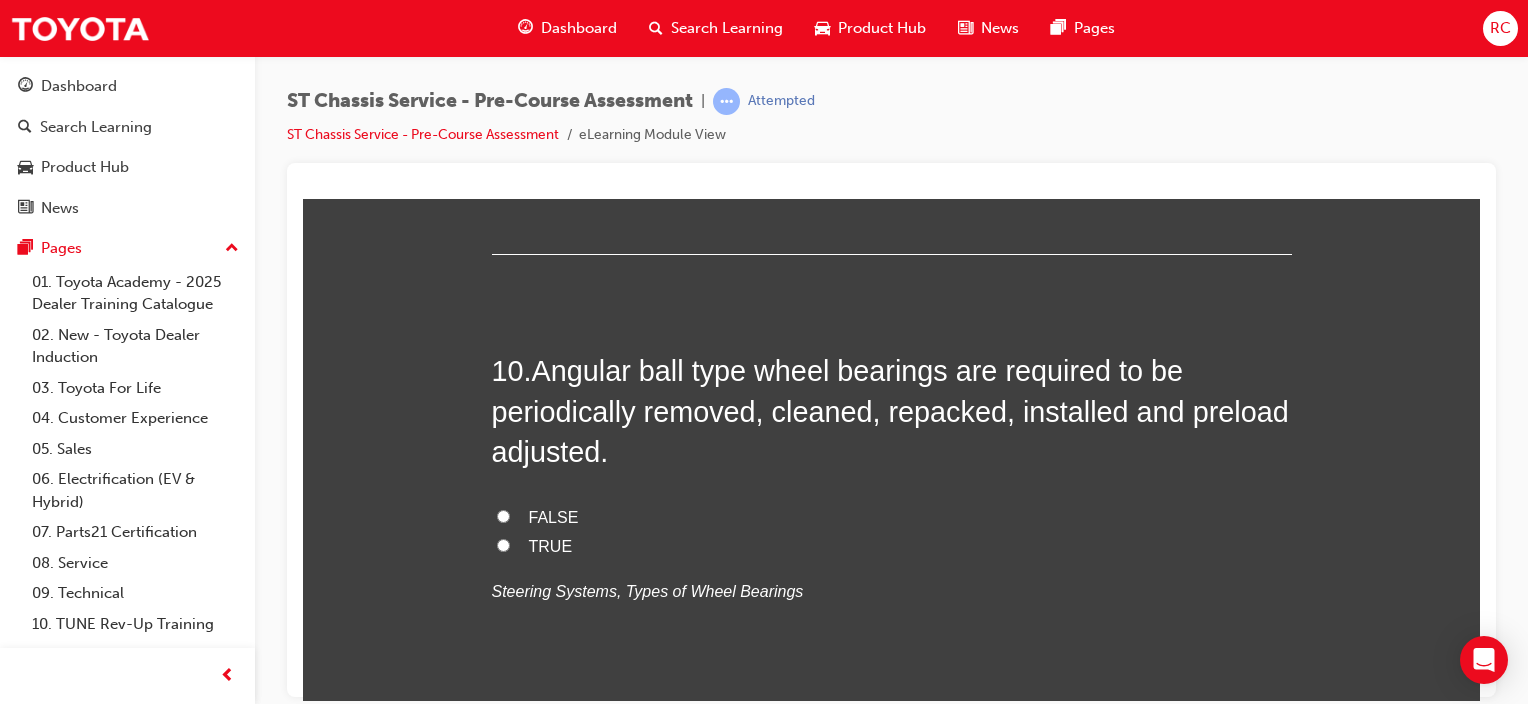 click on "TRUE" at bounding box center (551, 68) 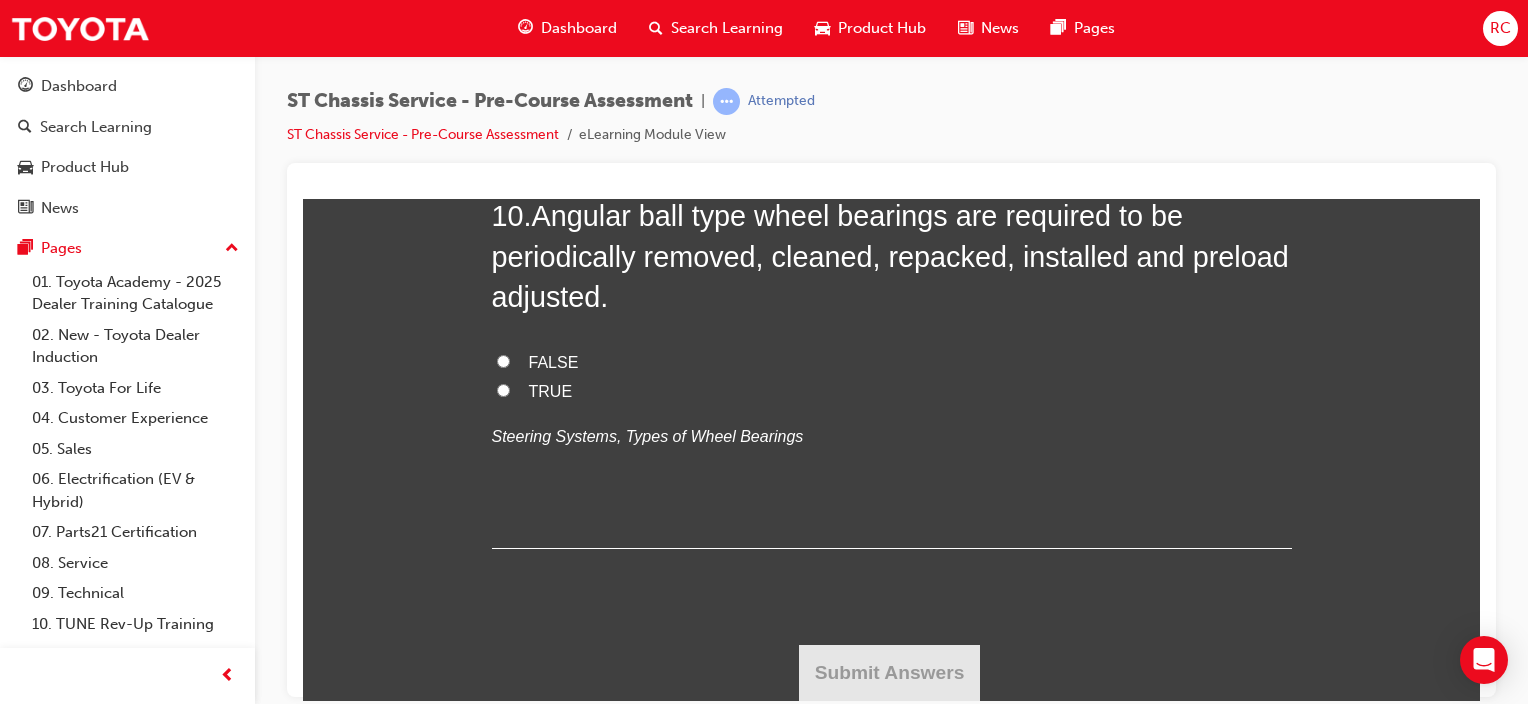 scroll, scrollTop: 4300, scrollLeft: 0, axis: vertical 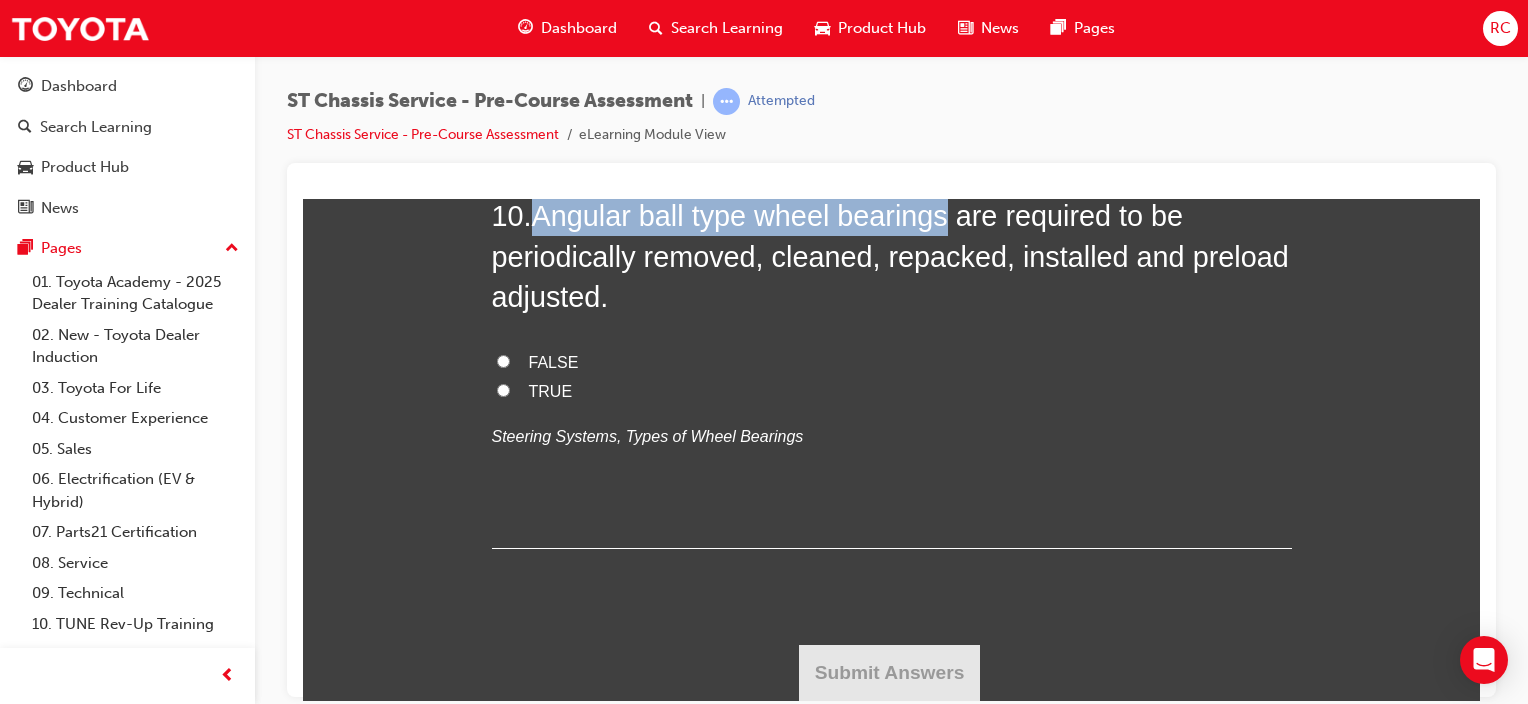 drag, startPoint x: 526, startPoint y: 369, endPoint x: 943, endPoint y: 387, distance: 417.3883 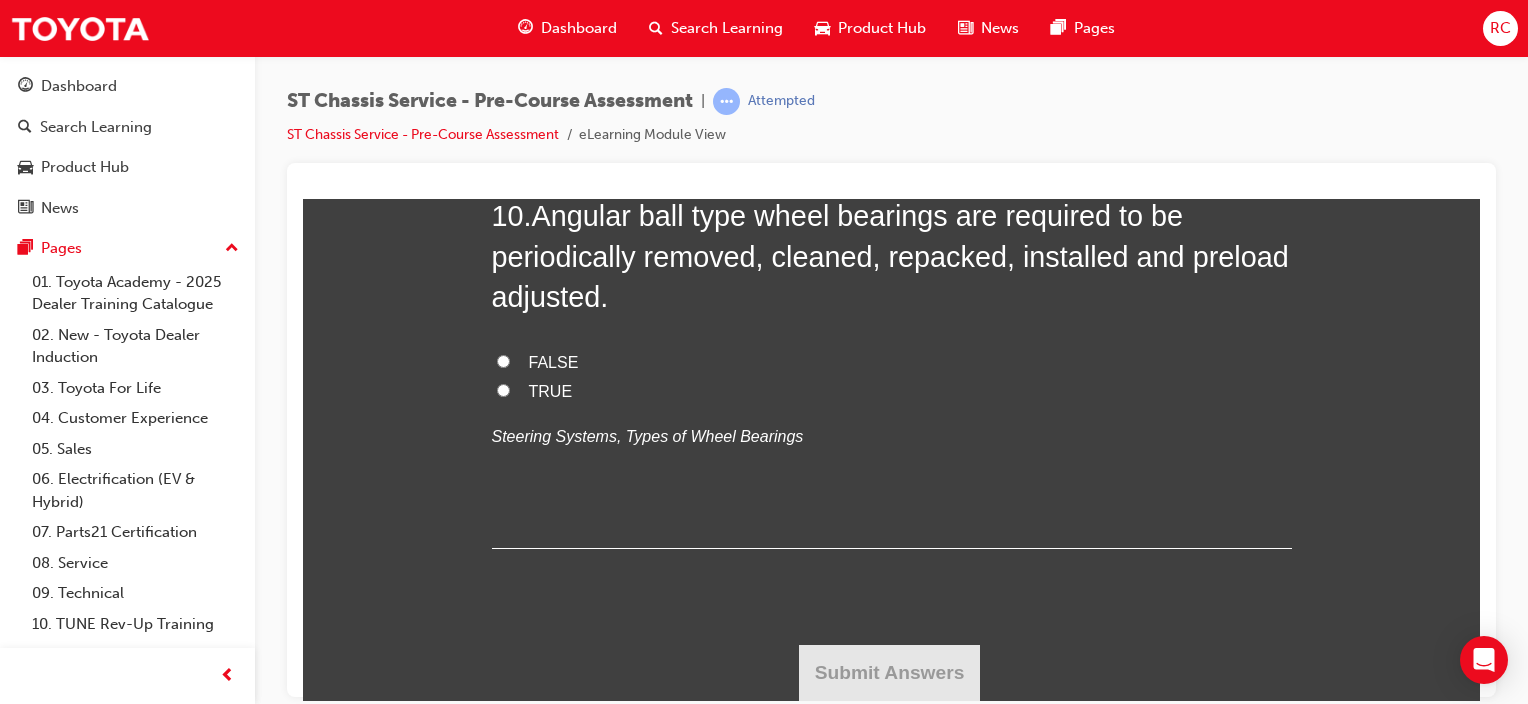 click on "TRUE" at bounding box center (551, 390) 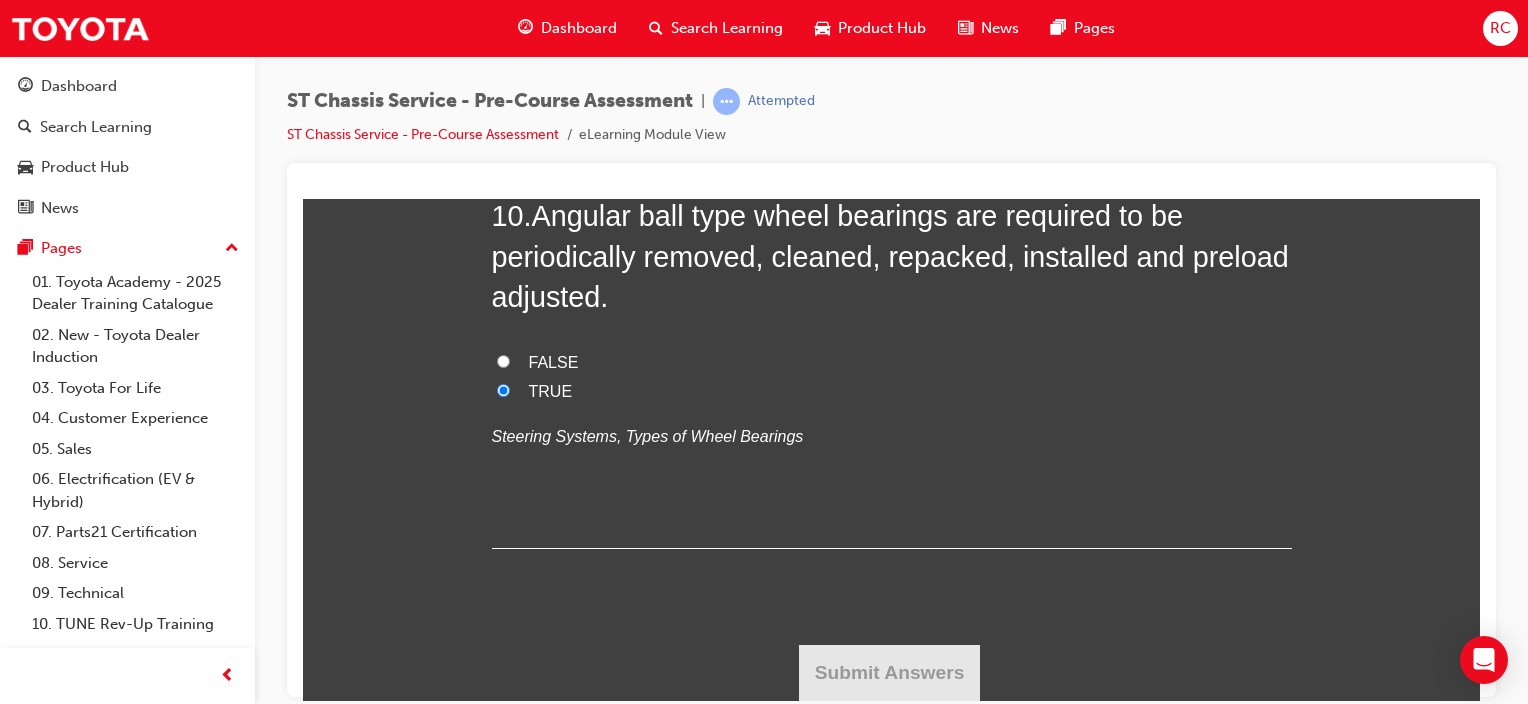 radio on "true" 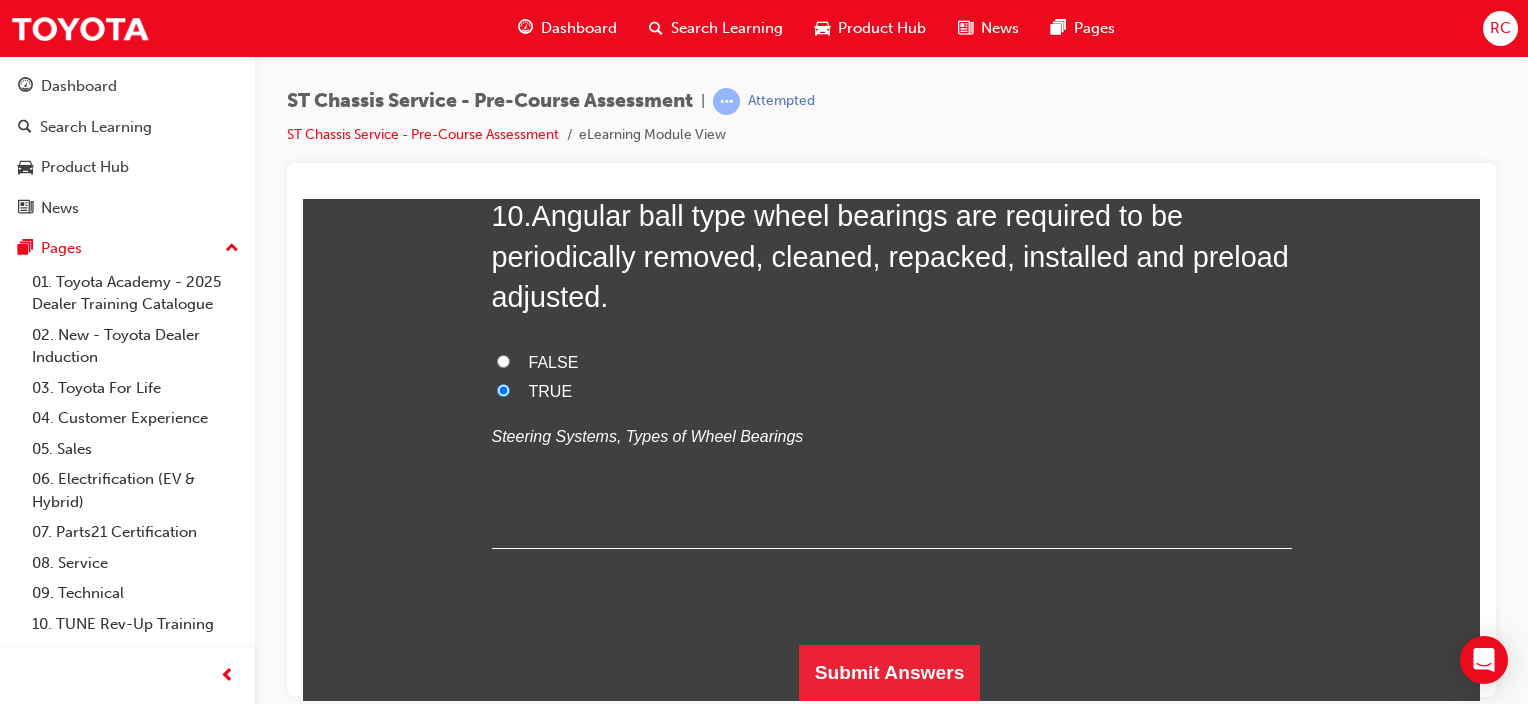 scroll, scrollTop: 4460, scrollLeft: 0, axis: vertical 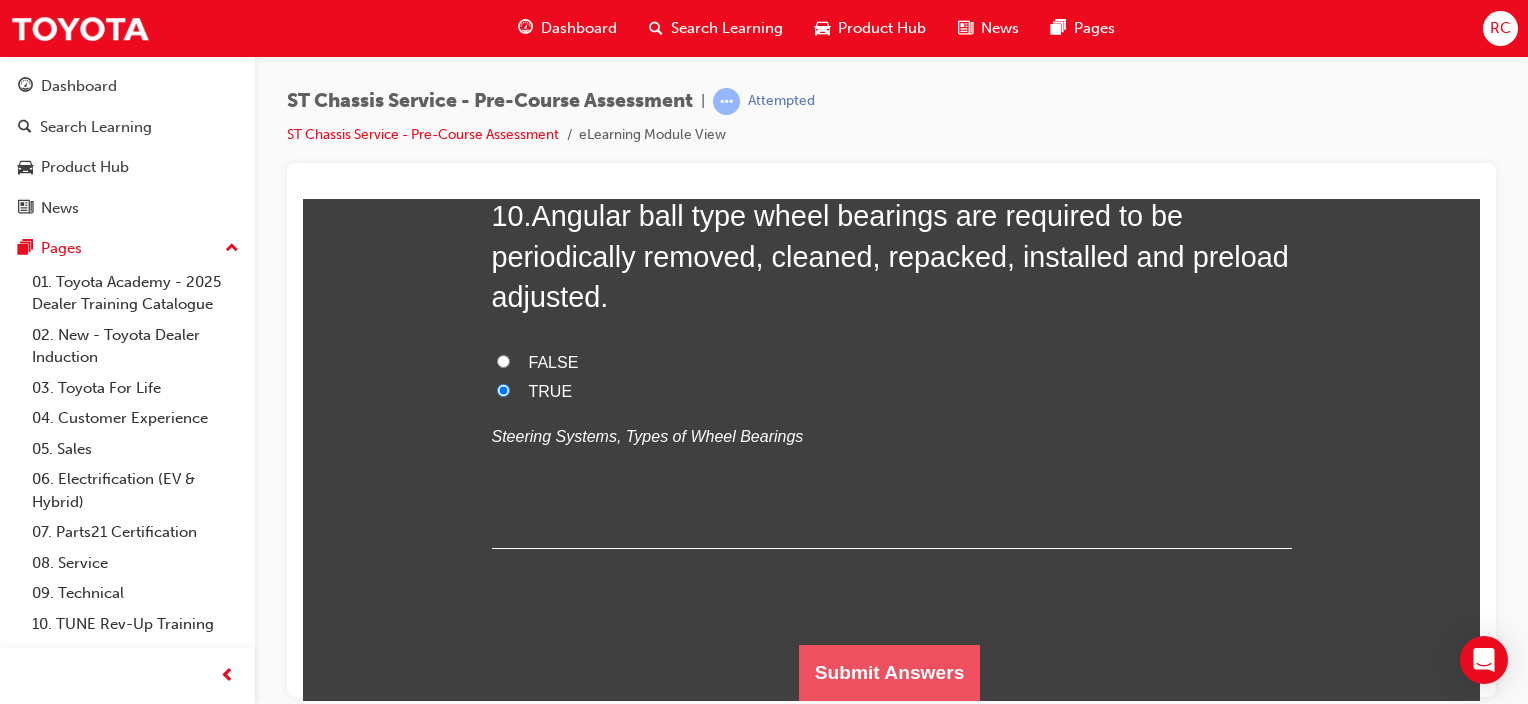 click on "Submit Answers" at bounding box center [890, 672] 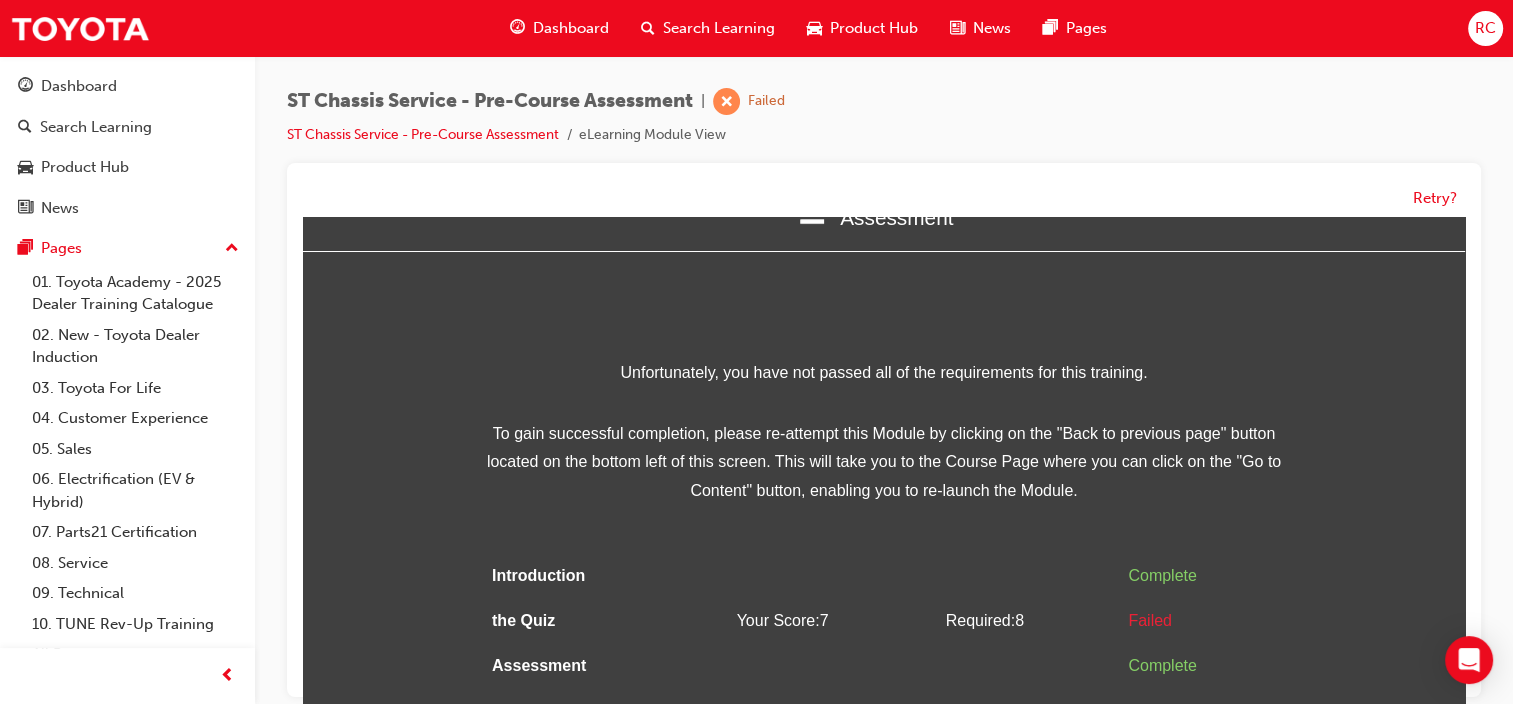 scroll, scrollTop: 0, scrollLeft: 0, axis: both 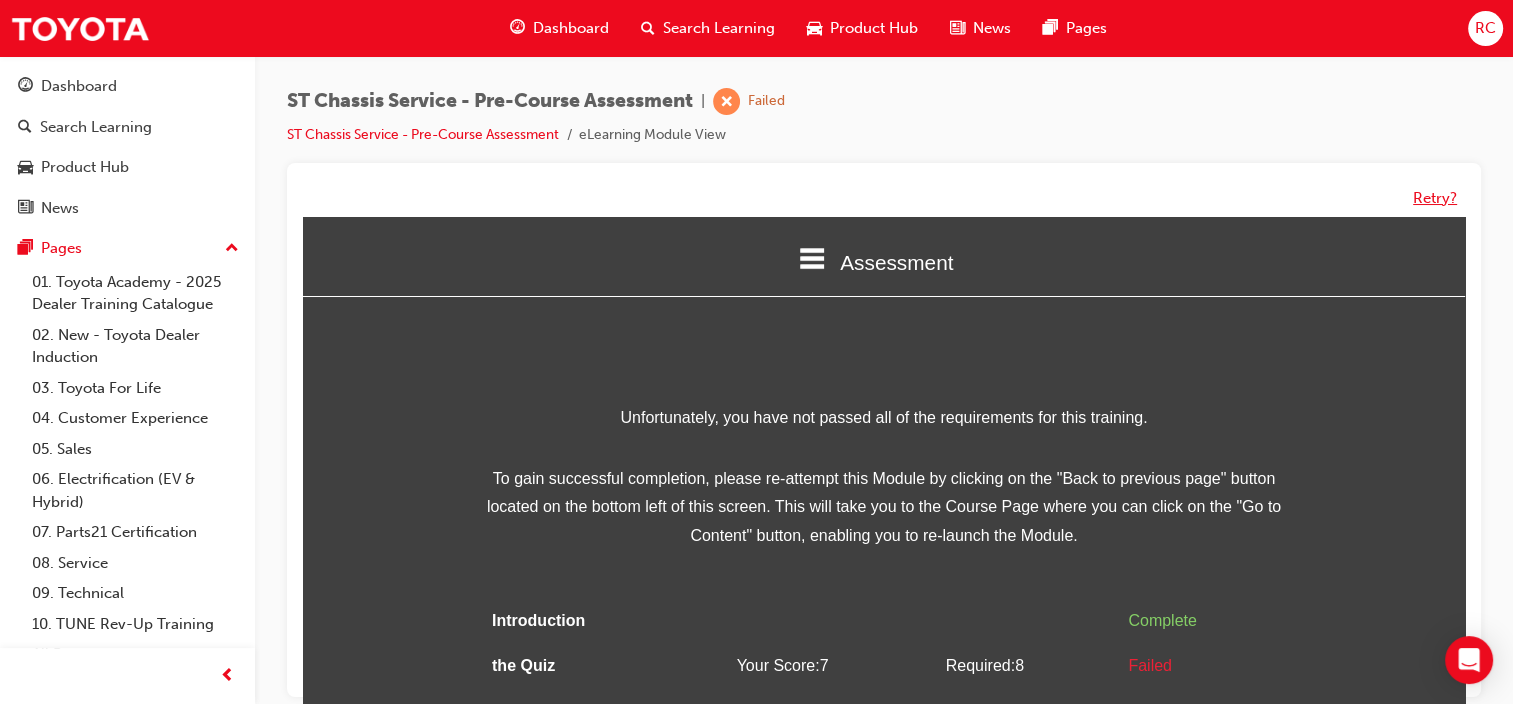 click on "Retry?" at bounding box center [1435, 198] 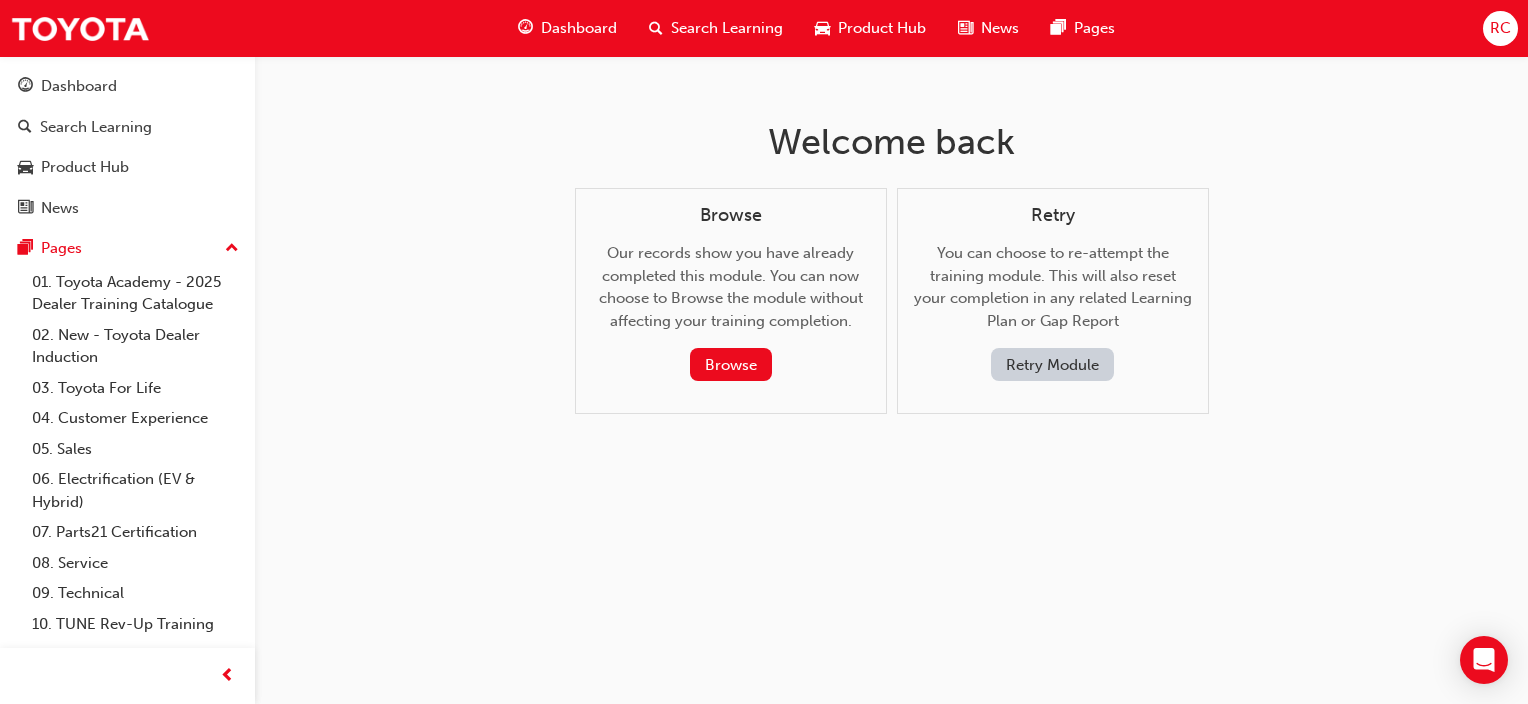 click on "Retry Module" at bounding box center (1052, 364) 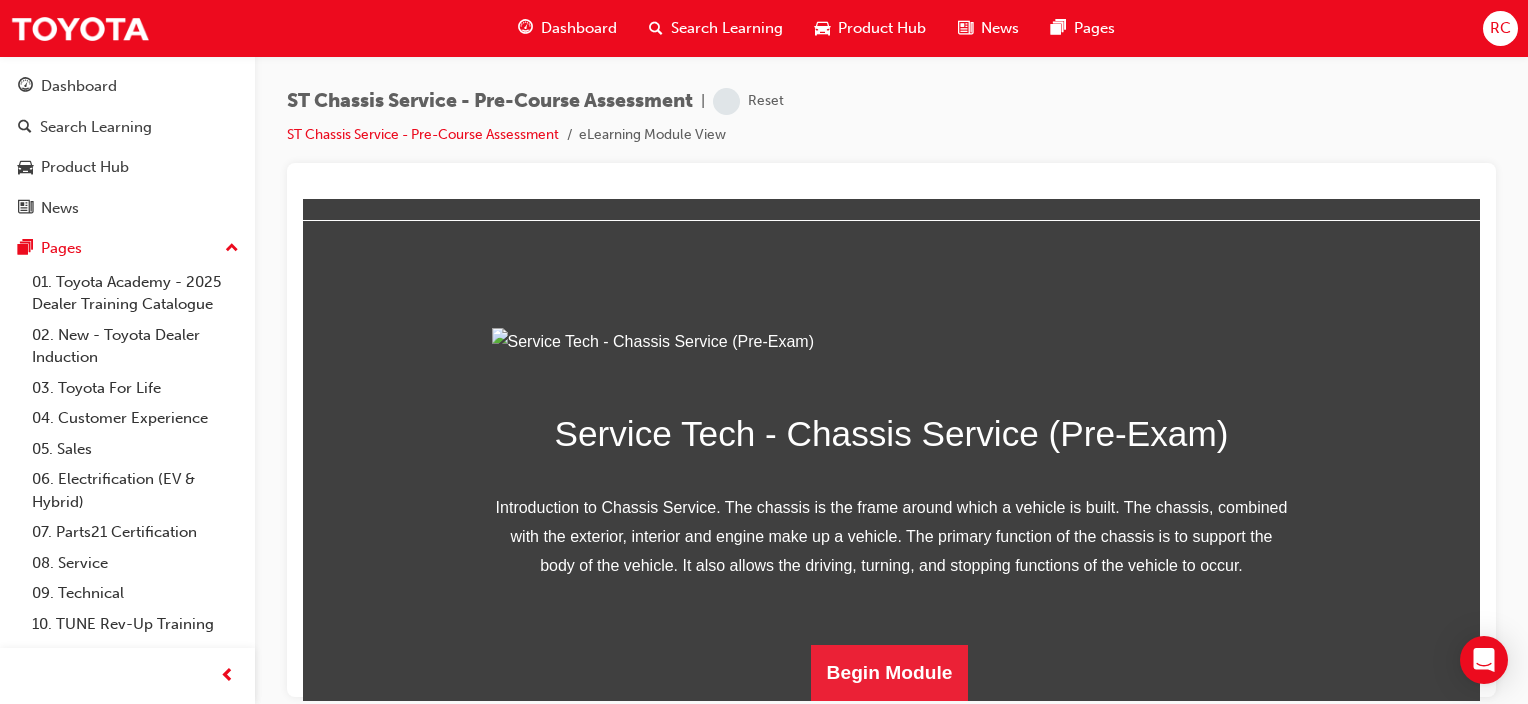 scroll, scrollTop: 277, scrollLeft: 0, axis: vertical 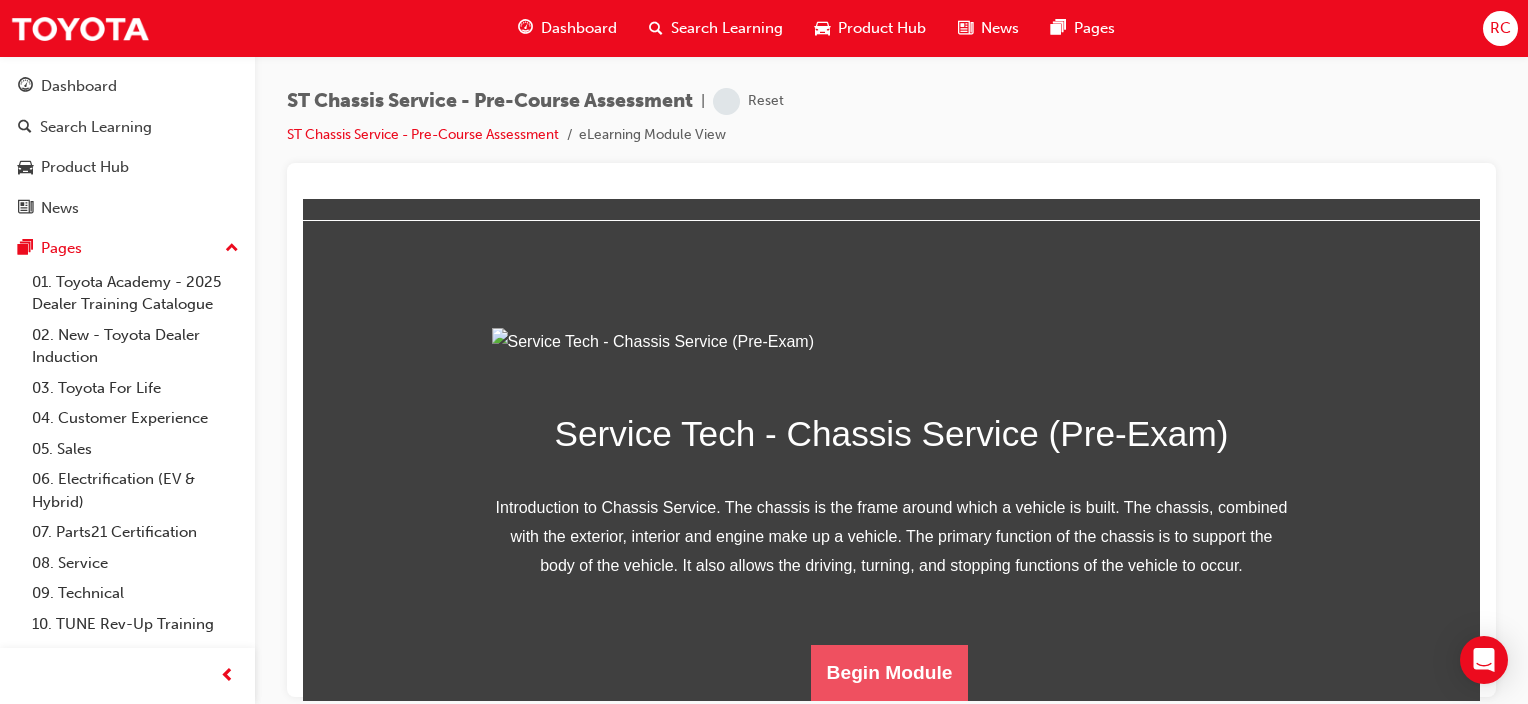 click on "Begin Module" at bounding box center [890, 672] 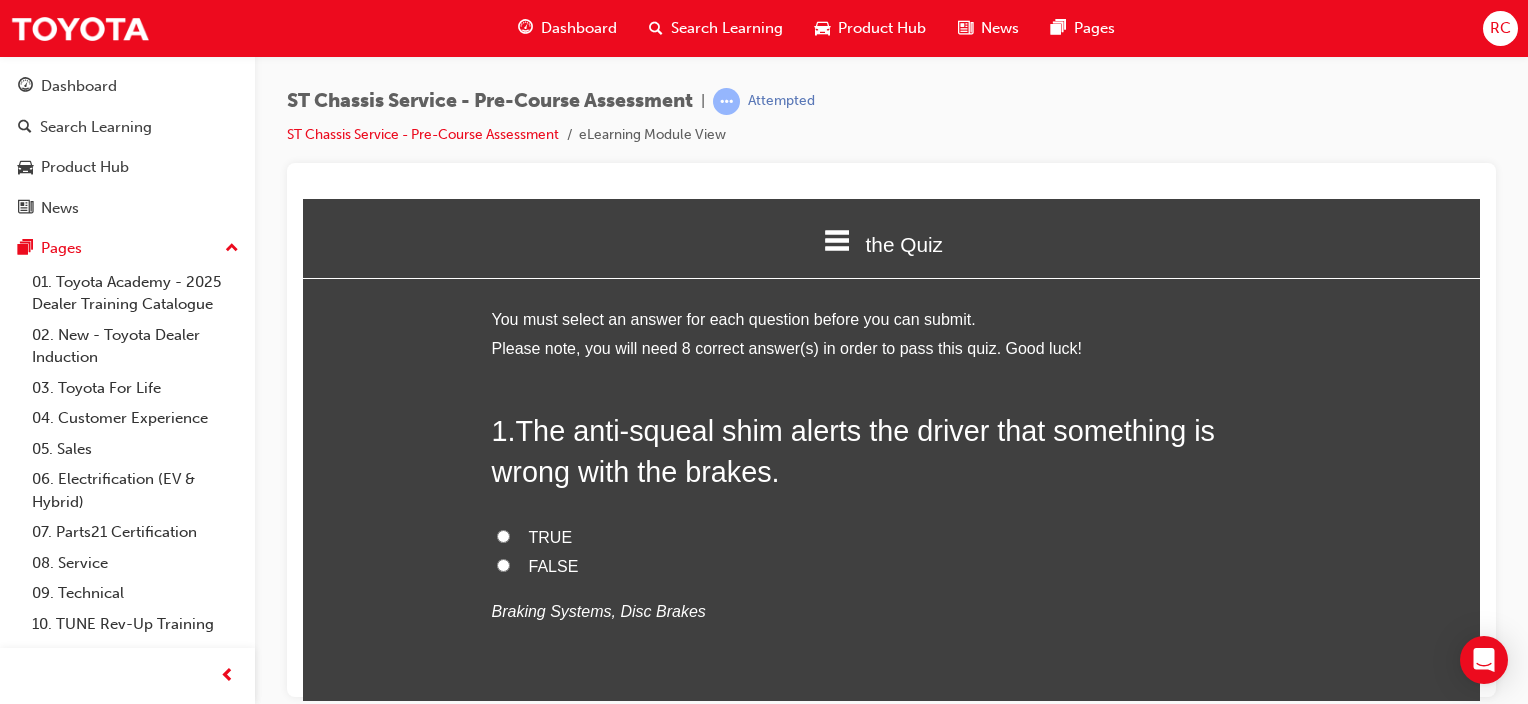click on "TRUE" at bounding box center [892, 537] 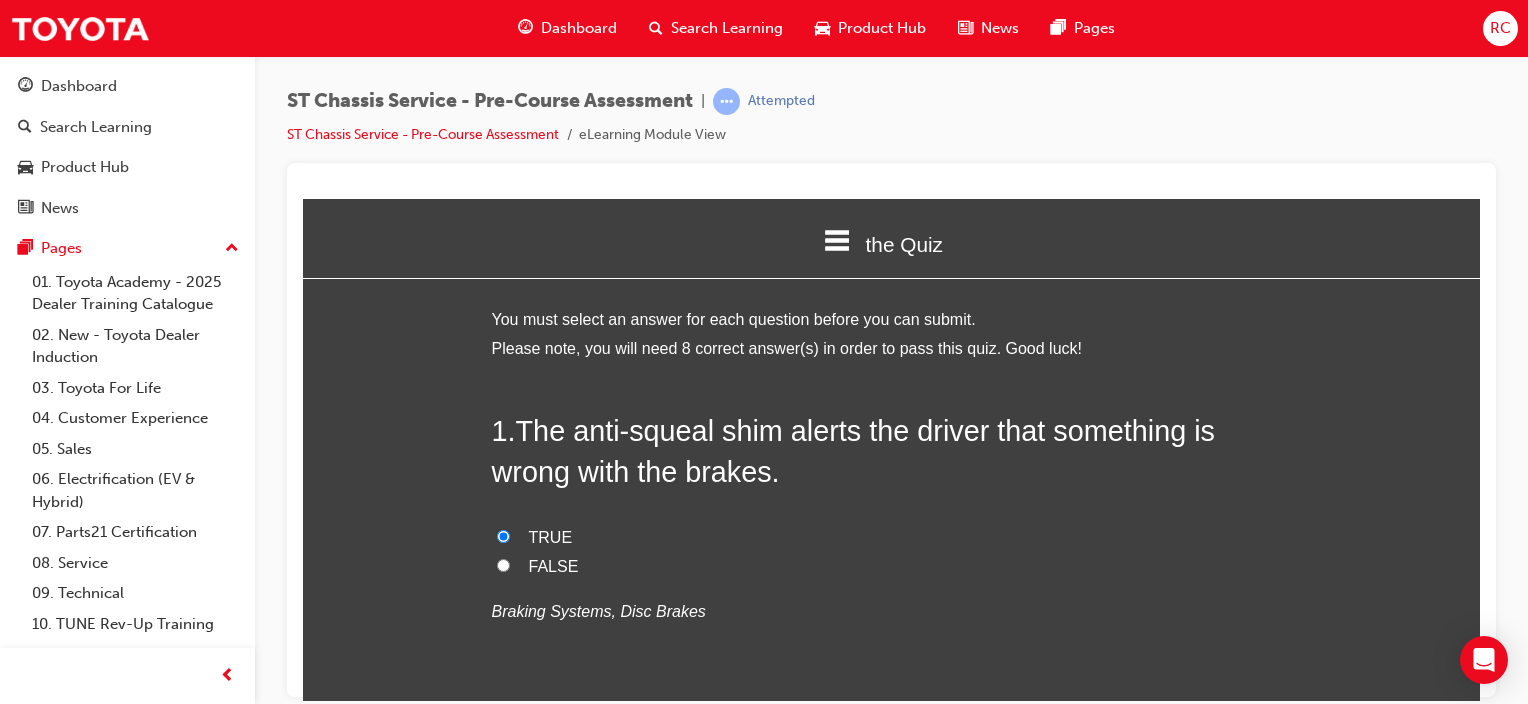 radio on "true" 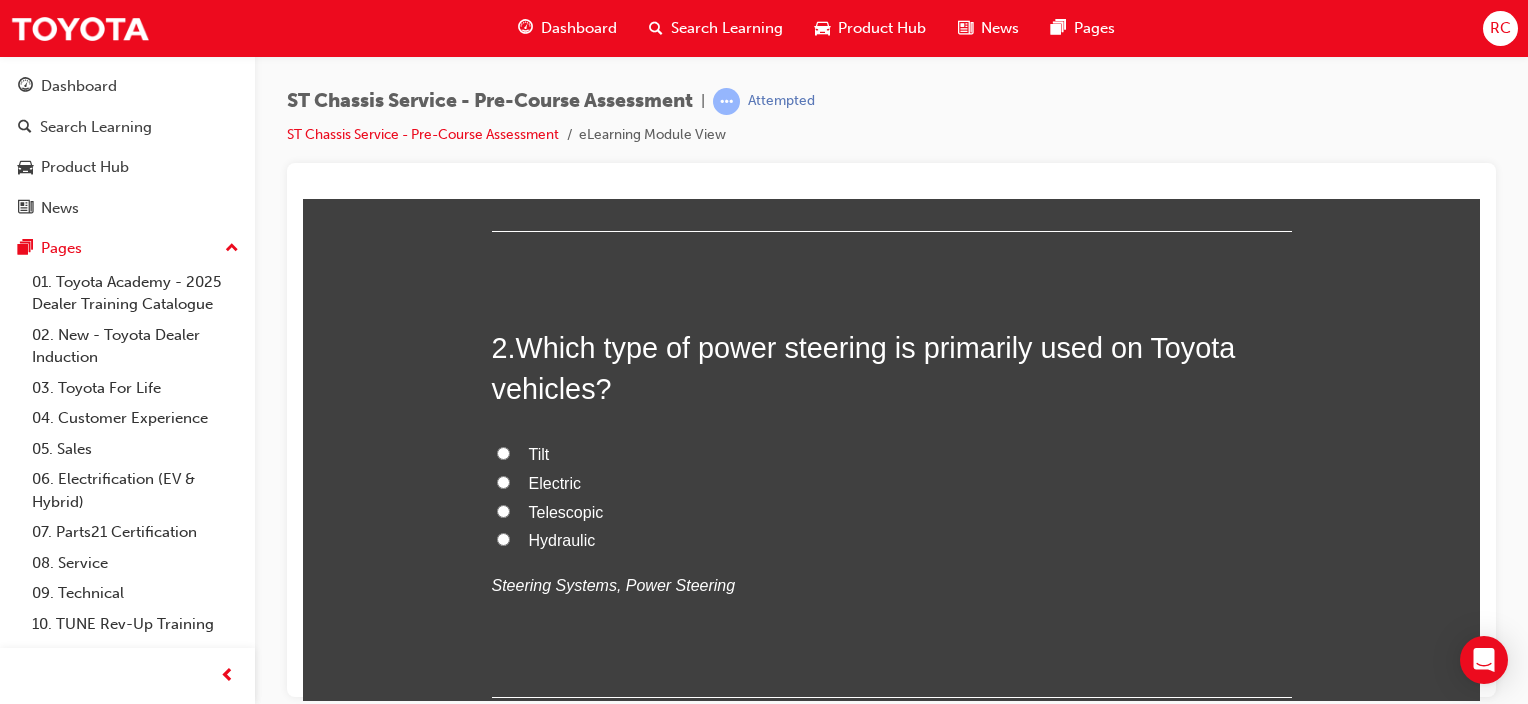 scroll, scrollTop: 500, scrollLeft: 0, axis: vertical 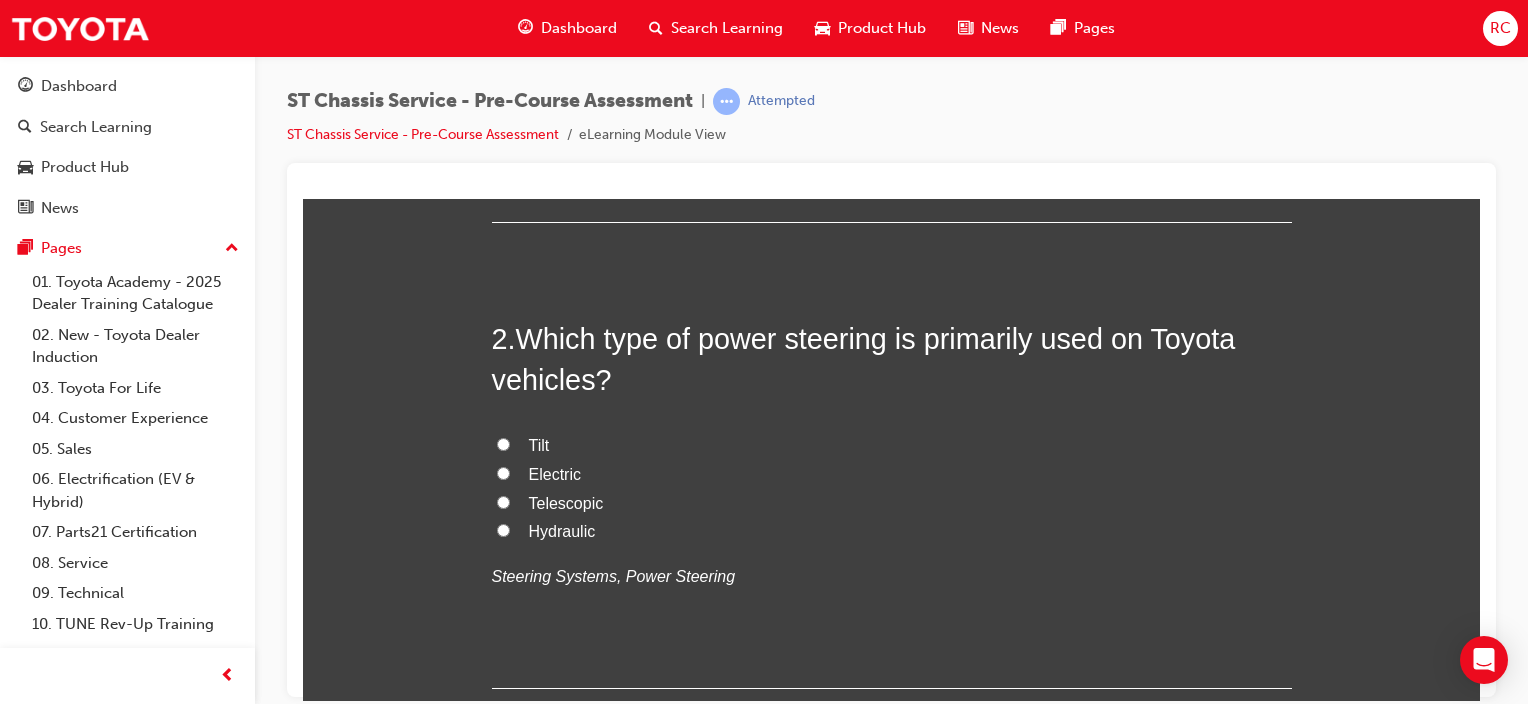 click on "Hydraulic" at bounding box center (562, 530) 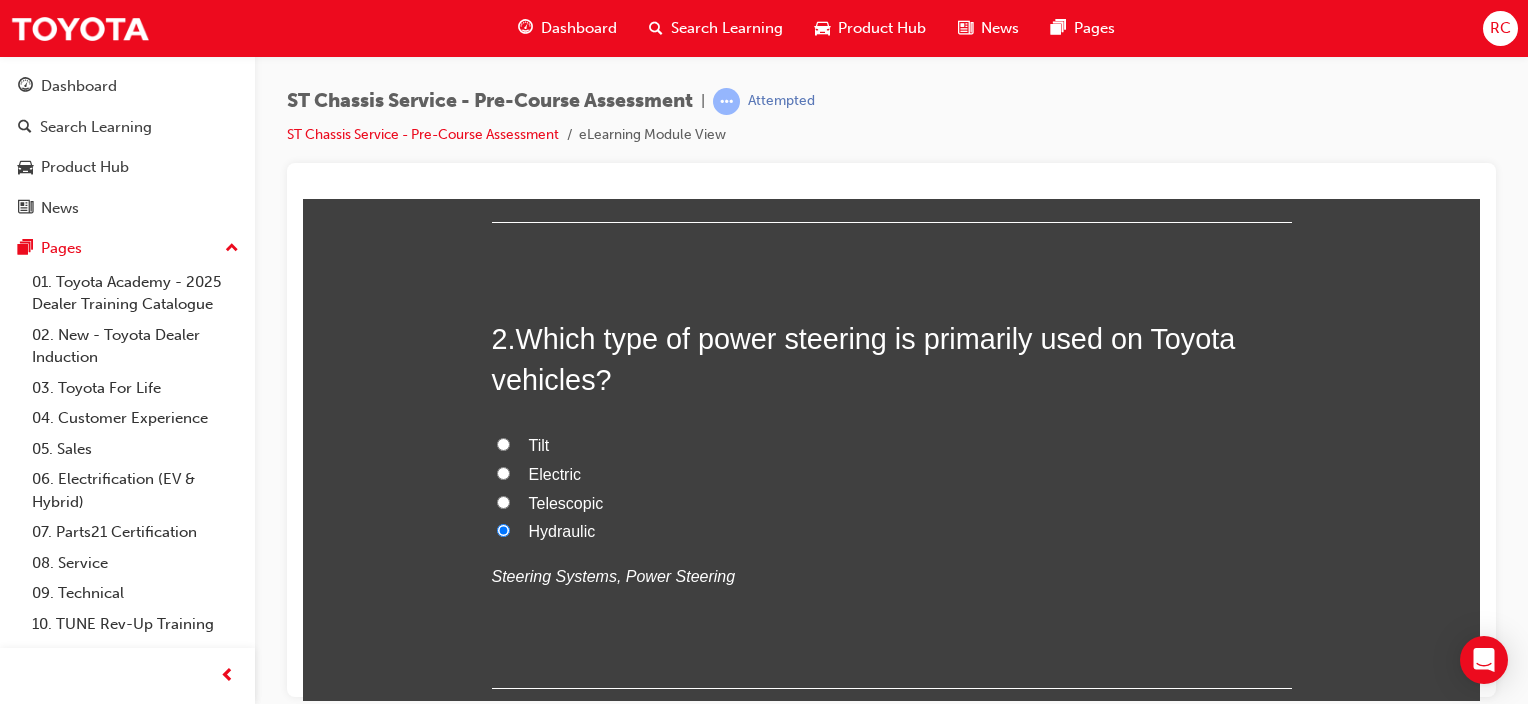 radio on "true" 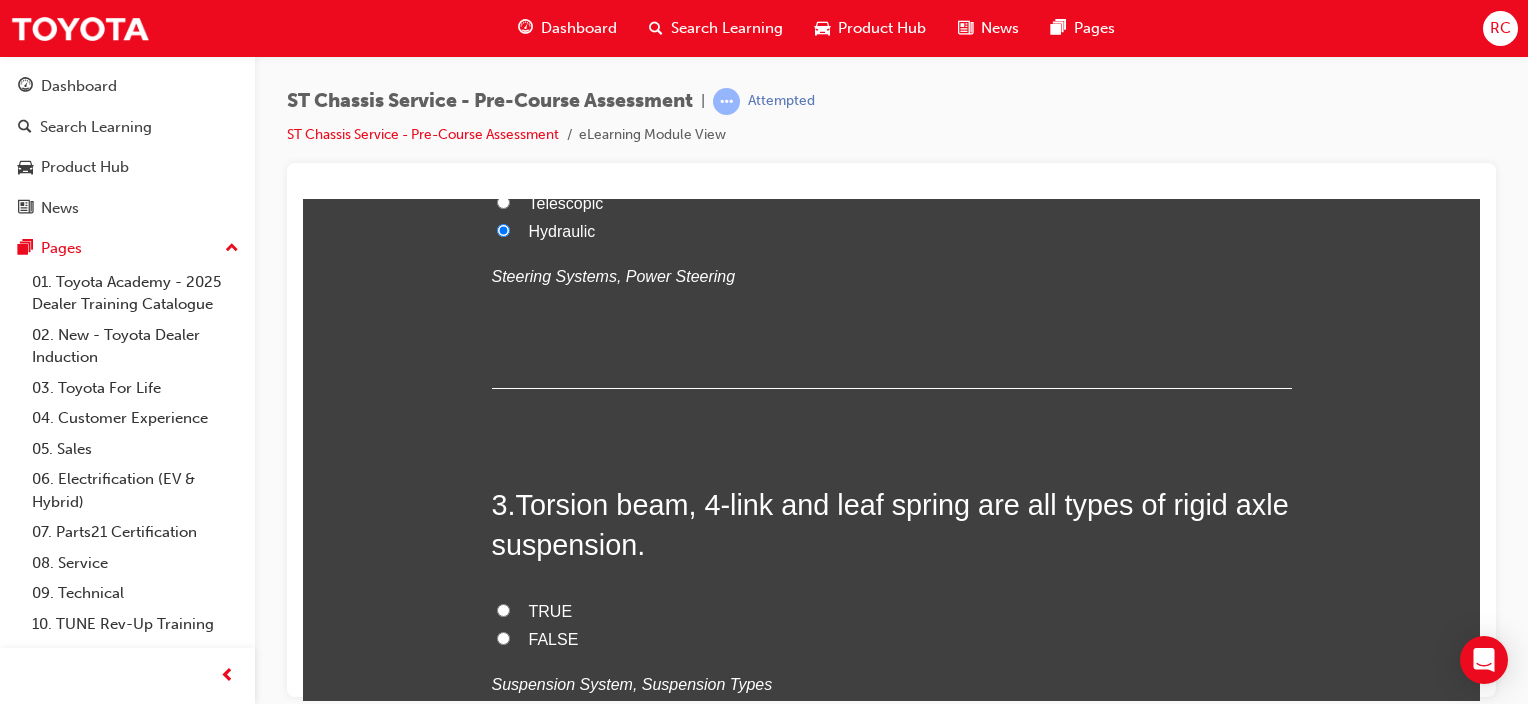 scroll, scrollTop: 900, scrollLeft: 0, axis: vertical 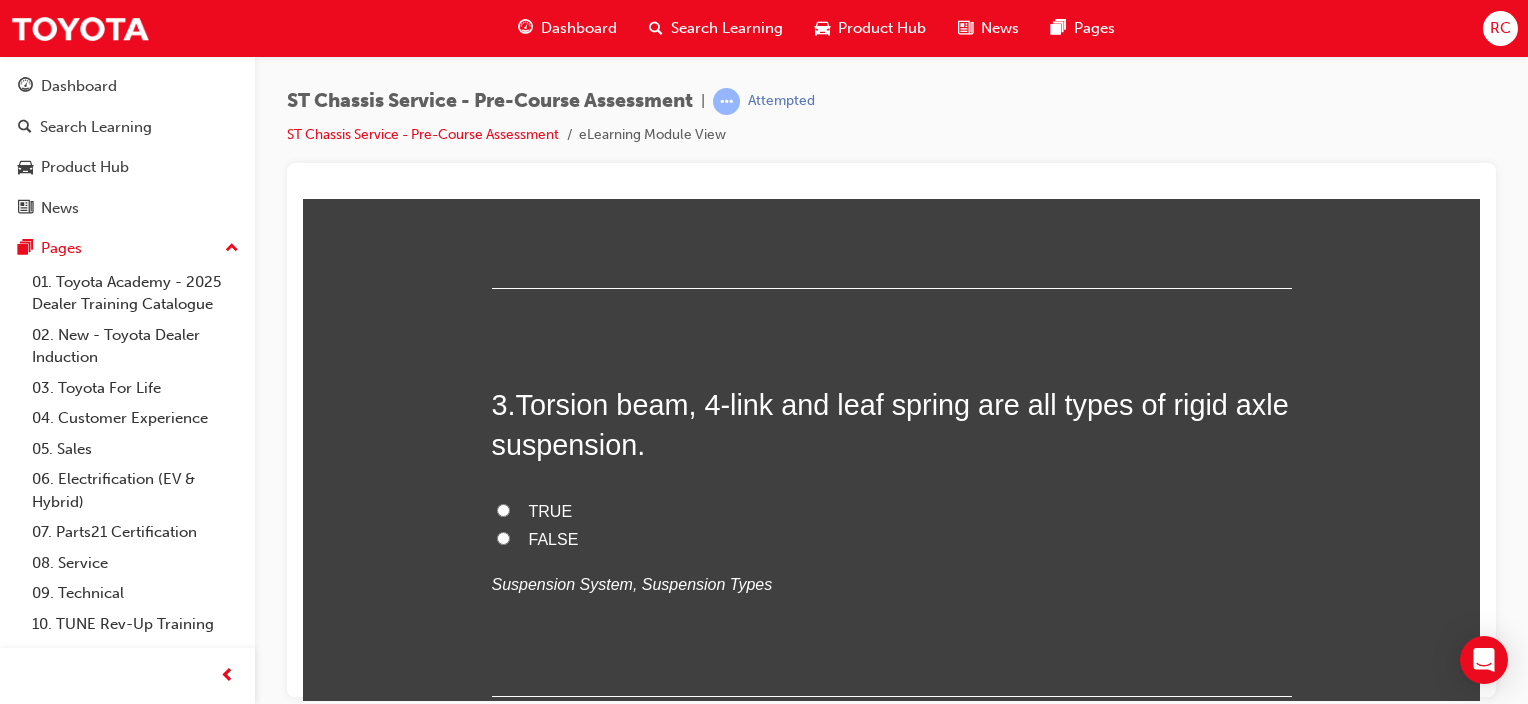 click on "TRUE" at bounding box center (551, 510) 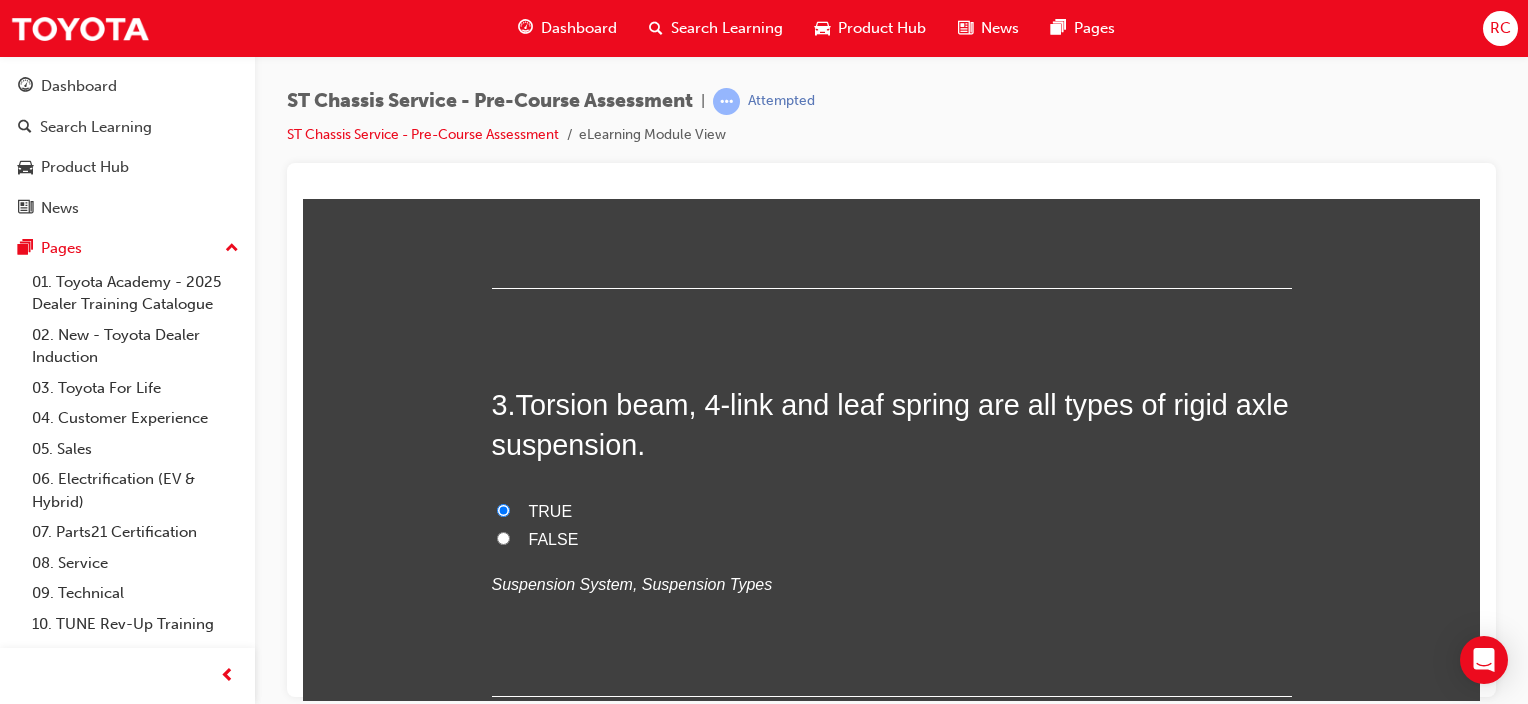 radio on "true" 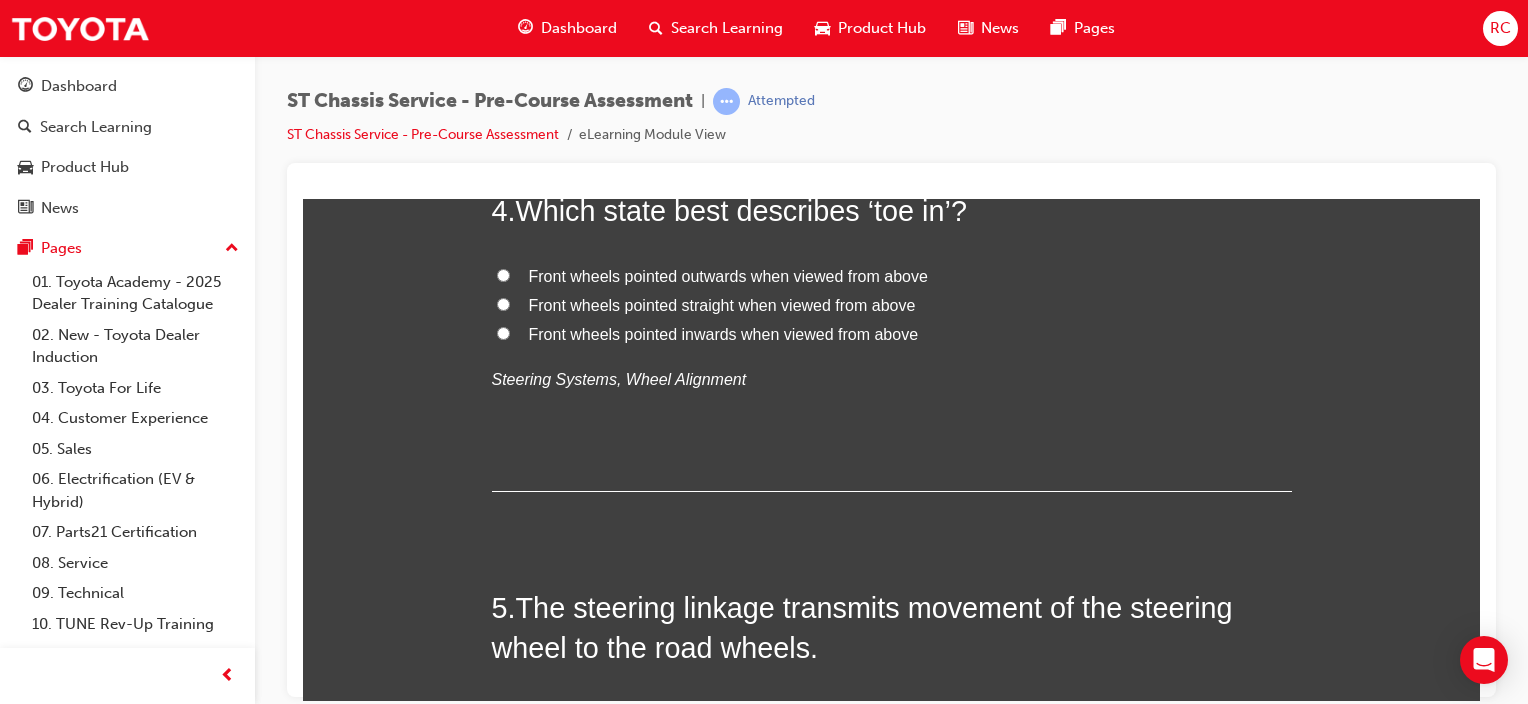 scroll, scrollTop: 1500, scrollLeft: 0, axis: vertical 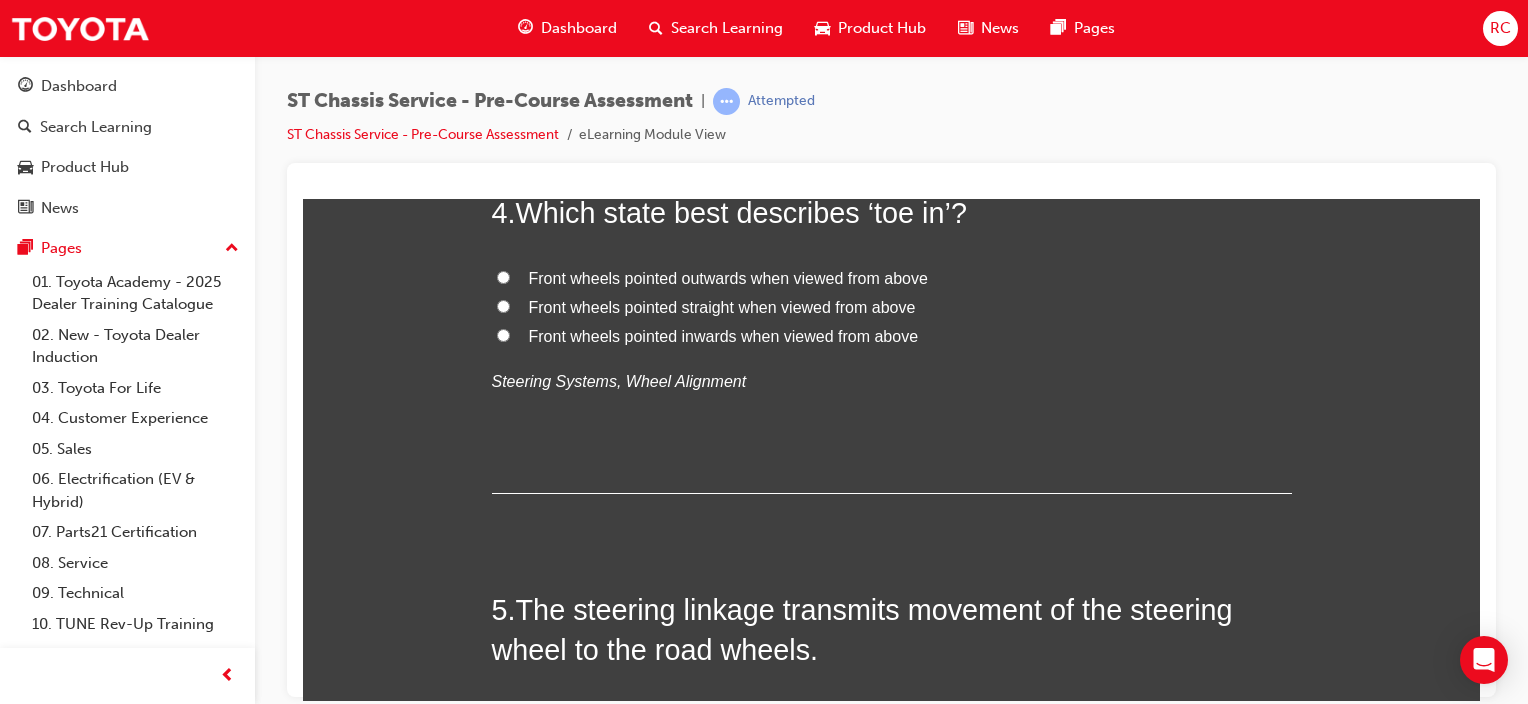 click on "Front wheels pointed inwards when viewed from above" at bounding box center [724, 335] 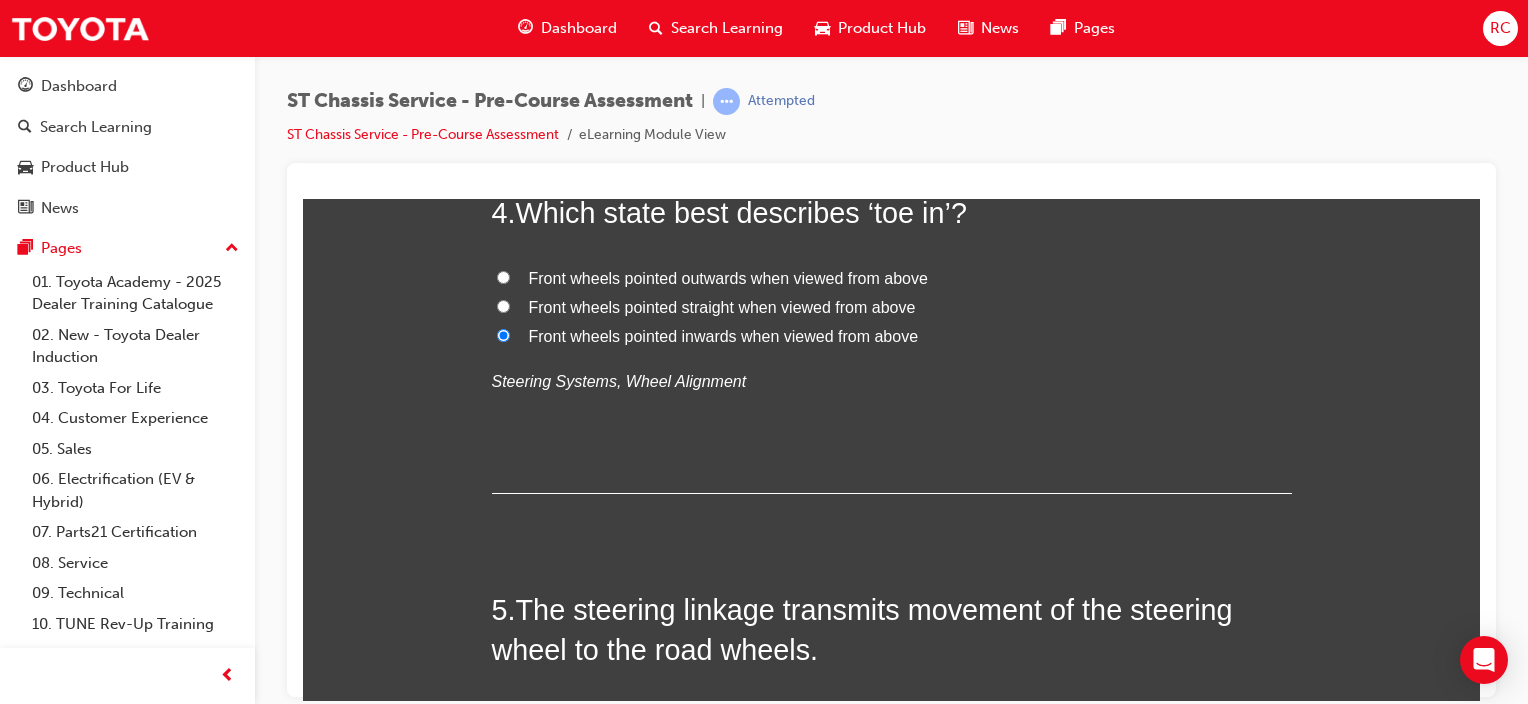 radio on "true" 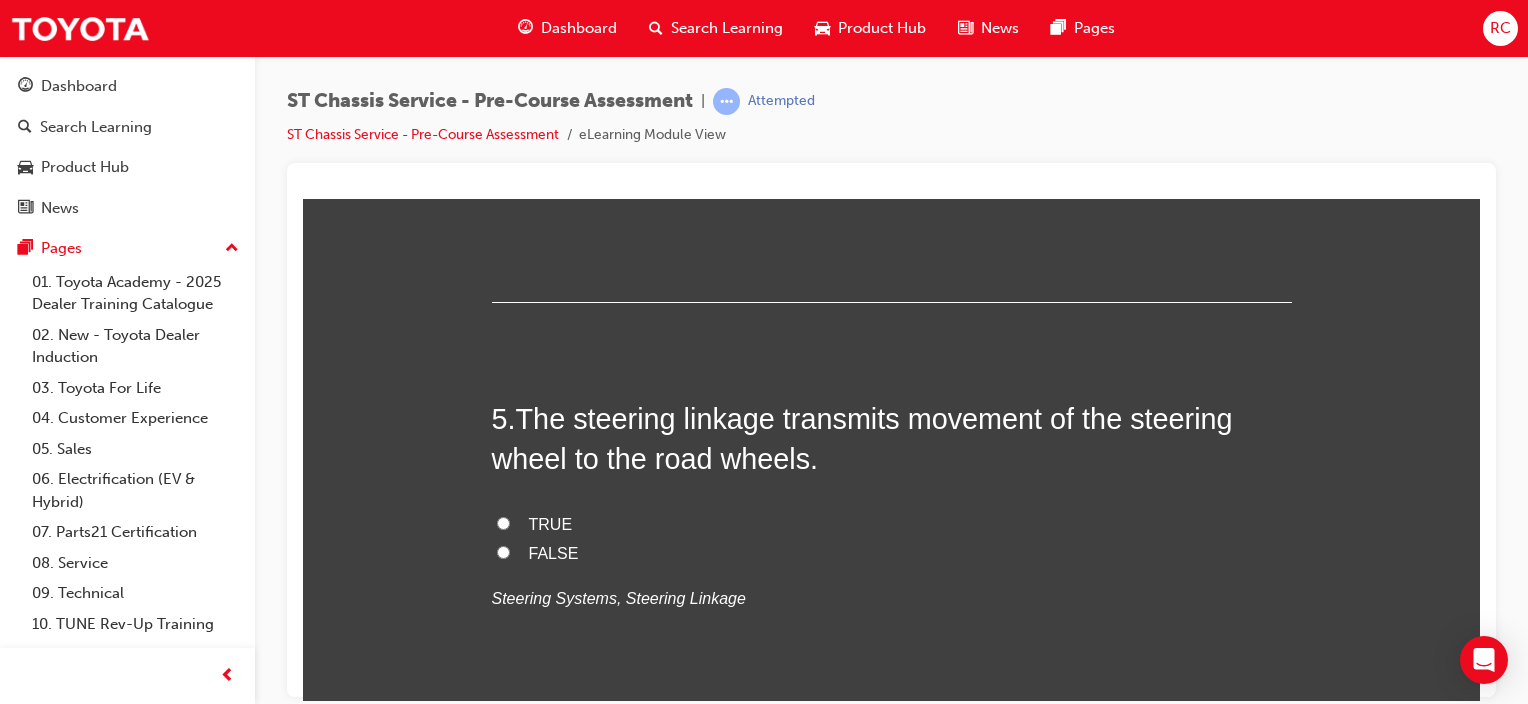 scroll, scrollTop: 1700, scrollLeft: 0, axis: vertical 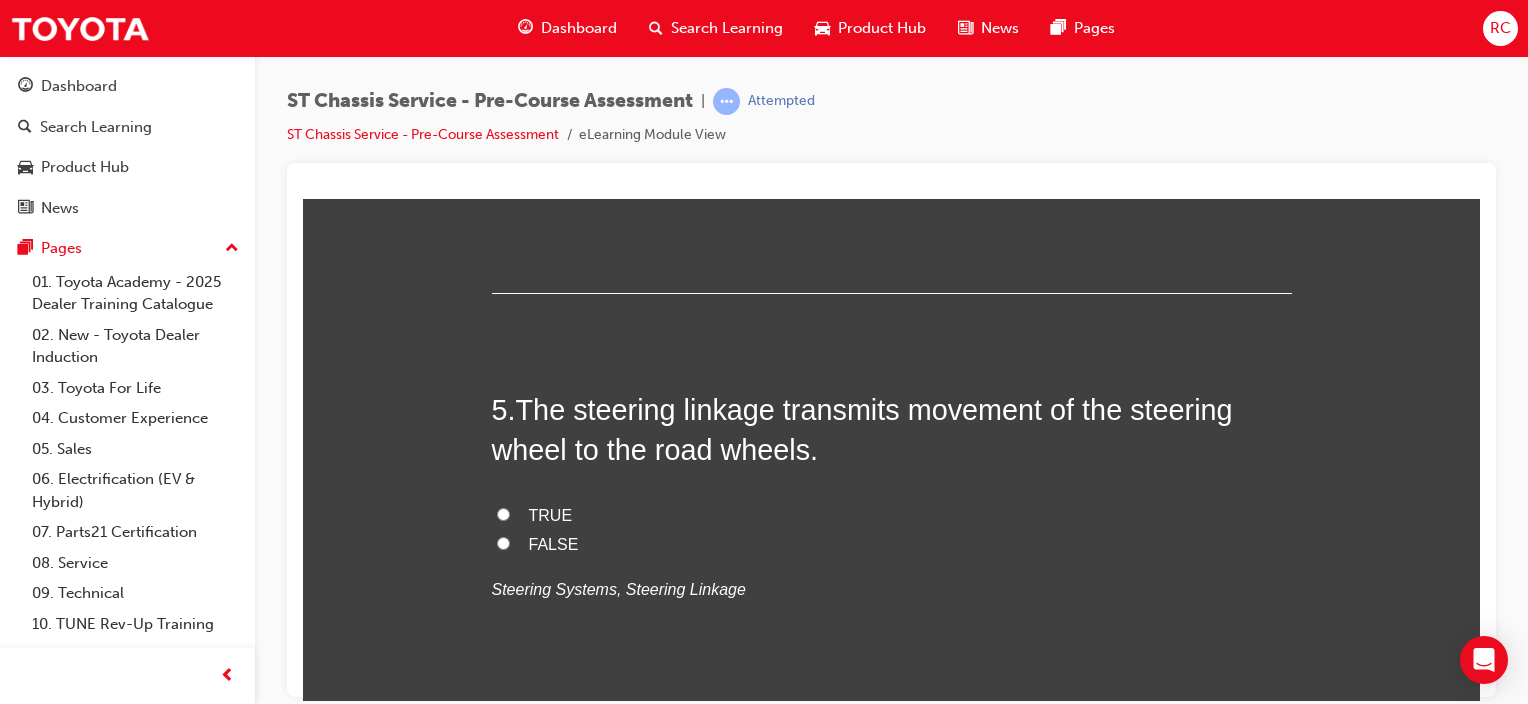 click on "TRUE" at bounding box center [892, 515] 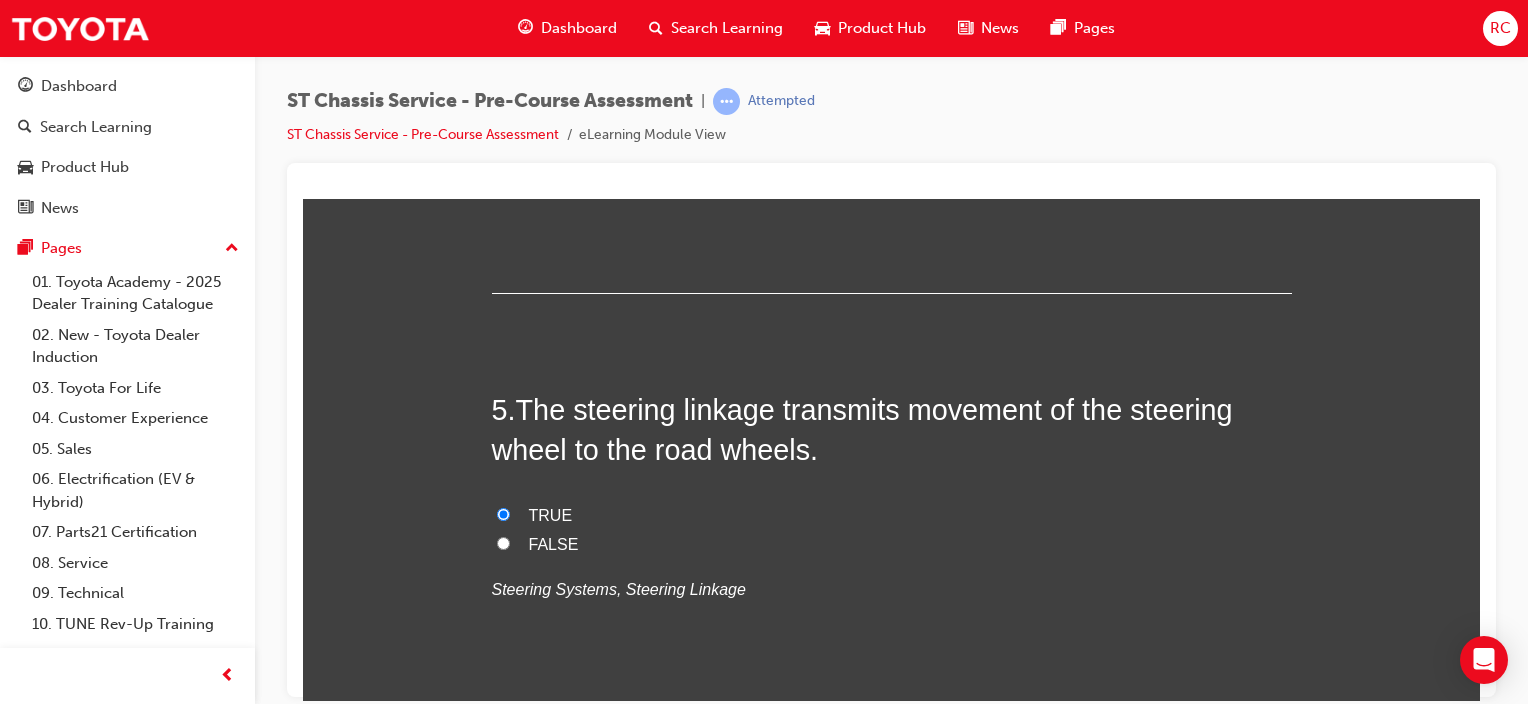 radio on "true" 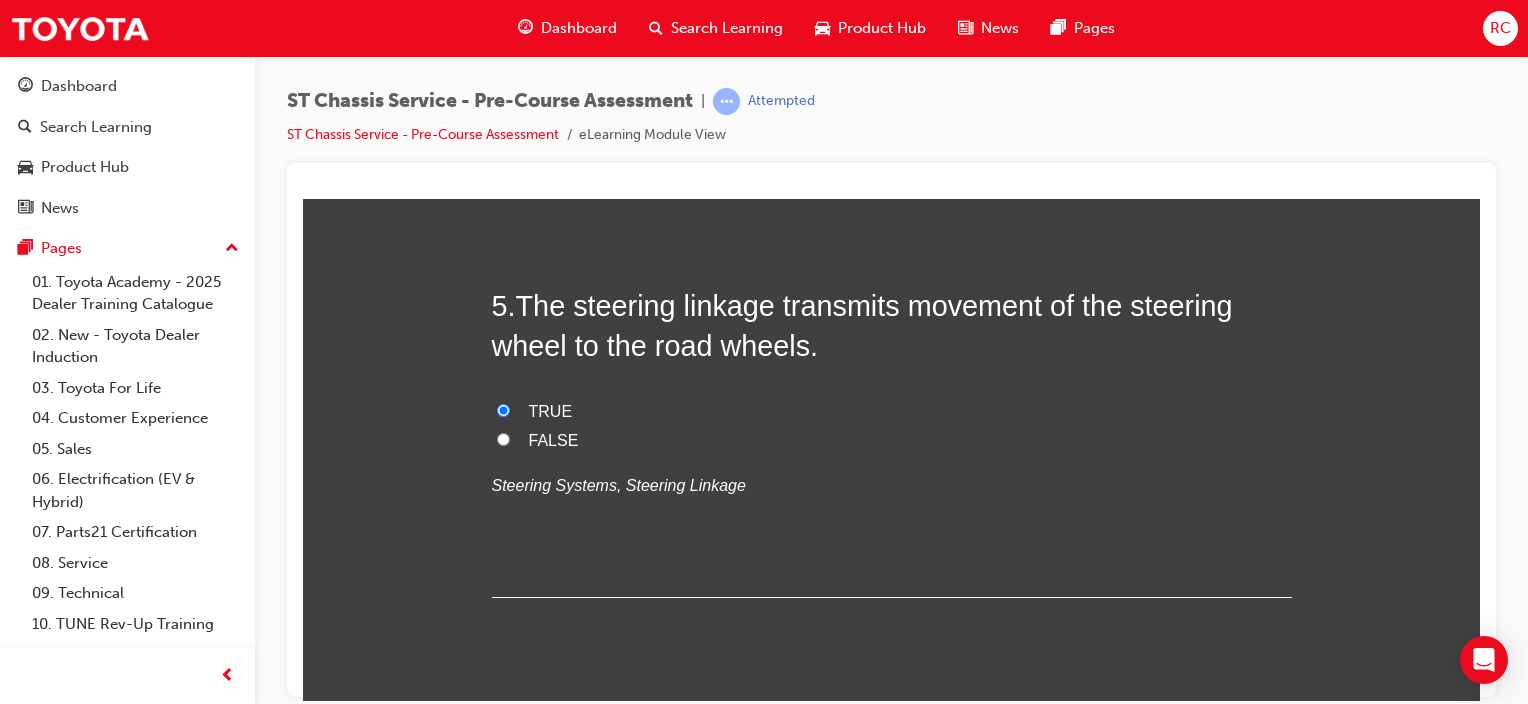 scroll, scrollTop: 2200, scrollLeft: 0, axis: vertical 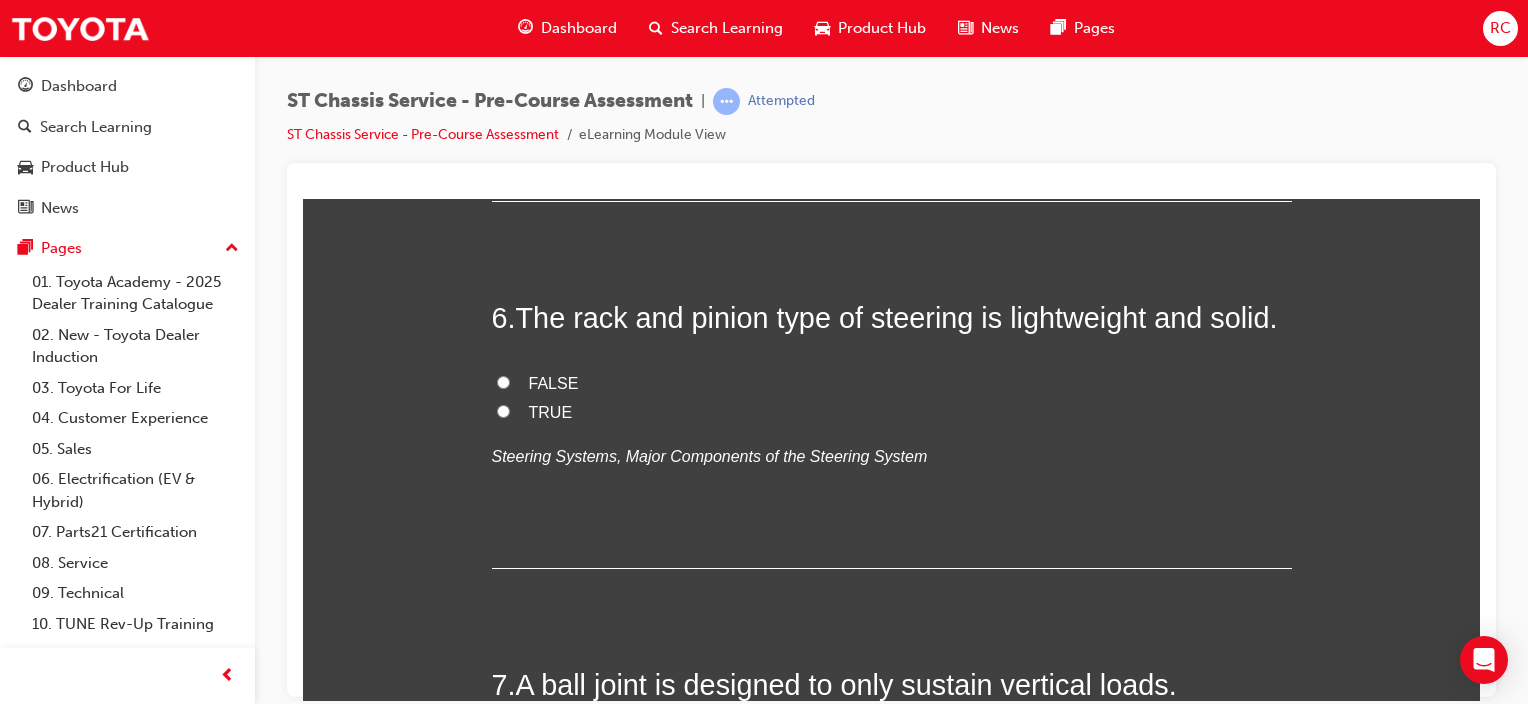 click on "FALSE" at bounding box center (554, 382) 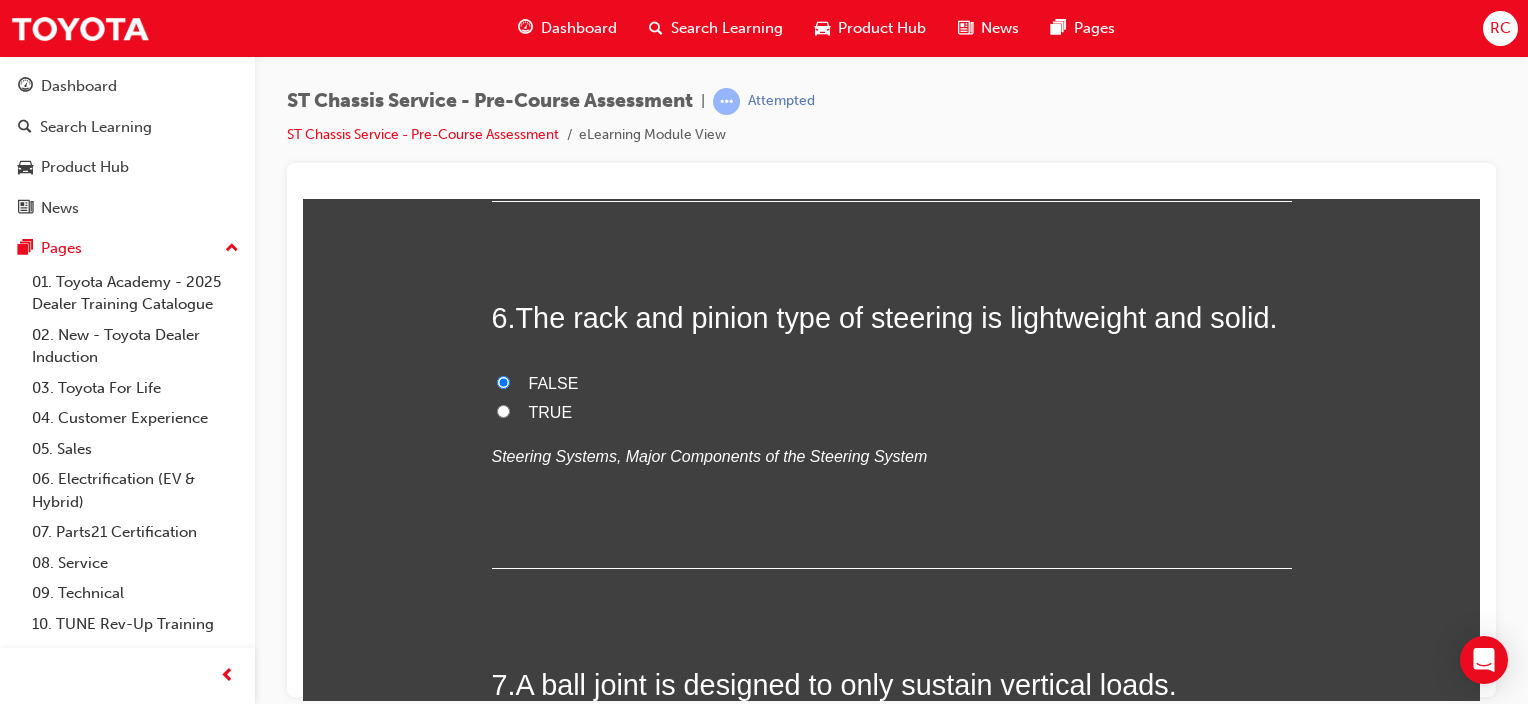 radio on "true" 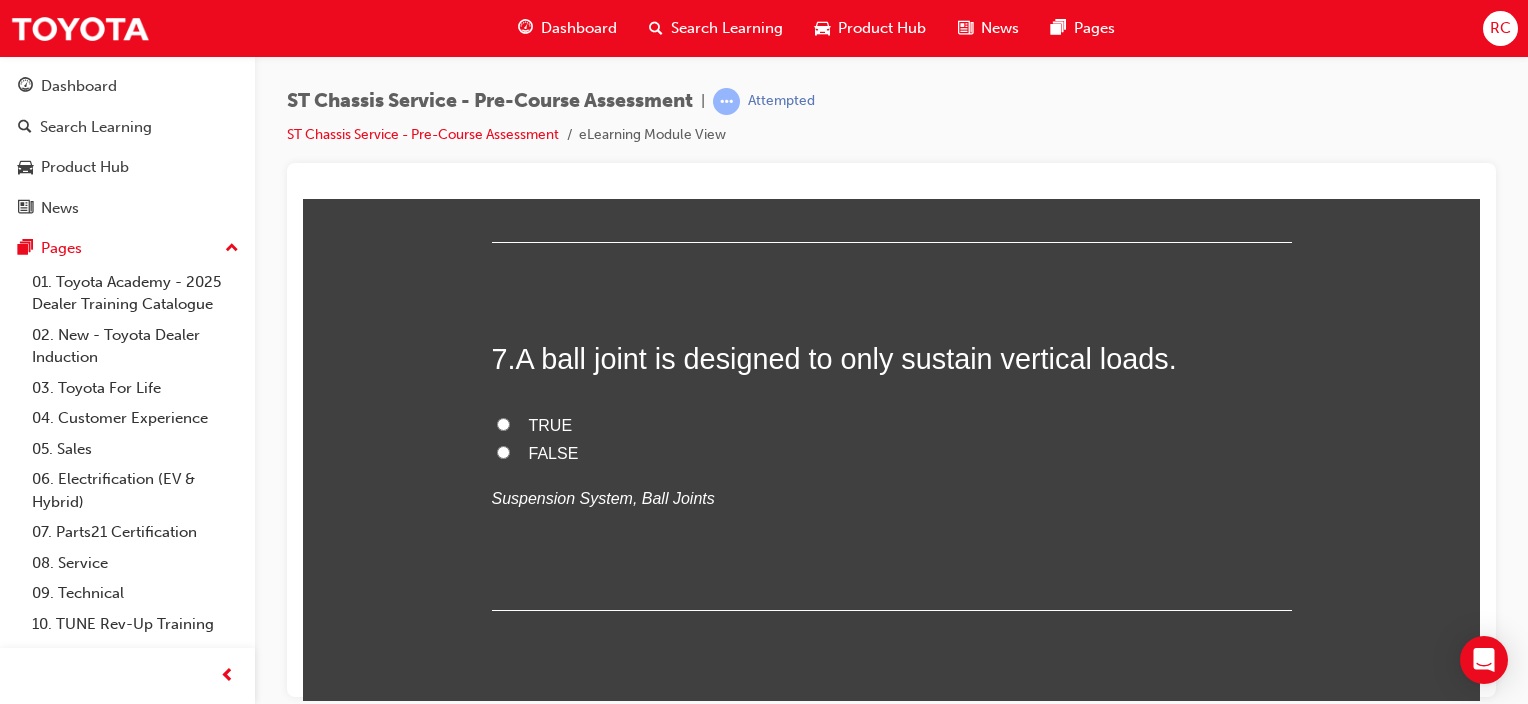 scroll, scrollTop: 2600, scrollLeft: 0, axis: vertical 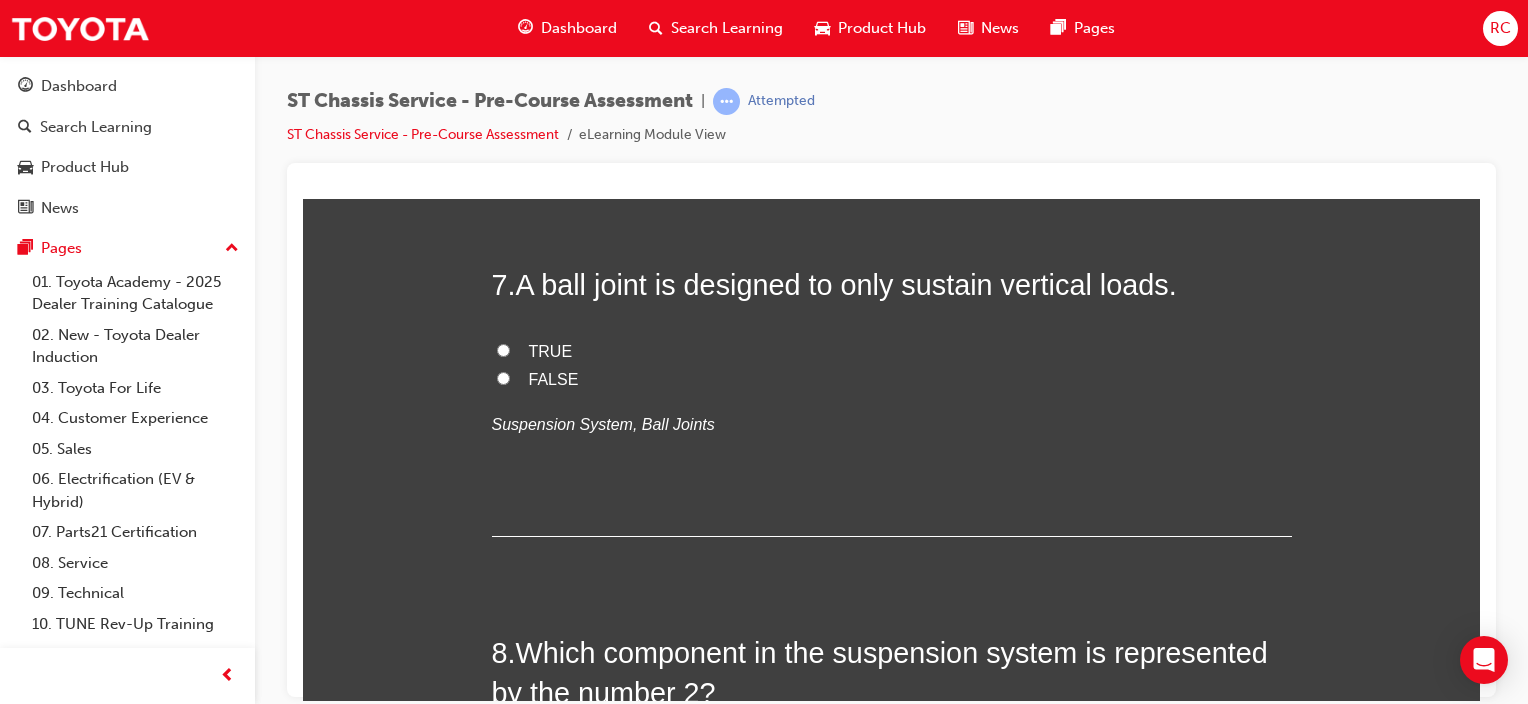 click on "TRUE" at bounding box center [551, 350] 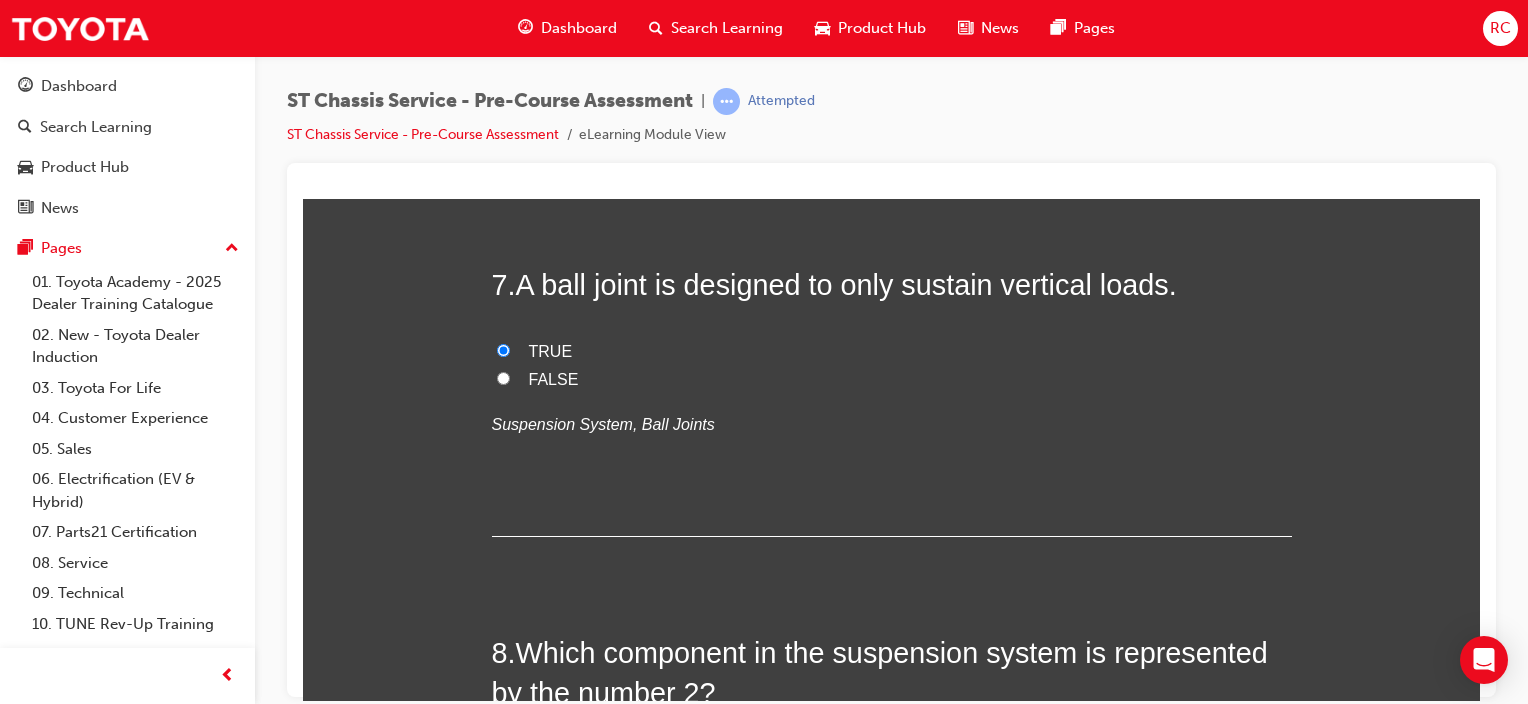 radio on "true" 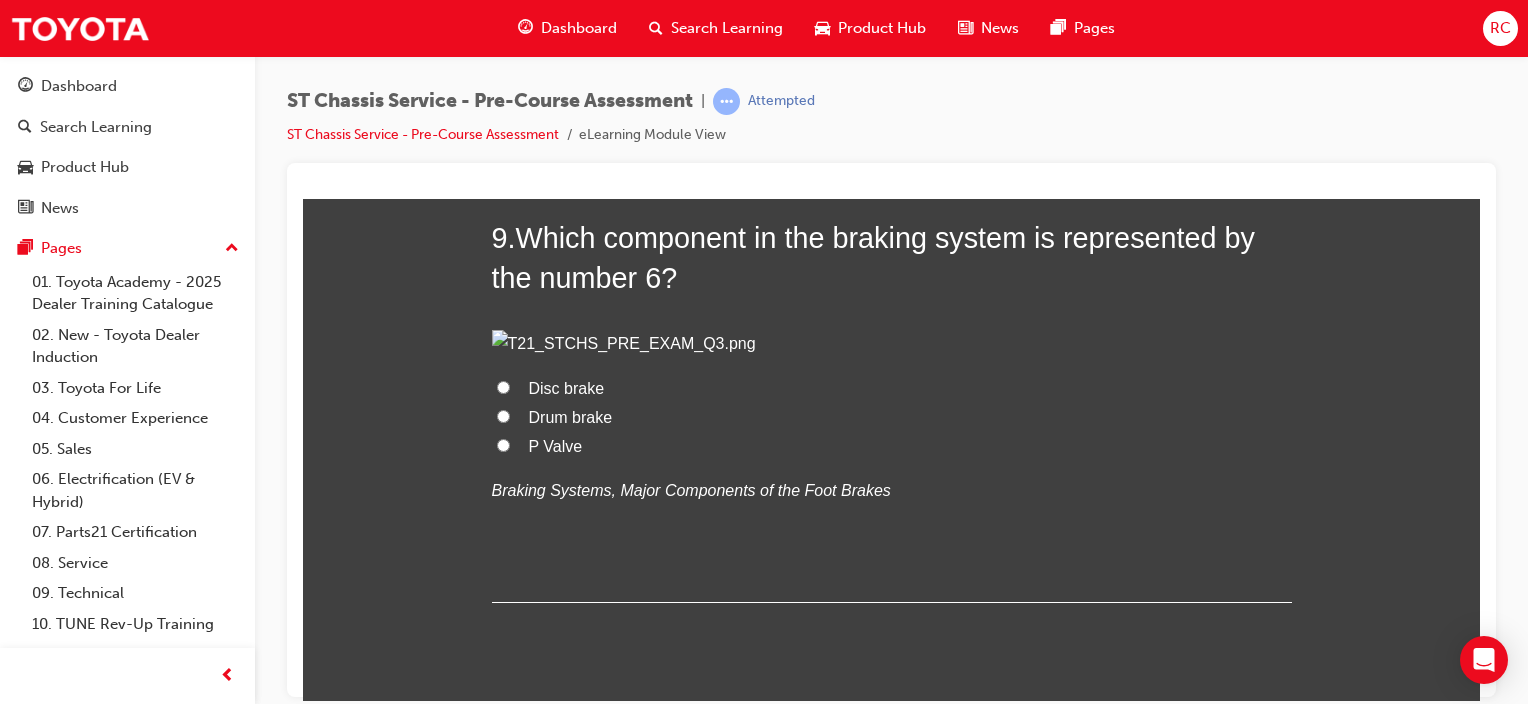 scroll, scrollTop: 3500, scrollLeft: 0, axis: vertical 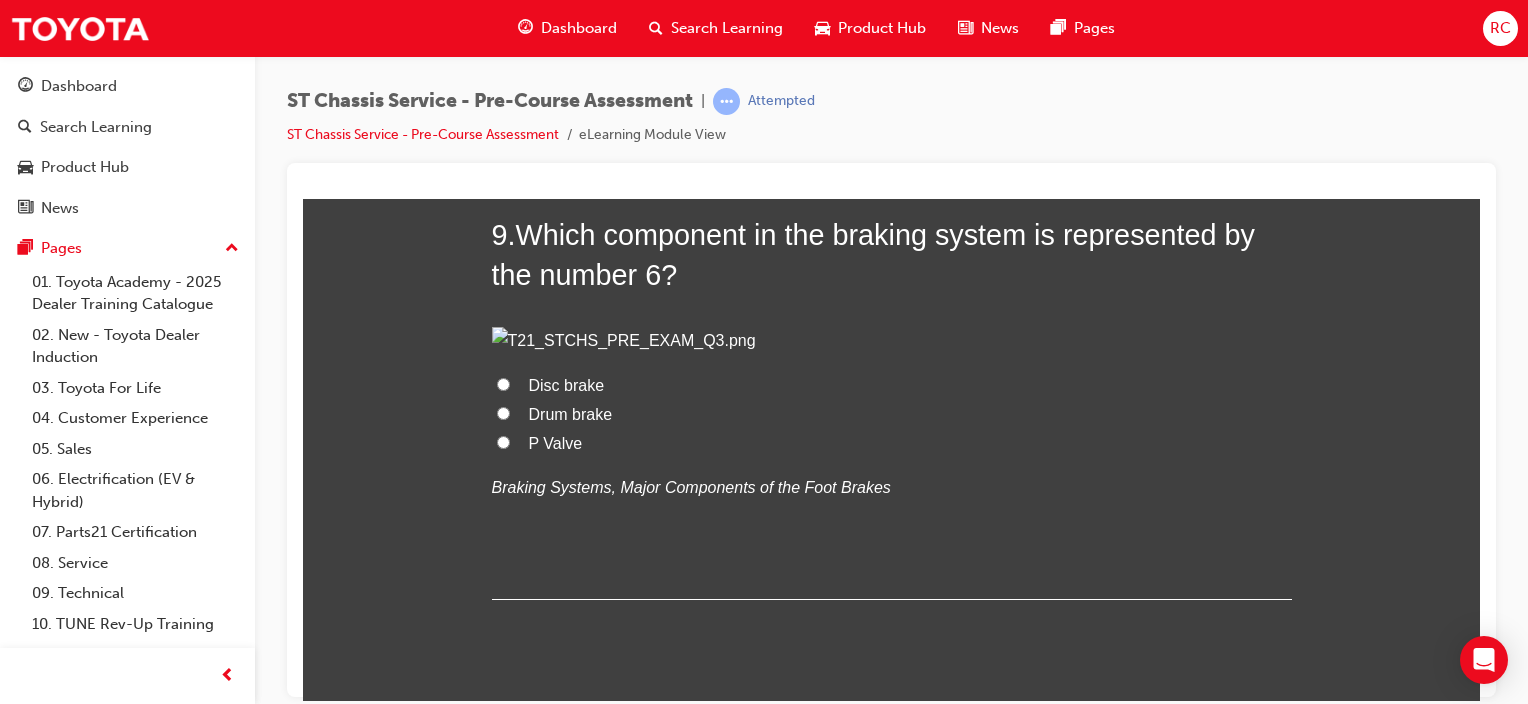 click on "Shock absorbers" at bounding box center [589, -40] 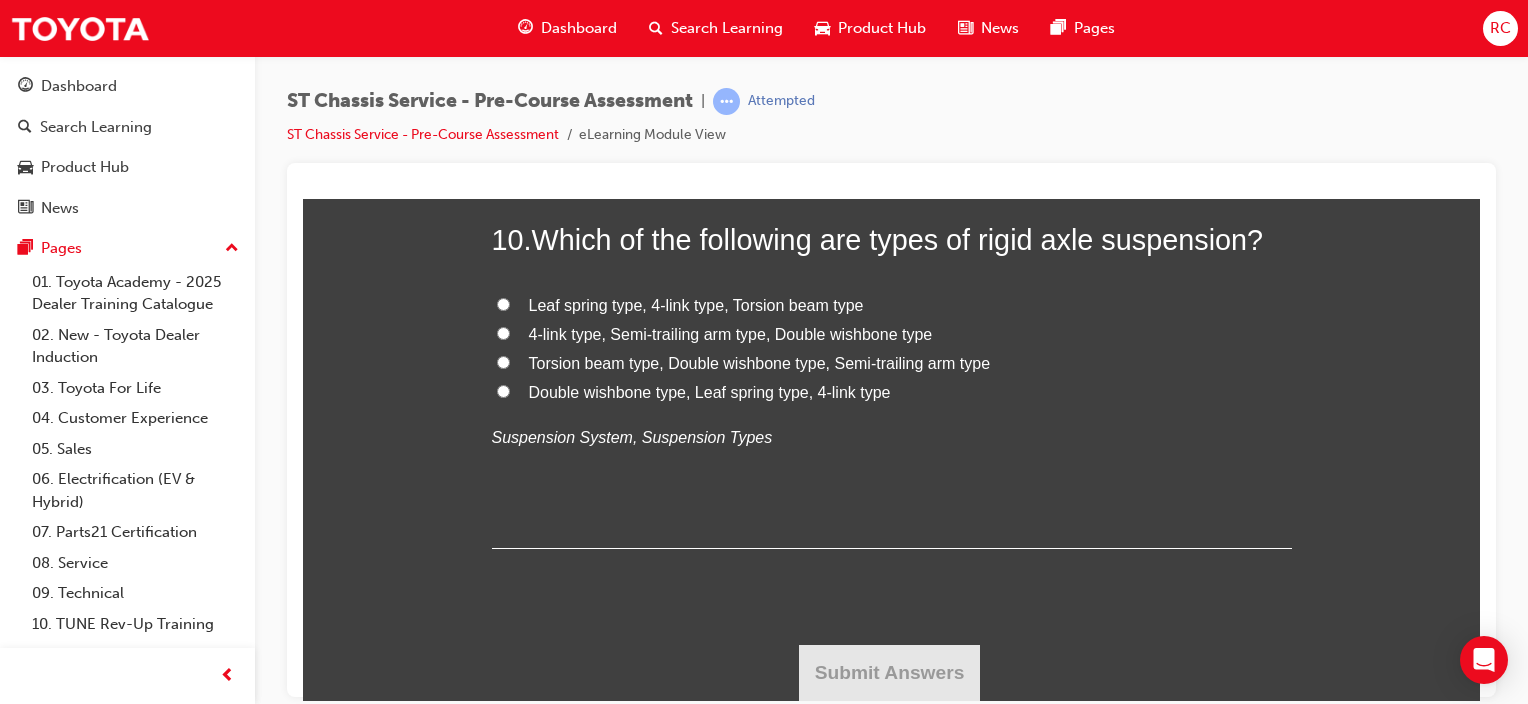 scroll, scrollTop: 4300, scrollLeft: 0, axis: vertical 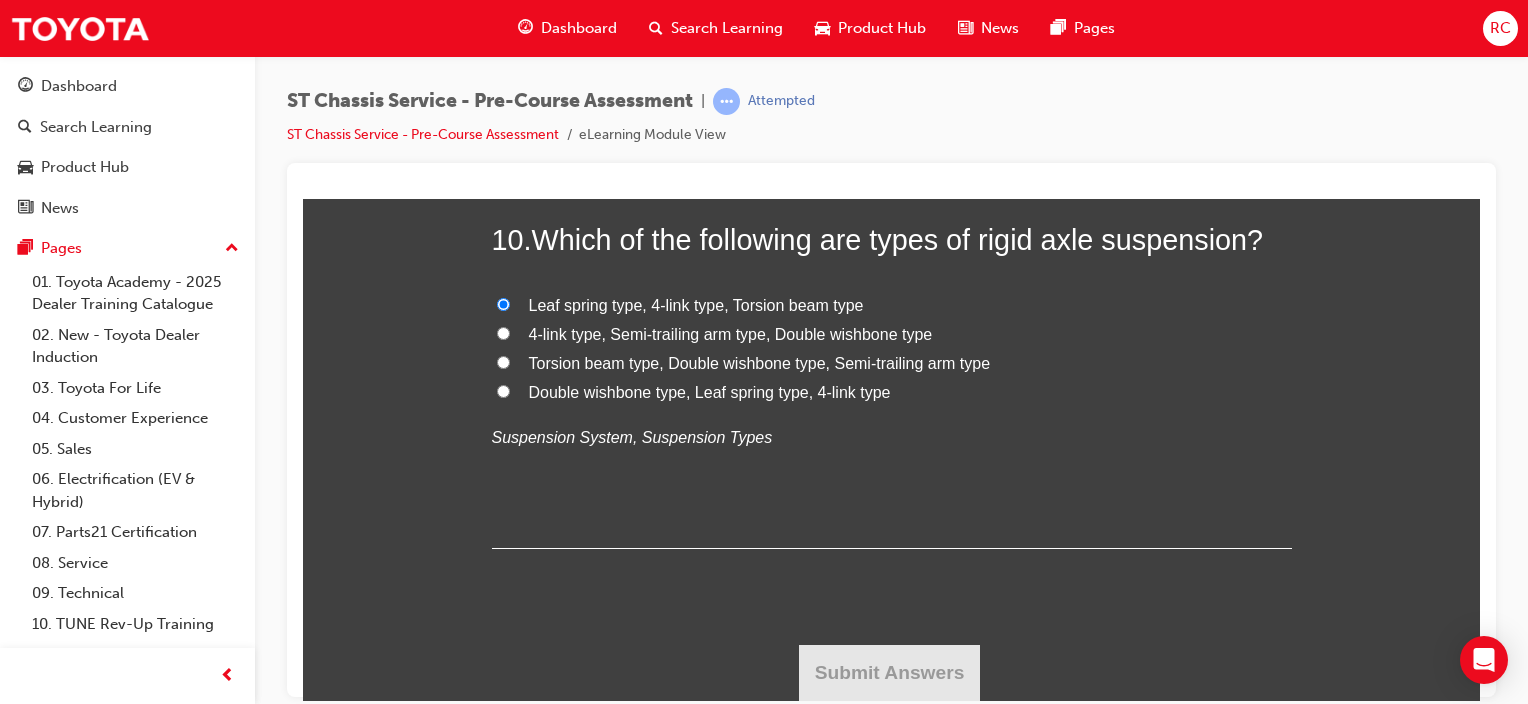 radio on "true" 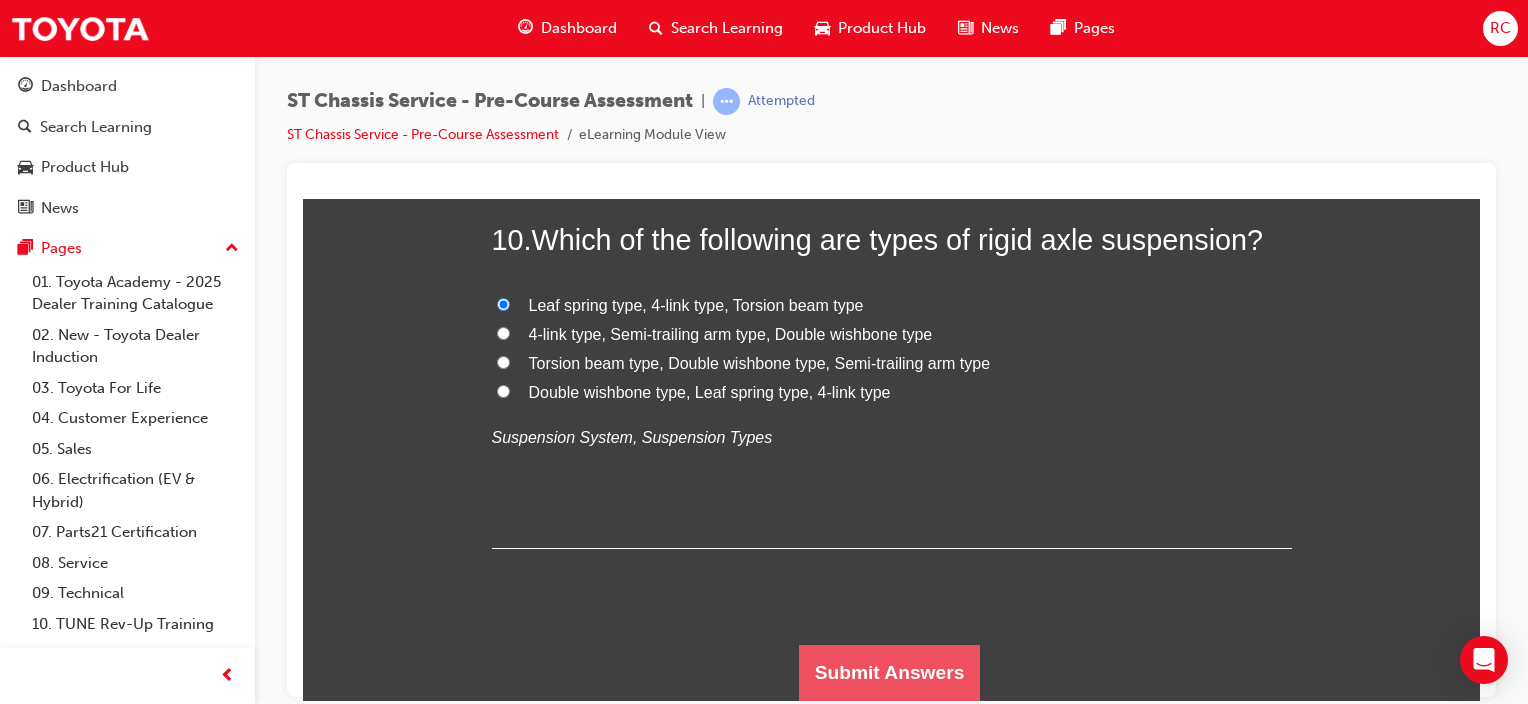 click on "Submit Answers" at bounding box center [890, 672] 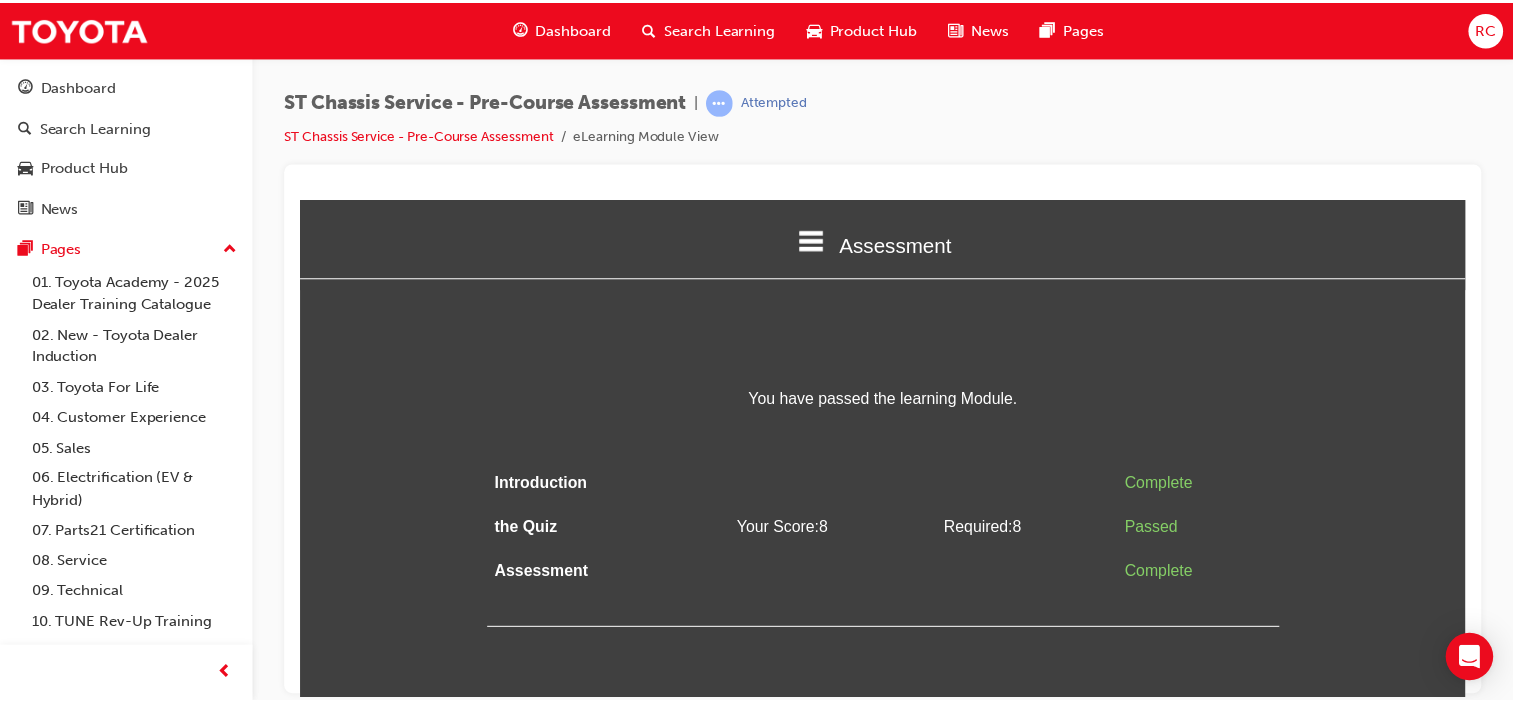 scroll, scrollTop: 0, scrollLeft: 0, axis: both 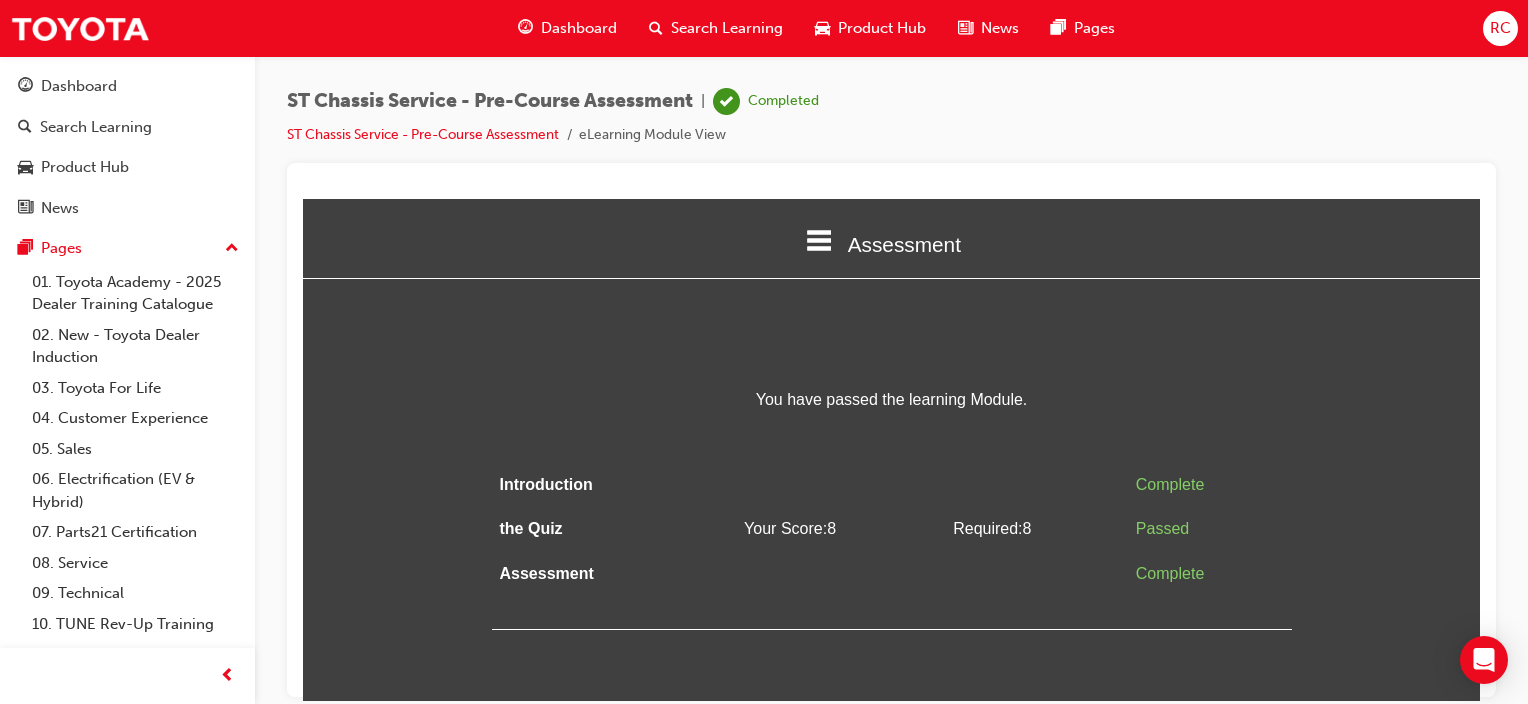 click on "Search Learning" at bounding box center [727, 28] 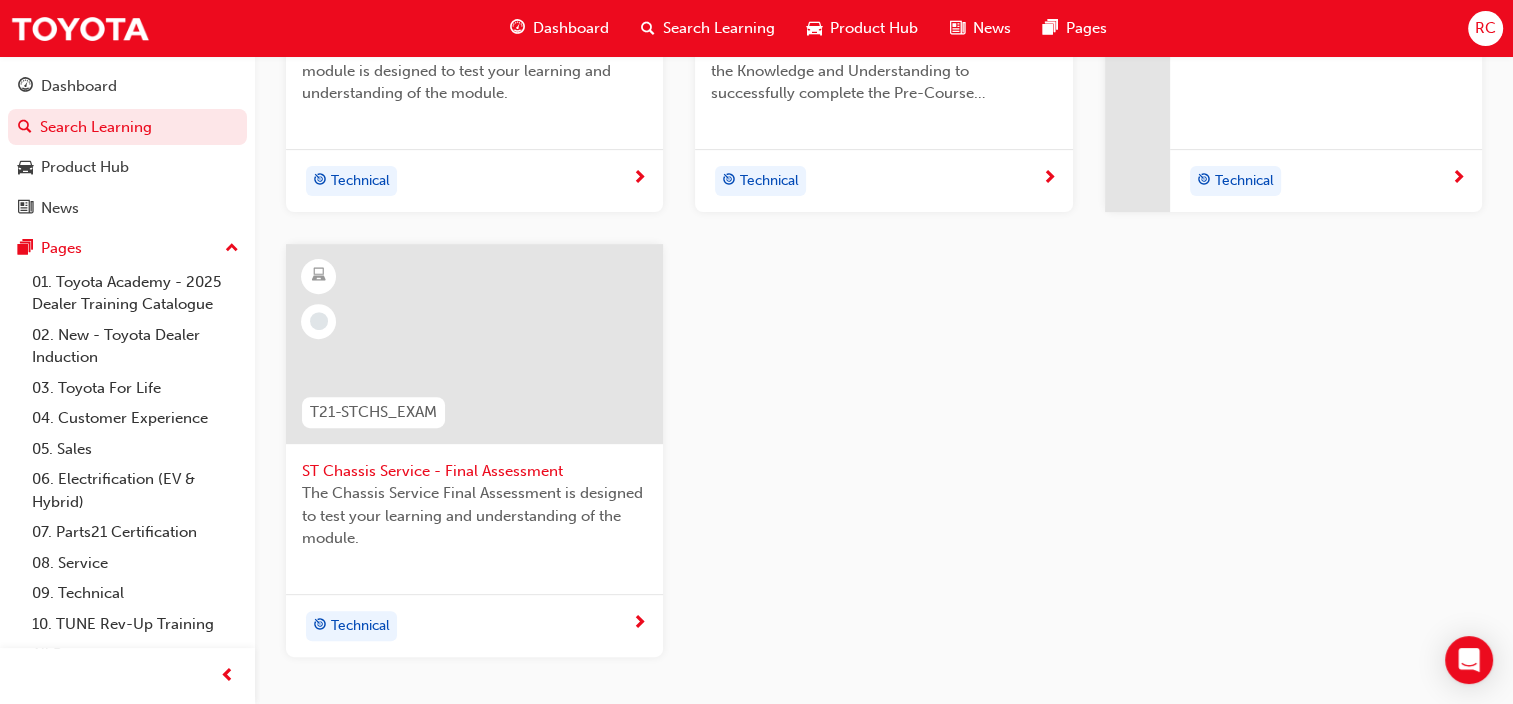 scroll, scrollTop: 700, scrollLeft: 0, axis: vertical 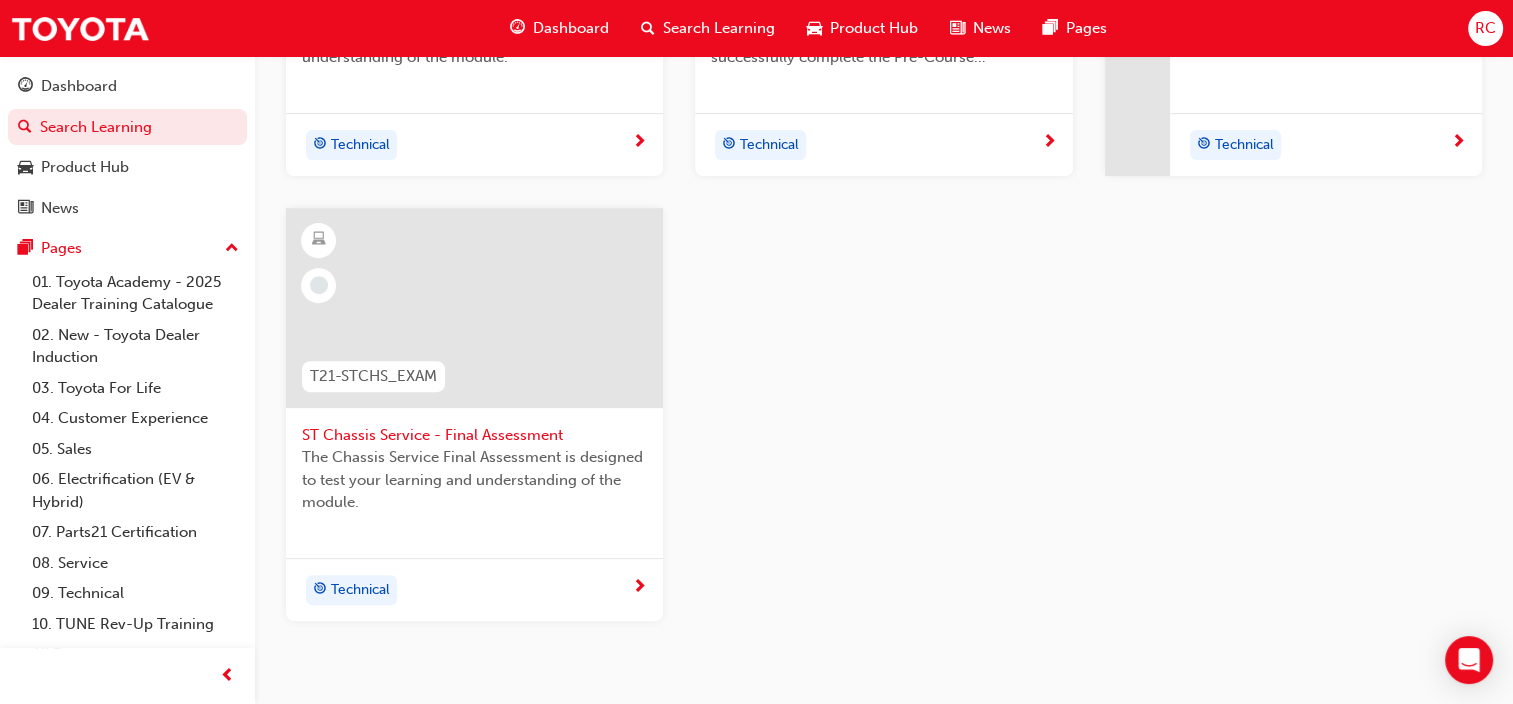 click on "ST Chassis Service - Final Assessment" at bounding box center [474, 435] 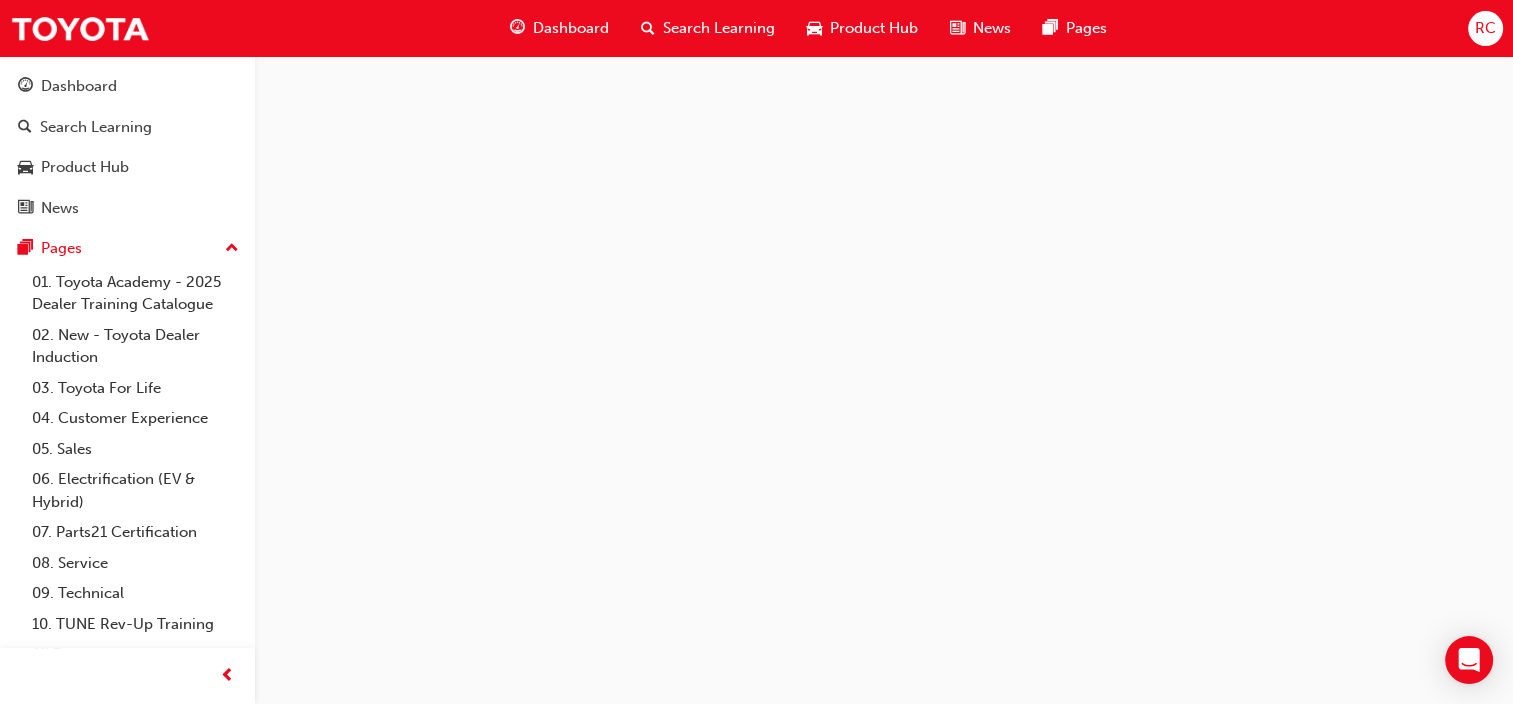 scroll, scrollTop: 0, scrollLeft: 0, axis: both 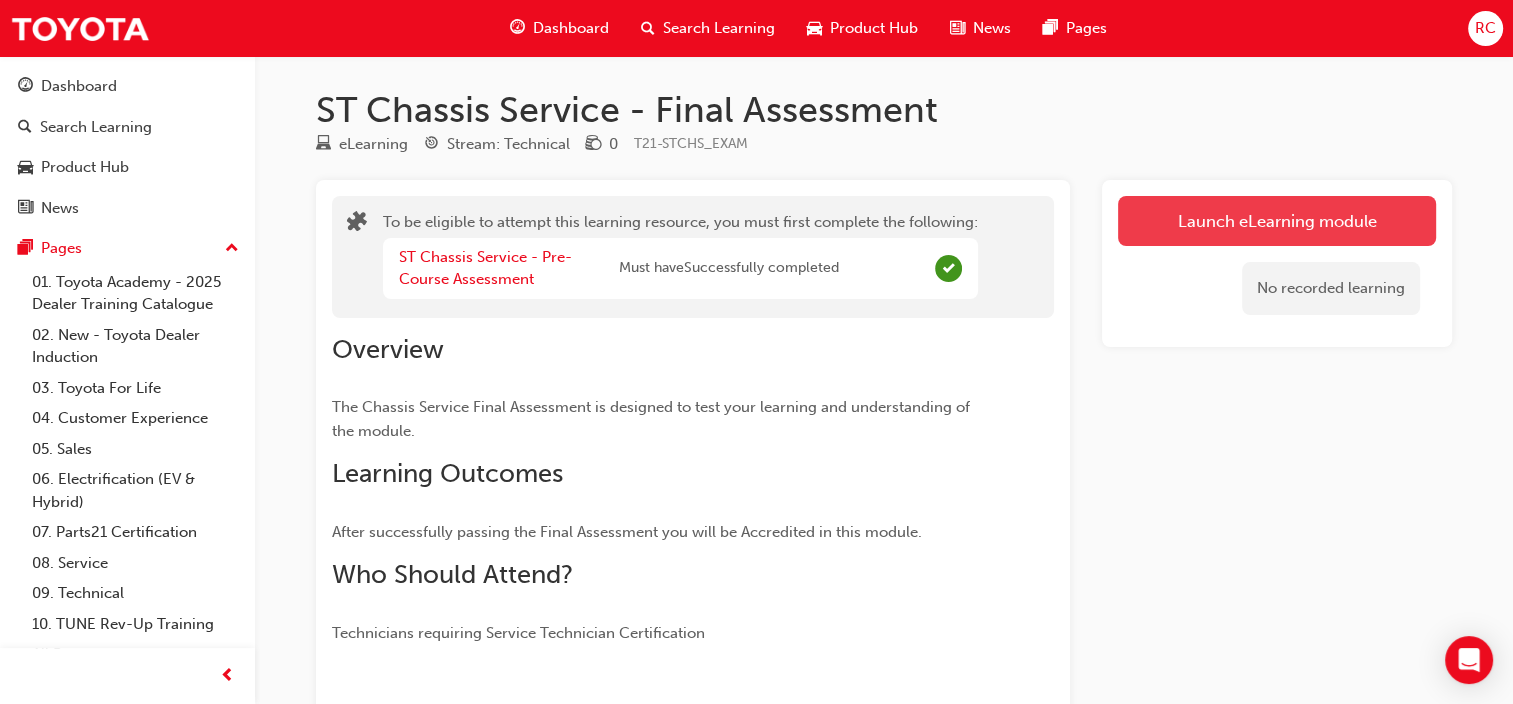 click on "Launch eLearning module" at bounding box center [1277, 221] 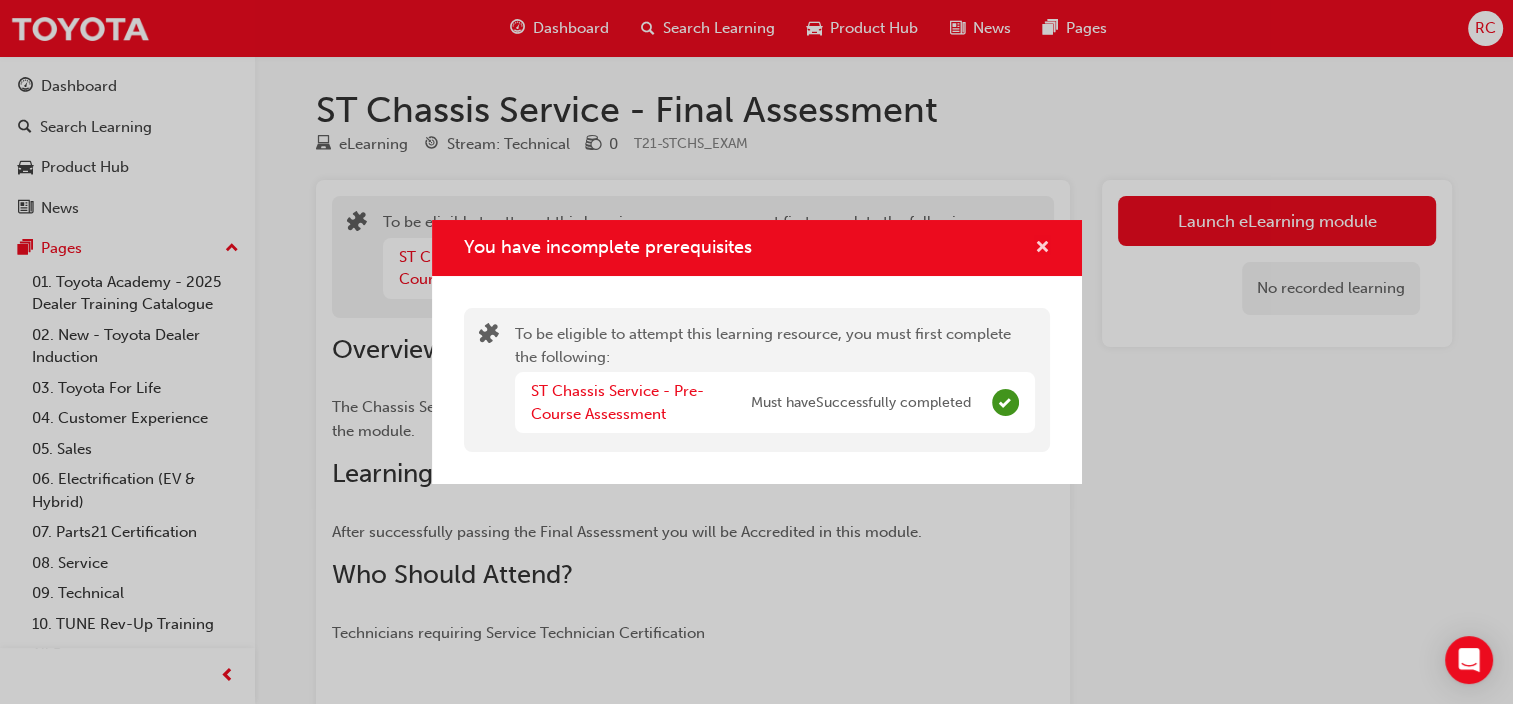 click at bounding box center [1042, 249] 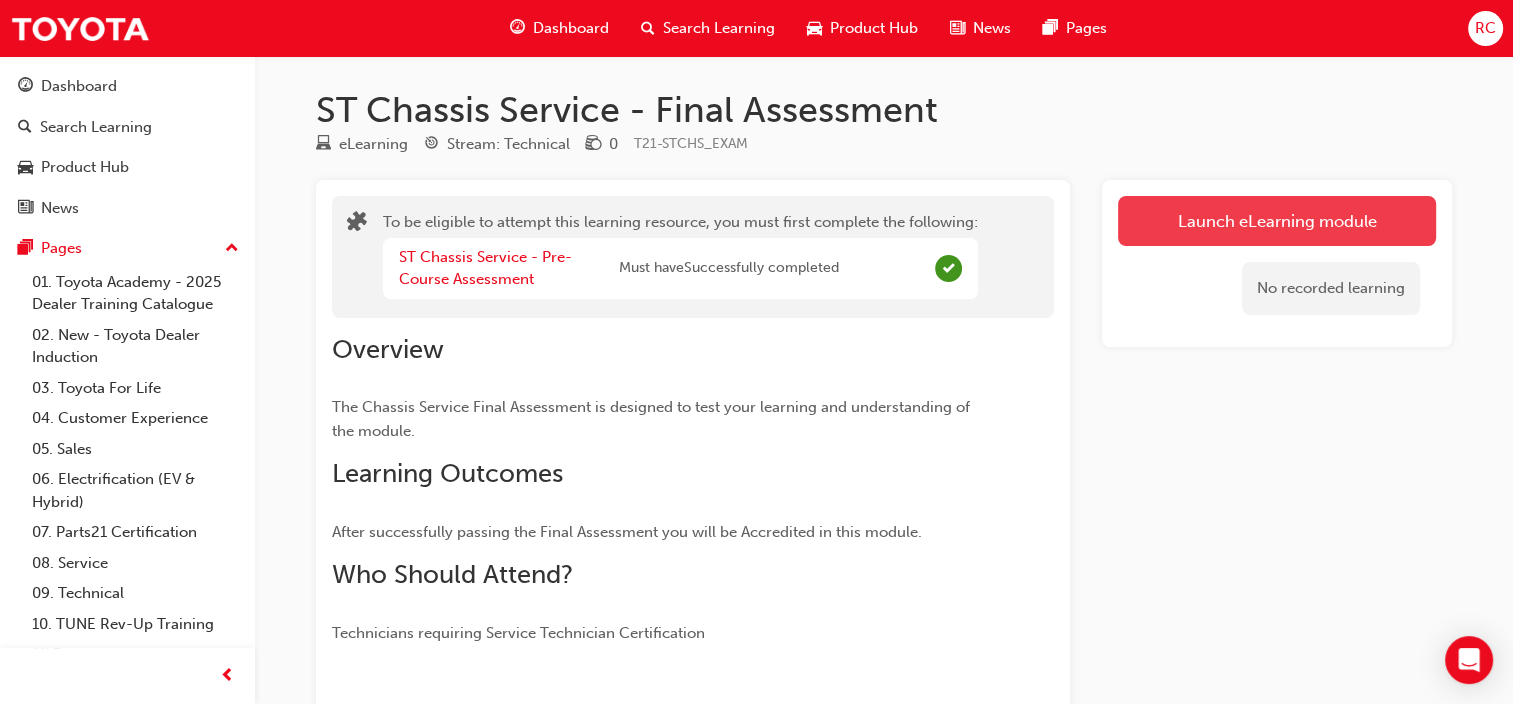 click on "Launch eLearning module" at bounding box center [1277, 221] 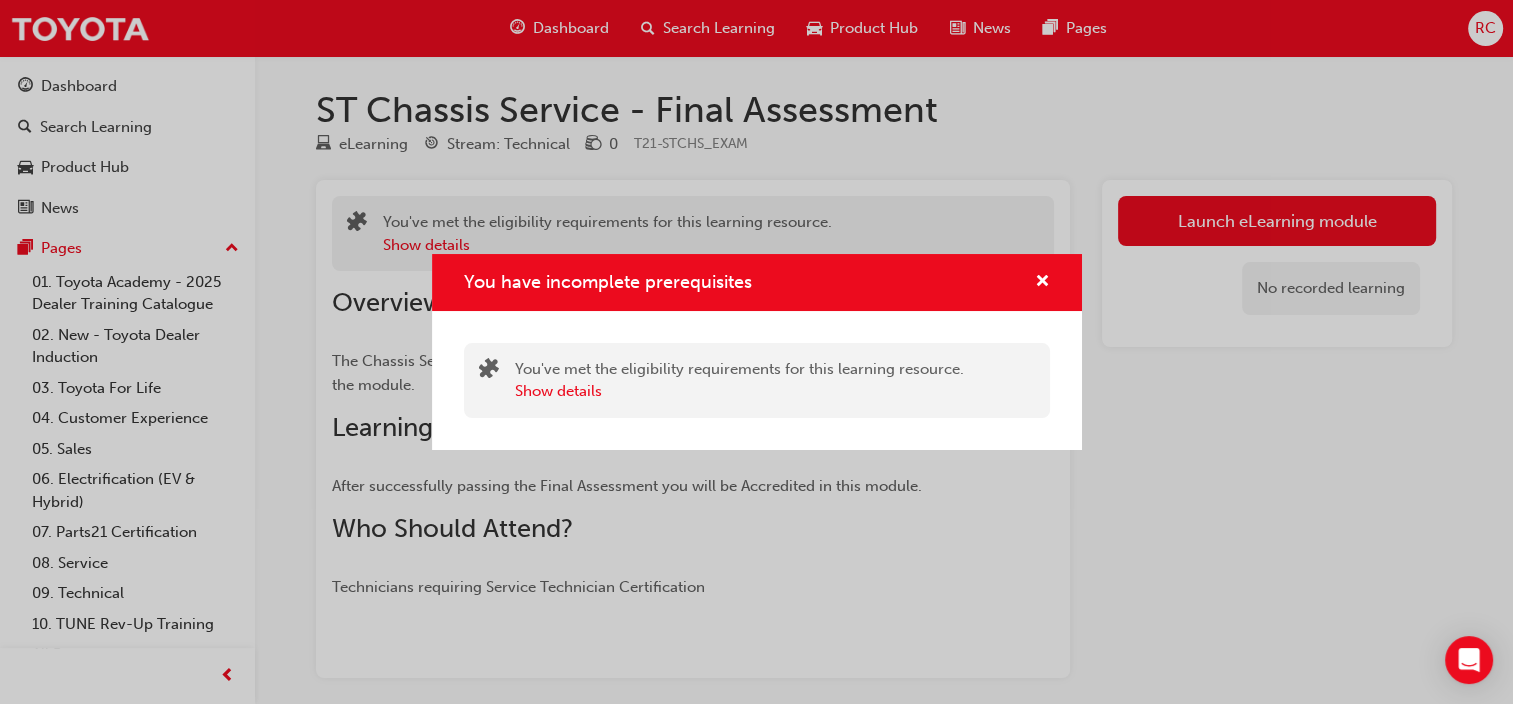 click on "You have incomplete prerequisites" at bounding box center [757, 282] 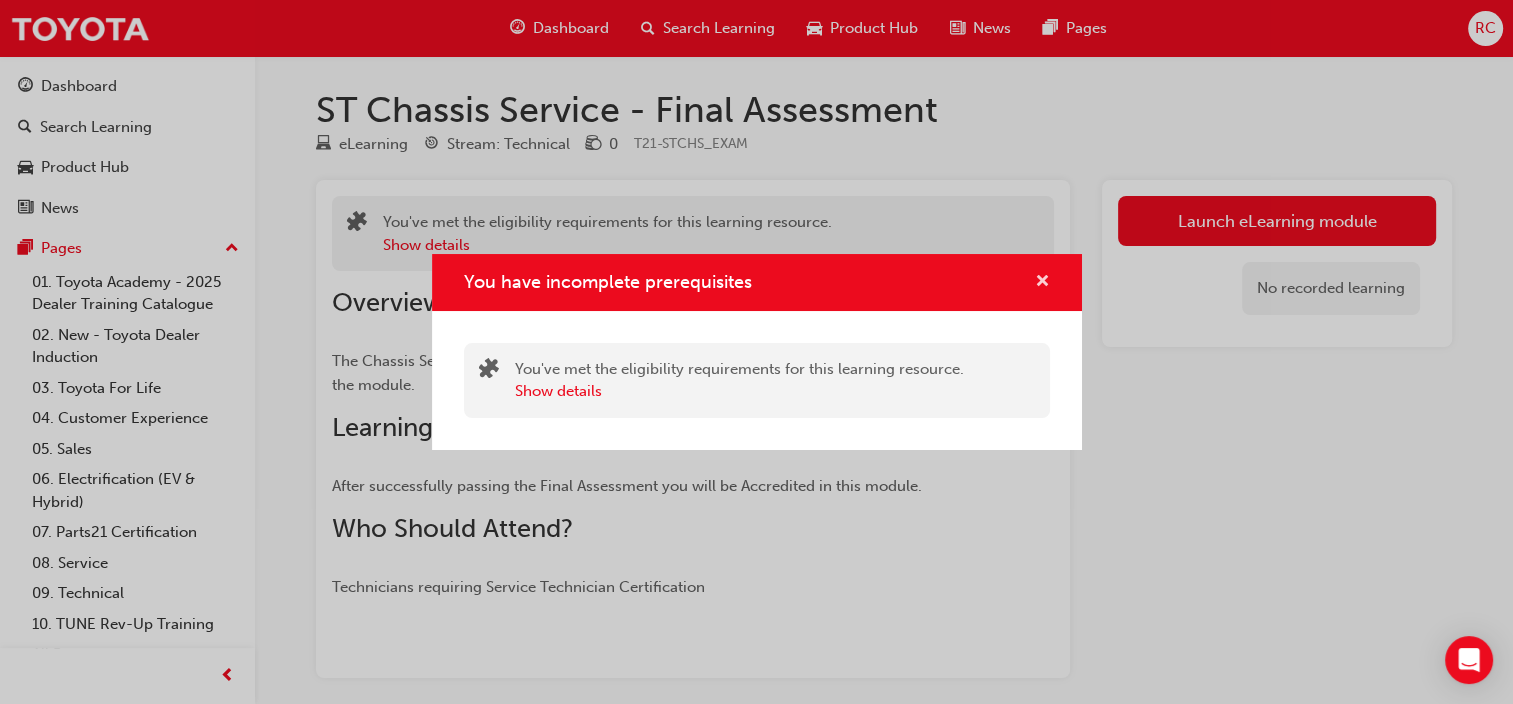 click at bounding box center (1042, 283) 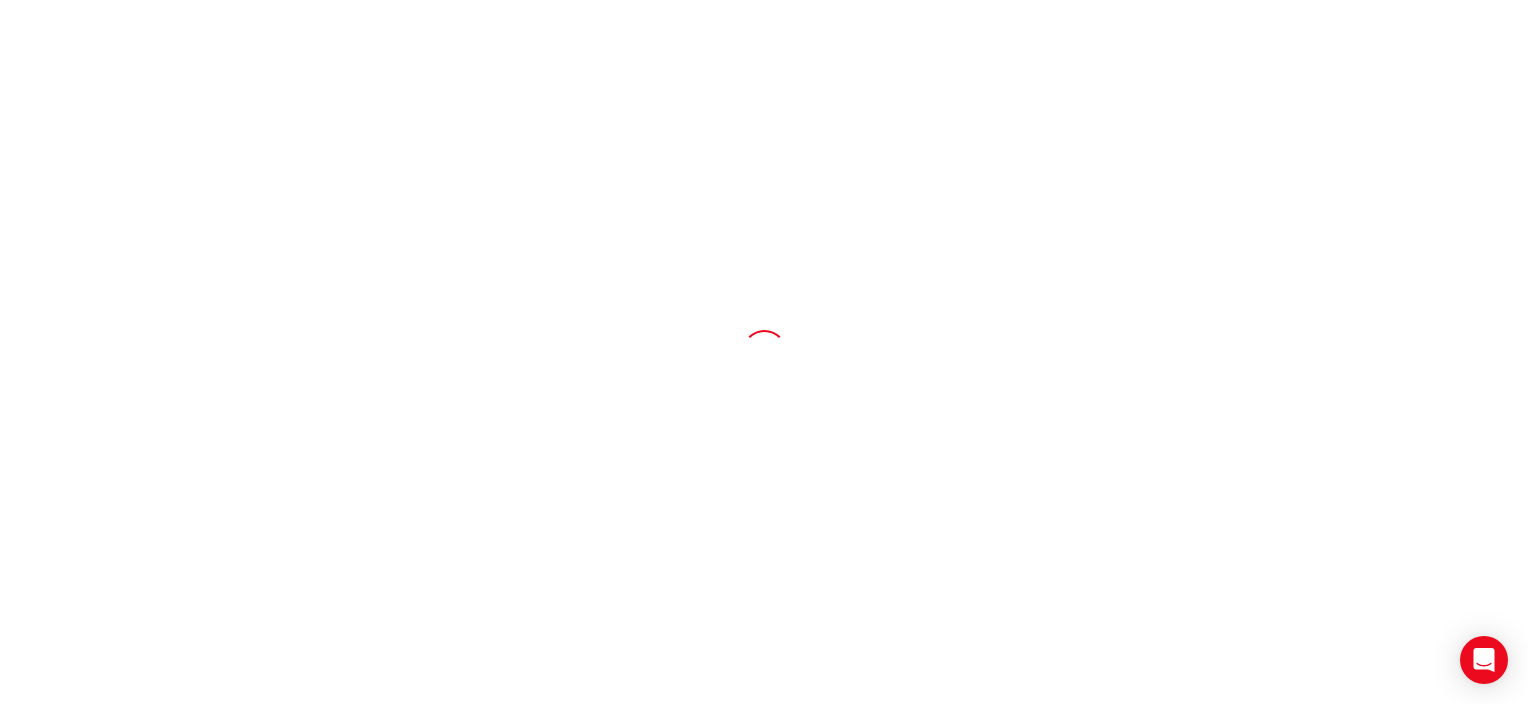scroll, scrollTop: 0, scrollLeft: 0, axis: both 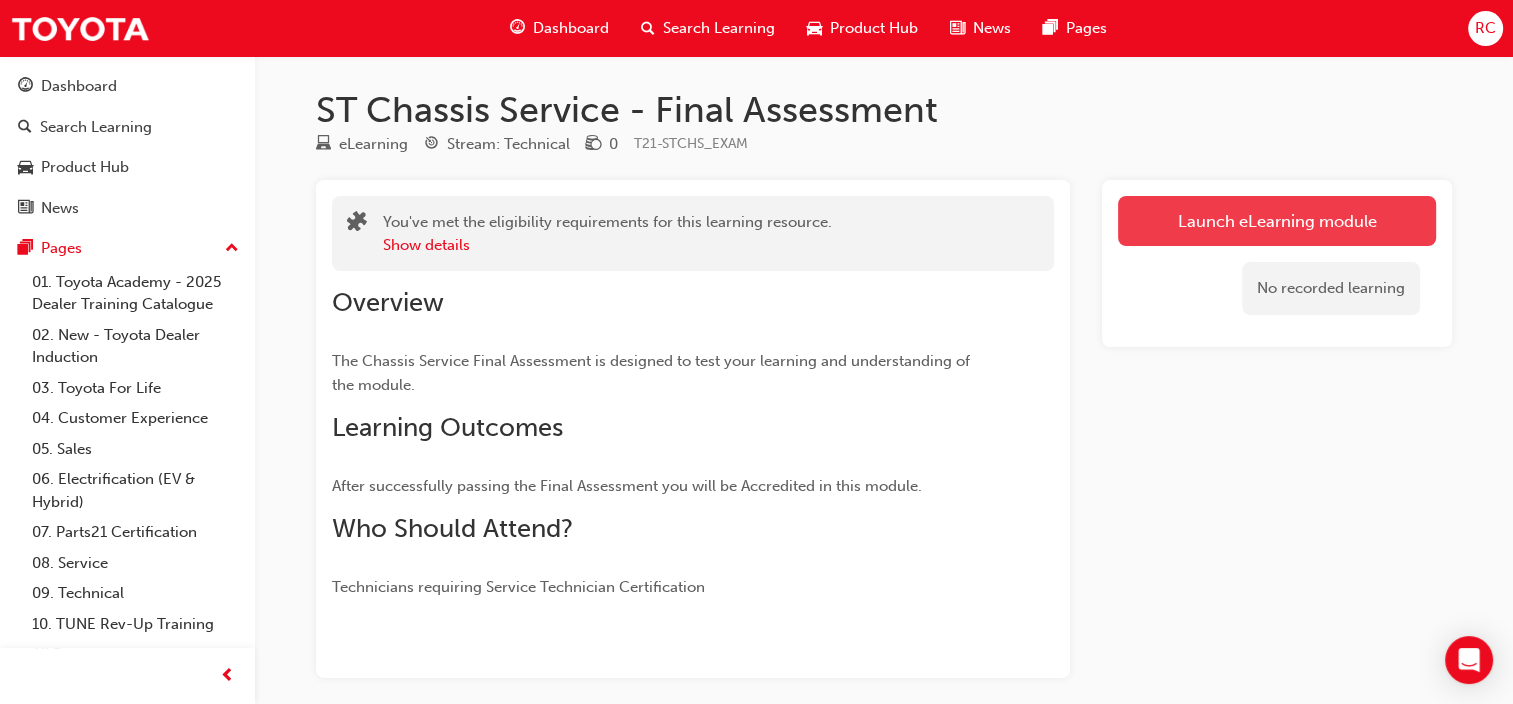 click on "Launch eLearning module" at bounding box center [1277, 221] 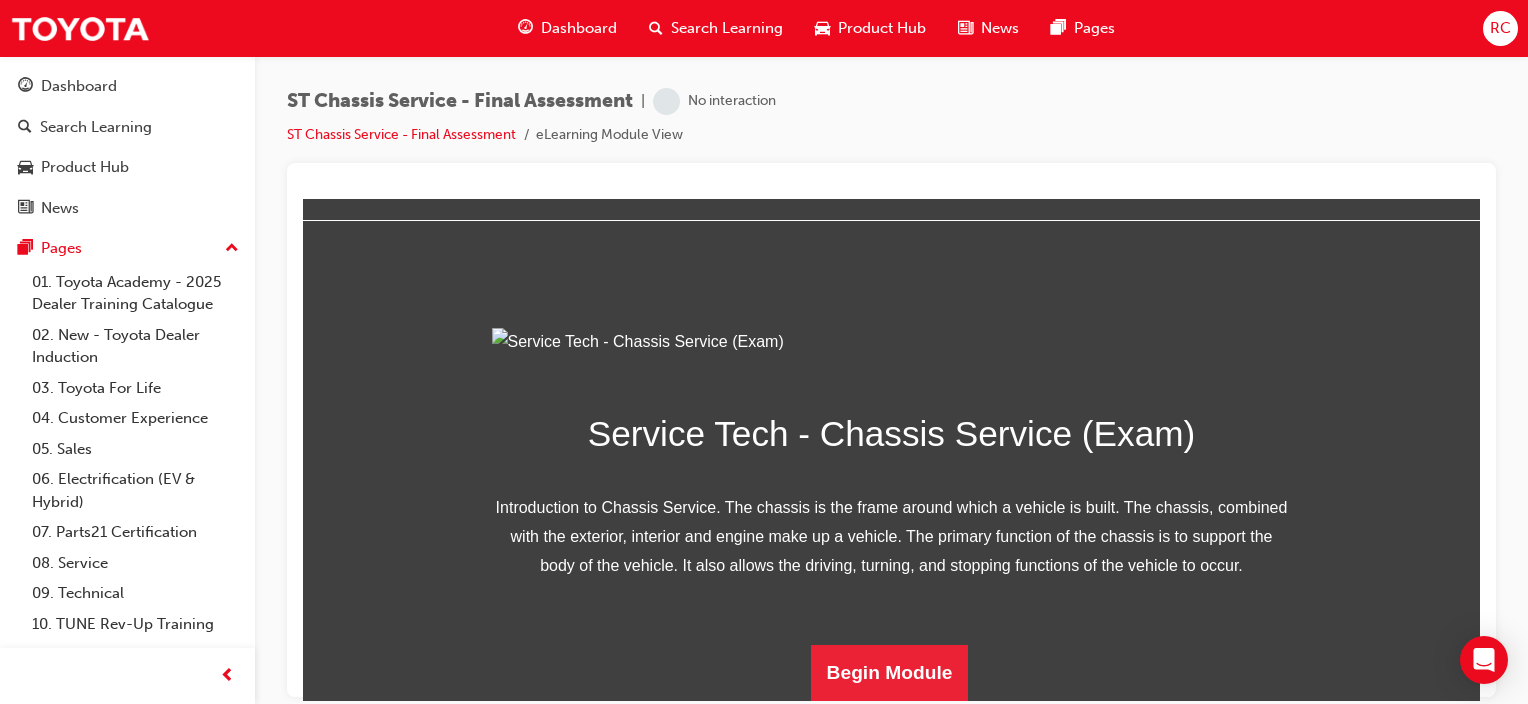 scroll, scrollTop: 277, scrollLeft: 0, axis: vertical 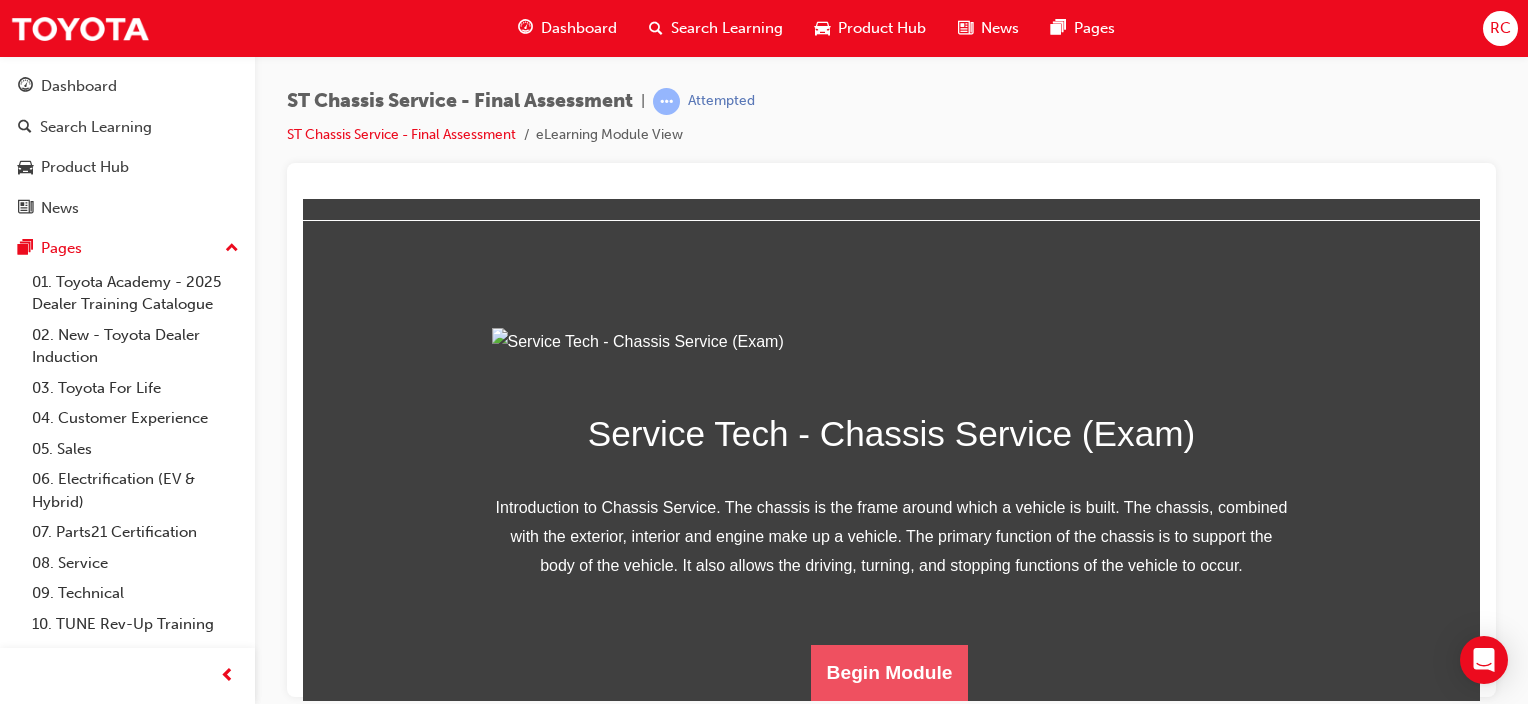 click on "Begin Module" at bounding box center (890, 672) 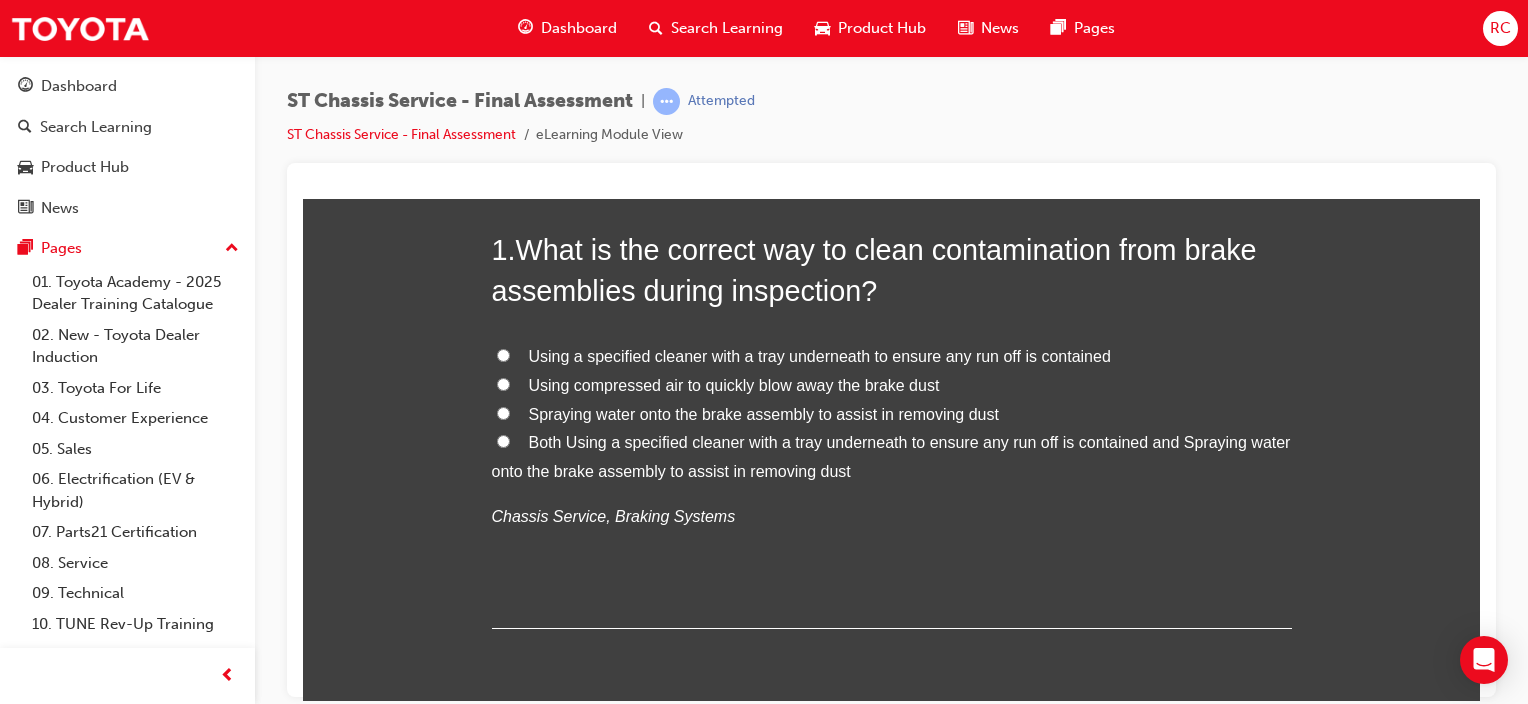 scroll, scrollTop: 200, scrollLeft: 0, axis: vertical 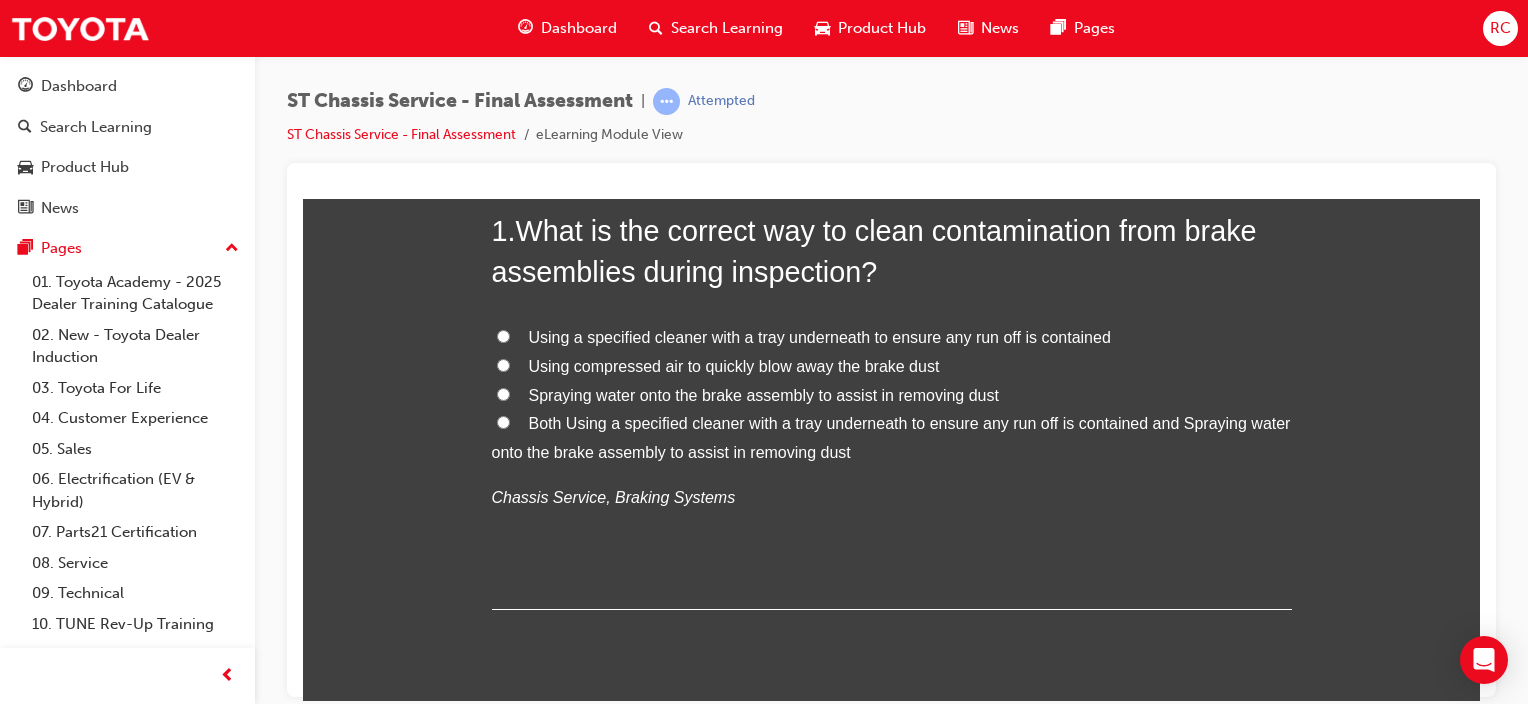 click on "Both Using a specified cleaner with a tray underneath to ensure any run off is contained and Spraying water onto the brake assembly to assist in removing dust" at bounding box center [891, 437] 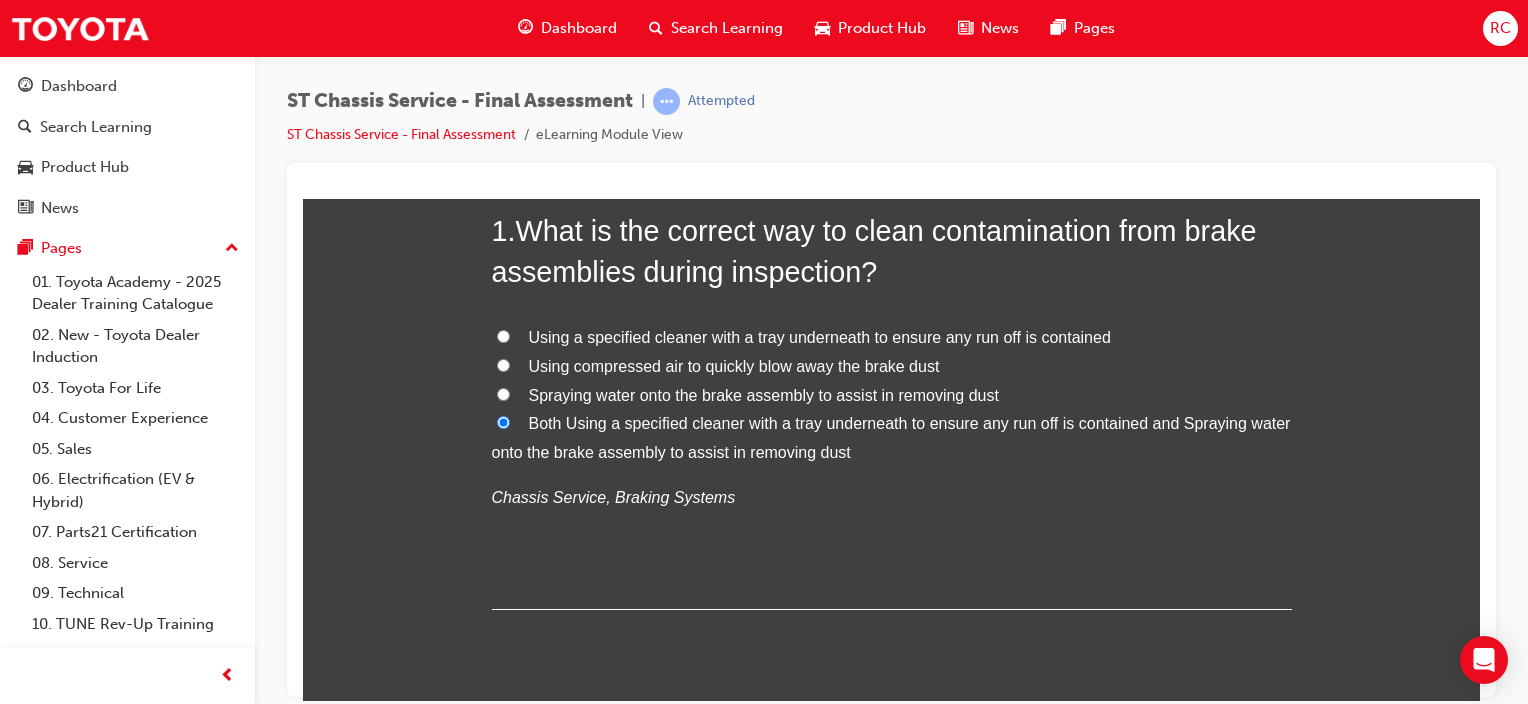 radio on "true" 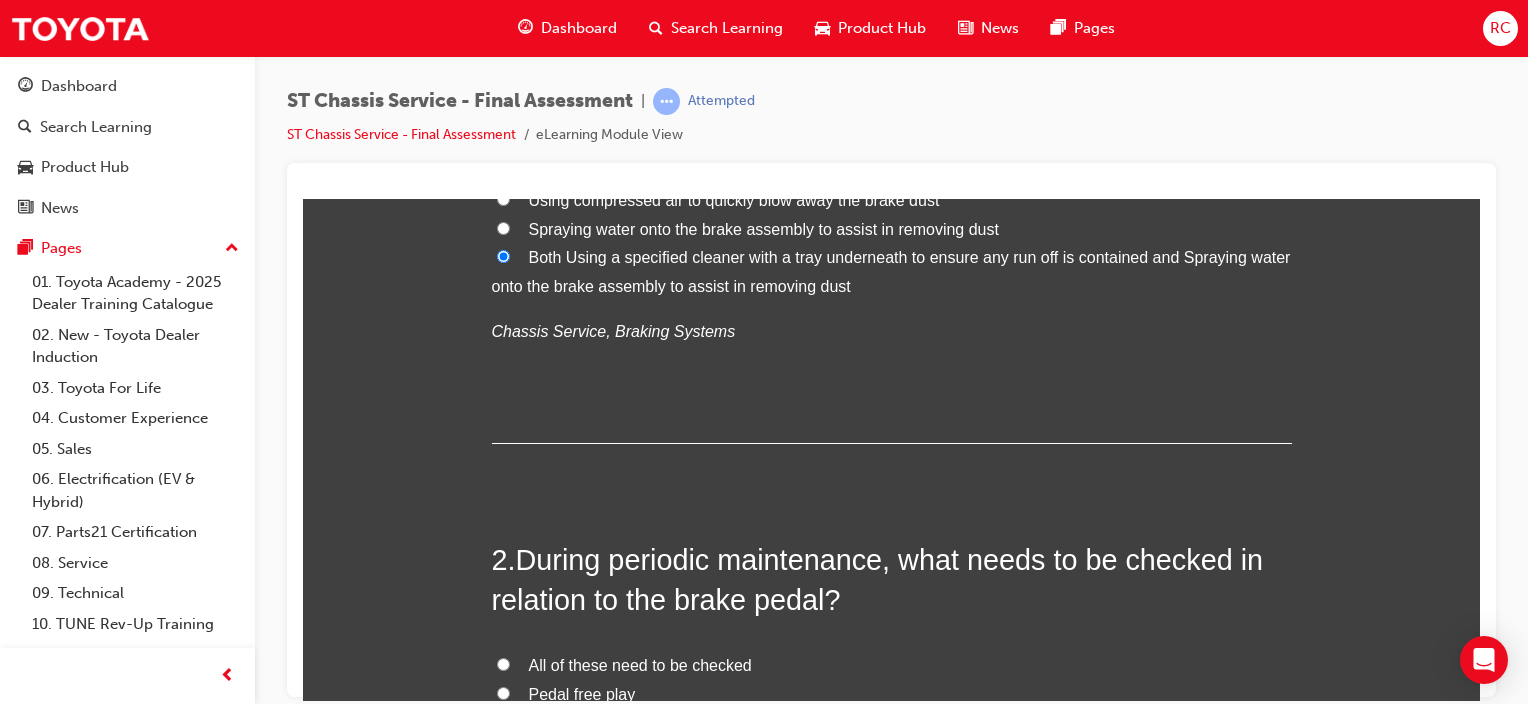 scroll, scrollTop: 600, scrollLeft: 0, axis: vertical 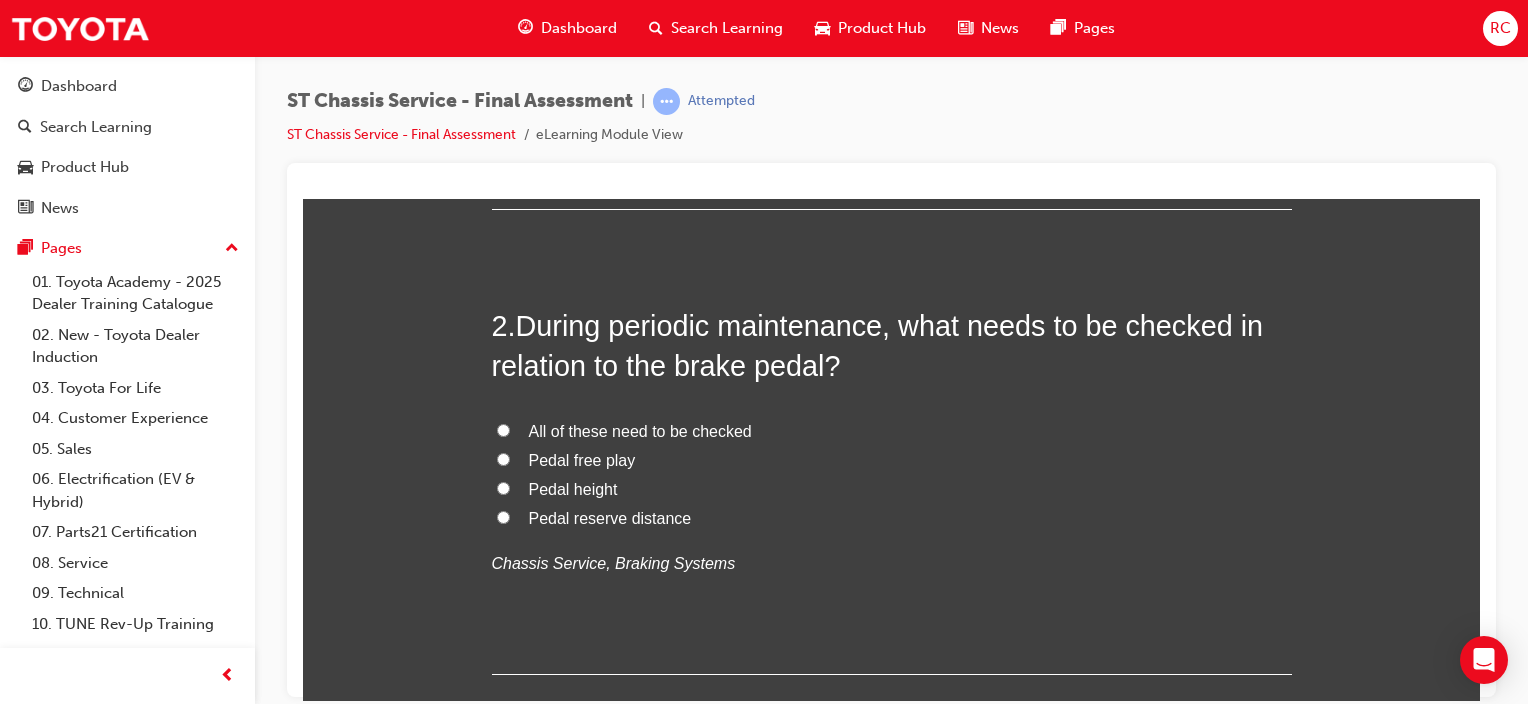 click on "All of these need to be checked" at bounding box center (640, 430) 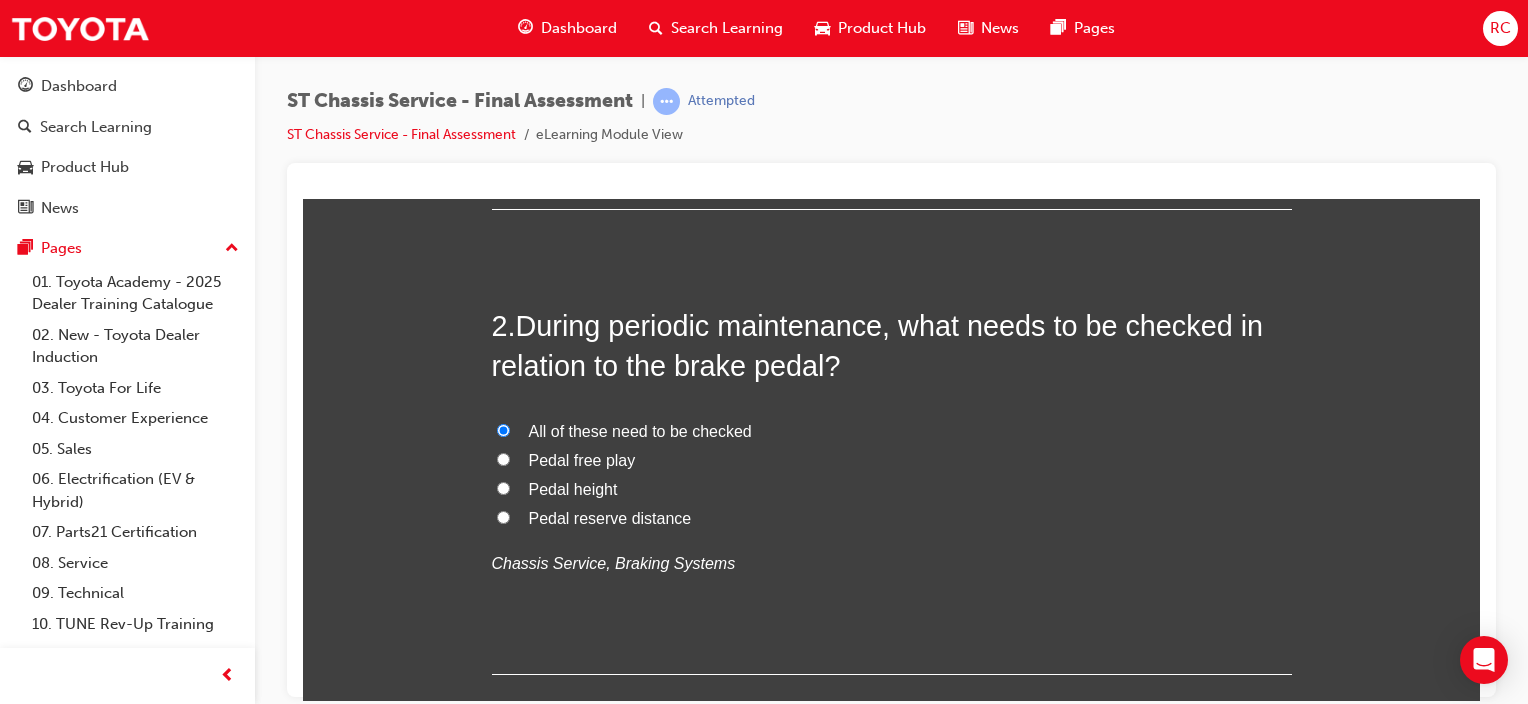 radio on "true" 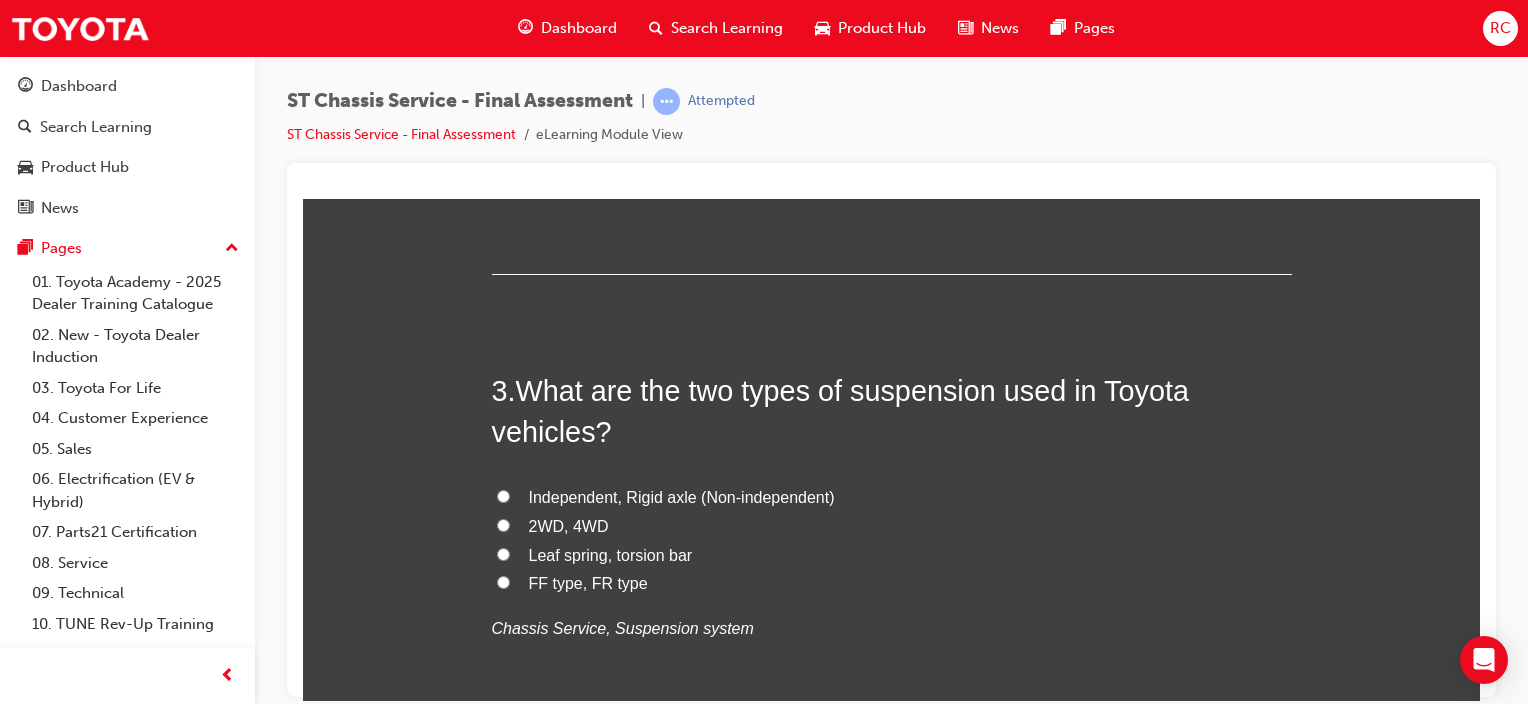 scroll, scrollTop: 1100, scrollLeft: 0, axis: vertical 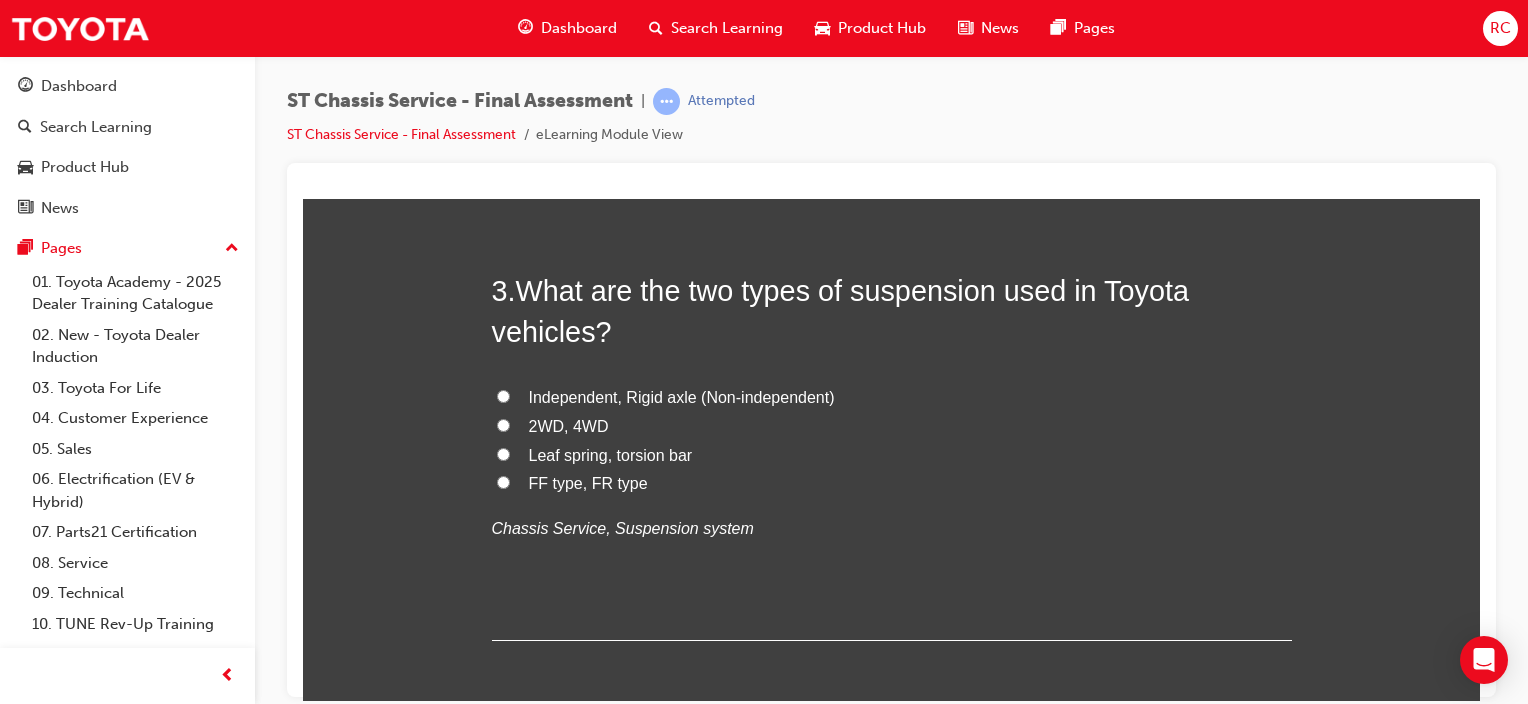 click on "Independent, Rigid axle (Non-independent)" at bounding box center (682, 396) 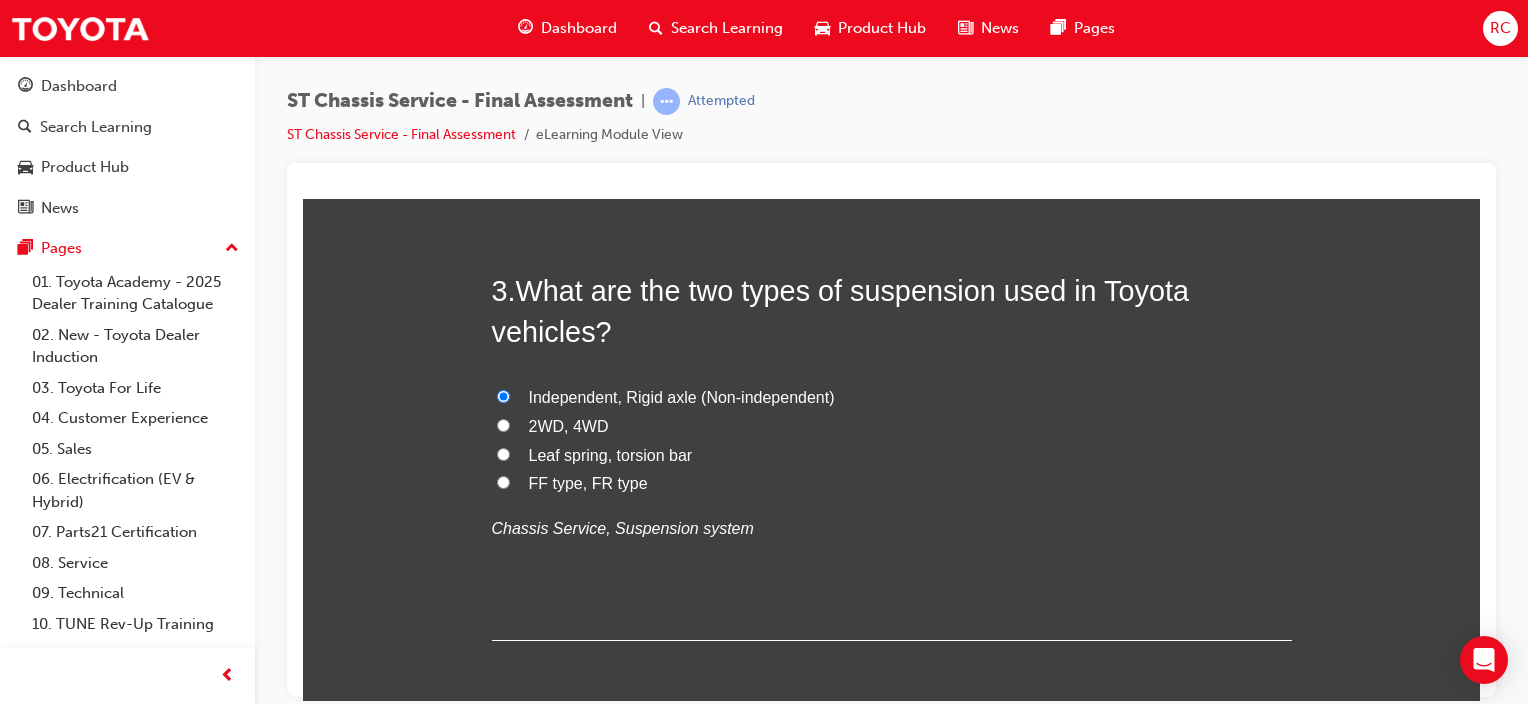 radio on "true" 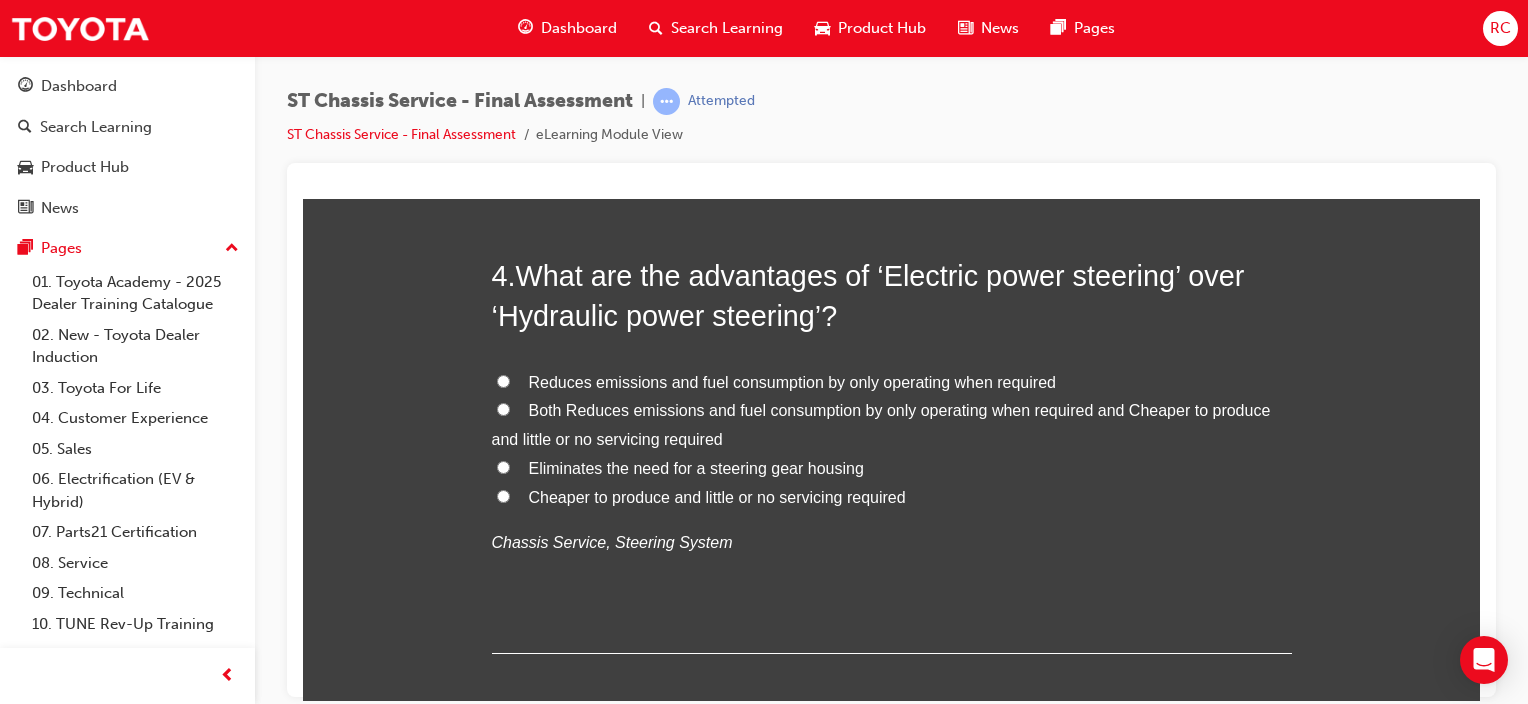 scroll, scrollTop: 1600, scrollLeft: 0, axis: vertical 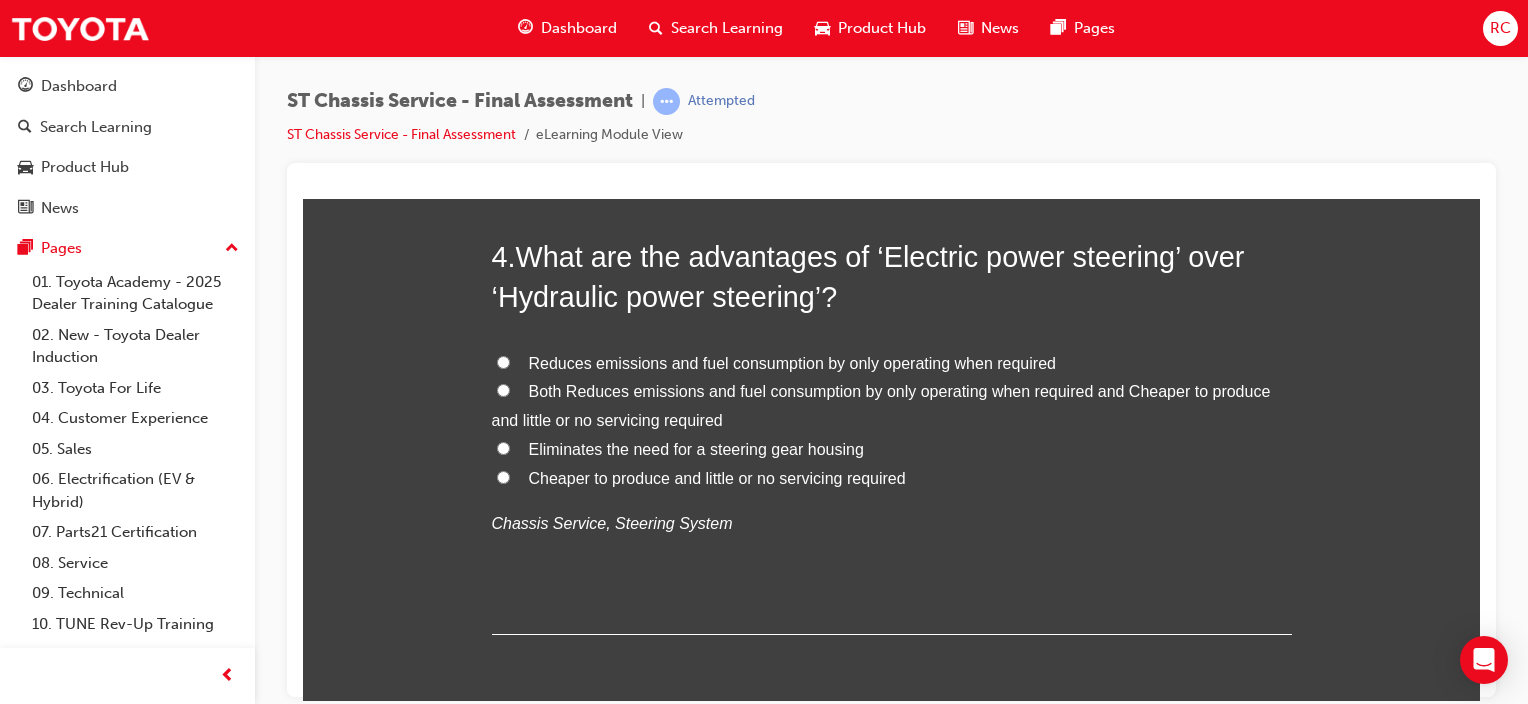 click on "Both Reduces emissions and fuel consumption by only operating when required and Cheaper to produce and little or no servicing required" at bounding box center [881, 405] 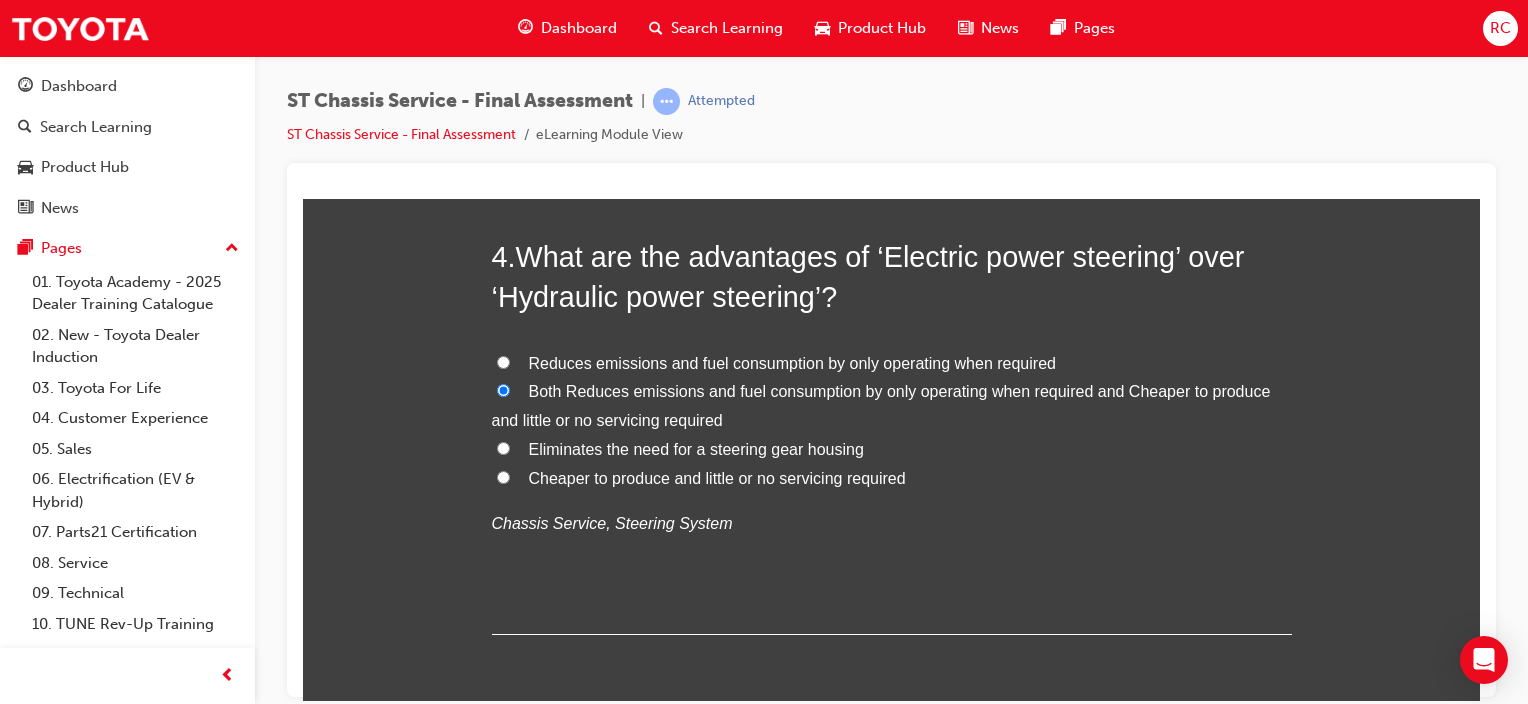 radio on "true" 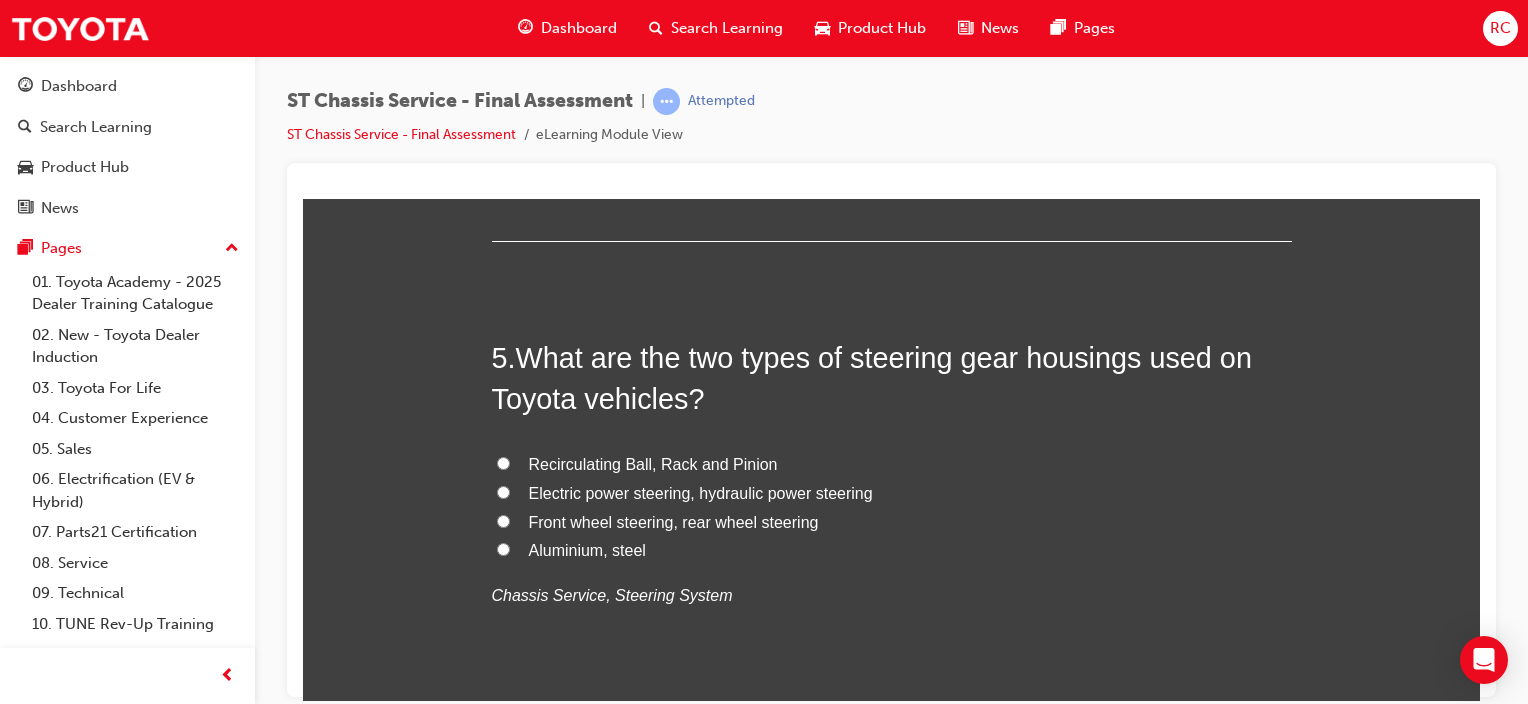 scroll, scrollTop: 2000, scrollLeft: 0, axis: vertical 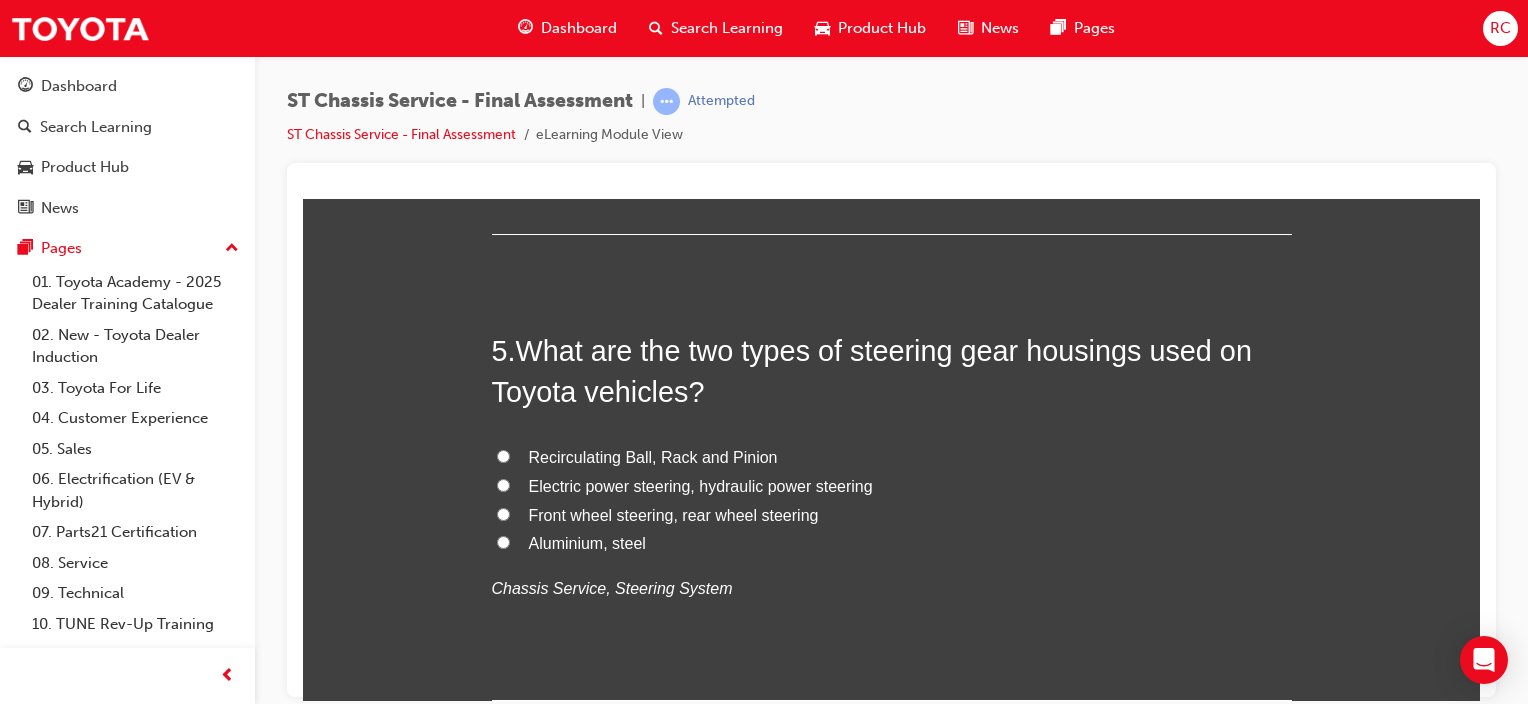 click on "Recirculating Ball, Rack and Pinion" at bounding box center [653, 456] 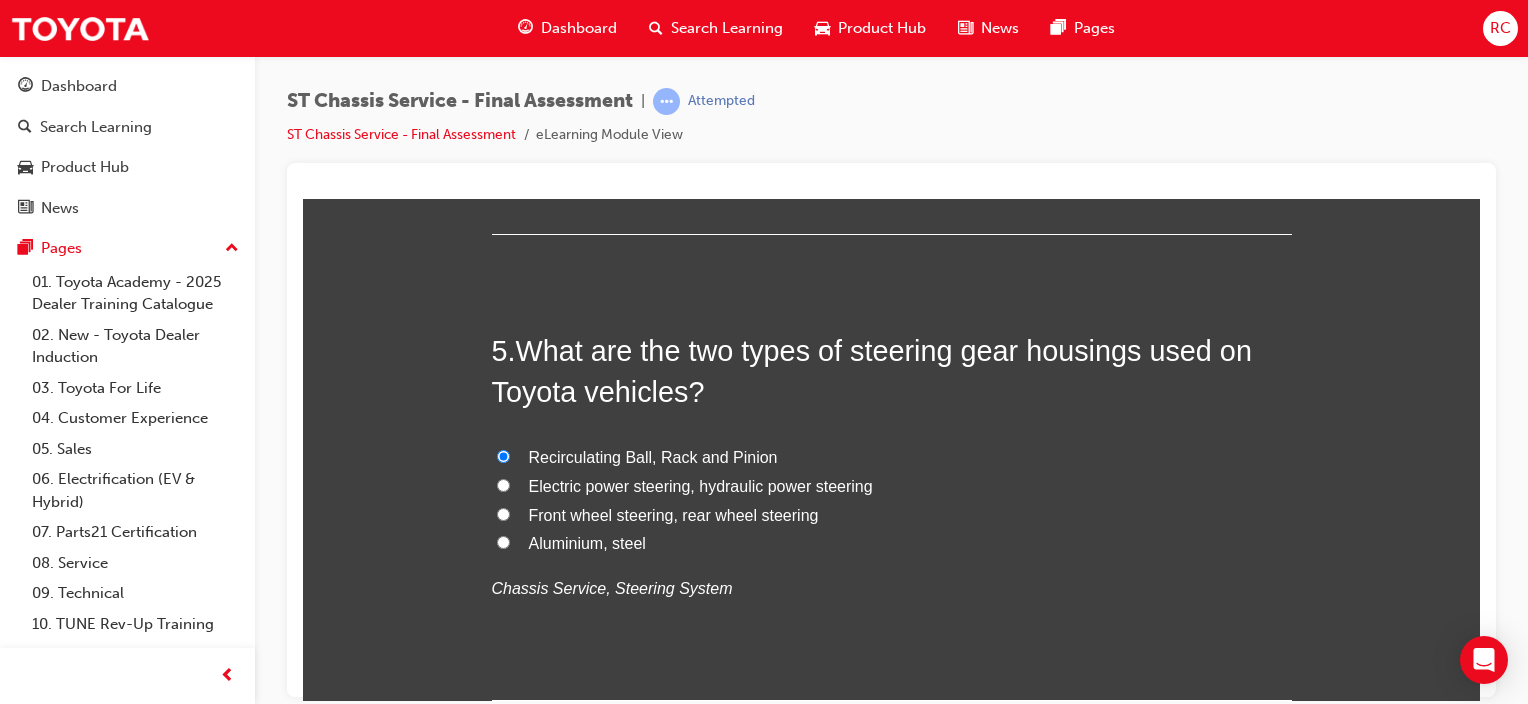 radio on "true" 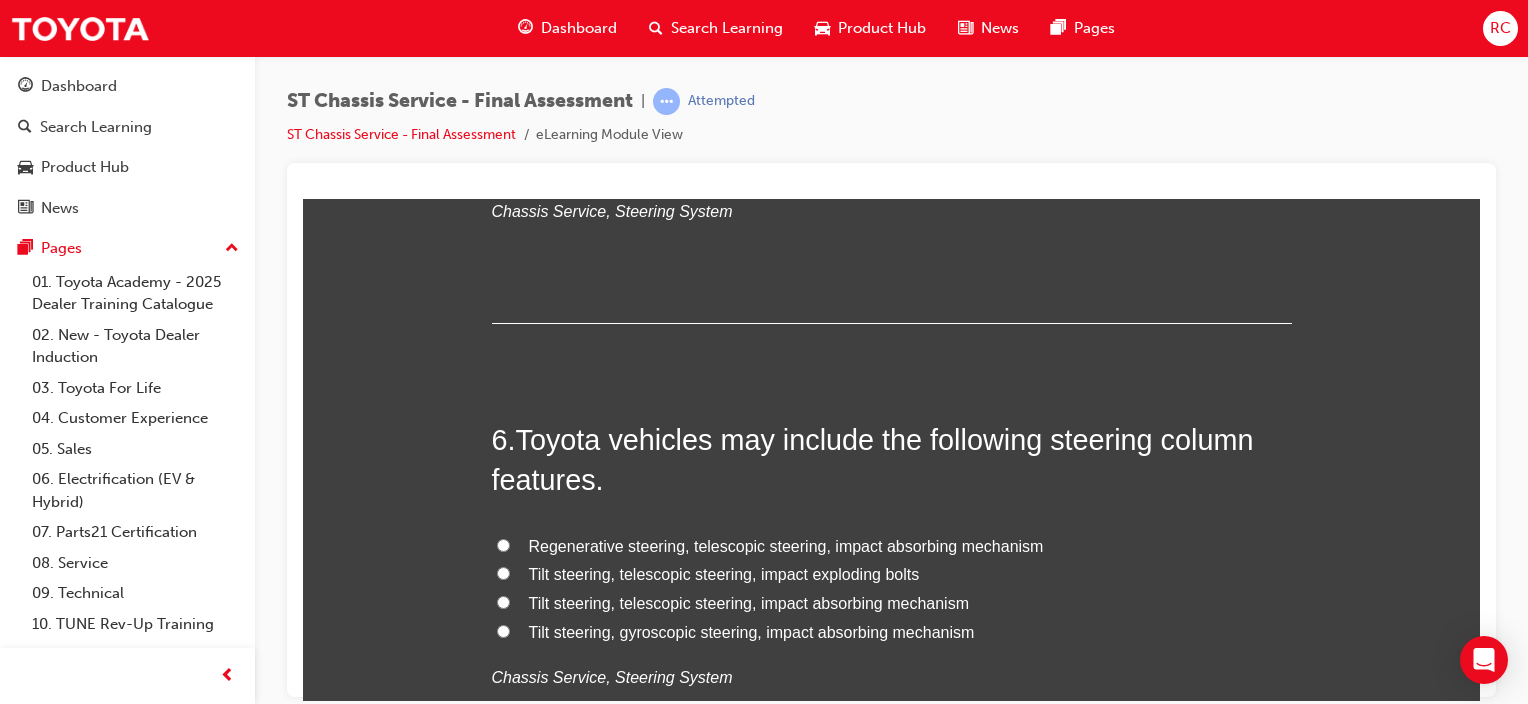scroll, scrollTop: 2500, scrollLeft: 0, axis: vertical 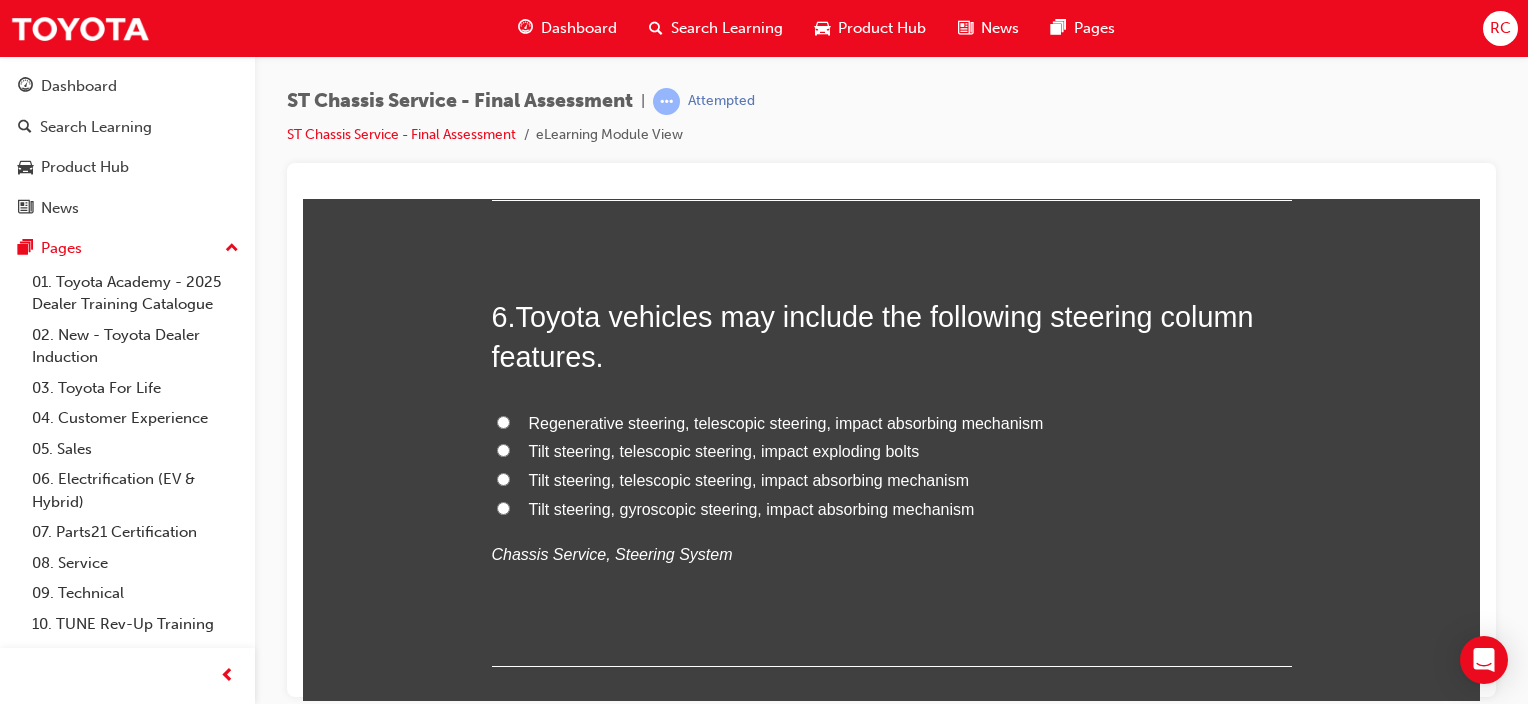 click on "Tilt steering, telescopic steering, impact absorbing mechanism" at bounding box center [749, 479] 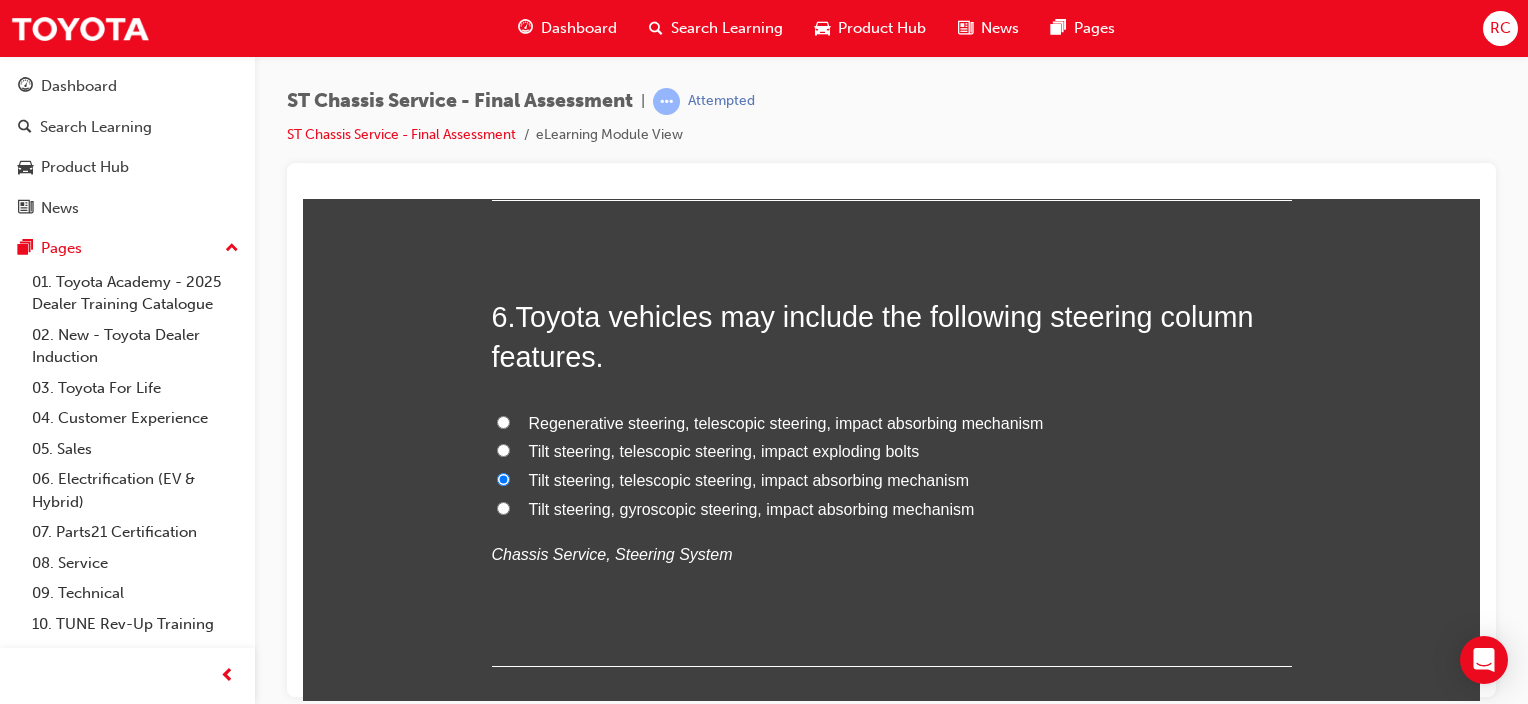 radio on "true" 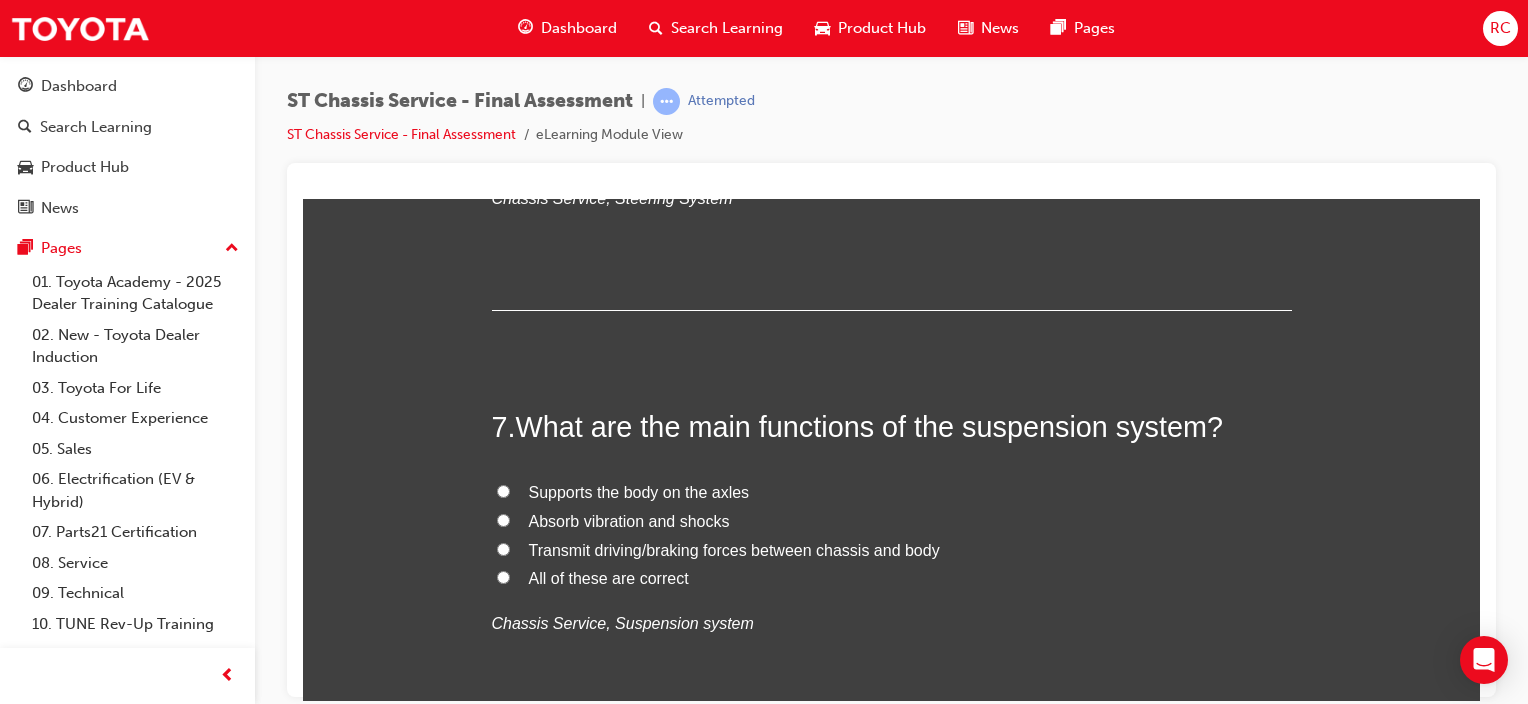 scroll, scrollTop: 2900, scrollLeft: 0, axis: vertical 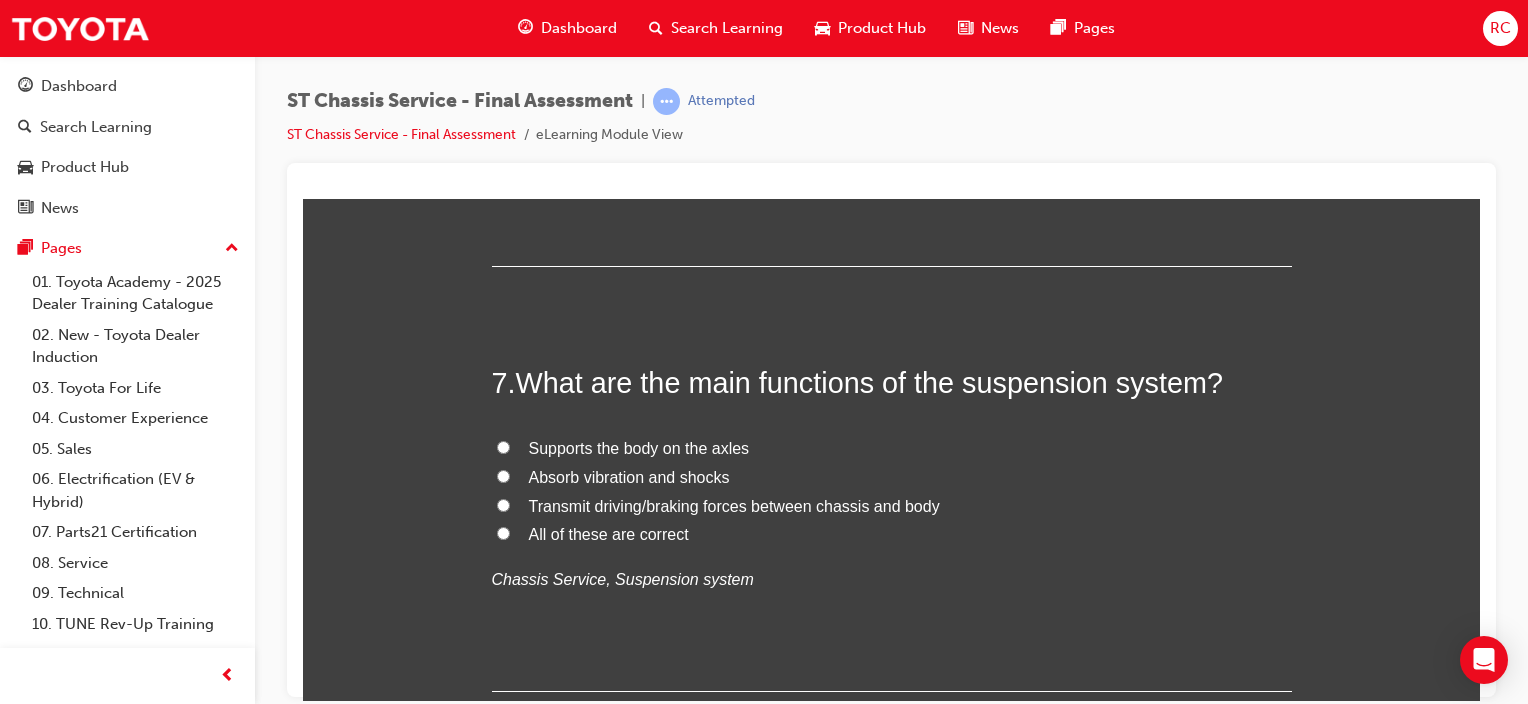 click on "Supports the body on the axles" at bounding box center (639, 447) 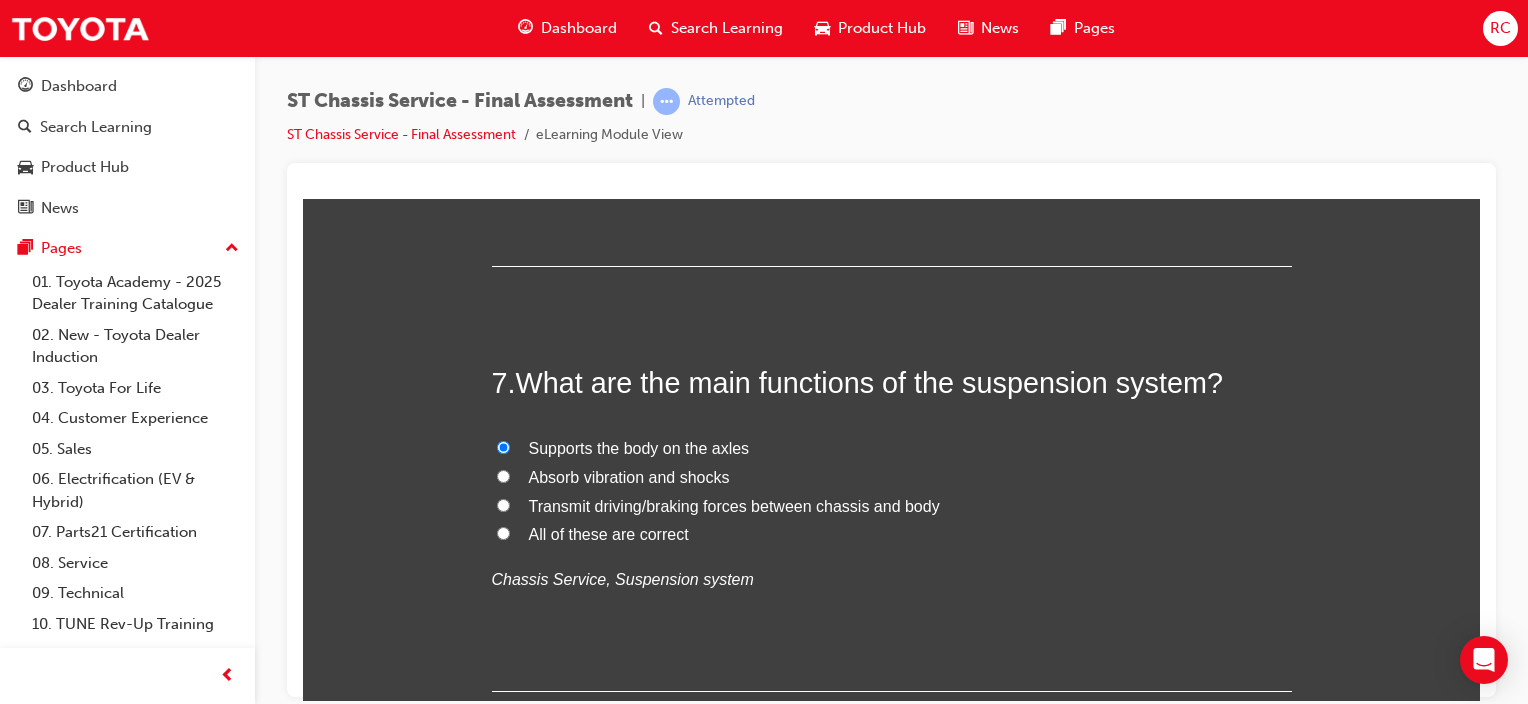 radio on "true" 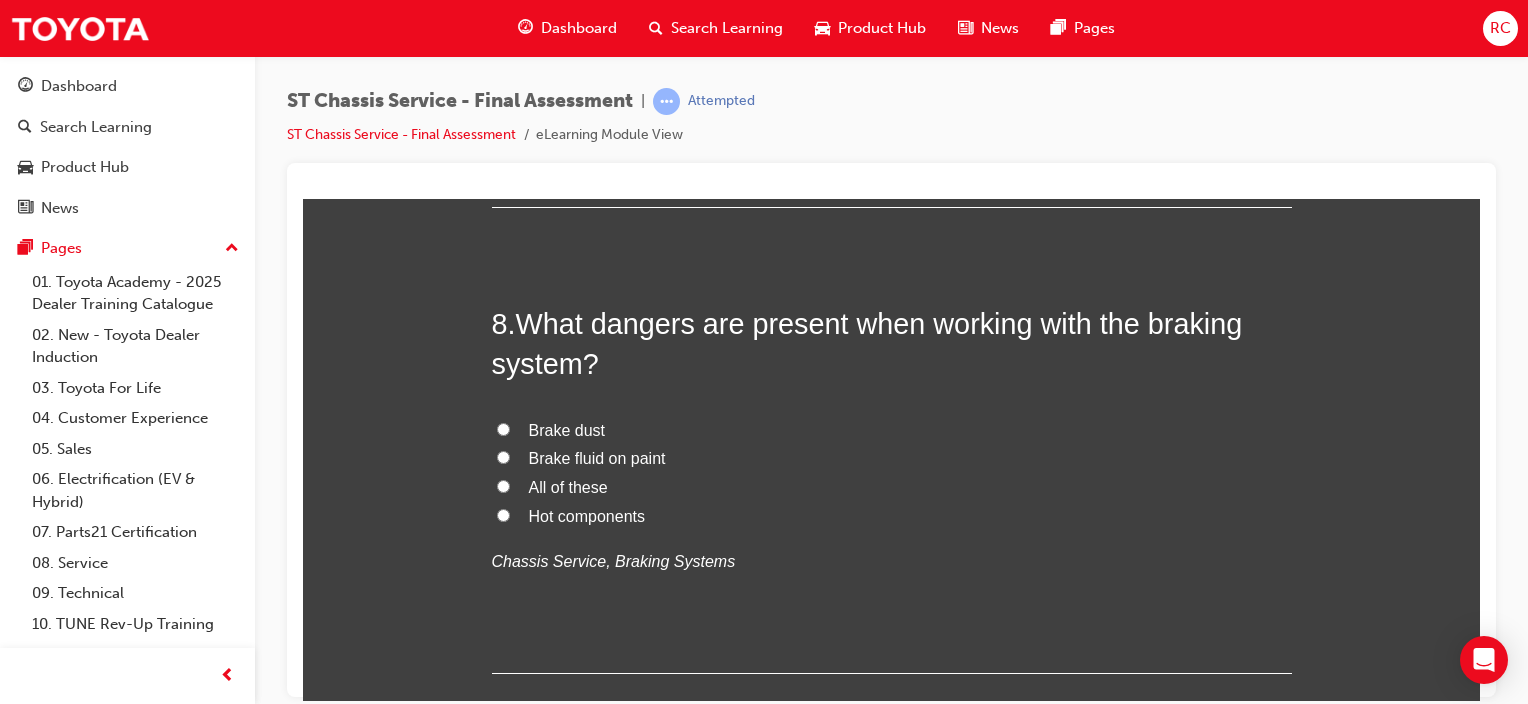 scroll, scrollTop: 3400, scrollLeft: 0, axis: vertical 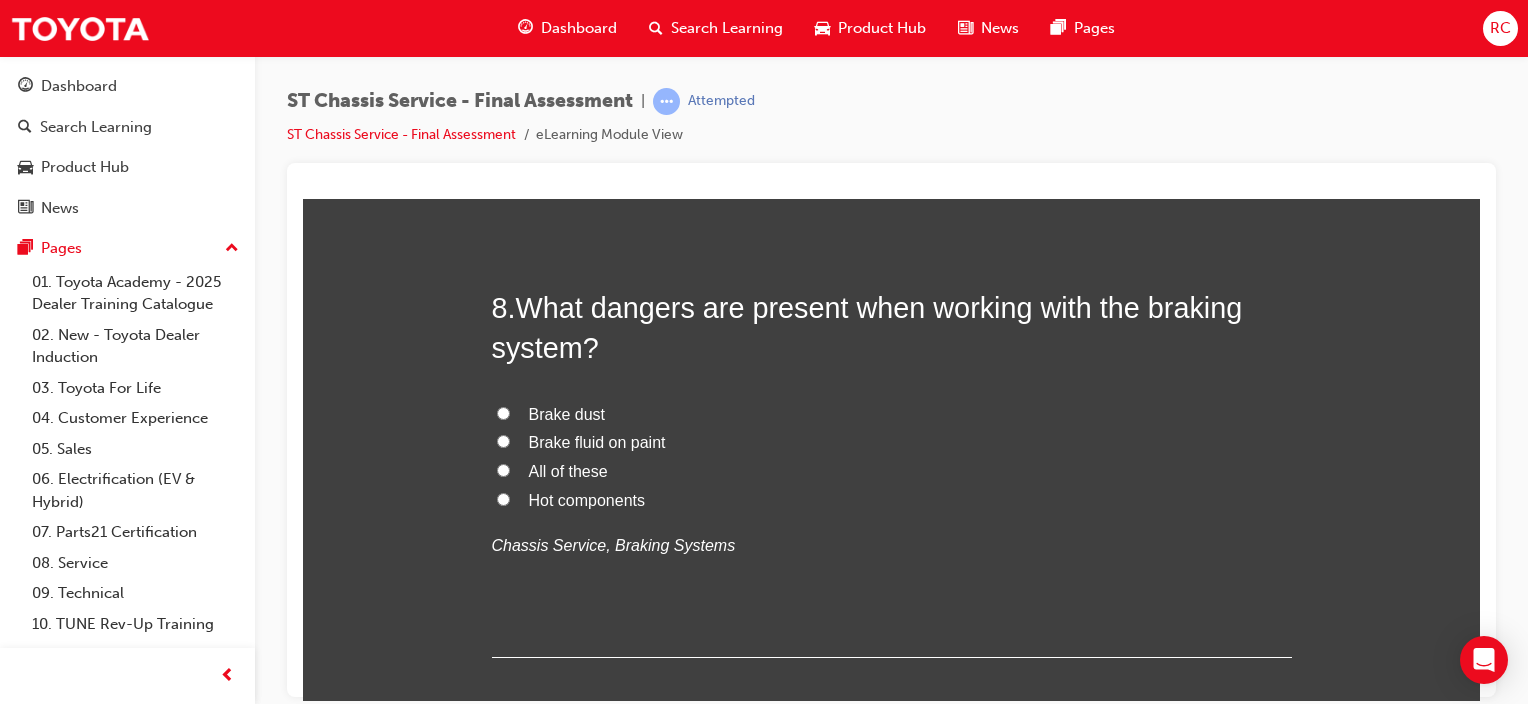 click on "All of these" at bounding box center [568, 470] 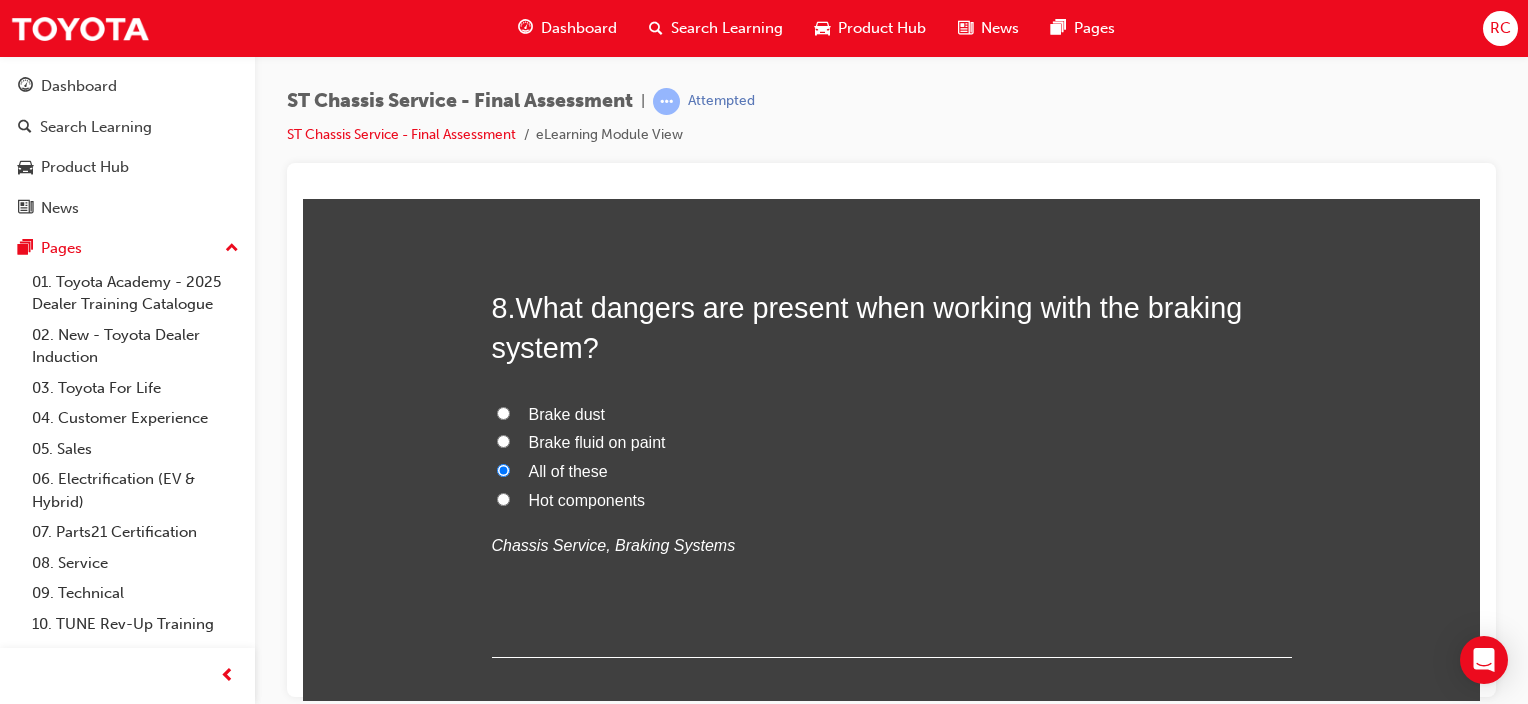 radio on "true" 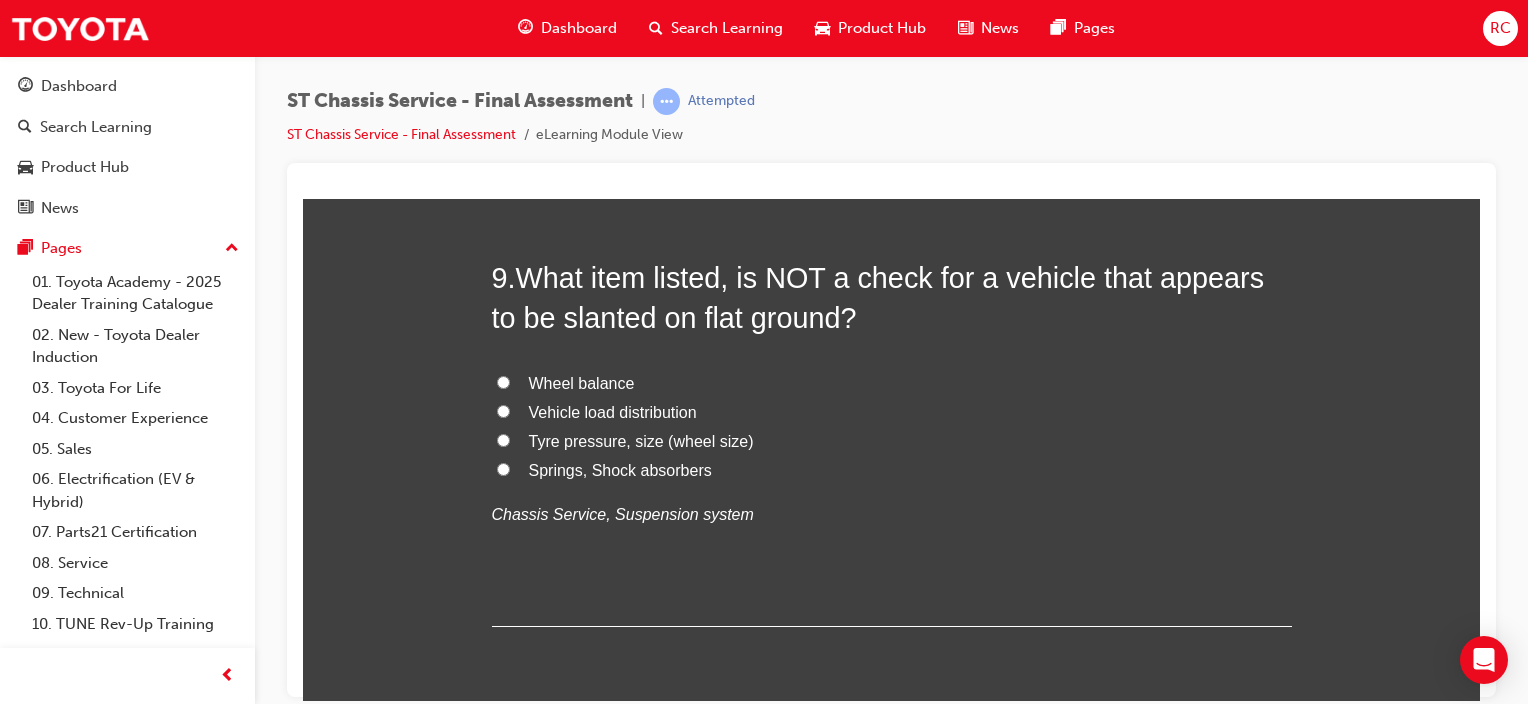 scroll, scrollTop: 3900, scrollLeft: 0, axis: vertical 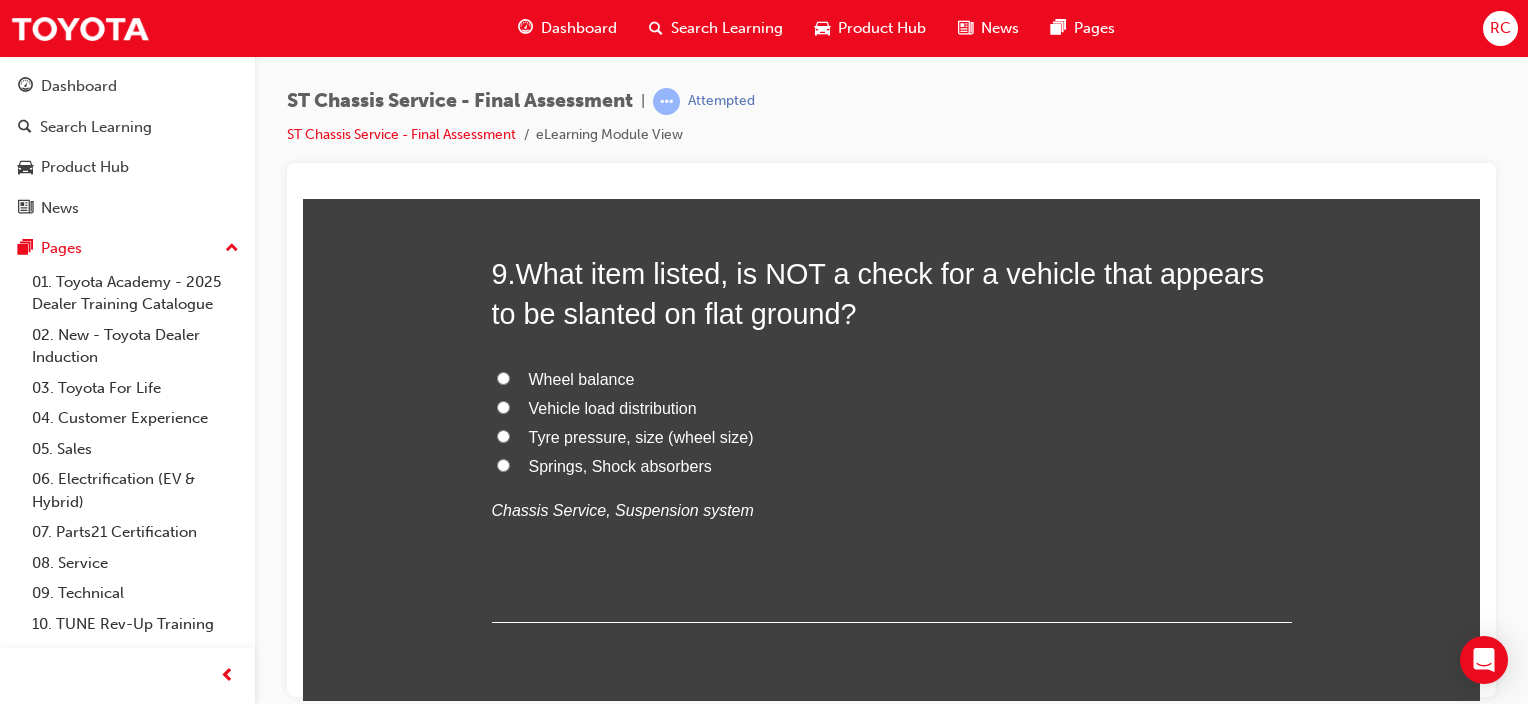 drag, startPoint x: 539, startPoint y: 376, endPoint x: 740, endPoint y: 402, distance: 202.67462 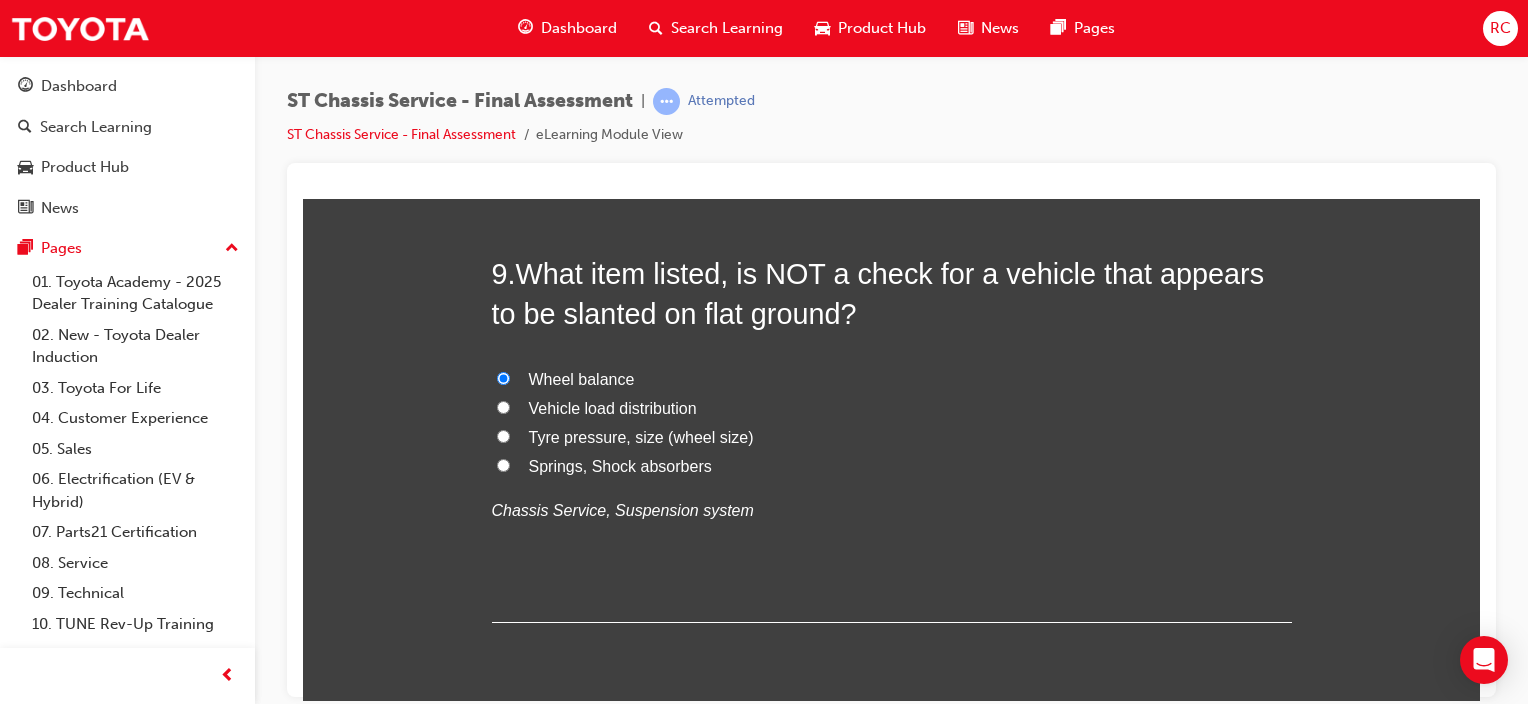radio on "true" 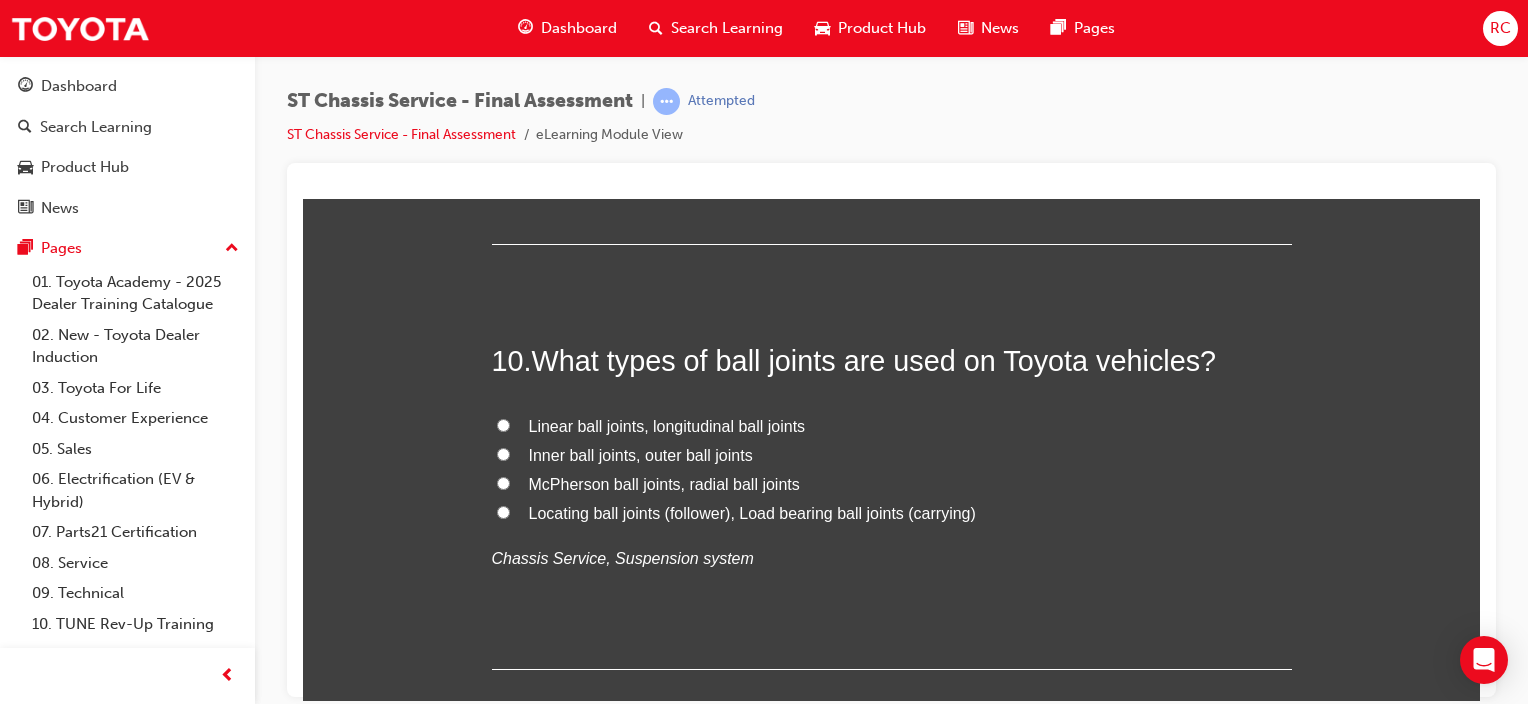 scroll, scrollTop: 4400, scrollLeft: 0, axis: vertical 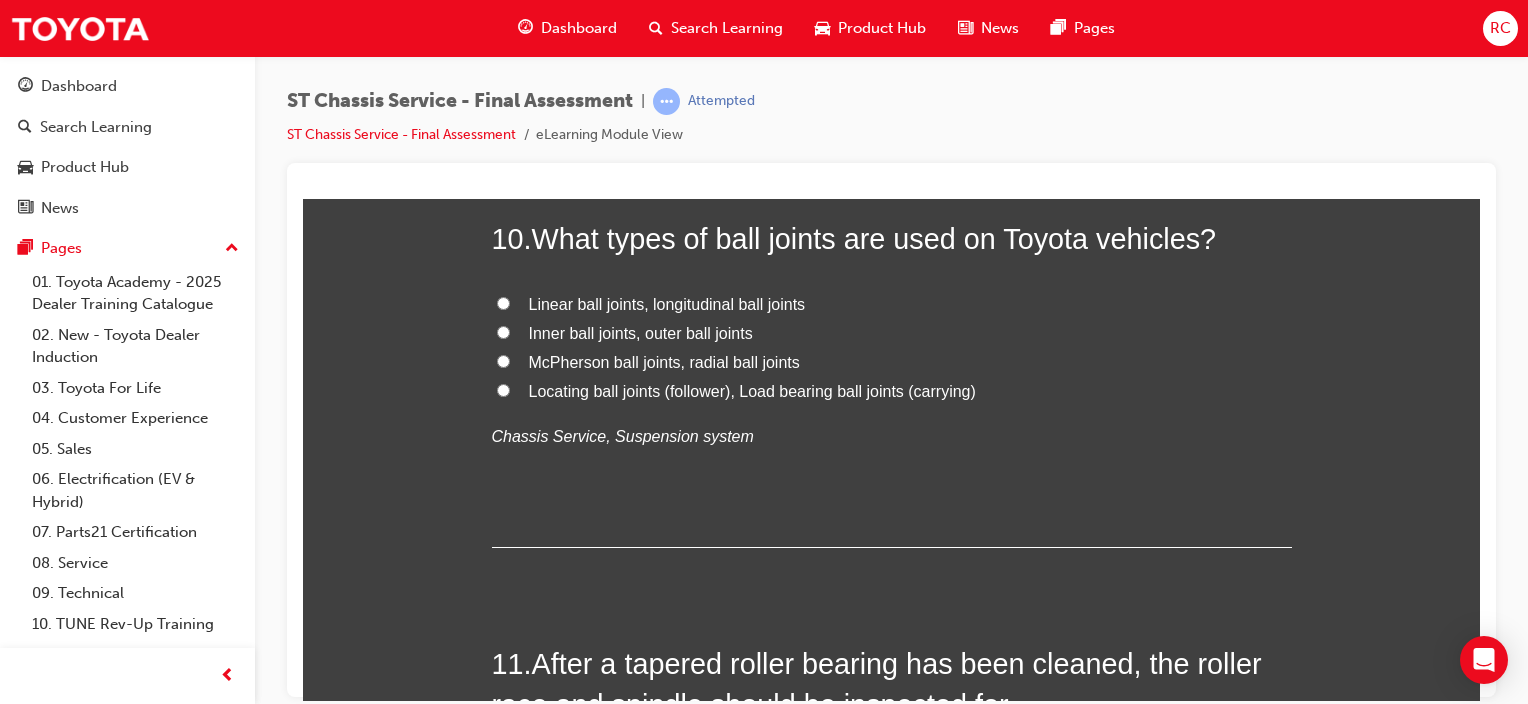 click on "Locating ball joints (follower), Load bearing ball joints (carrying)" at bounding box center [752, 390] 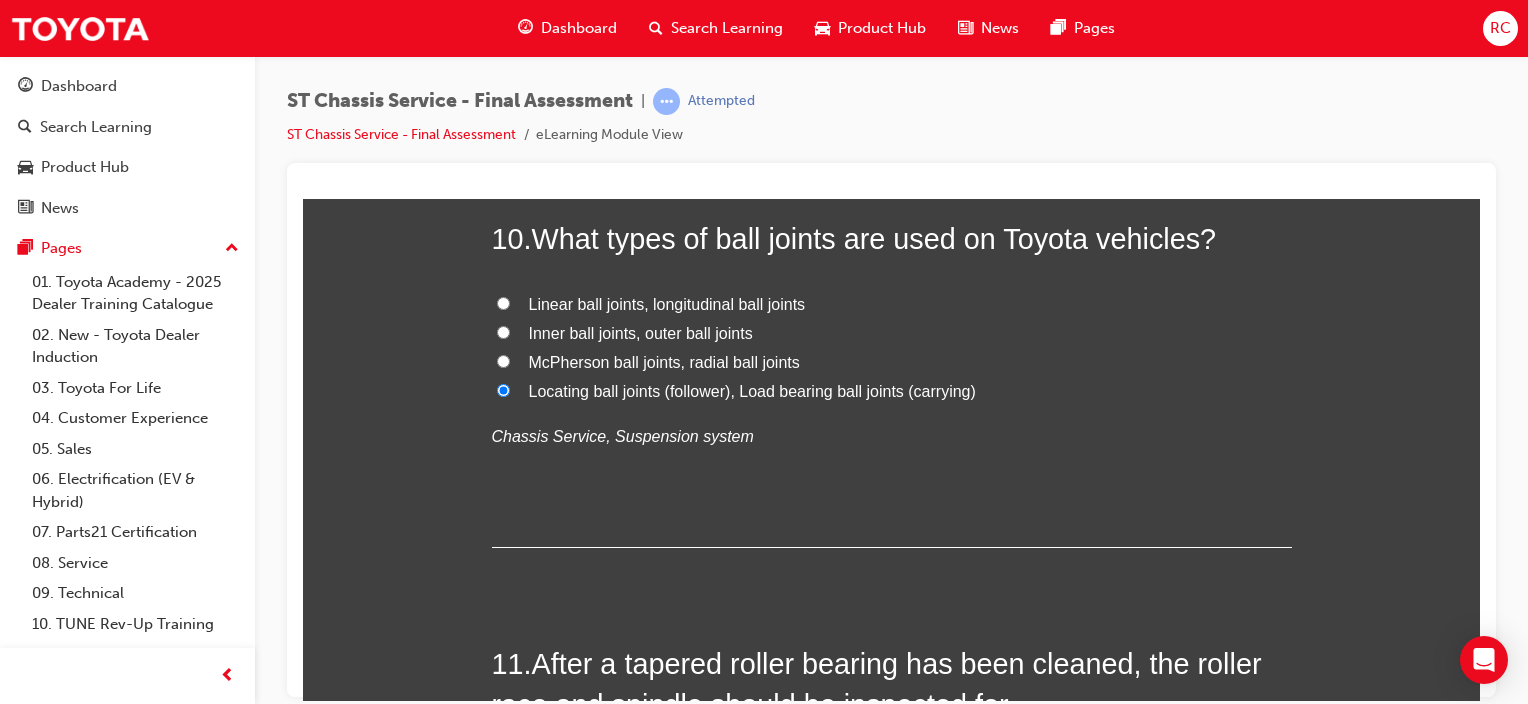 radio on "true" 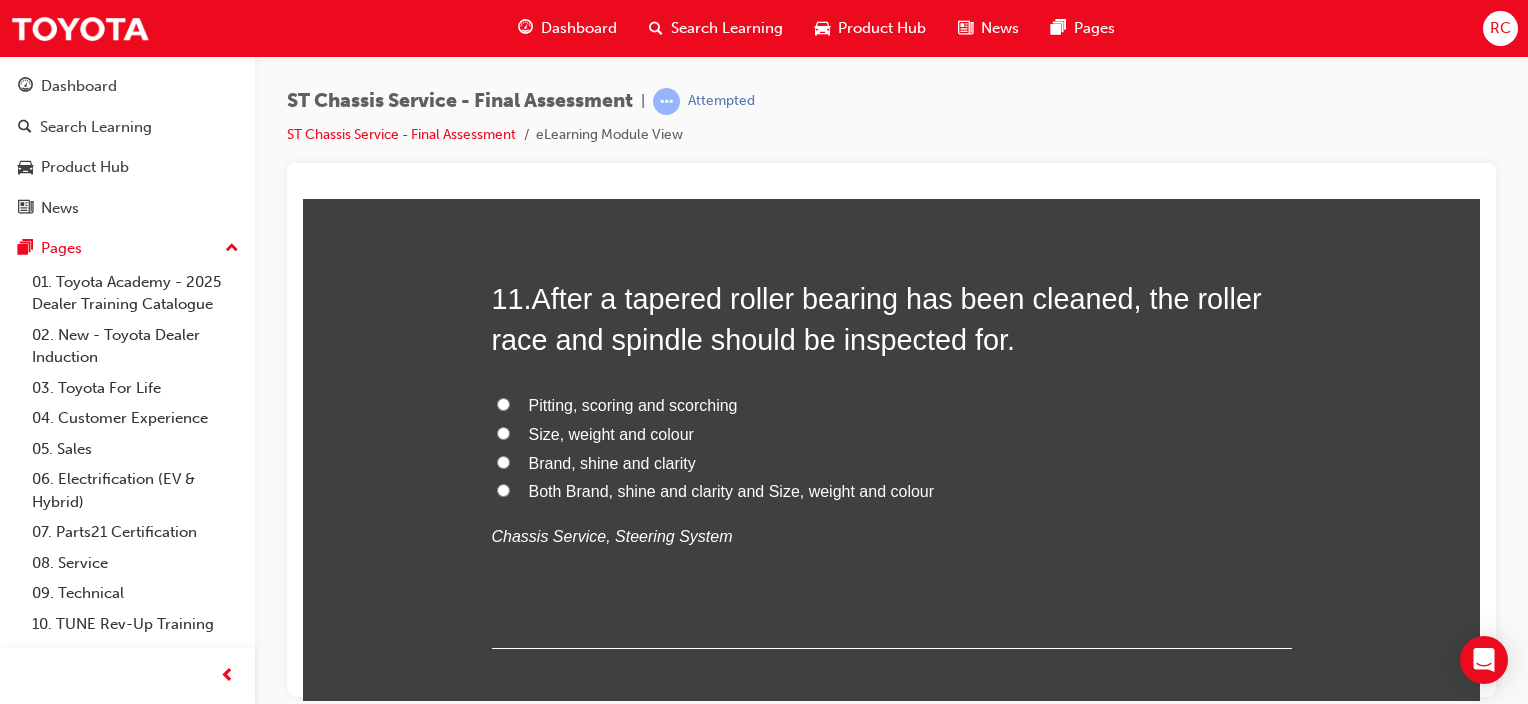 scroll, scrollTop: 4800, scrollLeft: 0, axis: vertical 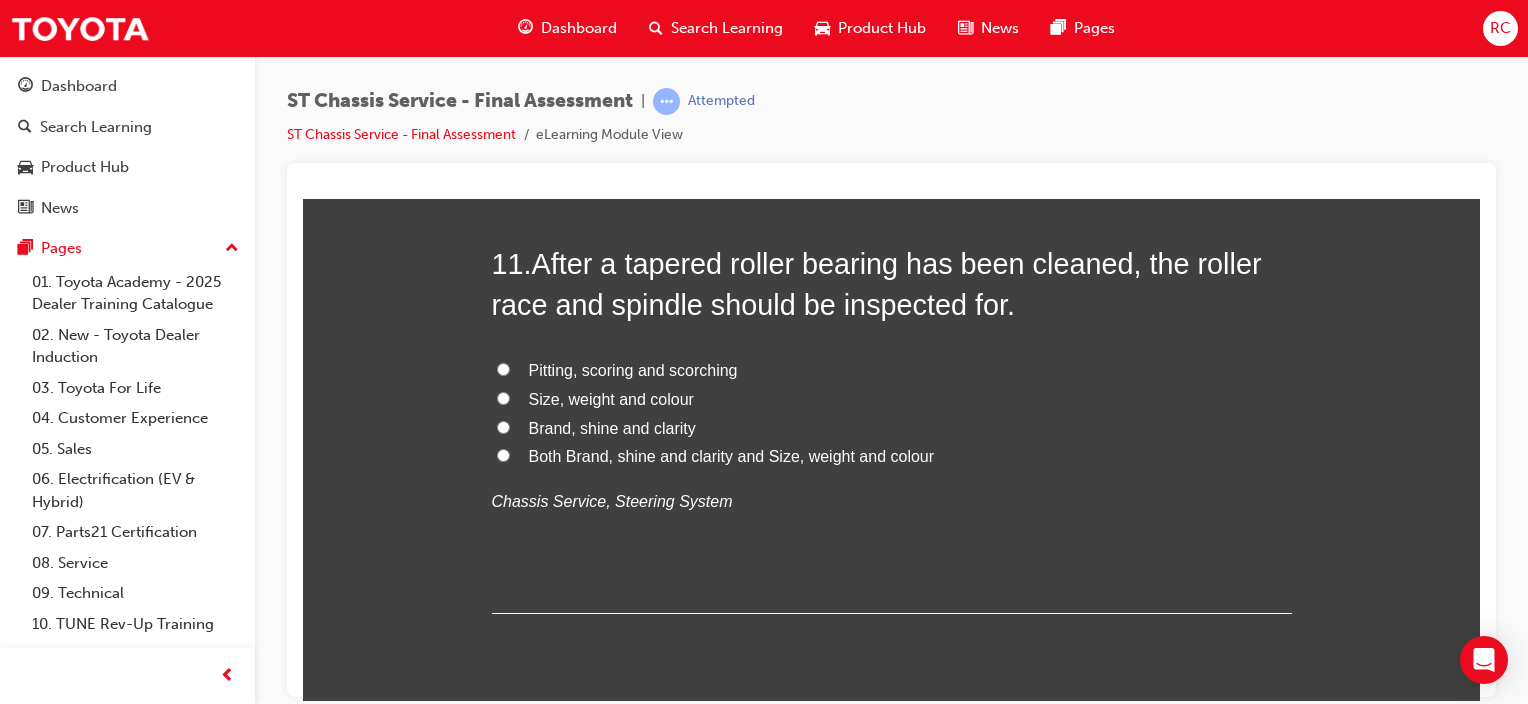 click on "Pitting, scoring and scorching" at bounding box center (633, 369) 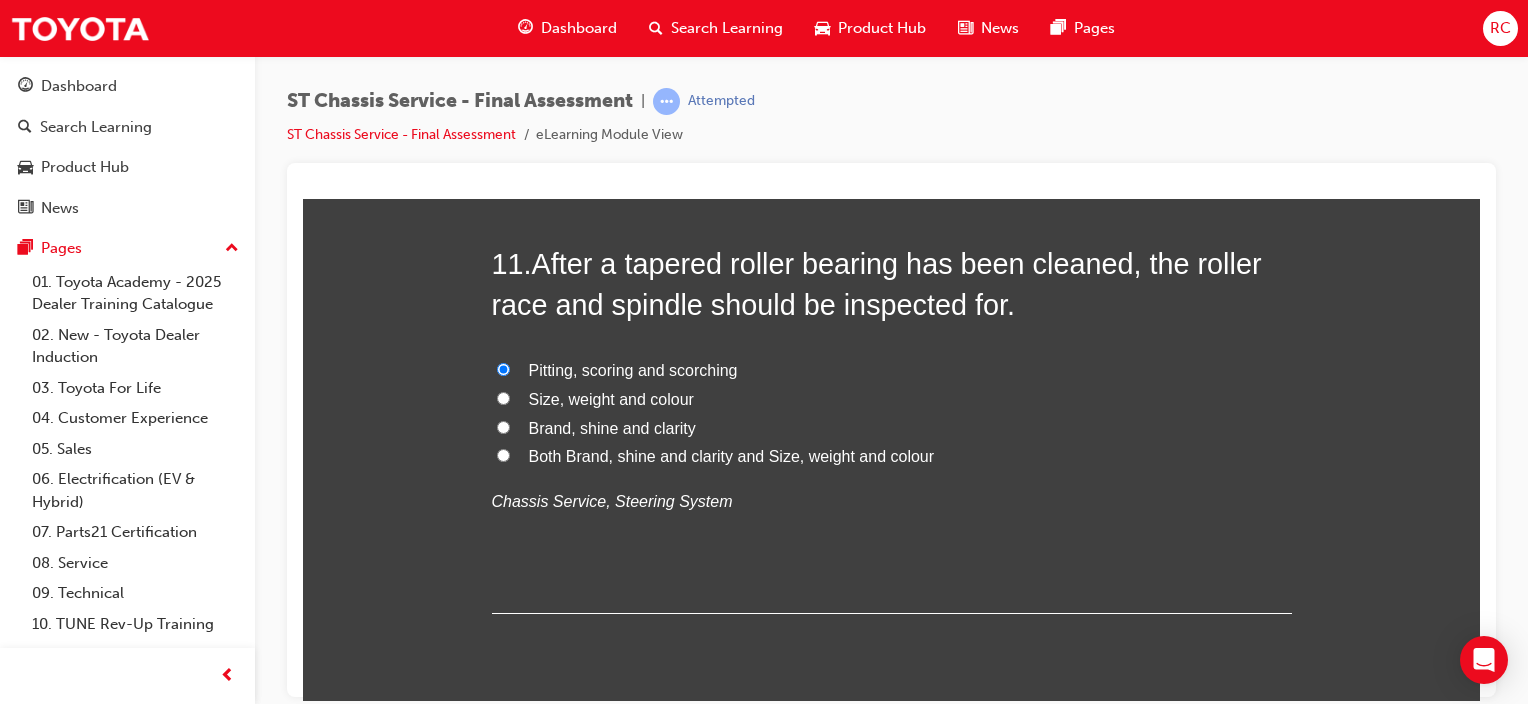 radio on "true" 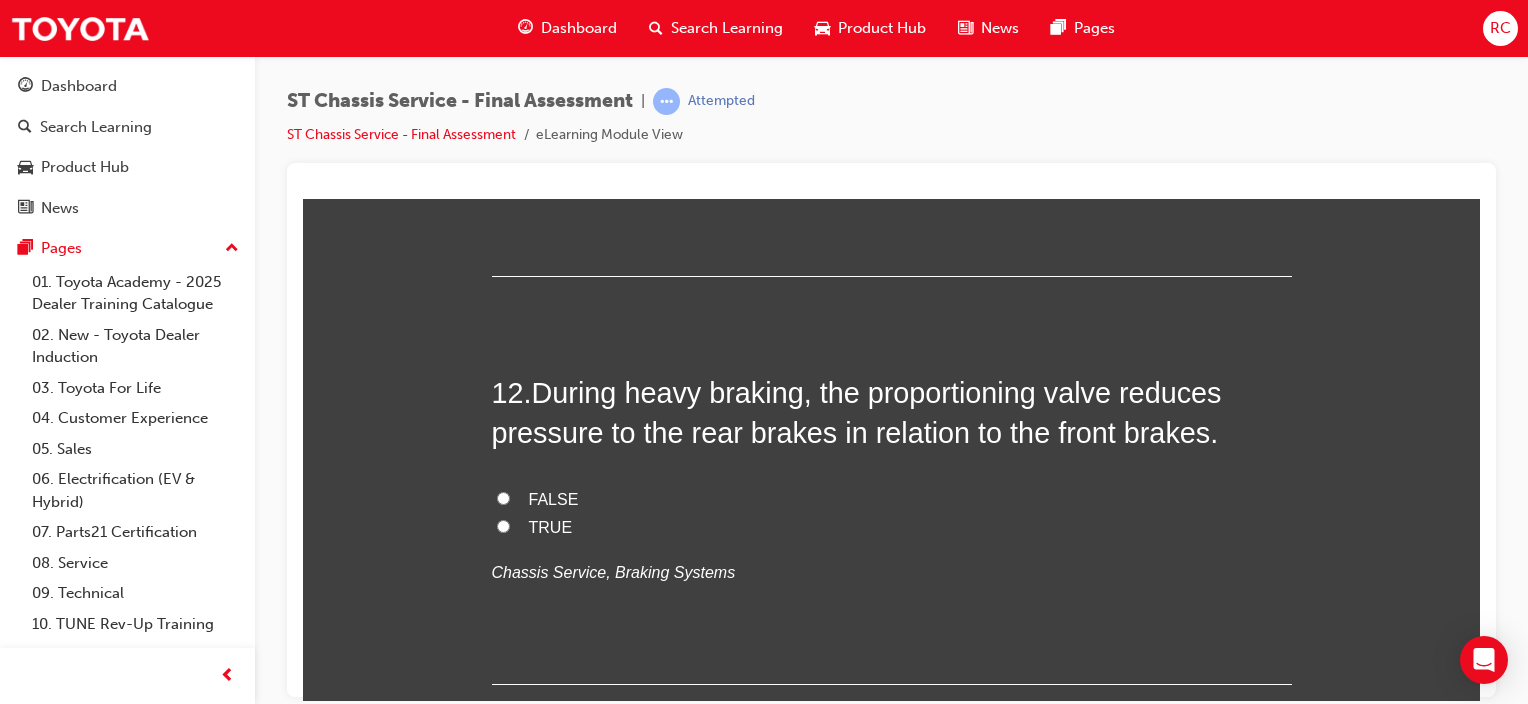 scroll, scrollTop: 5300, scrollLeft: 0, axis: vertical 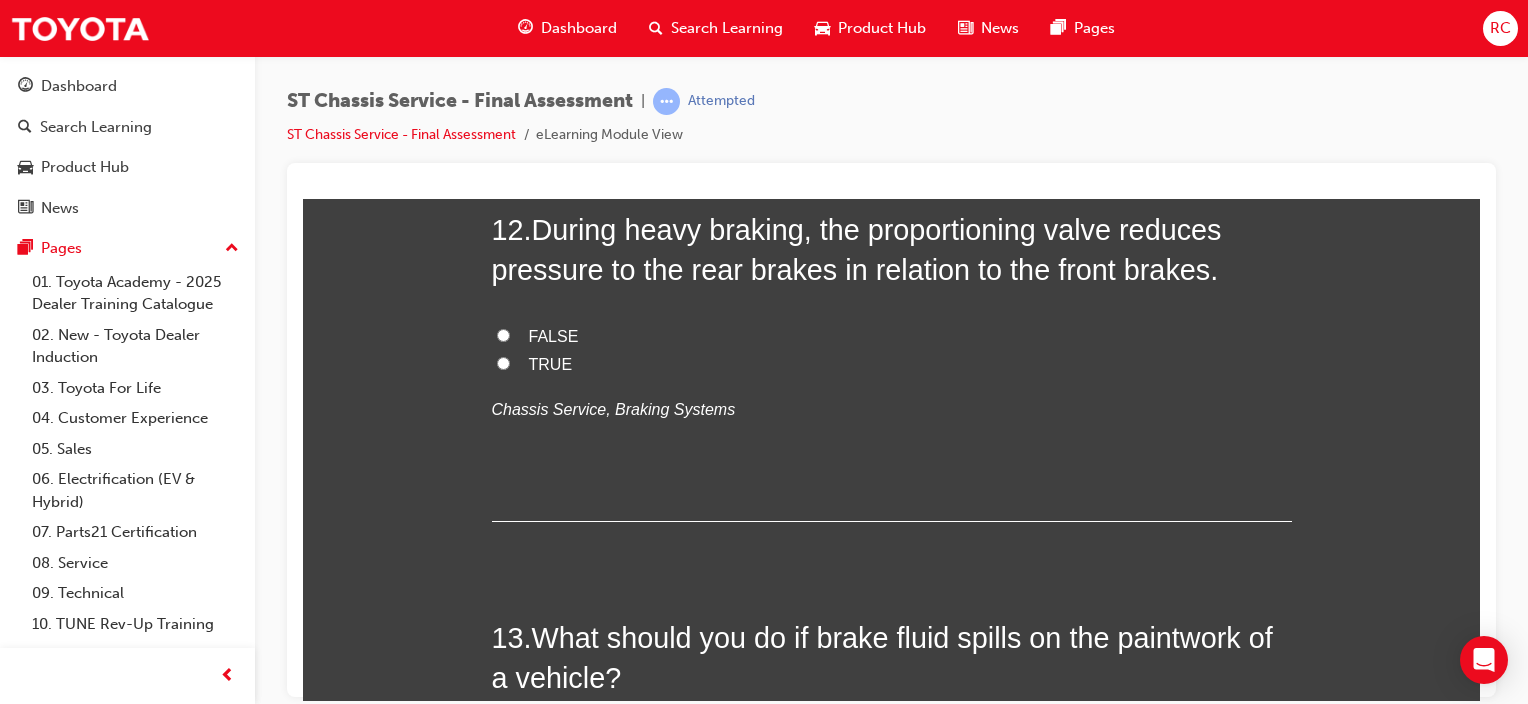 click on "FALSE" at bounding box center (554, 335) 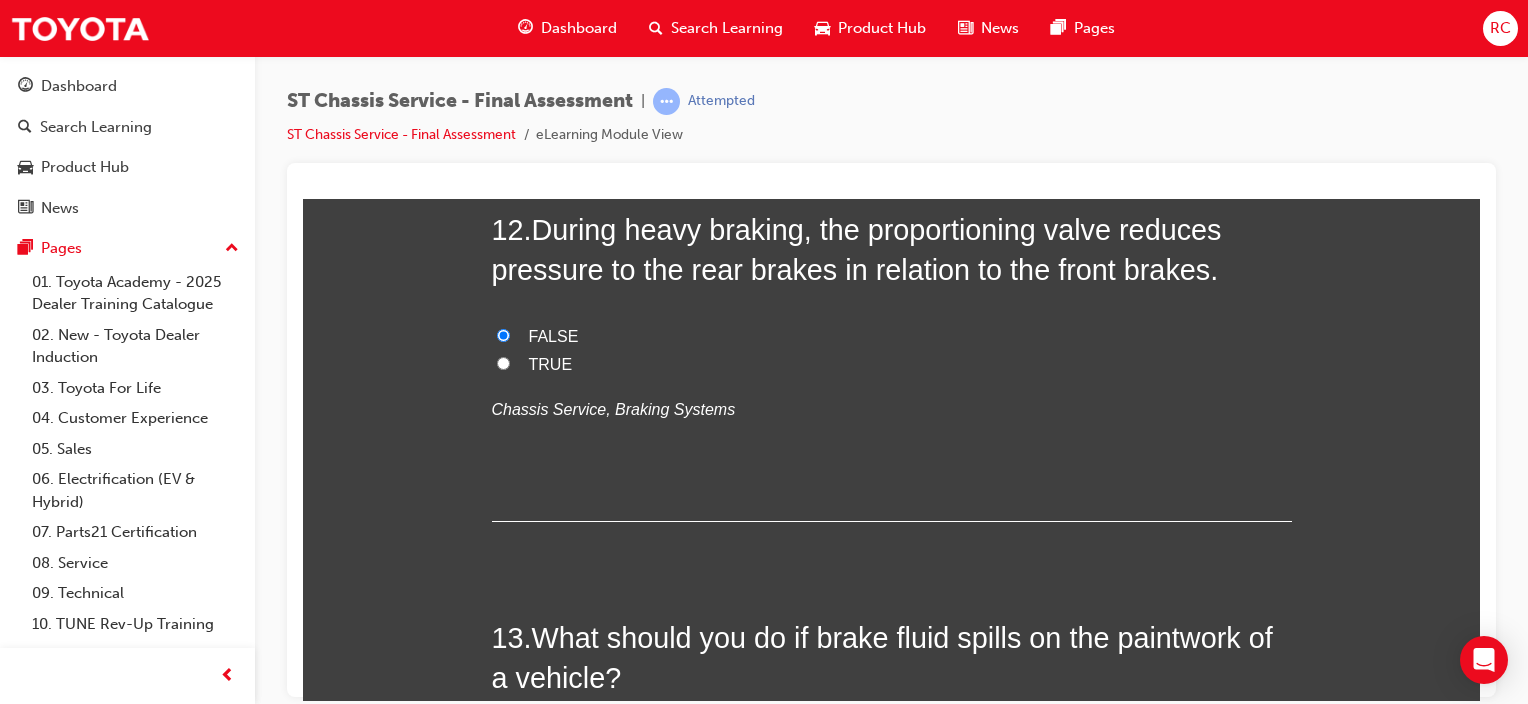 radio on "true" 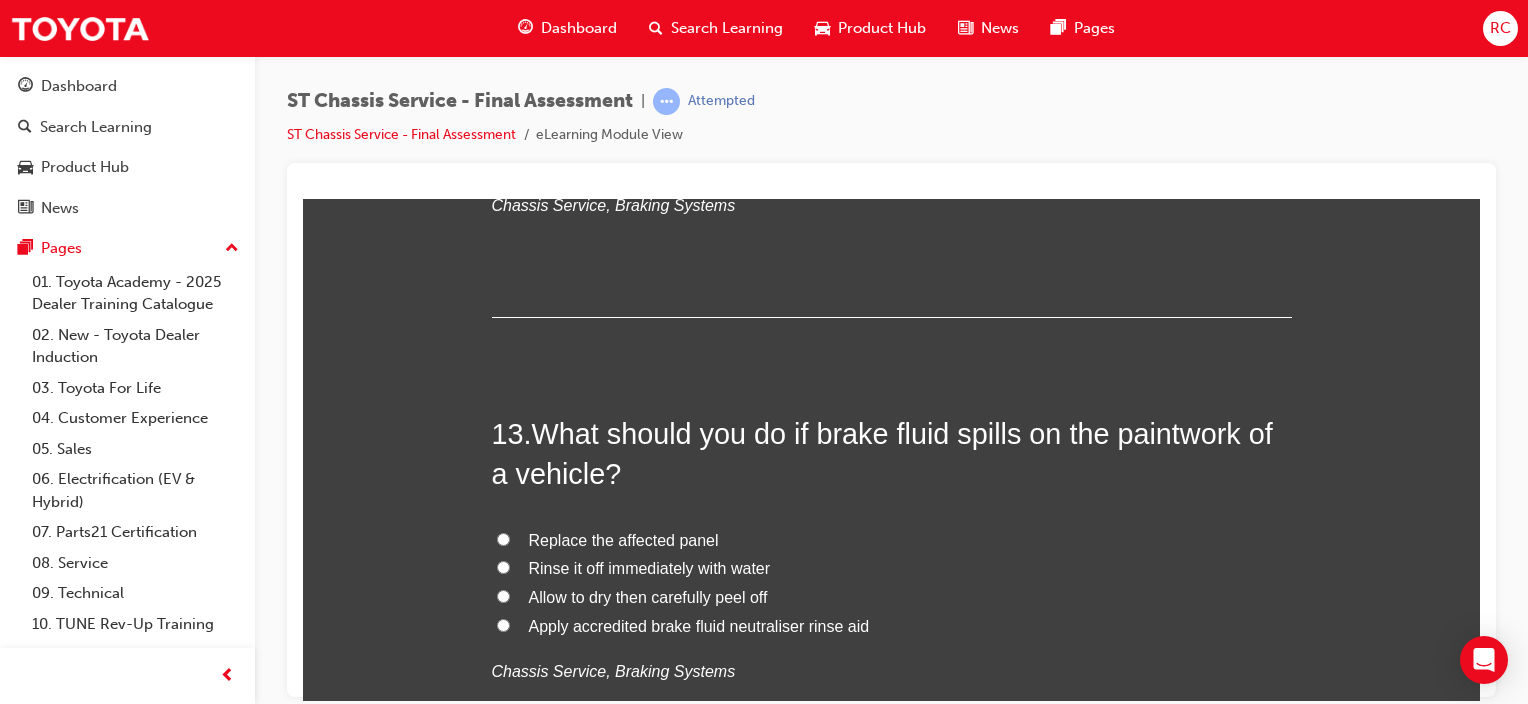 scroll, scrollTop: 5600, scrollLeft: 0, axis: vertical 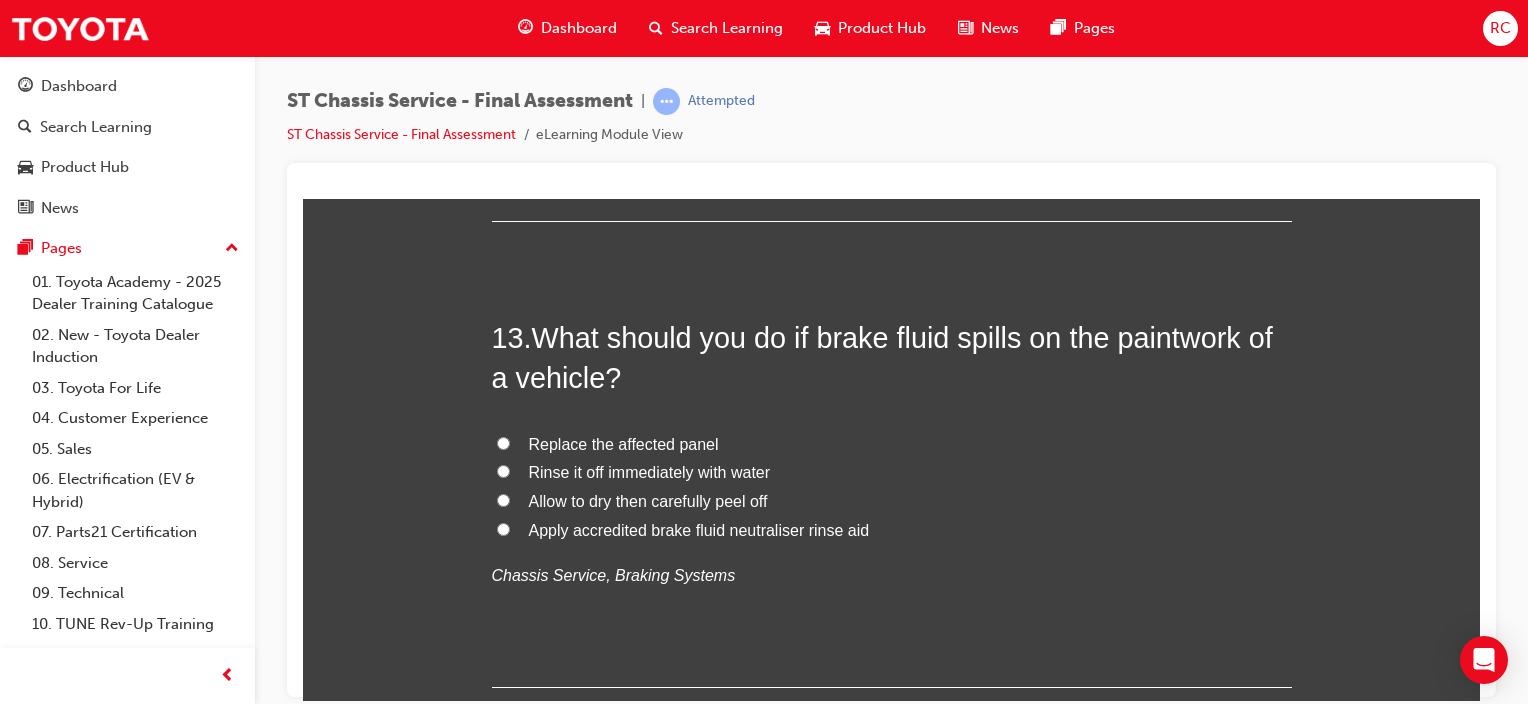 click on "Rinse it off immediately with water" at bounding box center (650, 471) 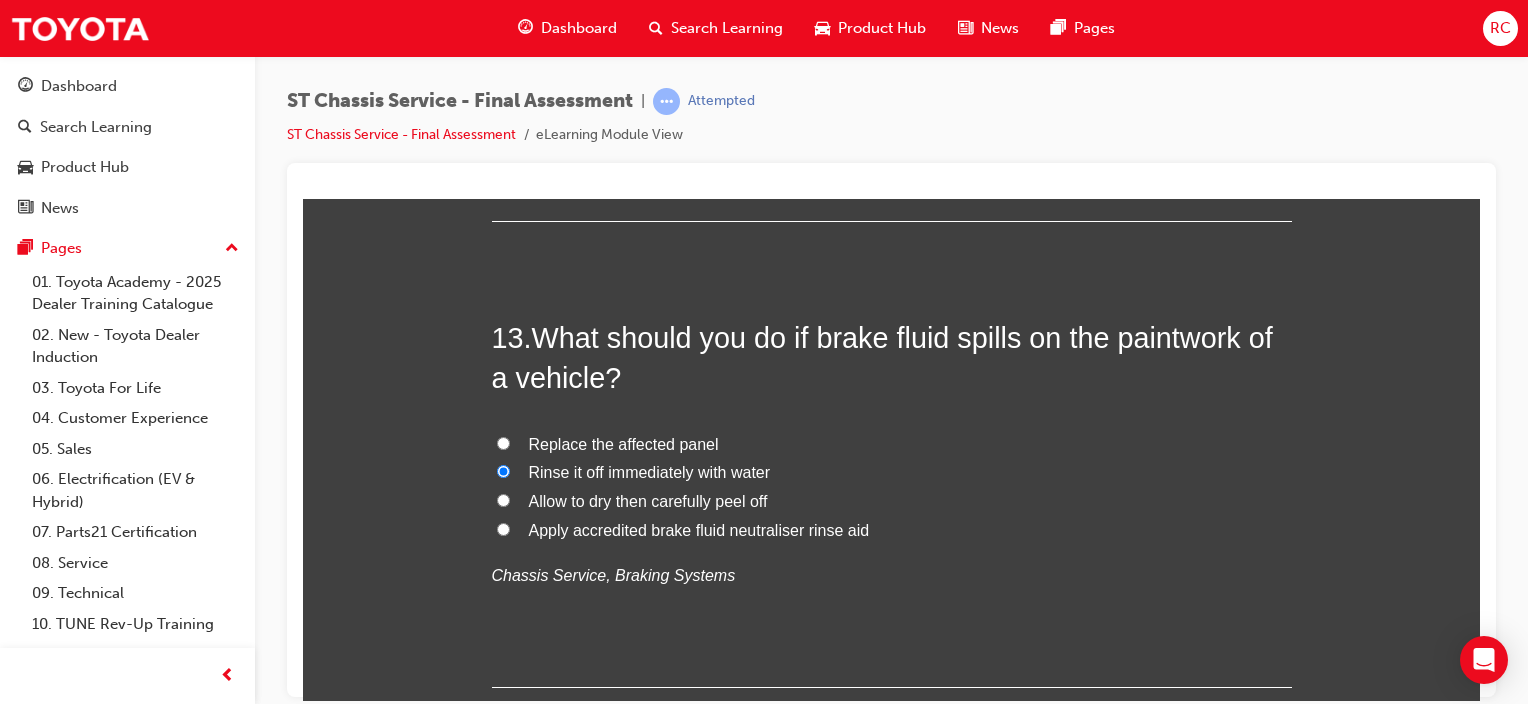 radio on "true" 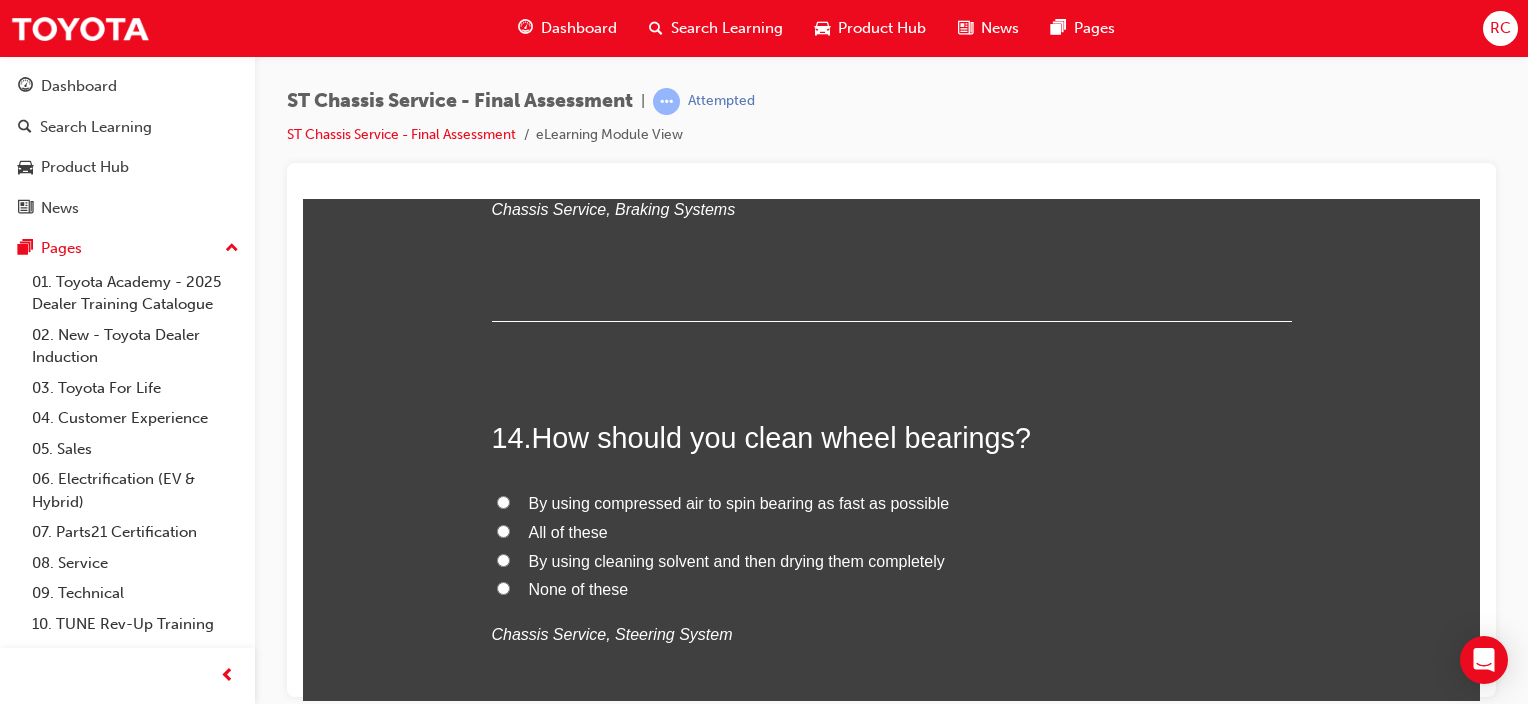 scroll, scrollTop: 6000, scrollLeft: 0, axis: vertical 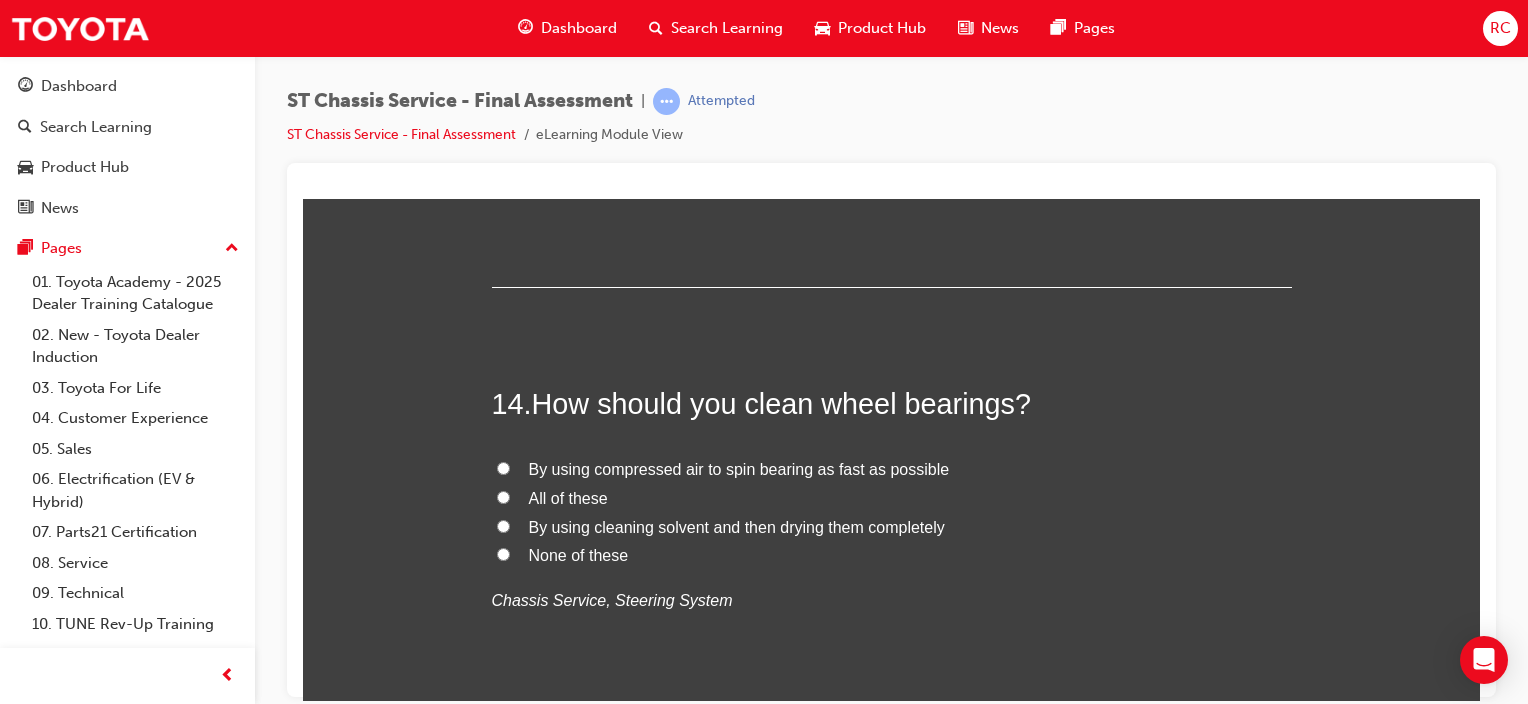 click on "By using cleaning solvent and then drying them completely" at bounding box center [737, 526] 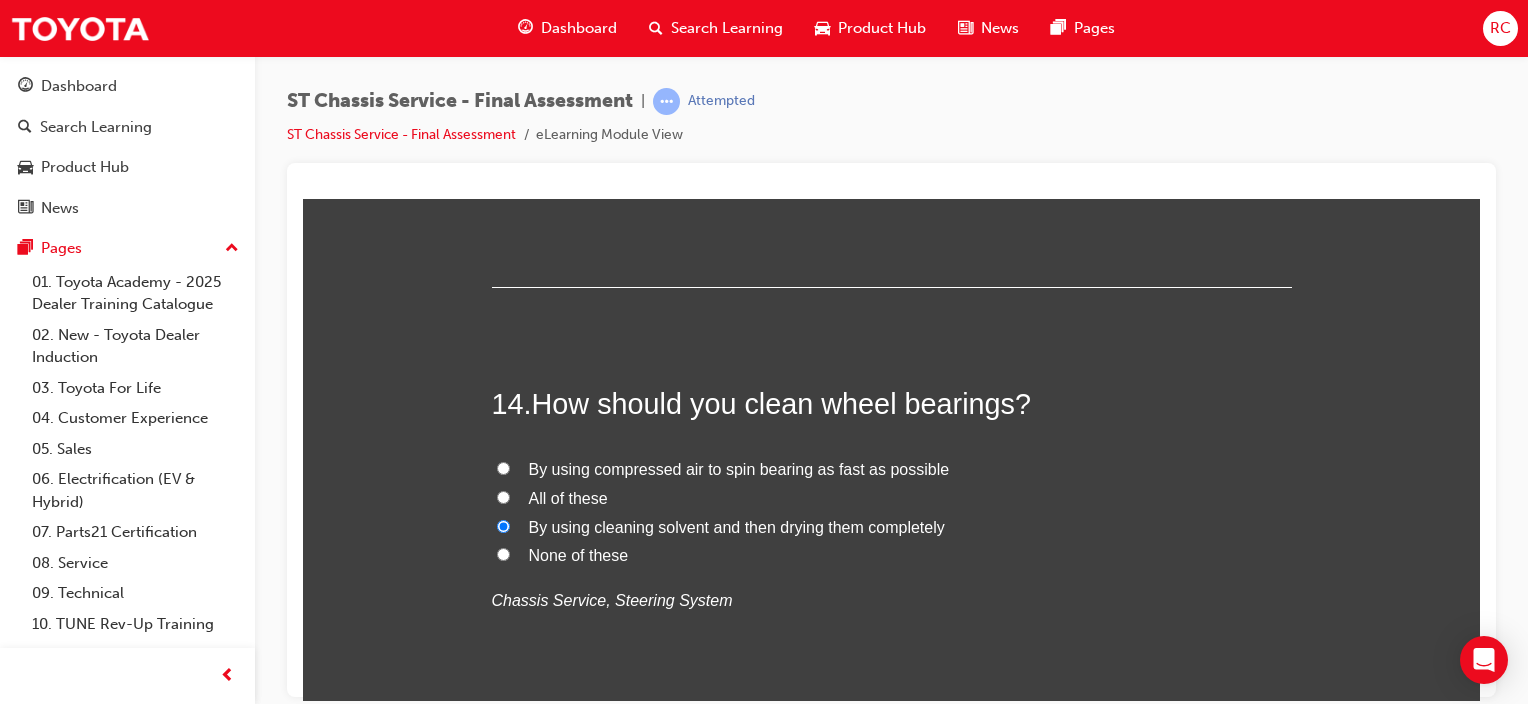 radio on "true" 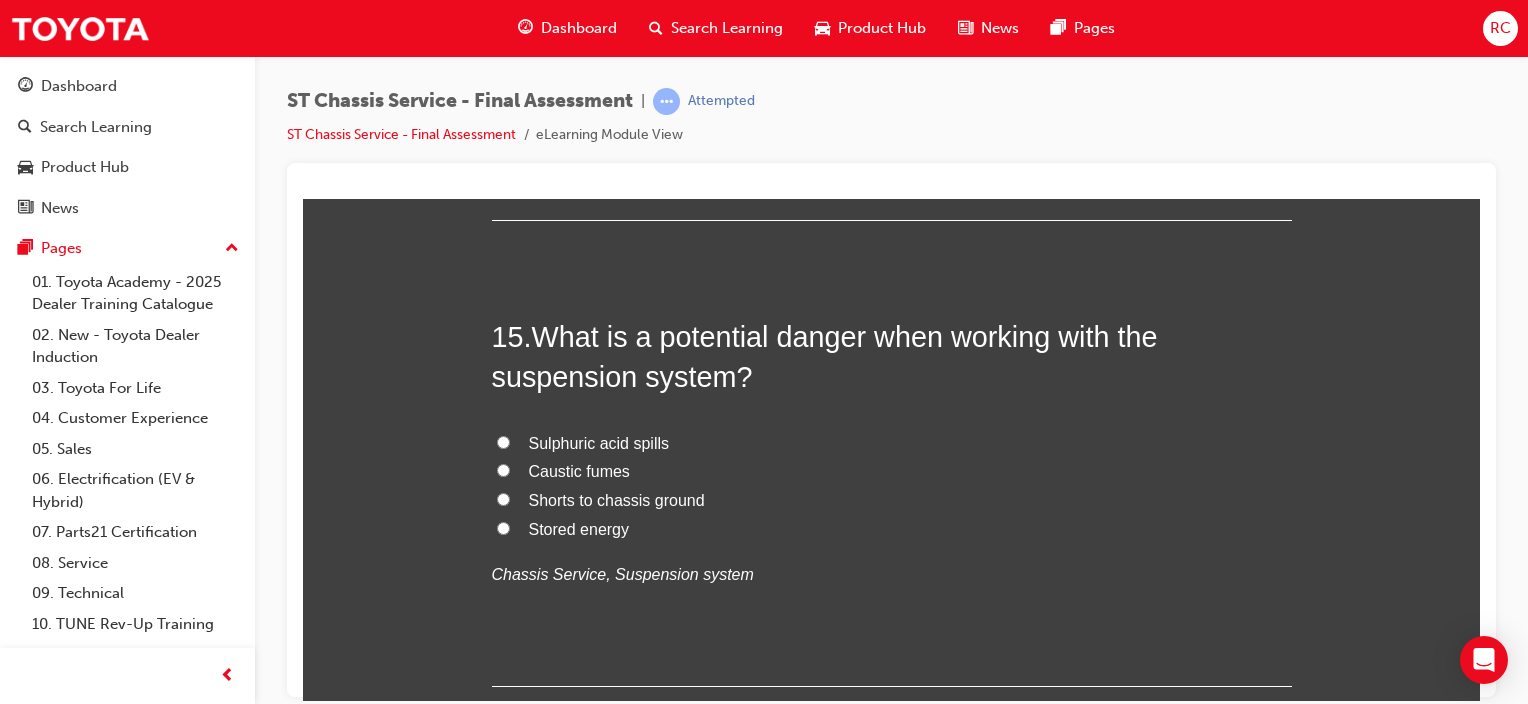 scroll, scrollTop: 6500, scrollLeft: 0, axis: vertical 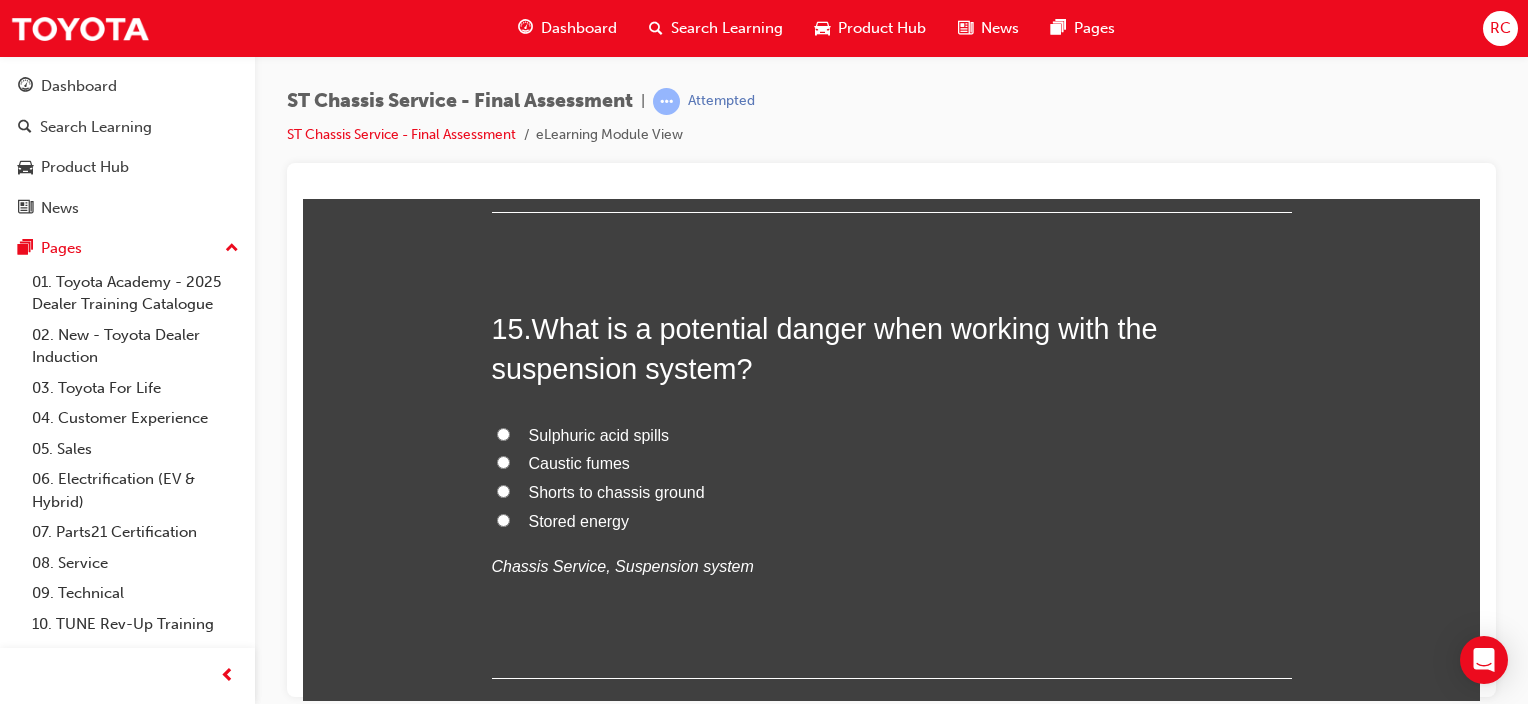 click on "Stored energy" at bounding box center [579, 520] 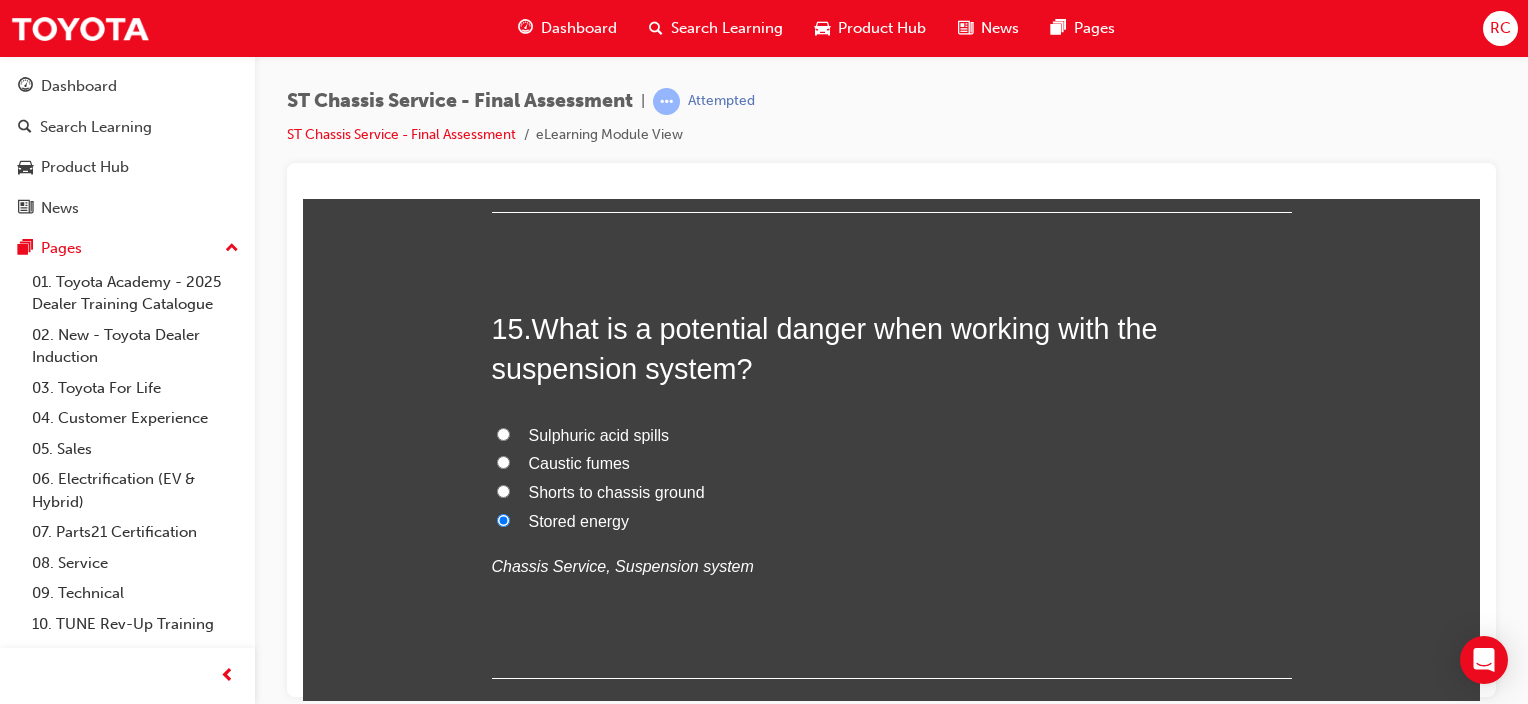 radio on "true" 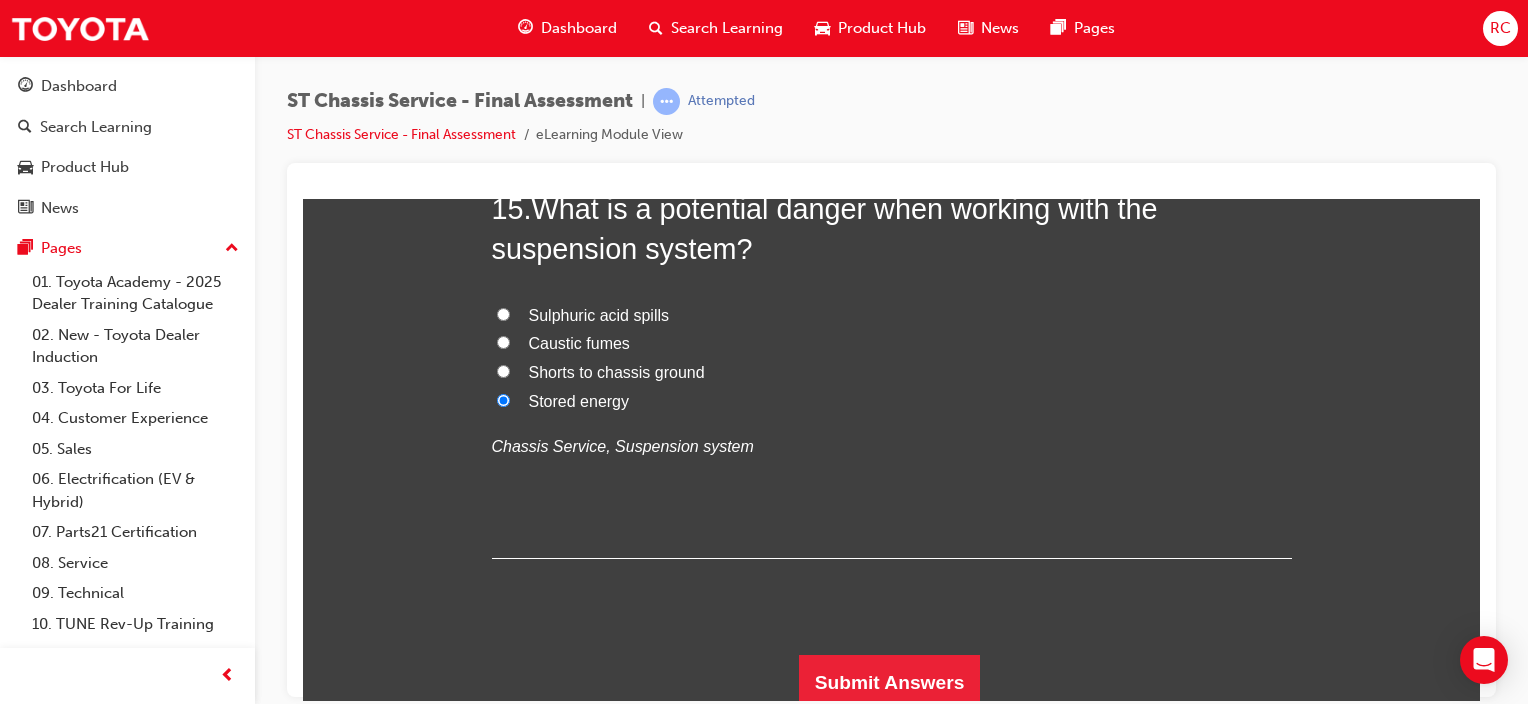 scroll, scrollTop: 6625, scrollLeft: 0, axis: vertical 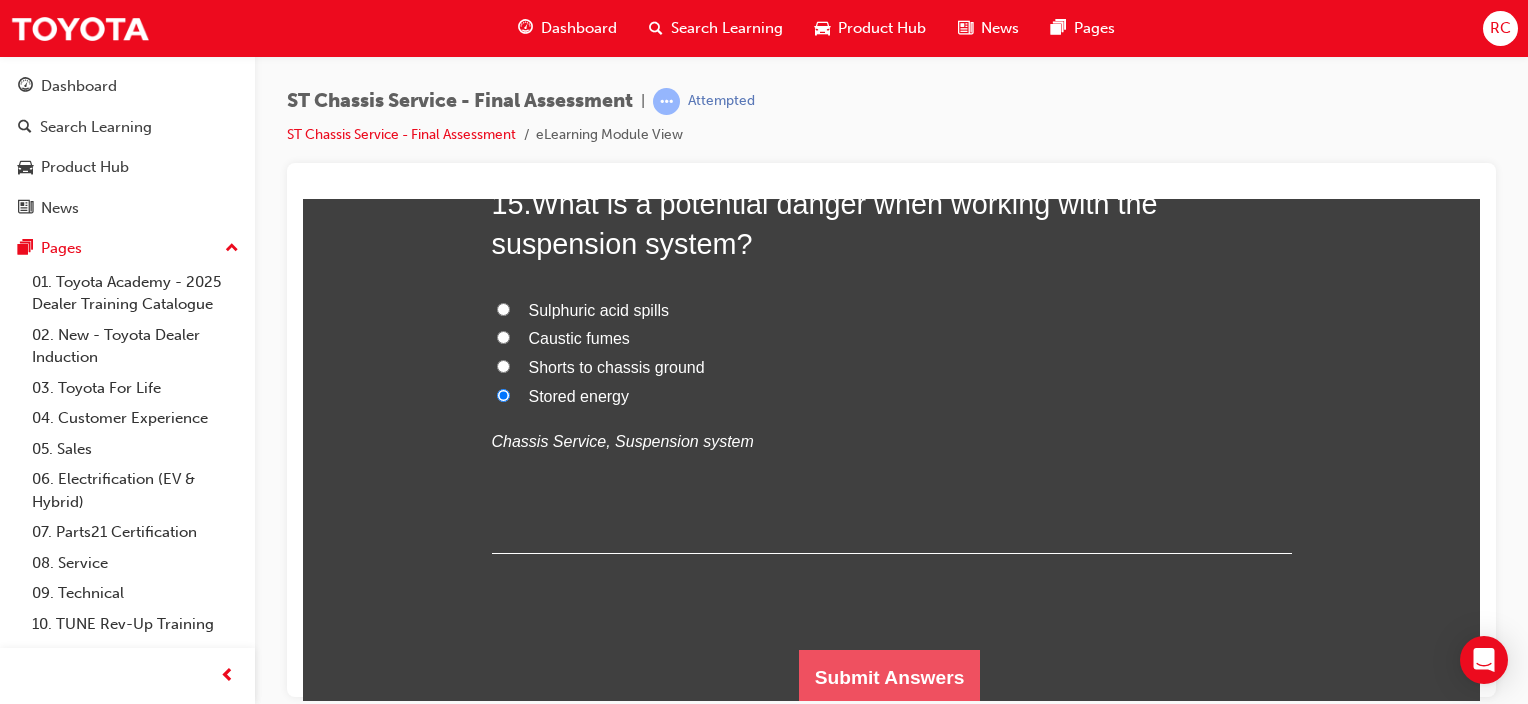 click on "Submit Answers" 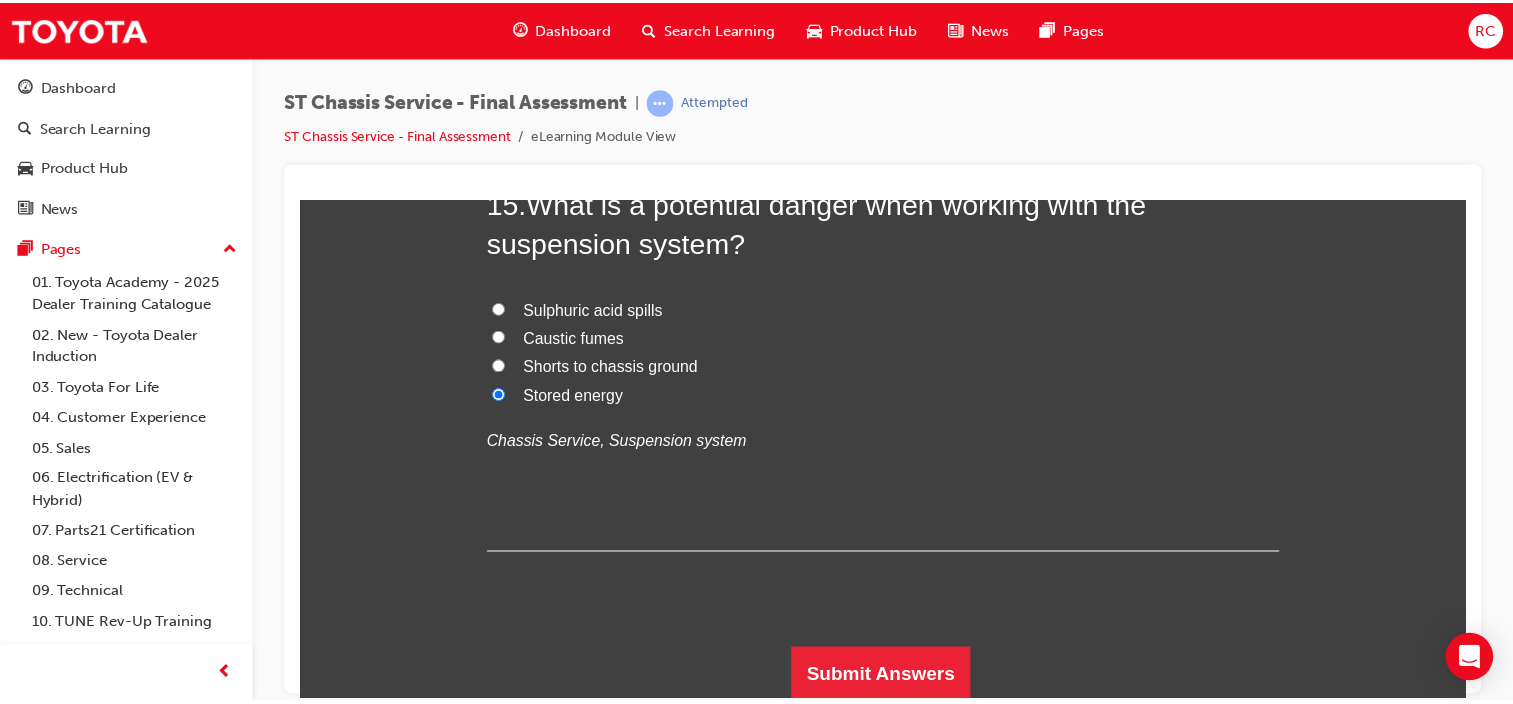 scroll, scrollTop: 0, scrollLeft: 0, axis: both 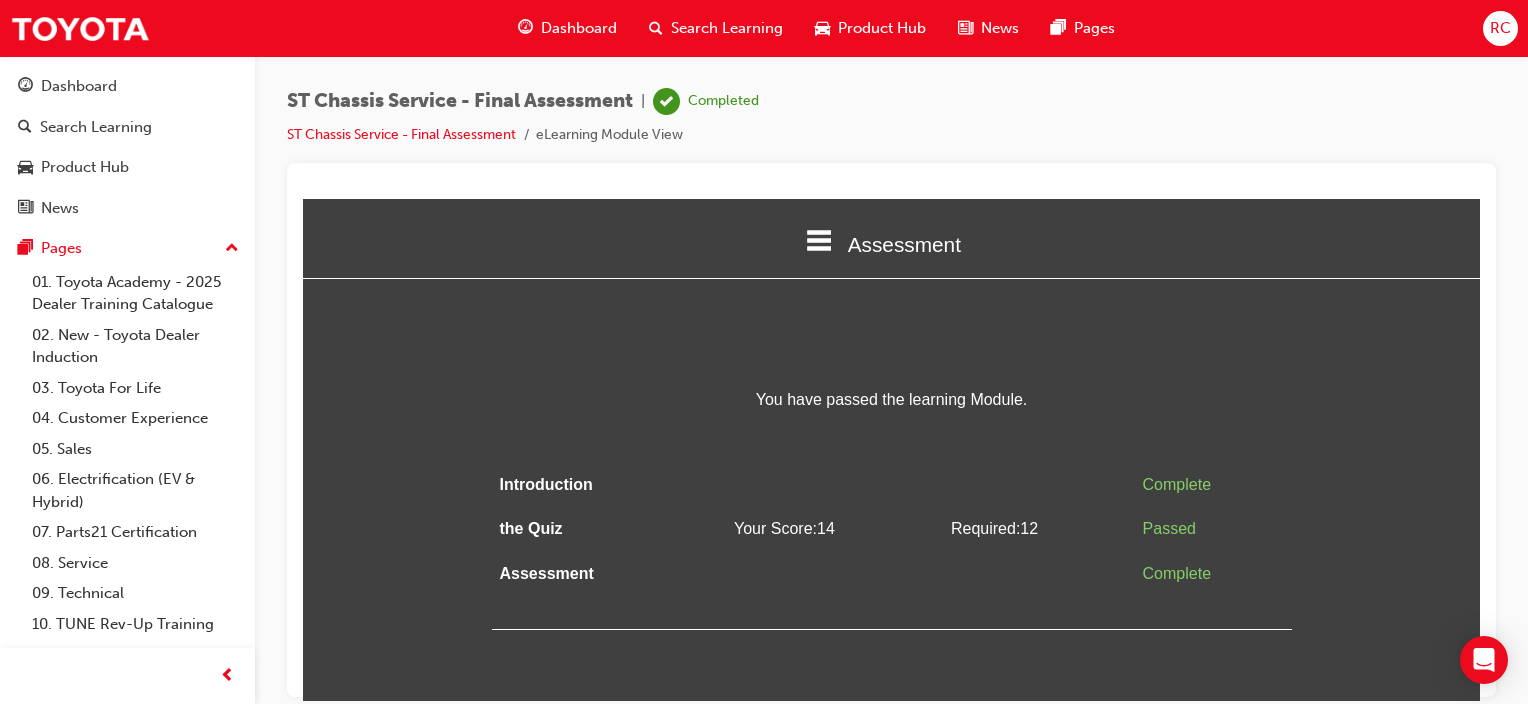 drag, startPoint x: 745, startPoint y: 31, endPoint x: 748, endPoint y: 56, distance: 25.179358 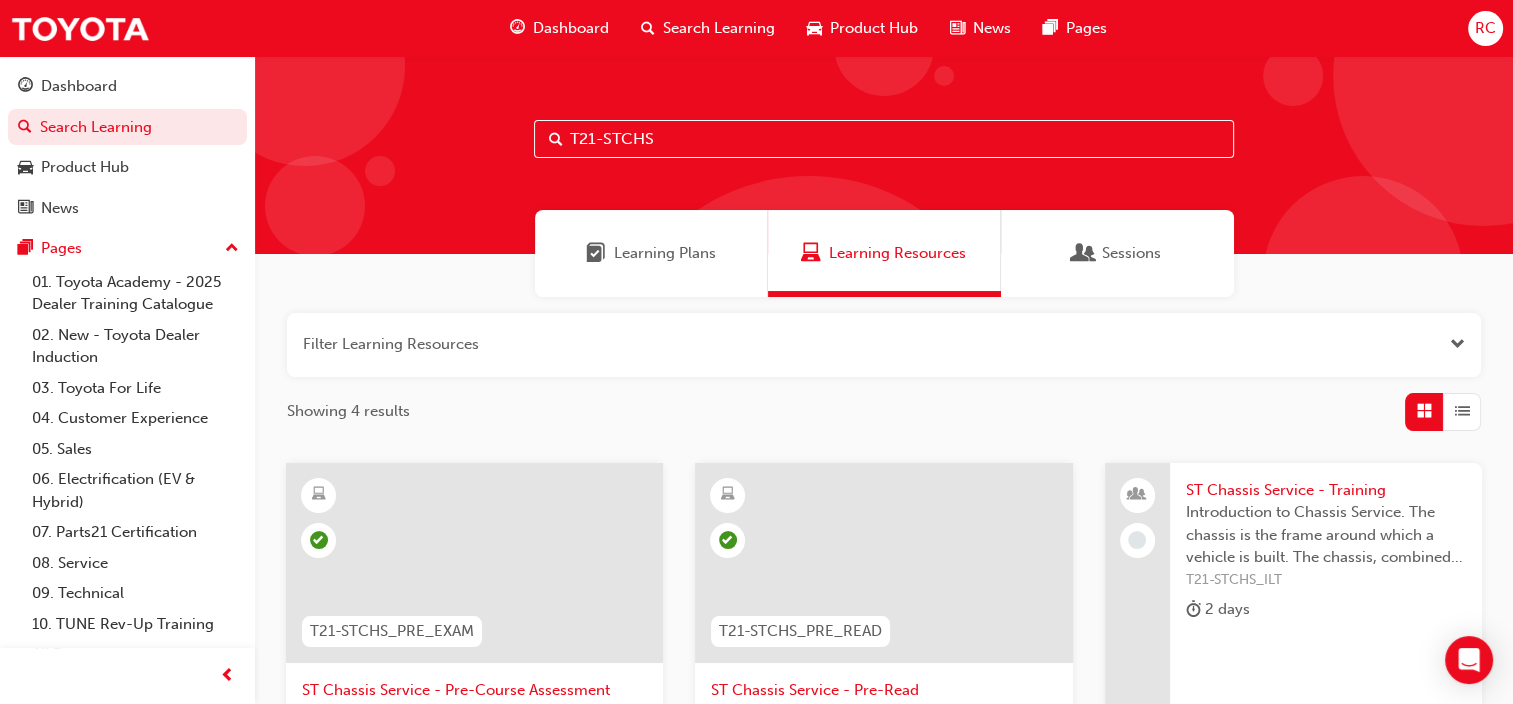 drag, startPoint x: 679, startPoint y: 144, endPoint x: 400, endPoint y: 174, distance: 280.60828 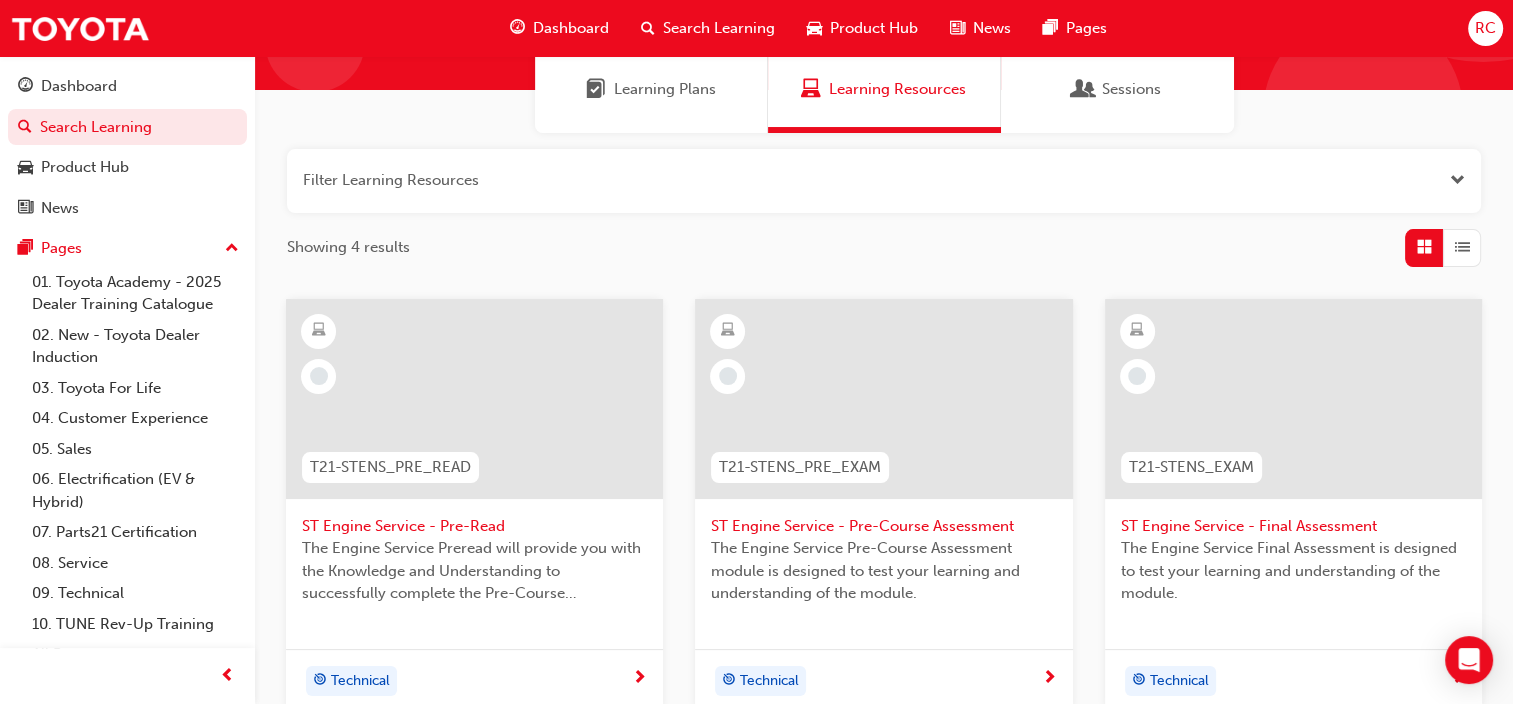 scroll, scrollTop: 200, scrollLeft: 0, axis: vertical 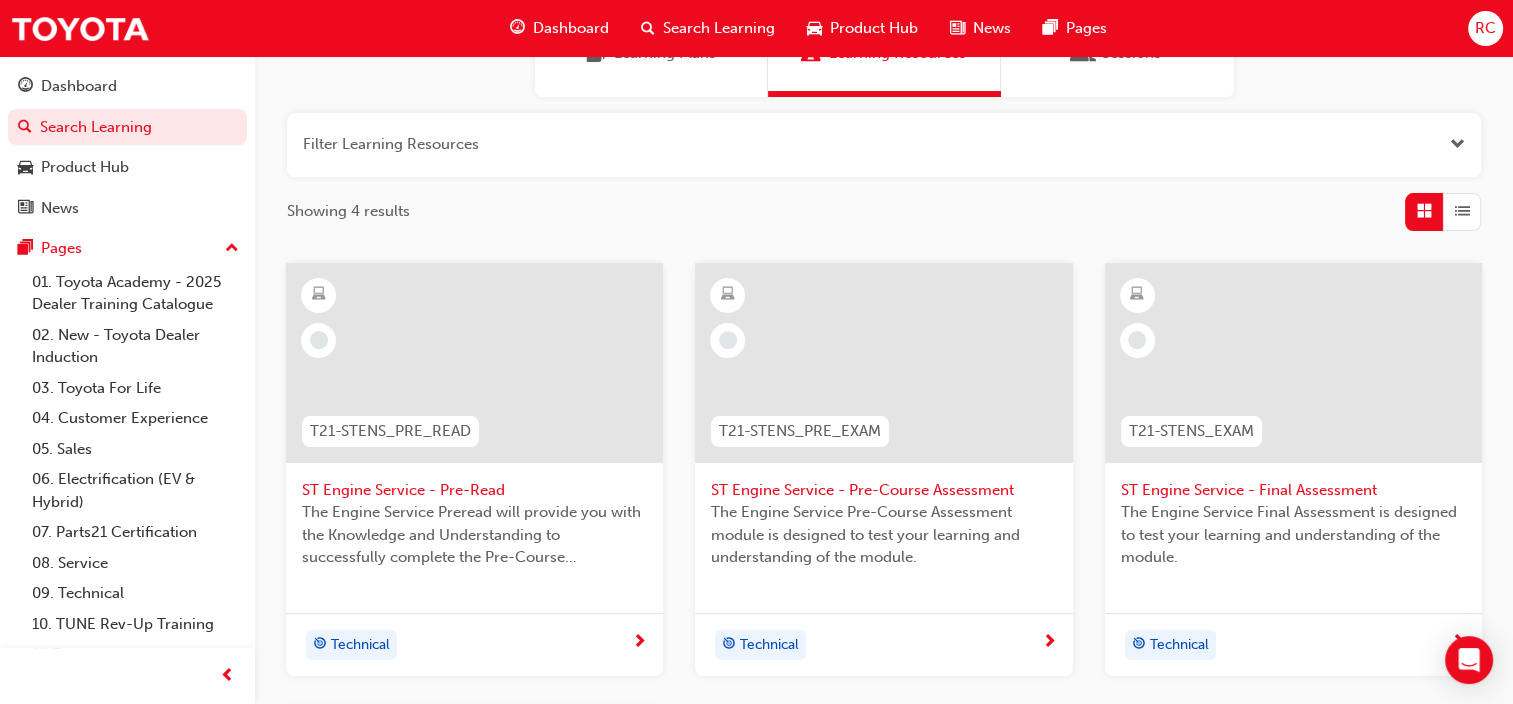 type on "T21-STENS" 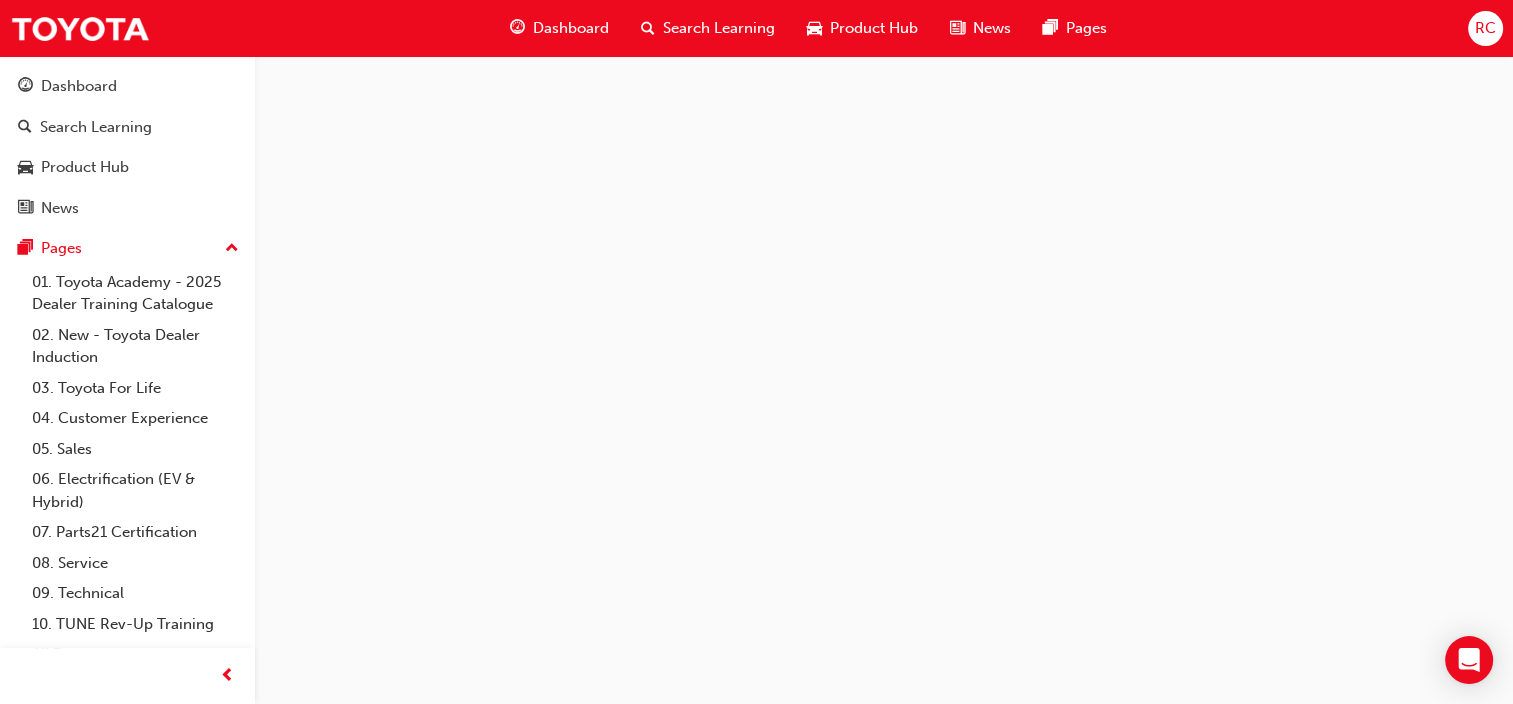 scroll, scrollTop: 0, scrollLeft: 0, axis: both 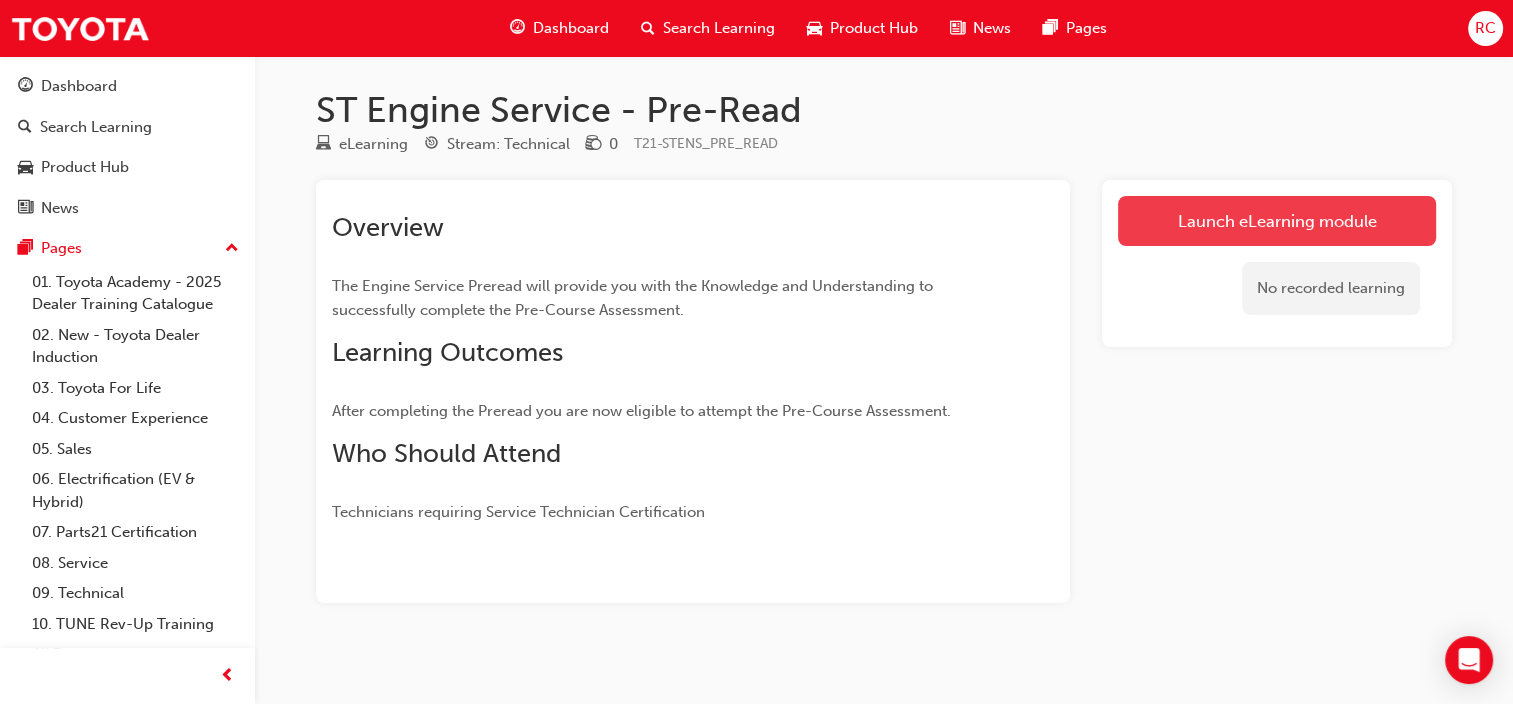 click on "Launch eLearning module" at bounding box center [1277, 221] 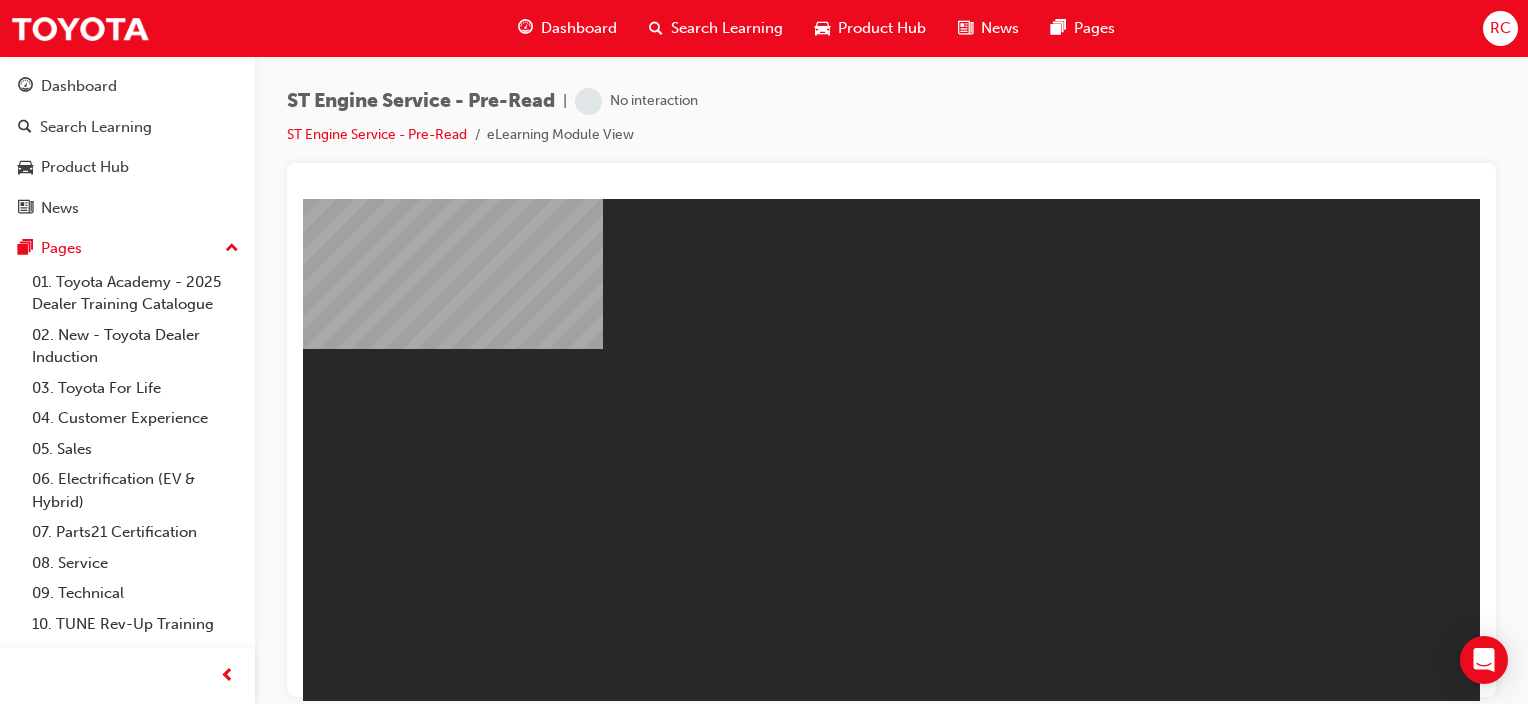 scroll, scrollTop: 0, scrollLeft: 0, axis: both 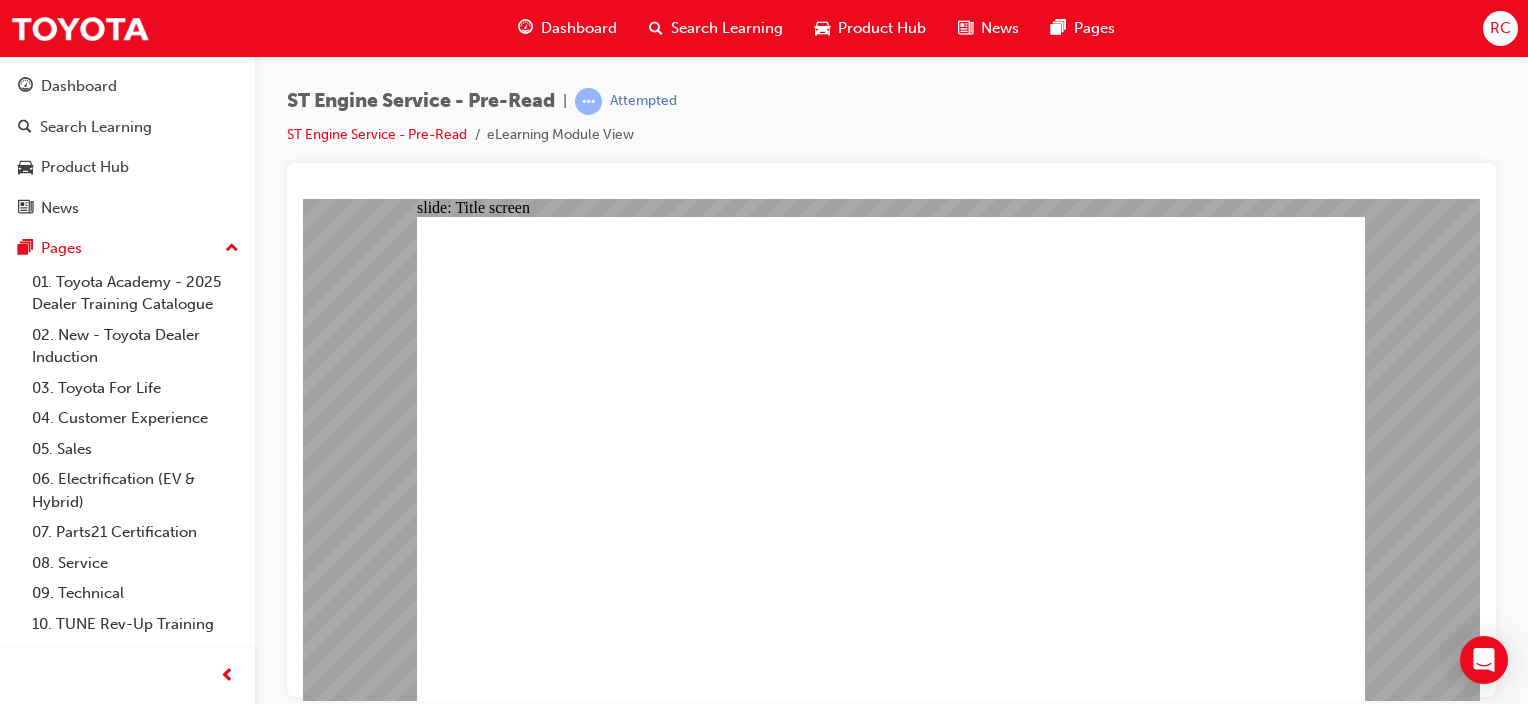 click 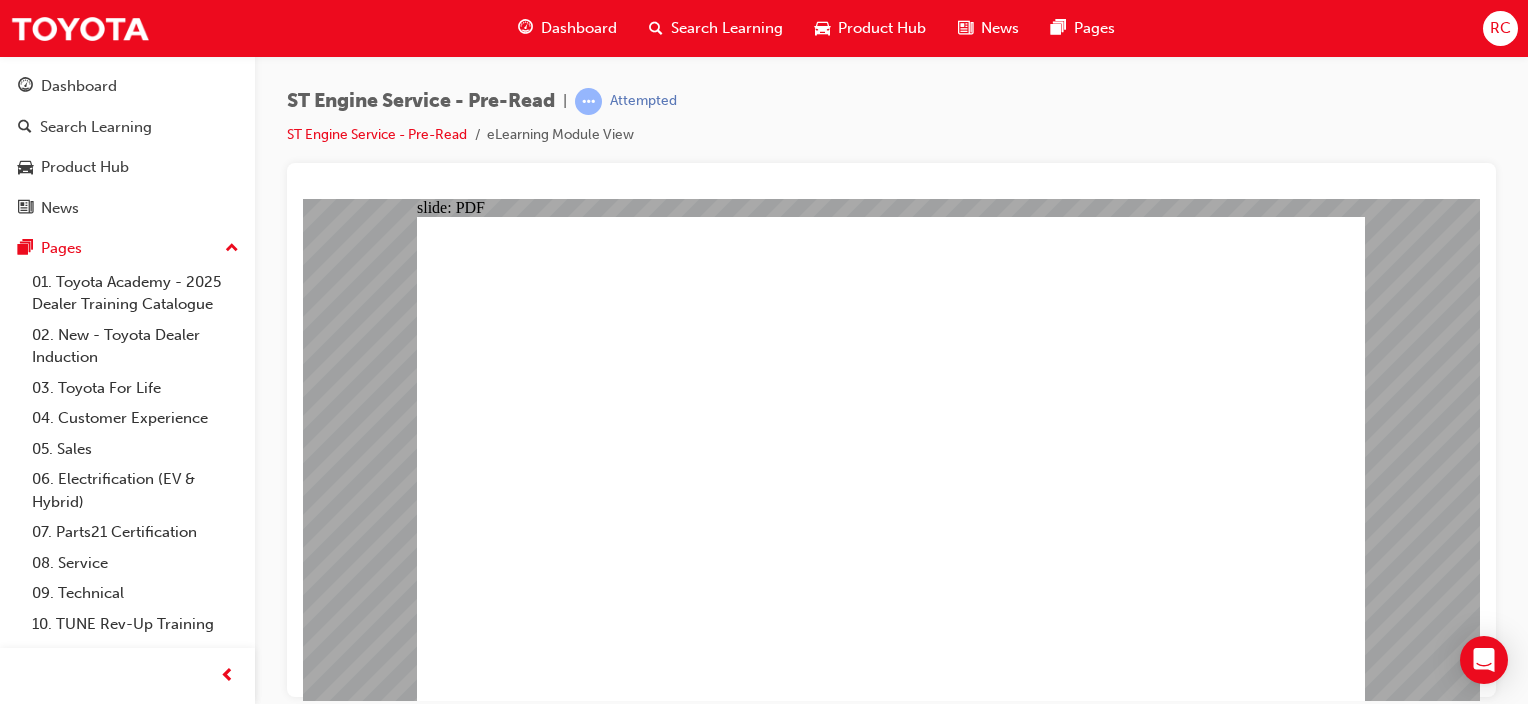 click 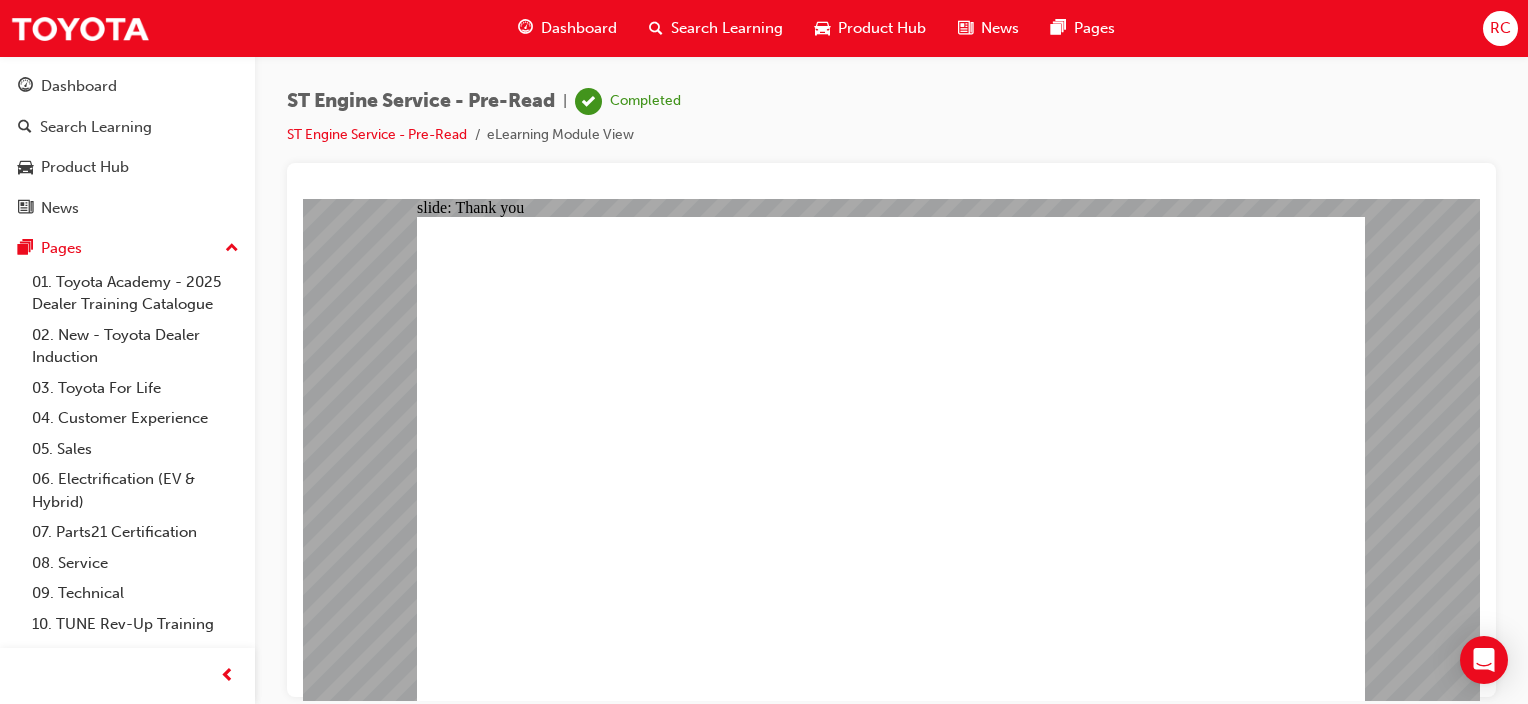 click 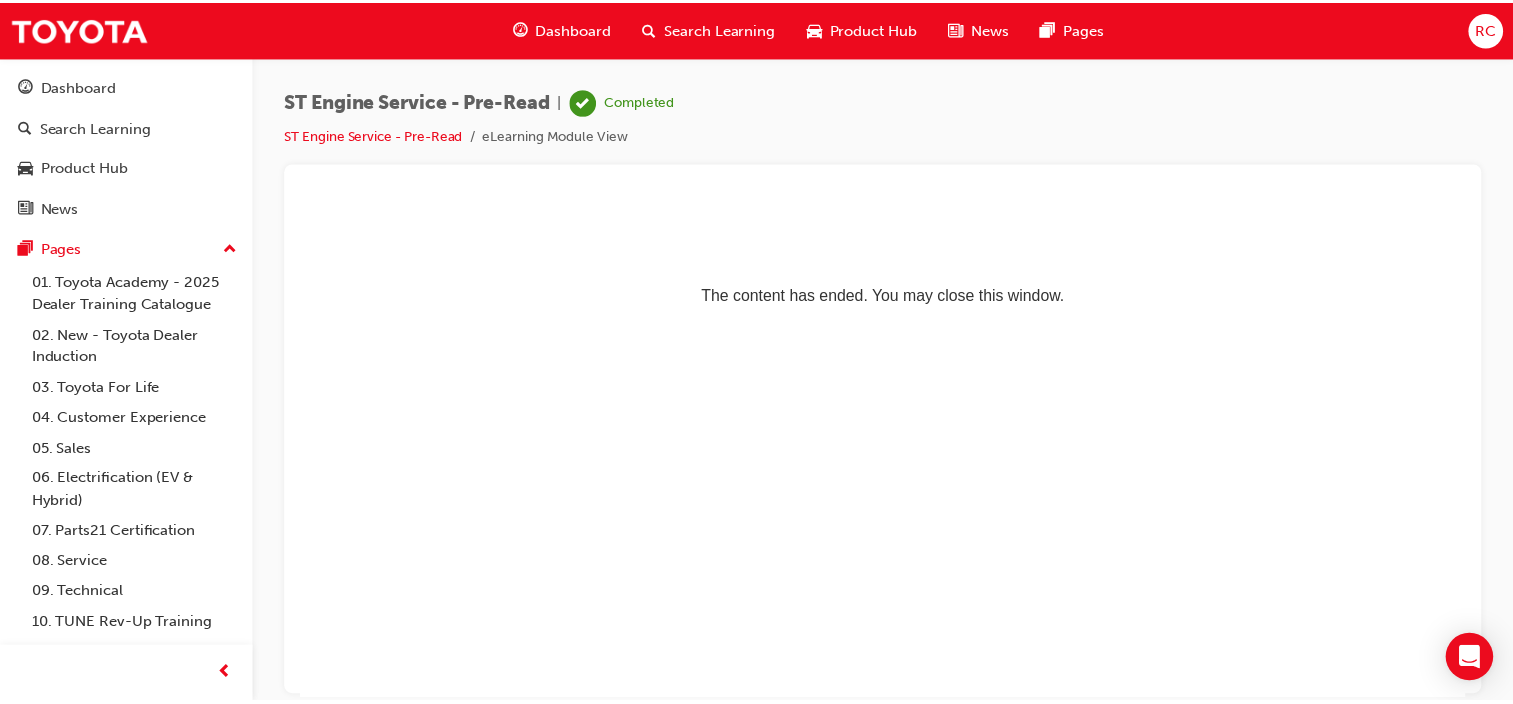 scroll, scrollTop: 0, scrollLeft: 0, axis: both 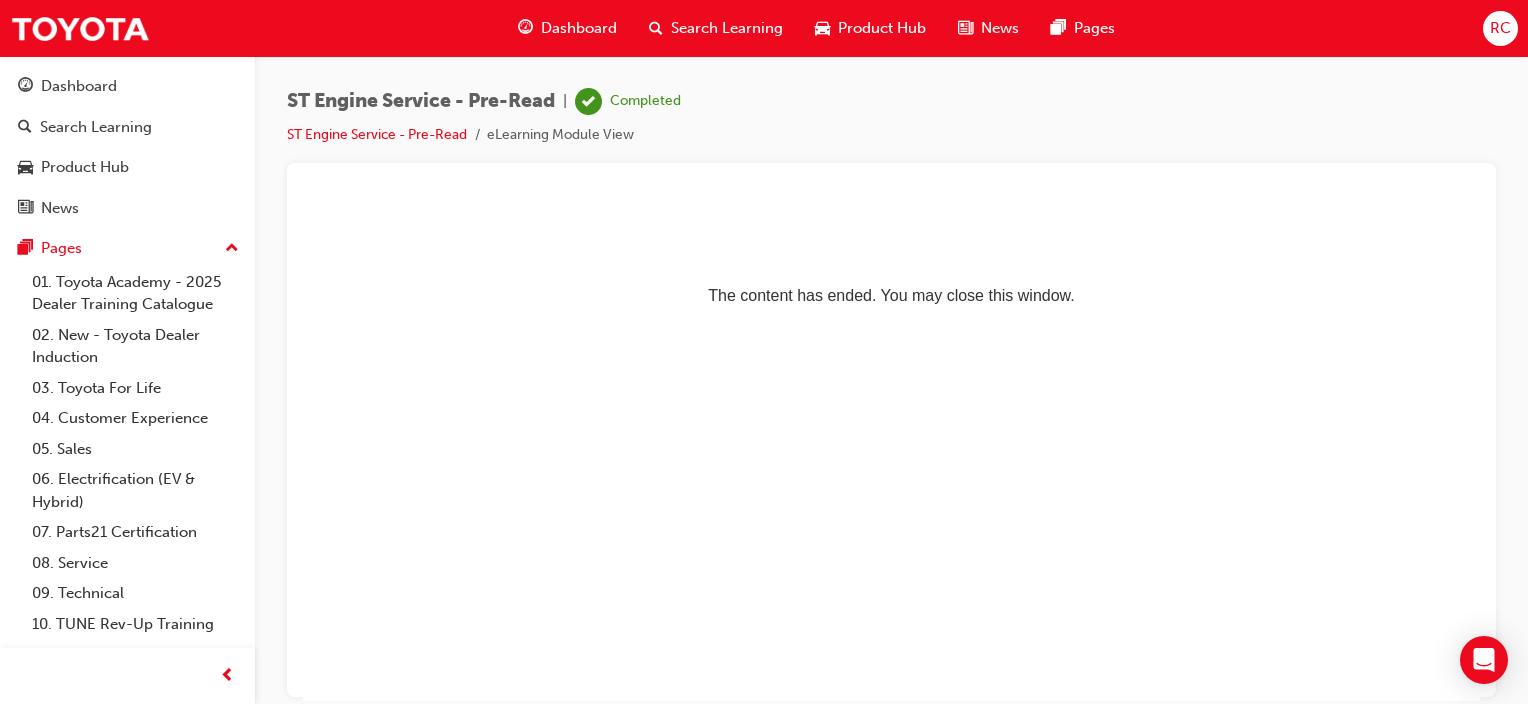 click on "The content has ended. You may close this window." at bounding box center (891, 259) 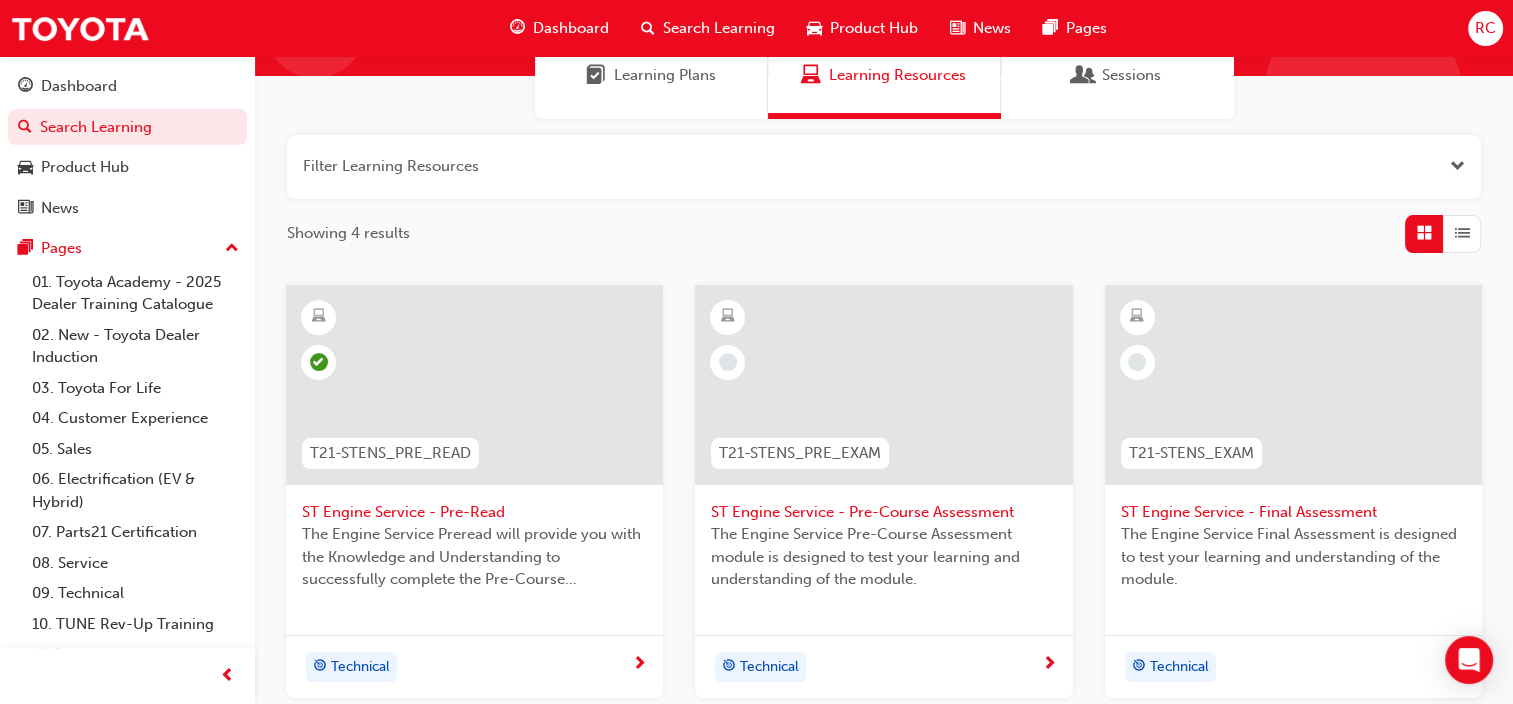 scroll, scrollTop: 200, scrollLeft: 0, axis: vertical 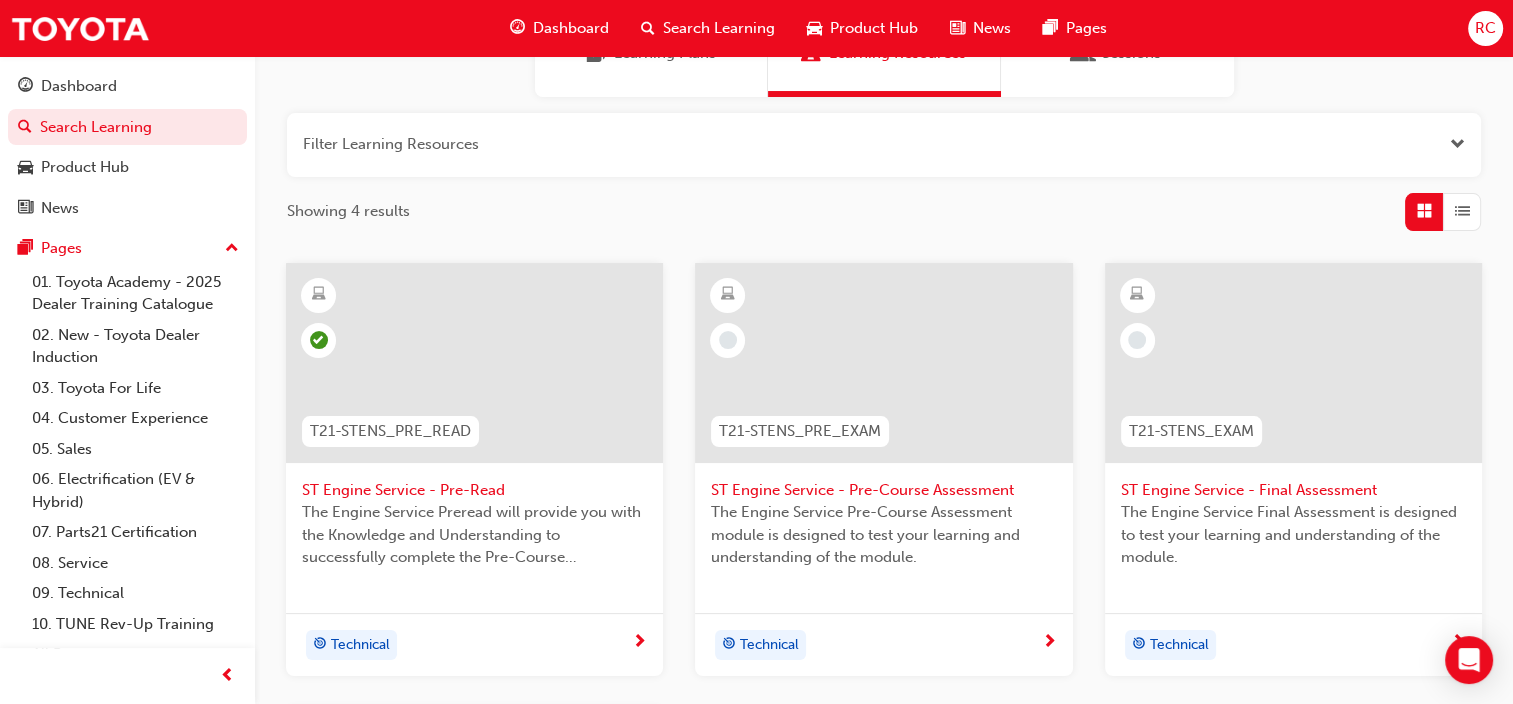 click on "ST Engine Service - Pre-Course Assessment" at bounding box center [883, 490] 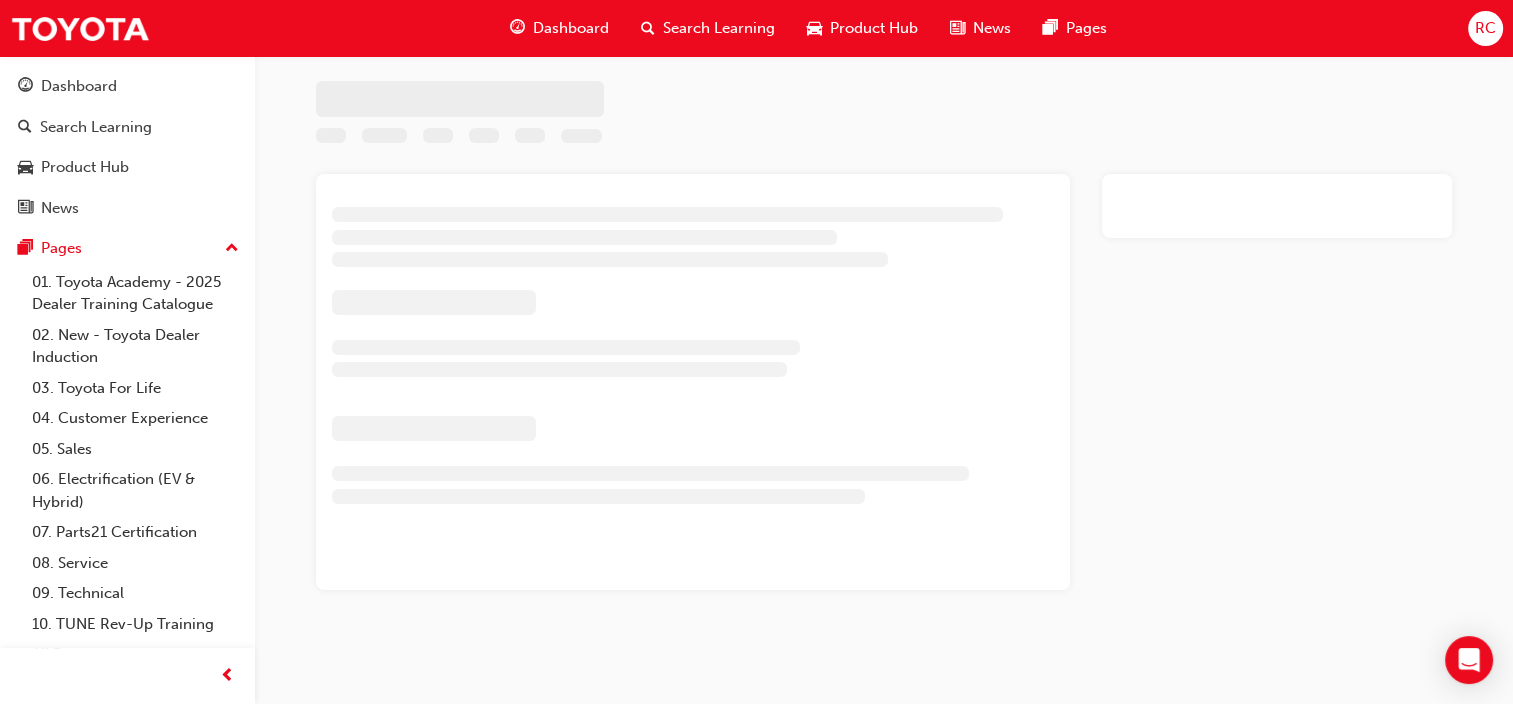 scroll, scrollTop: 0, scrollLeft: 0, axis: both 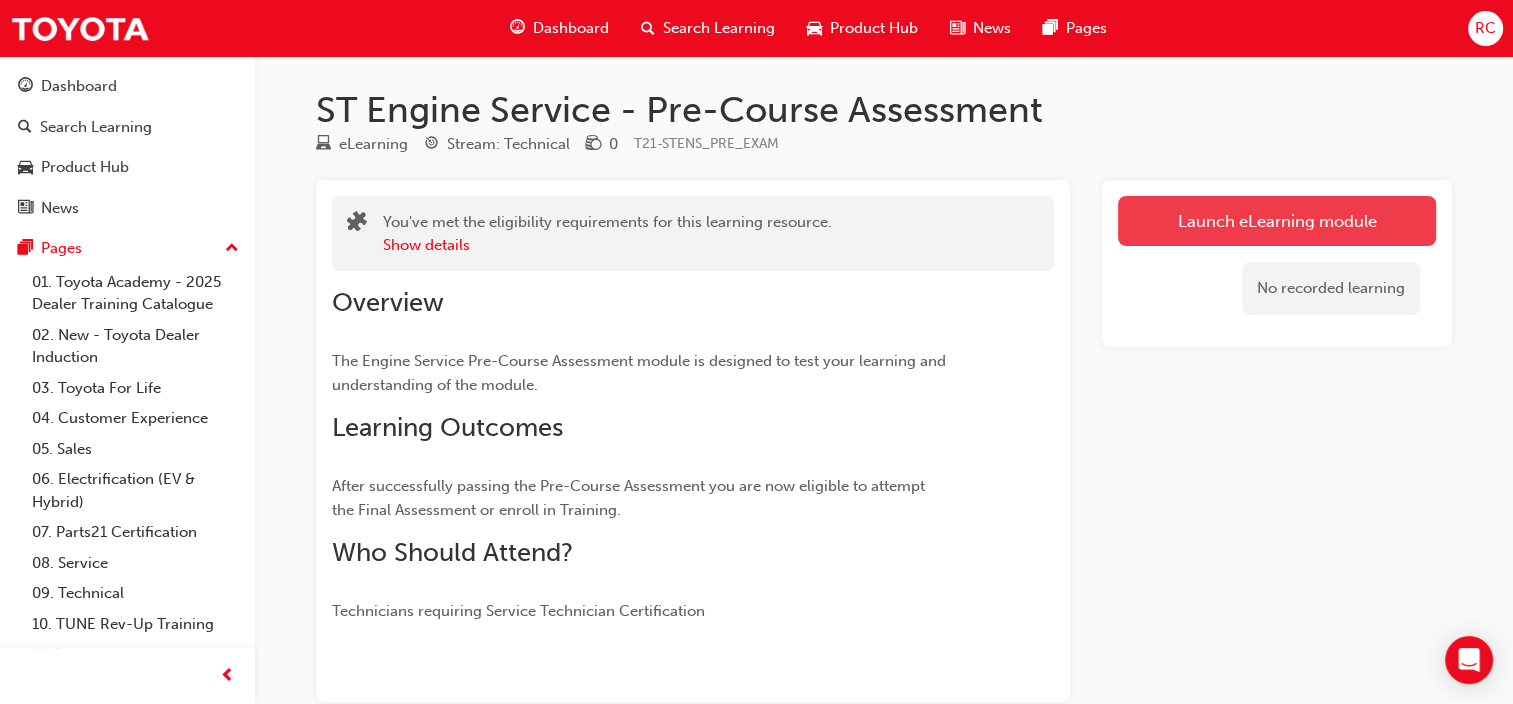 click on "Launch eLearning module" at bounding box center [1277, 221] 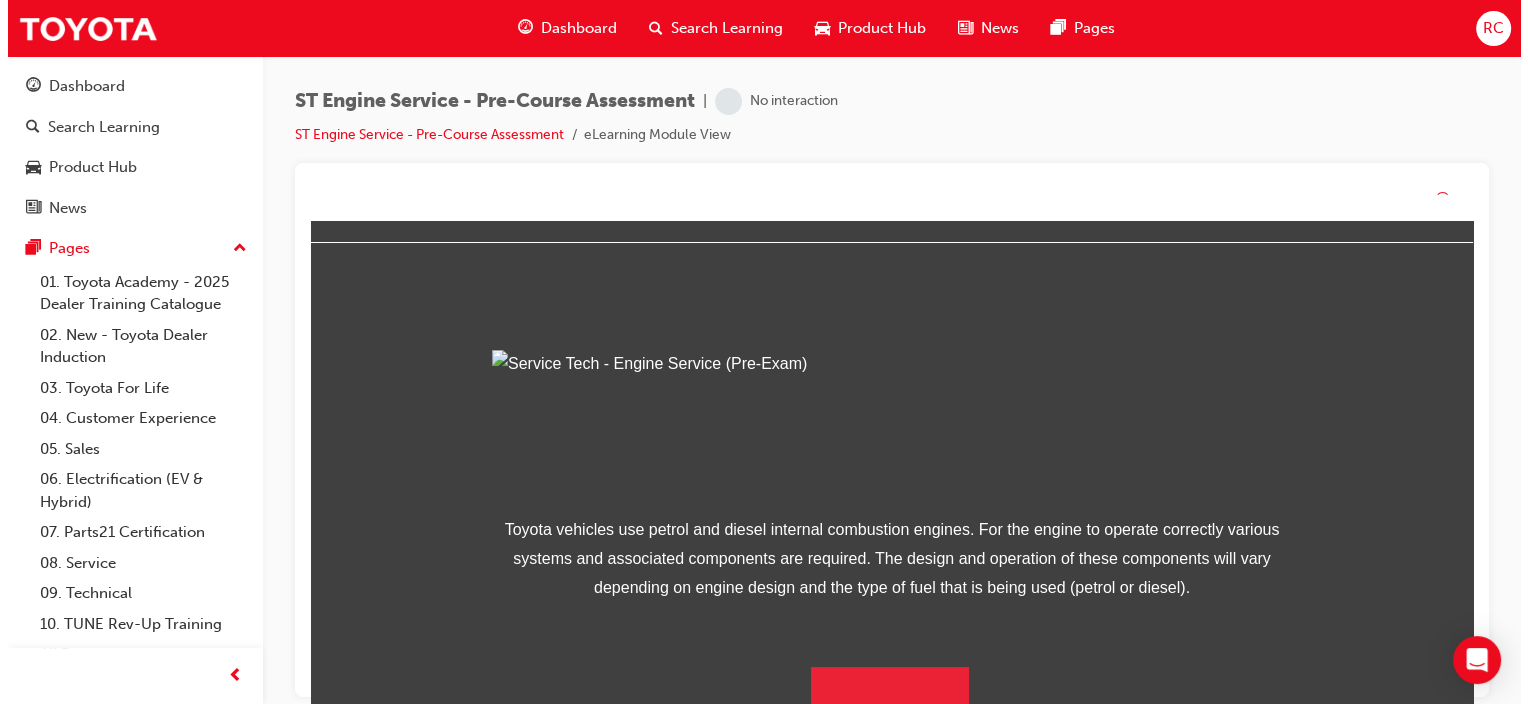 scroll, scrollTop: 277, scrollLeft: 0, axis: vertical 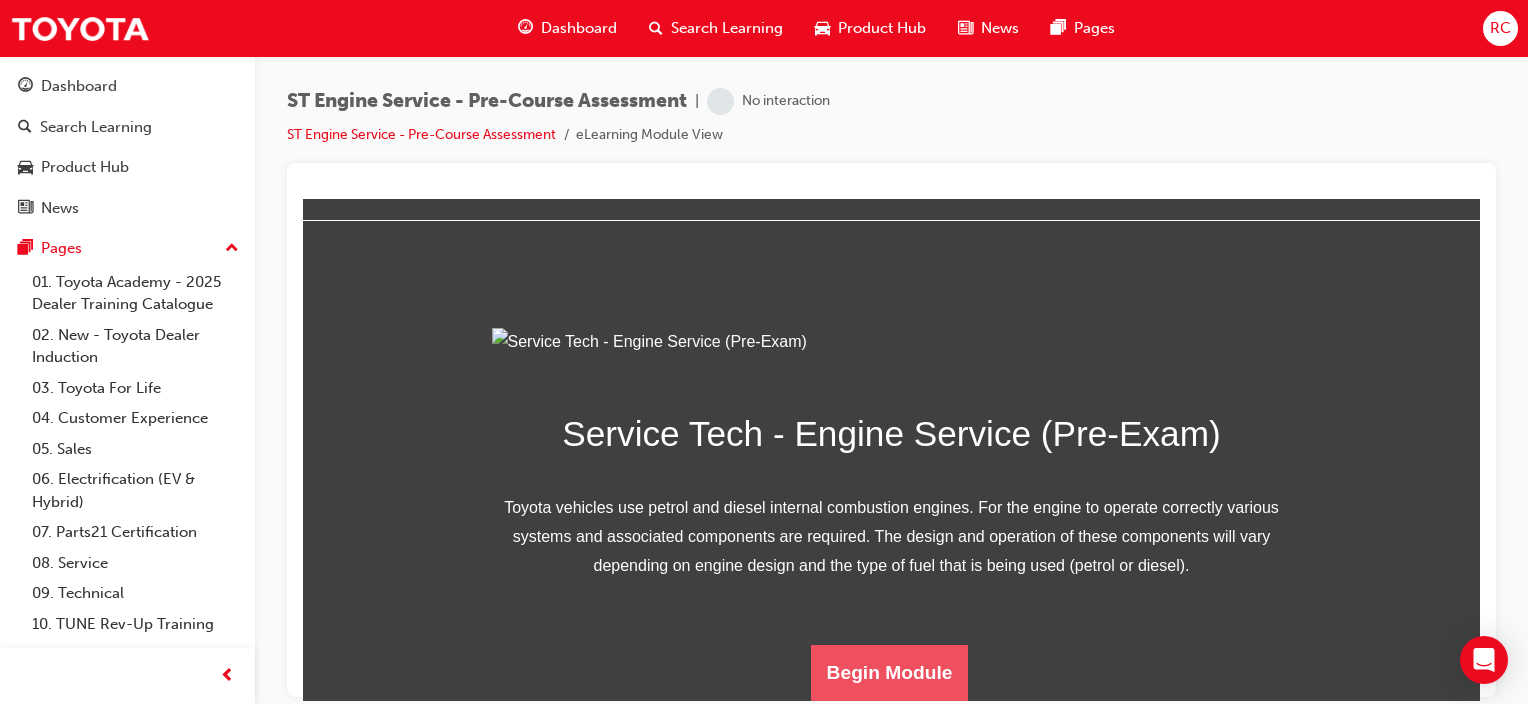 click on "Begin Module" at bounding box center [890, 672] 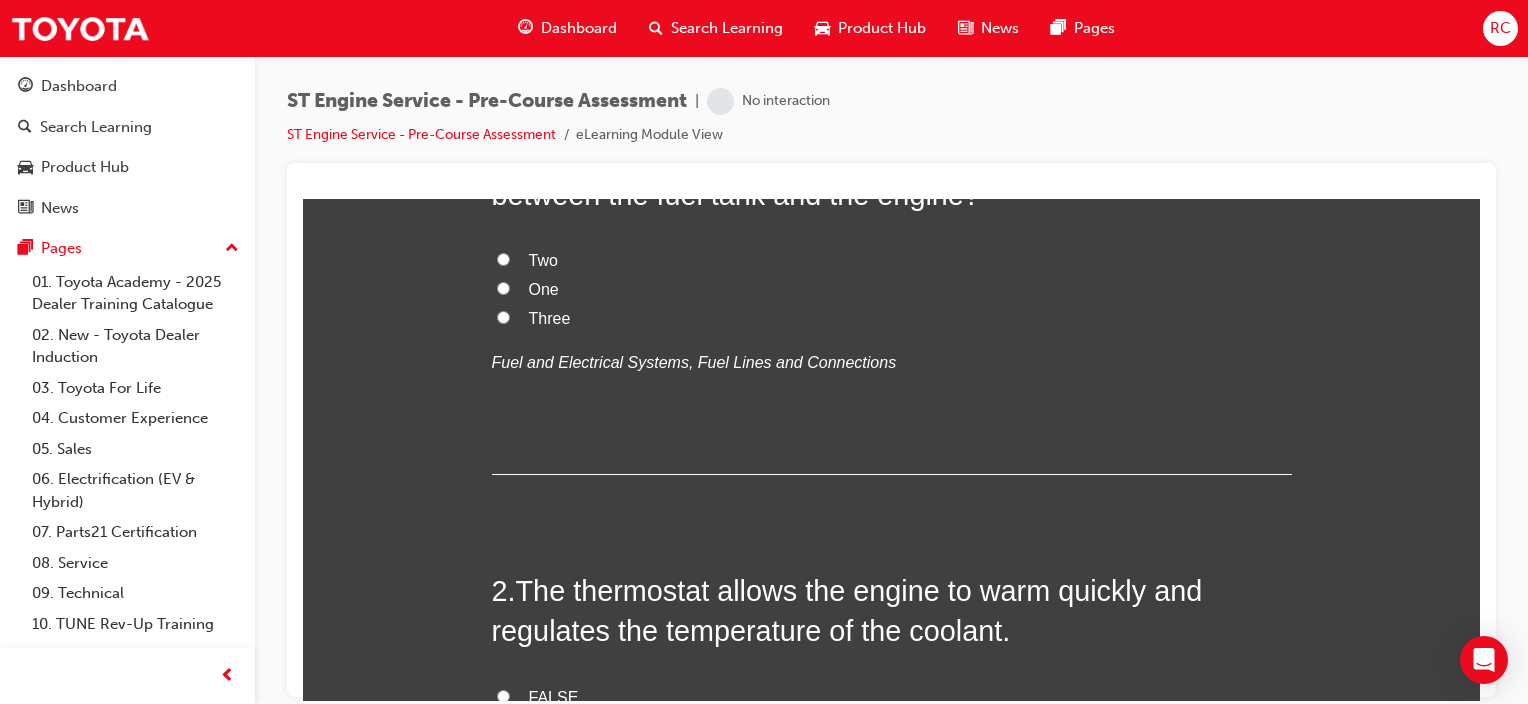 scroll, scrollTop: 0, scrollLeft: 0, axis: both 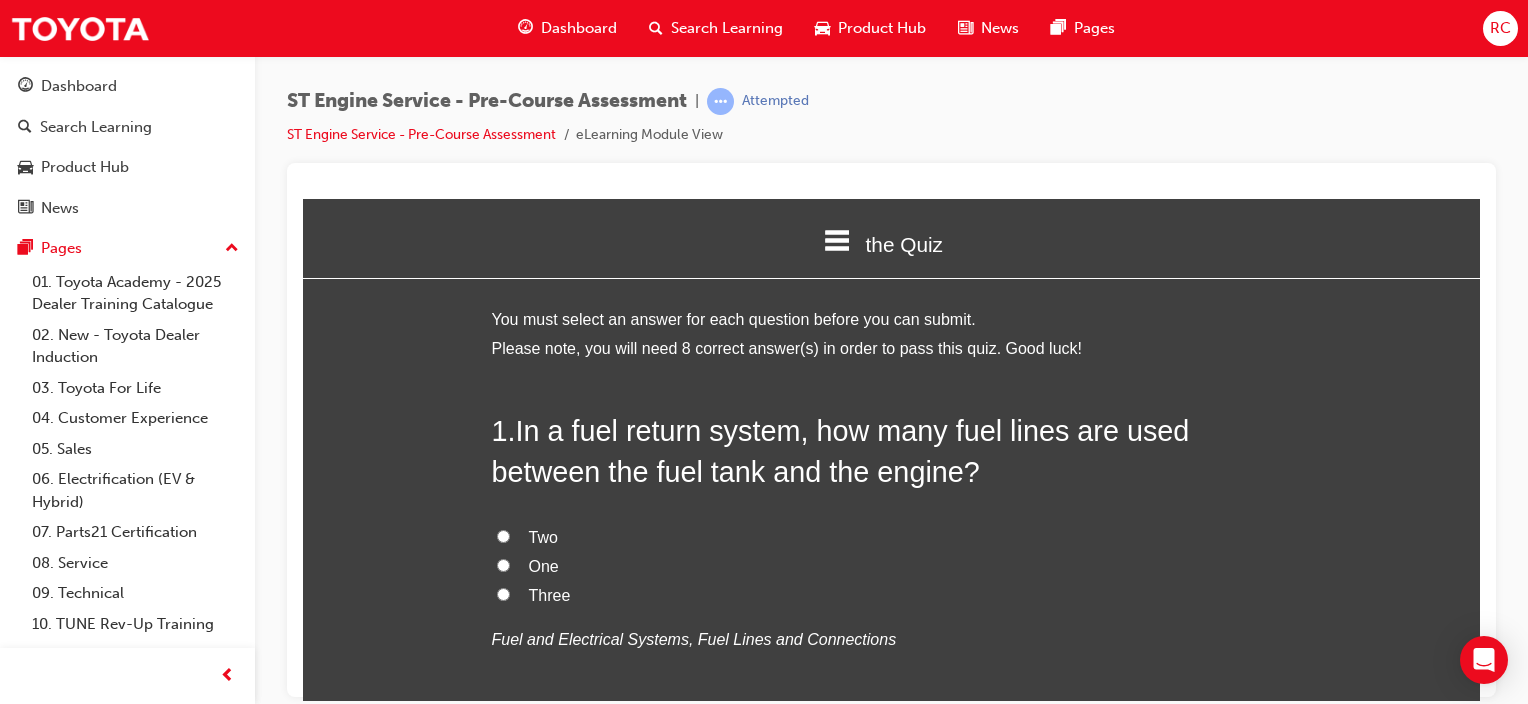 click on "Two" at bounding box center [543, 536] 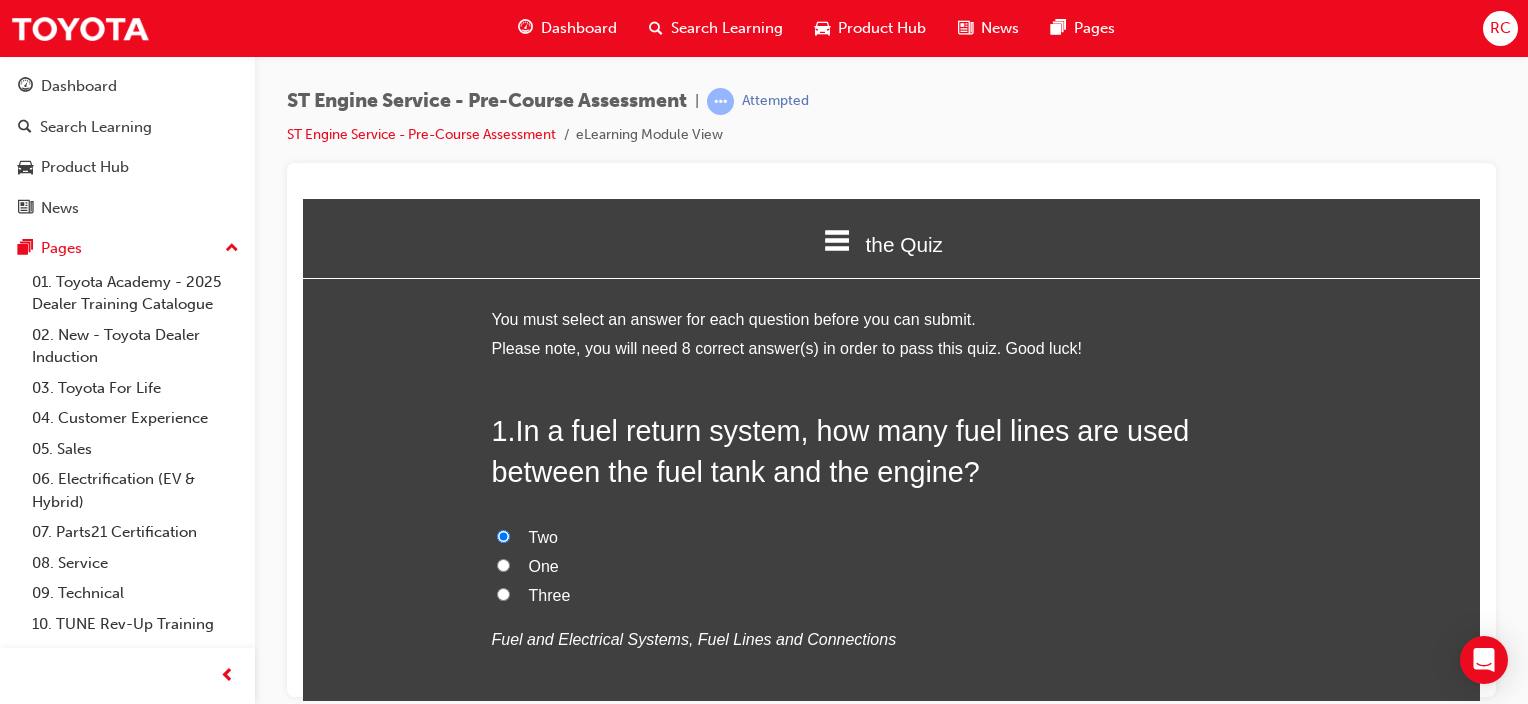 radio on "true" 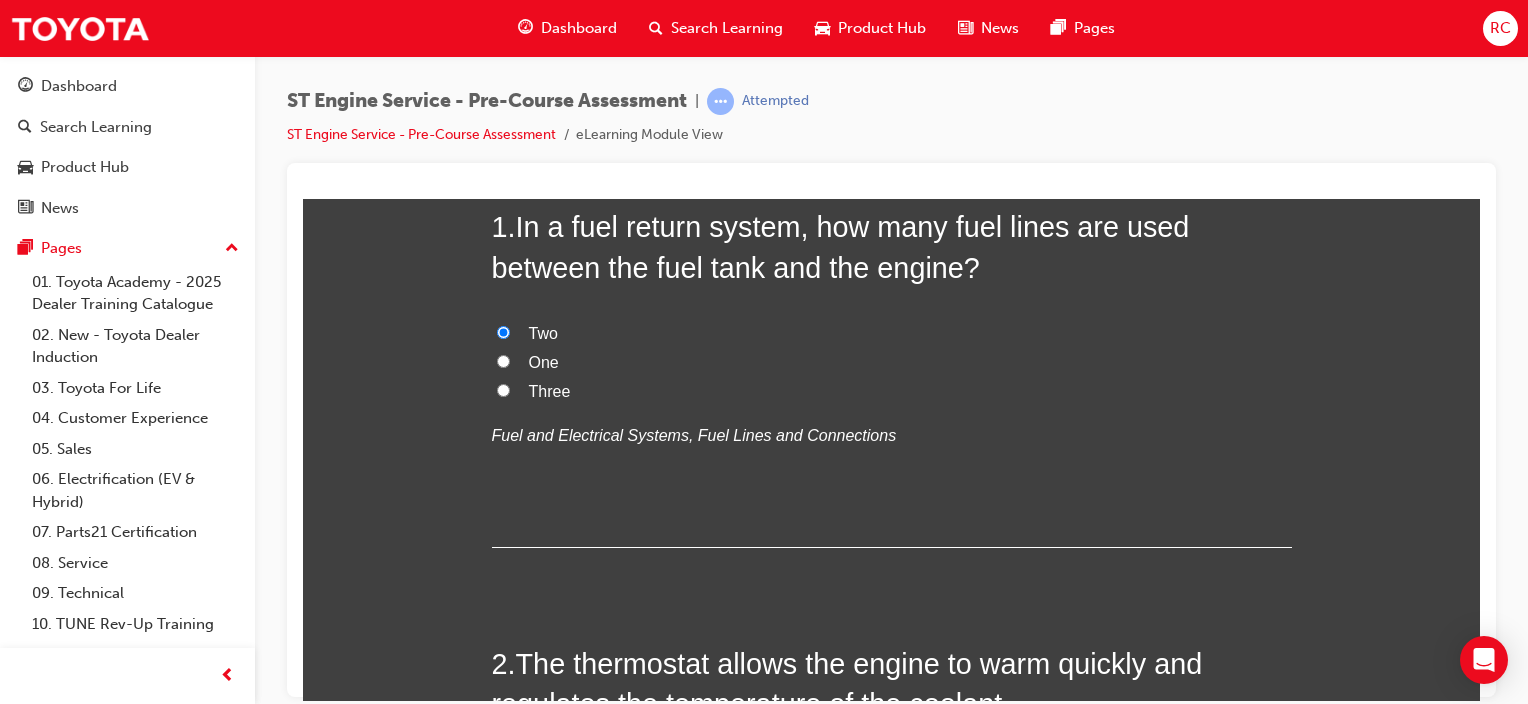 scroll, scrollTop: 400, scrollLeft: 0, axis: vertical 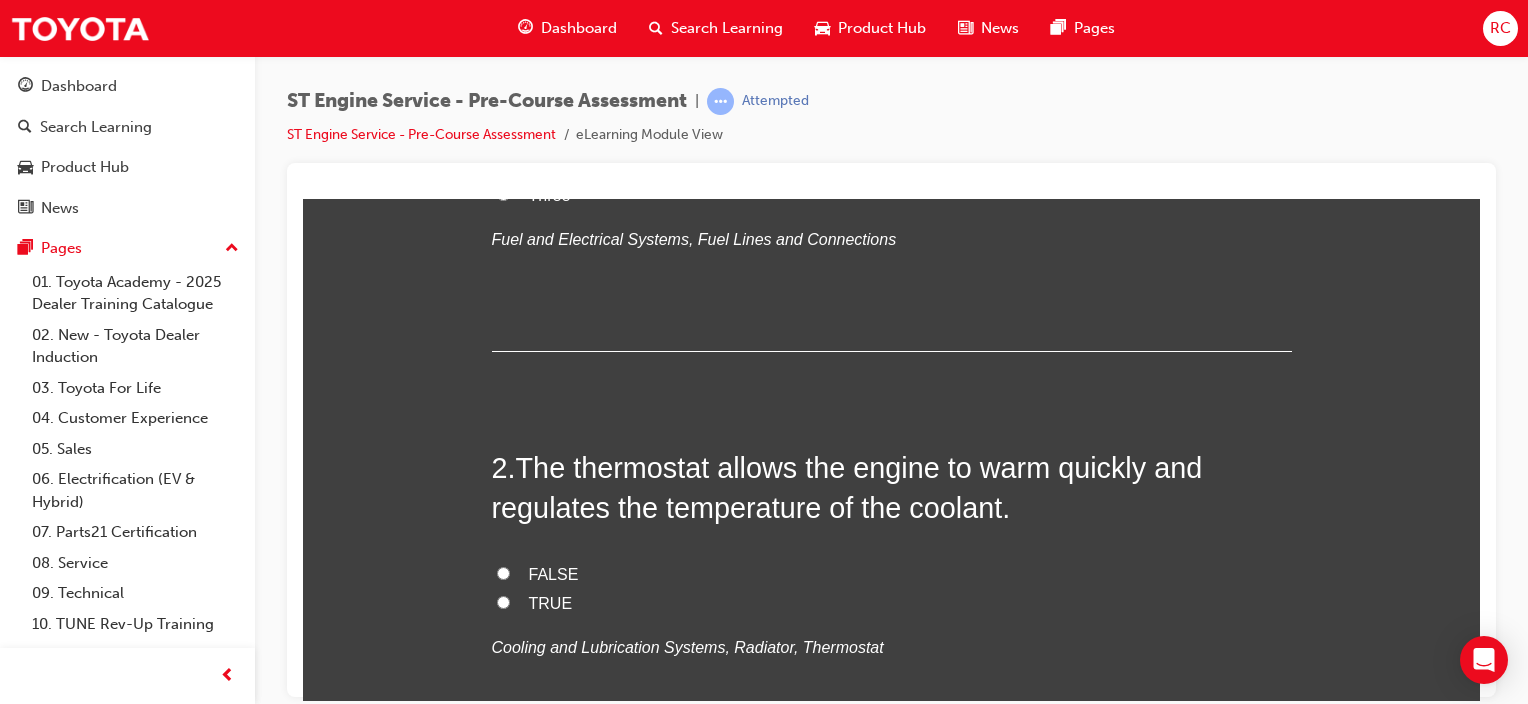 click on "TRUE" at bounding box center (551, 602) 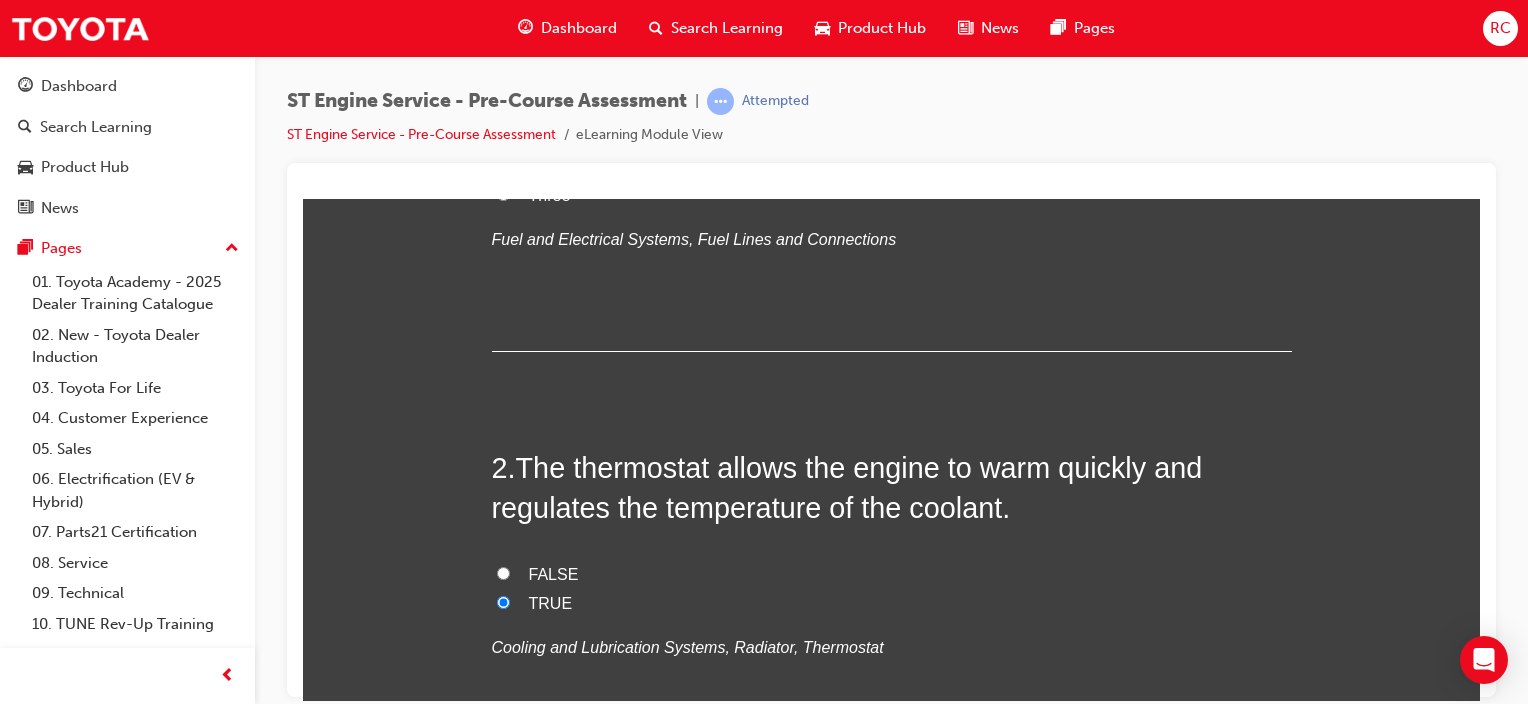 radio on "true" 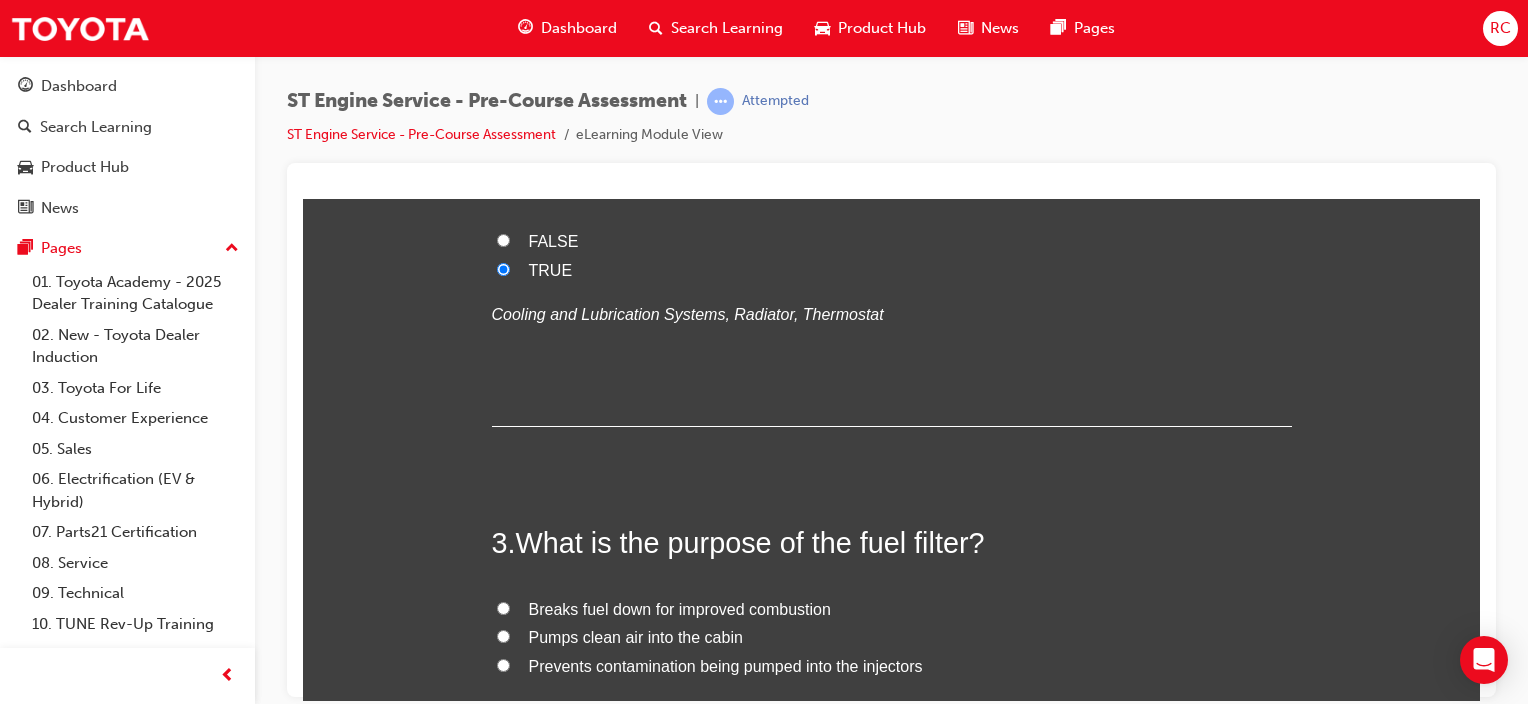 scroll, scrollTop: 800, scrollLeft: 0, axis: vertical 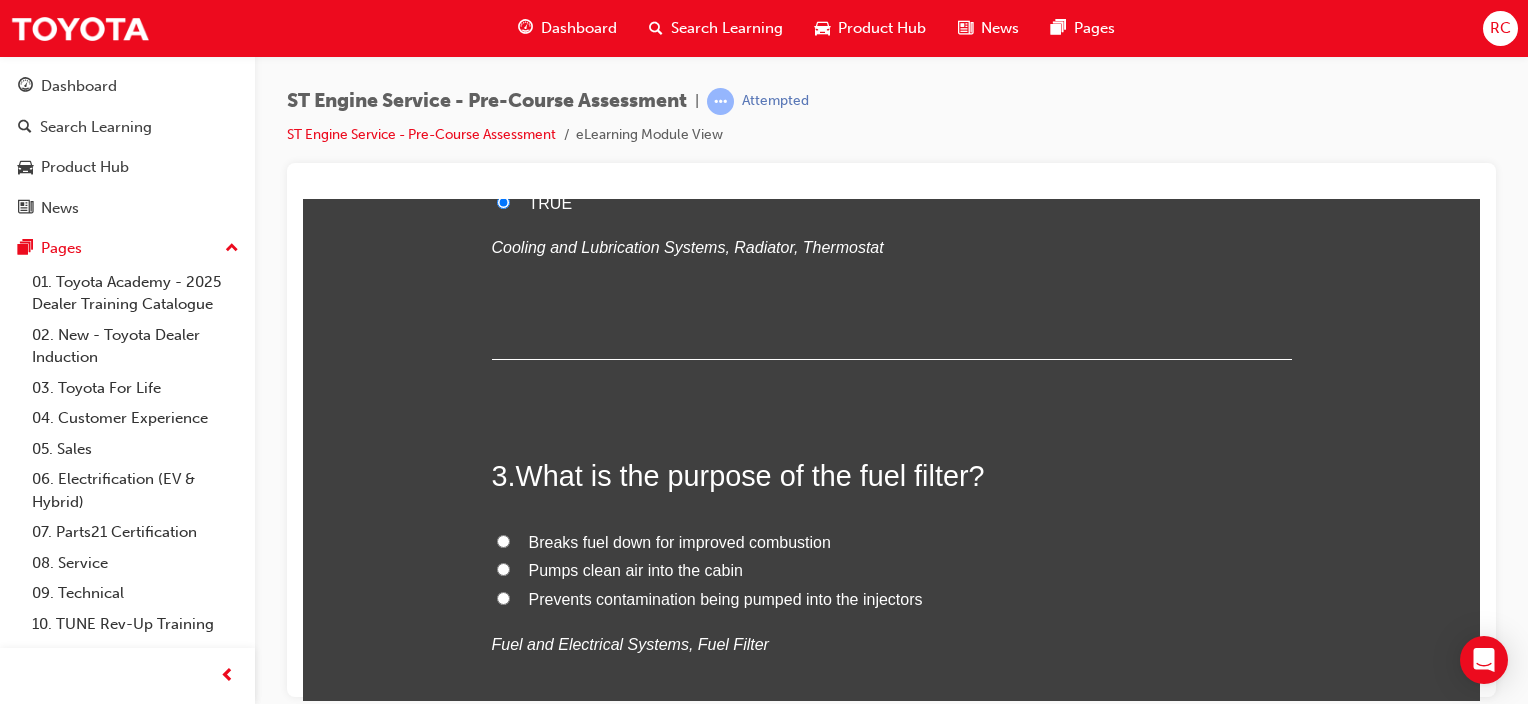 click on "Prevents contamination being pumped into the injectors" at bounding box center (726, 598) 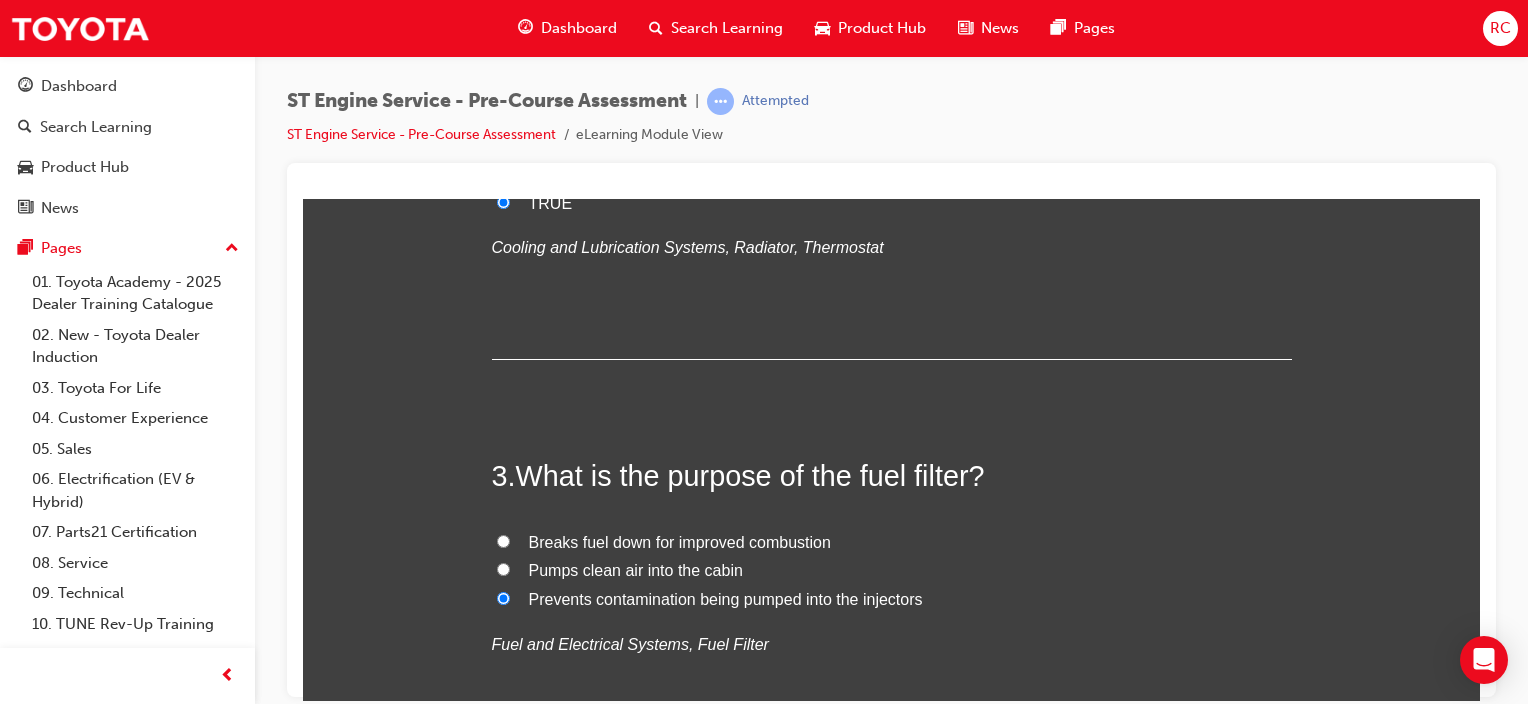 radio on "true" 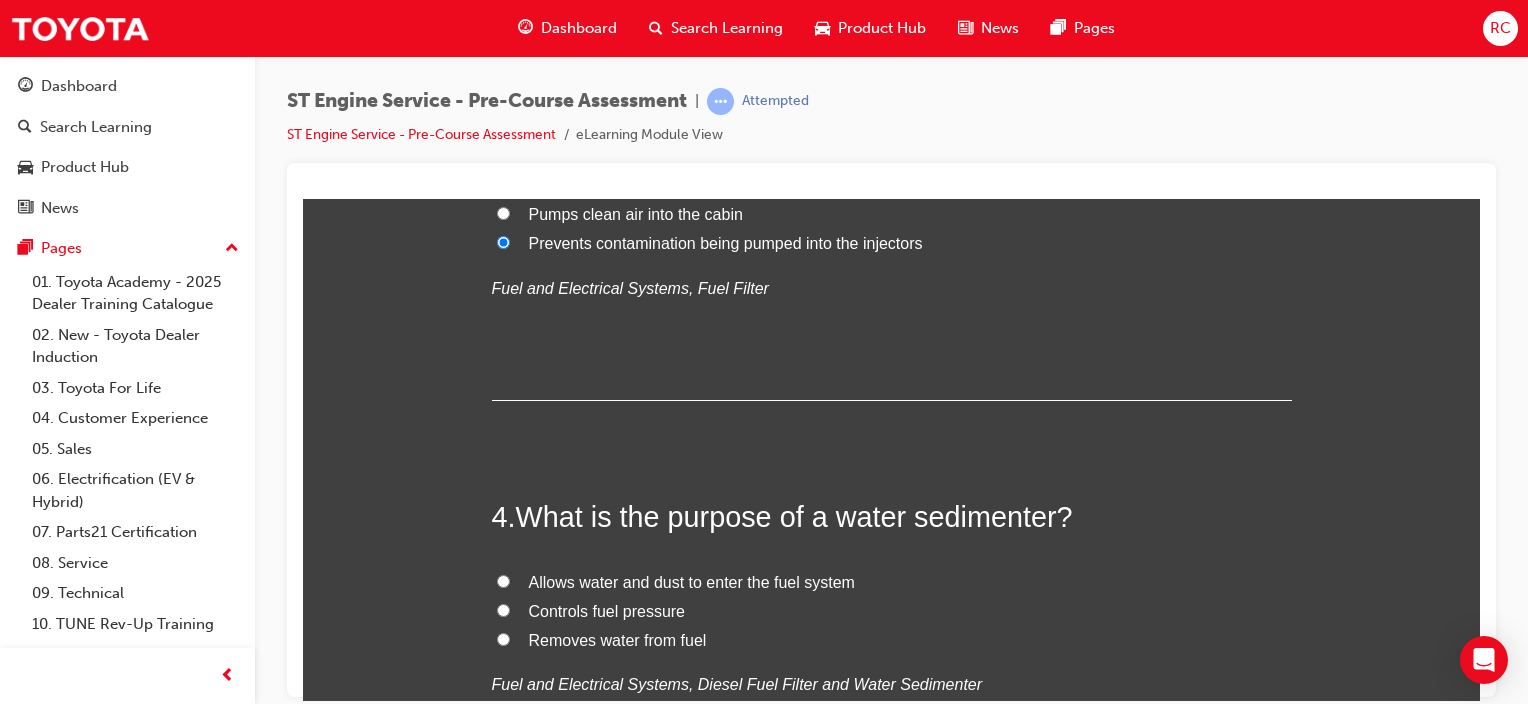 scroll, scrollTop: 1300, scrollLeft: 0, axis: vertical 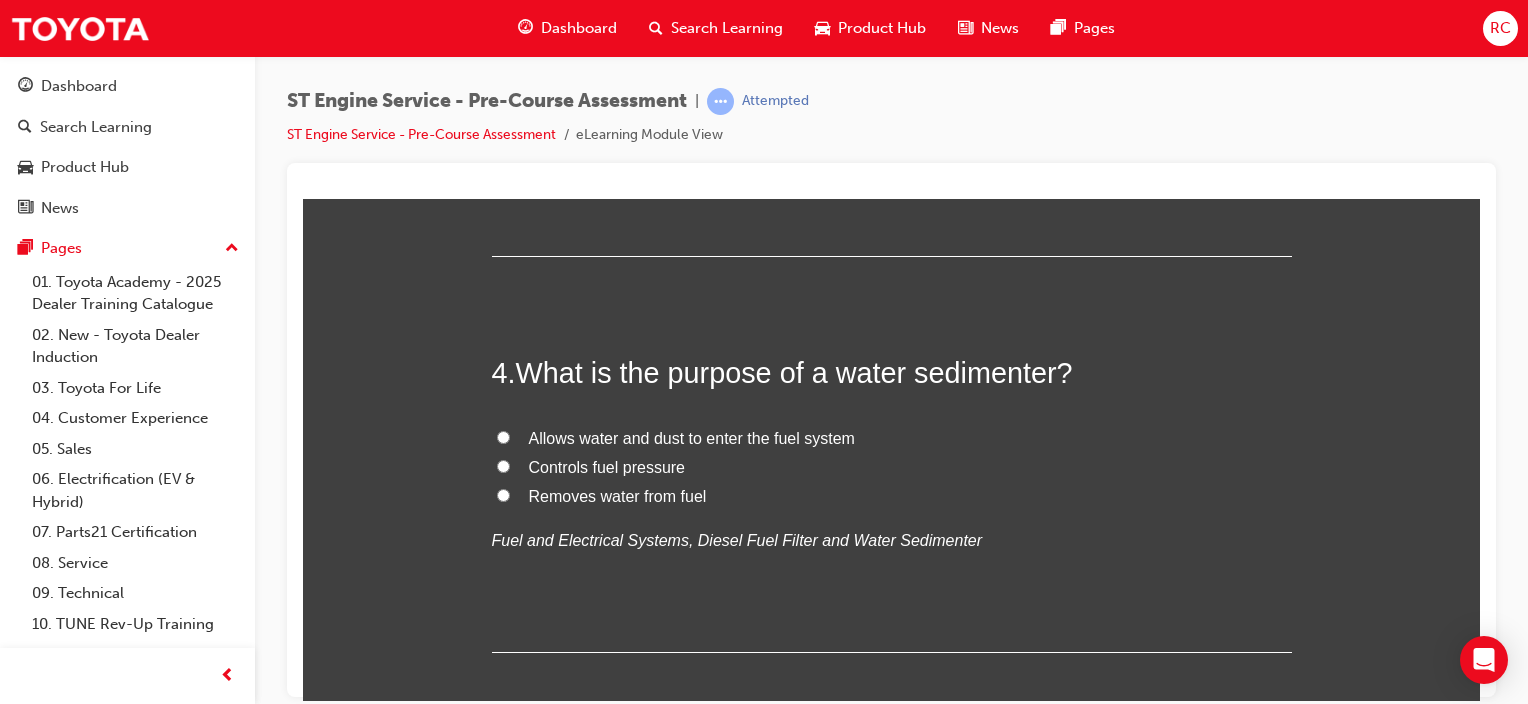 click on "Removes water from fuel" at bounding box center (618, 495) 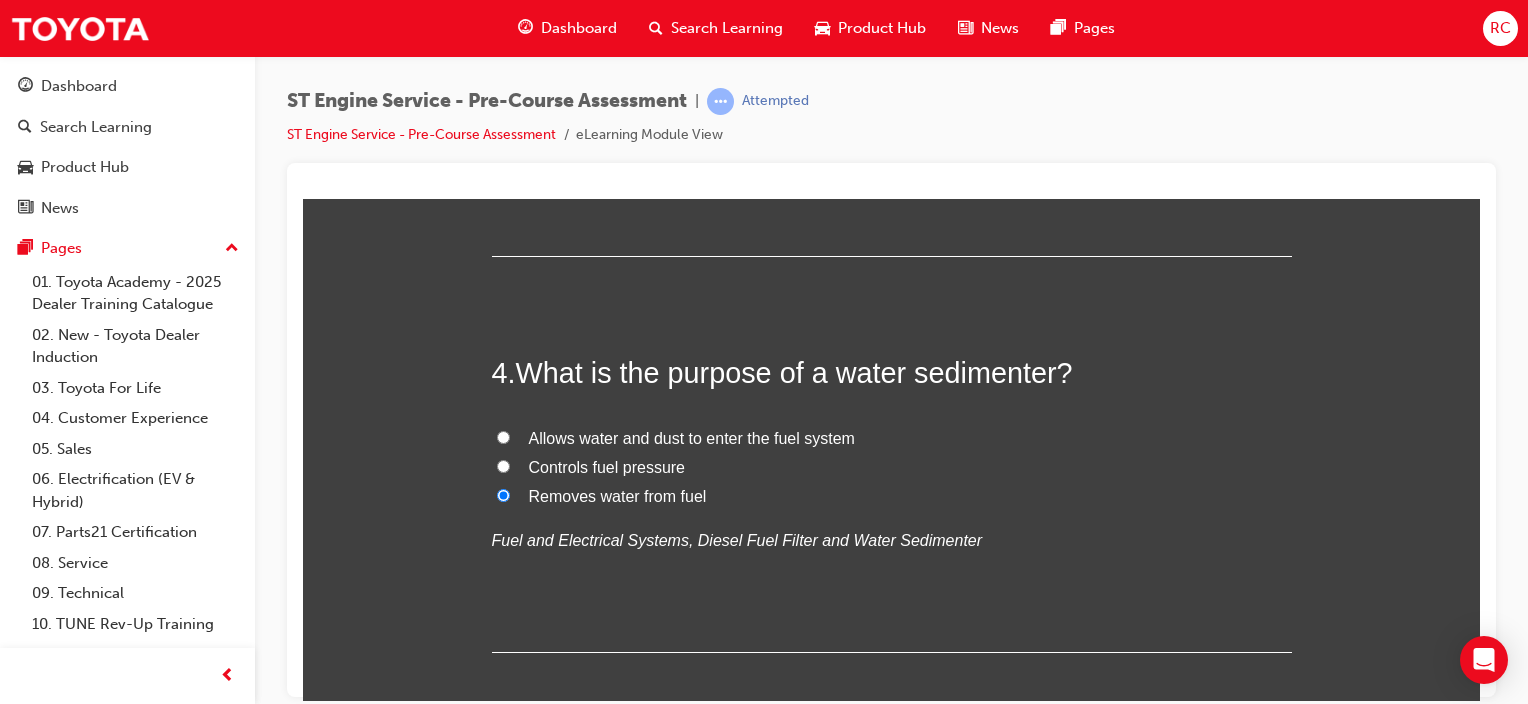 radio on "true" 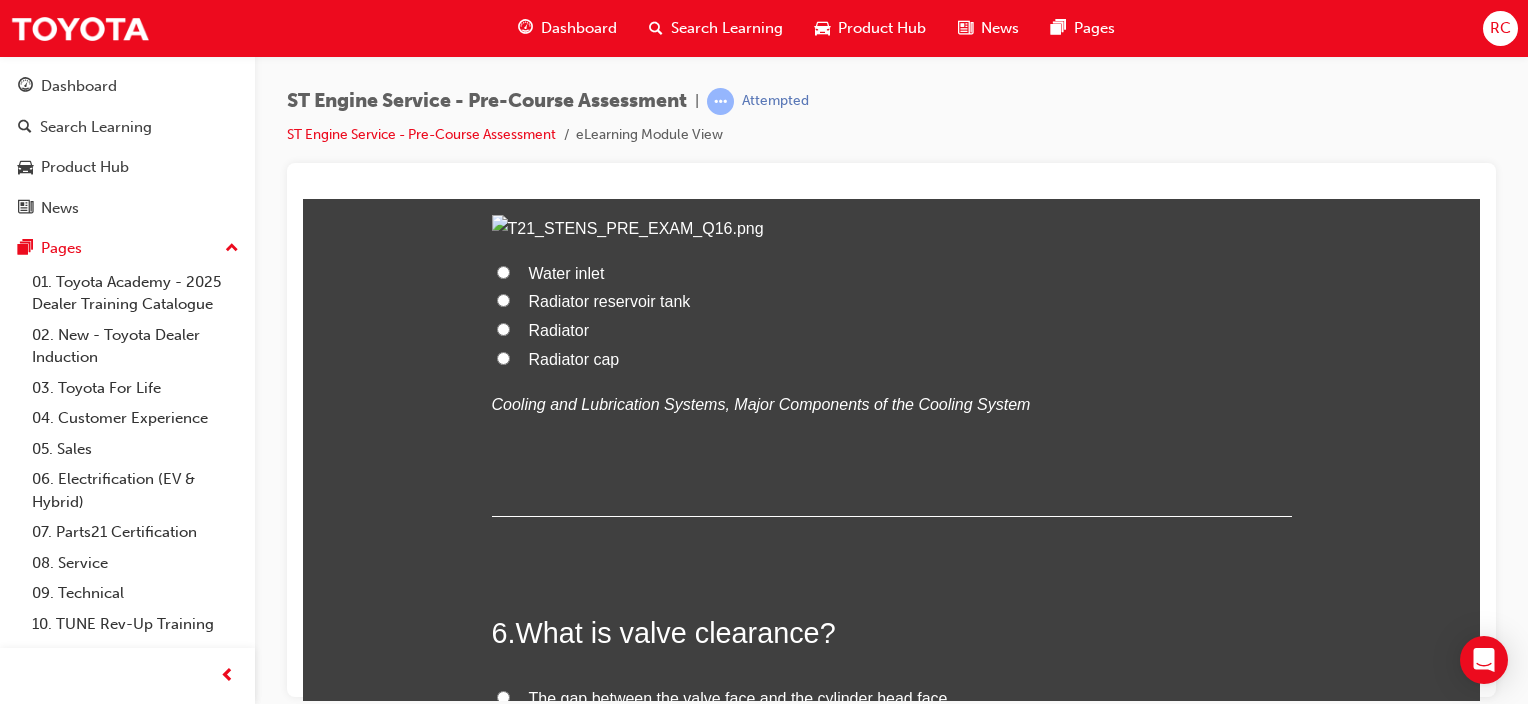 scroll, scrollTop: 2200, scrollLeft: 0, axis: vertical 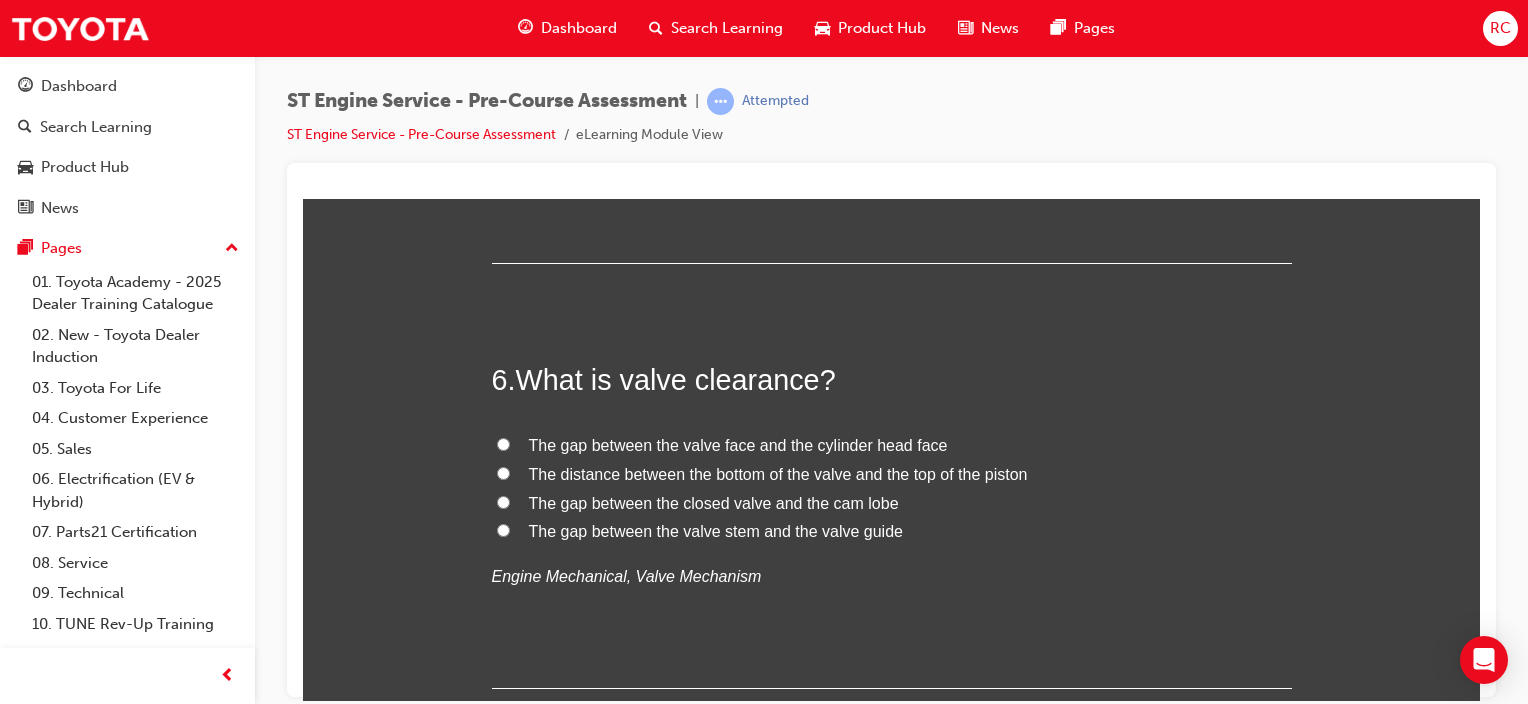 click on "Radiator cap" at bounding box center [574, 105] 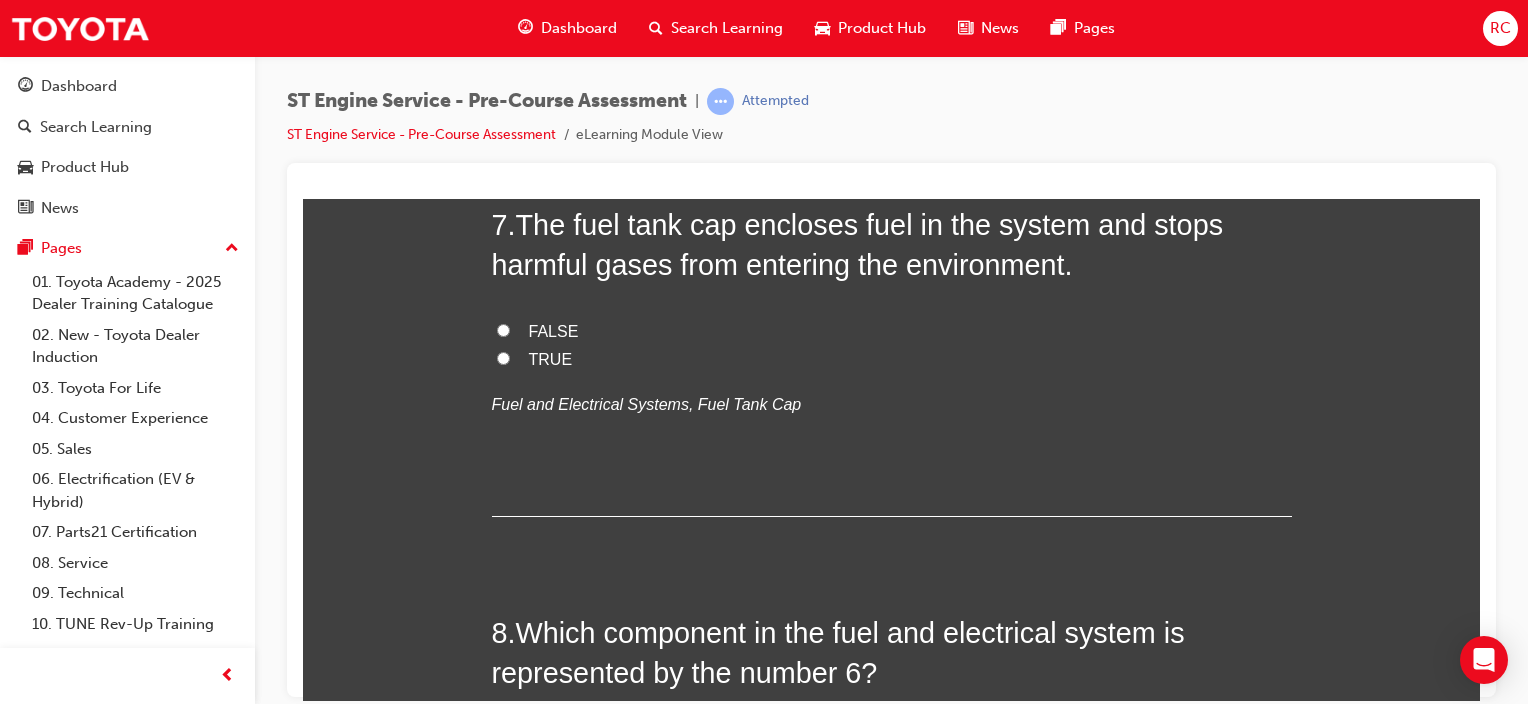 scroll, scrollTop: 2800, scrollLeft: 0, axis: vertical 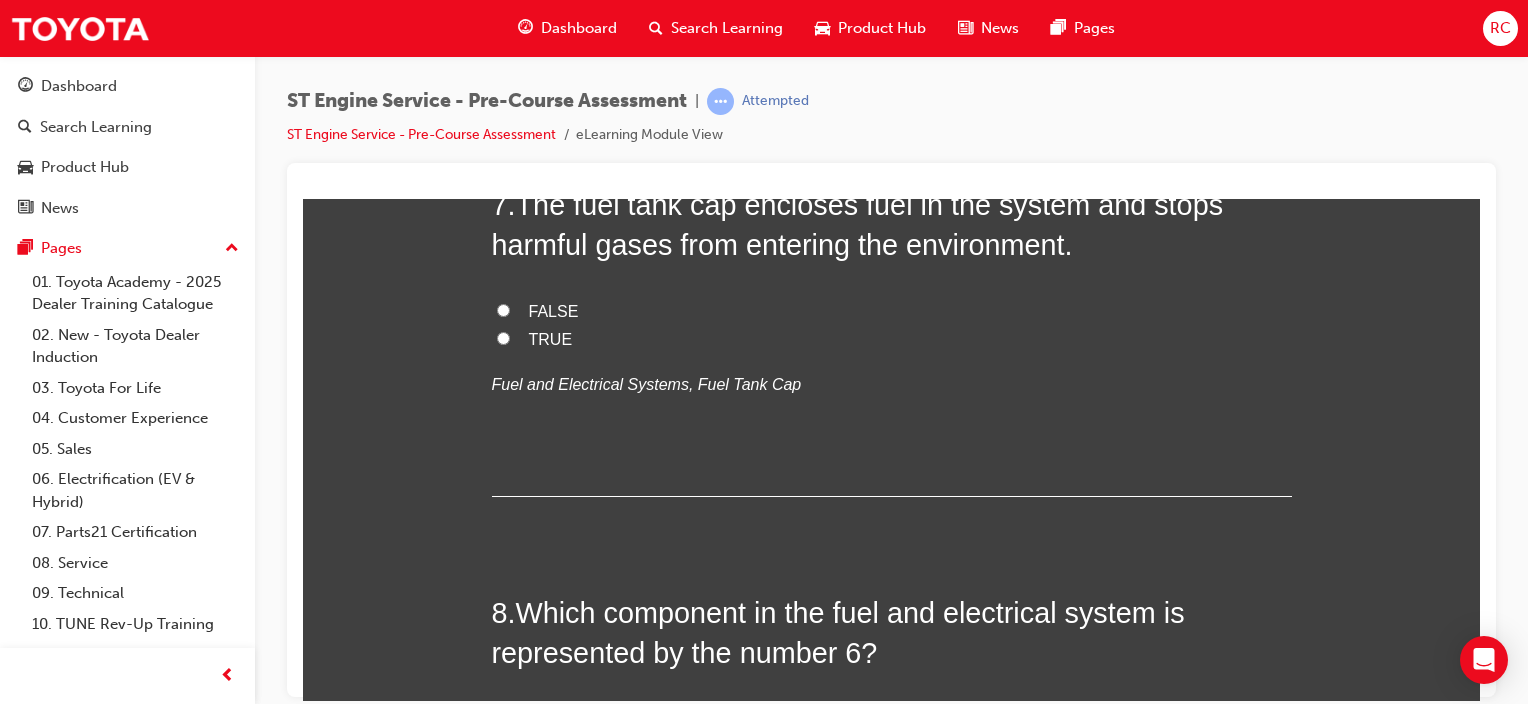 click on "The gap between the closed valve and the cam lobe" at bounding box center (714, -98) 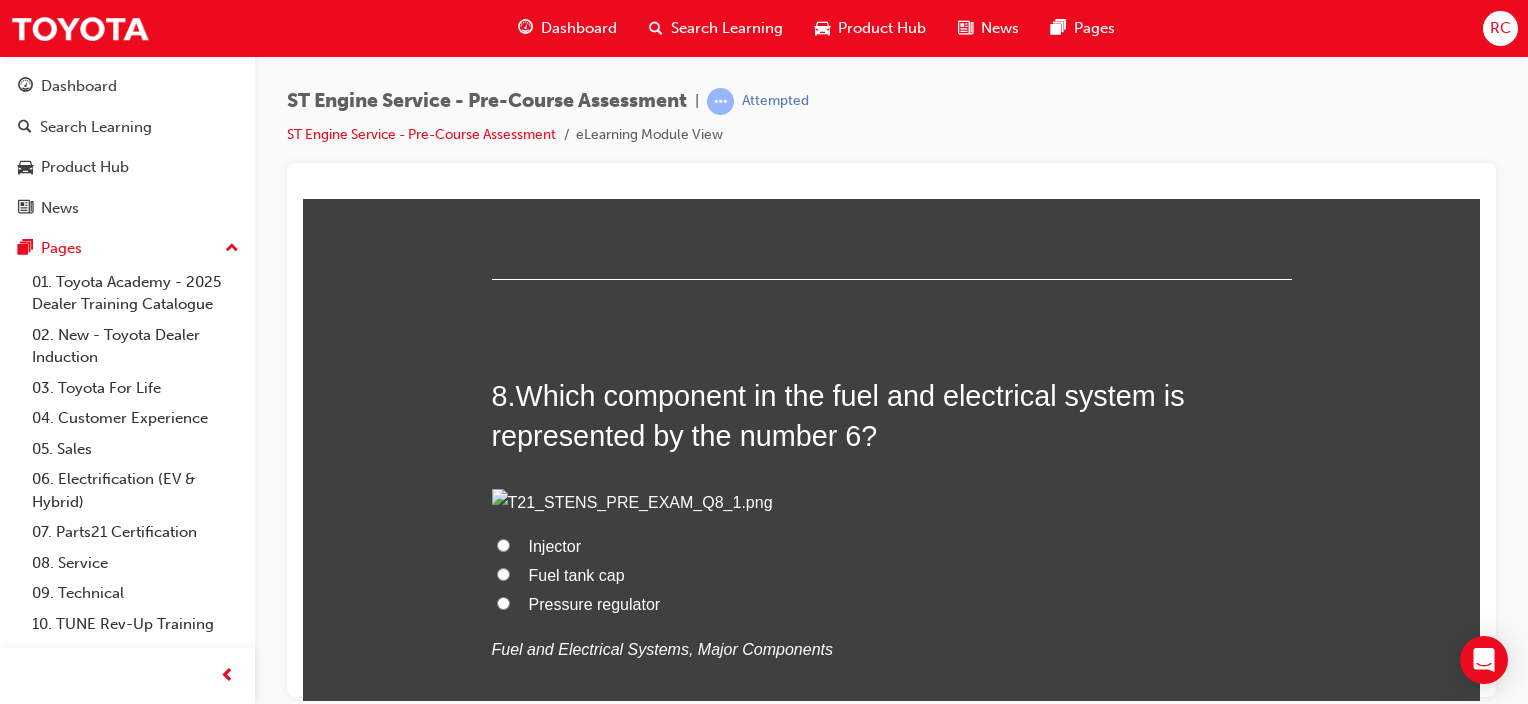 scroll, scrollTop: 3100, scrollLeft: 0, axis: vertical 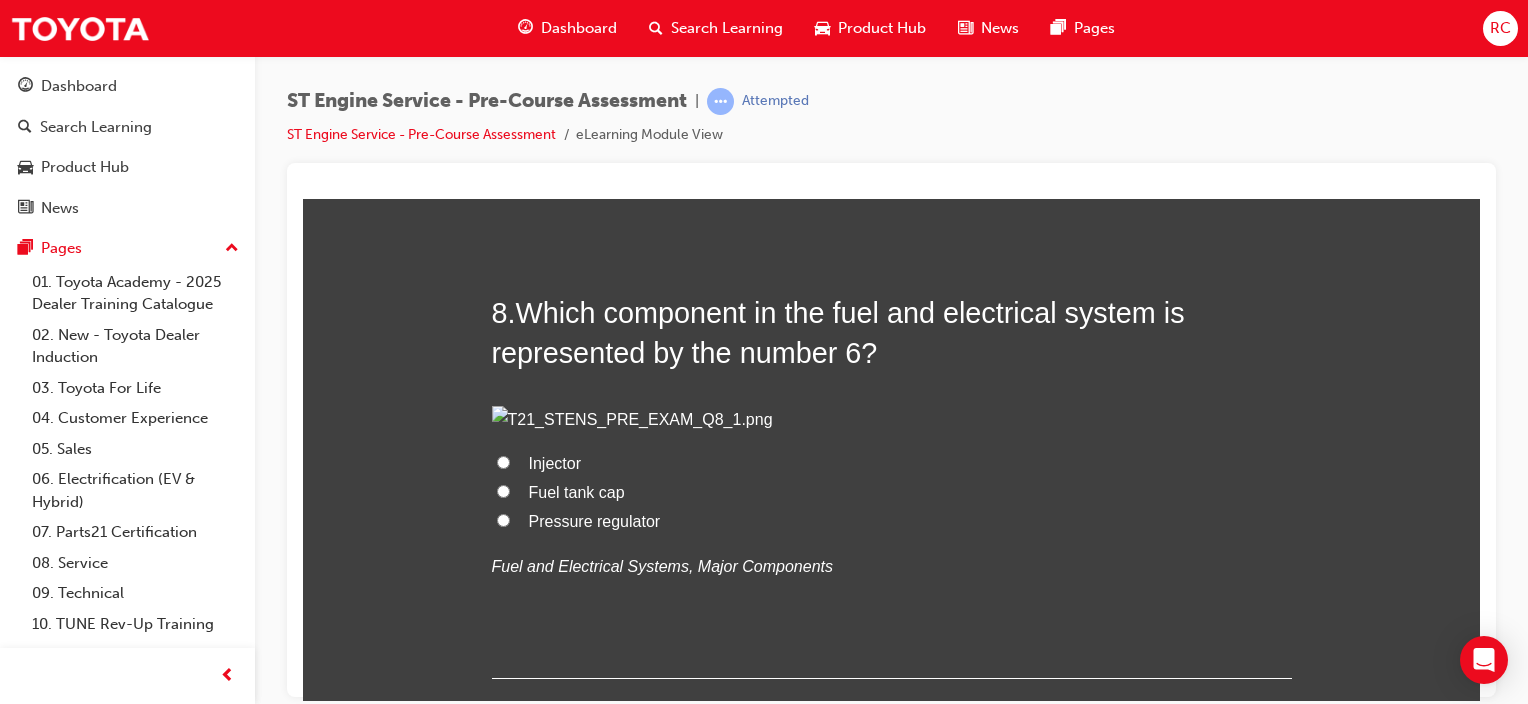 click on "TRUE" at bounding box center (551, 38) 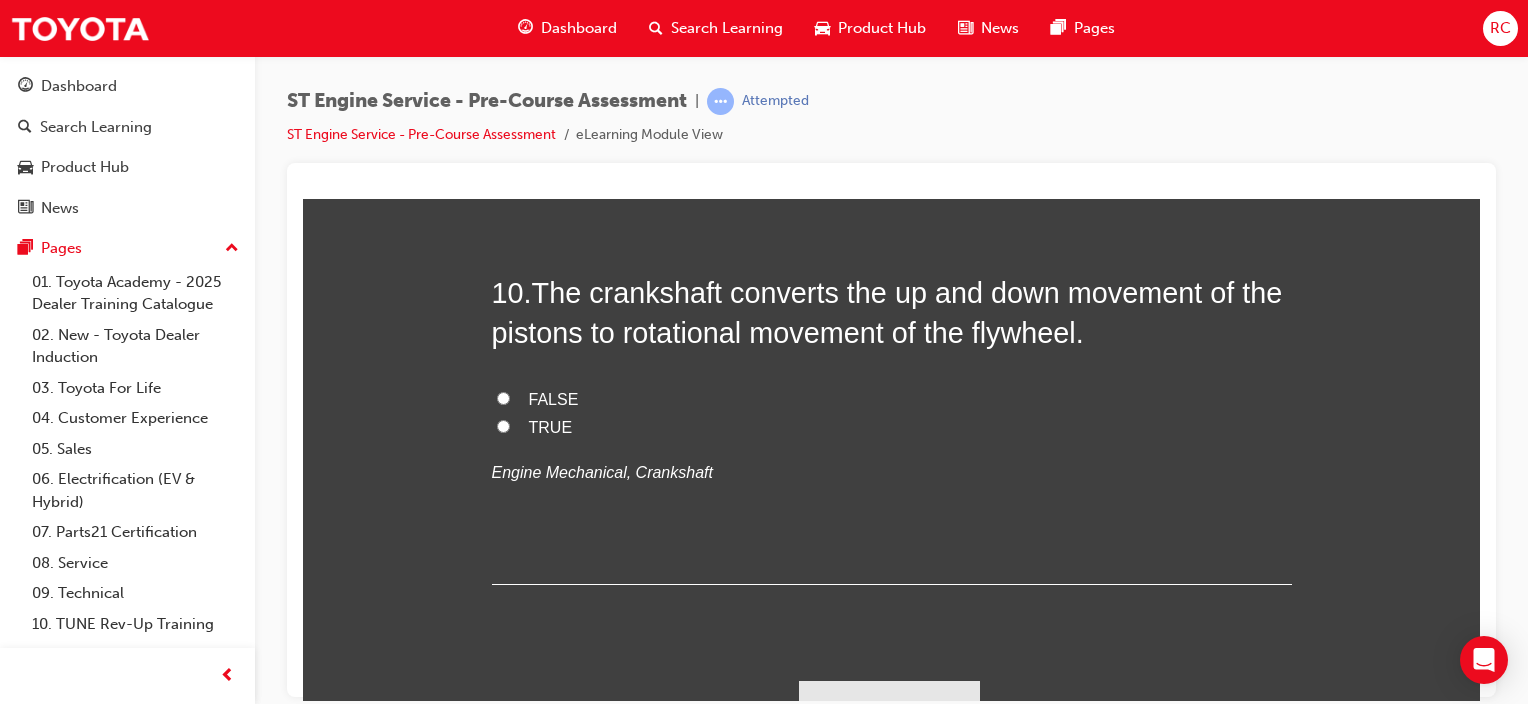 scroll, scrollTop: 4100, scrollLeft: 0, axis: vertical 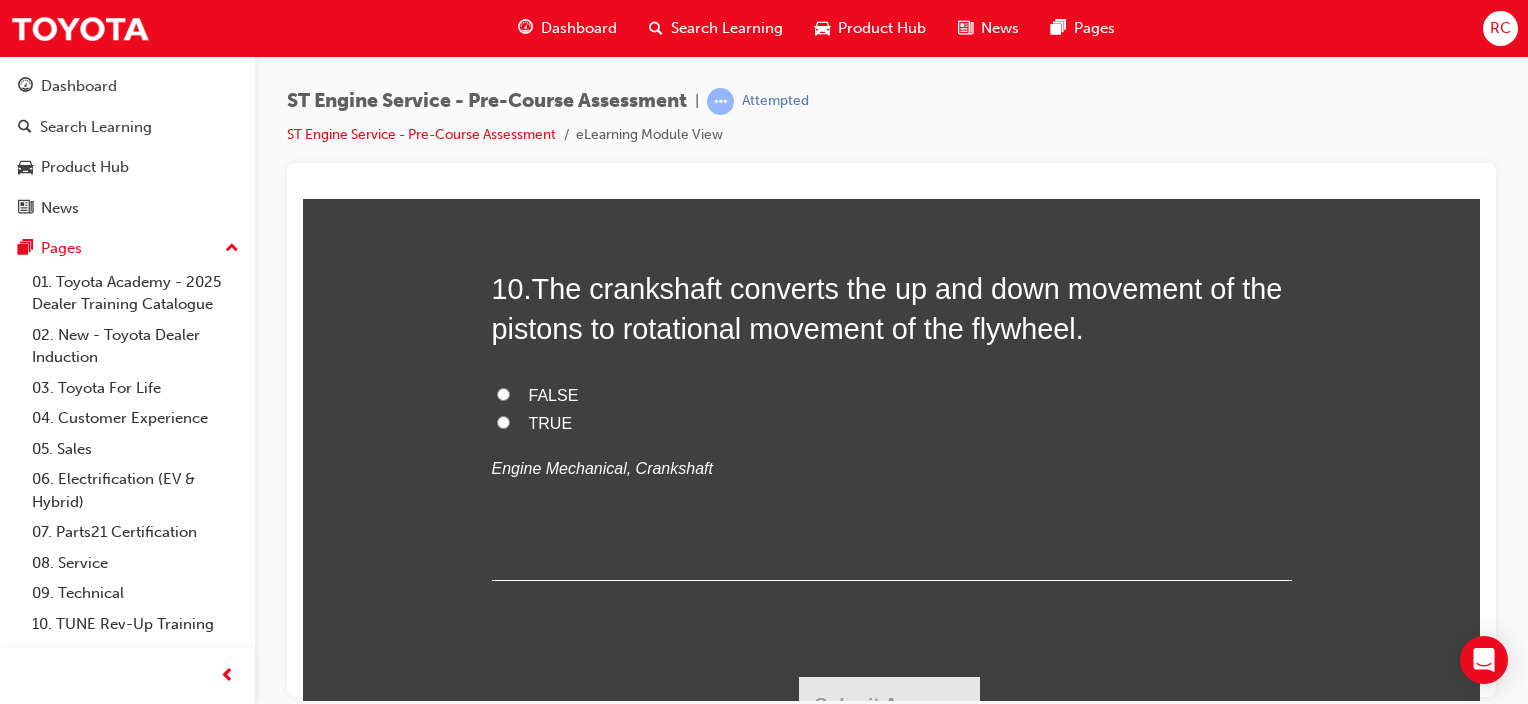click on "Fuel tank cap" at bounding box center (577, -509) 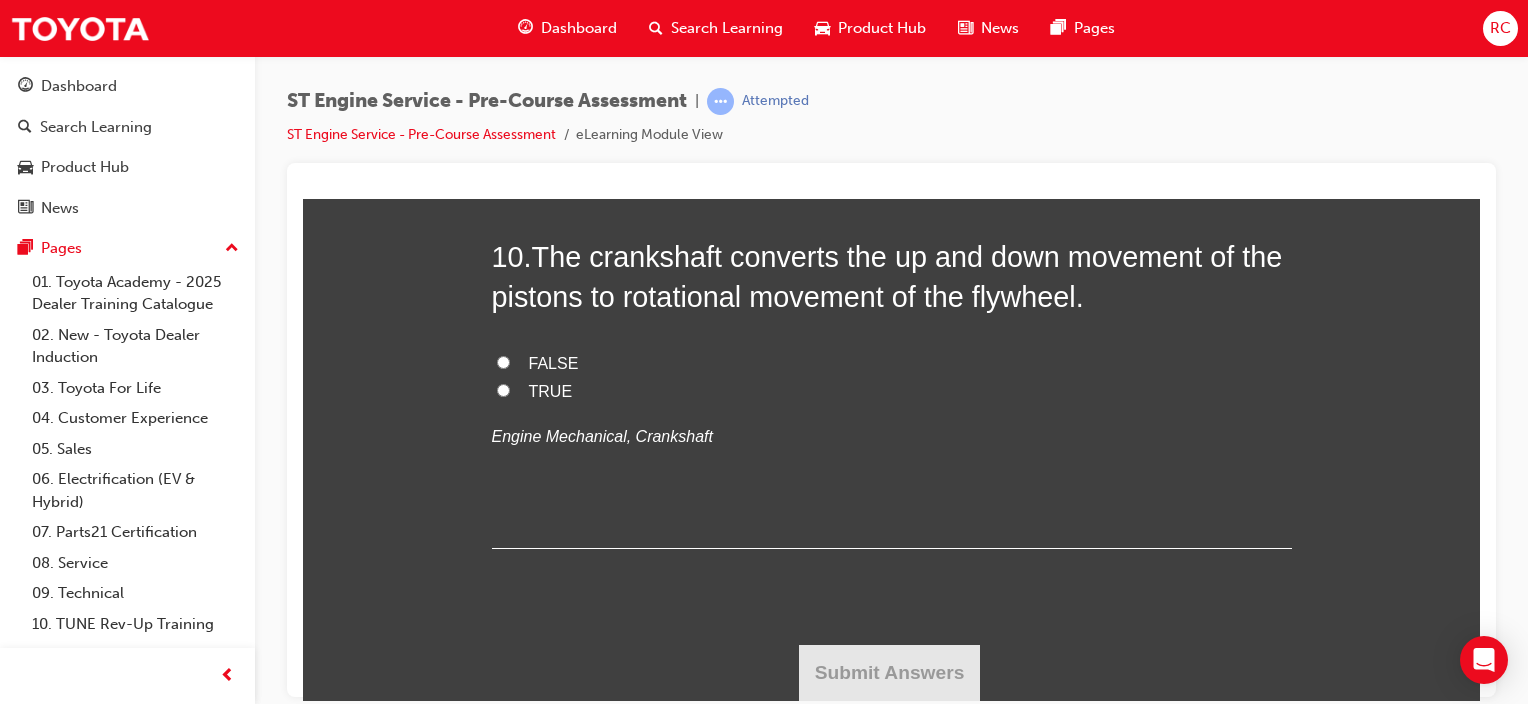 scroll, scrollTop: 4500, scrollLeft: 0, axis: vertical 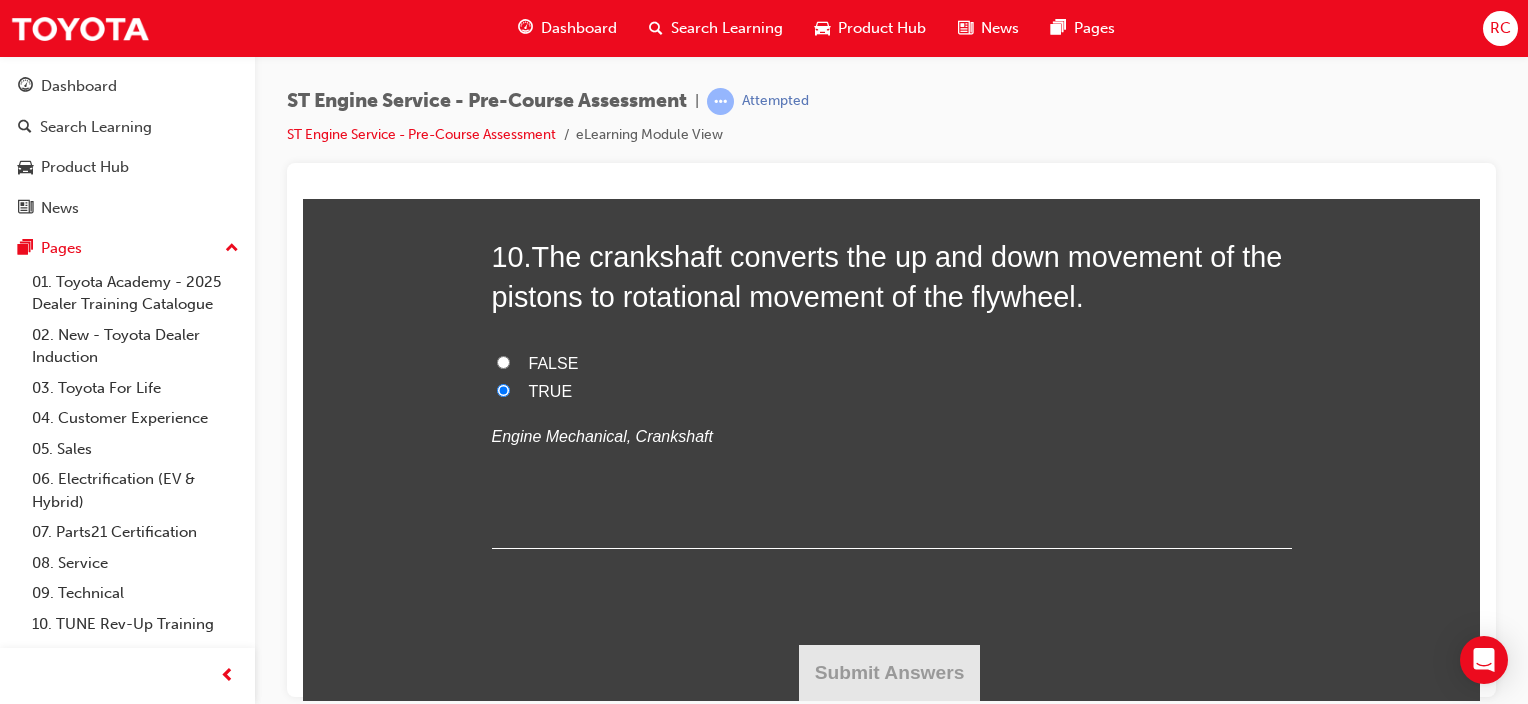 radio on "true" 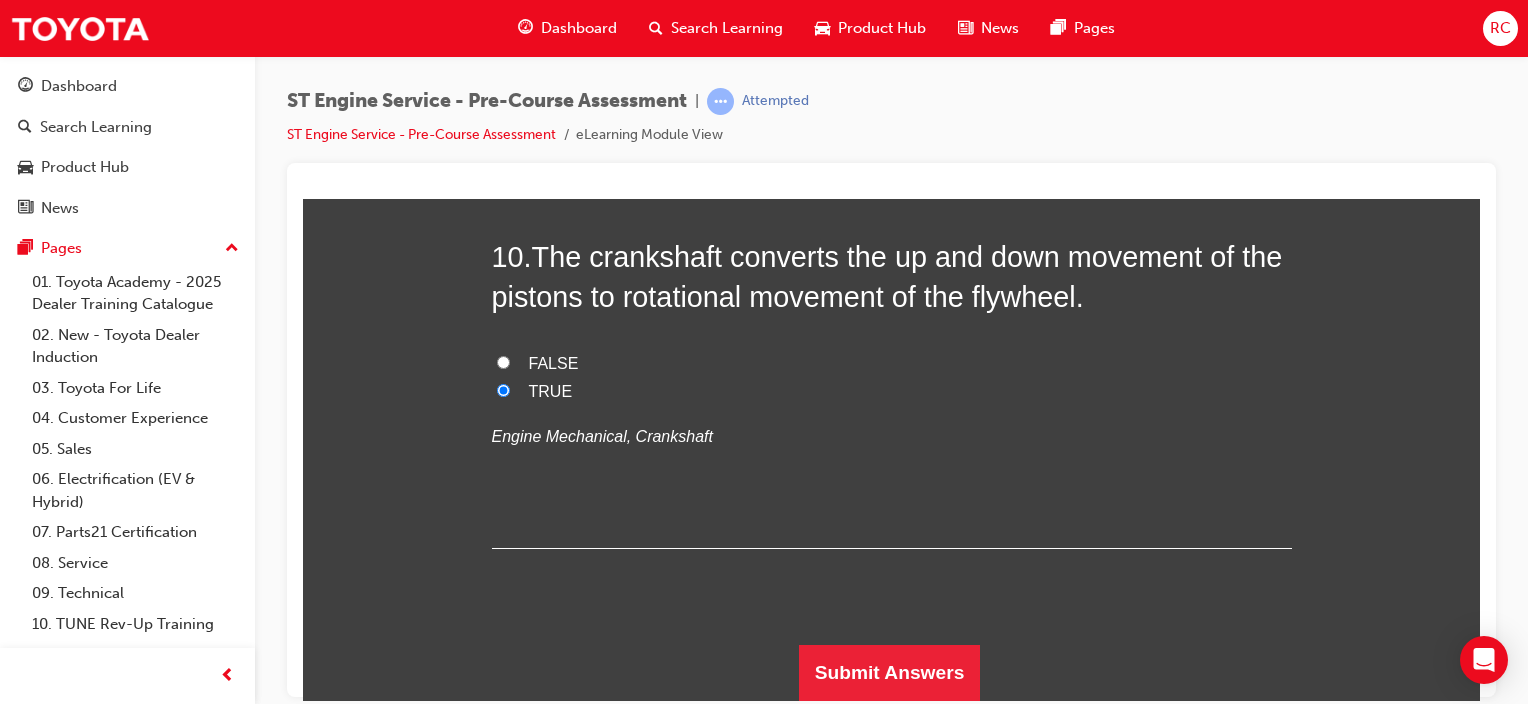 scroll, scrollTop: 5139, scrollLeft: 0, axis: vertical 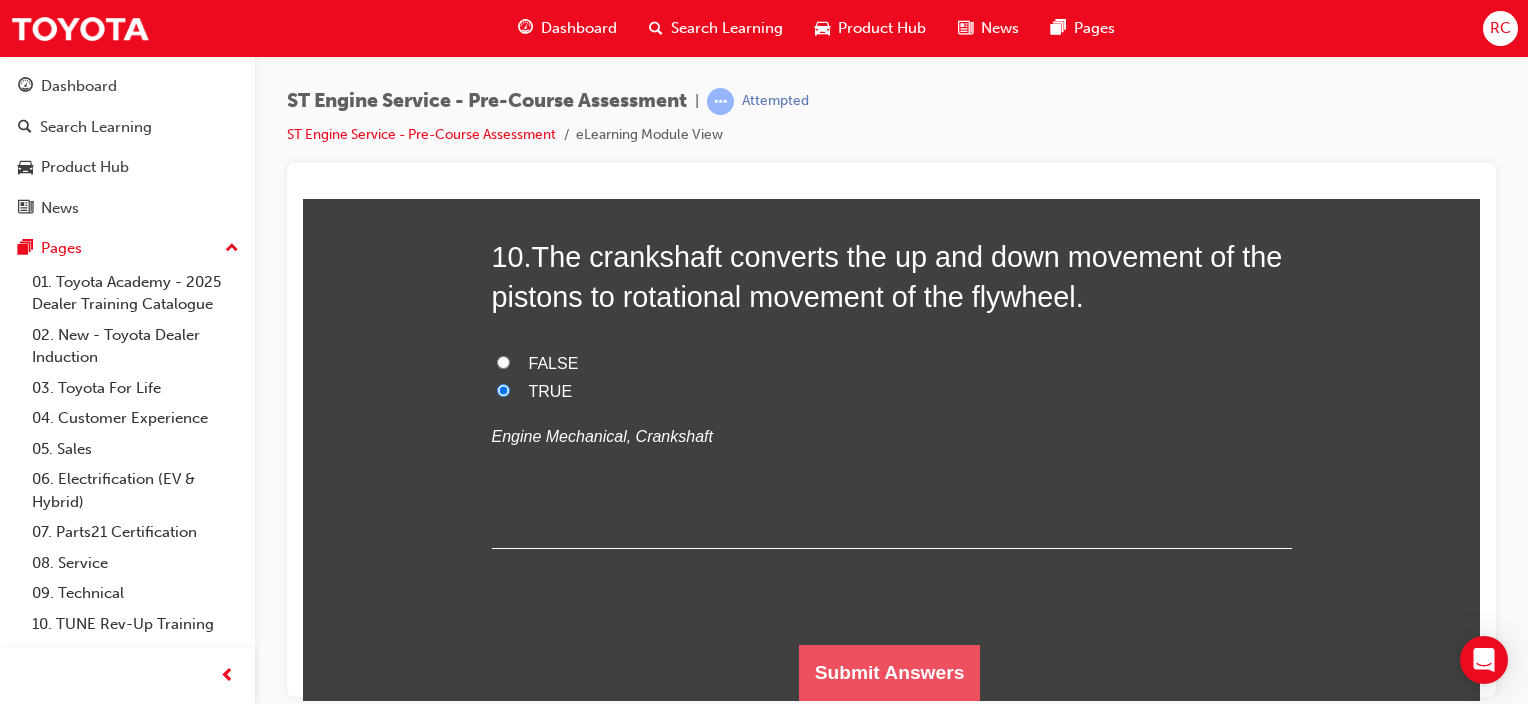 click on "Submit Answers" at bounding box center (890, 672) 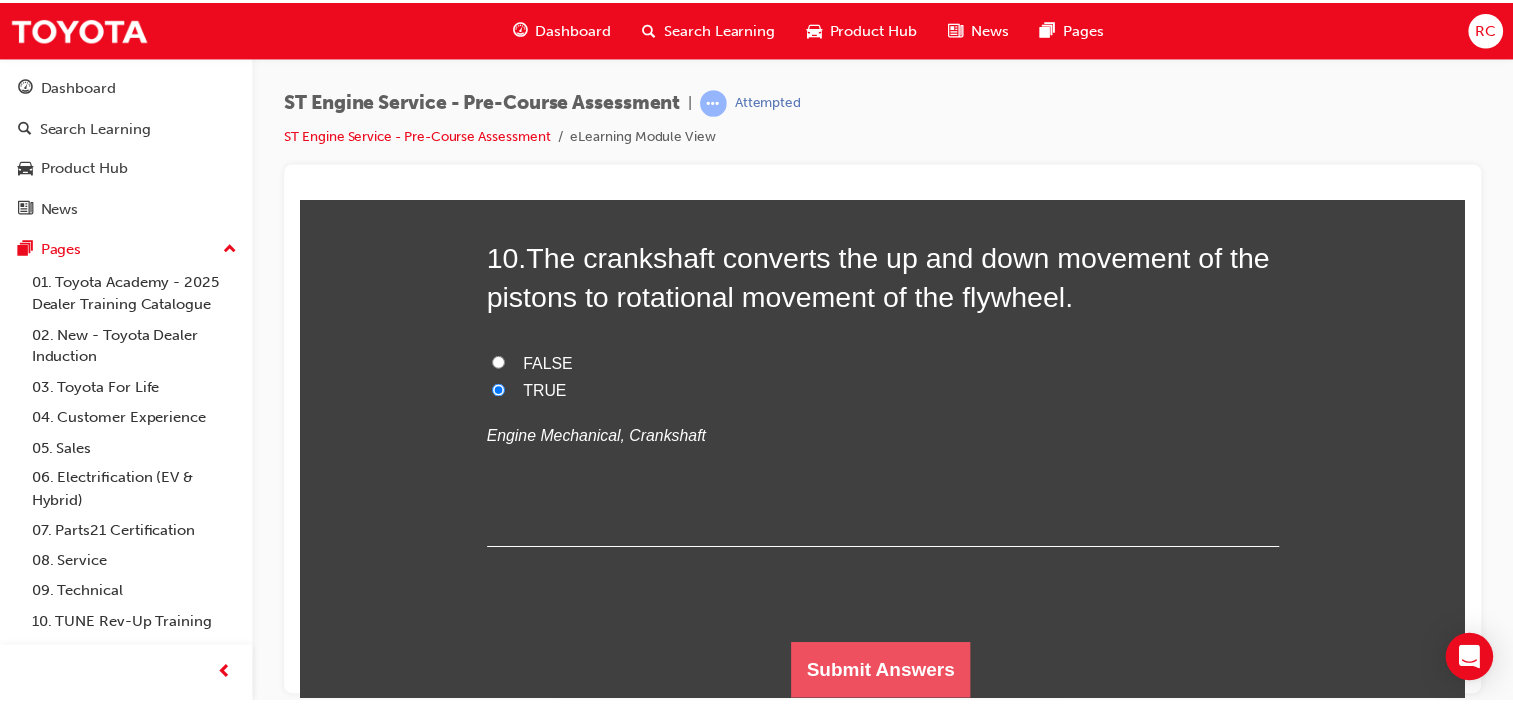 scroll, scrollTop: 0, scrollLeft: 0, axis: both 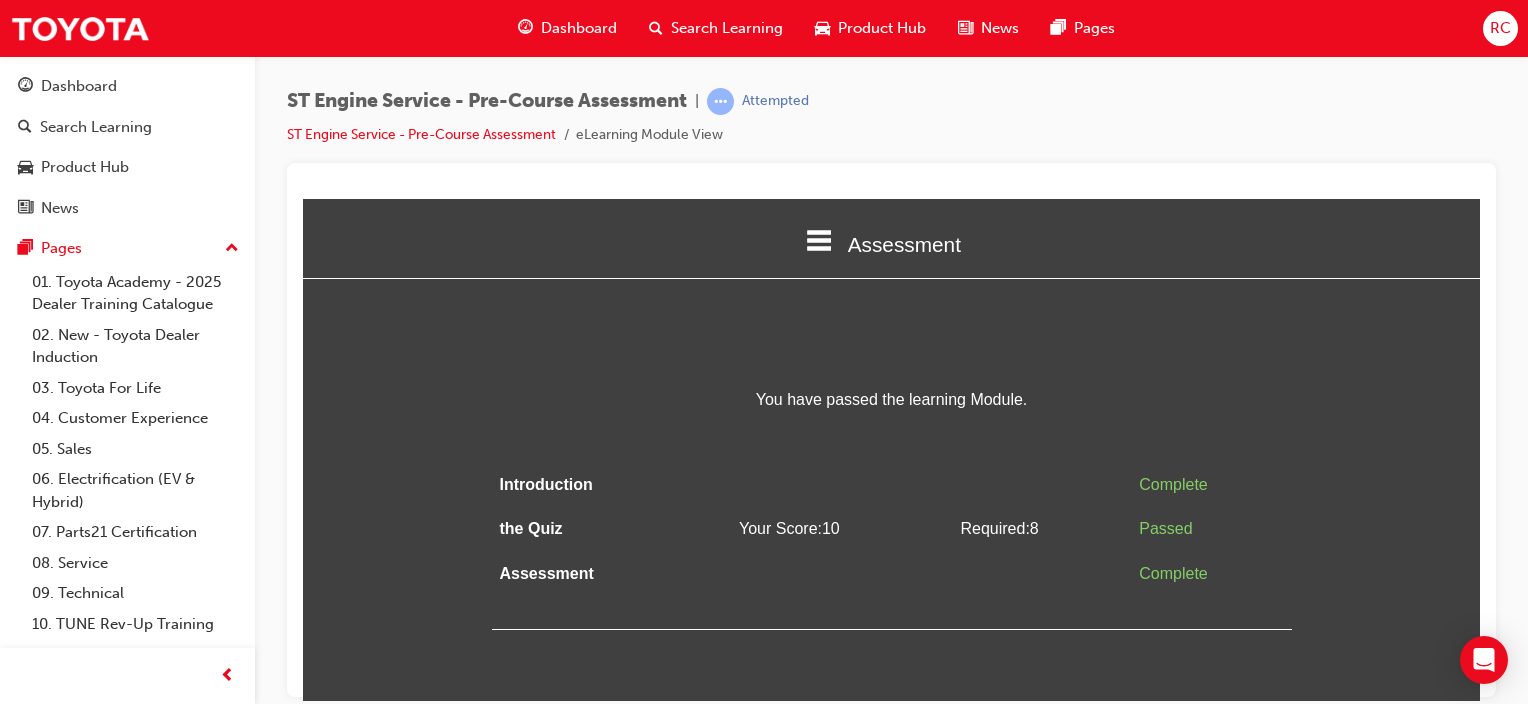 click on "Search Learning" at bounding box center [727, 28] 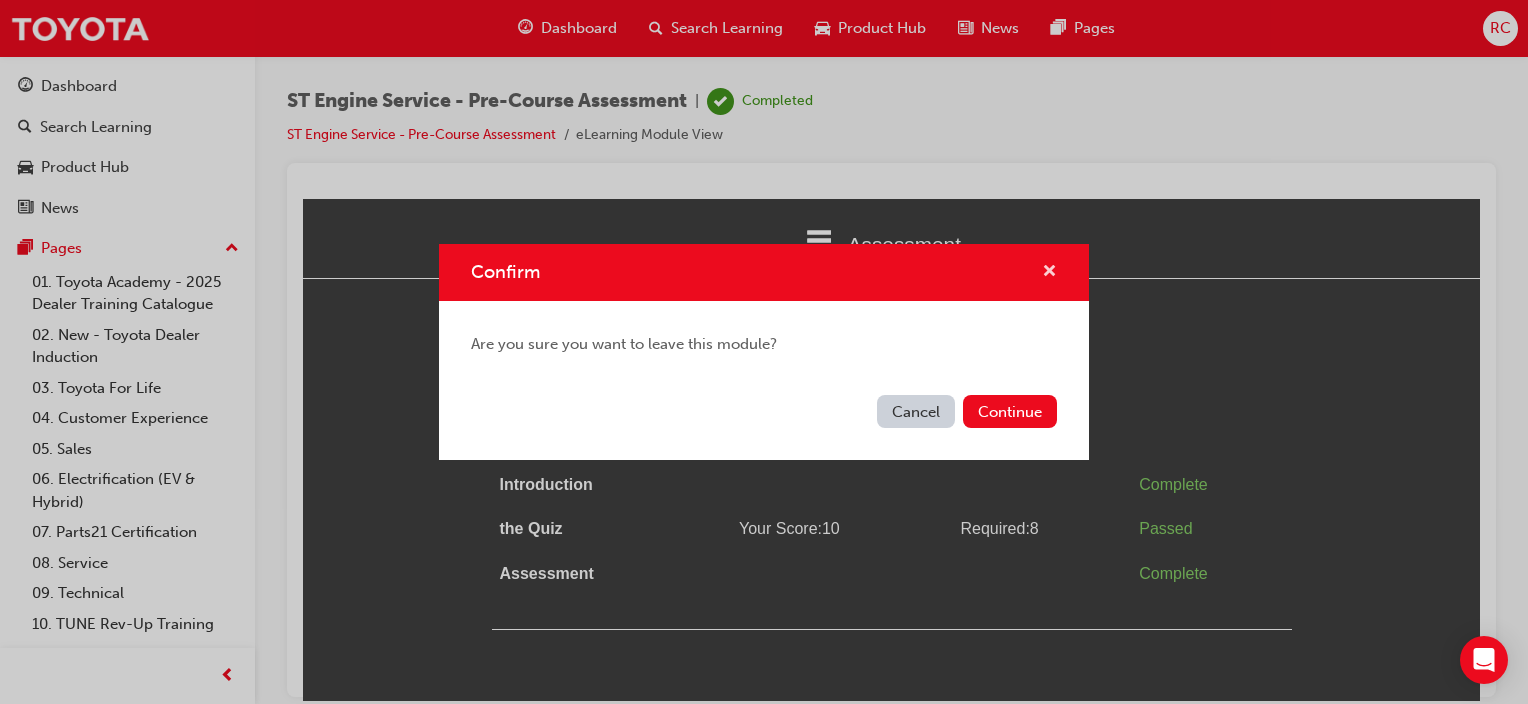 click at bounding box center [1049, 273] 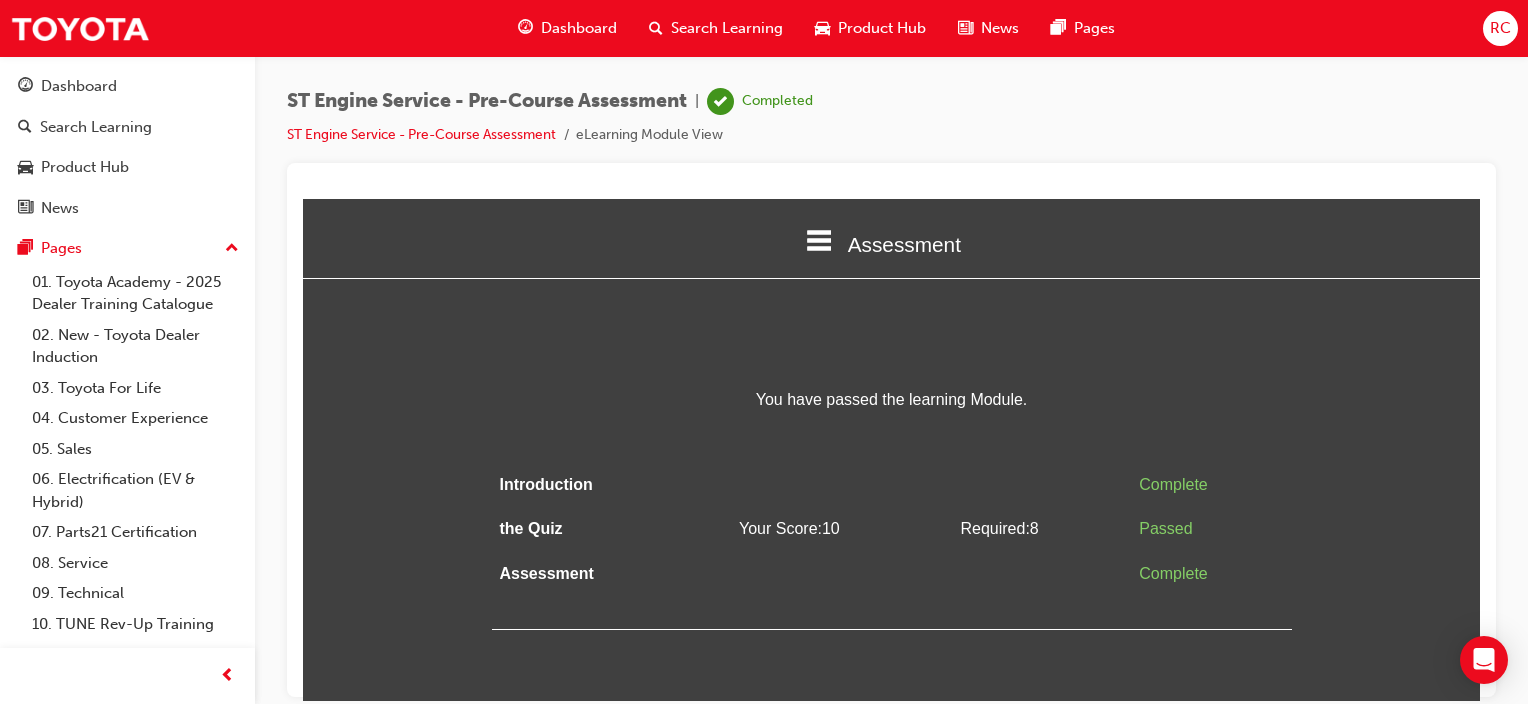click on "Search Learning" at bounding box center [727, 28] 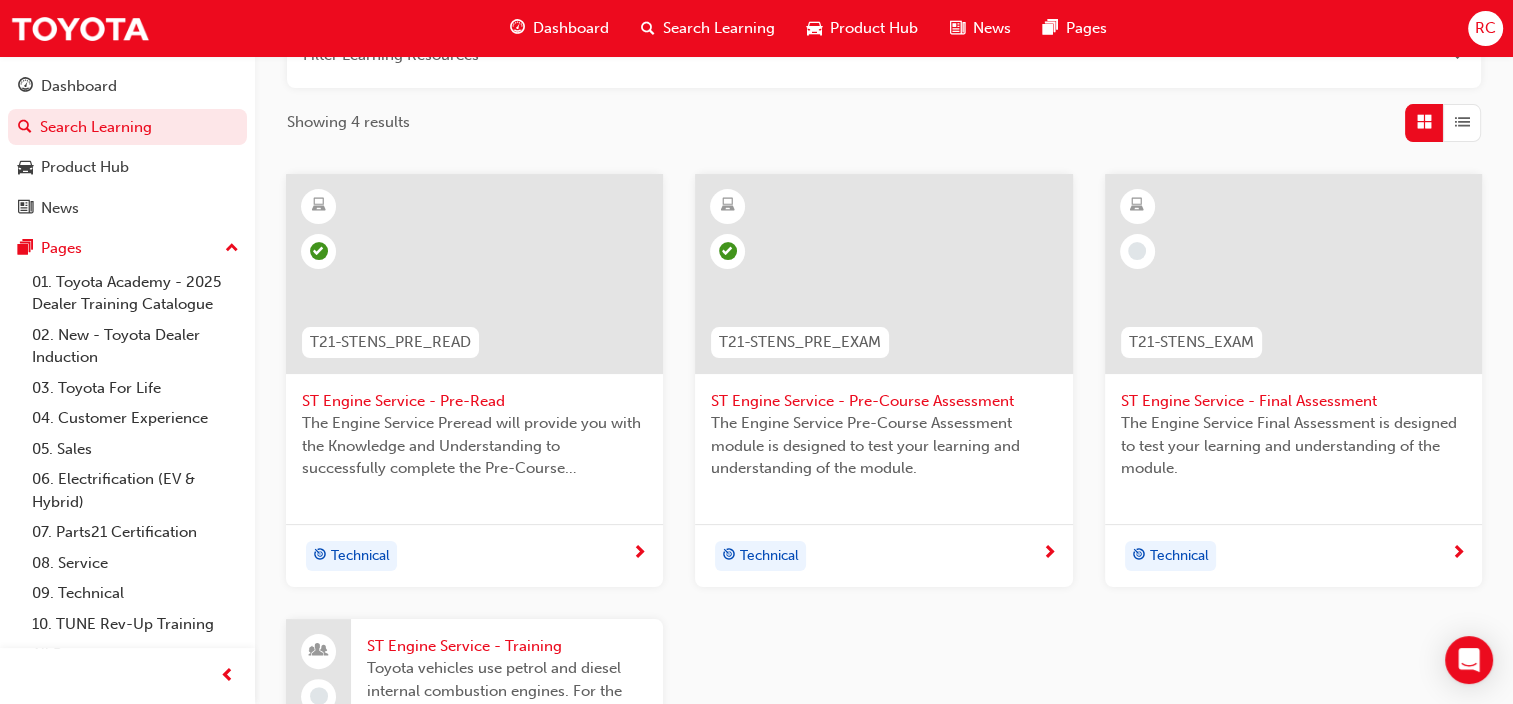 scroll, scrollTop: 400, scrollLeft: 0, axis: vertical 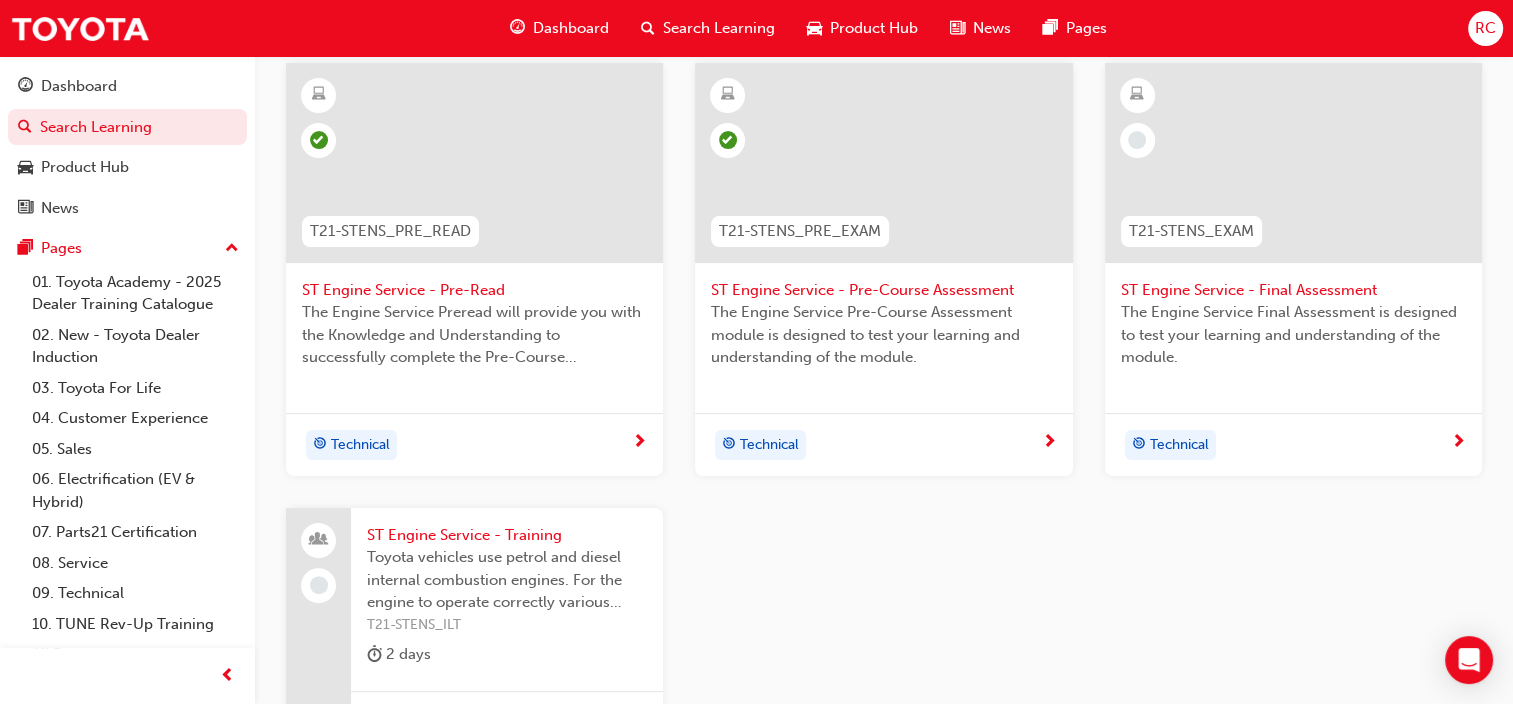click on "ST Engine Service - Final Assessment" at bounding box center [1293, 290] 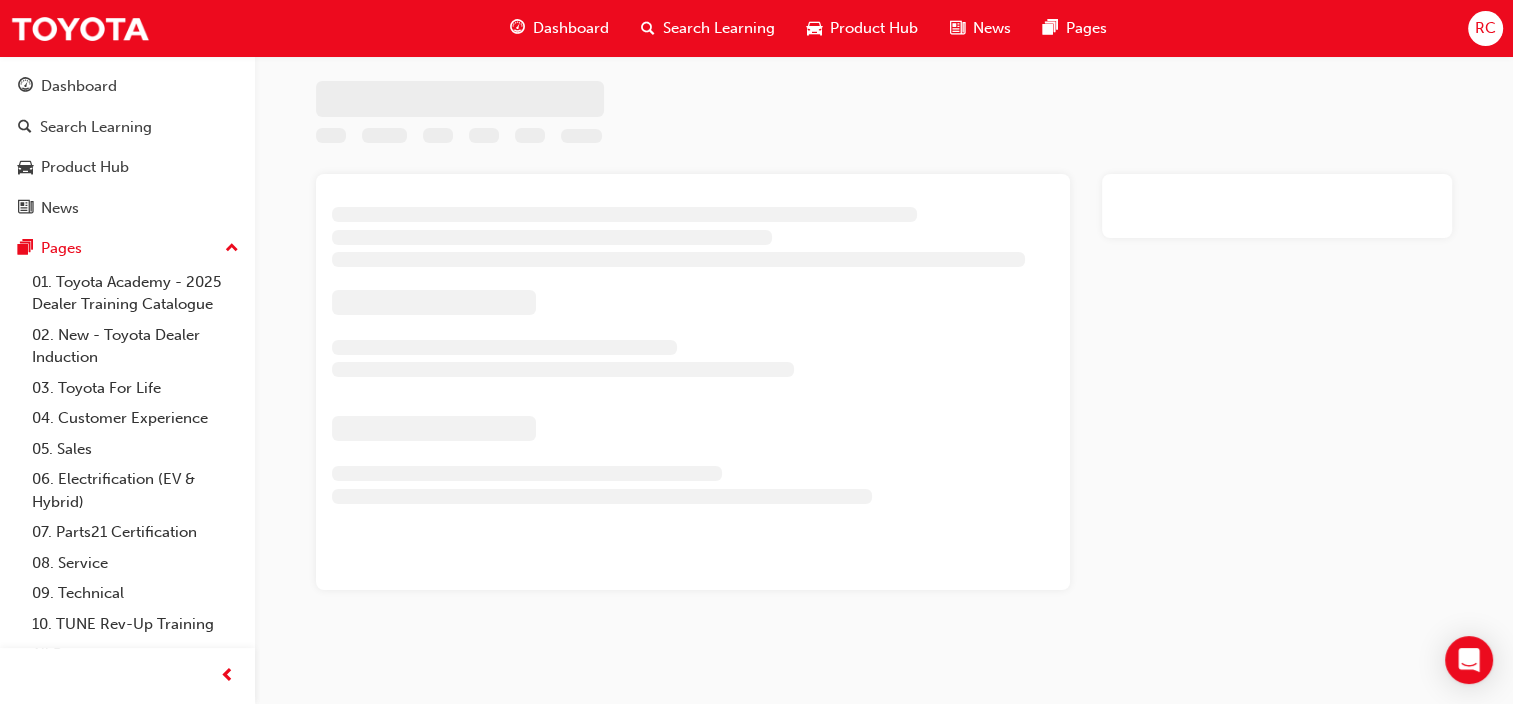 scroll, scrollTop: 0, scrollLeft: 0, axis: both 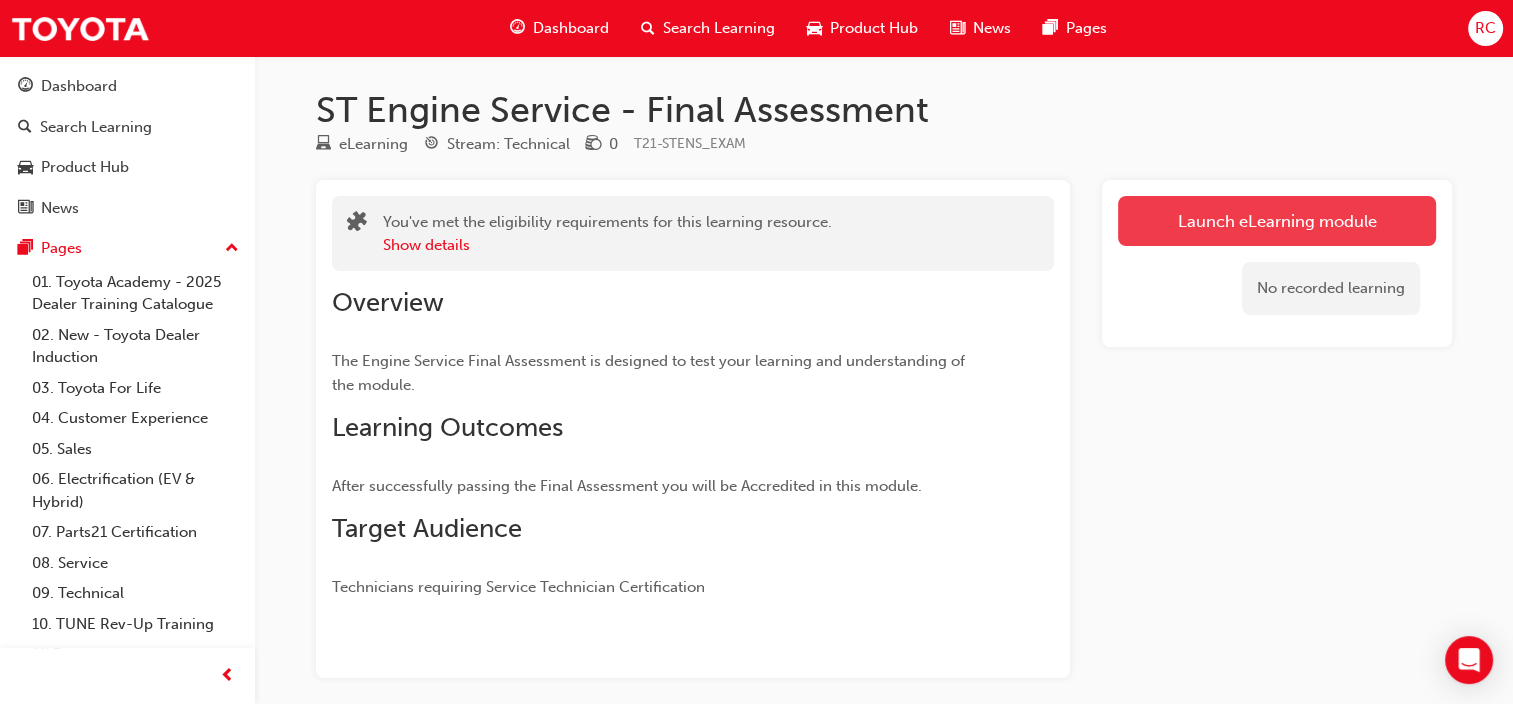 click on "Launch eLearning module" at bounding box center (1277, 221) 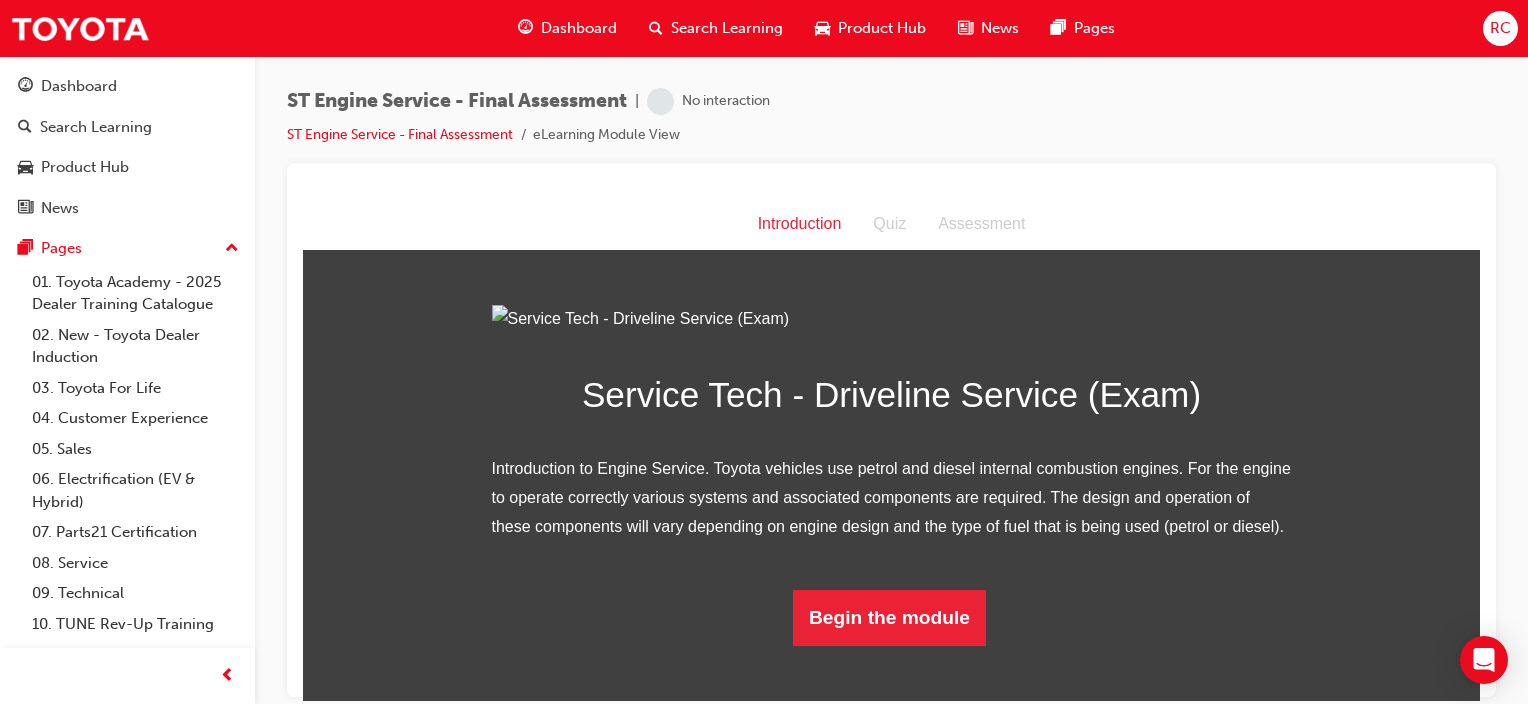 scroll, scrollTop: 164, scrollLeft: 0, axis: vertical 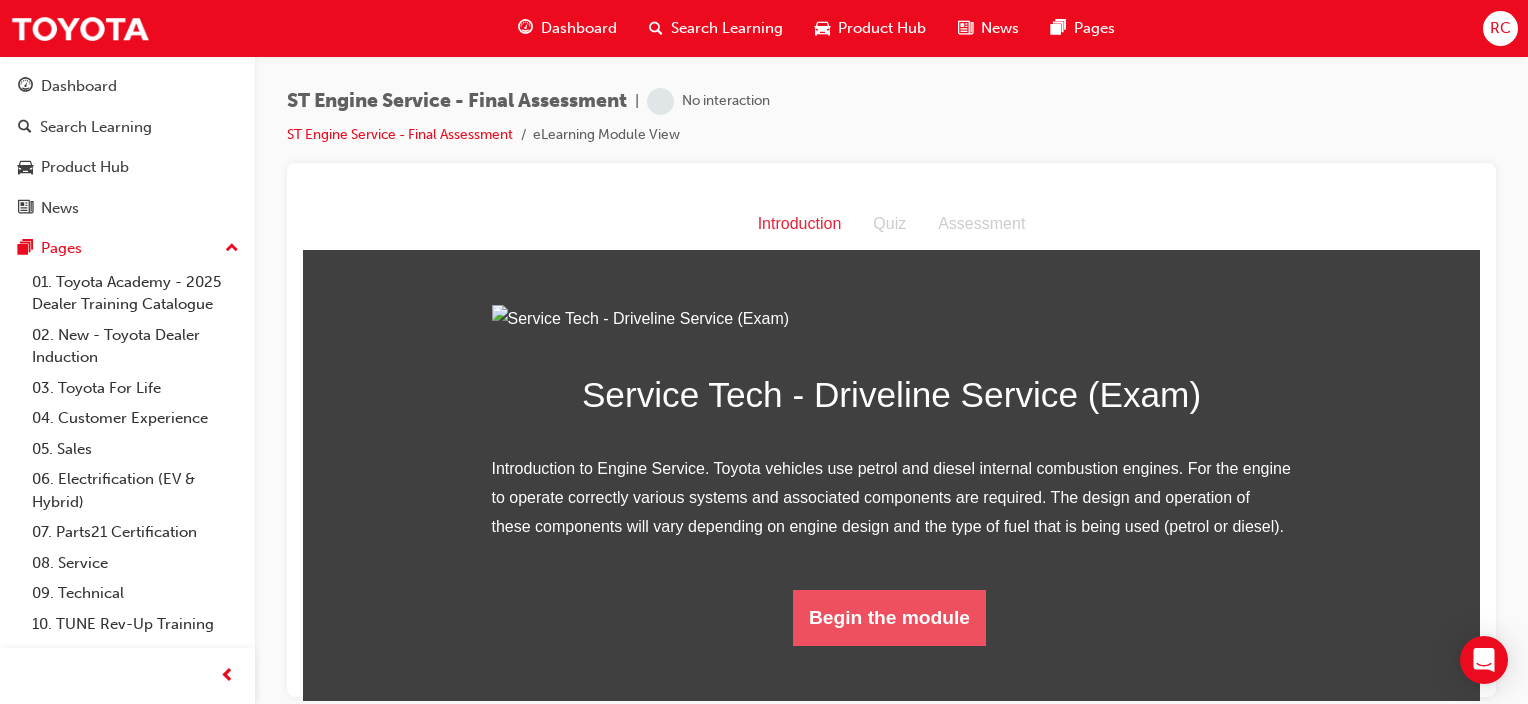 click on "Begin the module" at bounding box center [889, 617] 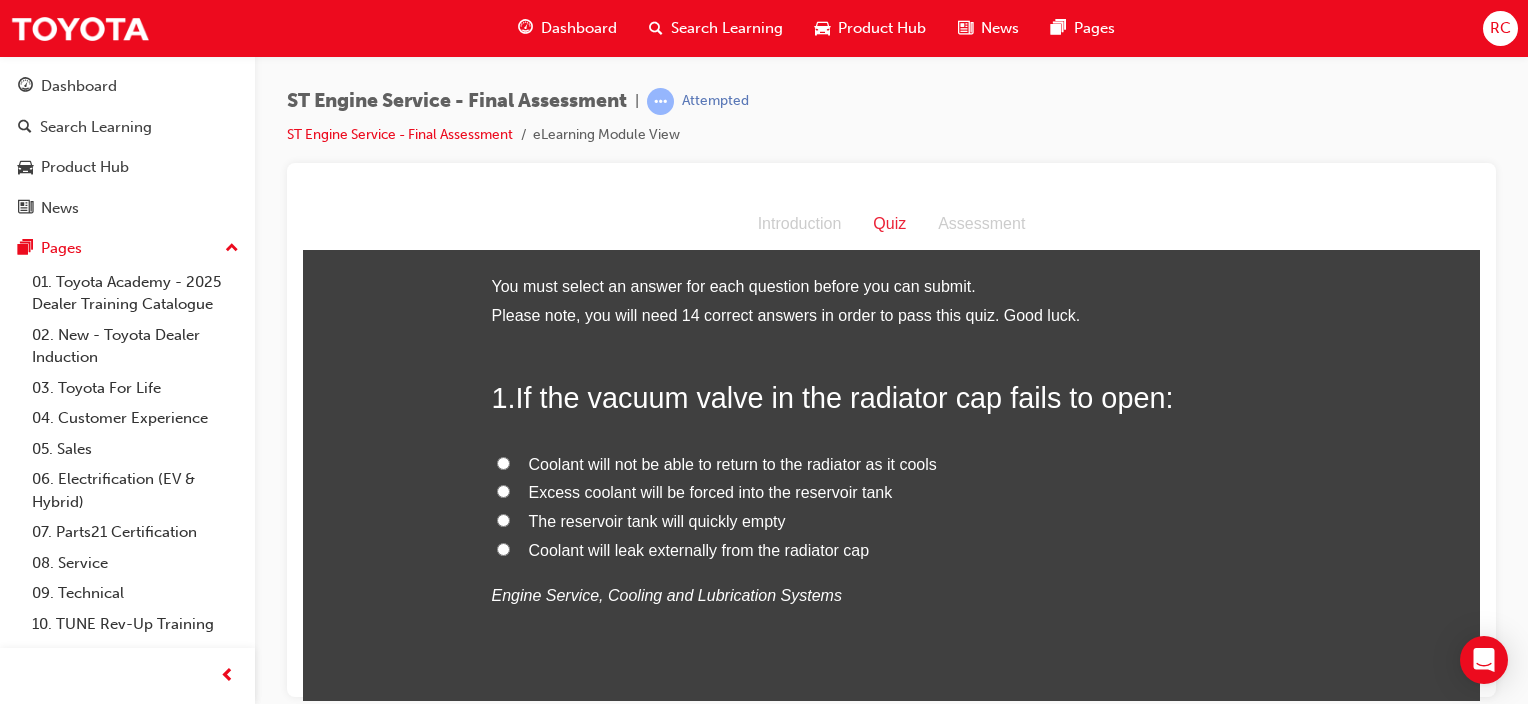 click on "Coolant will not be able to return to the radiator as it cools" at bounding box center [733, 463] 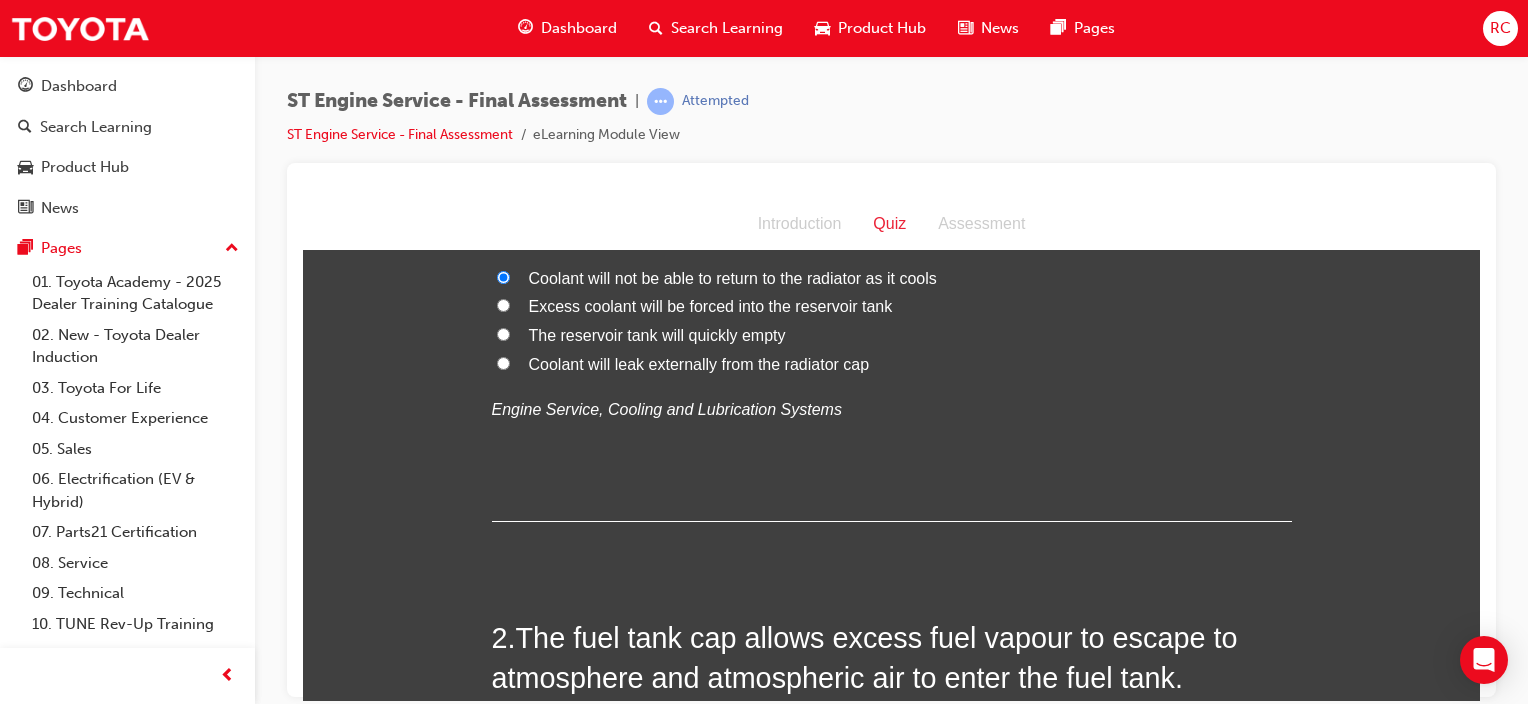 scroll, scrollTop: 400, scrollLeft: 0, axis: vertical 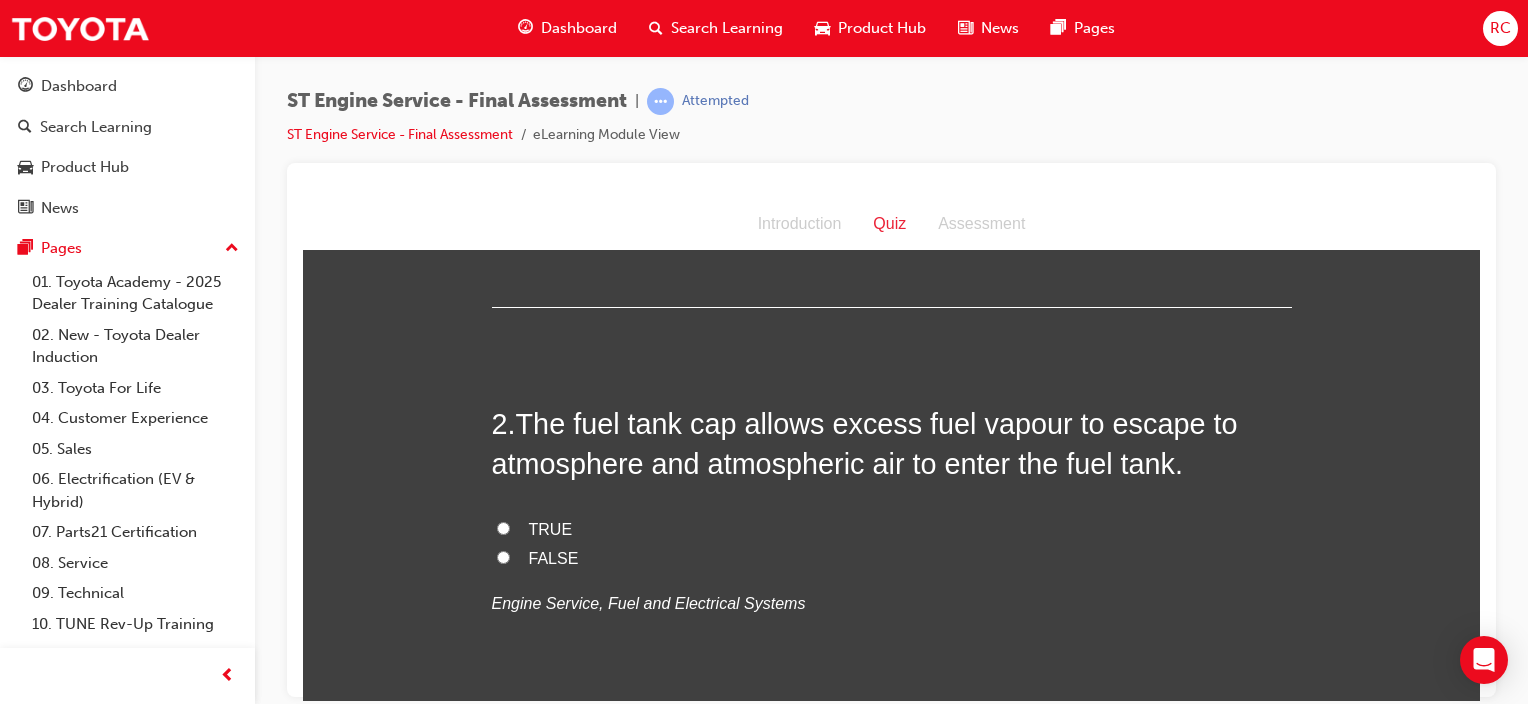 click on "TRUE" at bounding box center [551, 528] 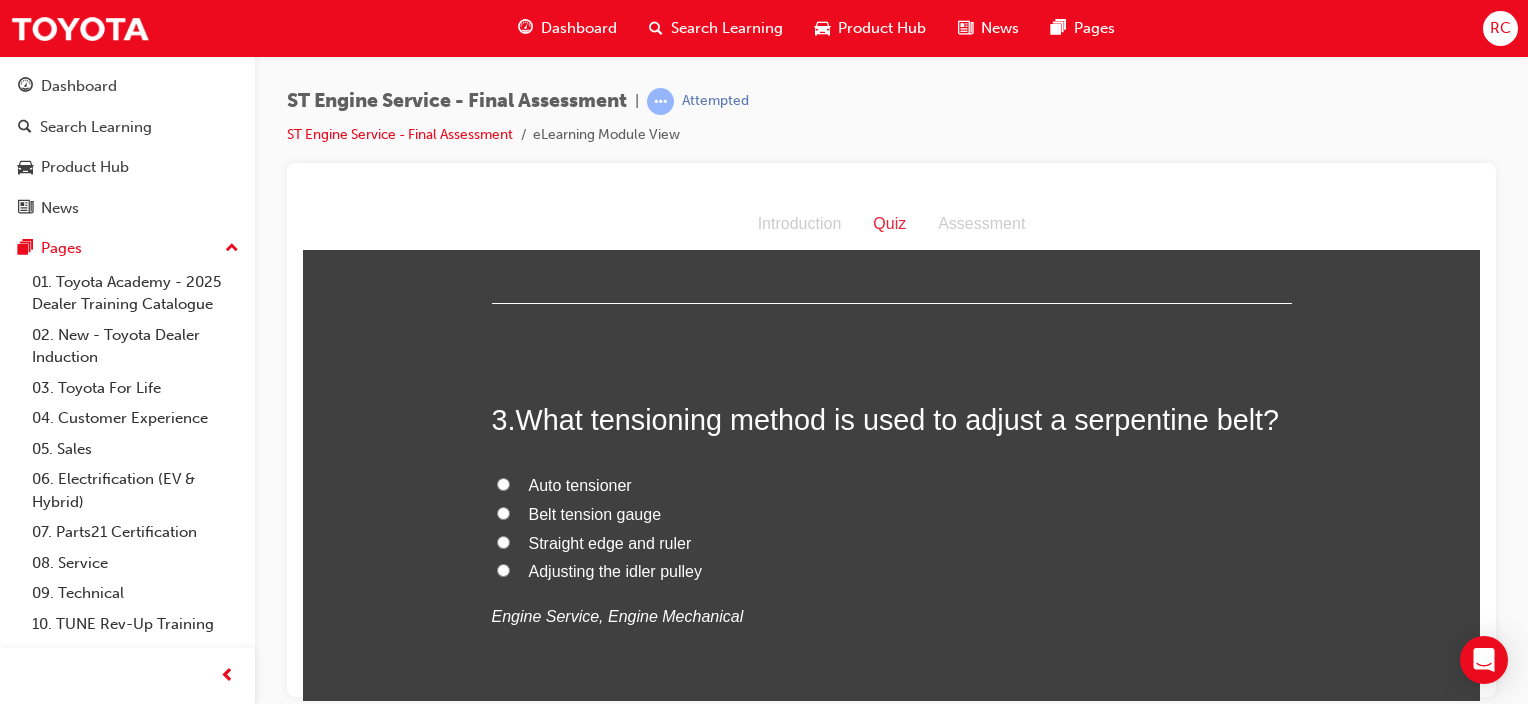 scroll, scrollTop: 900, scrollLeft: 0, axis: vertical 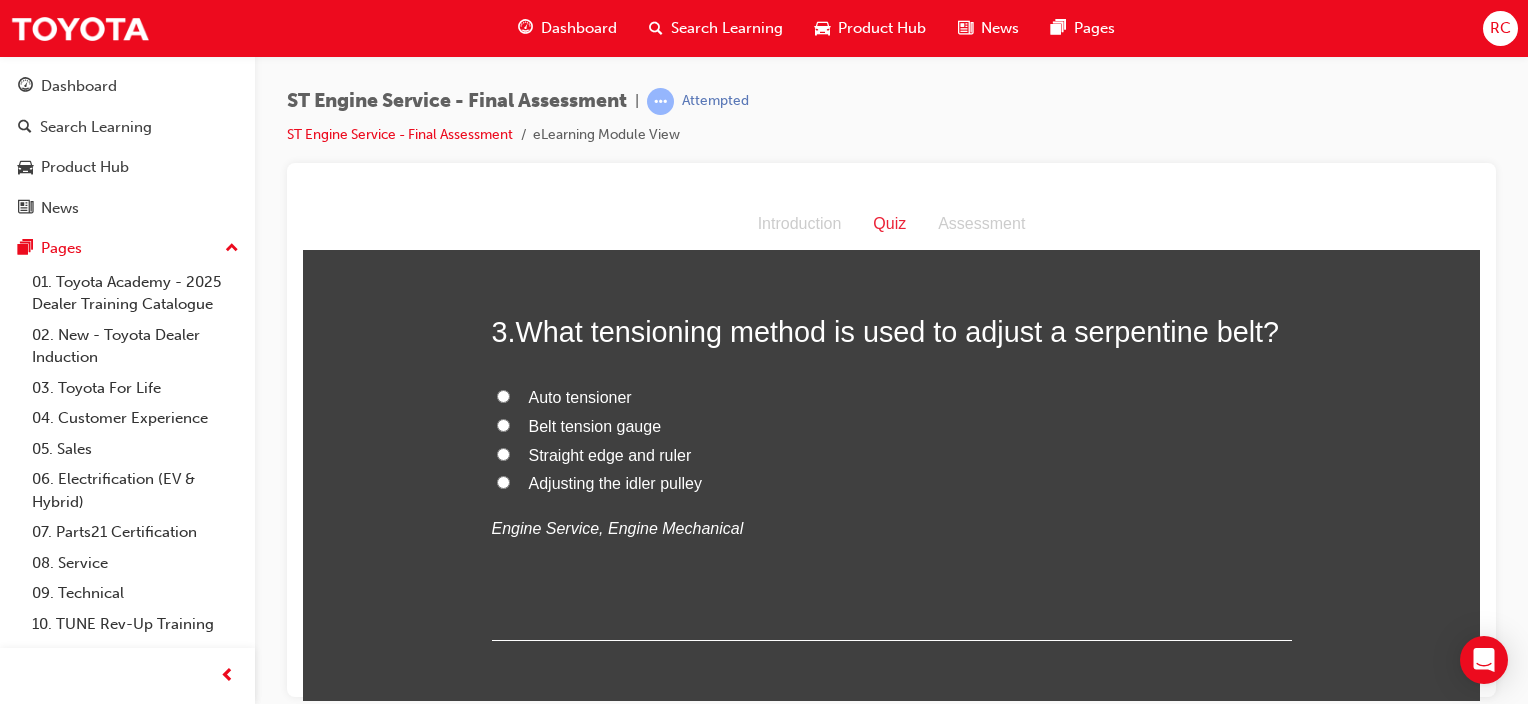 click on "Auto tensioner" at bounding box center (580, 396) 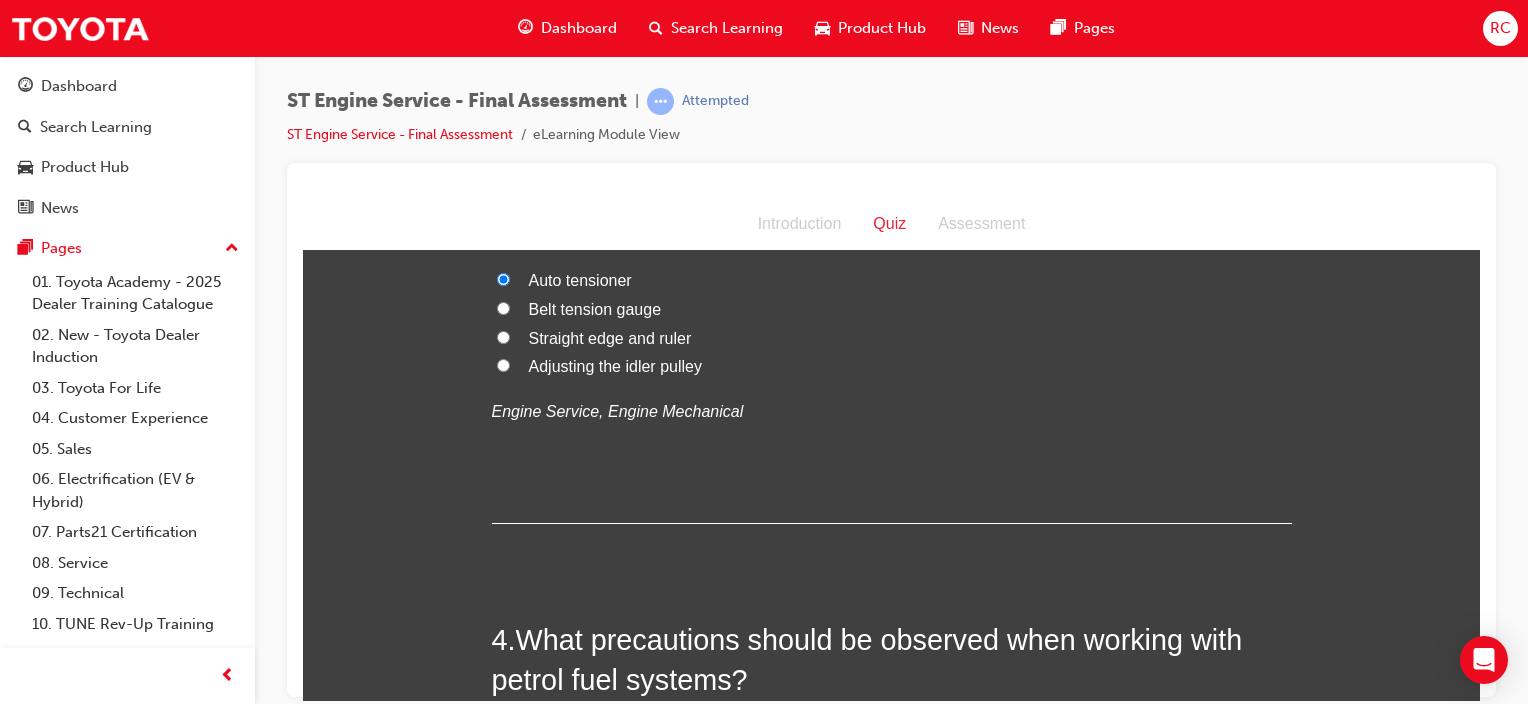 scroll, scrollTop: 1300, scrollLeft: 0, axis: vertical 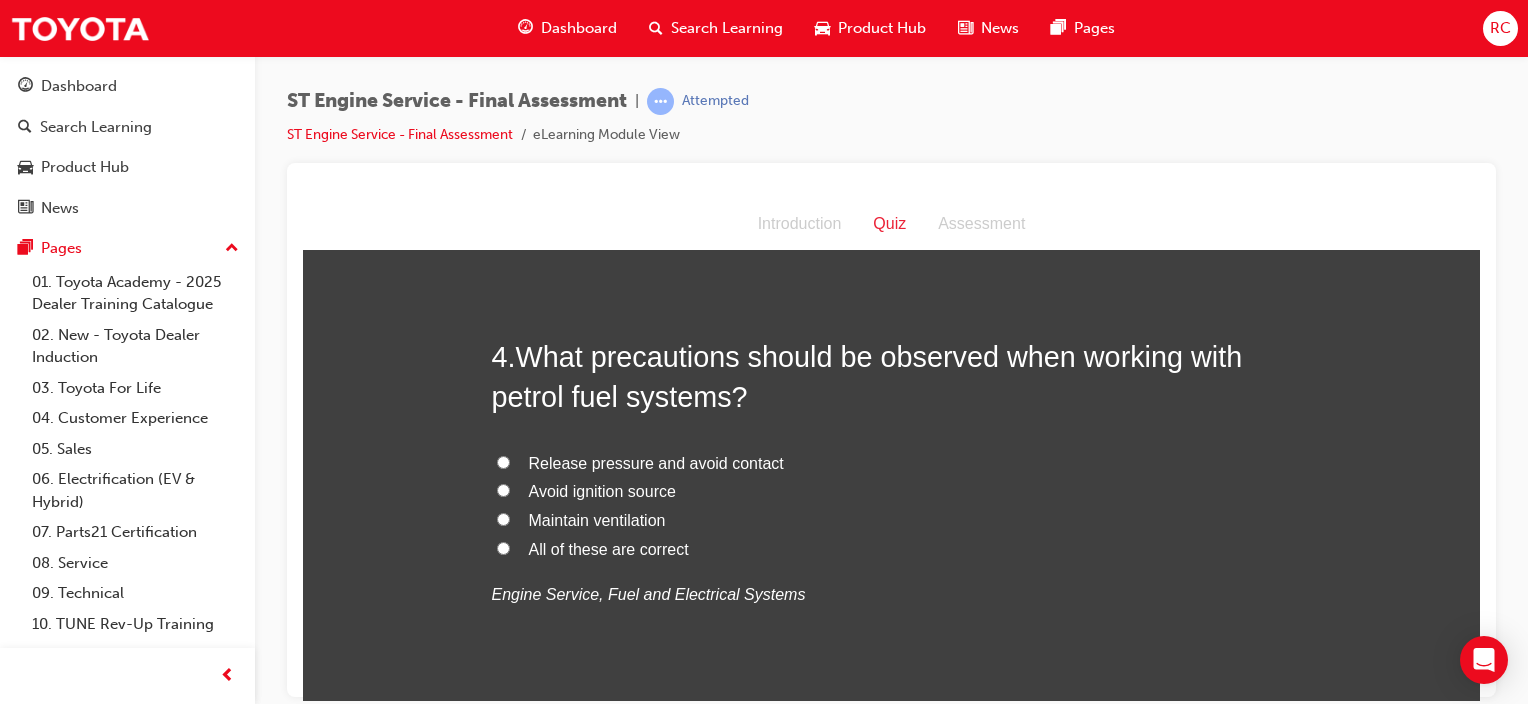 click on "All of these are correct" at bounding box center (609, 548) 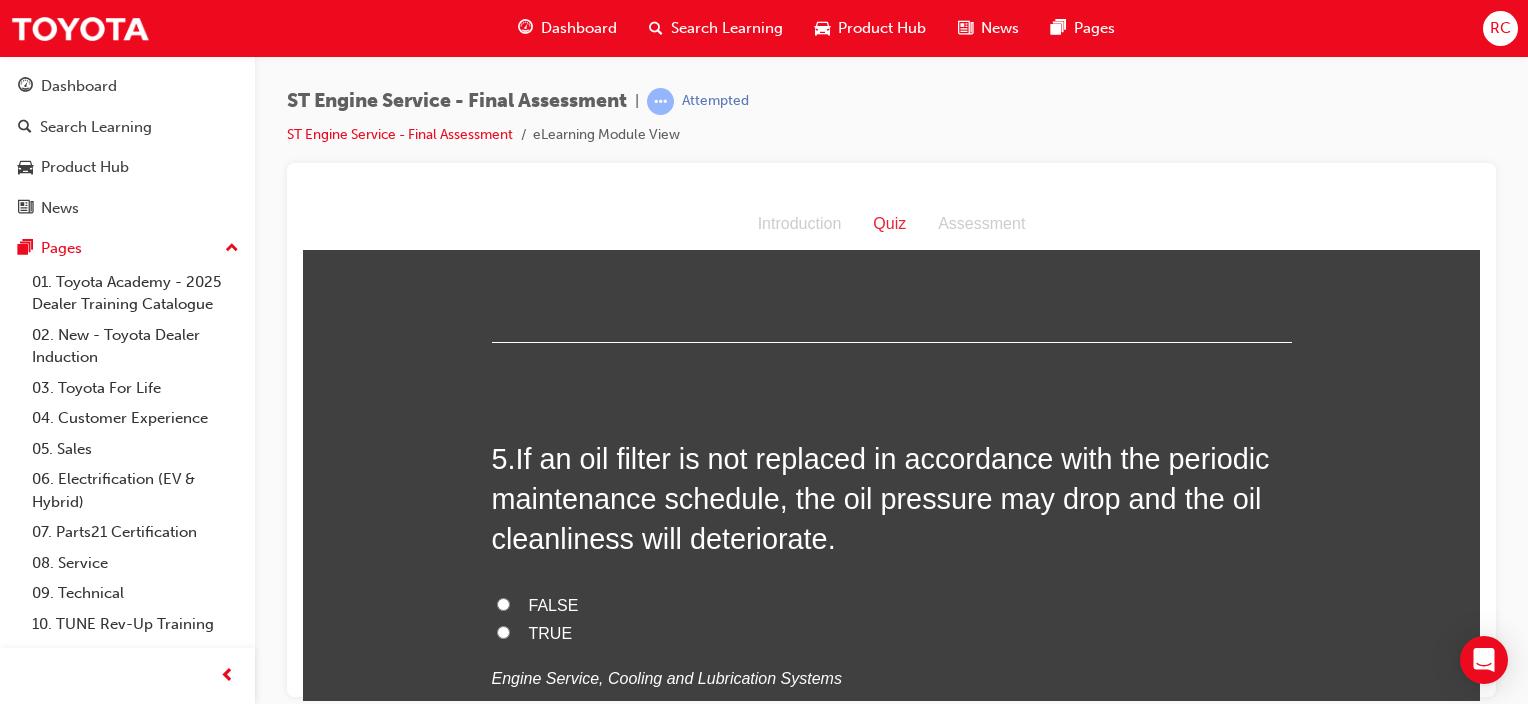 scroll, scrollTop: 1700, scrollLeft: 0, axis: vertical 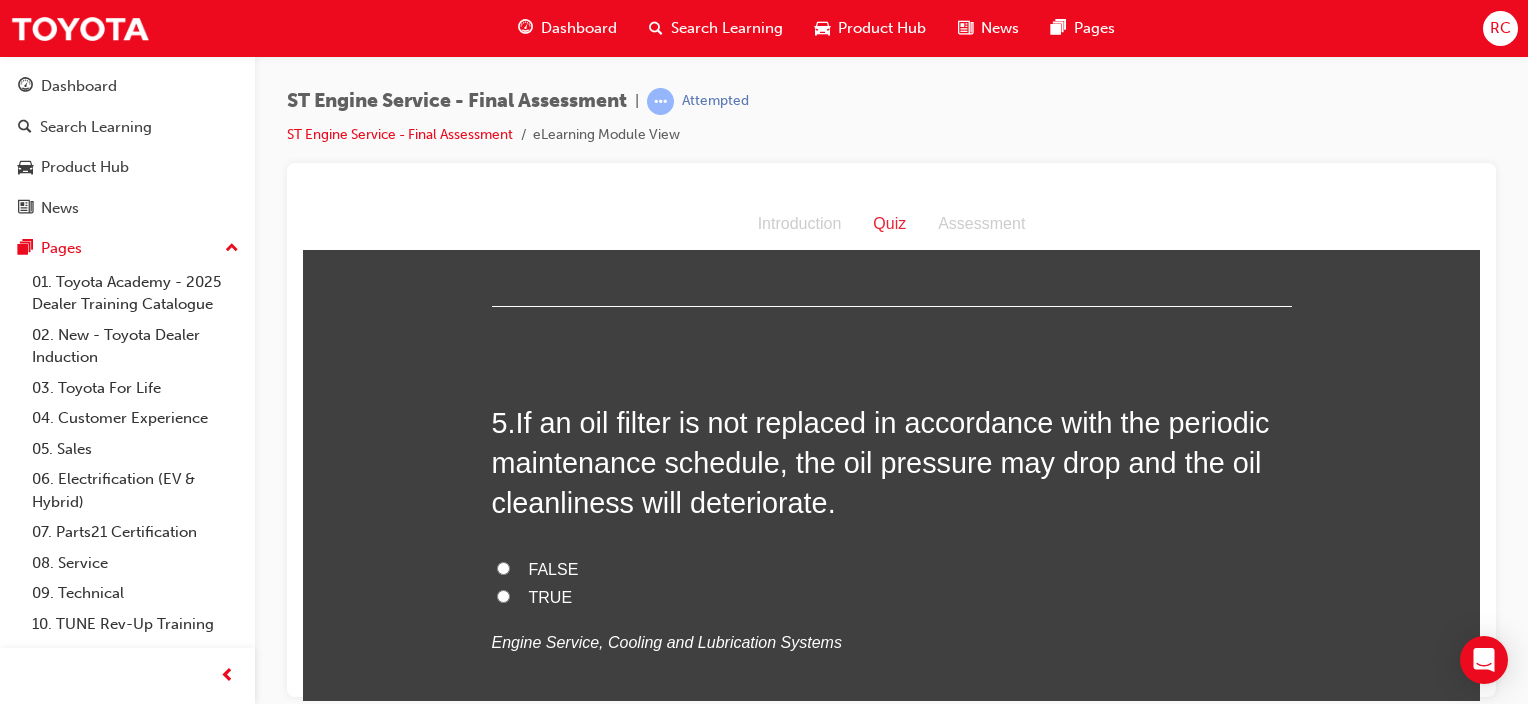 click on "TRUE" at bounding box center [551, 596] 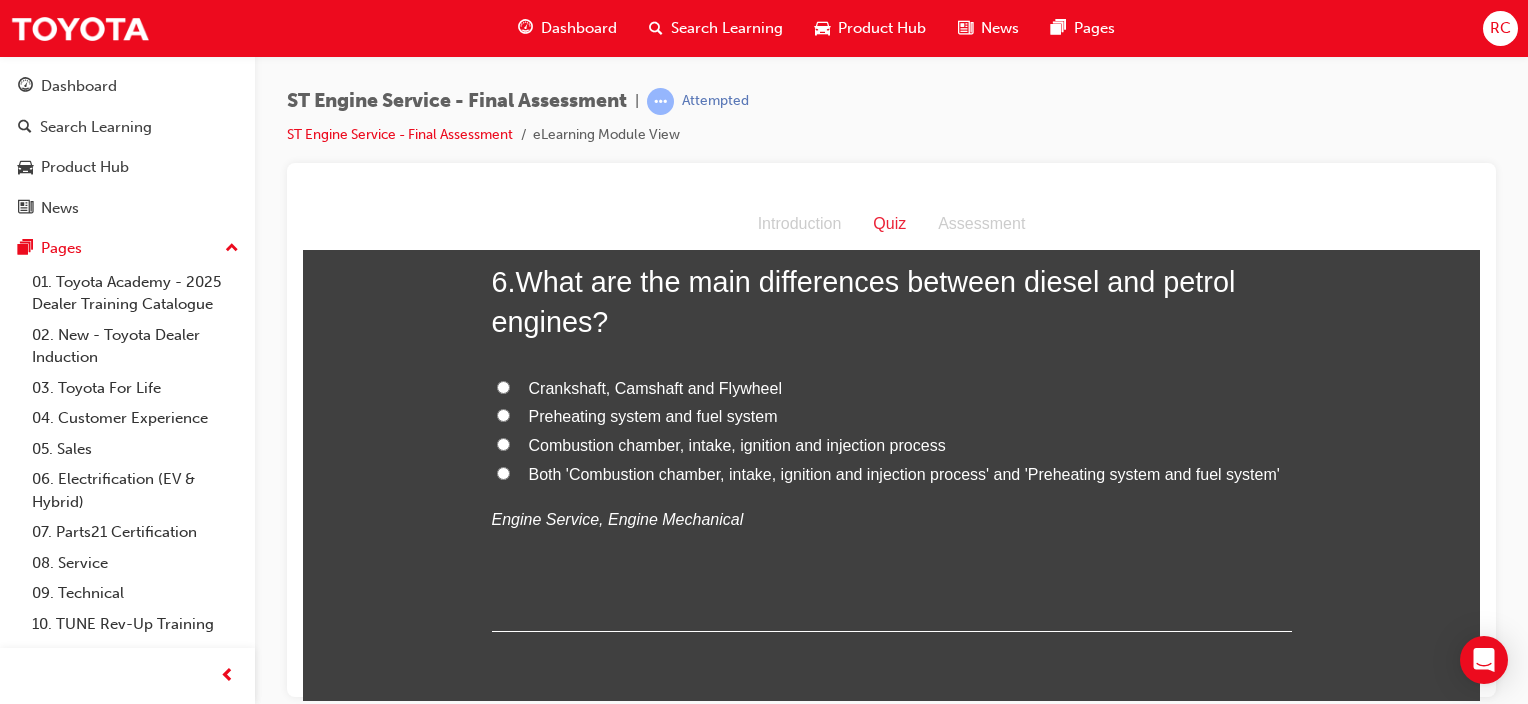 scroll, scrollTop: 2300, scrollLeft: 0, axis: vertical 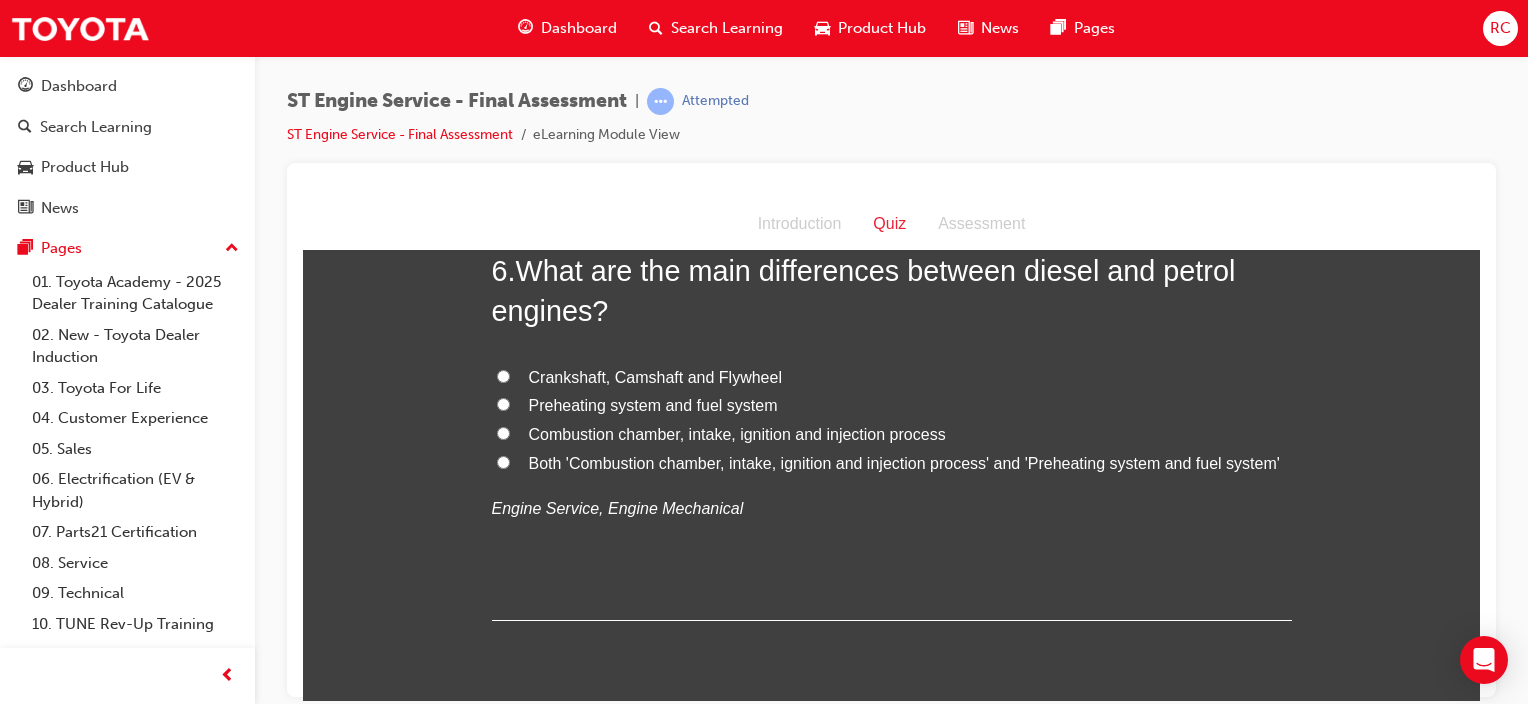 click on "Both 'Combustion chamber, intake, ignition and injection process' and 'Preheating system and fuel system'" at bounding box center [904, 462] 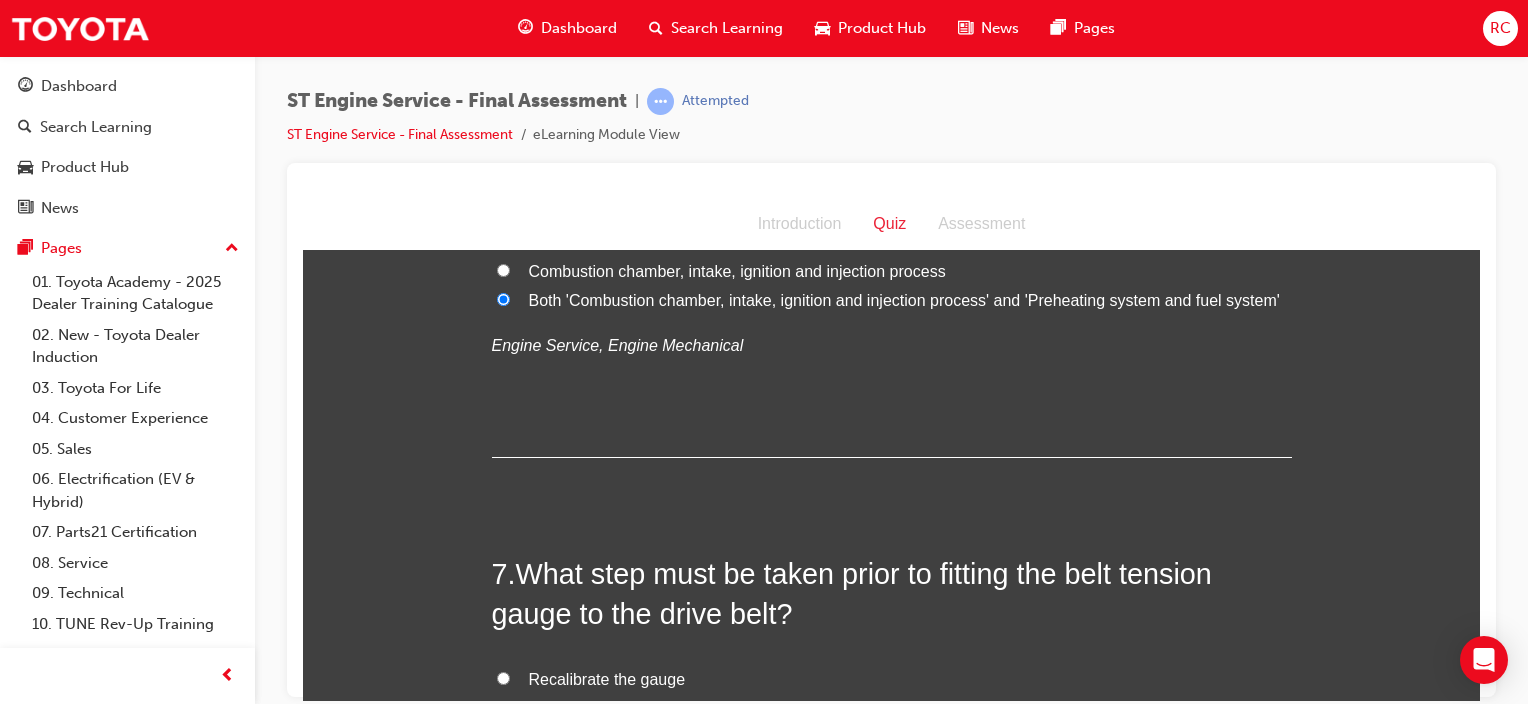 scroll, scrollTop: 2600, scrollLeft: 0, axis: vertical 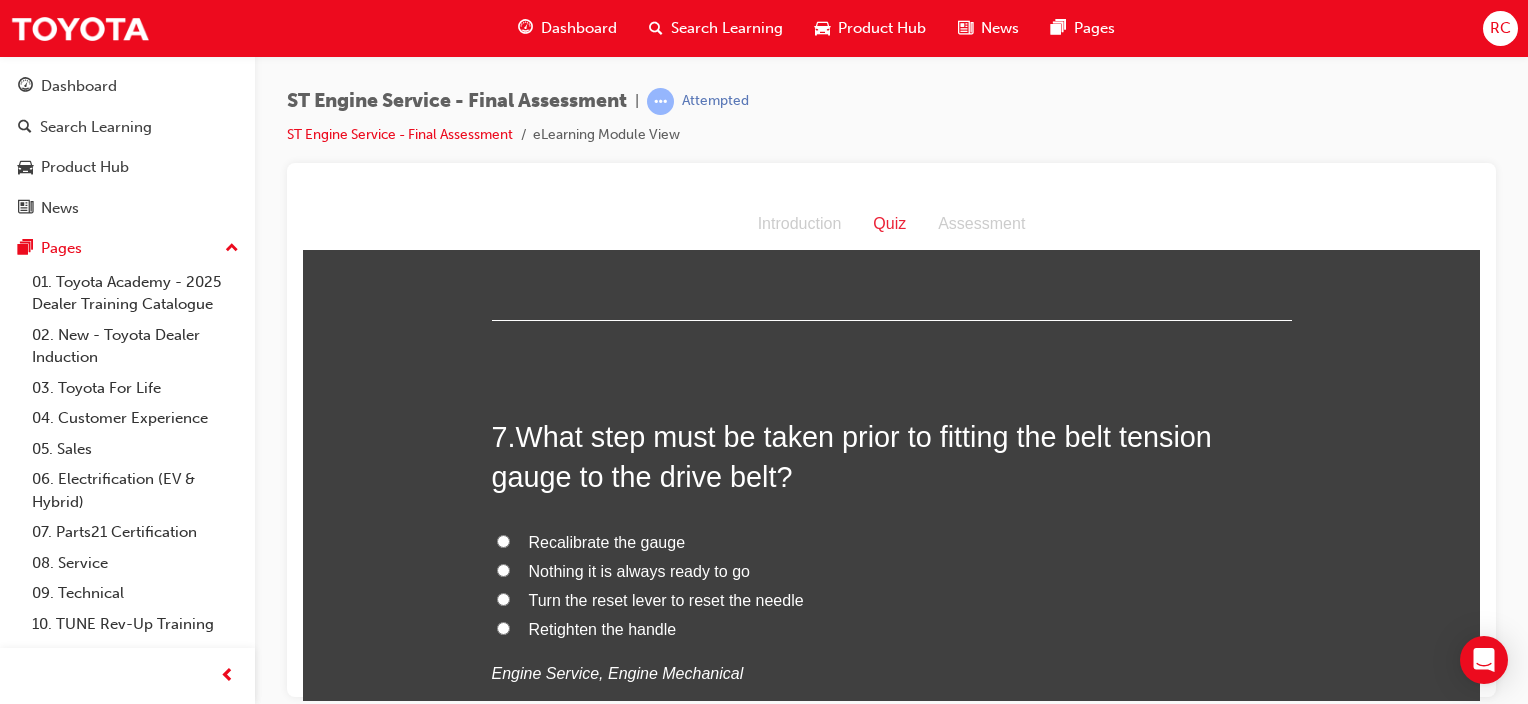 click on "Recalibrate the gauge" at bounding box center (892, 542) 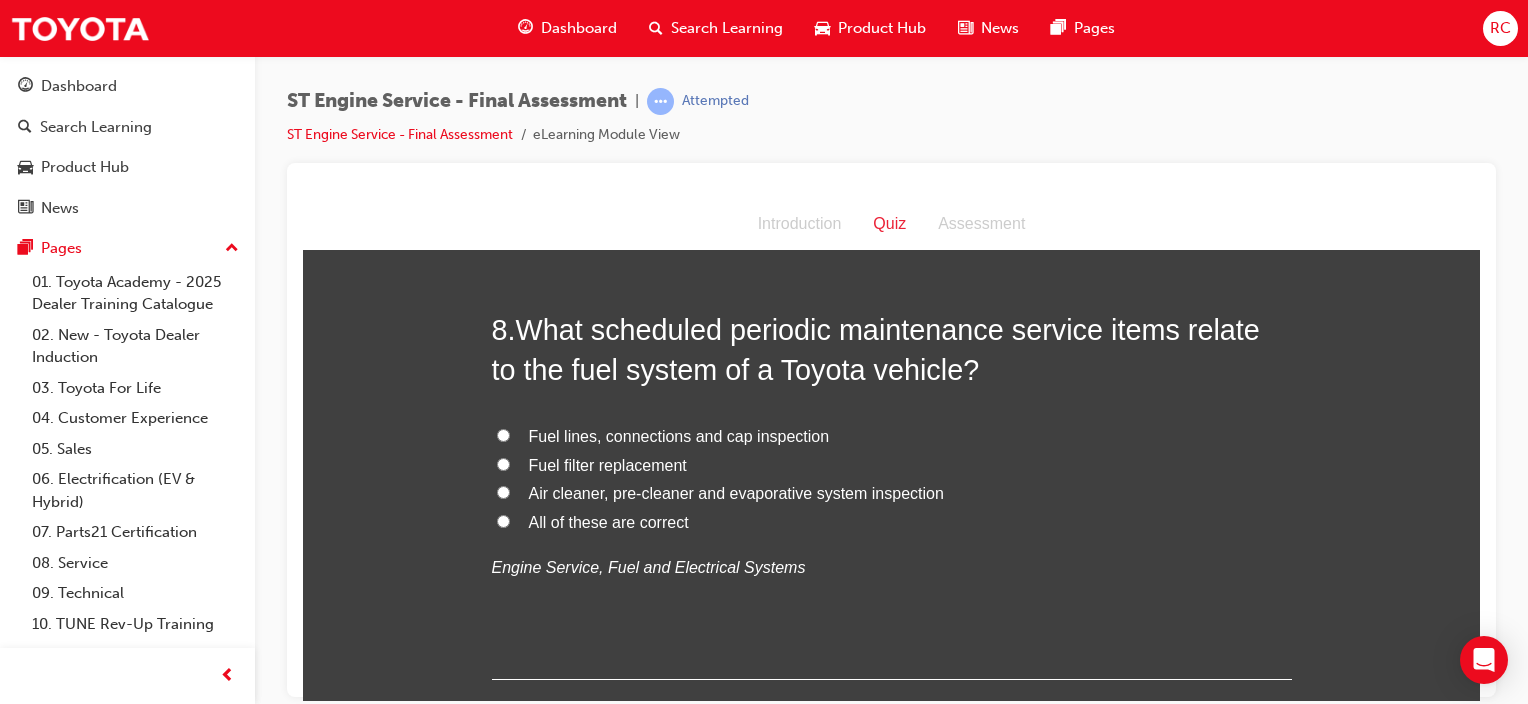 scroll, scrollTop: 3200, scrollLeft: 0, axis: vertical 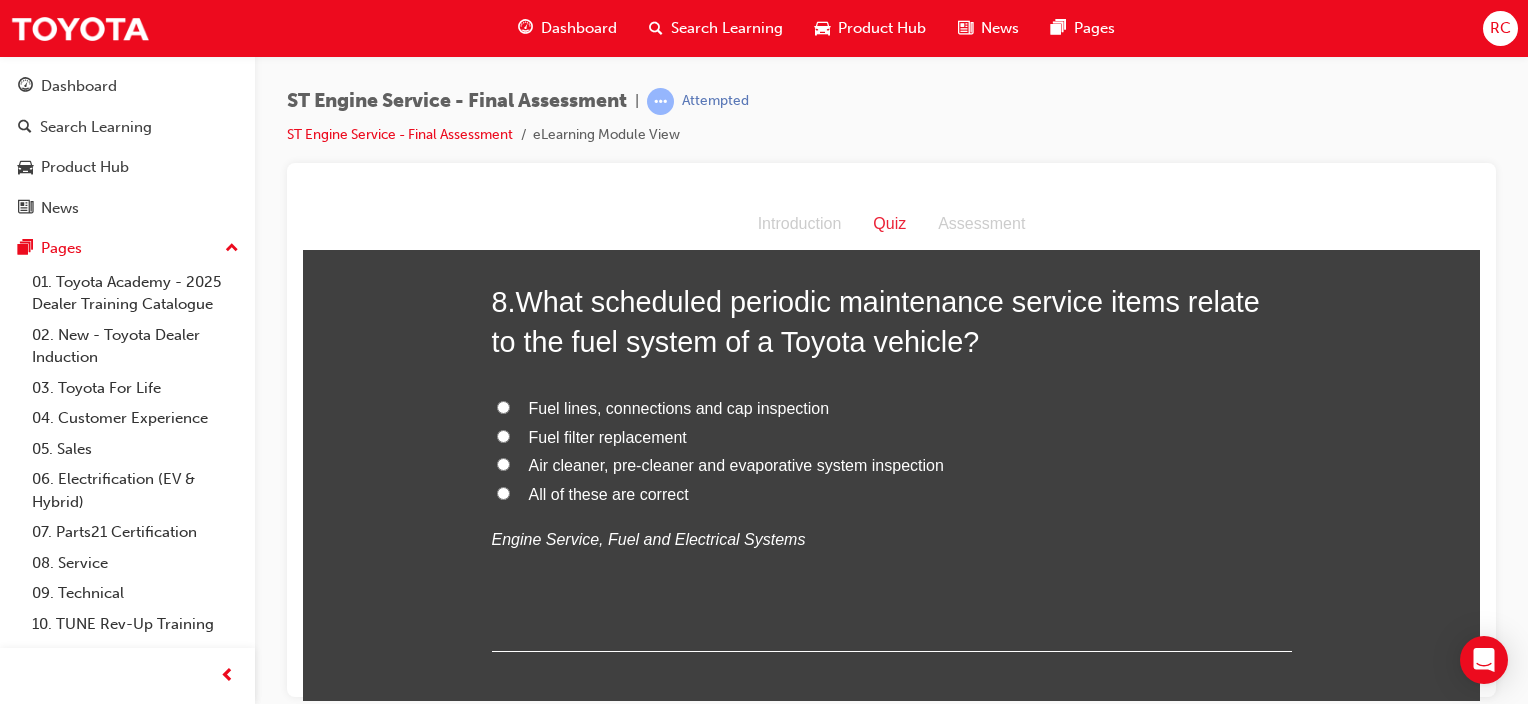 click on "All of these are correct" at bounding box center (609, 493) 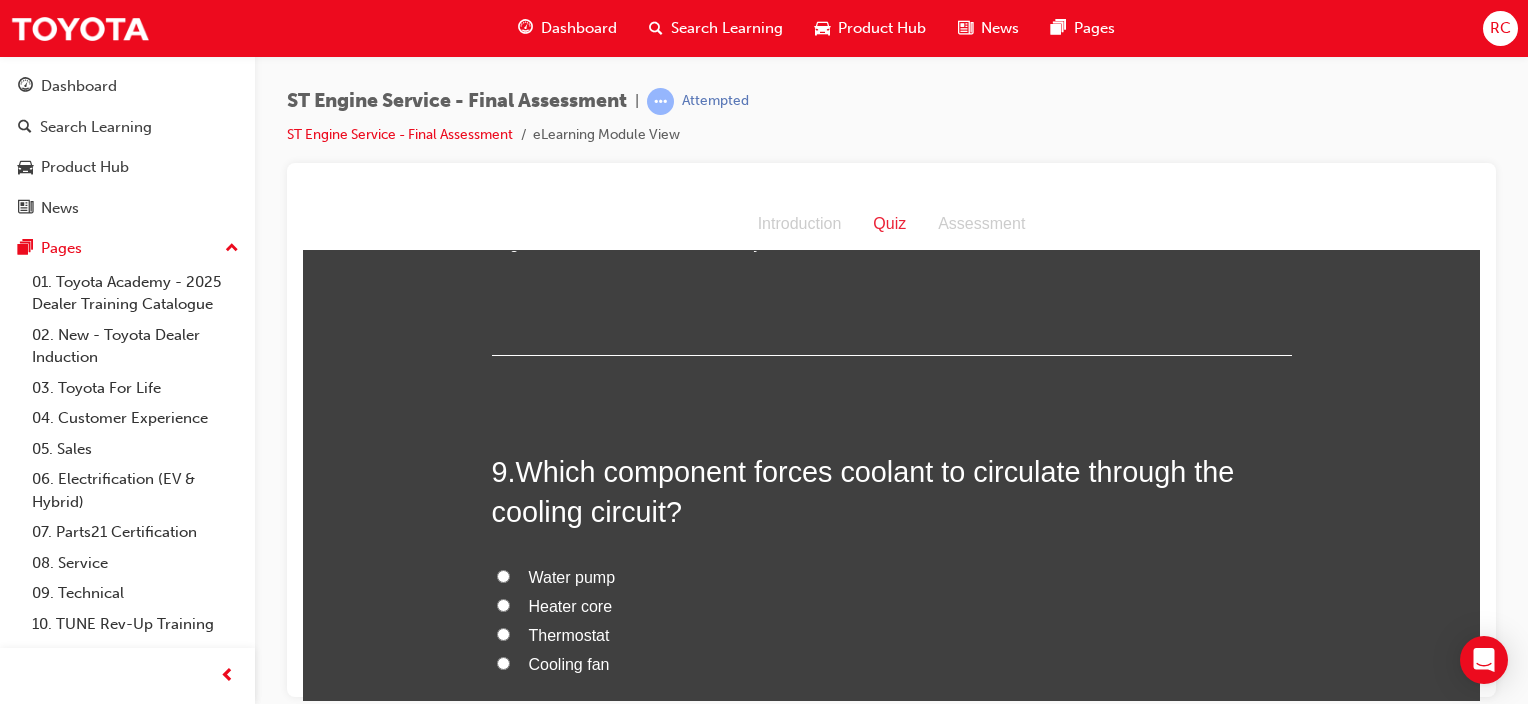 scroll, scrollTop: 3500, scrollLeft: 0, axis: vertical 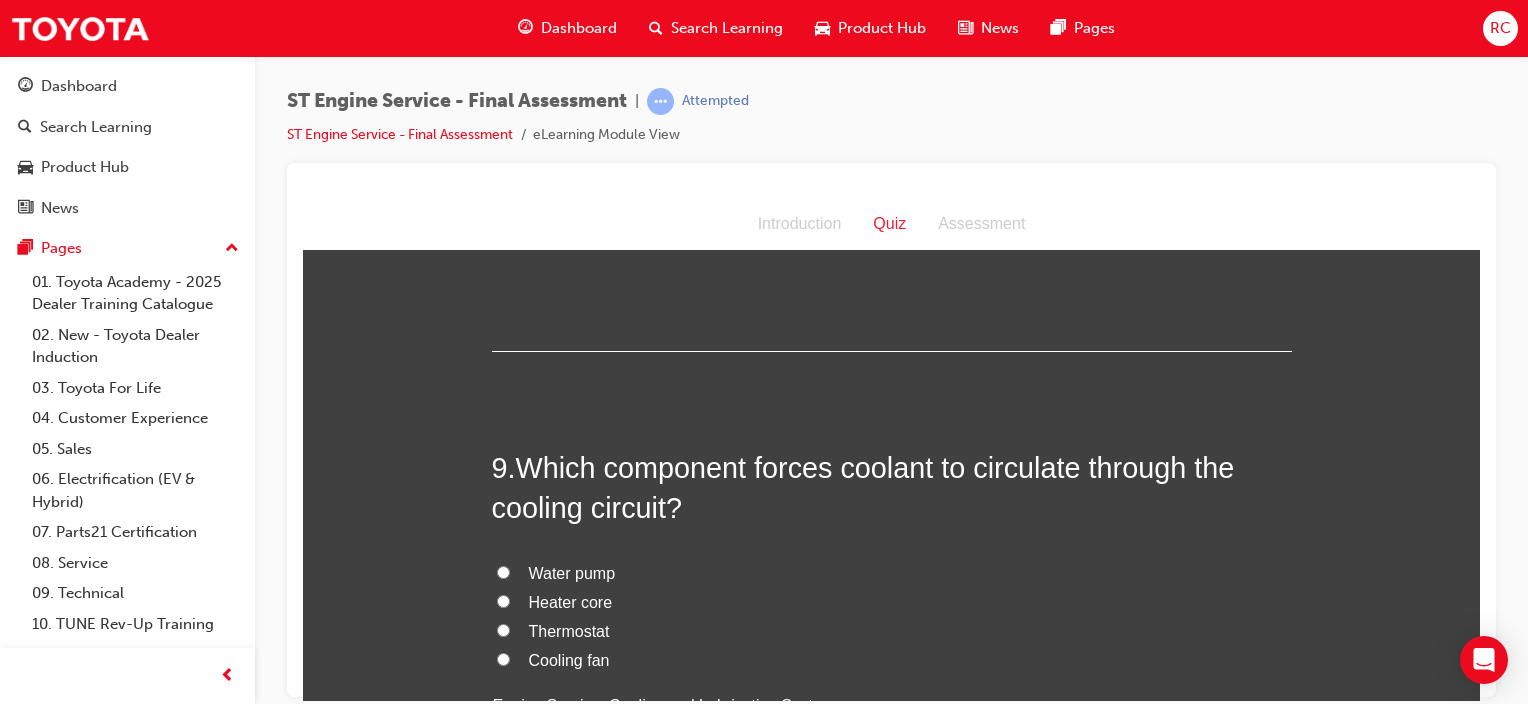 click on "Water pump" at bounding box center [572, 572] 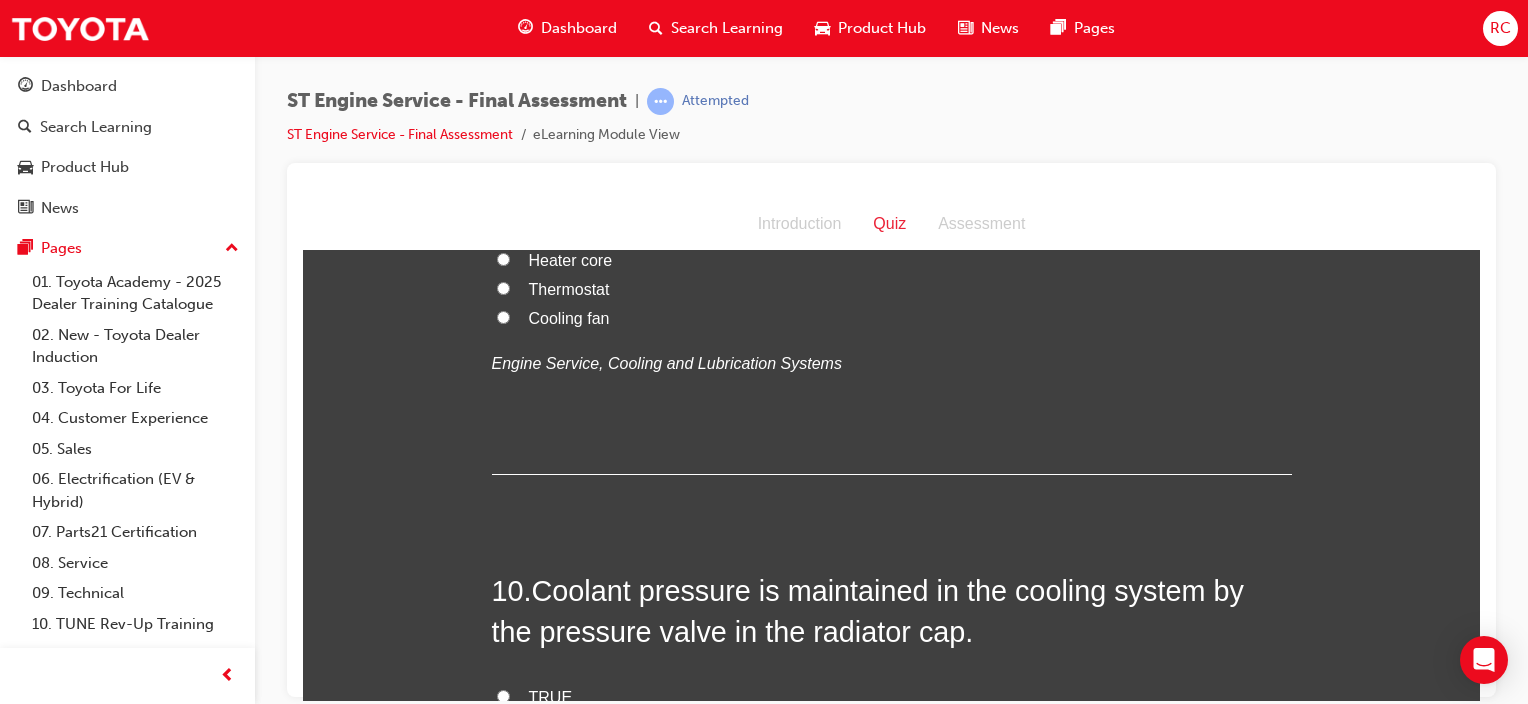 scroll, scrollTop: 3900, scrollLeft: 0, axis: vertical 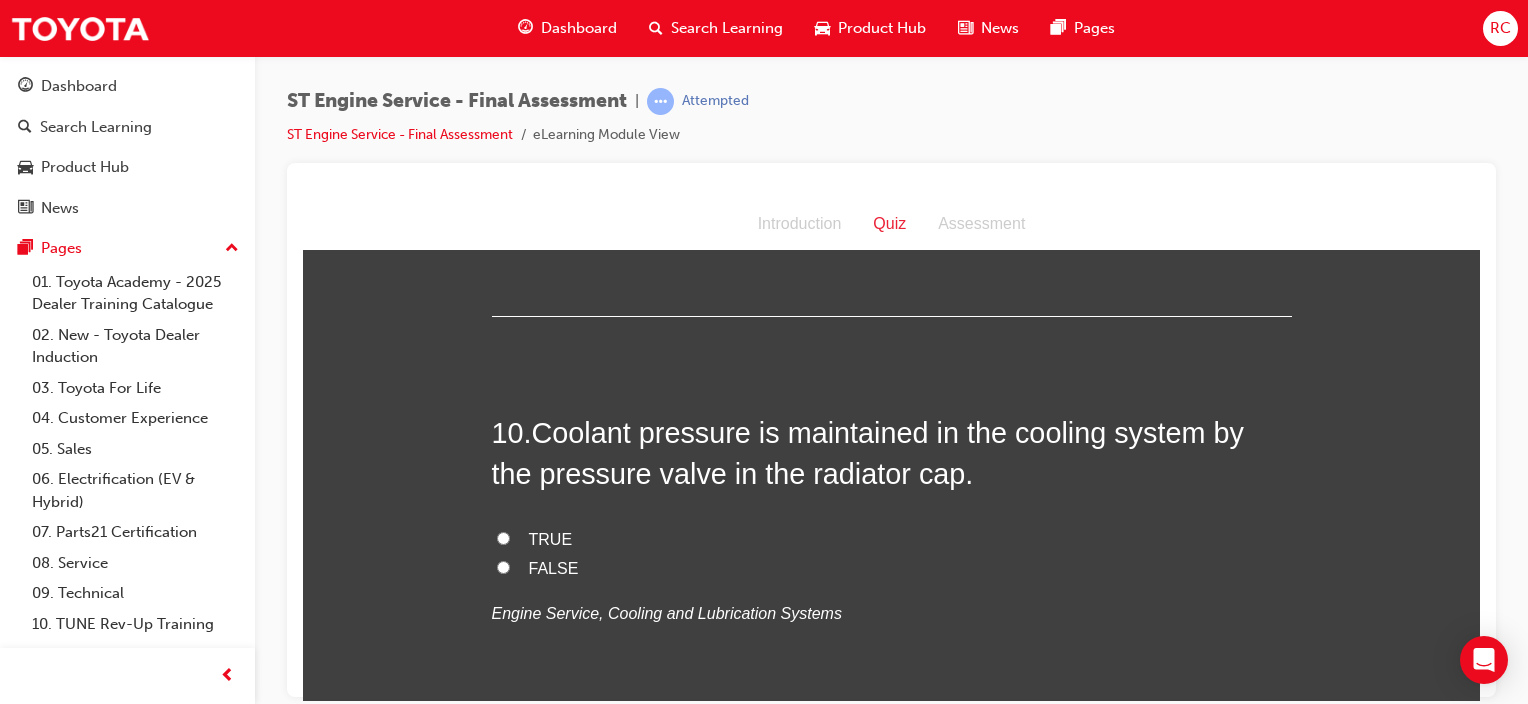drag, startPoint x: 551, startPoint y: 538, endPoint x: 767, endPoint y: 562, distance: 217.32924 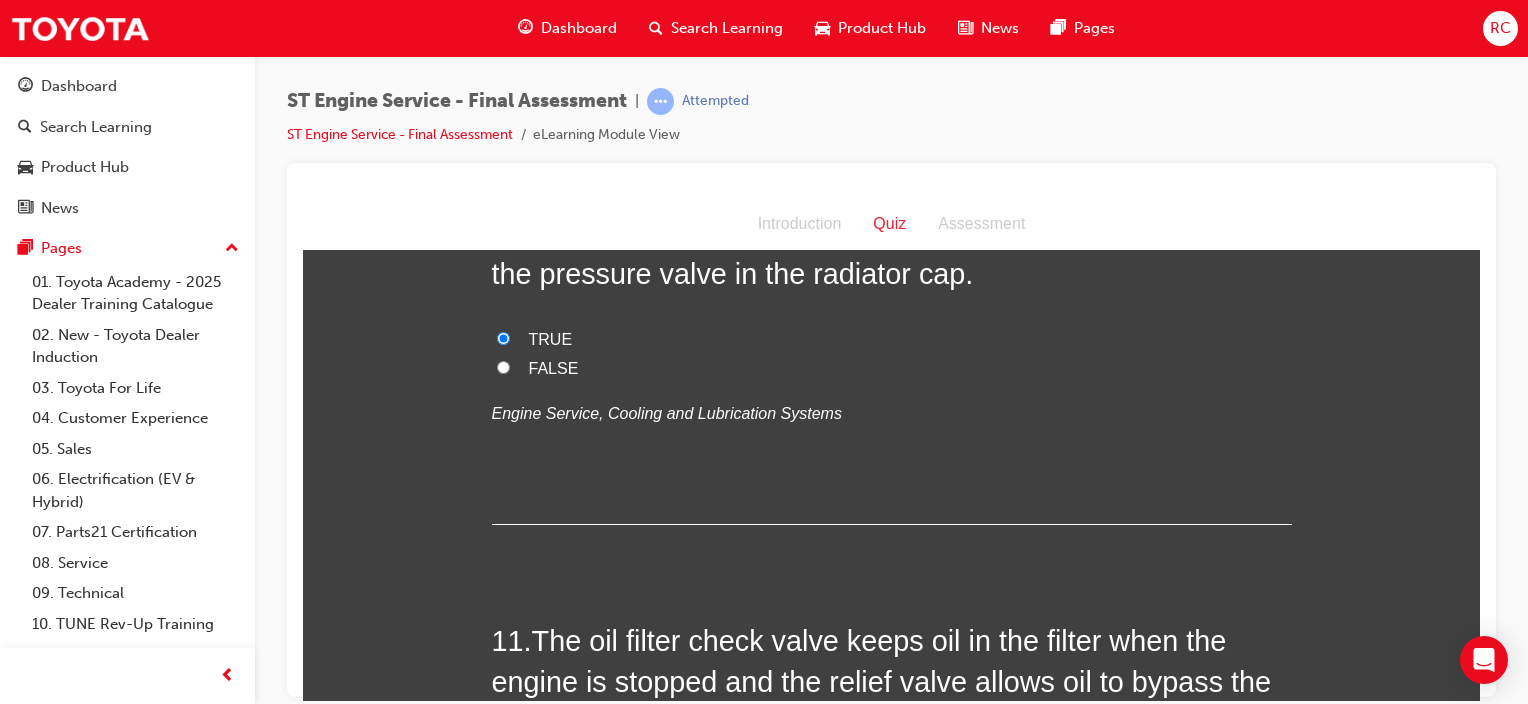 scroll, scrollTop: 4400, scrollLeft: 0, axis: vertical 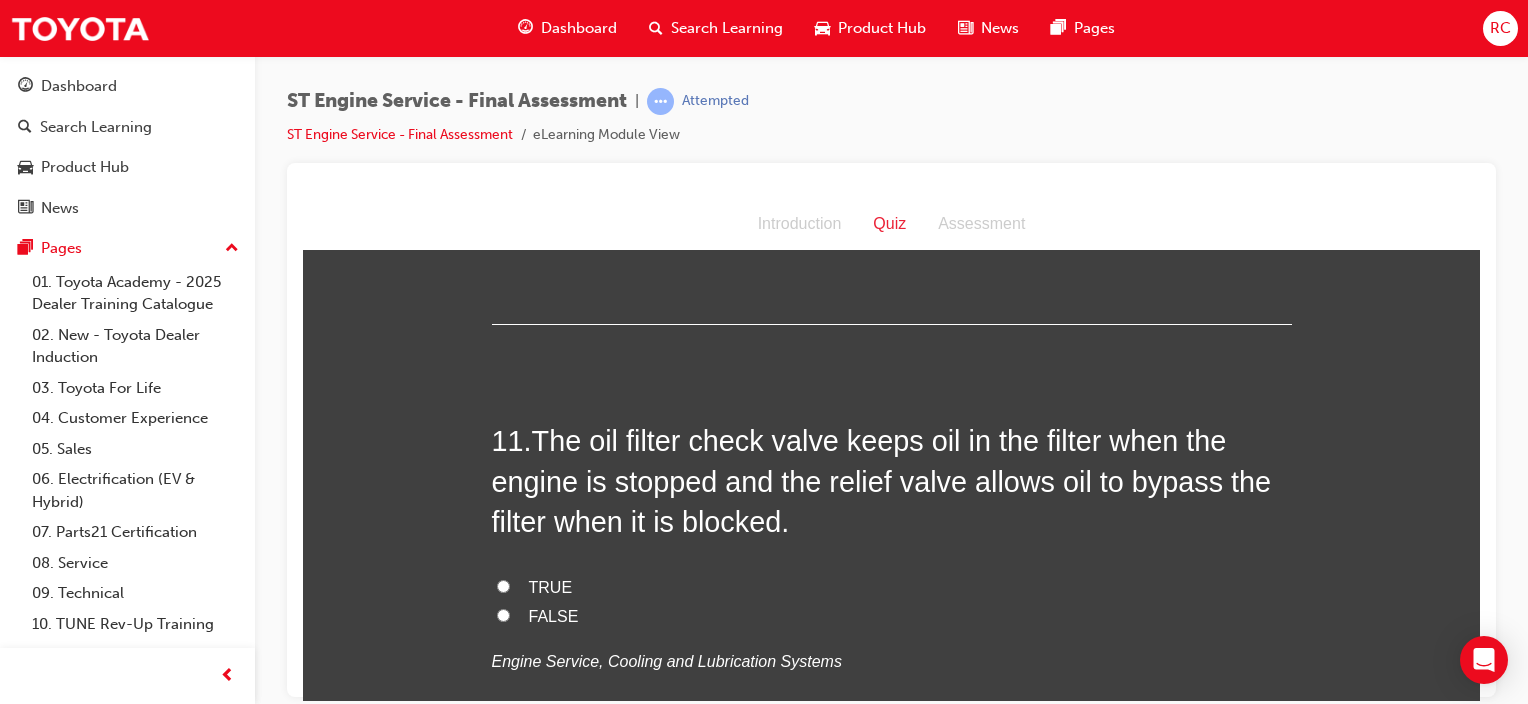 click on "TRUE" at bounding box center (892, 587) 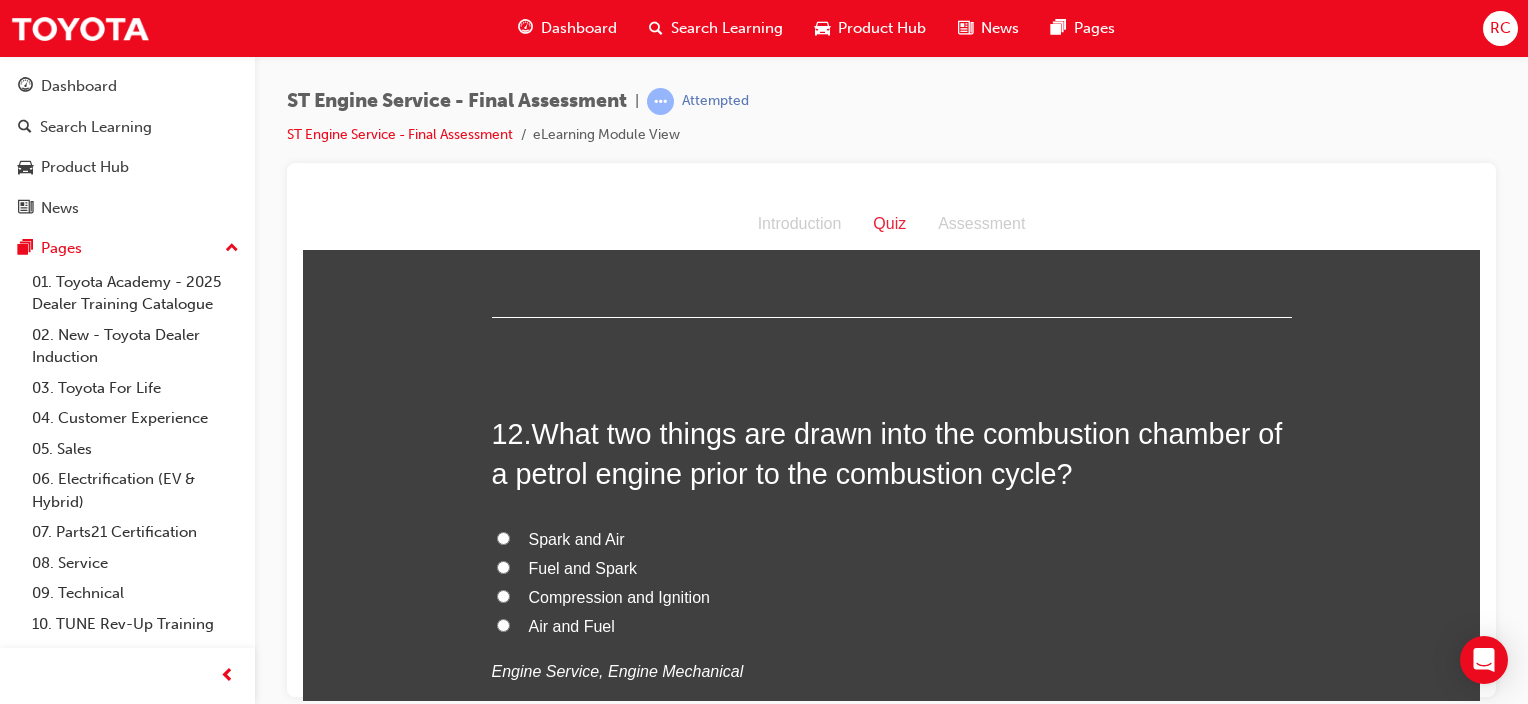 scroll, scrollTop: 4900, scrollLeft: 0, axis: vertical 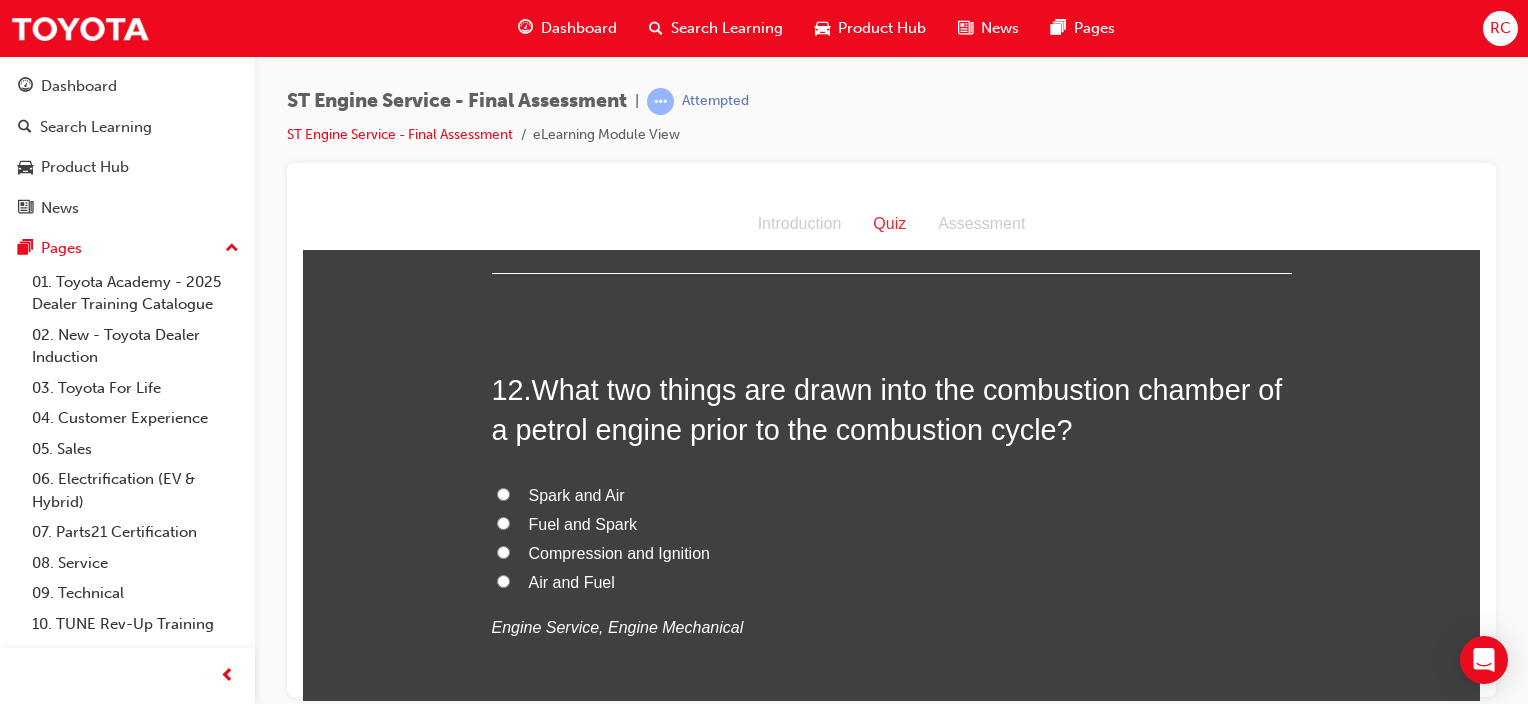 click on "Spark and Air" at bounding box center (577, 494) 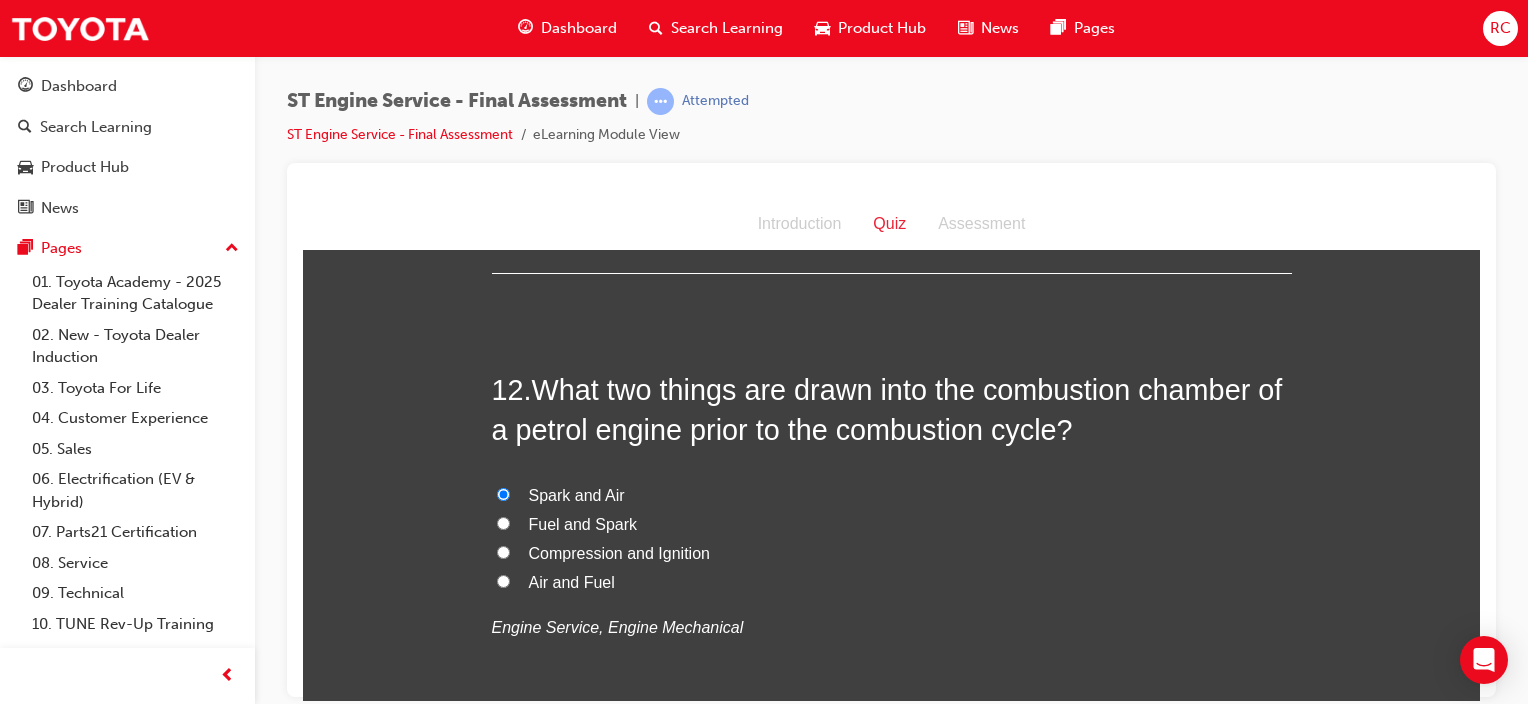 drag, startPoint x: 577, startPoint y: 518, endPoint x: 592, endPoint y: 521, distance: 15.297058 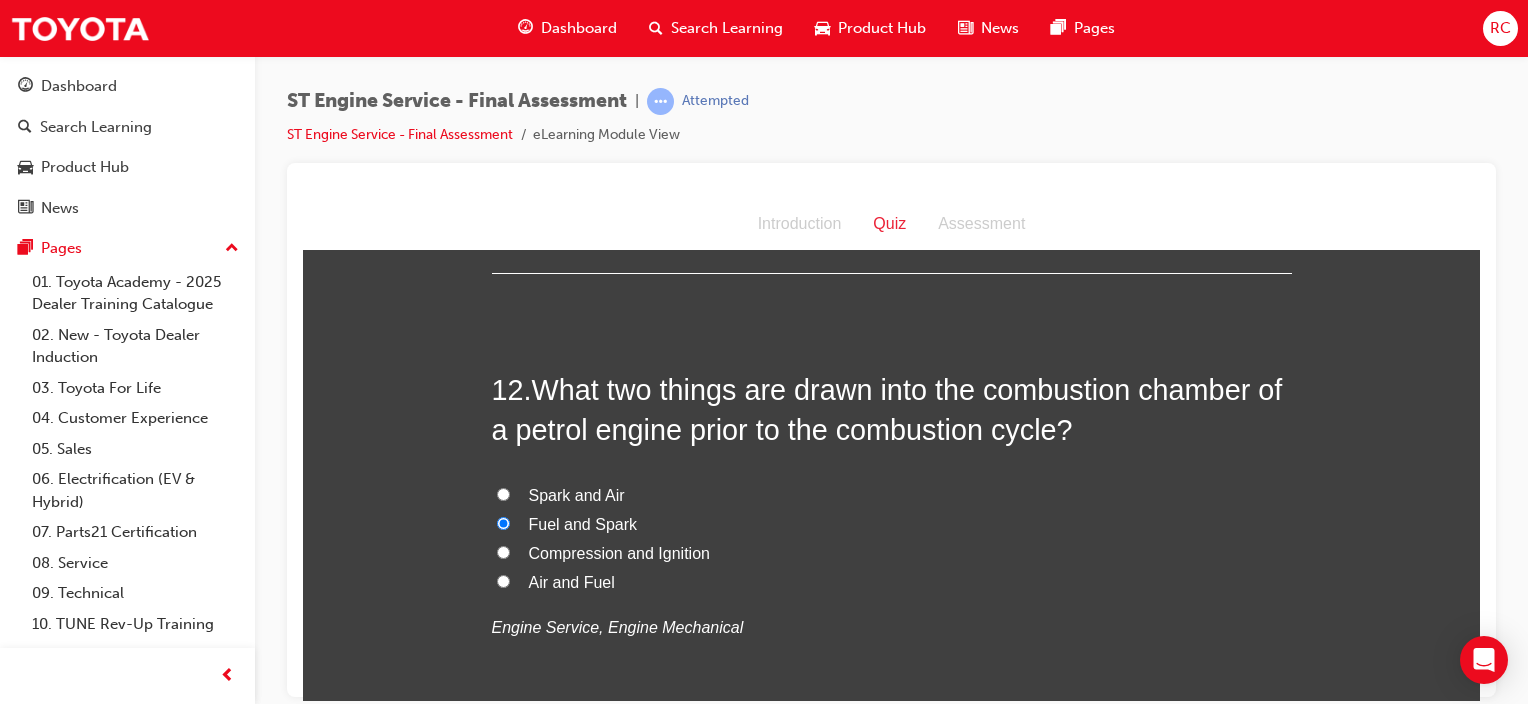 drag, startPoint x: 584, startPoint y: 588, endPoint x: 594, endPoint y: 589, distance: 10.049875 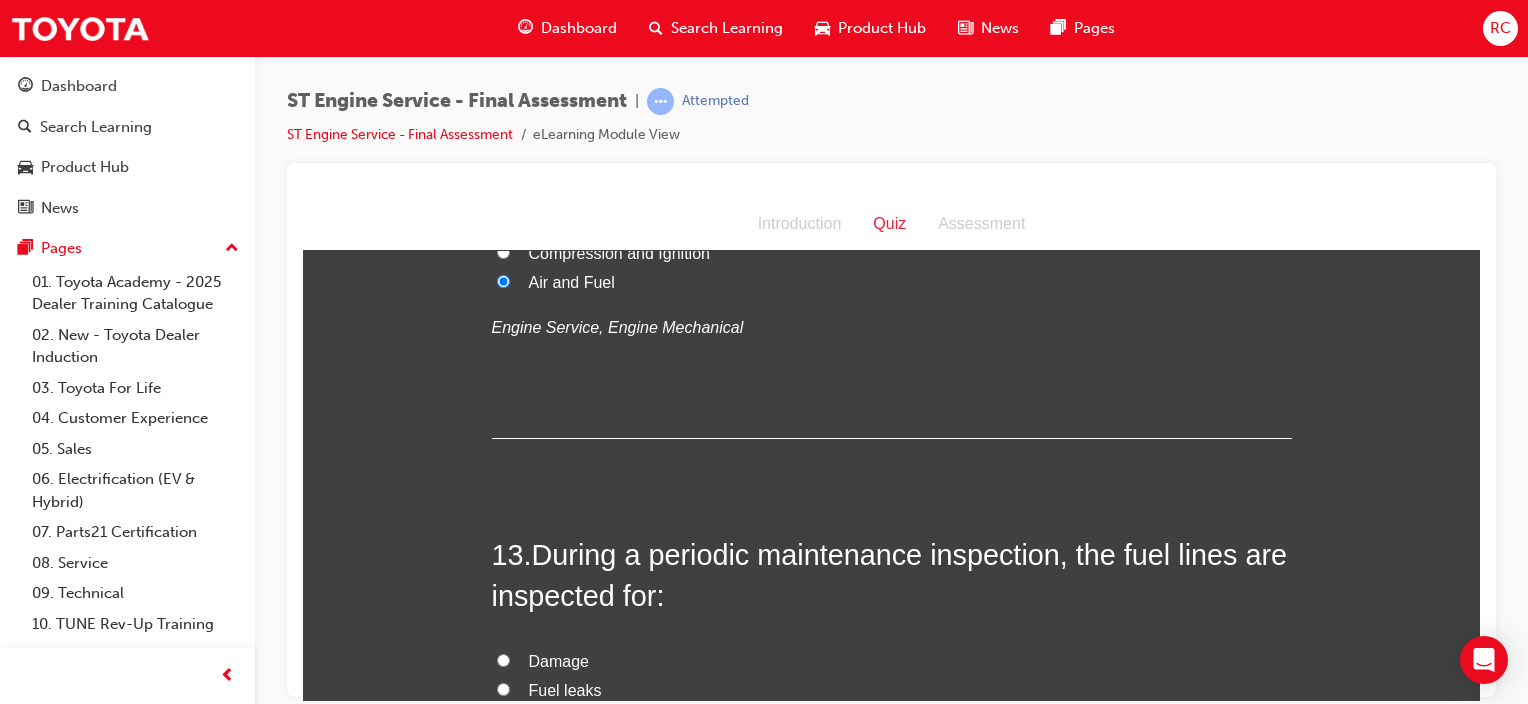 scroll, scrollTop: 5300, scrollLeft: 0, axis: vertical 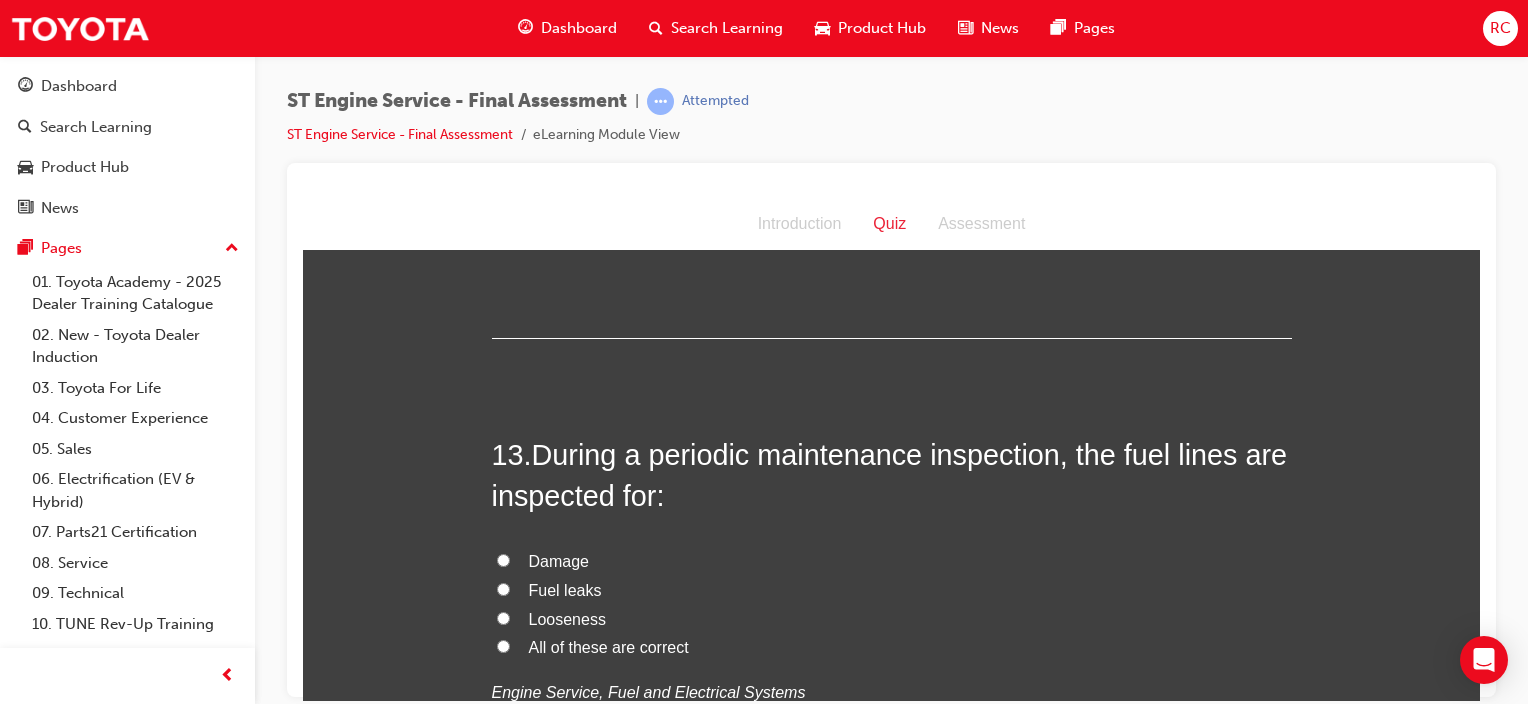 click on "All of these are correct" at bounding box center [892, 647] 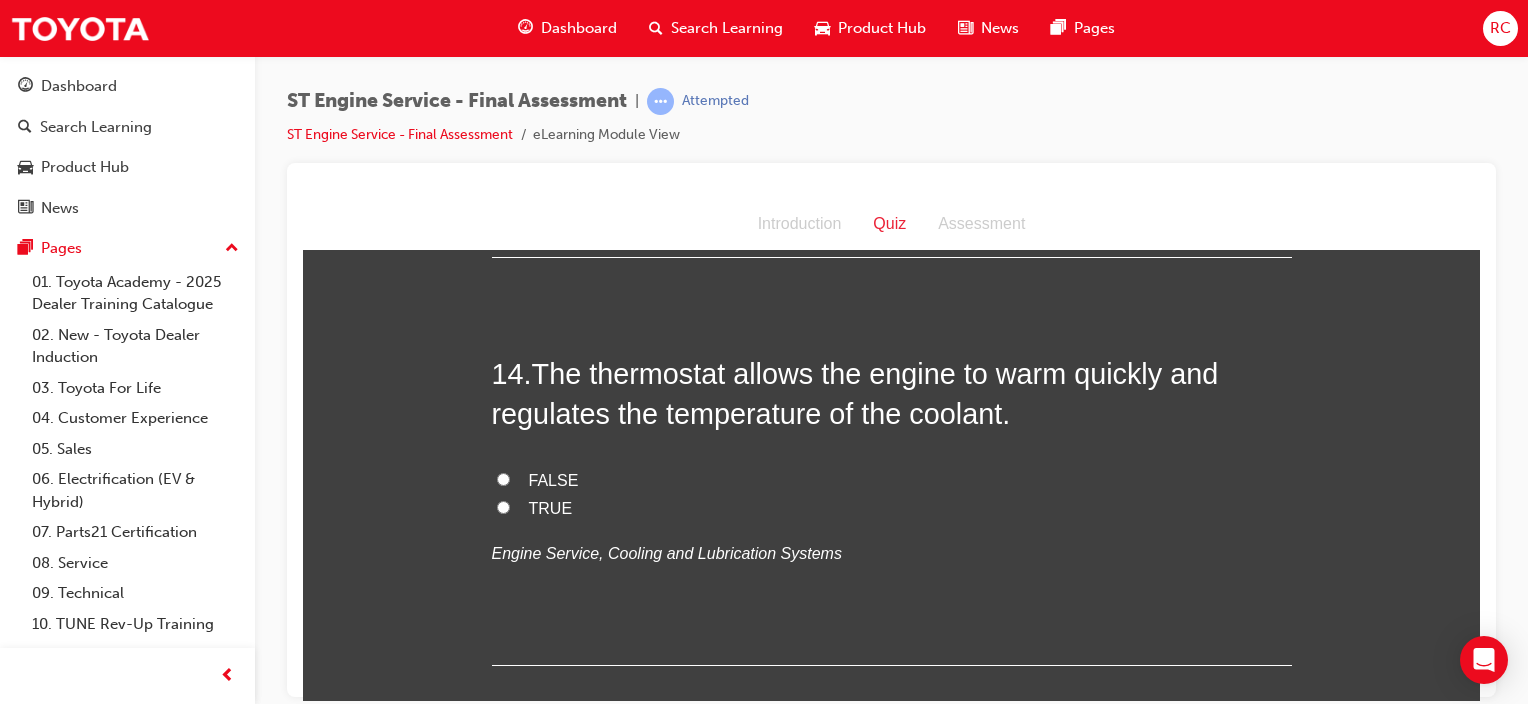 scroll, scrollTop: 5900, scrollLeft: 0, axis: vertical 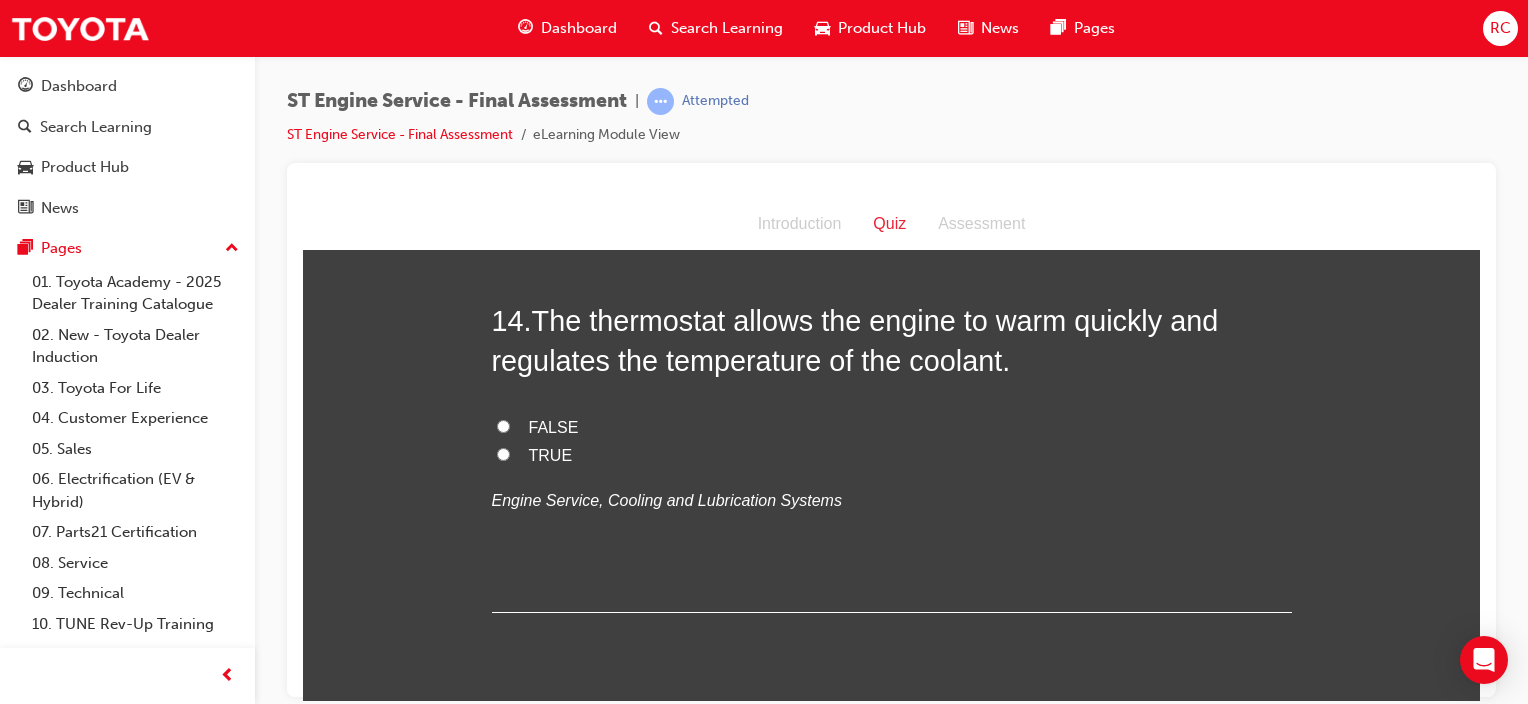 click on "TRUE" at bounding box center [551, 454] 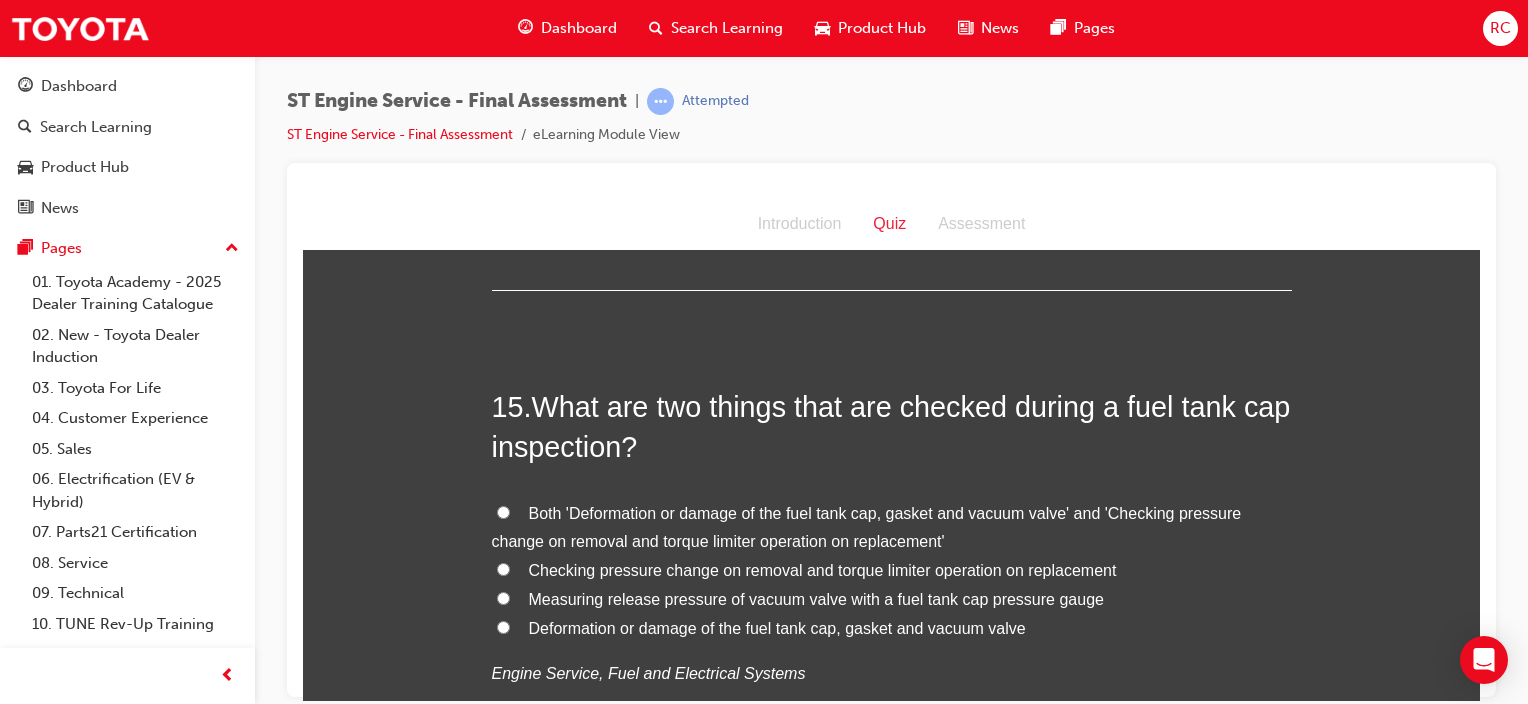 scroll, scrollTop: 6300, scrollLeft: 0, axis: vertical 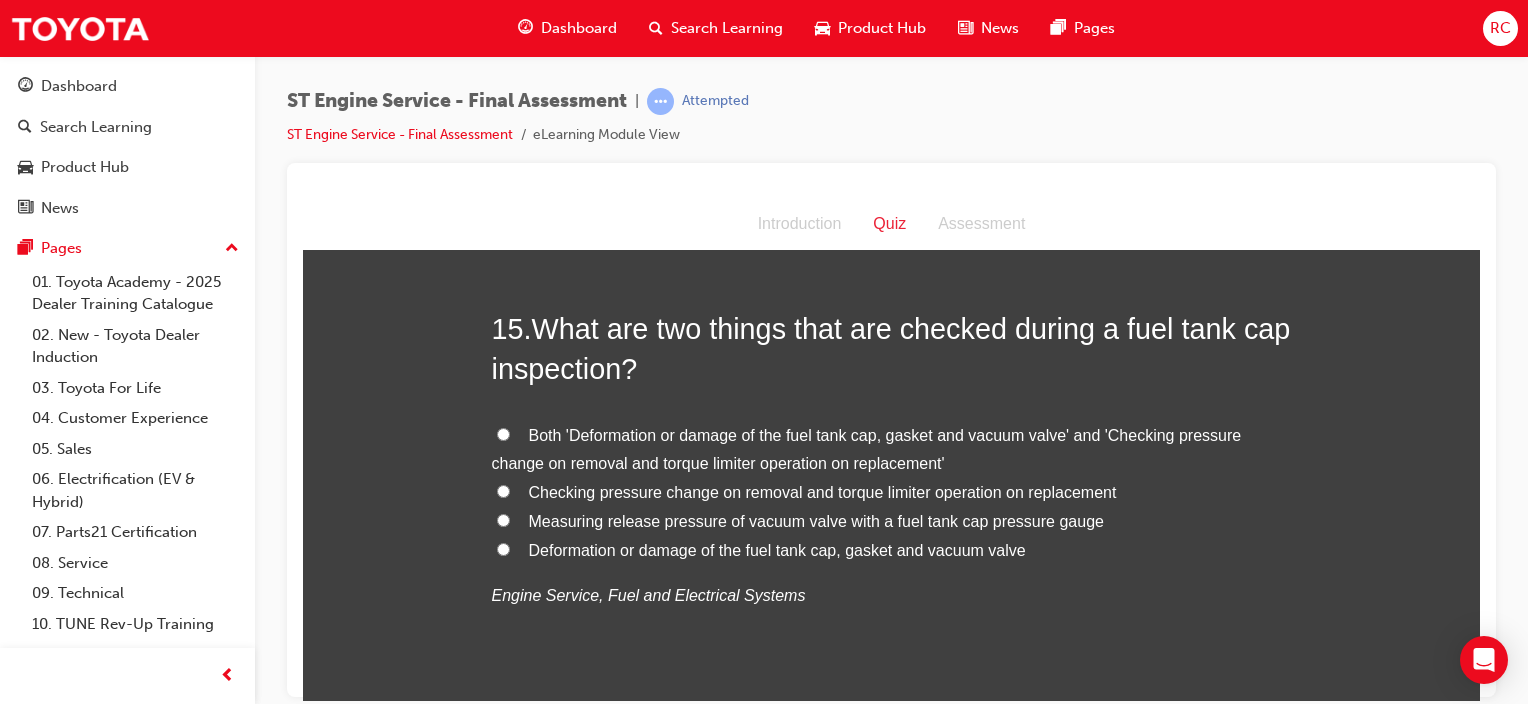 click on "Both 'Deformation or damage of the fuel tank cap, gasket and vacuum valve' and 'Checking pressure change on removal and torque limiter operation on replacement'" at bounding box center (867, 449) 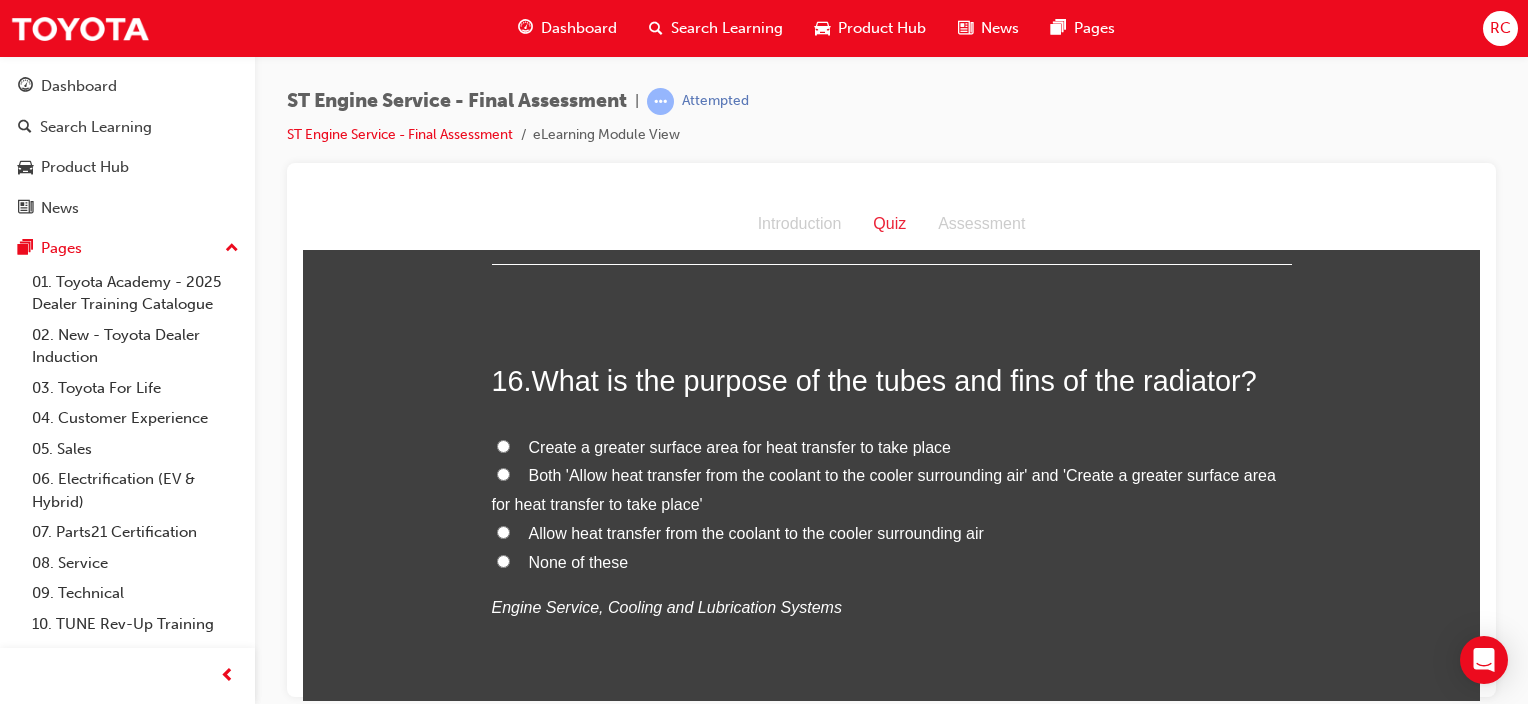 scroll, scrollTop: 6800, scrollLeft: 0, axis: vertical 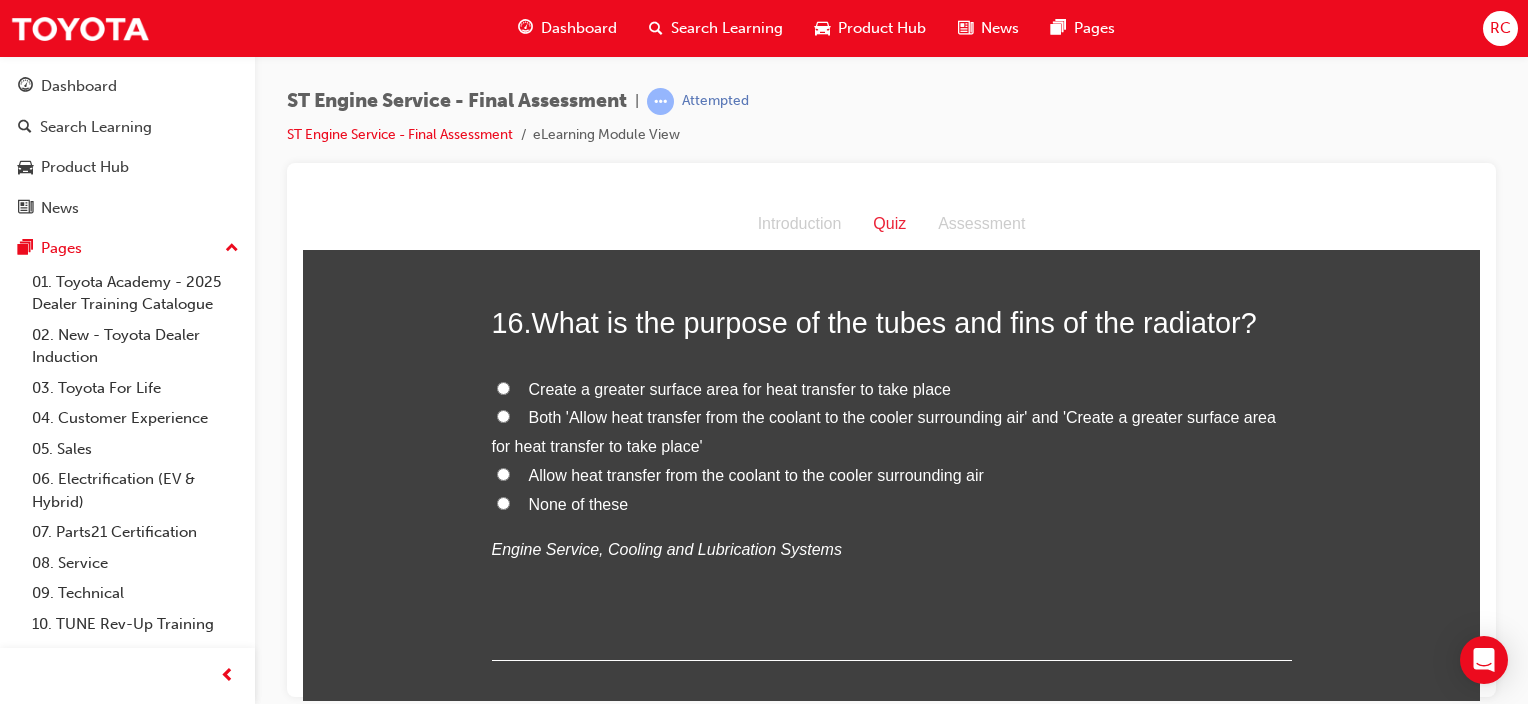 click on "Both 'Allow heat transfer from the coolant to the cooler surrounding air' and 'Create a greater surface area for heat transfer to take place'" at bounding box center (884, 431) 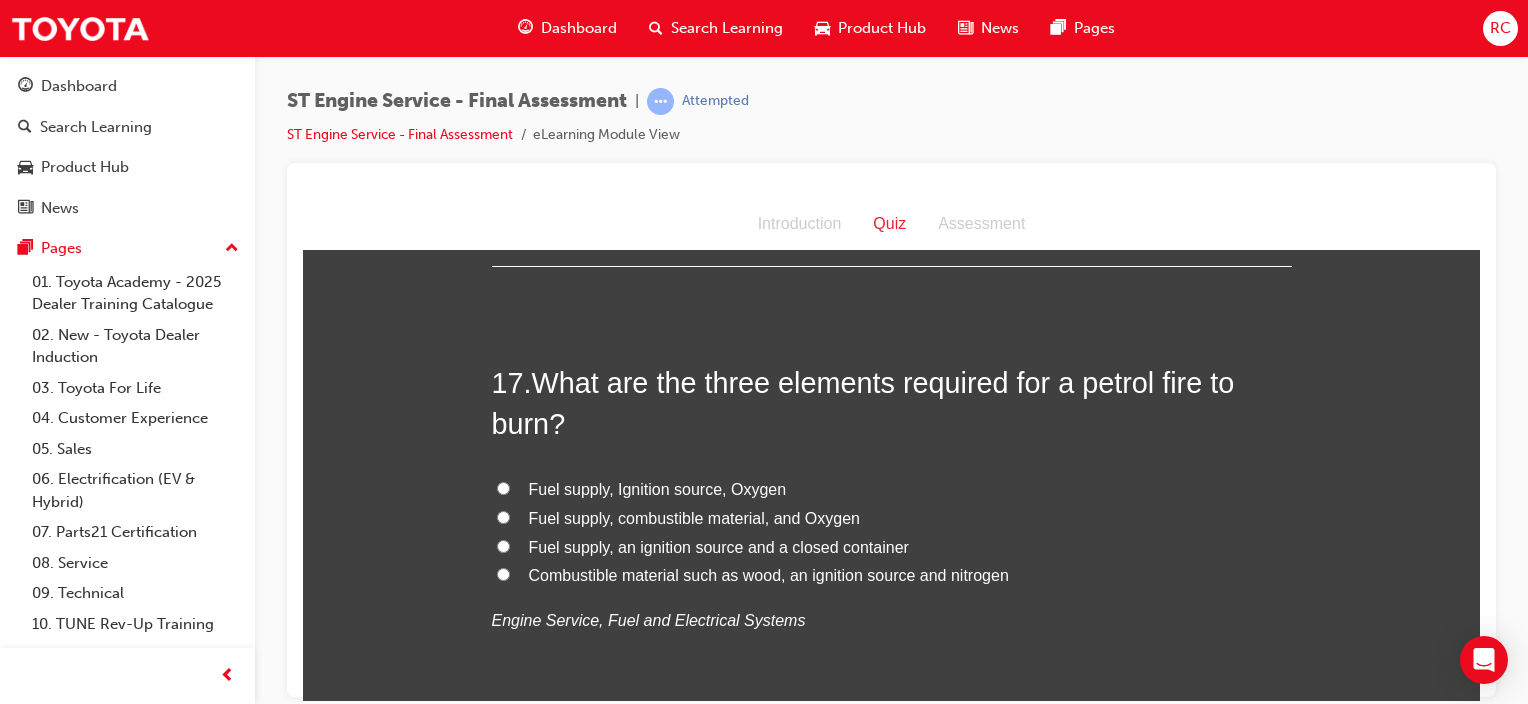 scroll, scrollTop: 7200, scrollLeft: 0, axis: vertical 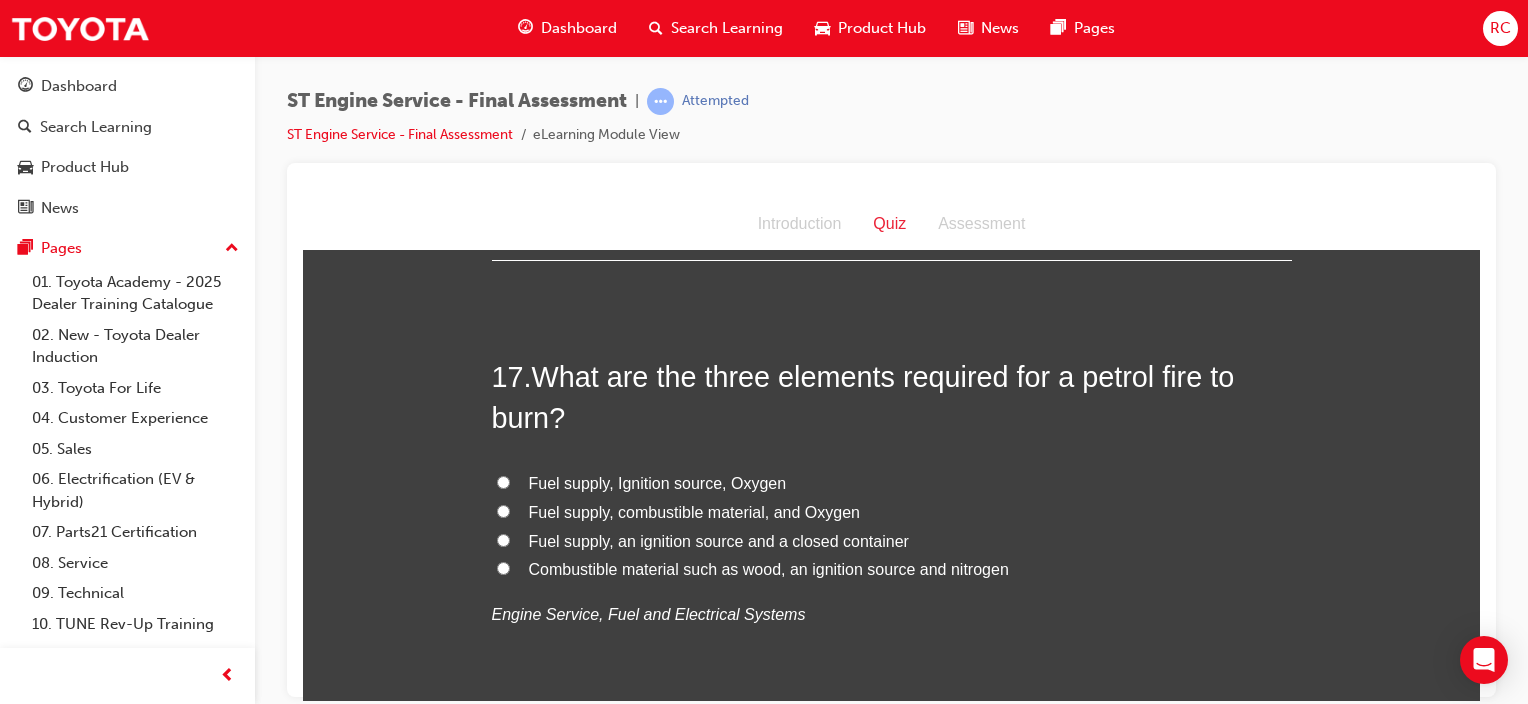 click on "Fuel supply, Ignition source, Oxygen" at bounding box center [658, 482] 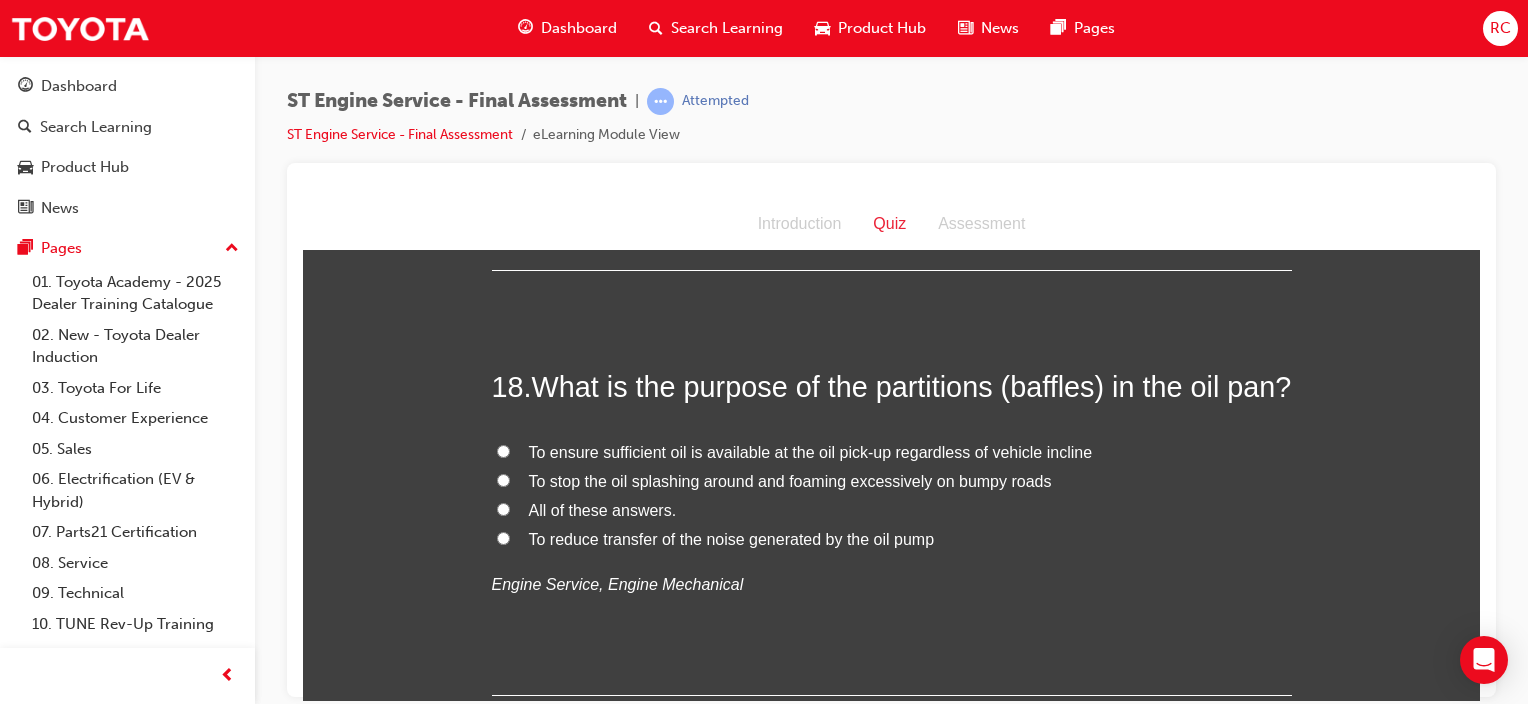 scroll, scrollTop: 7700, scrollLeft: 0, axis: vertical 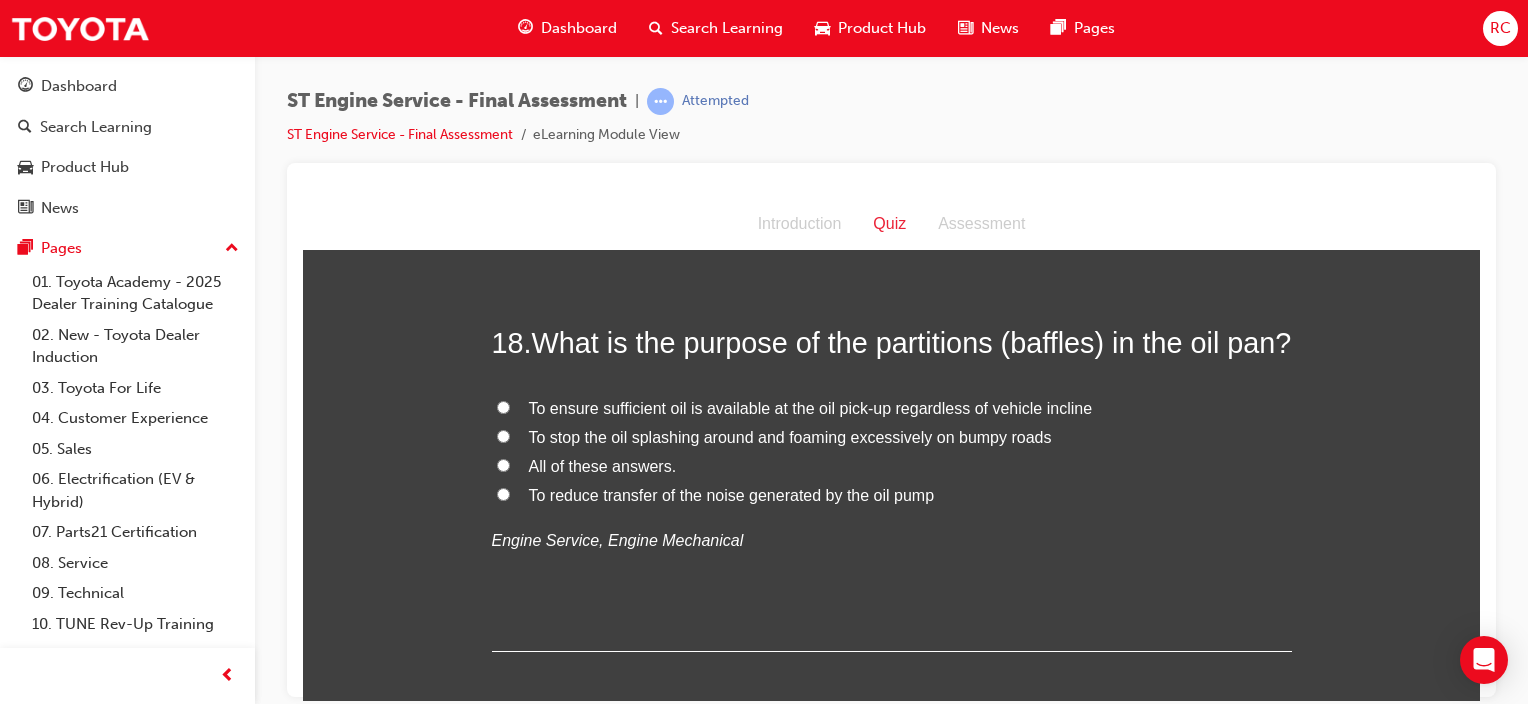 click on "To ensure sufficient oil is available at the oil pick-up regardless of vehicle incline" at bounding box center (811, 407) 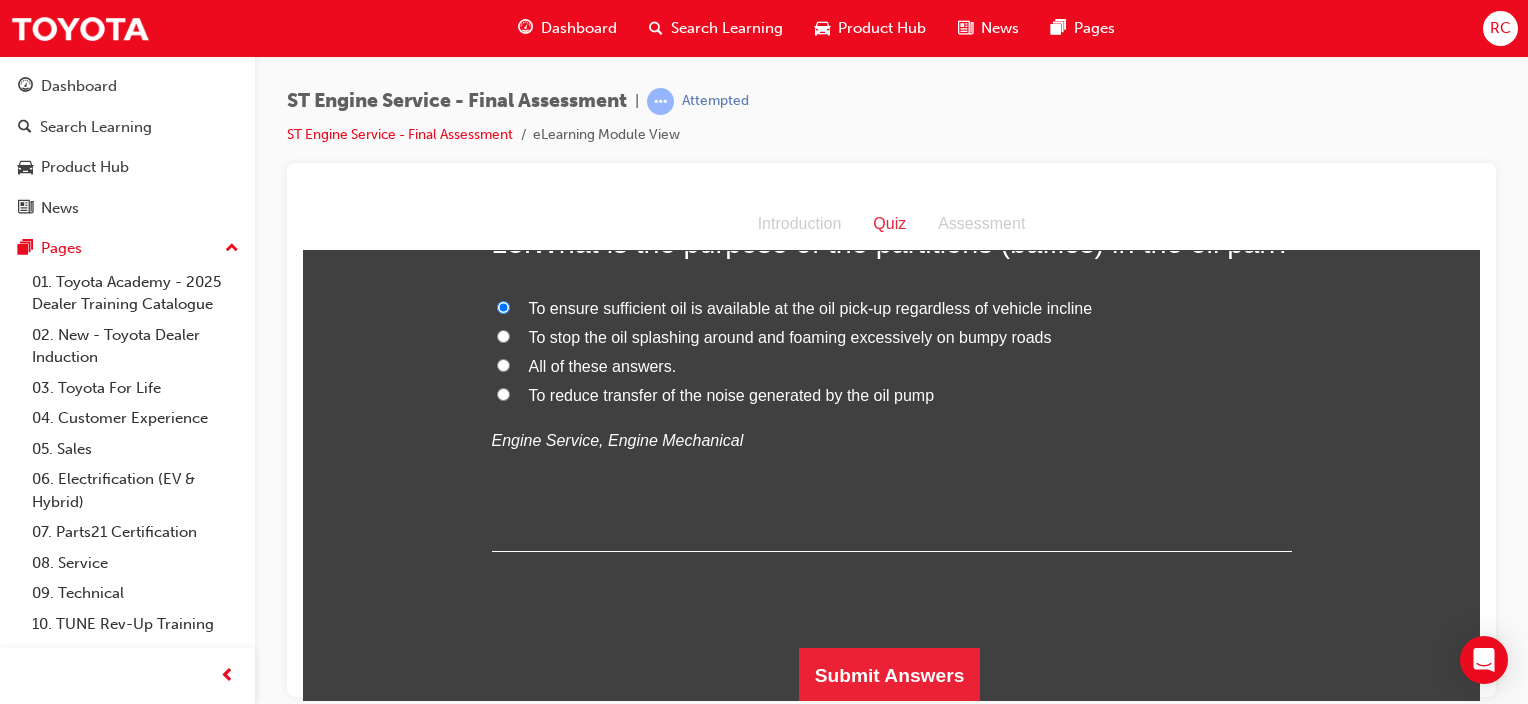 scroll, scrollTop: 7839, scrollLeft: 0, axis: vertical 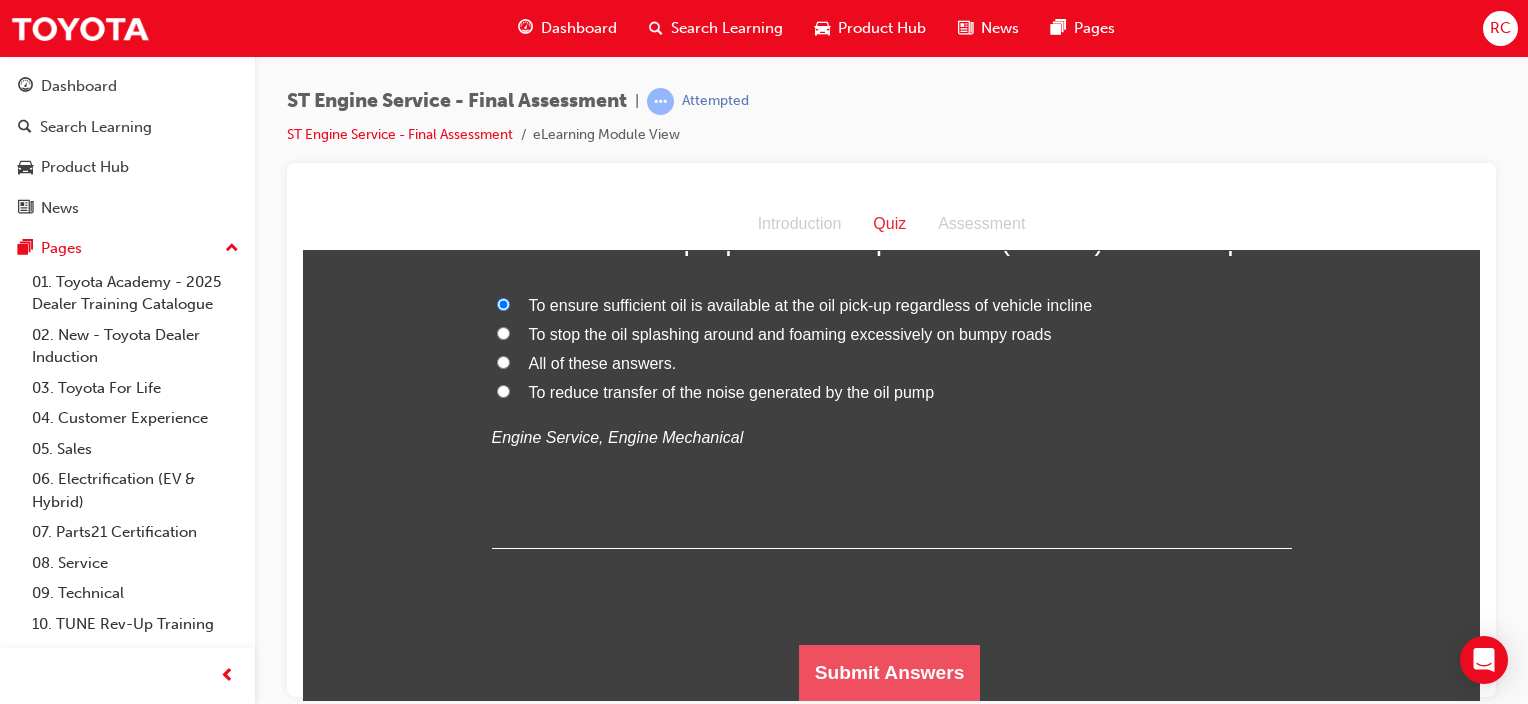 click on "Submit Answers" at bounding box center (890, 672) 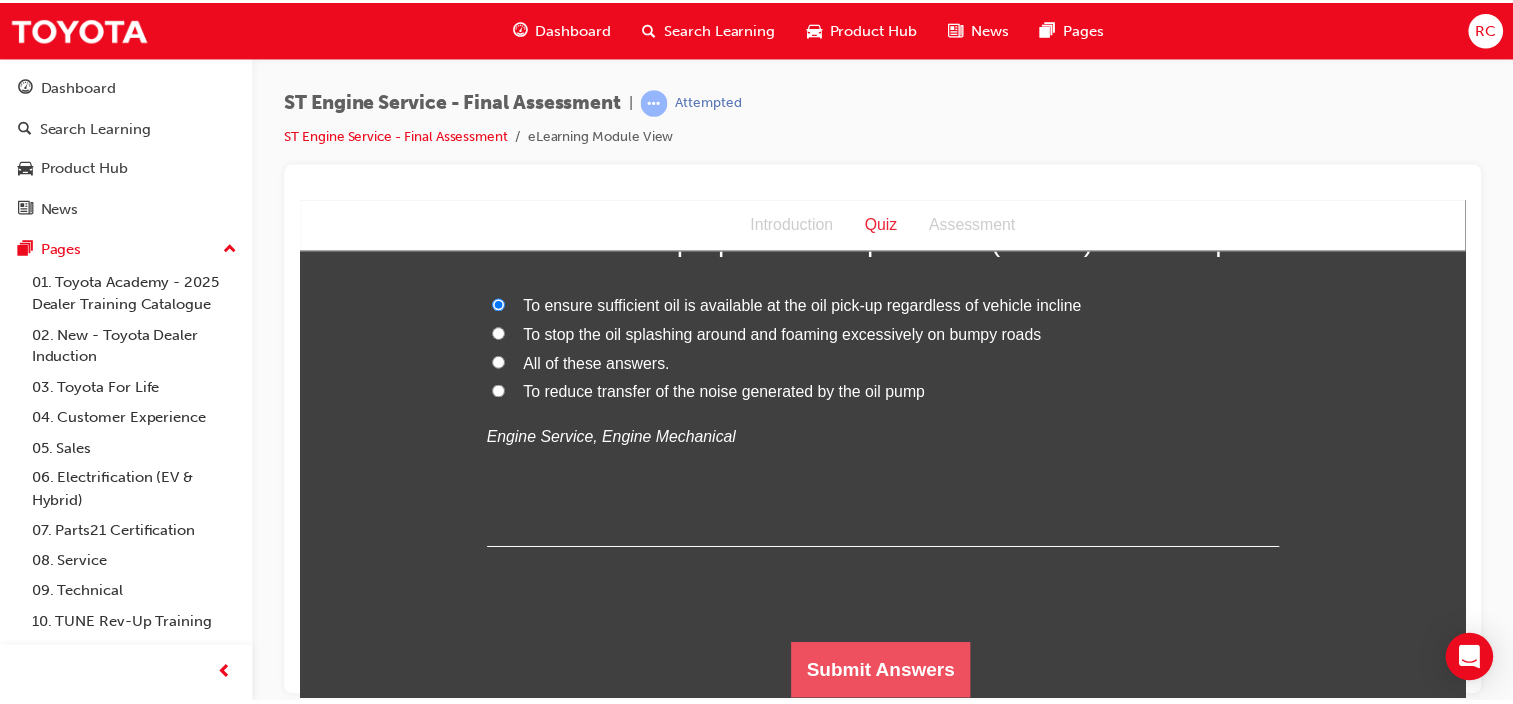 scroll, scrollTop: 0, scrollLeft: 0, axis: both 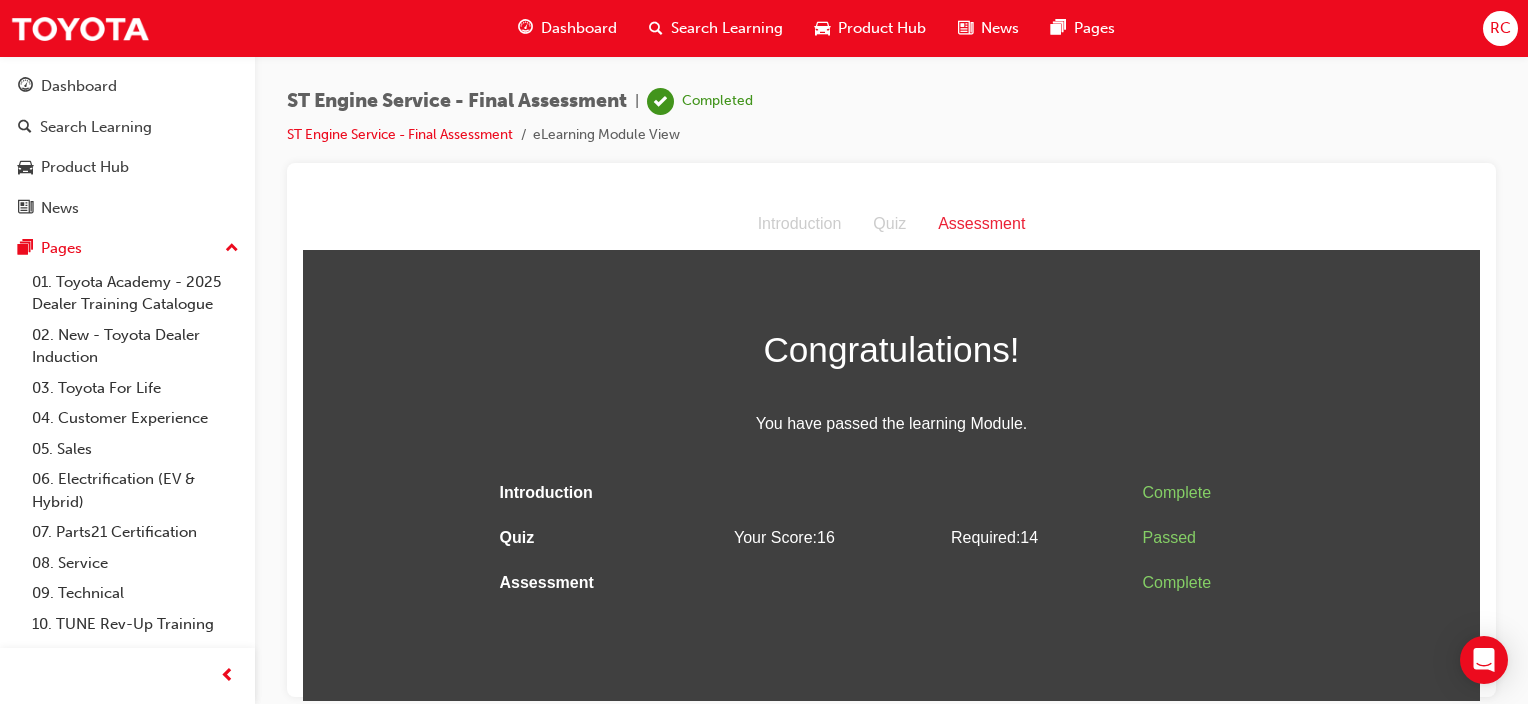 click on "Search Learning" at bounding box center (727, 28) 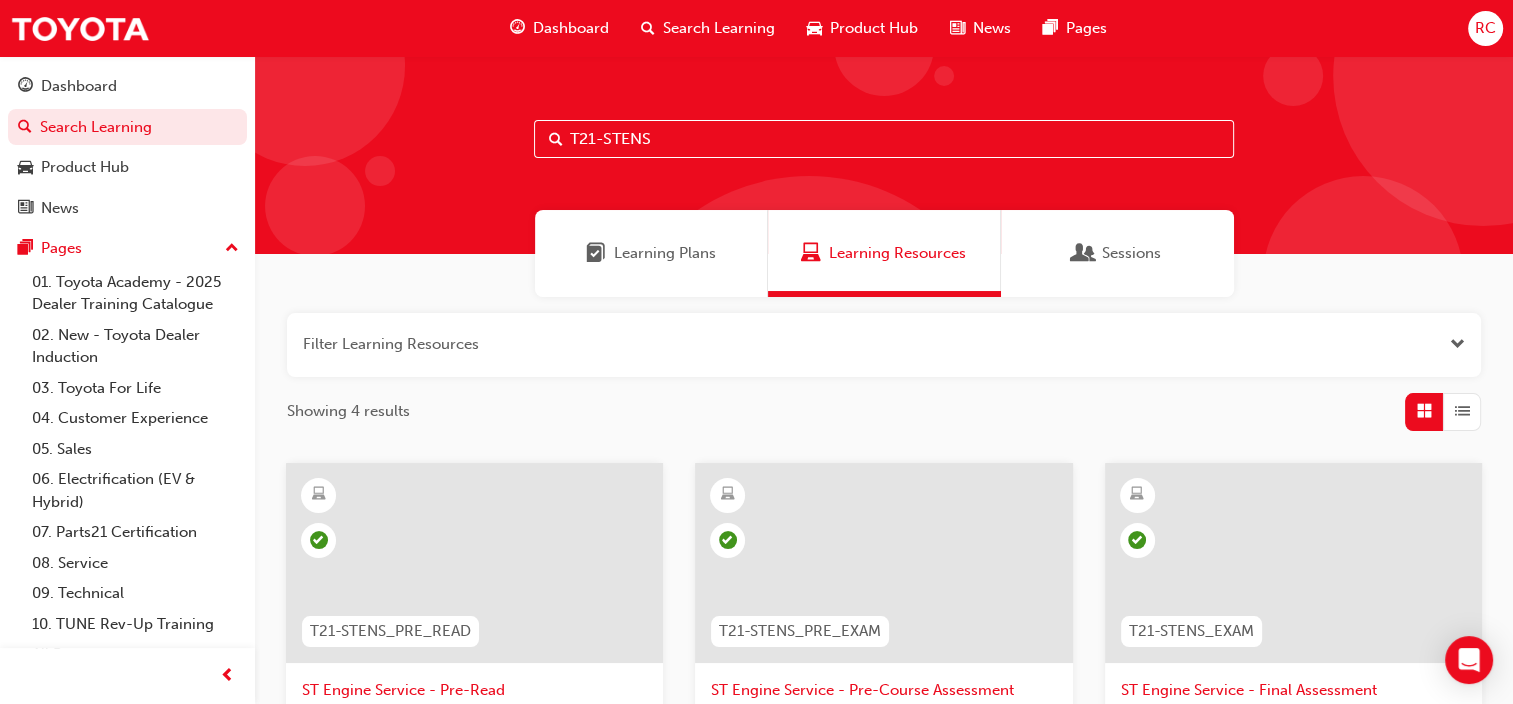 click on "T21-STENS" at bounding box center (884, 139) 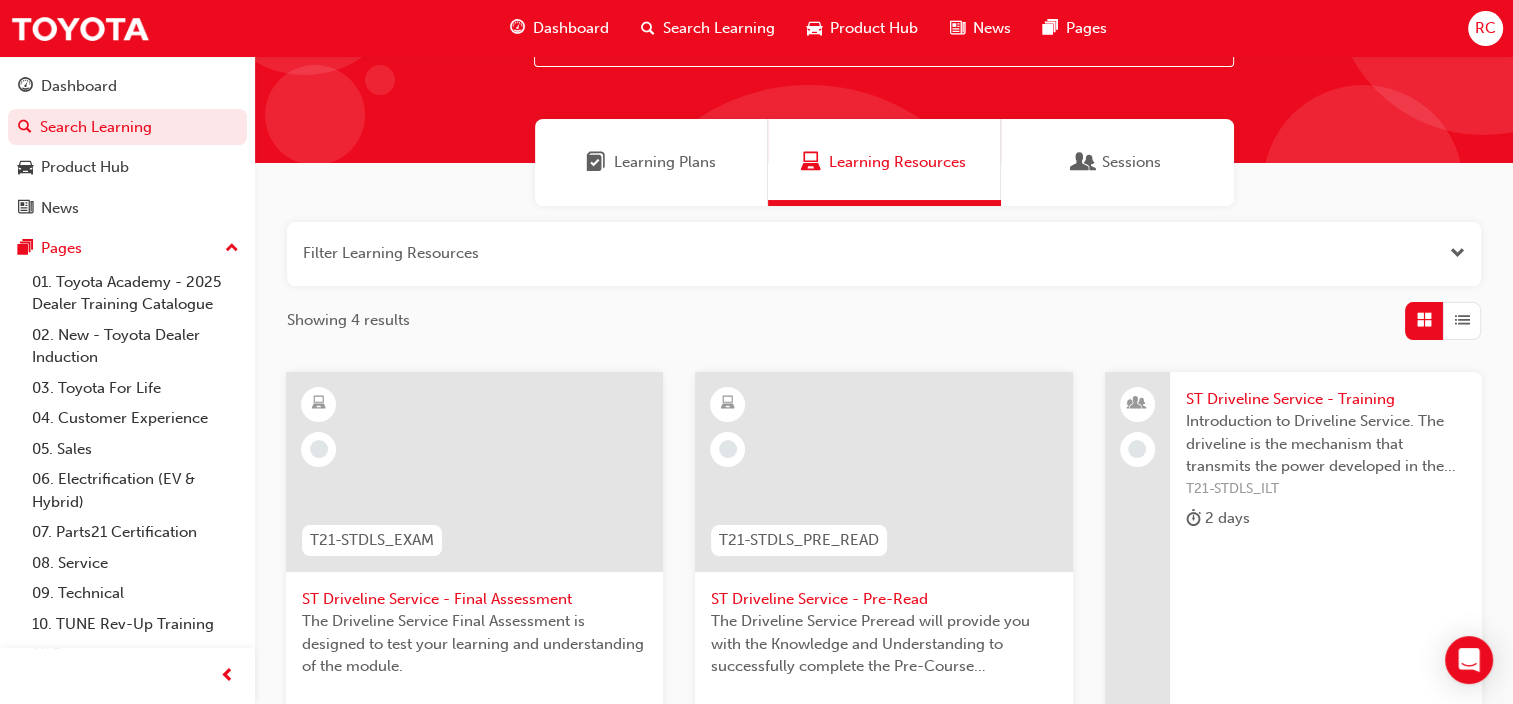 scroll, scrollTop: 200, scrollLeft: 0, axis: vertical 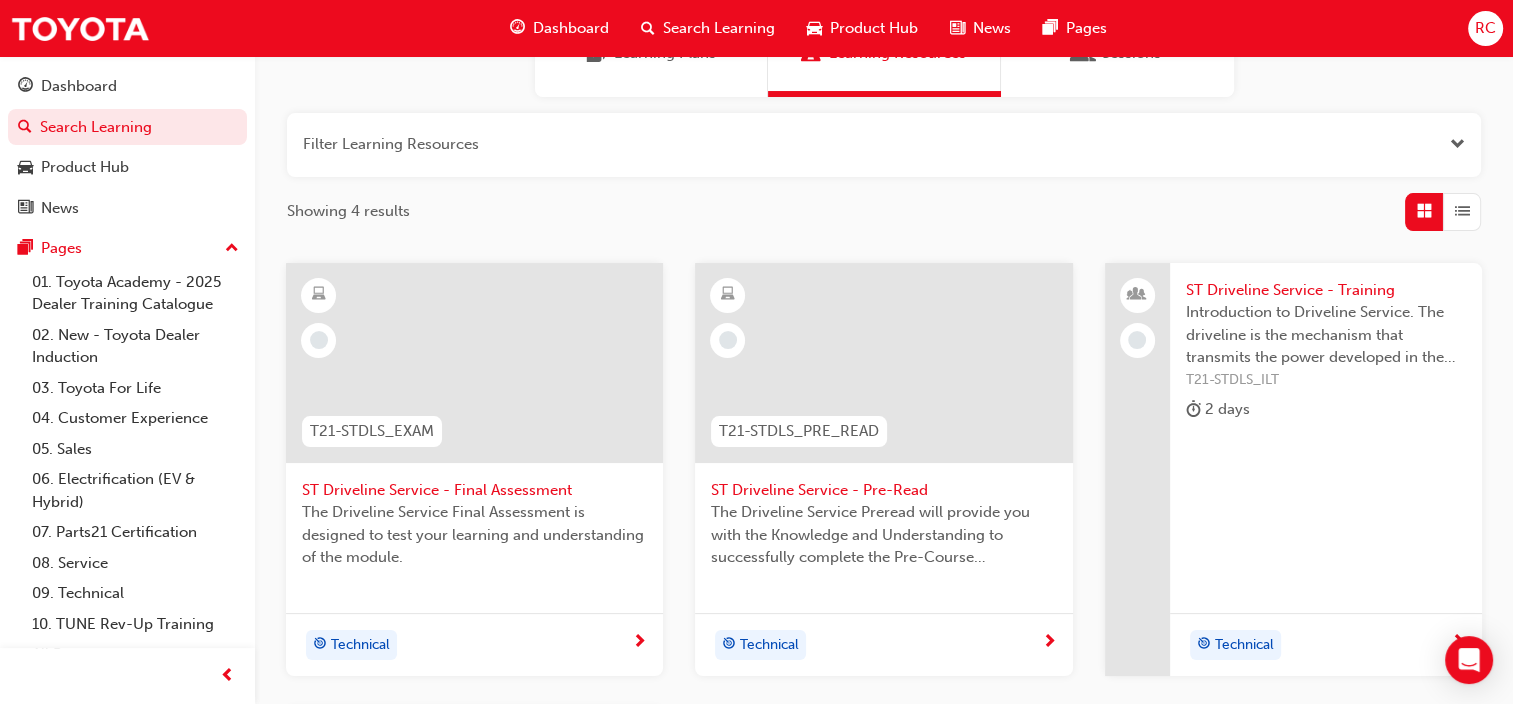 type on "T21-STDLS" 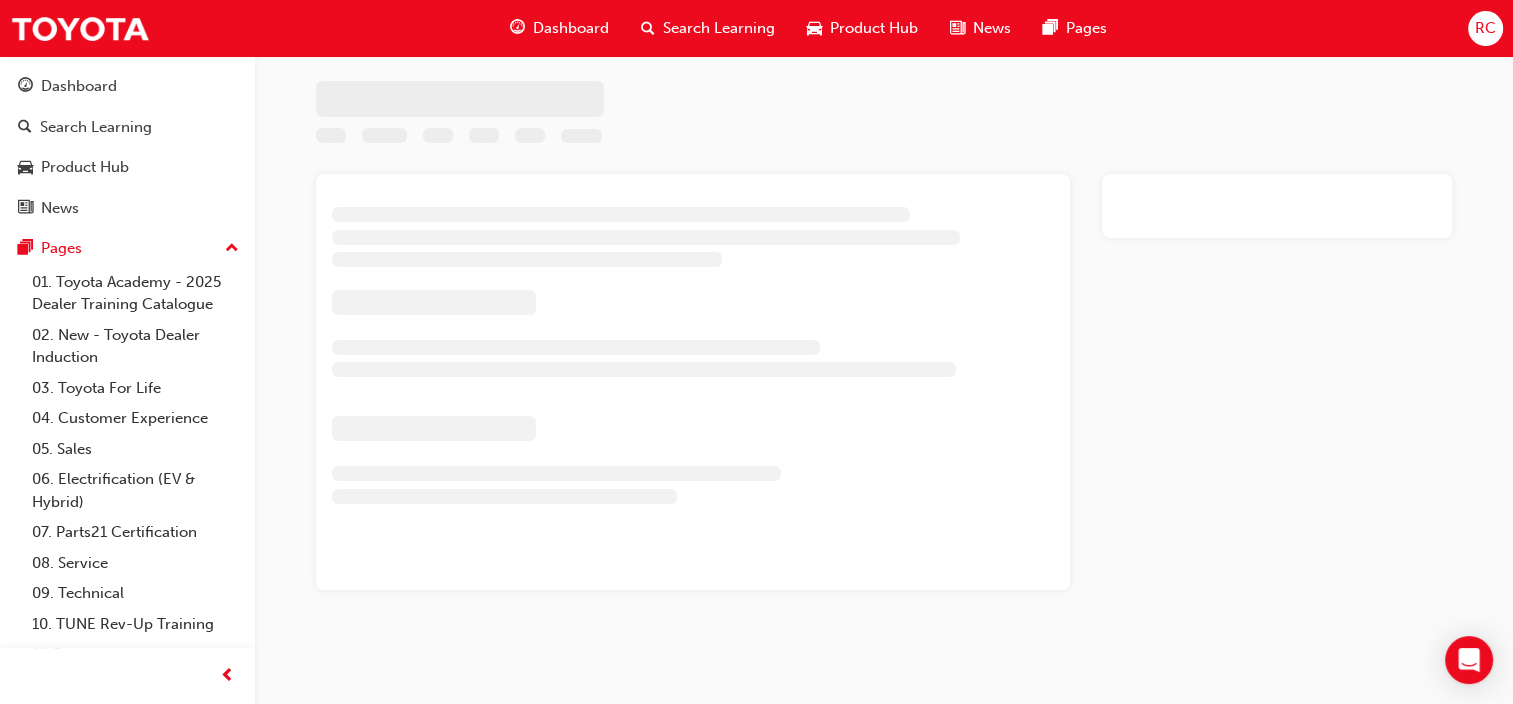 scroll, scrollTop: 0, scrollLeft: 0, axis: both 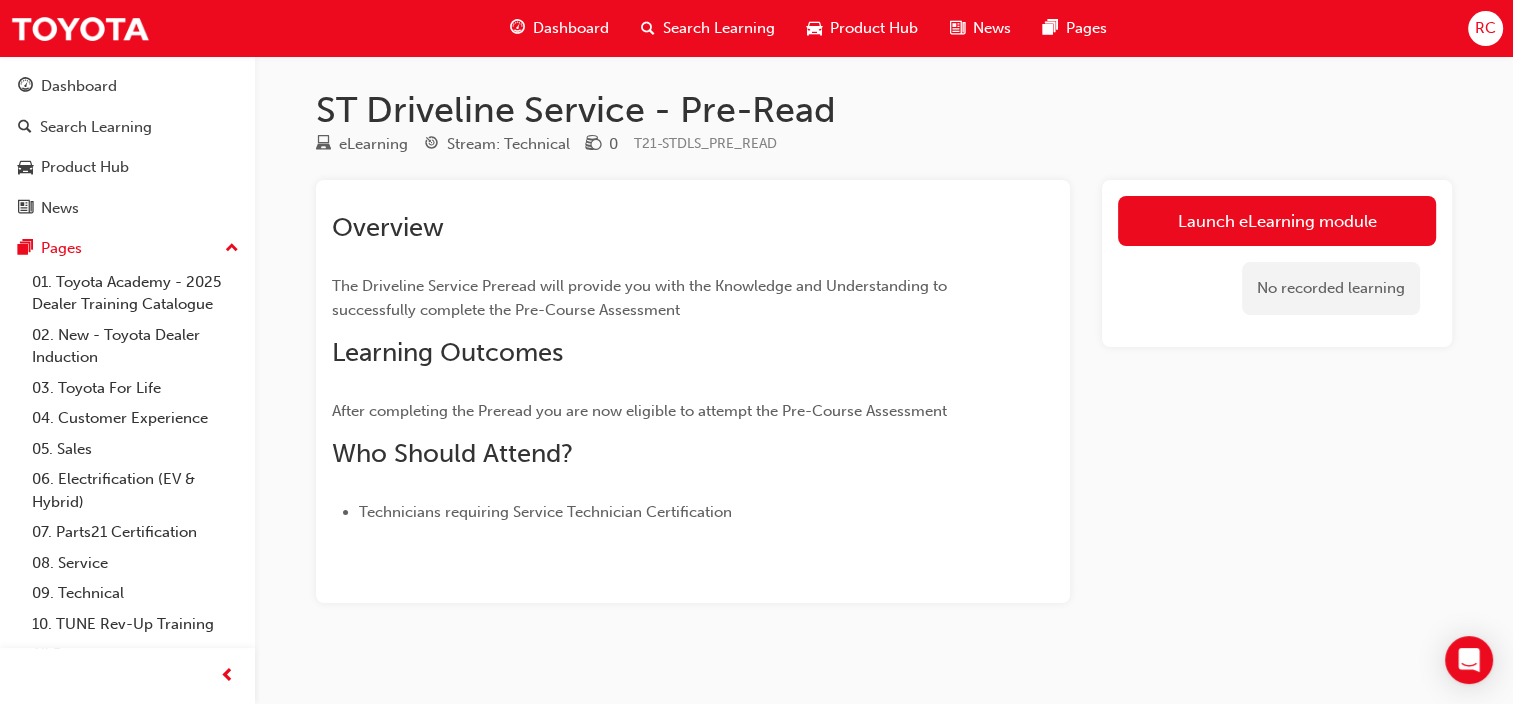 click on "Launch eLearning module" at bounding box center (1277, 221) 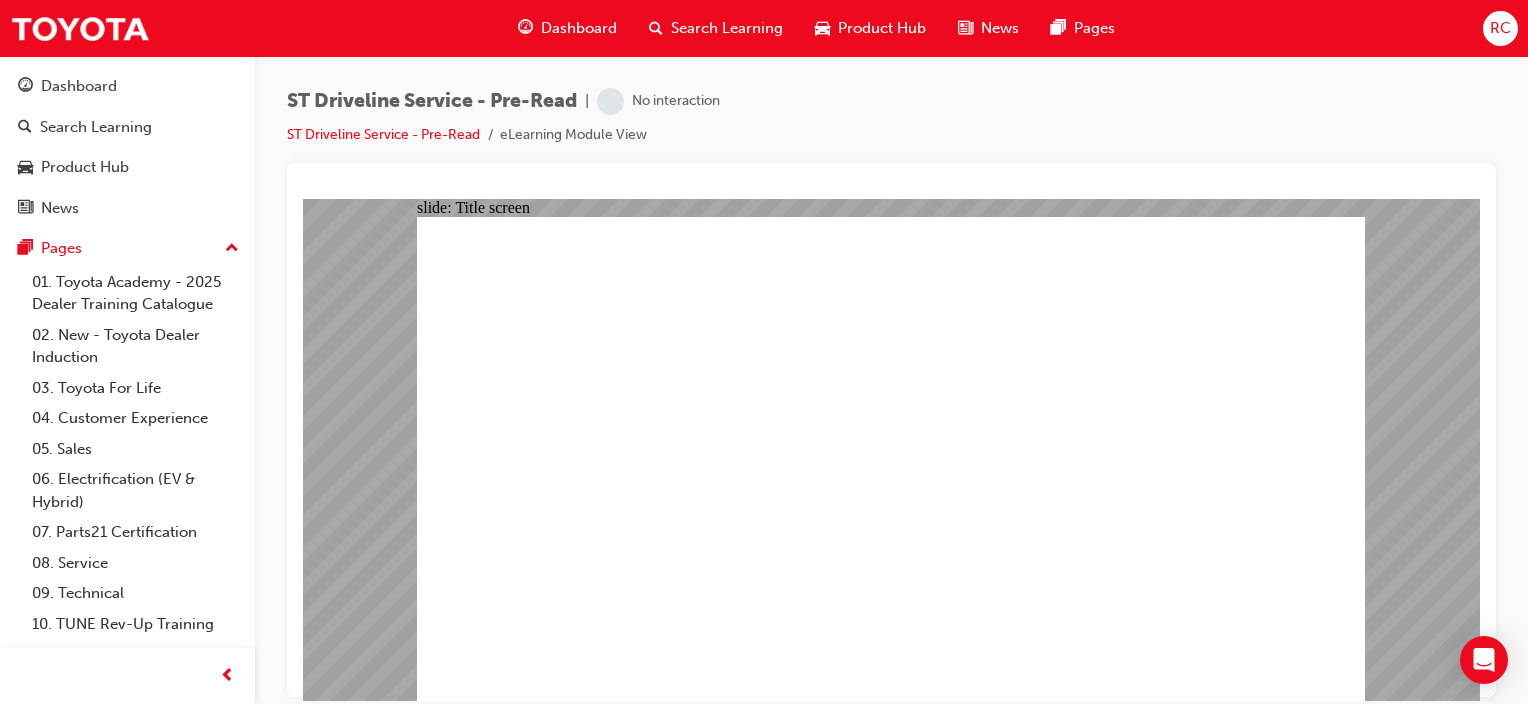 scroll, scrollTop: 0, scrollLeft: 0, axis: both 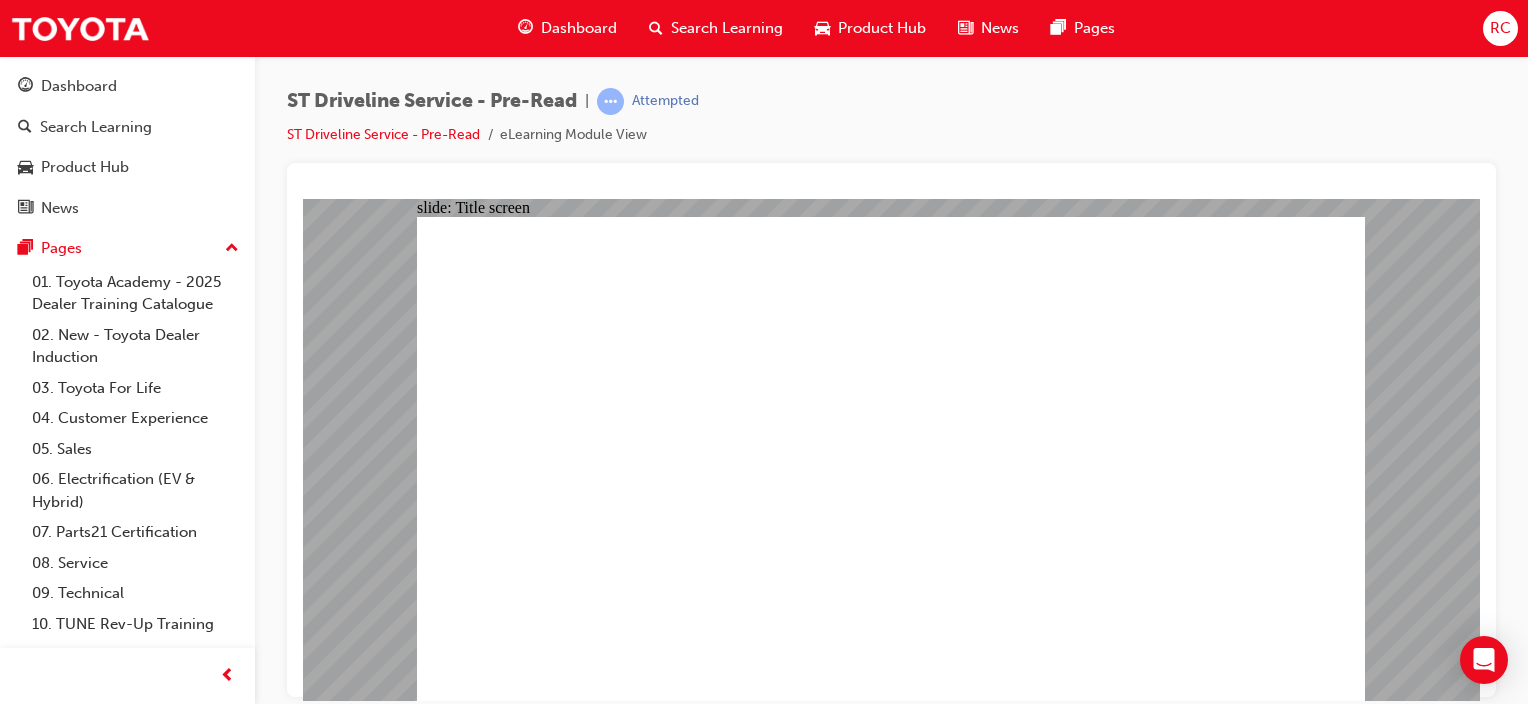 click 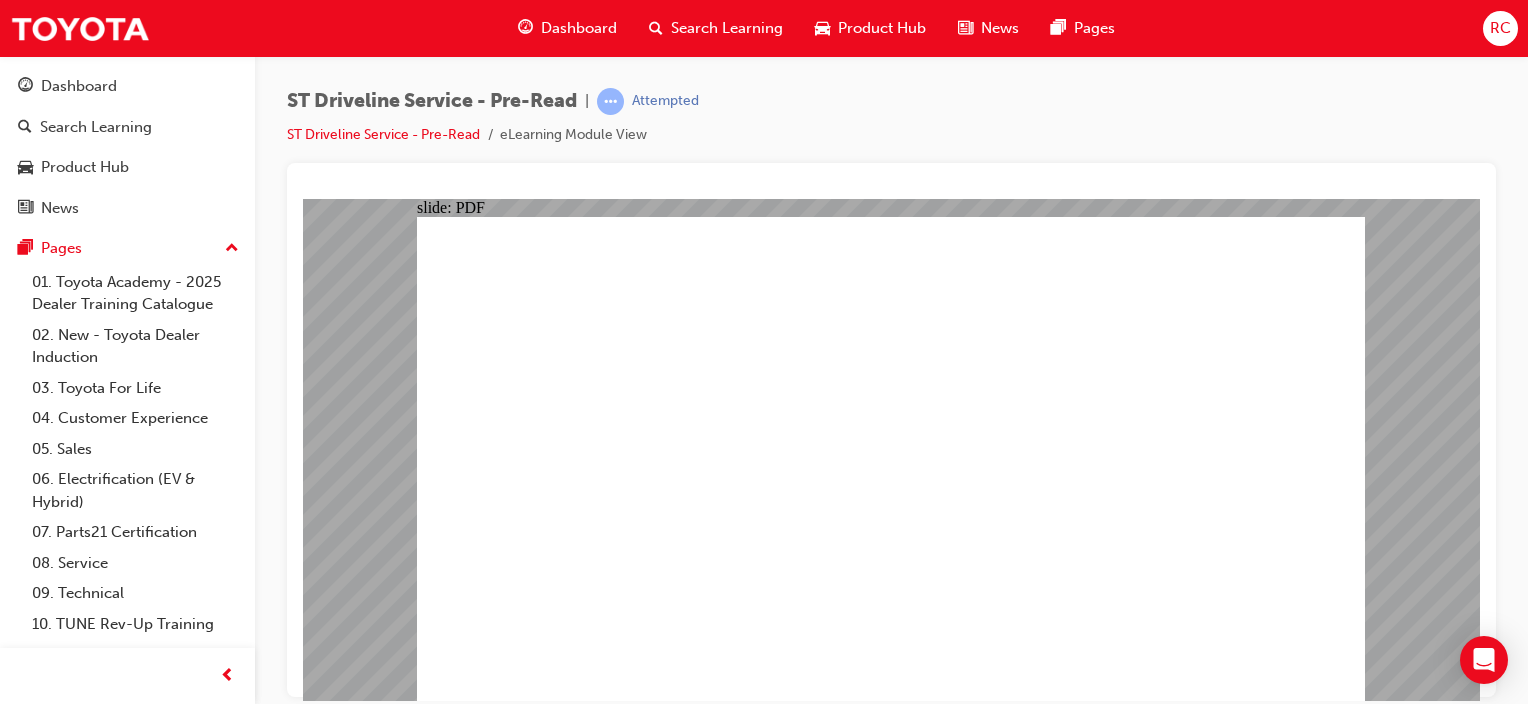 click 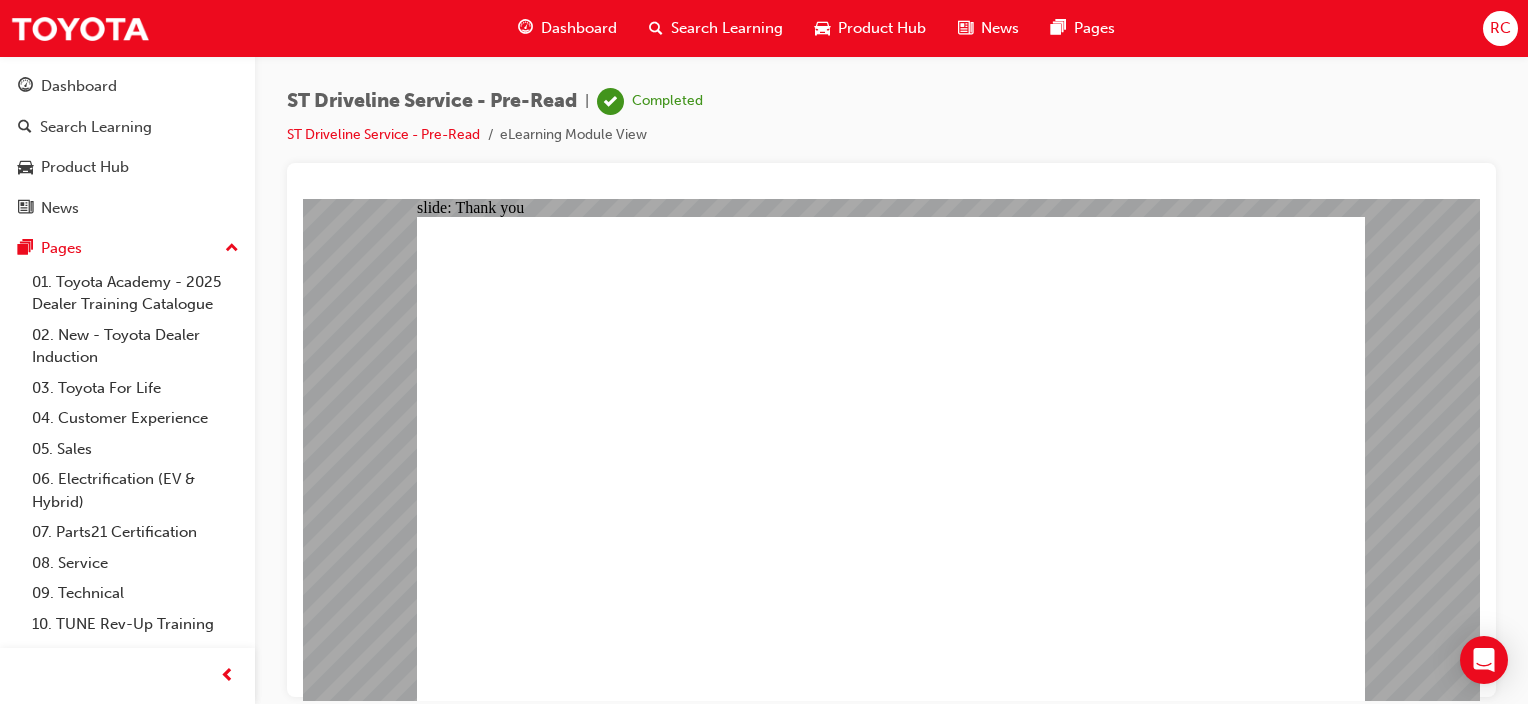 click 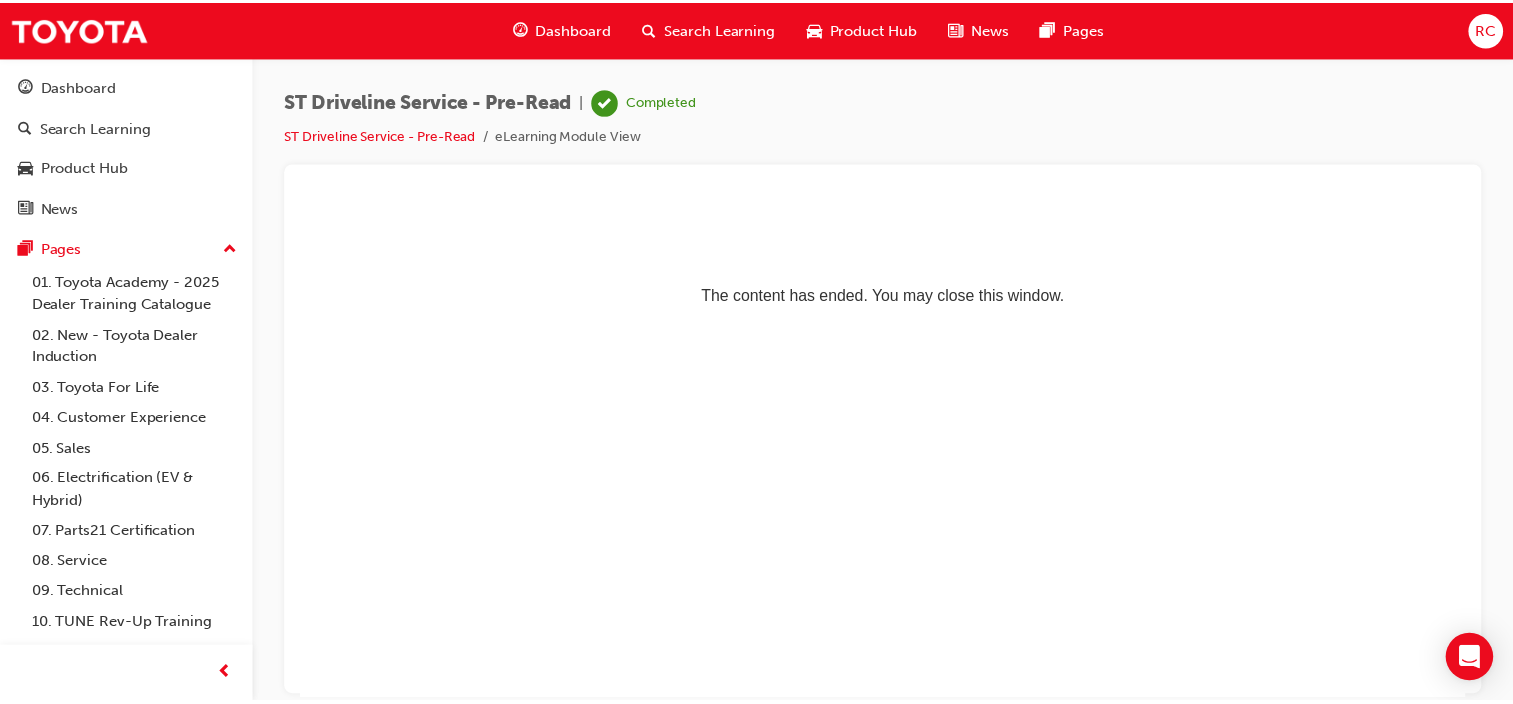 scroll, scrollTop: 0, scrollLeft: 0, axis: both 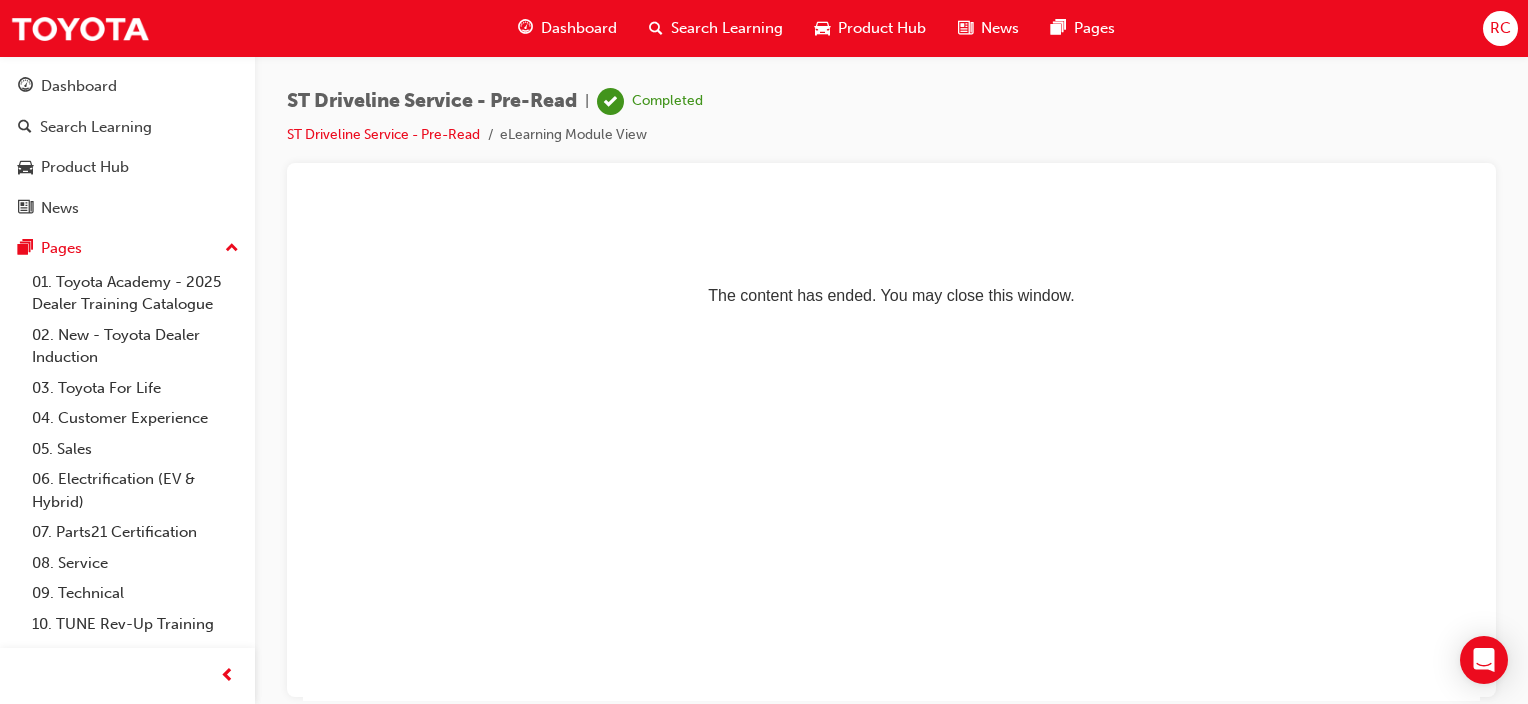 click on "Search Learning" at bounding box center (727, 28) 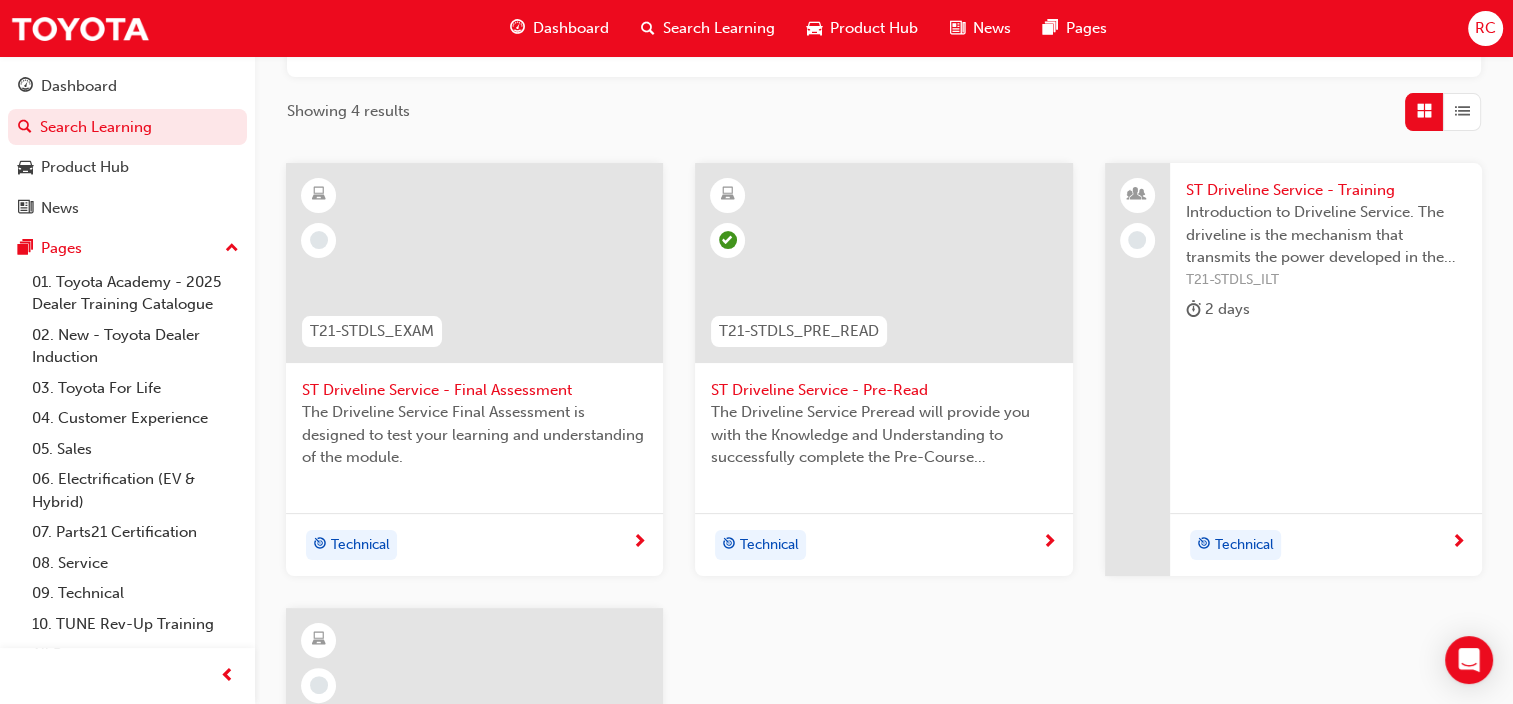 scroll, scrollTop: 500, scrollLeft: 0, axis: vertical 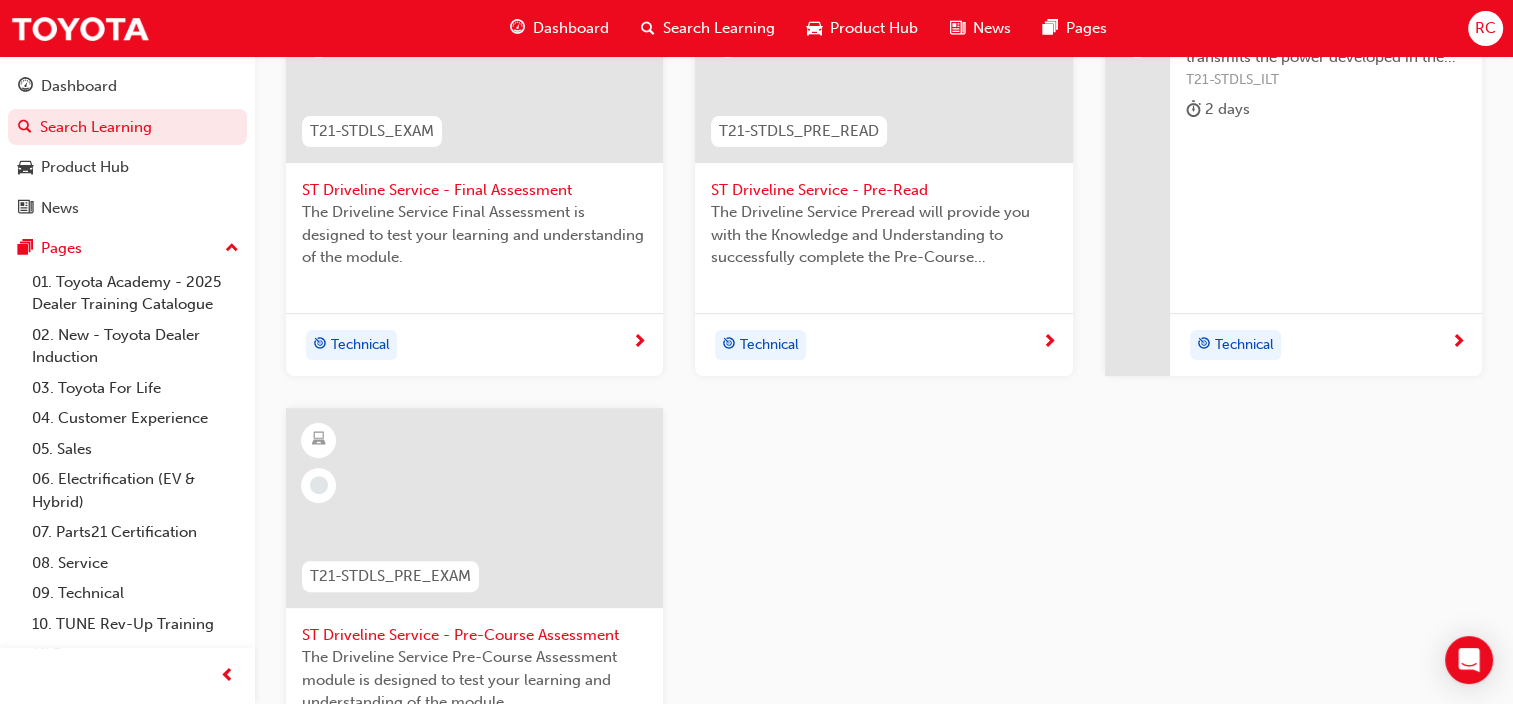 click at bounding box center [474, 508] 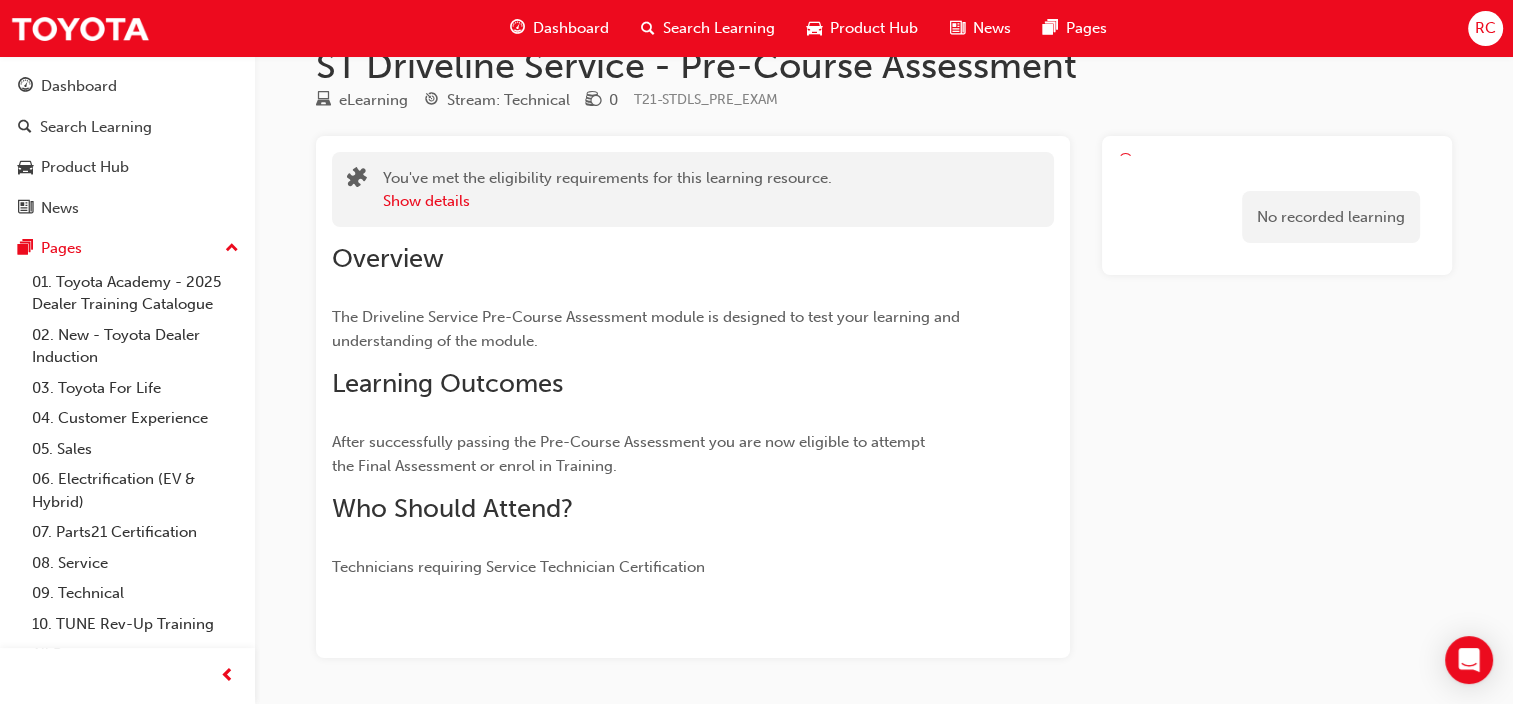scroll, scrollTop: 0, scrollLeft: 0, axis: both 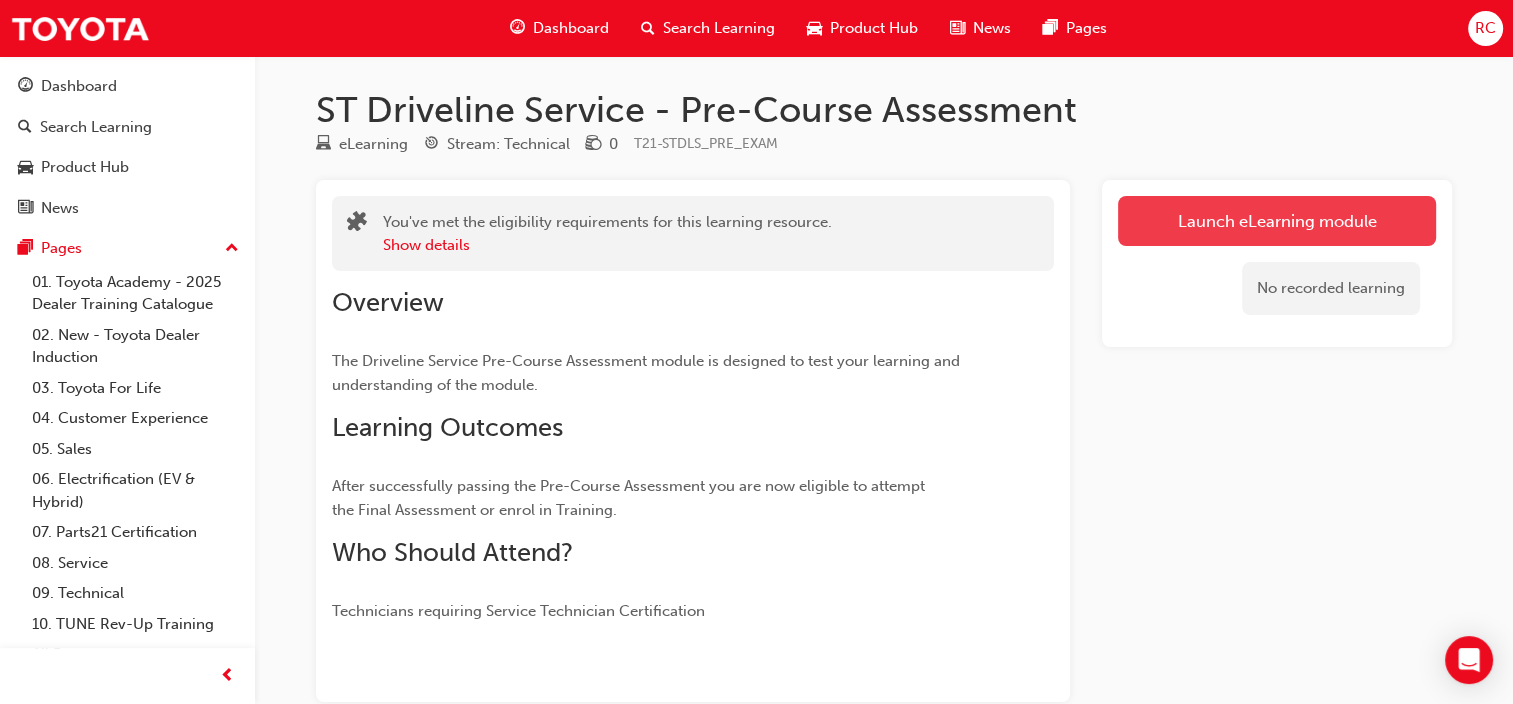 click on "Launch eLearning module" at bounding box center (1277, 221) 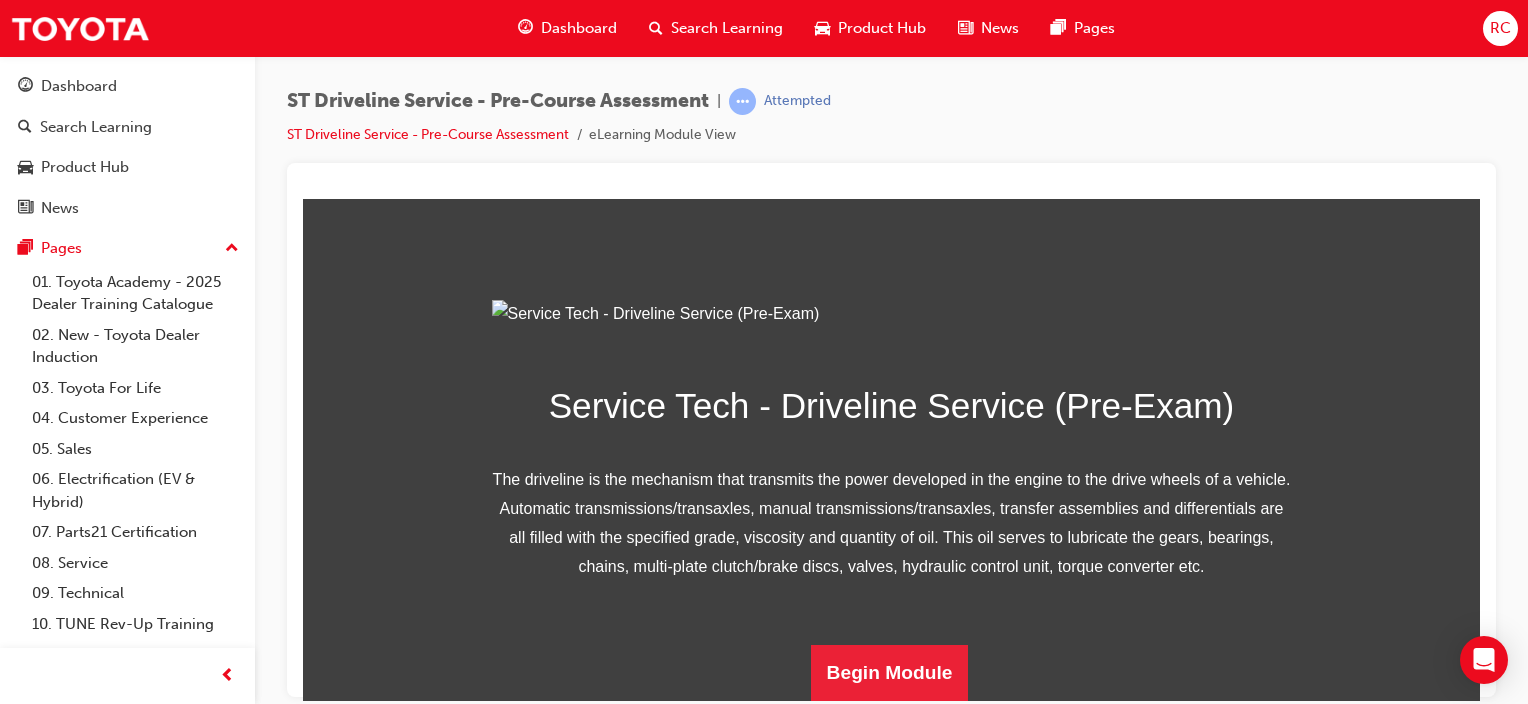 scroll, scrollTop: 306, scrollLeft: 0, axis: vertical 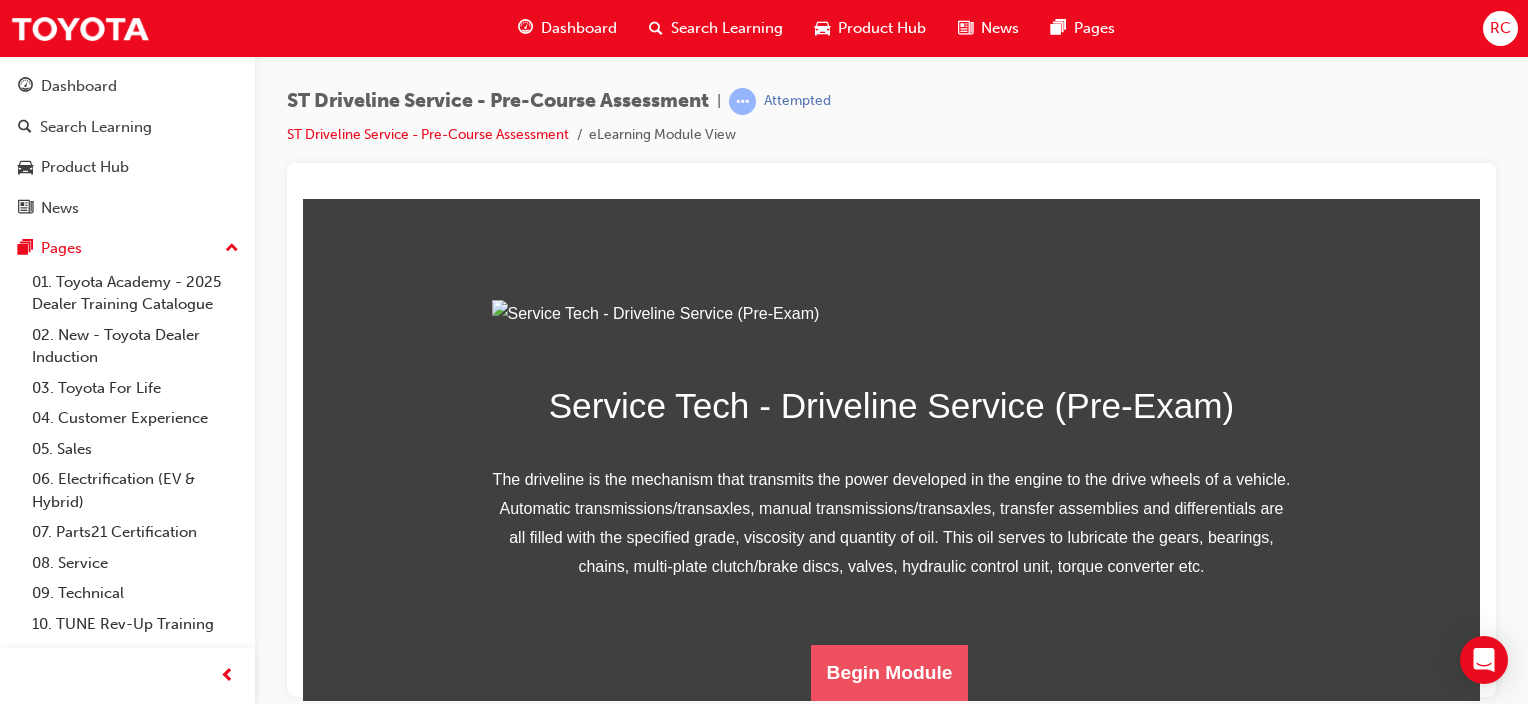 click on "Begin Module" at bounding box center [890, 672] 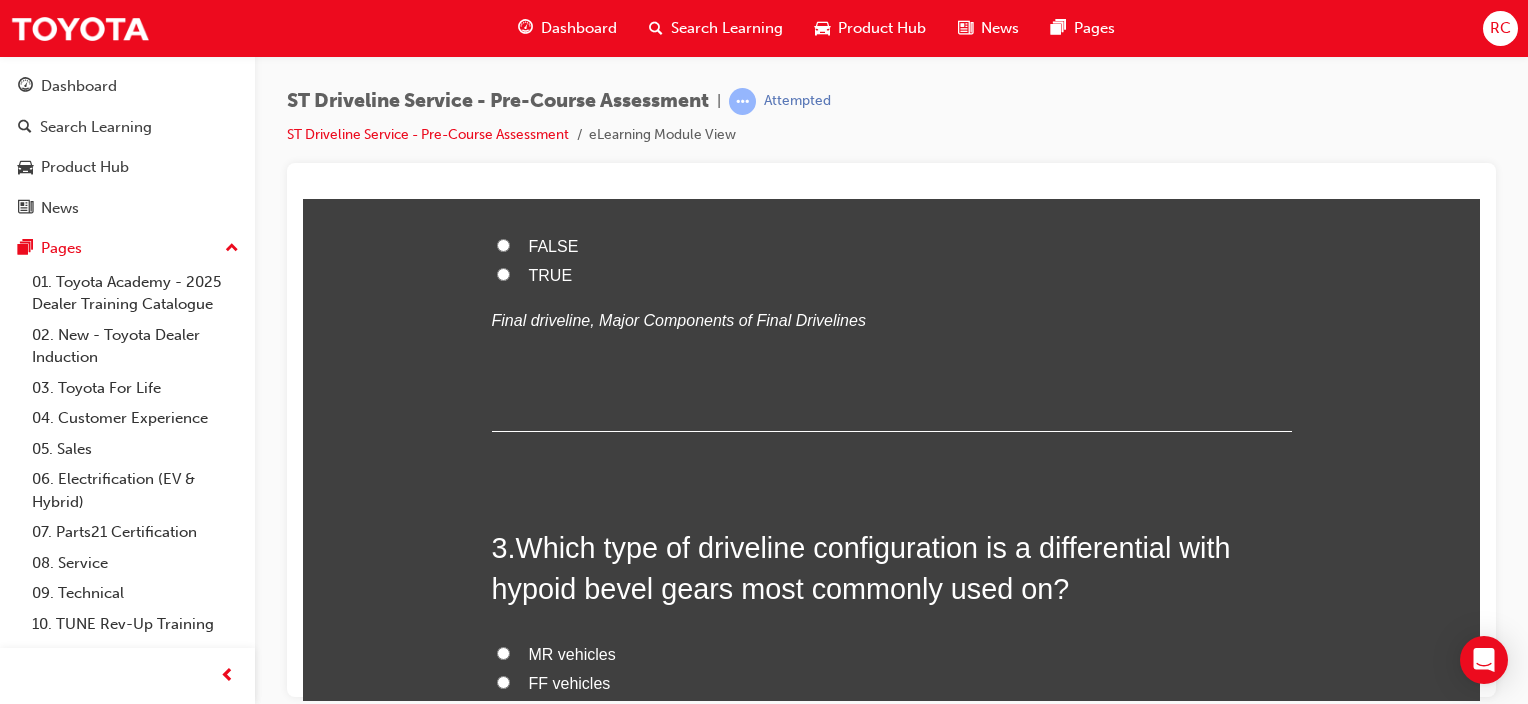 scroll, scrollTop: 800, scrollLeft: 0, axis: vertical 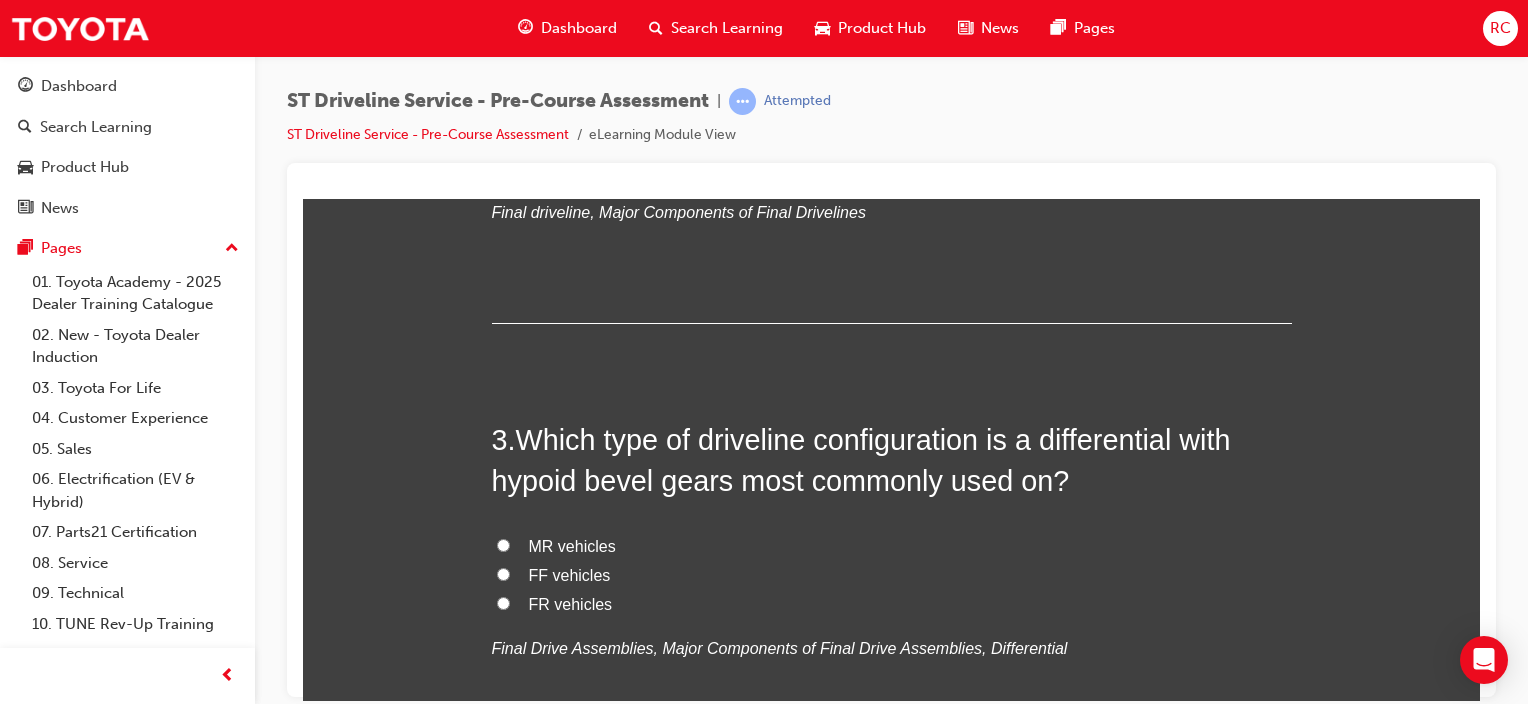 click on "Axle shaft assembly" at bounding box center [600, -260] 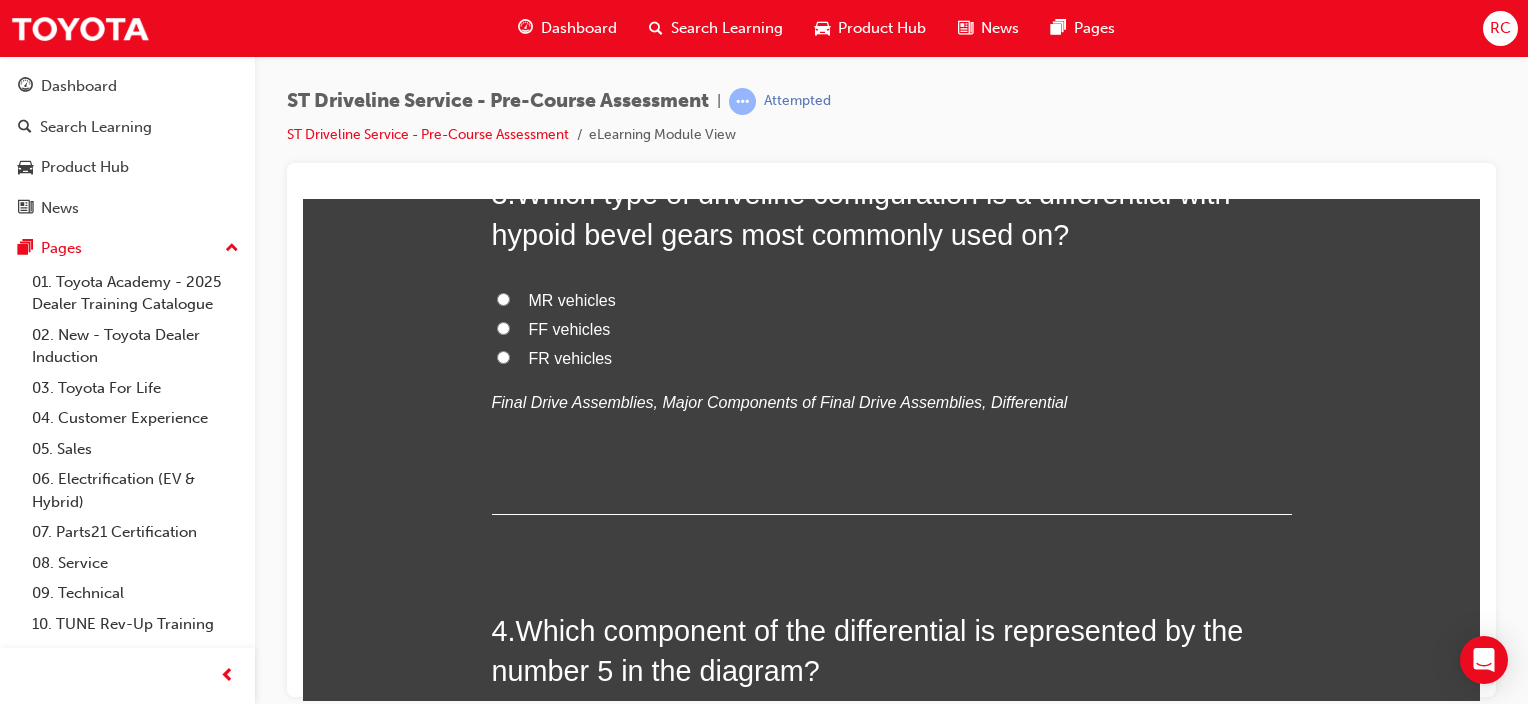 scroll, scrollTop: 1200, scrollLeft: 0, axis: vertical 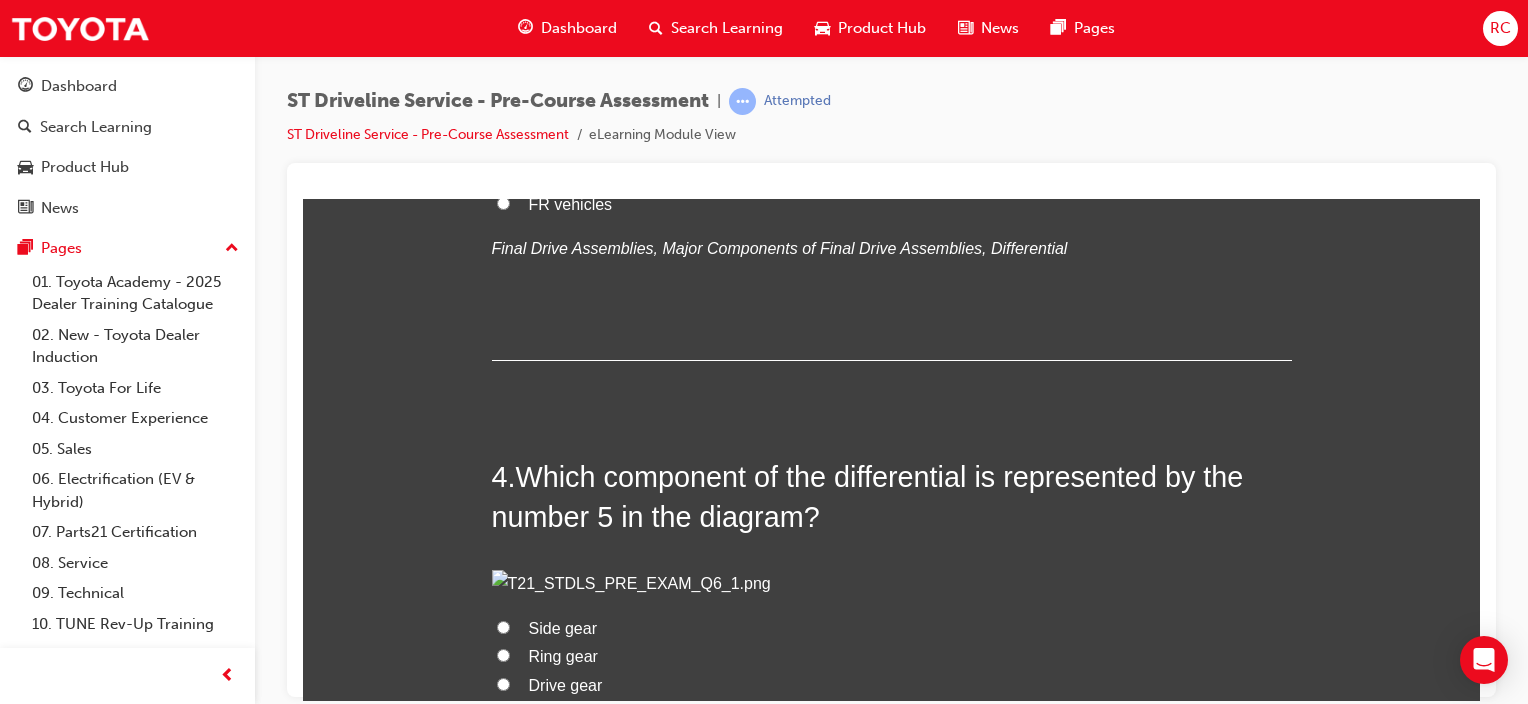 click on "TRUE" at bounding box center (551, -234) 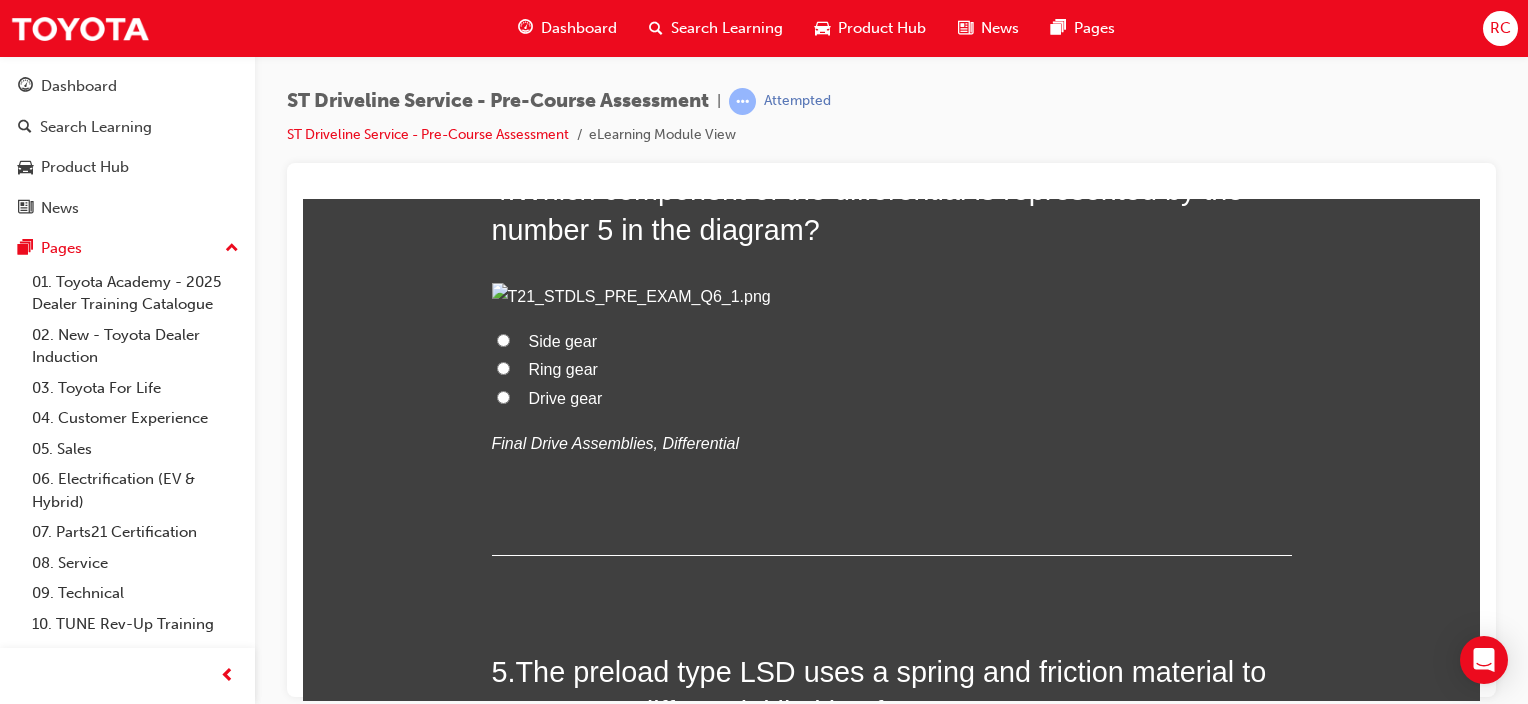 scroll, scrollTop: 1500, scrollLeft: 0, axis: vertical 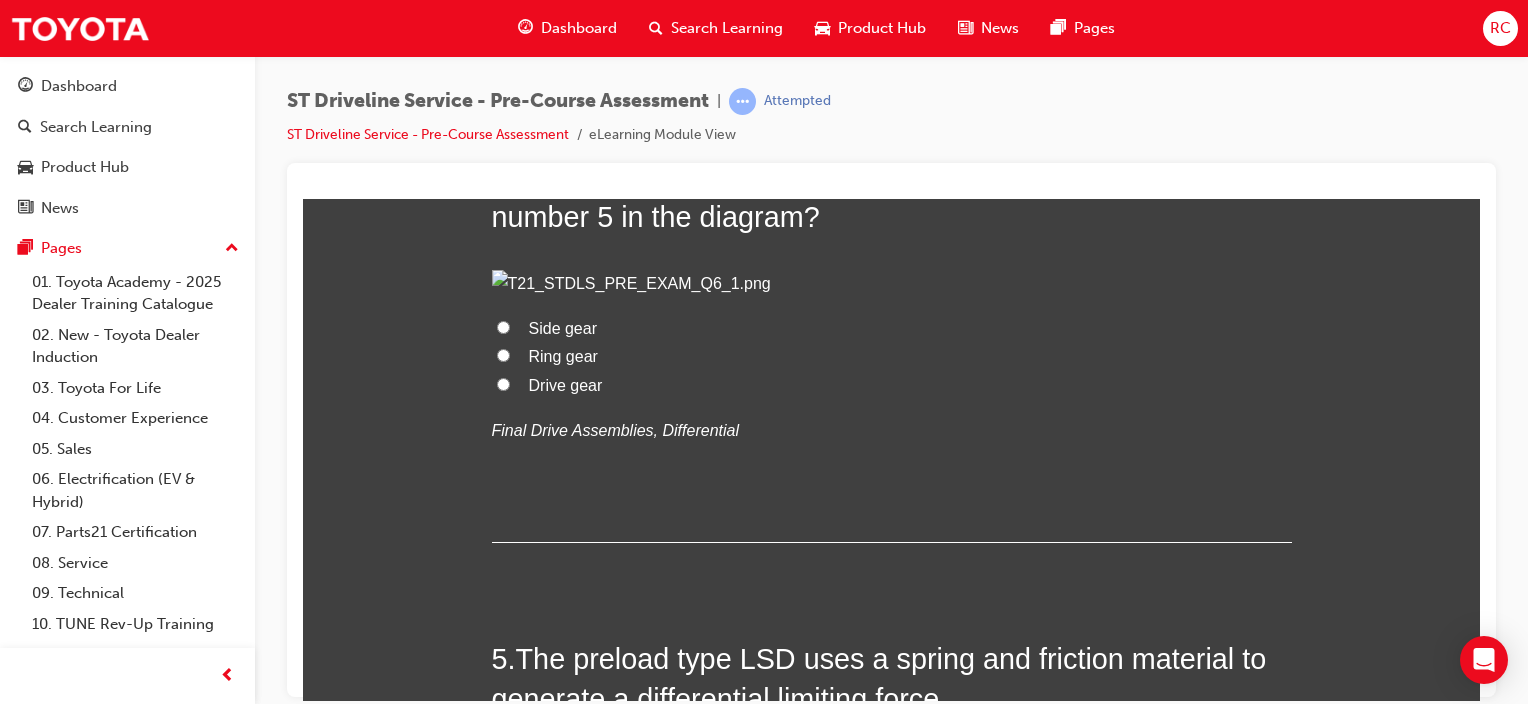 click on "FF vehicles" at bounding box center [570, -126] 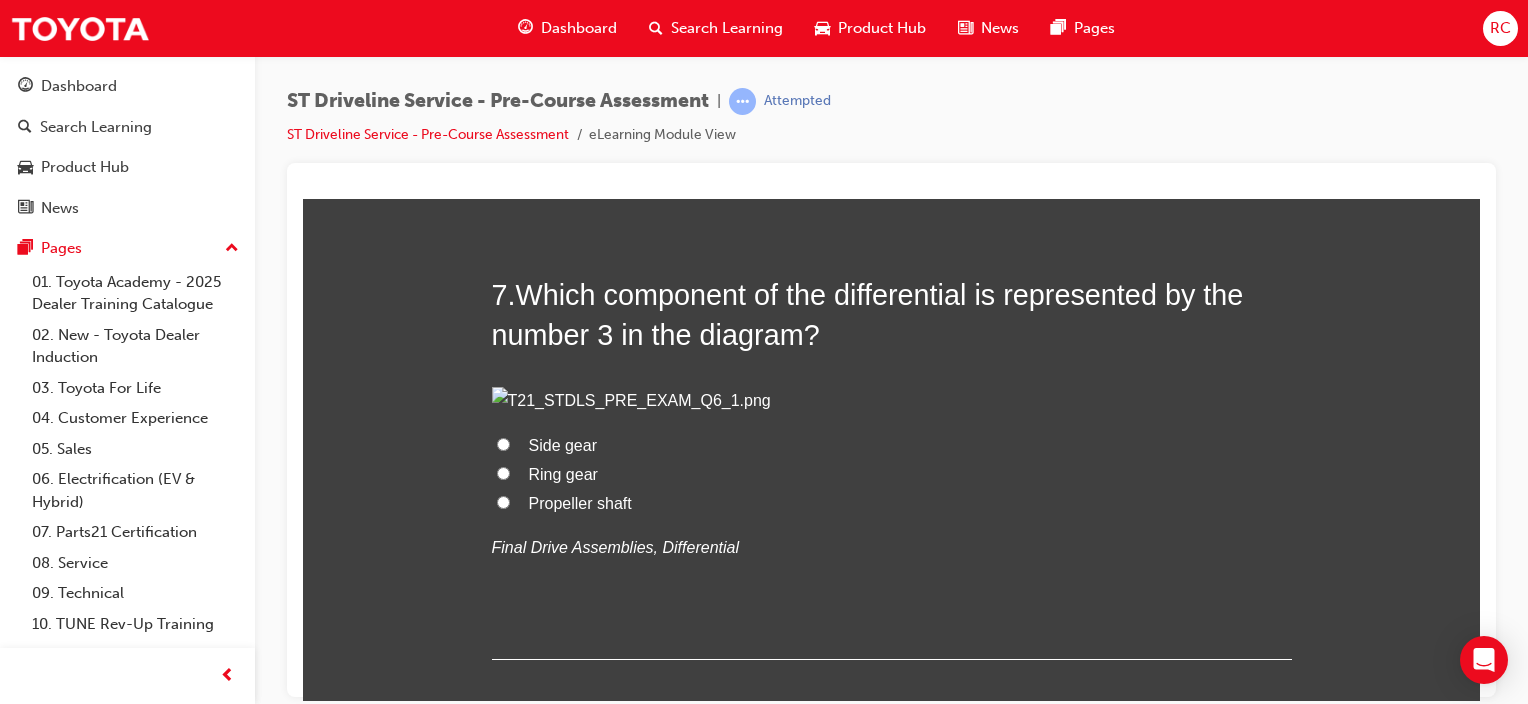 scroll, scrollTop: 2700, scrollLeft: 0, axis: vertical 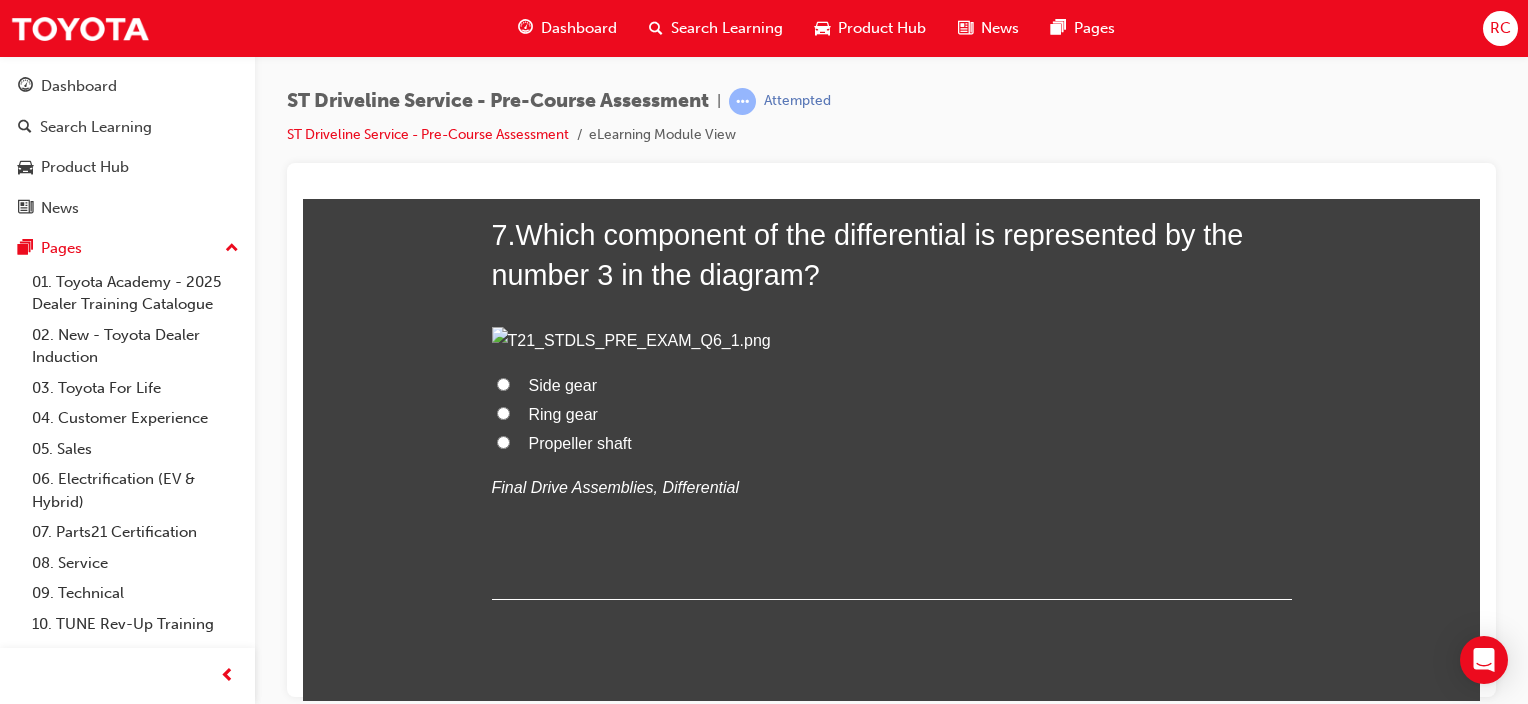click on "Side gear" at bounding box center (563, -873) 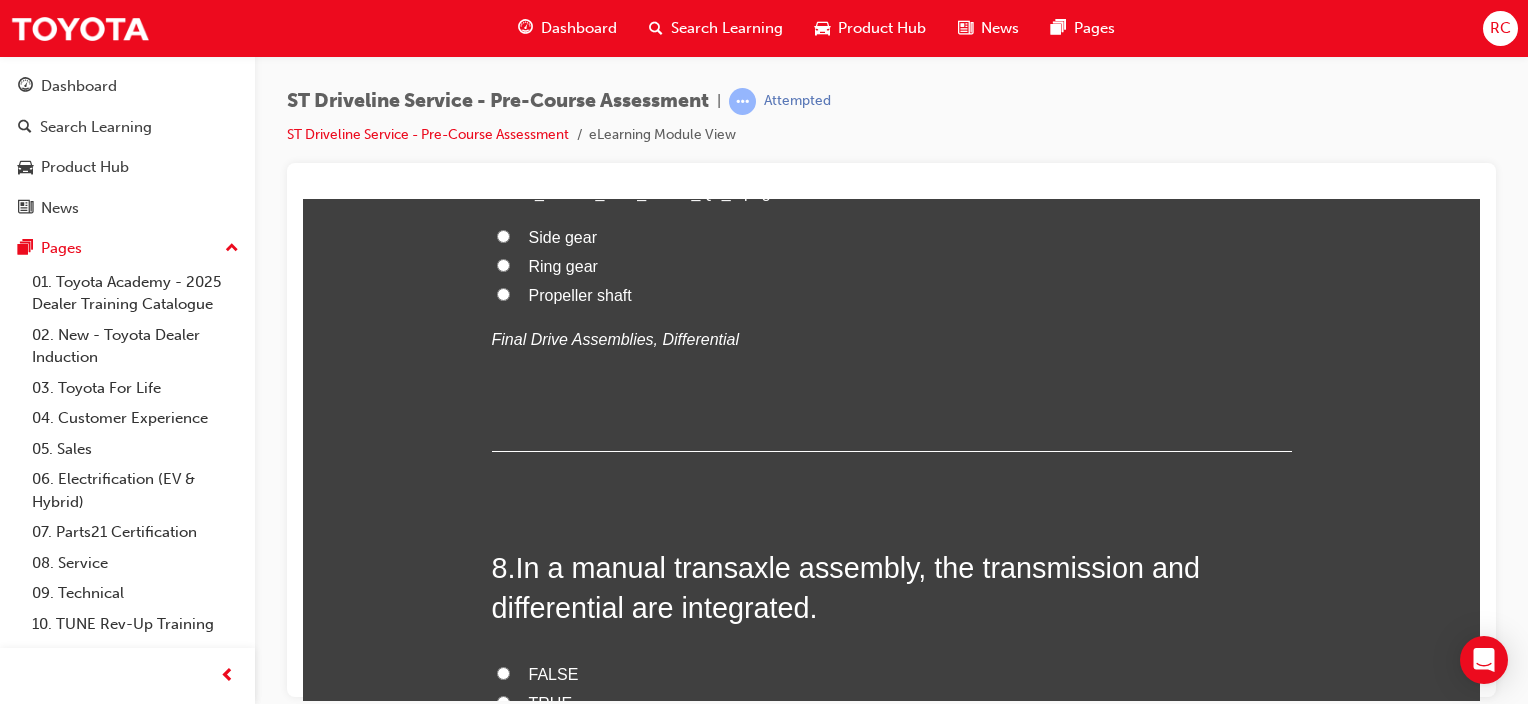 scroll, scrollTop: 3100, scrollLeft: 0, axis: vertical 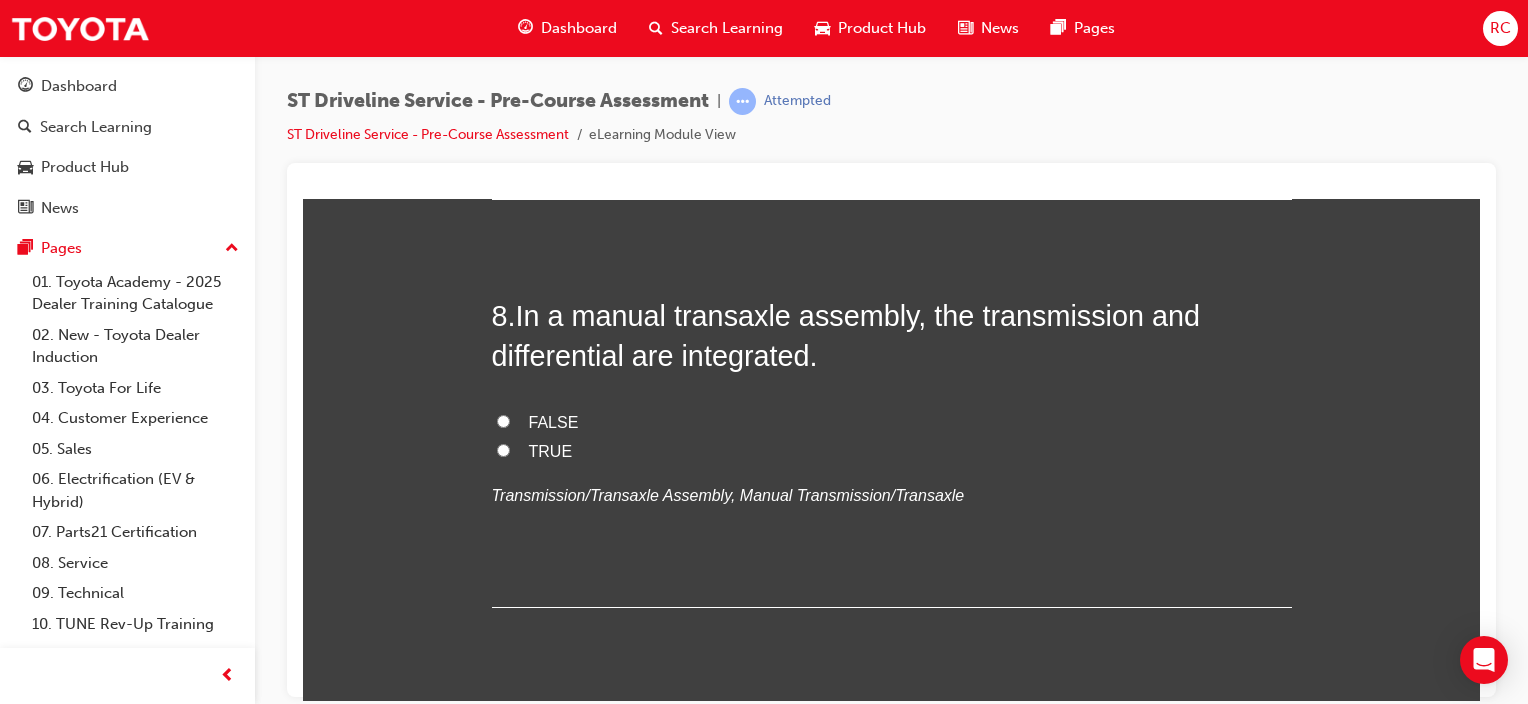 click on "TRUE" at bounding box center (551, -837) 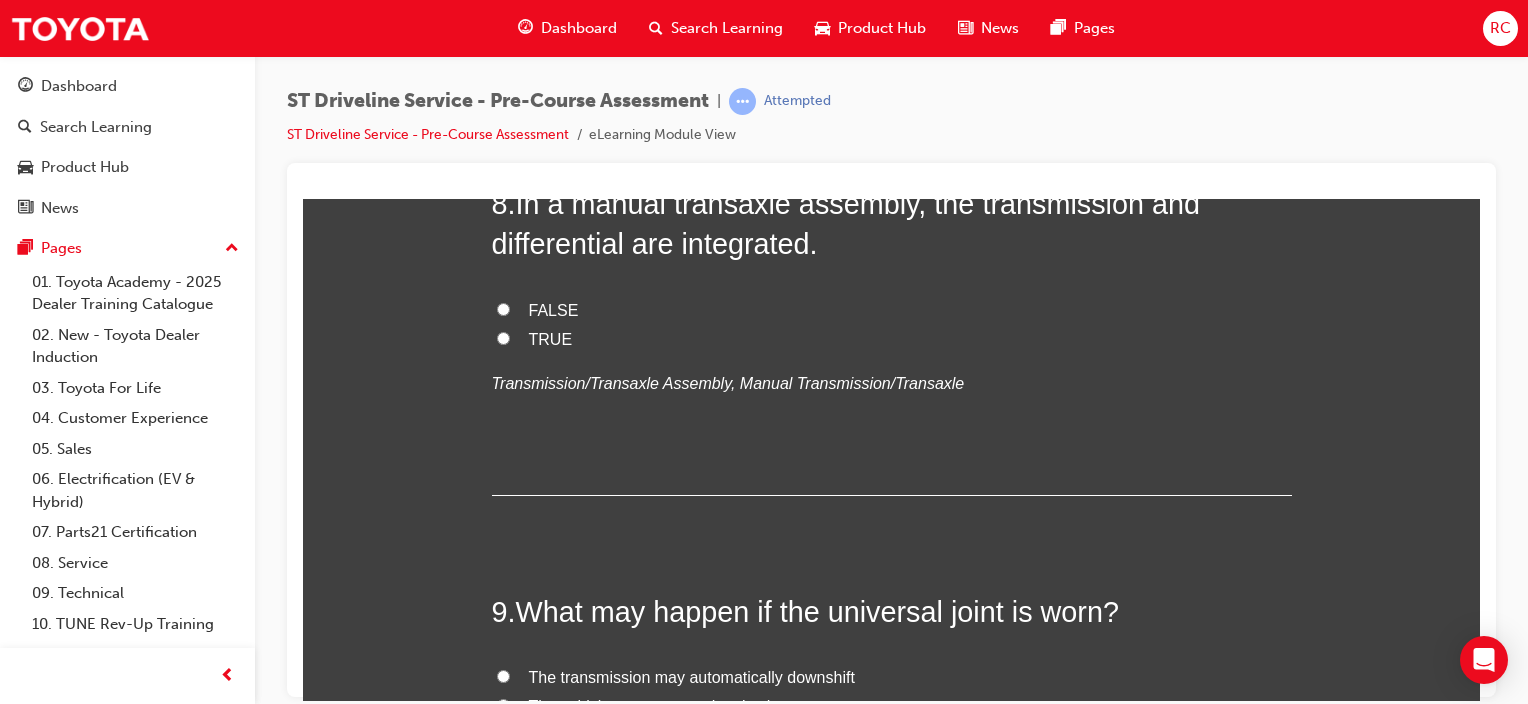 scroll, scrollTop: 3500, scrollLeft: 0, axis: vertical 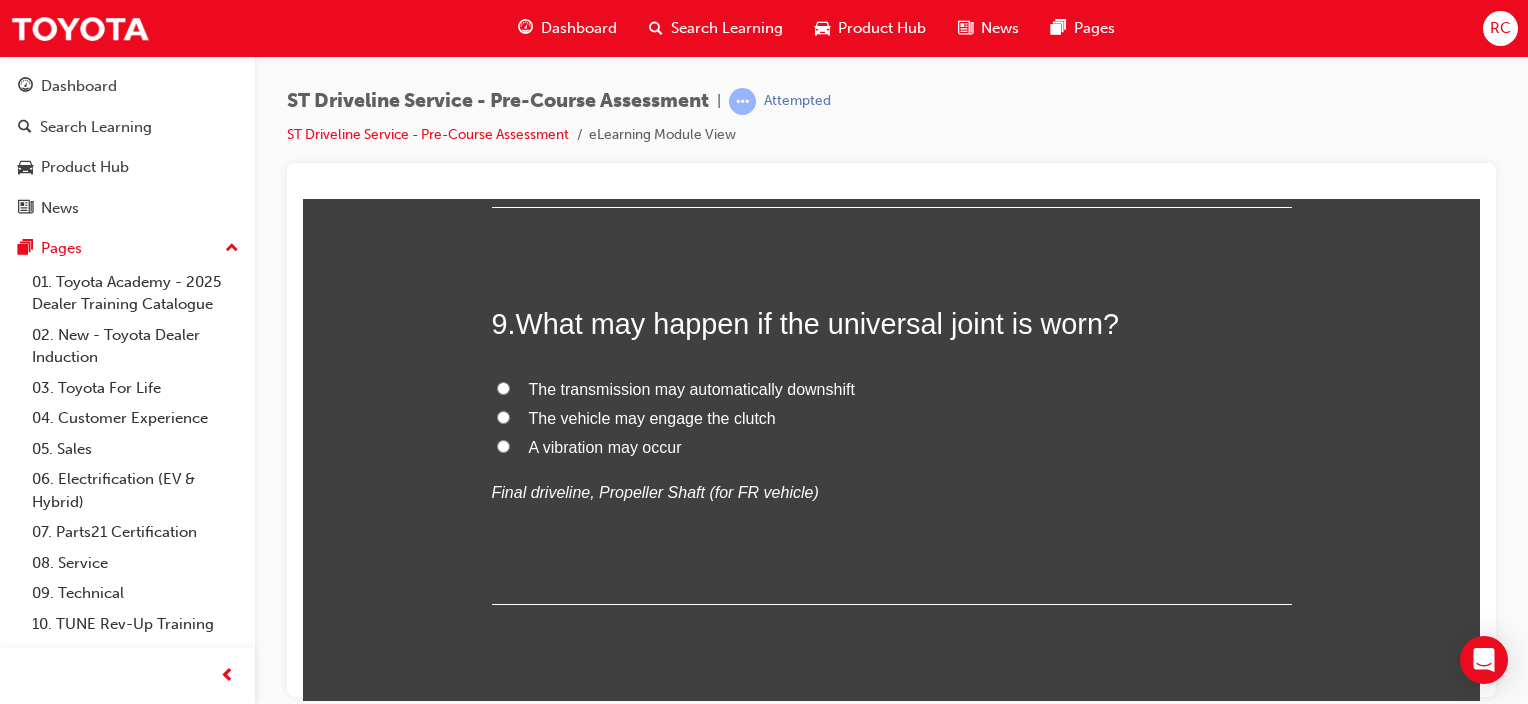 click on "TRUE" at bounding box center [551, -869] 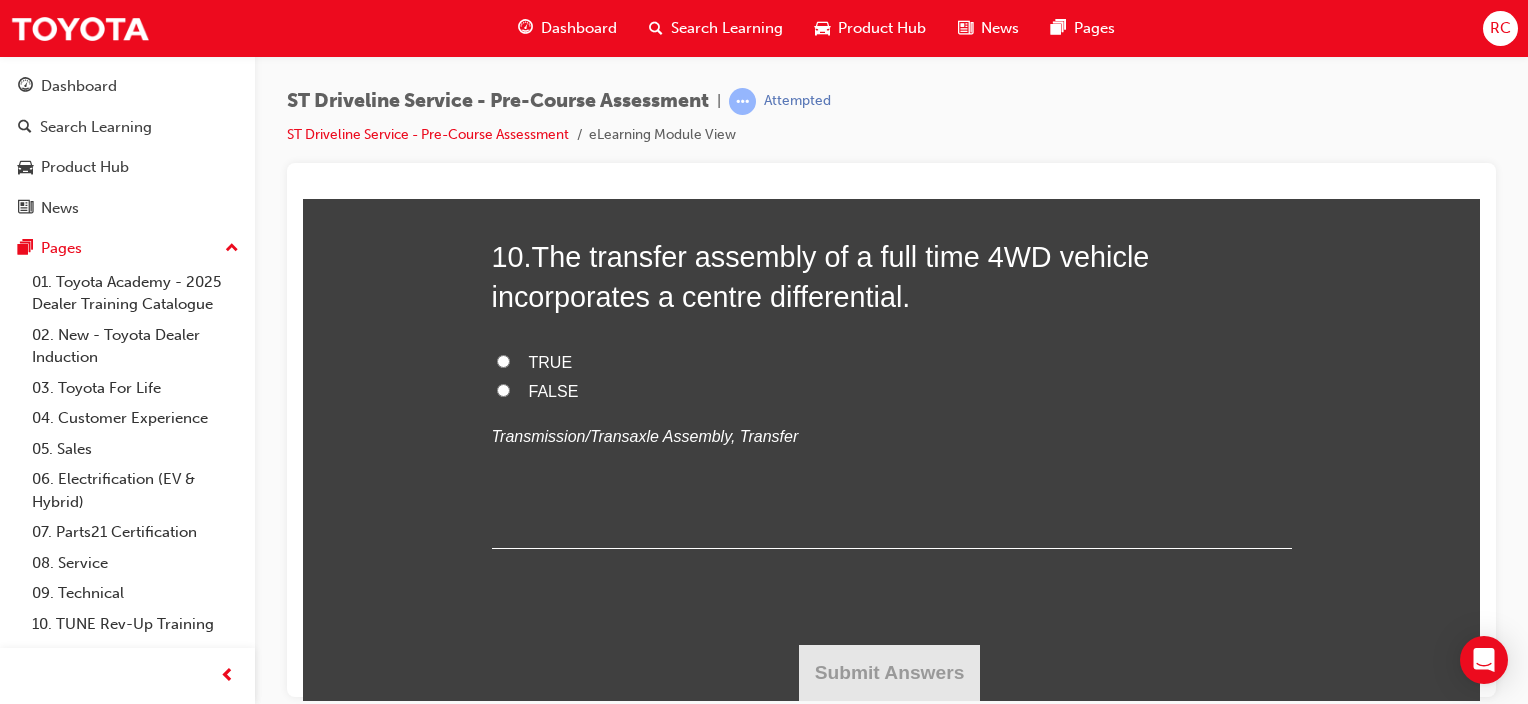 scroll, scrollTop: 4500, scrollLeft: 0, axis: vertical 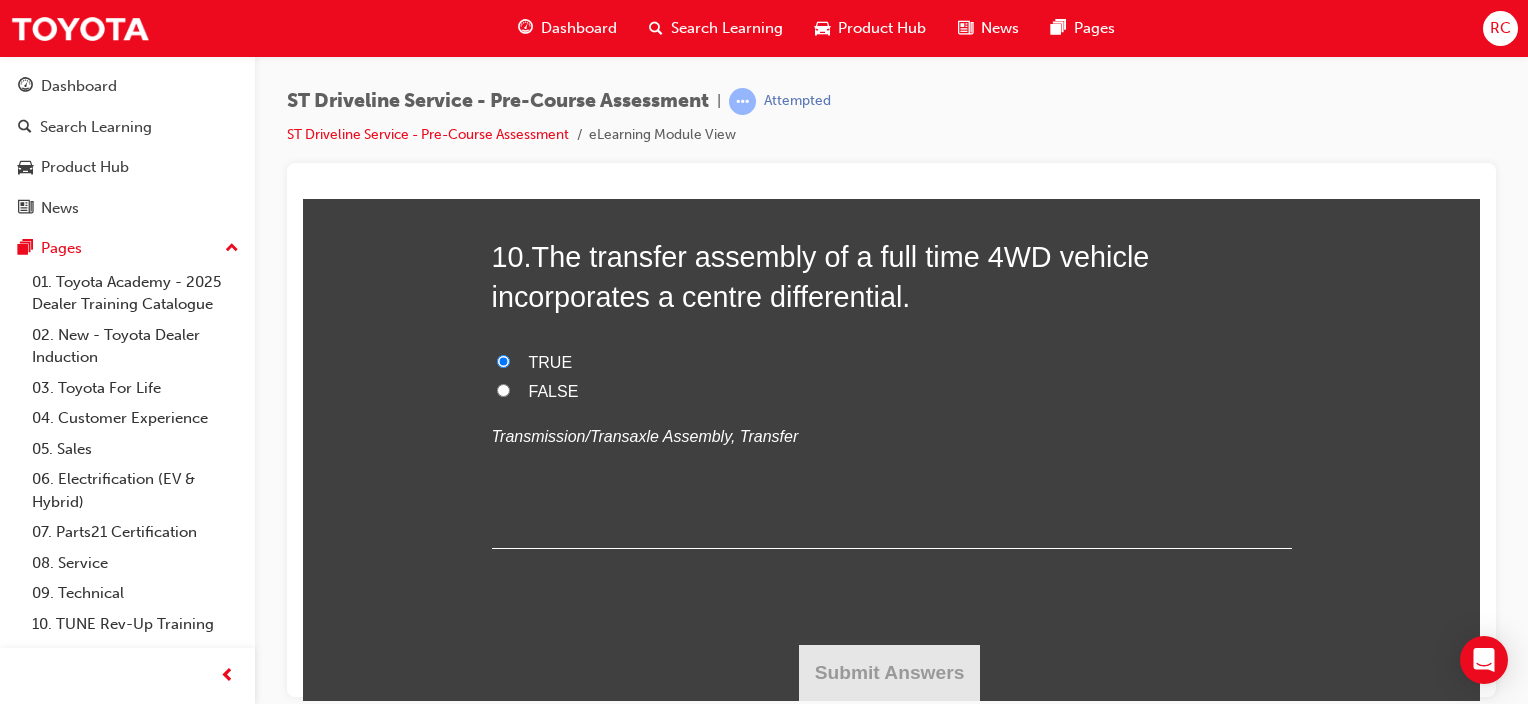 radio on "true" 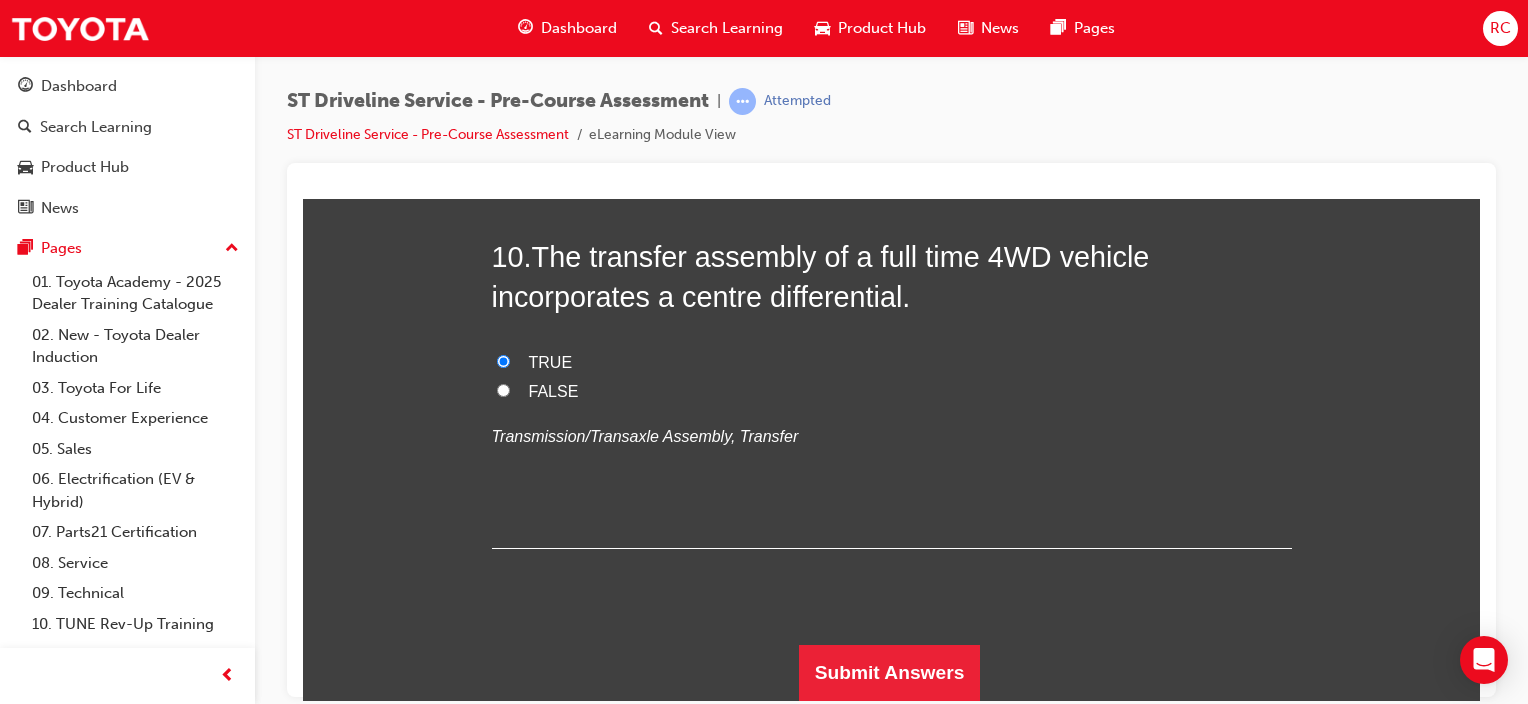 scroll, scrollTop: 5845, scrollLeft: 0, axis: vertical 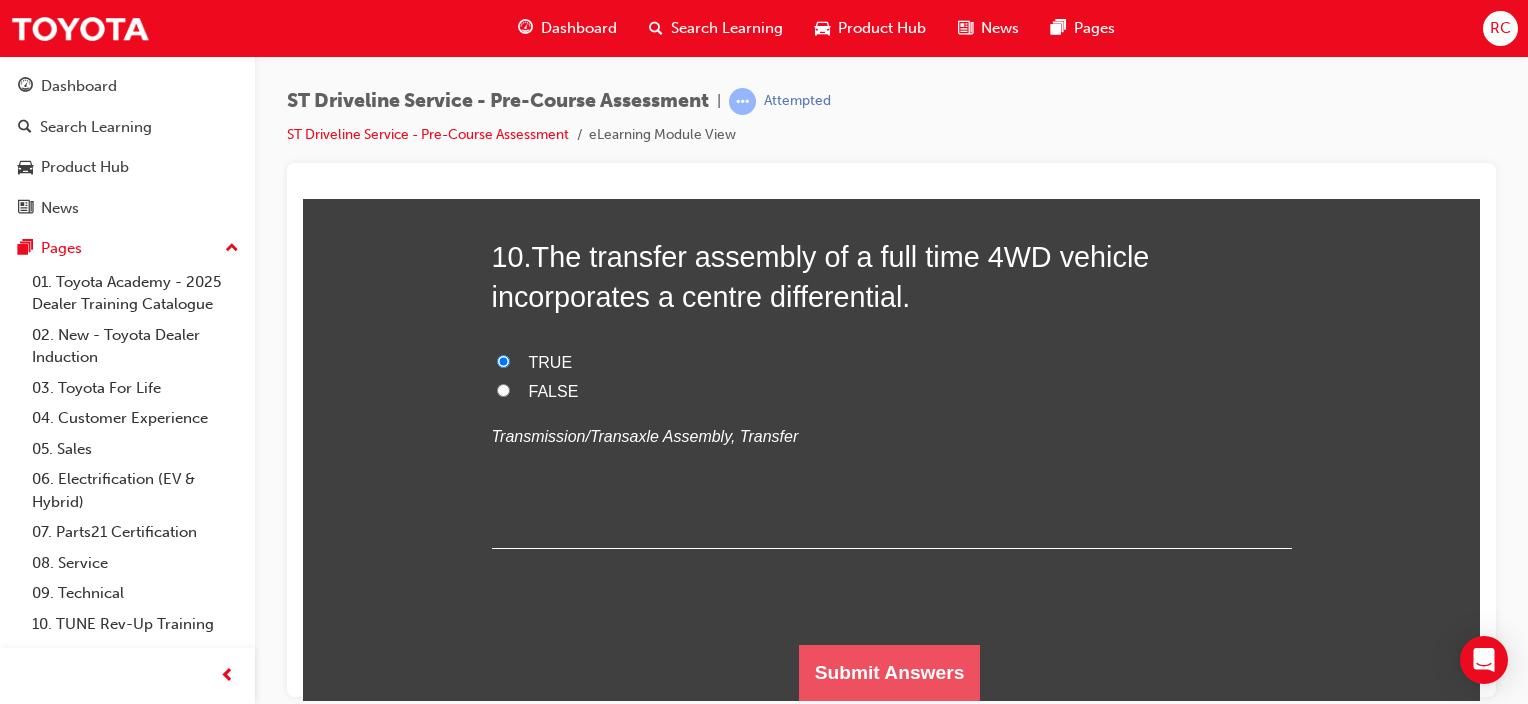 click on "Submit Answers" at bounding box center [890, 672] 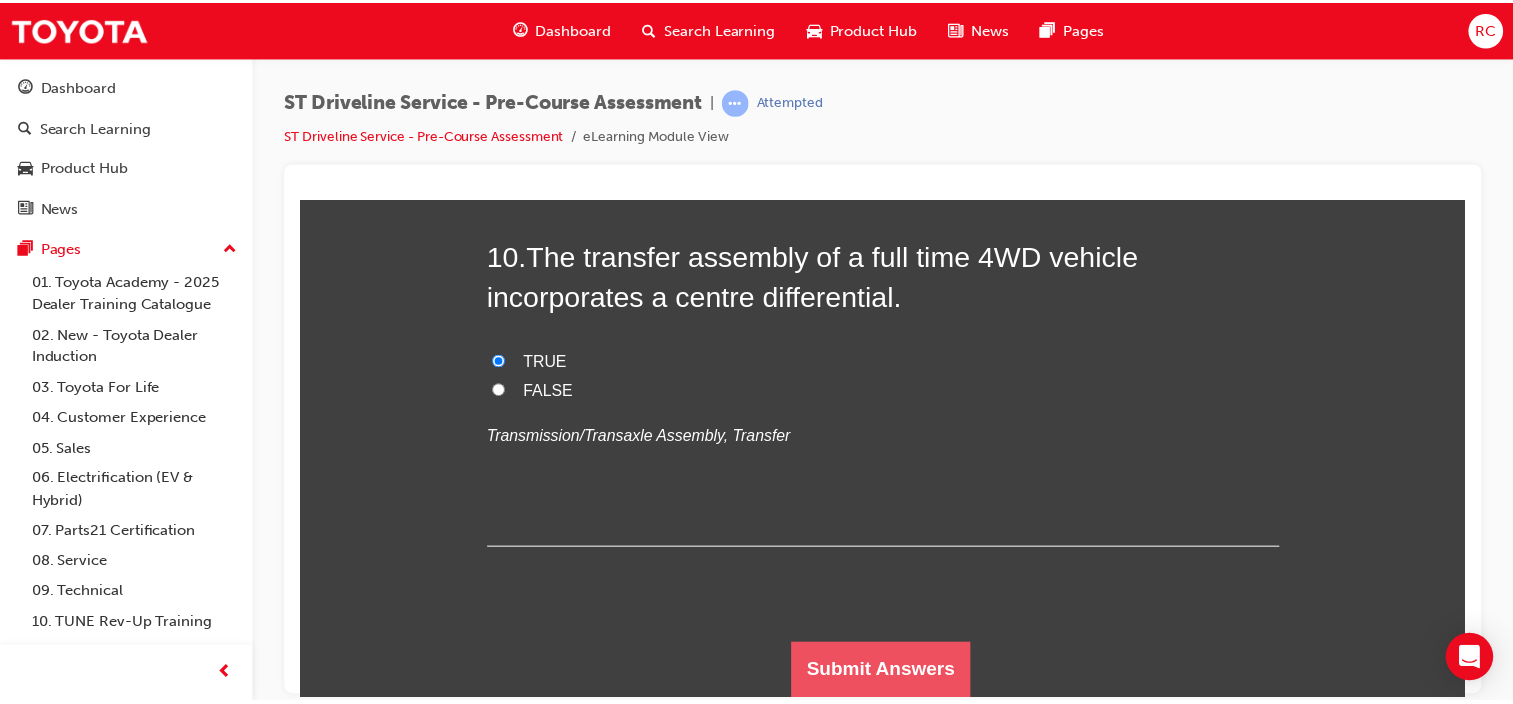 scroll, scrollTop: 0, scrollLeft: 0, axis: both 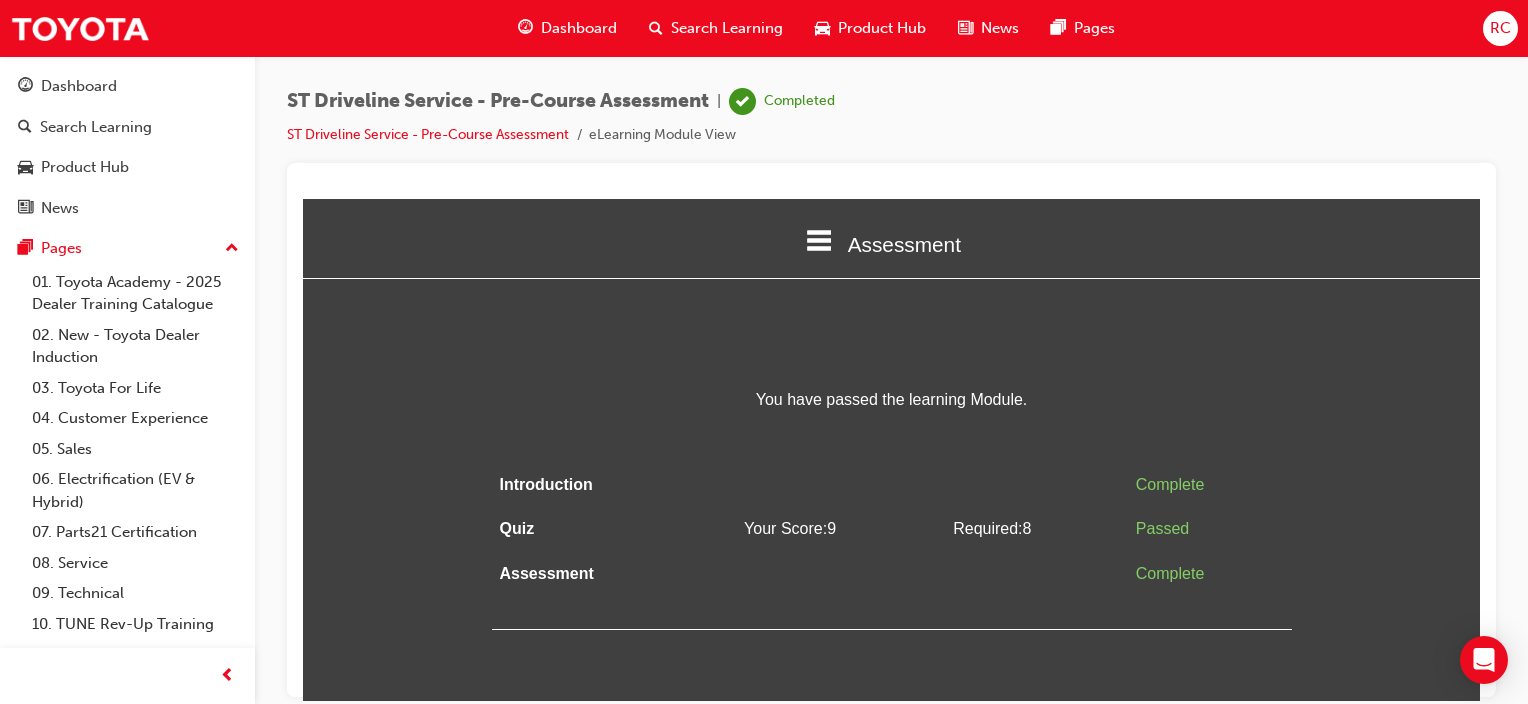 click on "Search Learning" at bounding box center [727, 28] 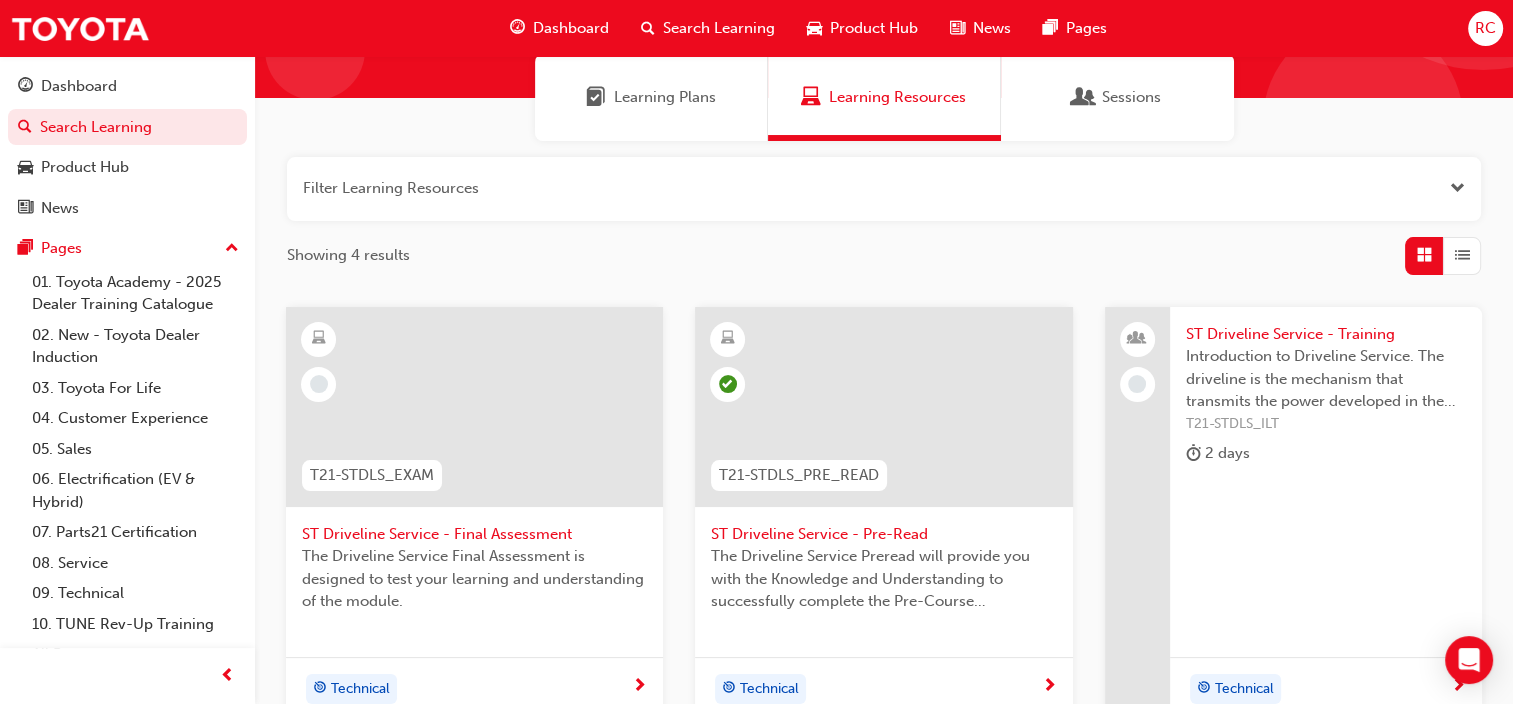 scroll, scrollTop: 200, scrollLeft: 0, axis: vertical 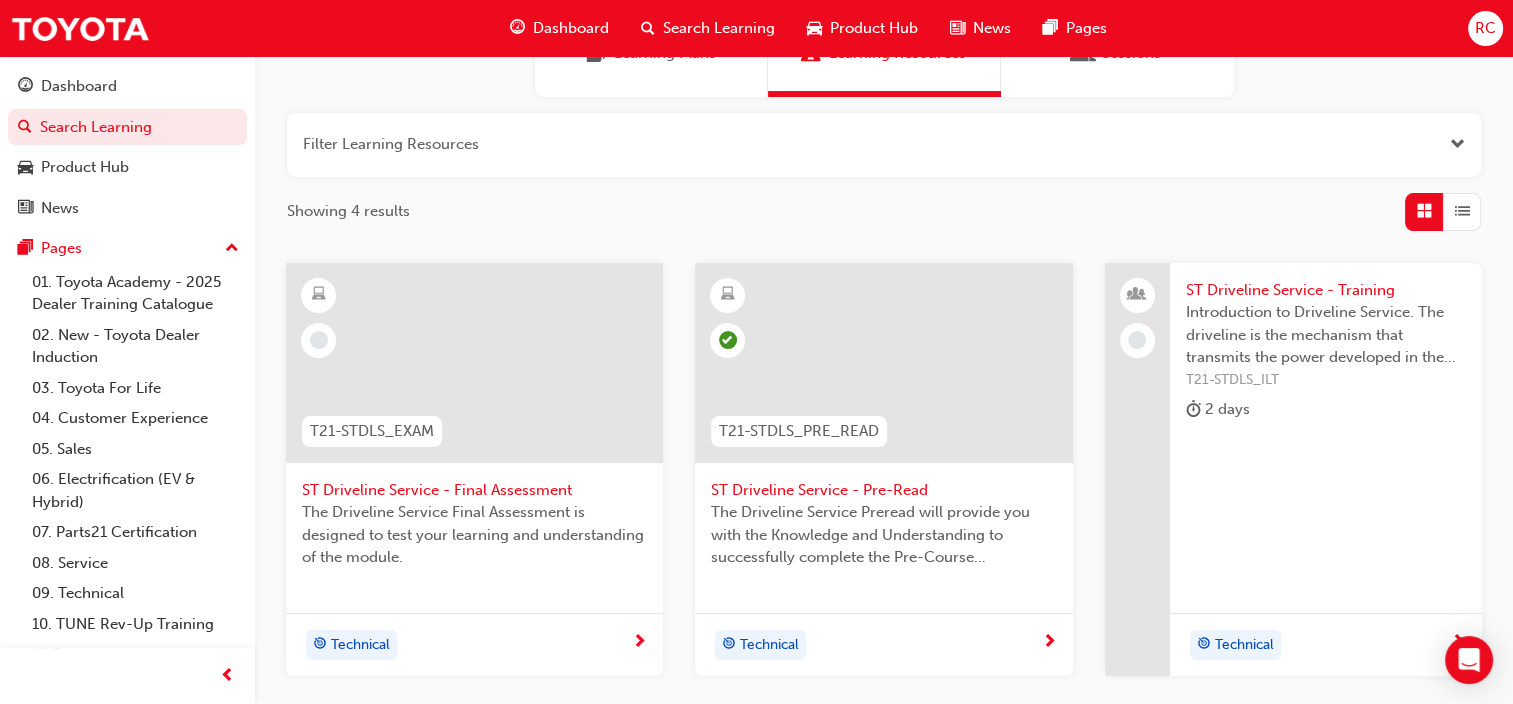 click on "ST Driveline Service - Final Assessment" at bounding box center (474, 490) 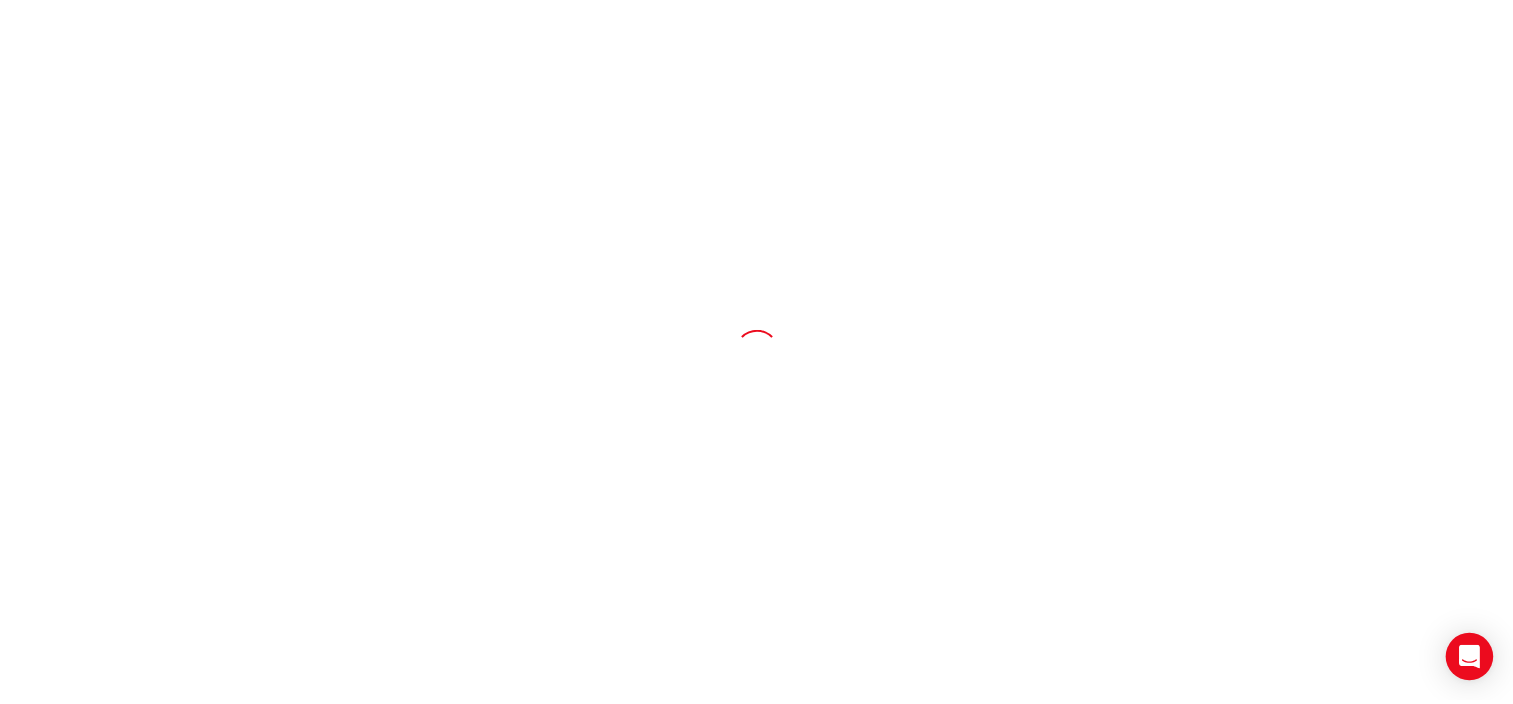 scroll, scrollTop: 0, scrollLeft: 0, axis: both 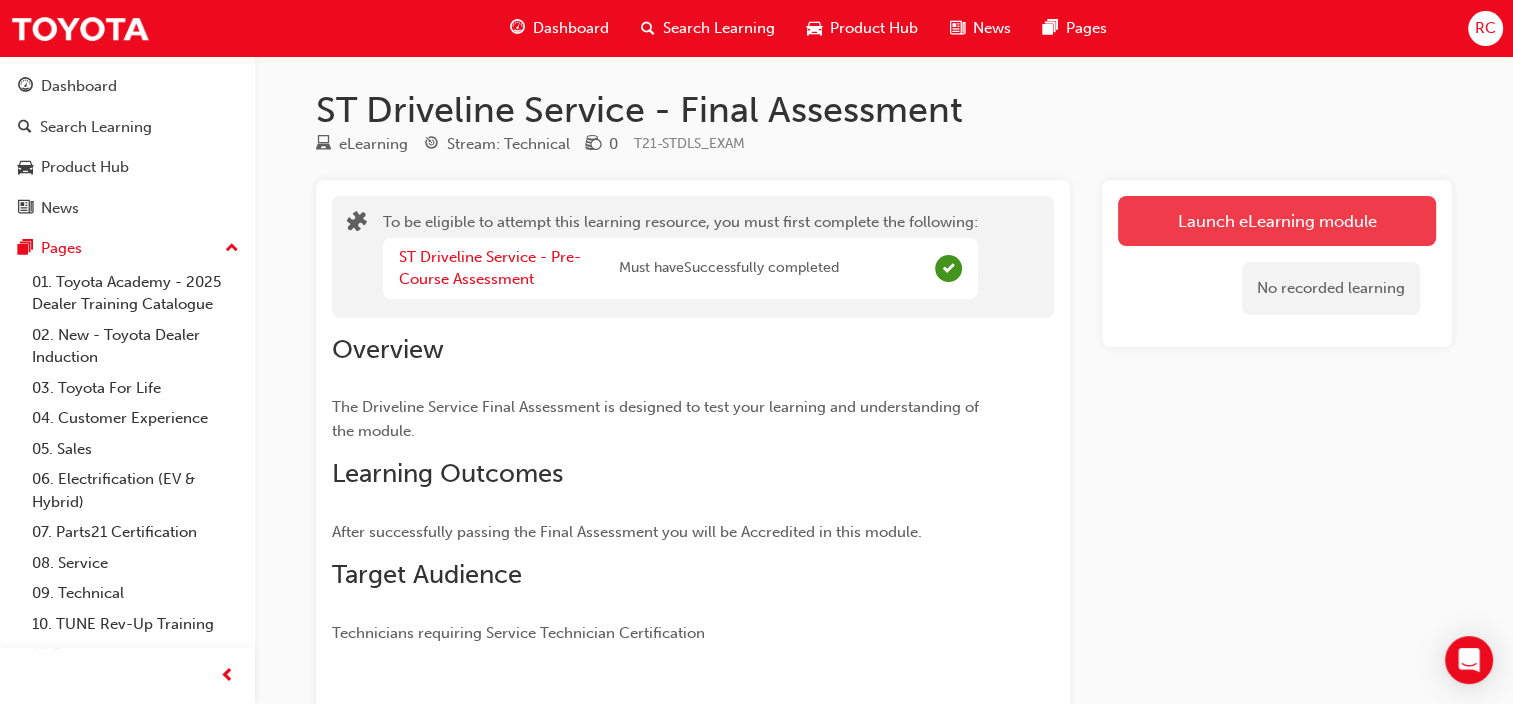 click on "Launch eLearning module" at bounding box center [1277, 221] 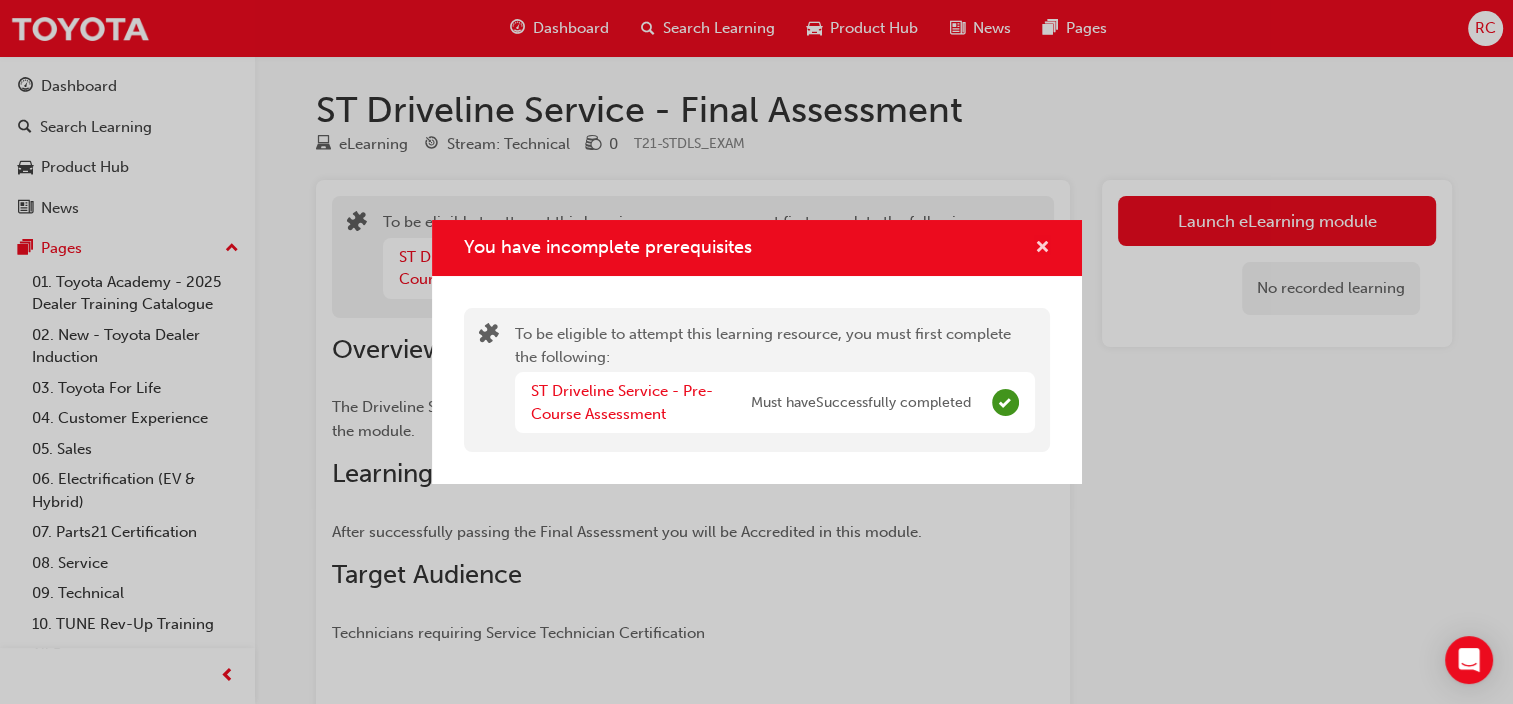 click at bounding box center [1042, 249] 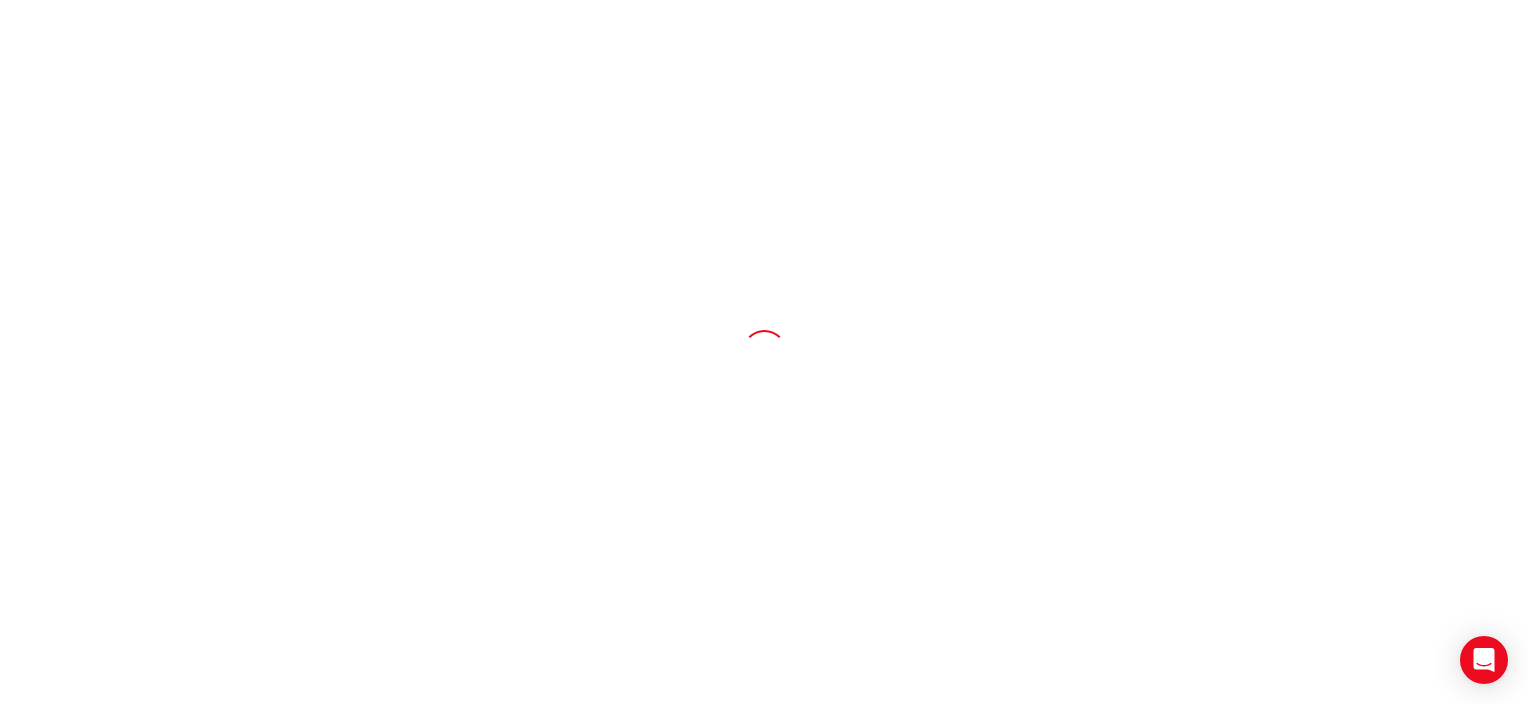 scroll, scrollTop: 0, scrollLeft: 0, axis: both 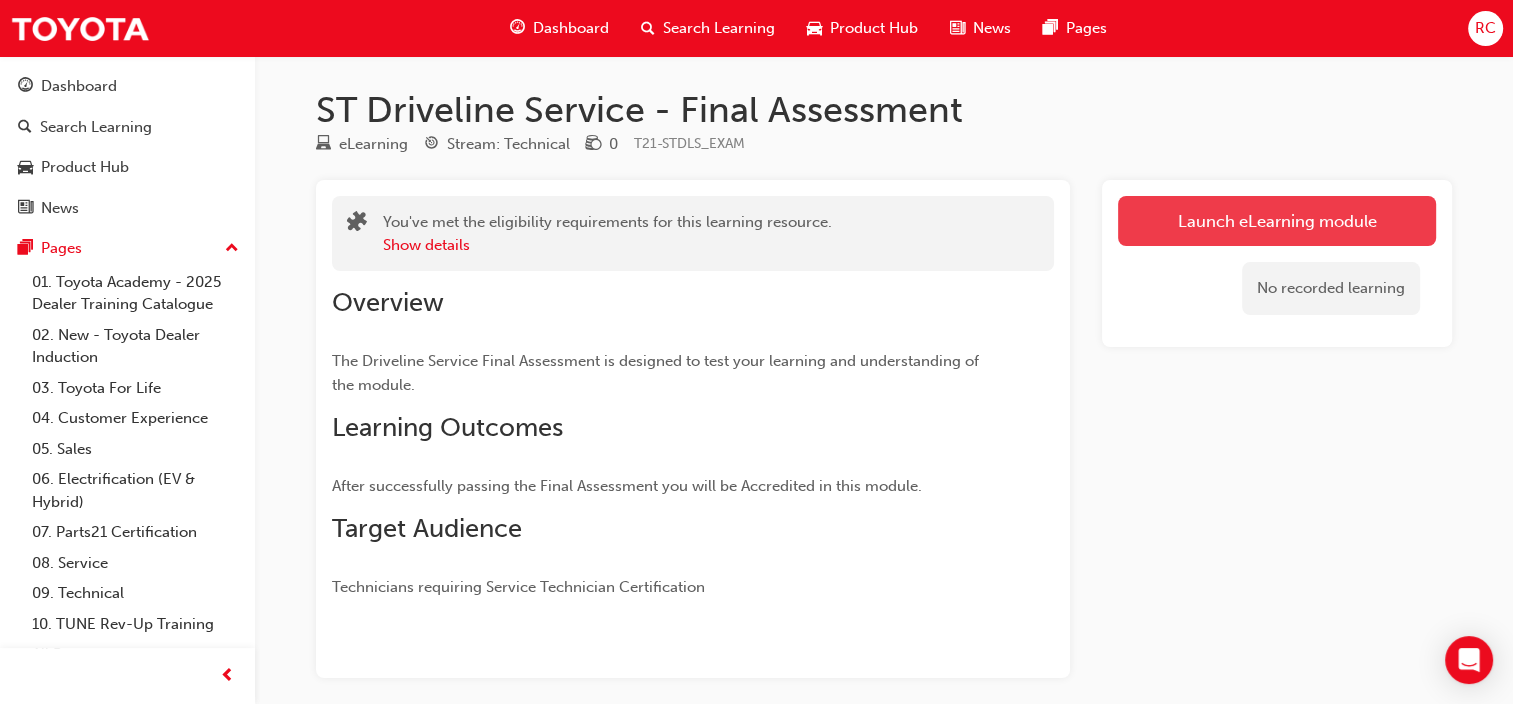 click on "Launch eLearning module" at bounding box center [1277, 221] 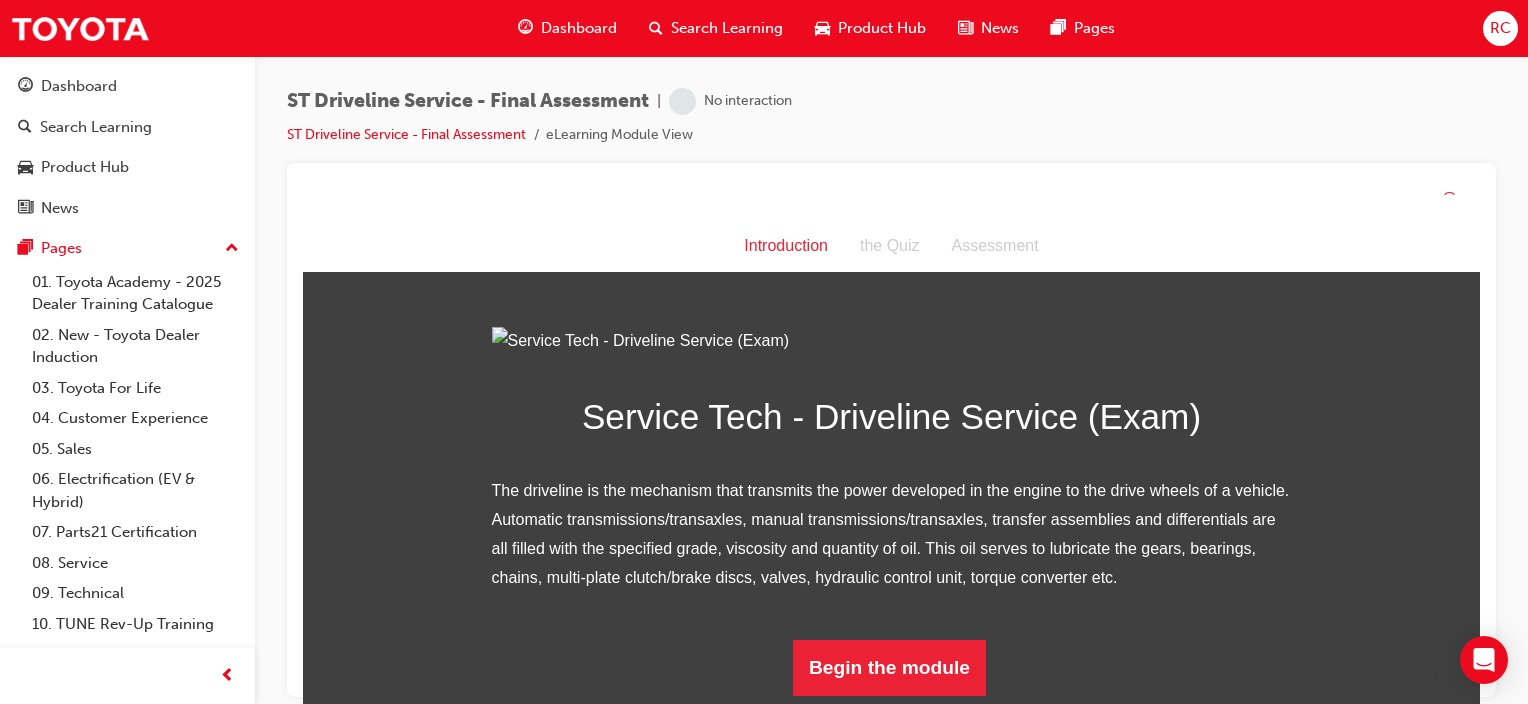 scroll, scrollTop: 193, scrollLeft: 0, axis: vertical 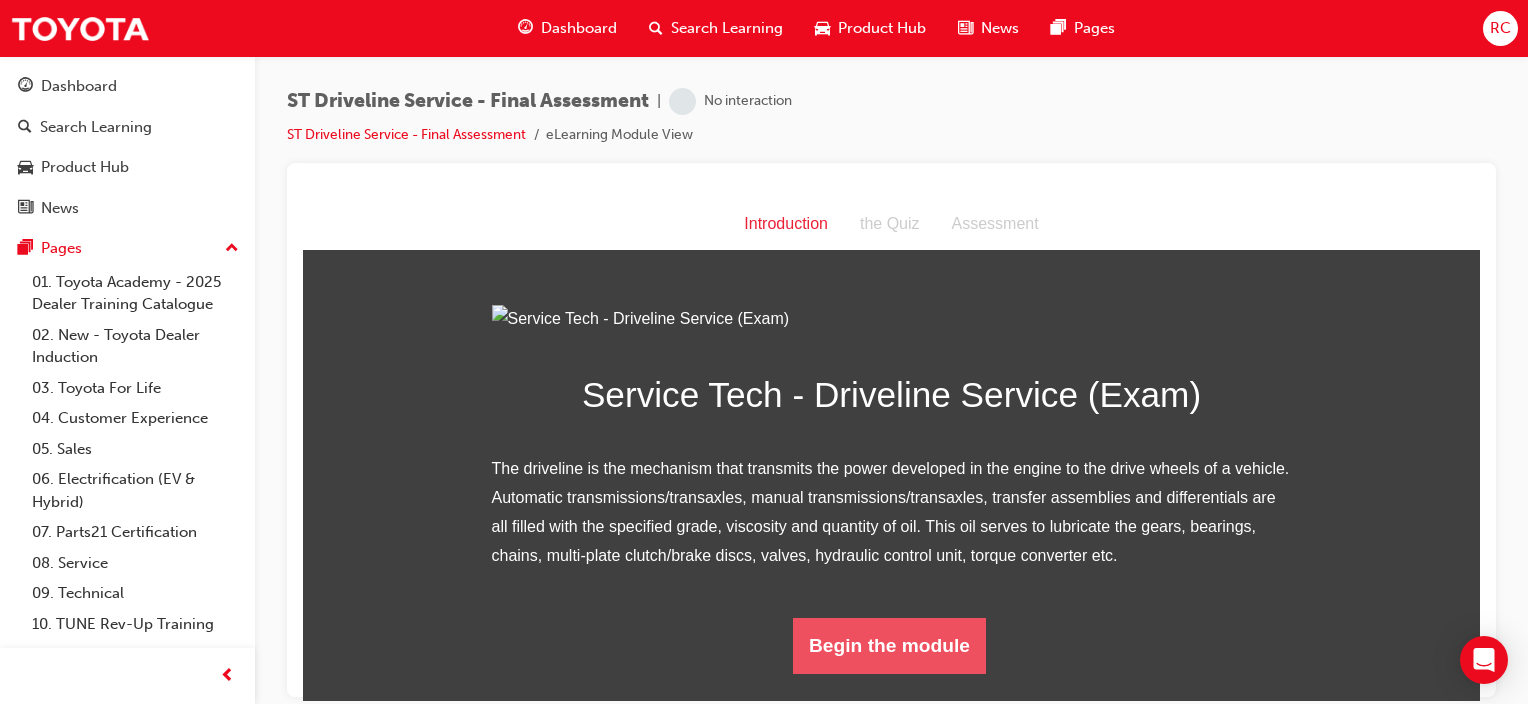 click on "Begin the module" at bounding box center (889, 645) 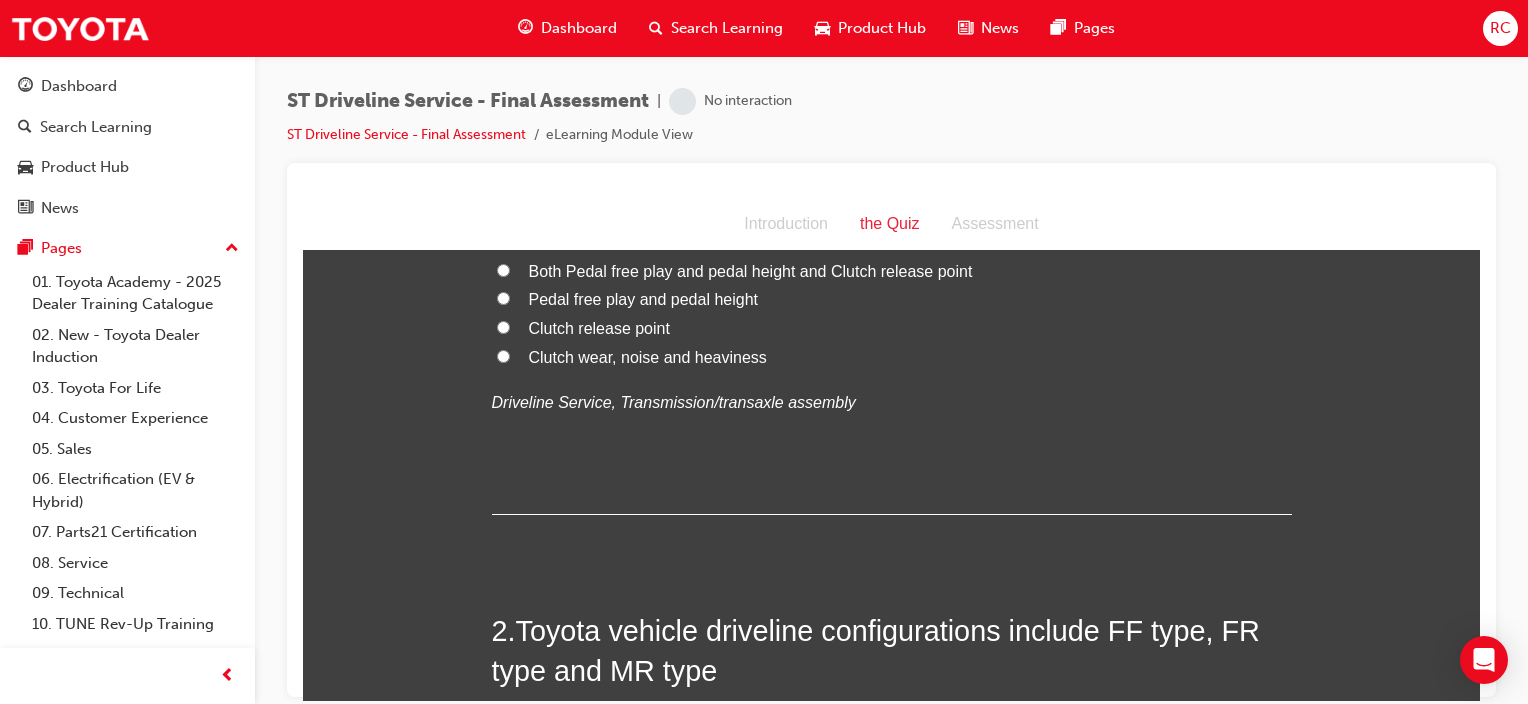scroll, scrollTop: 0, scrollLeft: 0, axis: both 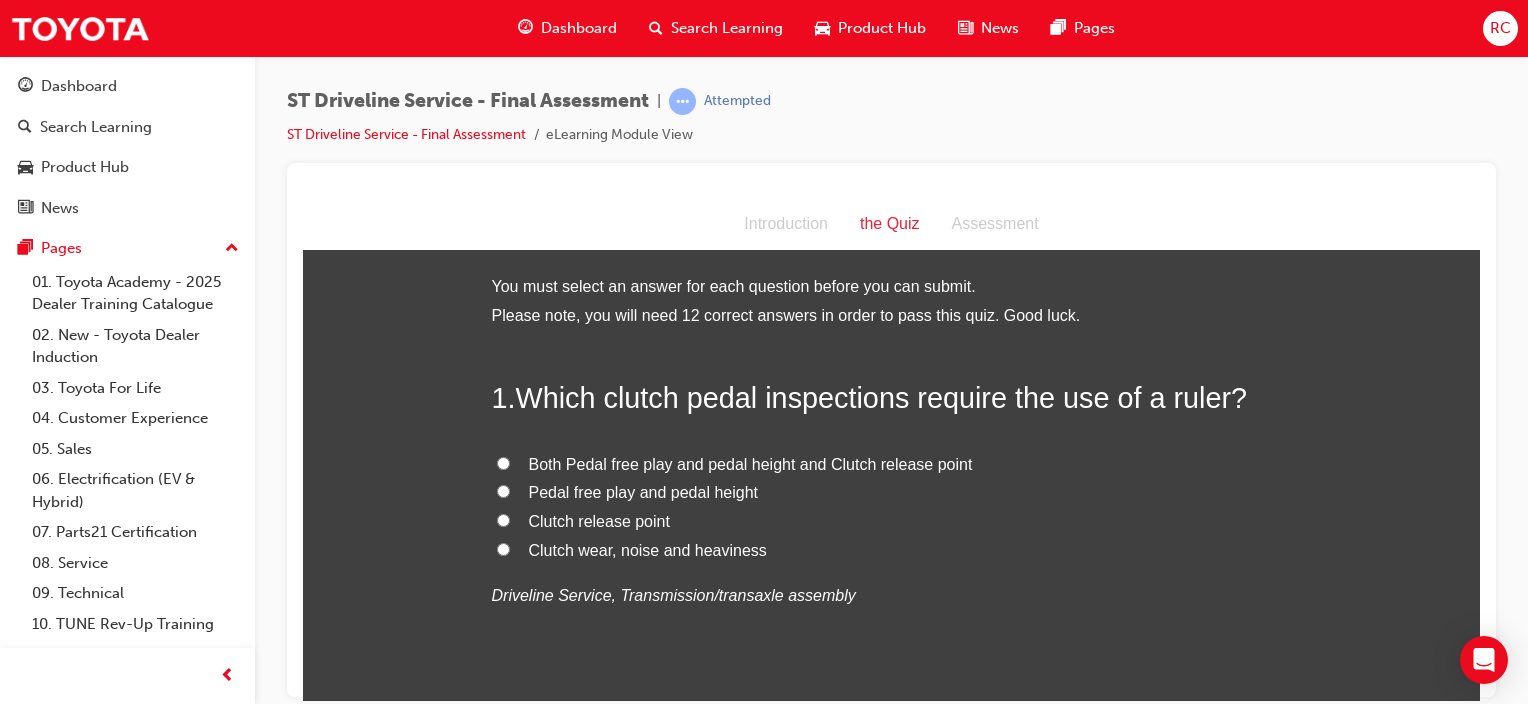 click on "Both Pedal free play and pedal height and Clutch release point" at bounding box center [751, 463] 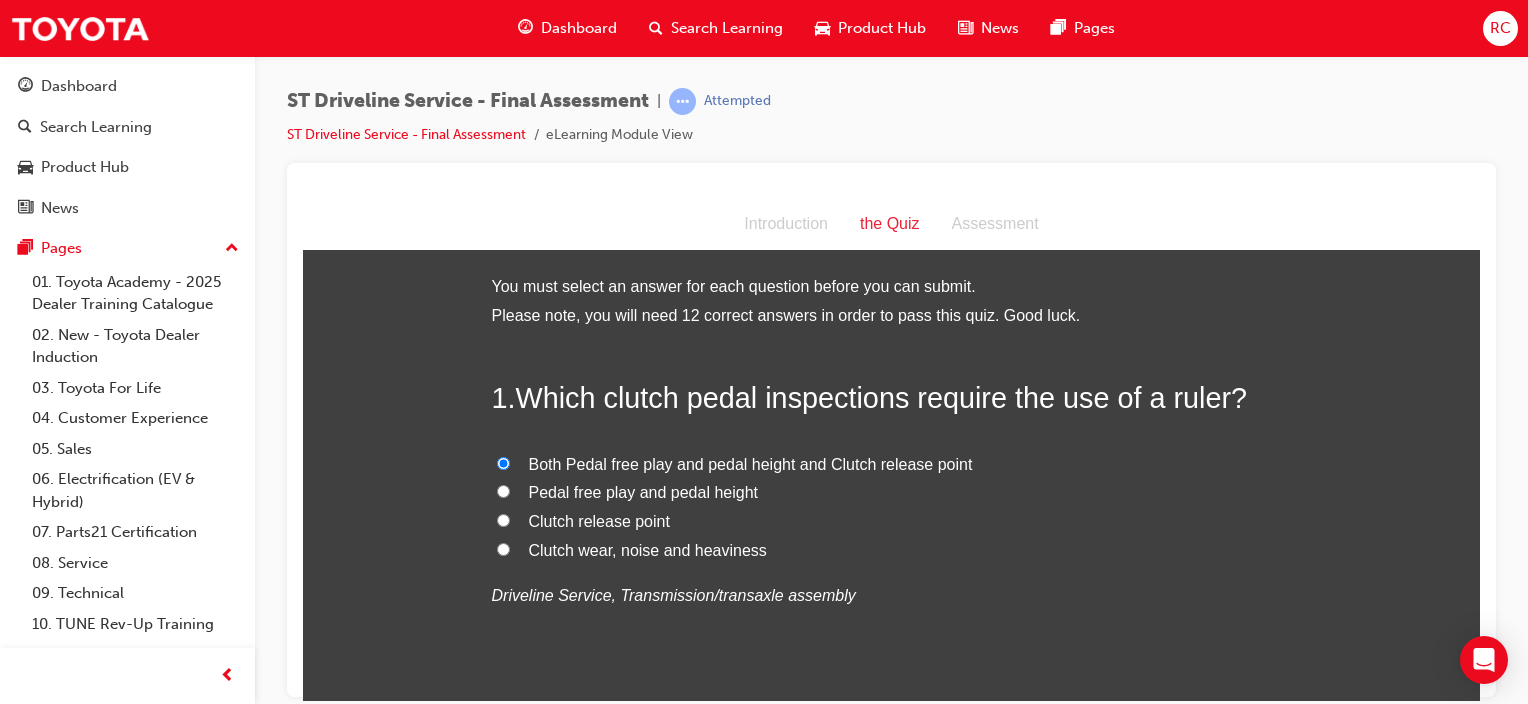 radio on "true" 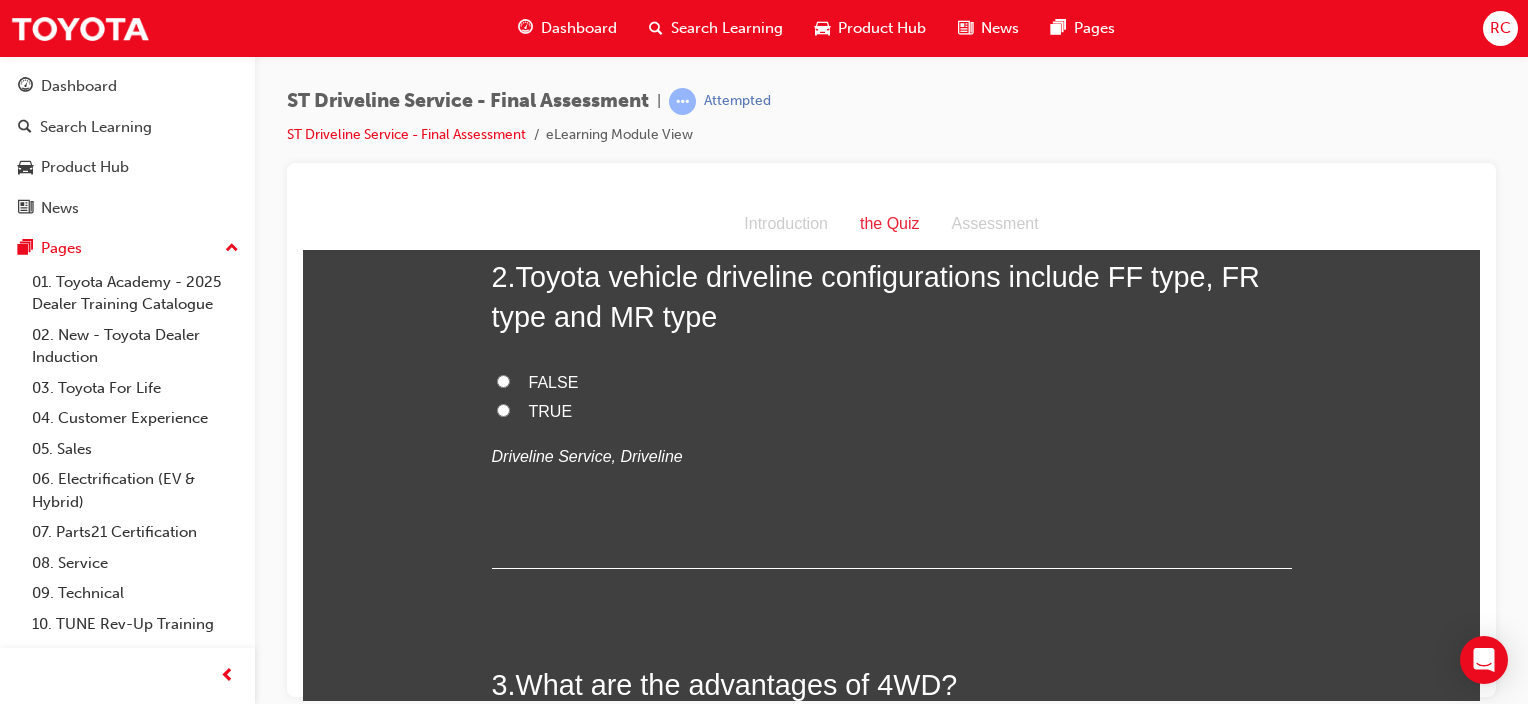 scroll, scrollTop: 500, scrollLeft: 0, axis: vertical 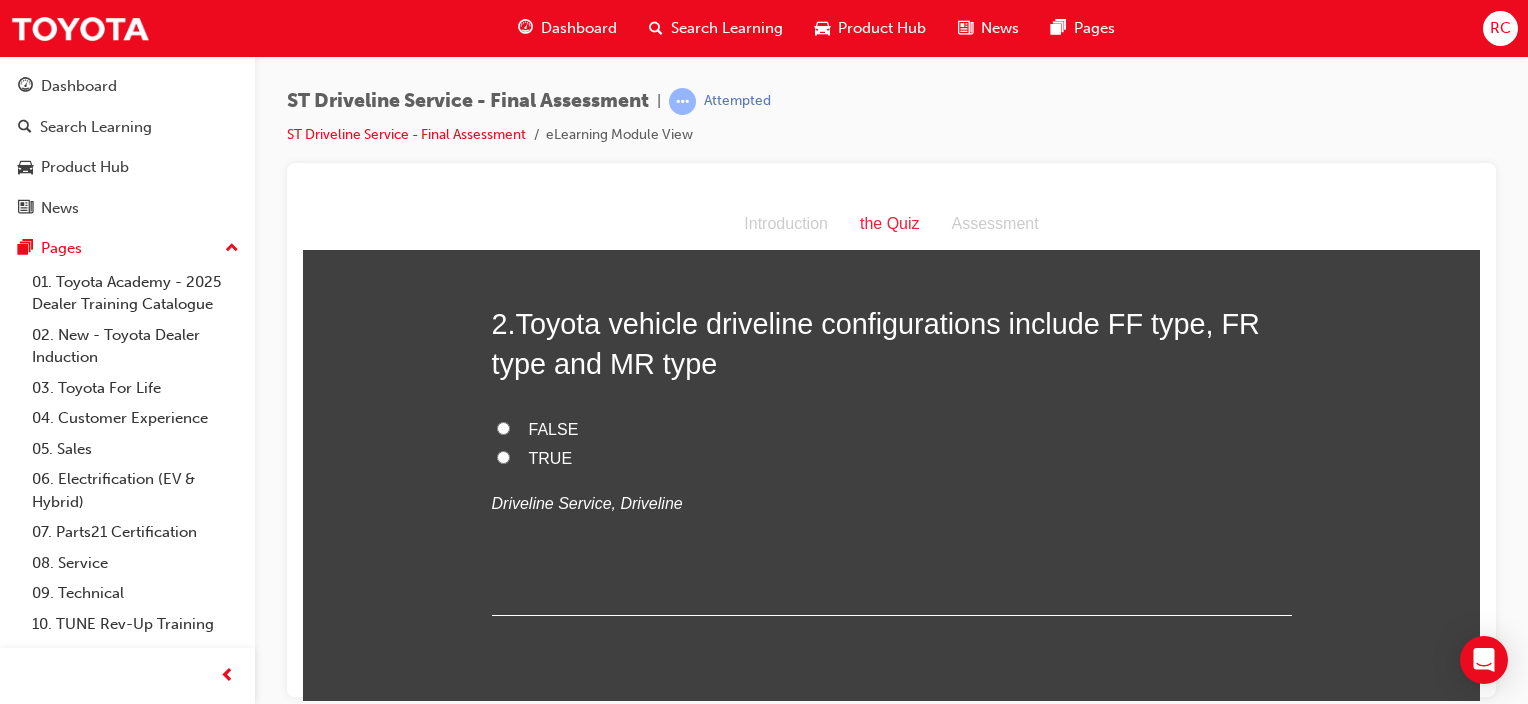 click on "TRUE" at bounding box center (551, 457) 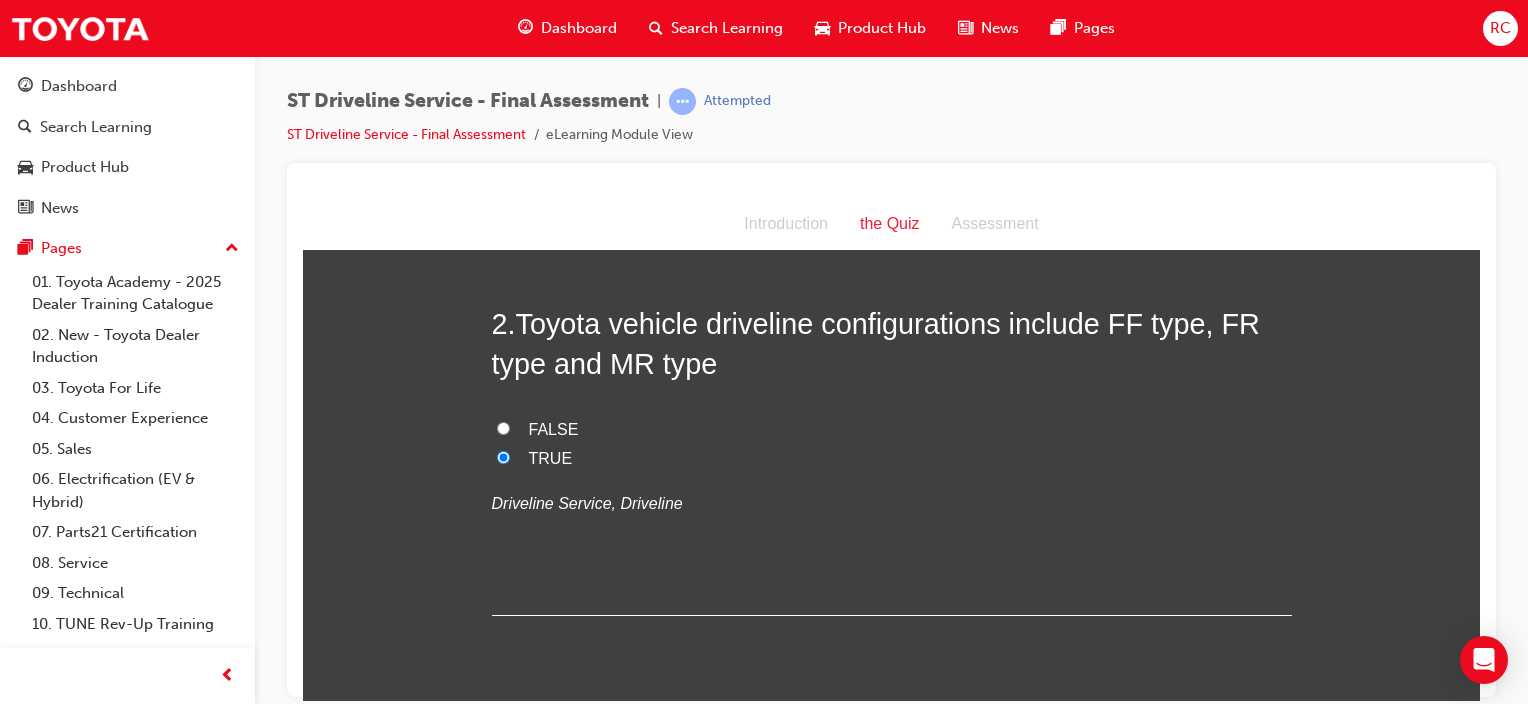 radio on "true" 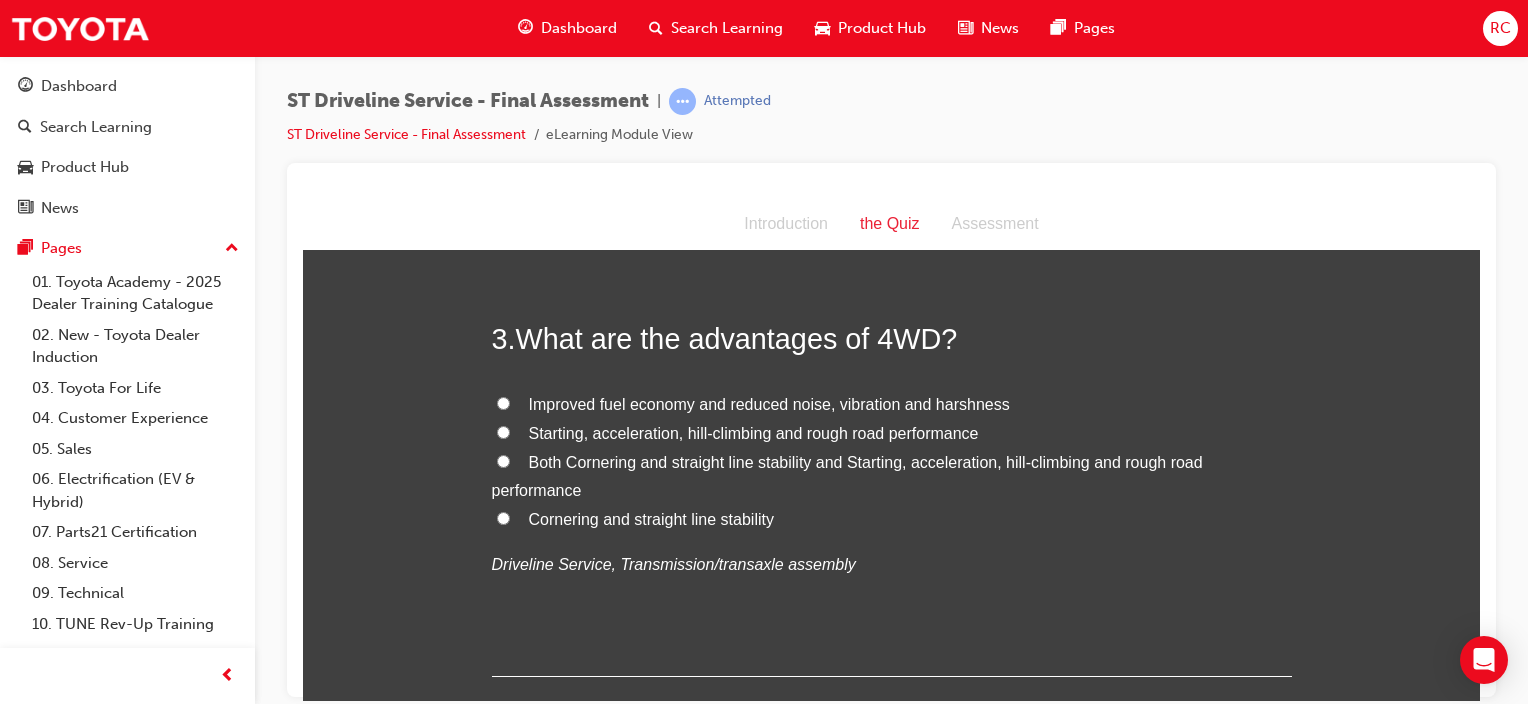 scroll, scrollTop: 900, scrollLeft: 0, axis: vertical 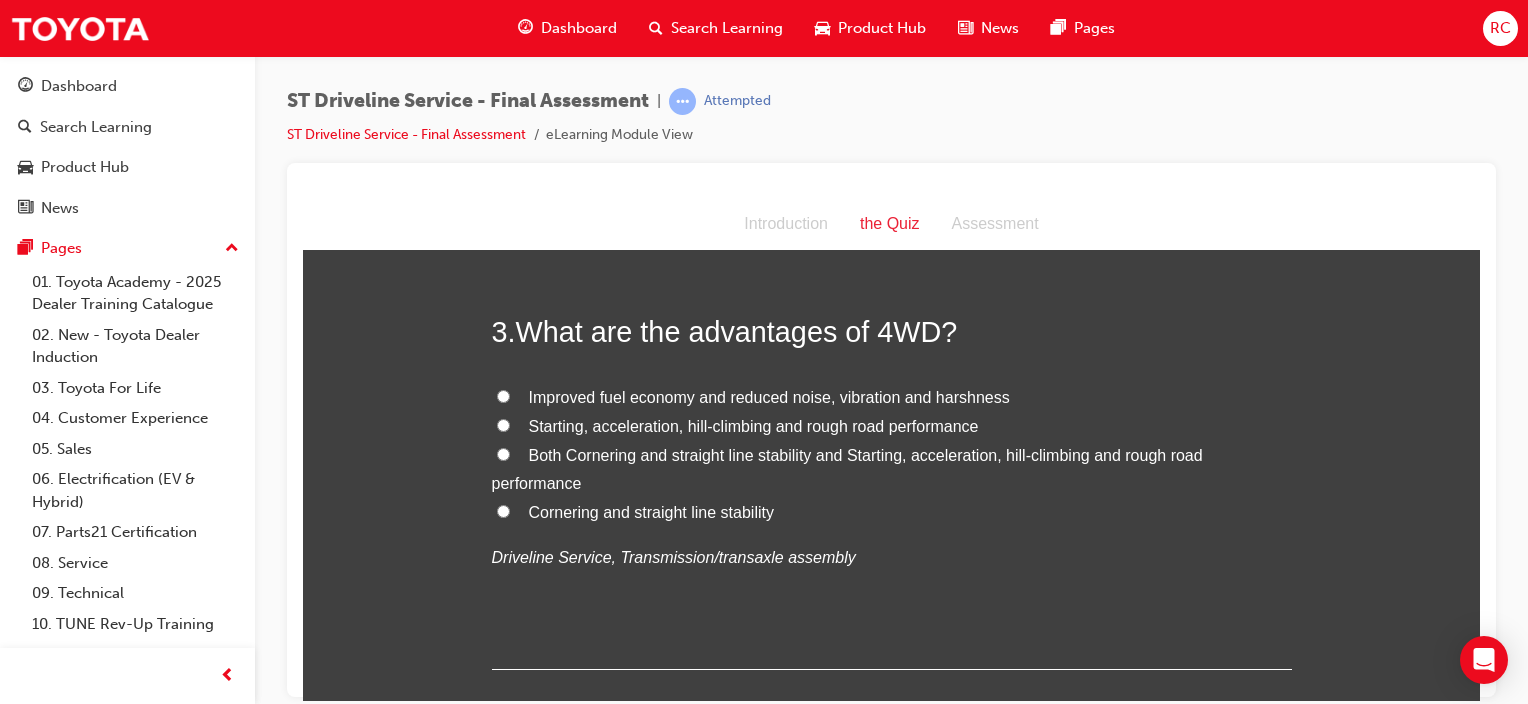 click on "Both Cornering and straight line stability and Starting, acceleration, hill-climbing and rough road performance" at bounding box center (847, 469) 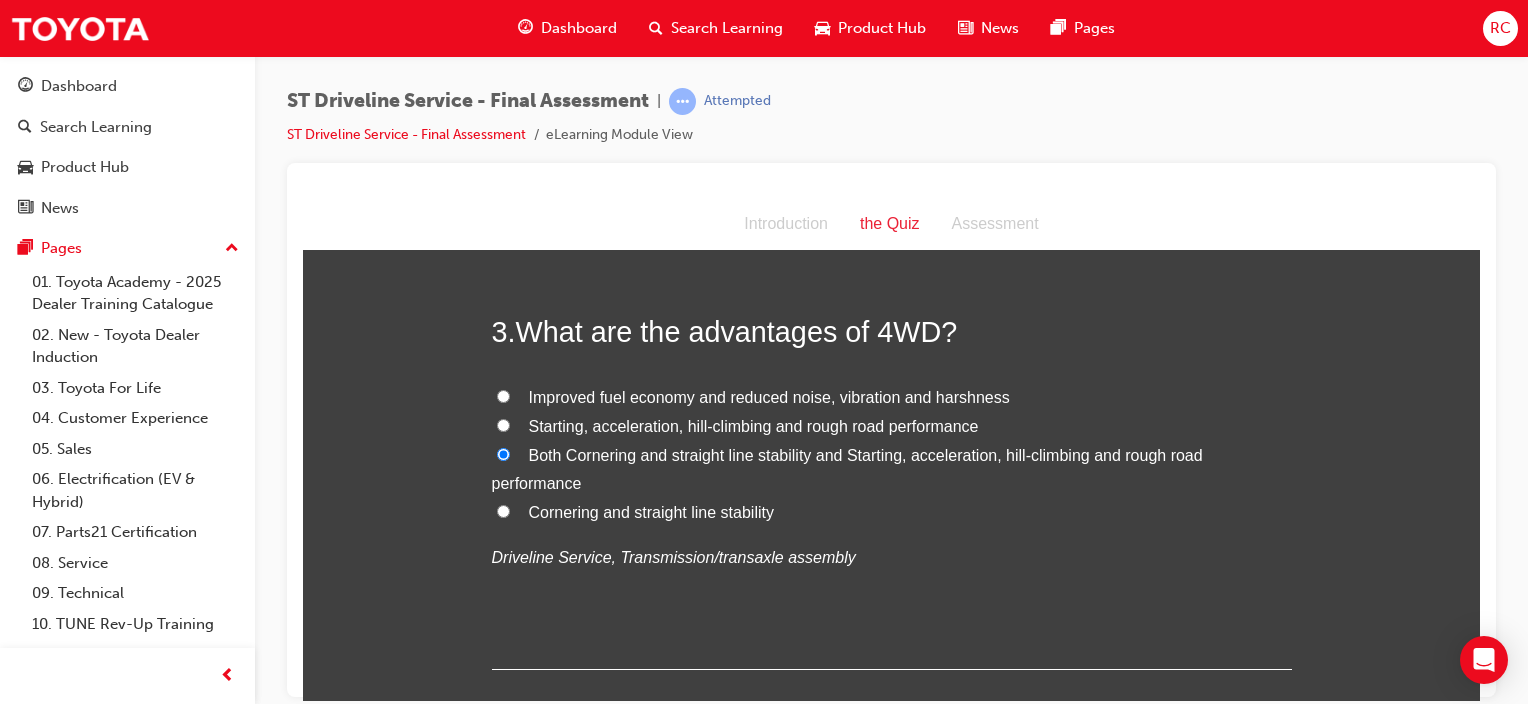 radio on "true" 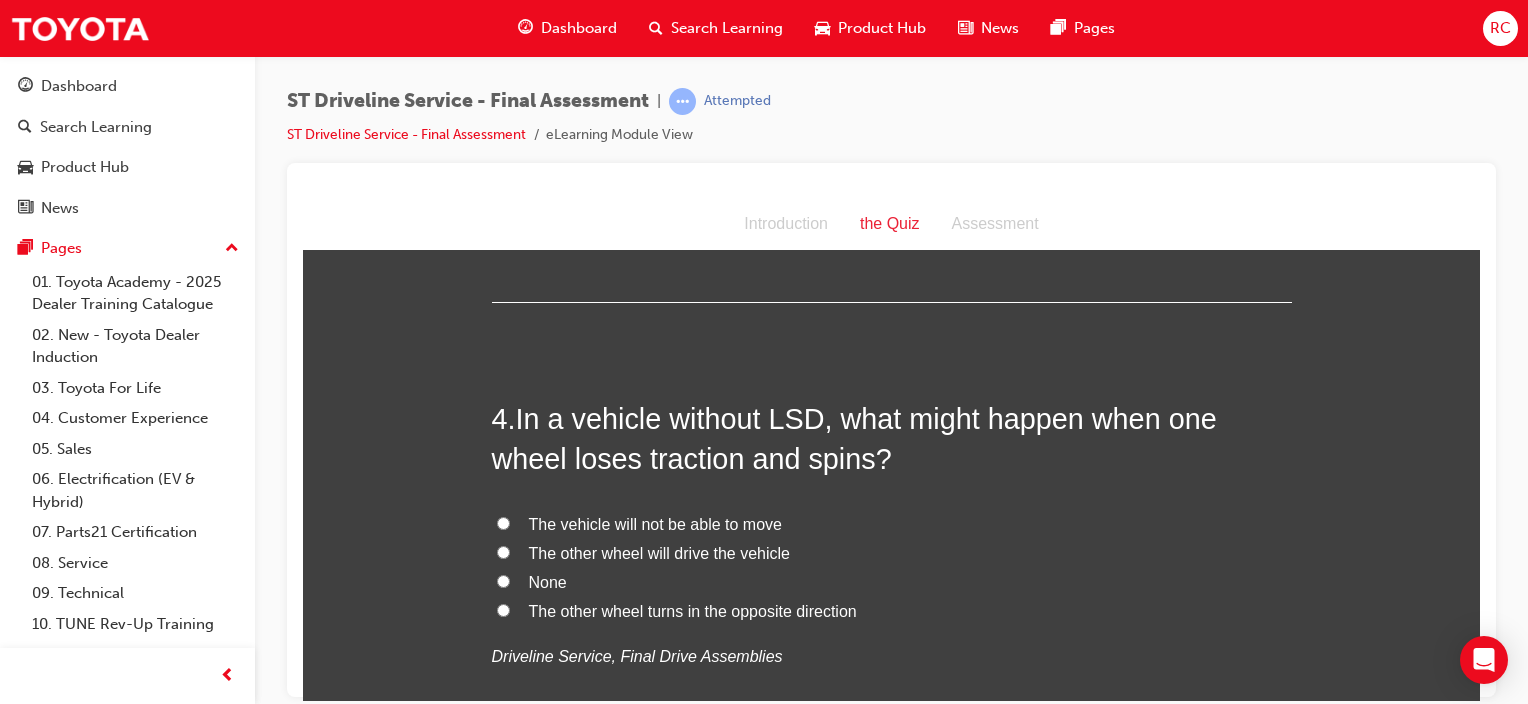 scroll, scrollTop: 1300, scrollLeft: 0, axis: vertical 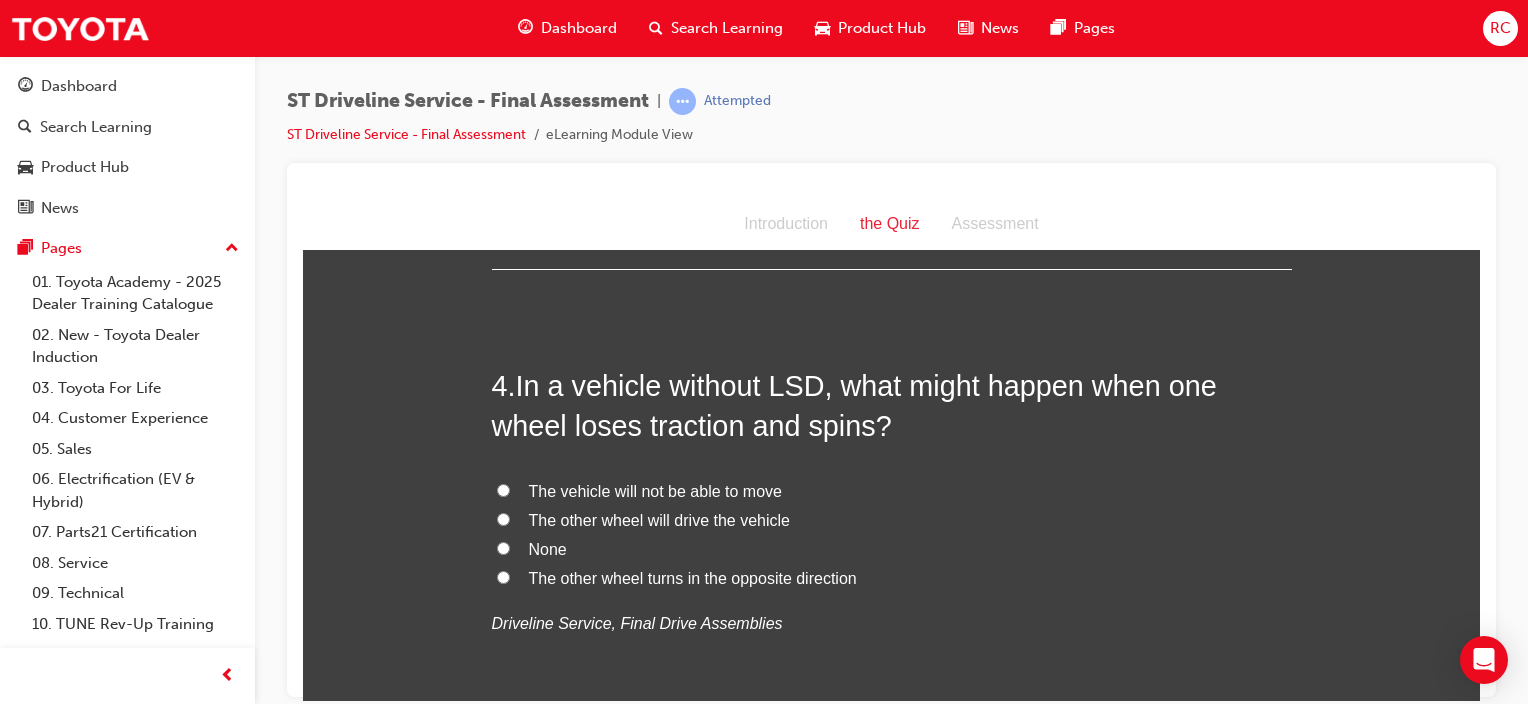 click on "The vehicle will not be able to move" at bounding box center [655, 490] 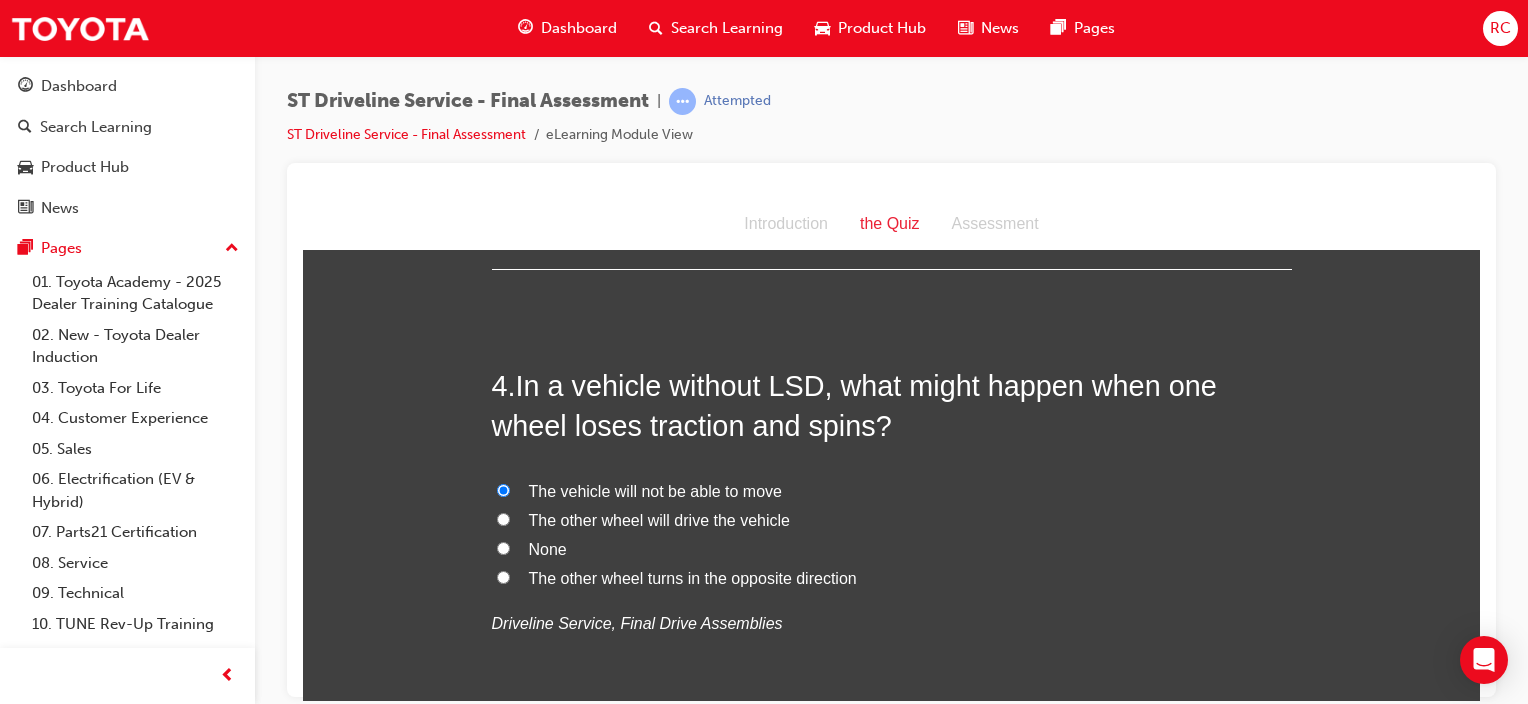 radio on "true" 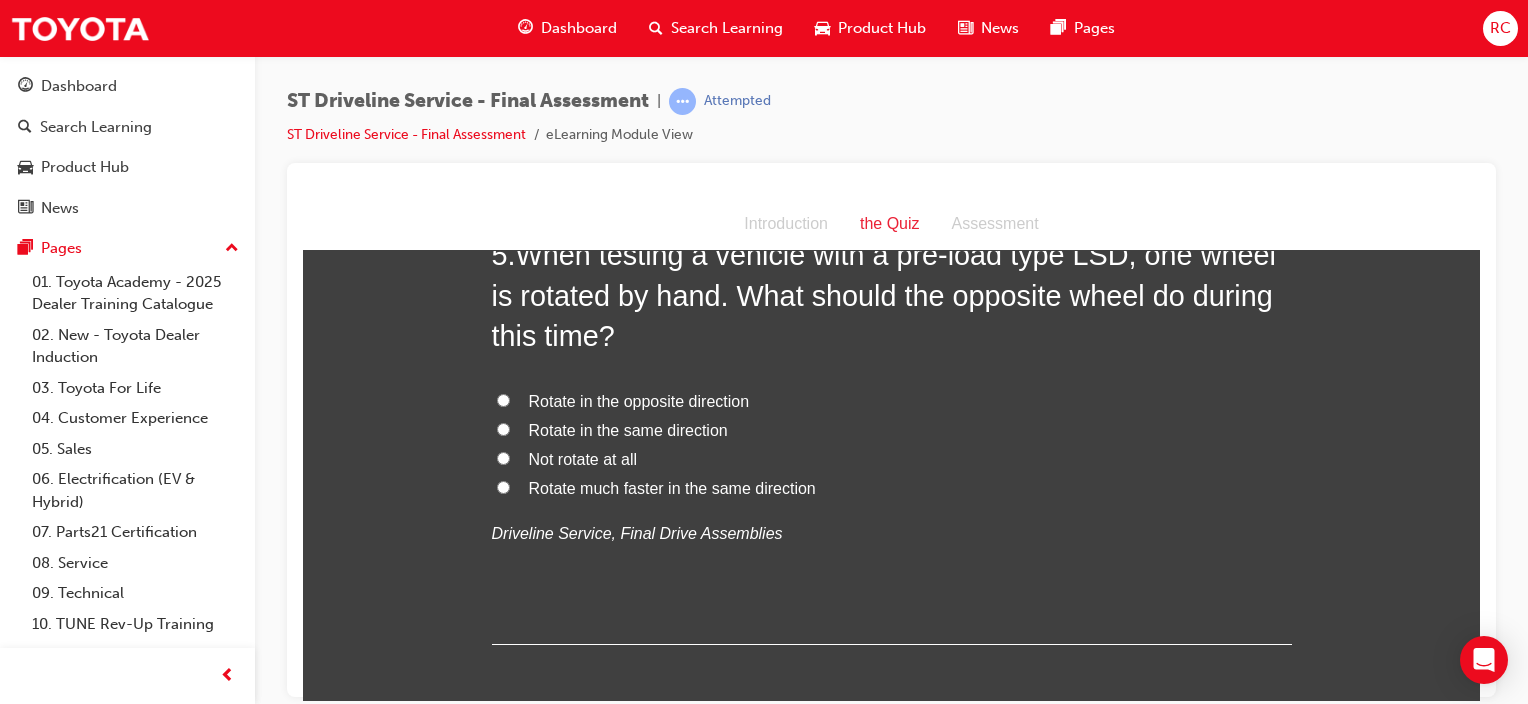 scroll, scrollTop: 1900, scrollLeft: 0, axis: vertical 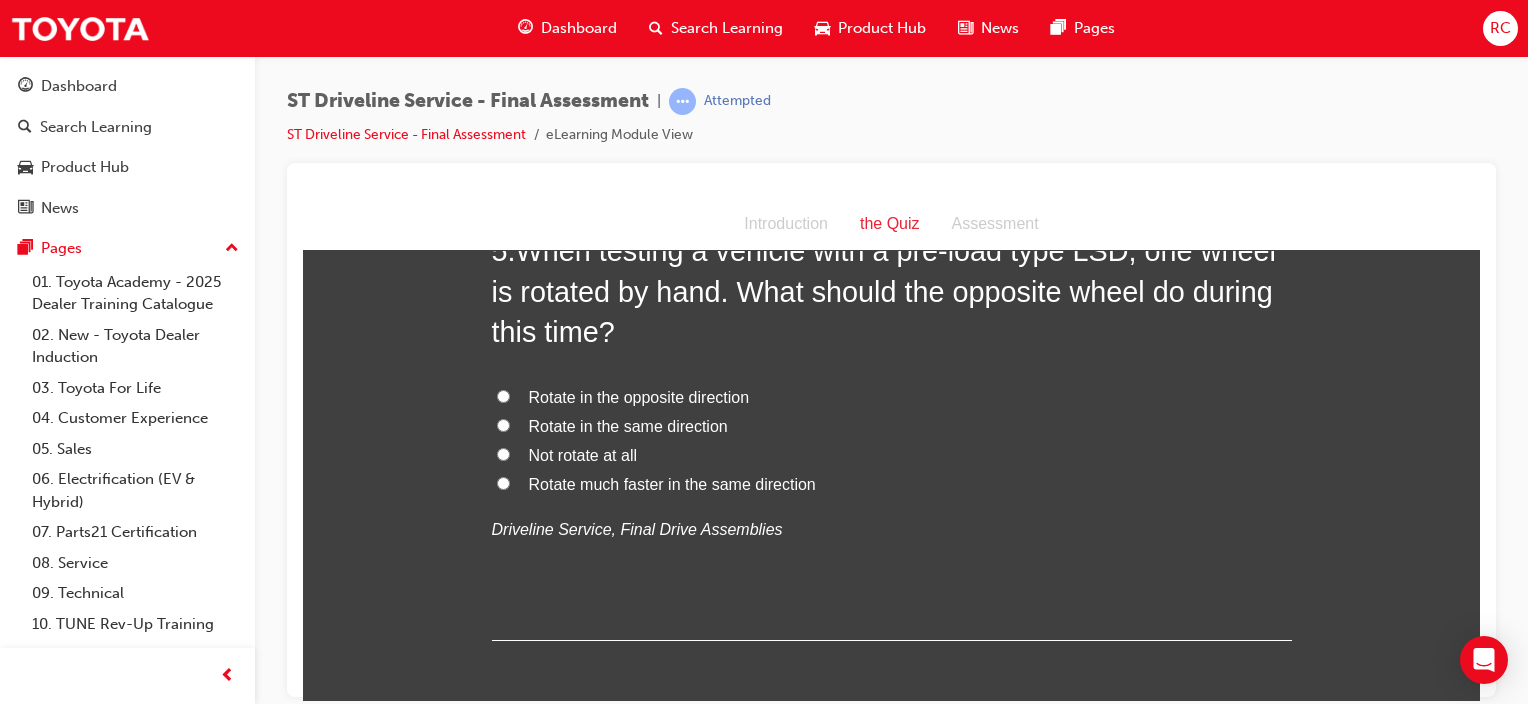 click on "Rotate in the opposite direction" at bounding box center (639, 396) 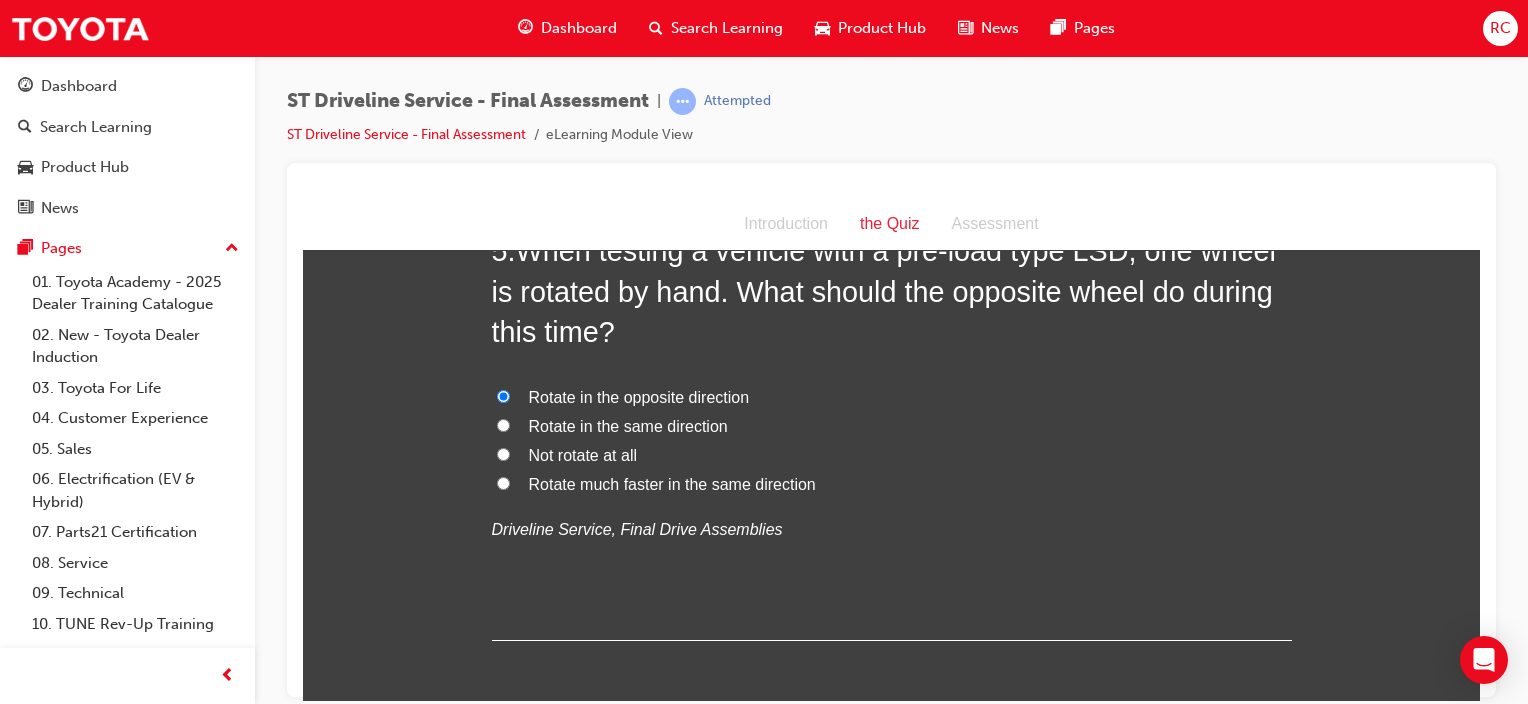 radio on "true" 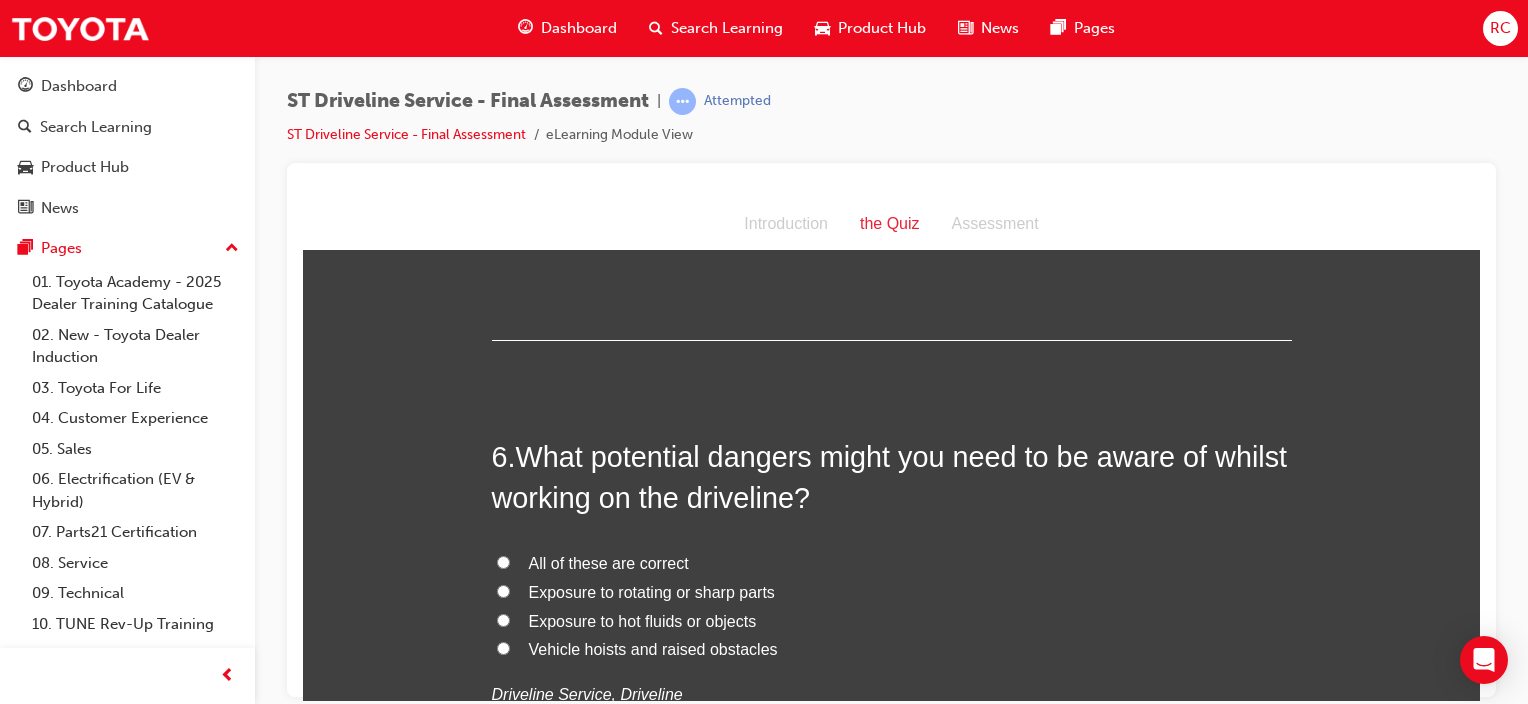 scroll, scrollTop: 2300, scrollLeft: 0, axis: vertical 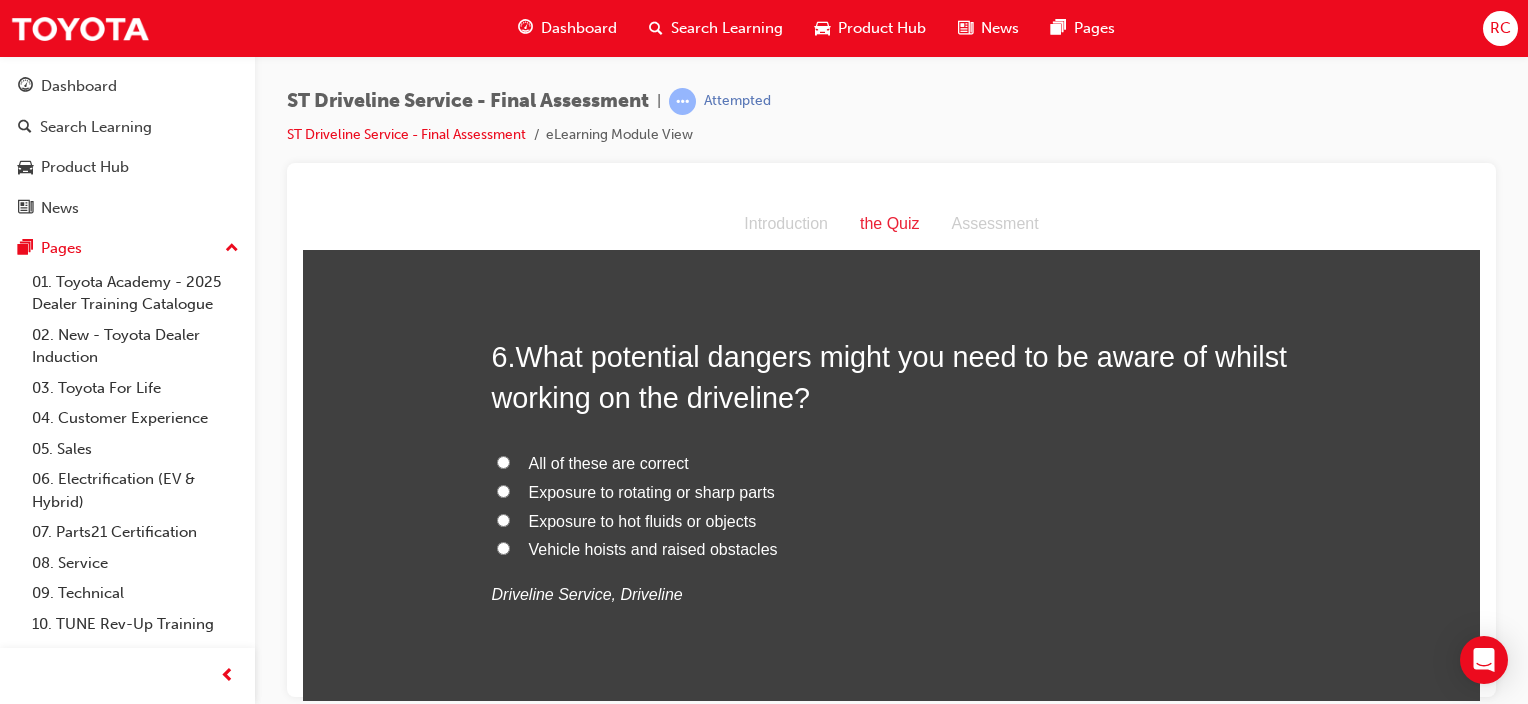 click on "All of these are correct" at bounding box center (609, 462) 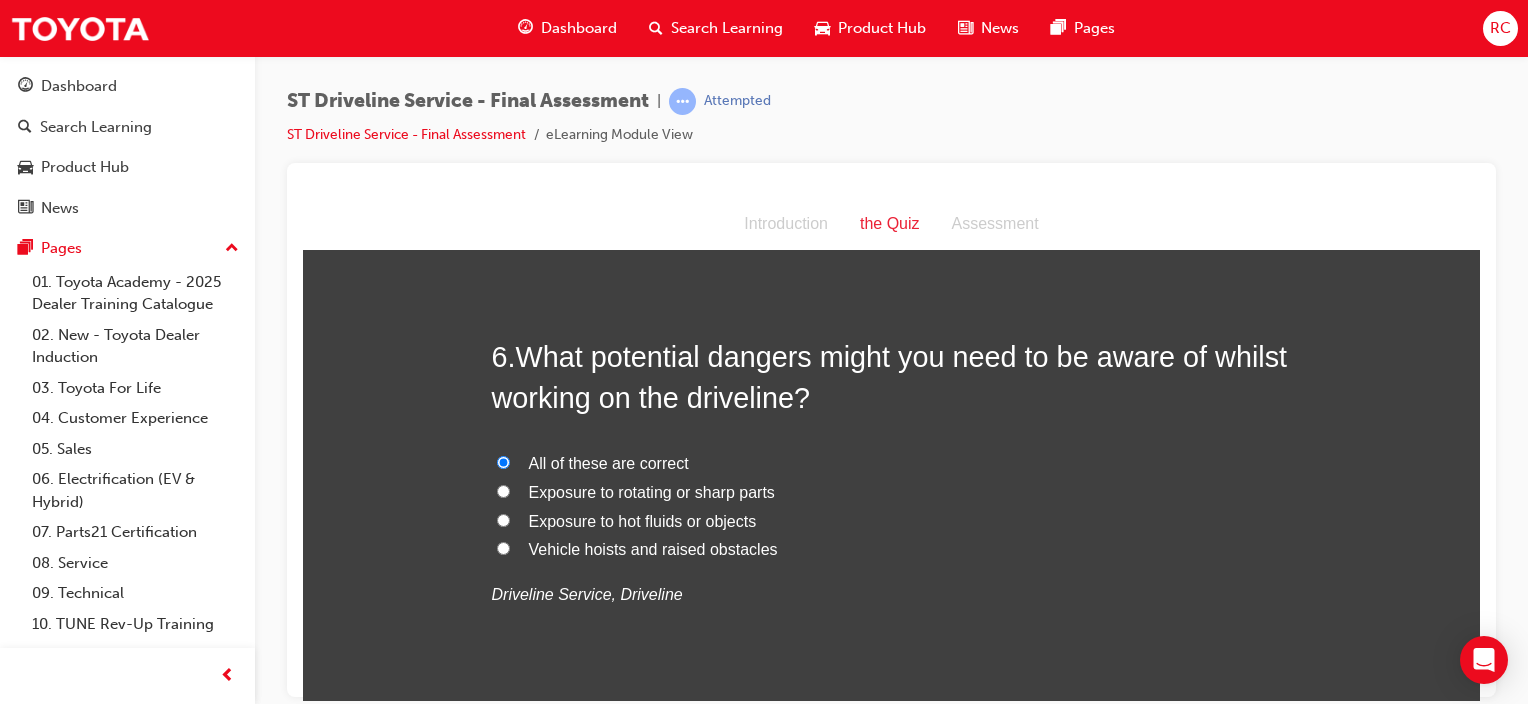 radio on "true" 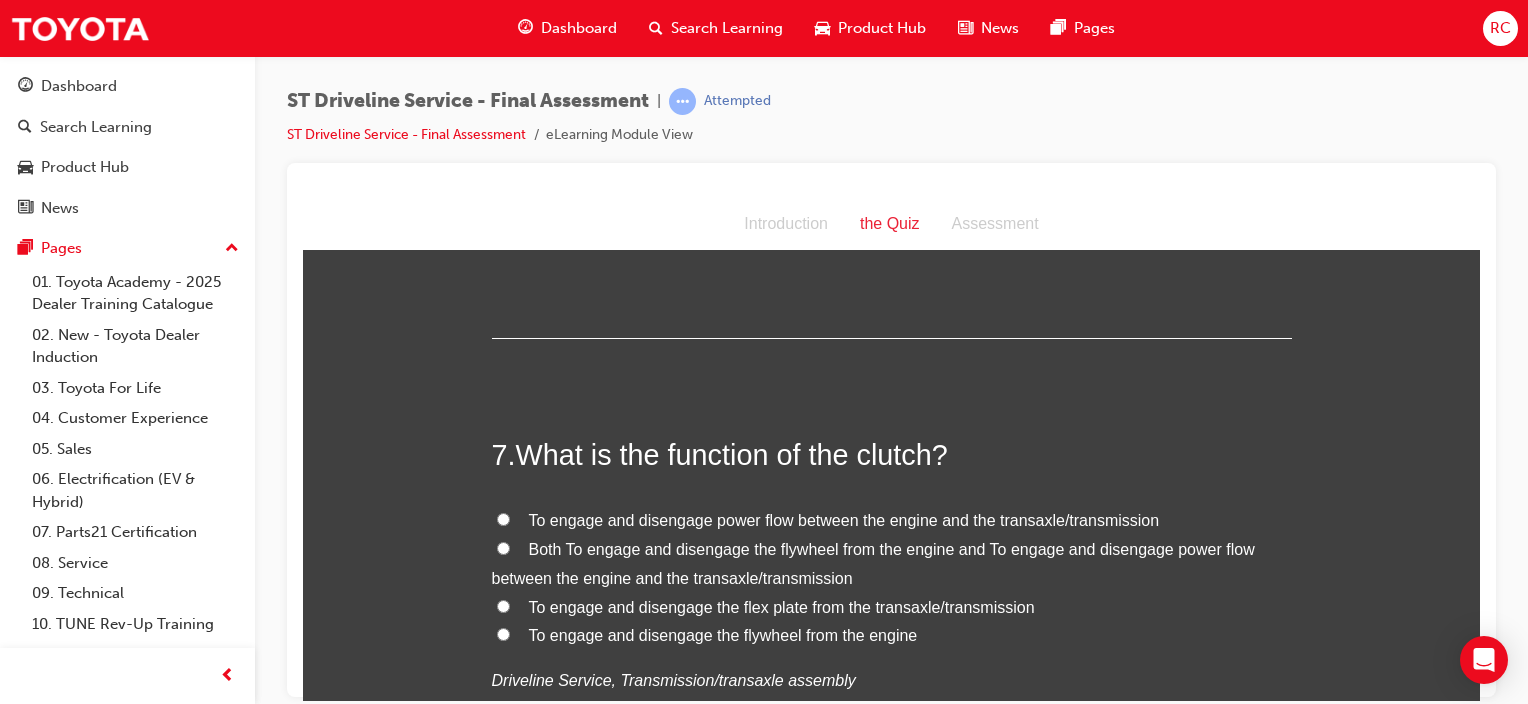scroll, scrollTop: 2700, scrollLeft: 0, axis: vertical 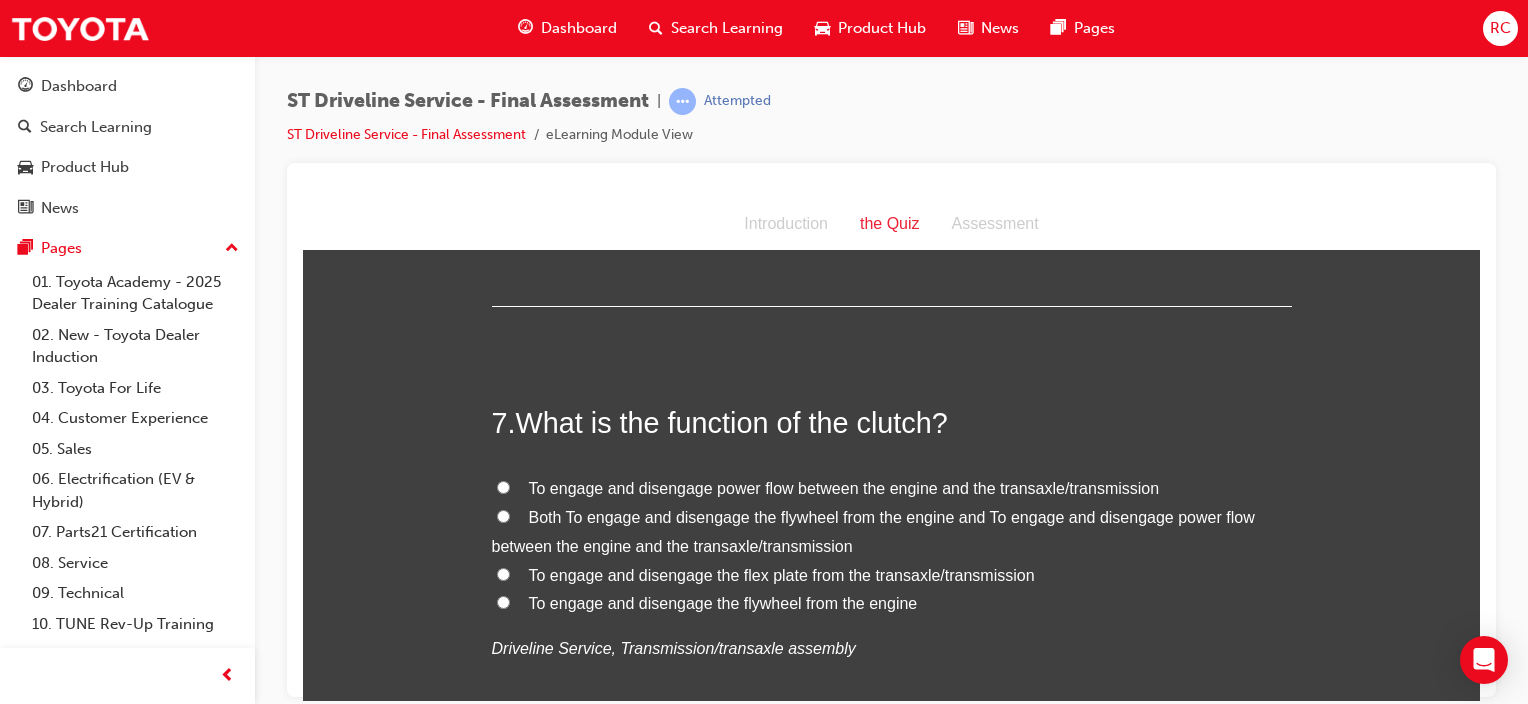 click on "To engage and disengage power flow between the engine and the transaxle/transmission" at bounding box center [844, 487] 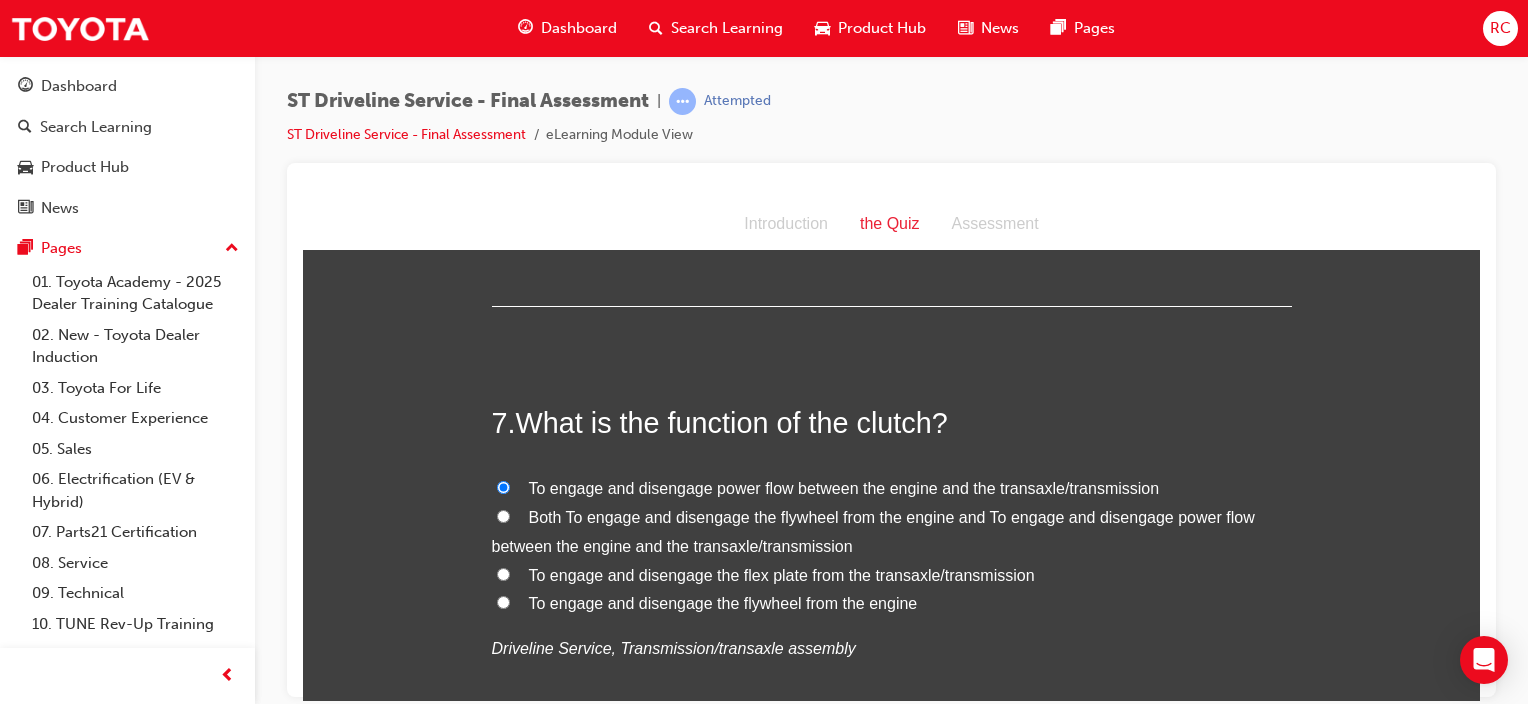 radio on "true" 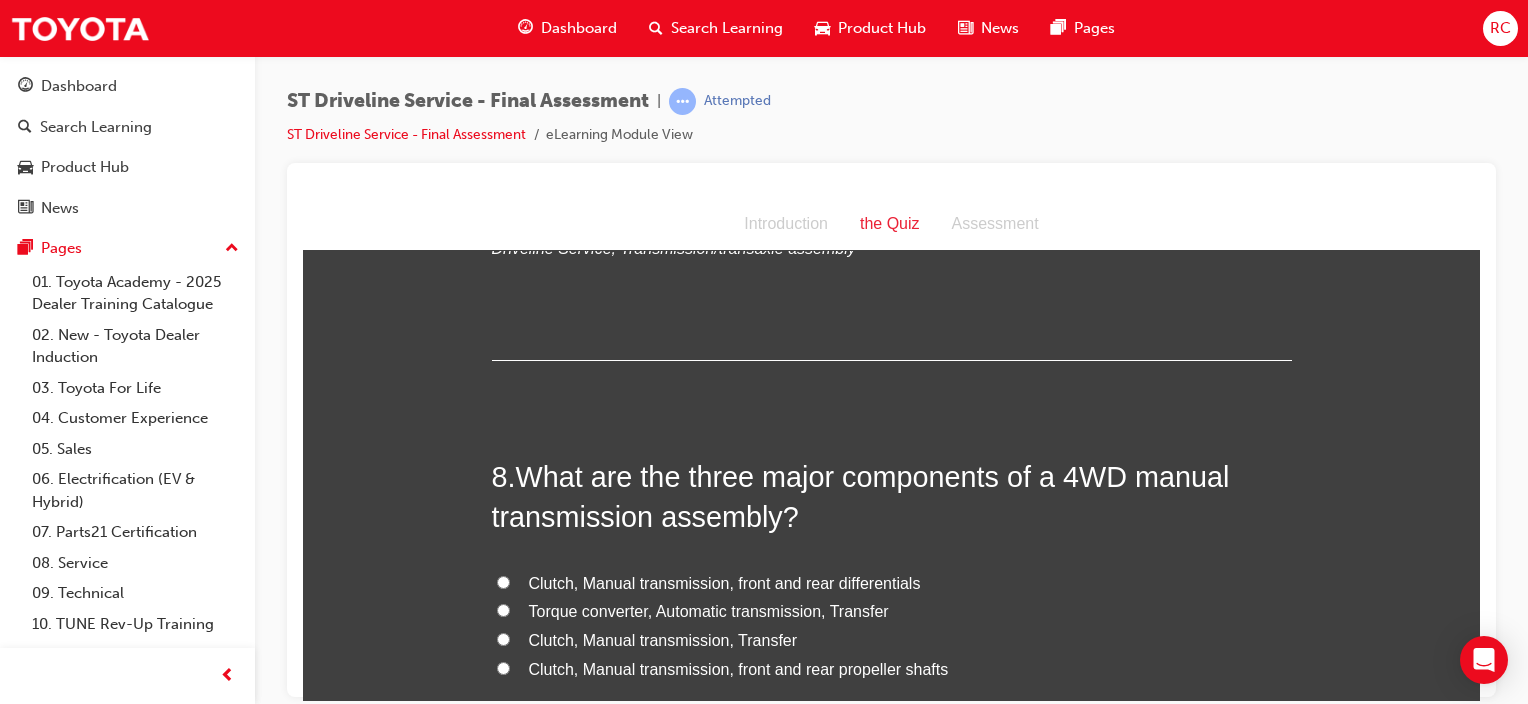 scroll, scrollTop: 3200, scrollLeft: 0, axis: vertical 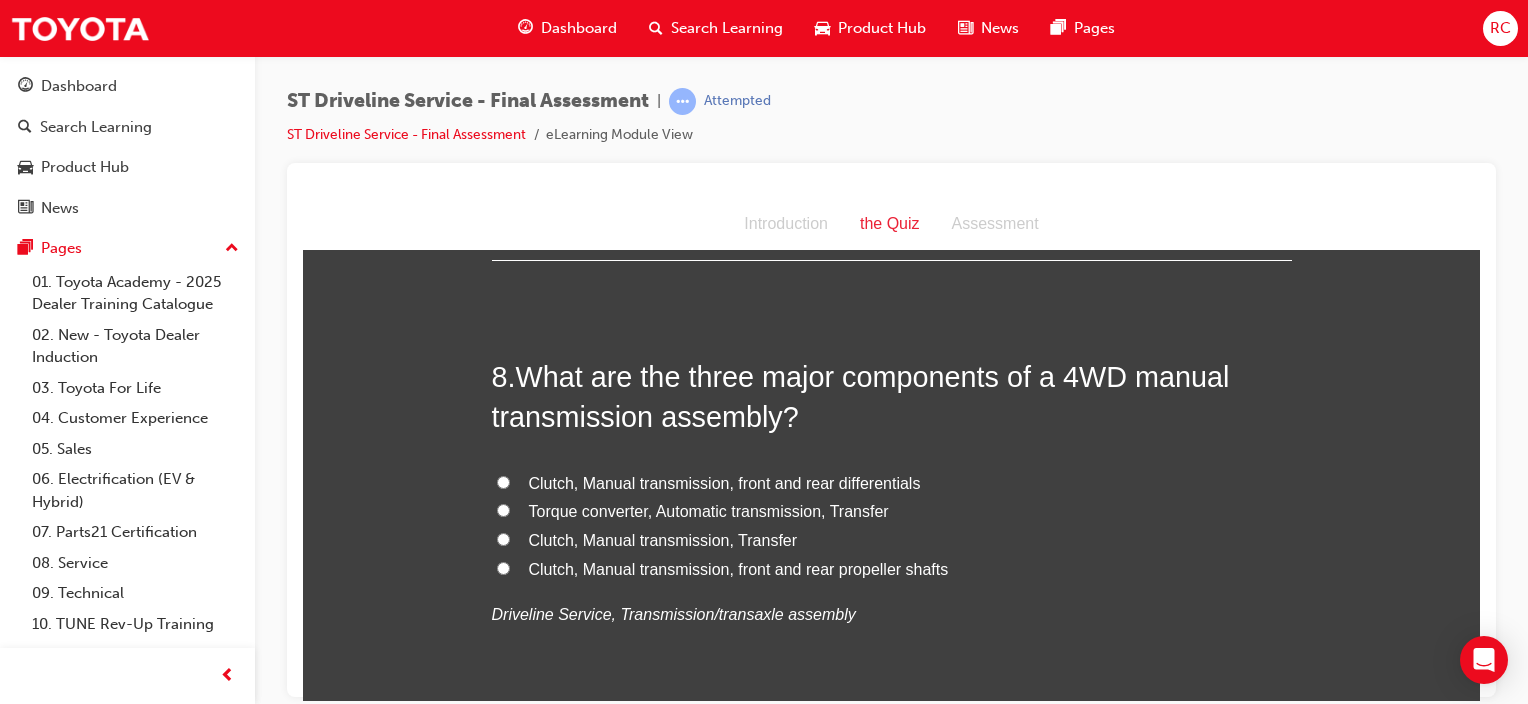 click on "Clutch, Manual transmission, Transfer" at bounding box center (663, 539) 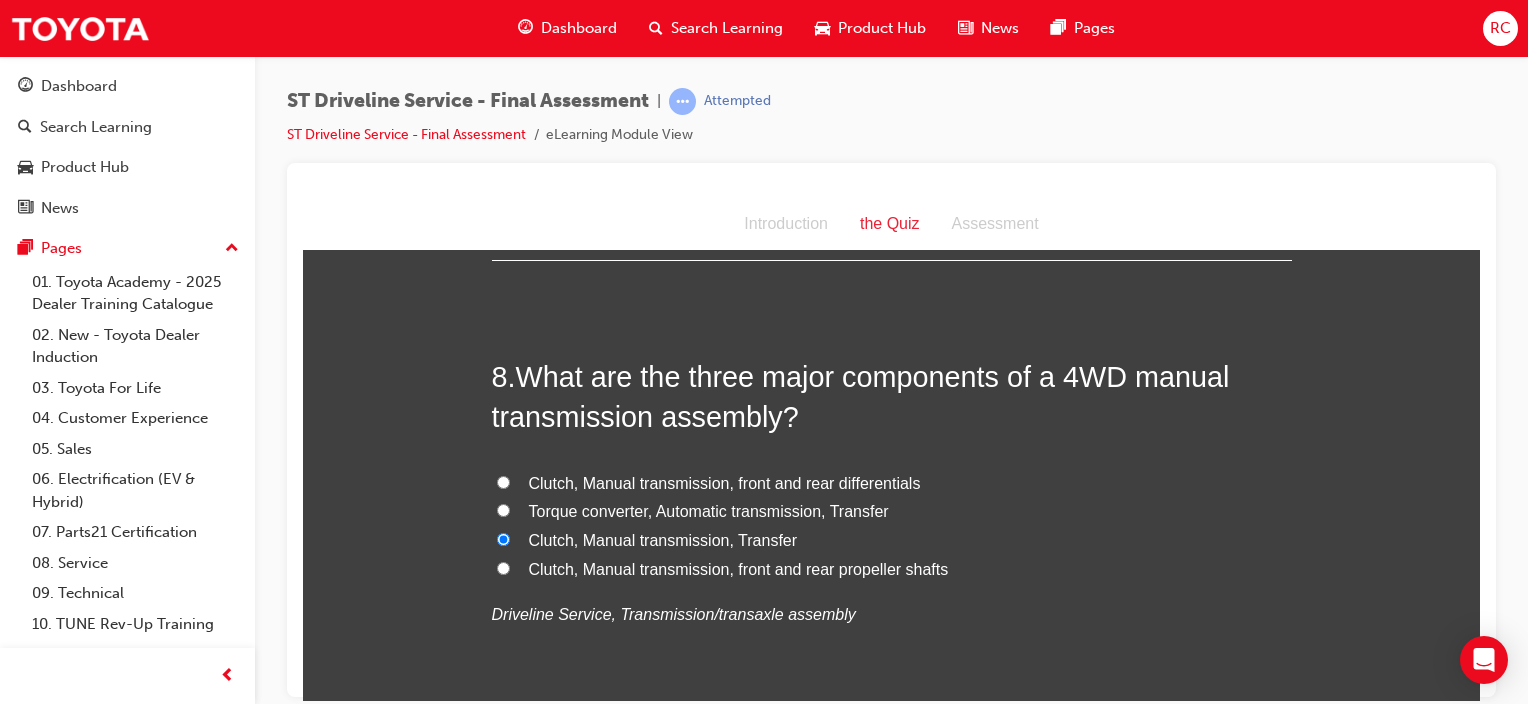 radio on "true" 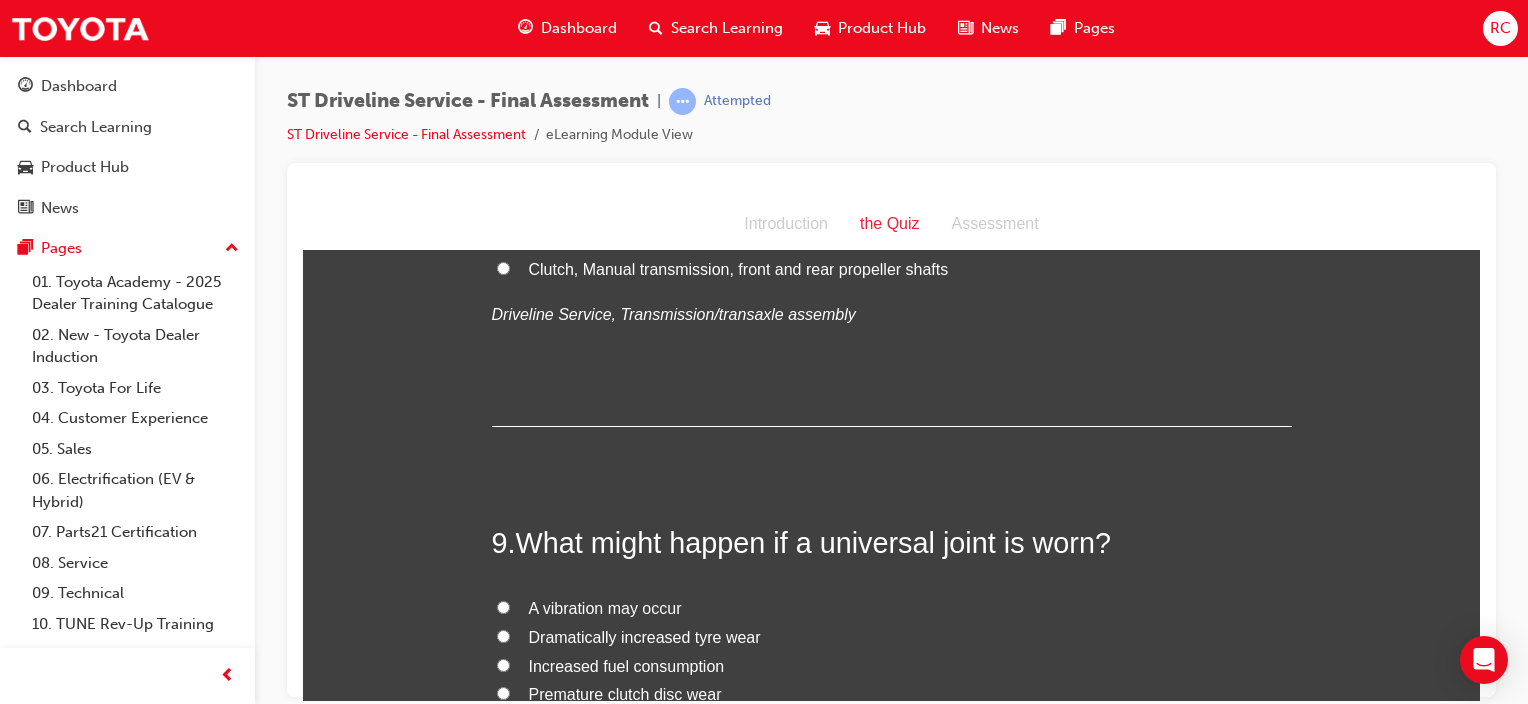 scroll, scrollTop: 3600, scrollLeft: 0, axis: vertical 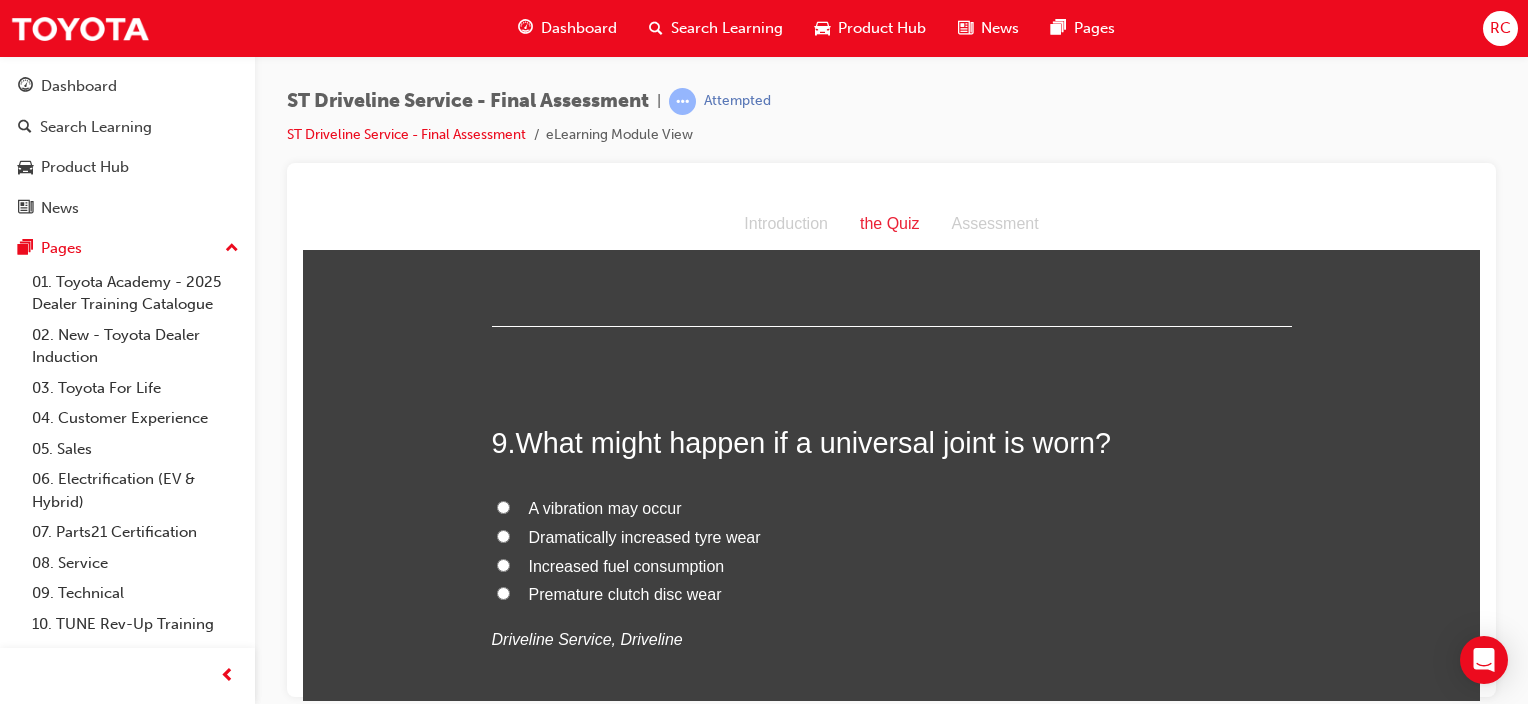 click on "A vibration may occur" at bounding box center (605, 507) 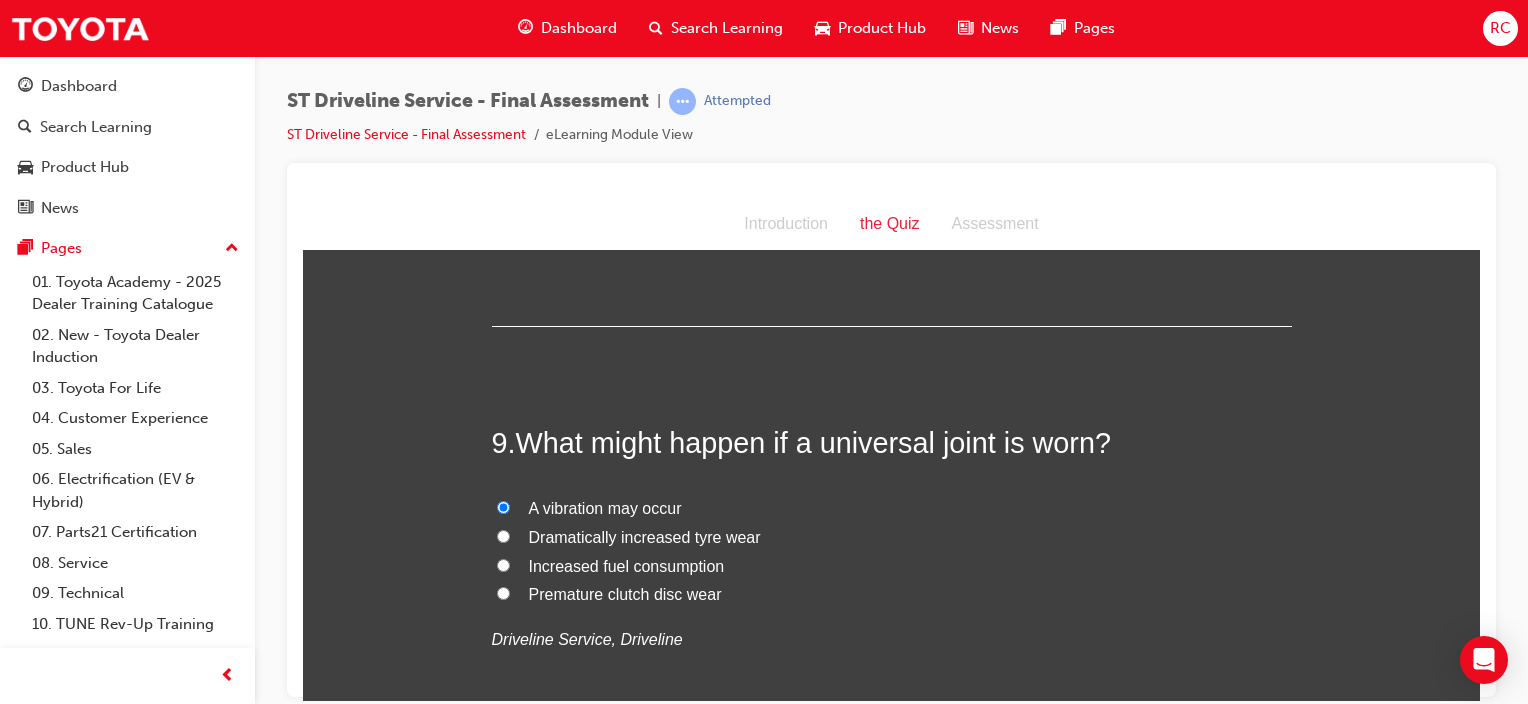 radio on "true" 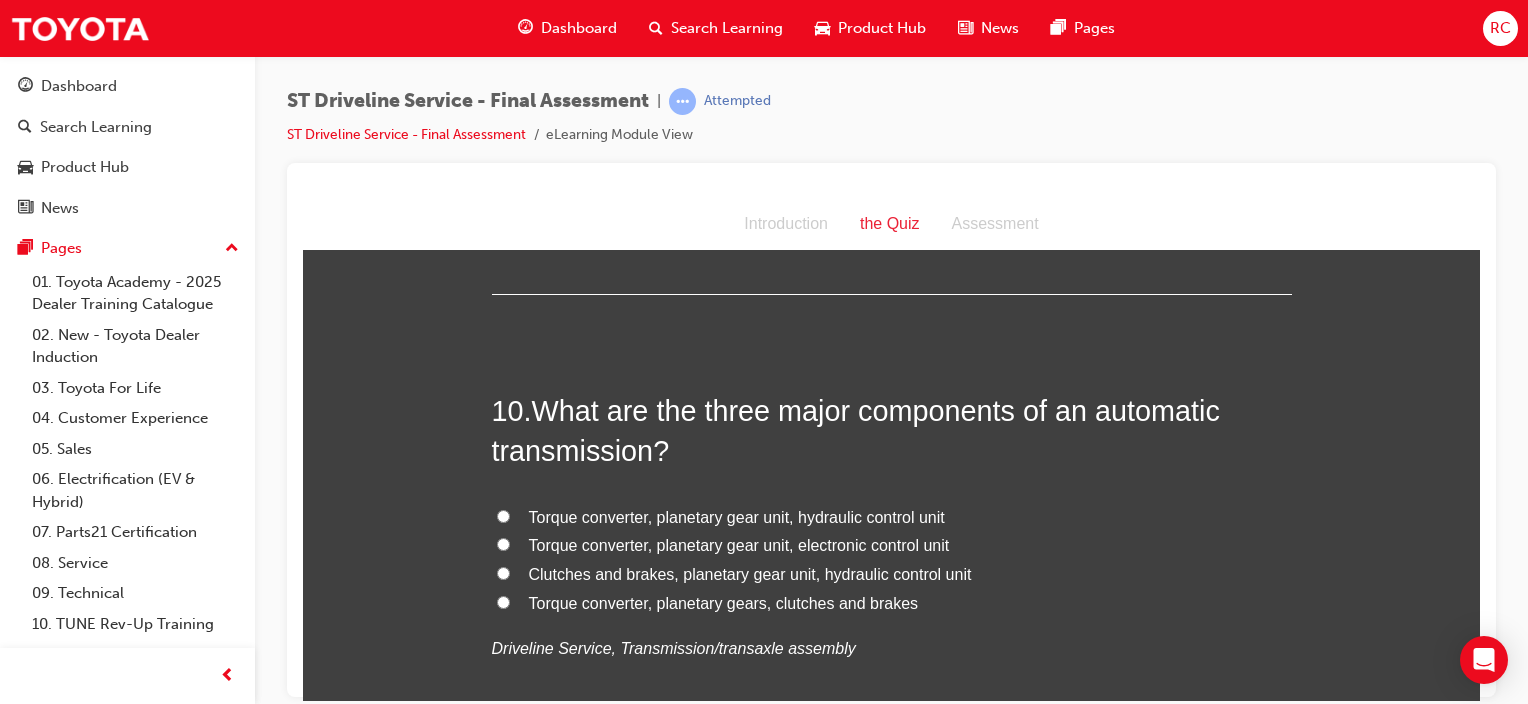 scroll, scrollTop: 4100, scrollLeft: 0, axis: vertical 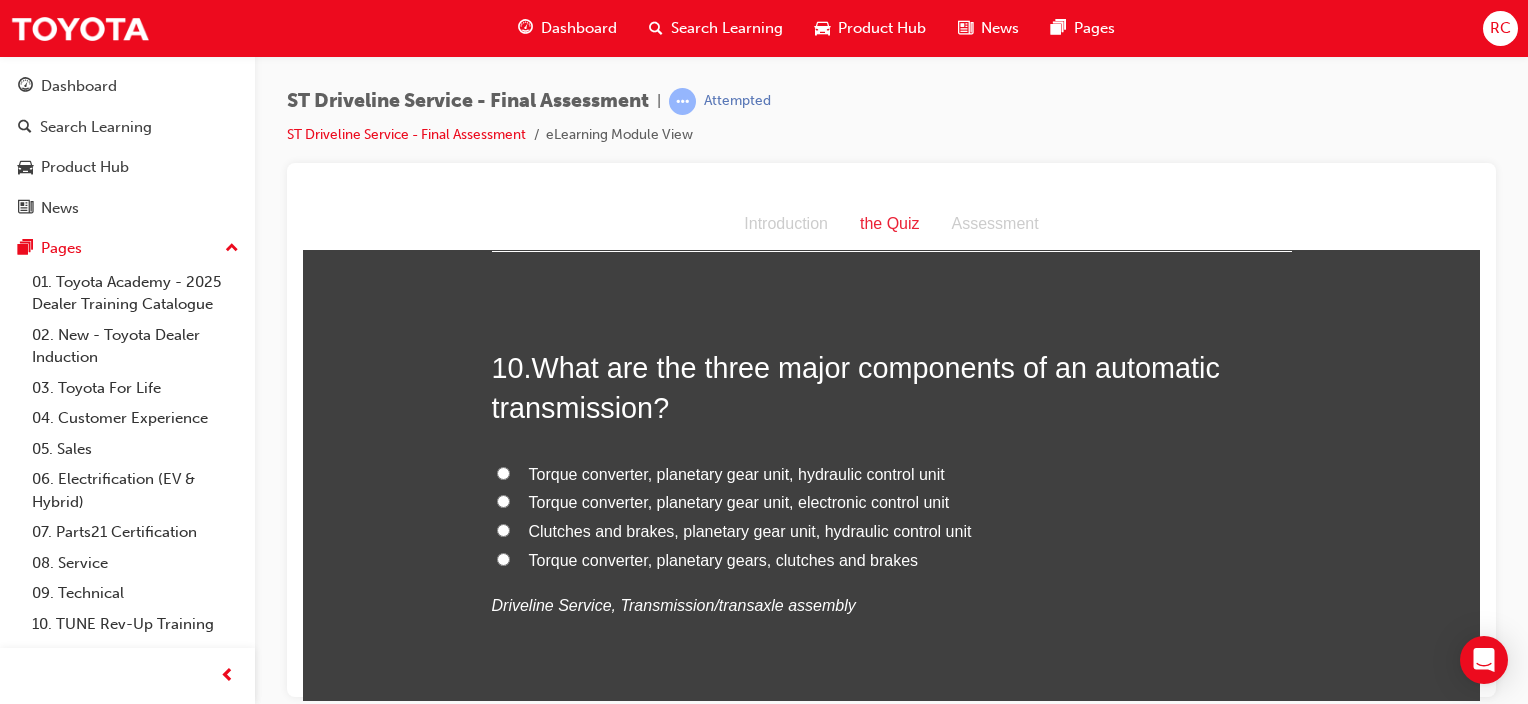 click on "Torque converter, planetary gear unit, electronic control unit" at bounding box center [739, 501] 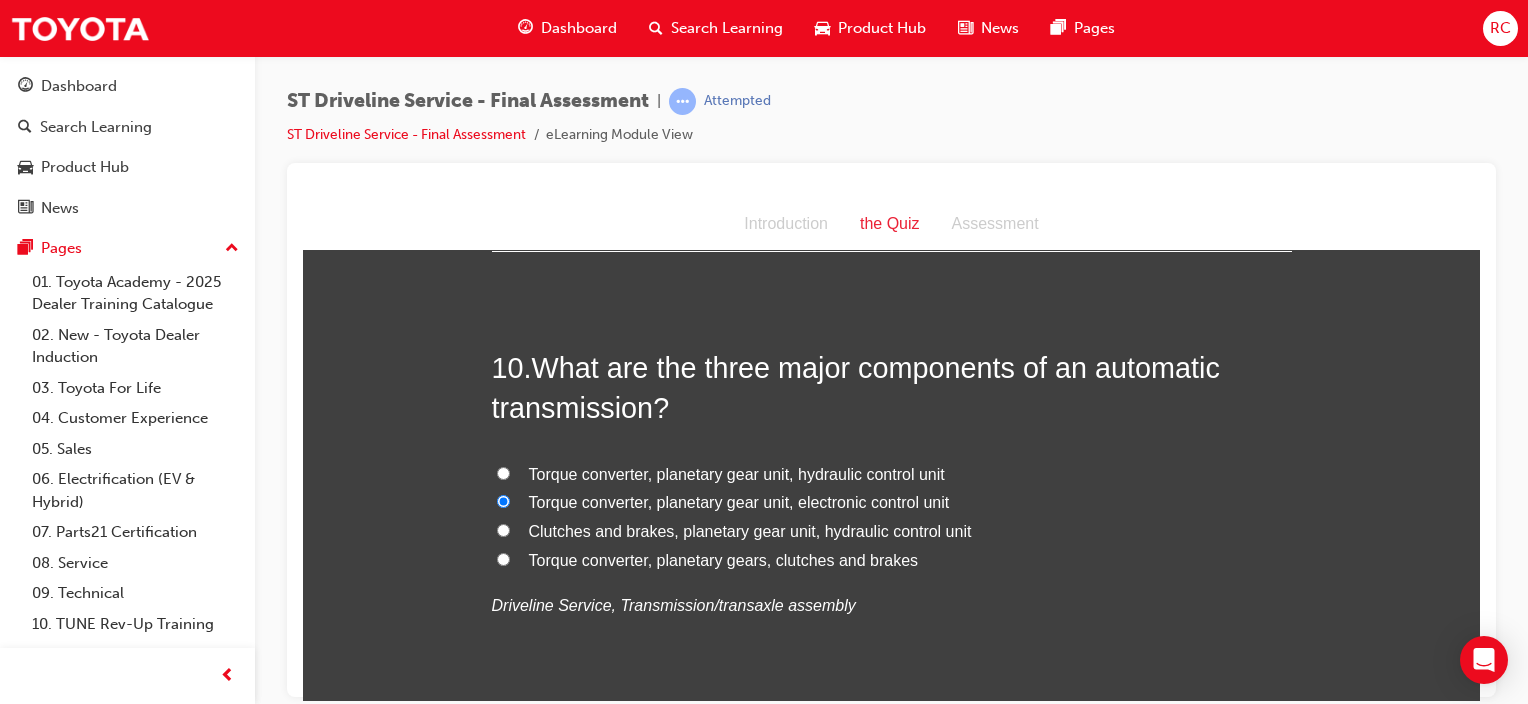 radio on "true" 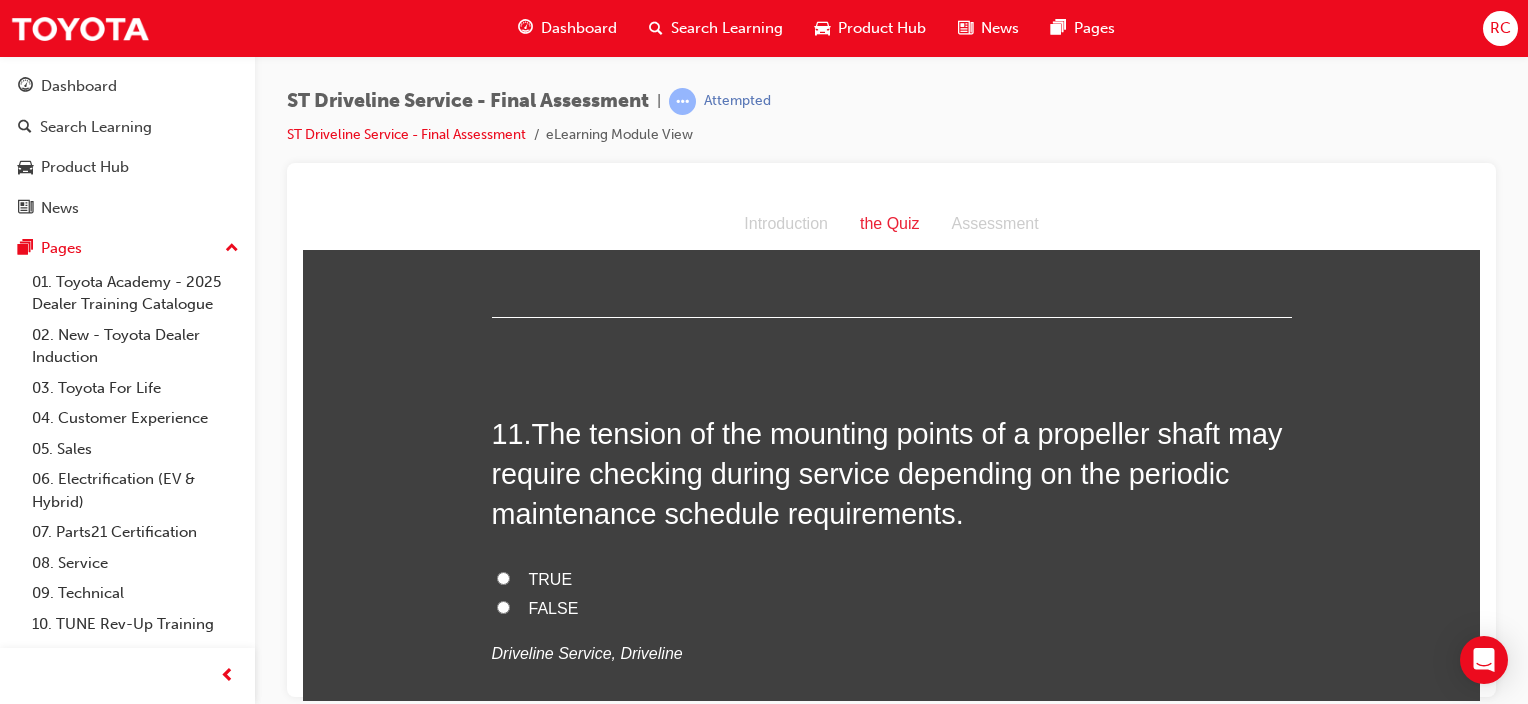 scroll, scrollTop: 4600, scrollLeft: 0, axis: vertical 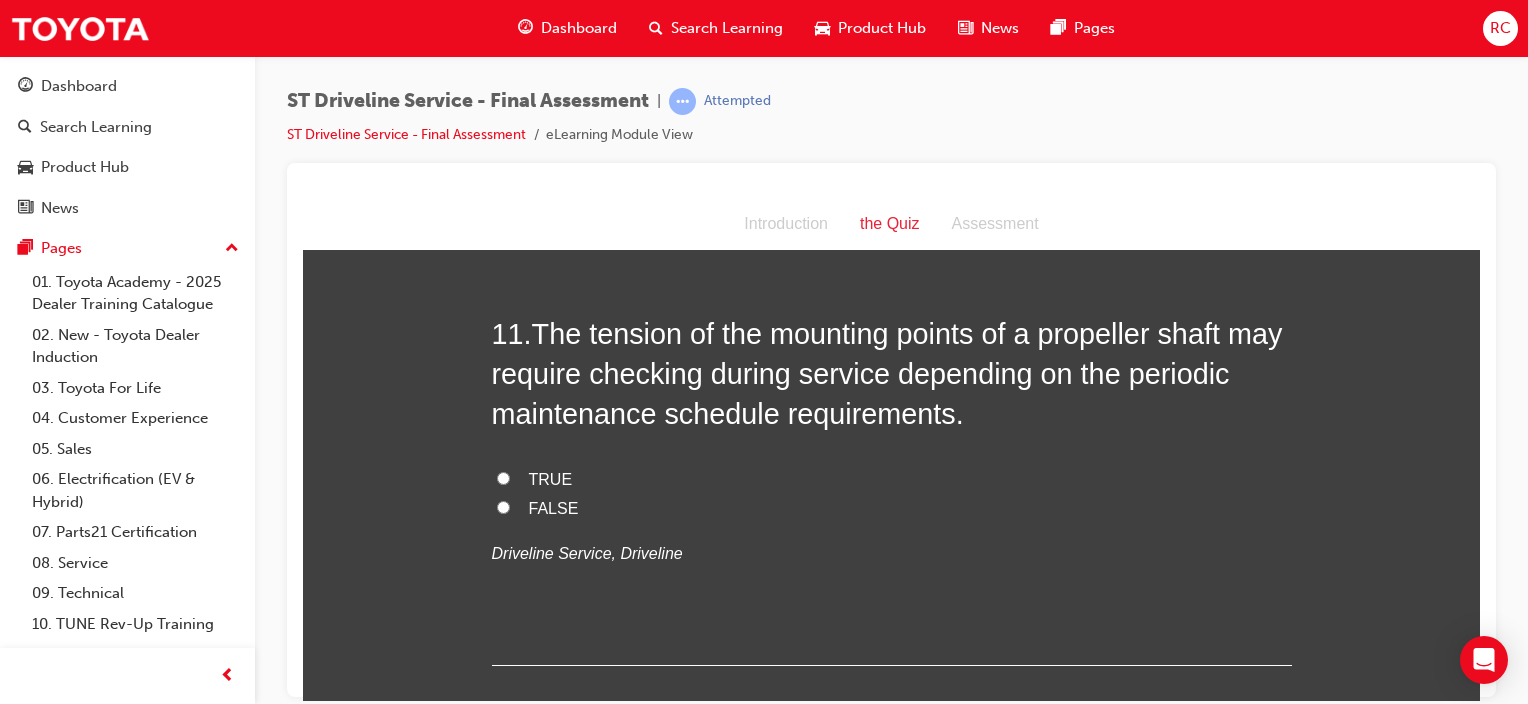click on "TRUE" at bounding box center [551, 478] 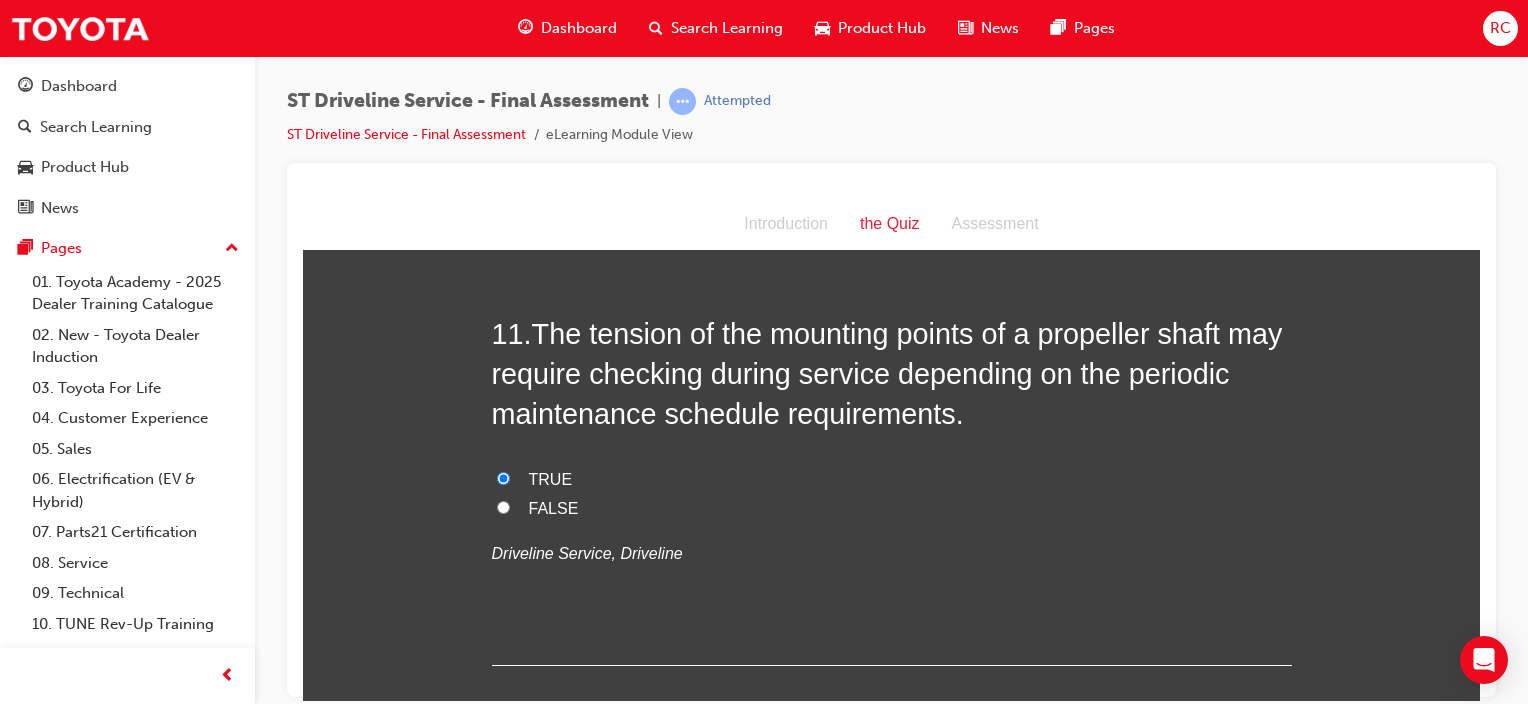 radio on "true" 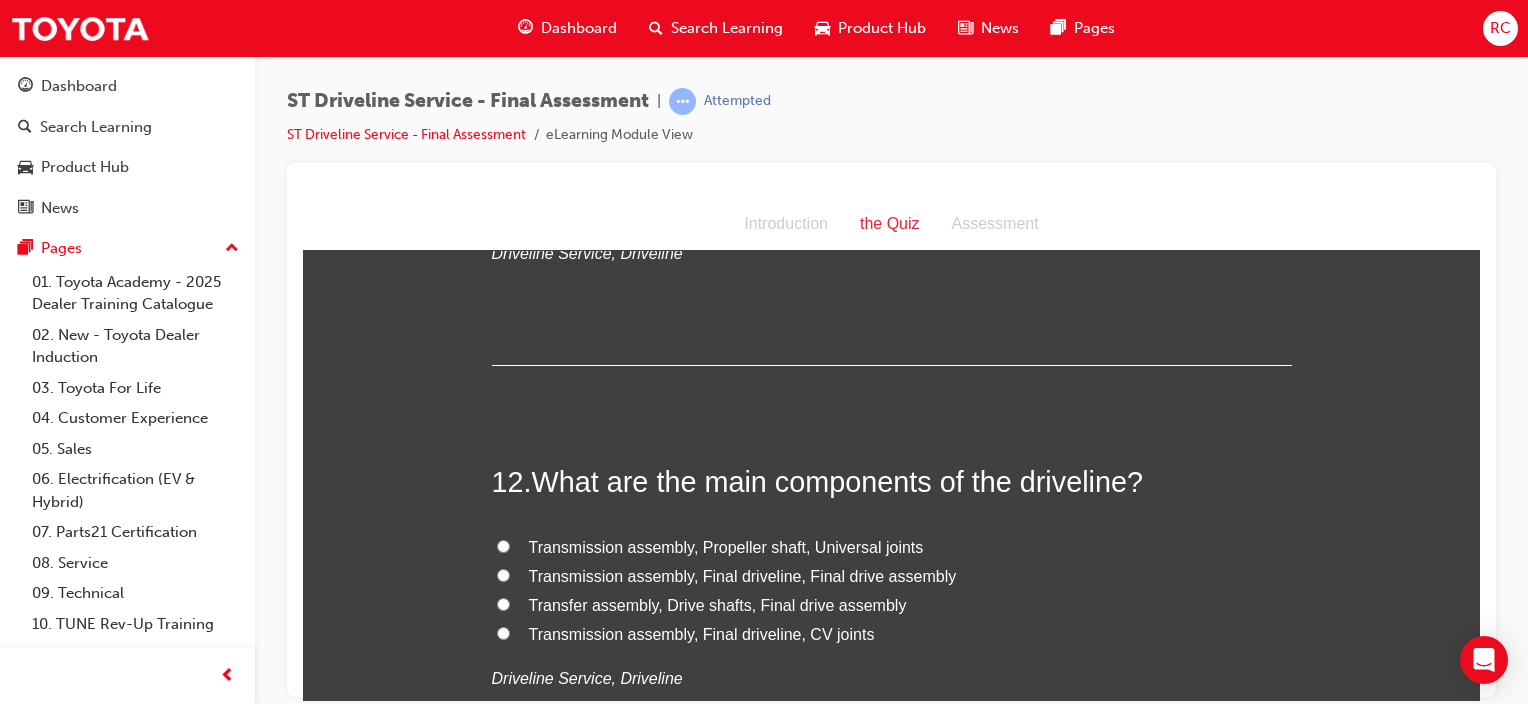 scroll, scrollTop: 5000, scrollLeft: 0, axis: vertical 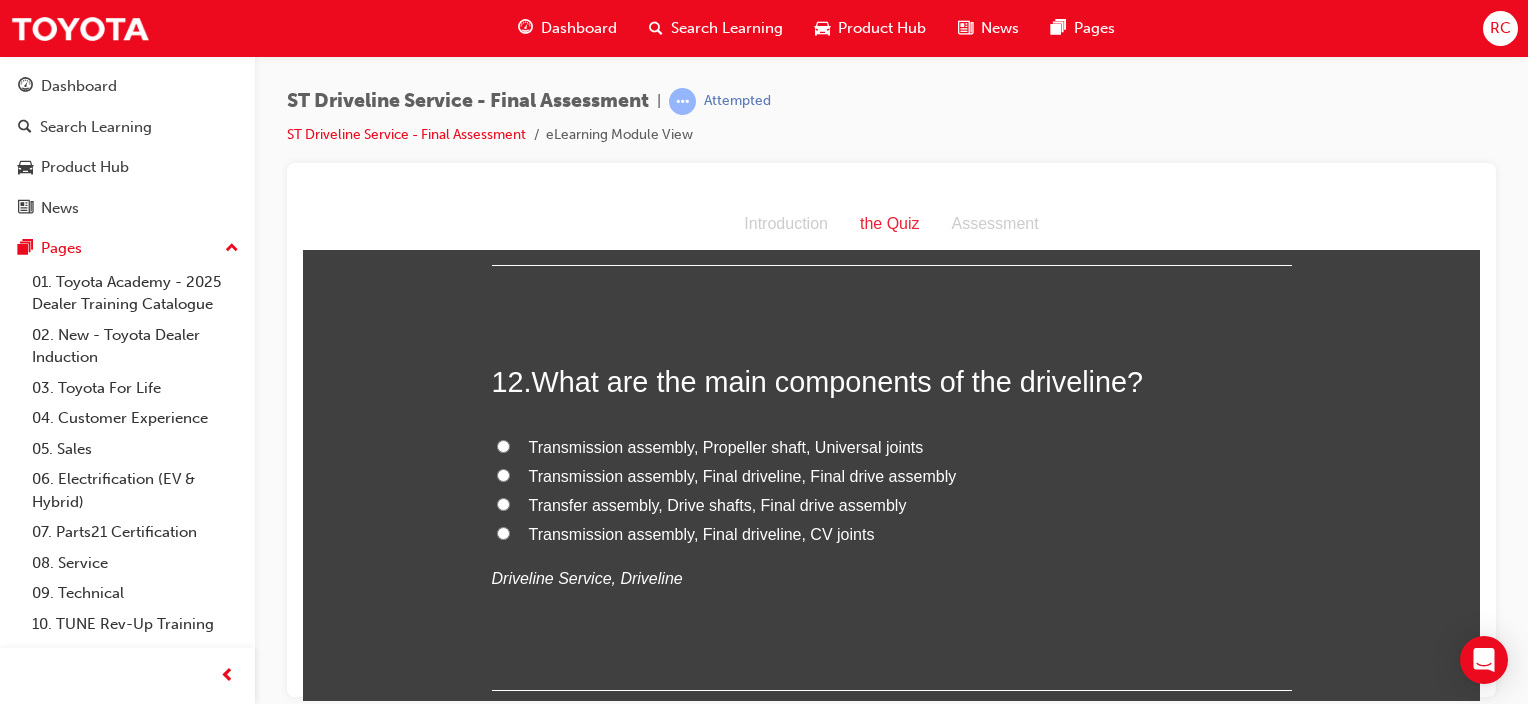 click on "Transmission assembly, Final driveline, Final drive assembly" at bounding box center (743, 475) 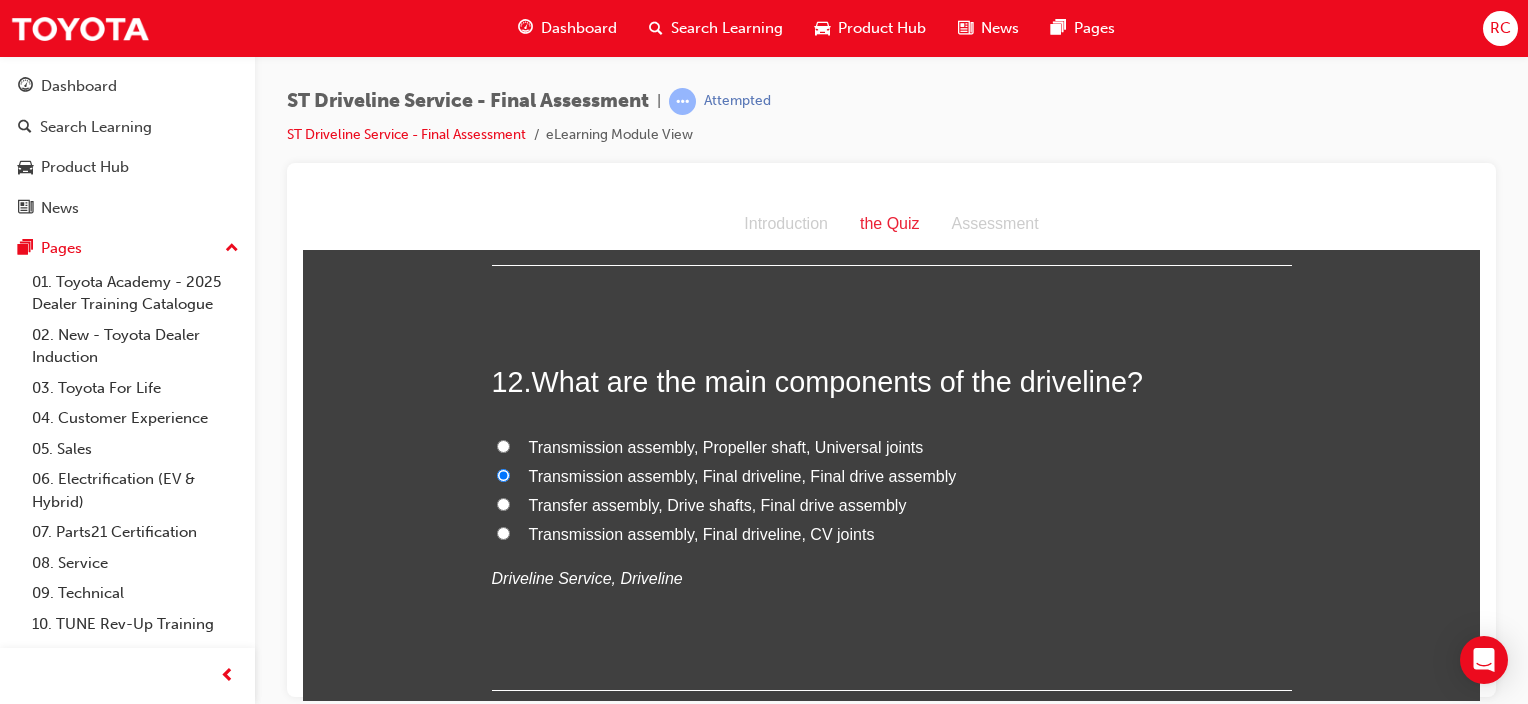 radio on "true" 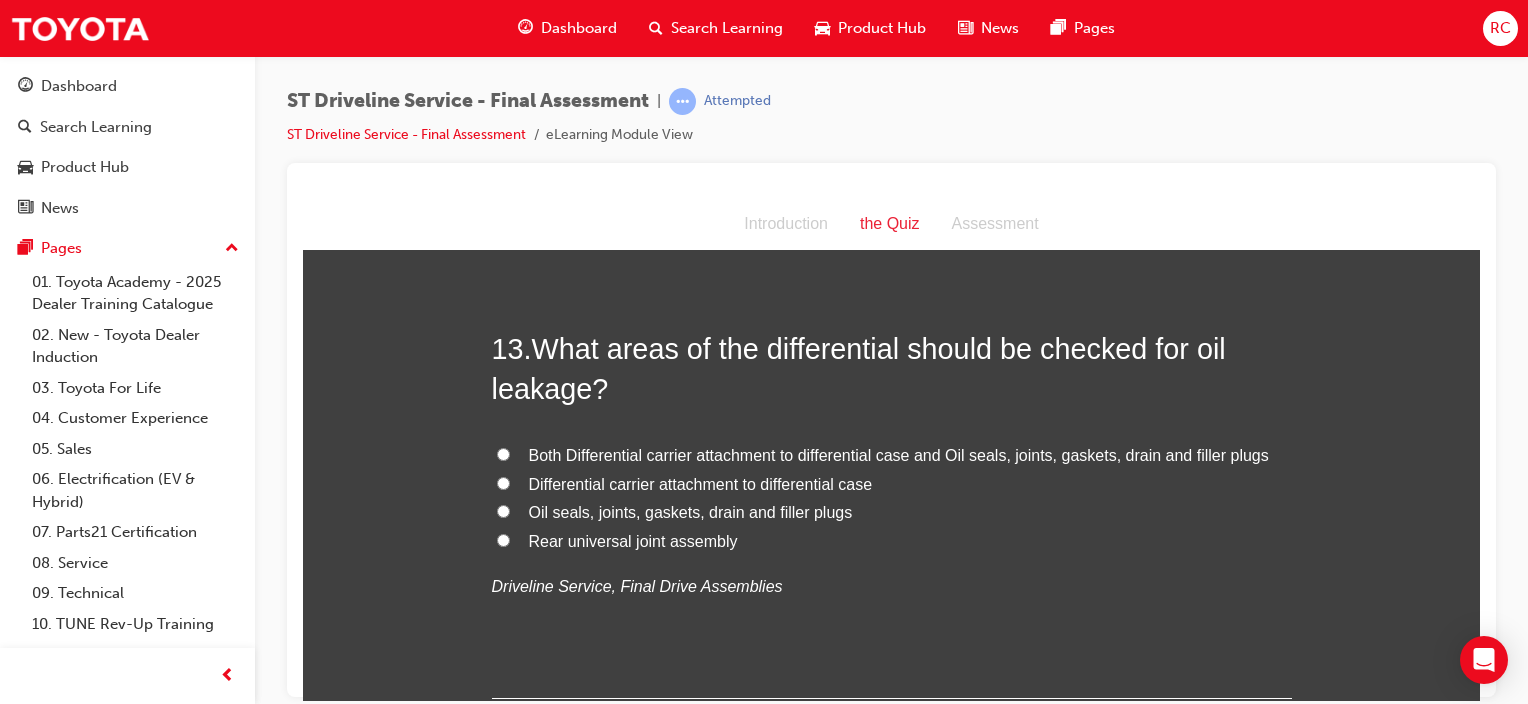 scroll, scrollTop: 5500, scrollLeft: 0, axis: vertical 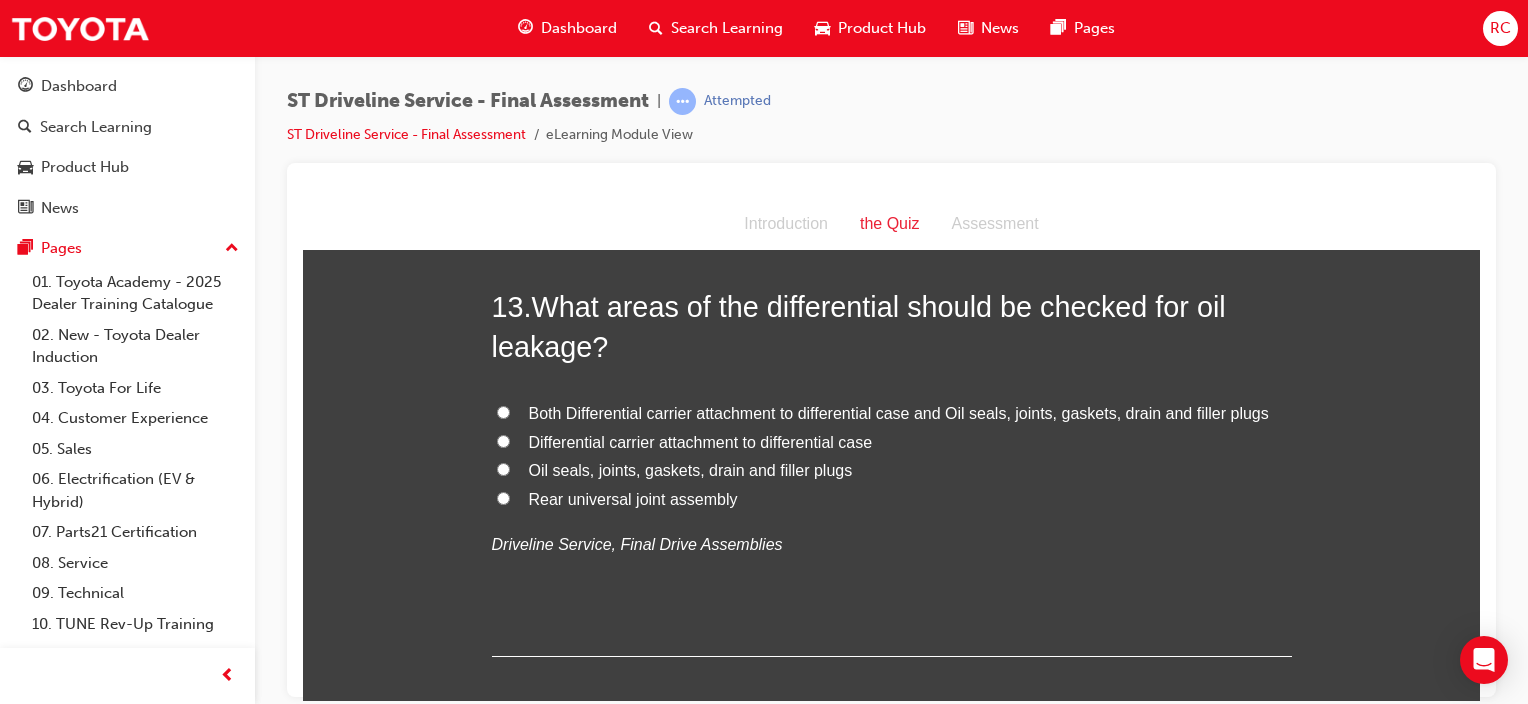 click on "Both Differential carrier attachment to differential case and Oil seals, joints, gaskets, drain and filler plugs" at bounding box center [899, 412] 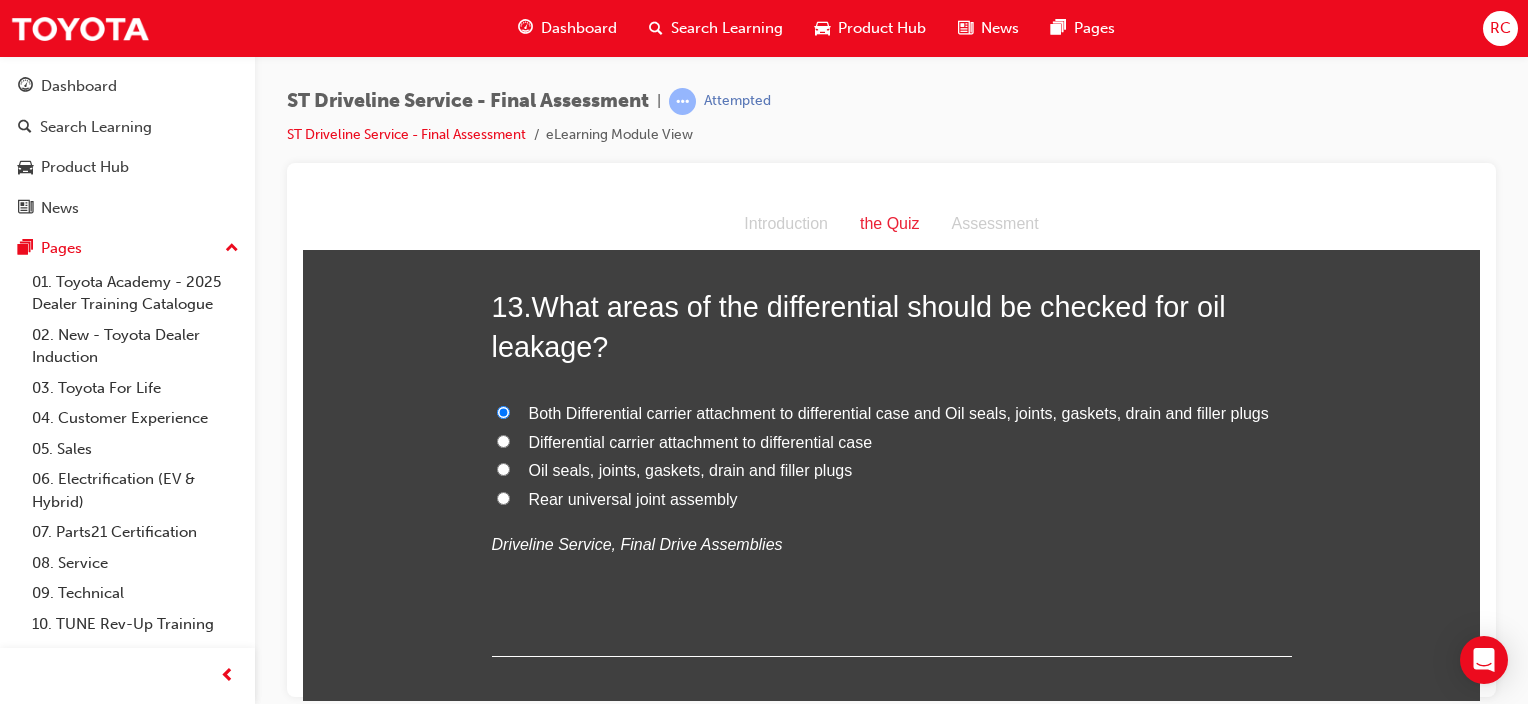 radio on "true" 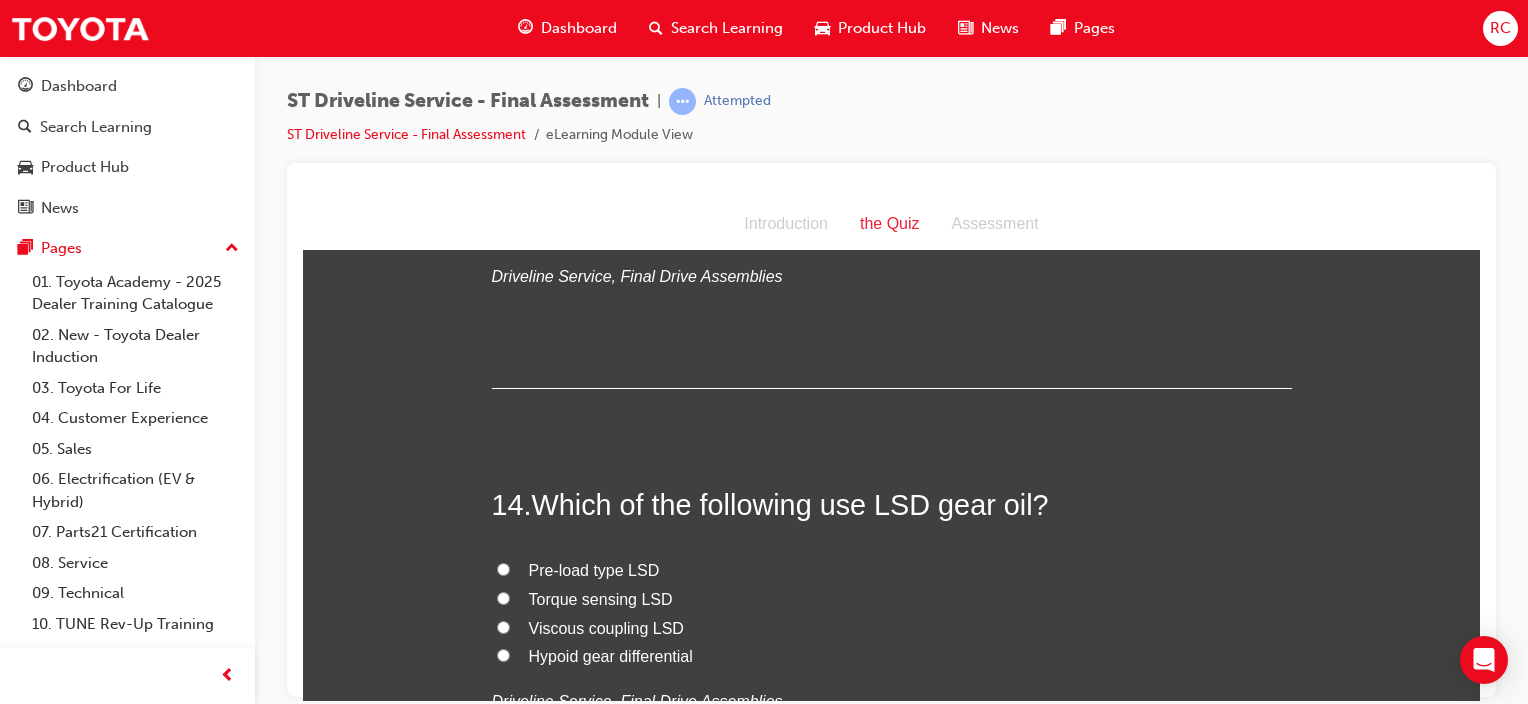 scroll, scrollTop: 5800, scrollLeft: 0, axis: vertical 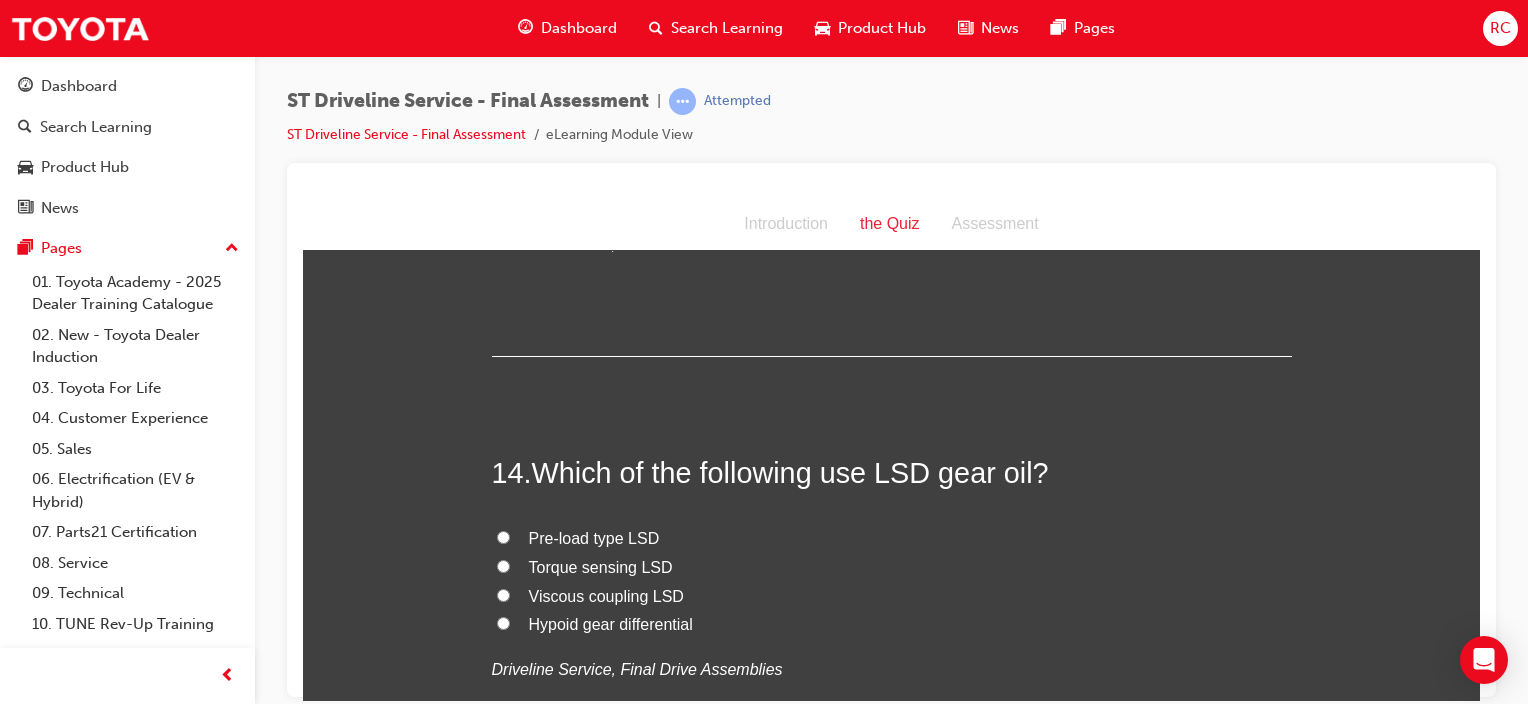 click on "Viscous coupling LSD" at bounding box center [606, 595] 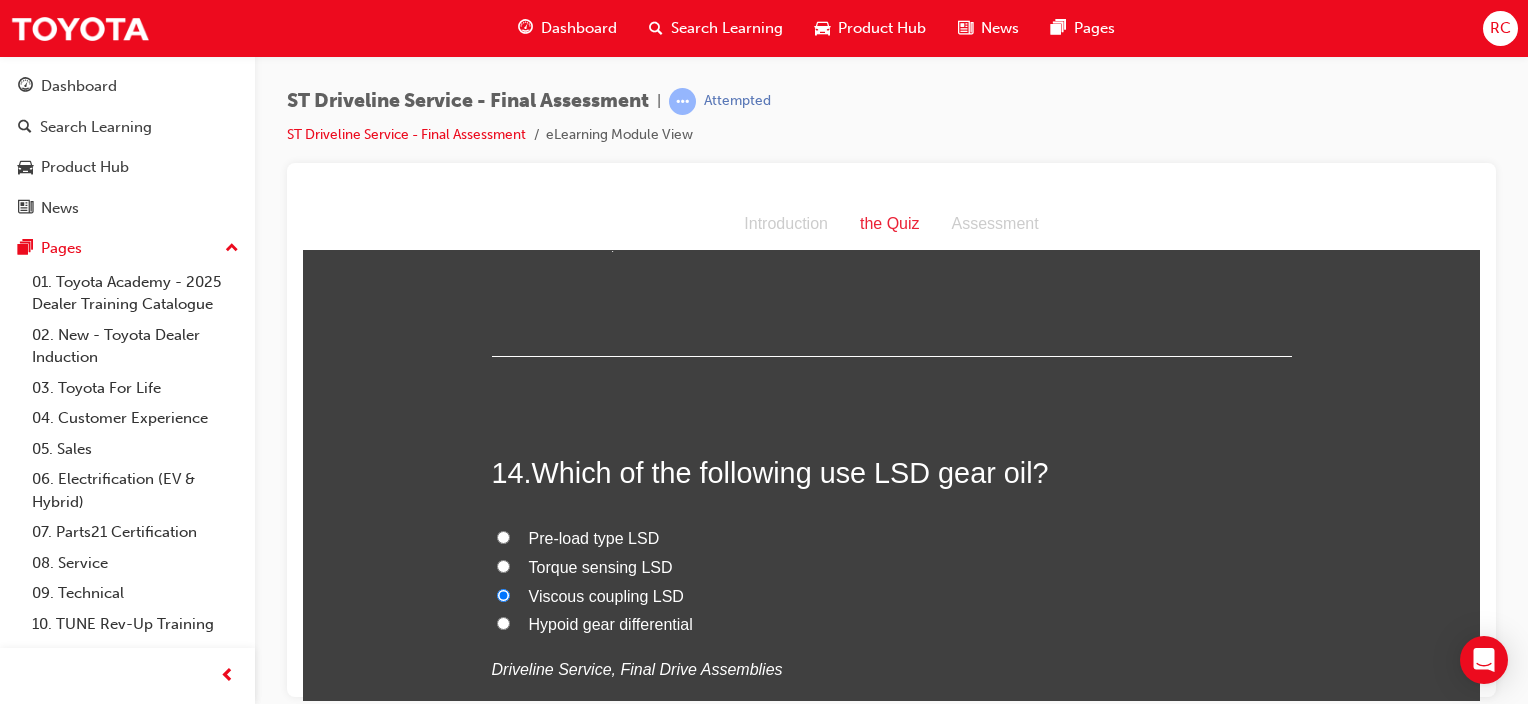 radio on "true" 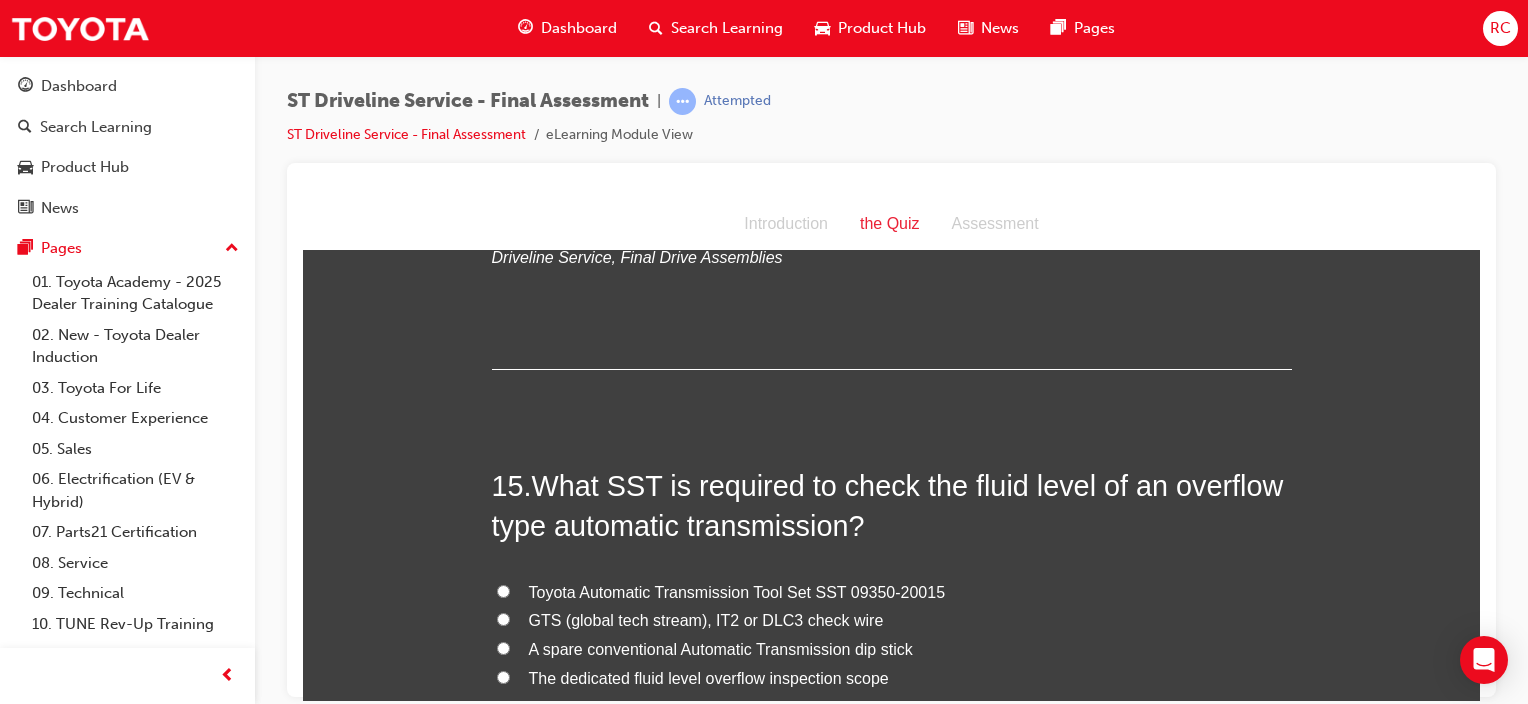 scroll, scrollTop: 6300, scrollLeft: 0, axis: vertical 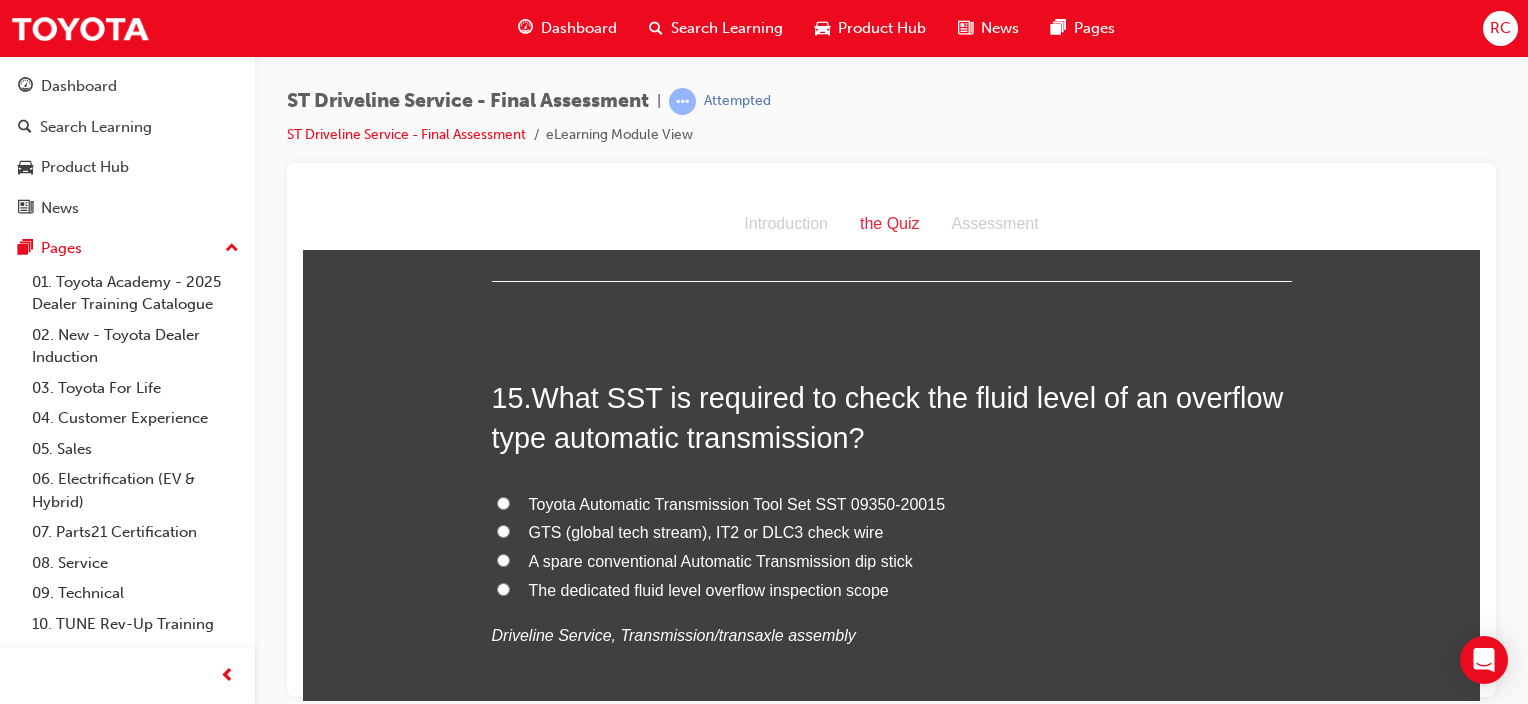 drag, startPoint x: 776, startPoint y: 533, endPoint x: 871, endPoint y: 539, distance: 95.189285 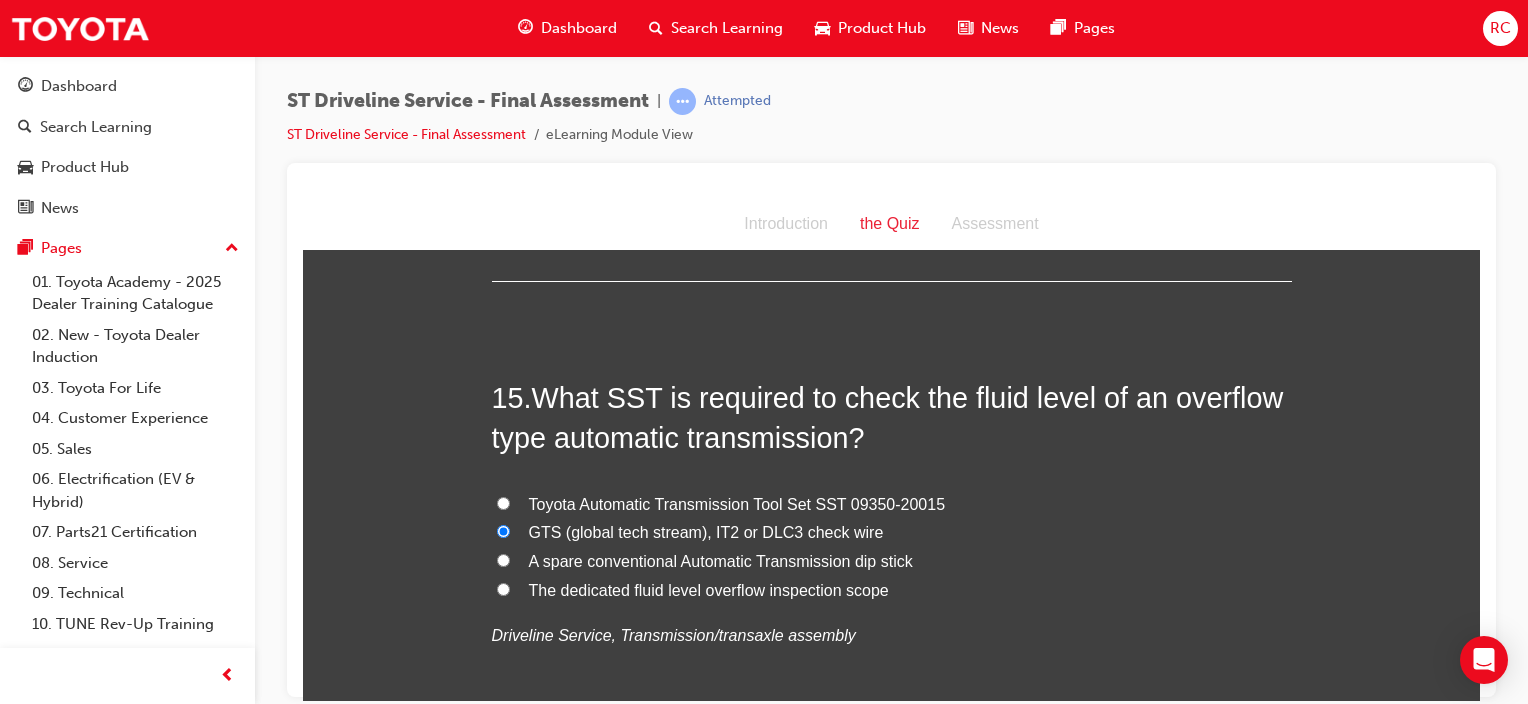 radio on "true" 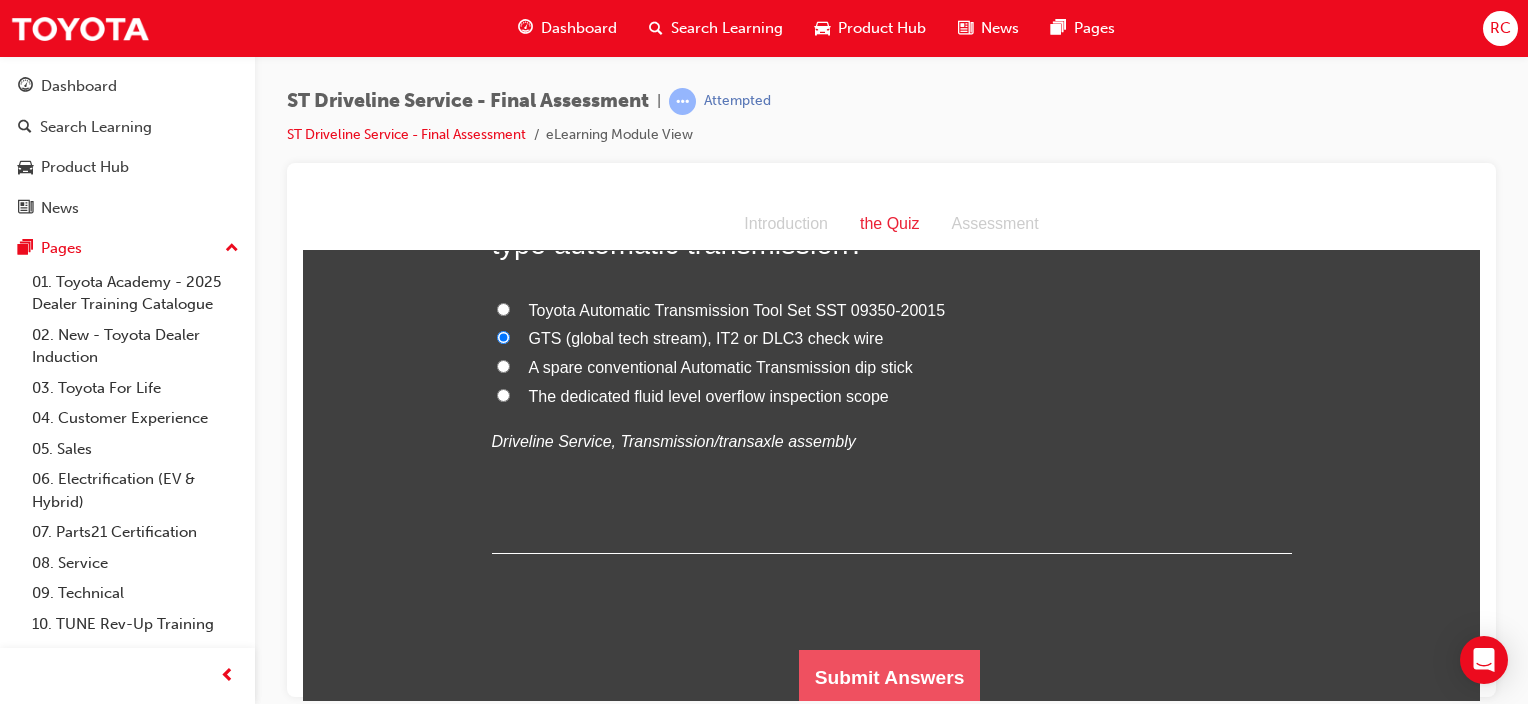 click on "Submit Answers" at bounding box center [890, 677] 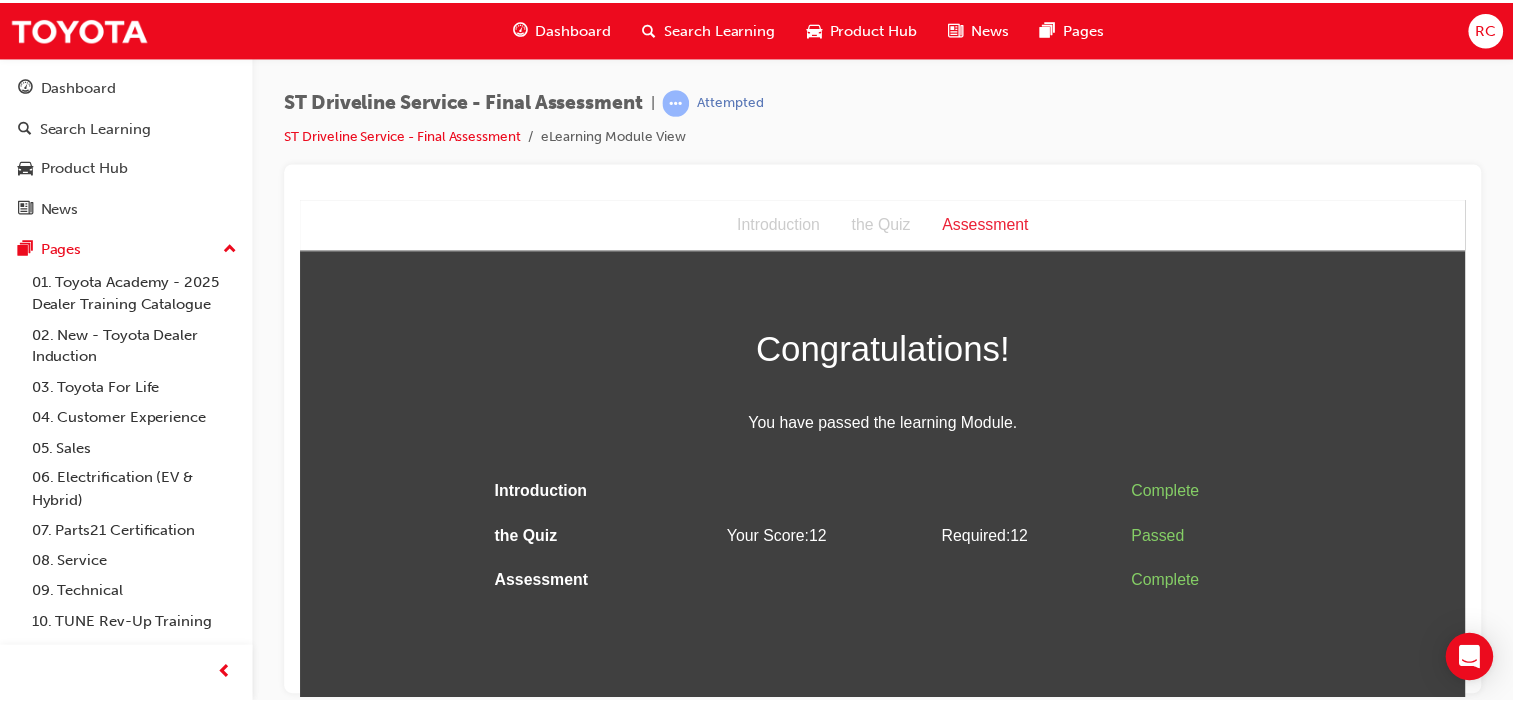 scroll, scrollTop: 0, scrollLeft: 0, axis: both 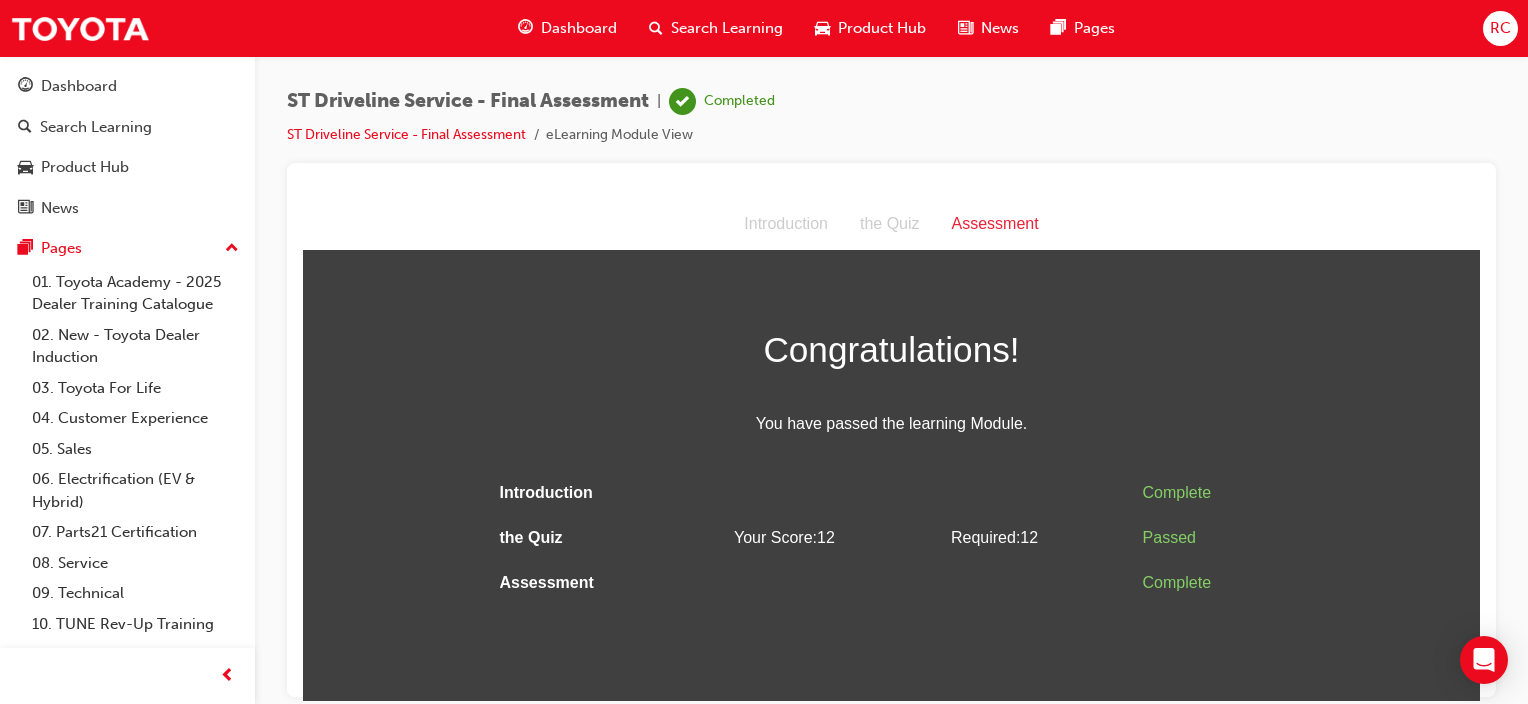 click on "Search Learning" at bounding box center [727, 28] 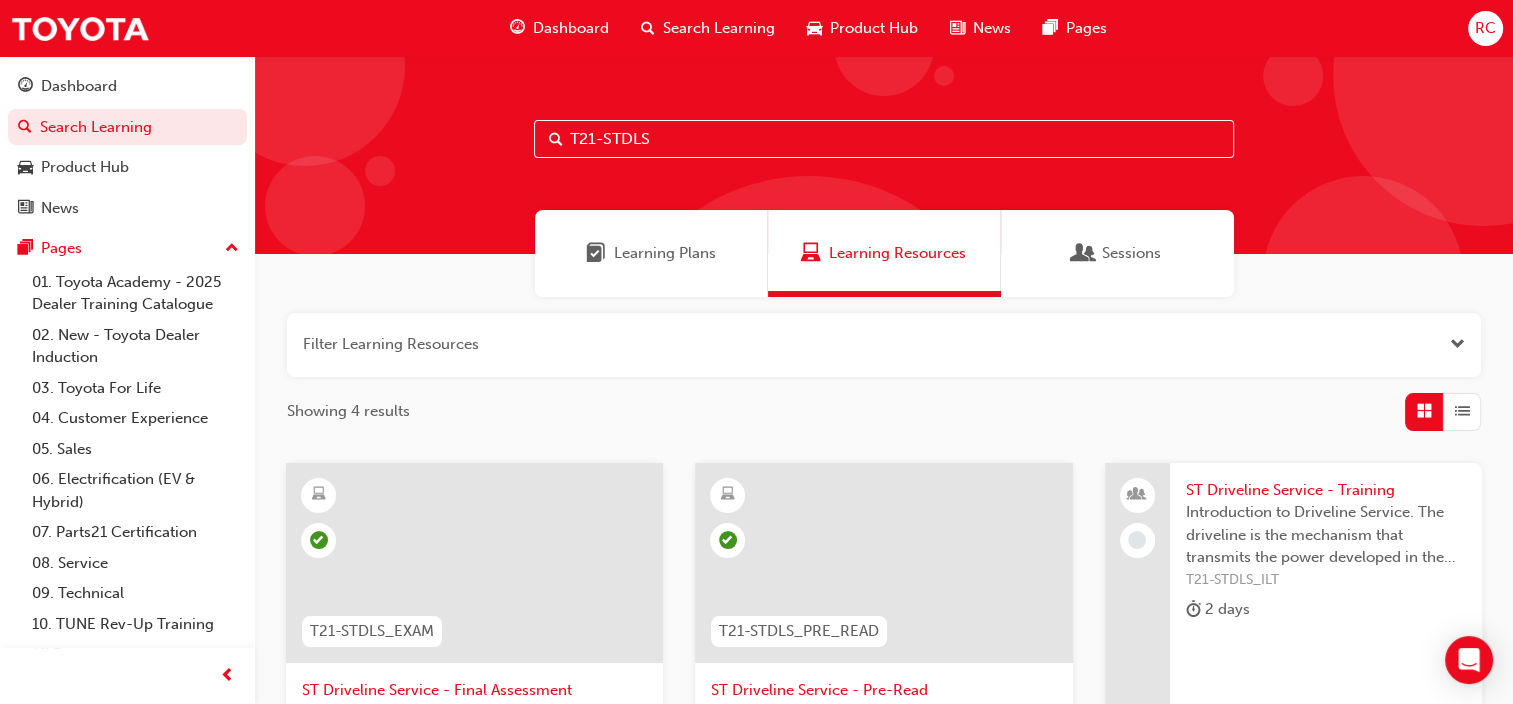 drag, startPoint x: 677, startPoint y: 141, endPoint x: 549, endPoint y: 135, distance: 128.14055 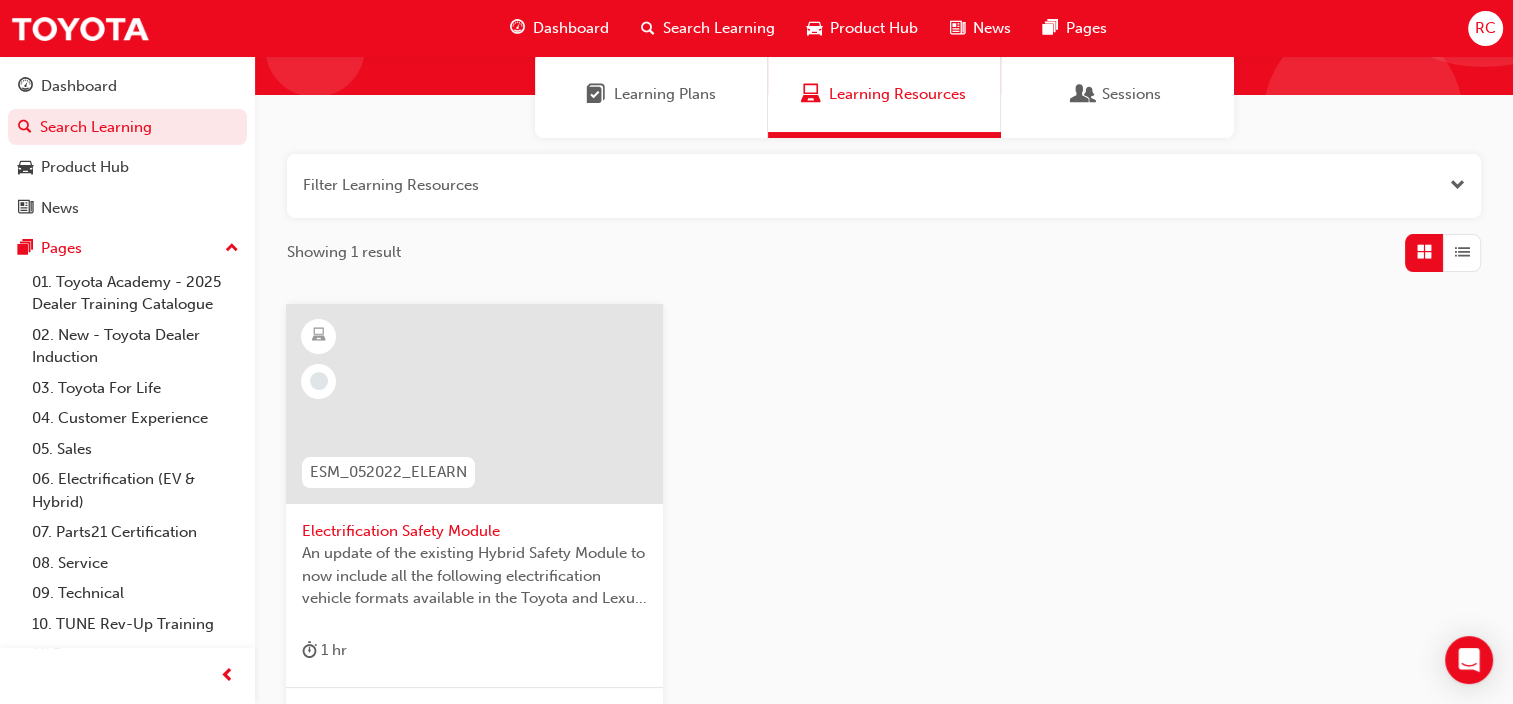 scroll, scrollTop: 200, scrollLeft: 0, axis: vertical 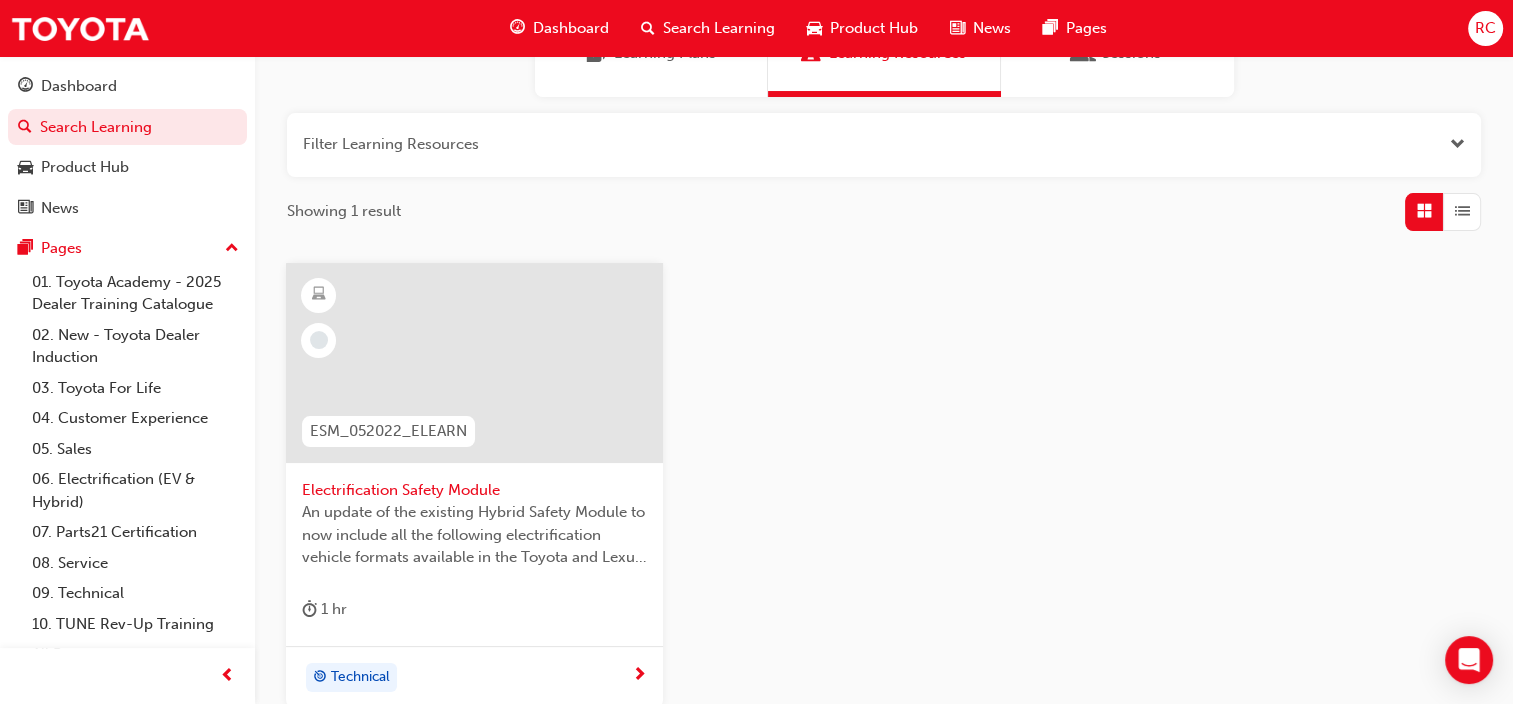 type on "ESM_052022_ELEARN" 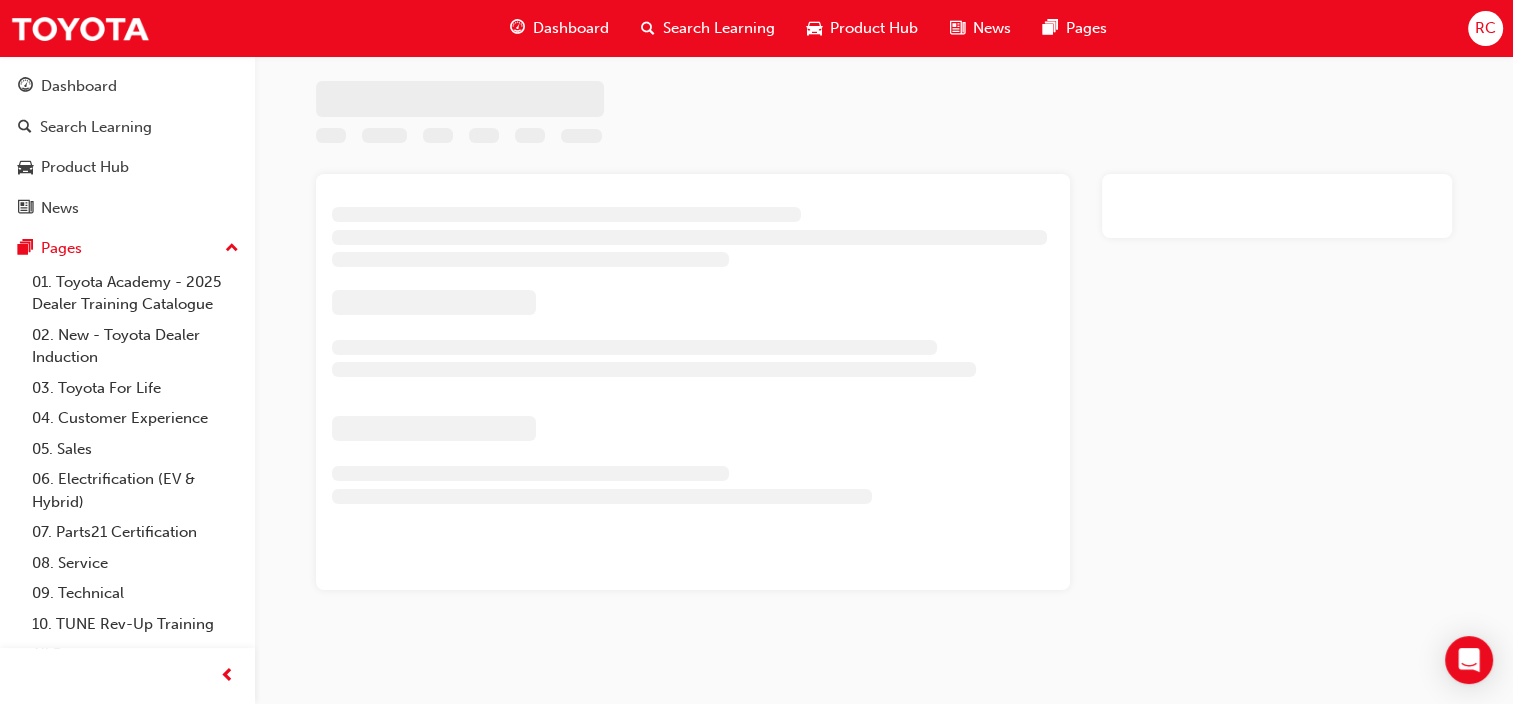 scroll, scrollTop: 0, scrollLeft: 0, axis: both 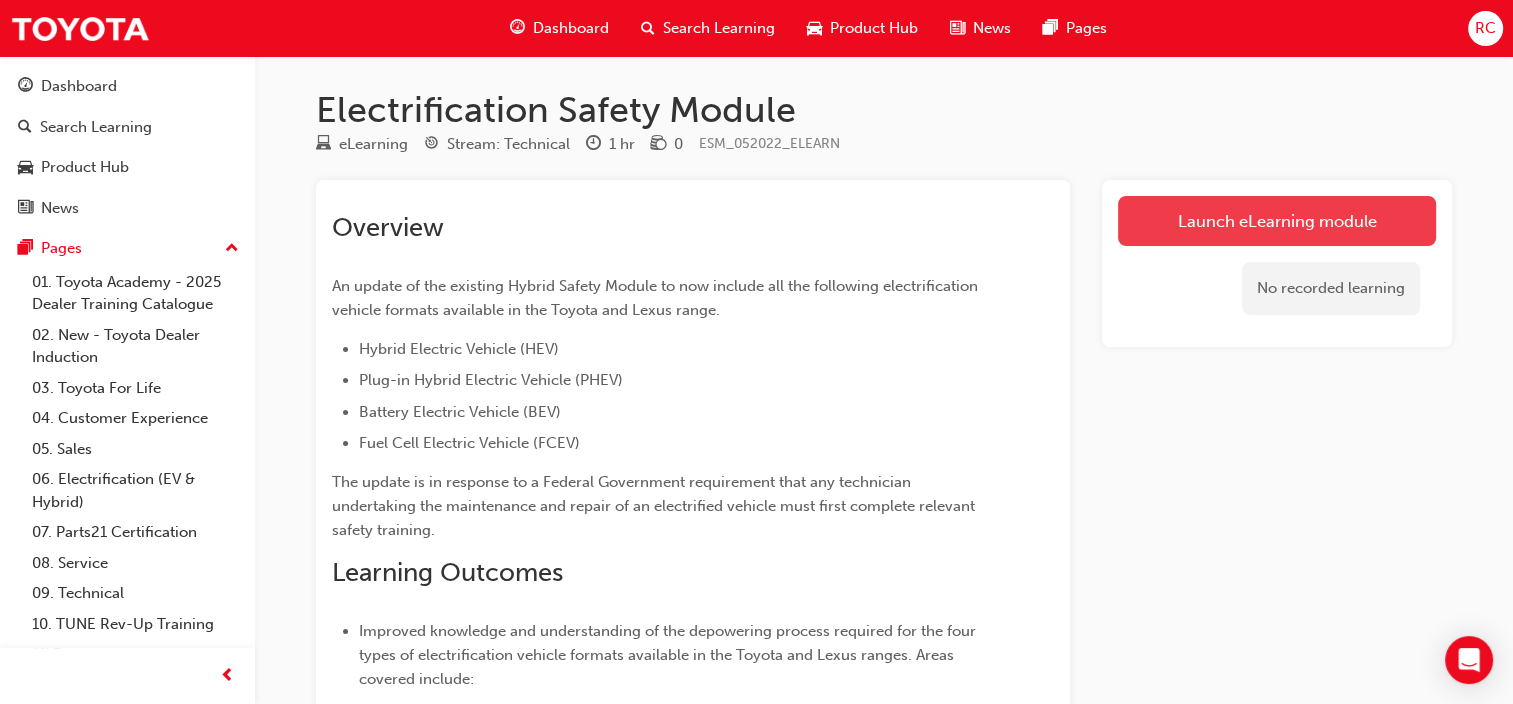 click on "Launch eLearning module" at bounding box center [1277, 221] 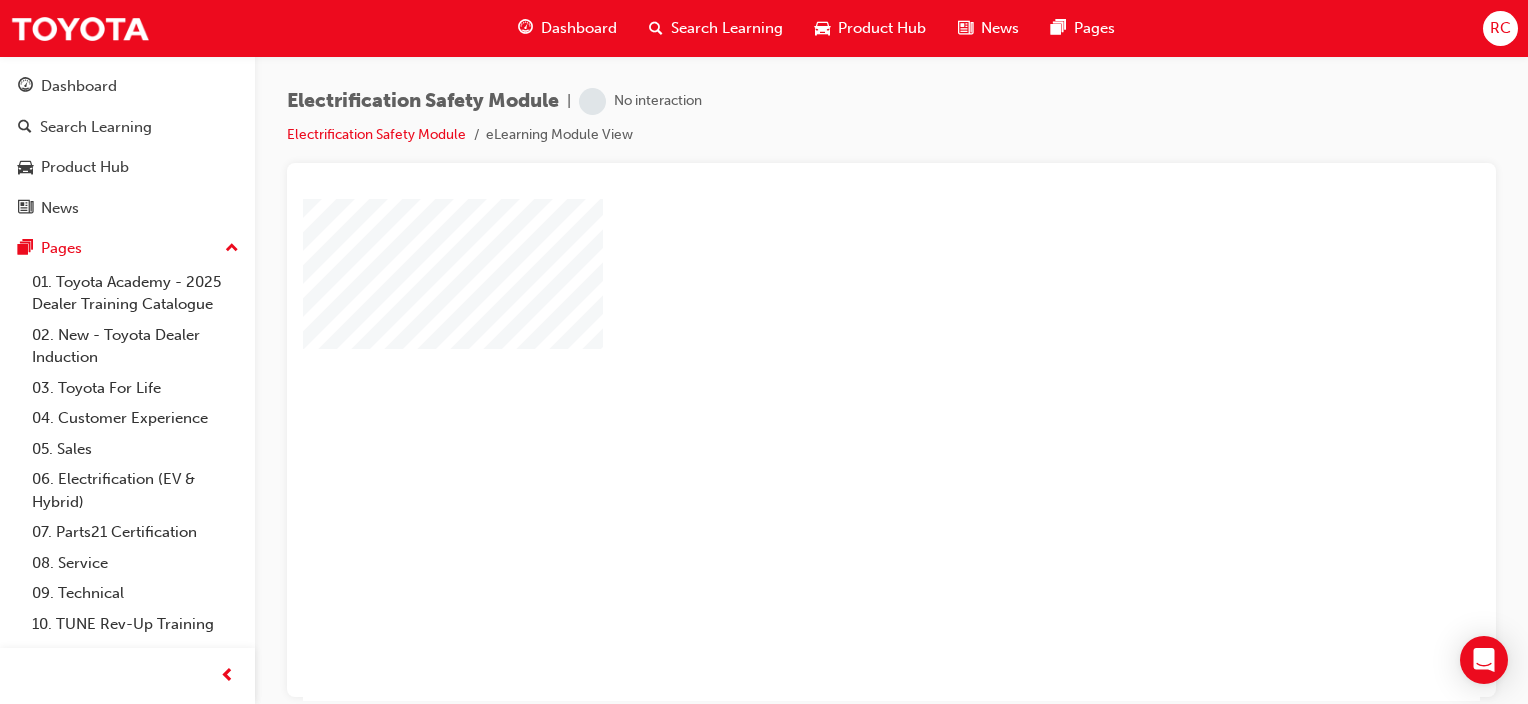 scroll, scrollTop: 0, scrollLeft: 0, axis: both 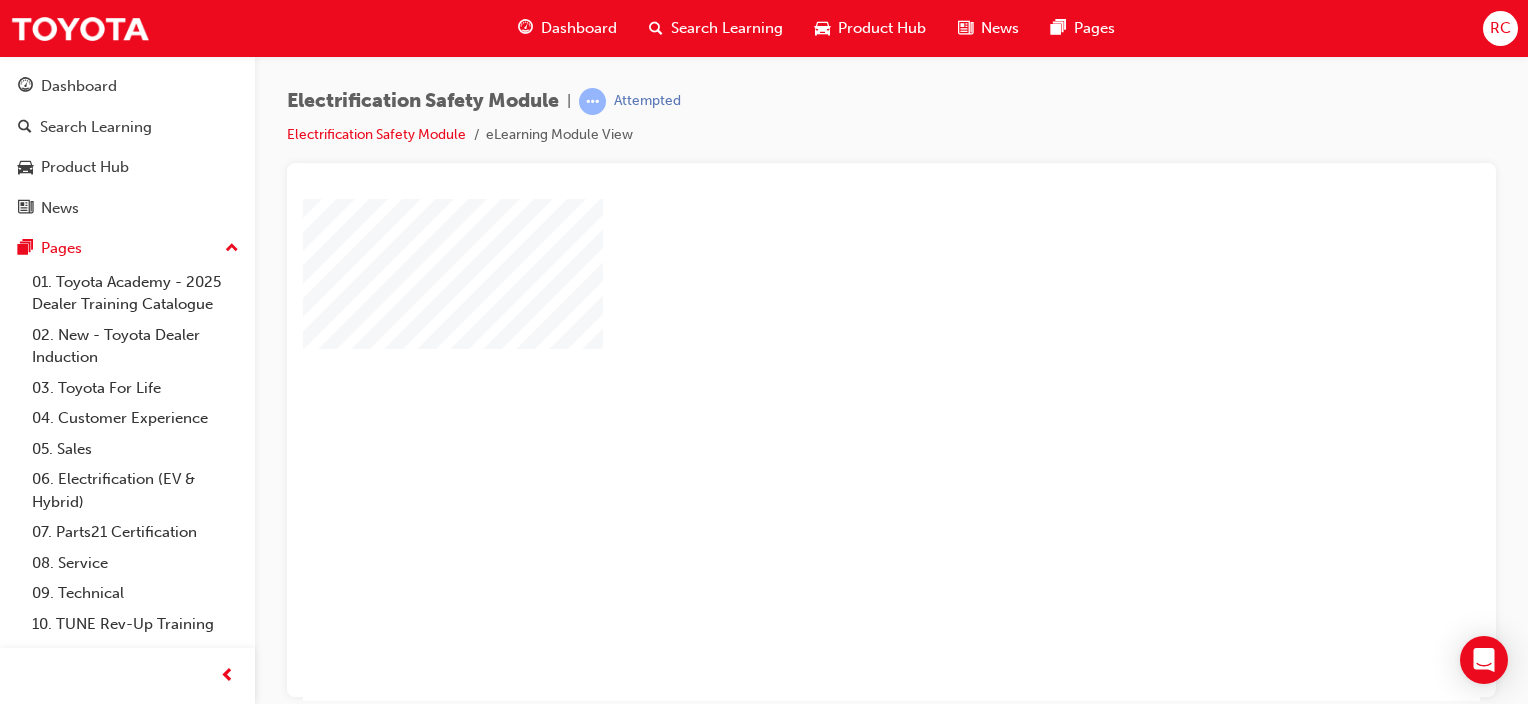 click at bounding box center (834, 391) 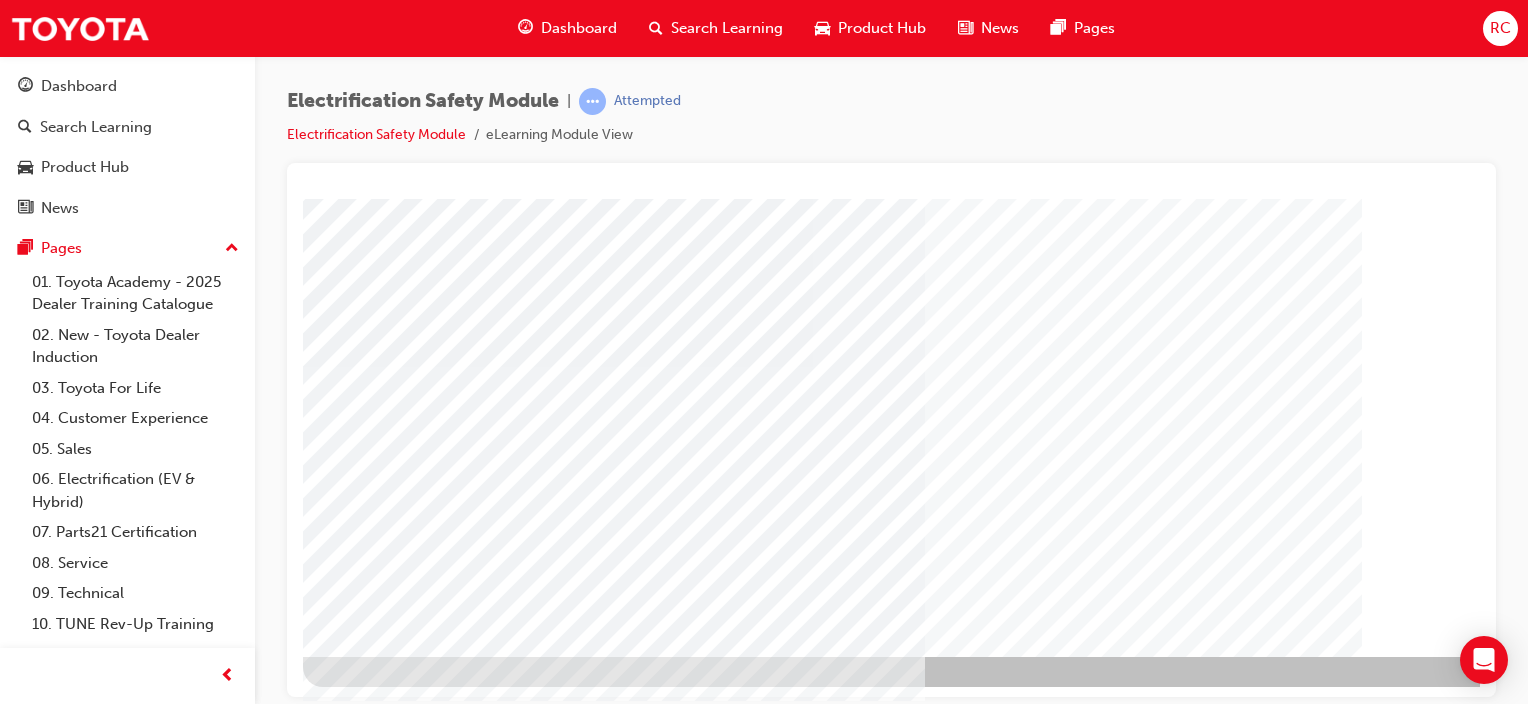 scroll, scrollTop: 263, scrollLeft: 0, axis: vertical 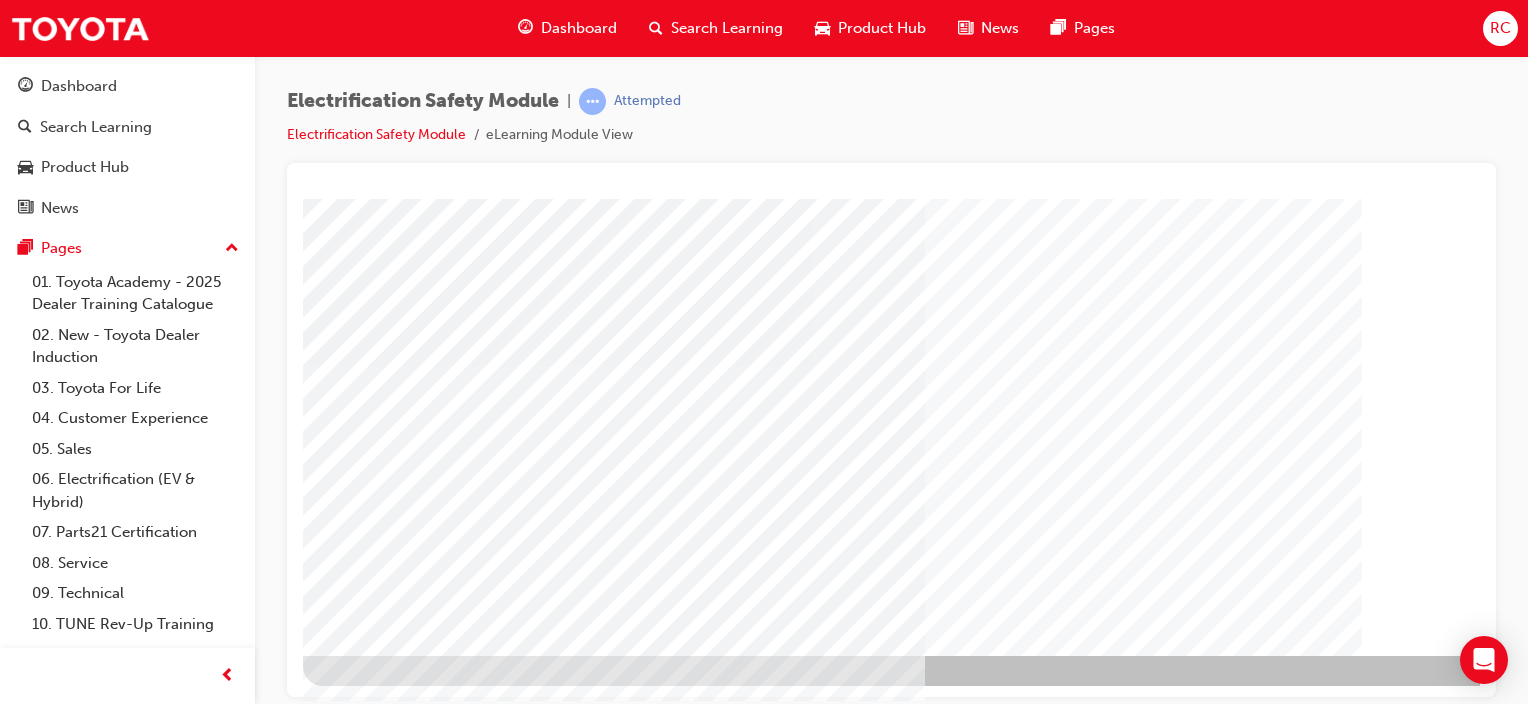 drag, startPoint x: 1167, startPoint y: 686, endPoint x: 1346, endPoint y: 690, distance: 179.0447 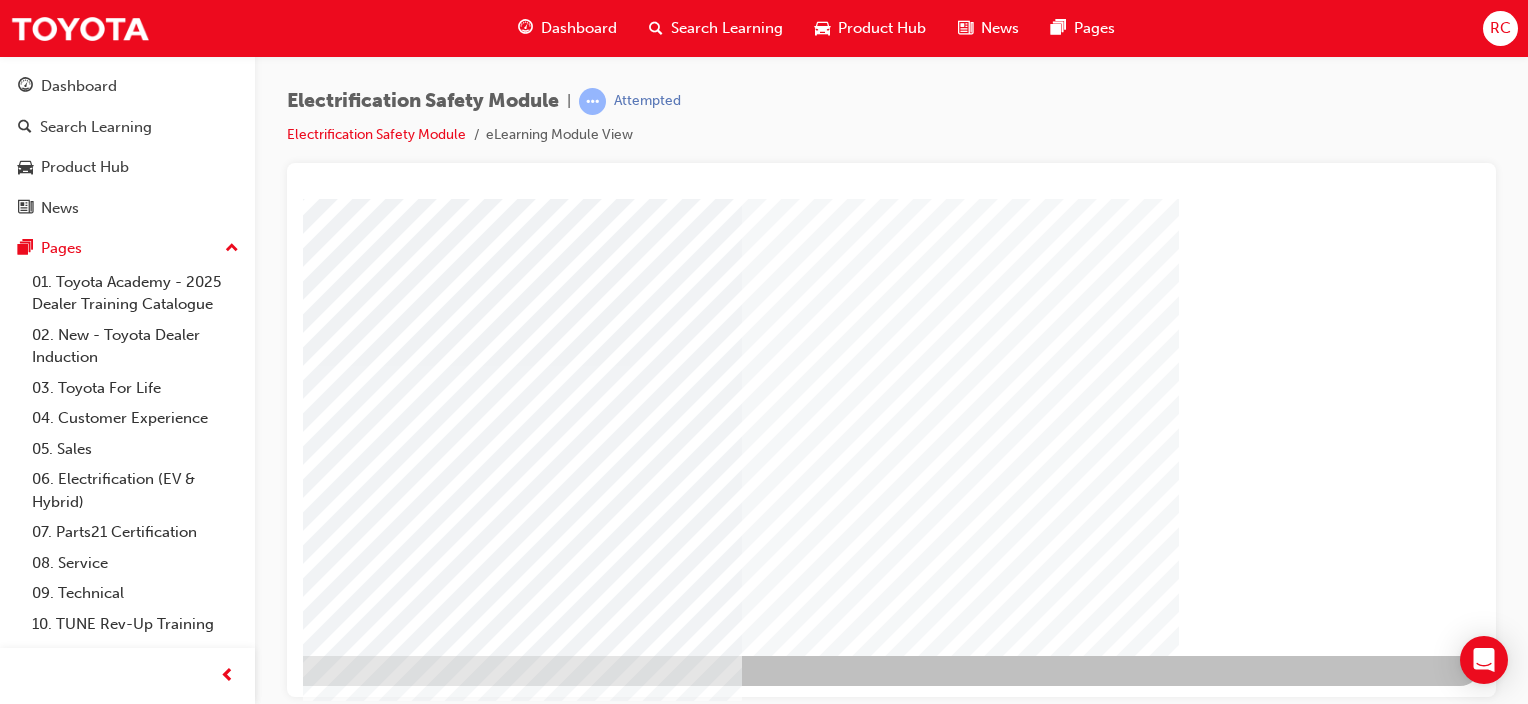 click at bounding box center (183, 2936) 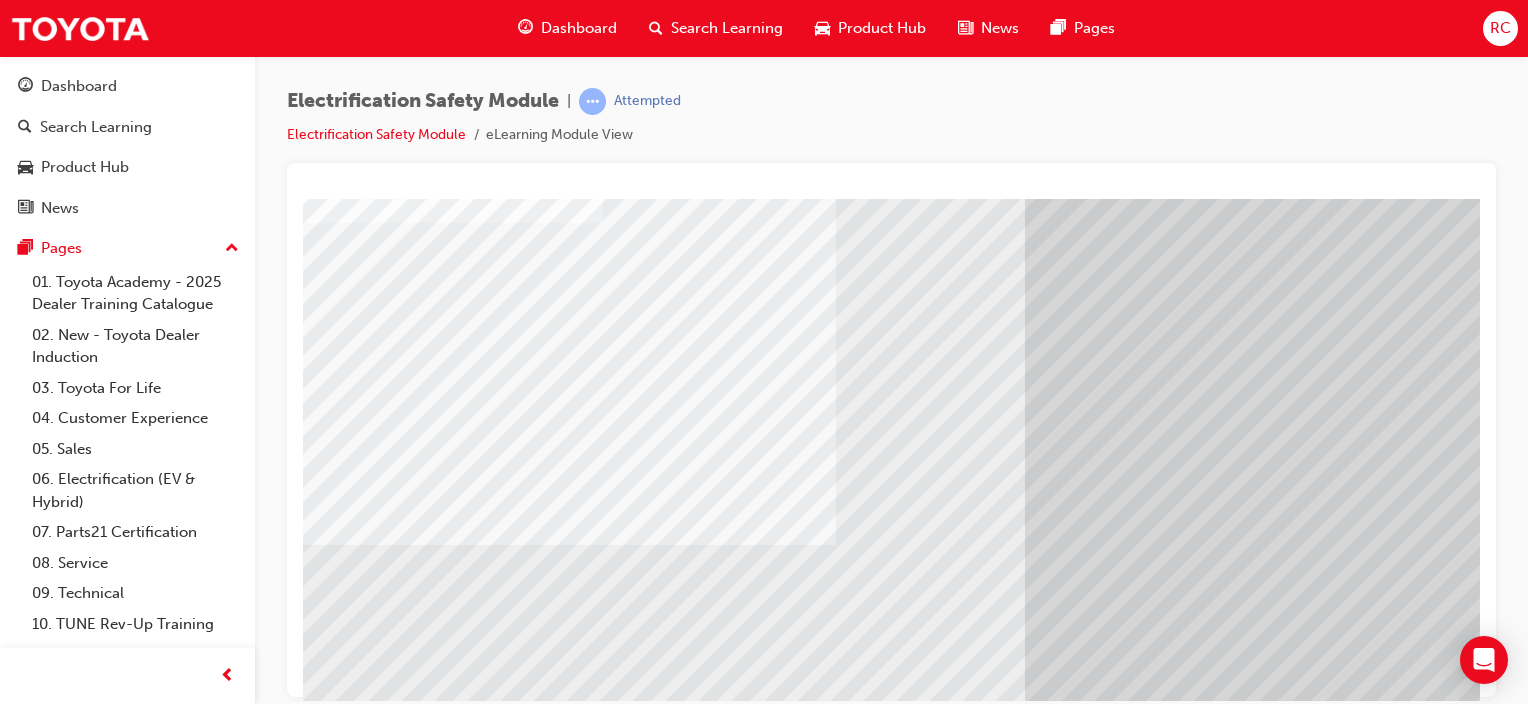 scroll, scrollTop: 263, scrollLeft: 0, axis: vertical 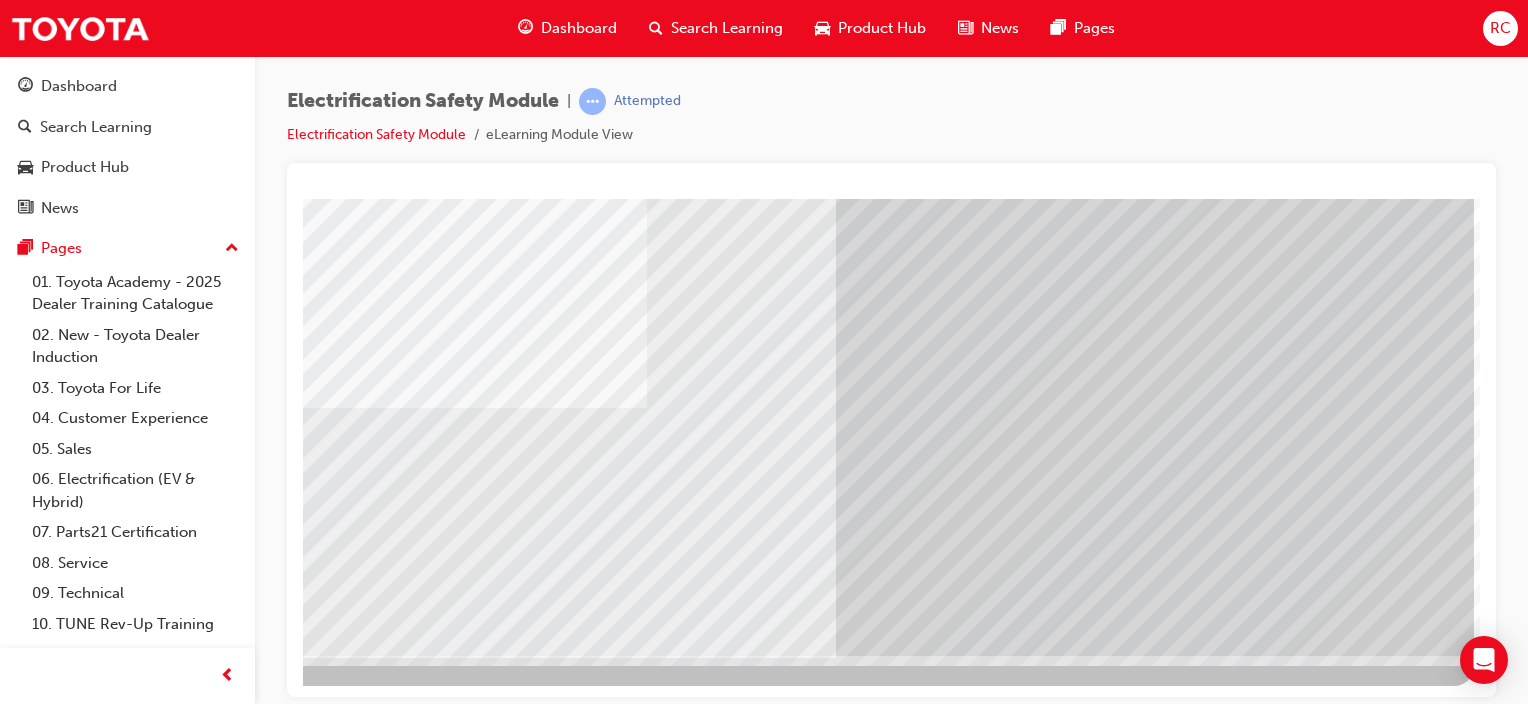 click at bounding box center [475, 2494] 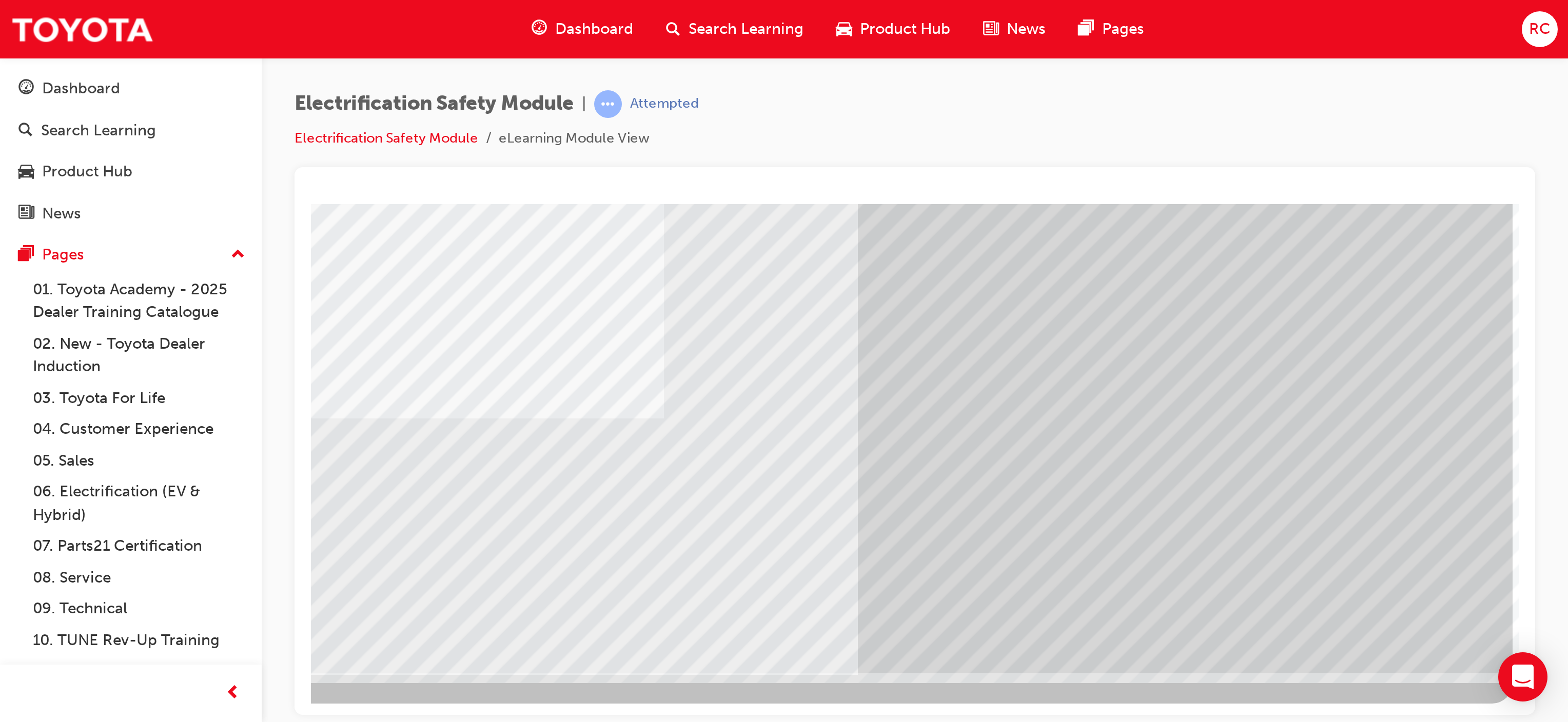 scroll, scrollTop: 0, scrollLeft: 0, axis: both 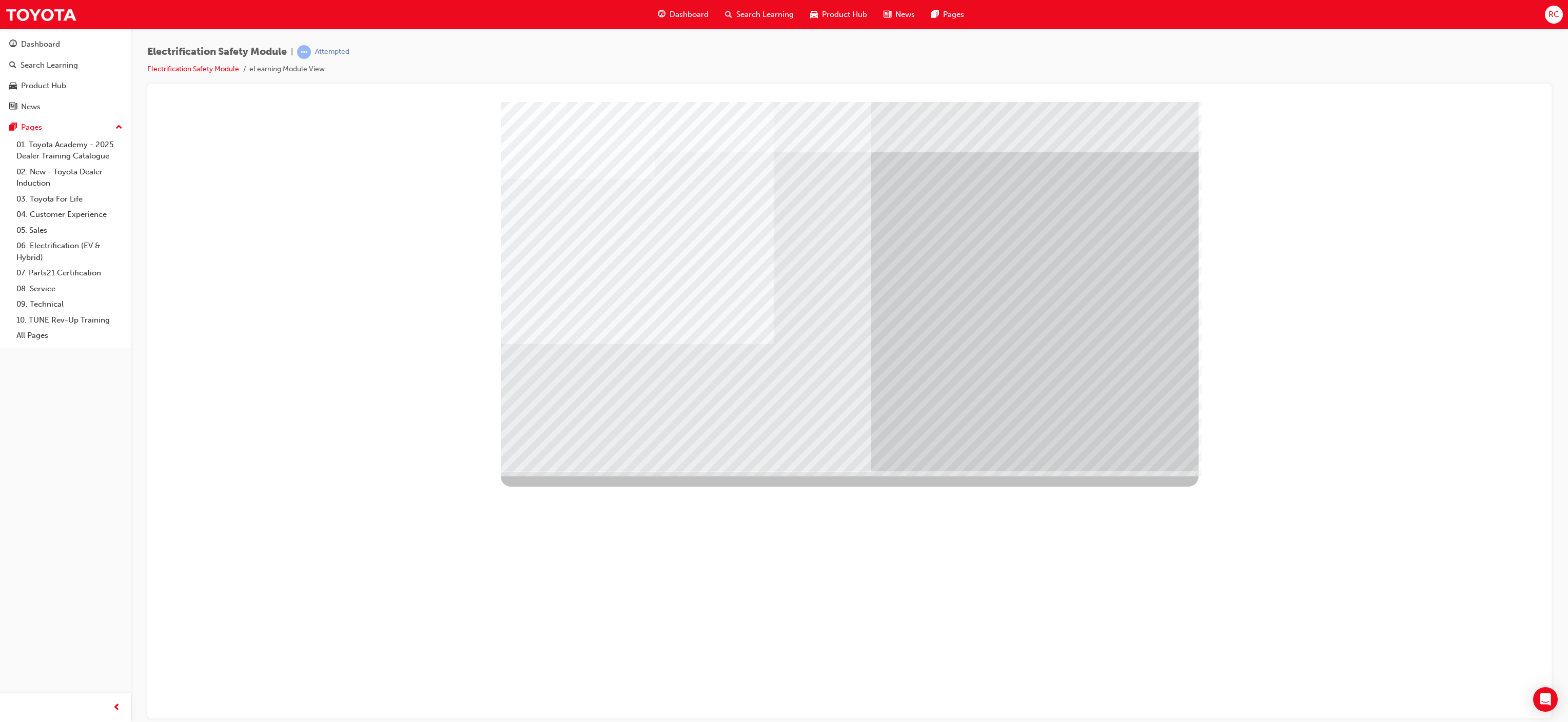 drag, startPoint x: 896, startPoint y: 102, endPoint x: 1002, endPoint y: 577, distance: 486.6837 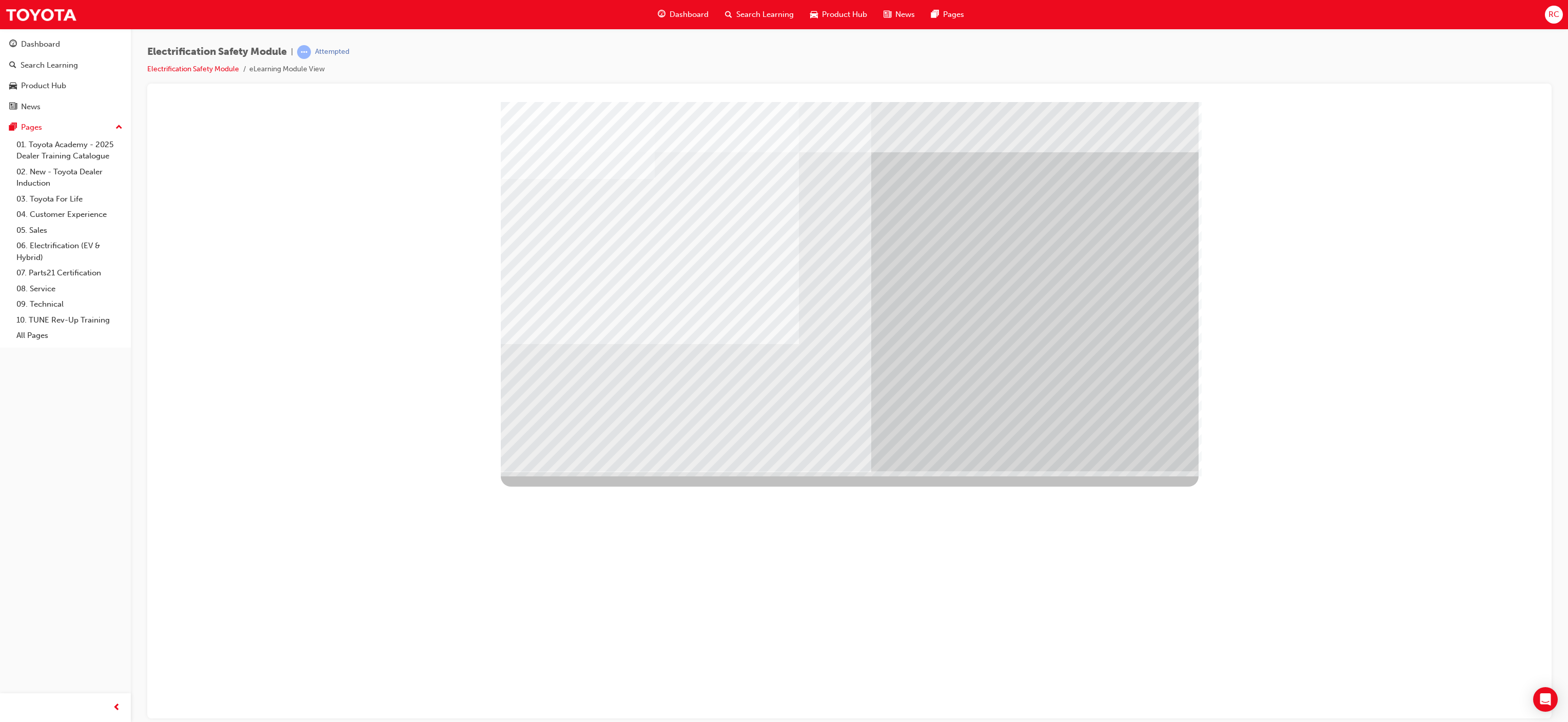 drag, startPoint x: 566, startPoint y: 408, endPoint x: 681, endPoint y: 431, distance: 117.27745 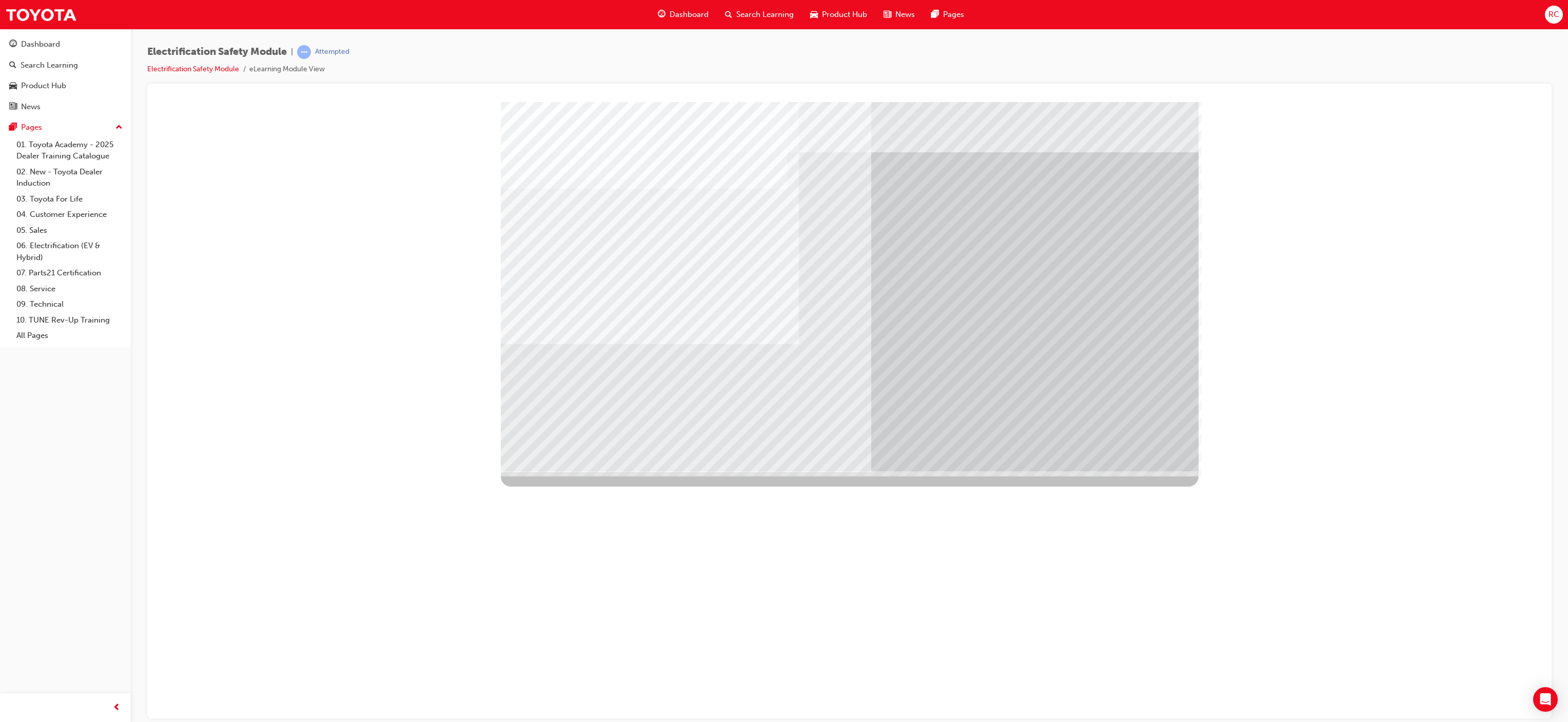 drag, startPoint x: 547, startPoint y: 411, endPoint x: 583, endPoint y: 417, distance: 36.49658 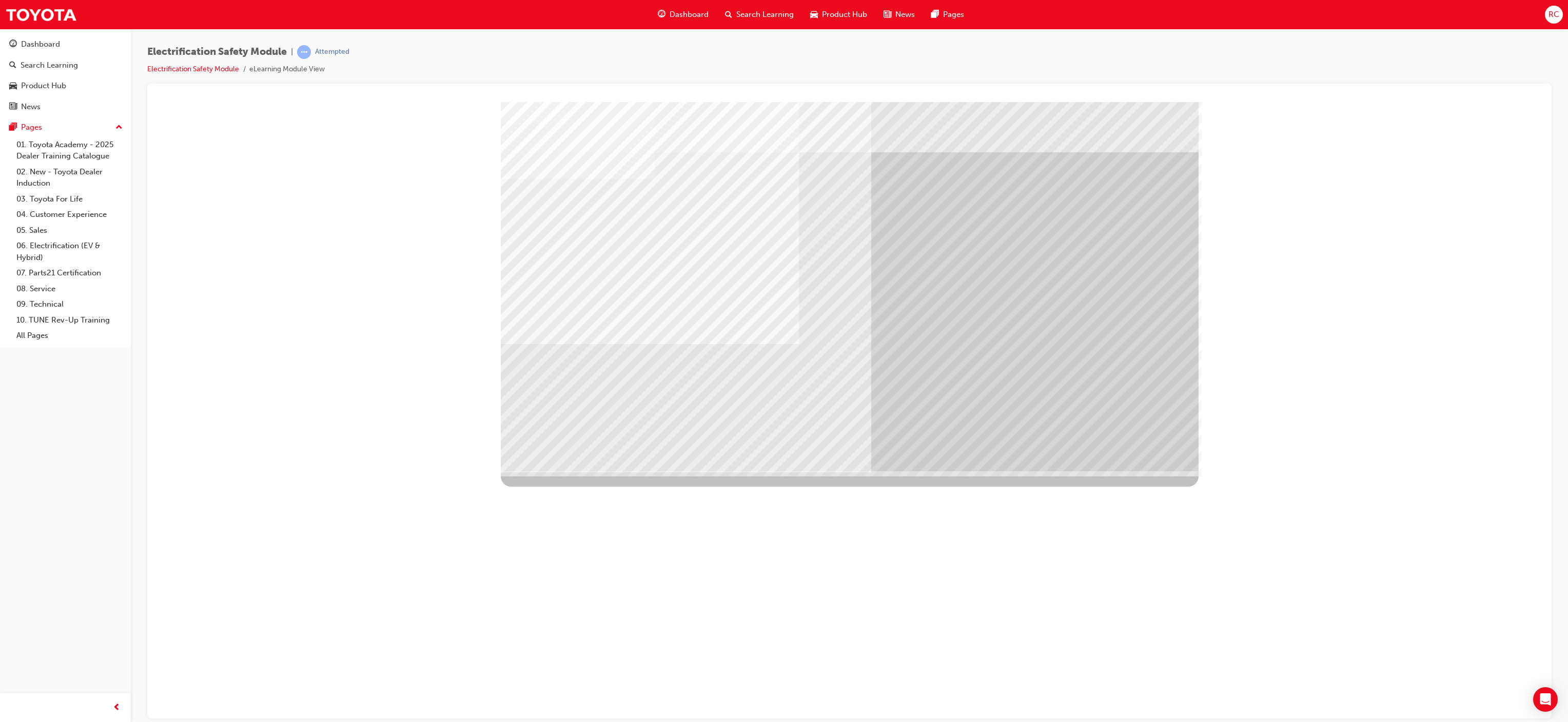 click at bounding box center (533, 1900) 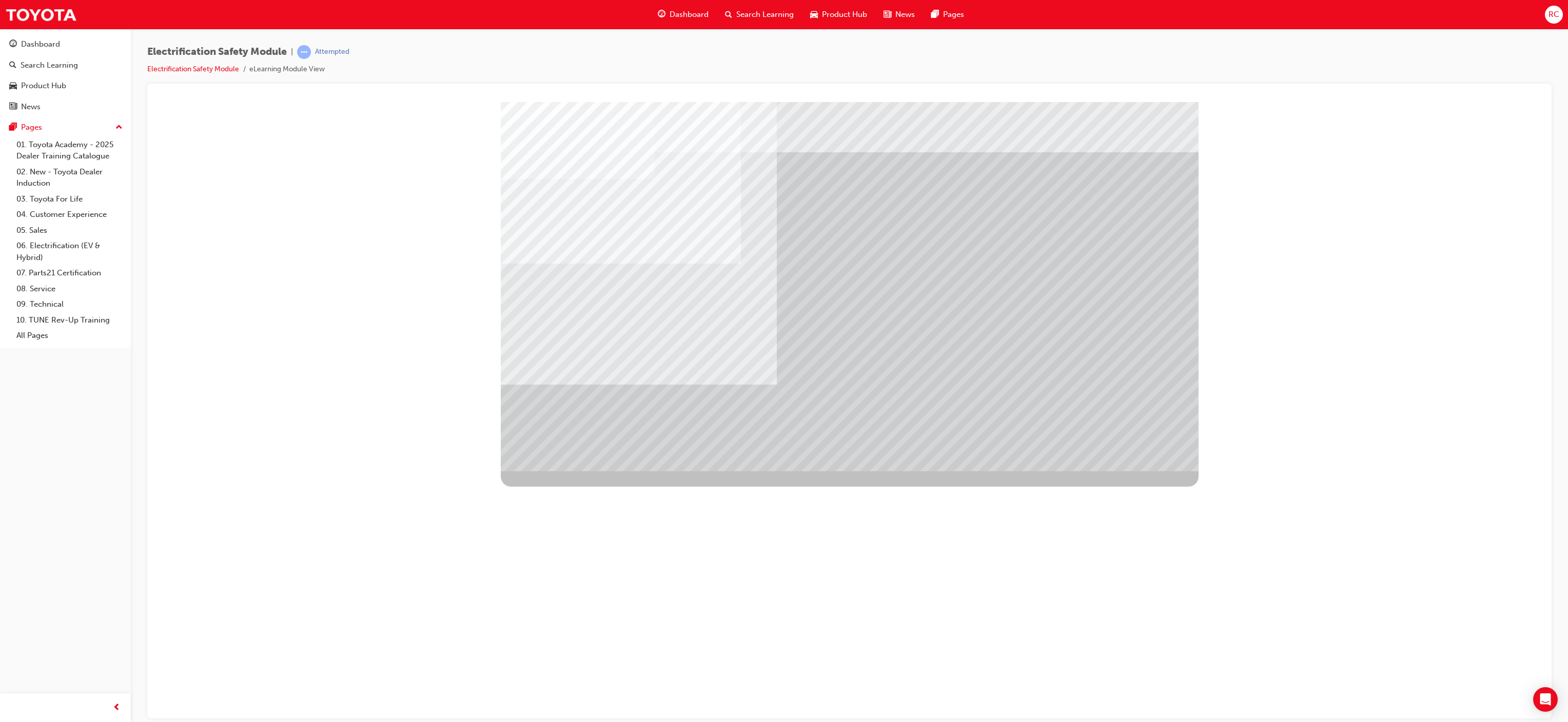 click at bounding box center [533, 1860] 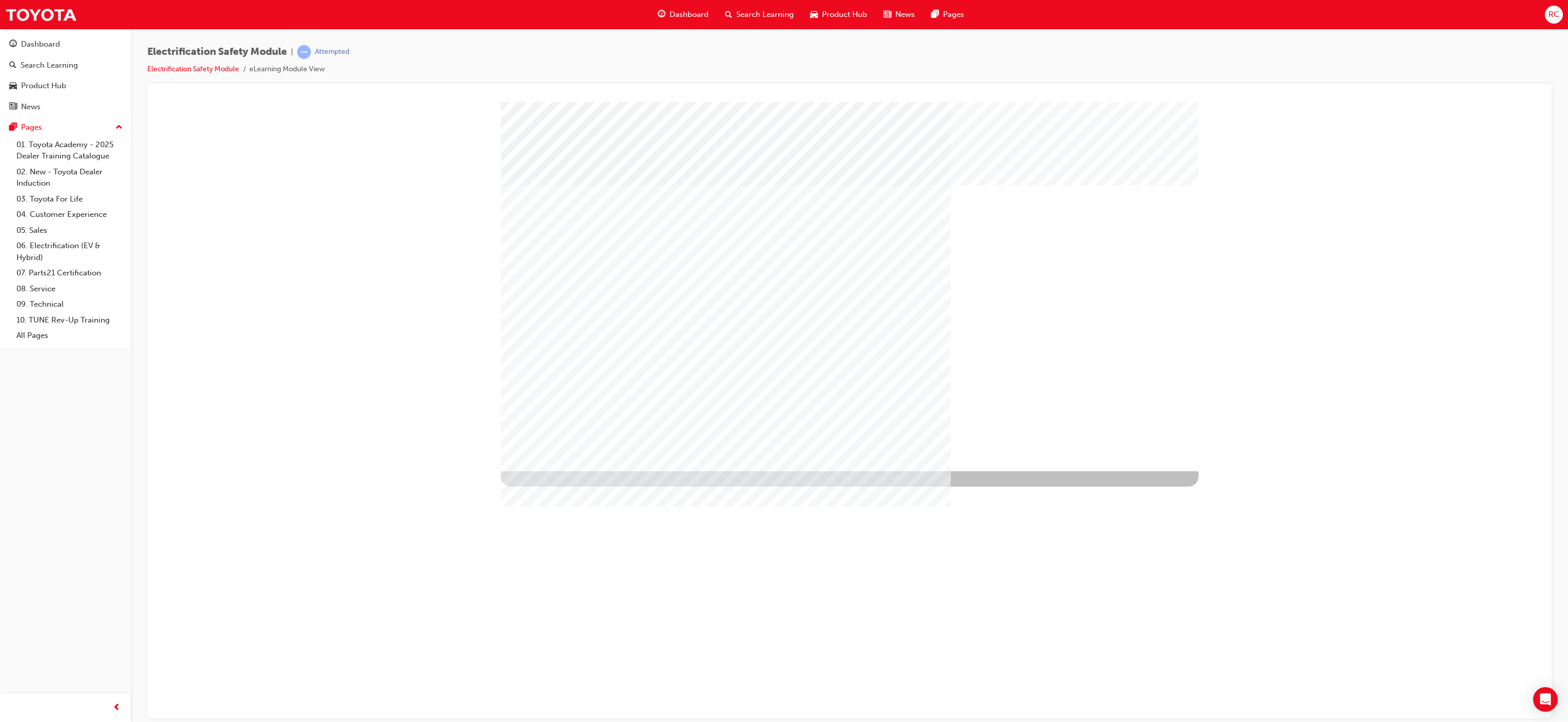 click at bounding box center [533, 795] 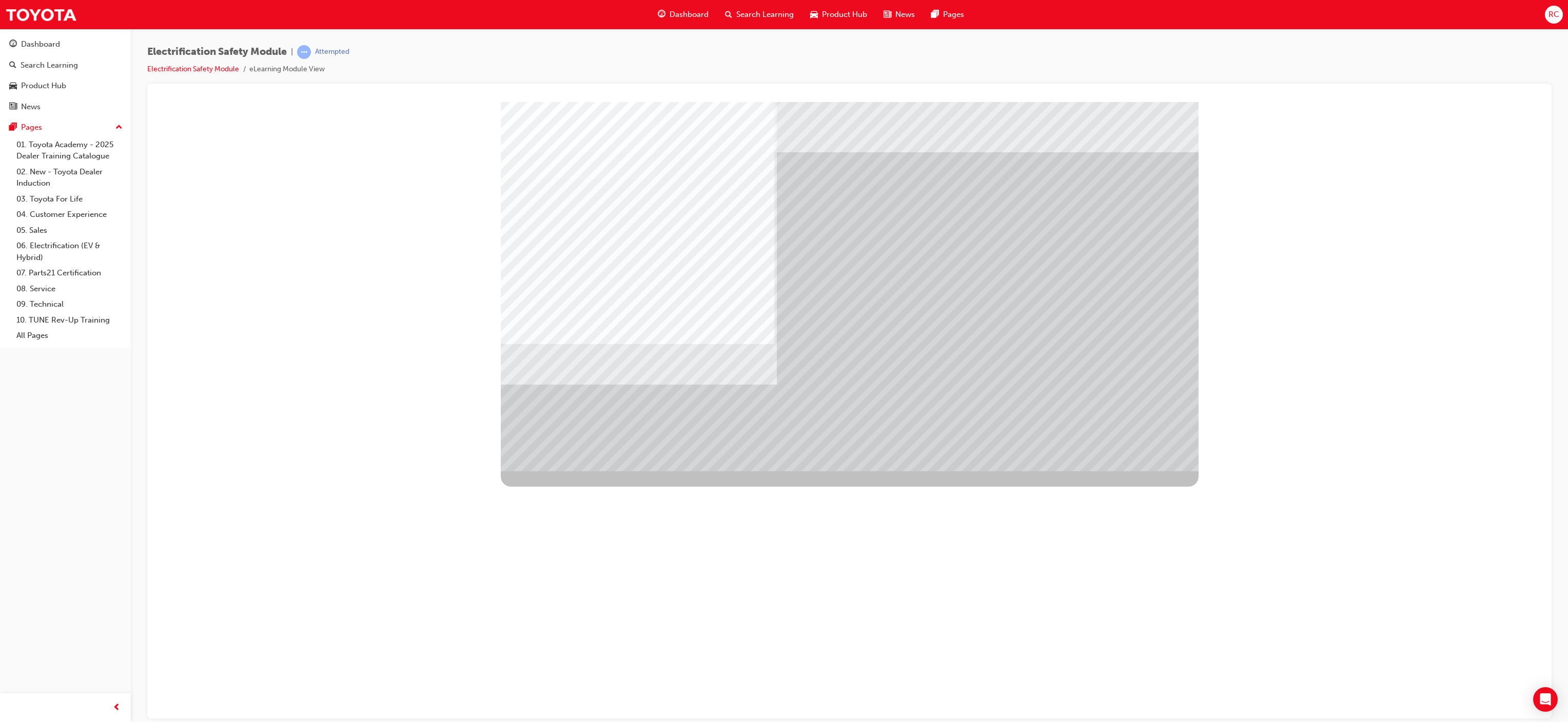 click at bounding box center (533, 1570) 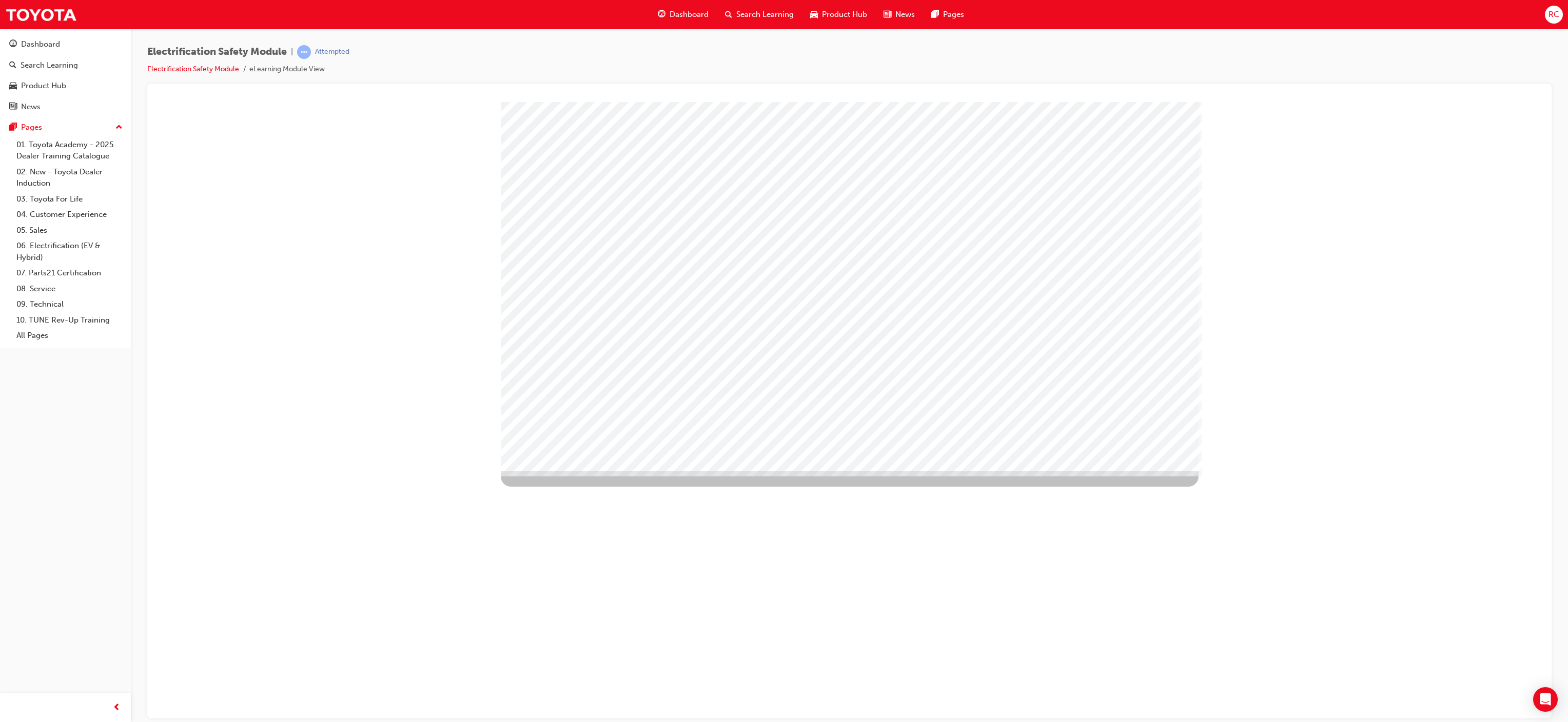 click at bounding box center (533, 1736) 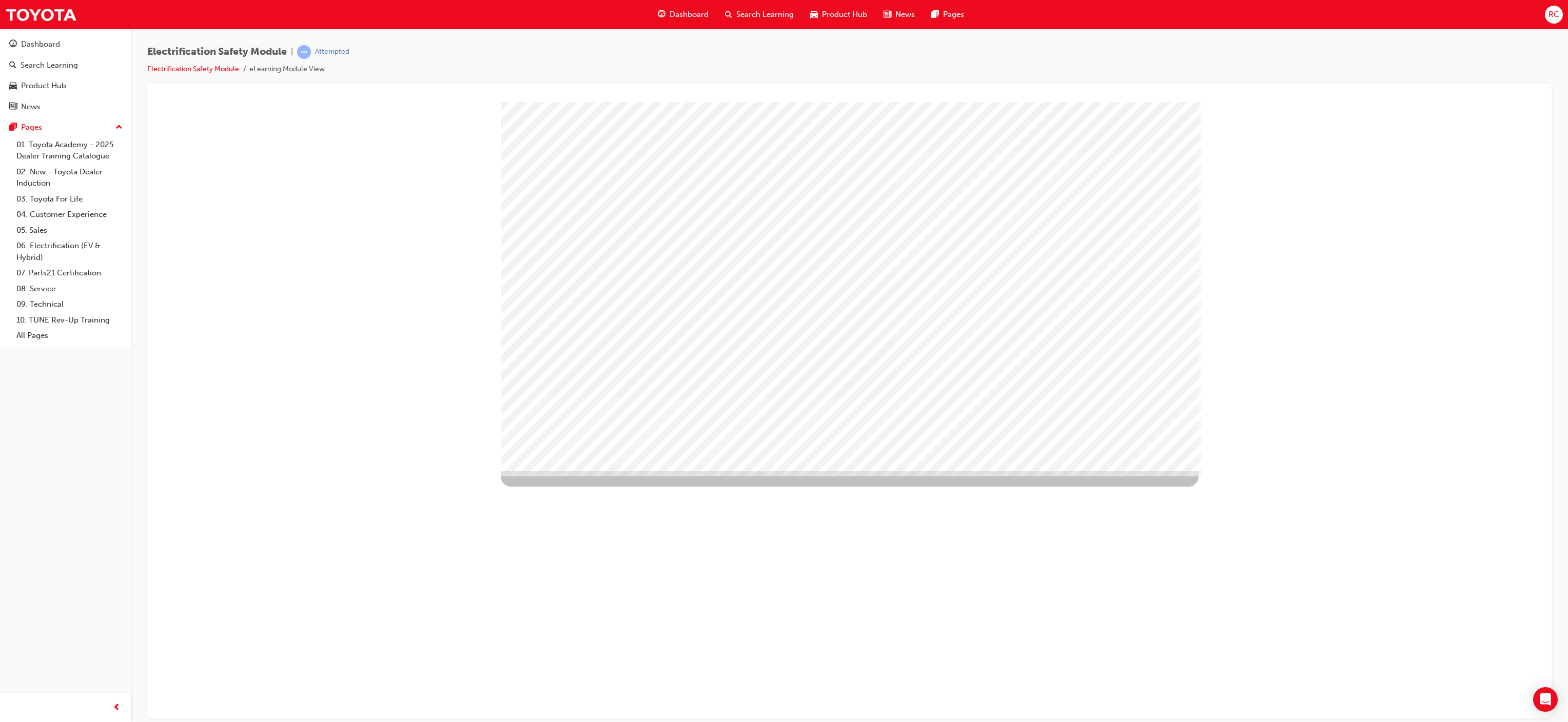 click at bounding box center (533, 1704) 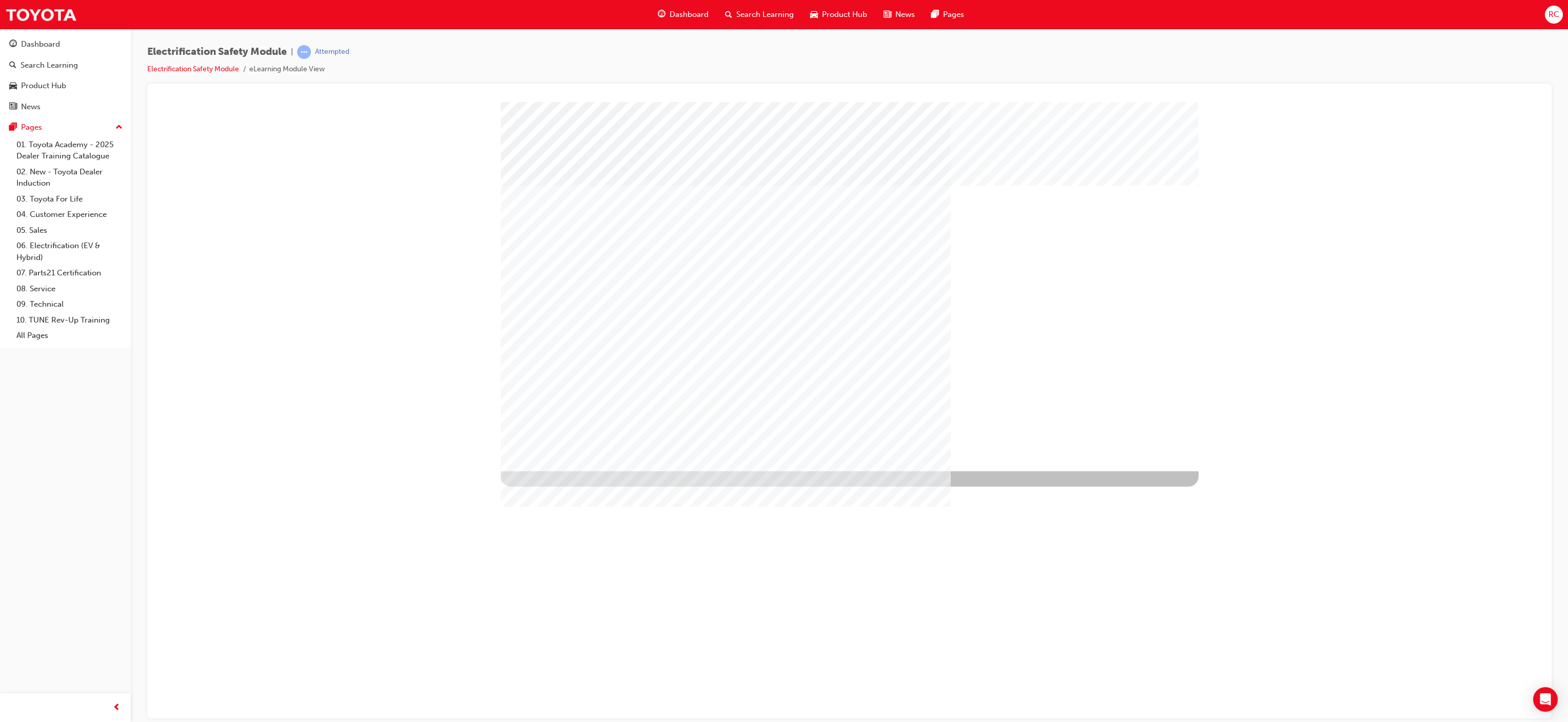 click at bounding box center [533, 795] 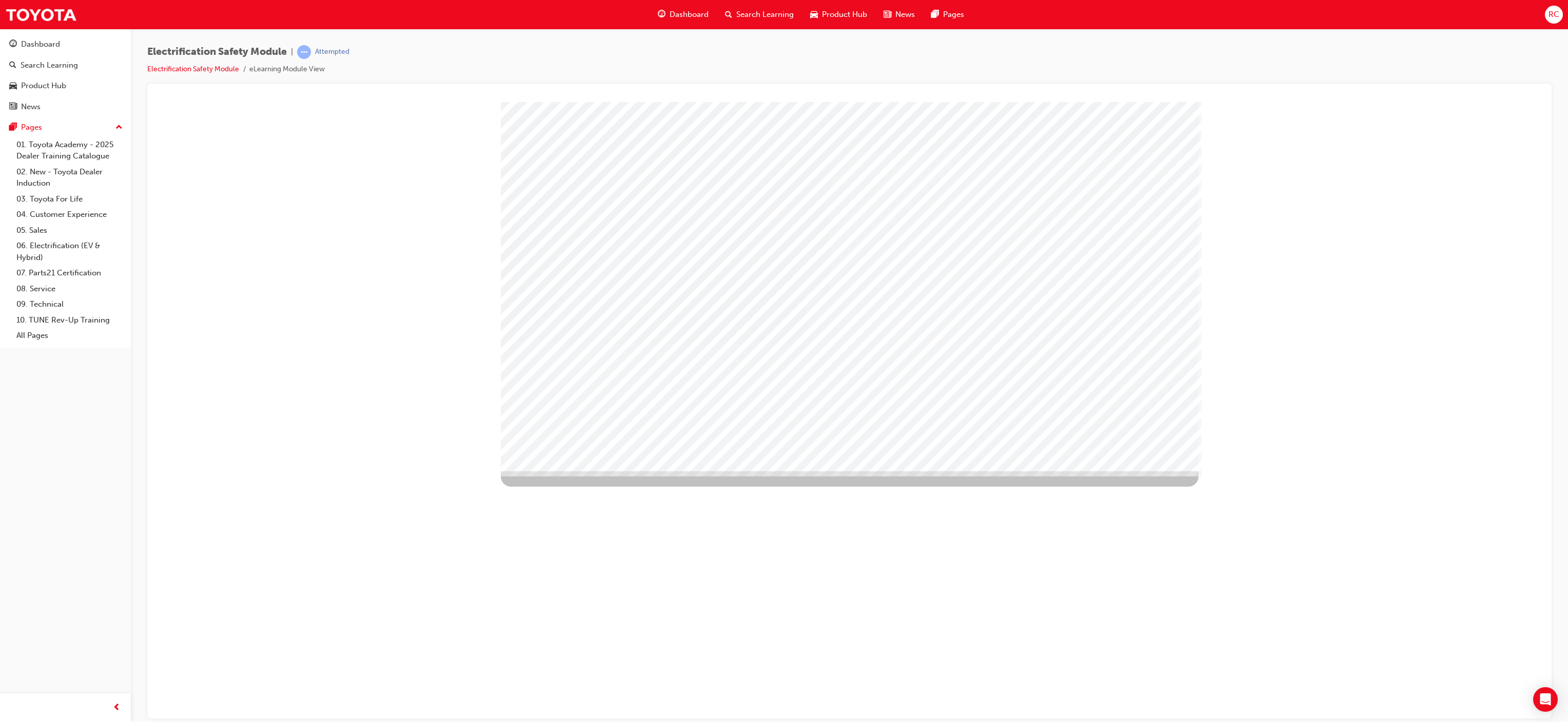 click at bounding box center (849, 1044) 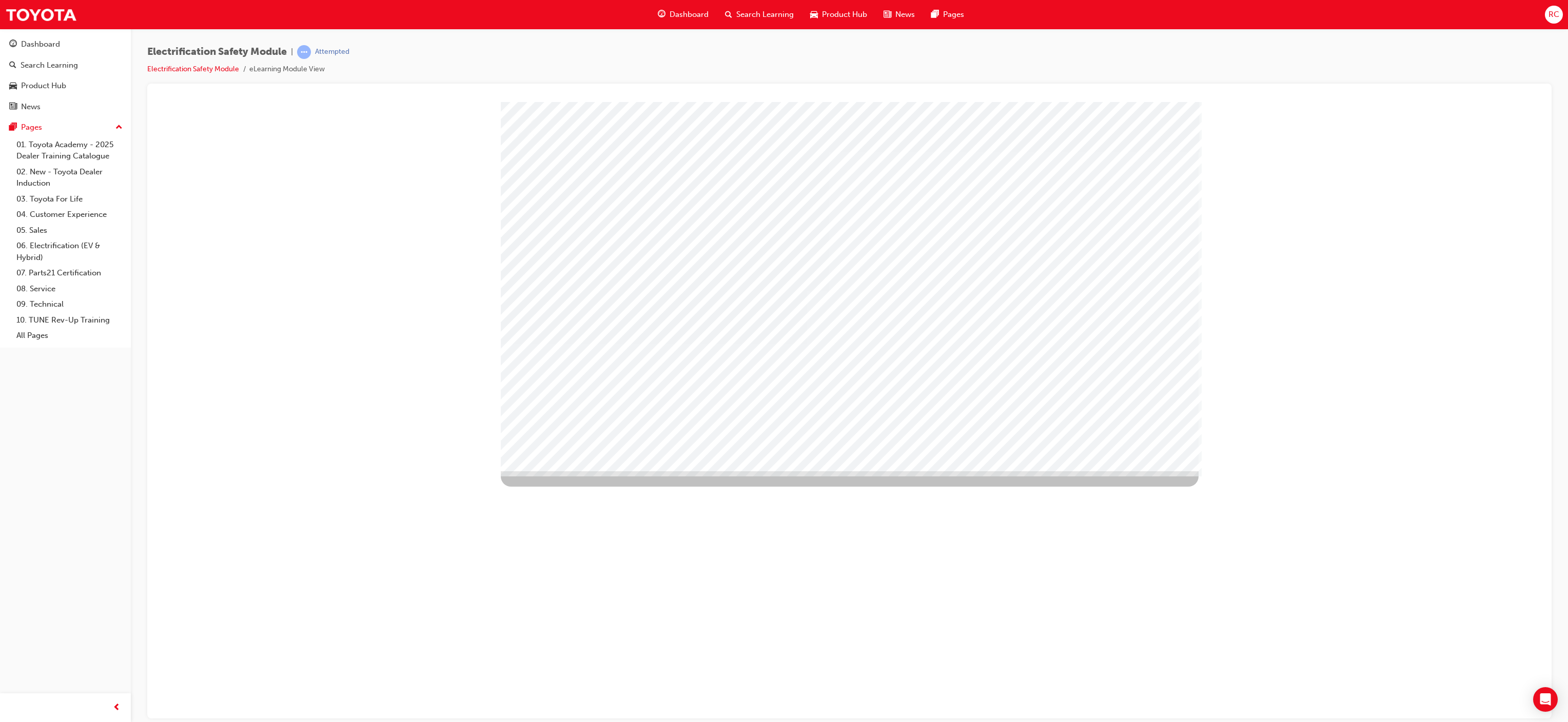 click at bounding box center [516, 2083] 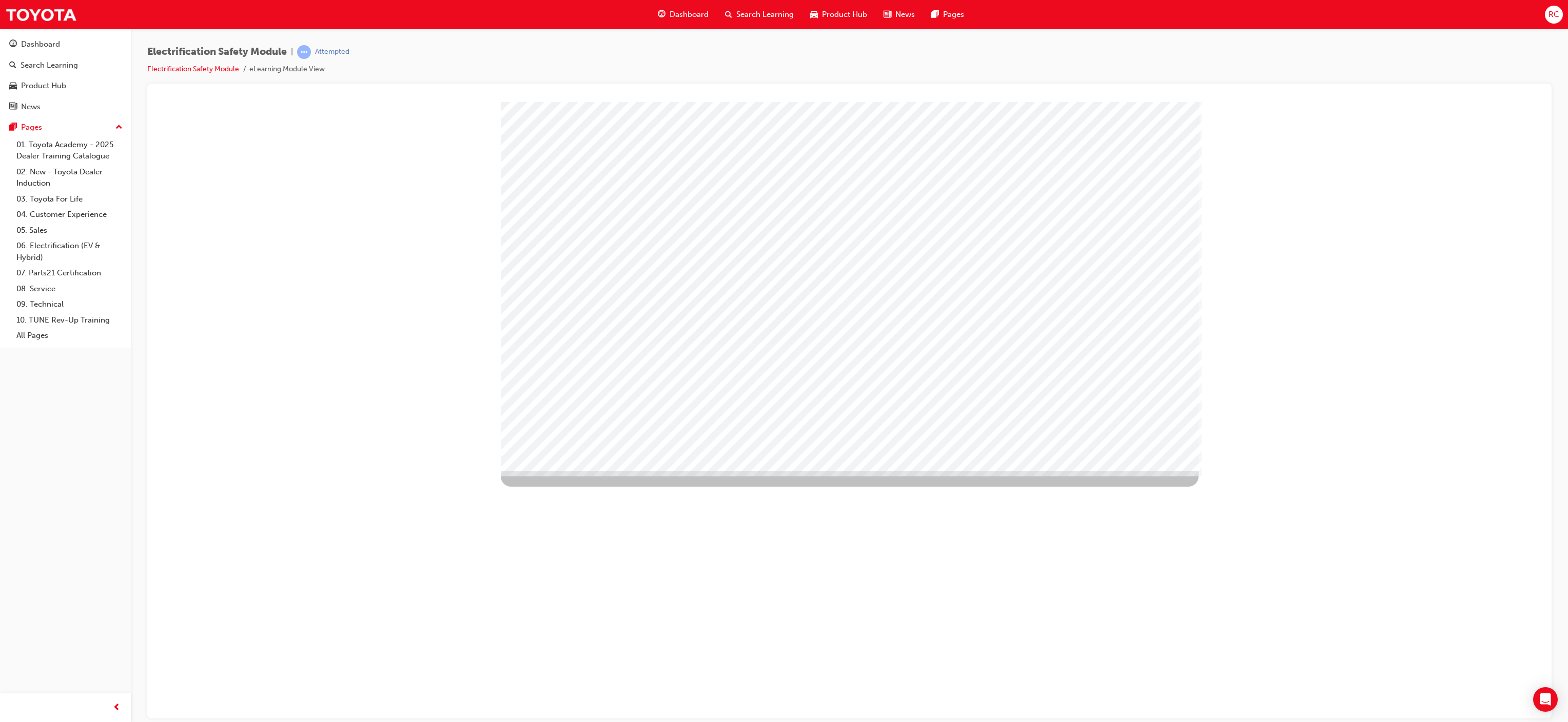 click at bounding box center (516, 2113) 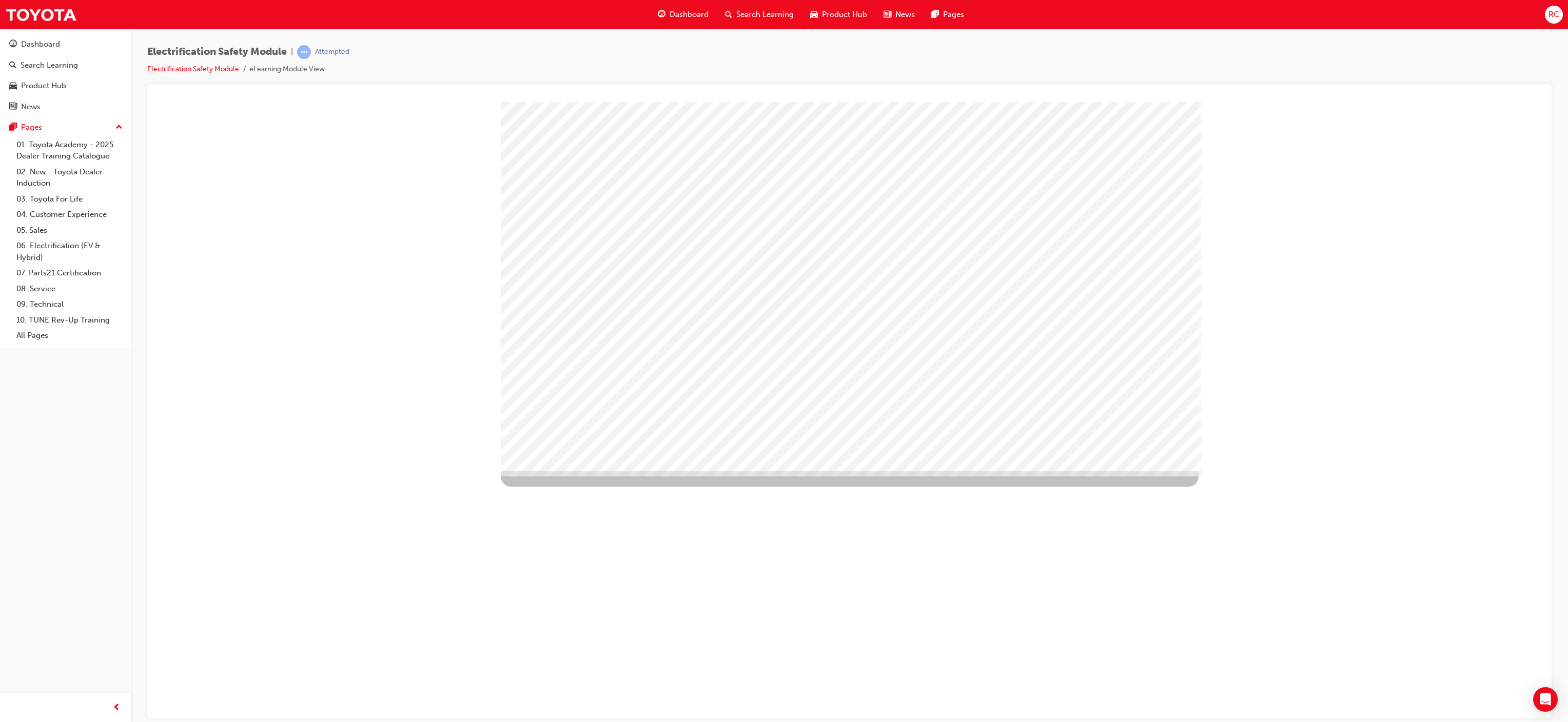 click at bounding box center [533, 1530] 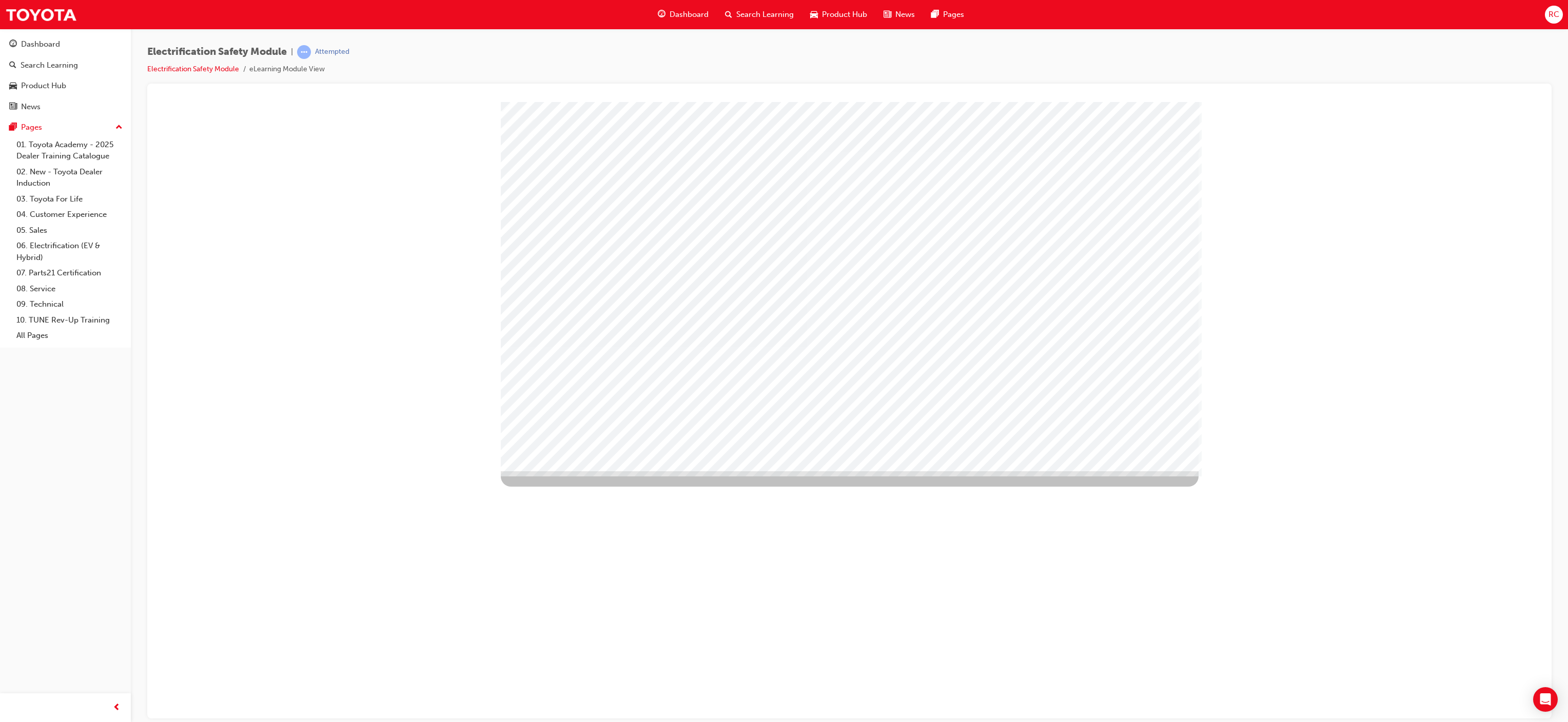 click at bounding box center [516, 2392] 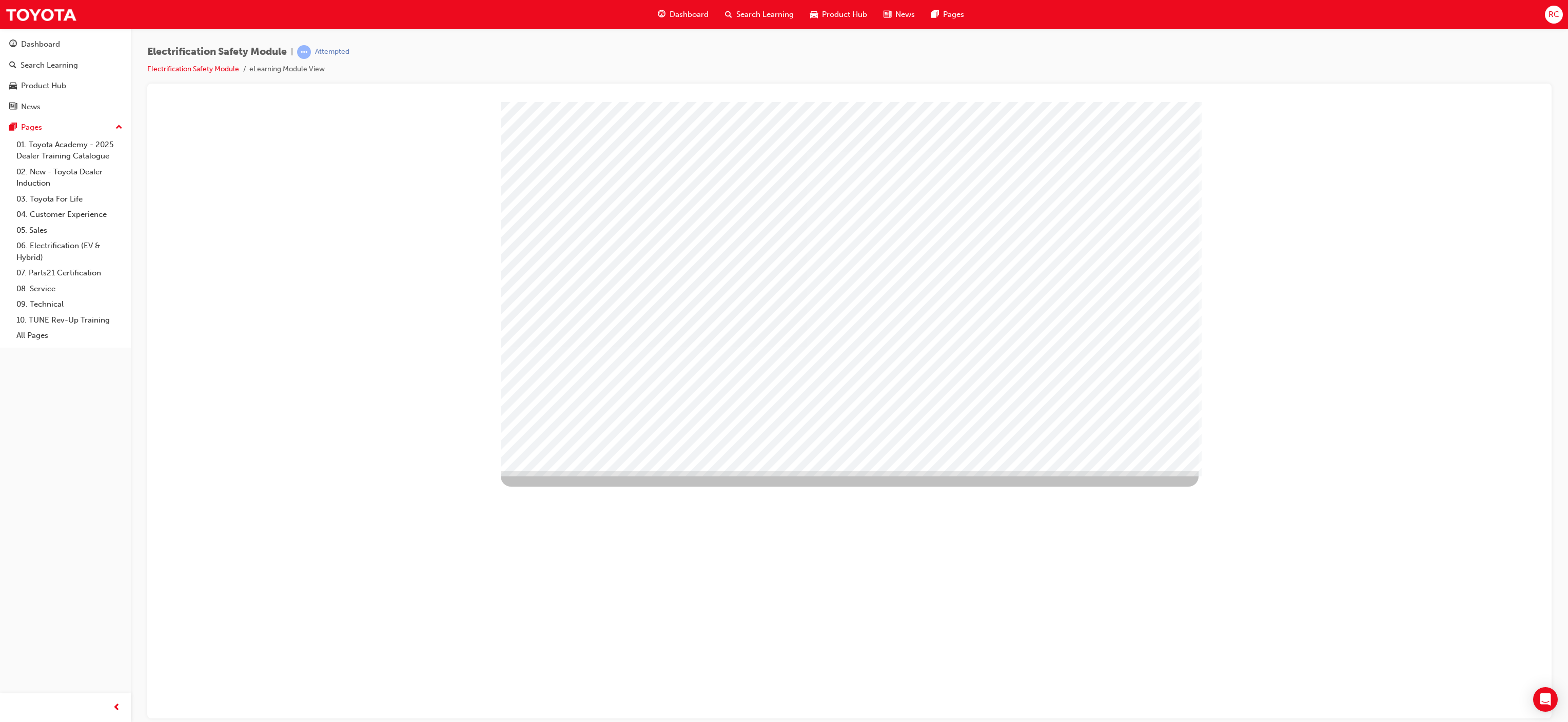 click at bounding box center [516, 2111] 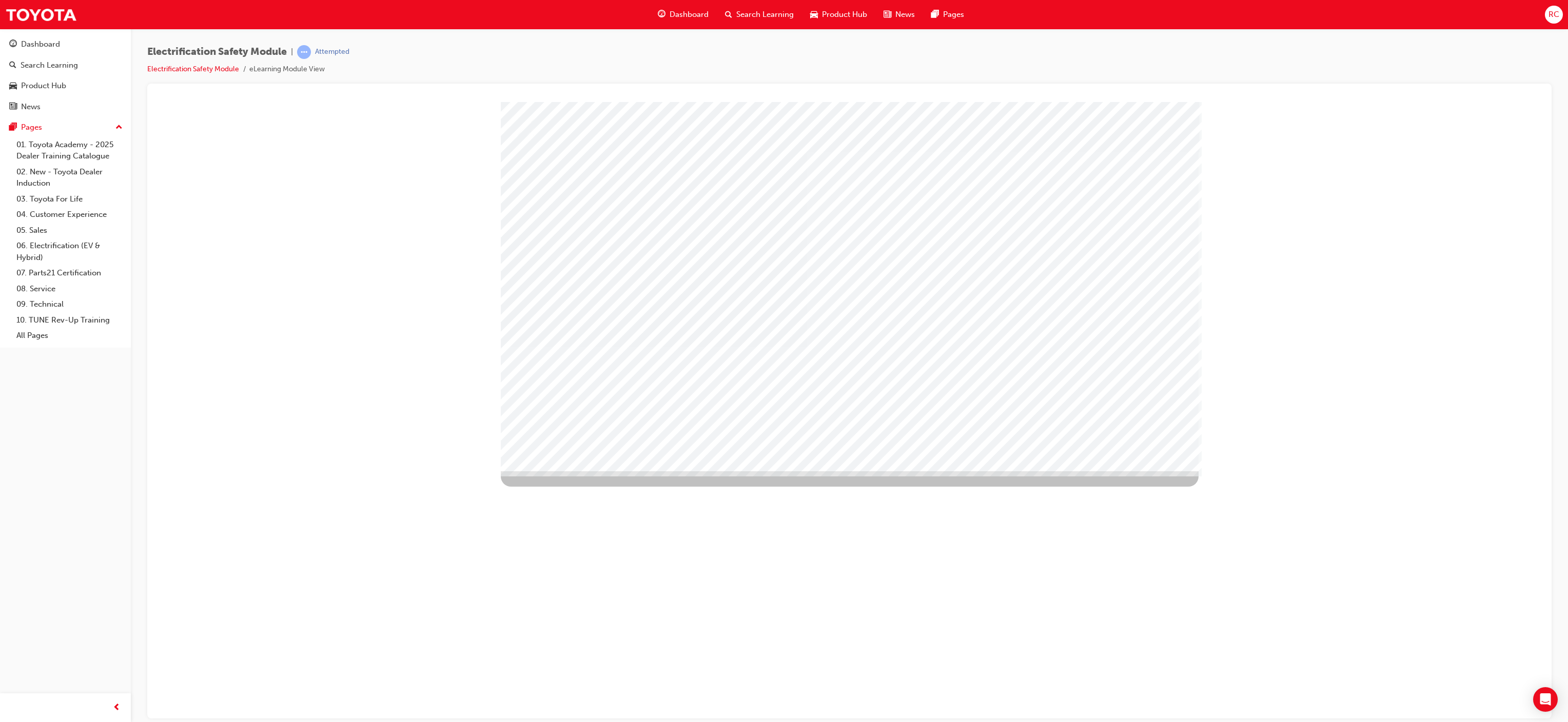 click at bounding box center [516, 2050] 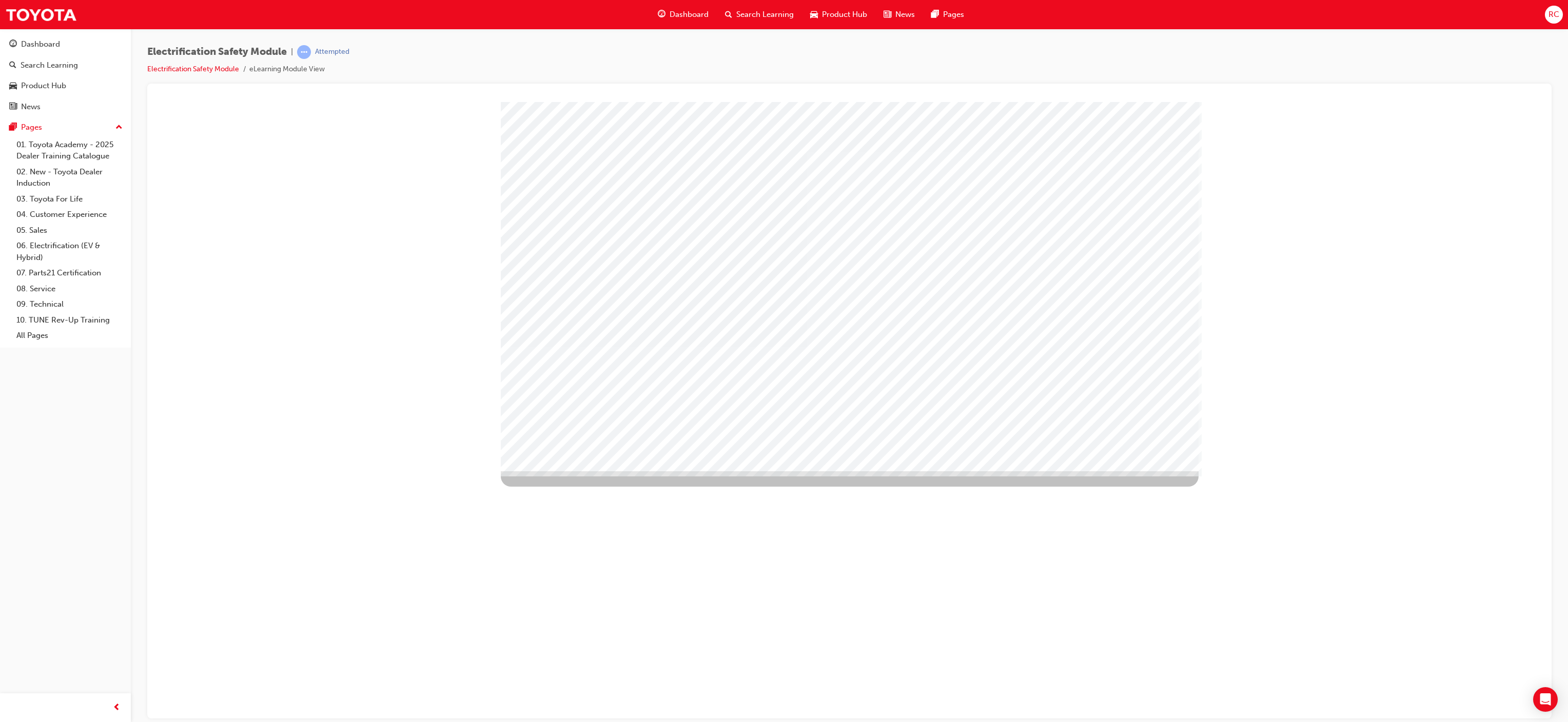 click at bounding box center (533, 1530) 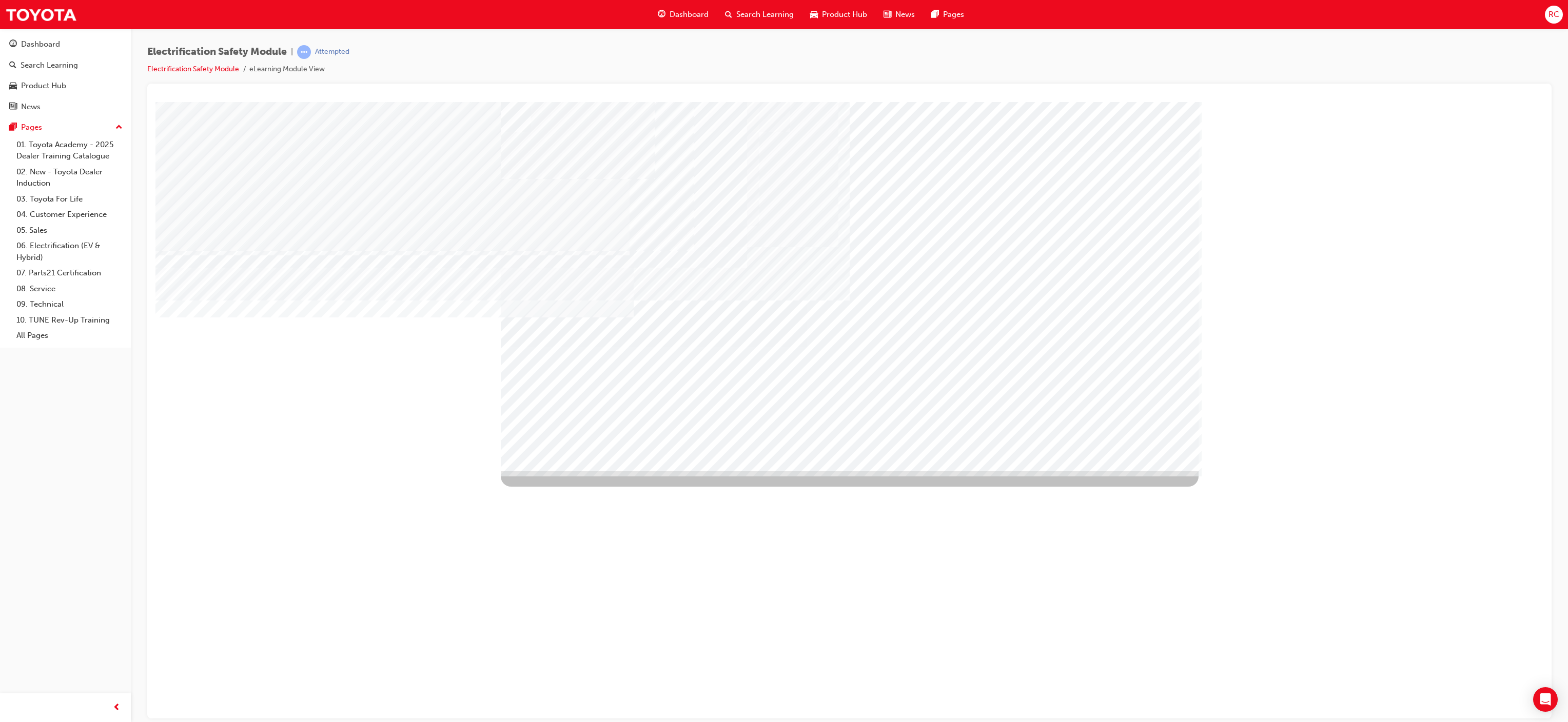 drag, startPoint x: 834, startPoint y: 264, endPoint x: 846, endPoint y: 307, distance: 44.643 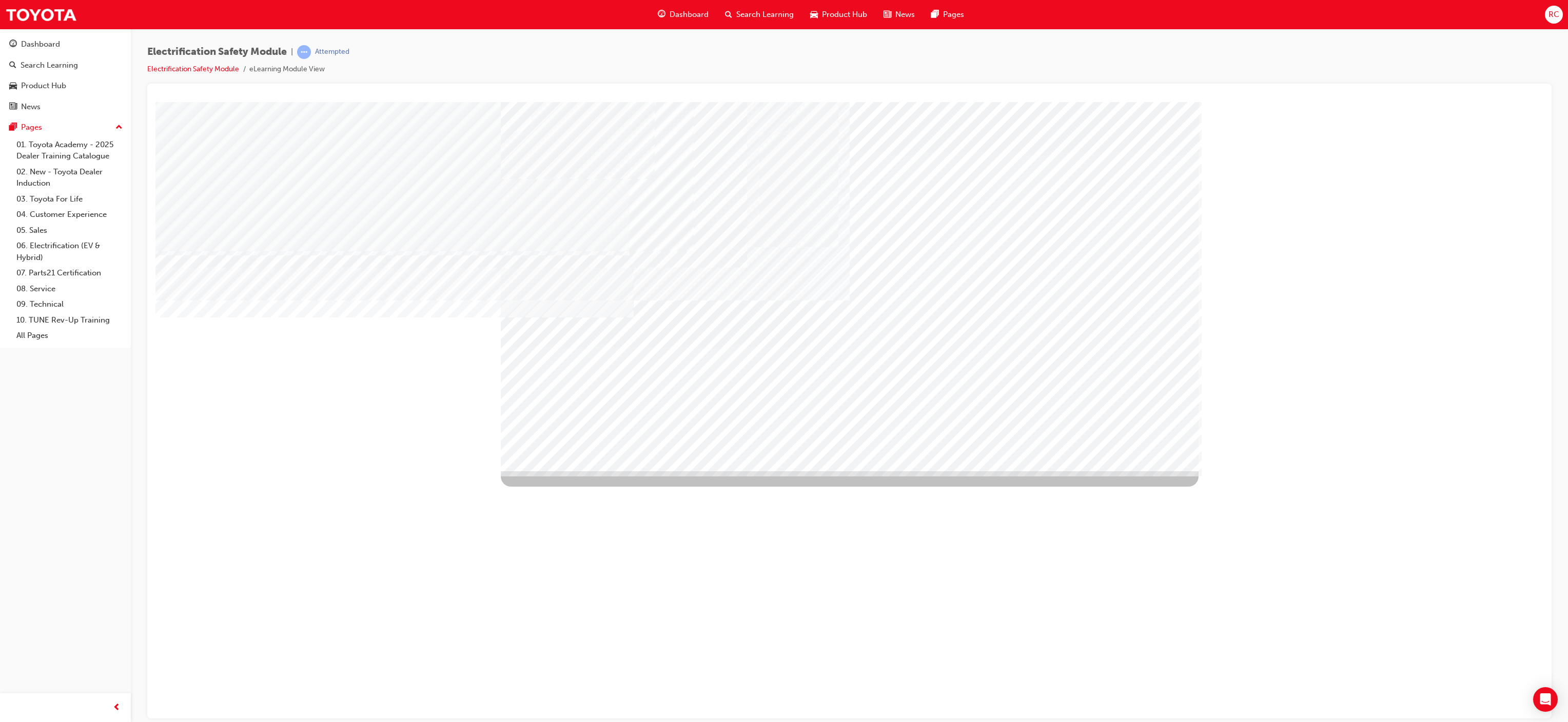 click at bounding box center (516, 2794) 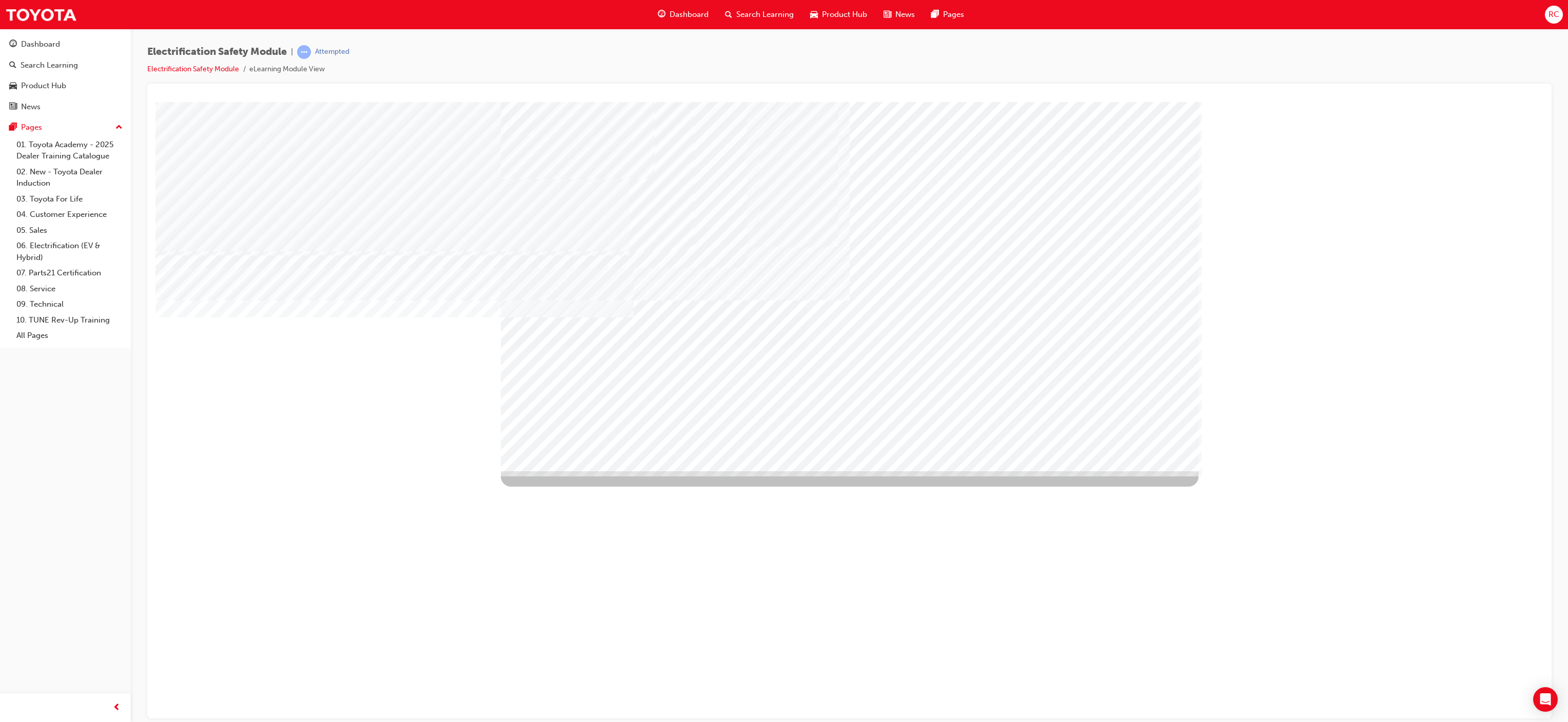 click at bounding box center (516, 2982) 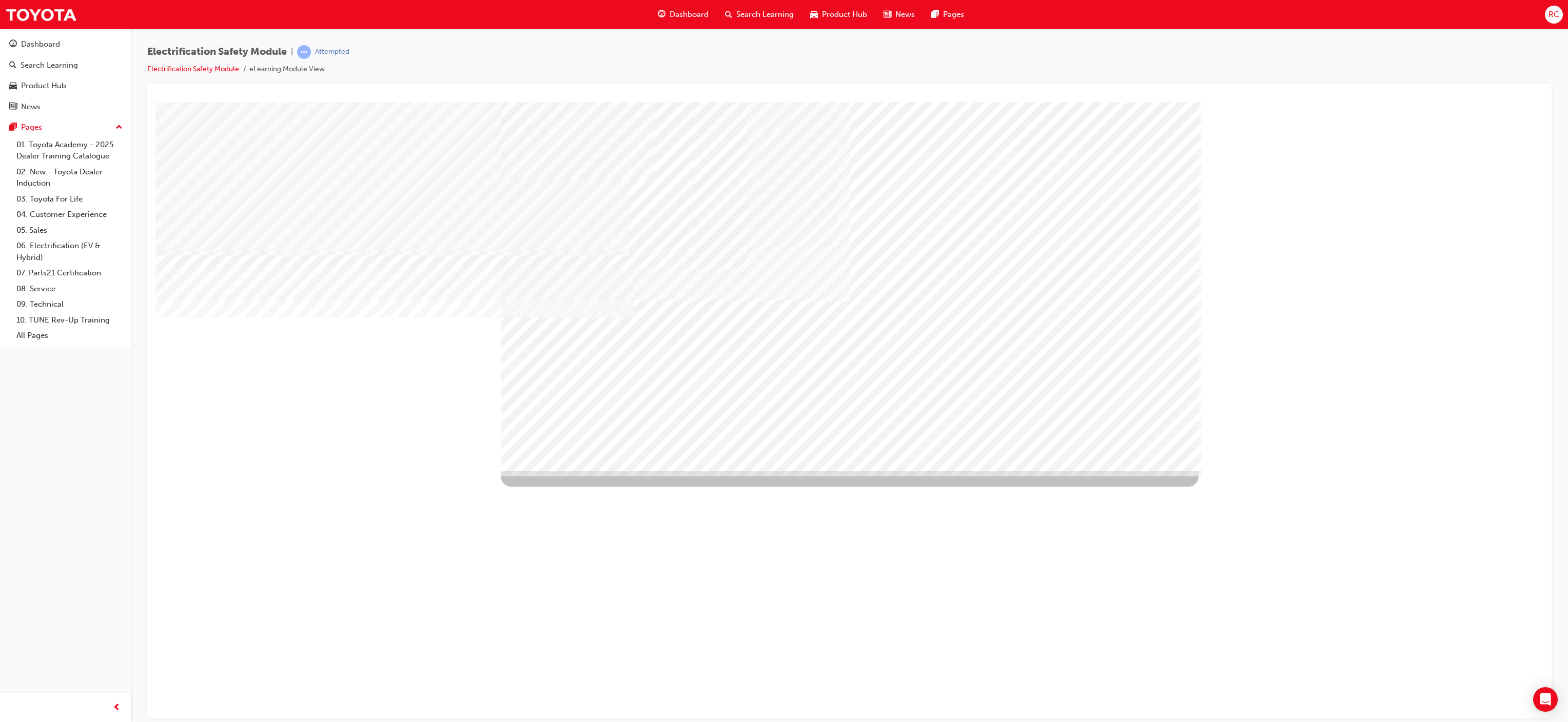 drag, startPoint x: 854, startPoint y: 378, endPoint x: 860, endPoint y: 378, distance: 6 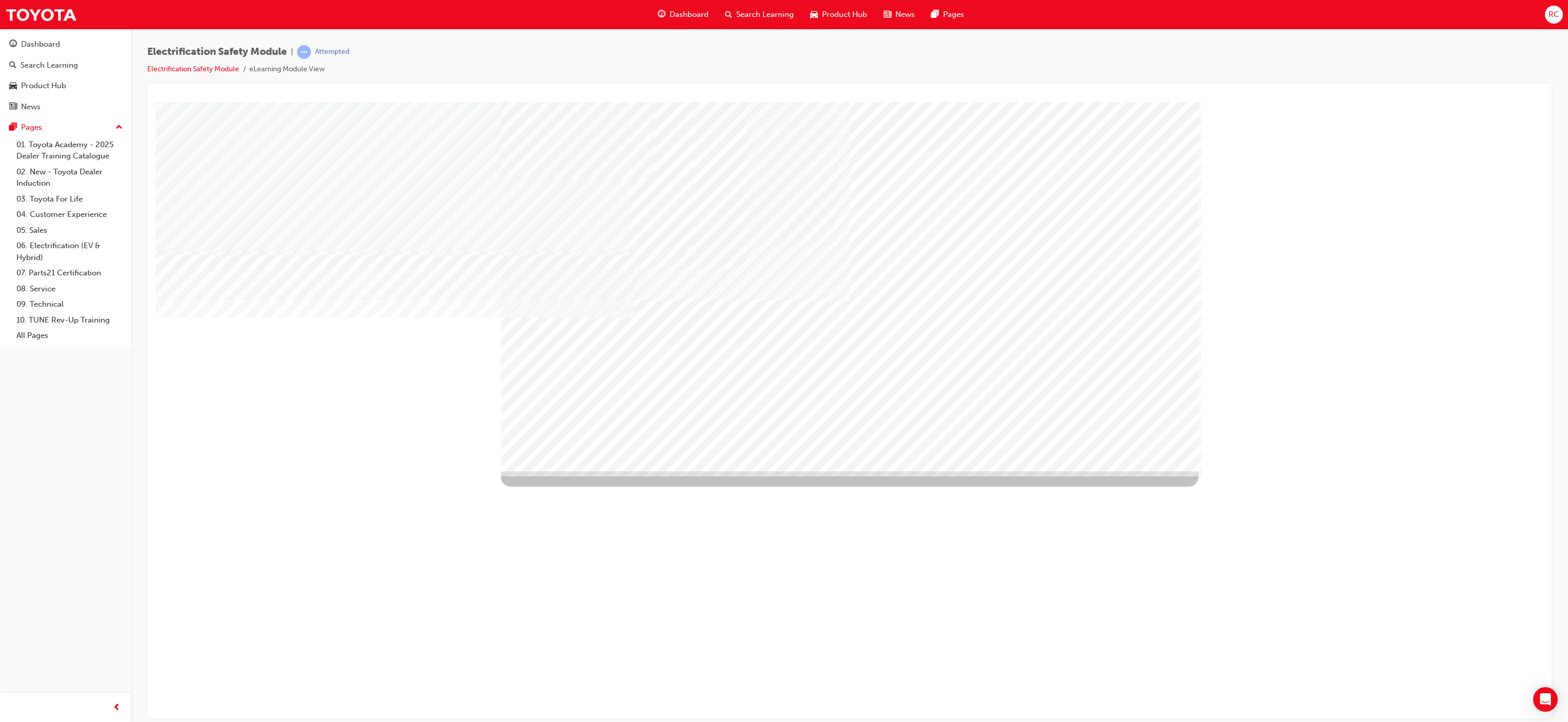 click at bounding box center [533, 1530] 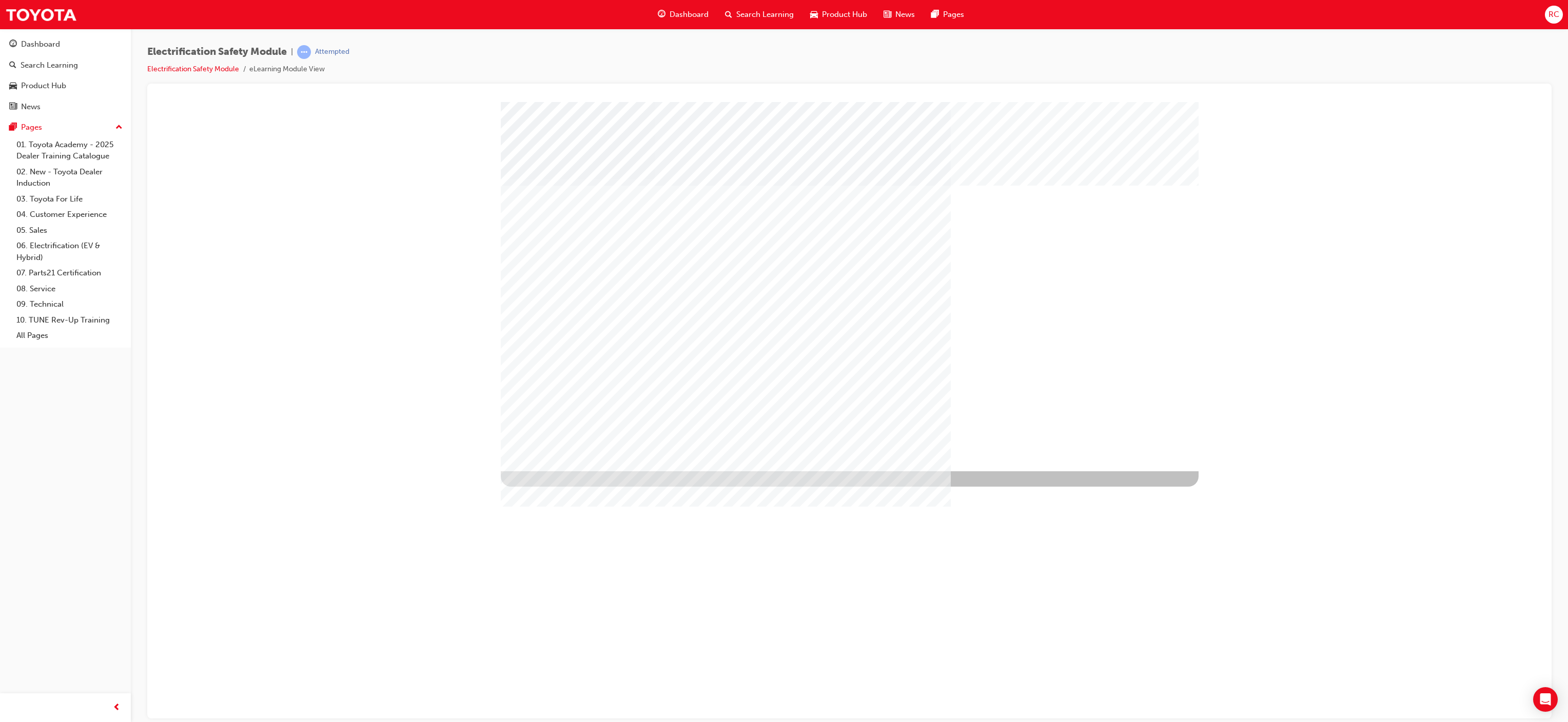 click at bounding box center [533, 795] 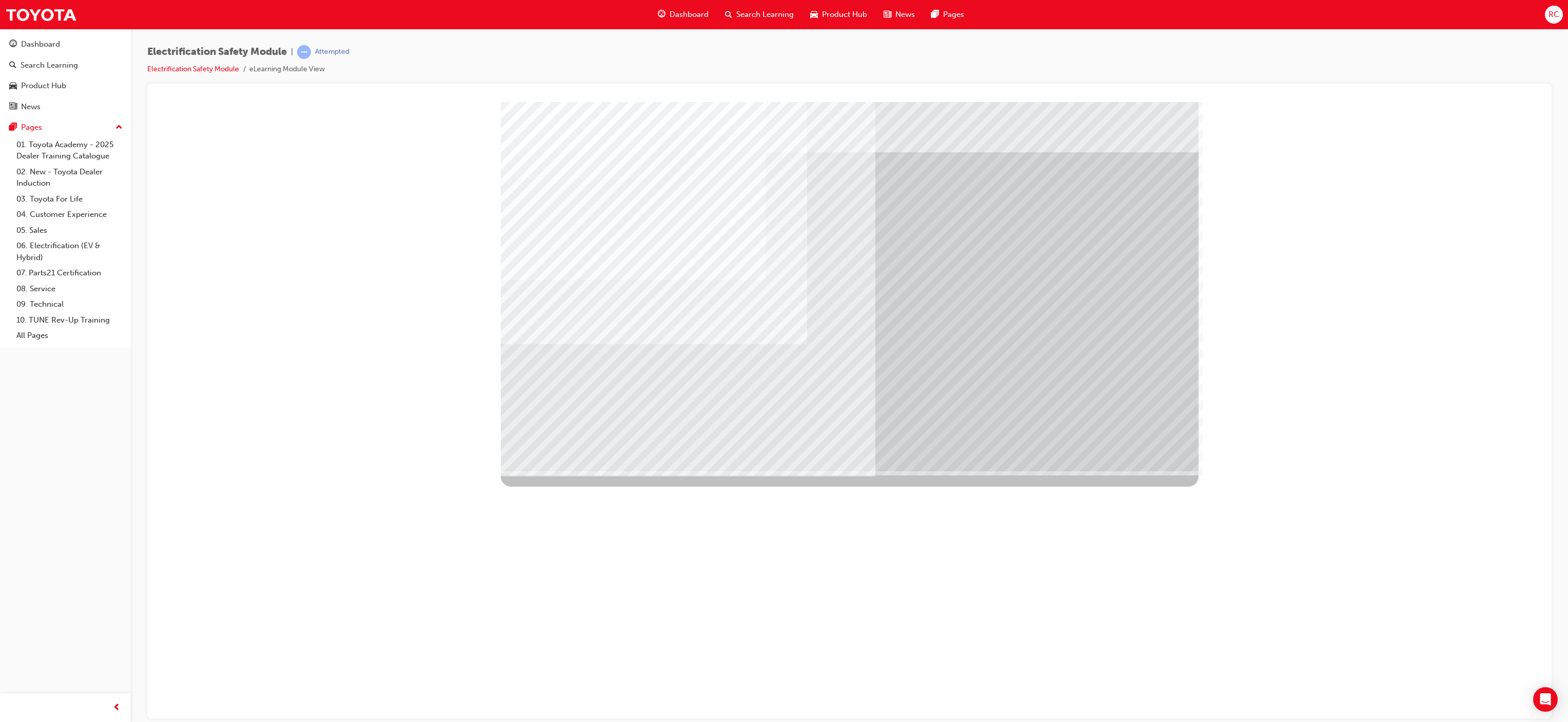 click at bounding box center [533, 1657] 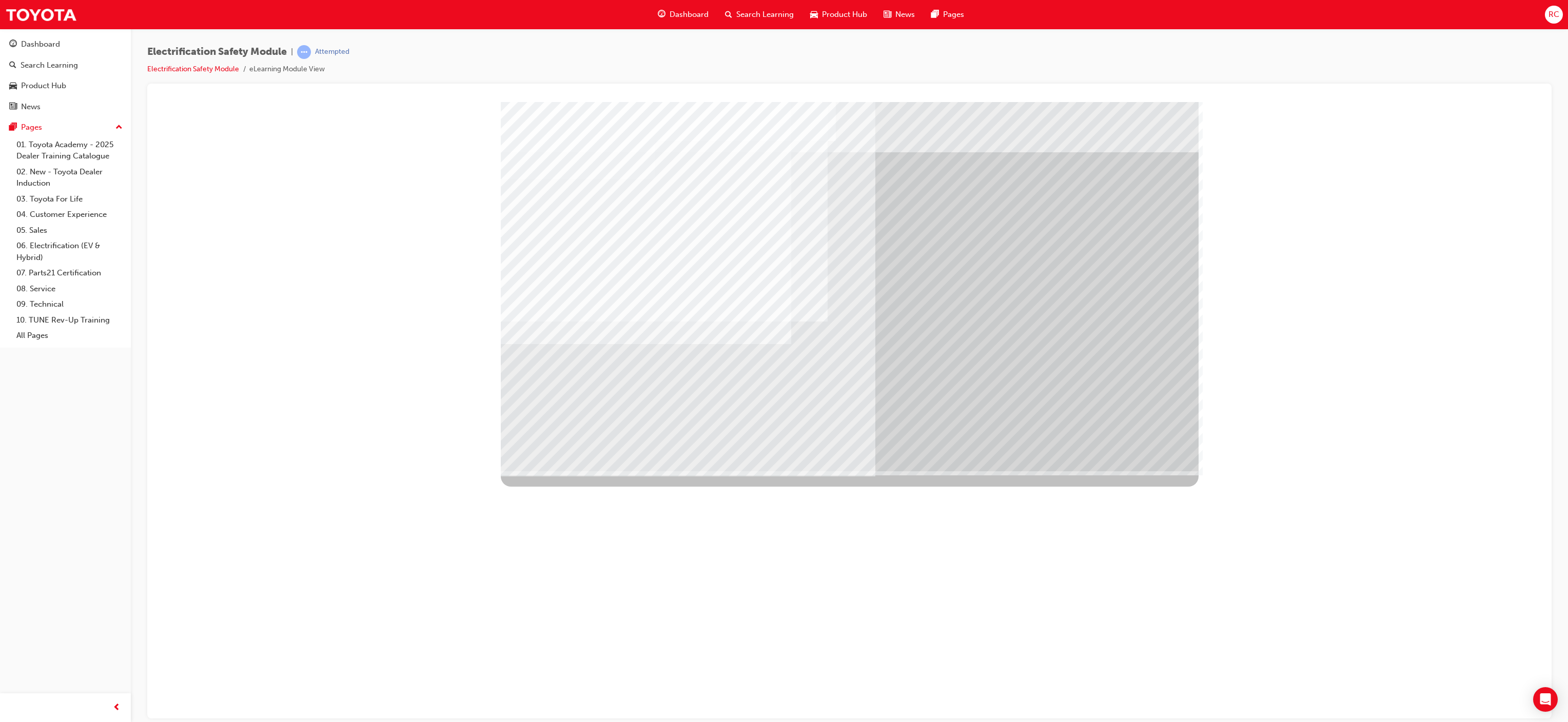 click at bounding box center (533, 1657) 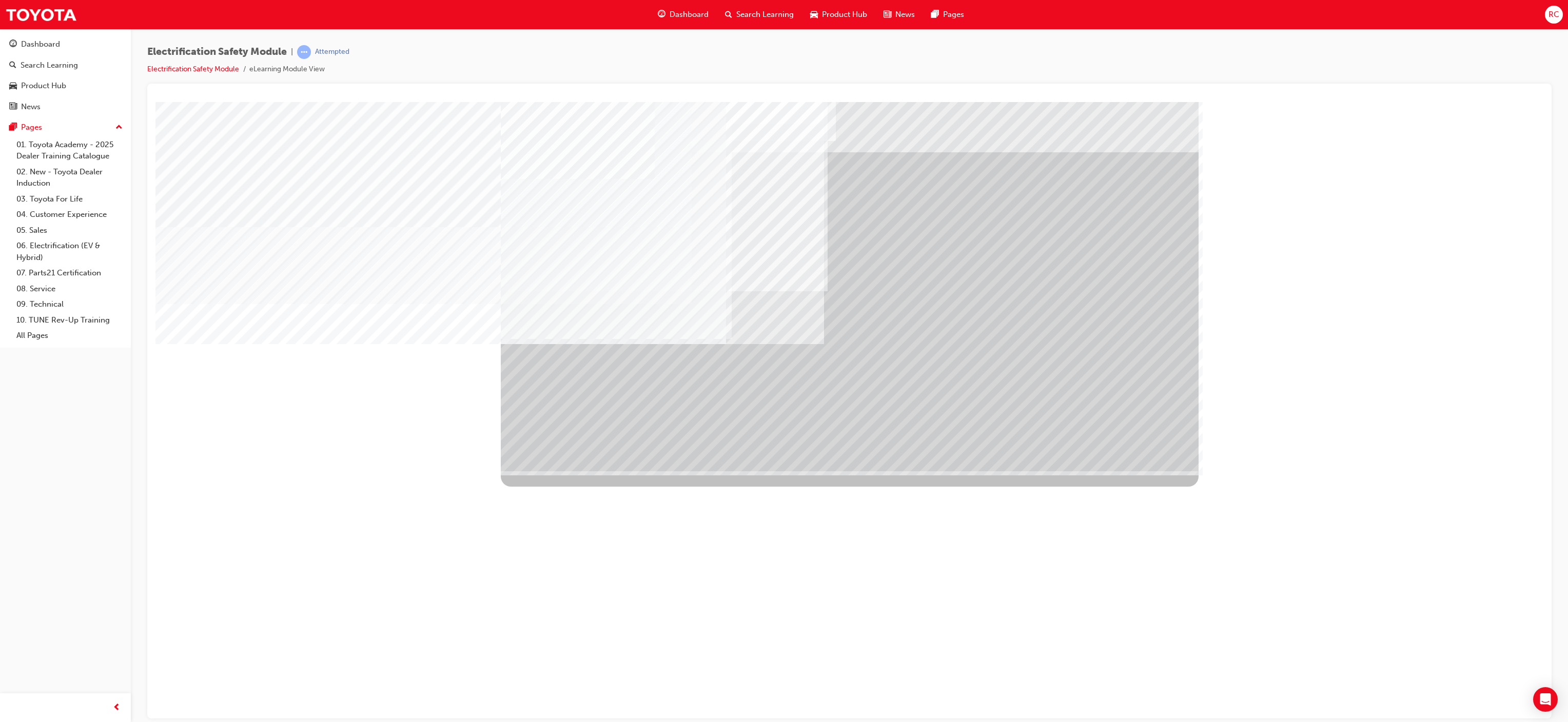 click at bounding box center [533, 1287] 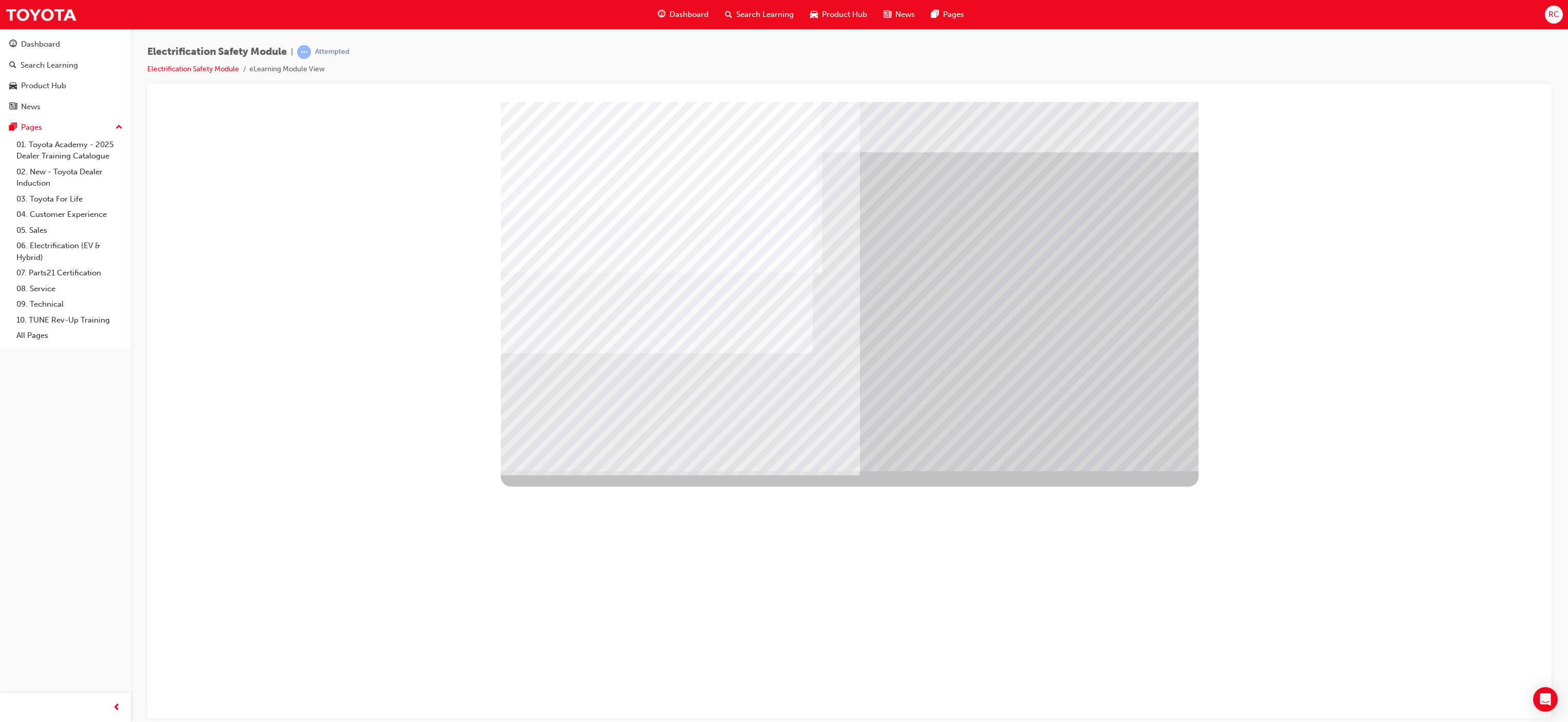 click at bounding box center [850, 1412] 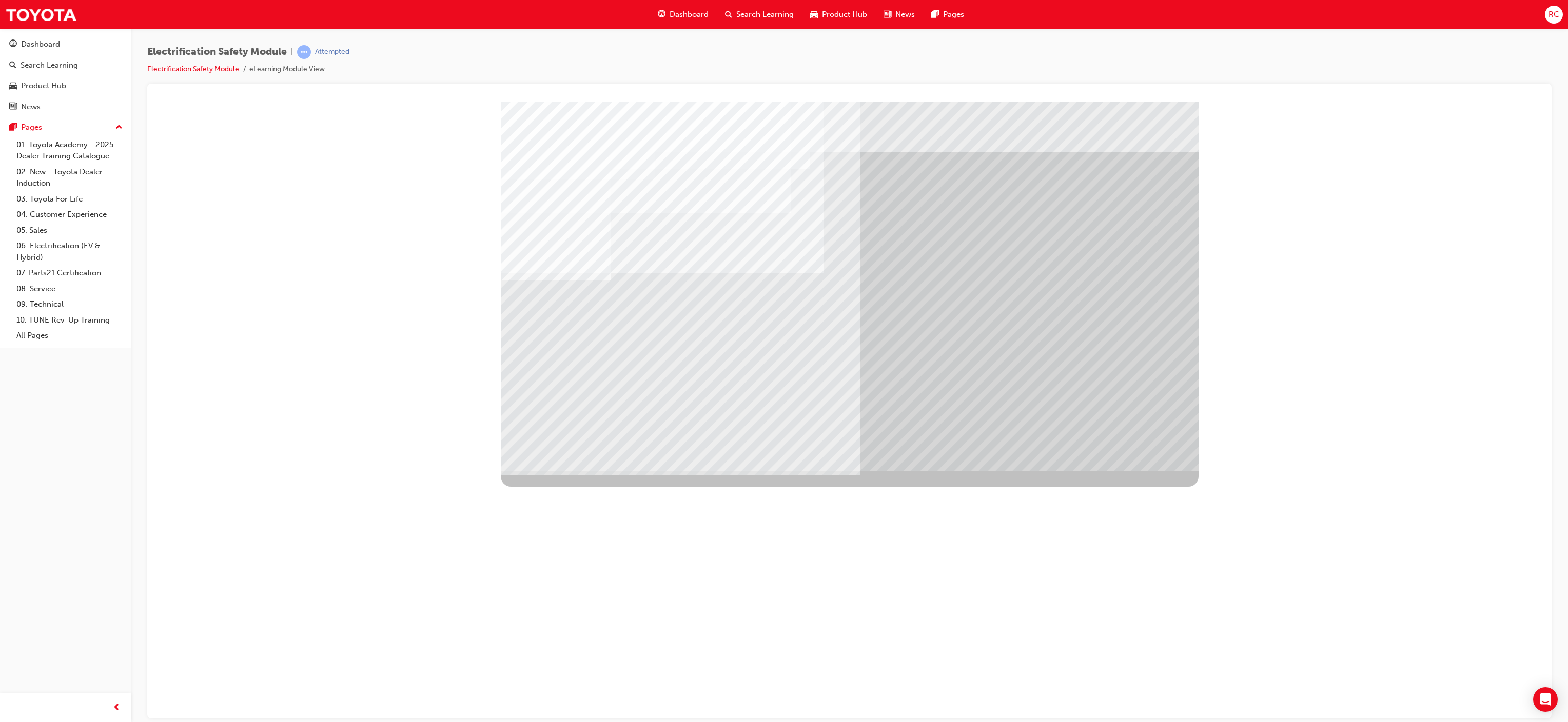 click at bounding box center [511, 3031] 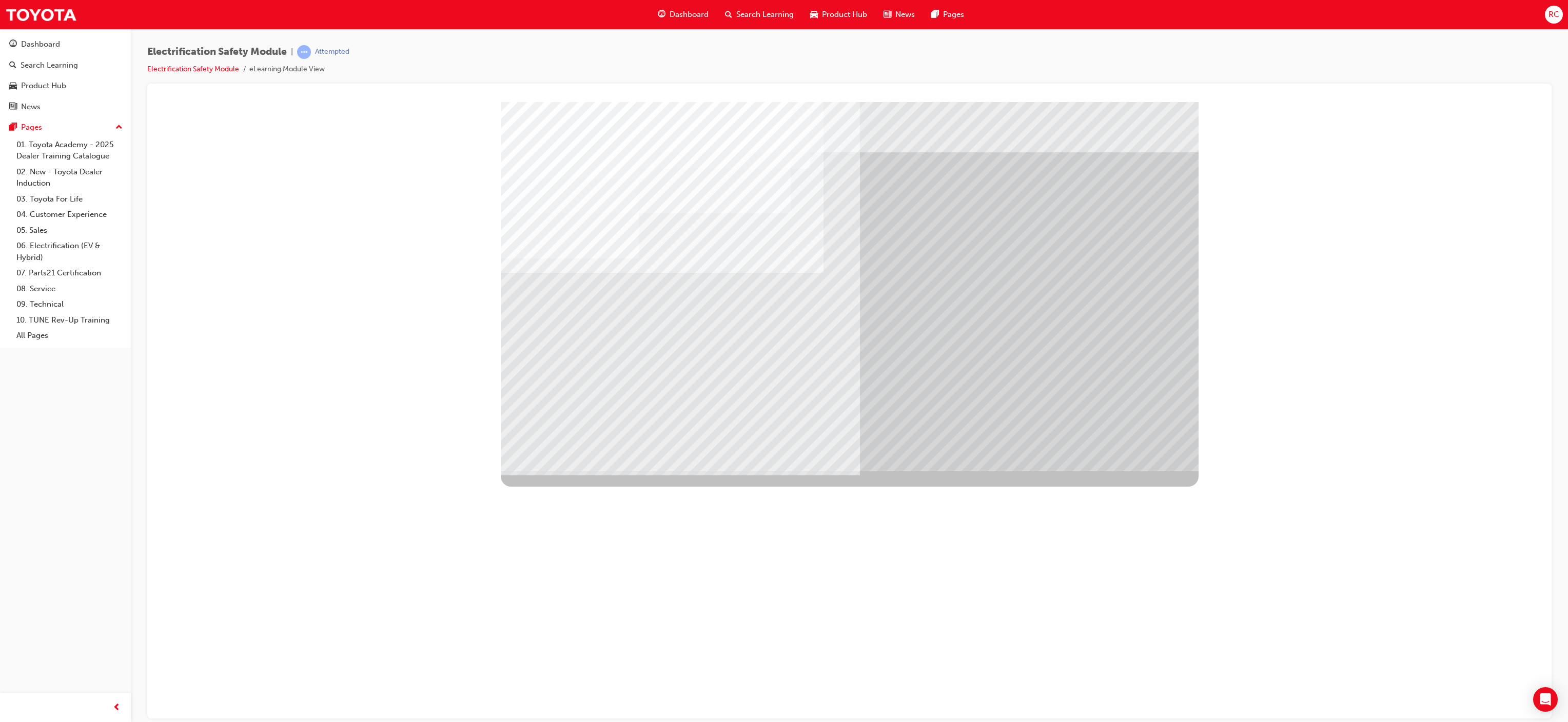 click at bounding box center (511, 3051) 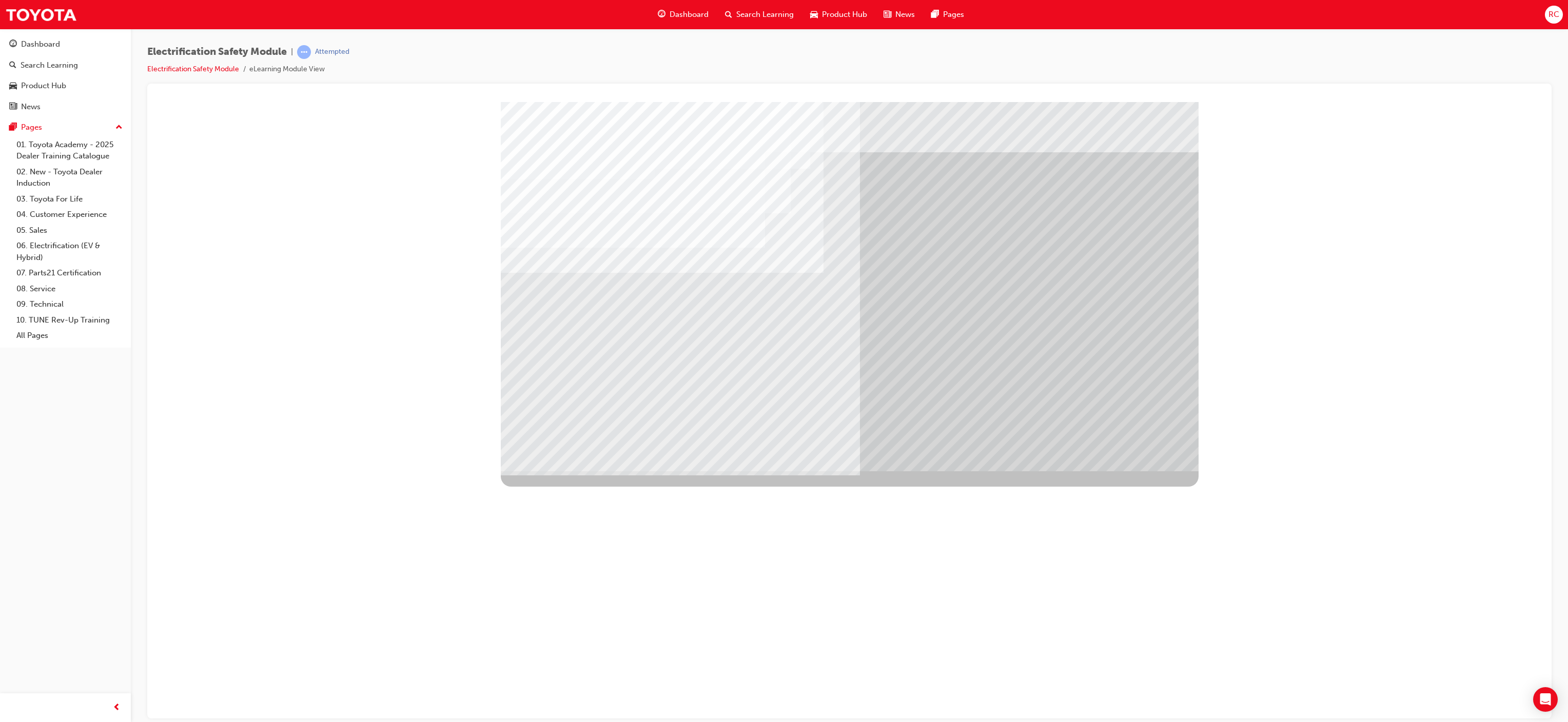 click at bounding box center (511, 3010) 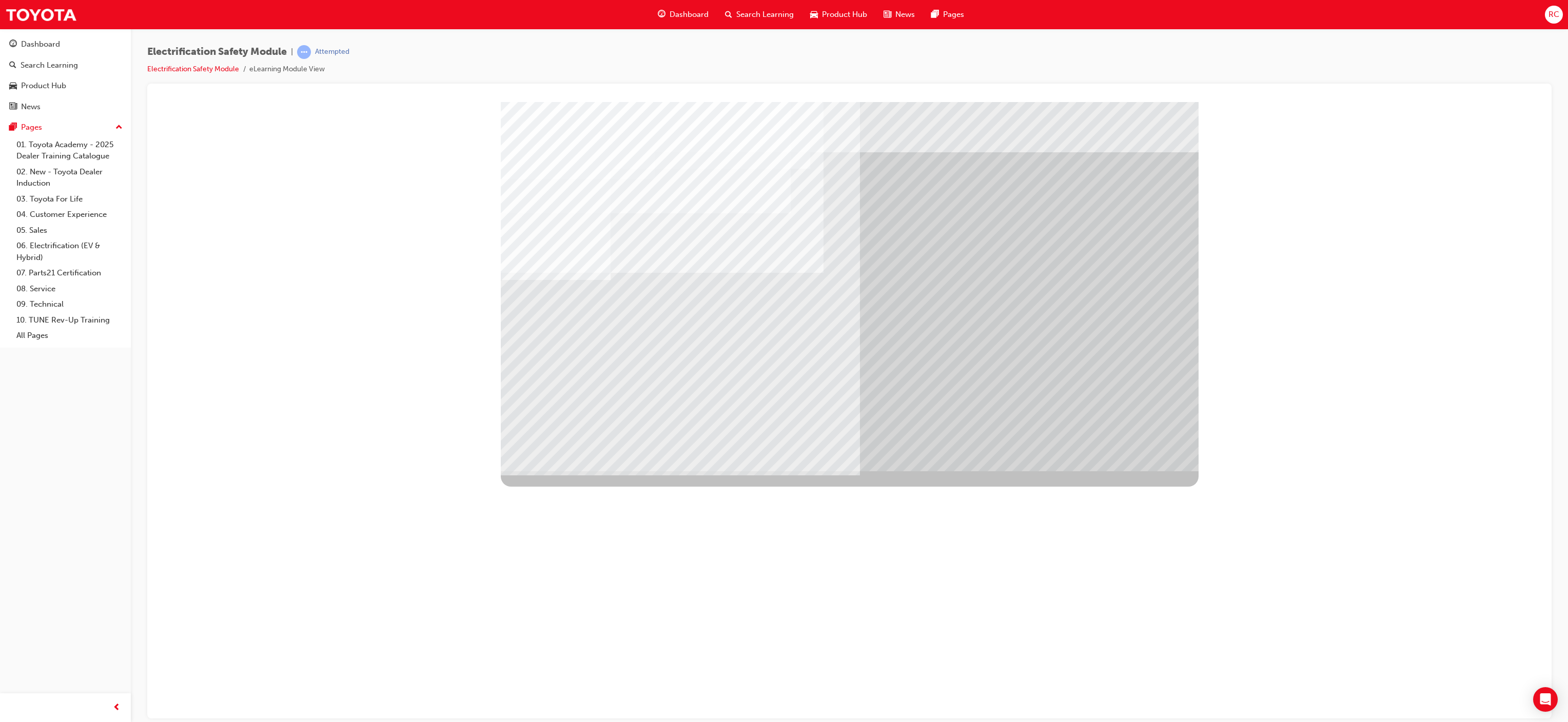 click at bounding box center [511, 3031] 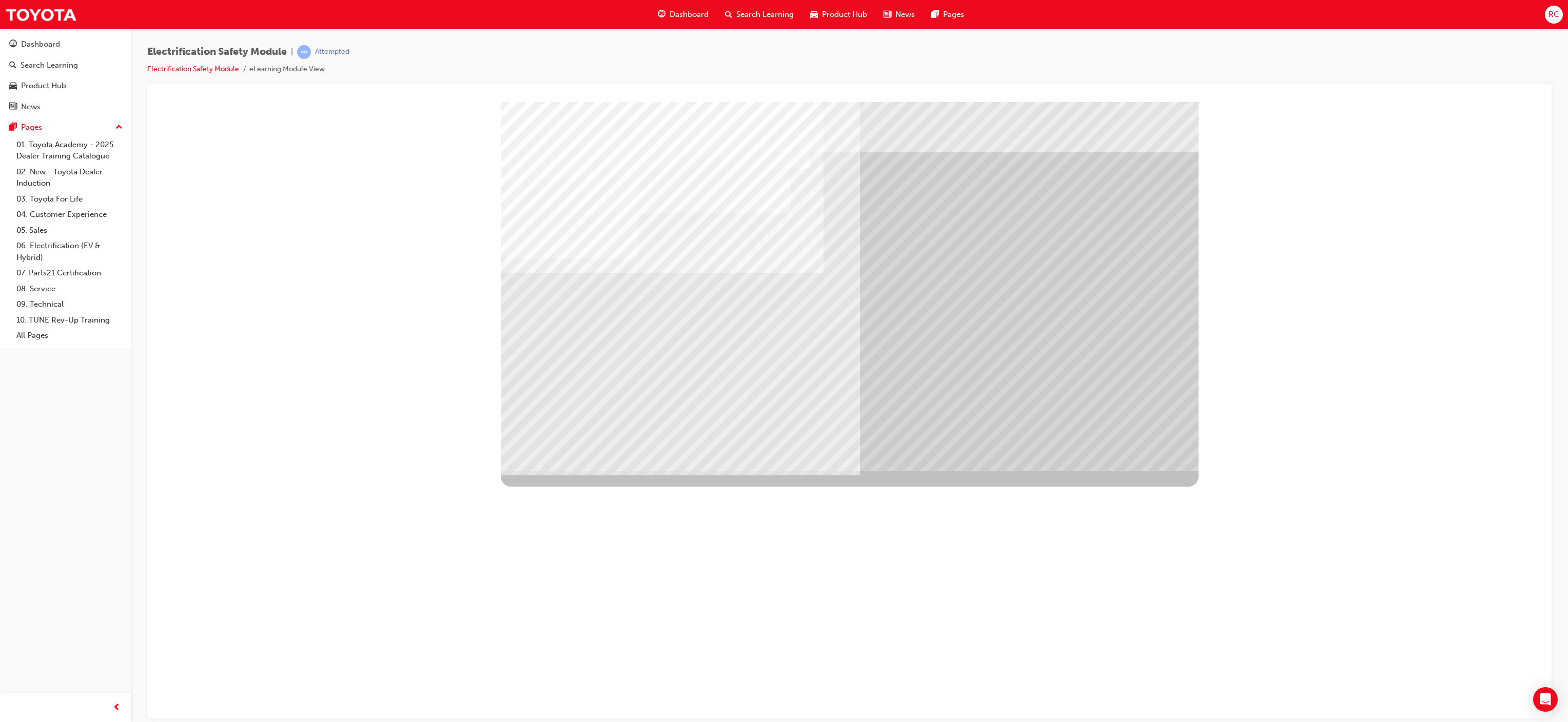 click at bounding box center (645, 1652) 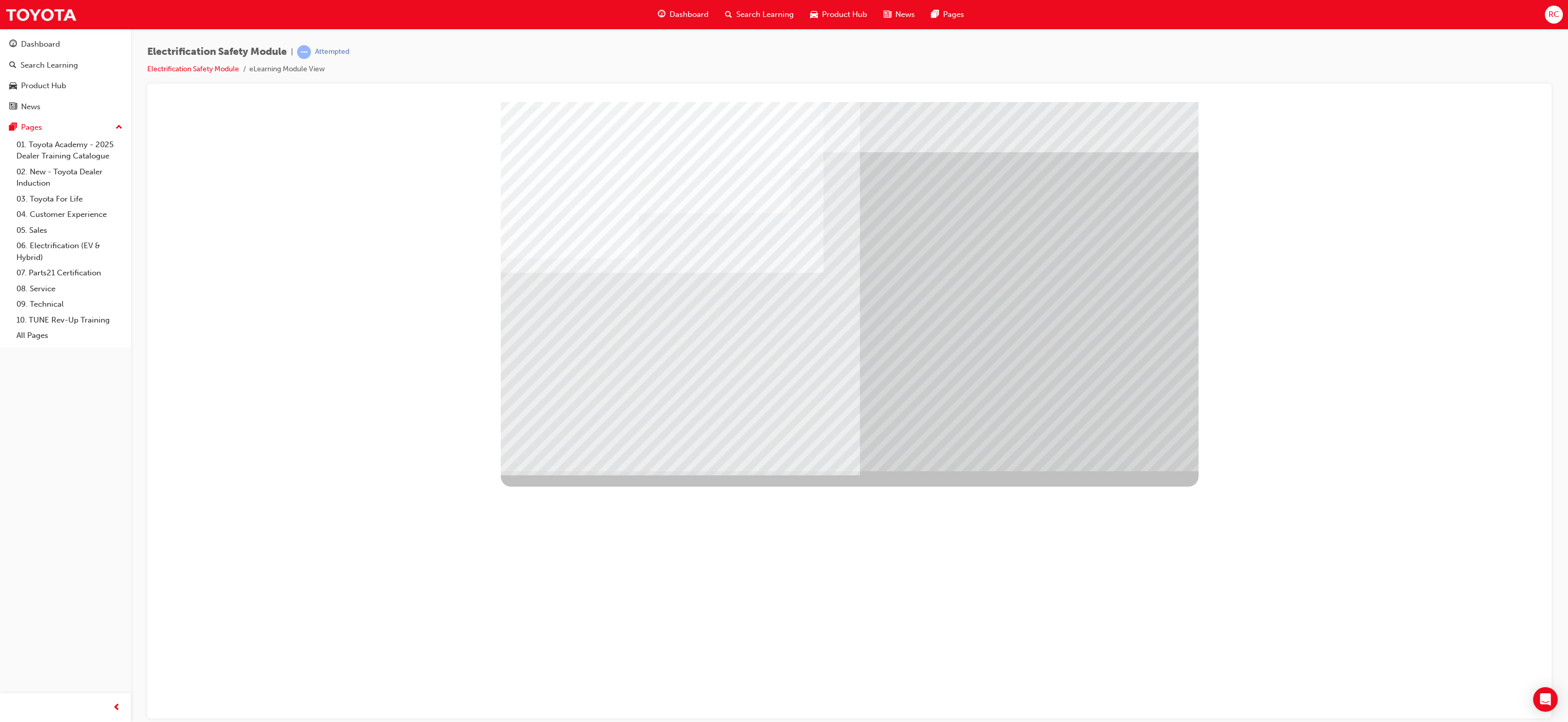 click at bounding box center (533, 2991) 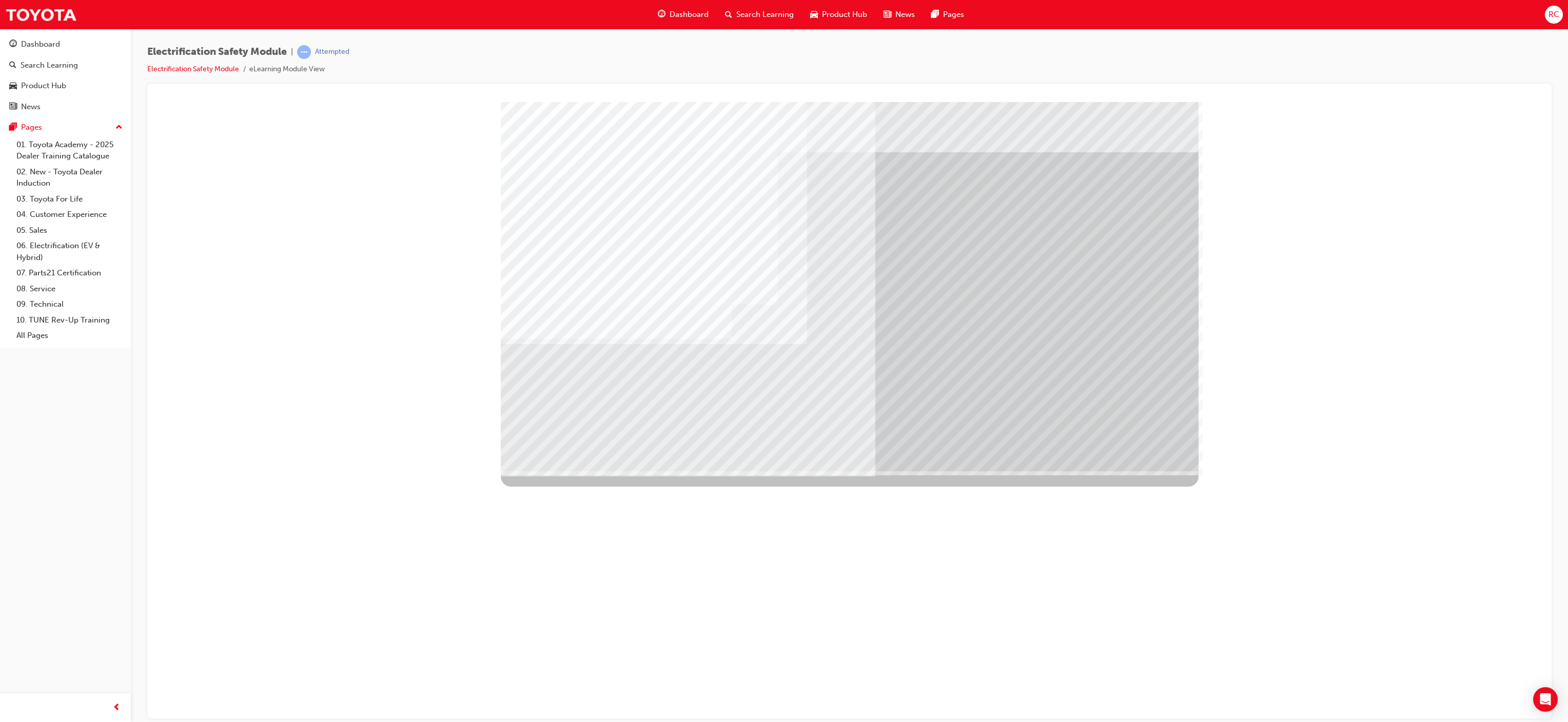 click at bounding box center [533, 1657] 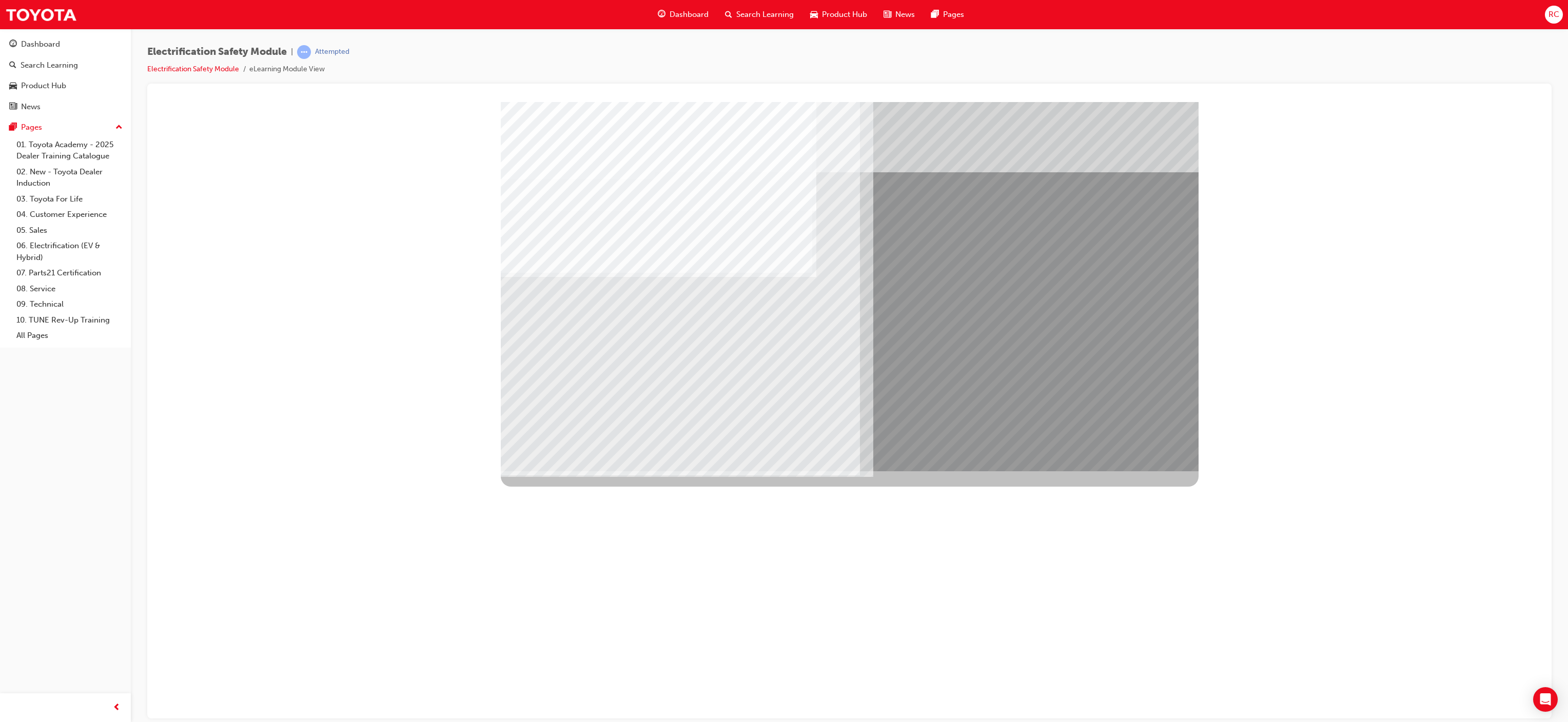 click at bounding box center [685, 1413] 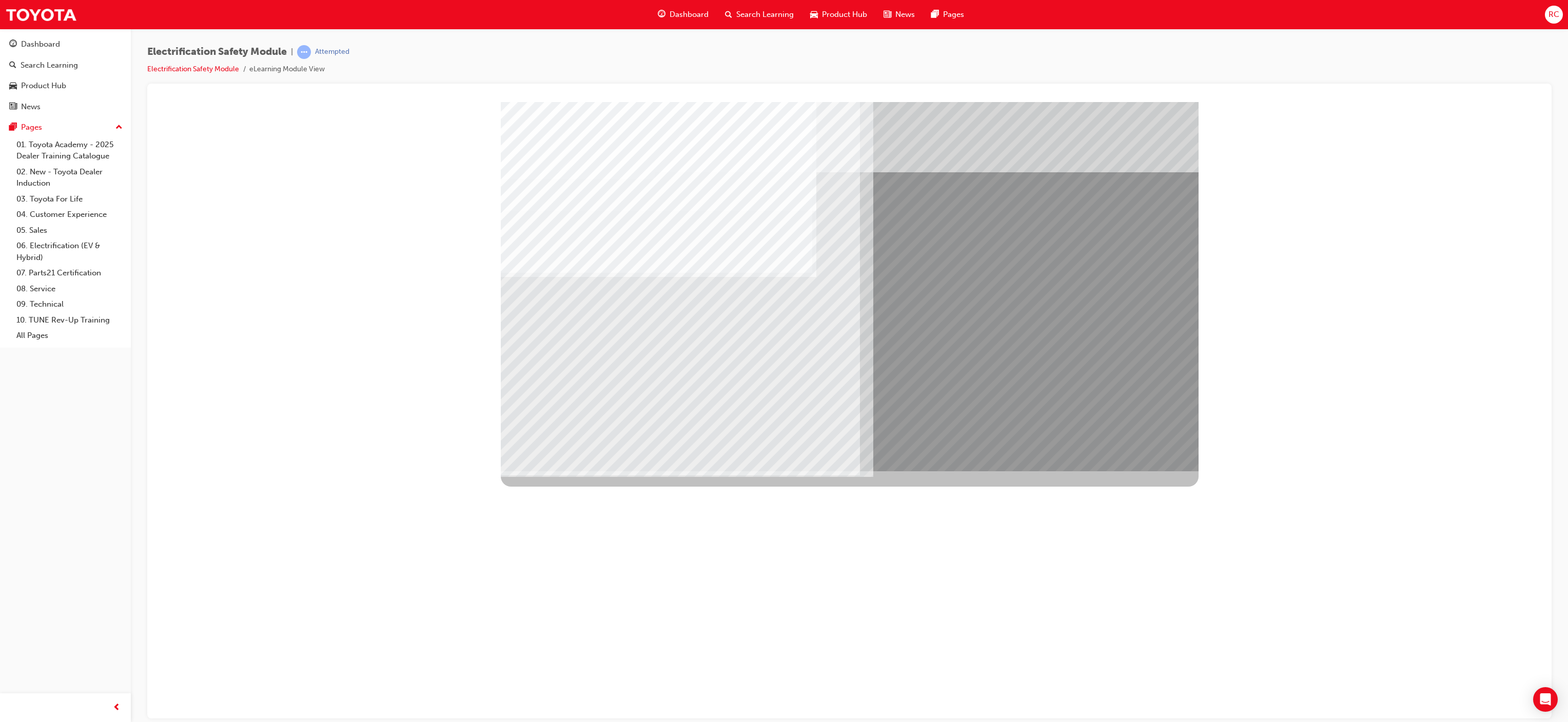 drag, startPoint x: 573, startPoint y: 387, endPoint x: 589, endPoint y: 385, distance: 16.125 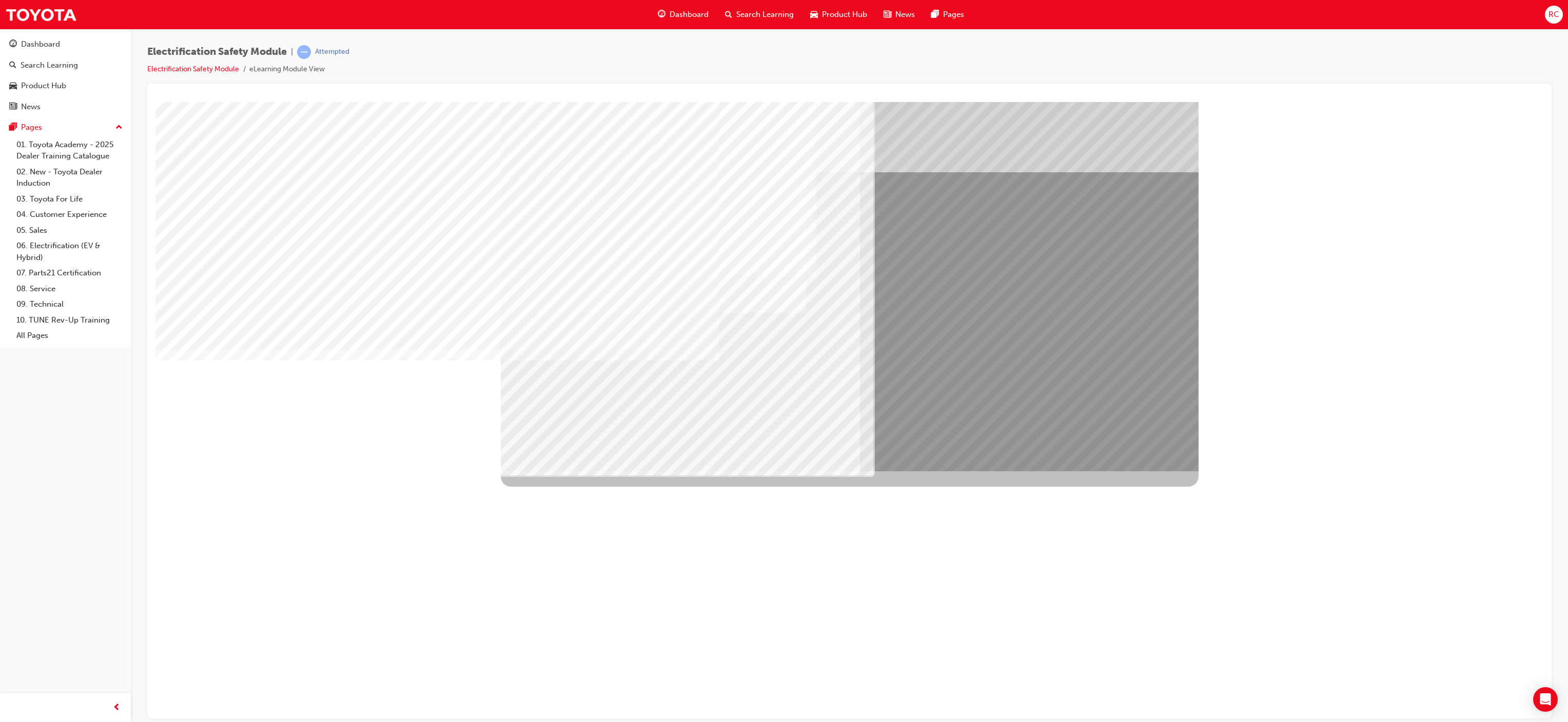 drag, startPoint x: 635, startPoint y: 383, endPoint x: 675, endPoint y: 387, distance: 40.1995 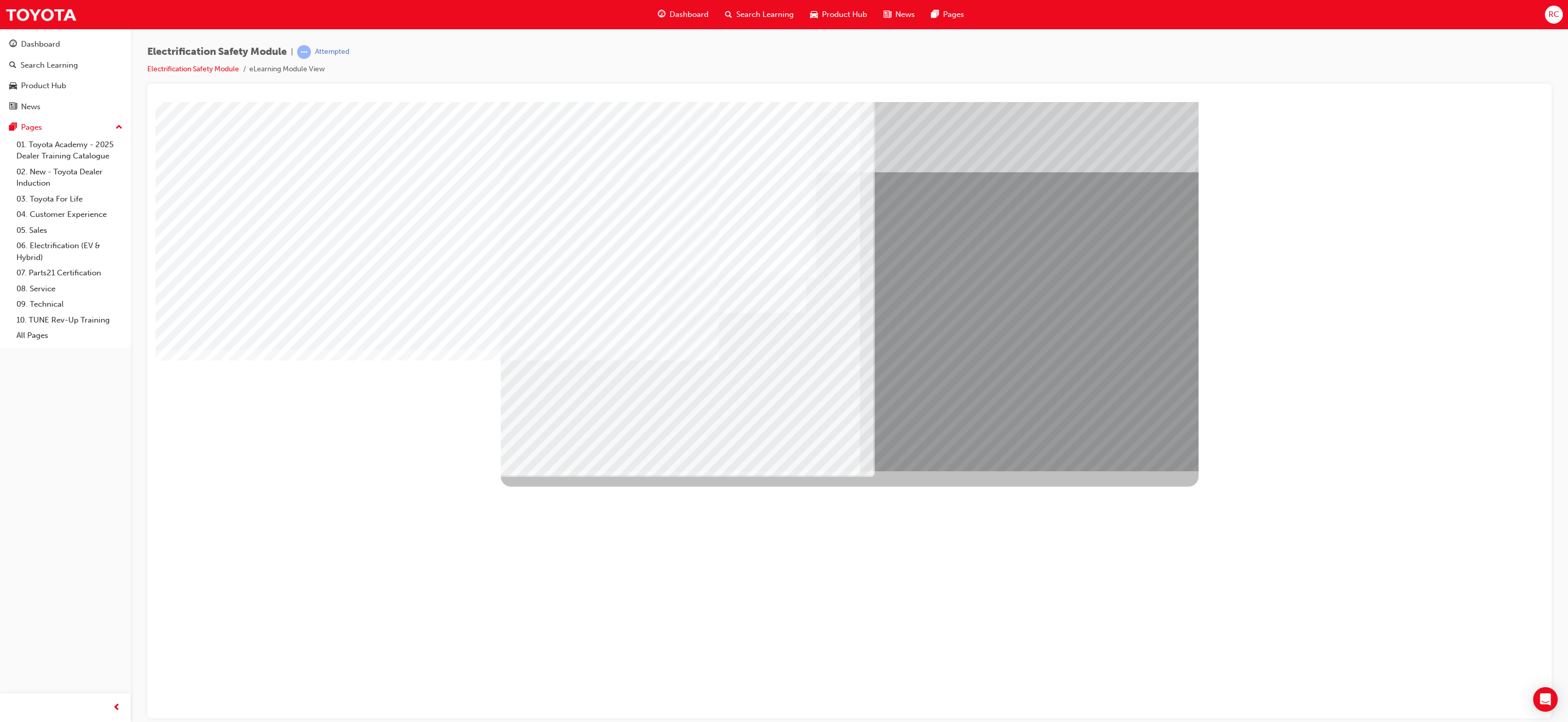 click at bounding box center [534, 4831] 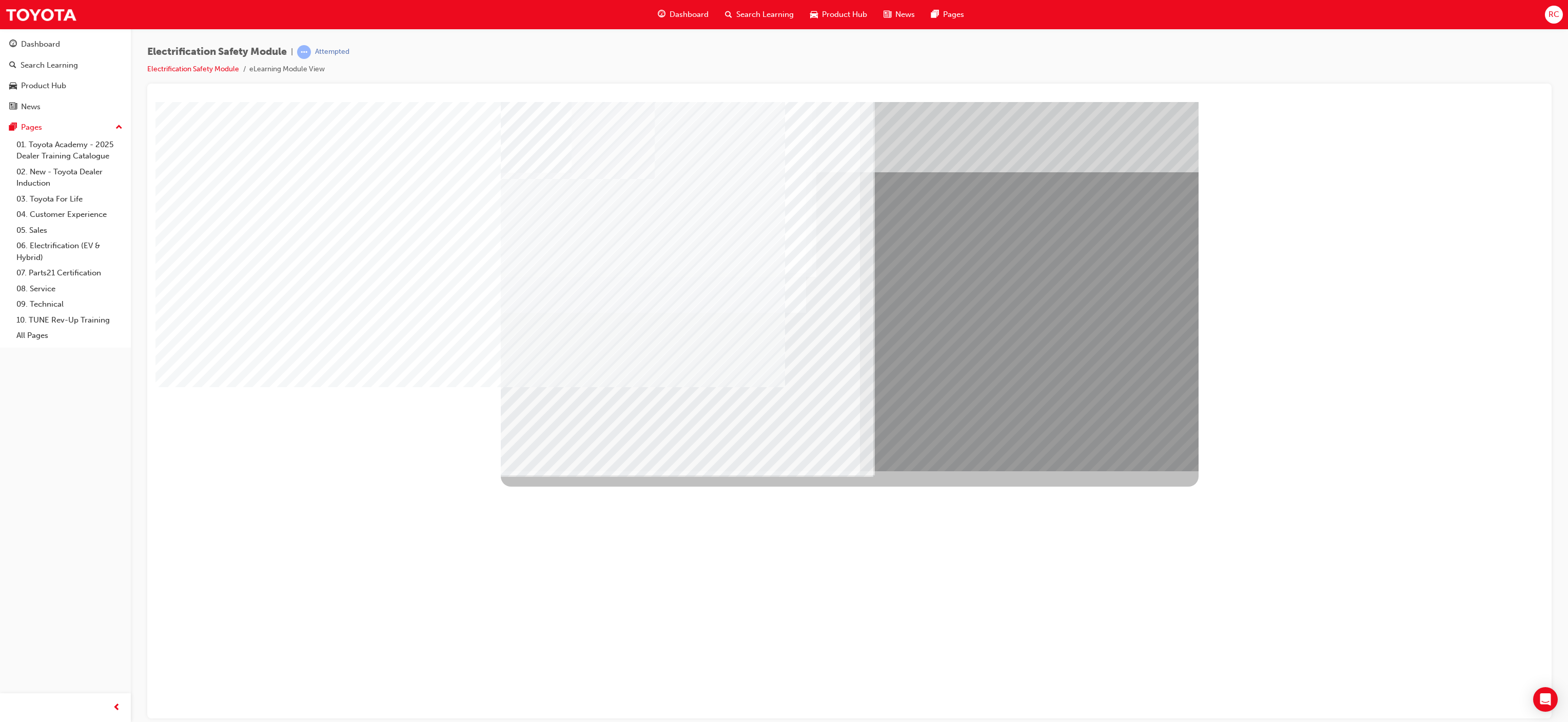 click at bounding box center [685, 3763] 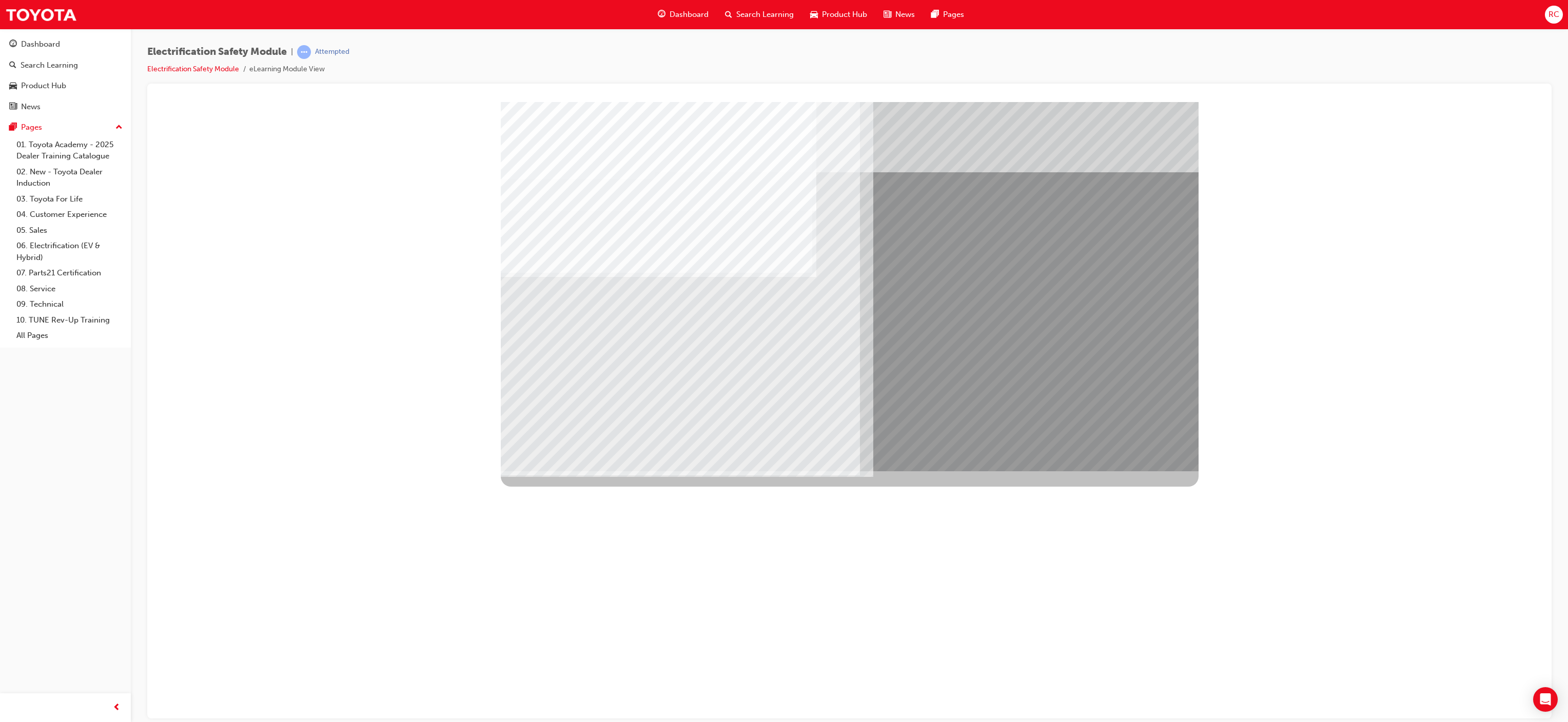 click at bounding box center (685, 1413) 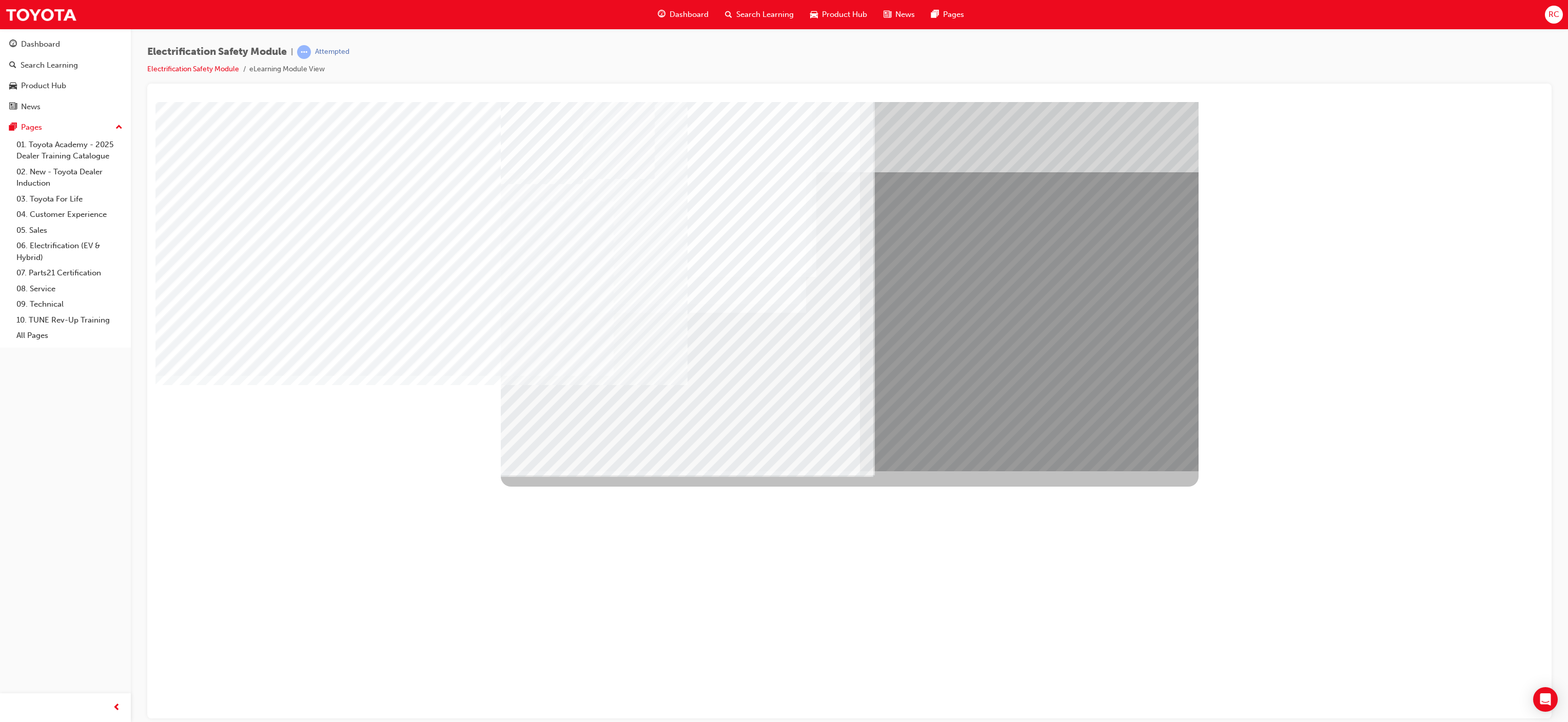 drag, startPoint x: 640, startPoint y: 379, endPoint x: 708, endPoint y: 387, distance: 68.46897 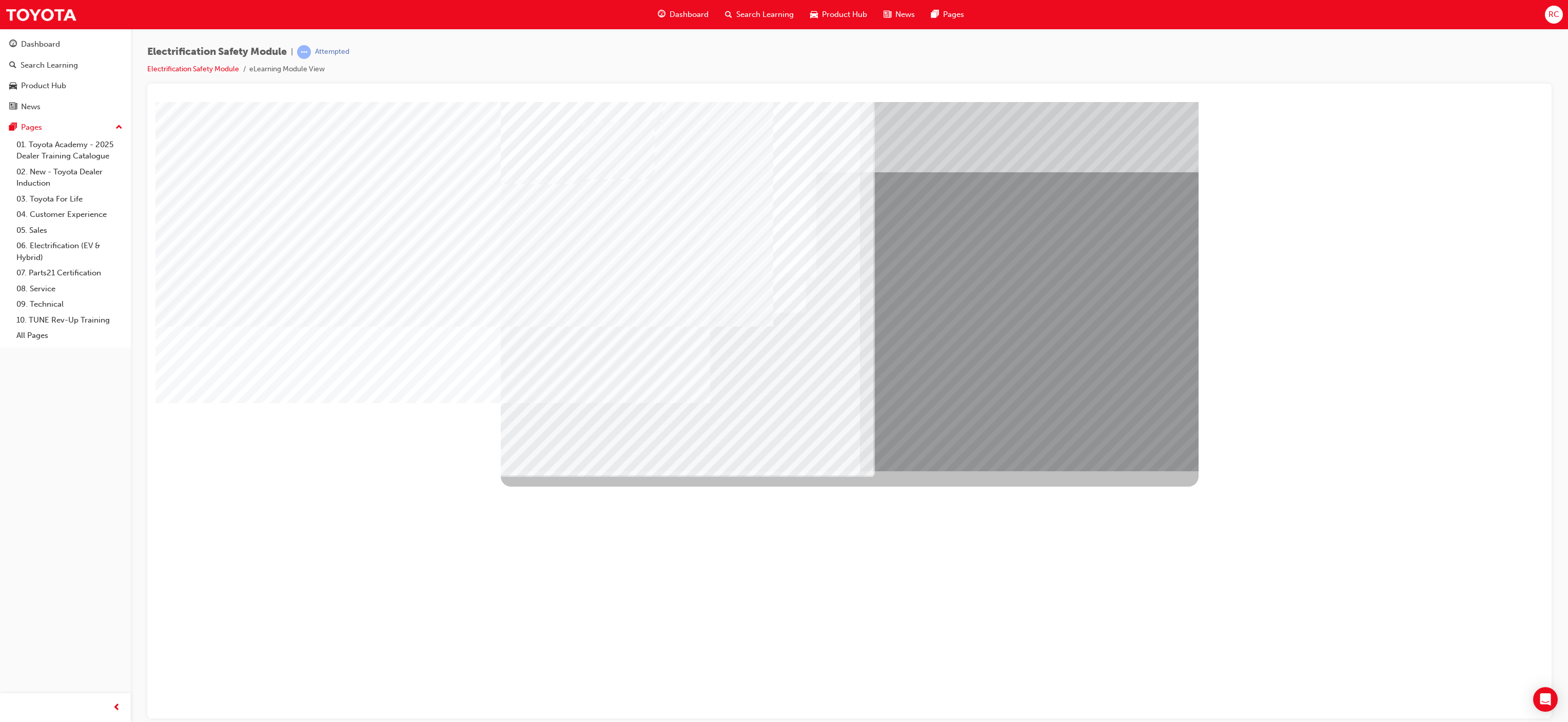 click at bounding box center (534, 5562) 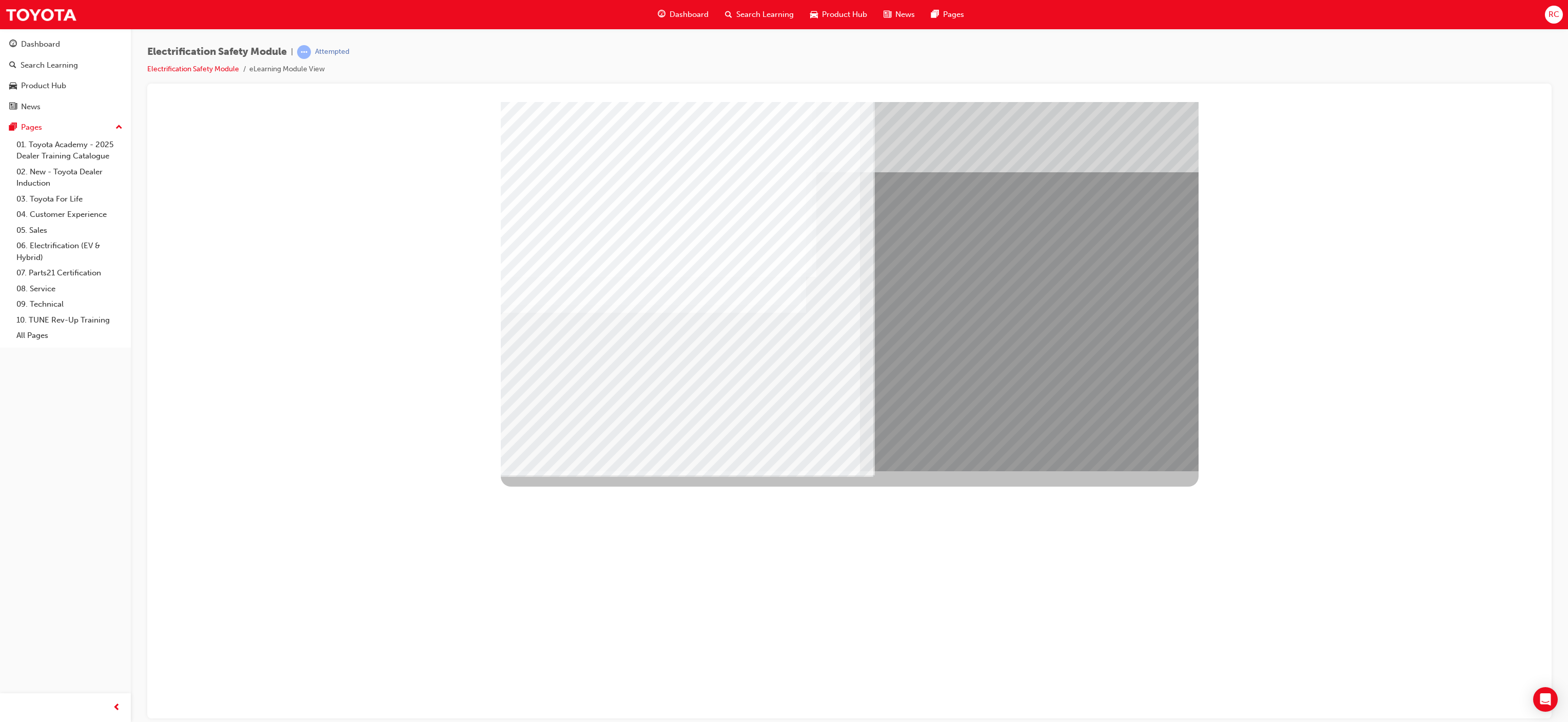 click at bounding box center [533, 5452] 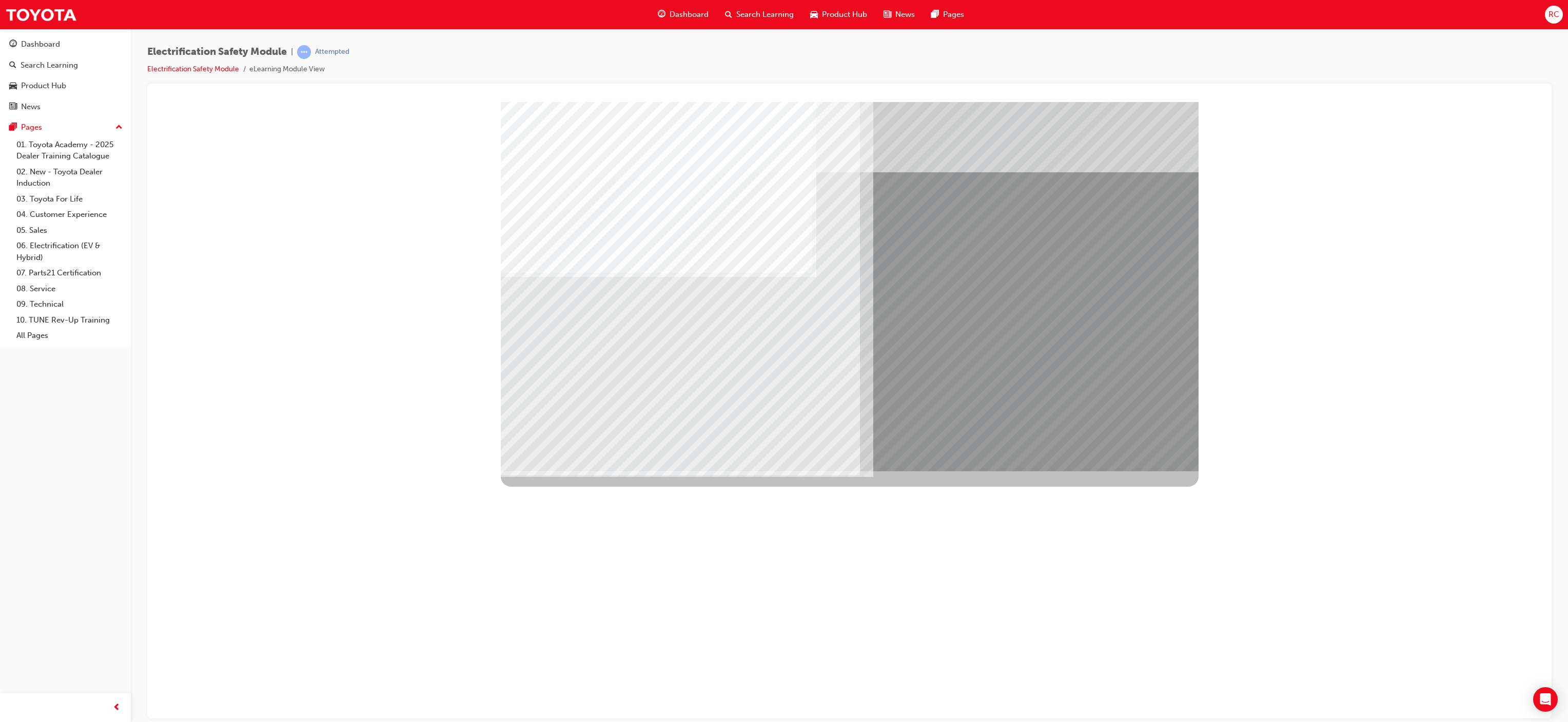 click at bounding box center [534, 4390] 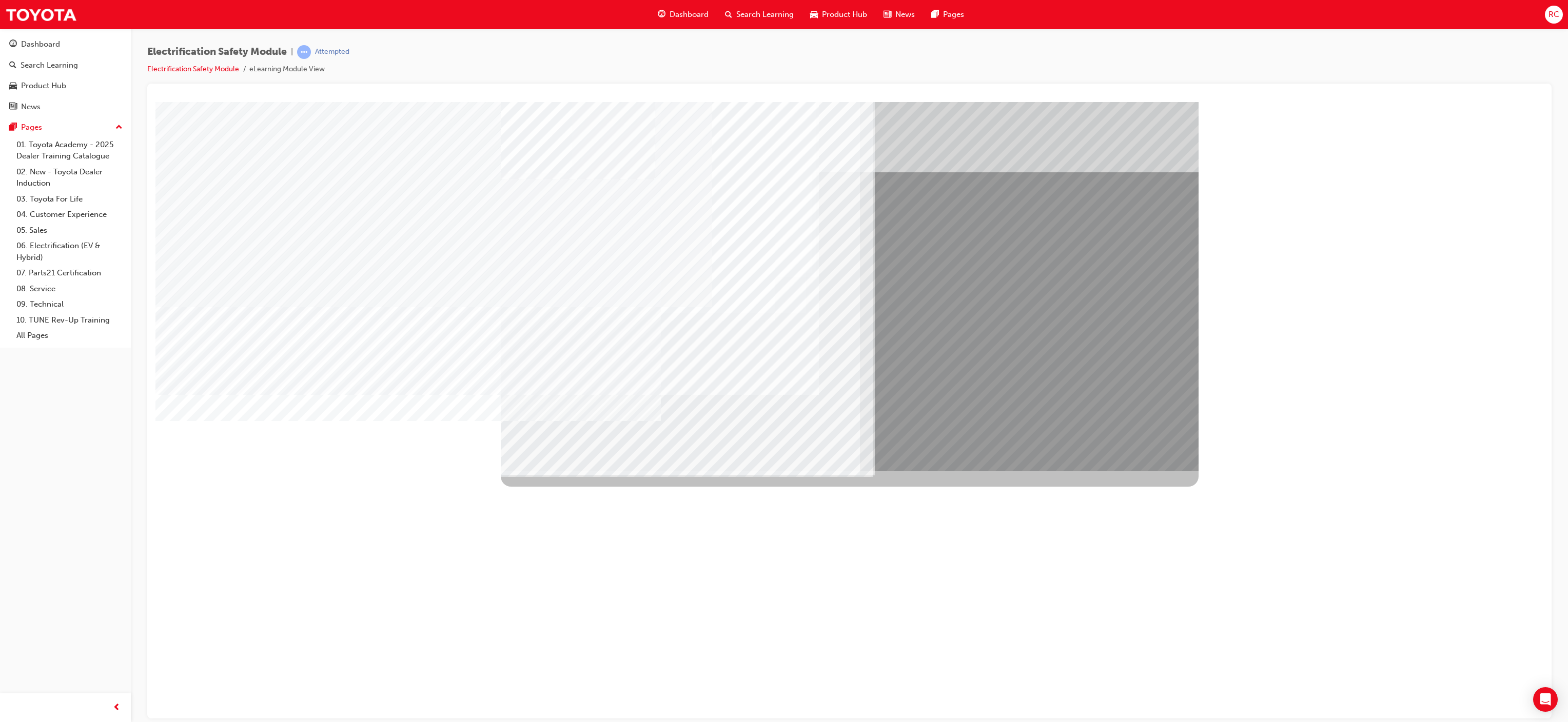 drag, startPoint x: 634, startPoint y: 377, endPoint x: 695, endPoint y: 386, distance: 61.66036 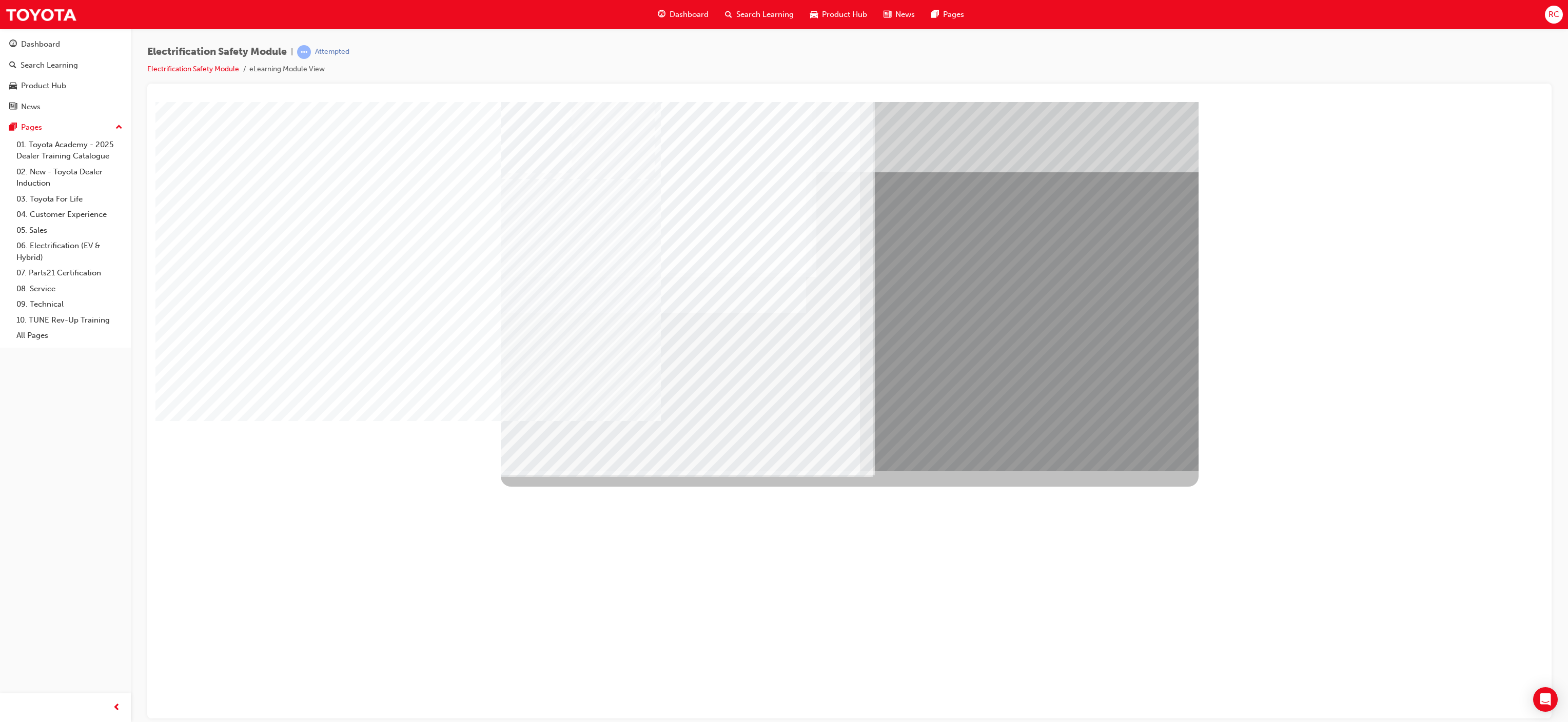 drag, startPoint x: 707, startPoint y: 383, endPoint x: 776, endPoint y: 395, distance: 70.03571 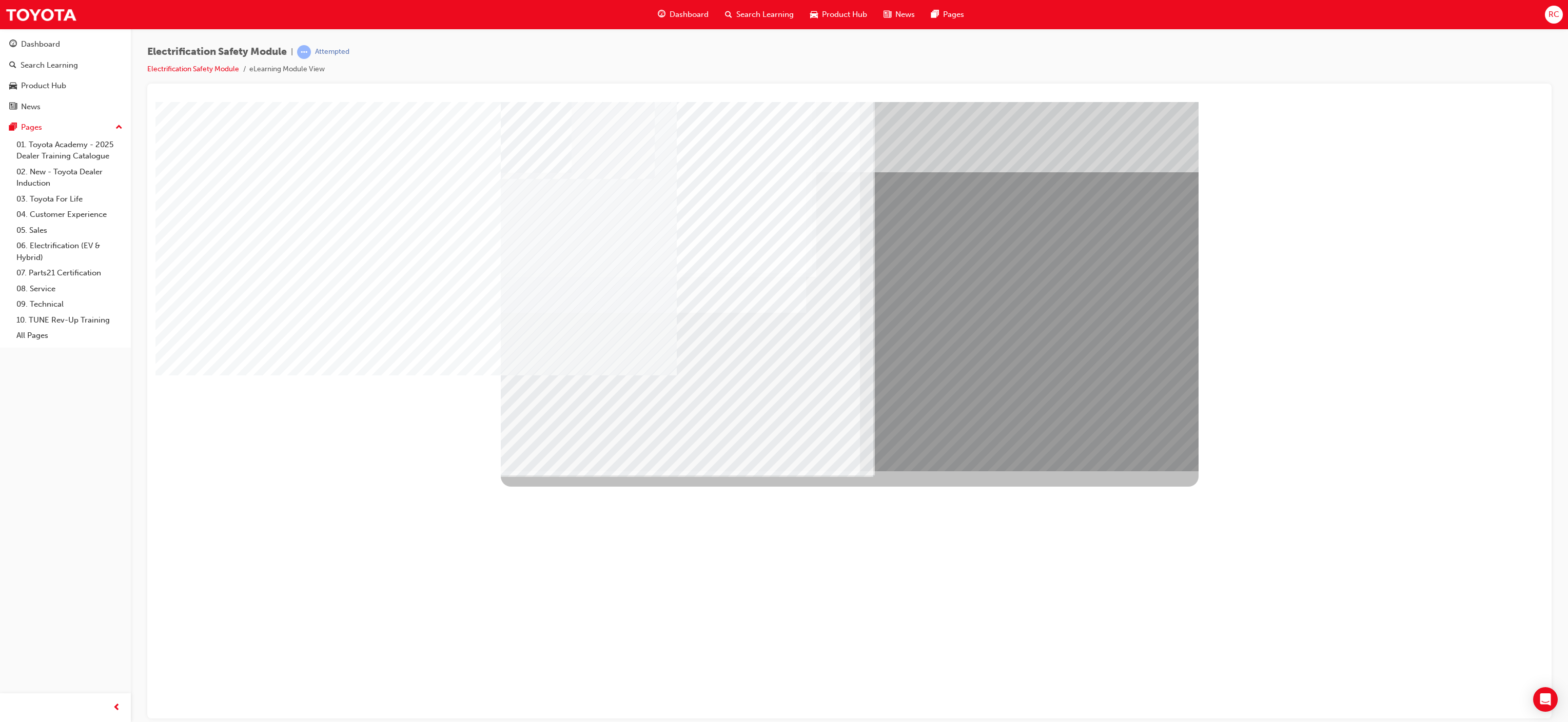 click at bounding box center [534, 7171] 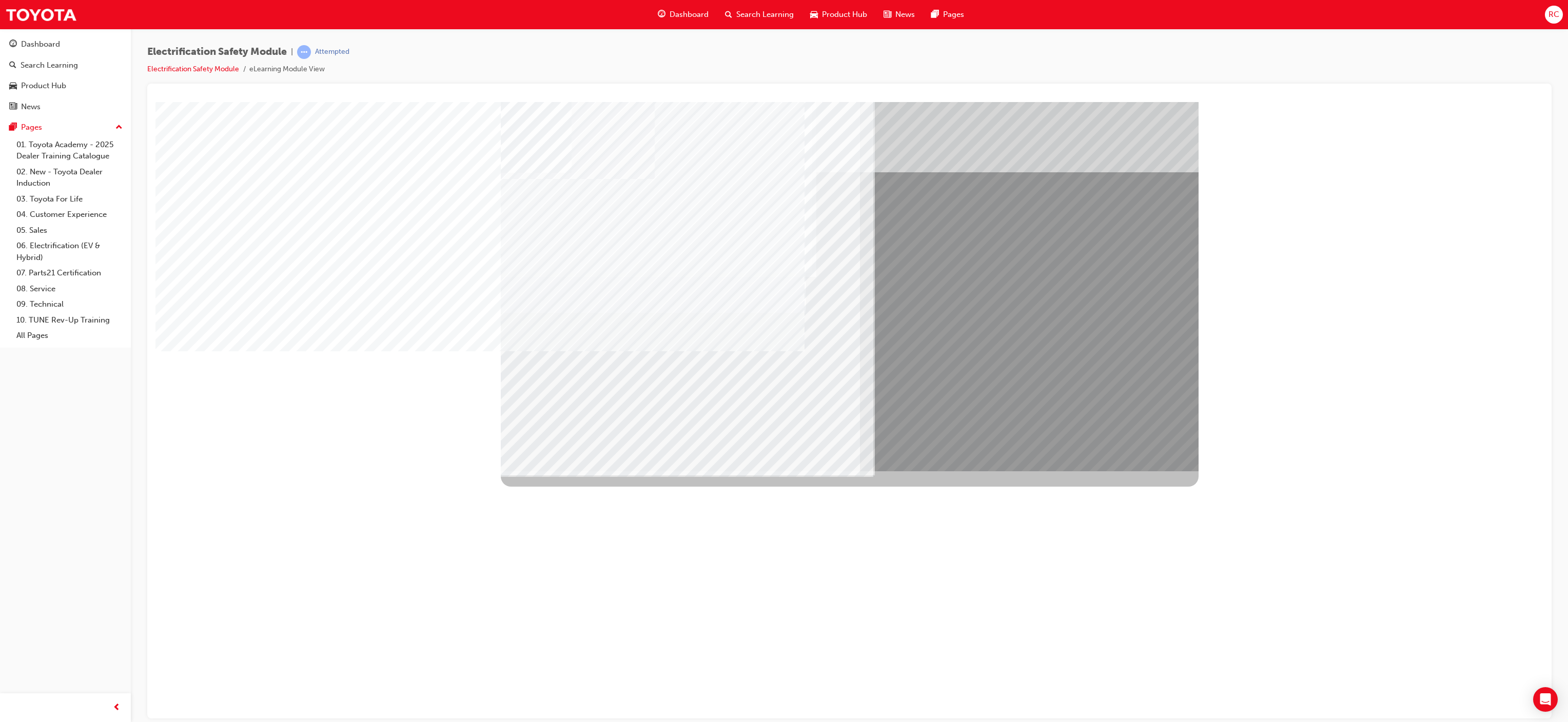 click at bounding box center [533, 7295] 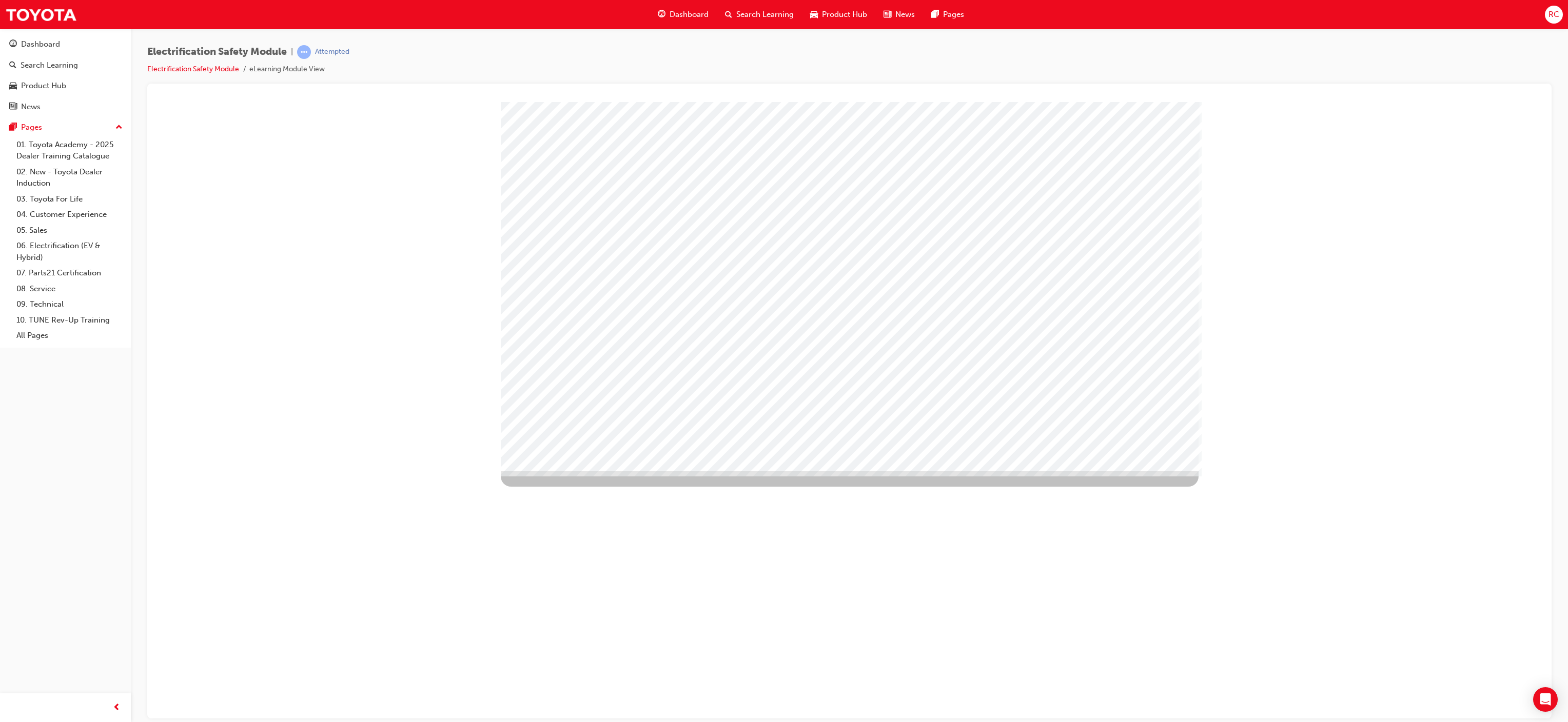 click at bounding box center [533, 1899] 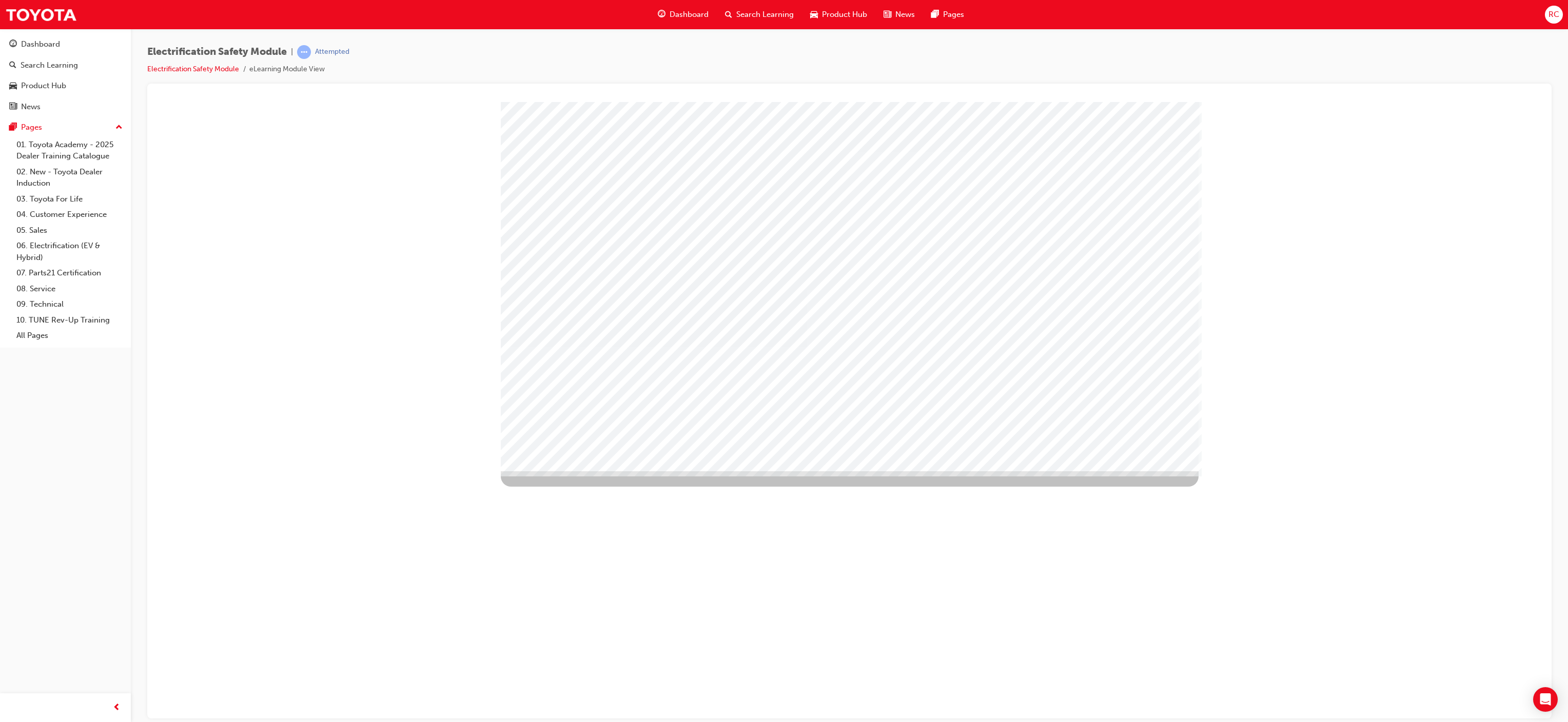 click at bounding box center (849, 1044) 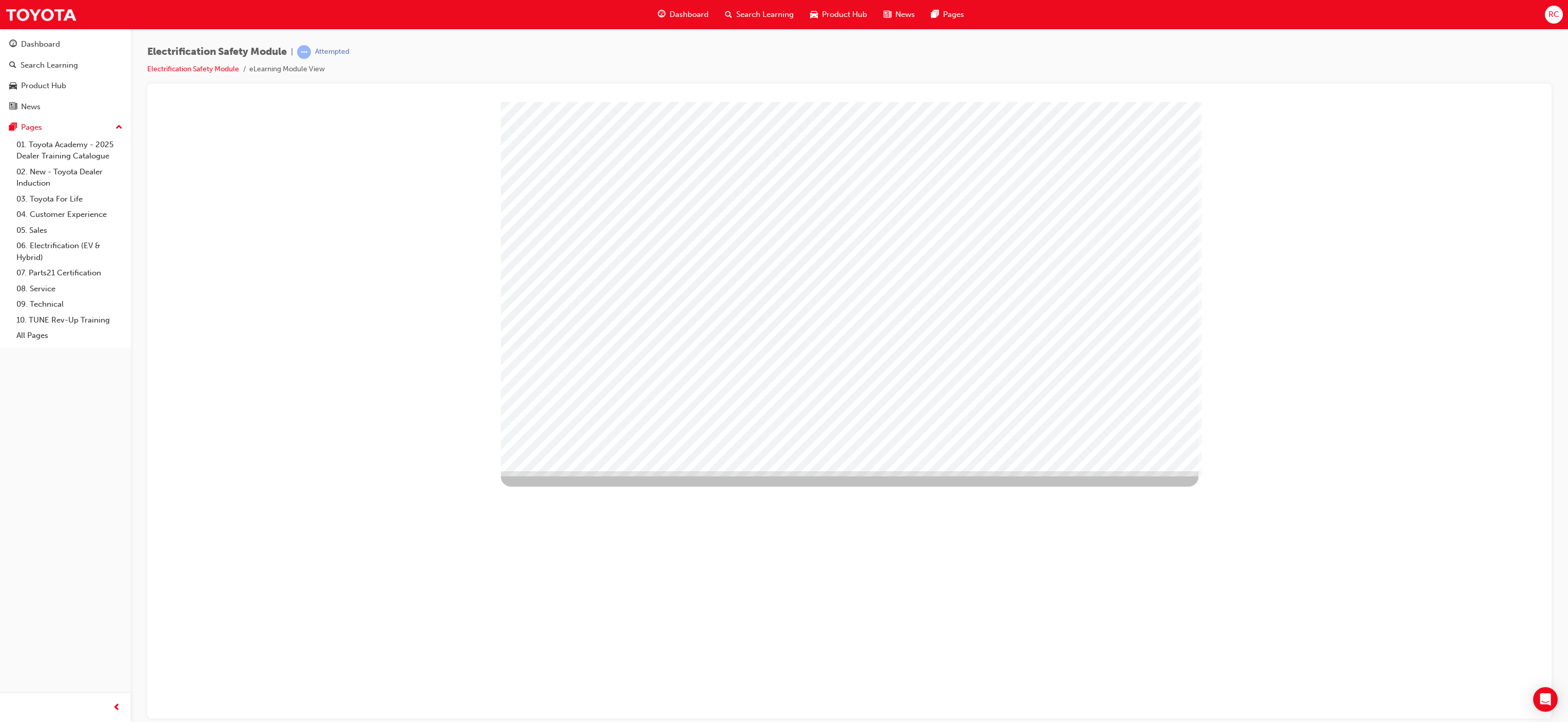 click at bounding box center (533, 1530) 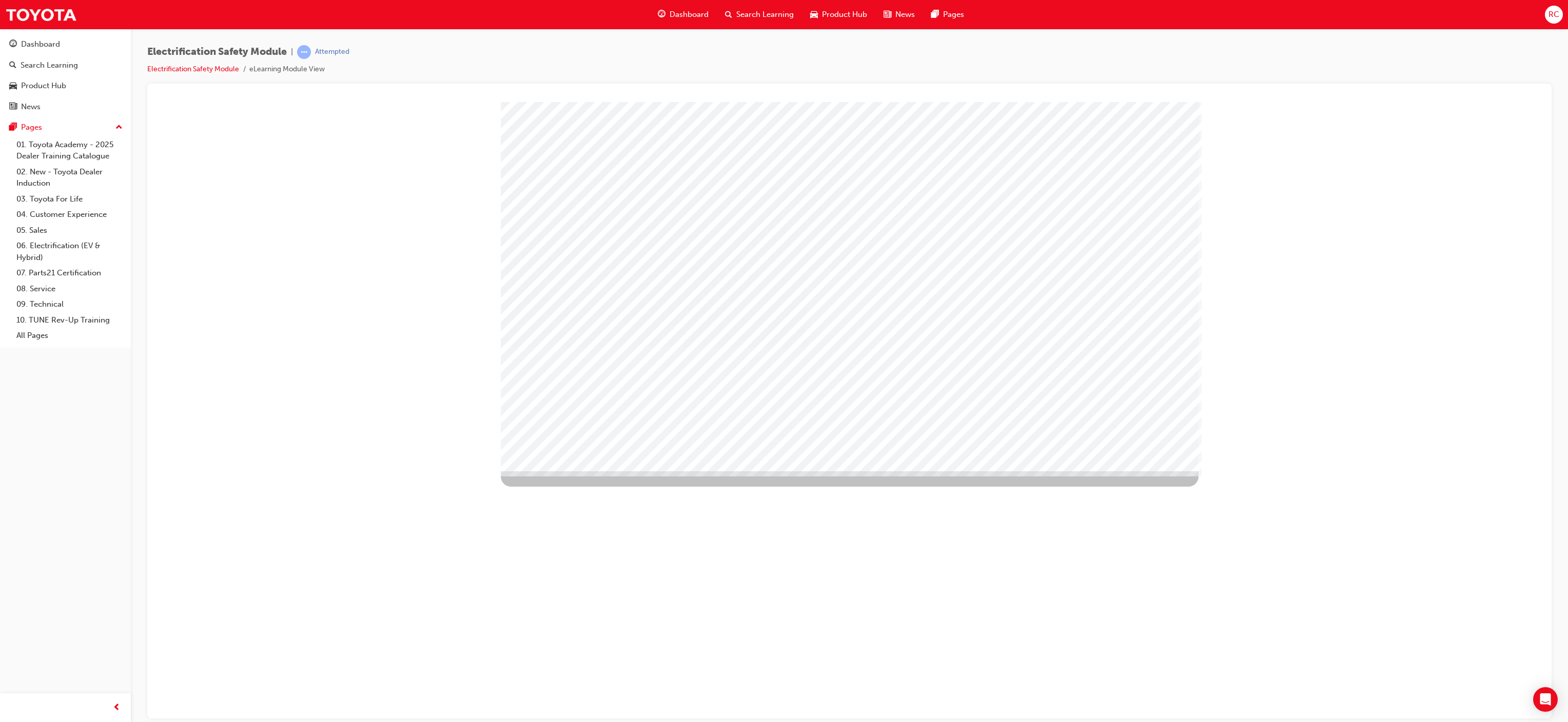 click at bounding box center (516, 1986) 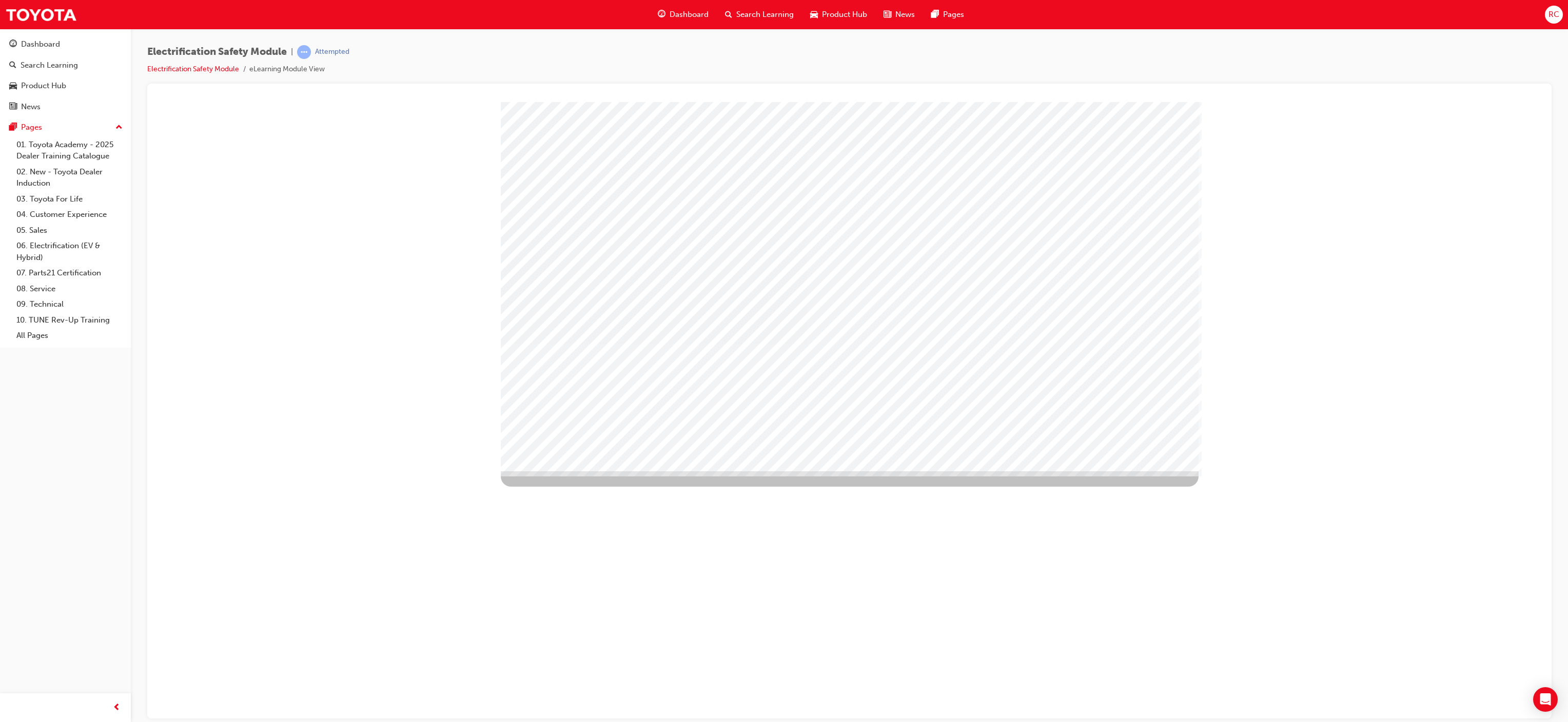 click at bounding box center (533, 1682) 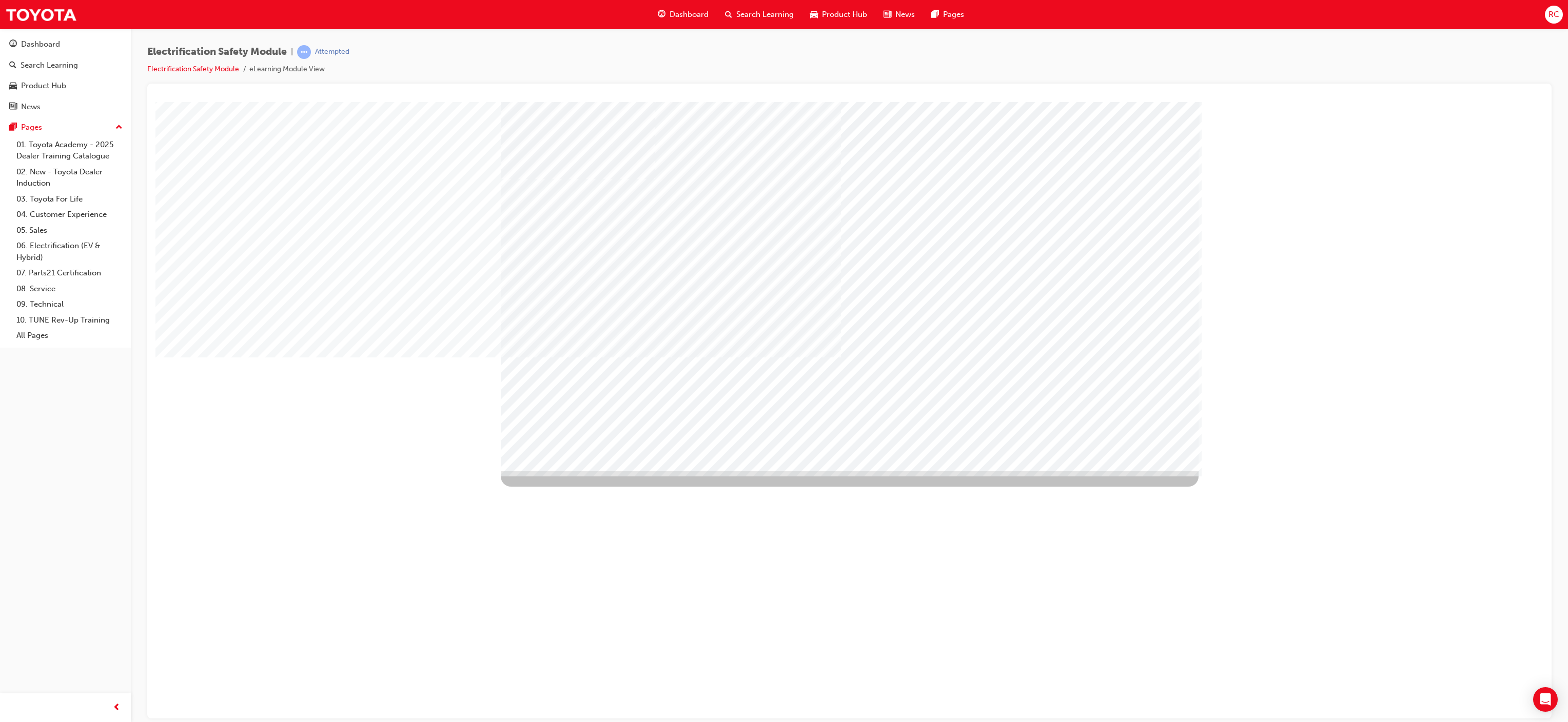 click at bounding box center [533, 1736] 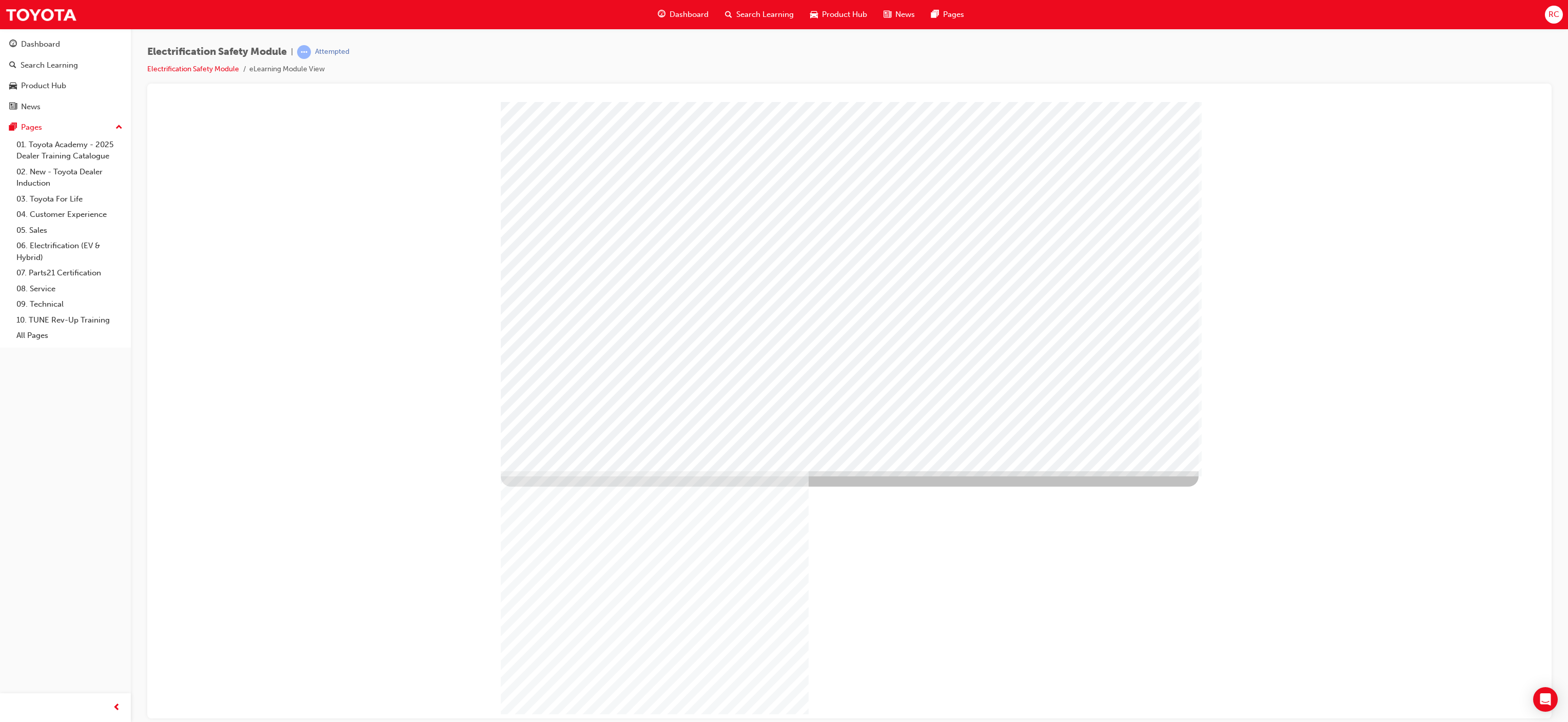 click at bounding box center (533, 1899) 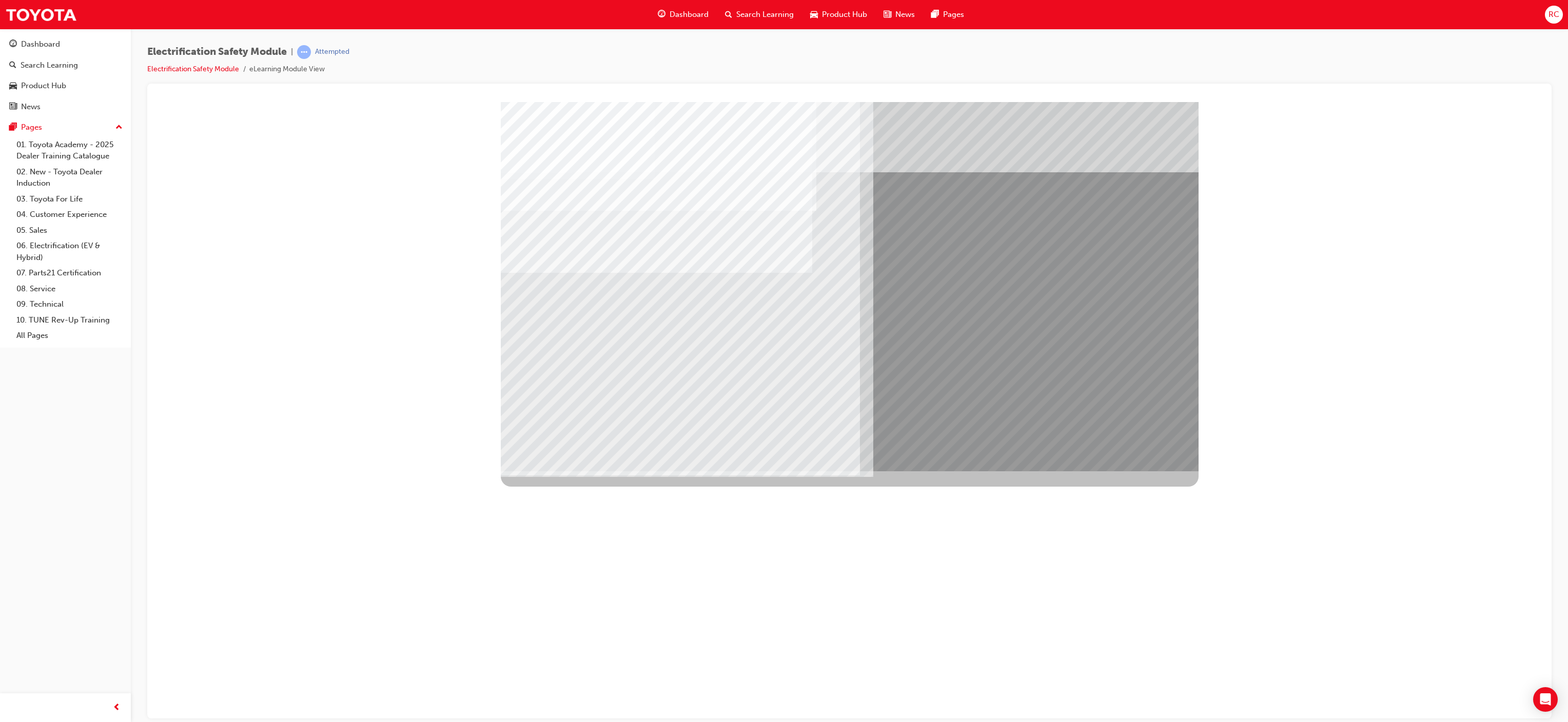 click at bounding box center [685, 1413] 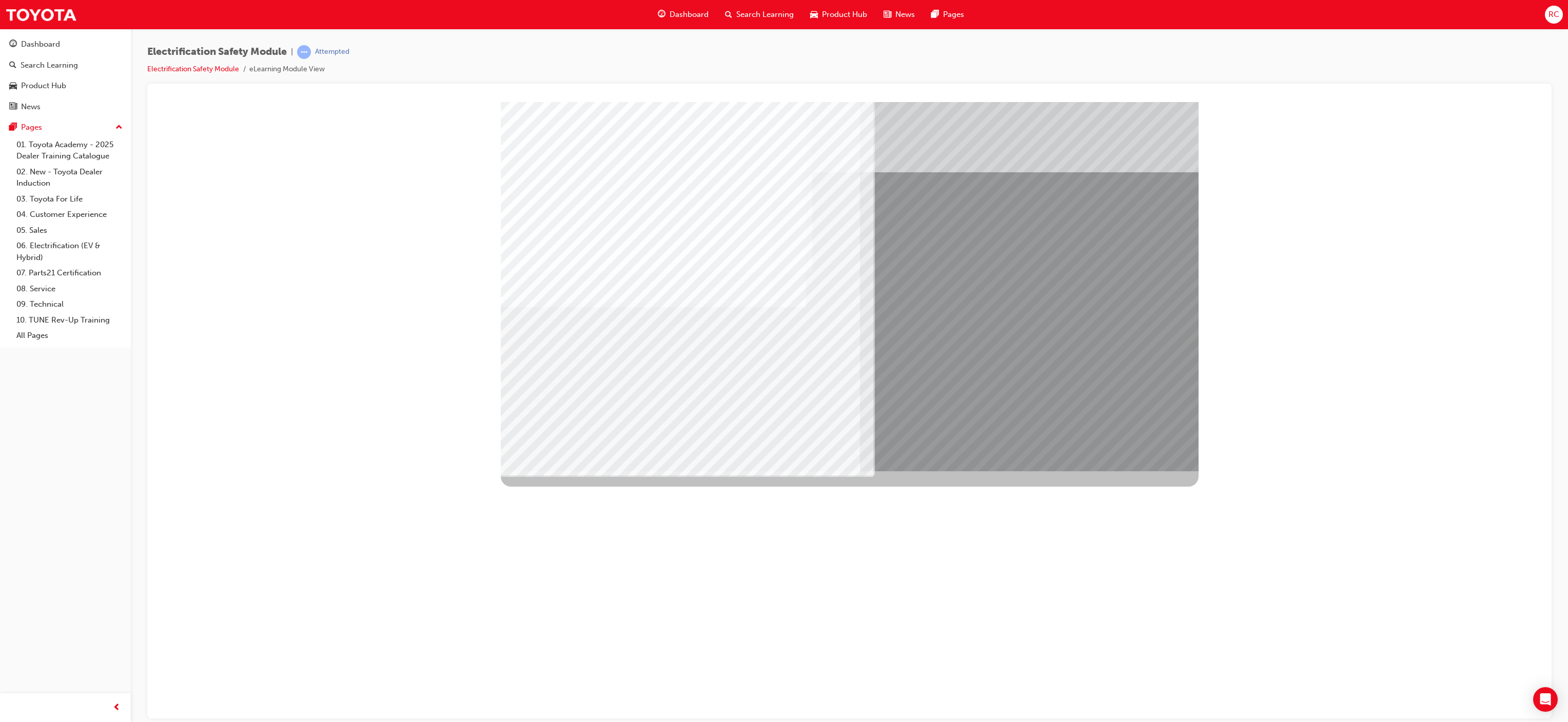 click at bounding box center (534, 4680) 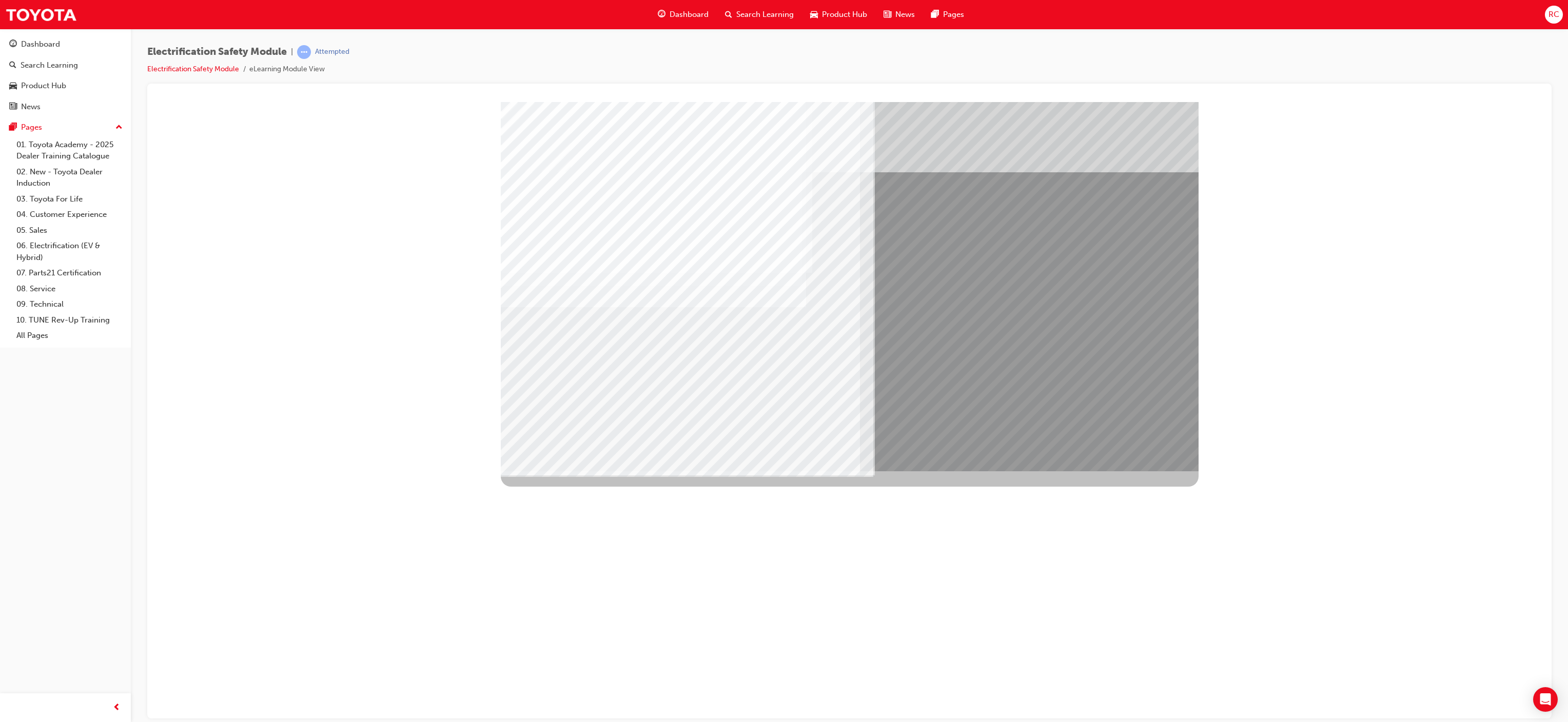 click at bounding box center [534, 4746] 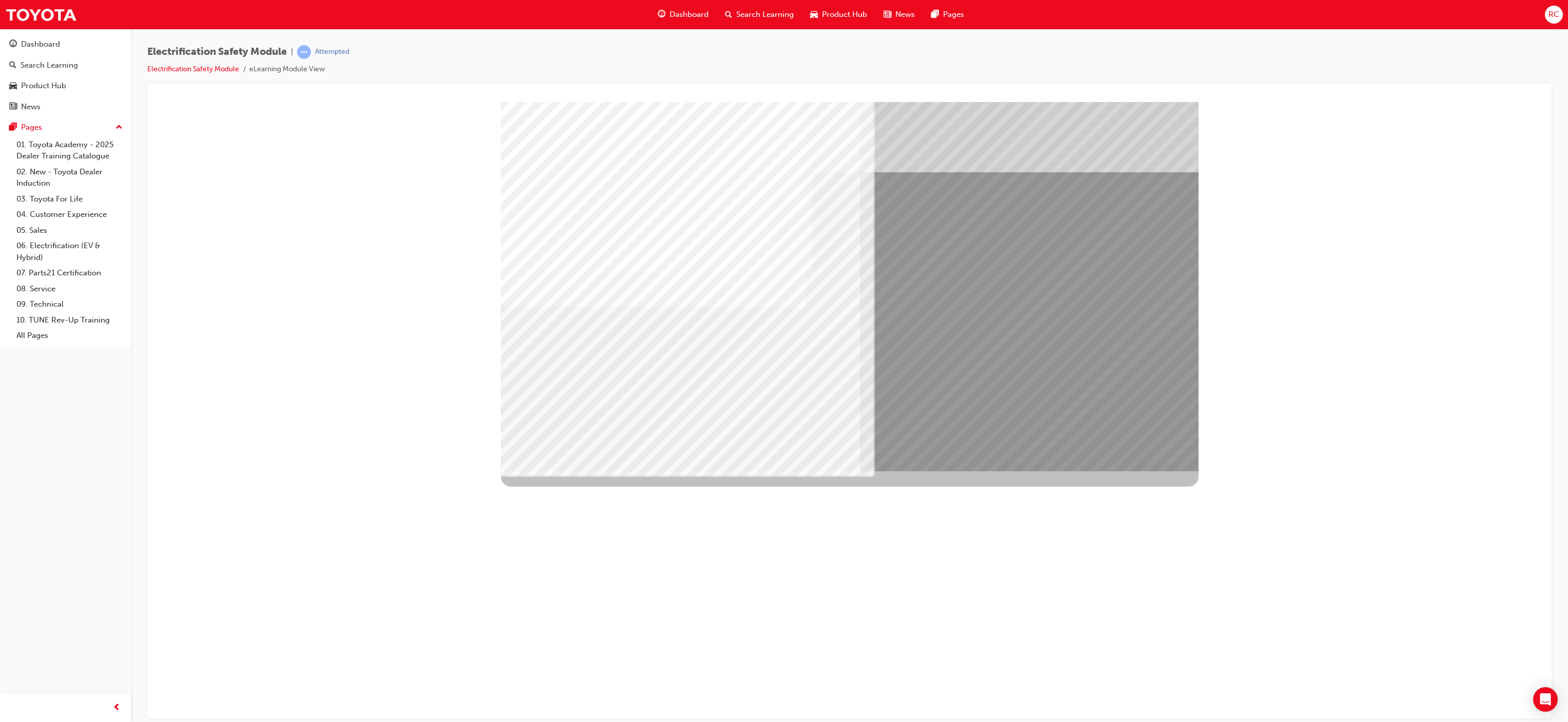 click at bounding box center [533, 4570] 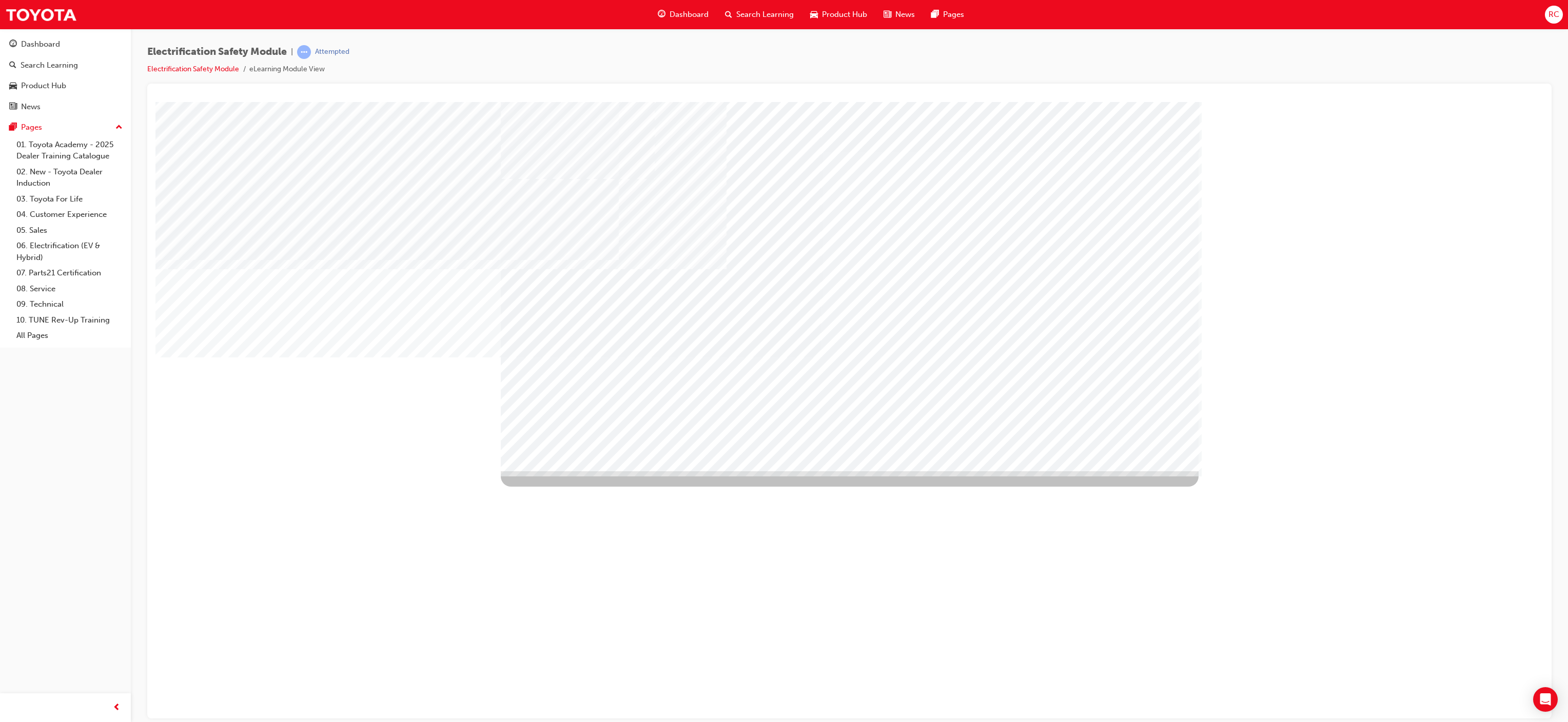 click at bounding box center [533, 1736] 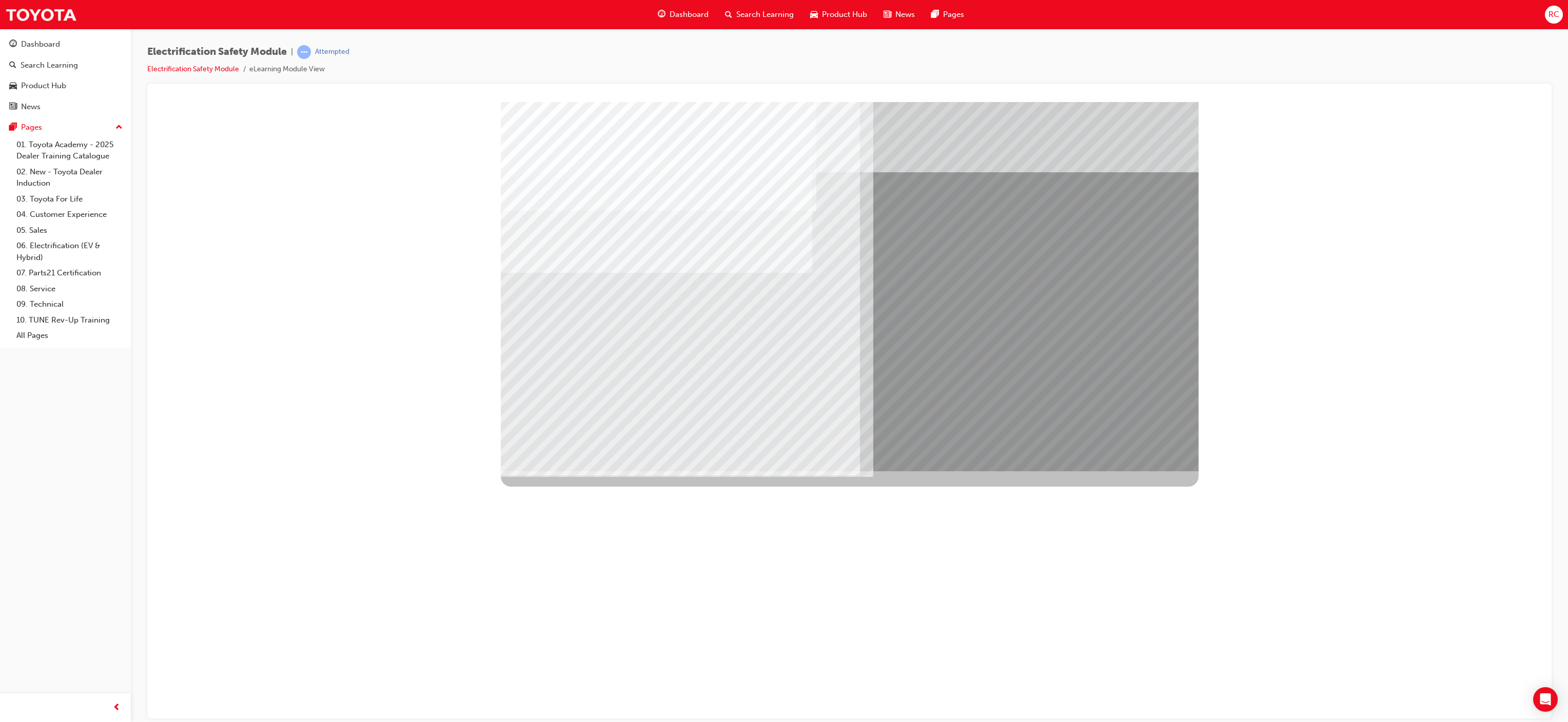 click at bounding box center (685, 1413) 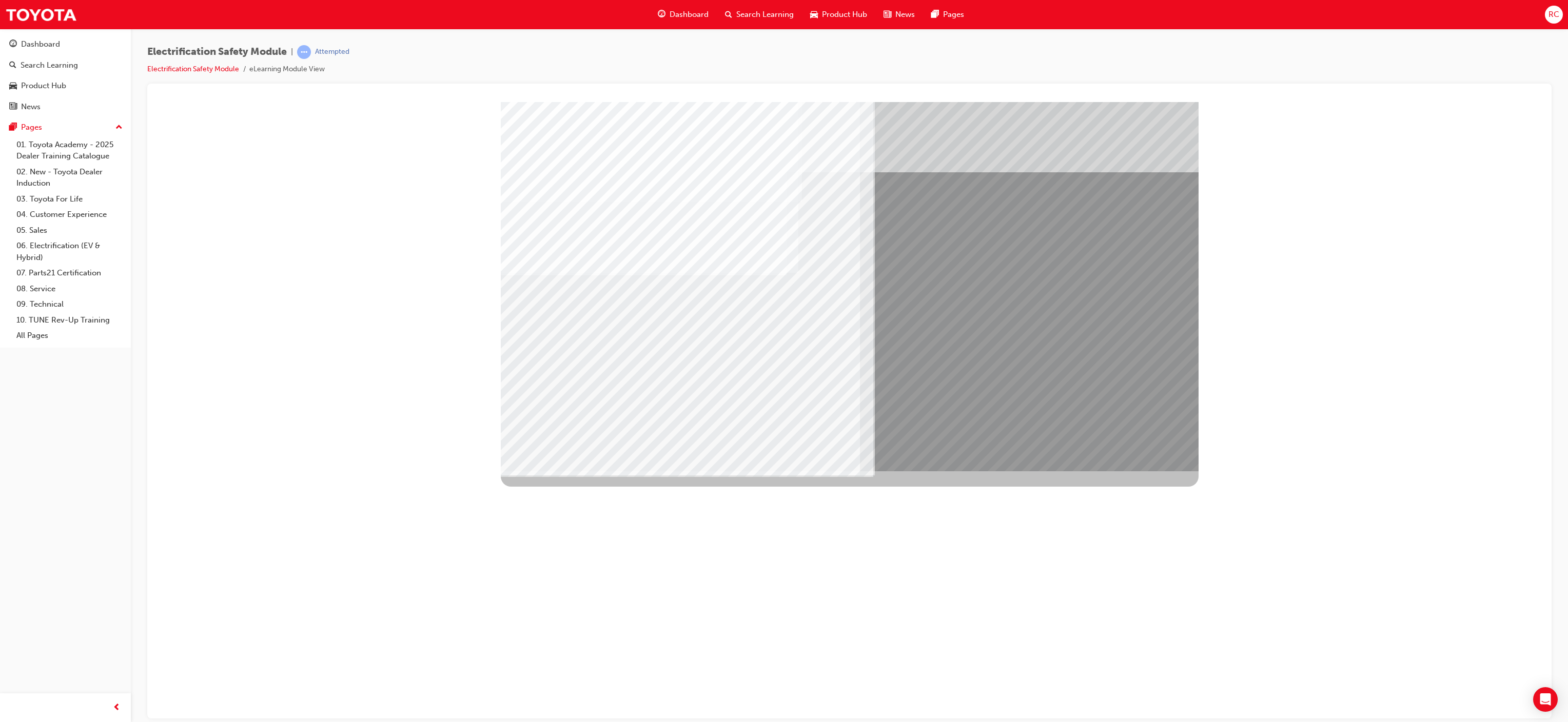 drag, startPoint x: 671, startPoint y: 386, endPoint x: 735, endPoint y: 394, distance: 64.49806 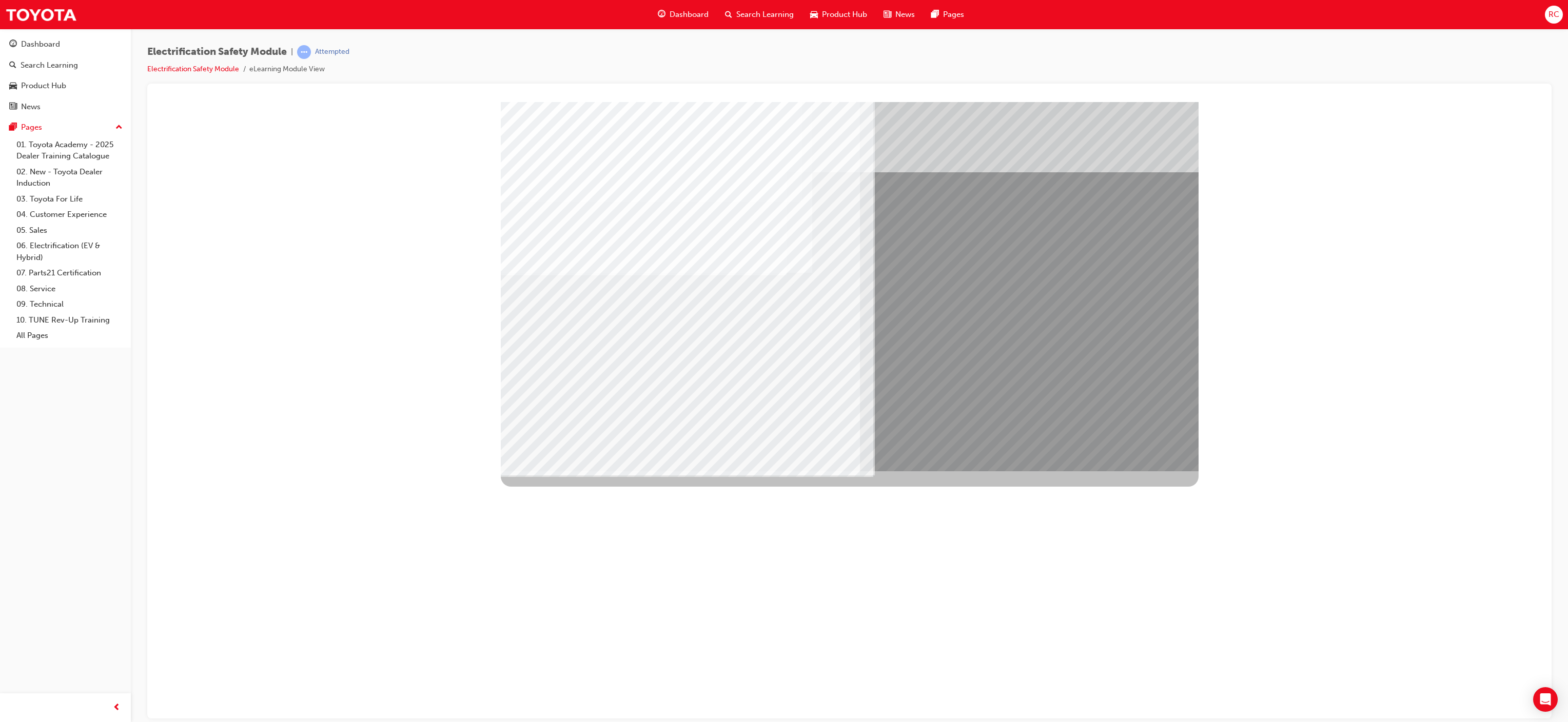 click at bounding box center [534, 3904] 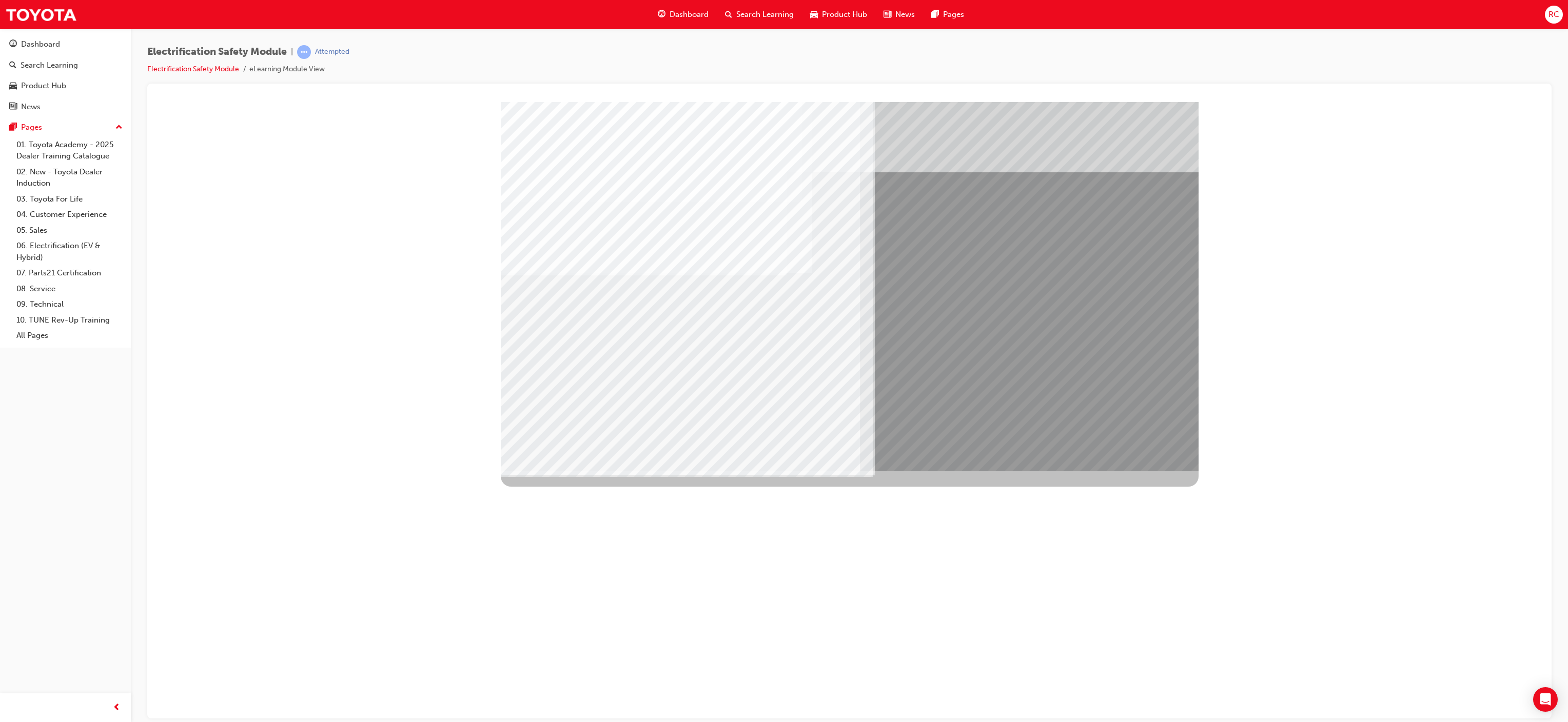 click at bounding box center (533, 3728) 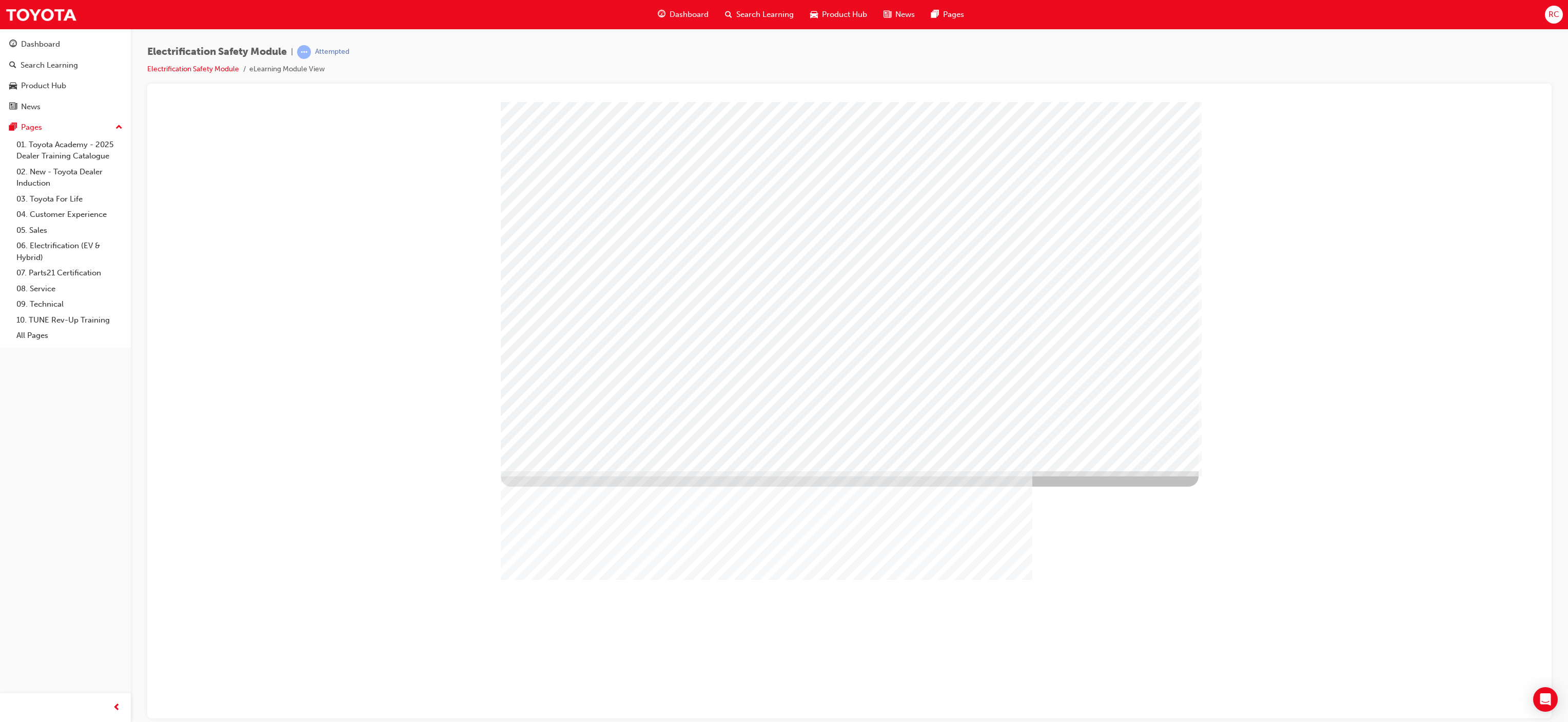 click at bounding box center (533, 1721) 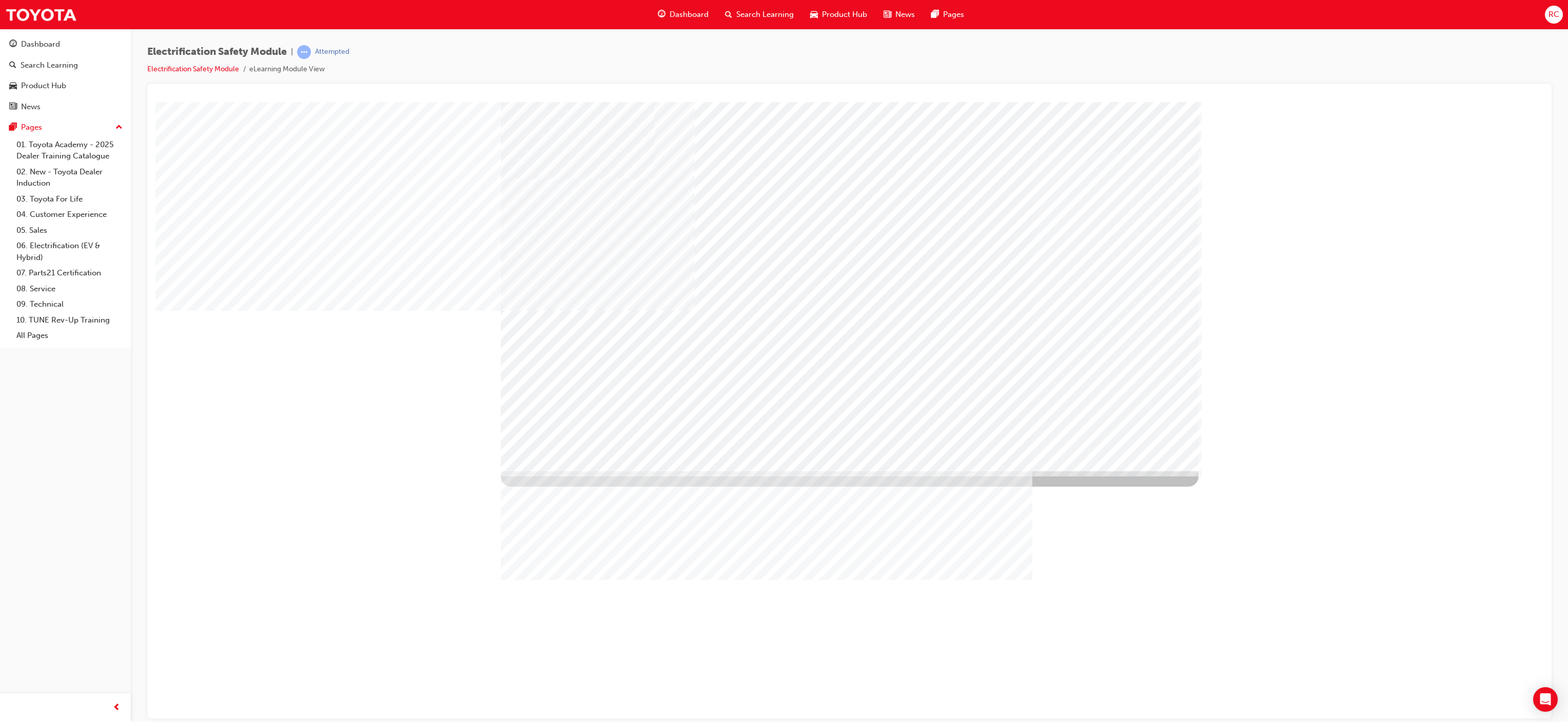 click at bounding box center (849, 1044) 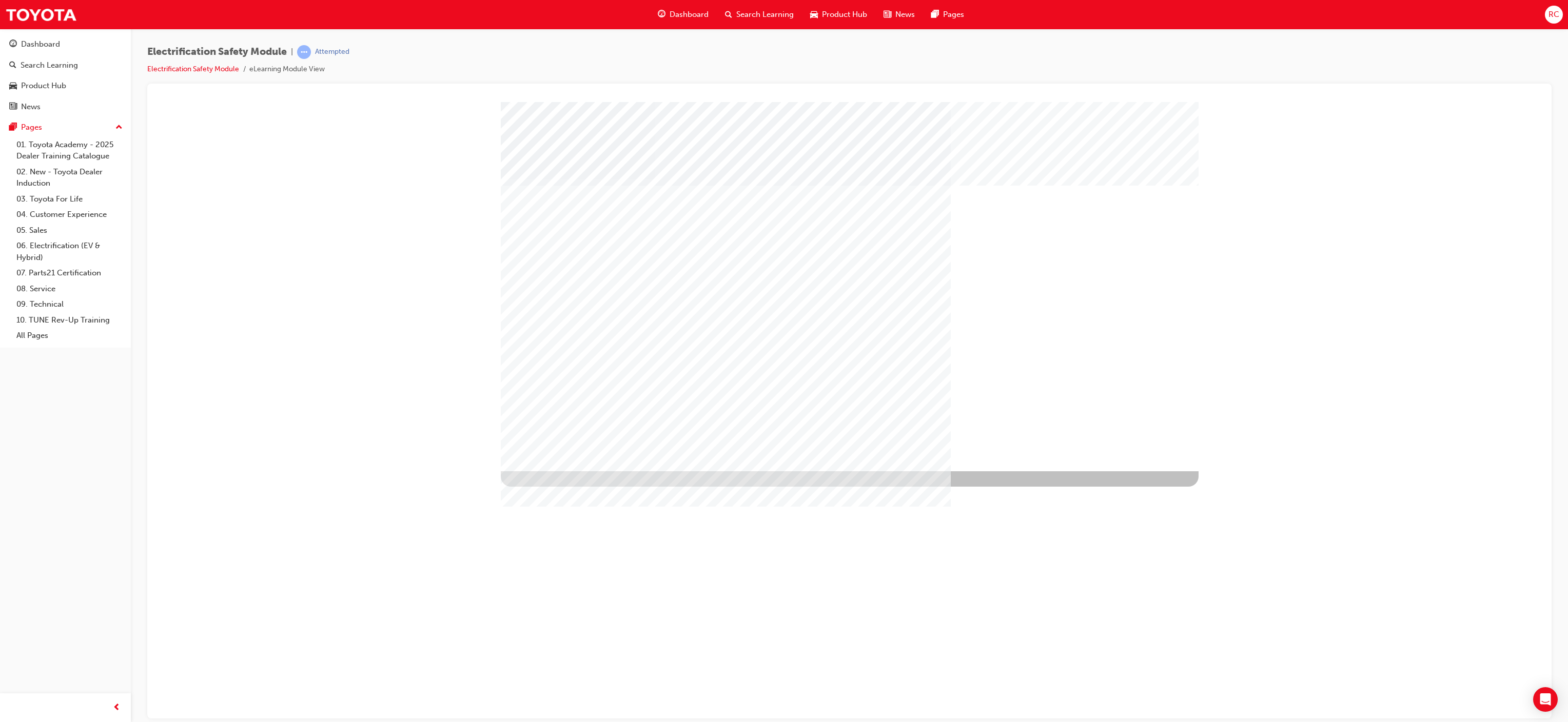 click at bounding box center (533, 795) 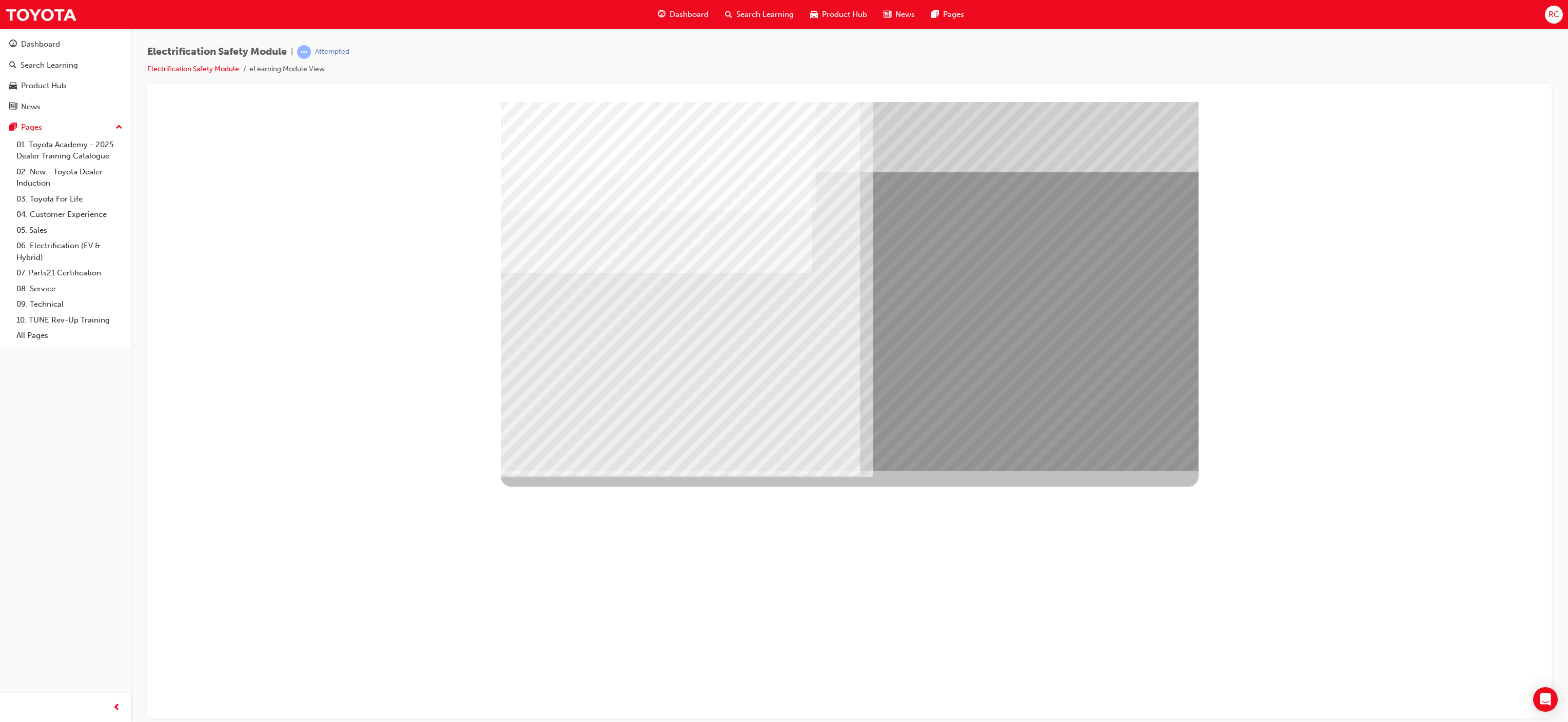 click at bounding box center (685, 1413) 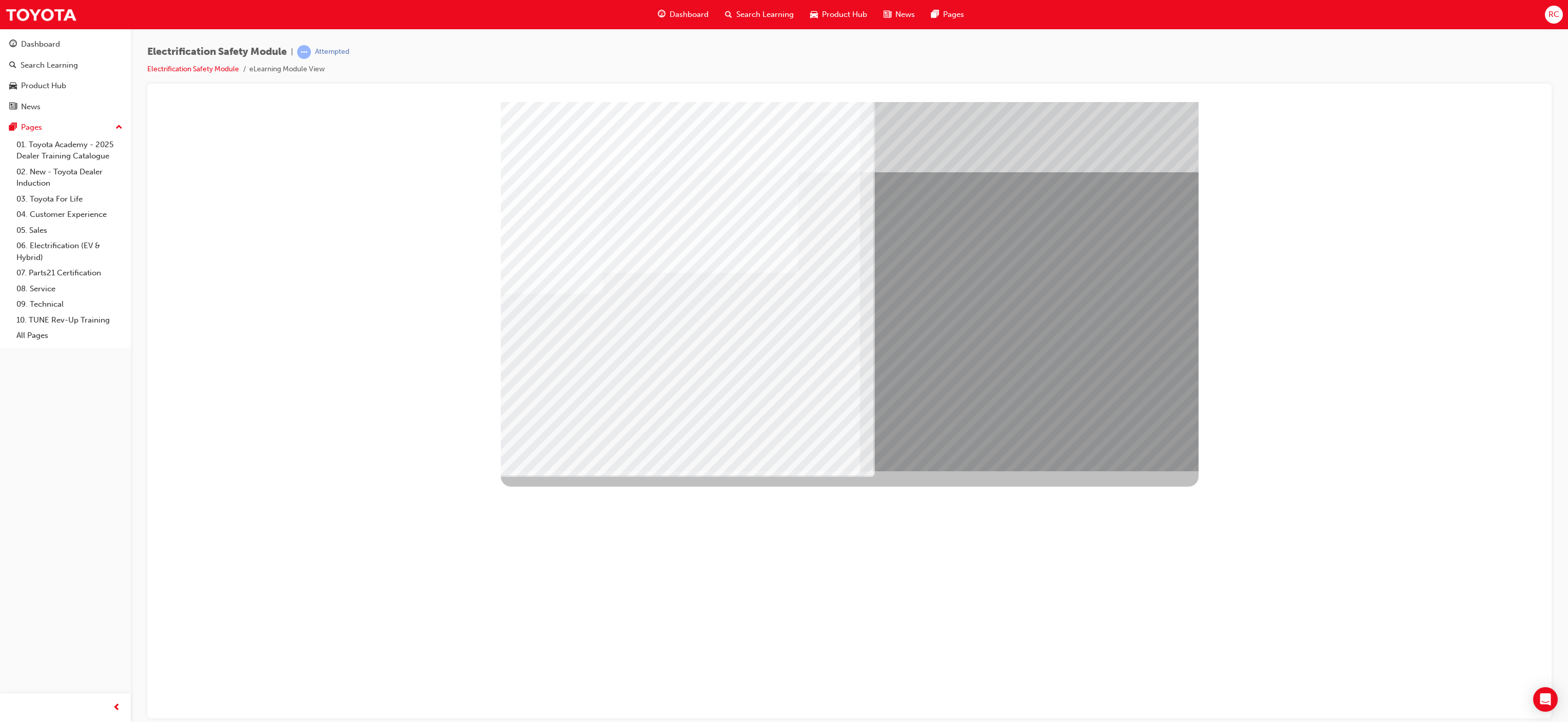 drag, startPoint x: 684, startPoint y: 375, endPoint x: 749, endPoint y: 377, distance: 65.03076 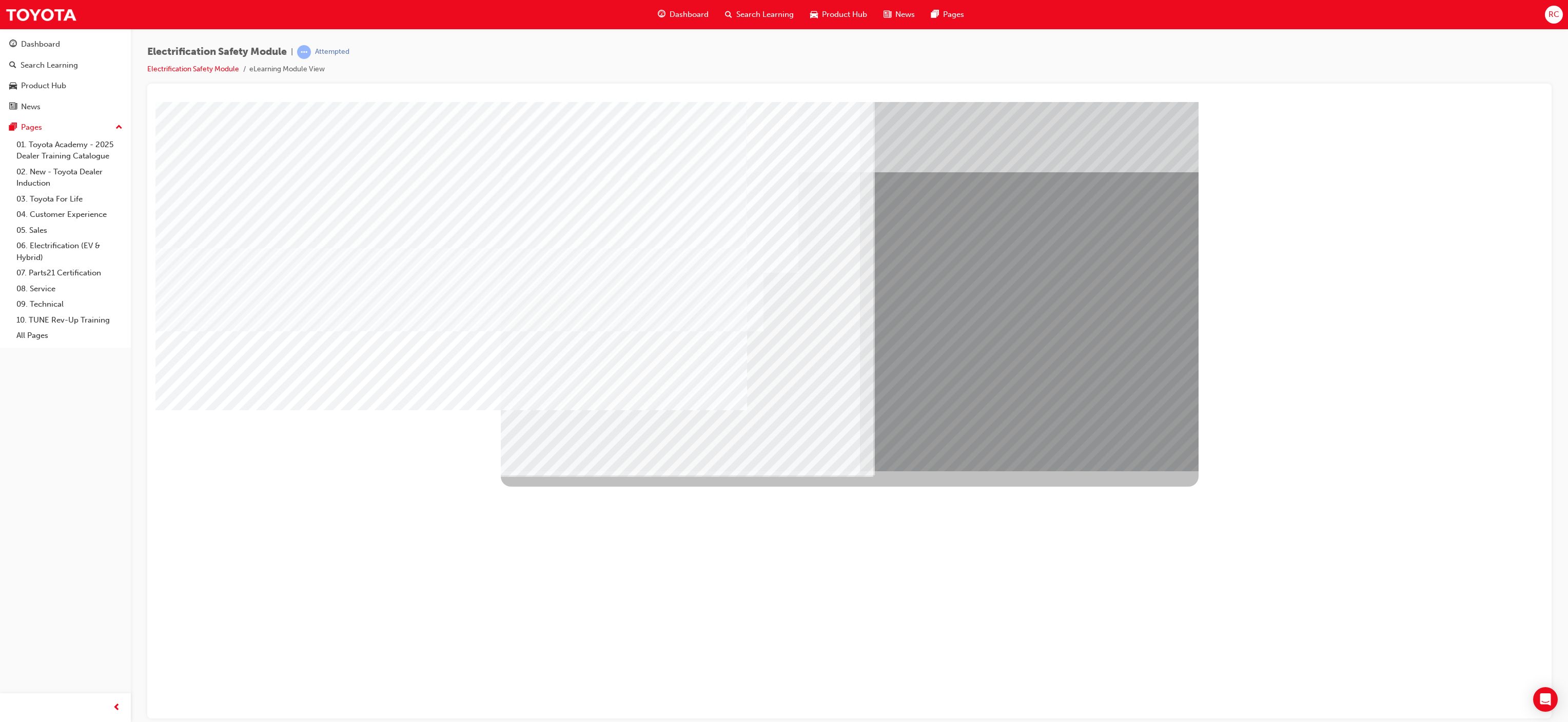 drag, startPoint x: 759, startPoint y: 377, endPoint x: 809, endPoint y: 392, distance: 52.20153 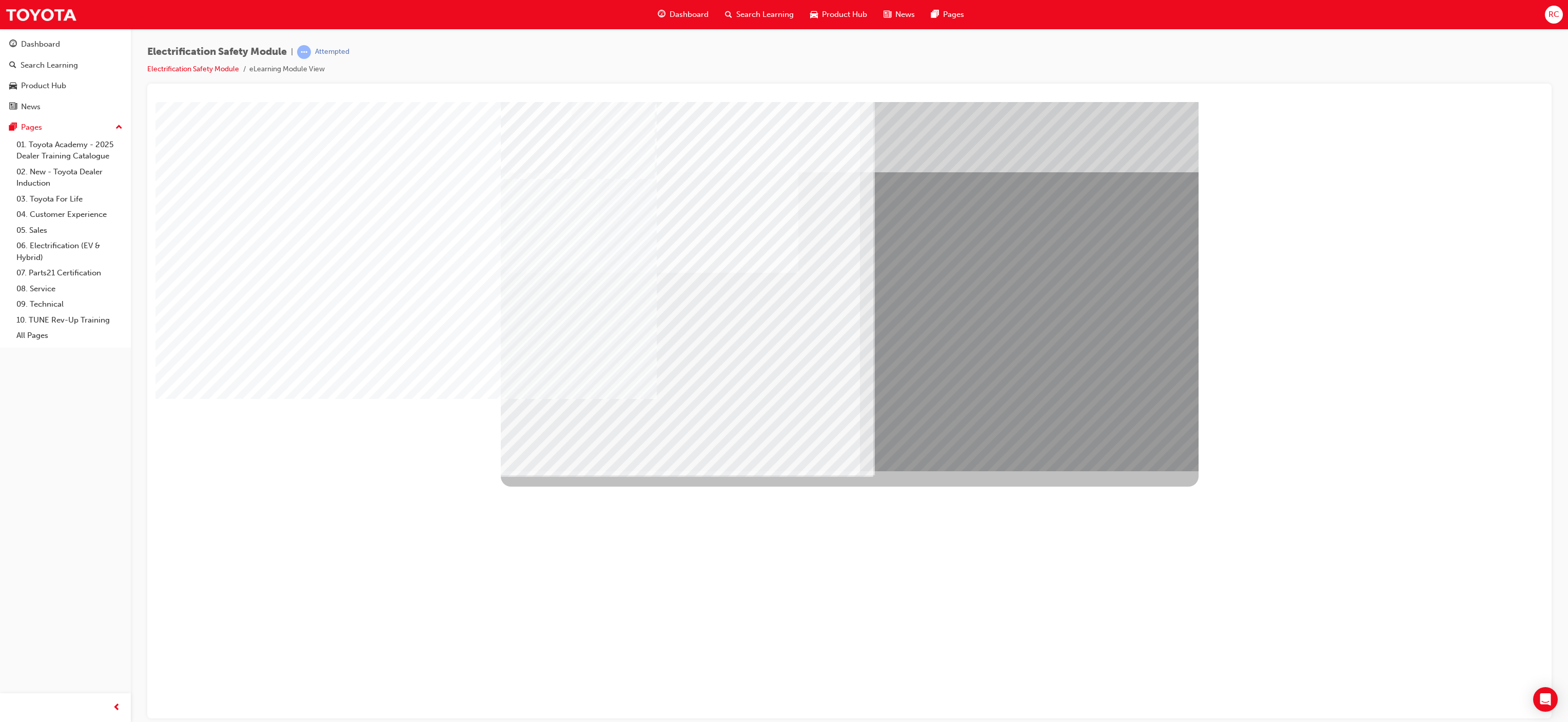 click at bounding box center (533, 4124) 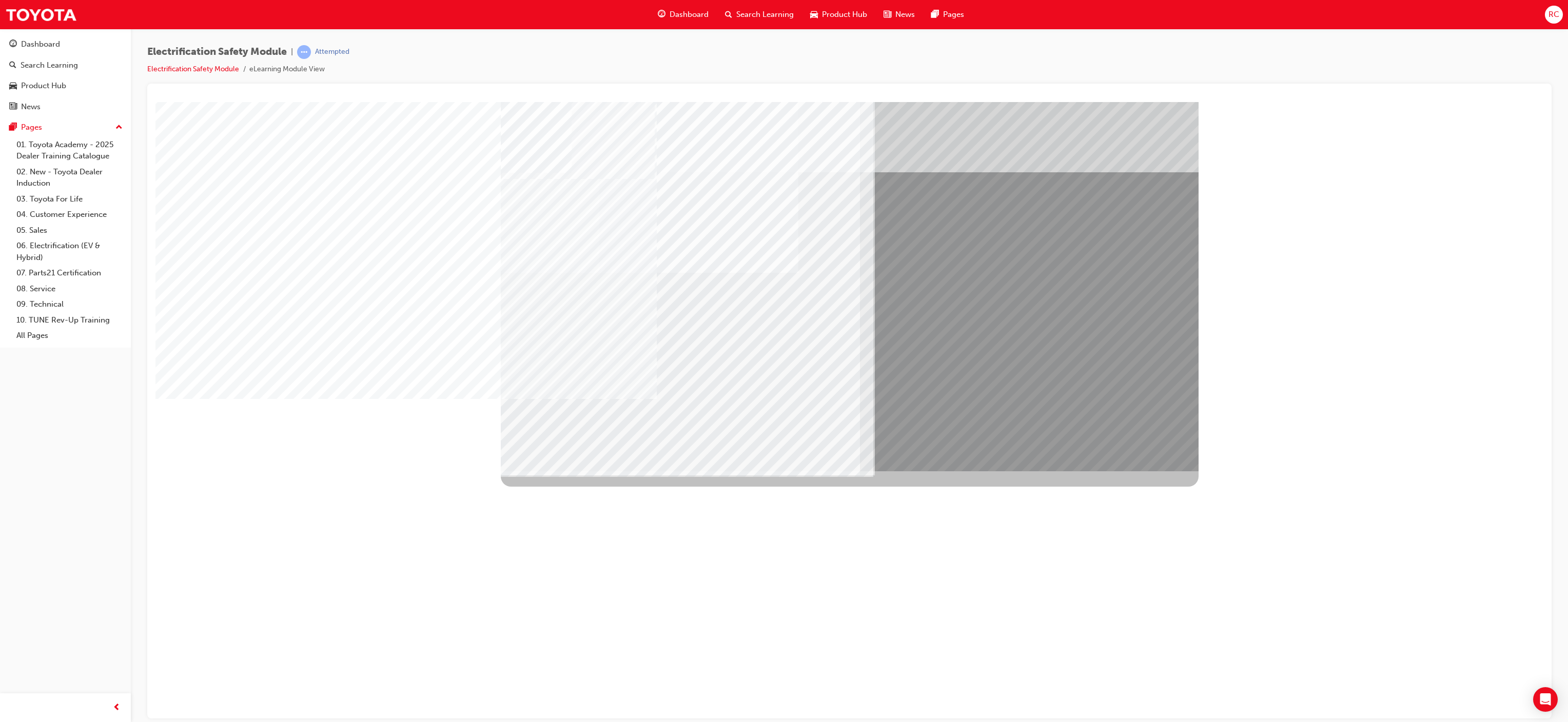 click at bounding box center [533, 4124] 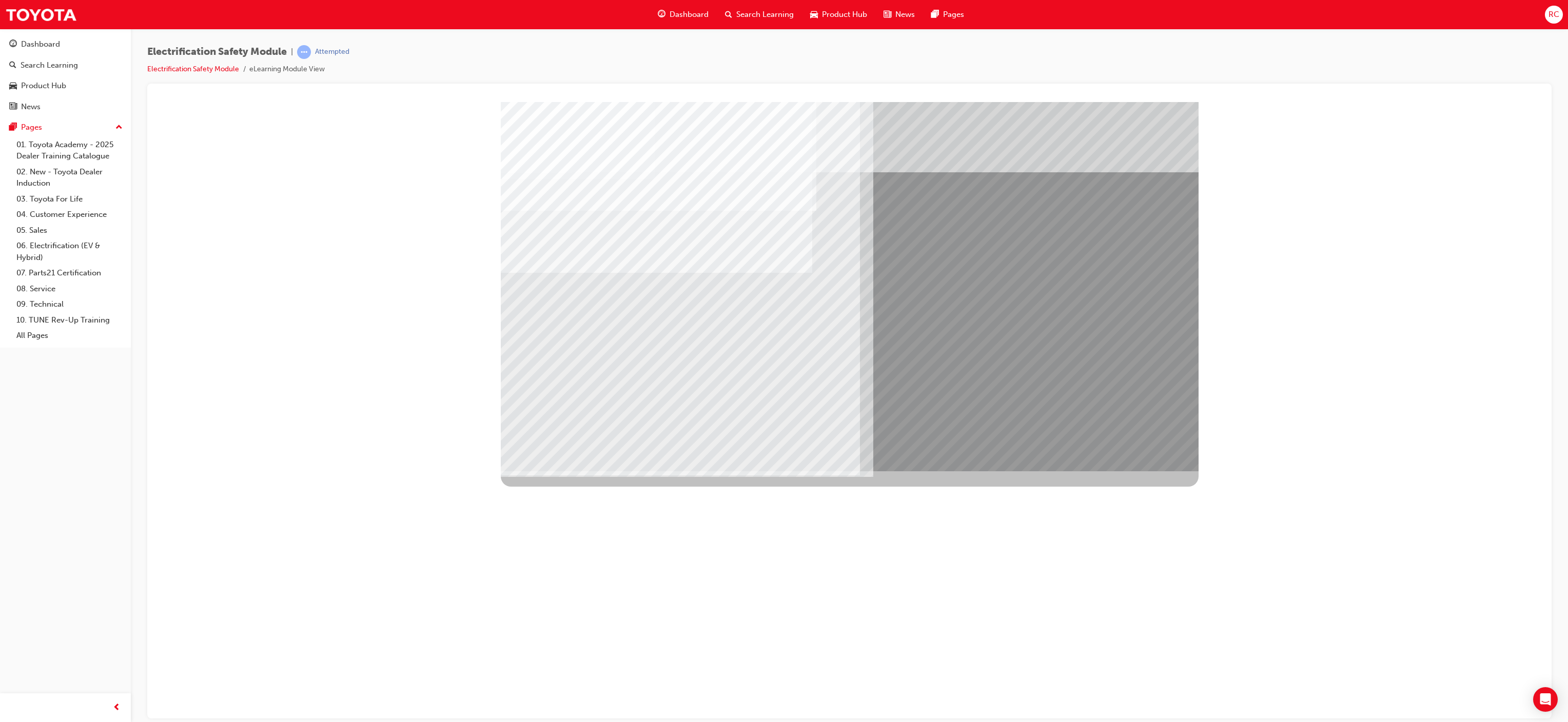 click at bounding box center [685, 1413] 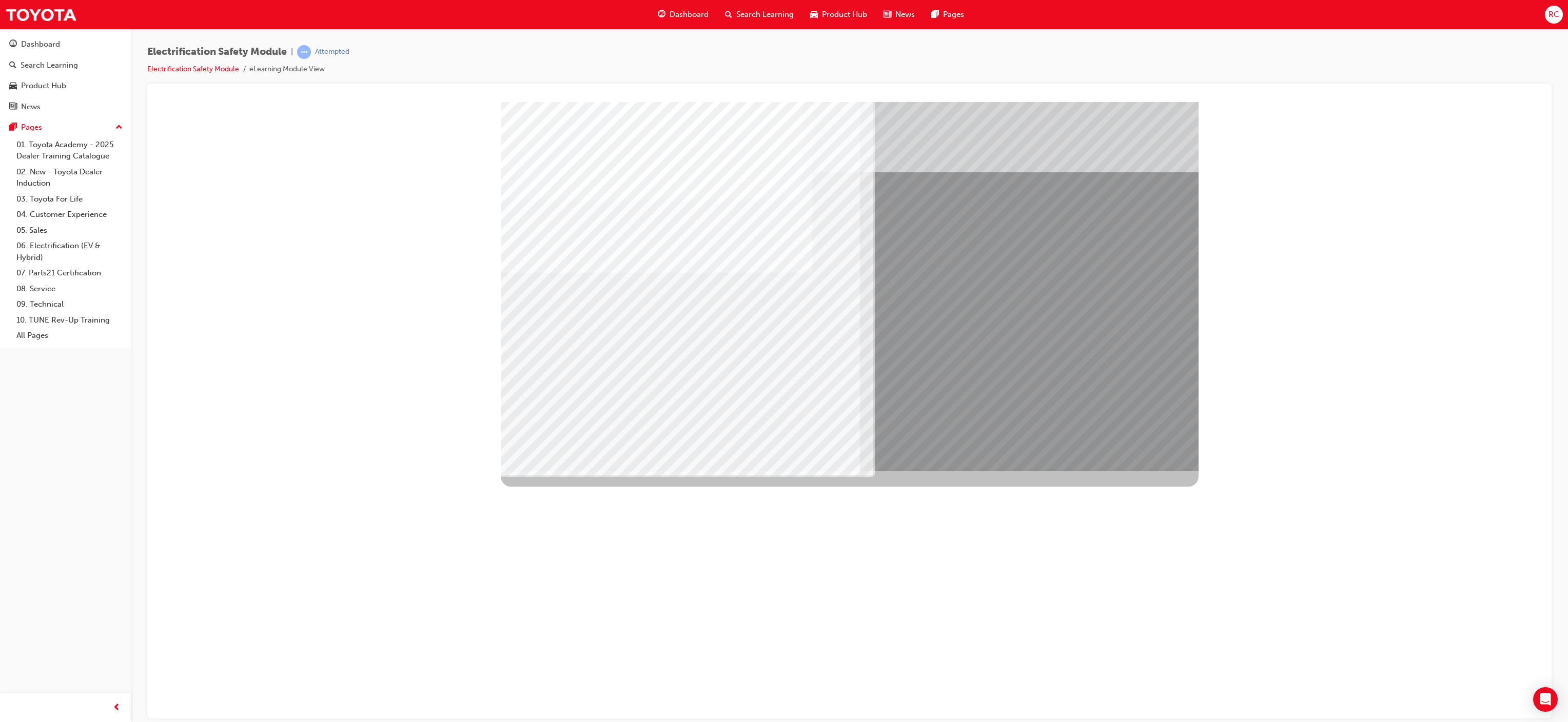 drag, startPoint x: 693, startPoint y: 391, endPoint x: 732, endPoint y: 391, distance: 39 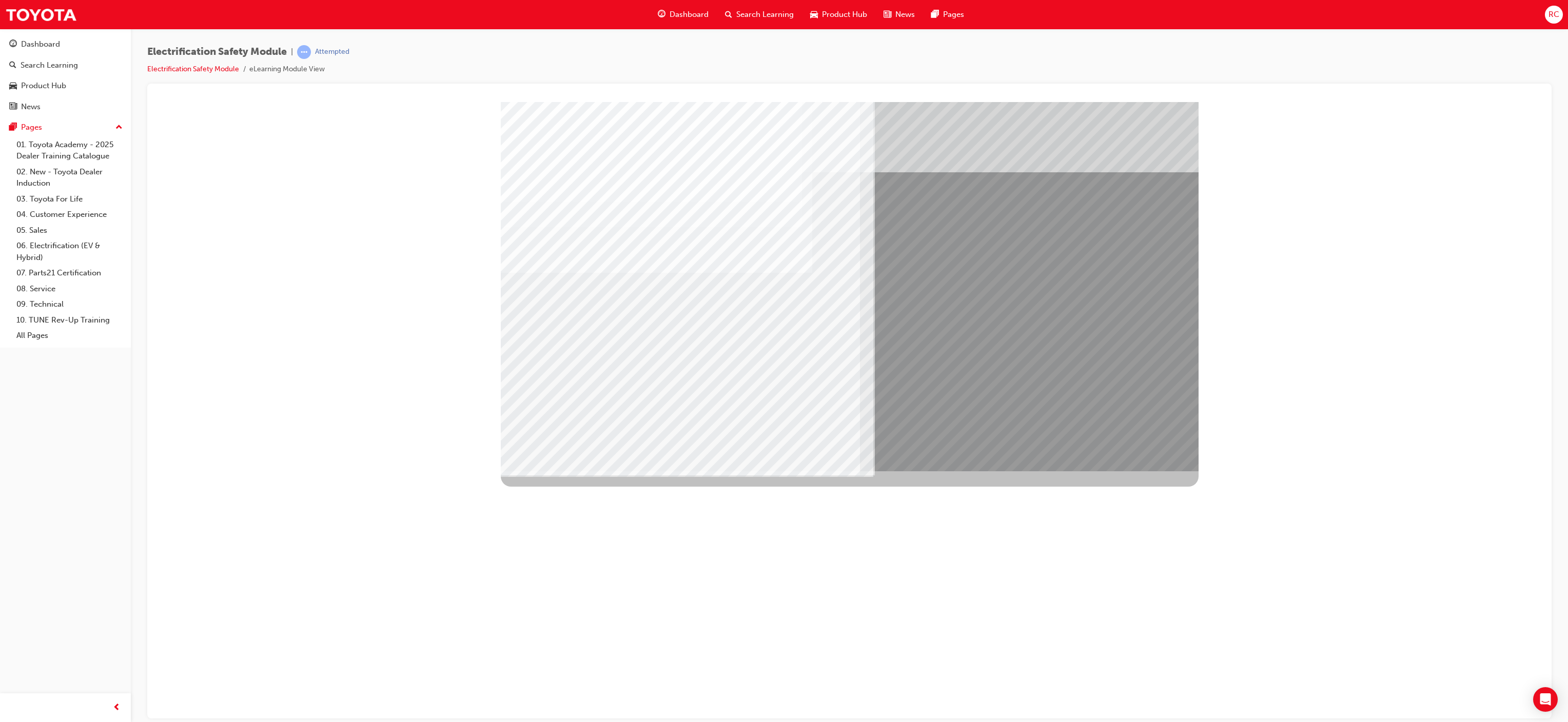 drag, startPoint x: 750, startPoint y: 384, endPoint x: 920, endPoint y: 417, distance: 173.17332 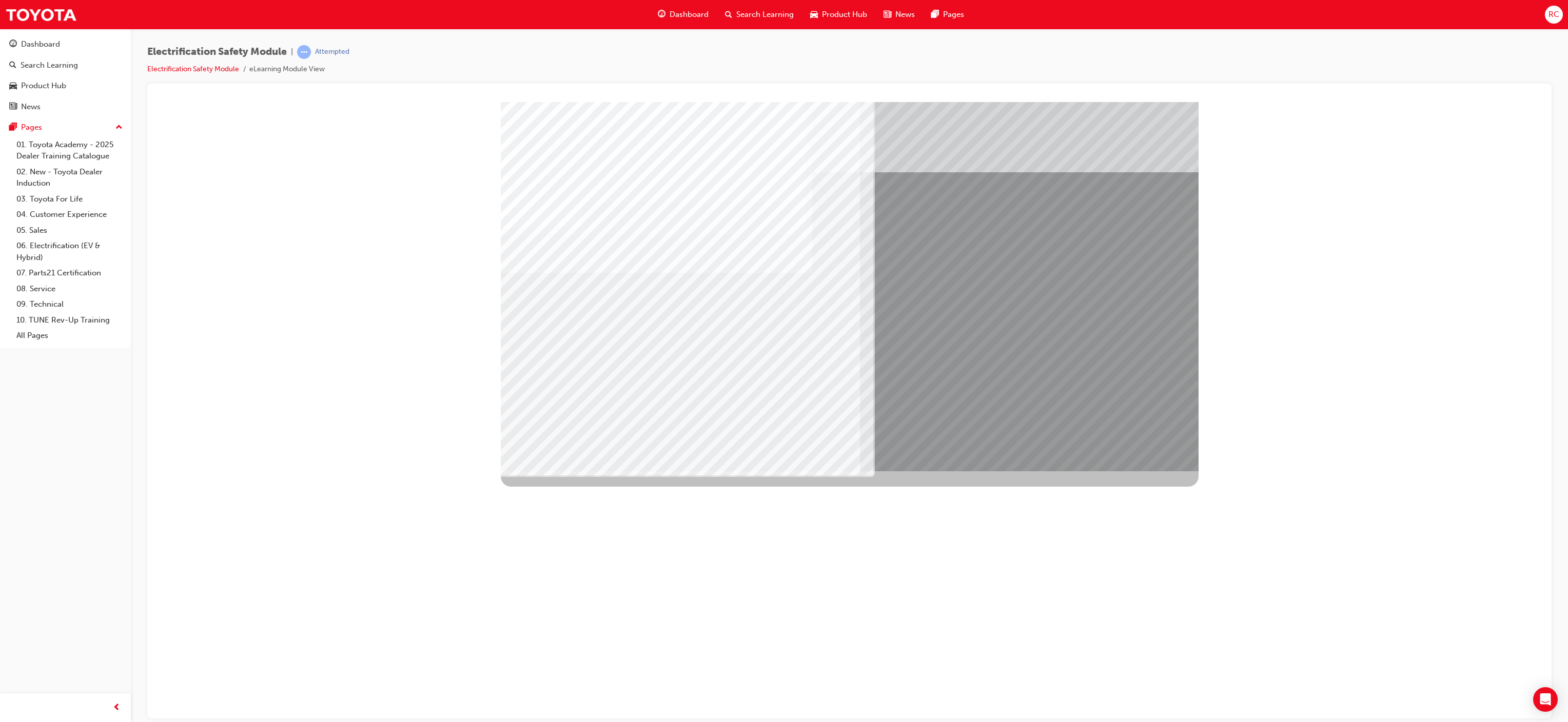 click at bounding box center (533, 3912) 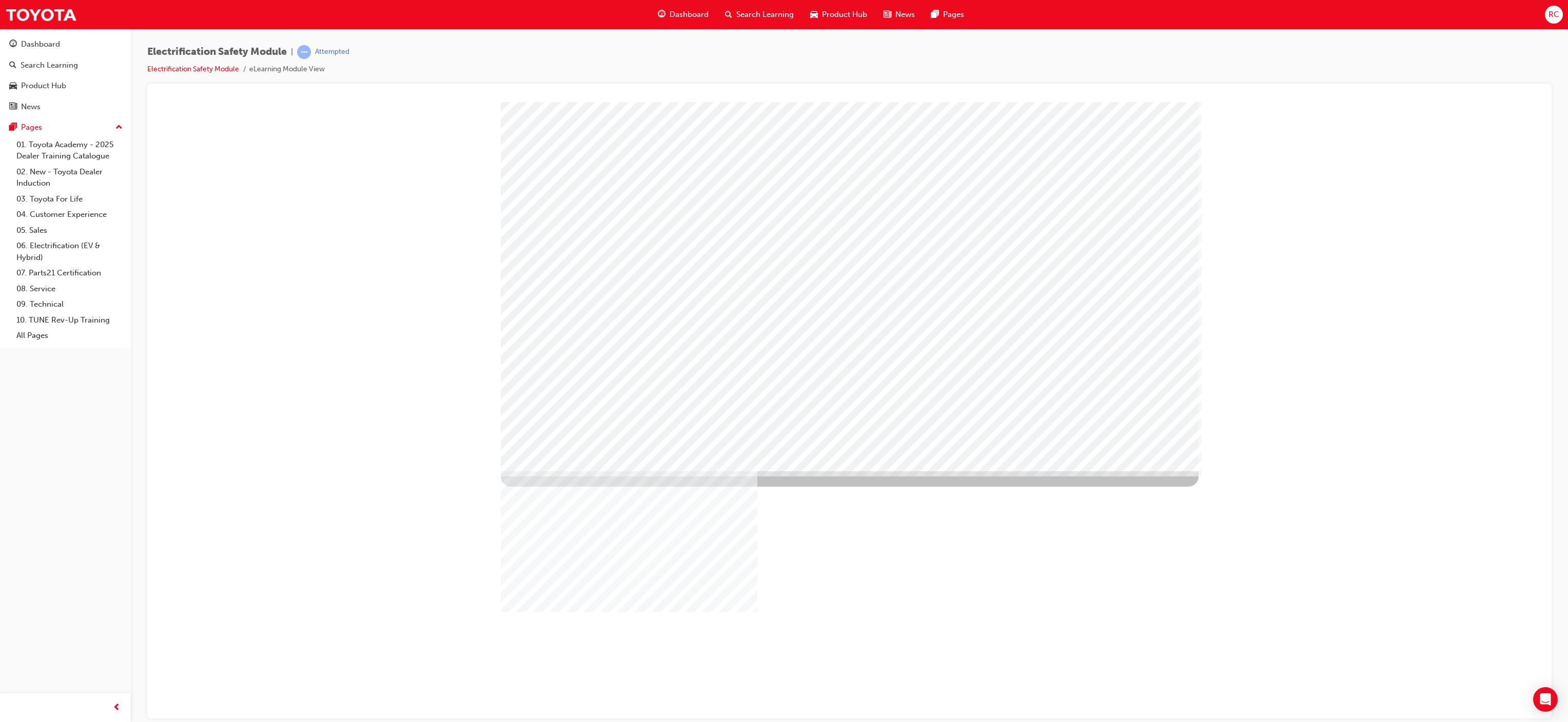 click at bounding box center [533, 1657] 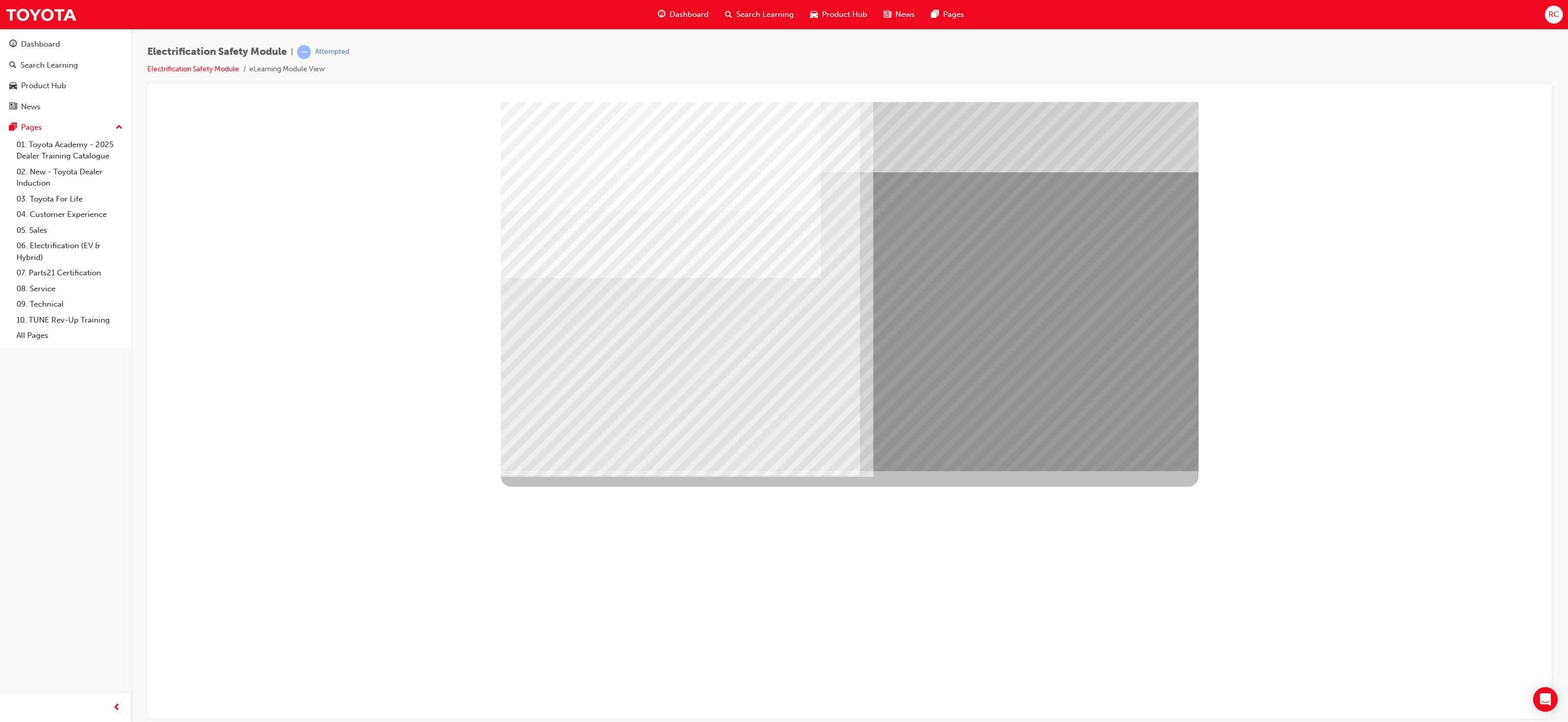 click at bounding box center [685, 1413] 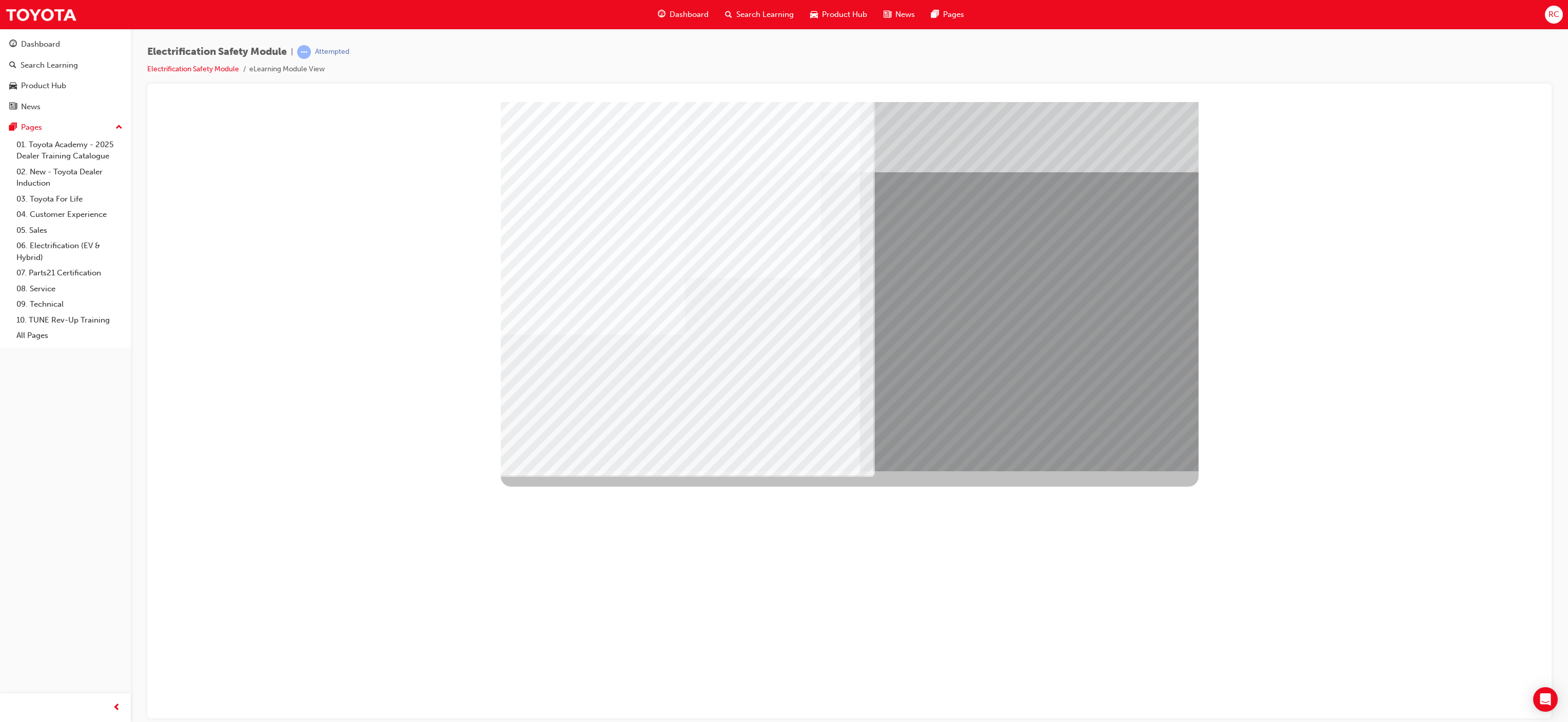 click at bounding box center (534, 3316) 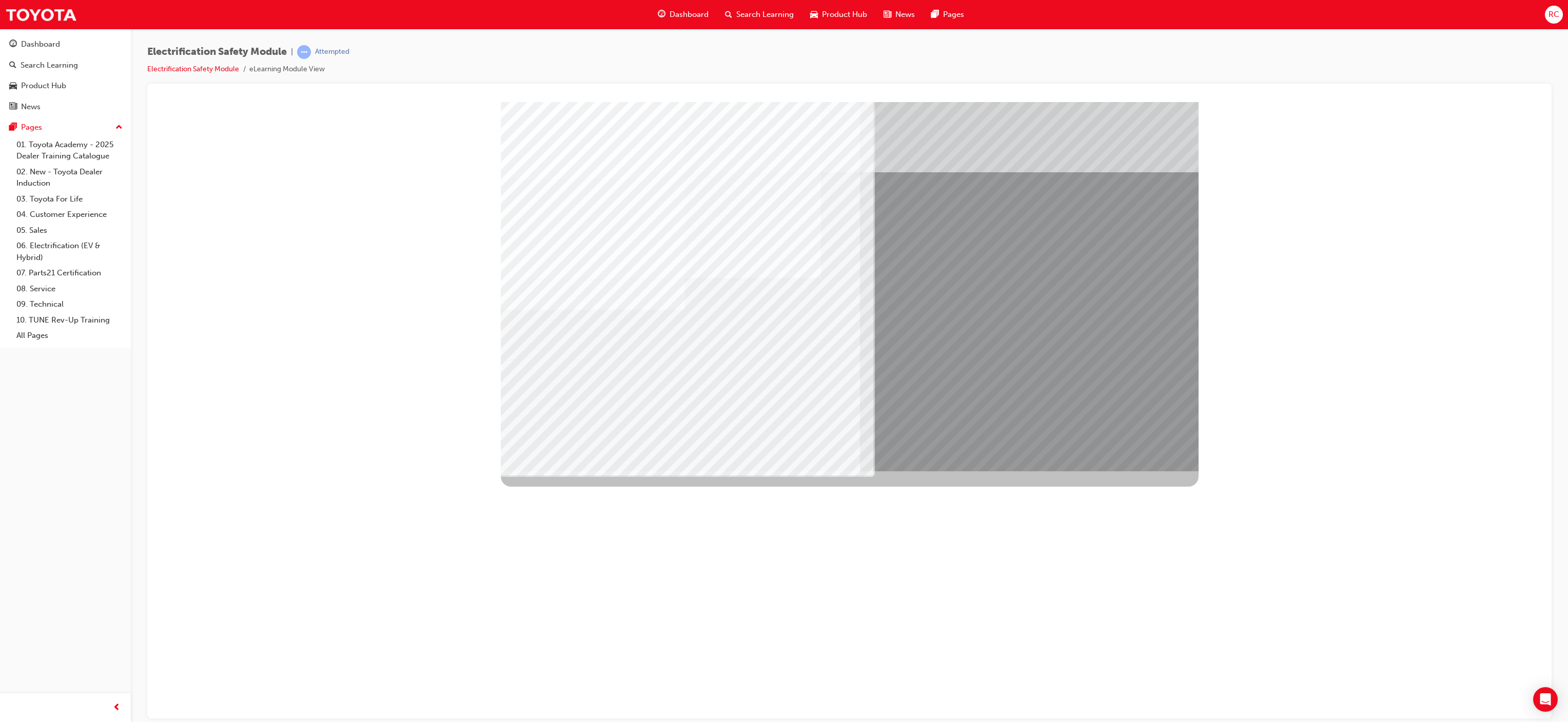 click at bounding box center (533, 3207) 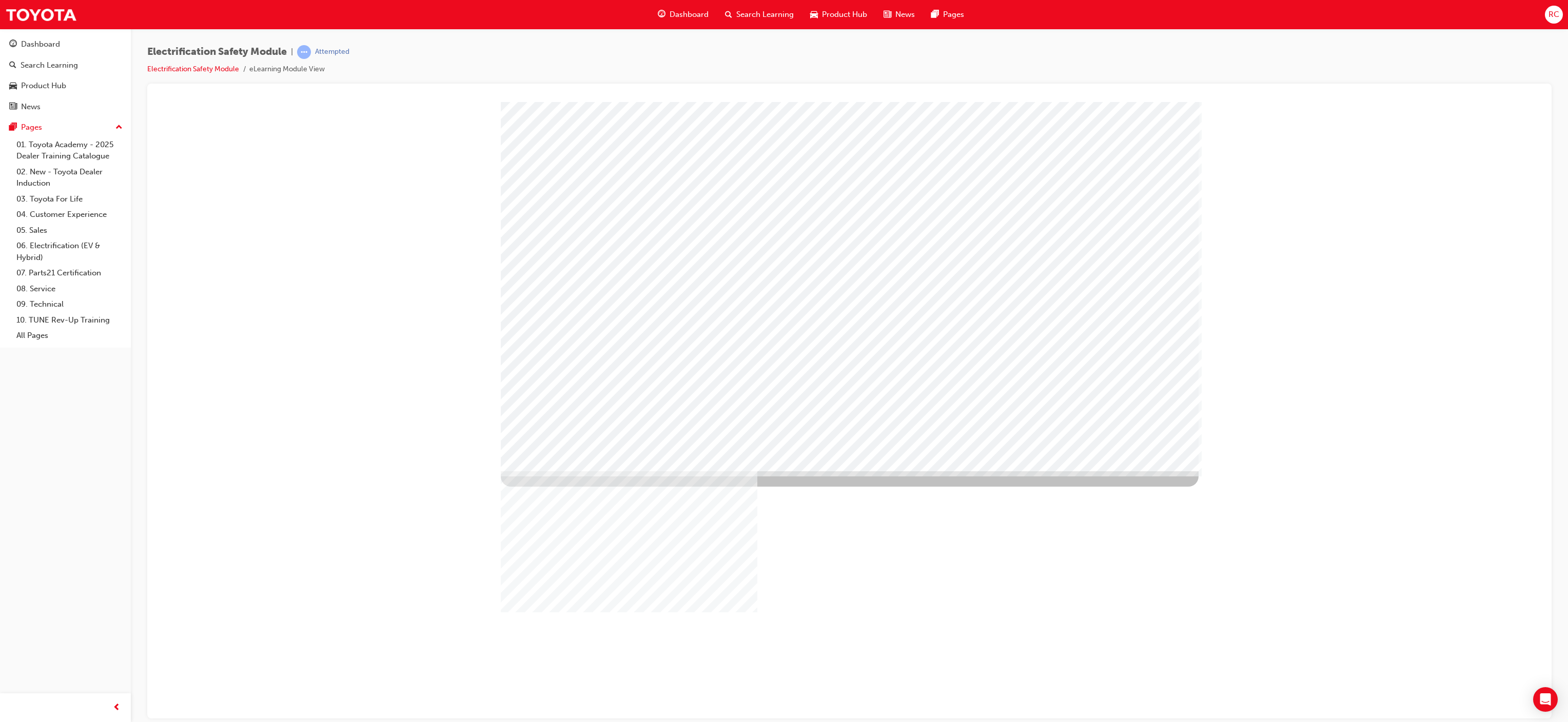 click at bounding box center [533, 1657] 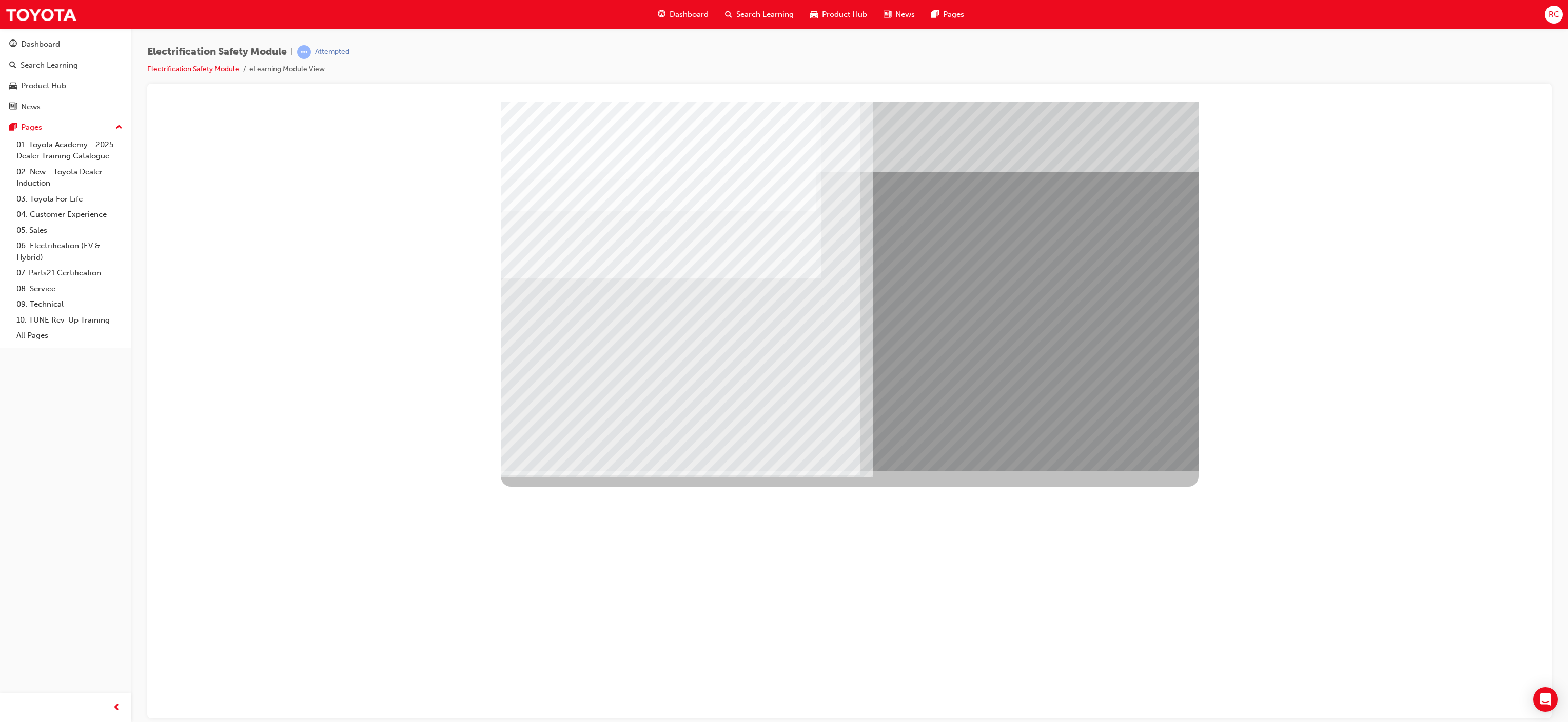 click at bounding box center (685, 1413) 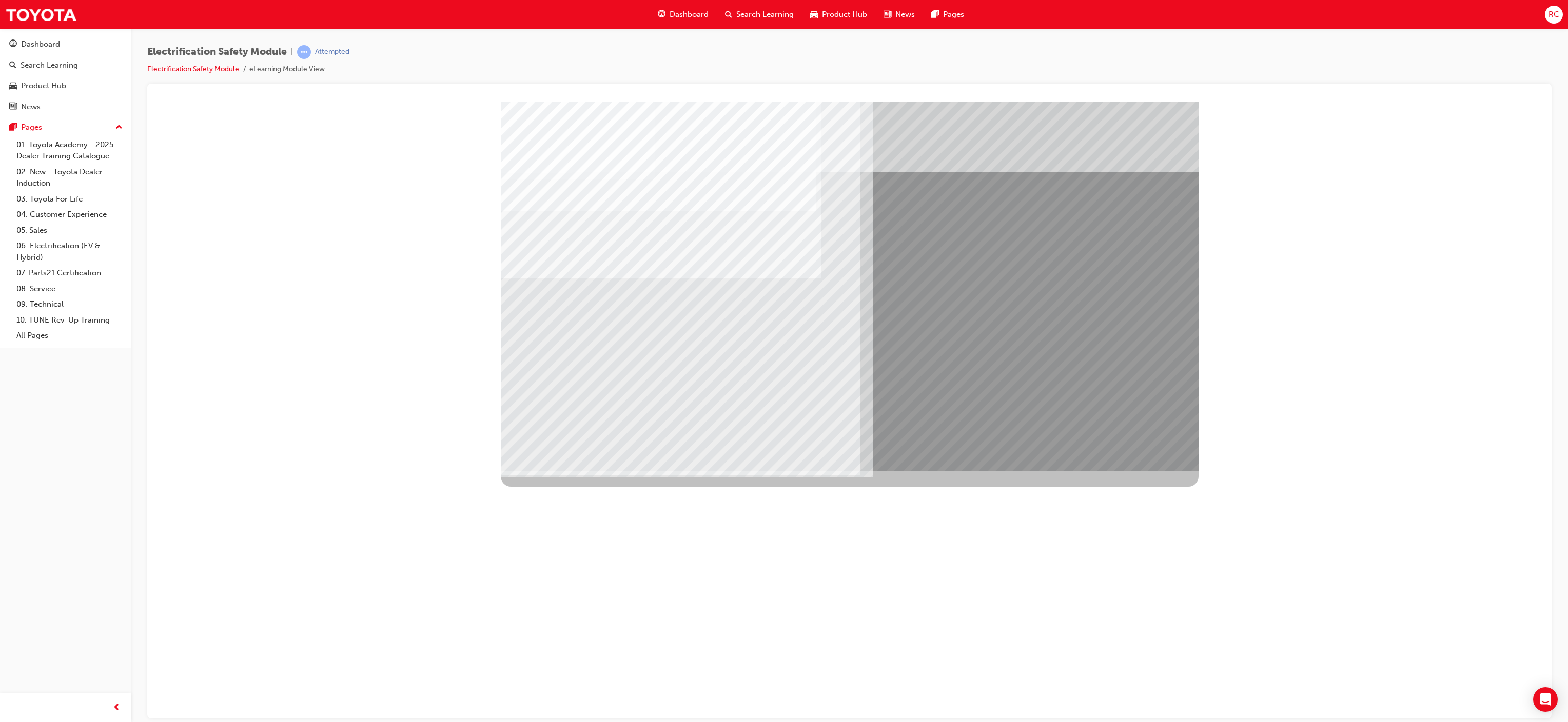 click at bounding box center (534, 3222) 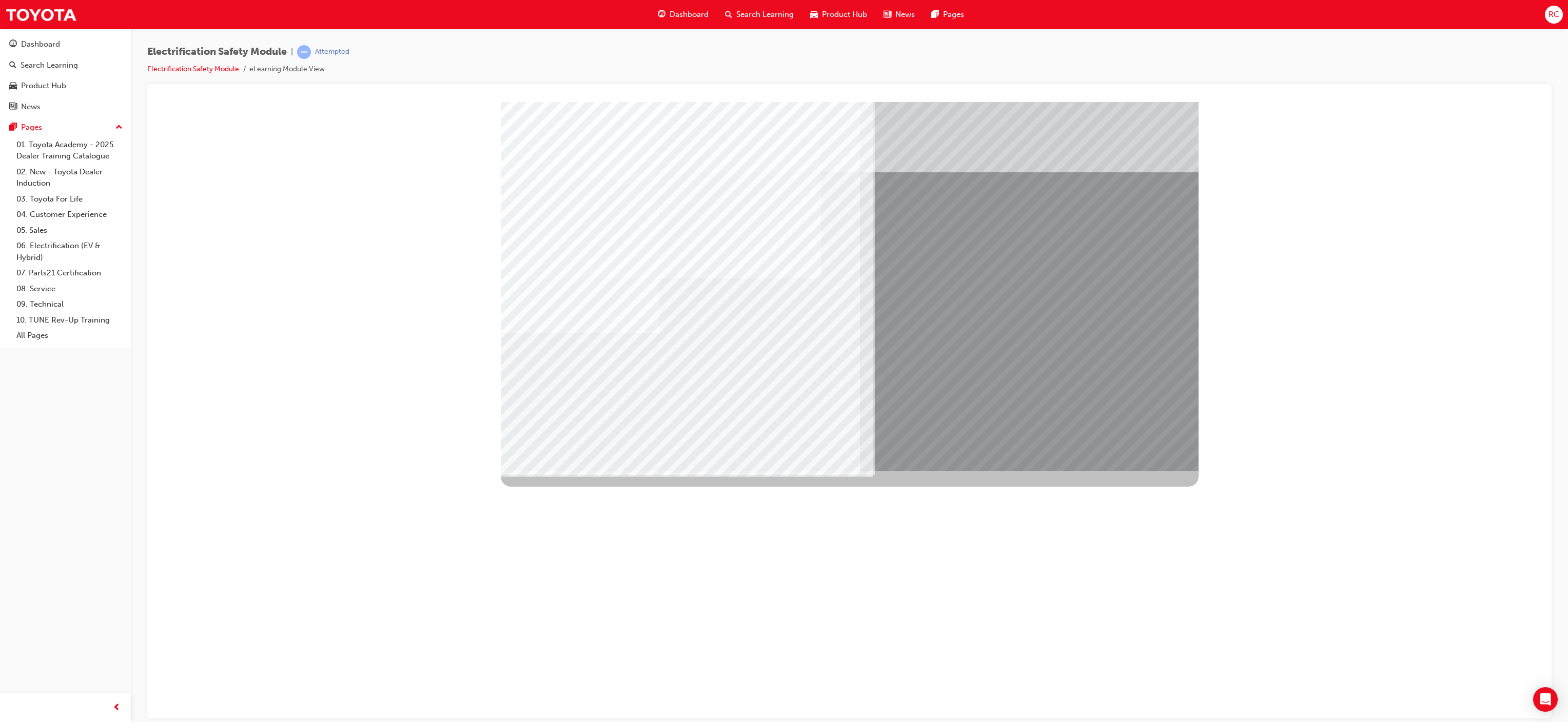 drag, startPoint x: 660, startPoint y: 394, endPoint x: 798, endPoint y: 422, distance: 140.81193 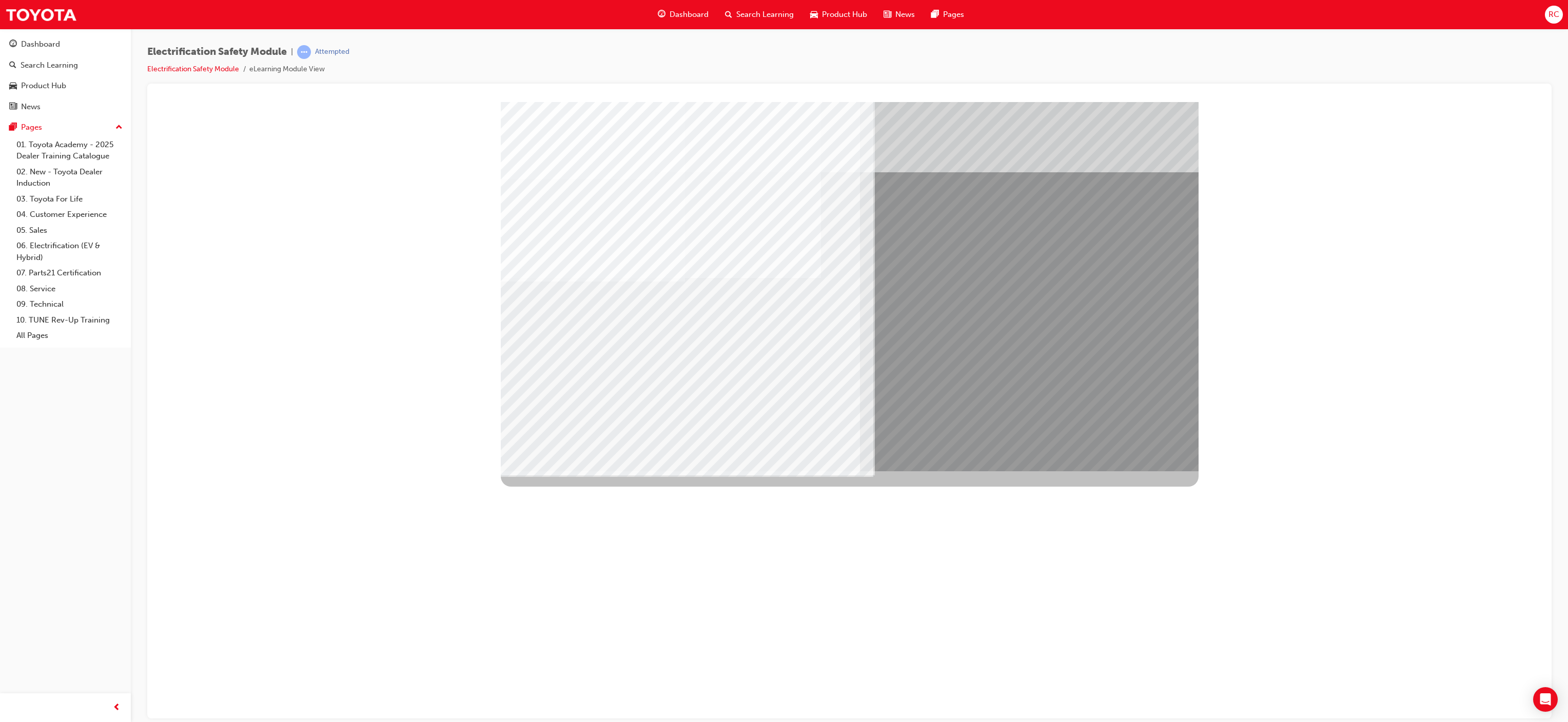 click at bounding box center [533, 3180] 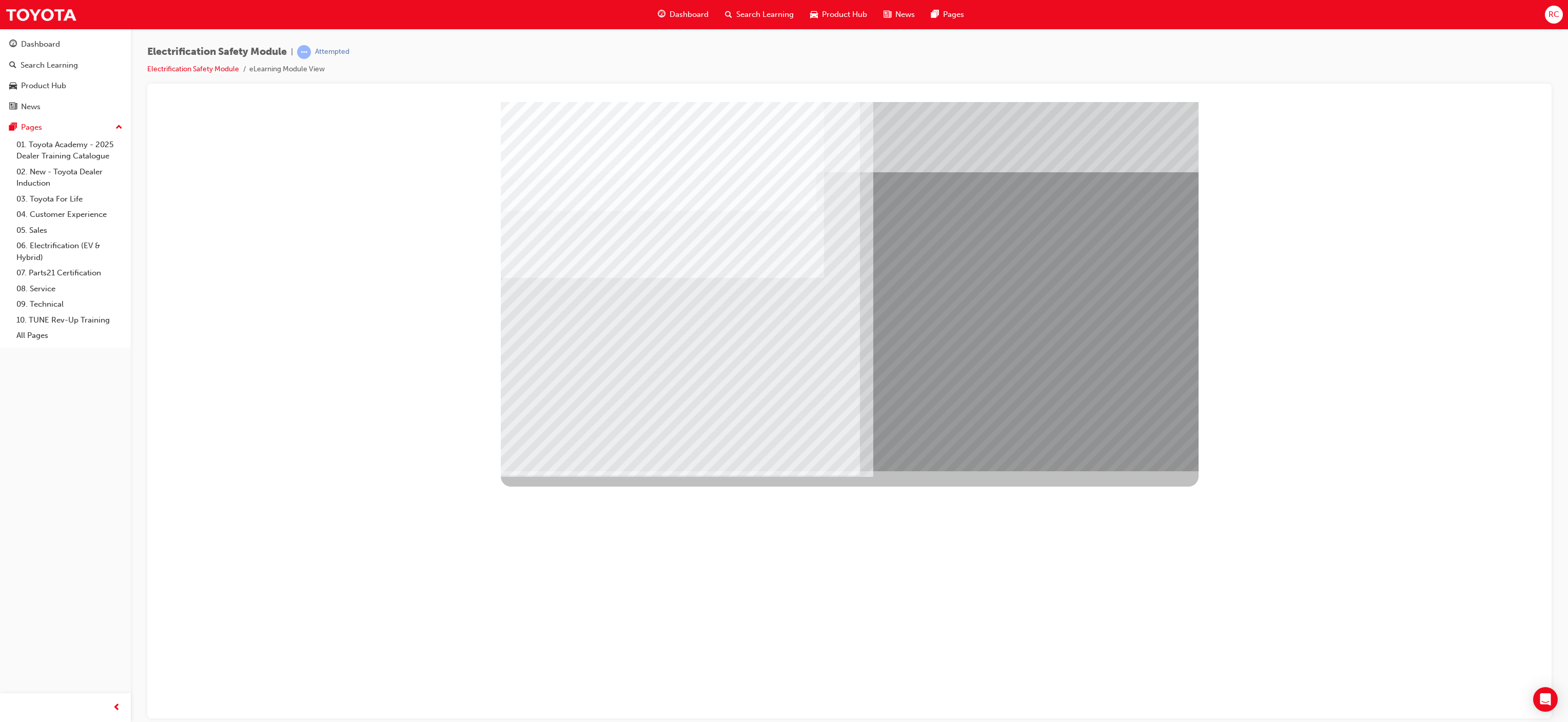 click at bounding box center [685, 1413] 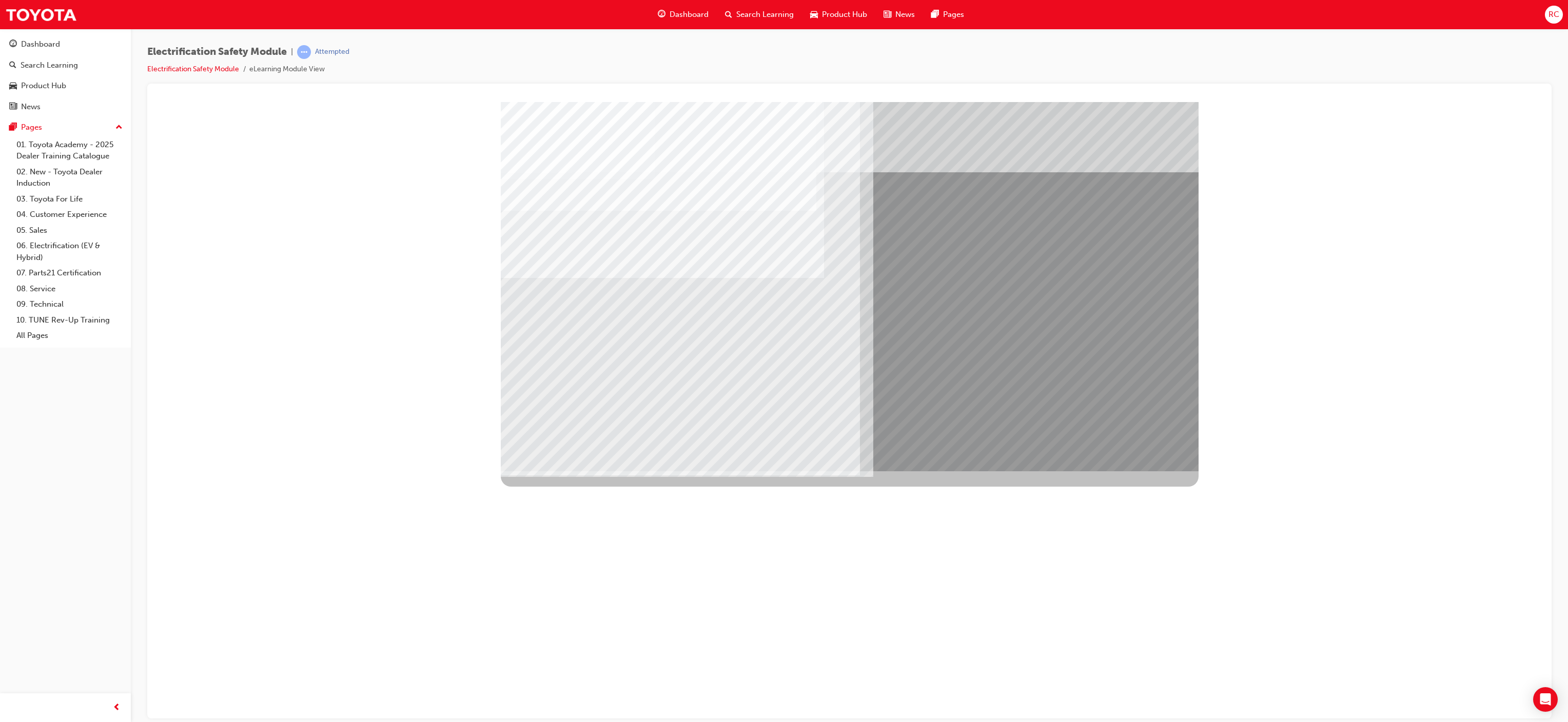 click at bounding box center (534, 3182) 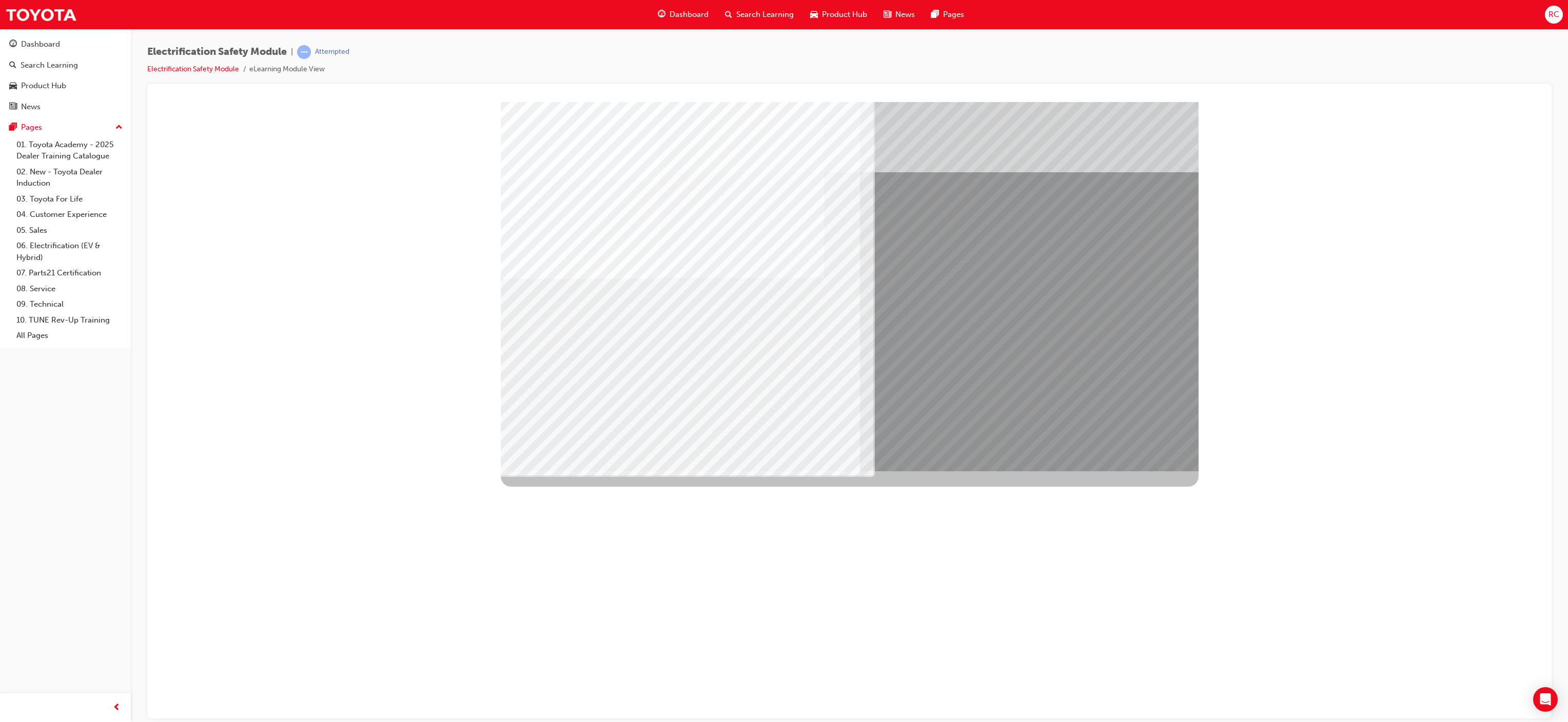 drag, startPoint x: 683, startPoint y: 388, endPoint x: 749, endPoint y: 403, distance: 67.68309 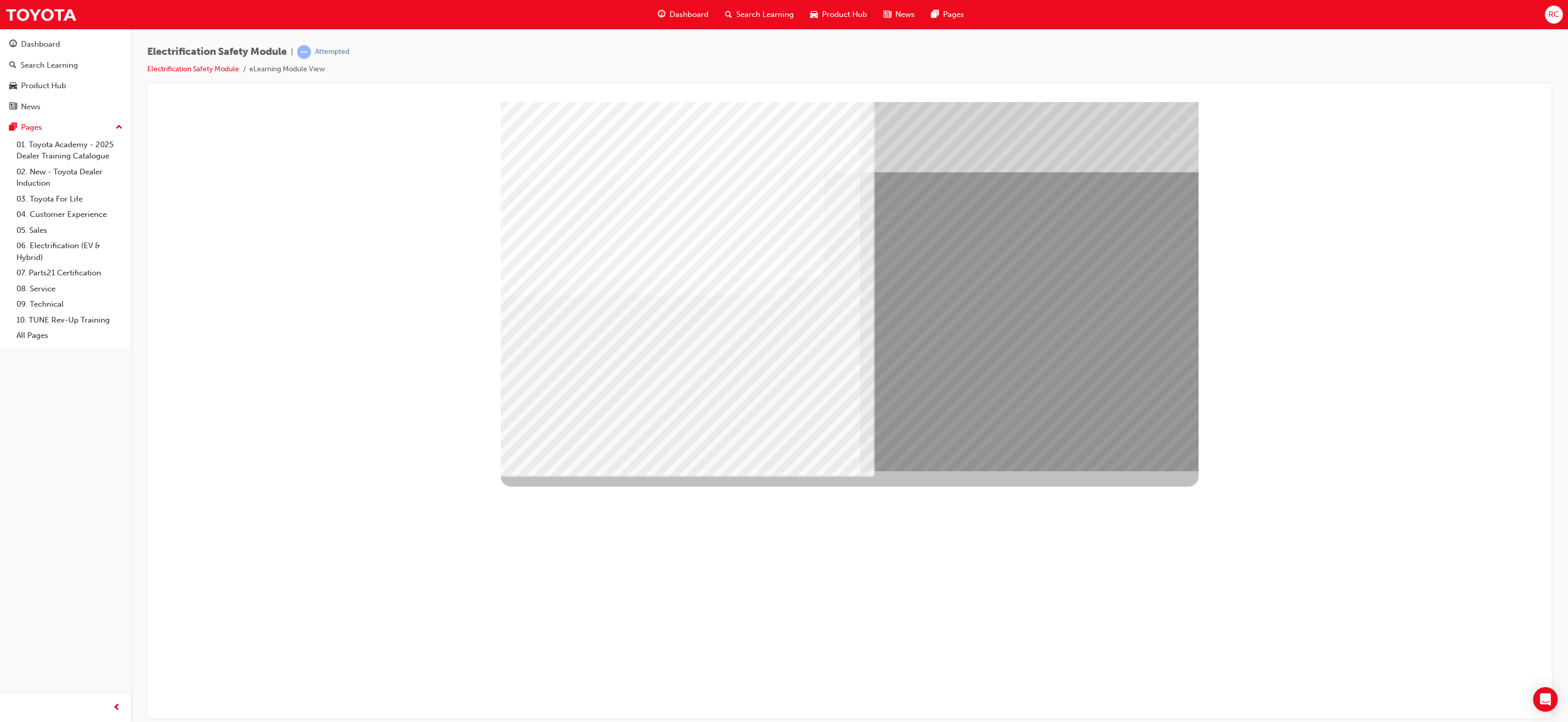 click at bounding box center (533, 3140) 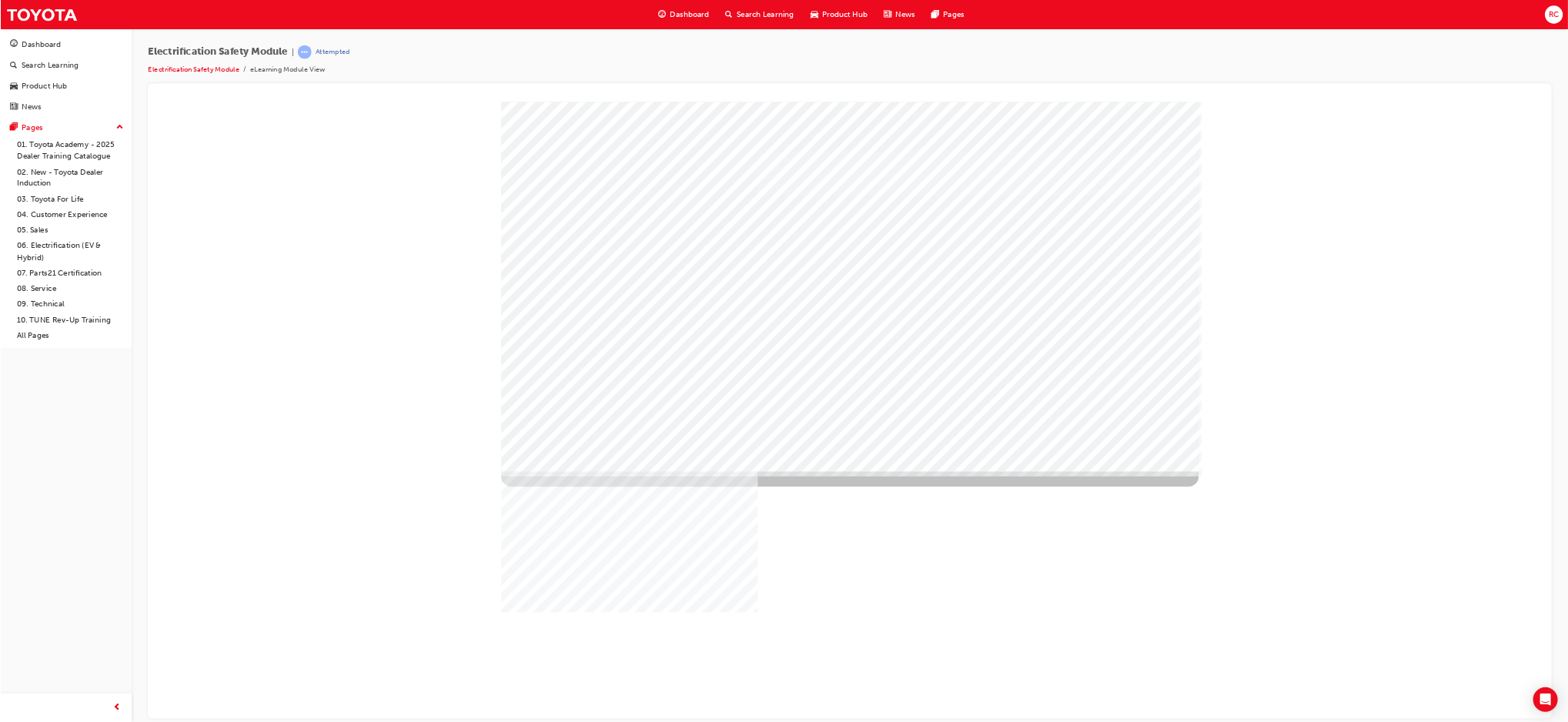 scroll, scrollTop: 0, scrollLeft: 0, axis: both 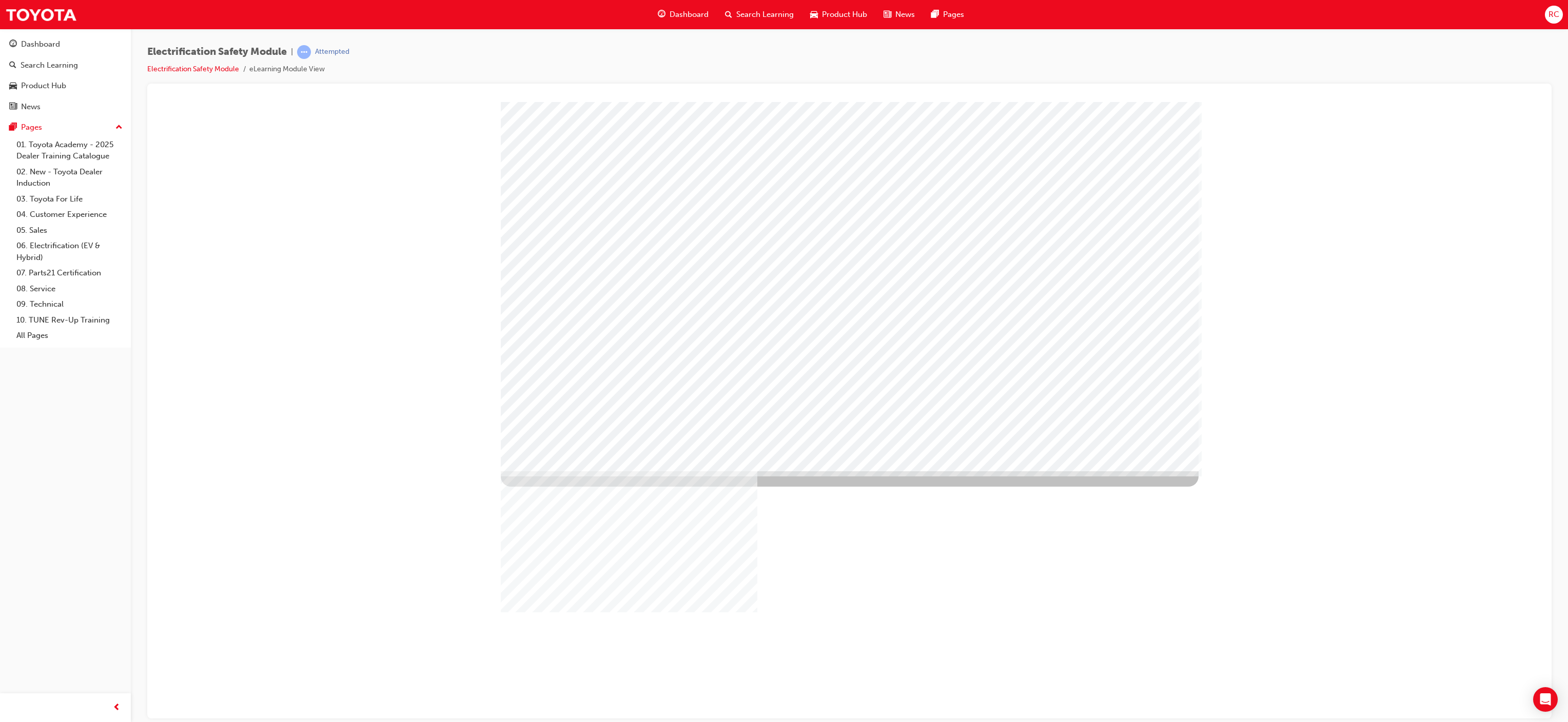 click at bounding box center (533, 1657) 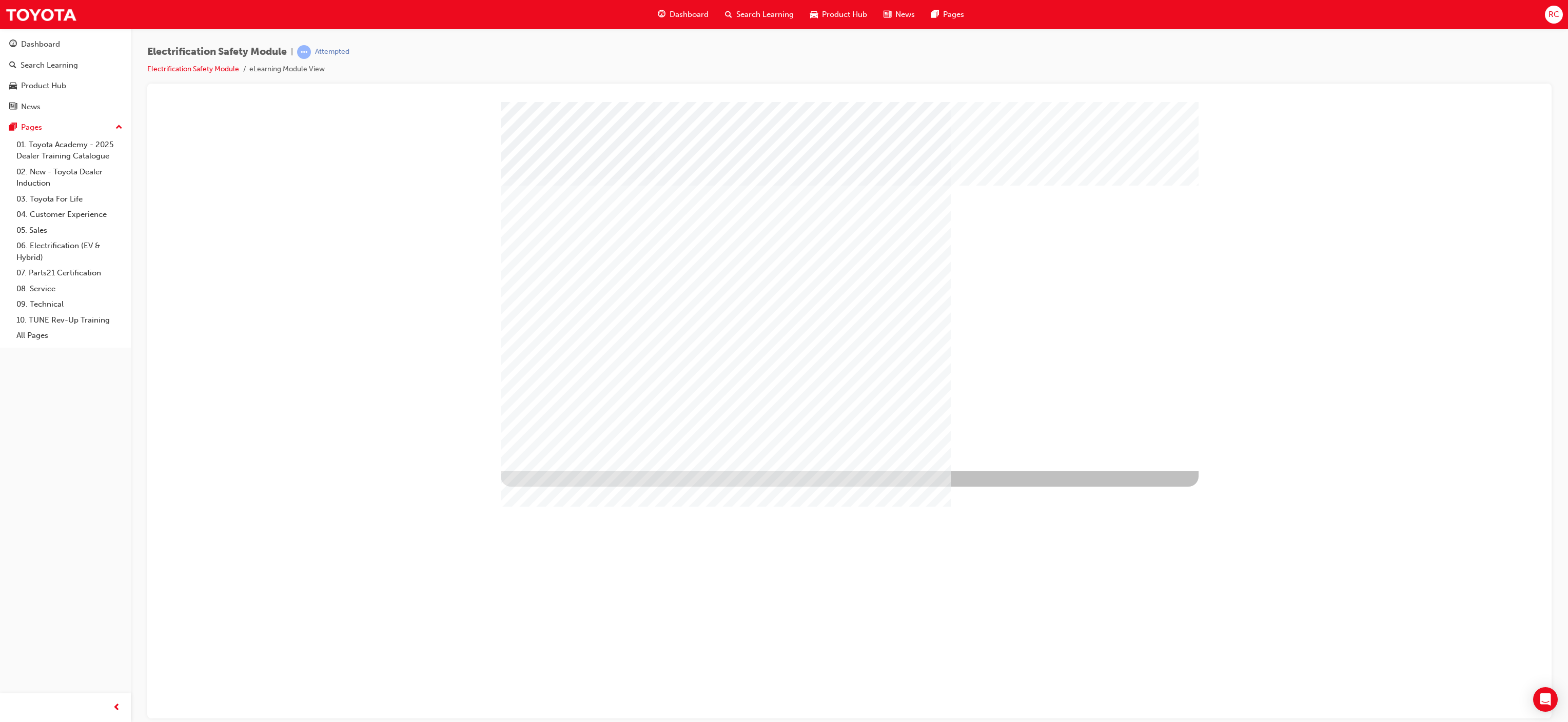 click at bounding box center (533, 795) 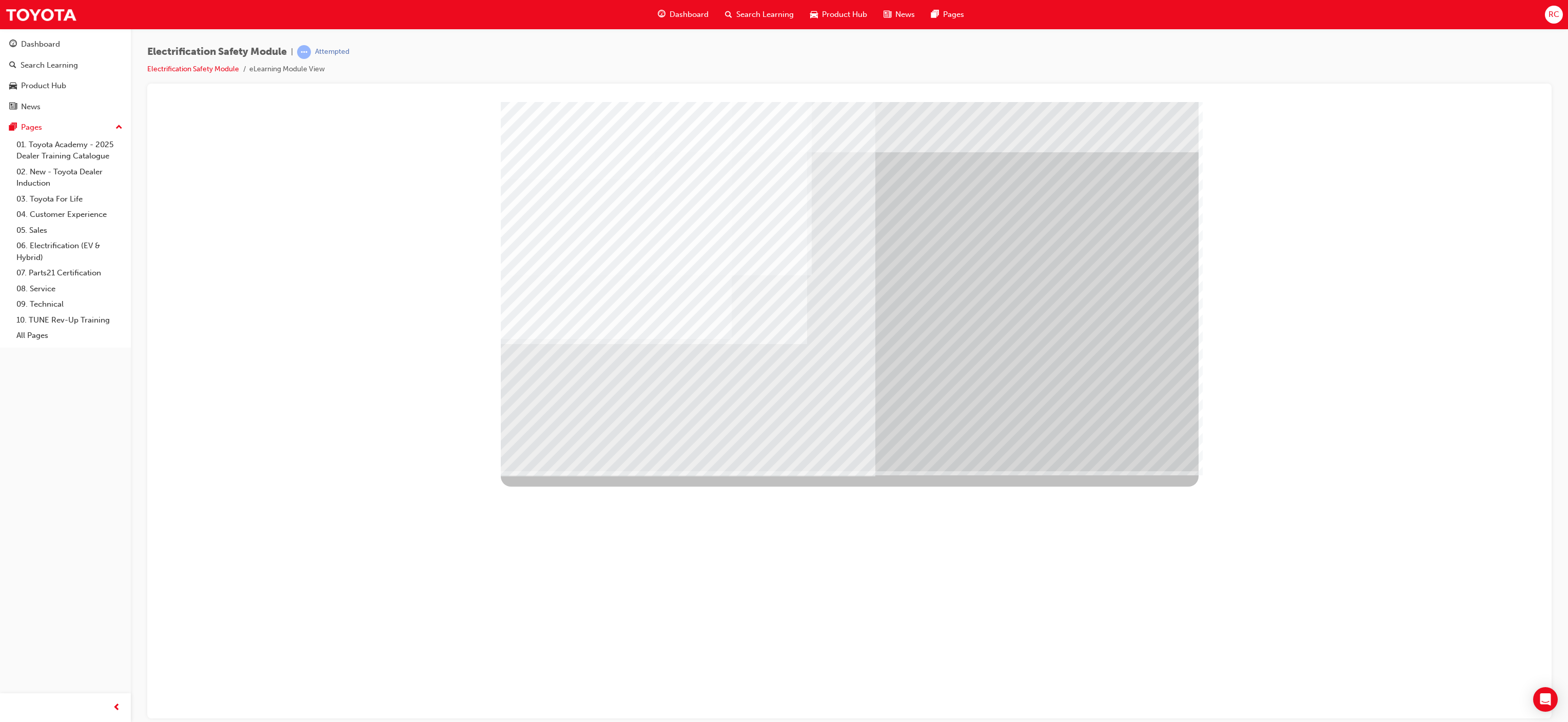 click at bounding box center (533, 1657) 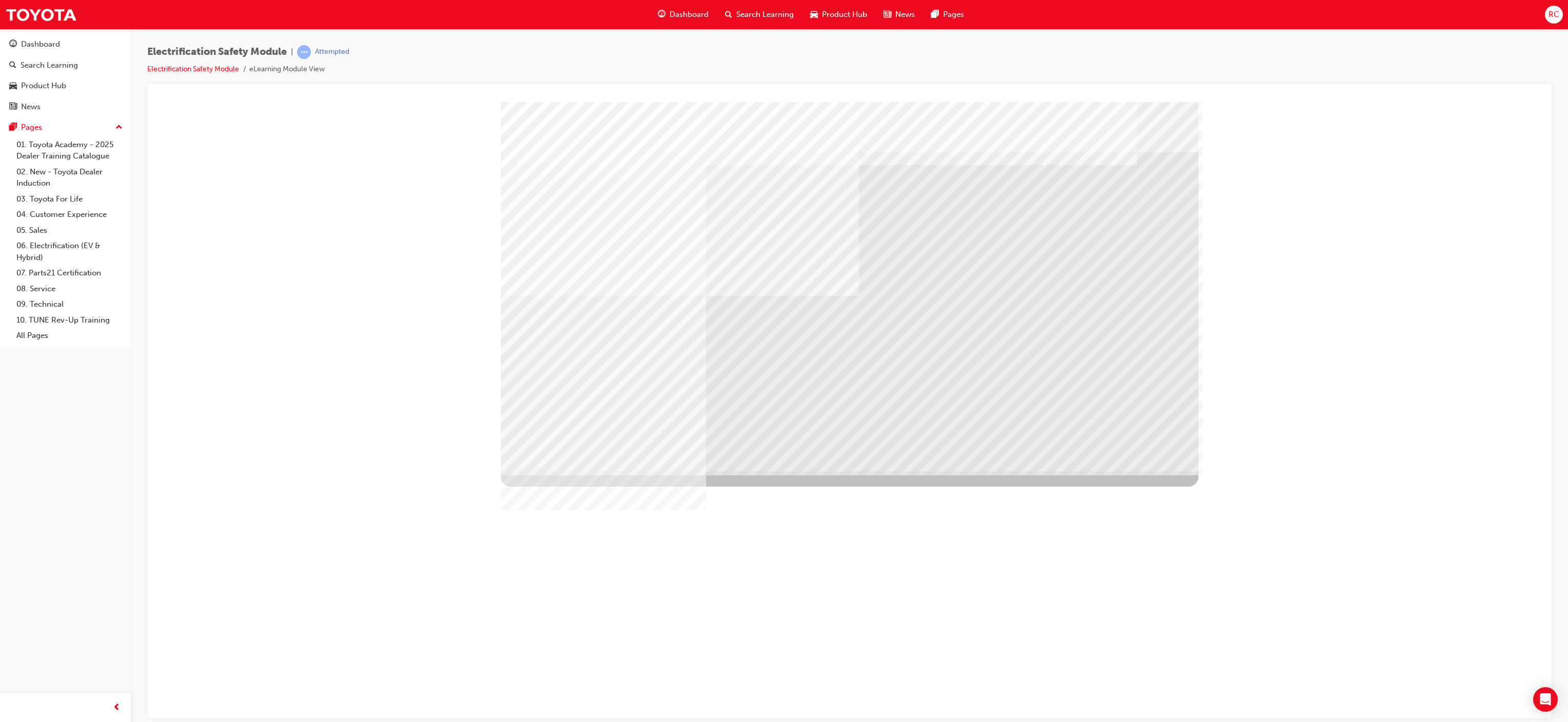 click at bounding box center [850, 1412] 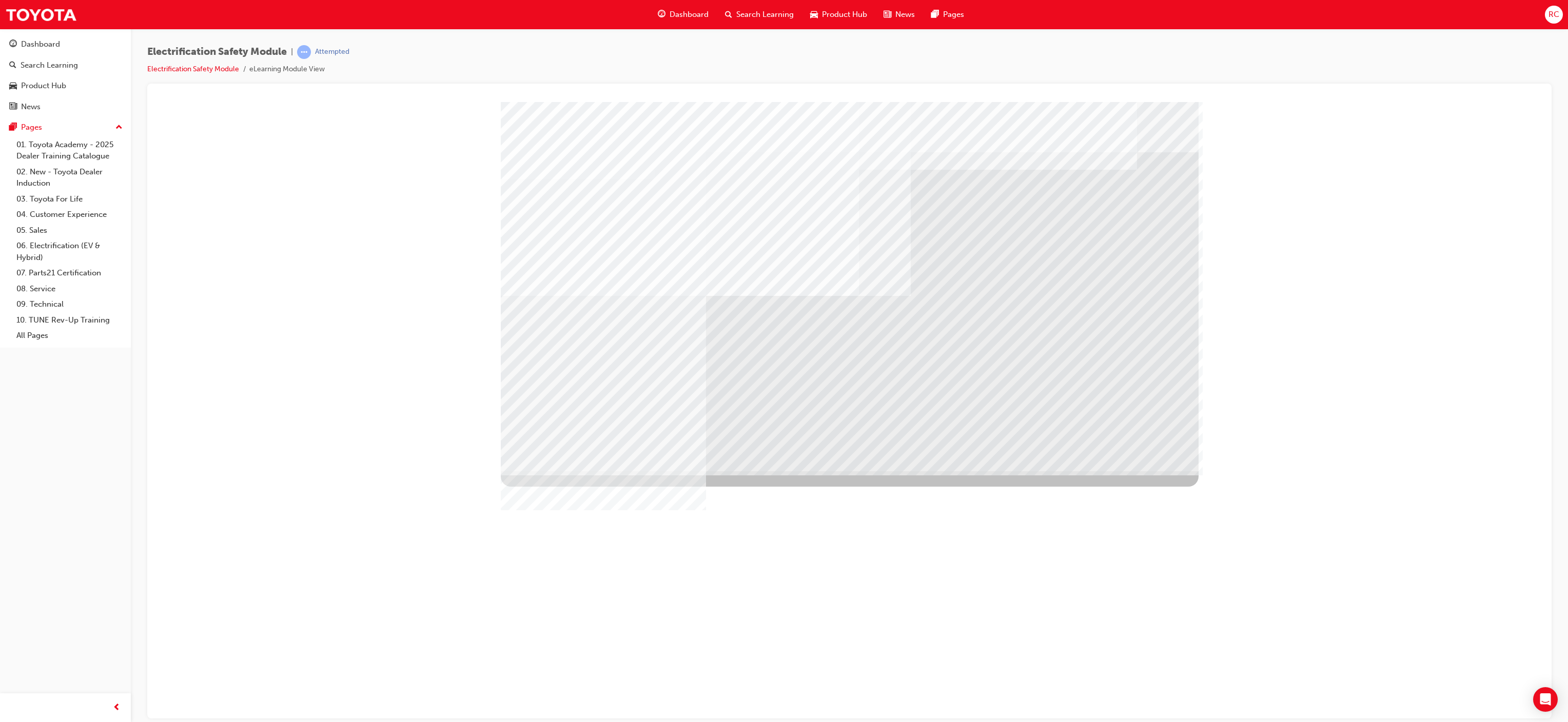 click at bounding box center [533, 2938] 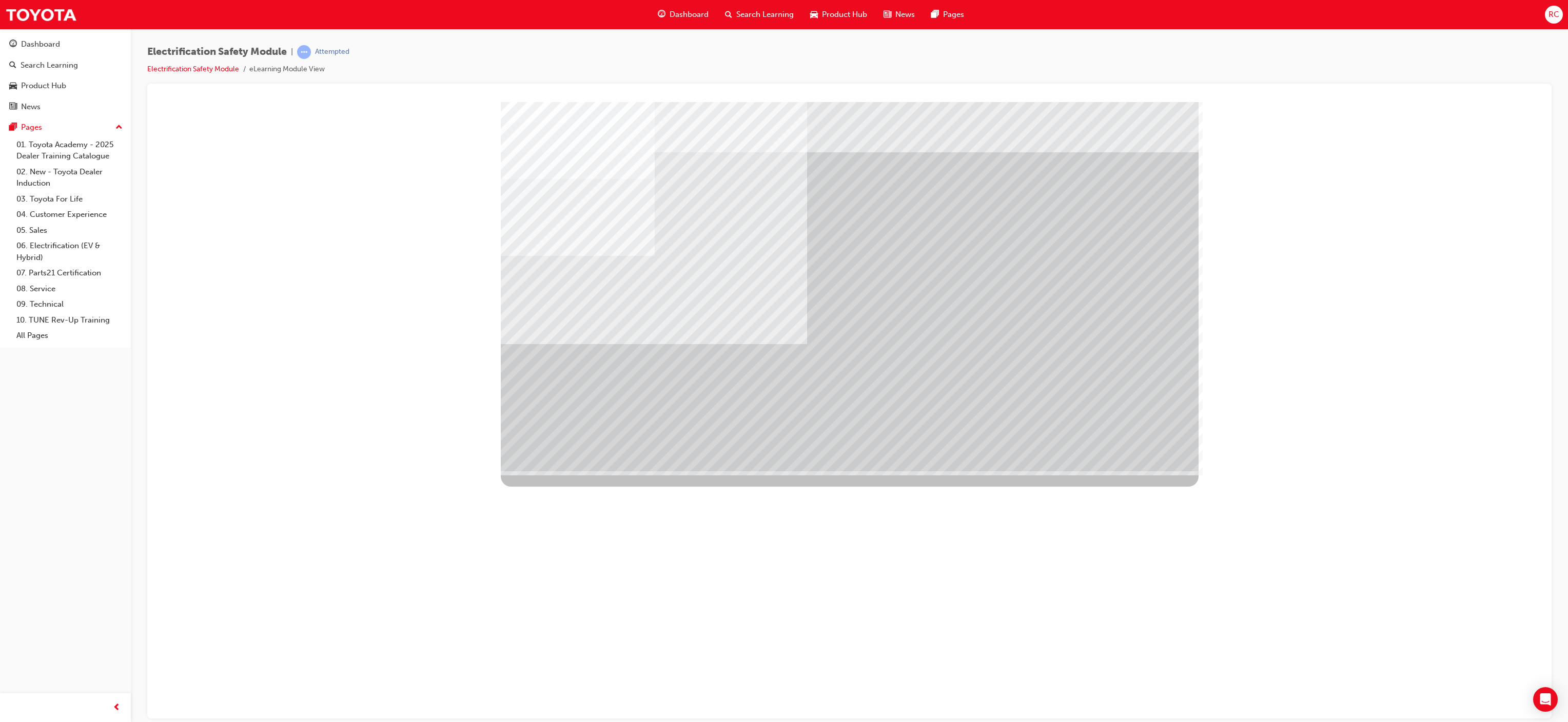 click at bounding box center [533, 1287] 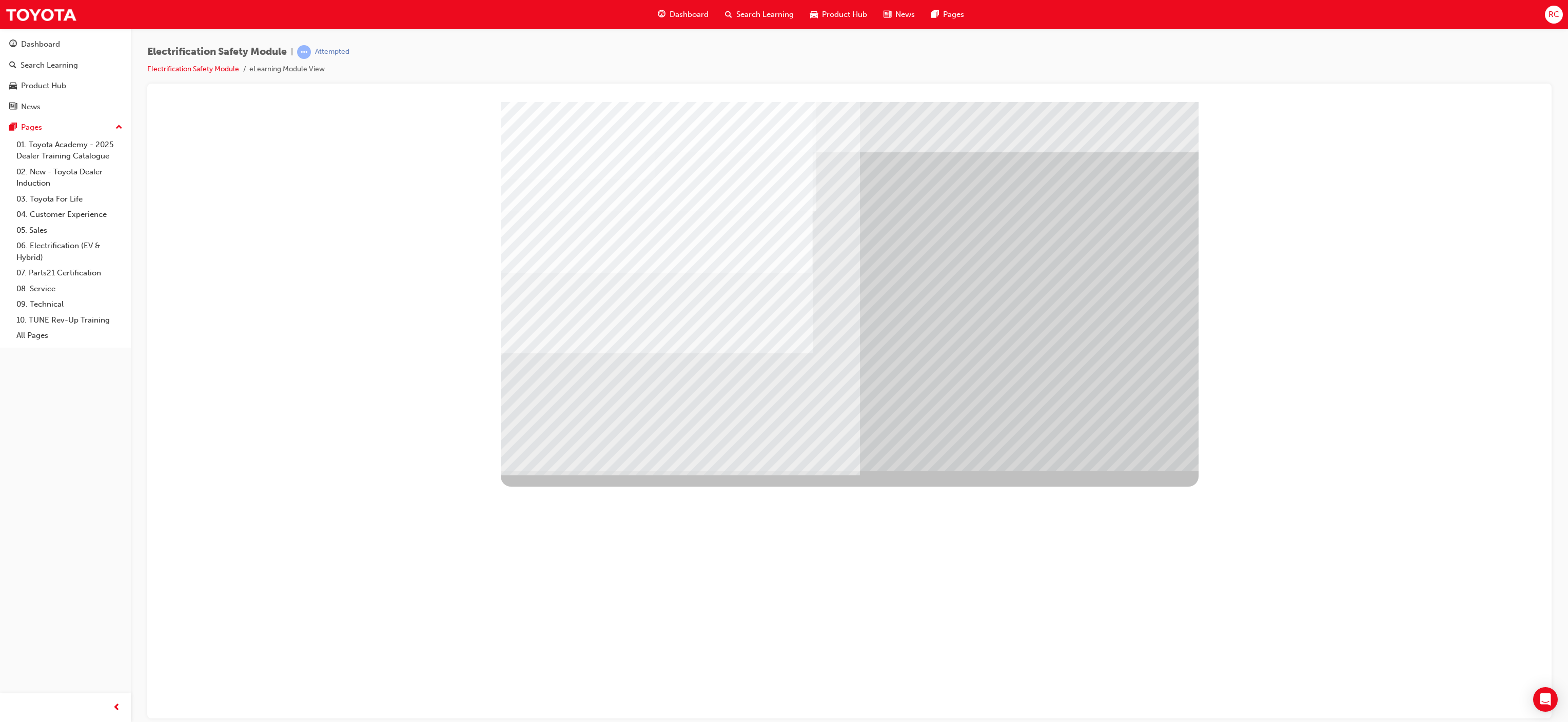 click at bounding box center (850, 1412) 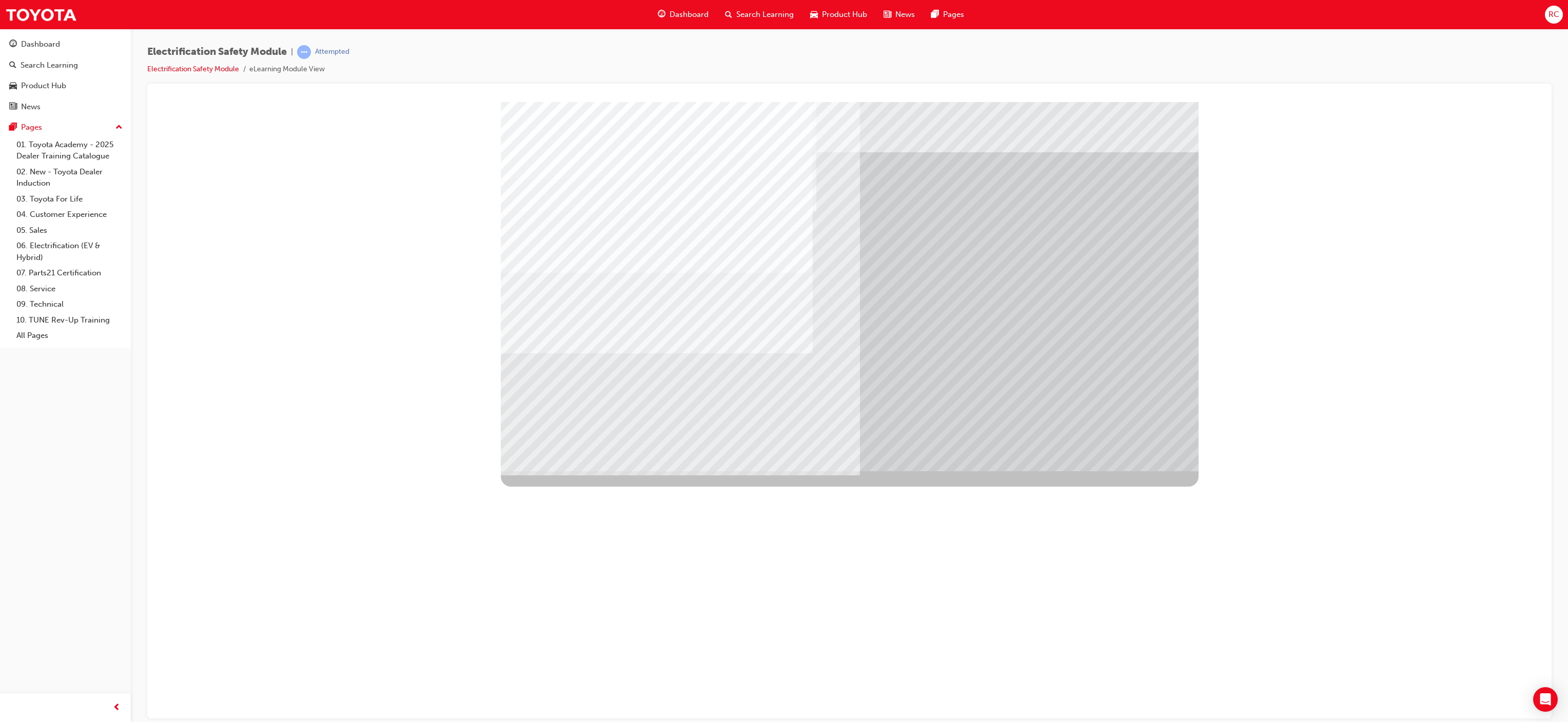 drag, startPoint x: 580, startPoint y: 378, endPoint x: 675, endPoint y: 391, distance: 95.8853 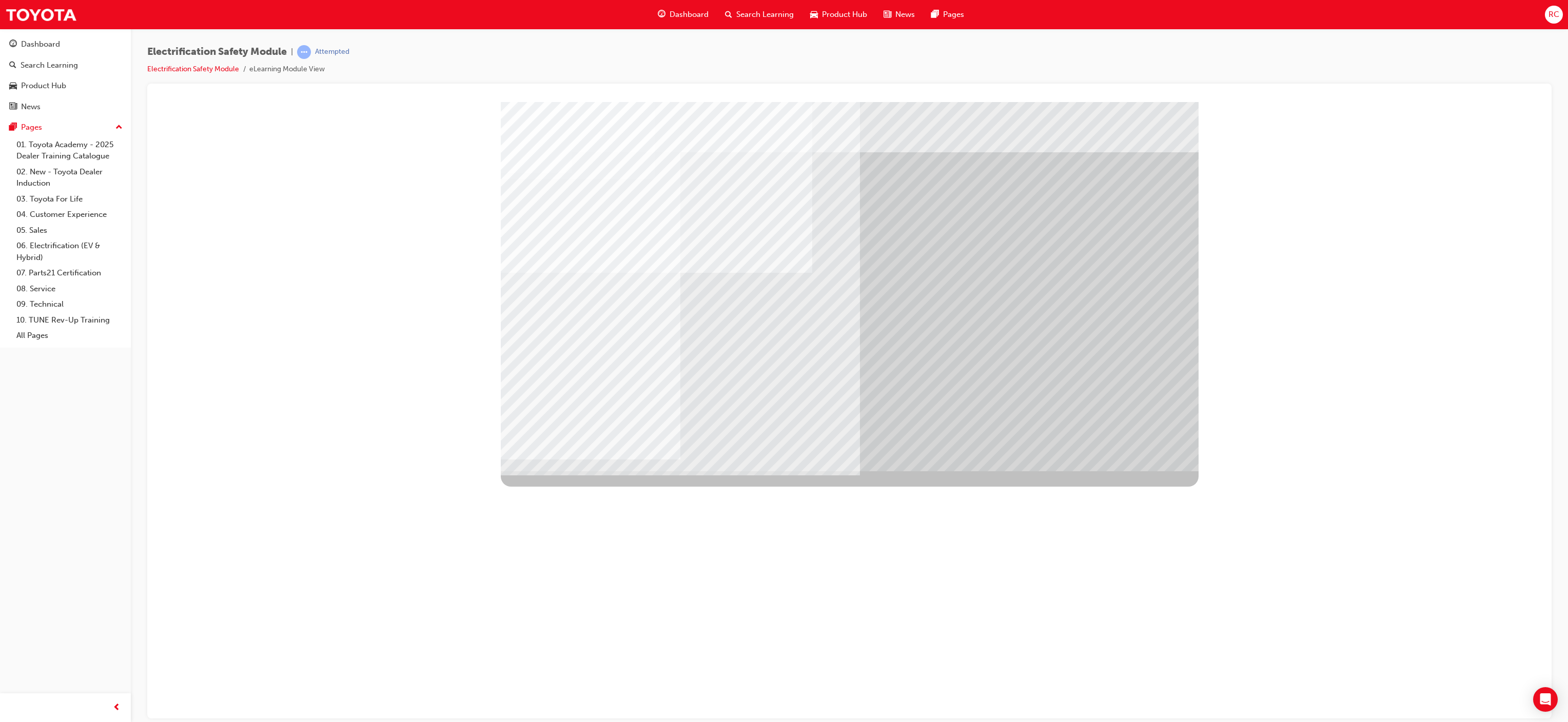 drag, startPoint x: 675, startPoint y: 391, endPoint x: 727, endPoint y: 392, distance: 52.0096 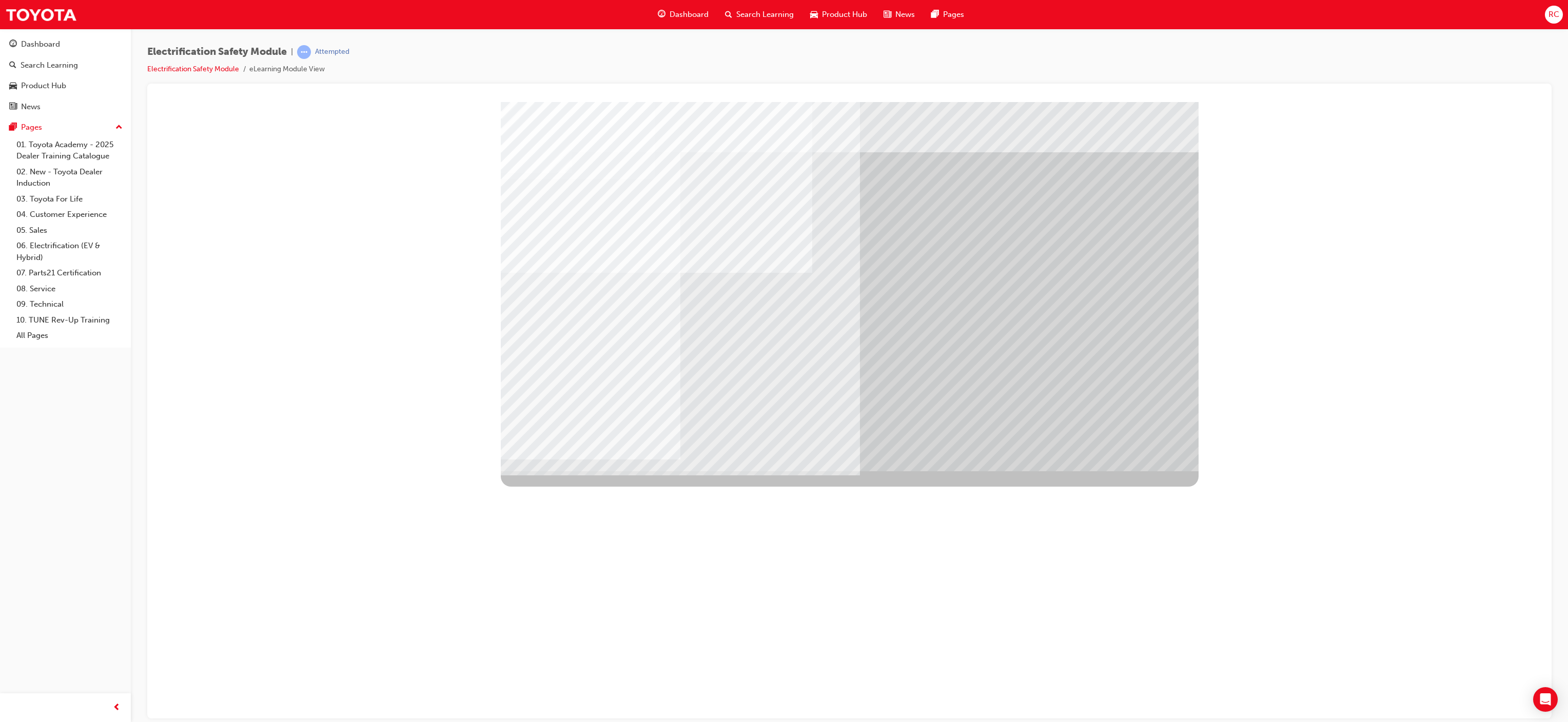 drag, startPoint x: 758, startPoint y: 384, endPoint x: 818, endPoint y: 397, distance: 61.39218 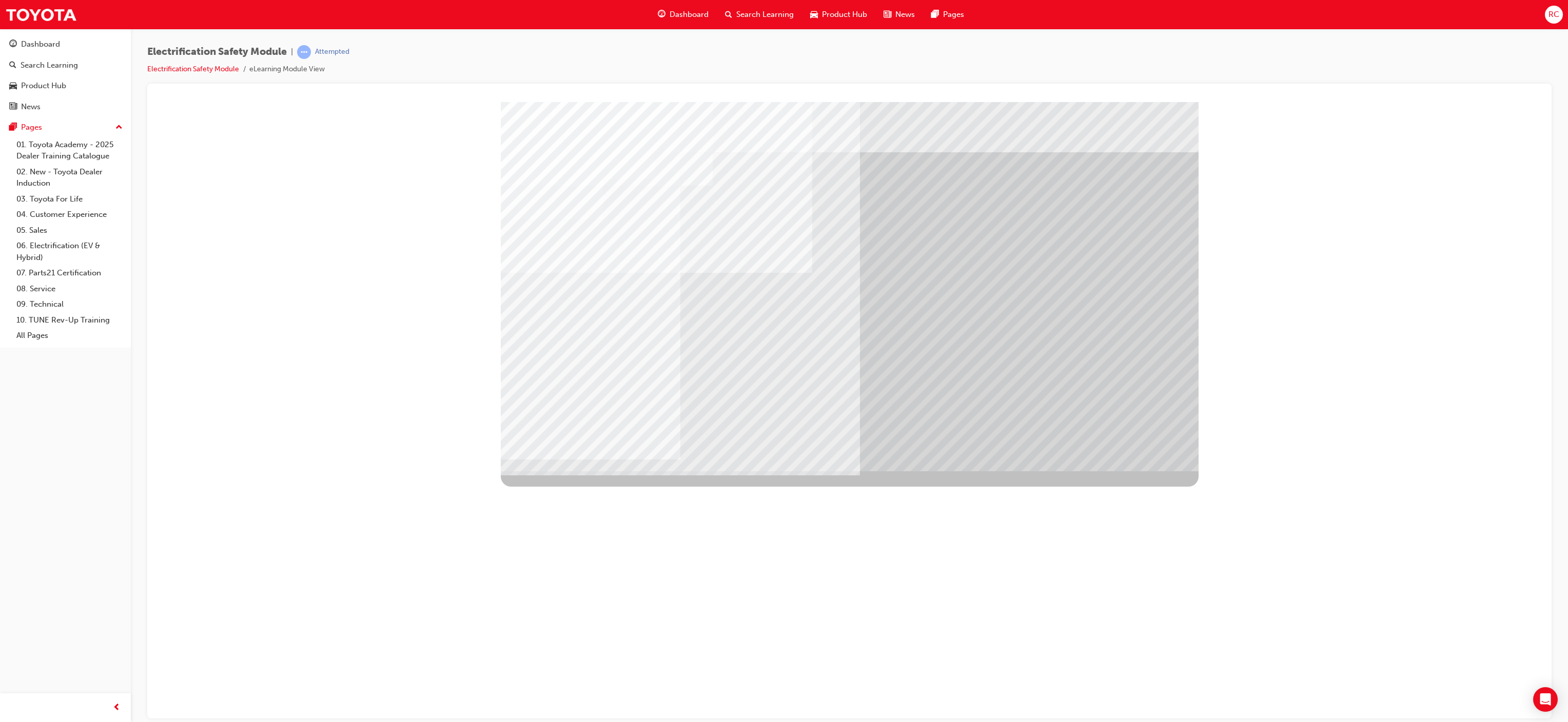 drag, startPoint x: 1122, startPoint y: 456, endPoint x: 1127, endPoint y: 446, distance: 11.18034 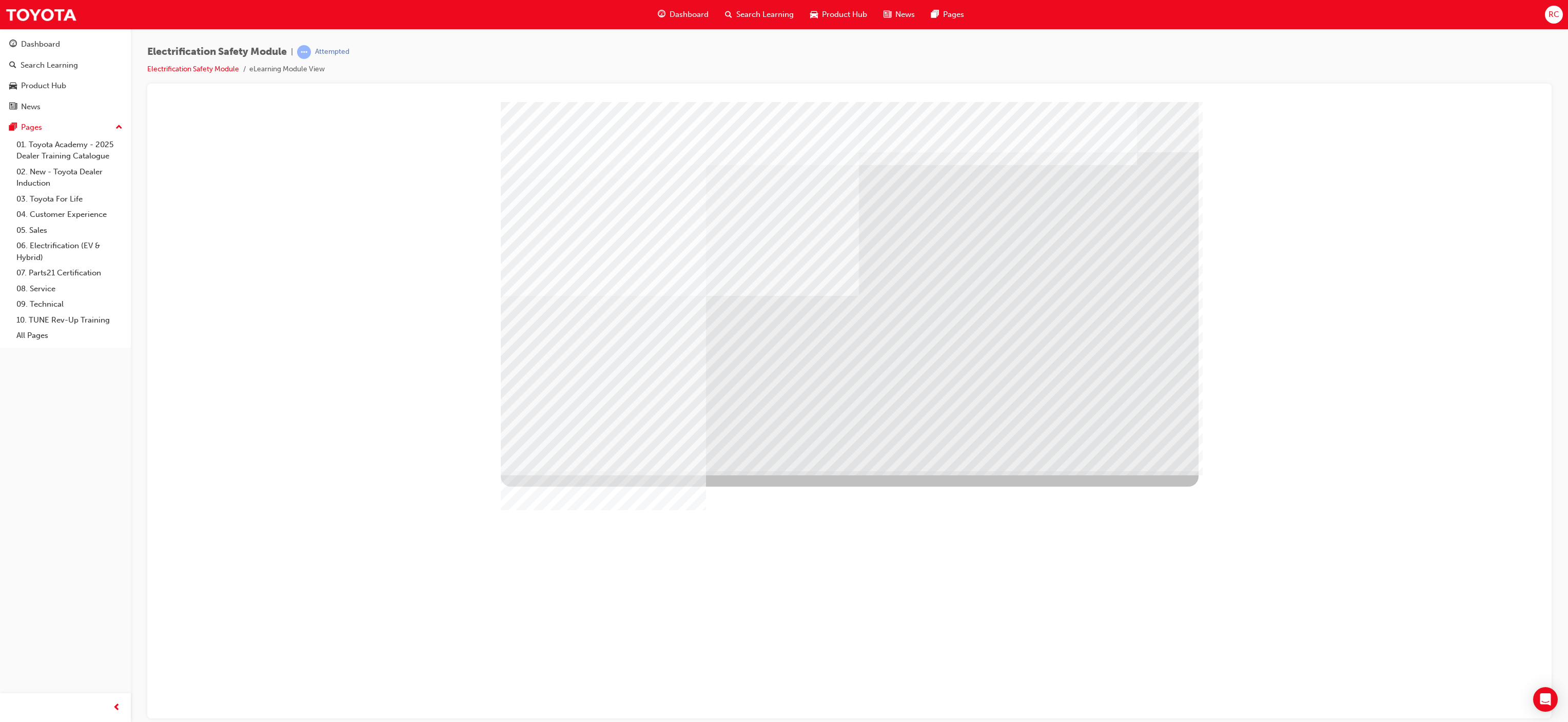 click at bounding box center (850, 1412) 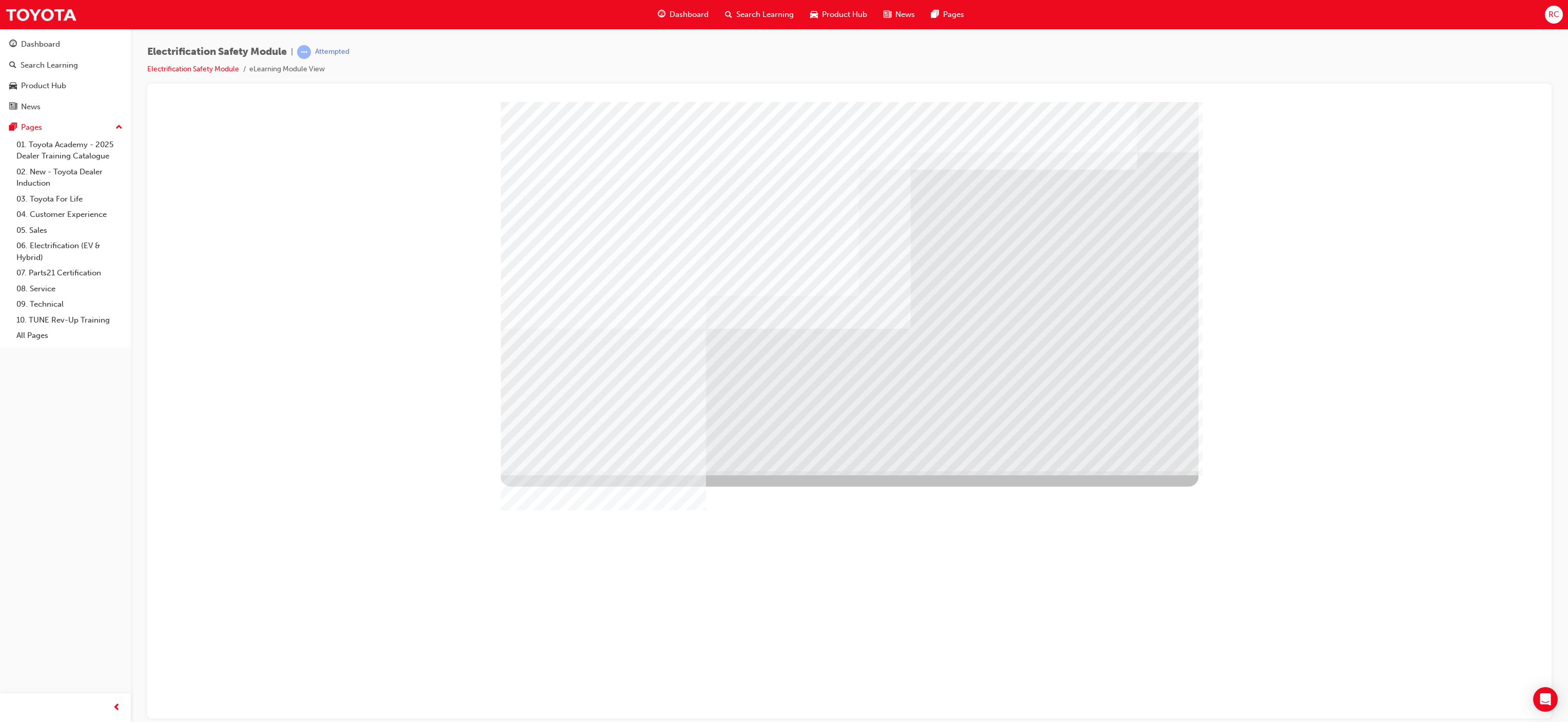 click at bounding box center [533, 3023] 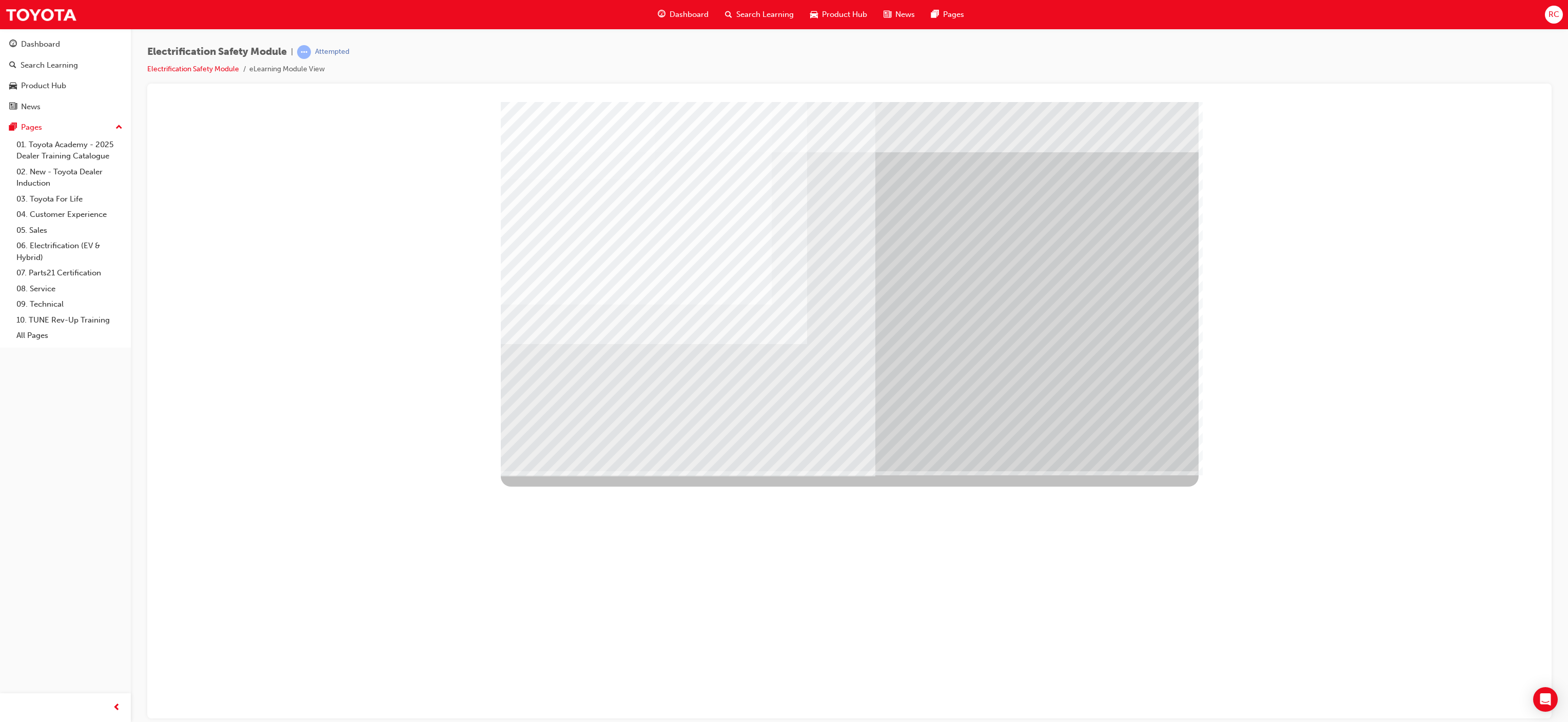 click at bounding box center [533, 1657] 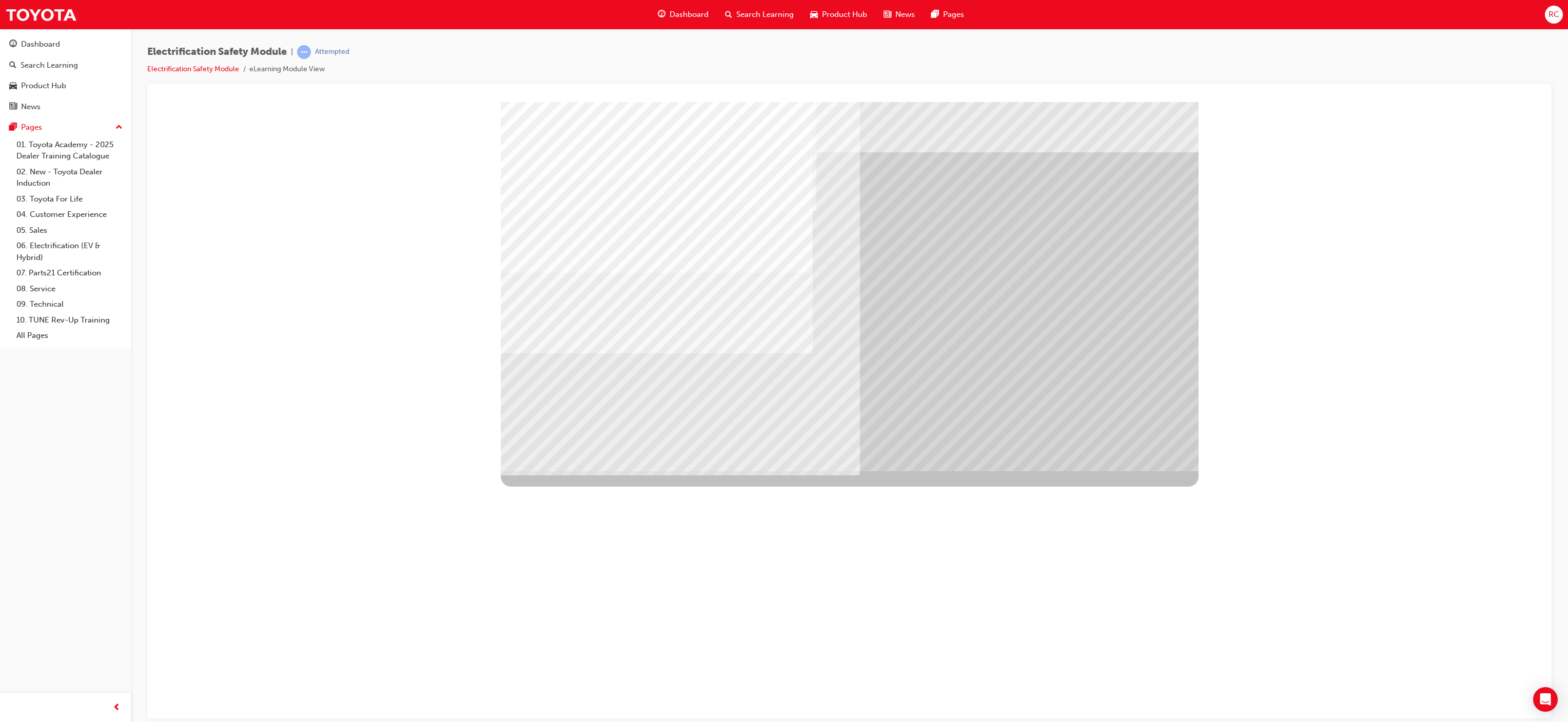 click at bounding box center [850, 1412] 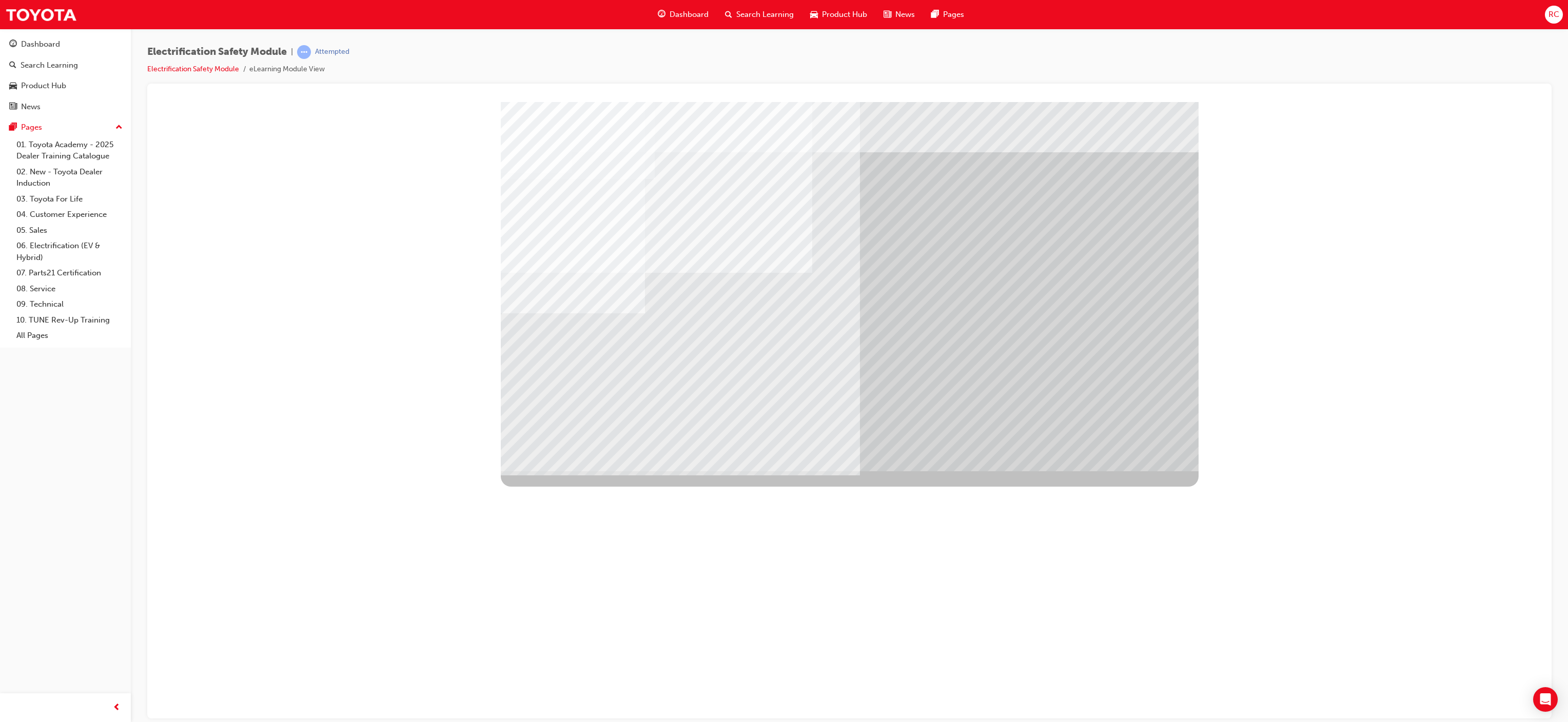 drag, startPoint x: 636, startPoint y: 392, endPoint x: 684, endPoint y: 394, distance: 48.04165 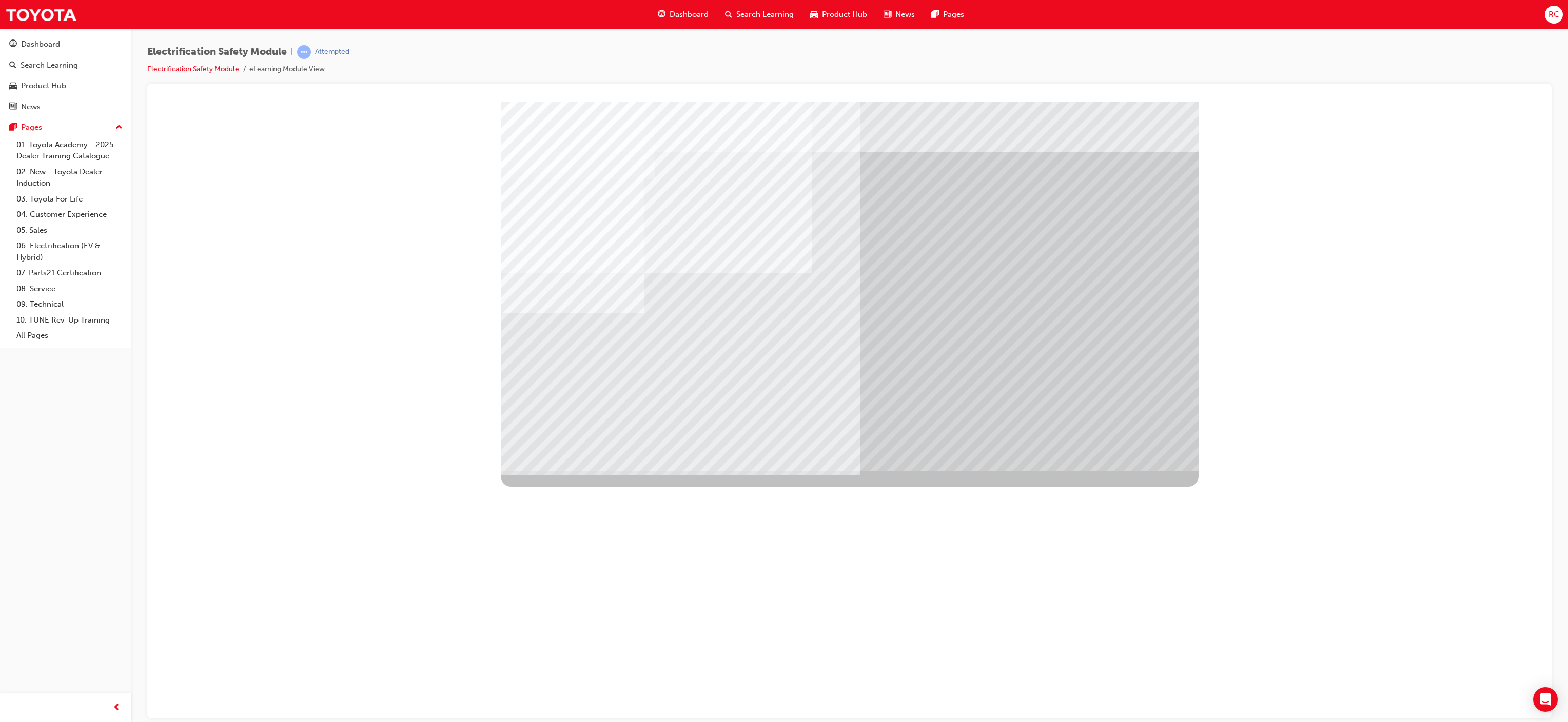click at bounding box center (534, 3606) 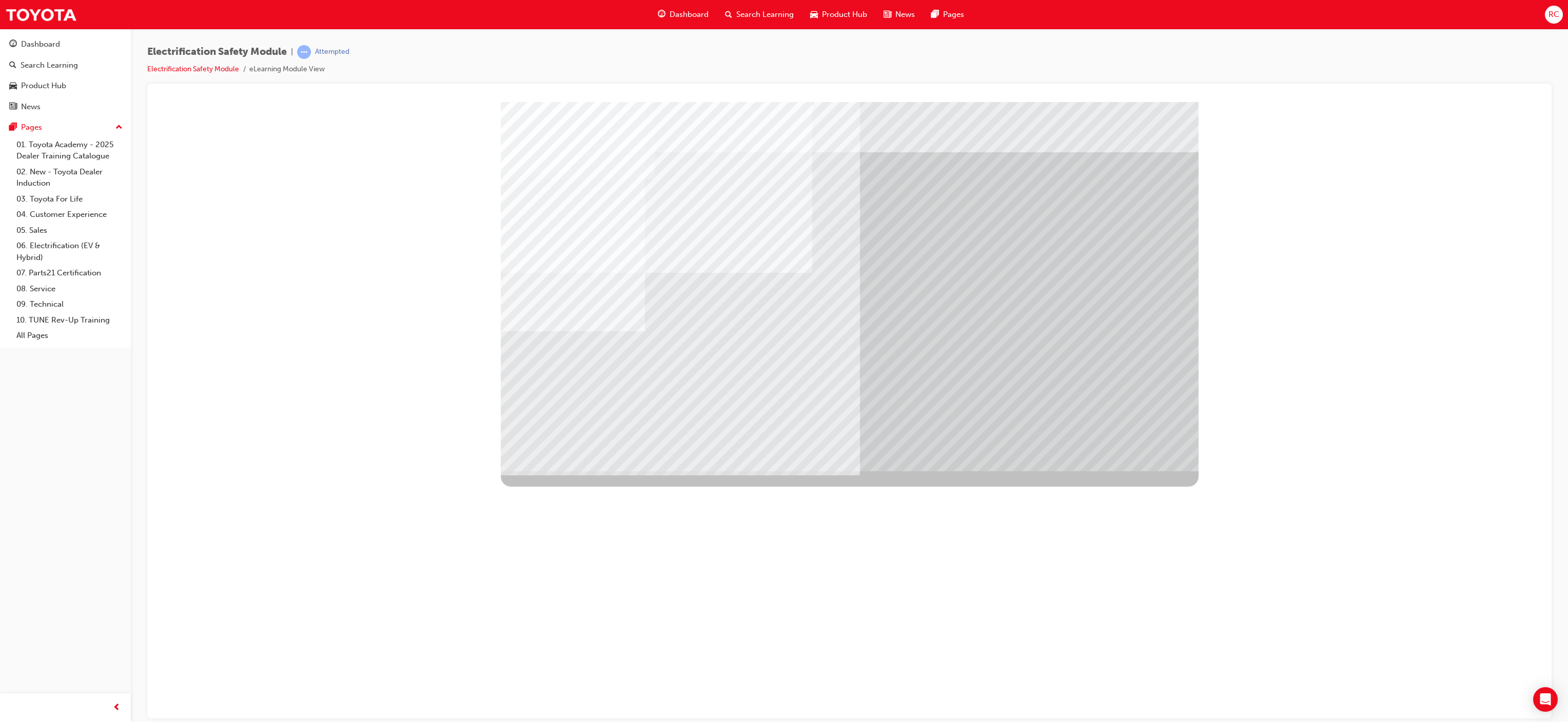 click at bounding box center (534, 3673) 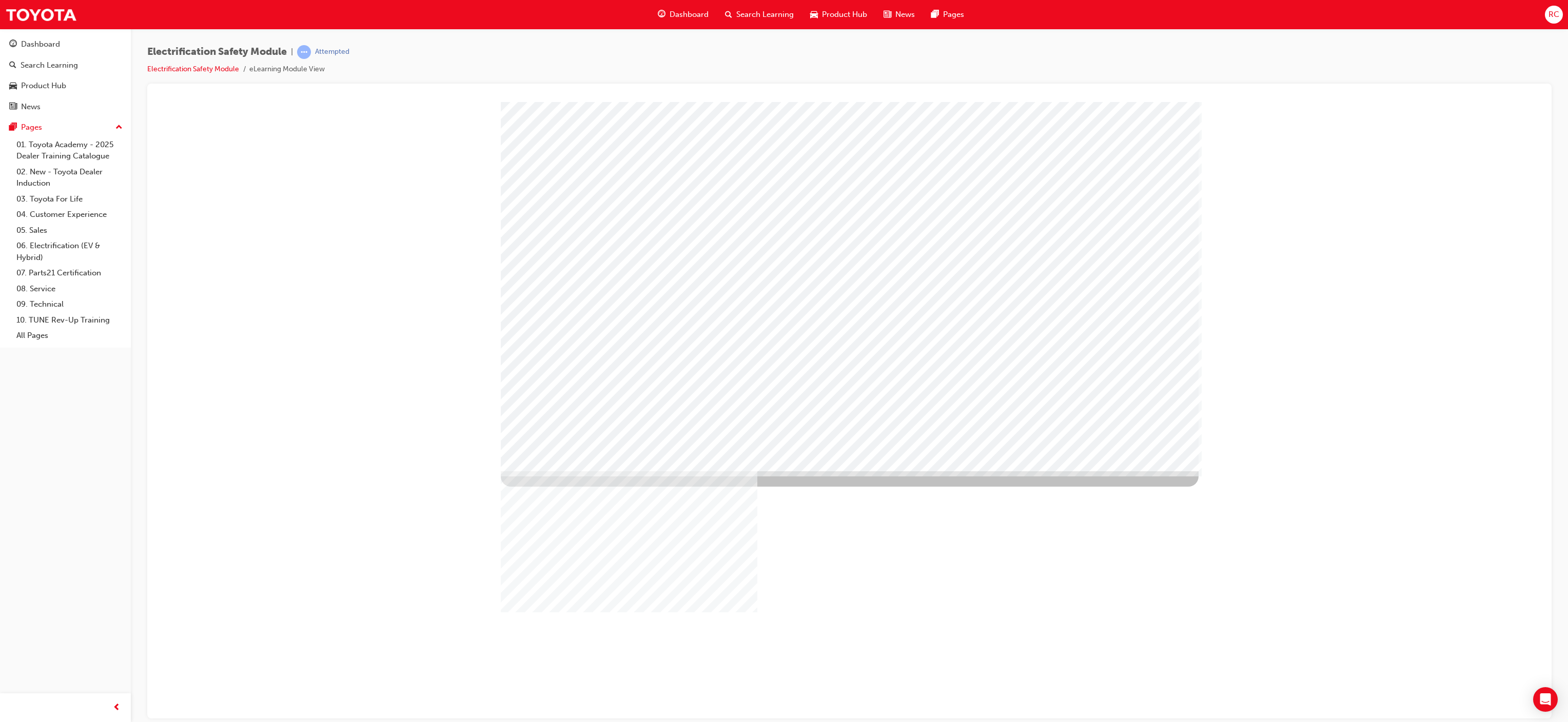 click at bounding box center (533, 1657) 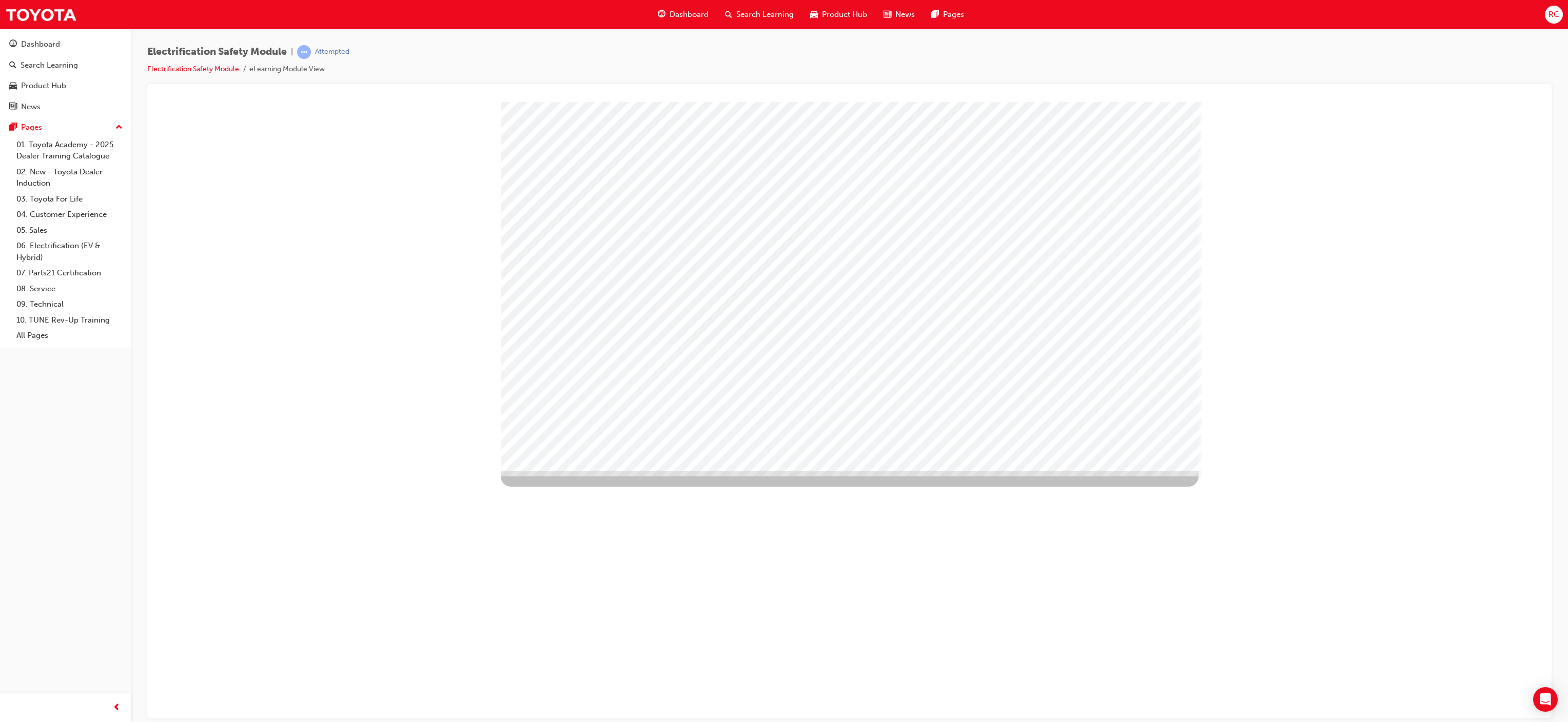 click at bounding box center (533, 1530) 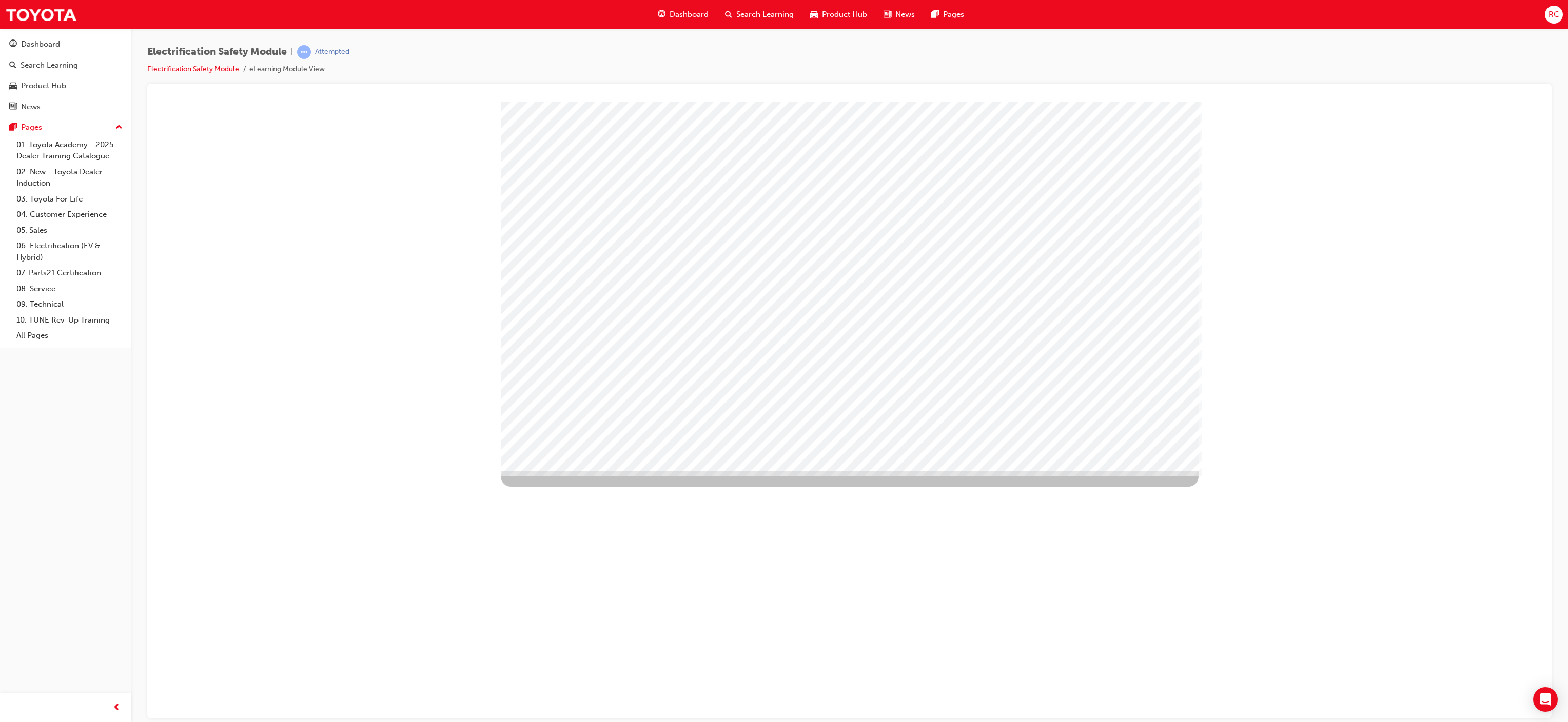 click at bounding box center (533, 1899) 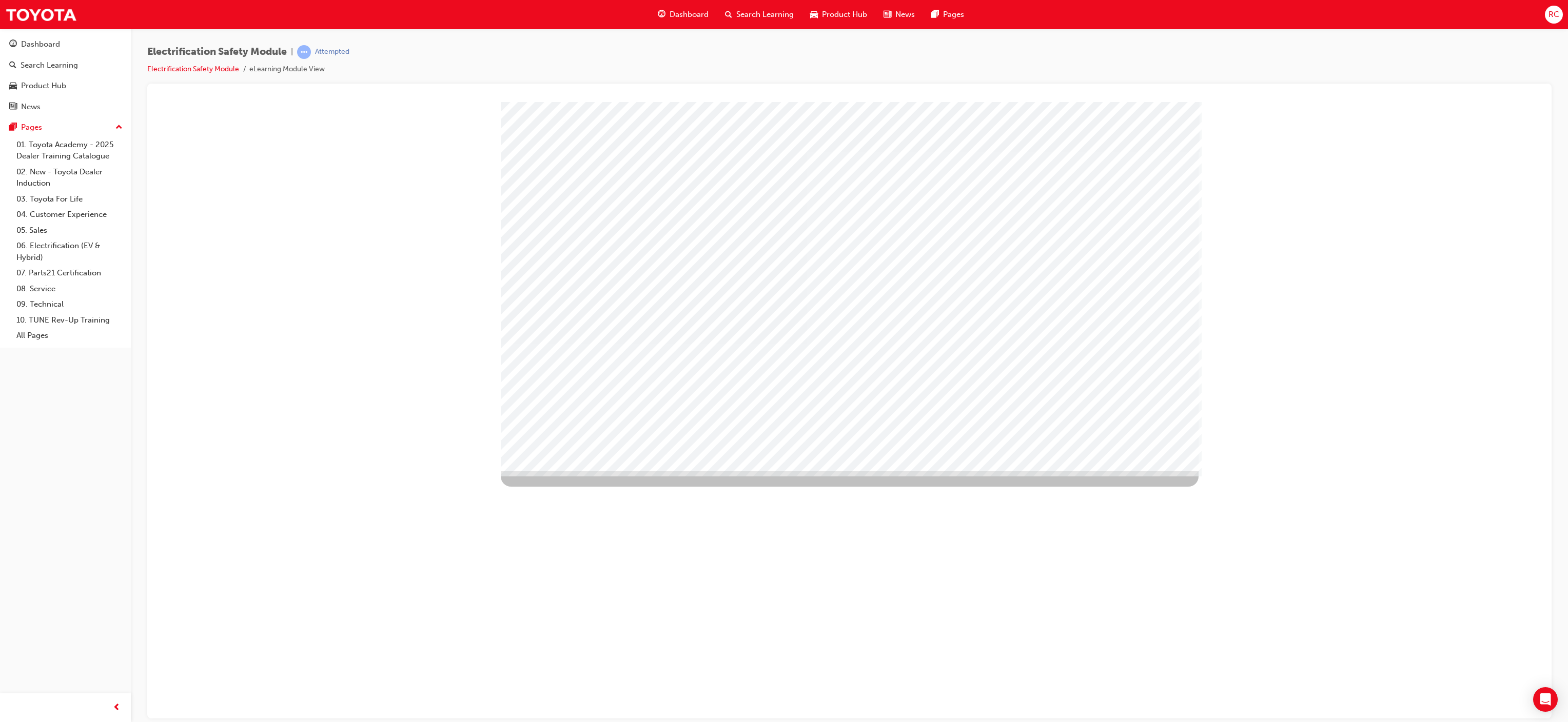 click at bounding box center (533, 1530) 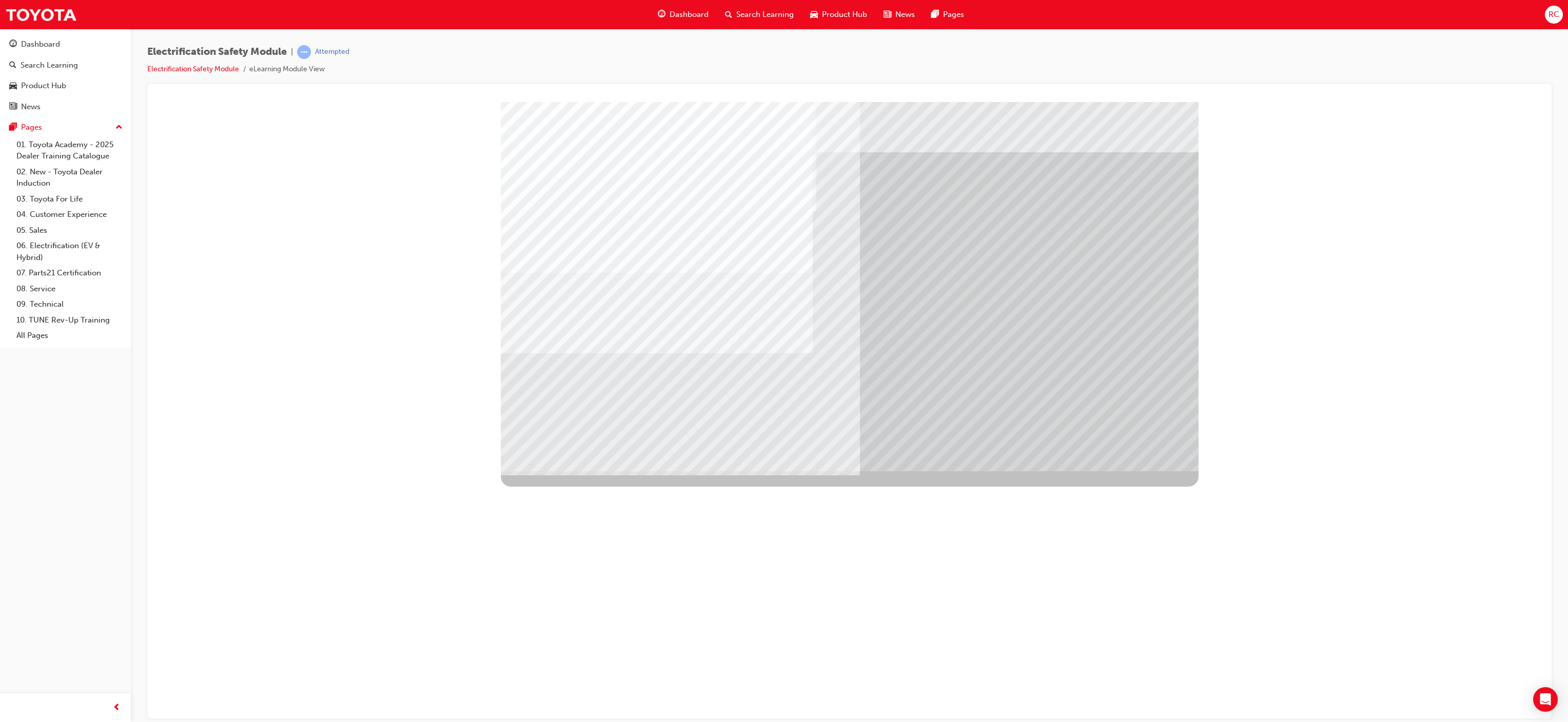 click at bounding box center [850, 1412] 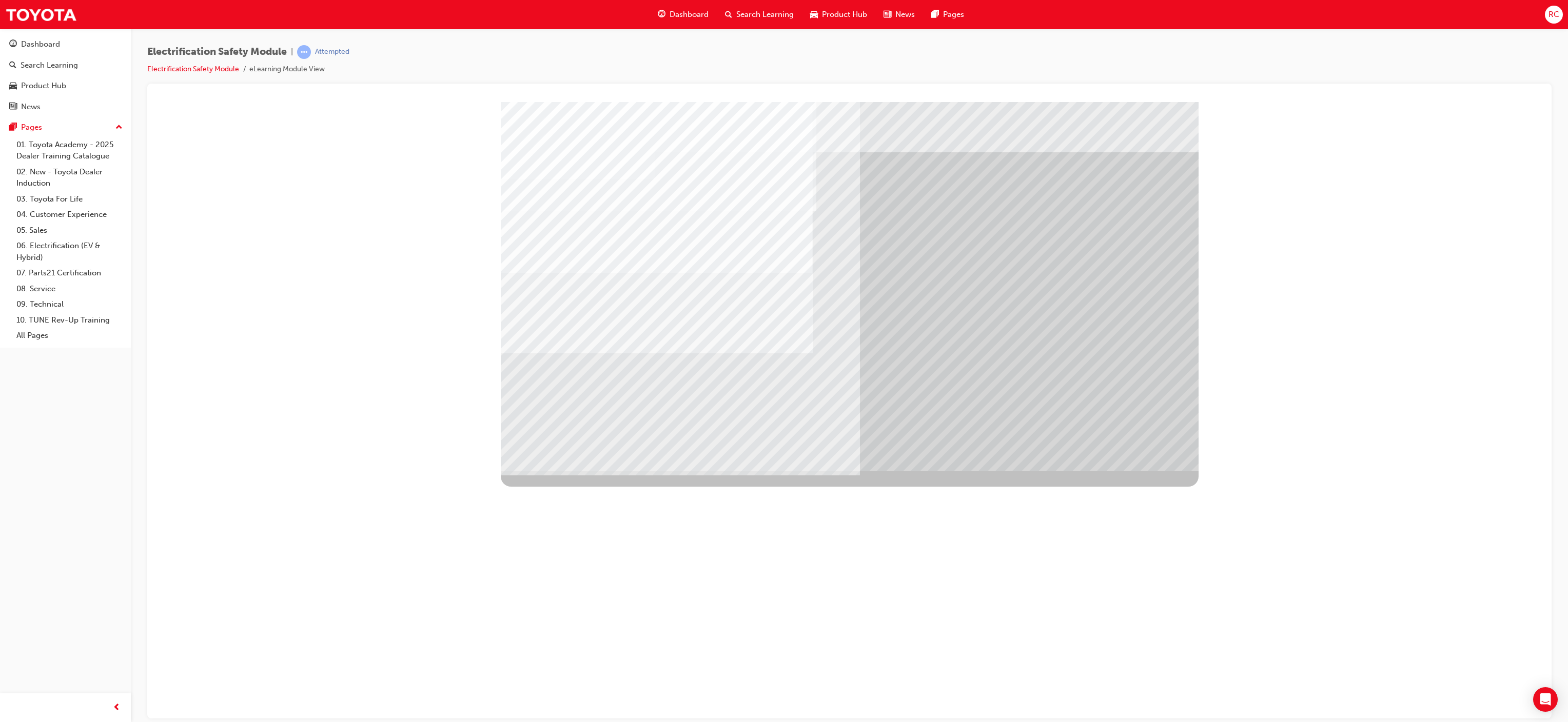 drag, startPoint x: 544, startPoint y: 358, endPoint x: 600, endPoint y: 366, distance: 56.56854 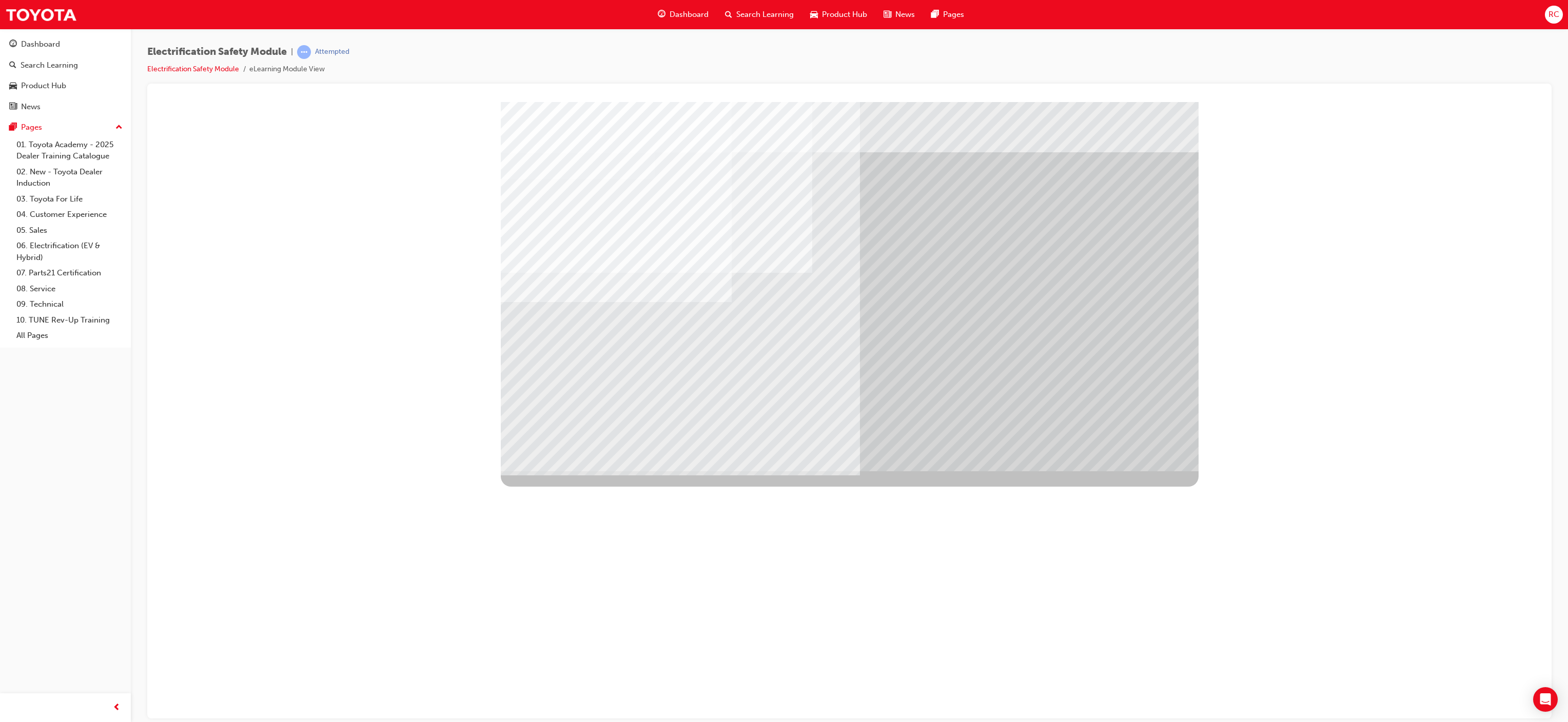 drag, startPoint x: 603, startPoint y: 366, endPoint x: 671, endPoint y: 375, distance: 68.593 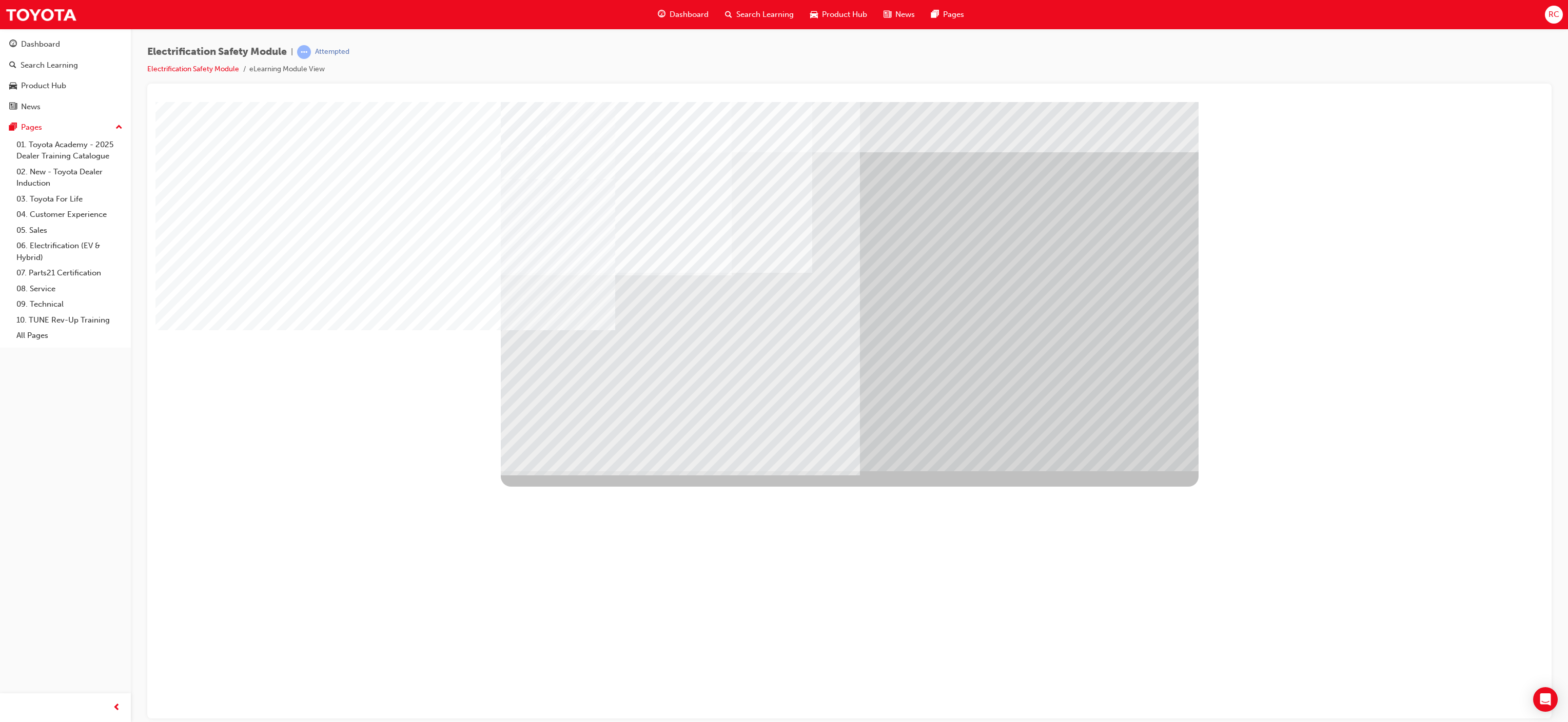 drag, startPoint x: 671, startPoint y: 375, endPoint x: 696, endPoint y: 368, distance: 25.96151 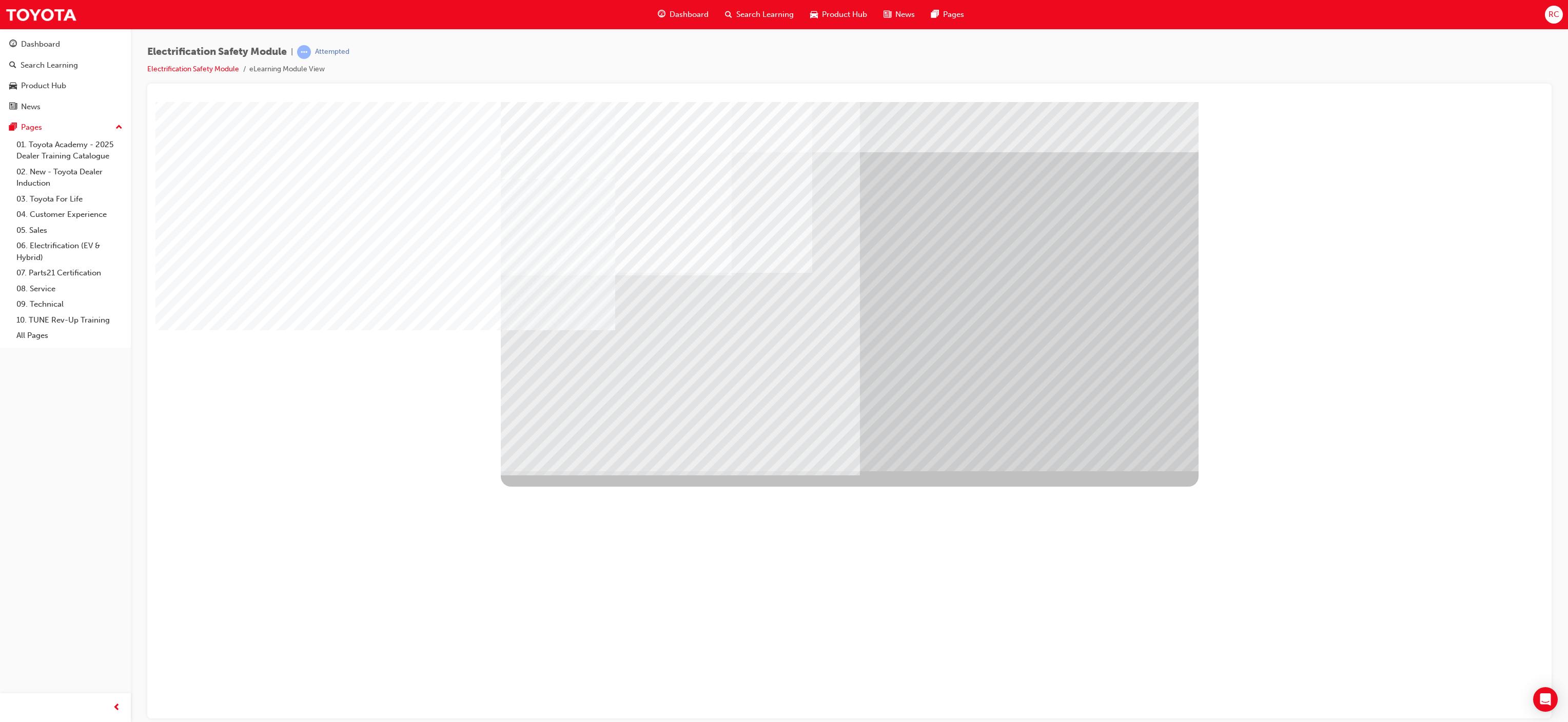 click at bounding box center (521, 4787) 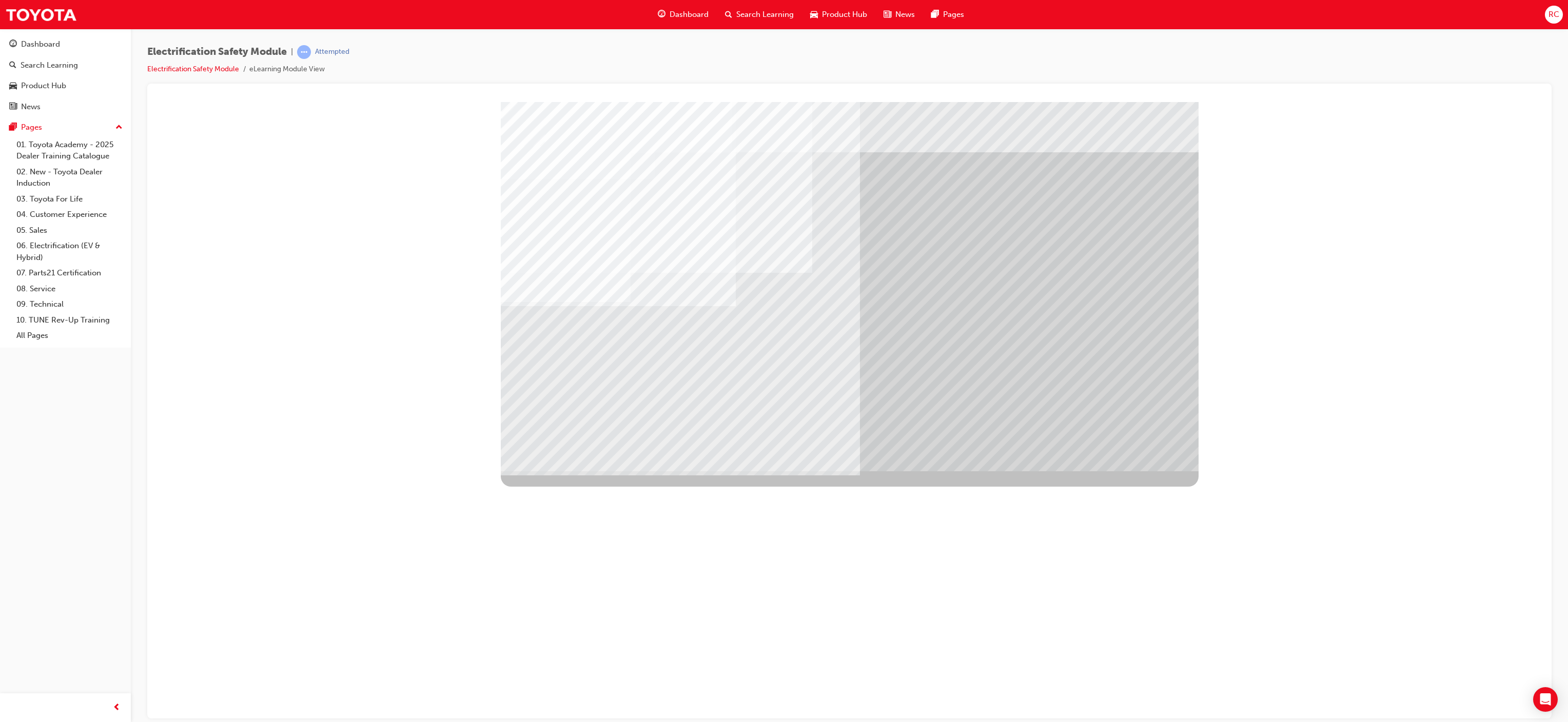 drag, startPoint x: 796, startPoint y: 368, endPoint x: 702, endPoint y: 366, distance: 94.02127 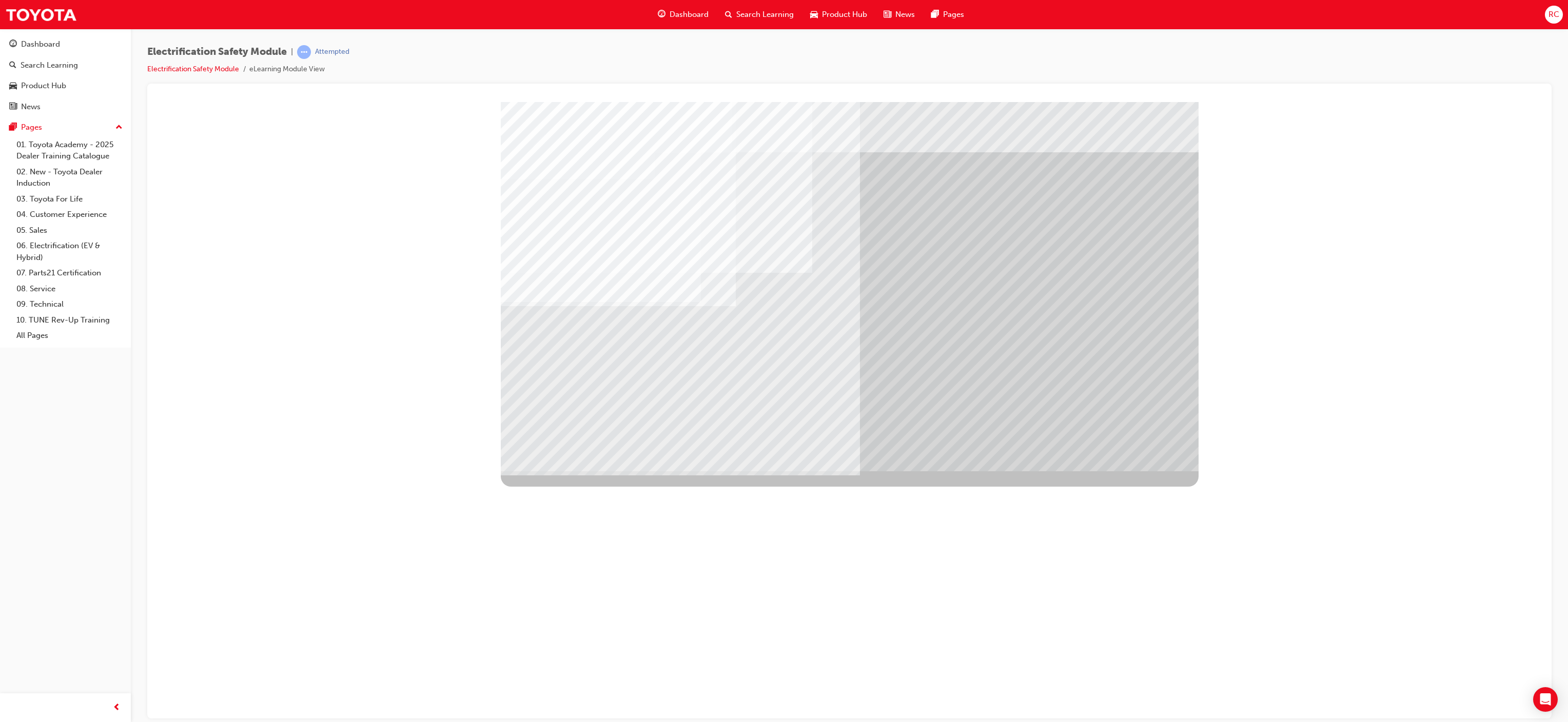 drag, startPoint x: 677, startPoint y: 371, endPoint x: 652, endPoint y: 367, distance: 25.317978 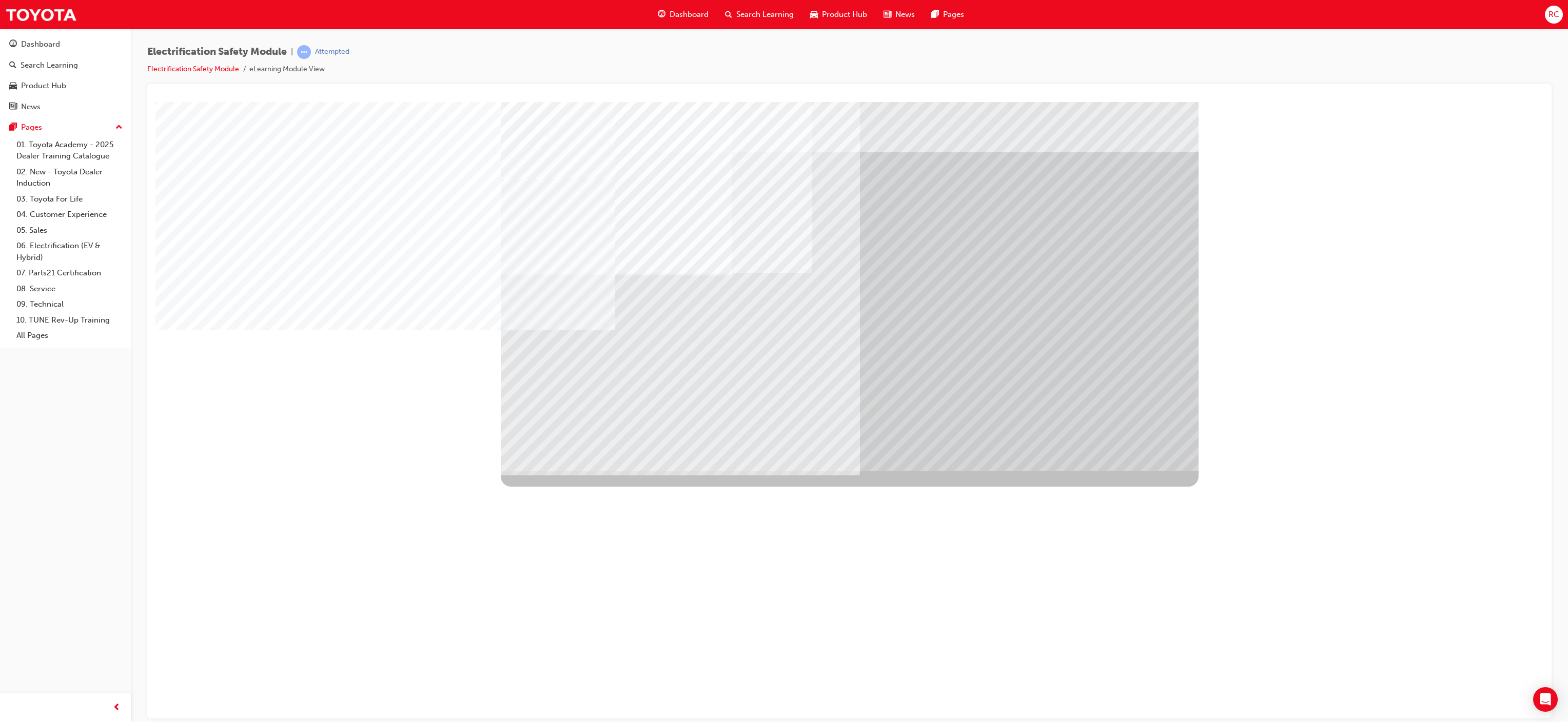 click at bounding box center [533, 4593] 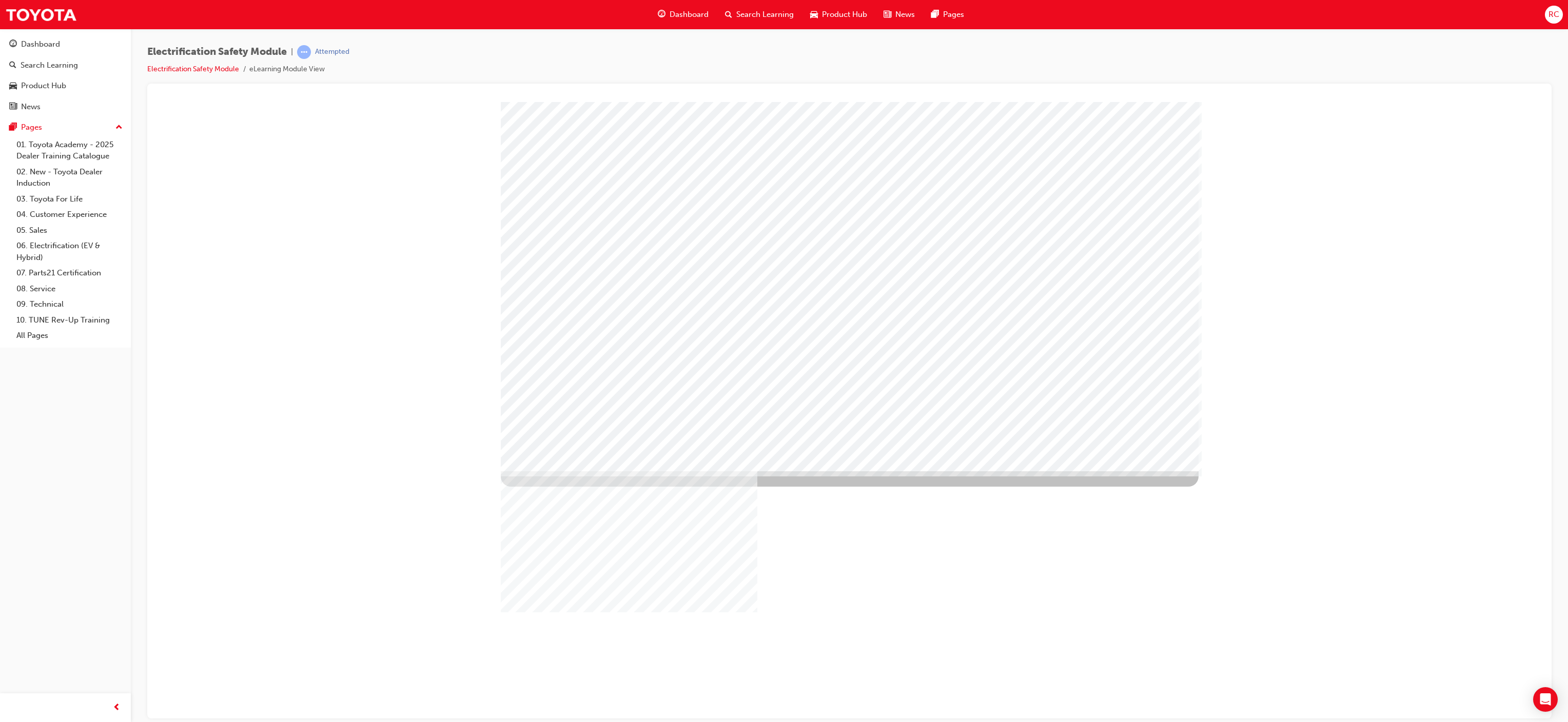 click at bounding box center [533, 1657] 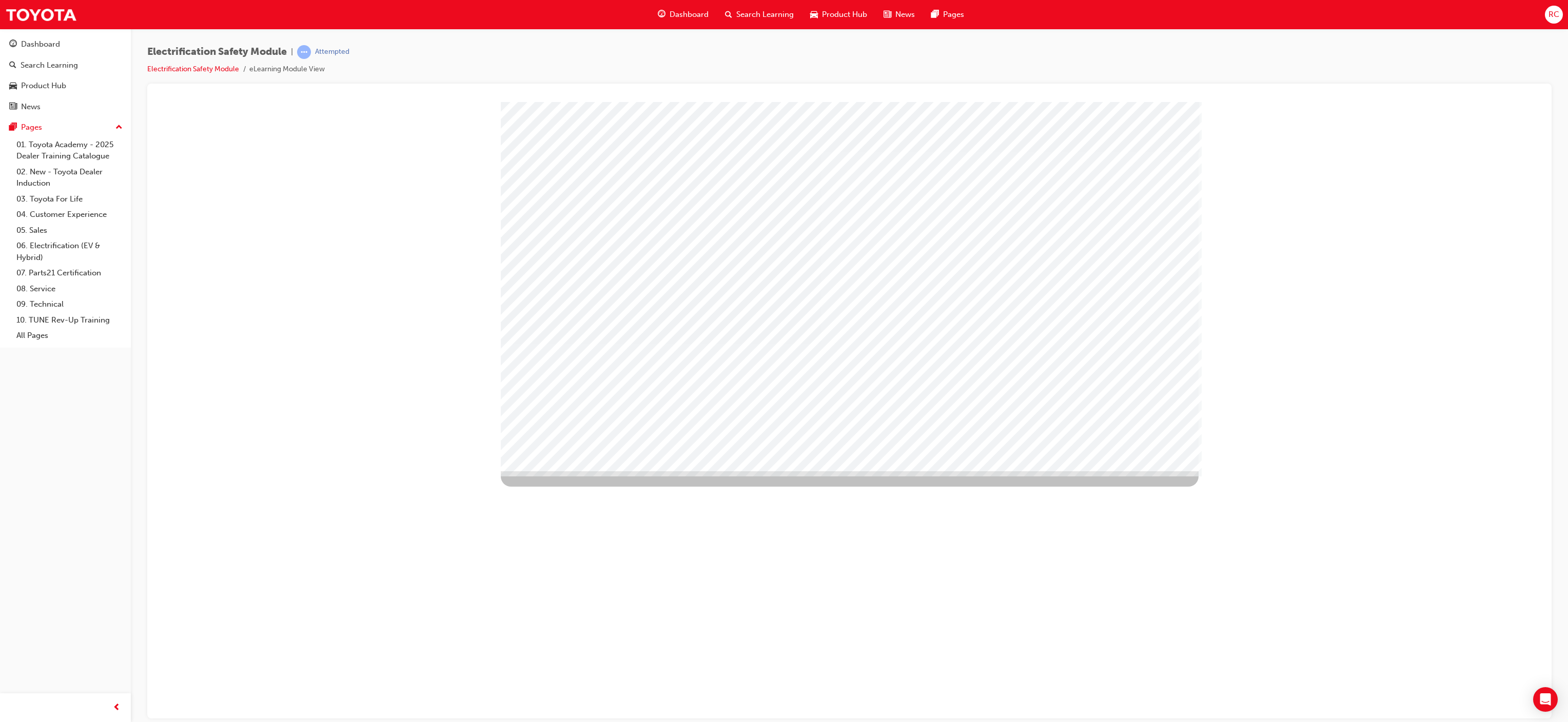 click at bounding box center [533, 1530] 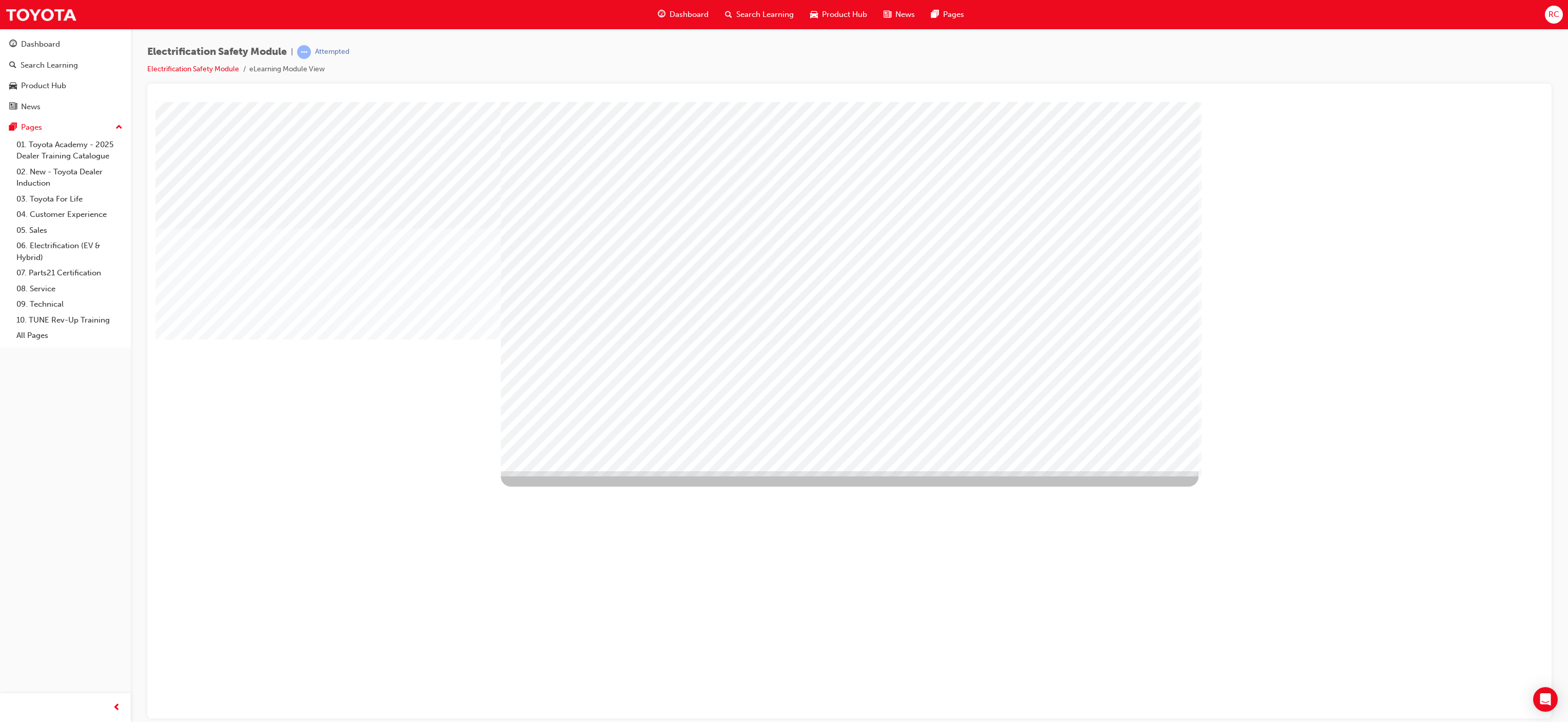 click at bounding box center (533, 1530) 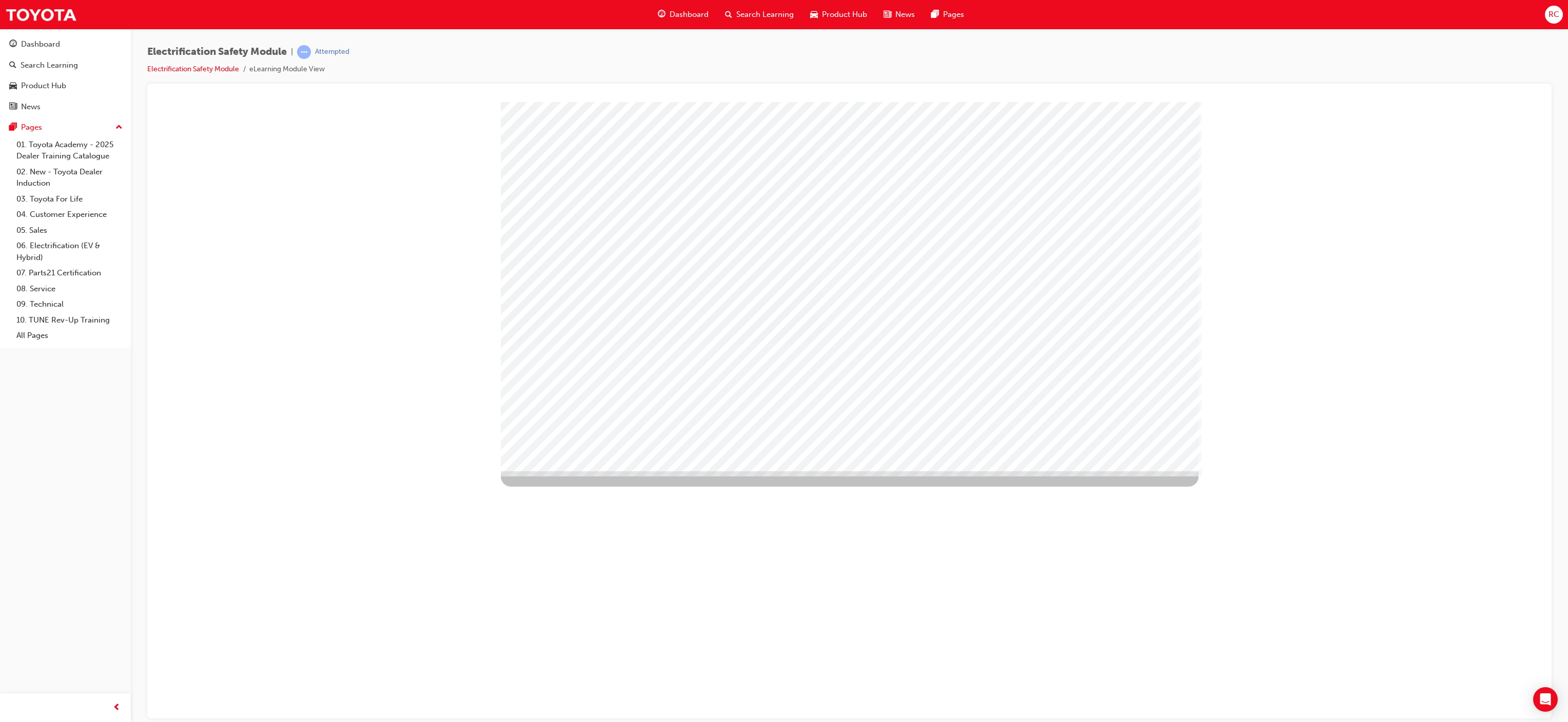 click at bounding box center [533, 1530] 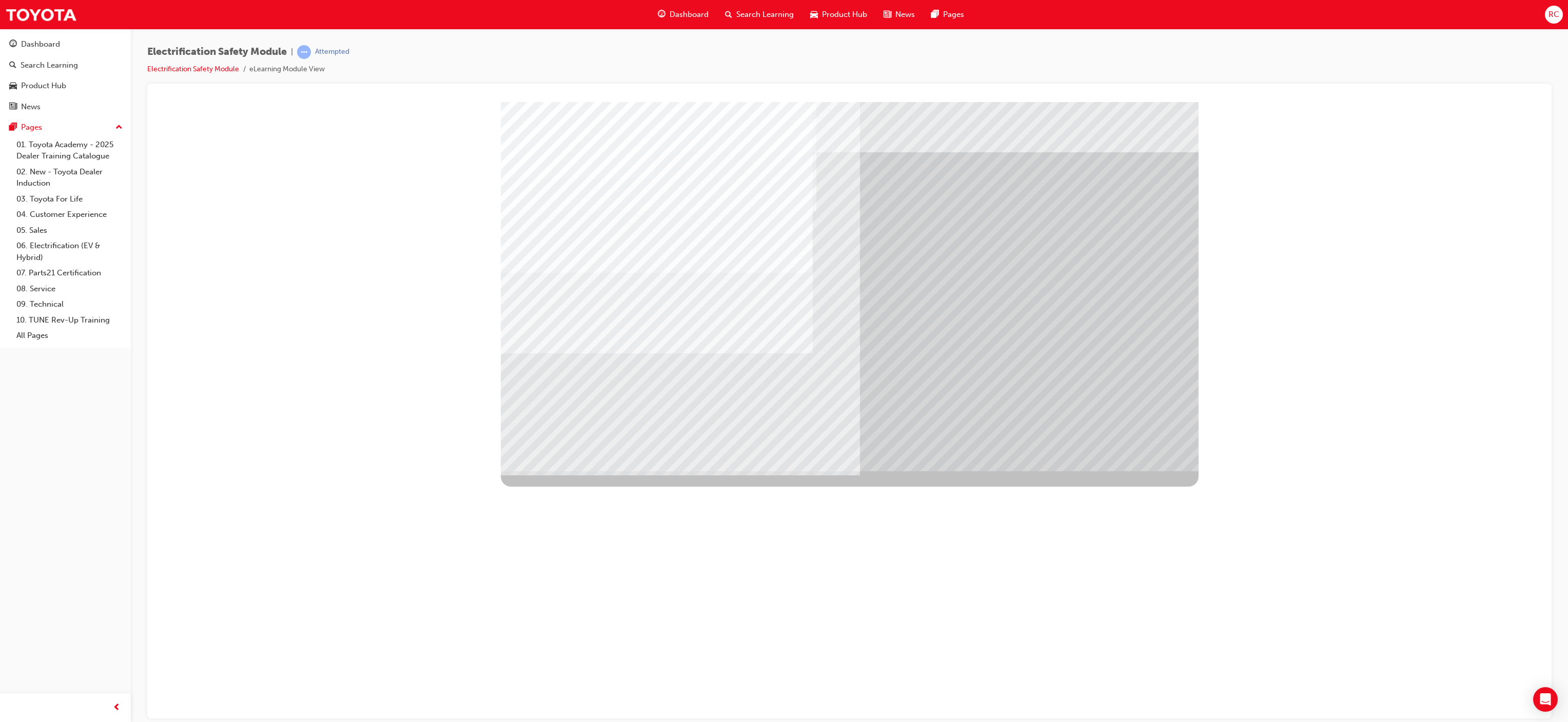 click at bounding box center (850, 1412) 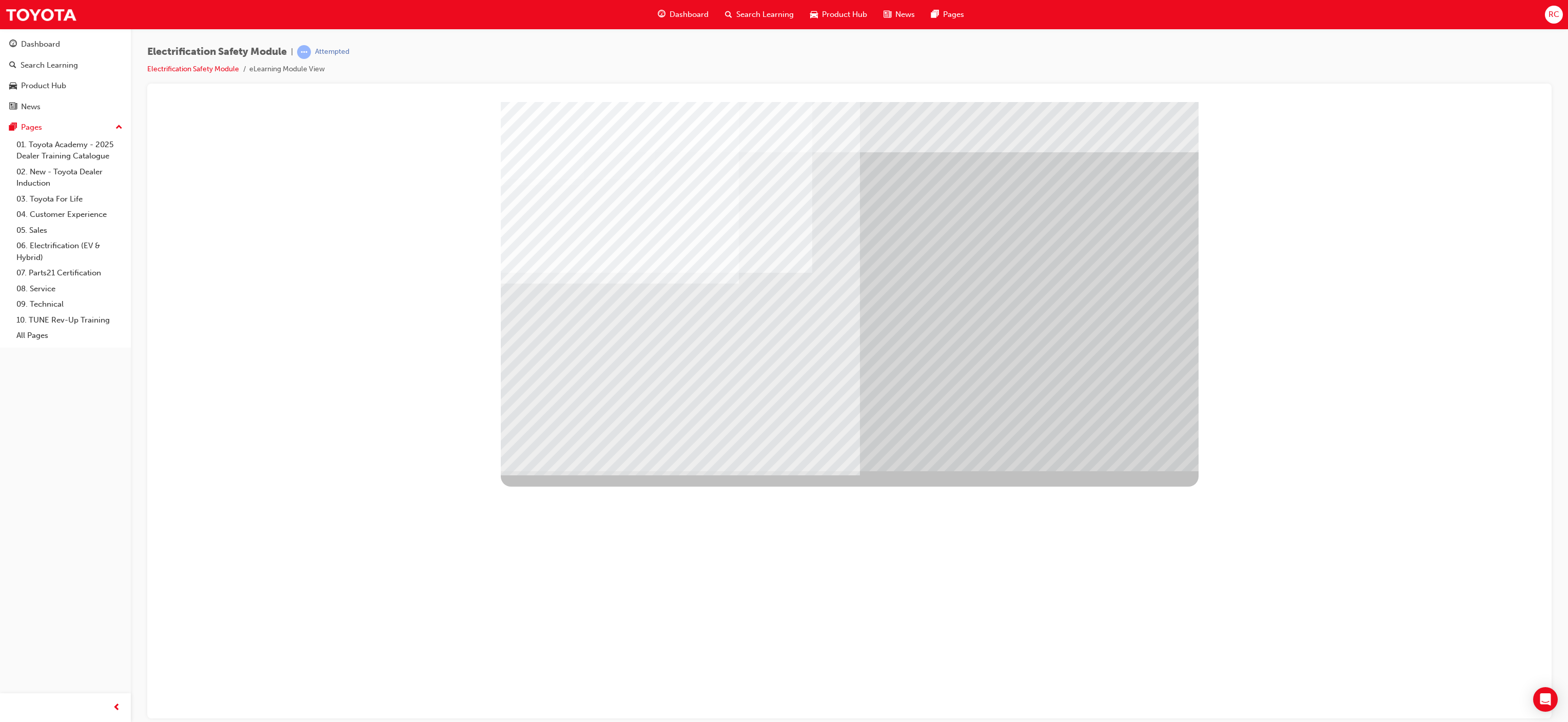 click at bounding box center [534, 3434] 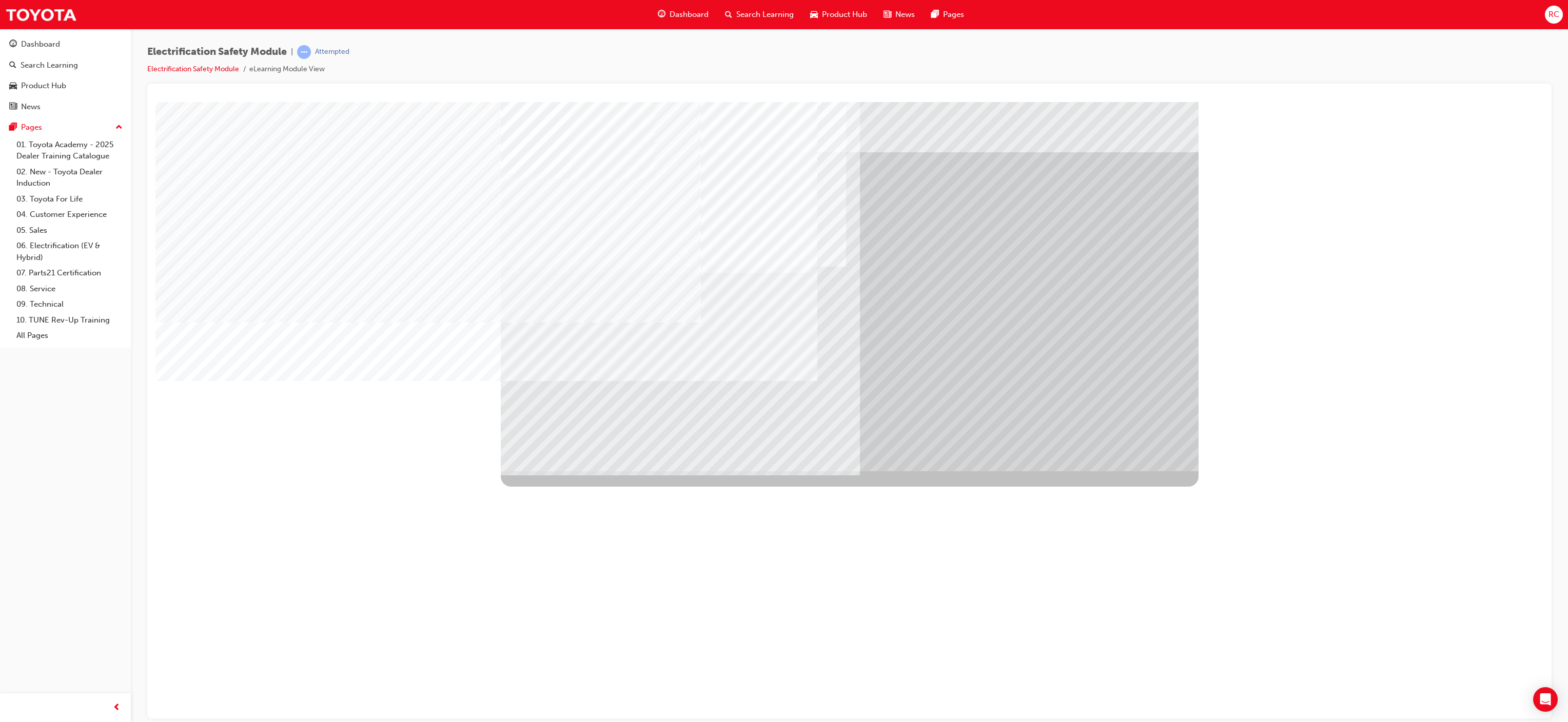 click at bounding box center (534, 3501) 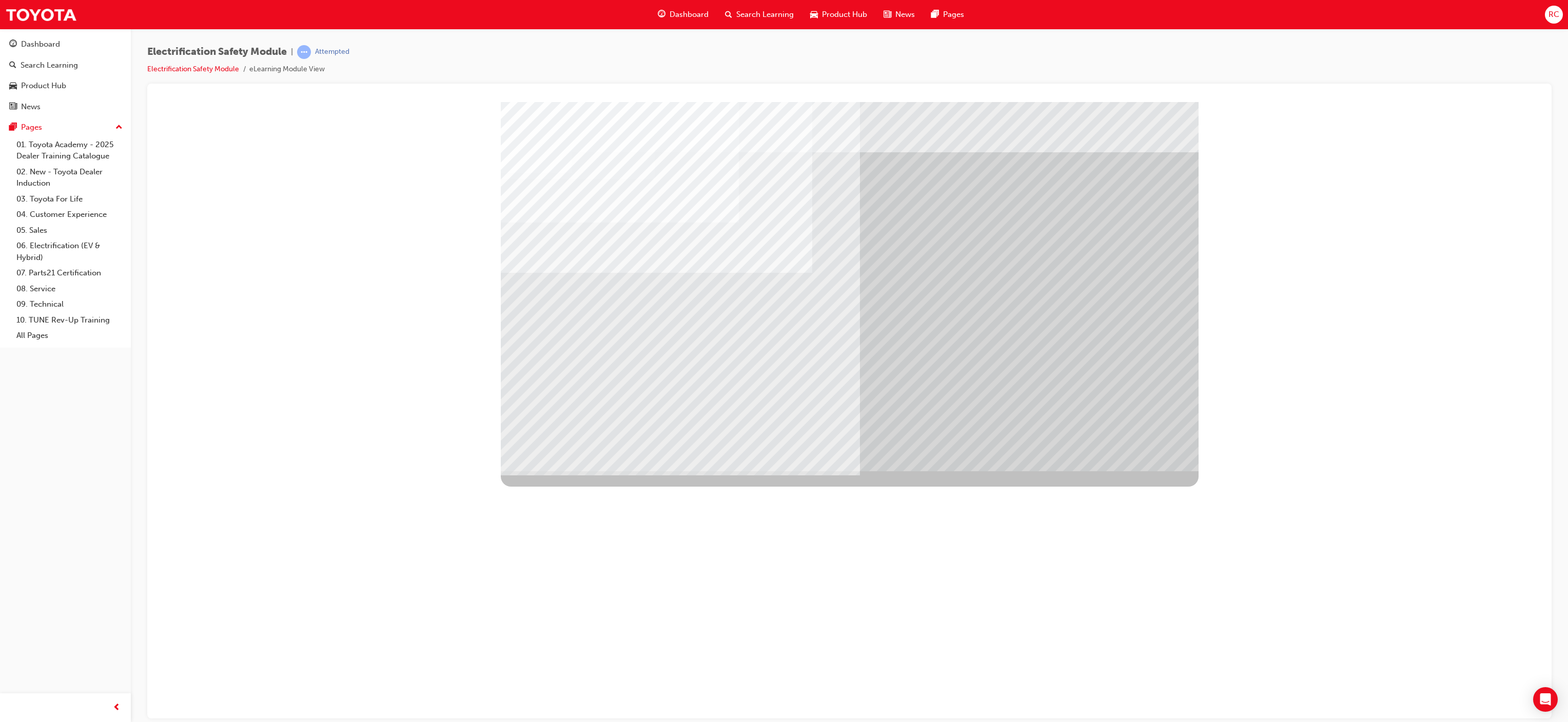 click at bounding box center (534, 3567) 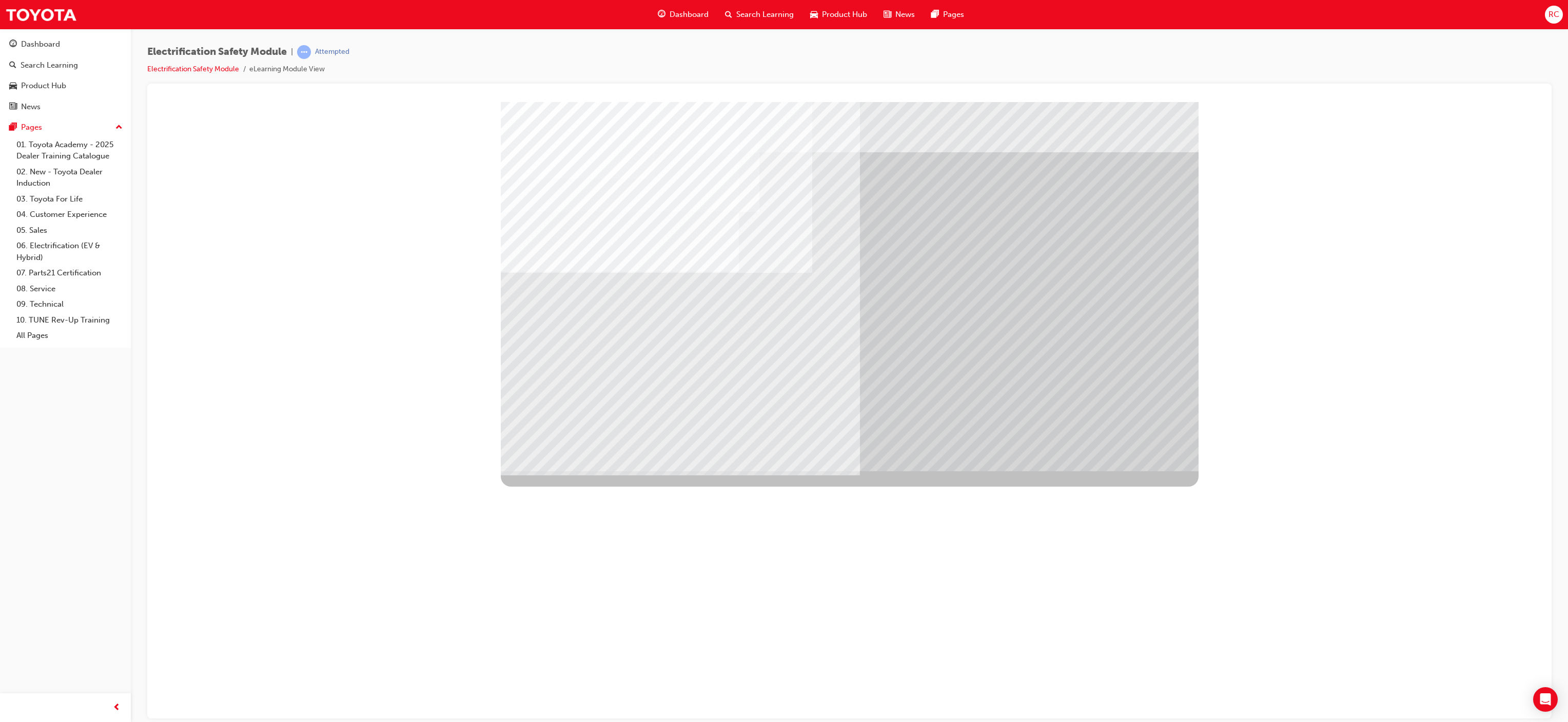 click at bounding box center [533, 3325] 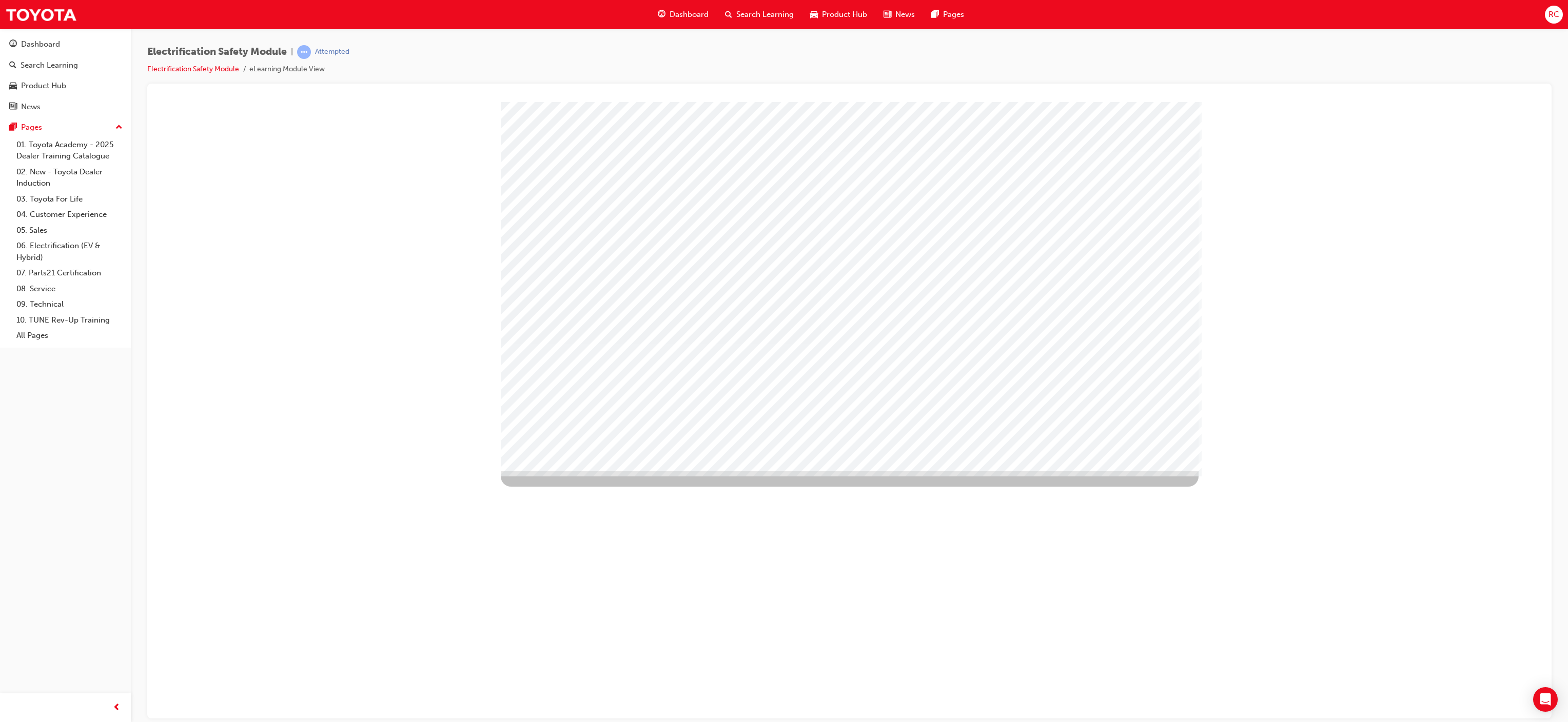 click at bounding box center [533, 1530] 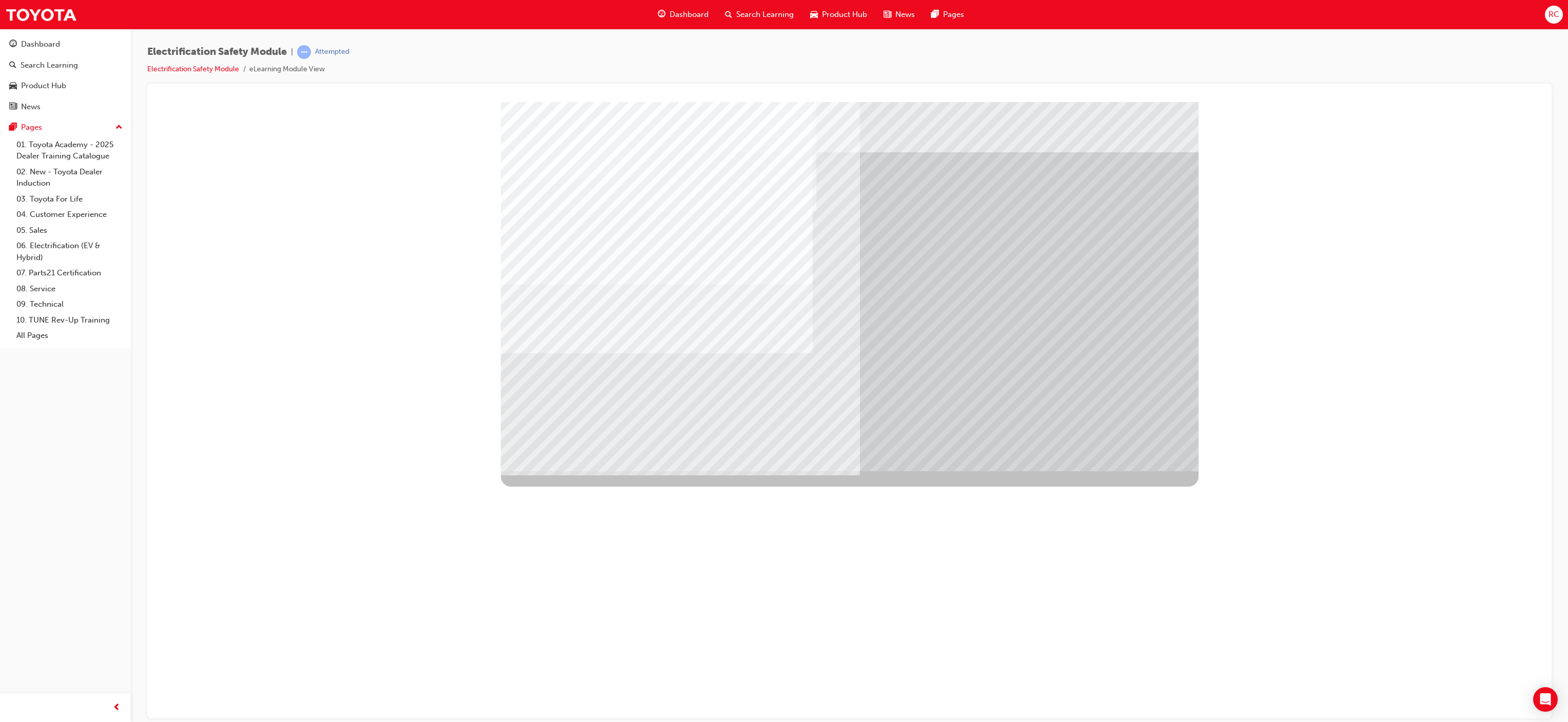 click at bounding box center (850, 1412) 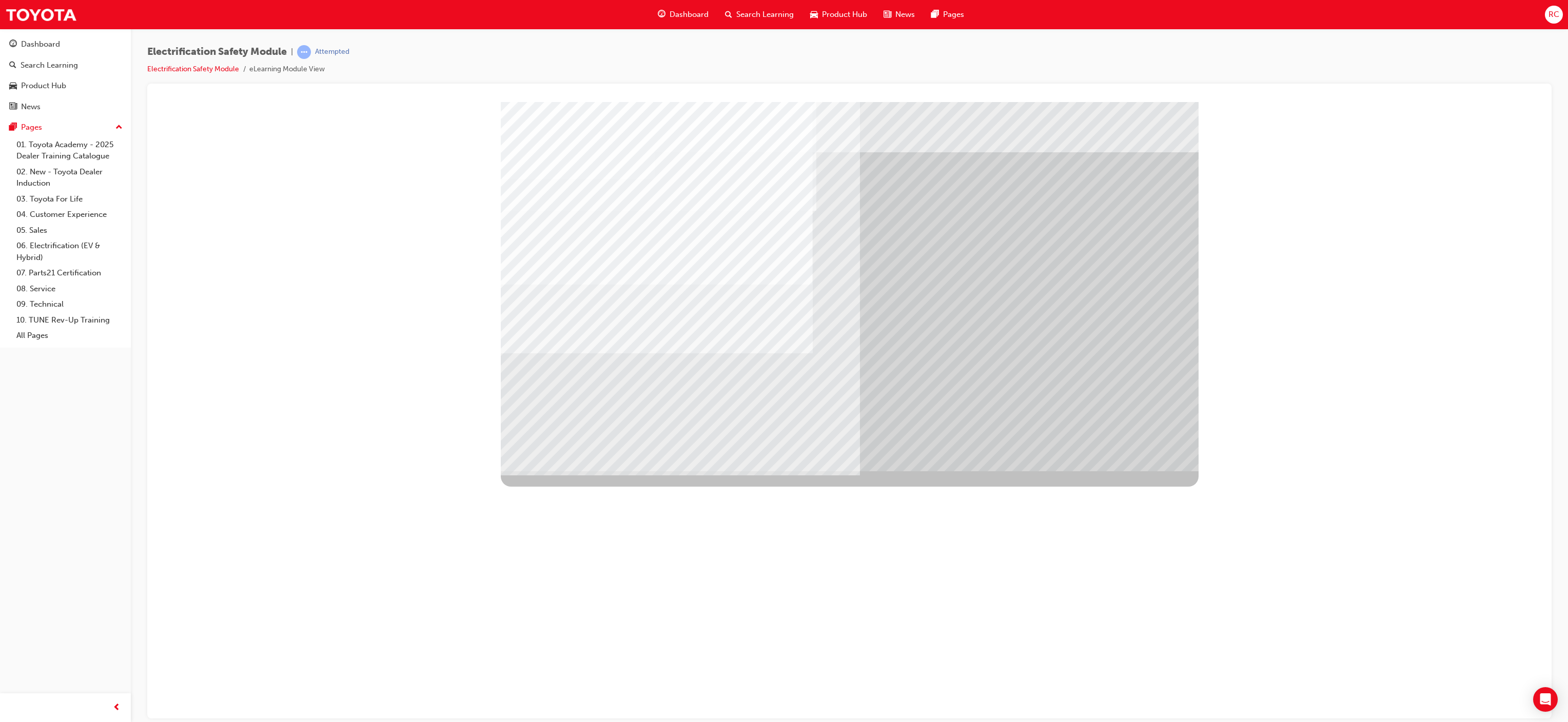 drag, startPoint x: 594, startPoint y: 373, endPoint x: 649, endPoint y: 384, distance: 56.089215 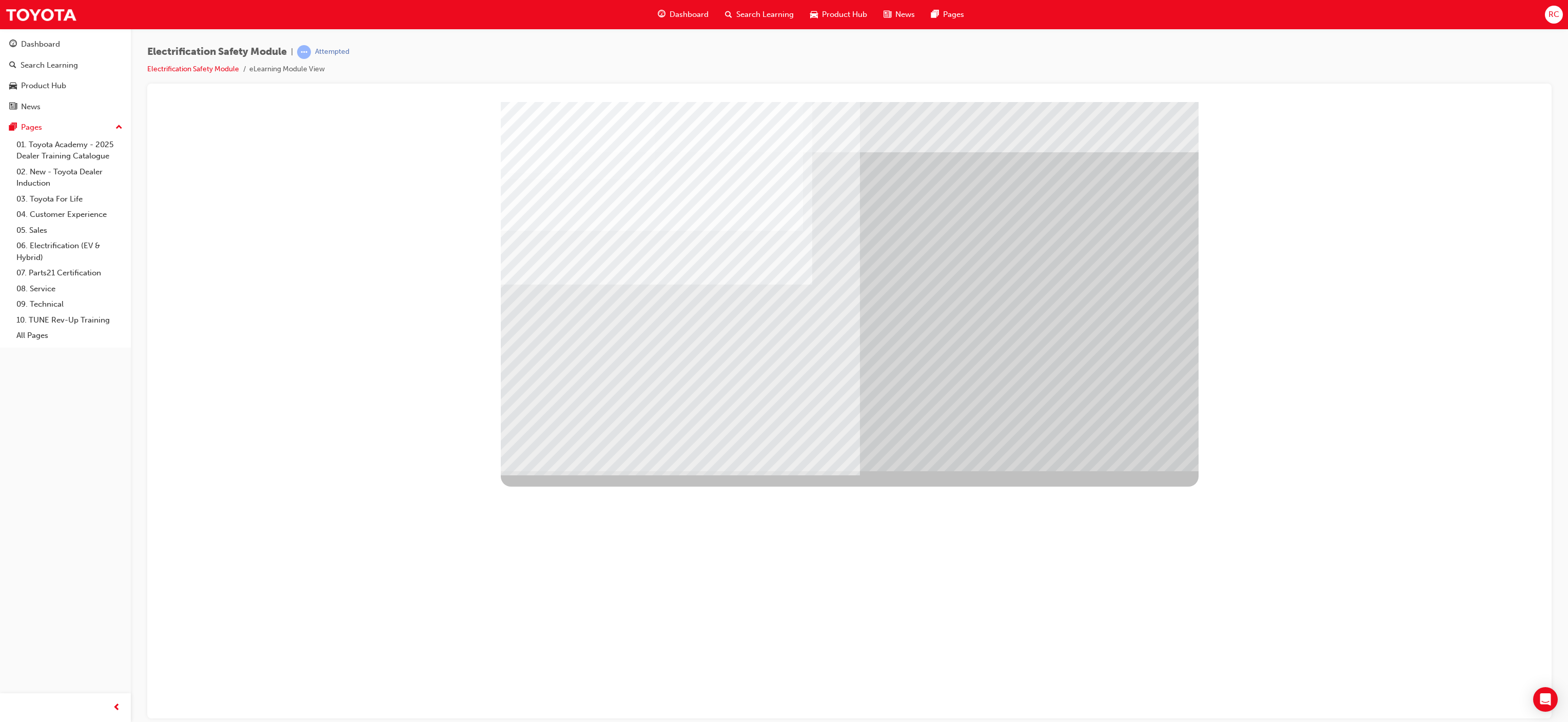 click at bounding box center (534, 2939) 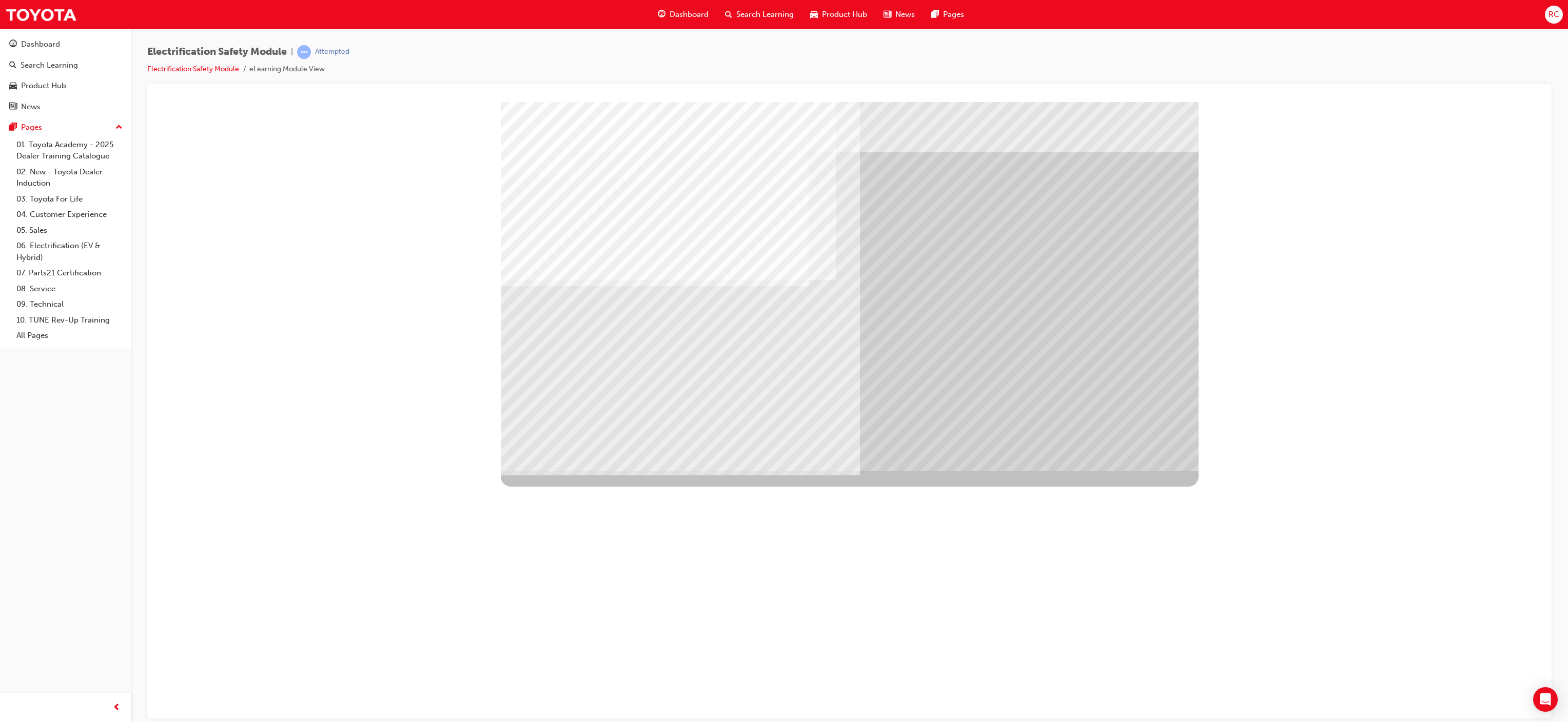 drag, startPoint x: 742, startPoint y: 401, endPoint x: 777, endPoint y: 395, distance: 35.51056 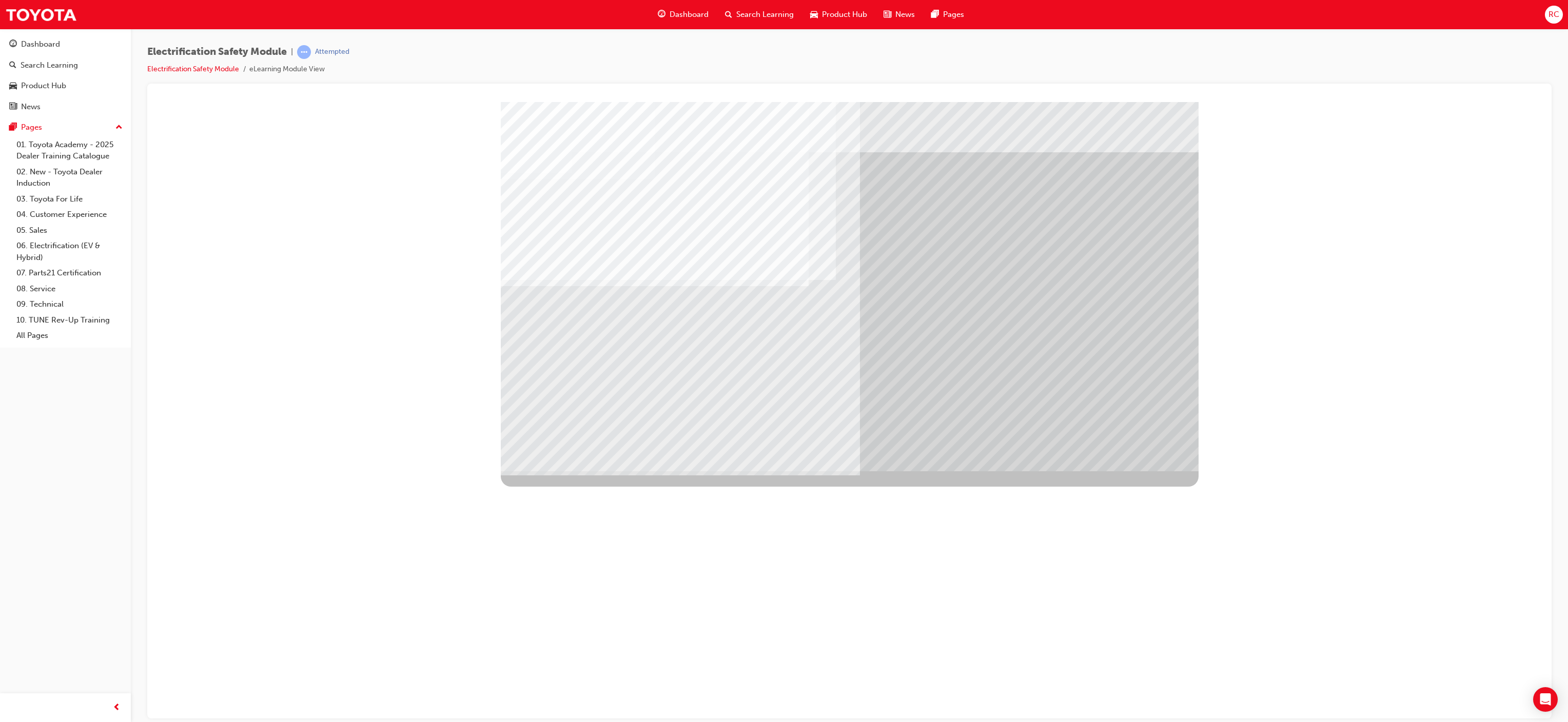 drag, startPoint x: 781, startPoint y: 391, endPoint x: 902, endPoint y: 421, distance: 124.66355 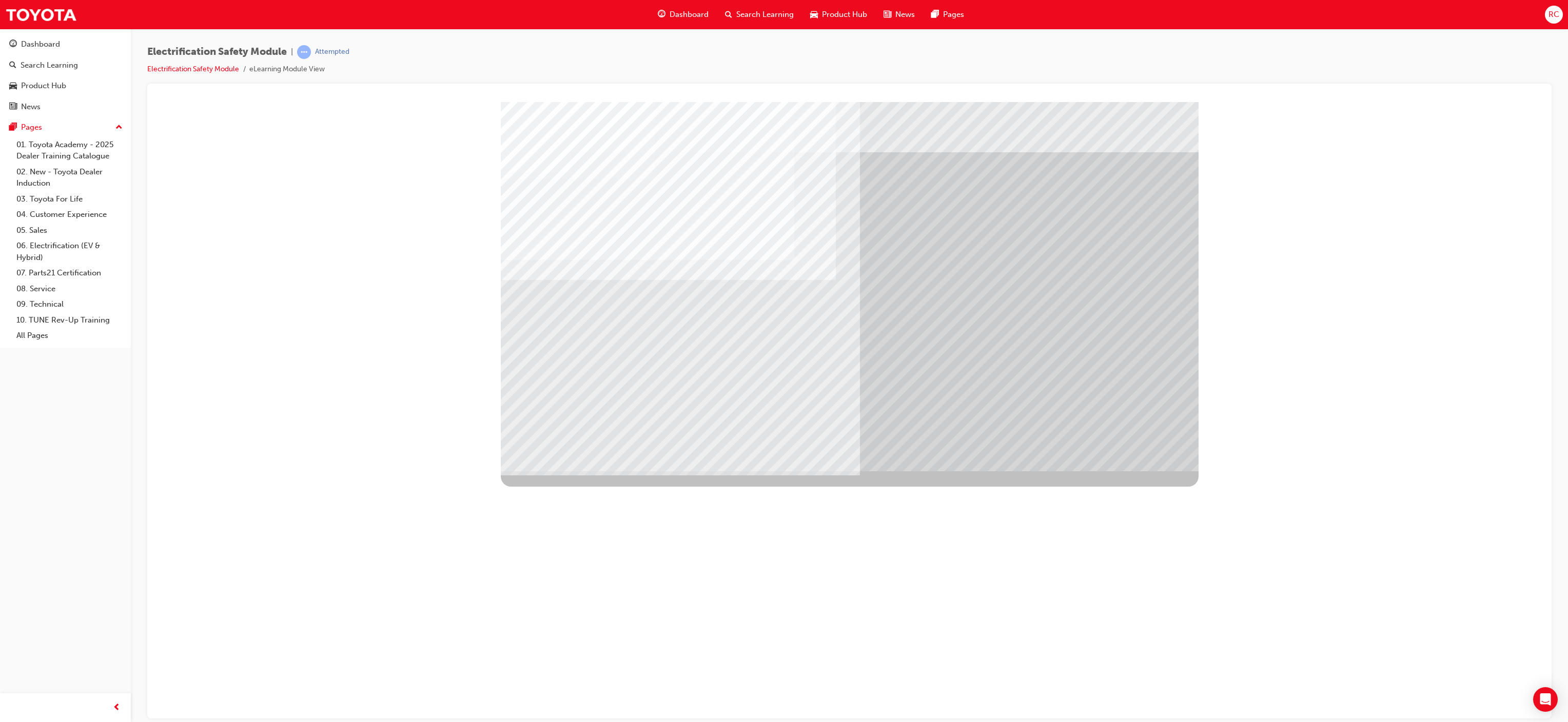 click at bounding box center [534, 3001] 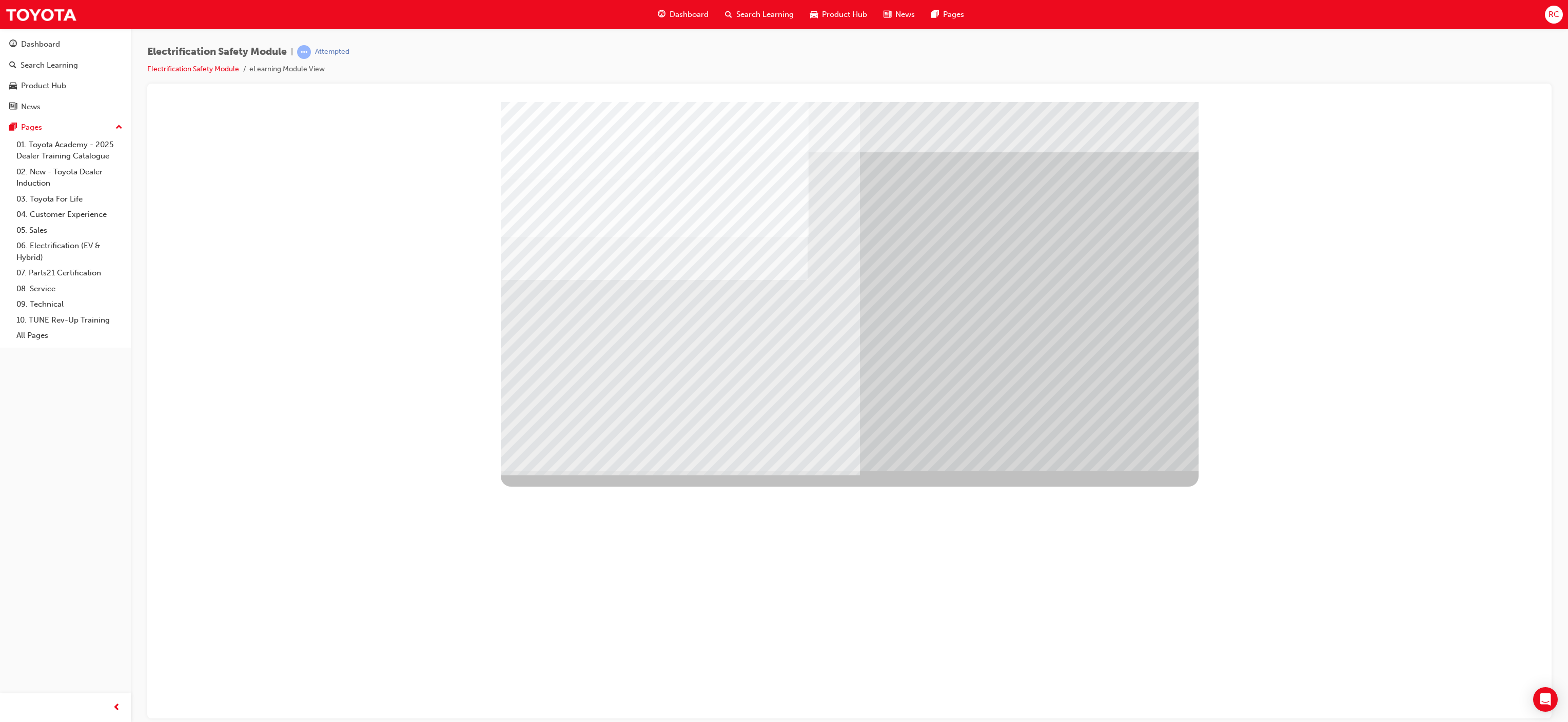 click at bounding box center [533, 2825] 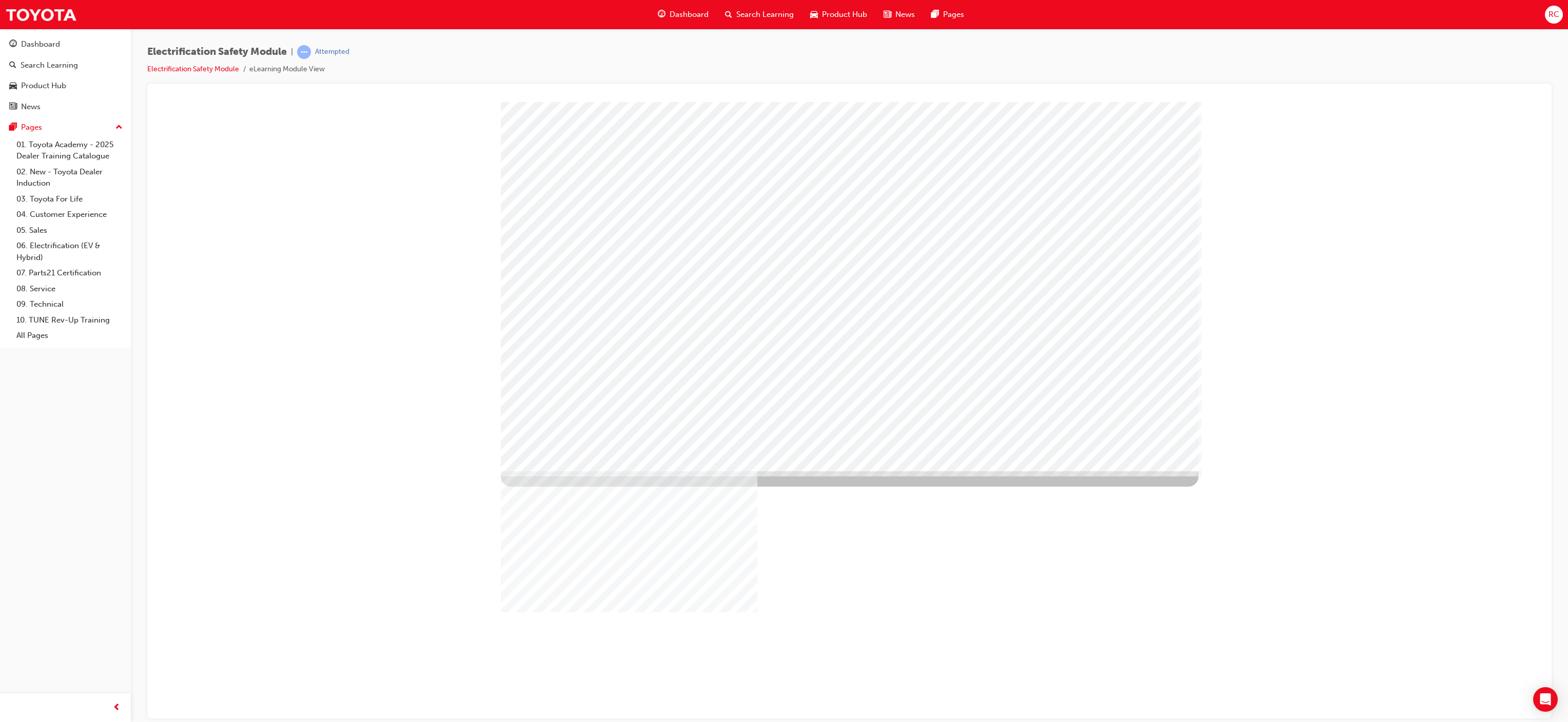 click at bounding box center (533, 1657) 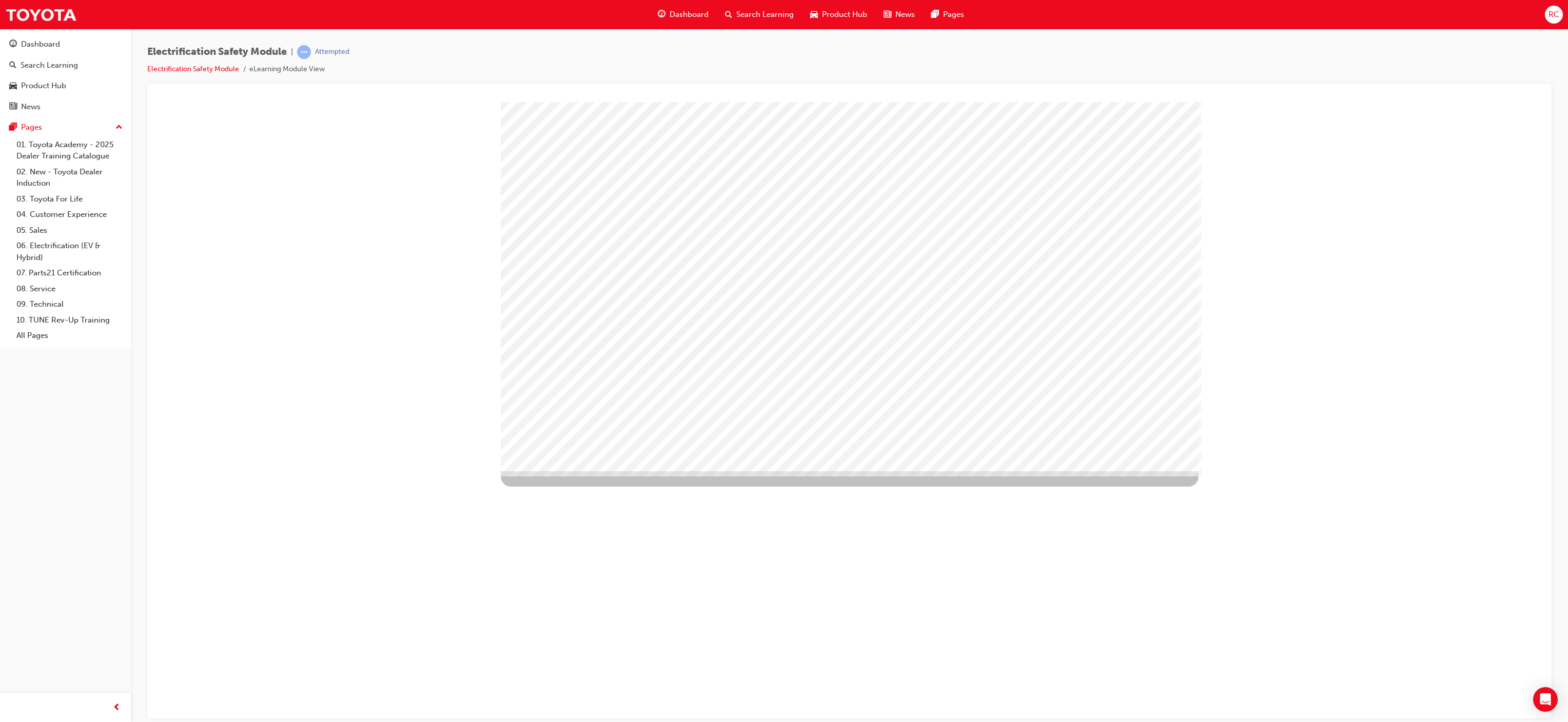 click at bounding box center (849, 1044) 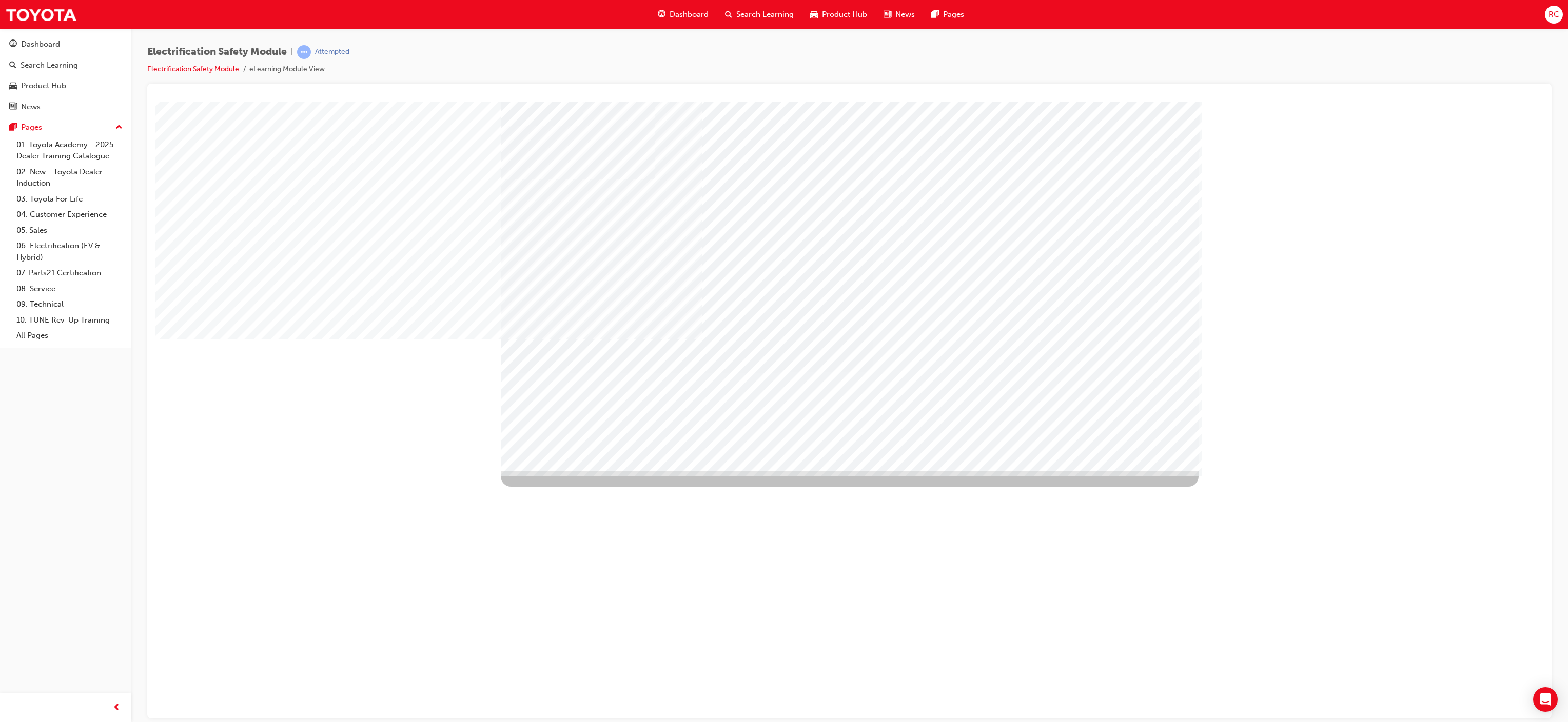 click at bounding box center [542, 2793] 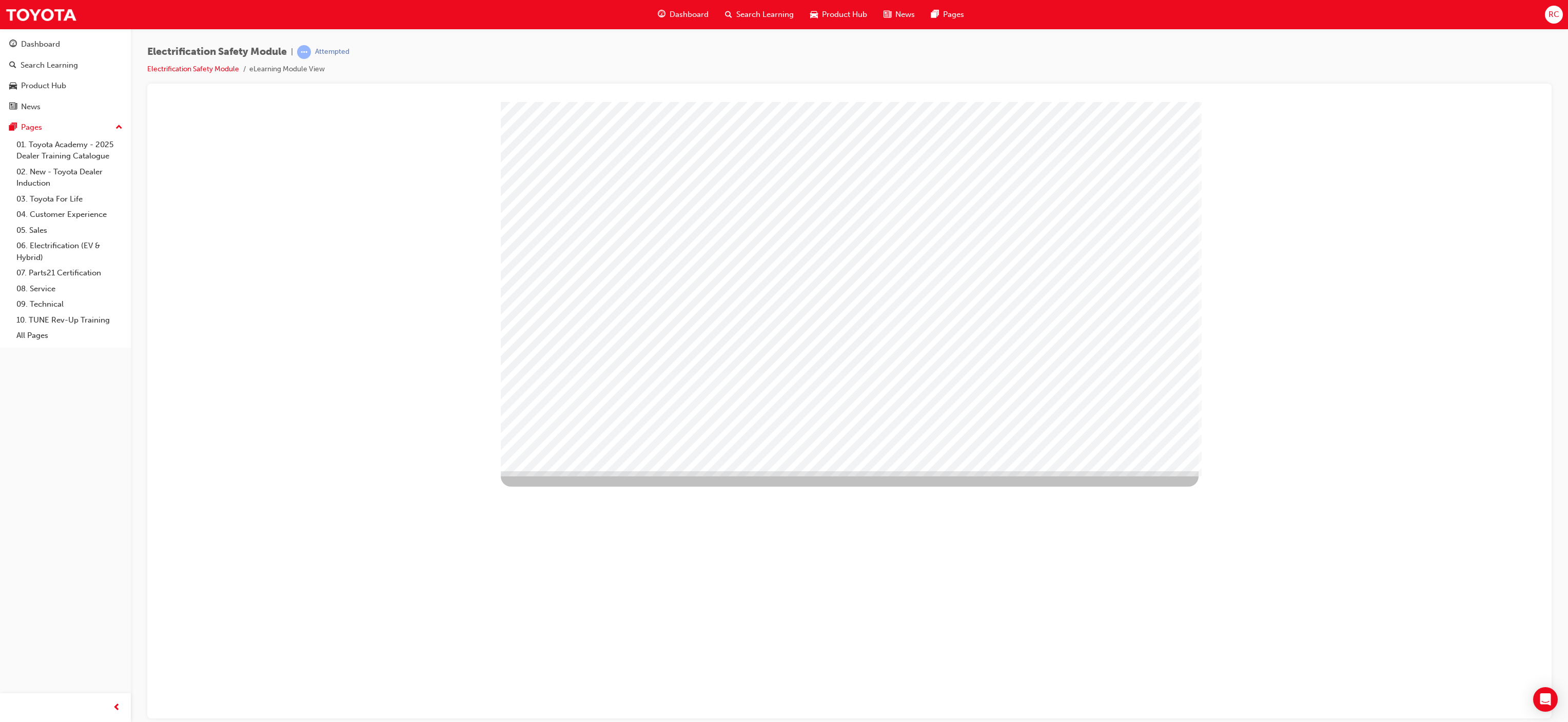 click at bounding box center [542, 2817] 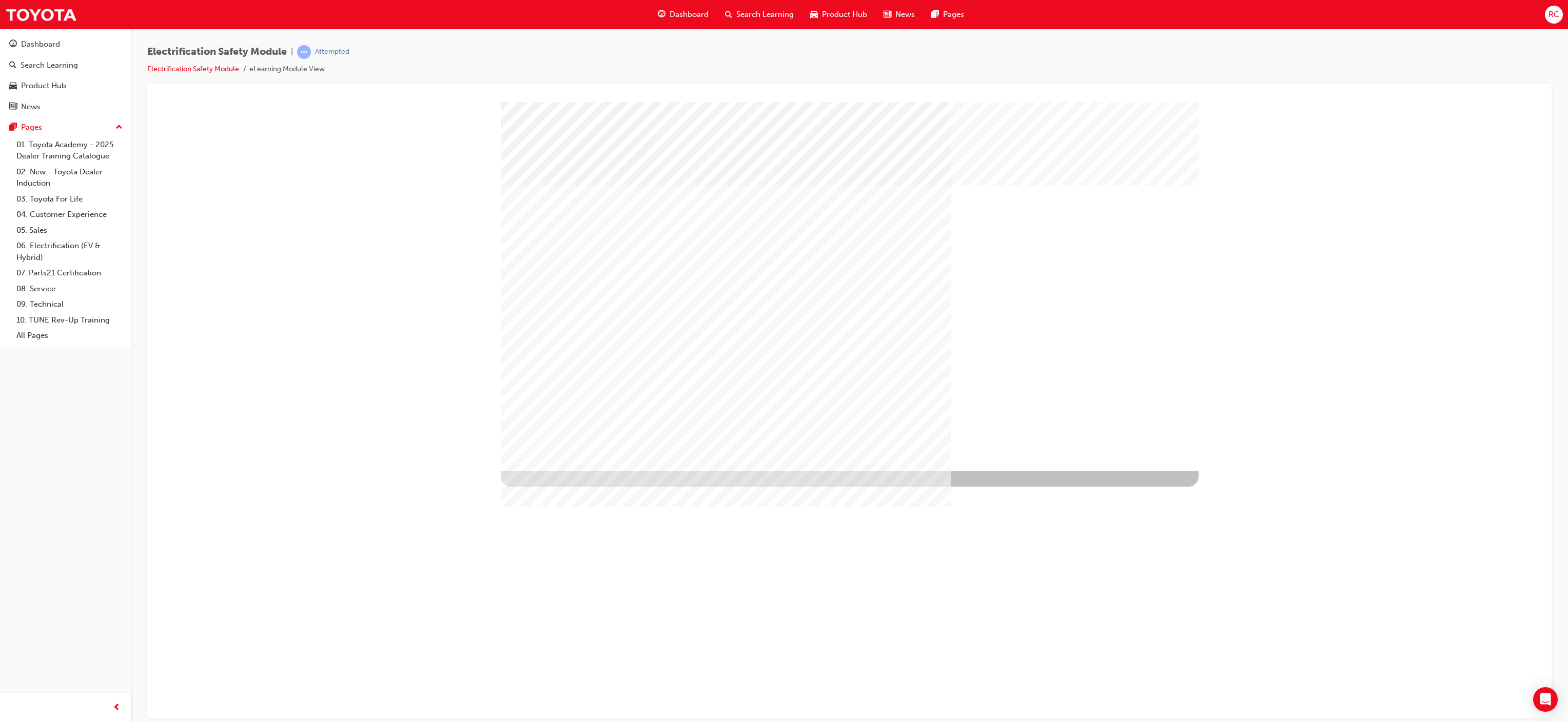 click at bounding box center [533, 795] 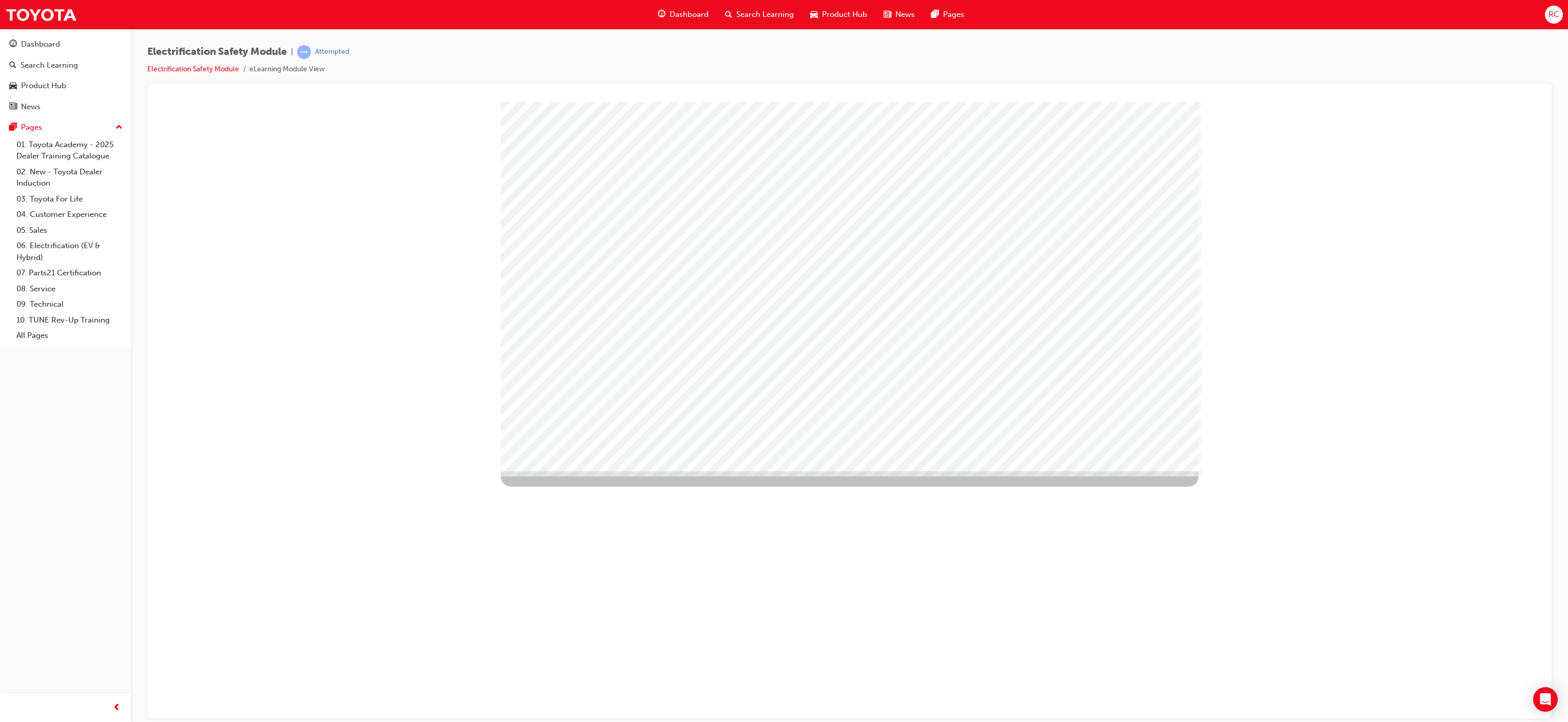 click at bounding box center [533, 1899] 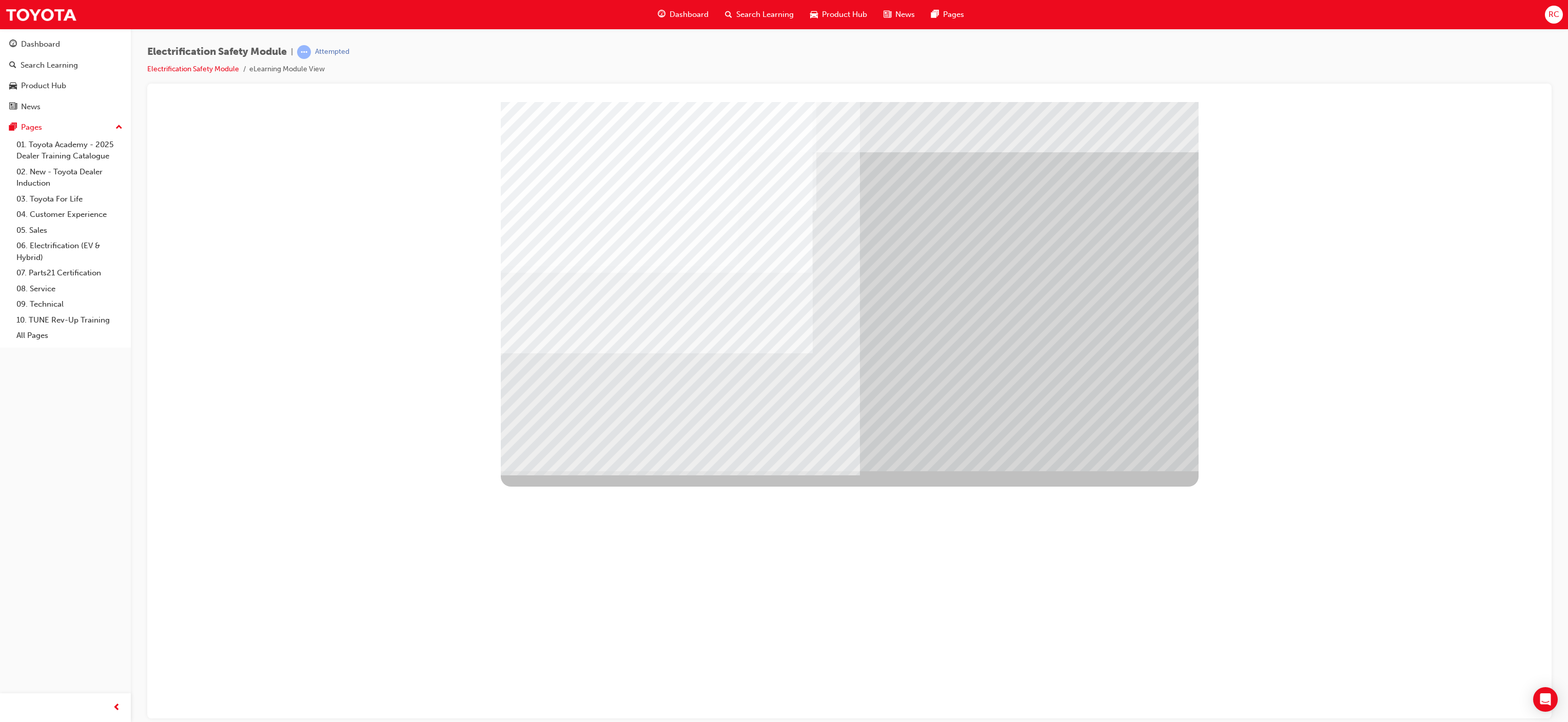 click at bounding box center [850, 1412] 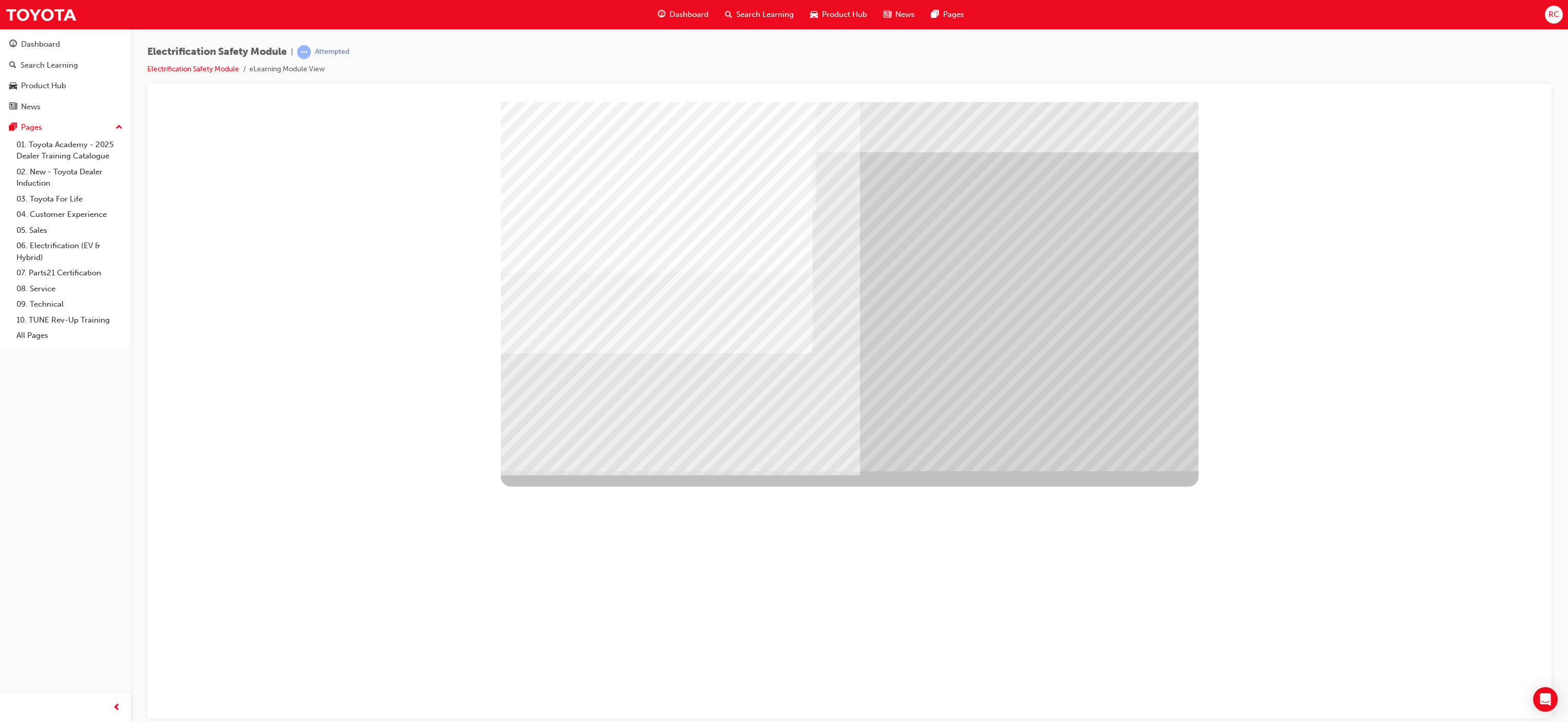 click at bounding box center [511, 3821] 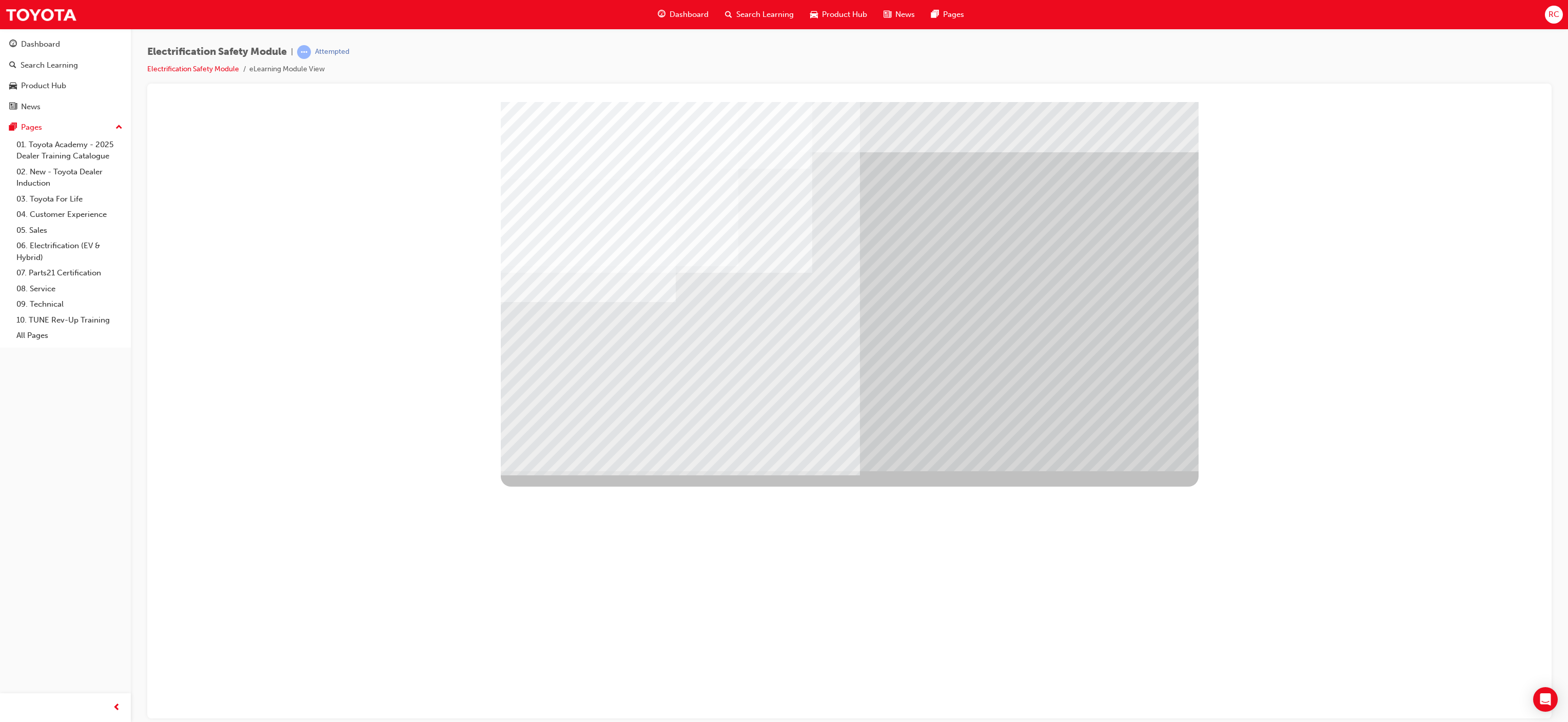click at bounding box center [619, 1679] 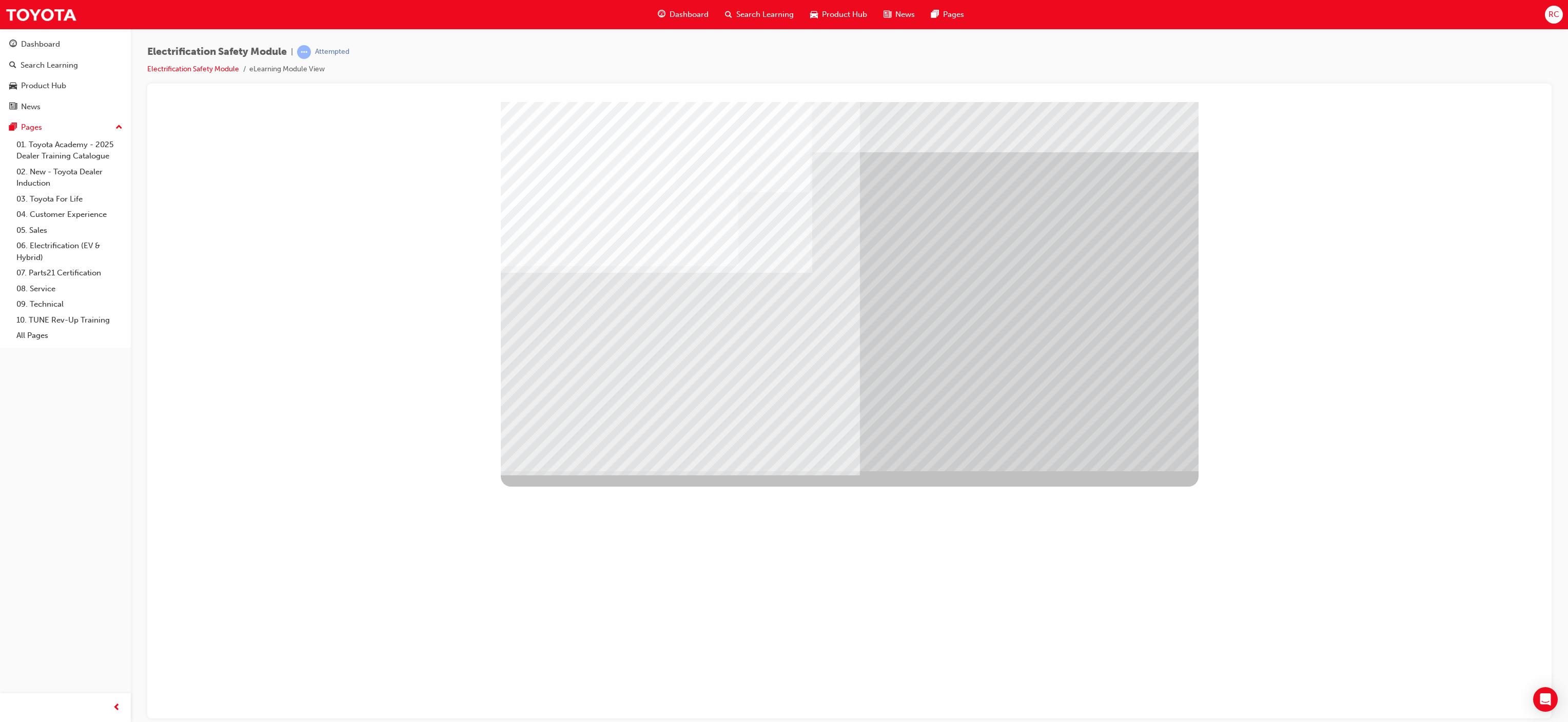click at bounding box center (511, 3862) 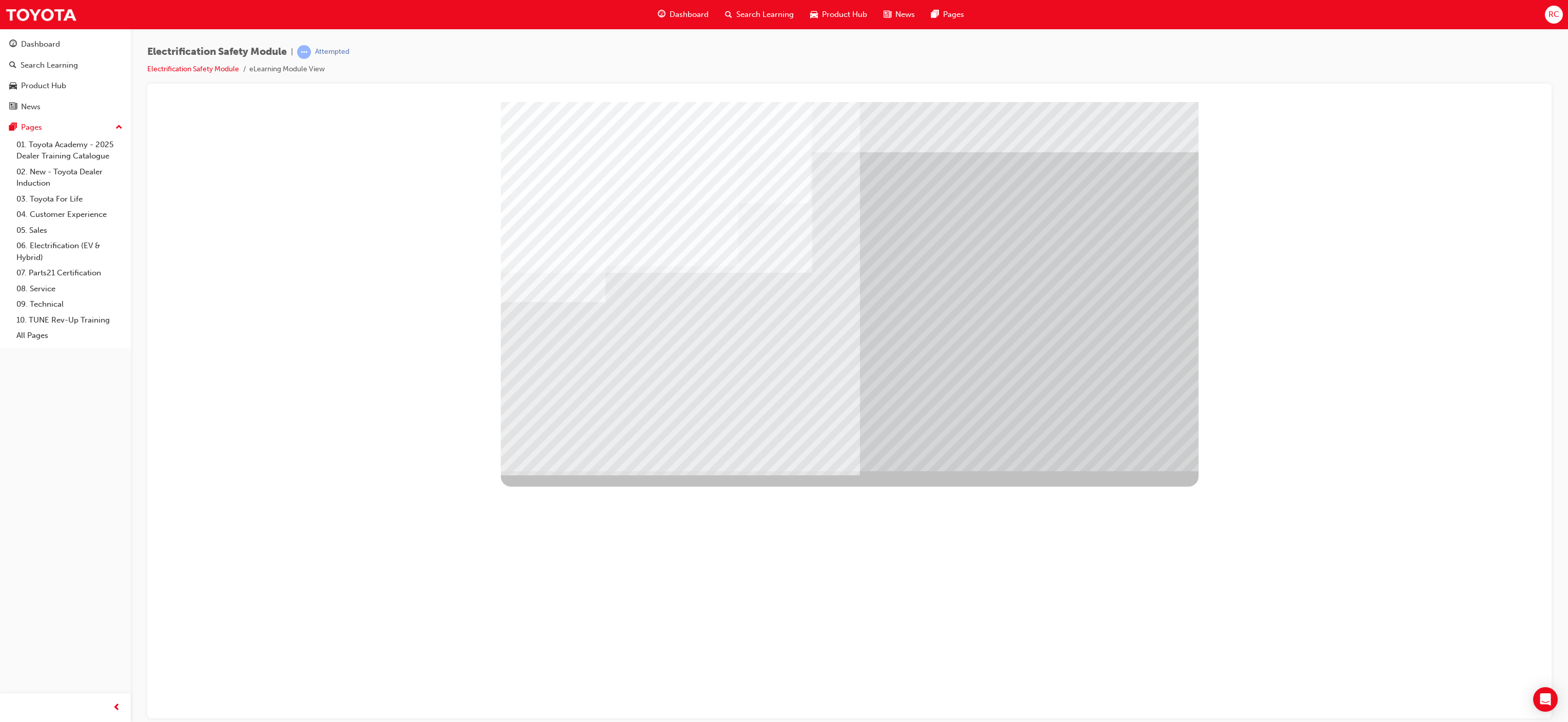 click at bounding box center [511, 3903] 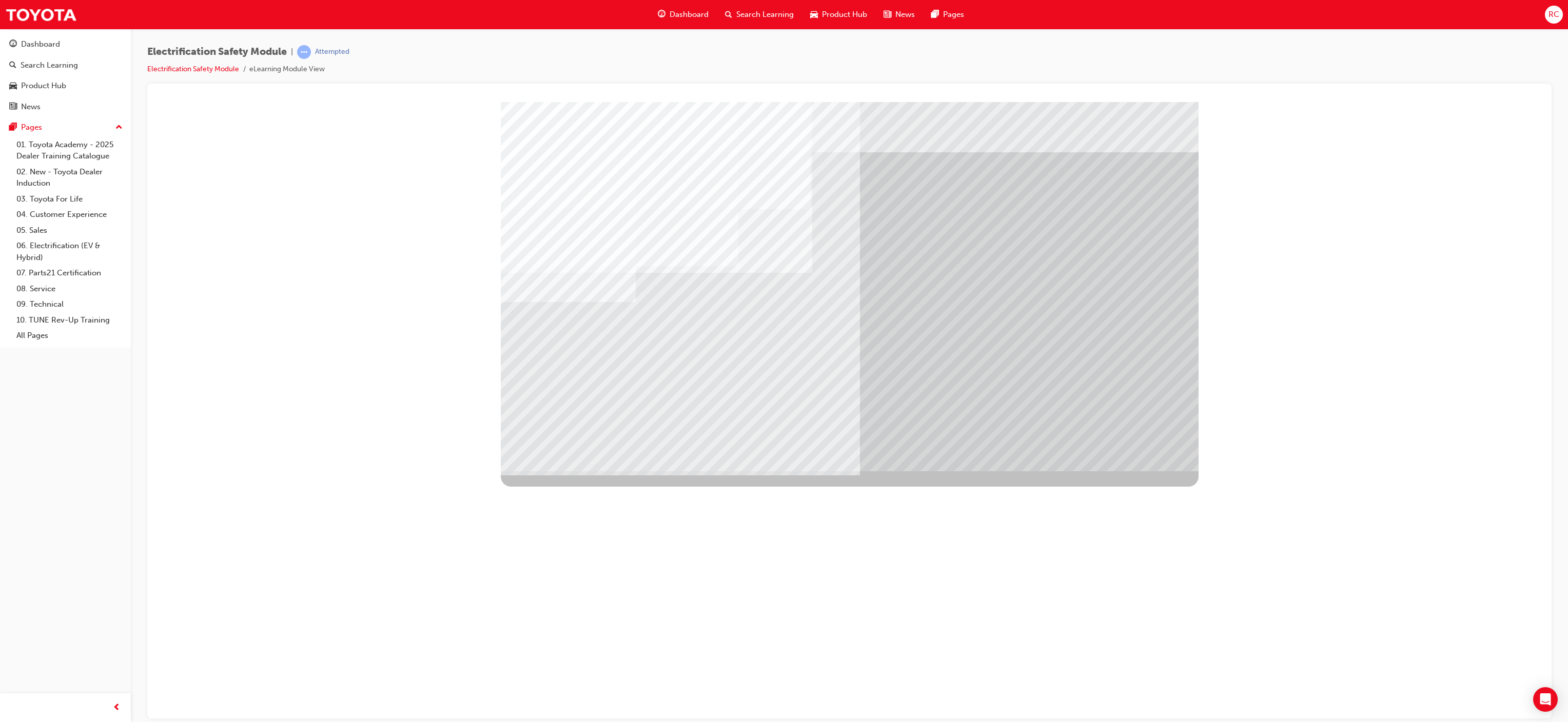 click at bounding box center [511, 3883] 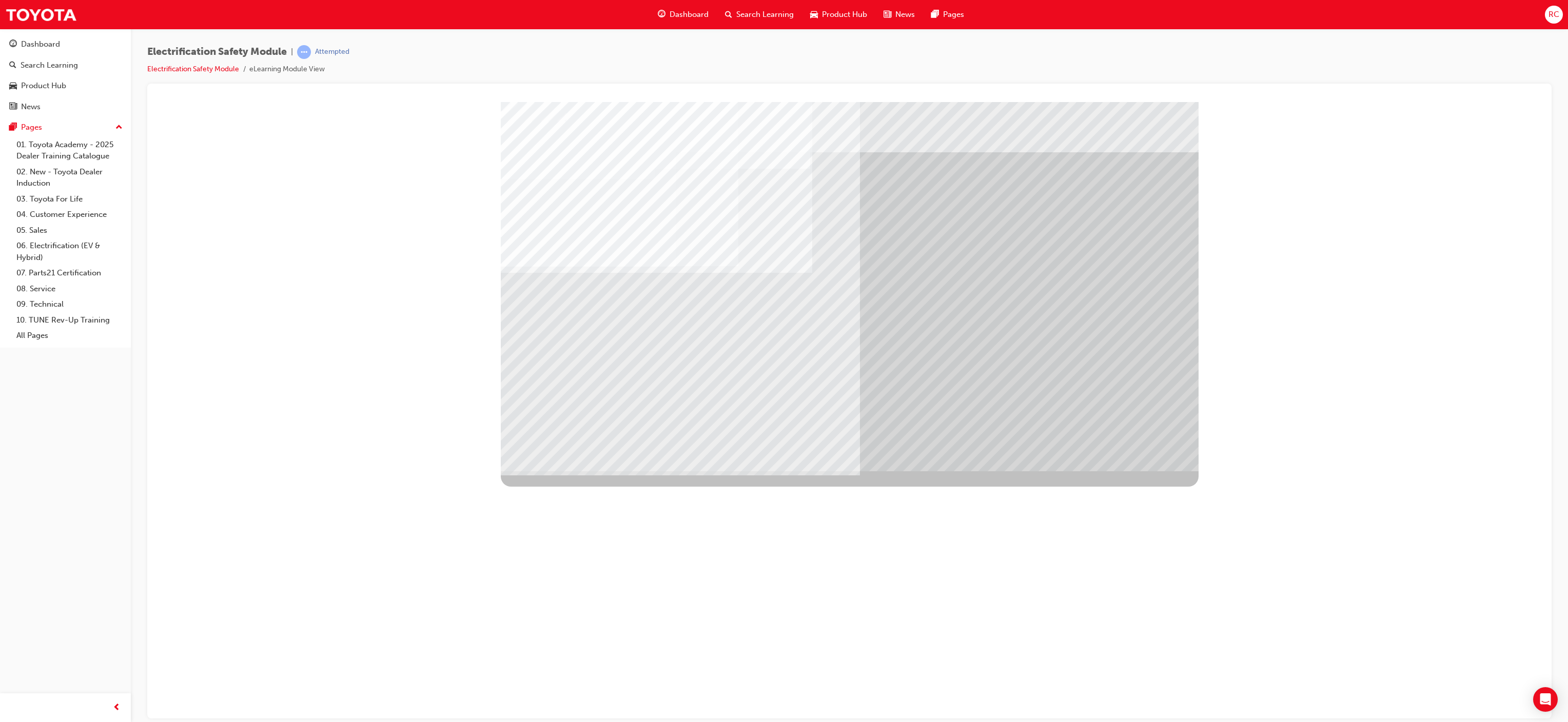 click at bounding box center (533, 3923) 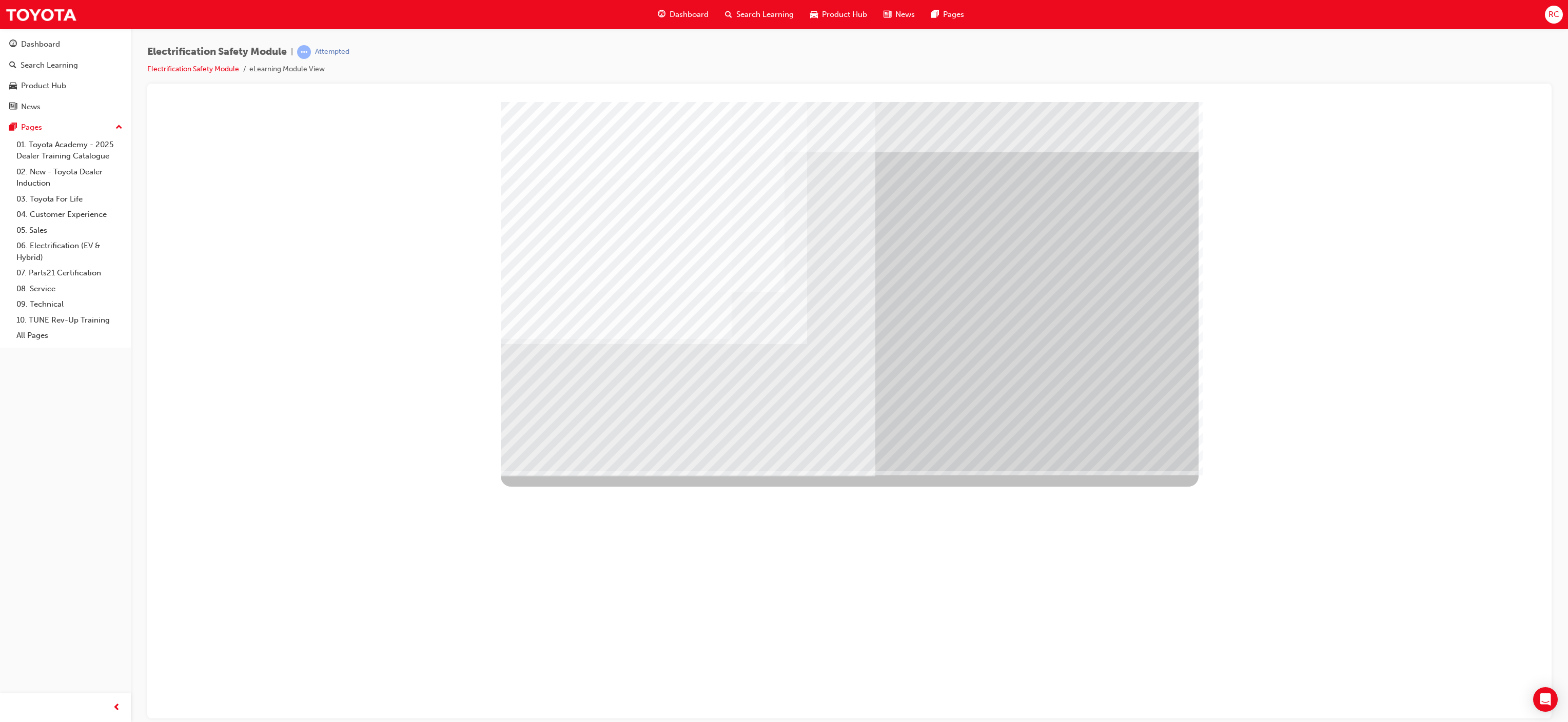 click at bounding box center [533, 1657] 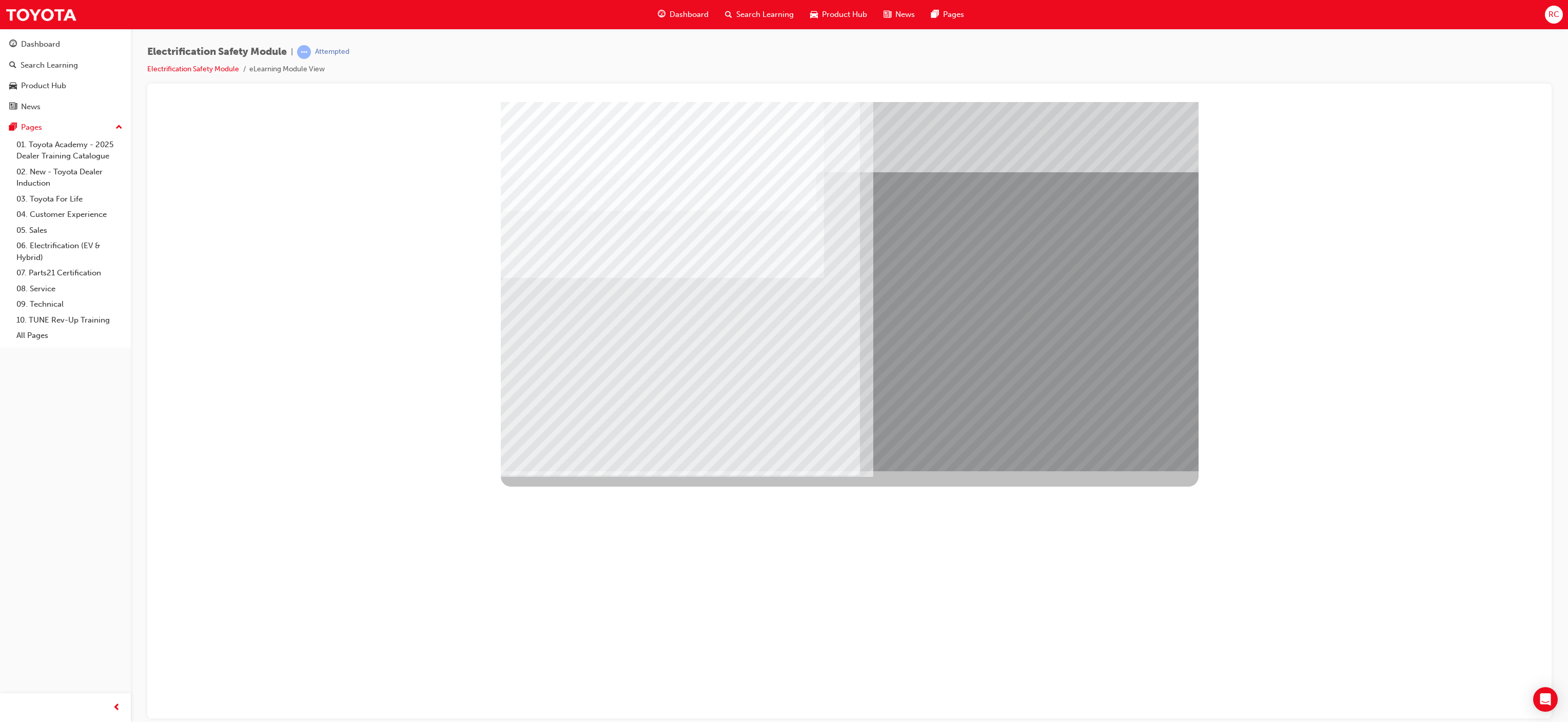 click at bounding box center [685, 1413] 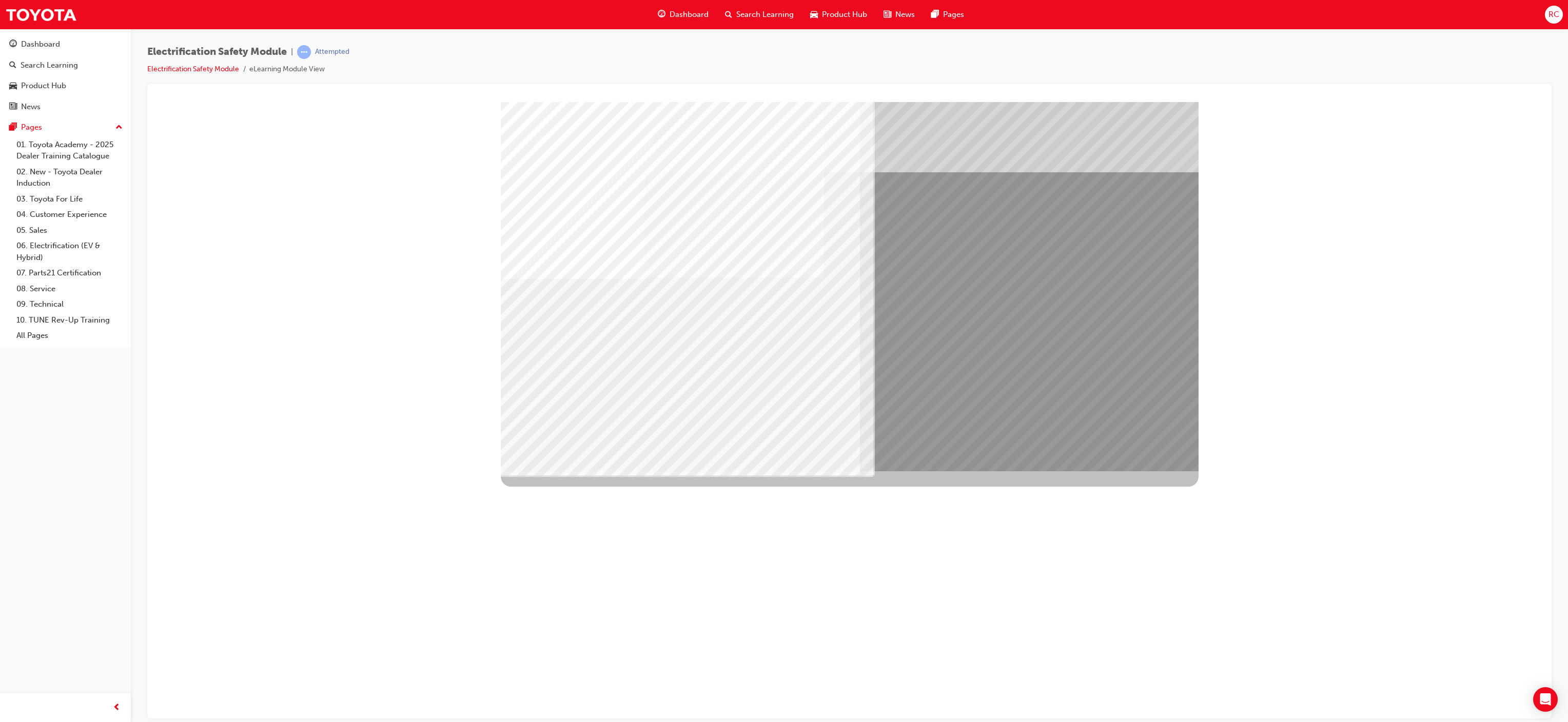 click at bounding box center [521, 5614] 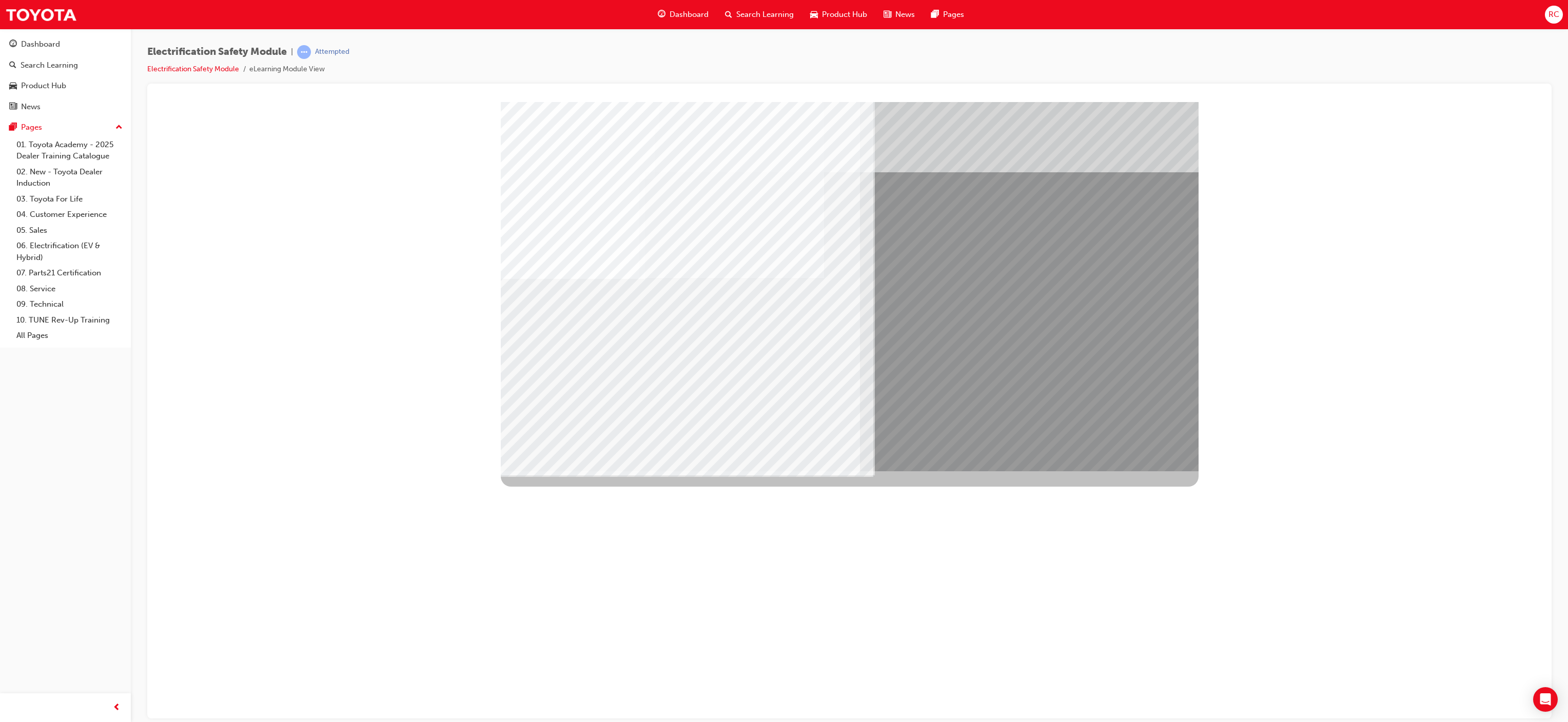 drag, startPoint x: 643, startPoint y: 372, endPoint x: 671, endPoint y: 373, distance: 28.01785 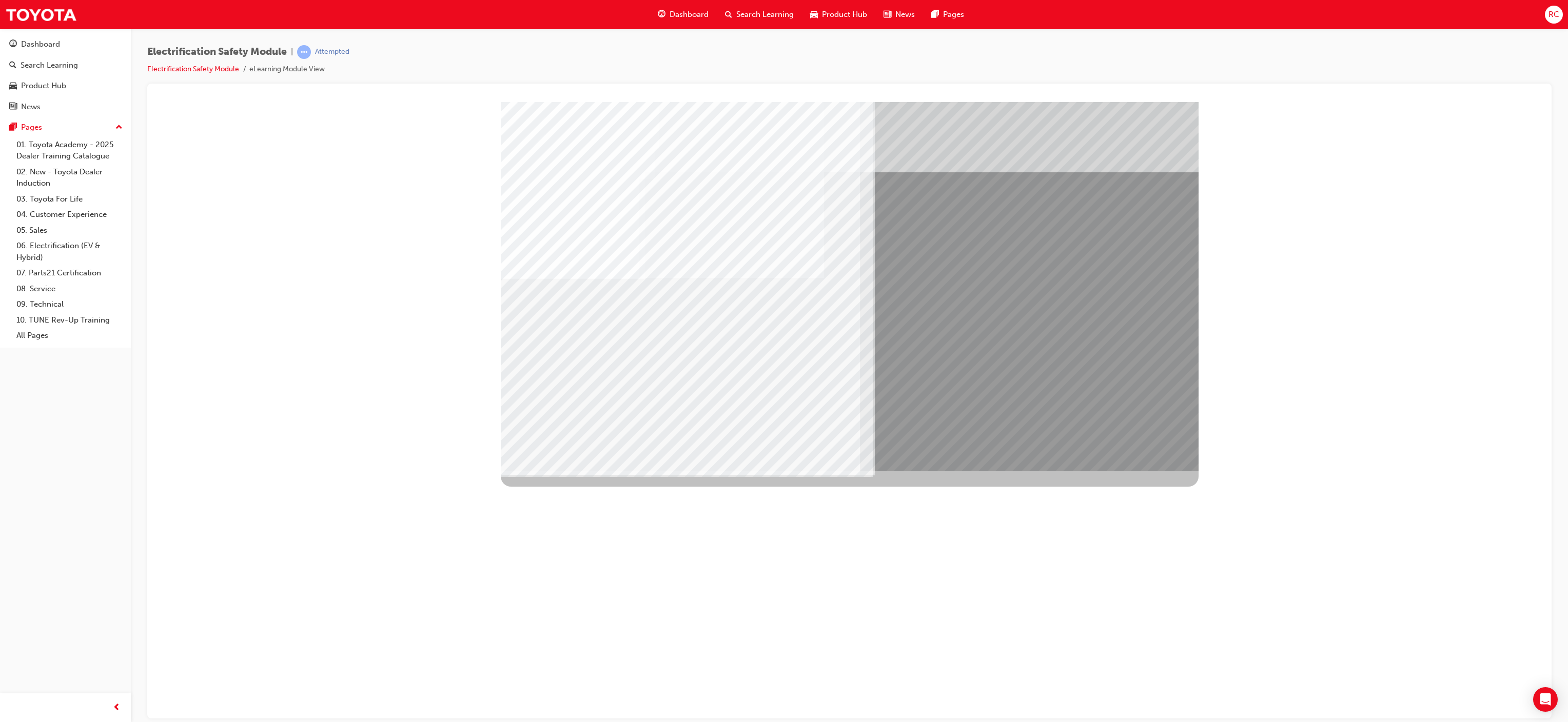 click at bounding box center [521, 5697] 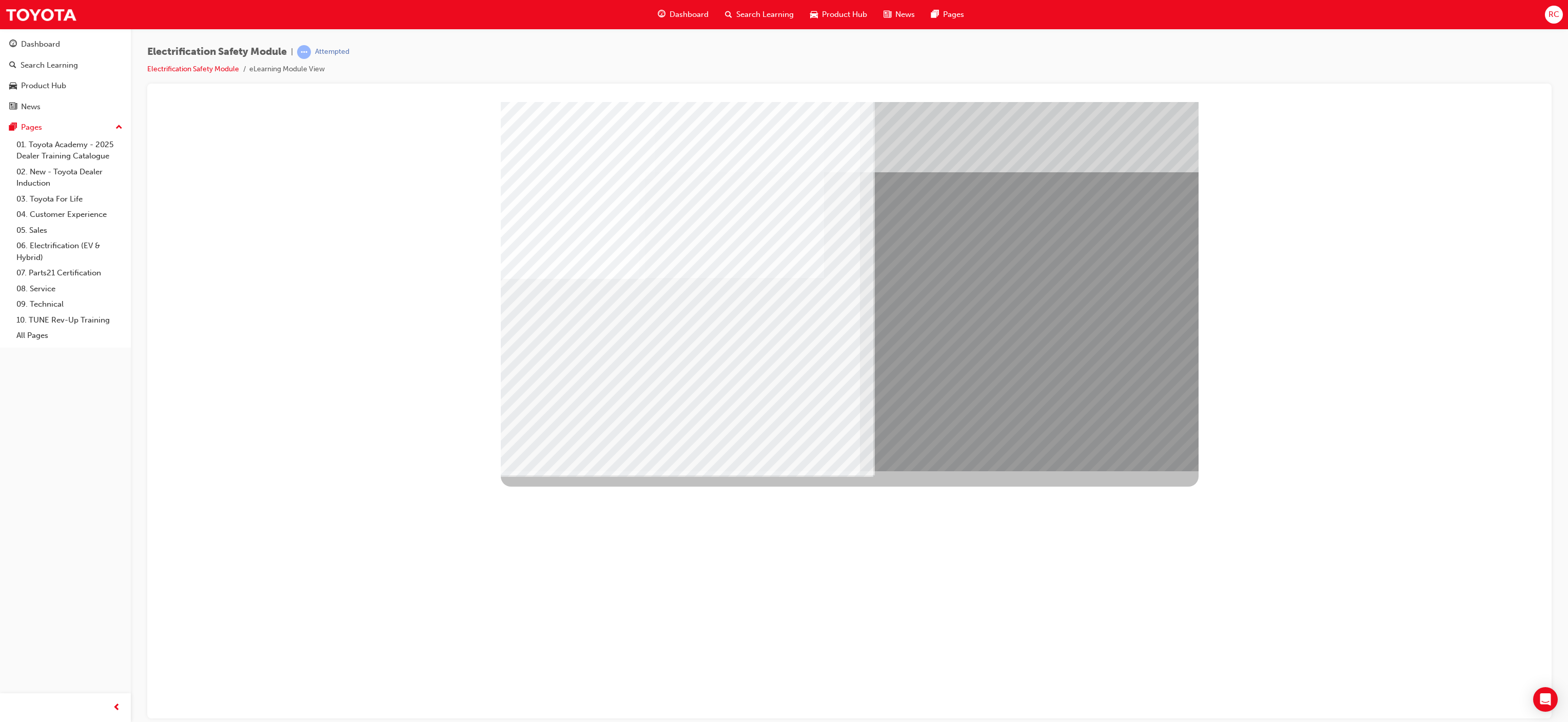 drag, startPoint x: 739, startPoint y: 365, endPoint x: 774, endPoint y: 364, distance: 35.01428 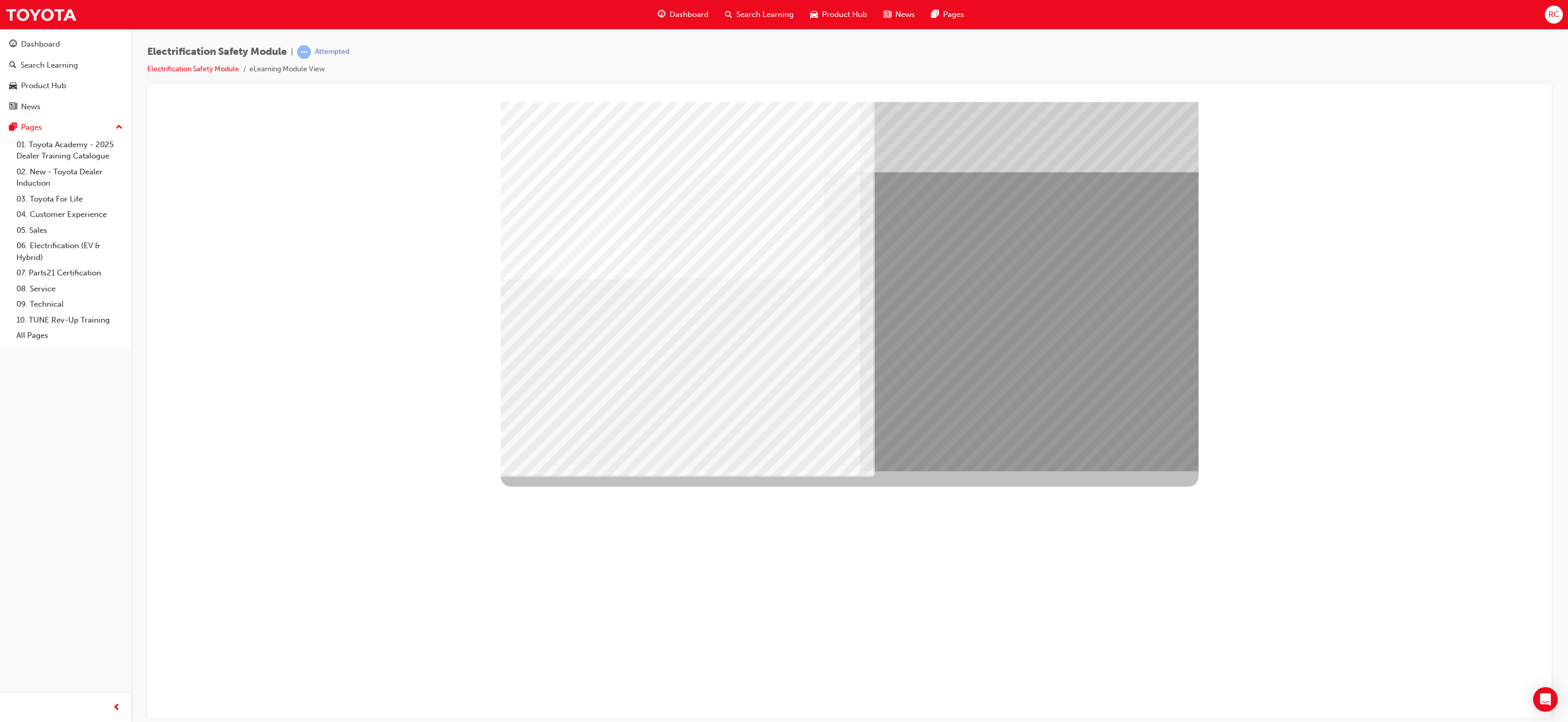 drag, startPoint x: 780, startPoint y: 364, endPoint x: 866, endPoint y: 383, distance: 88.07383 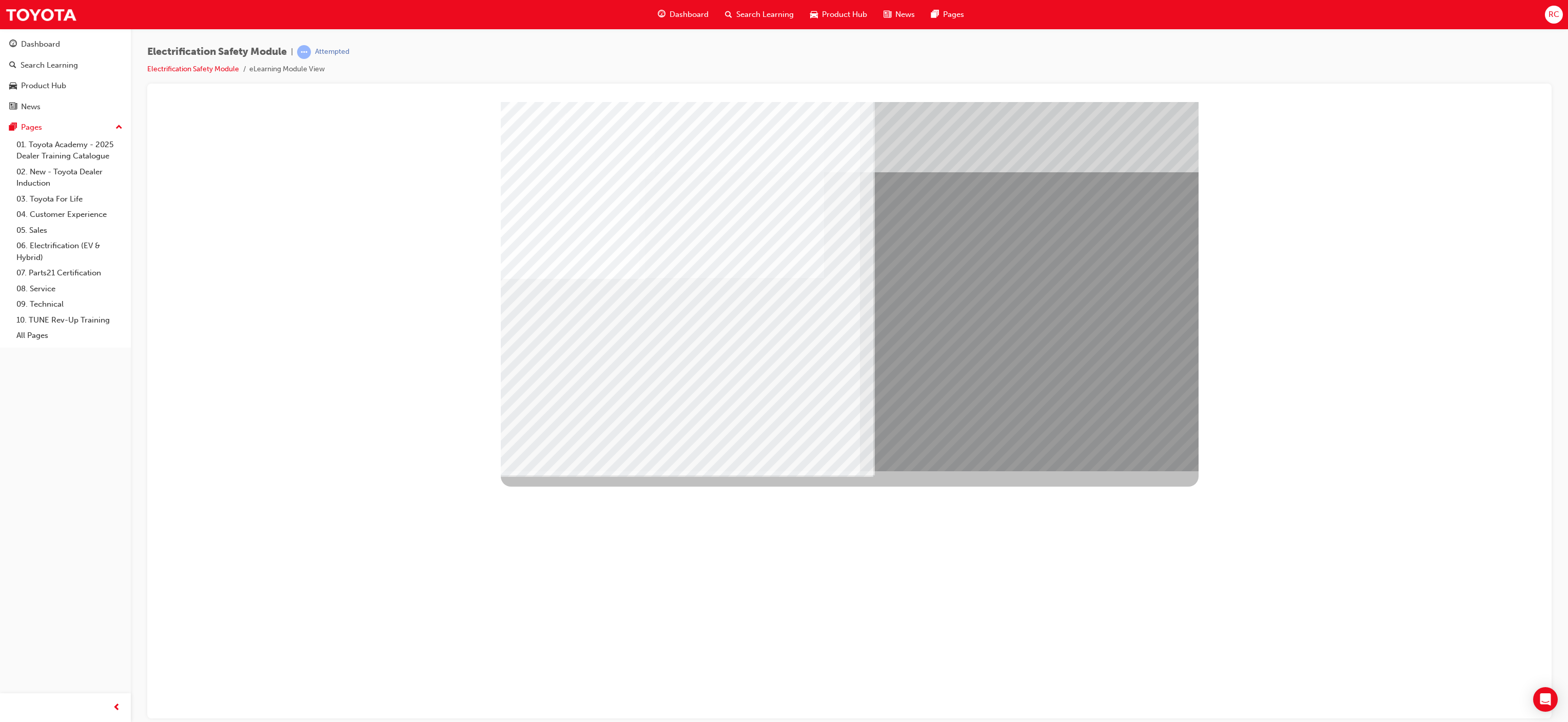 click at bounding box center (533, 5808) 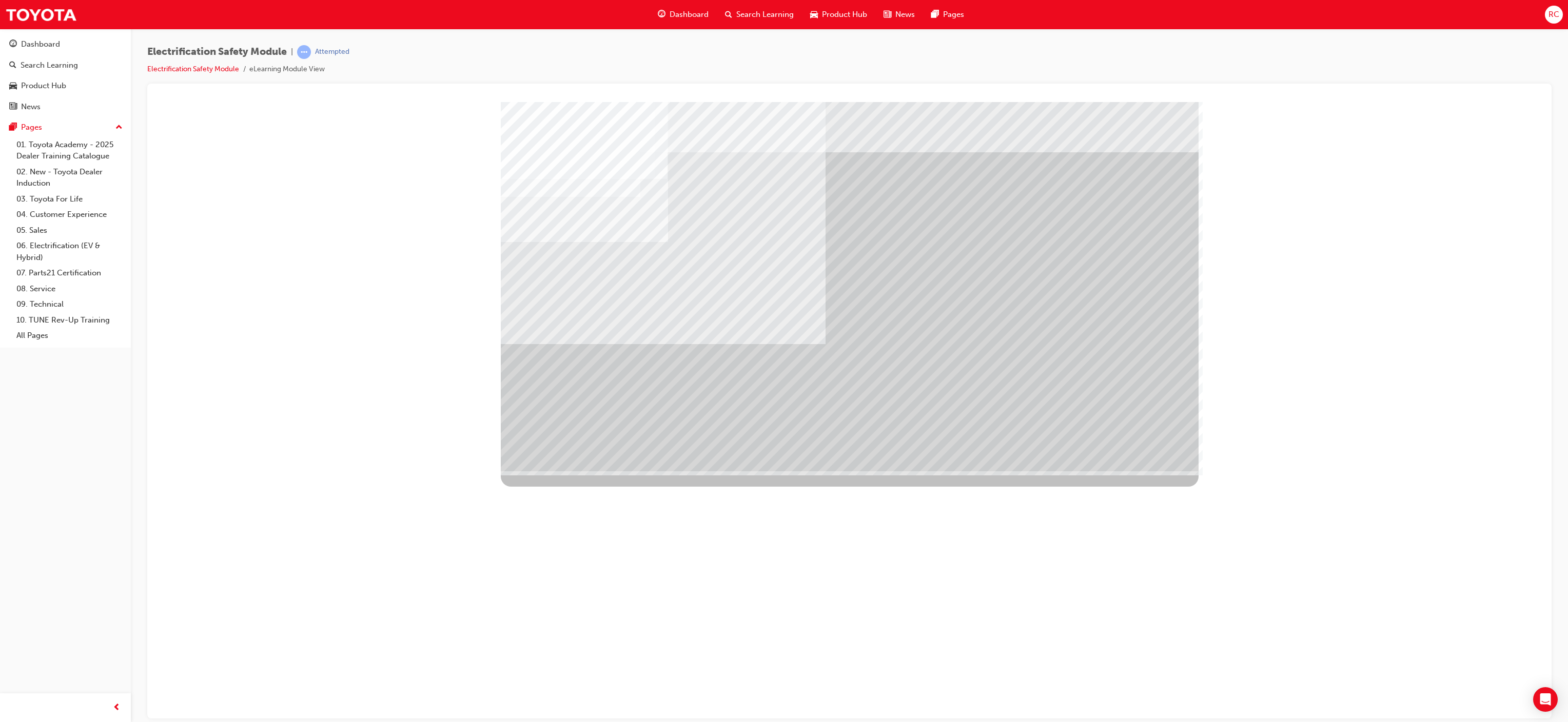 click at bounding box center [533, 1287] 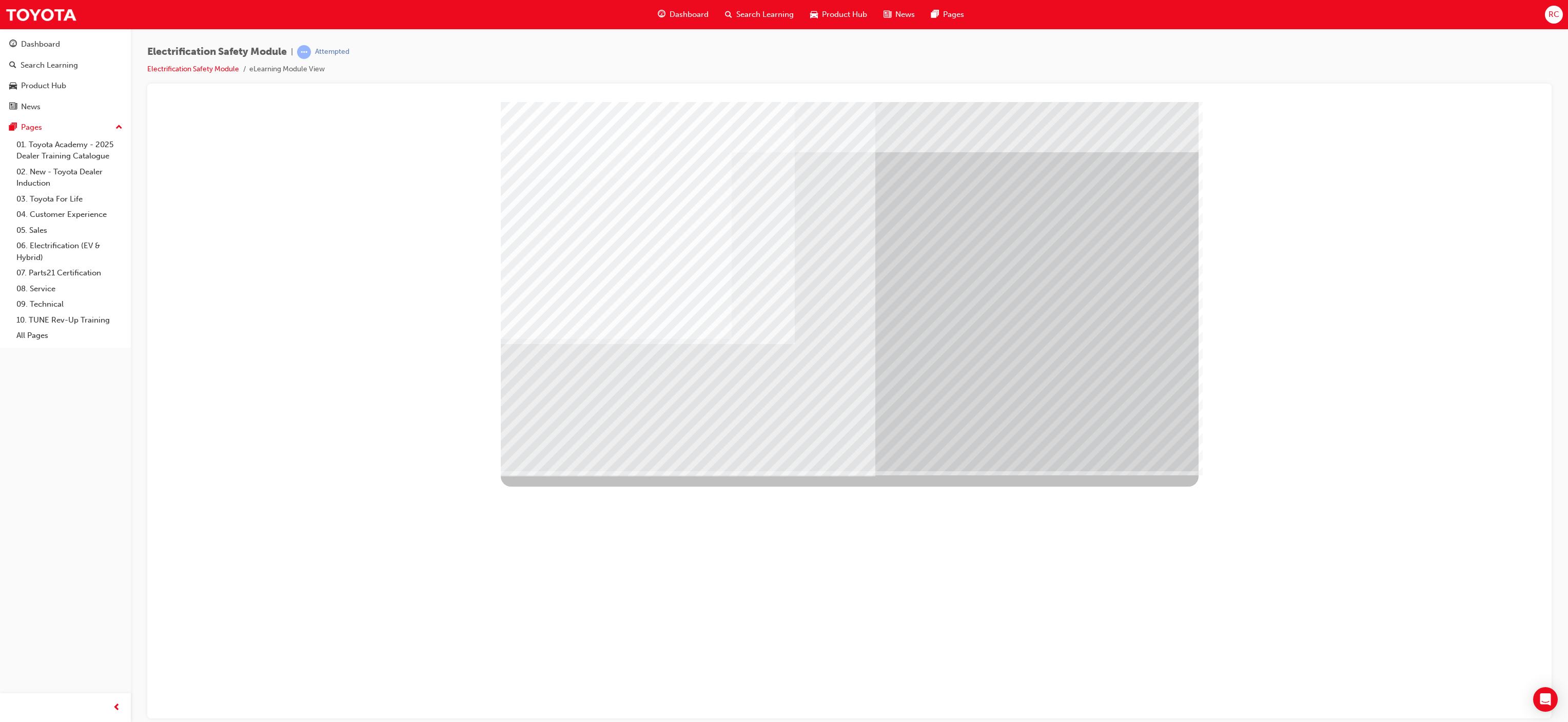 click at bounding box center (533, 1657) 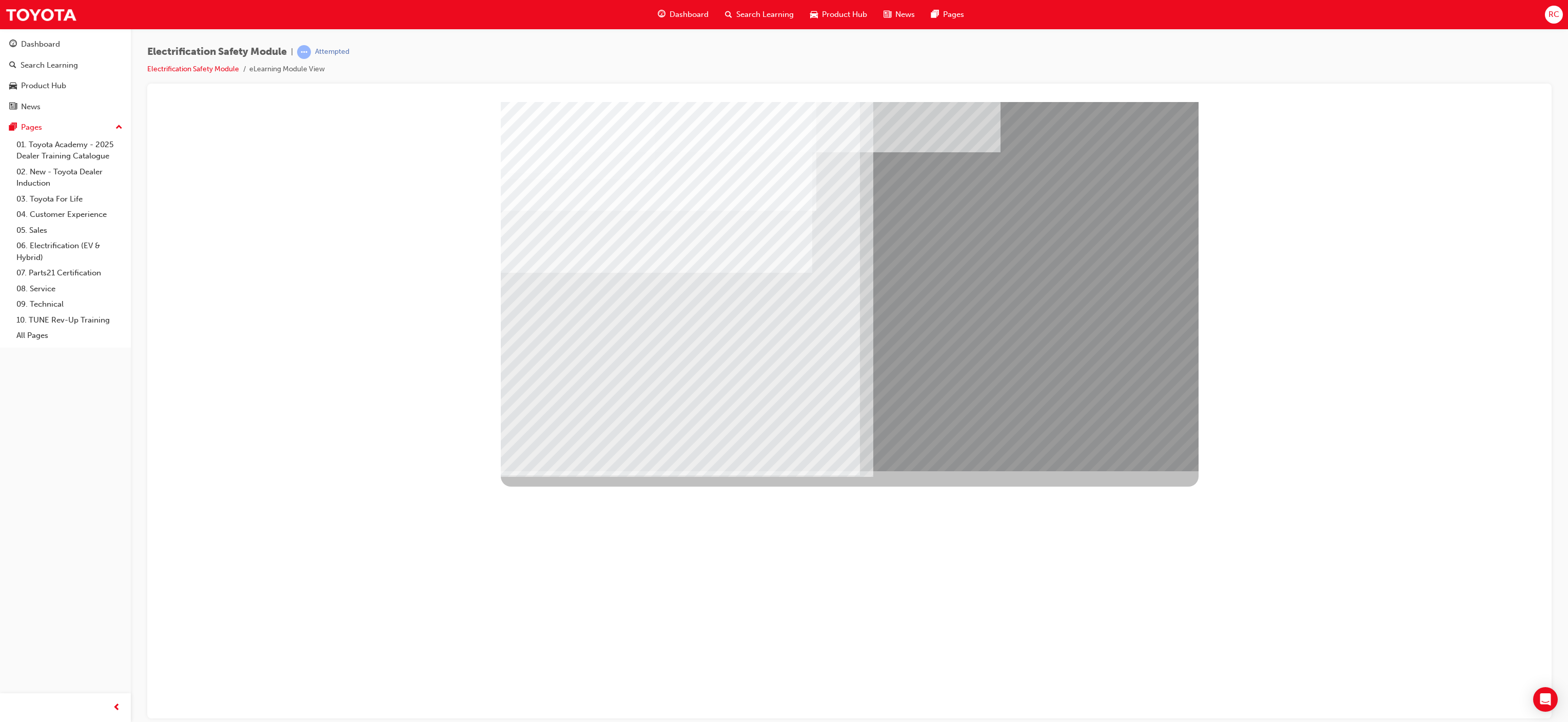 click at bounding box center [685, 1413] 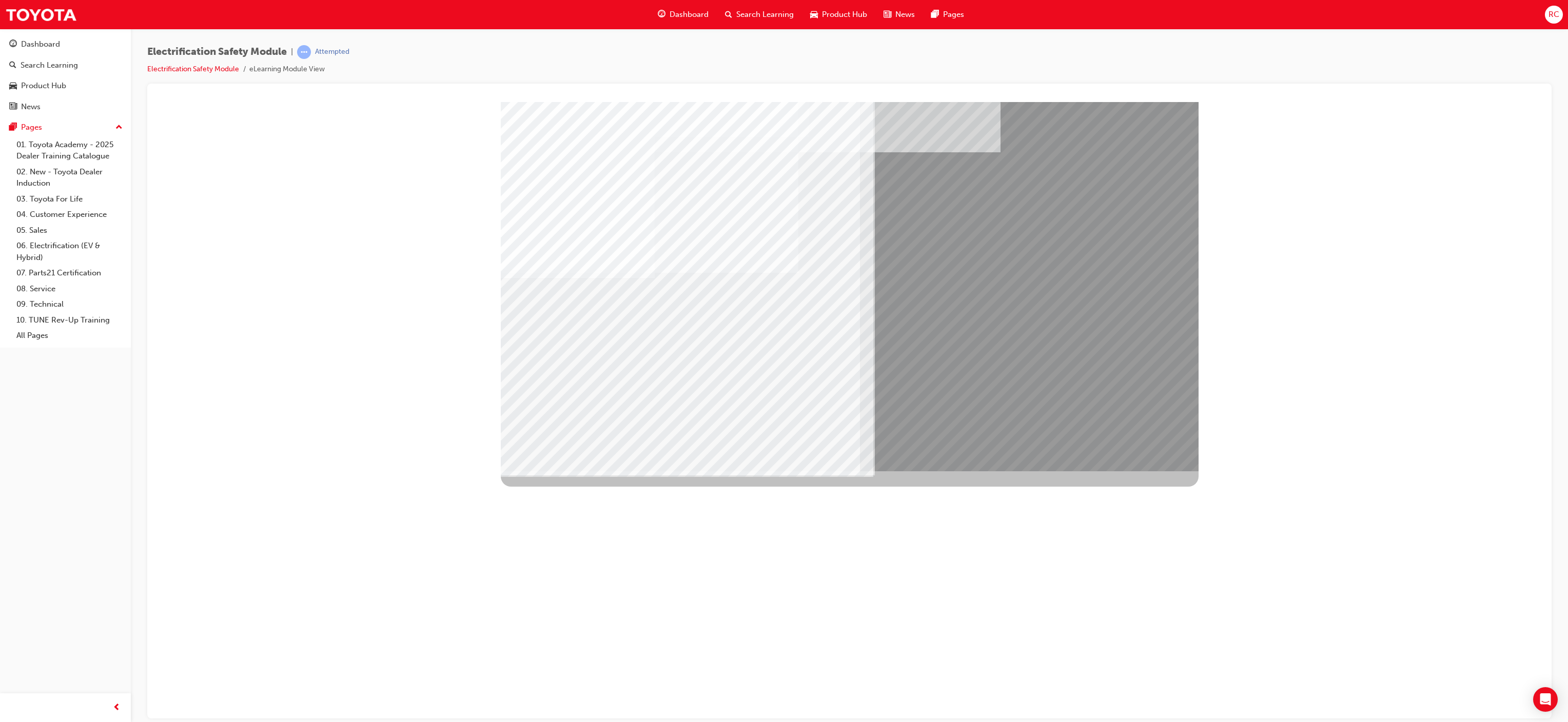 click at bounding box center [534, 4245] 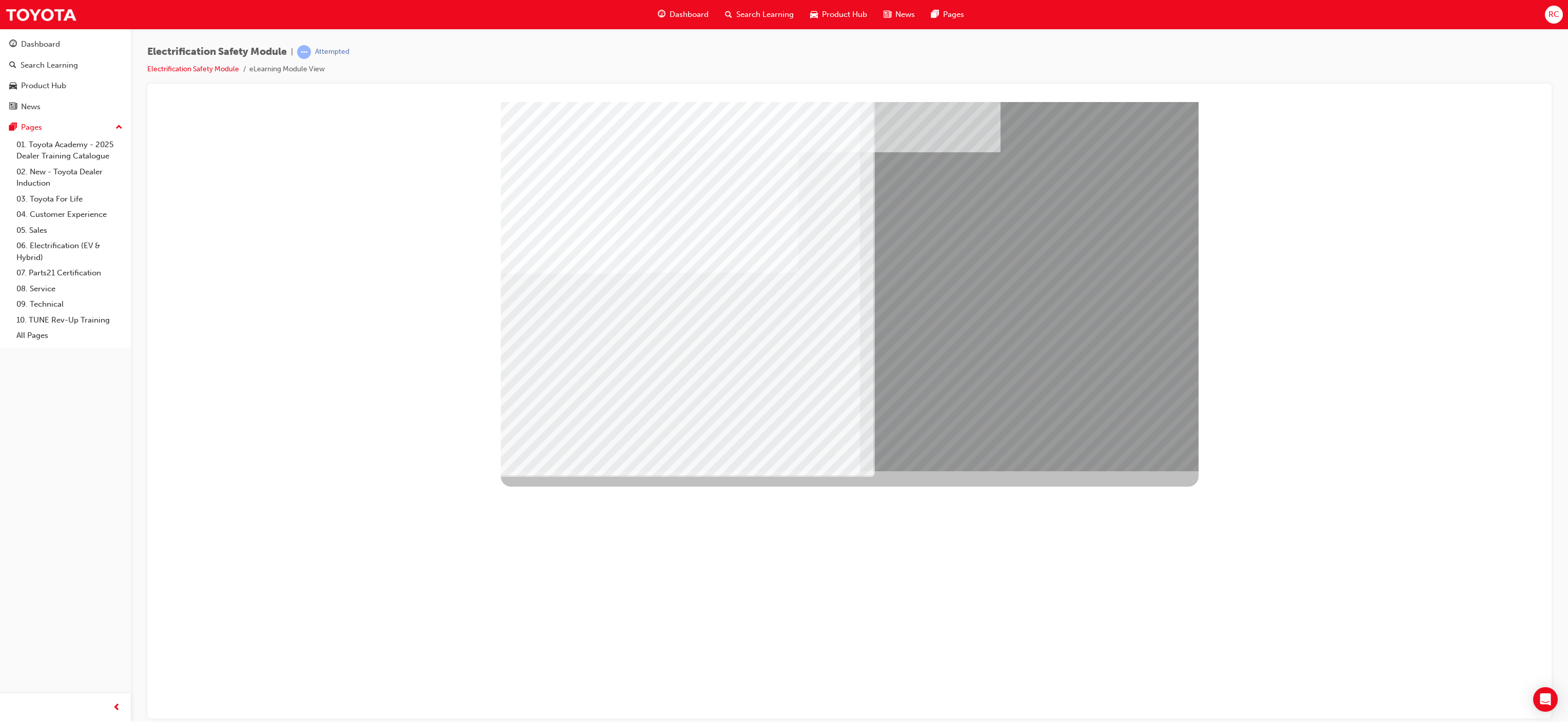 drag, startPoint x: 731, startPoint y: 354, endPoint x: 755, endPoint y: 355, distance: 24.02082 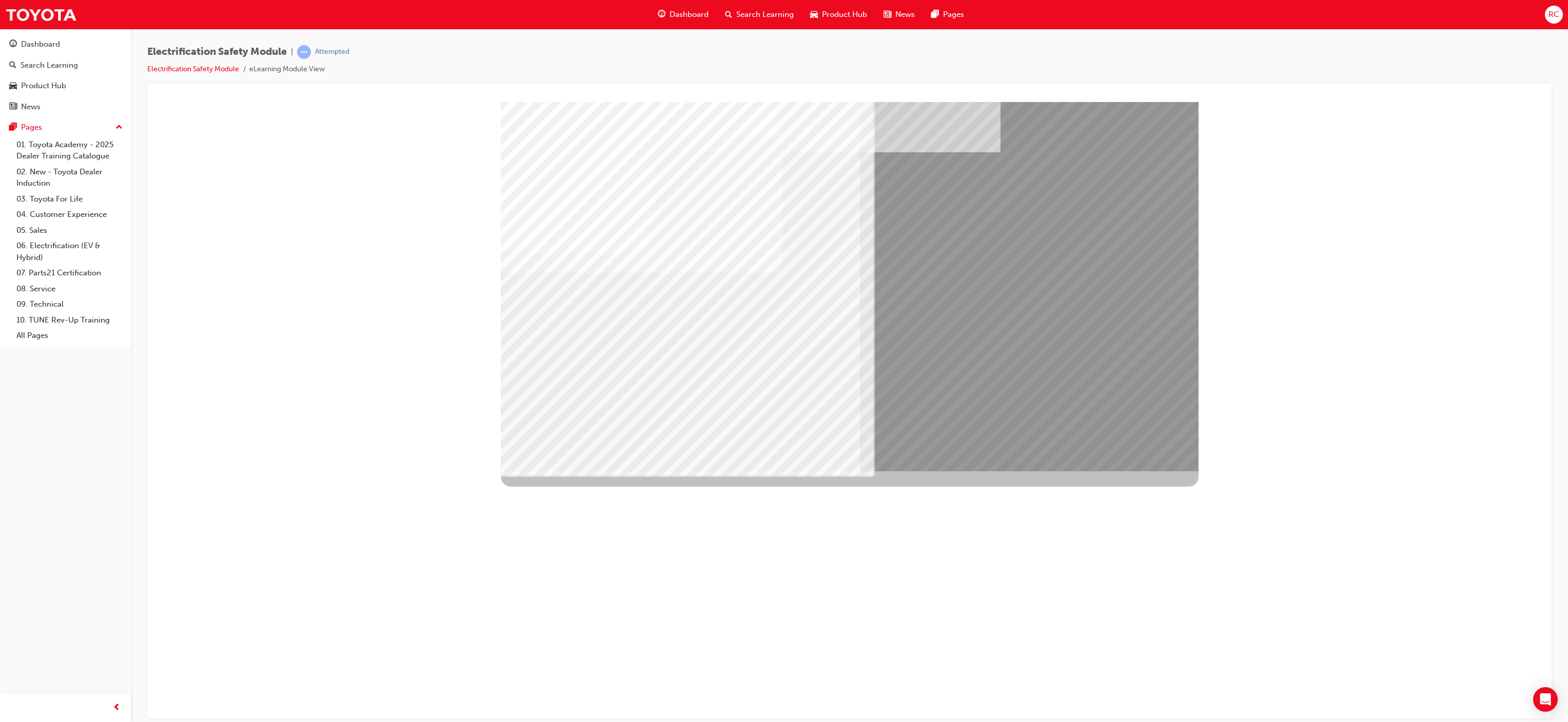 click at bounding box center (534, 4312) 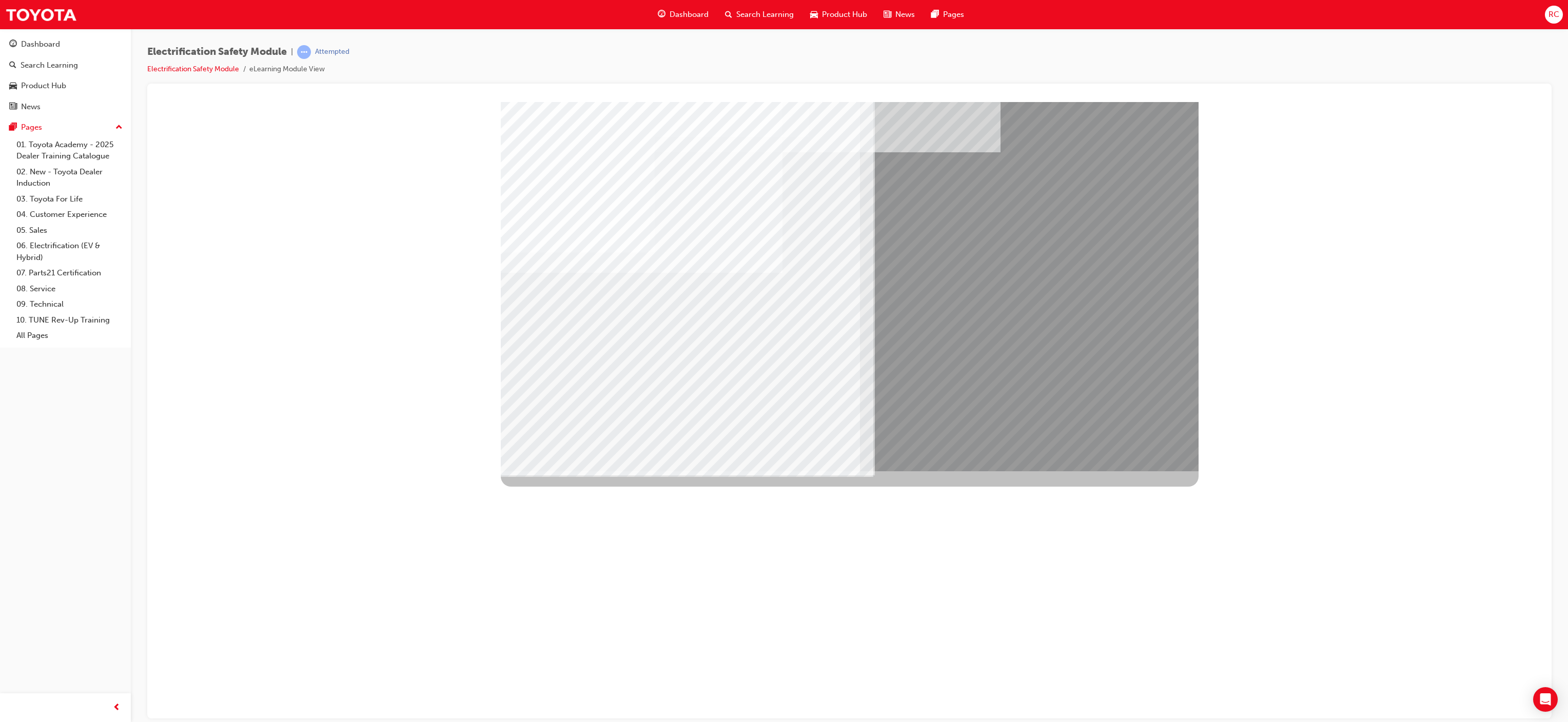 click at bounding box center (534, 4312) 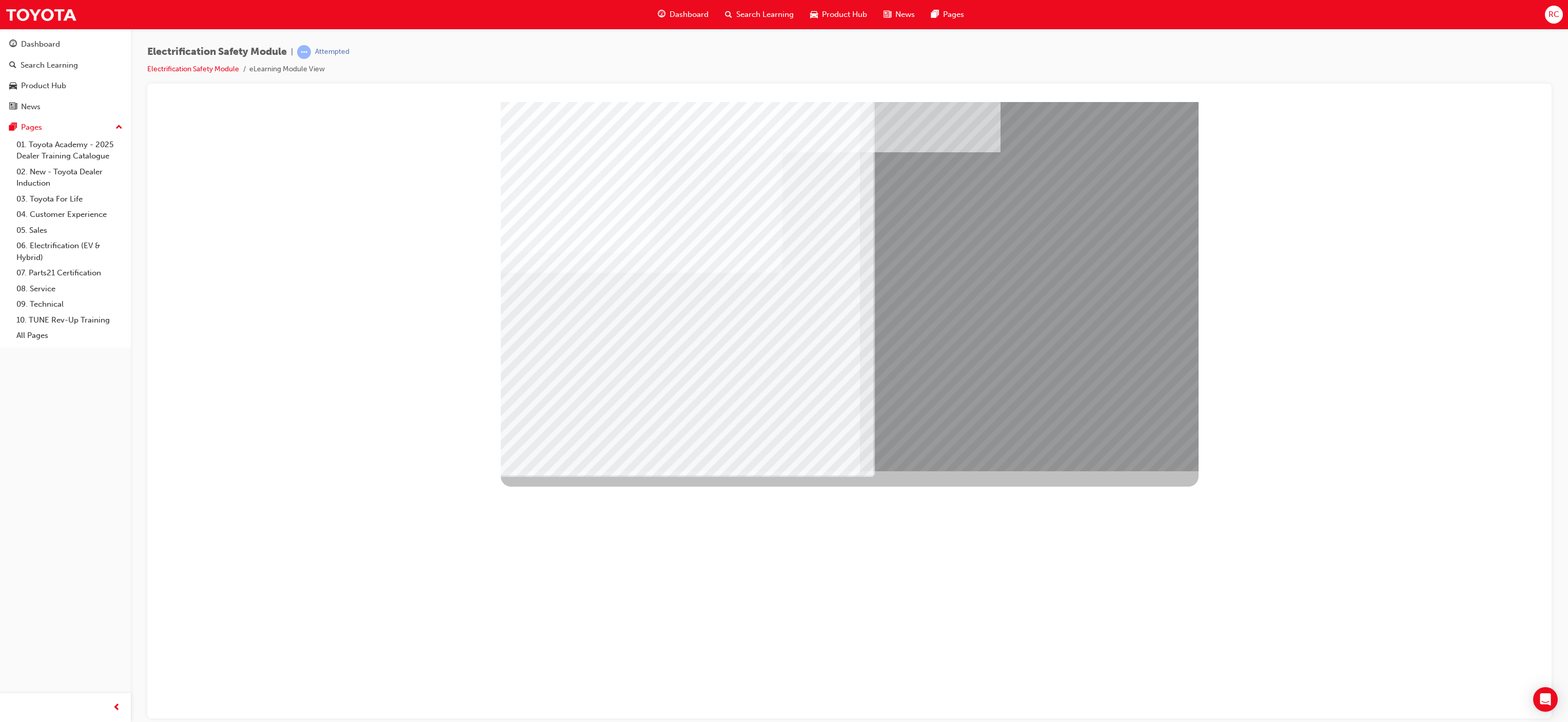 drag 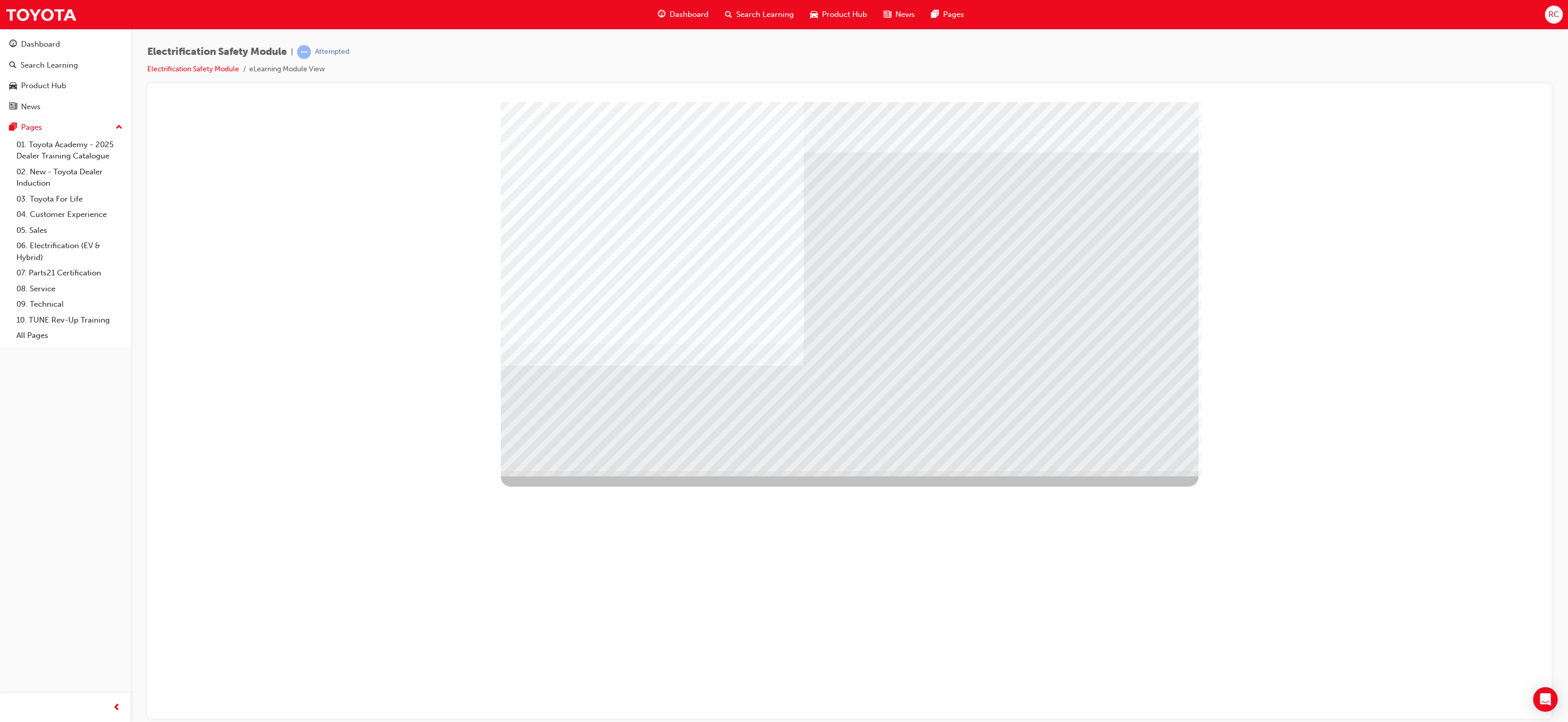 click at bounding box center (533, 2163) 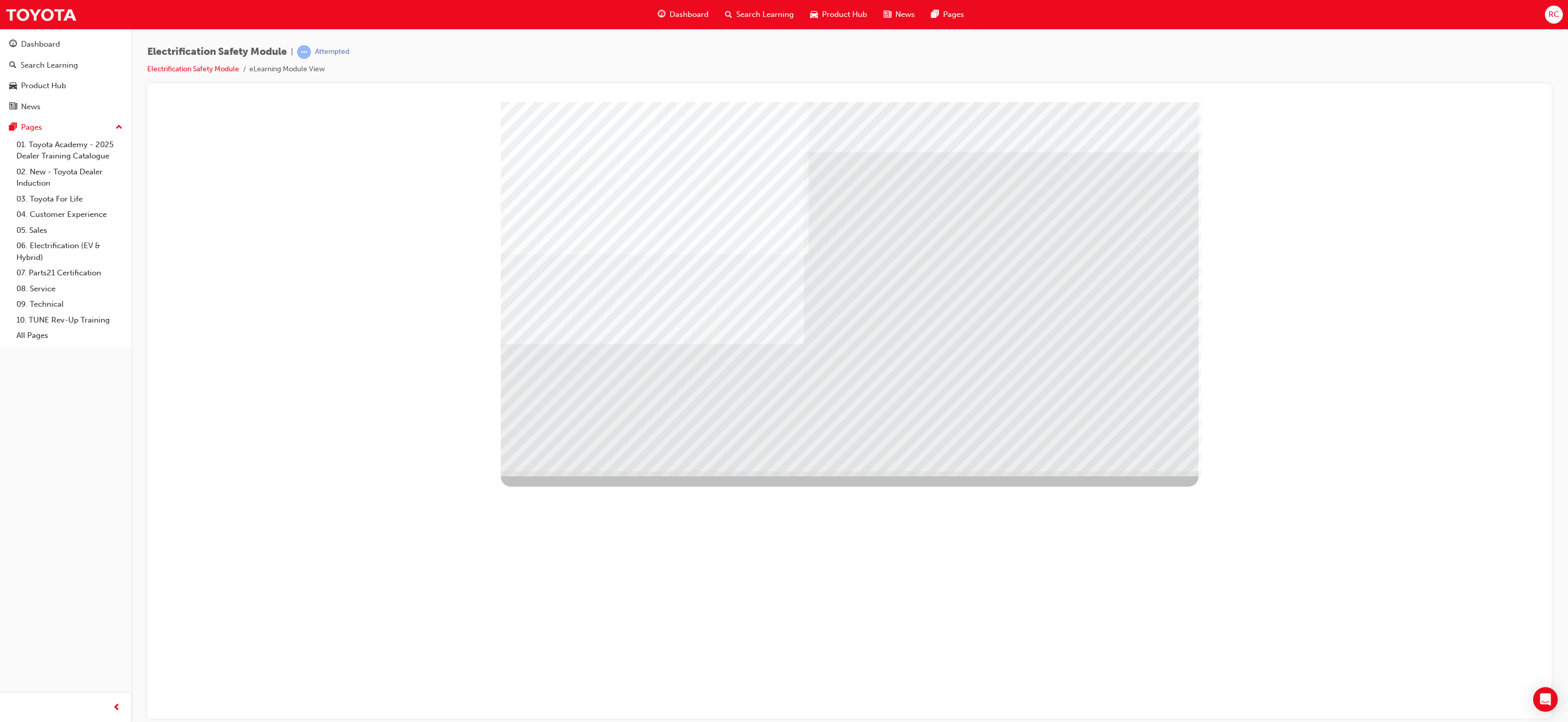 click at bounding box center (533, 2052) 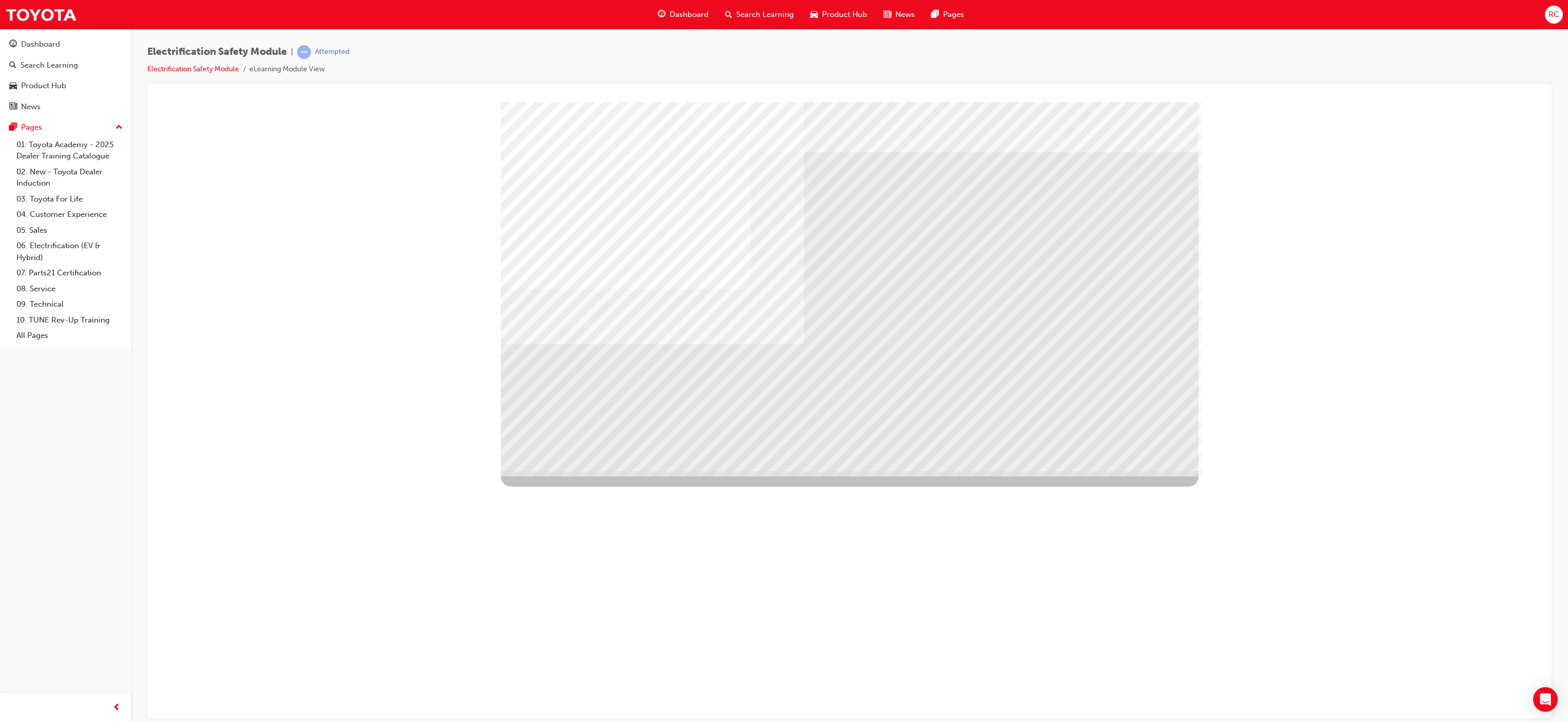 click at bounding box center [533, 2087] 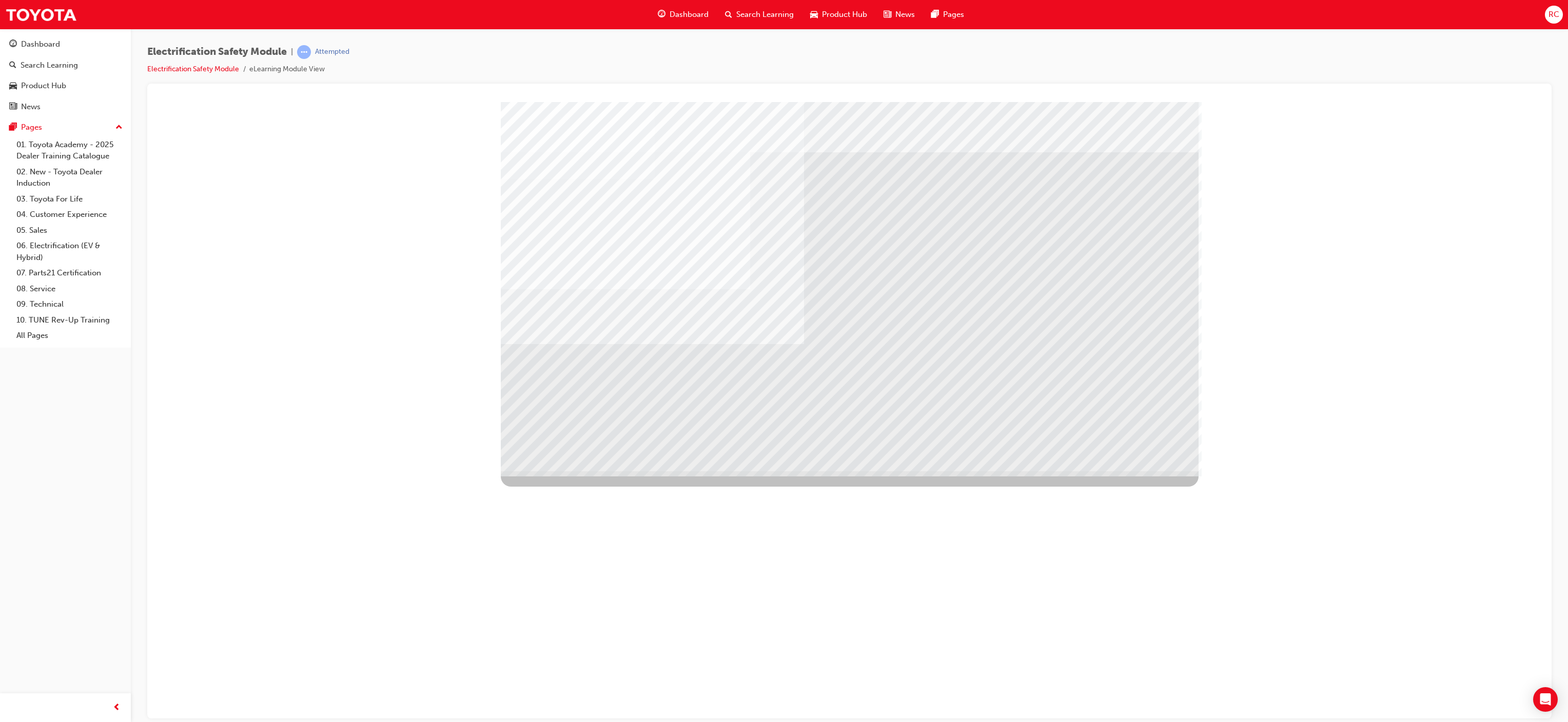 click at bounding box center (533, 2087) 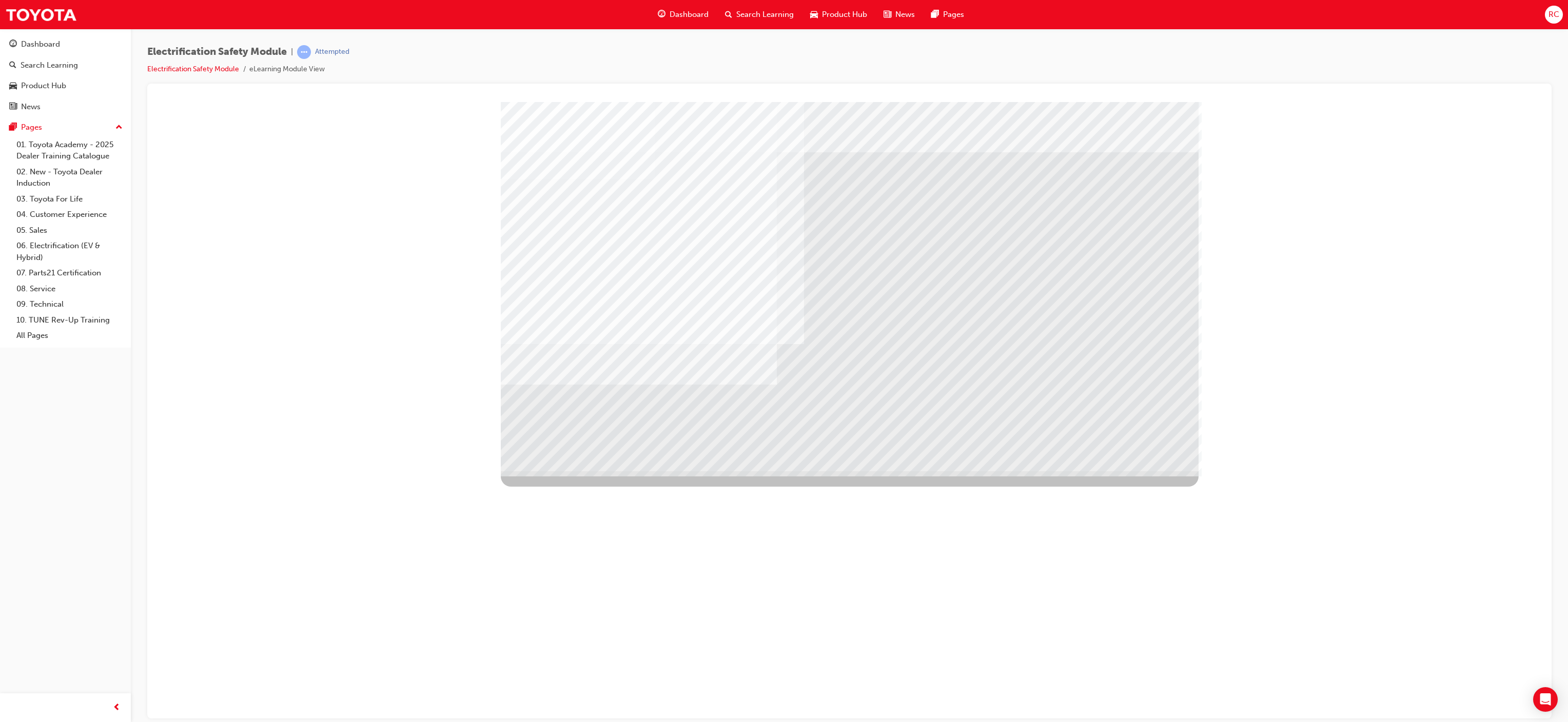 click at bounding box center (639, 2068) 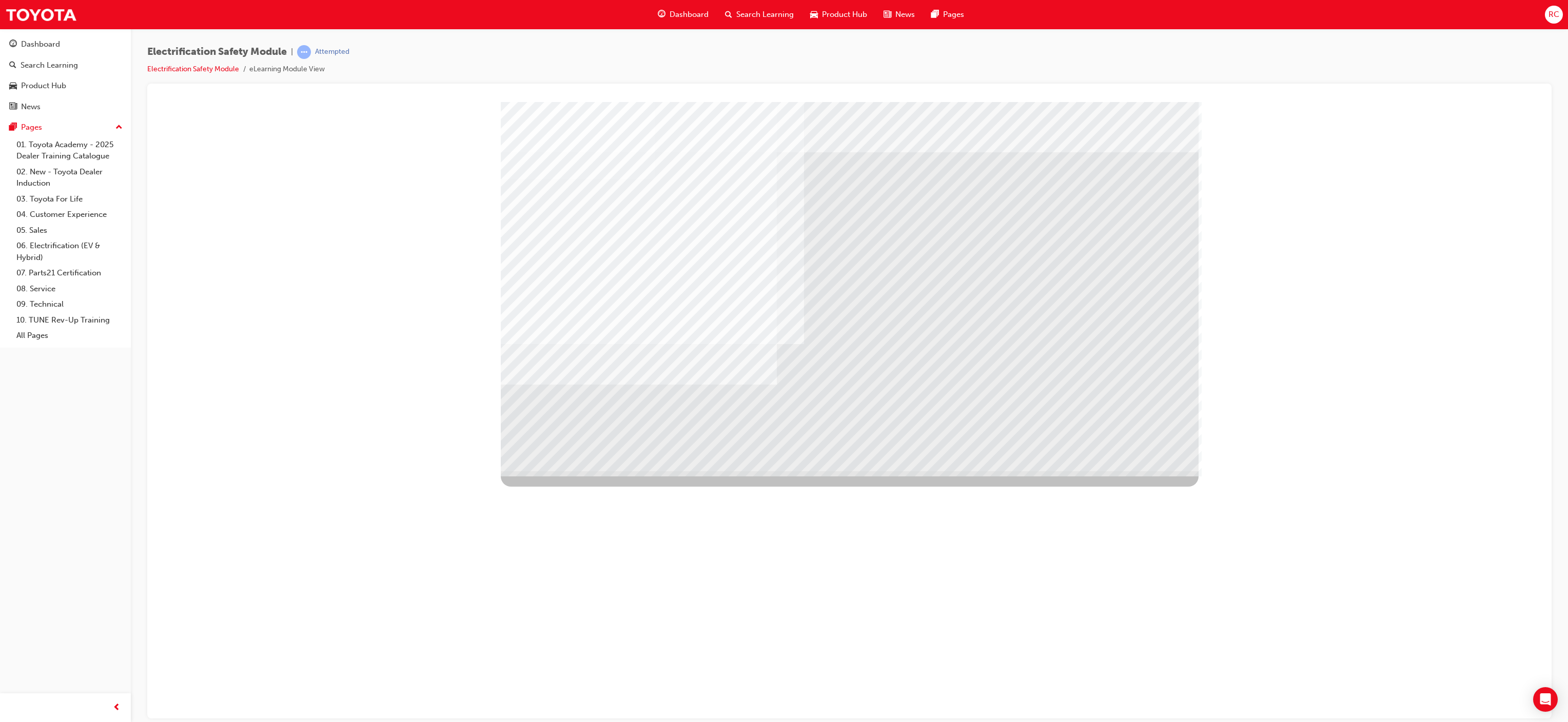 click at bounding box center [639, 2068] 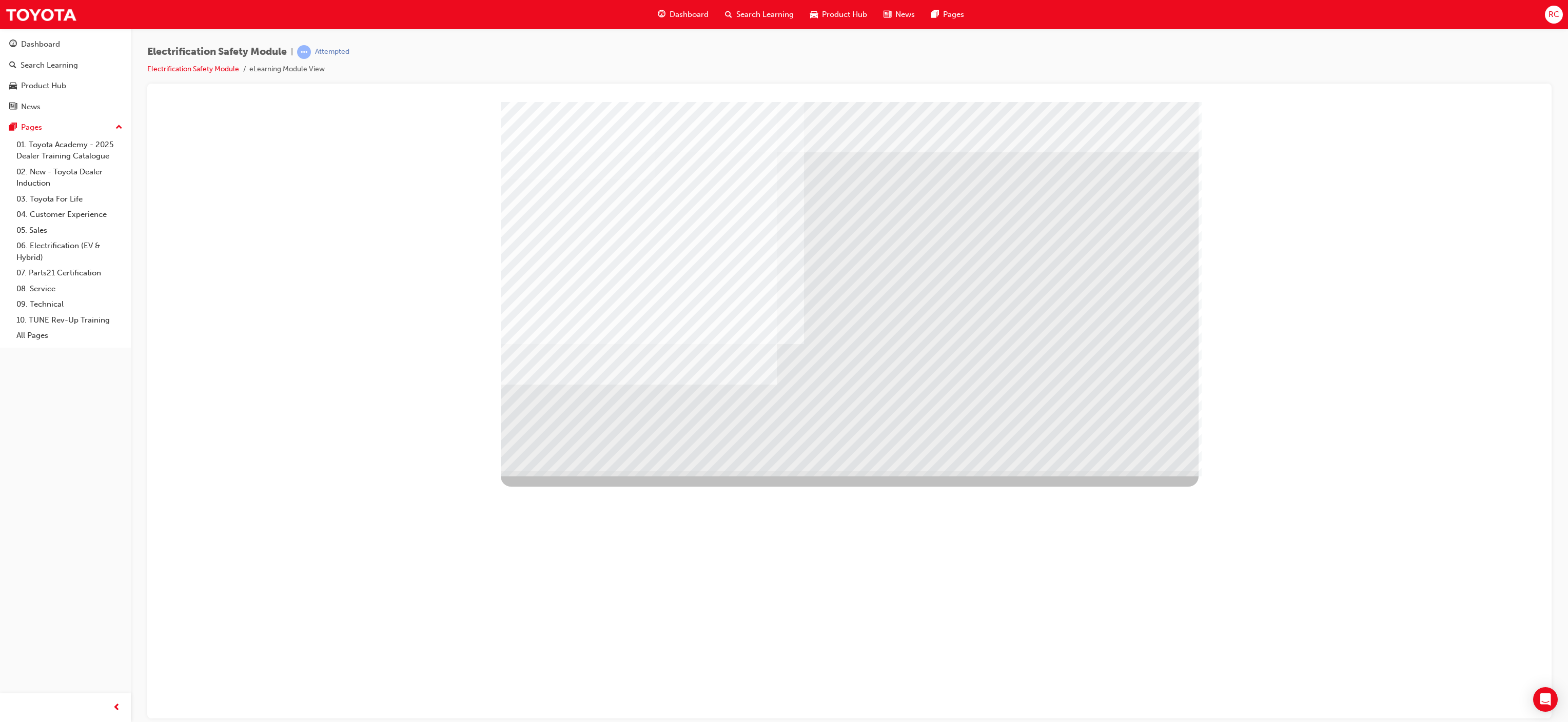 click at bounding box center [639, 2068] 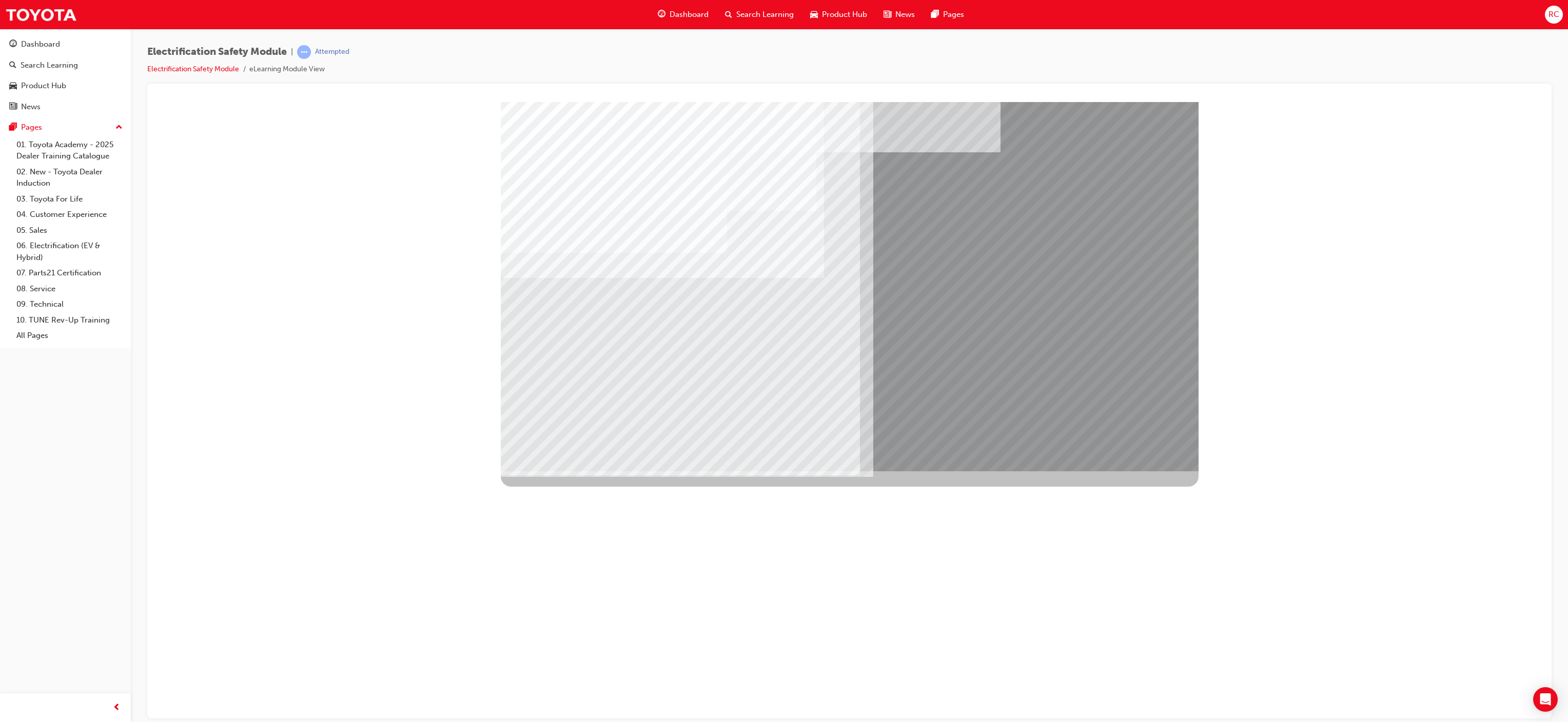 click at bounding box center (685, 1413) 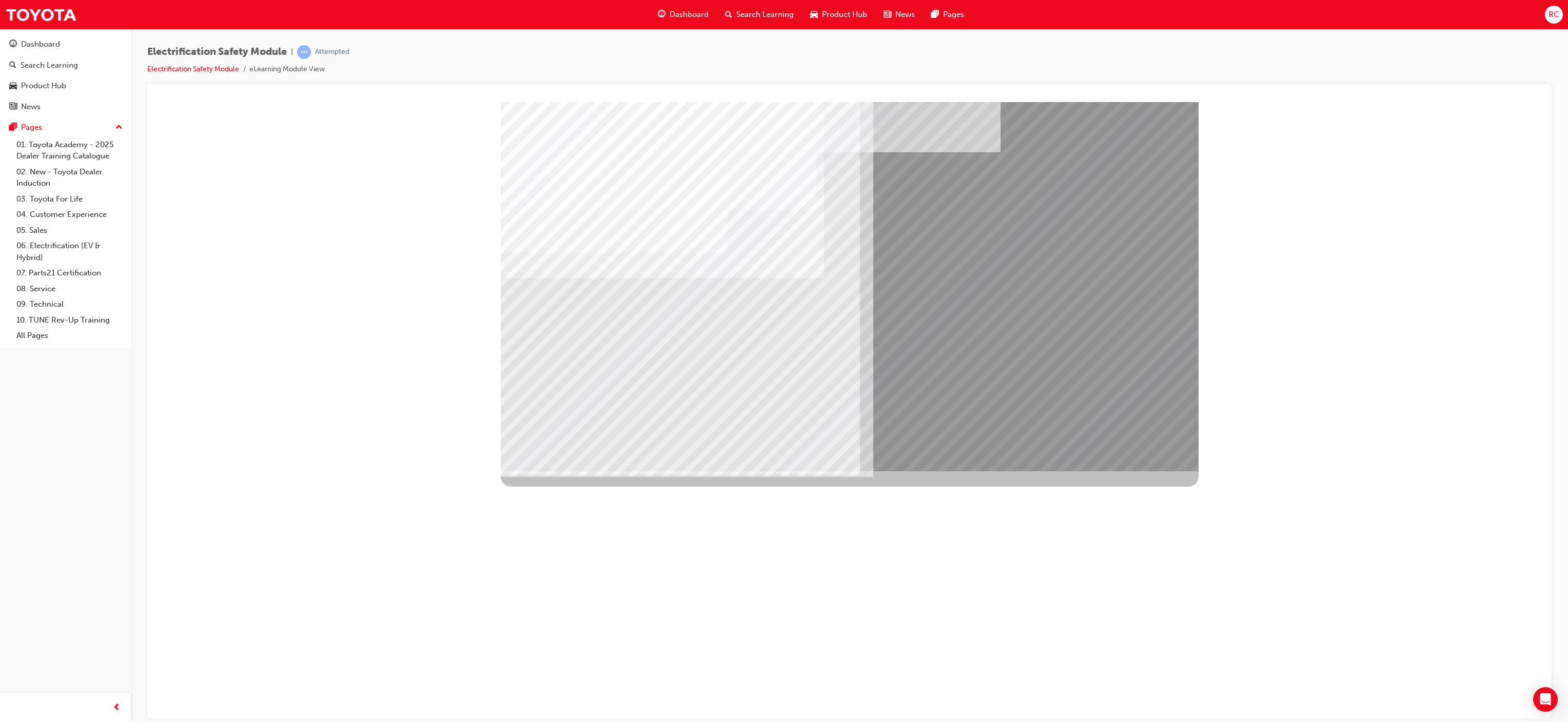 click at bounding box center [542, 3880] 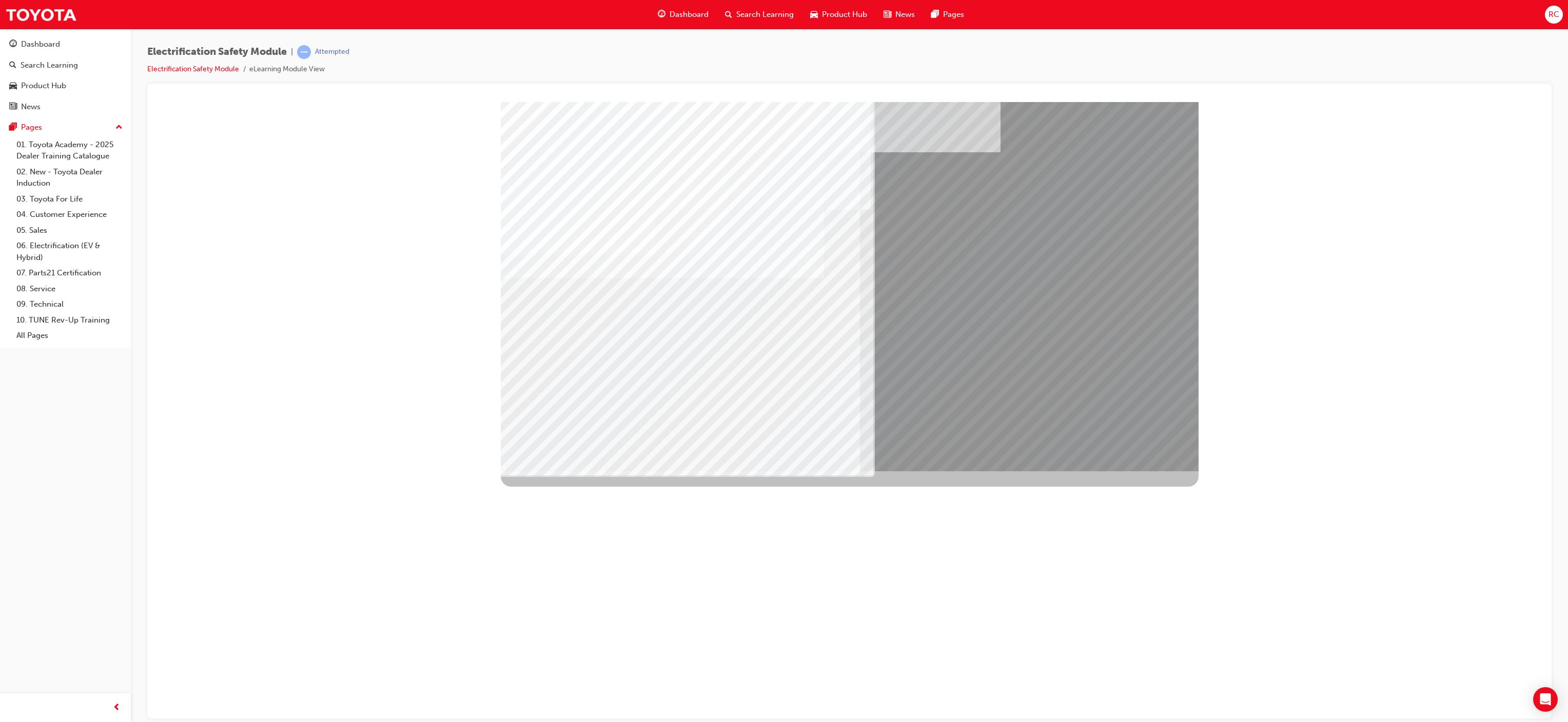 click at bounding box center (542, 3856) 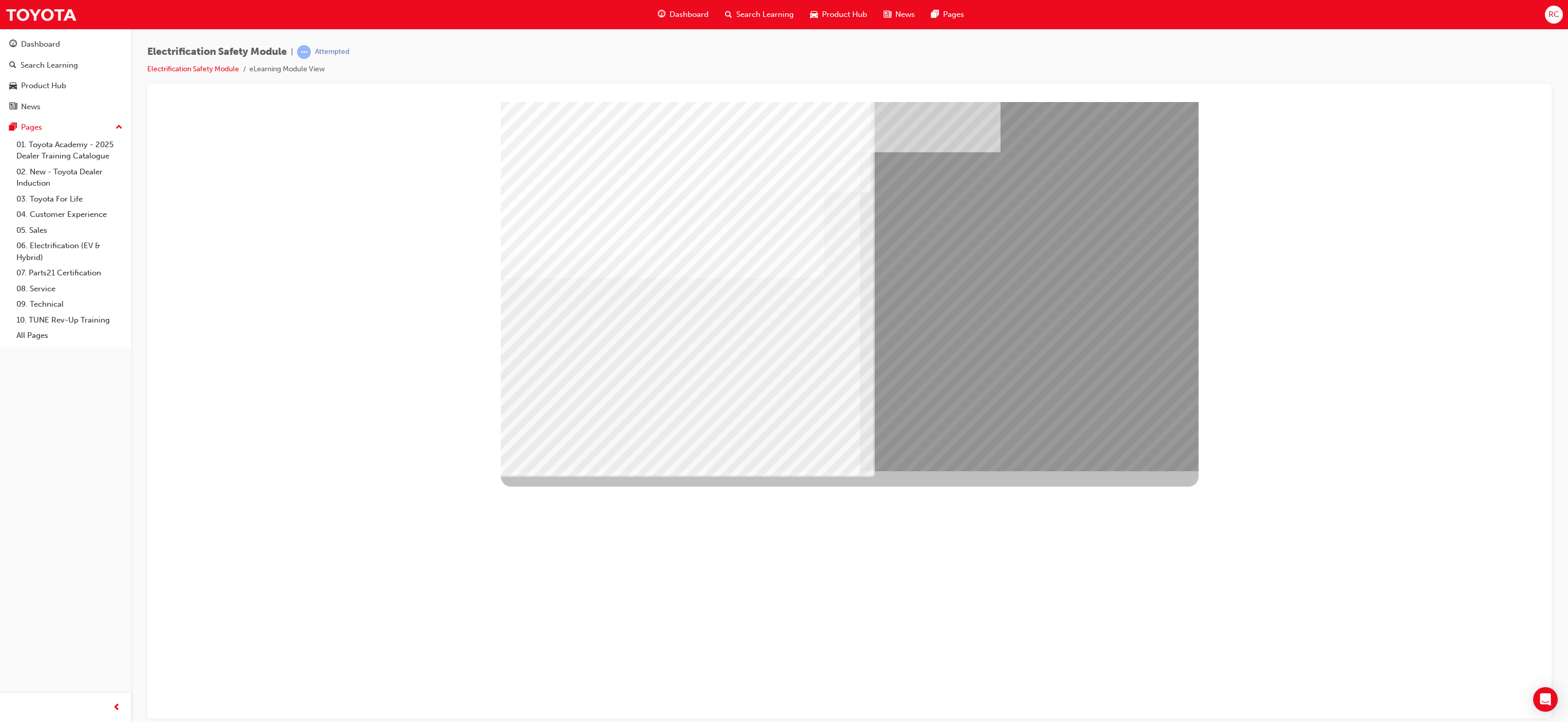 drag, startPoint x: 724, startPoint y: 398, endPoint x: 734, endPoint y: 397, distance: 10.049876 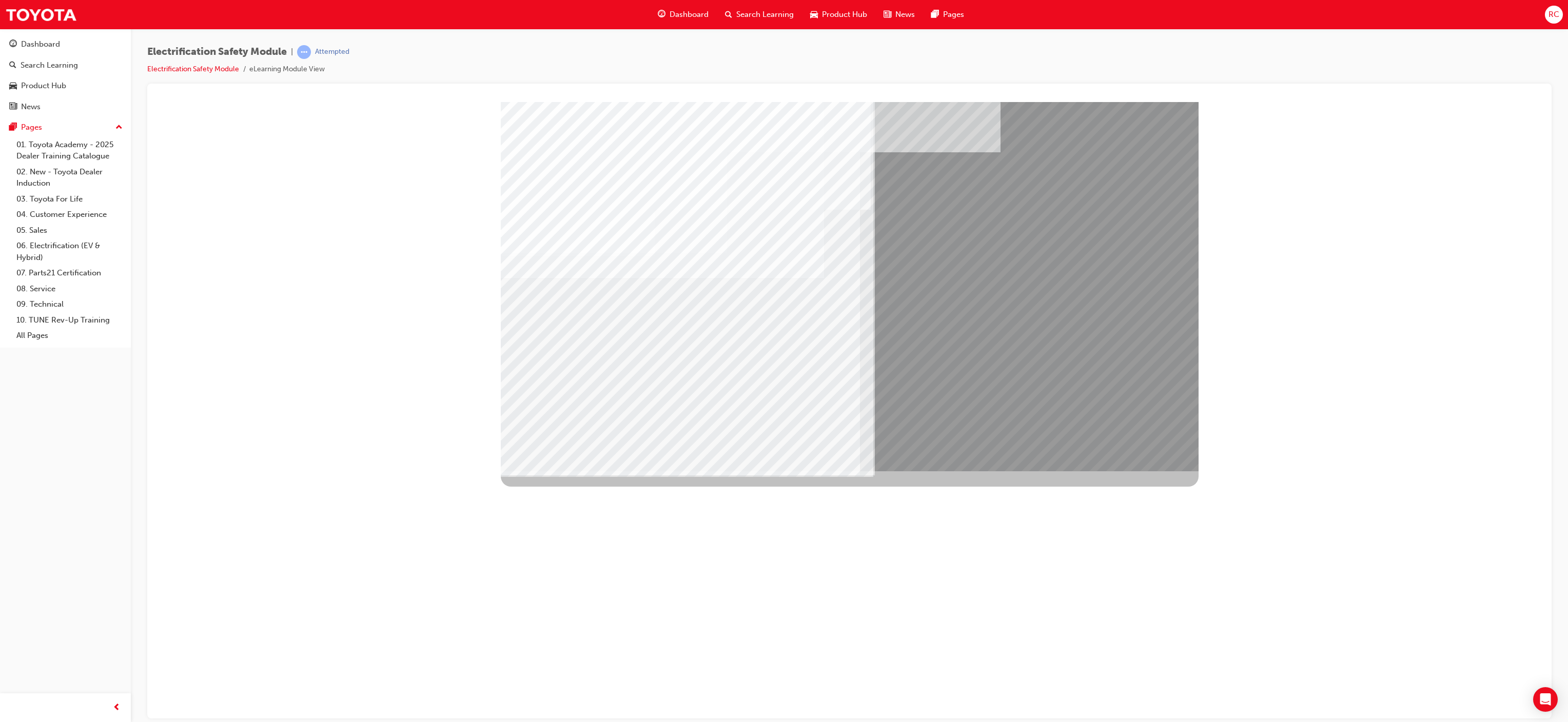 click at bounding box center [533, 3835] 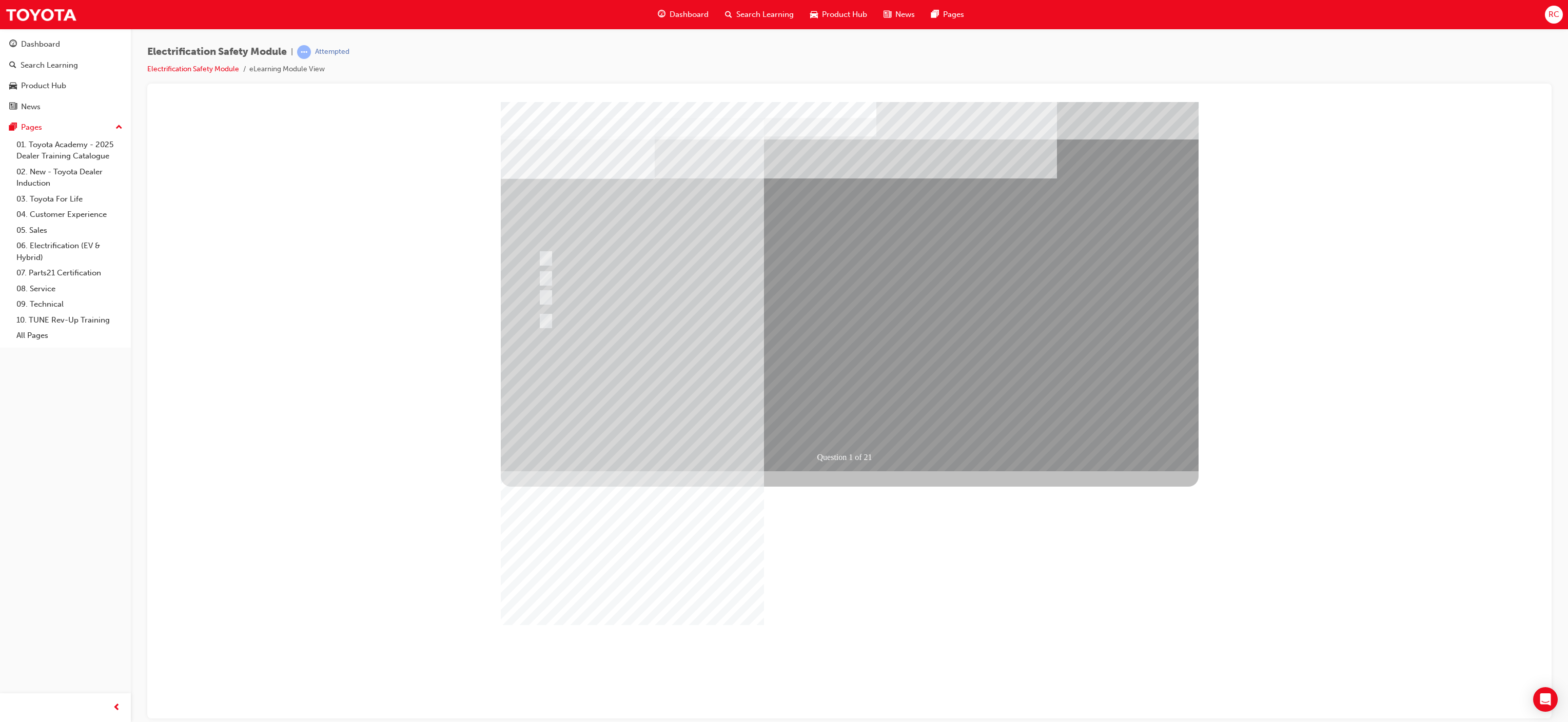 click at bounding box center (632, 1101) 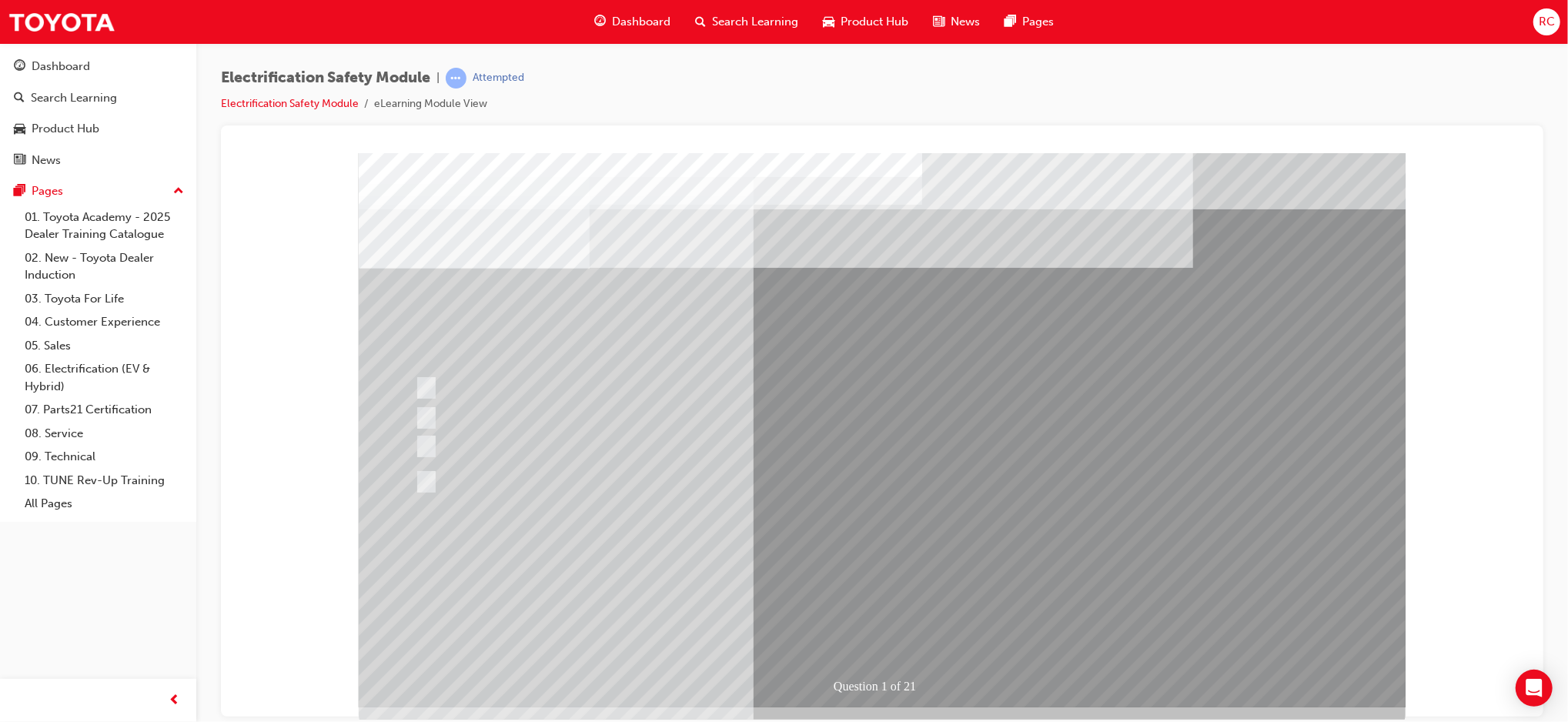 drag, startPoint x: 2529, startPoint y: 155, endPoint x: 1083, endPoint y: 571, distance: 1504.6501 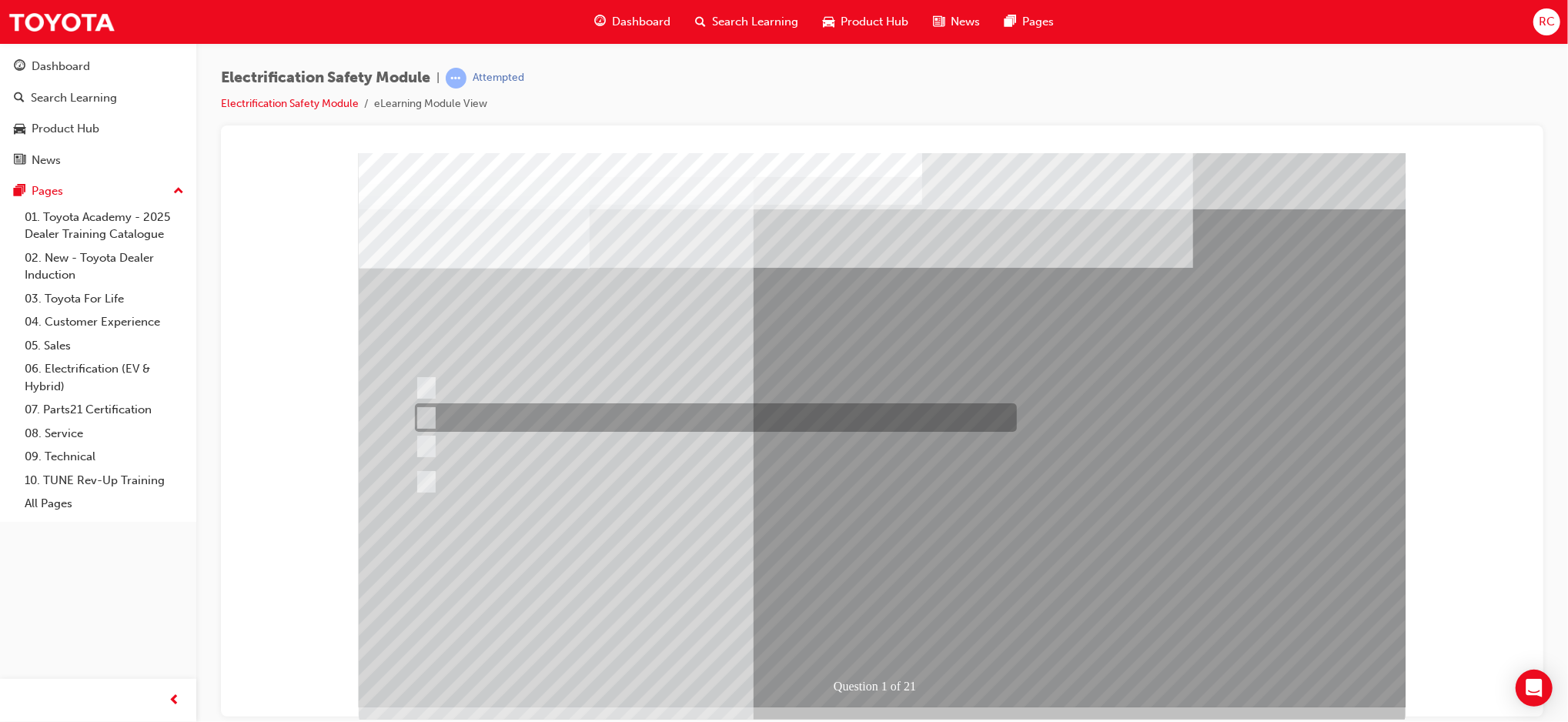 click at bounding box center [711, 417] 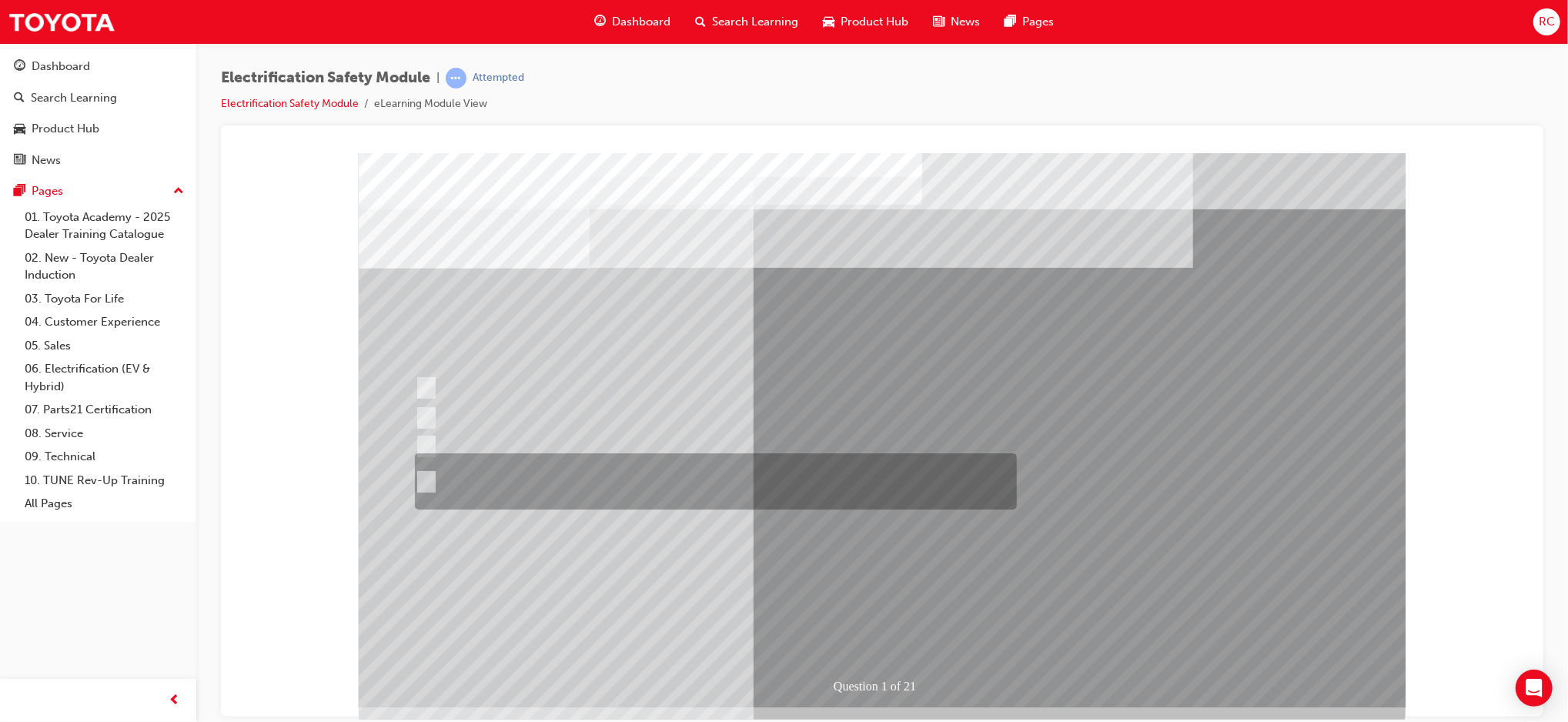 click at bounding box center (711, 481) 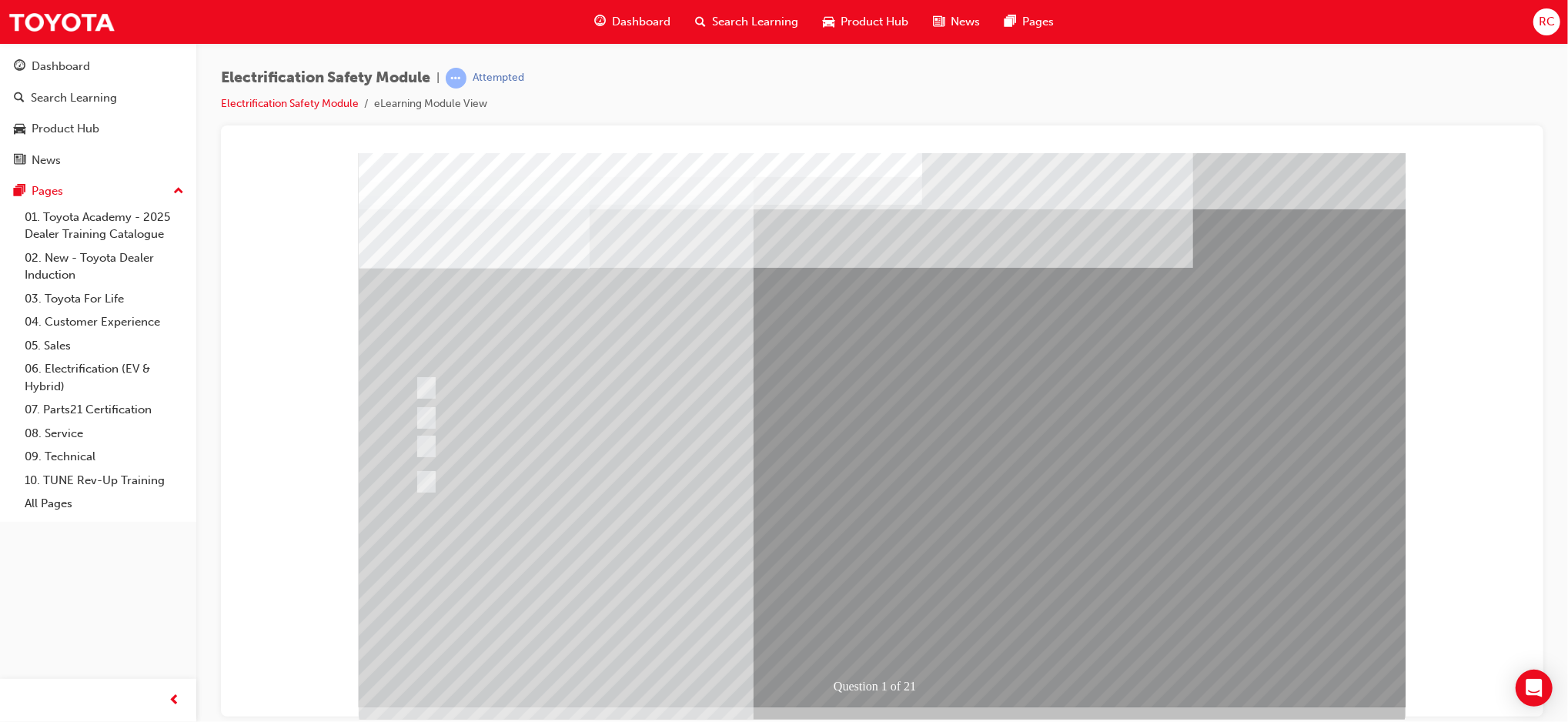 click at bounding box center [413, 2299] 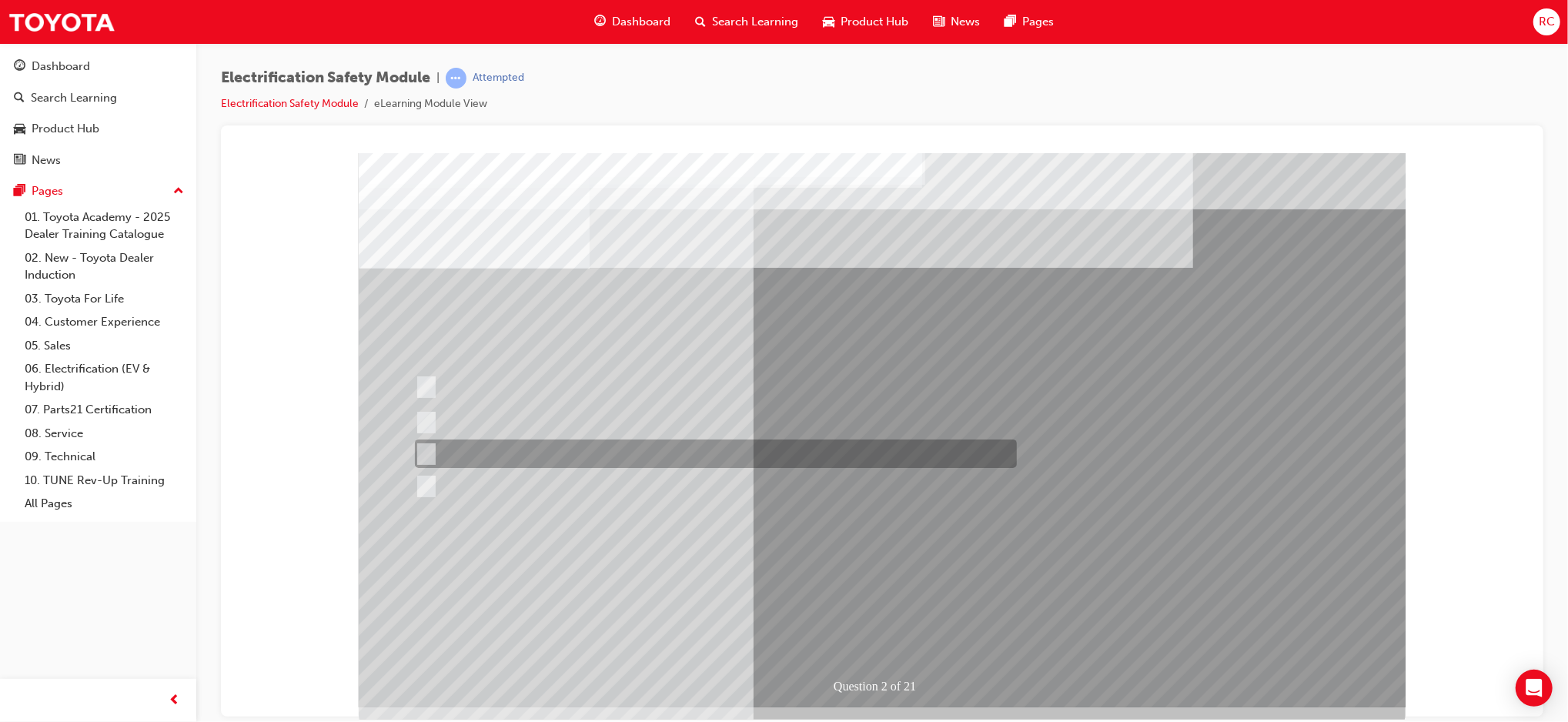 click at bounding box center [711, 453] 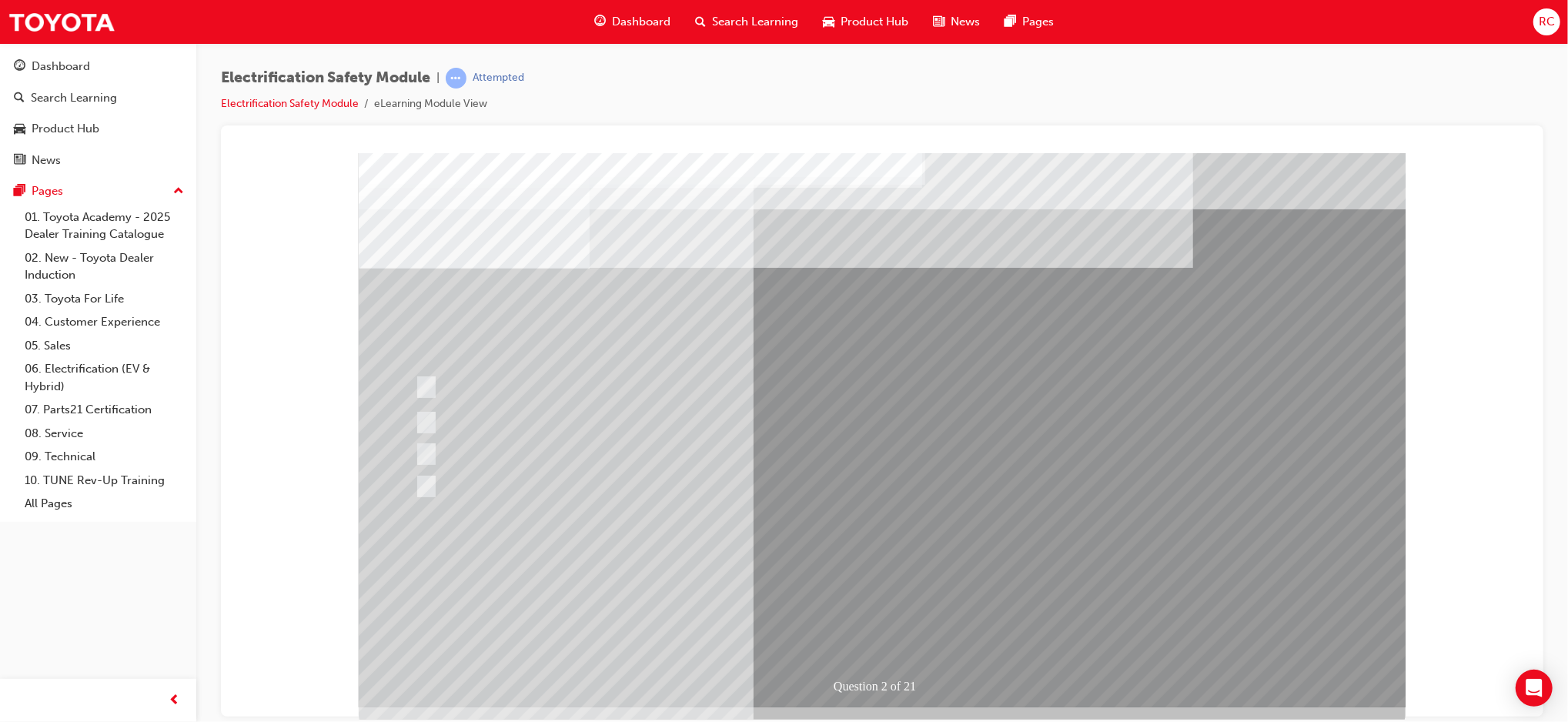 click at bounding box center [413, 2299] 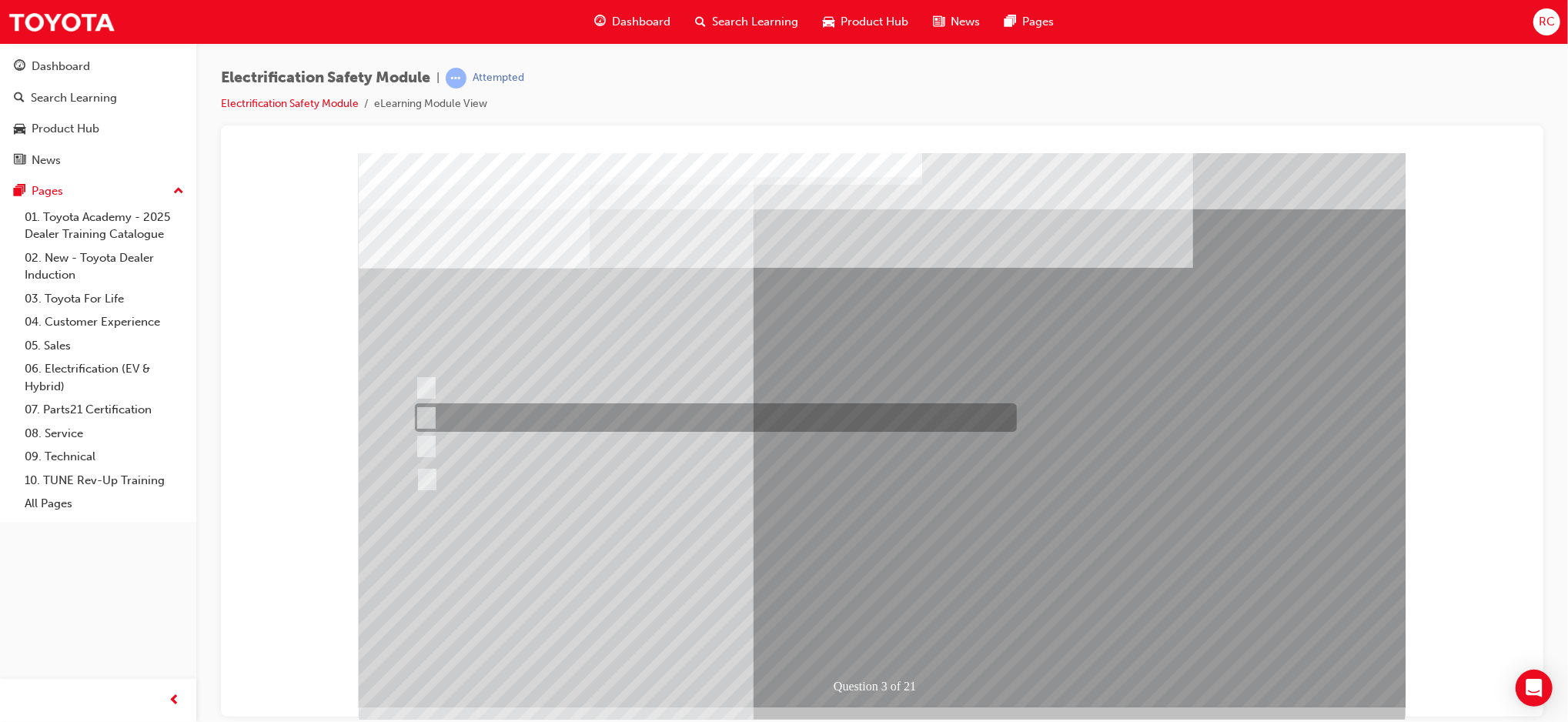 drag, startPoint x: 644, startPoint y: 411, endPoint x: 687, endPoint y: 440, distance: 51.86521 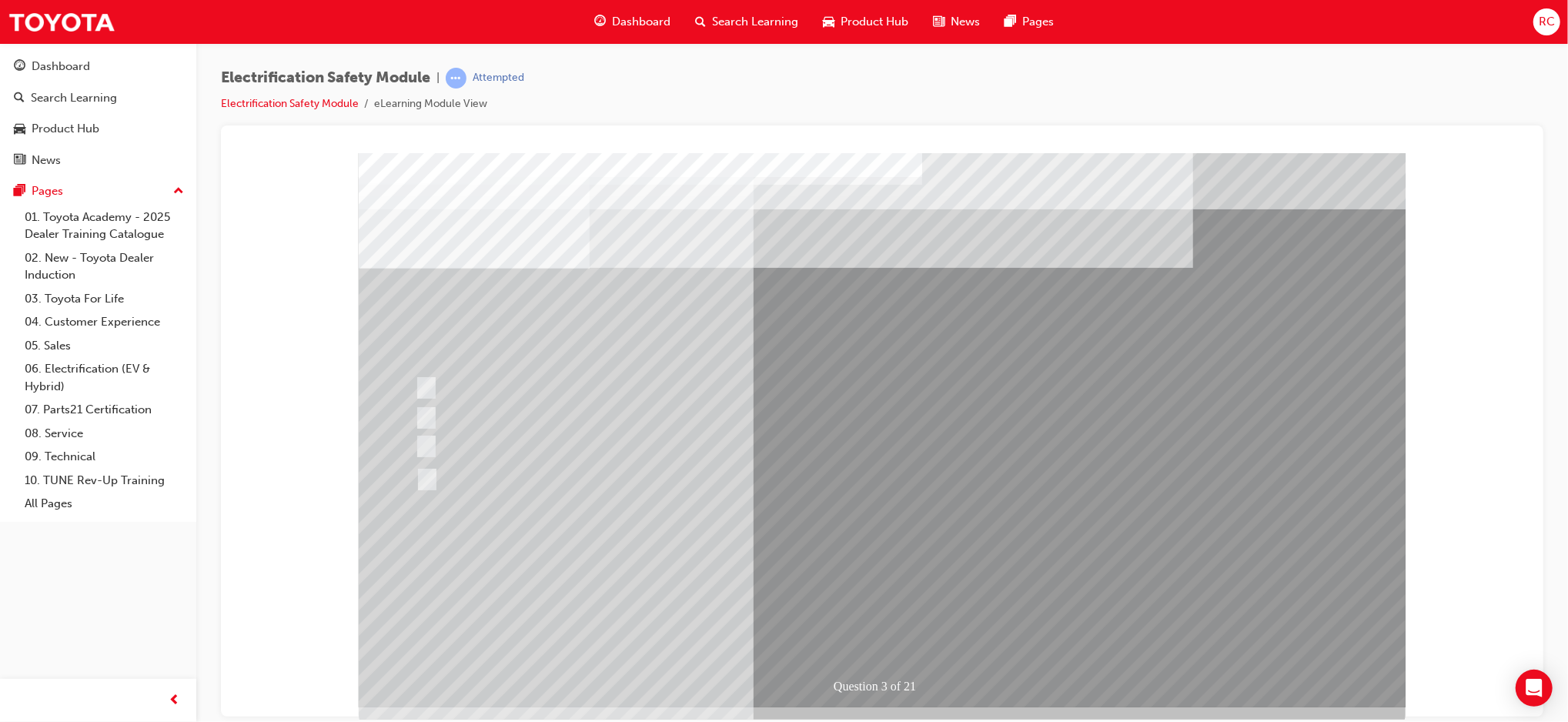 click at bounding box center (413, 2299) 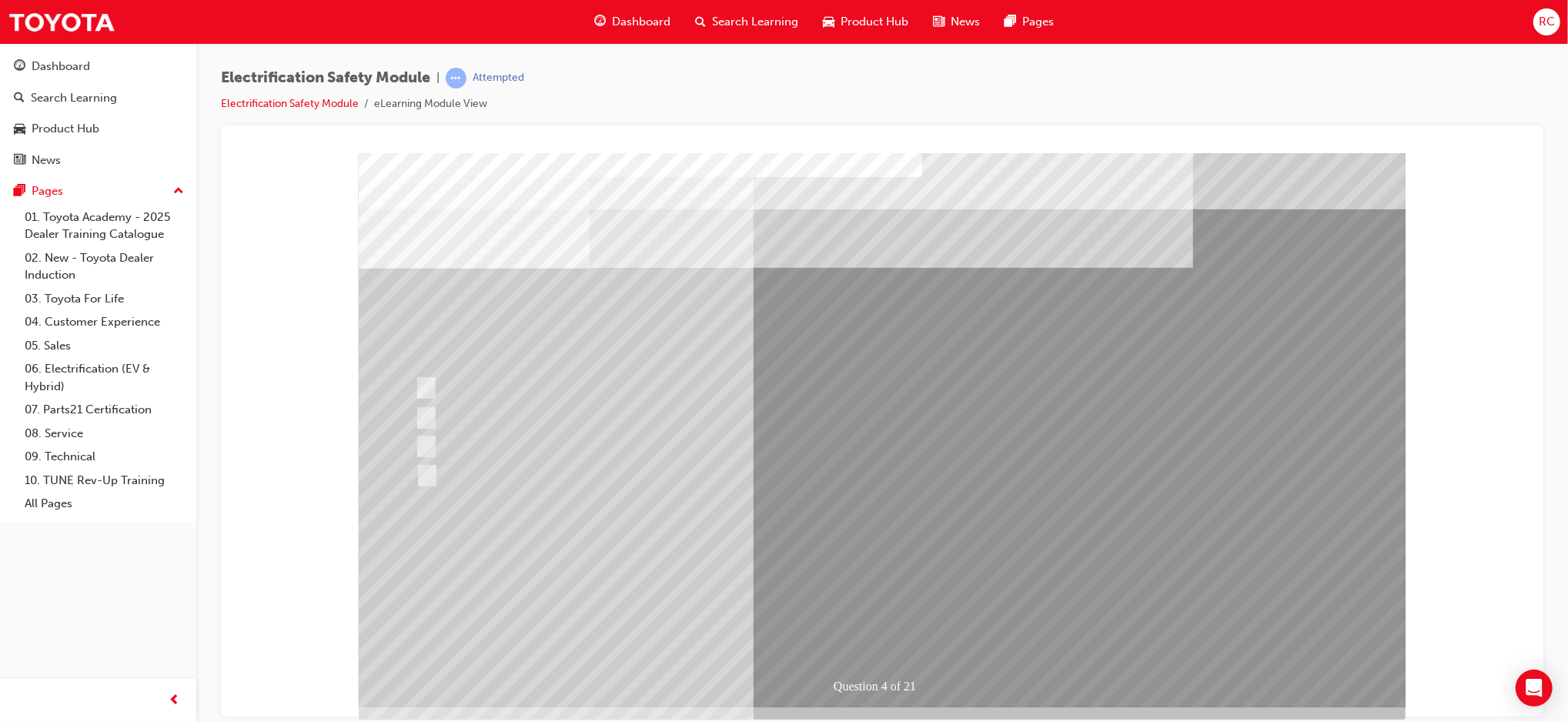 click at bounding box center (881, 984) 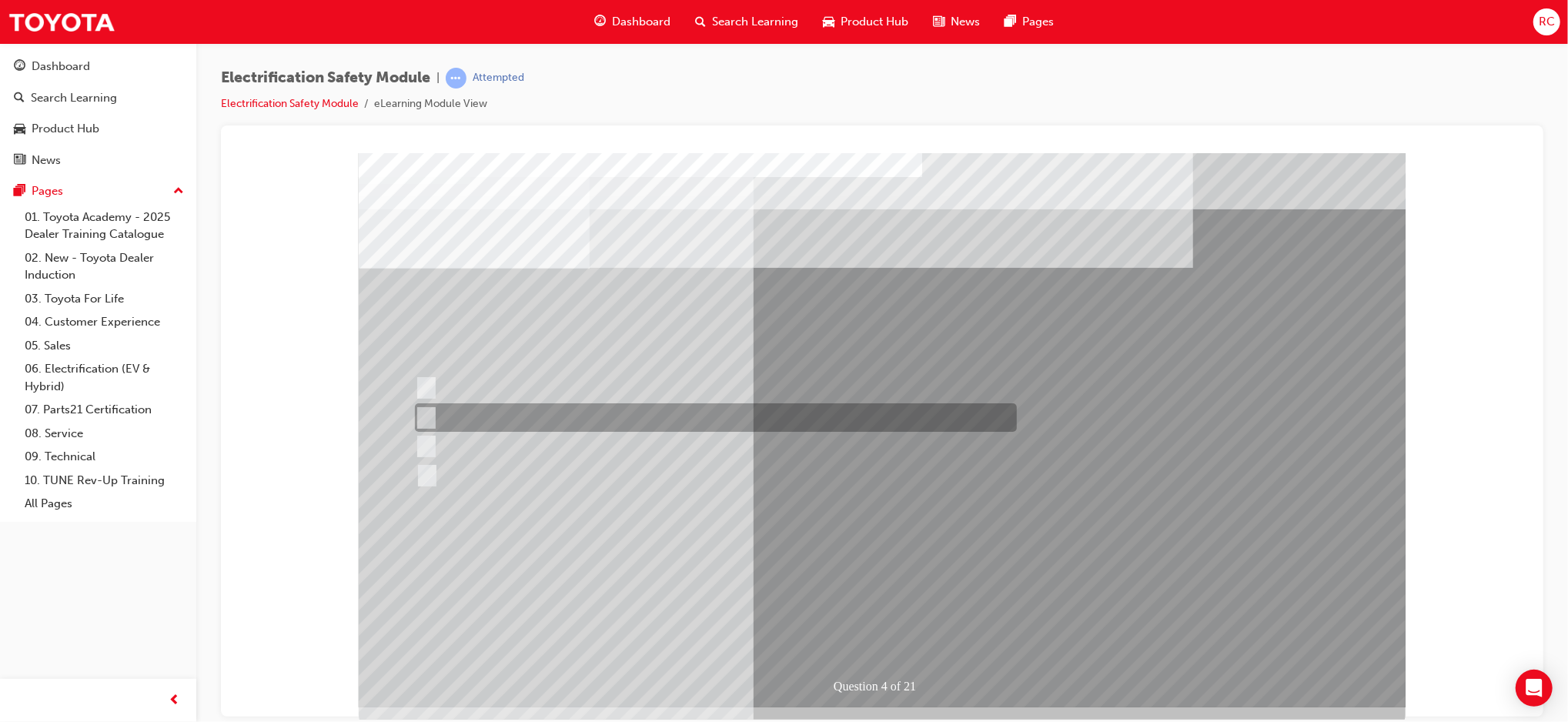drag, startPoint x: 536, startPoint y: 416, endPoint x: 694, endPoint y: 480, distance: 170.46994 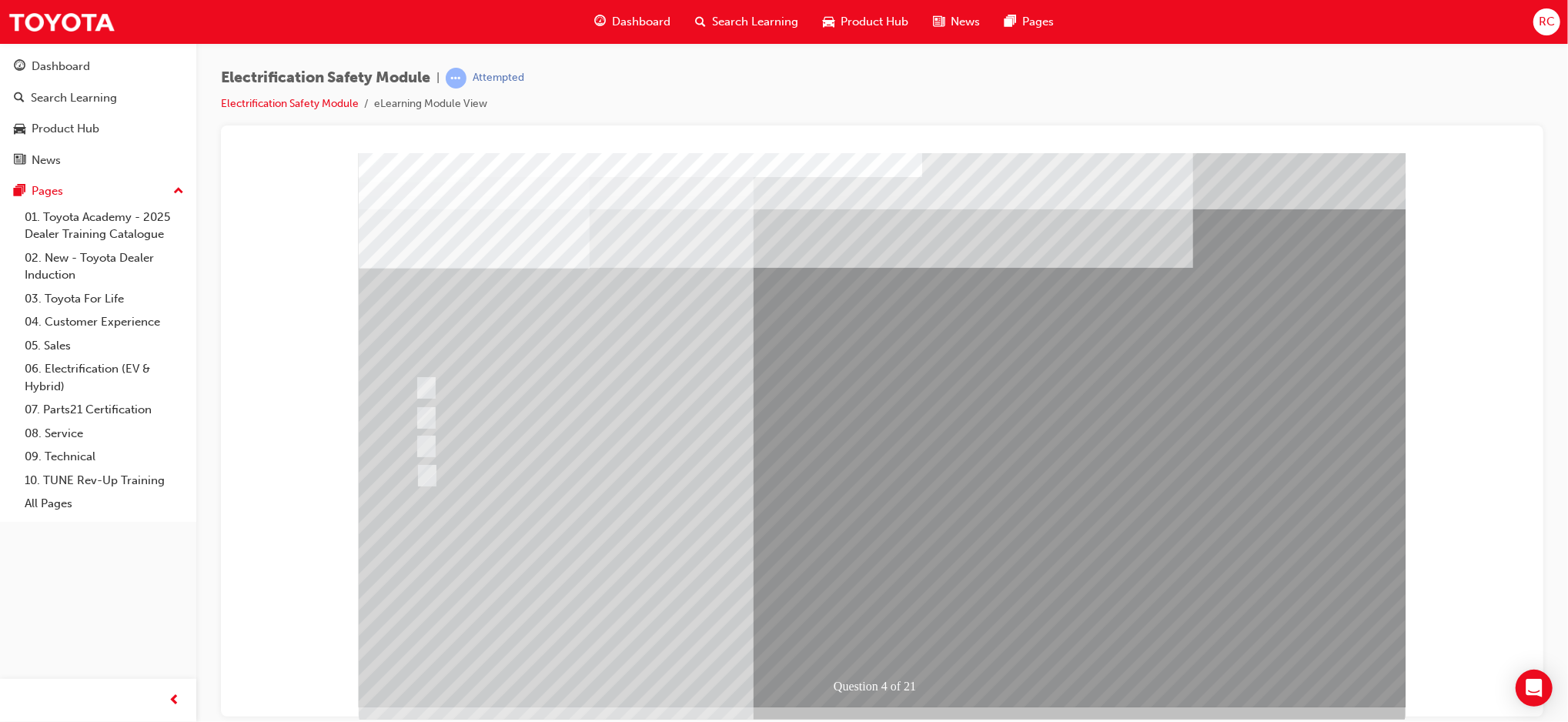 click at bounding box center [413, 2299] 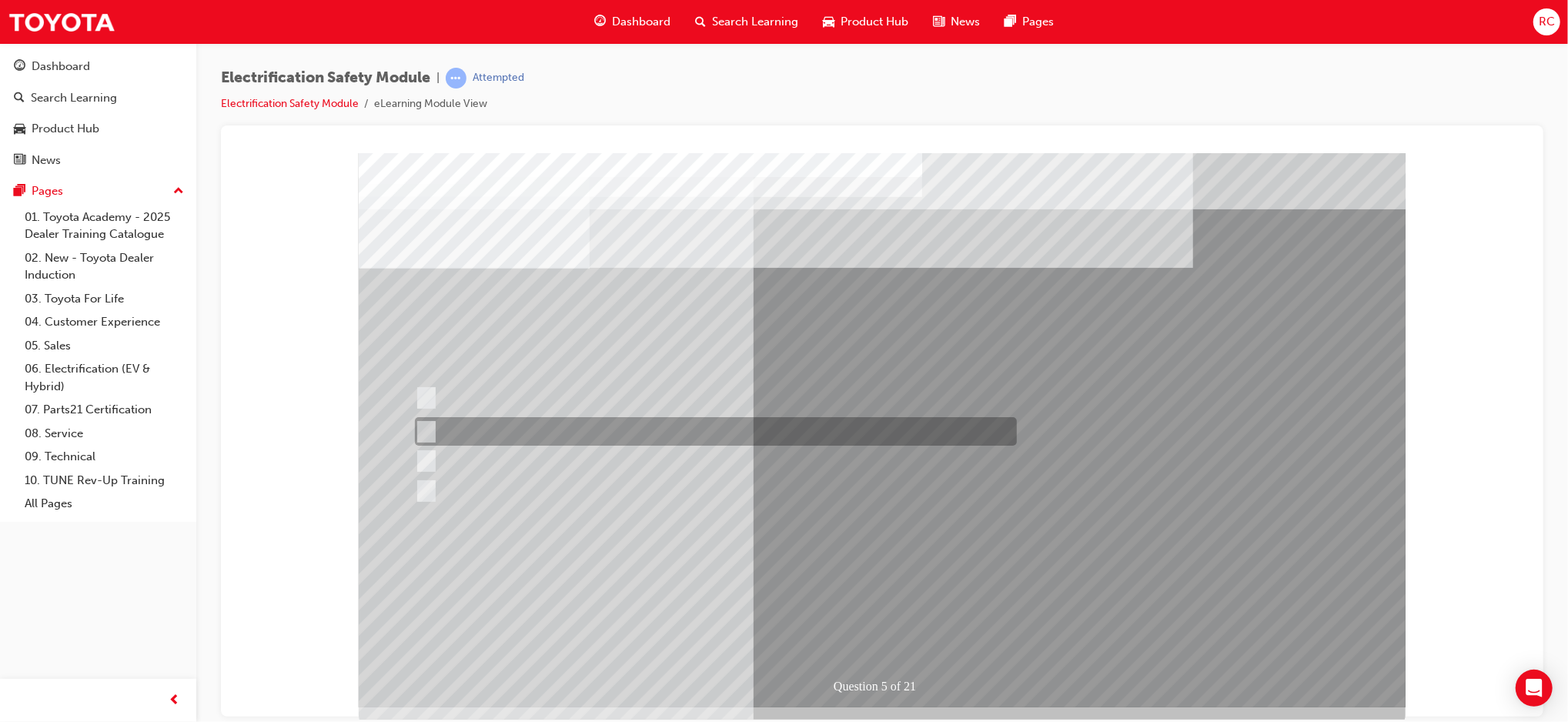 drag, startPoint x: 554, startPoint y: 430, endPoint x: 554, endPoint y: 446, distance: 16 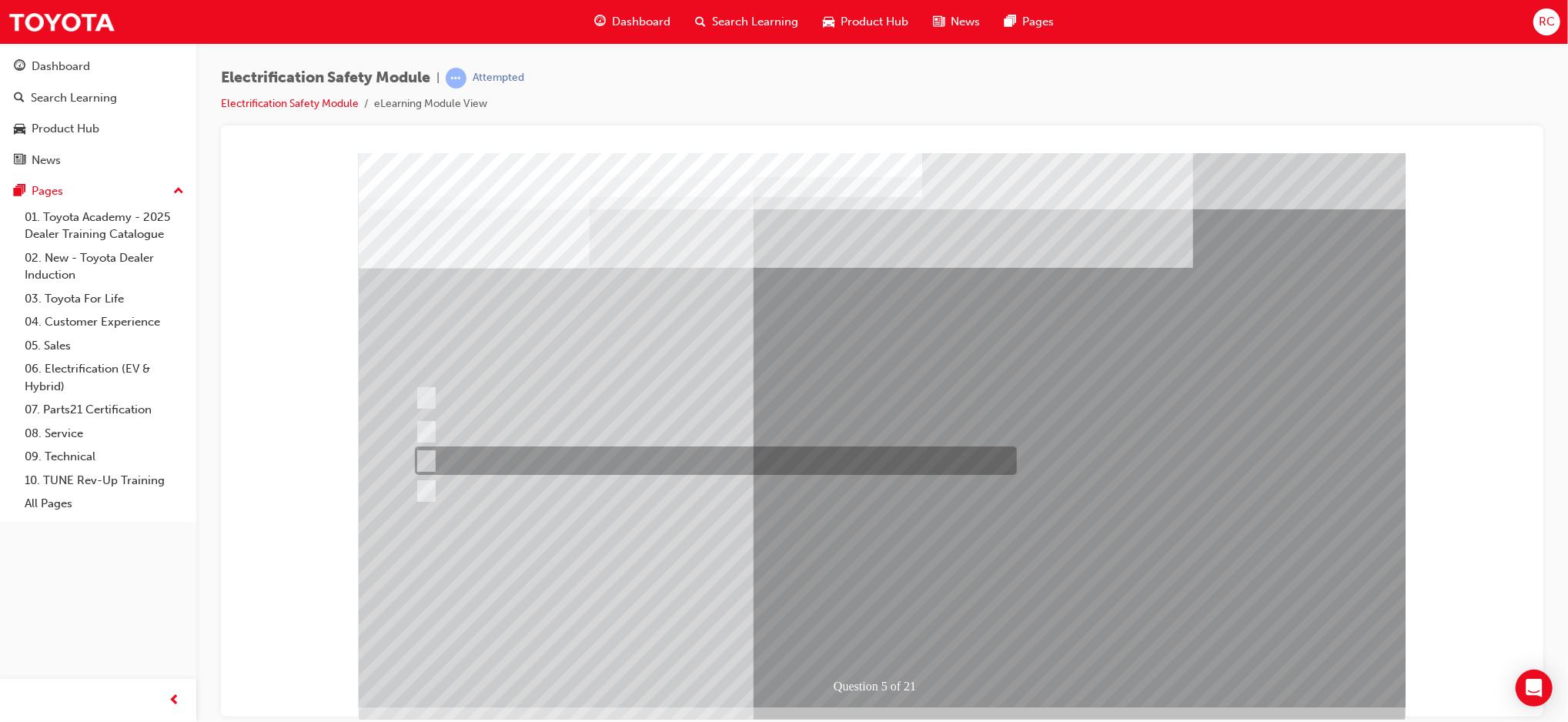 click at bounding box center (711, 460) 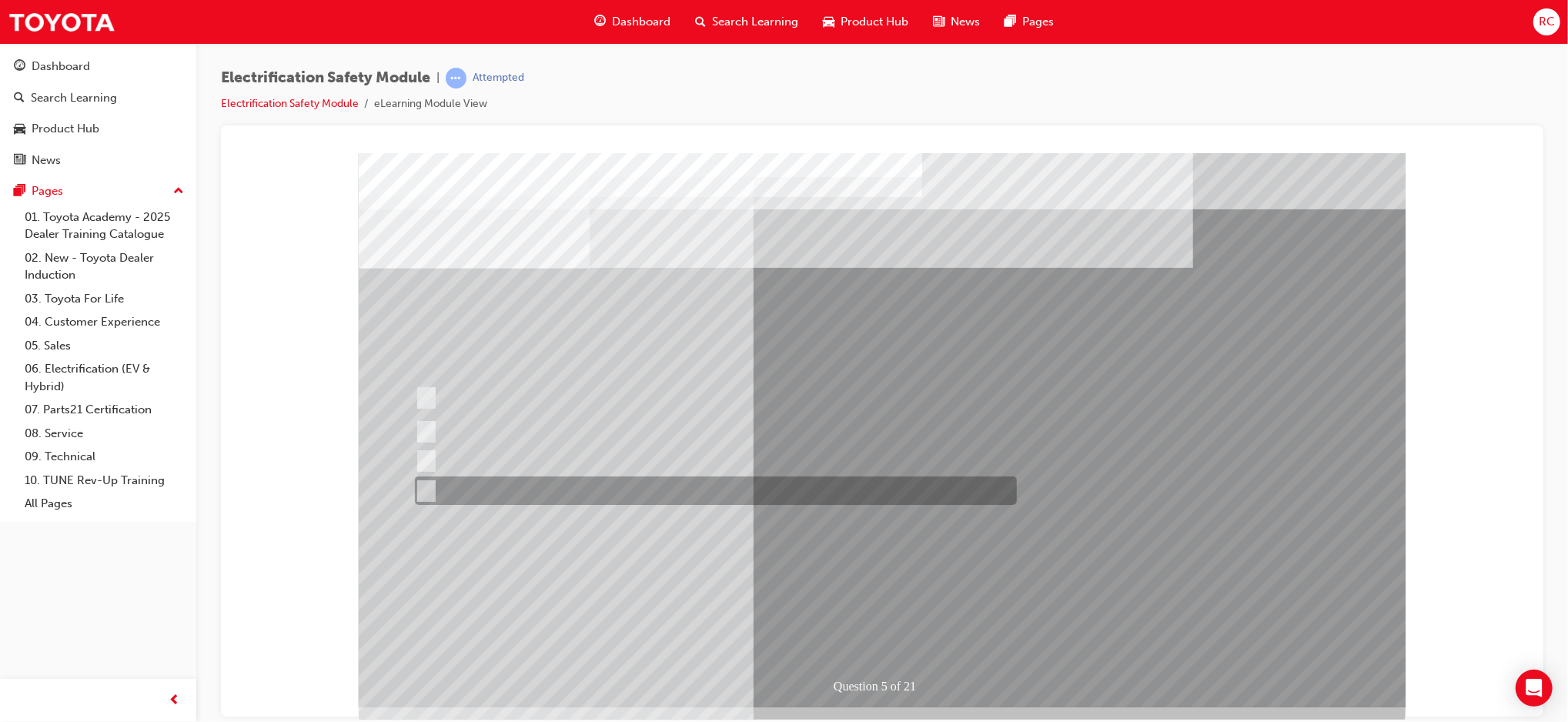 click at bounding box center (711, 490) 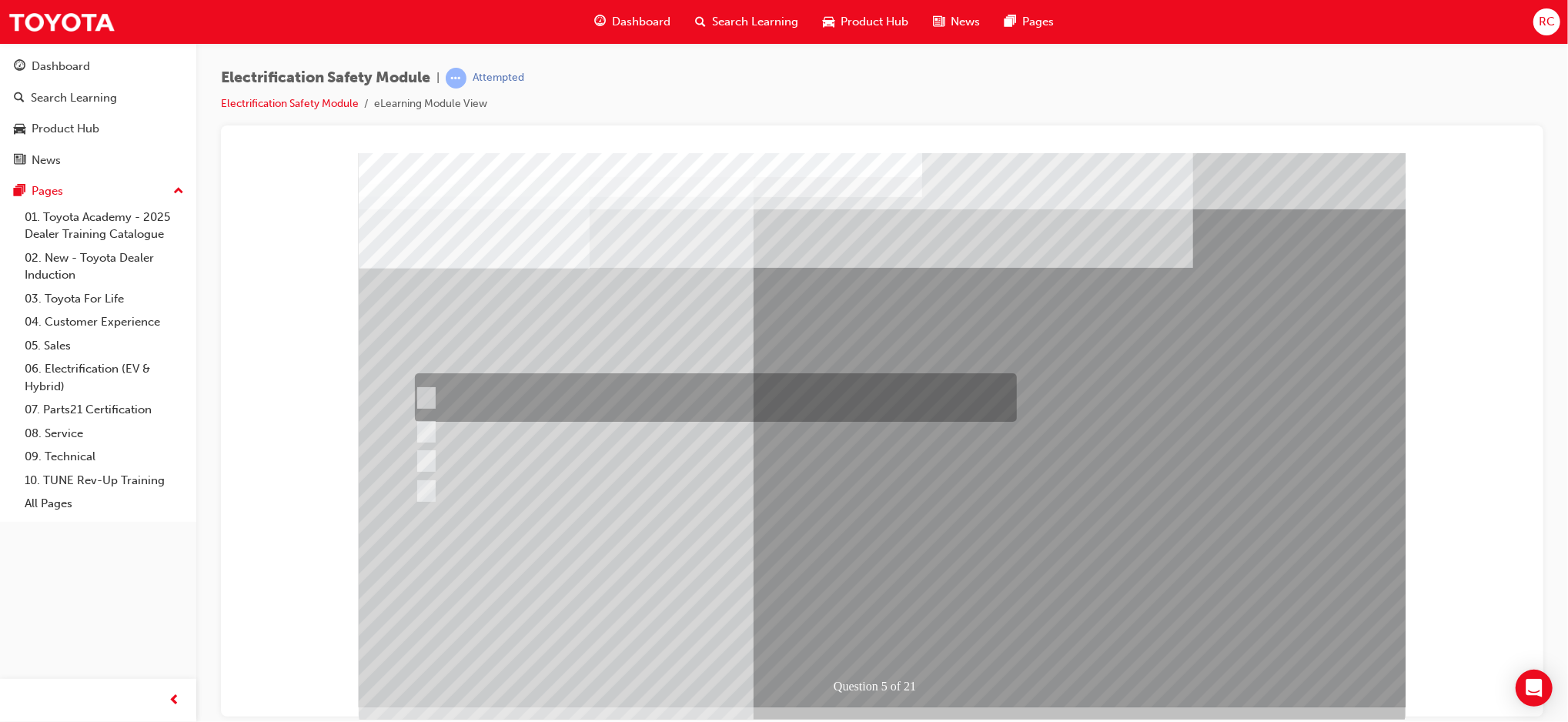 click at bounding box center [711, 397] 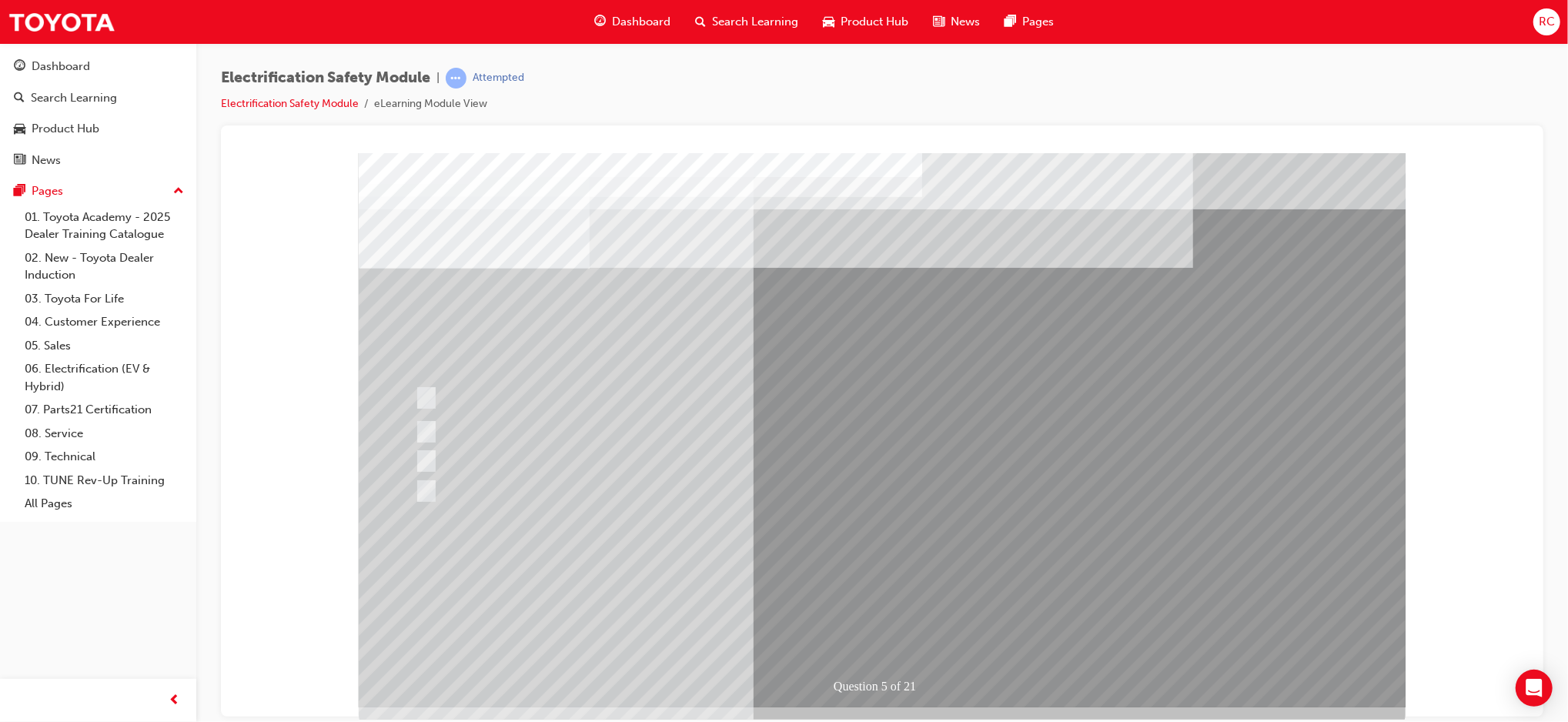 click at bounding box center (413, 2299) 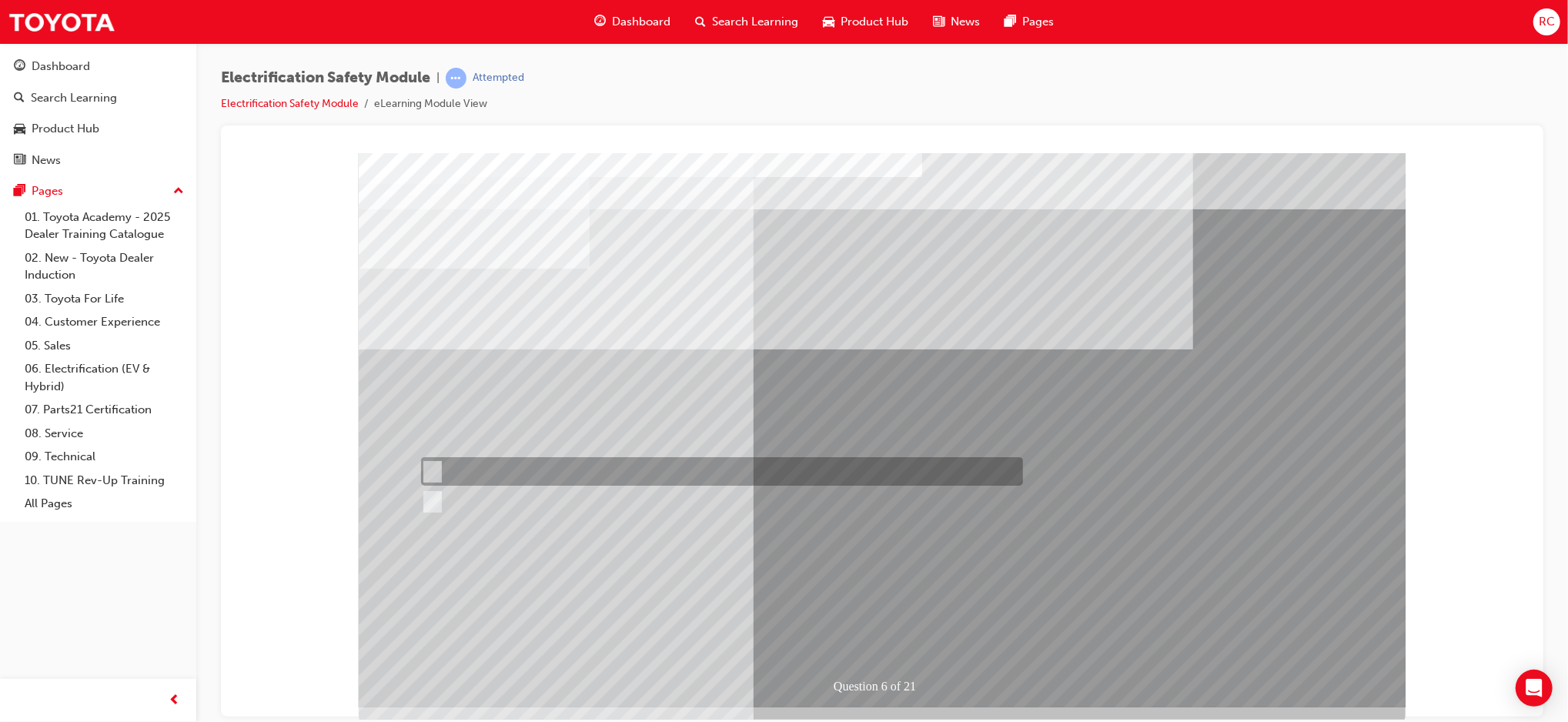 drag, startPoint x: 476, startPoint y: 472, endPoint x: 600, endPoint y: 512, distance: 130.29198 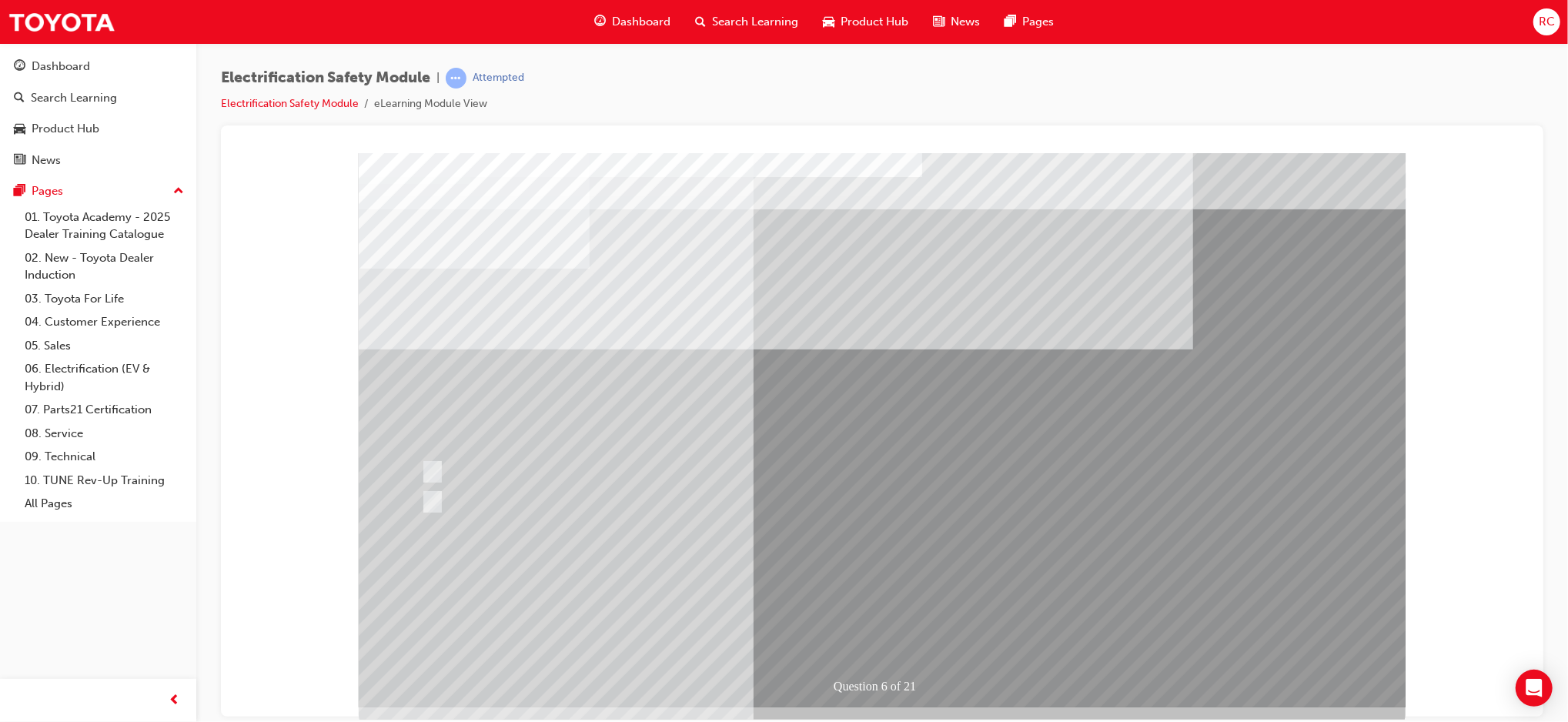 click at bounding box center (413, 2347) 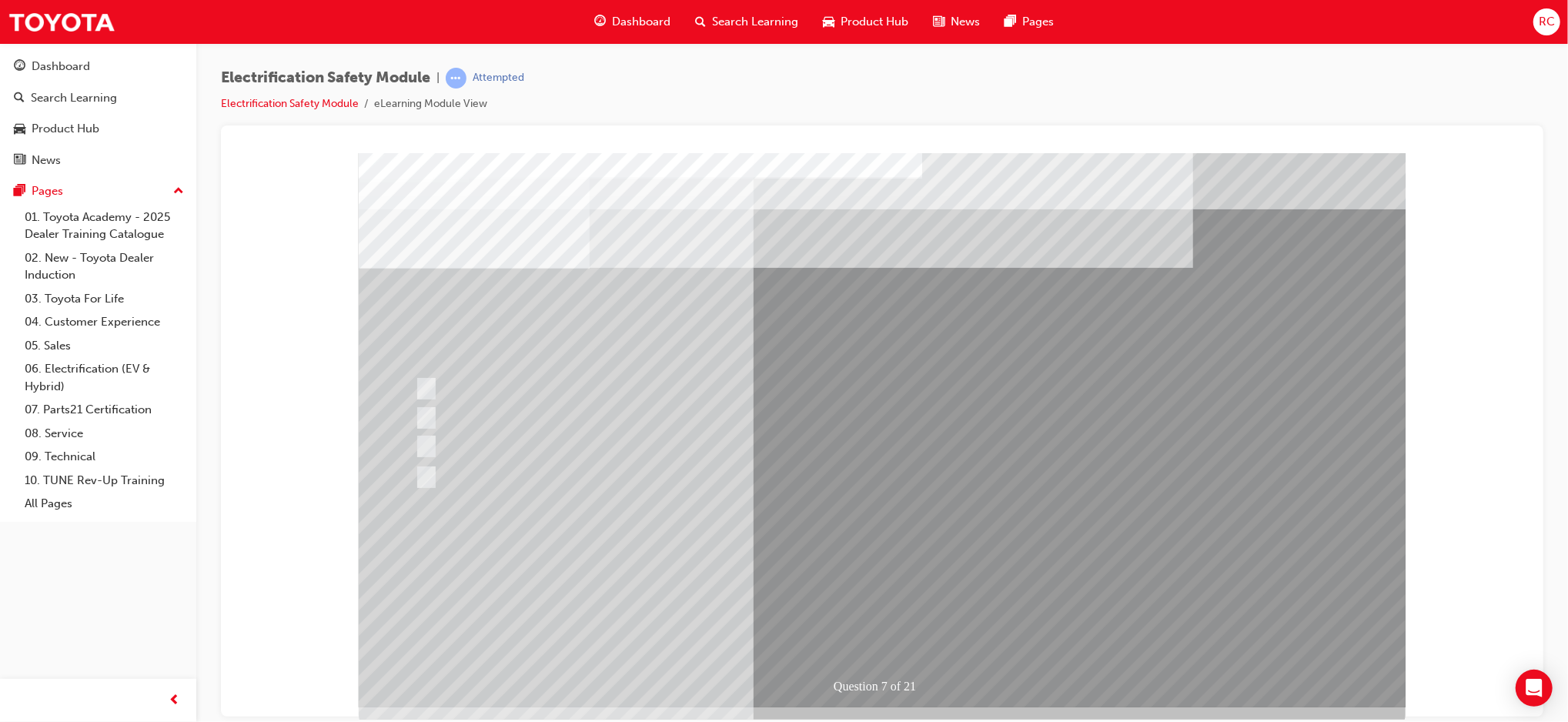 click at bounding box center [413, 2299] 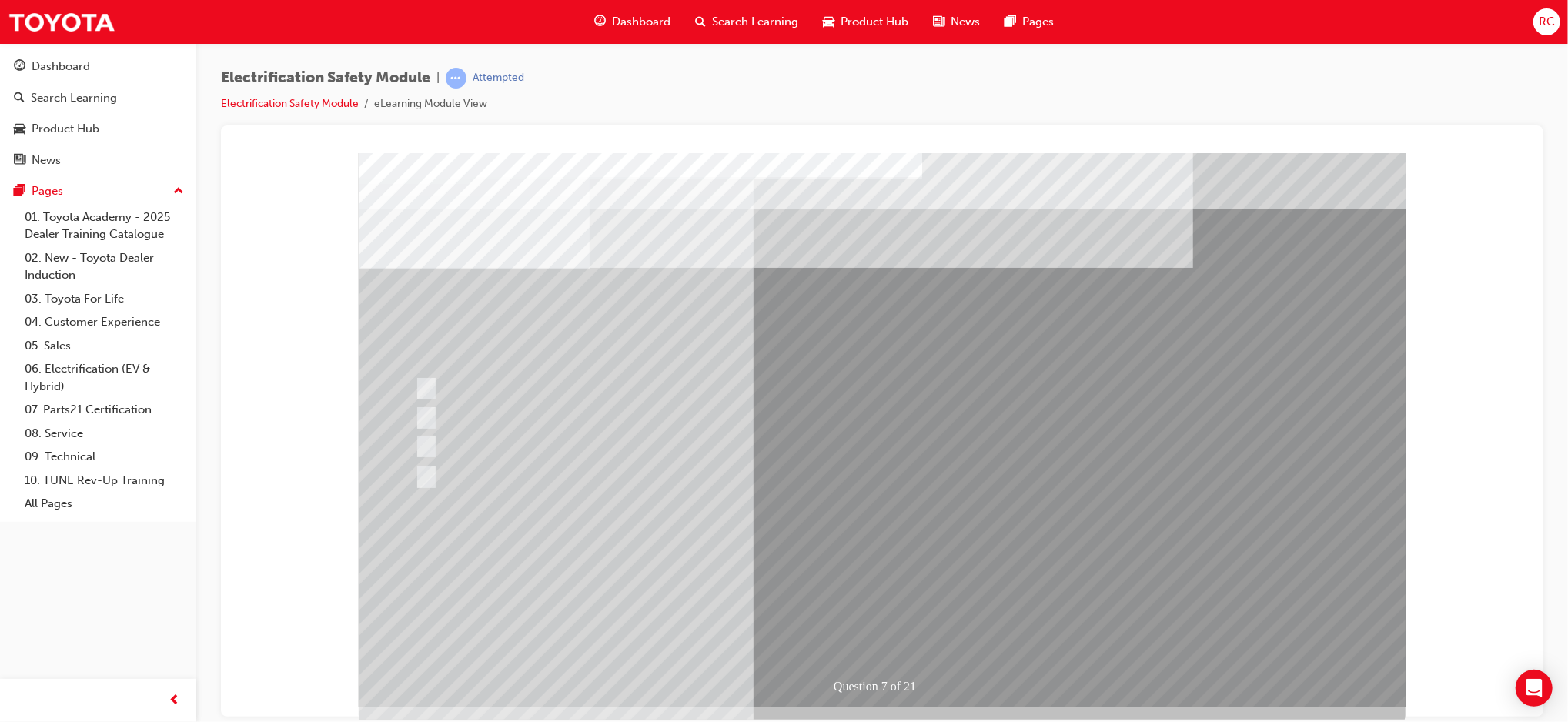 click at bounding box center [413, 2299] 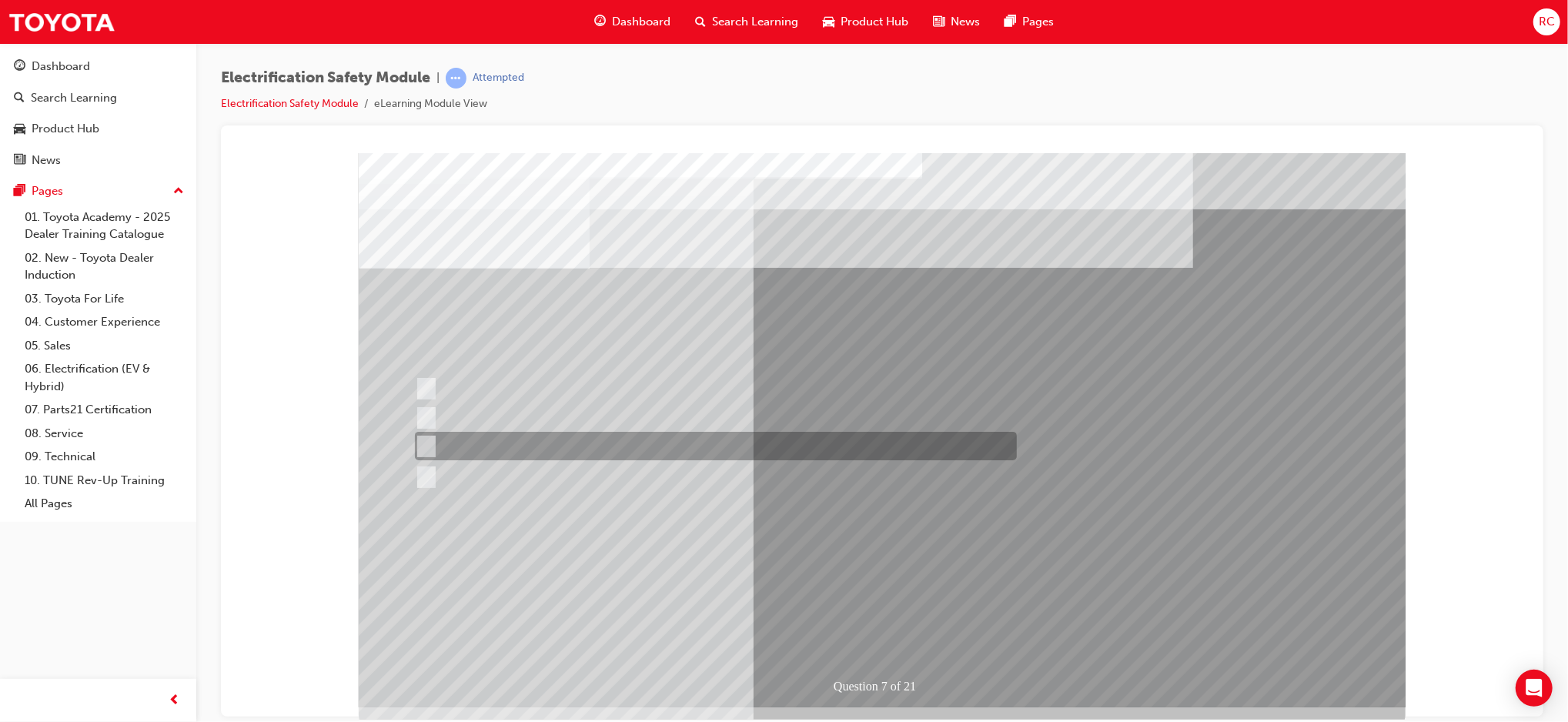 click at bounding box center (711, 446) 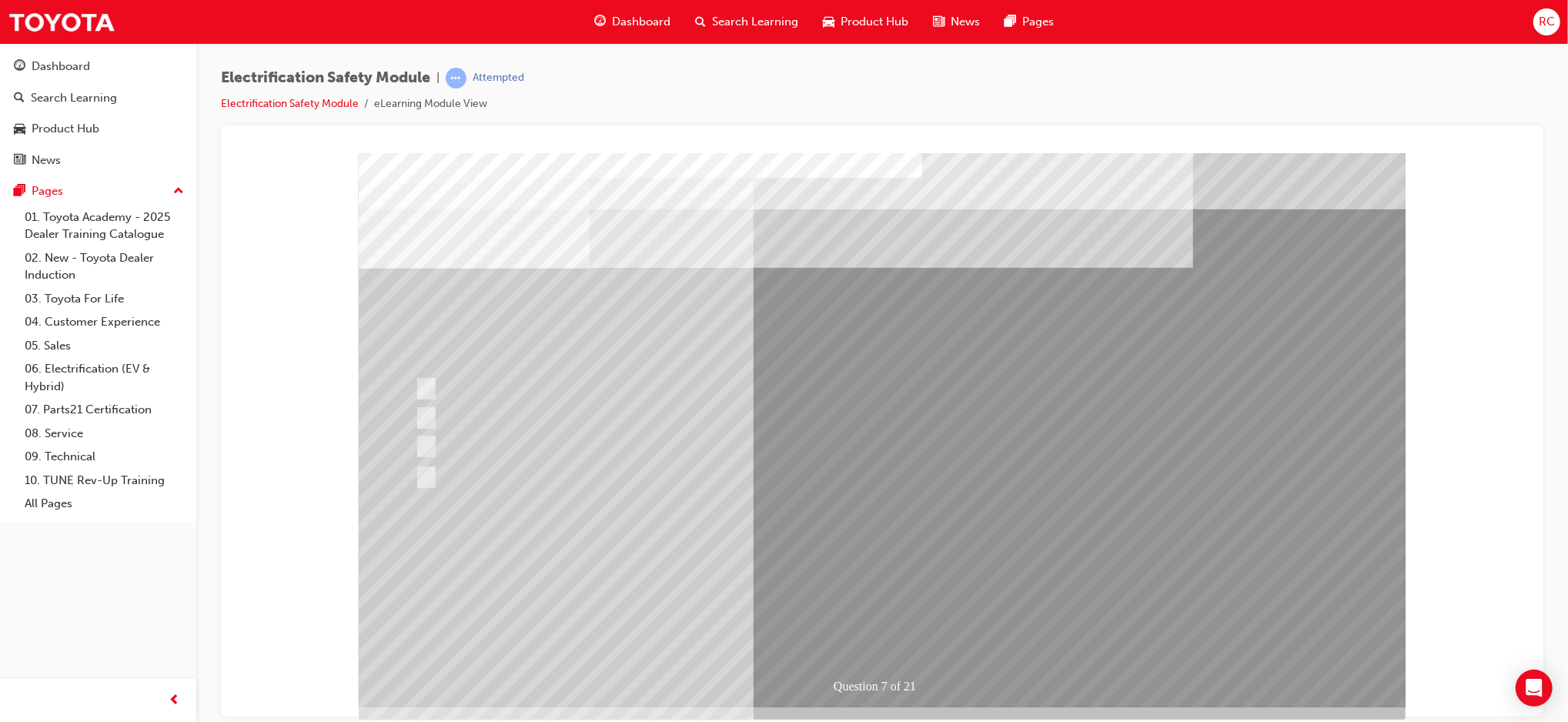 click at bounding box center [881, 984] 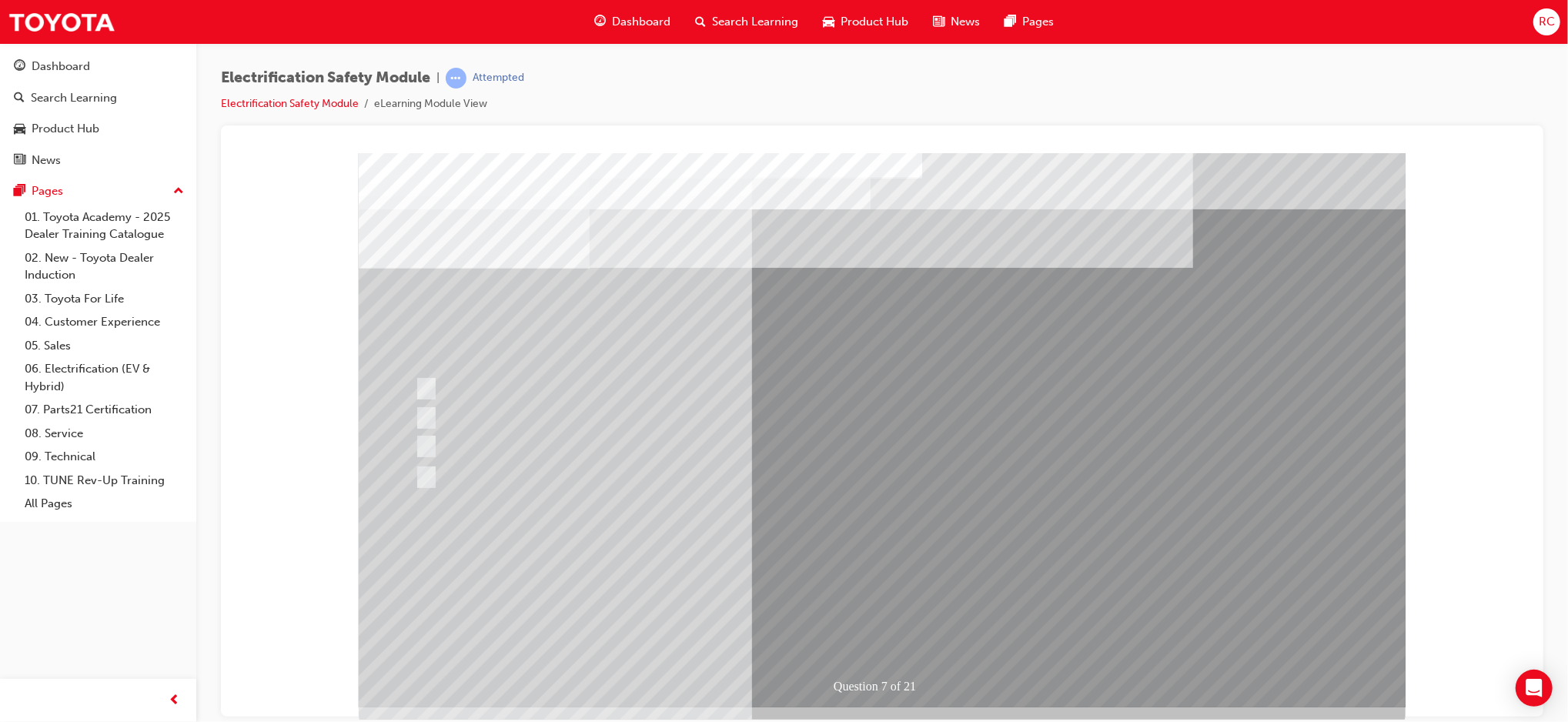 click at bounding box center [413, 2298] 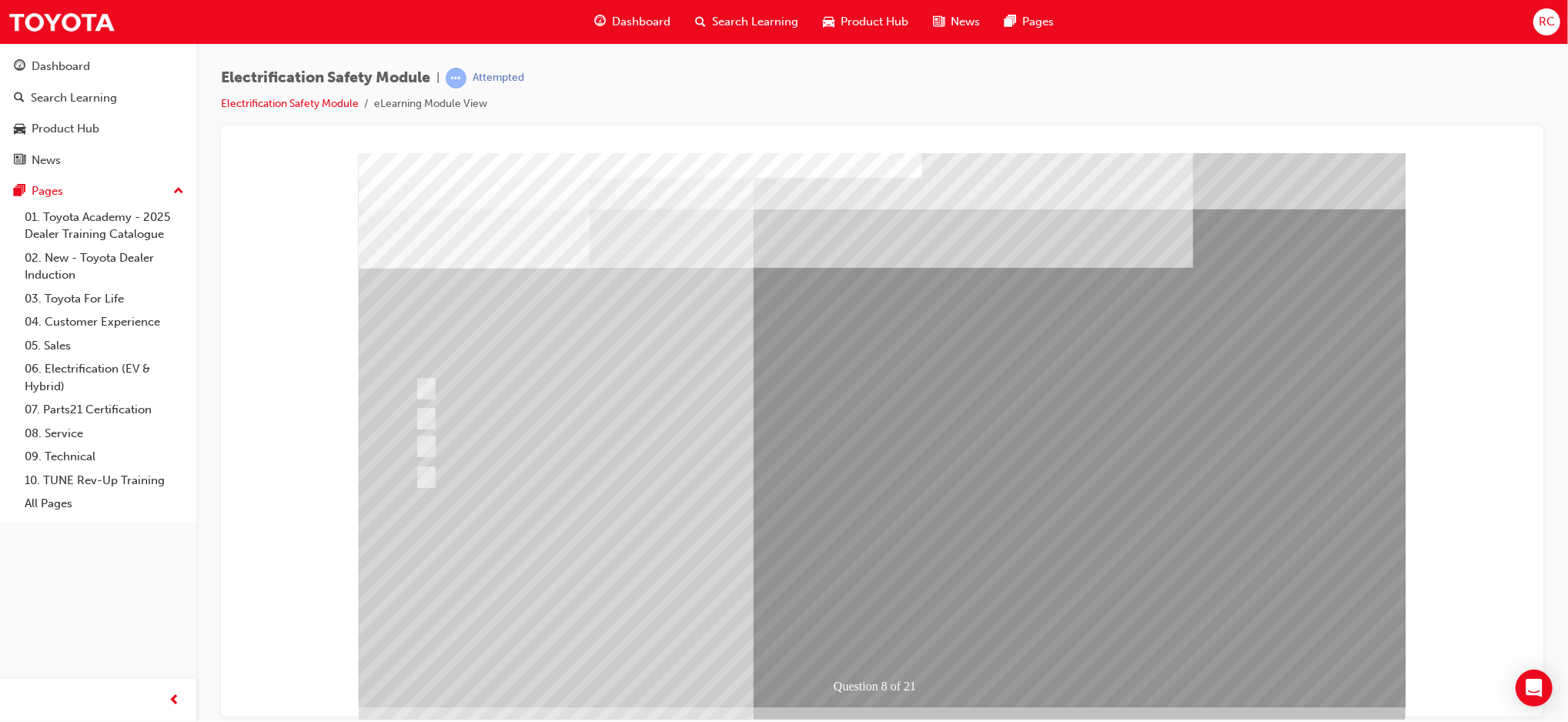 click at bounding box center [413, 2299] 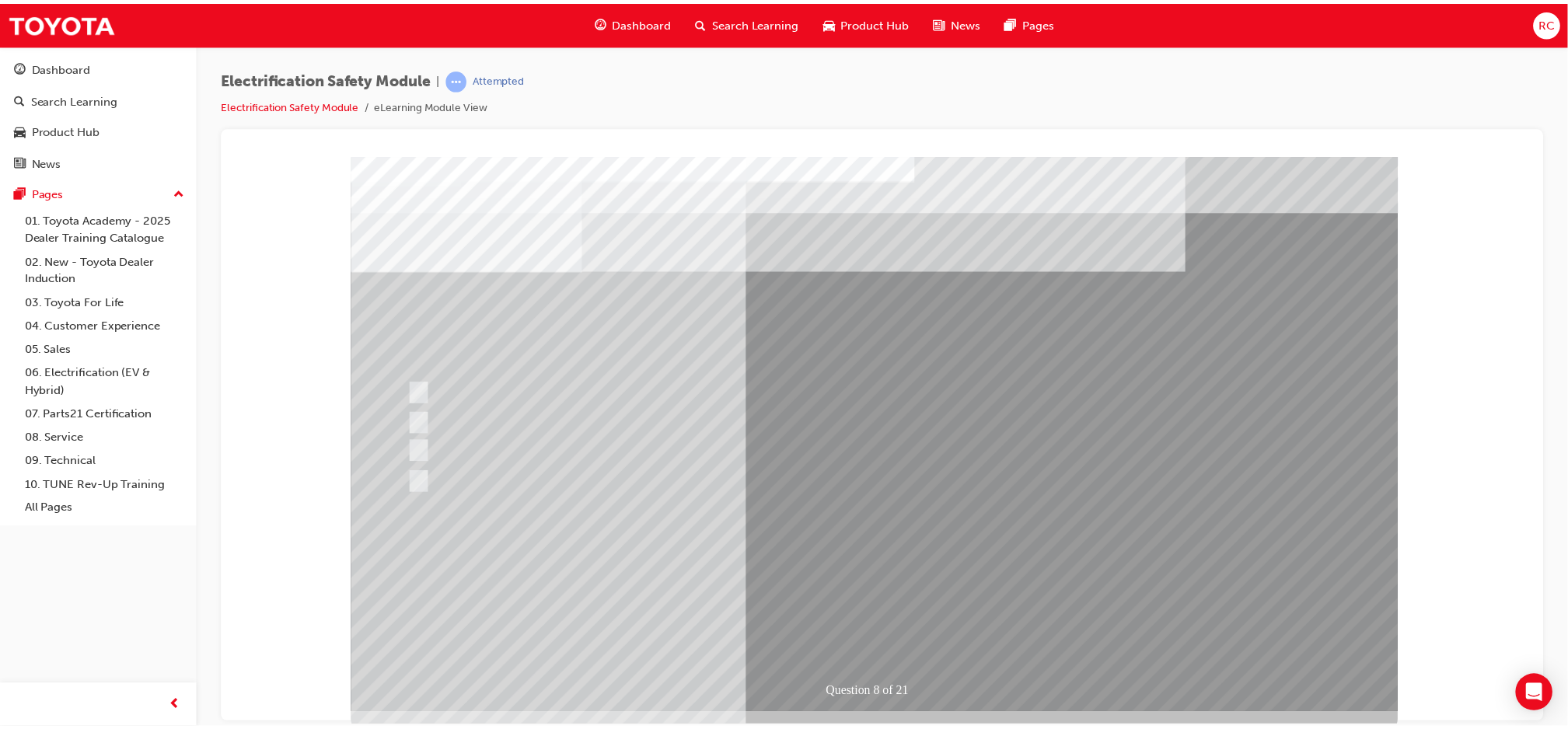 click at bounding box center [407, 2324] 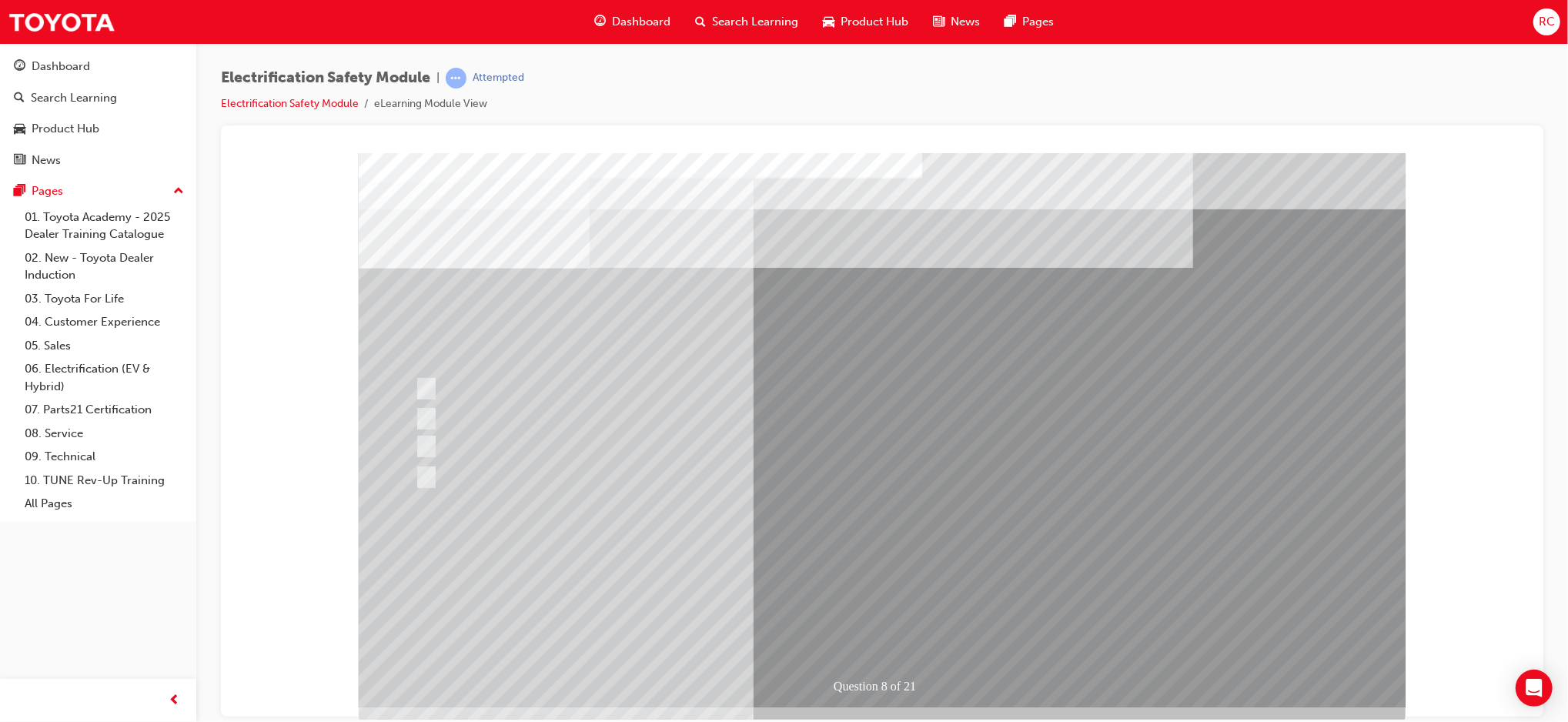 click at bounding box center [413, 2299] 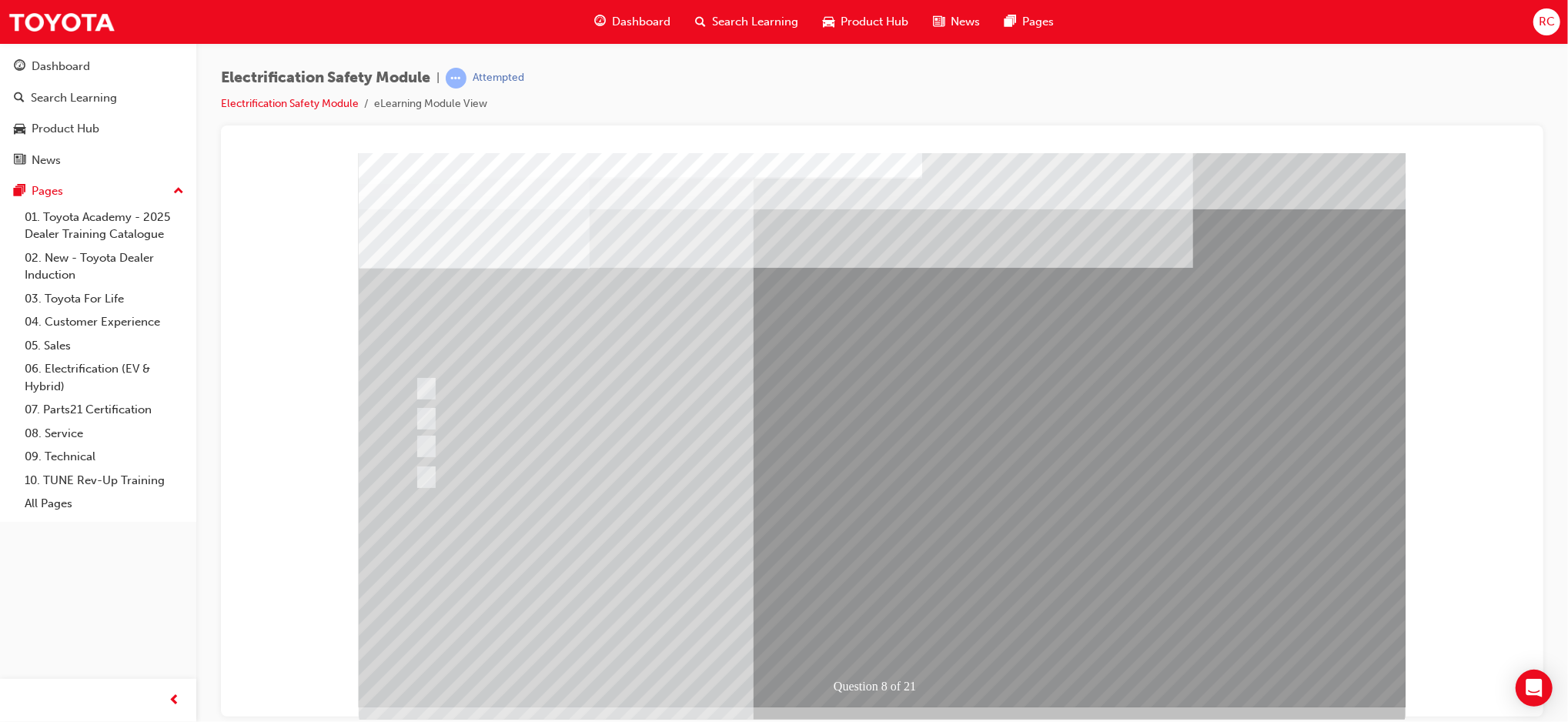 click at bounding box center (413, 2299) 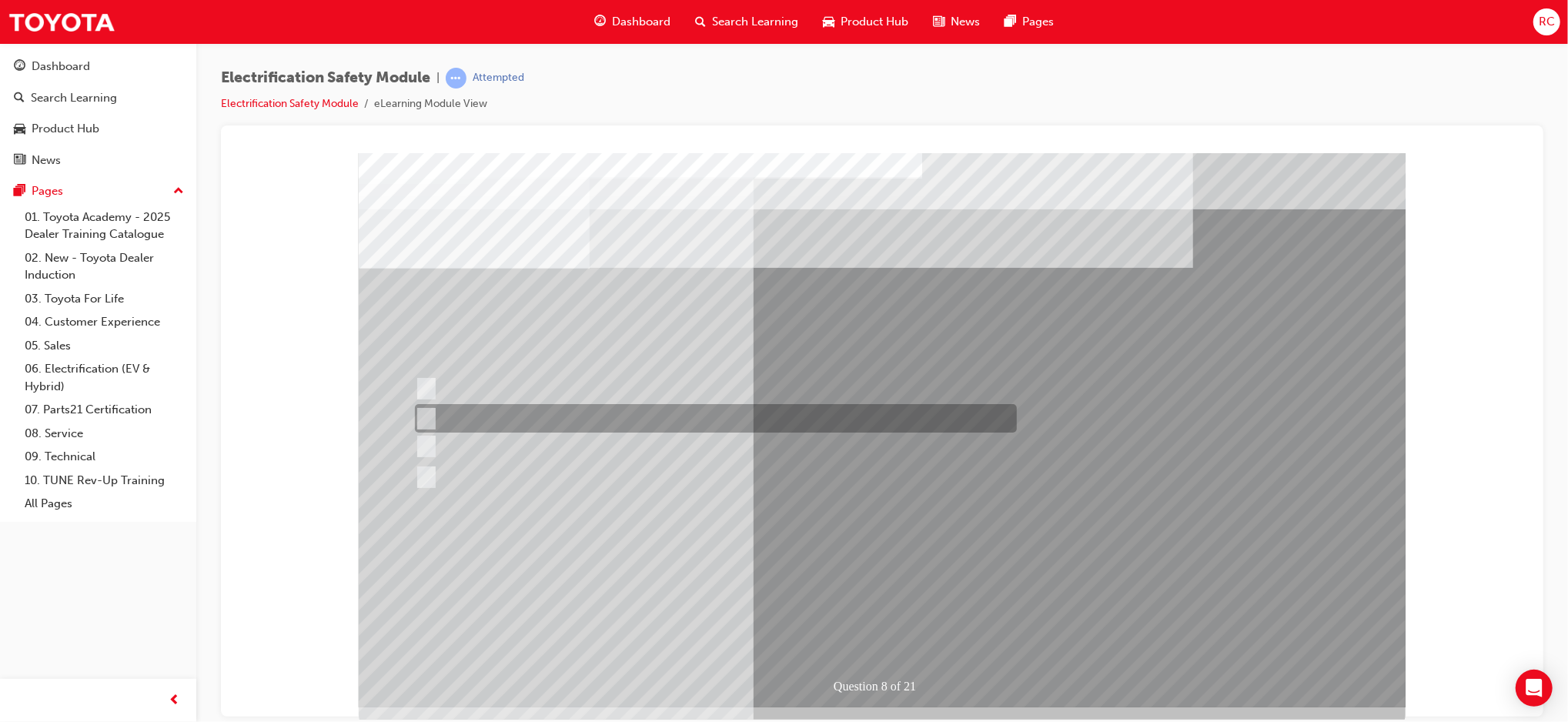 click at bounding box center (711, 418) 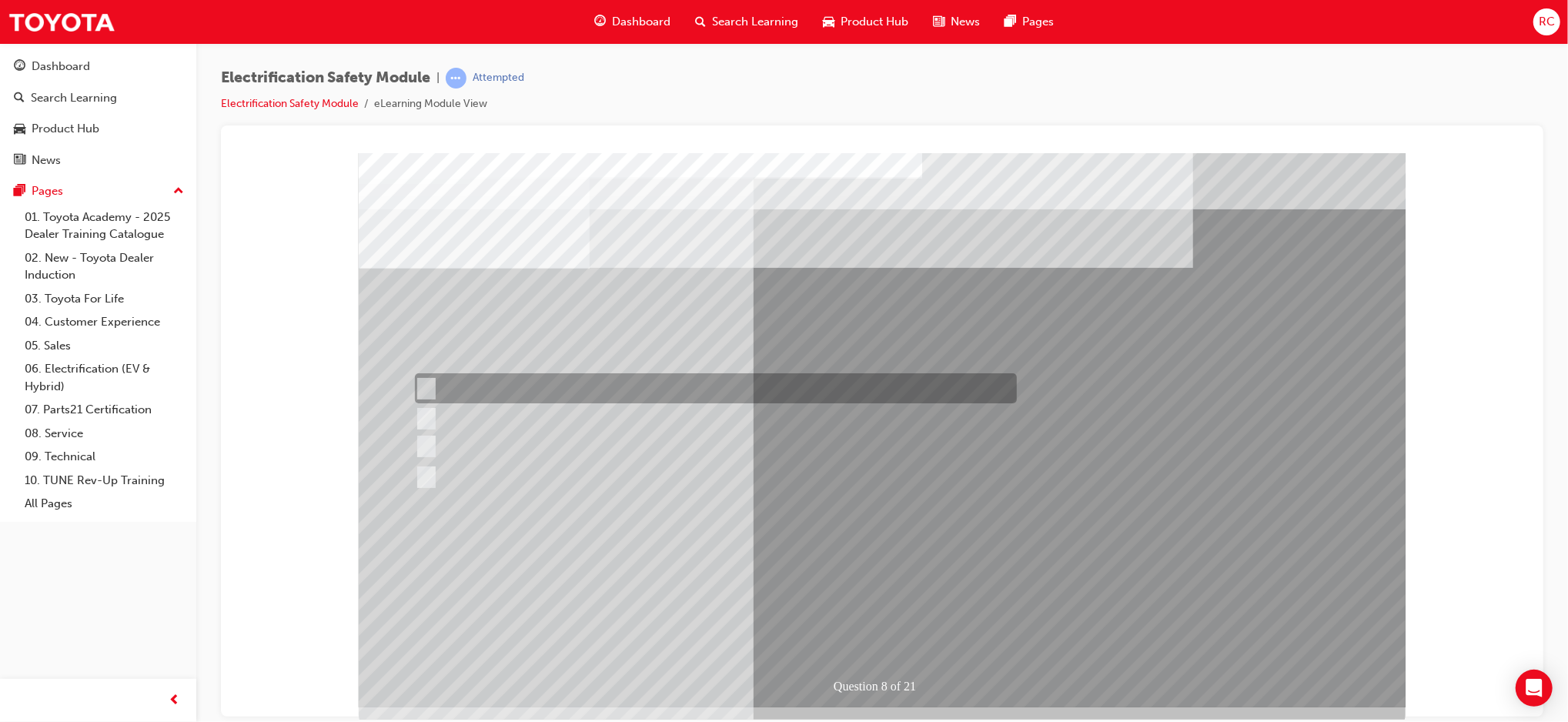 click at bounding box center (711, 388) 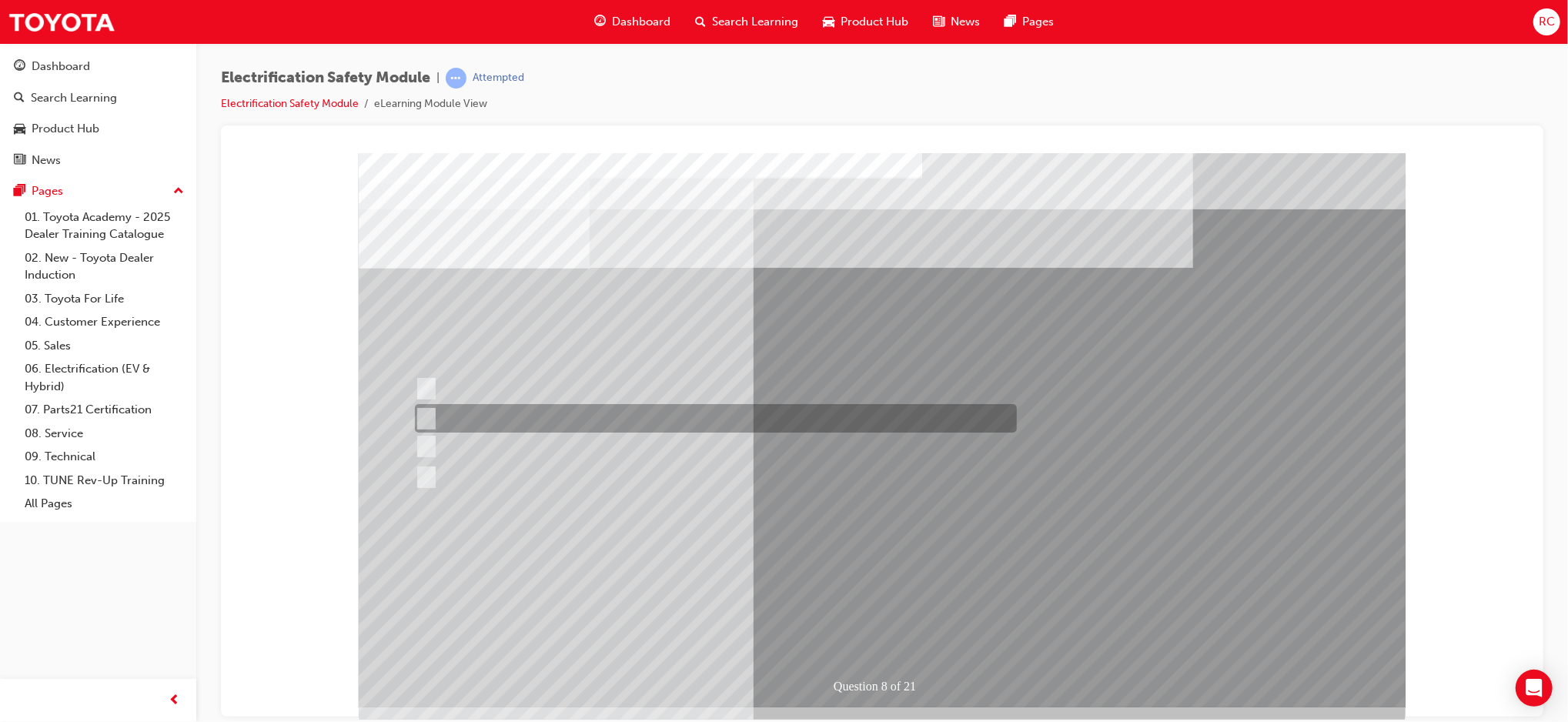 click at bounding box center (711, 418) 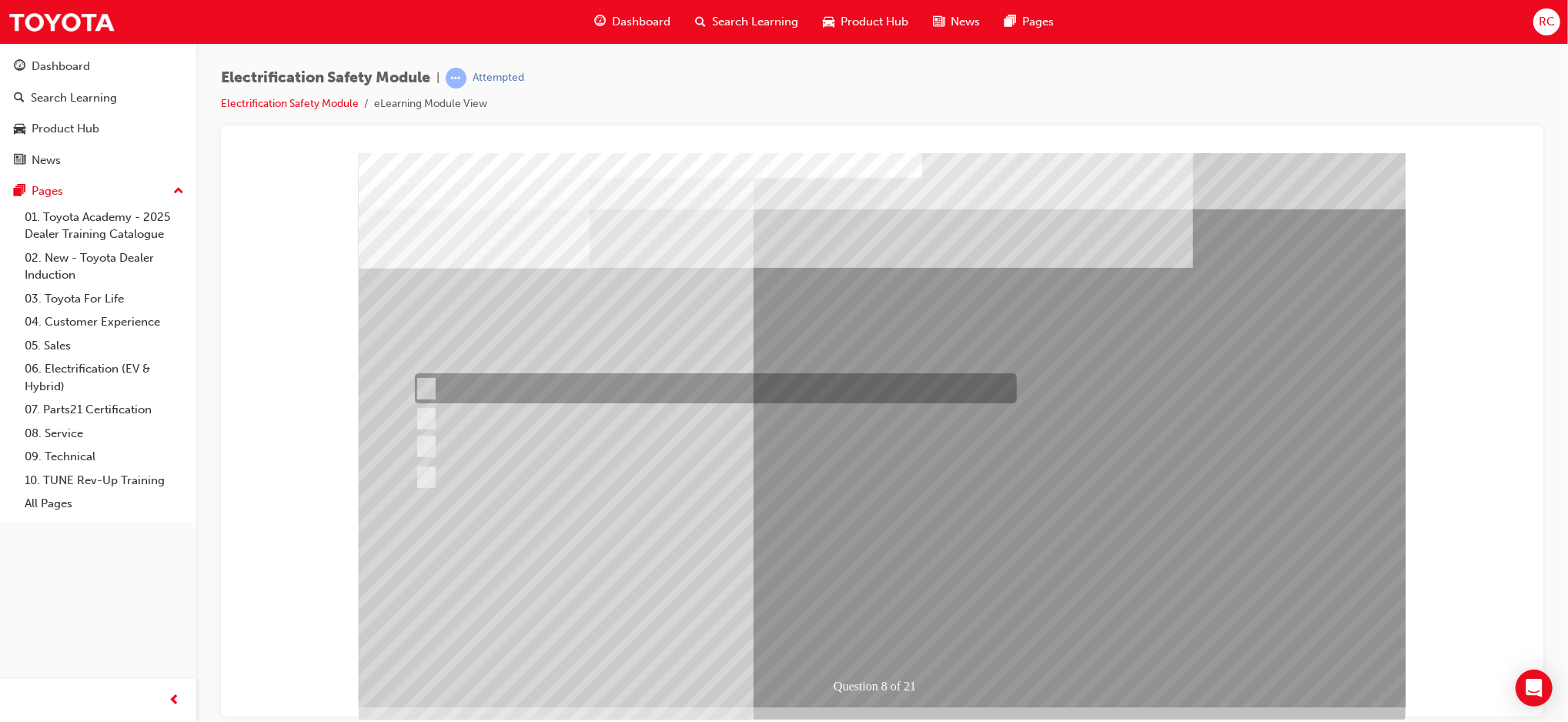 click at bounding box center [711, 388] 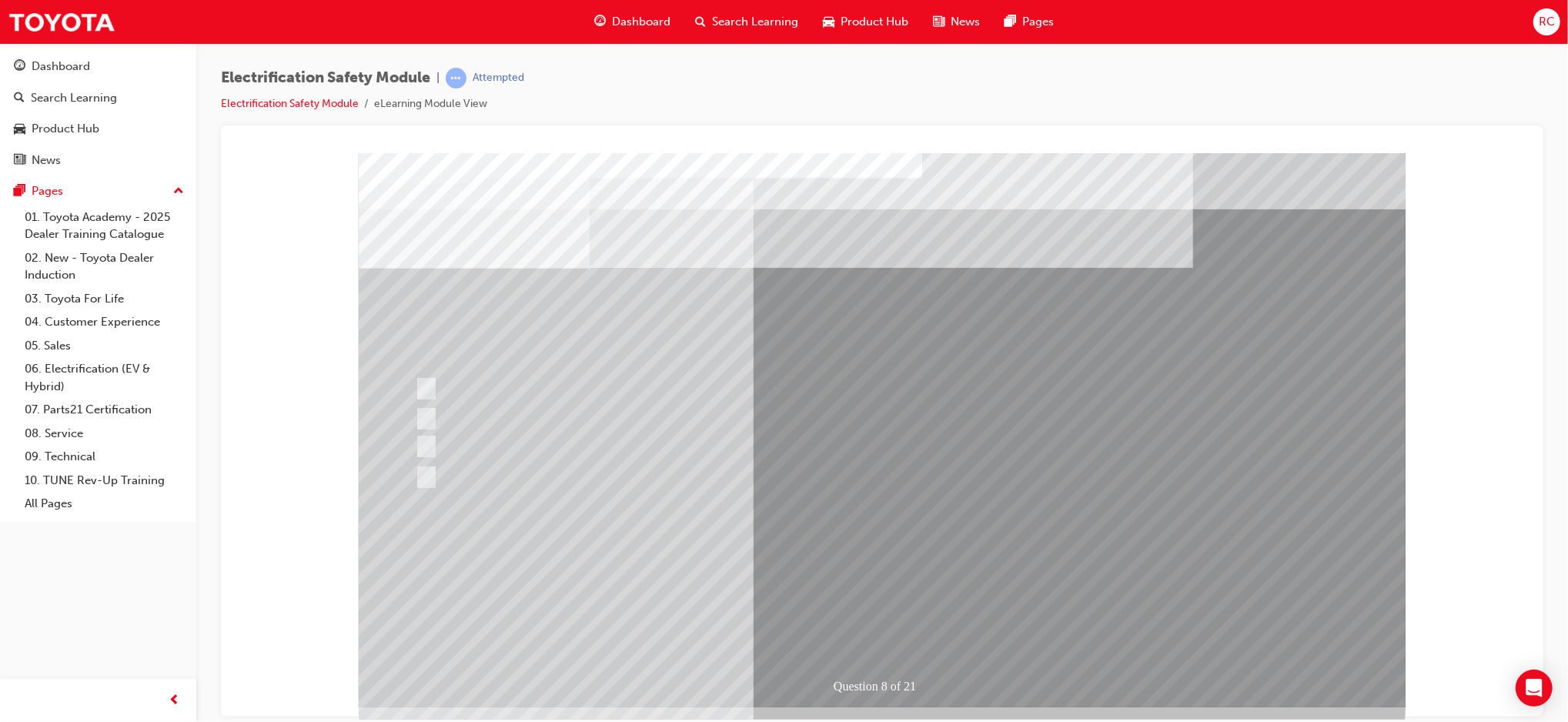 click at bounding box center [413, 2299] 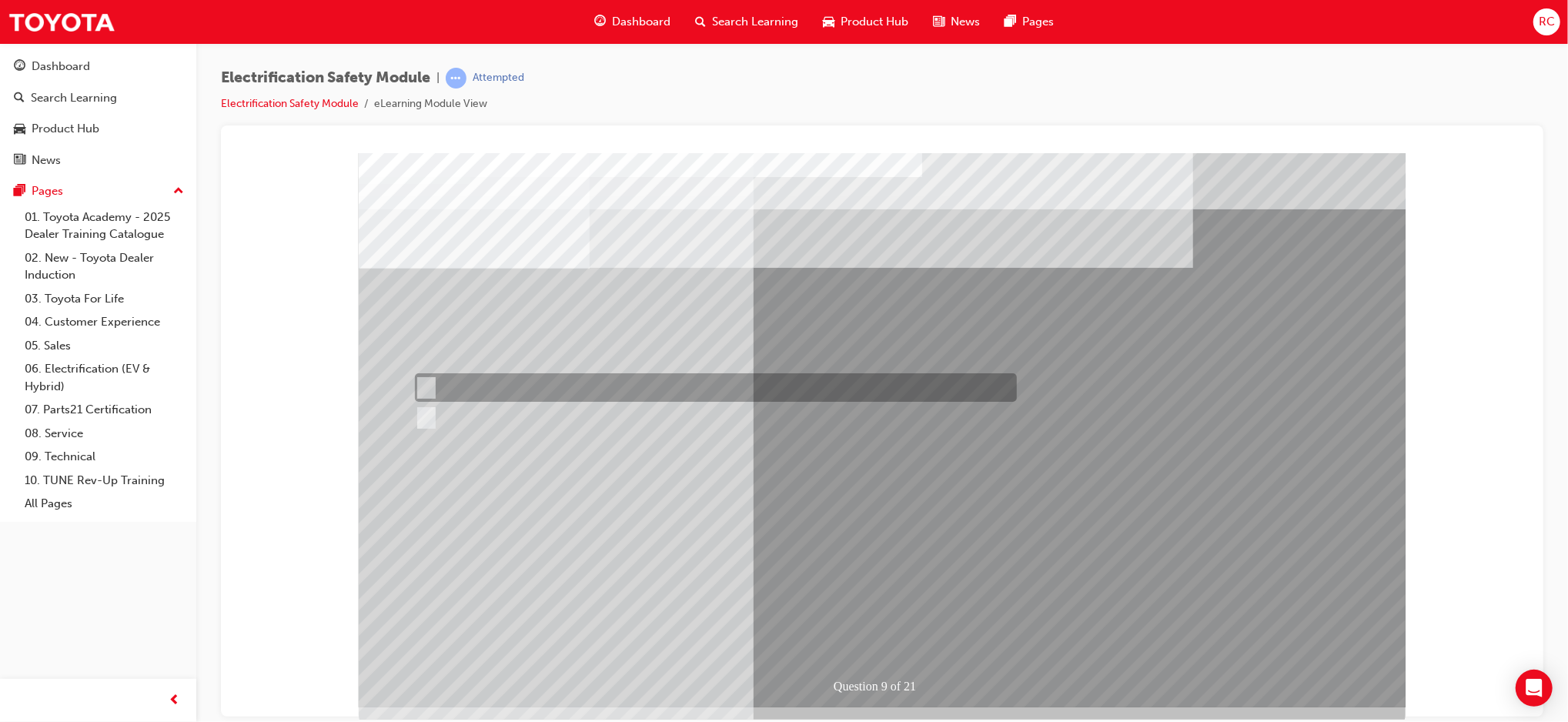 drag, startPoint x: 494, startPoint y: 373, endPoint x: 677, endPoint y: 451, distance: 198.92964 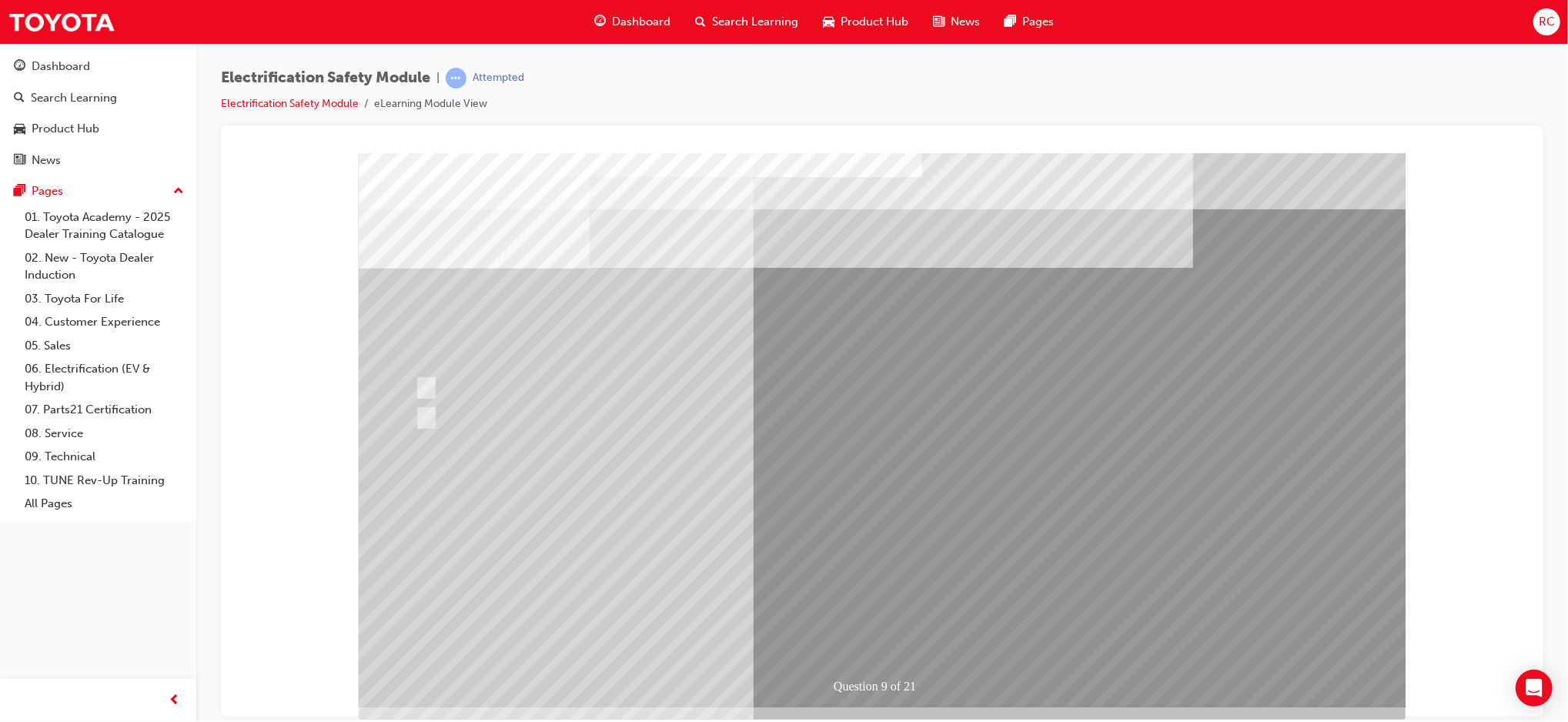 click at bounding box center [413, 2265] 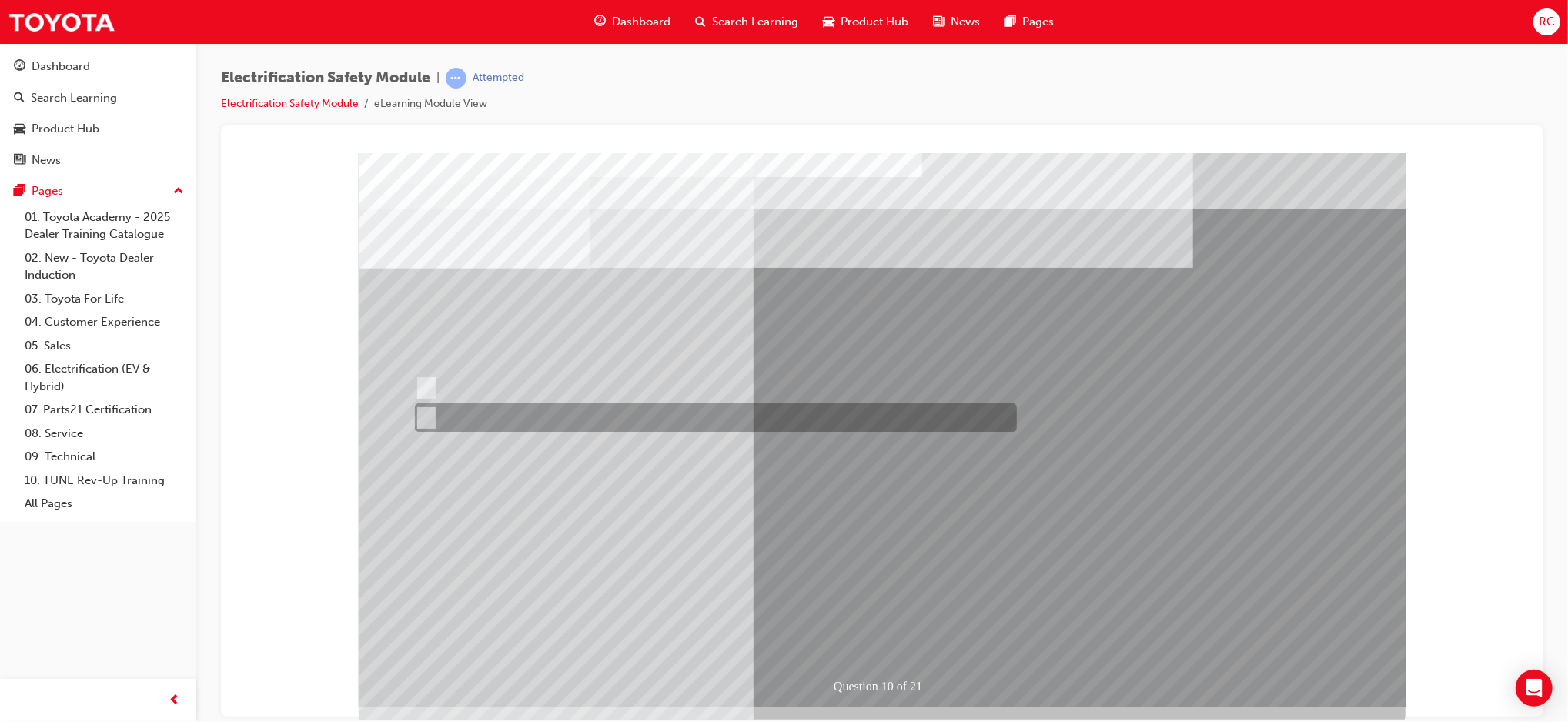 click at bounding box center [711, 417] 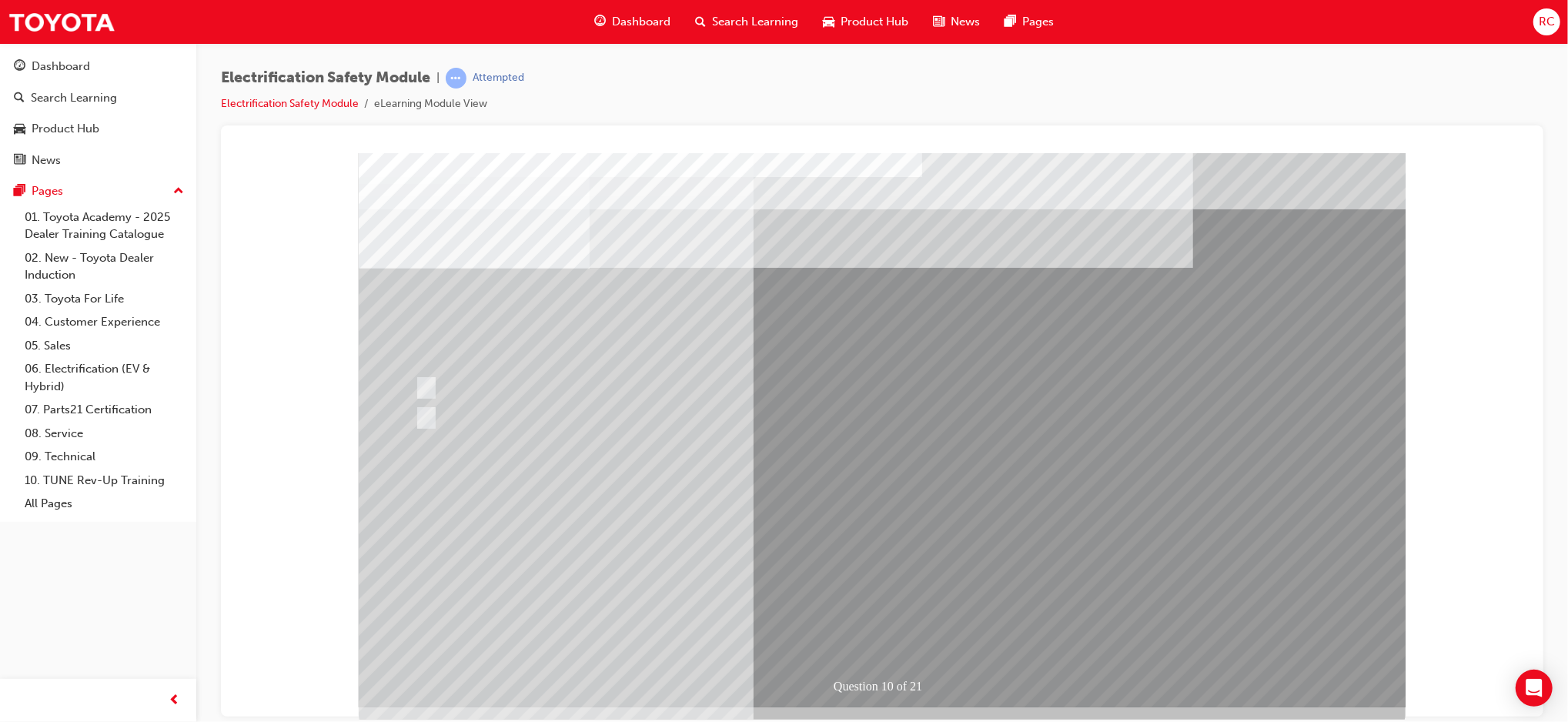 click at bounding box center (413, 2265) 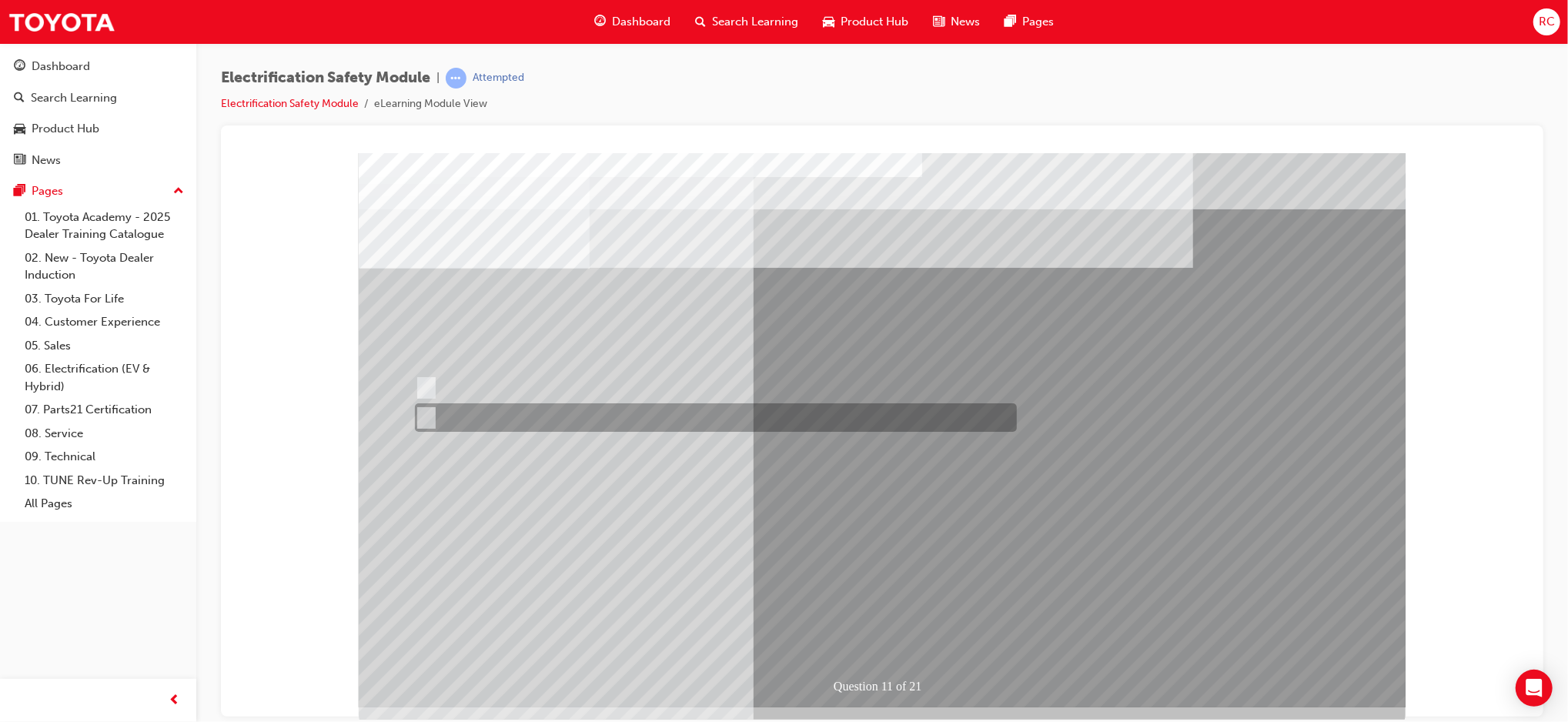 click at bounding box center [711, 417] 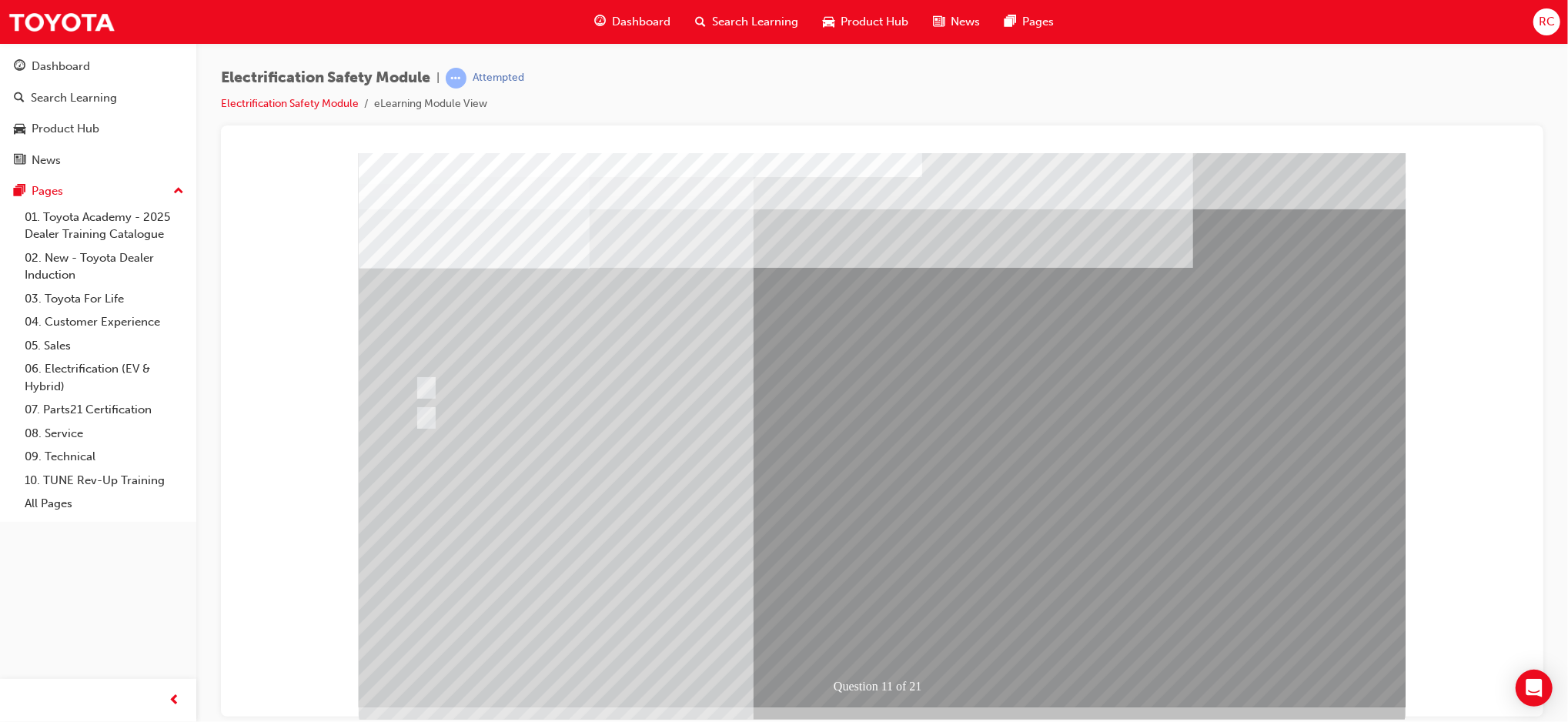 click at bounding box center (413, 2265) 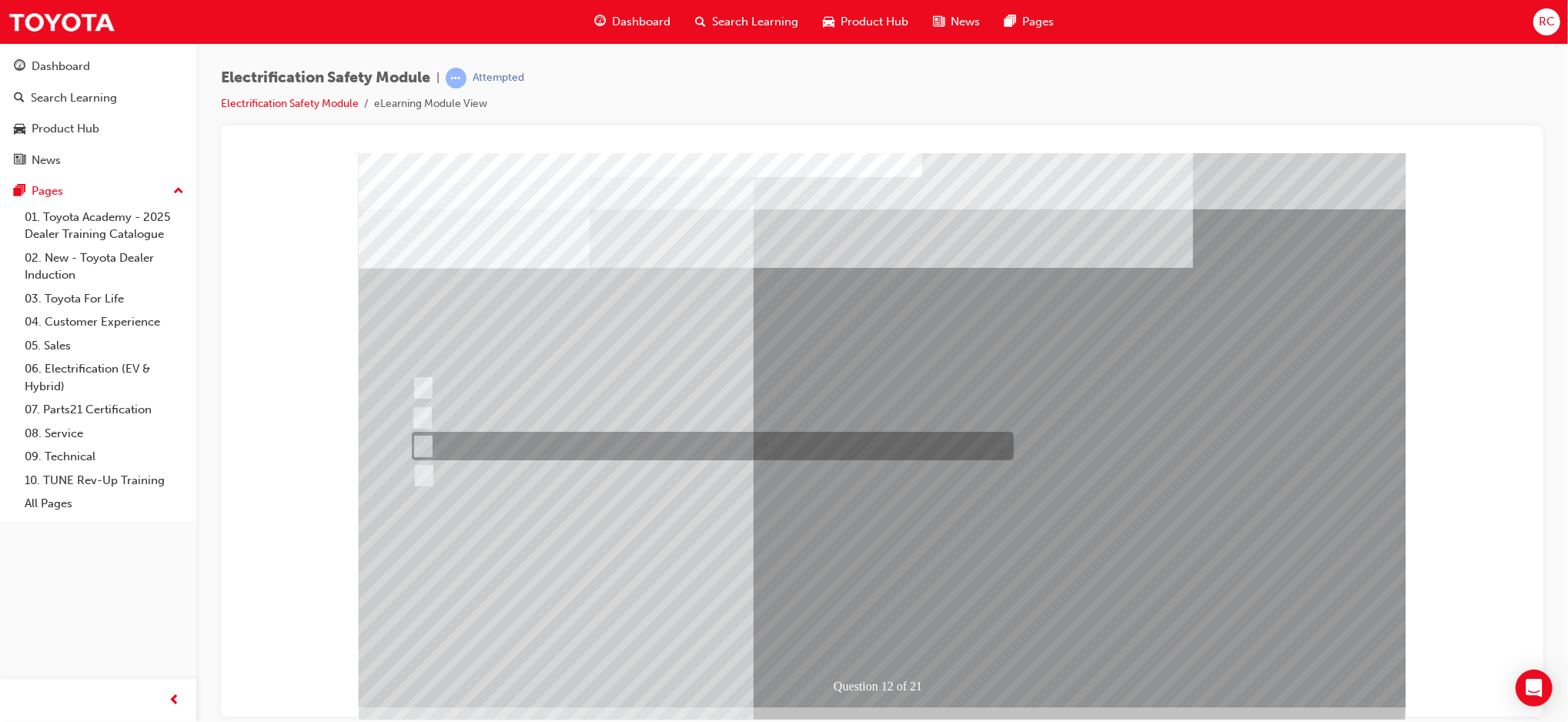 click at bounding box center [708, 446] 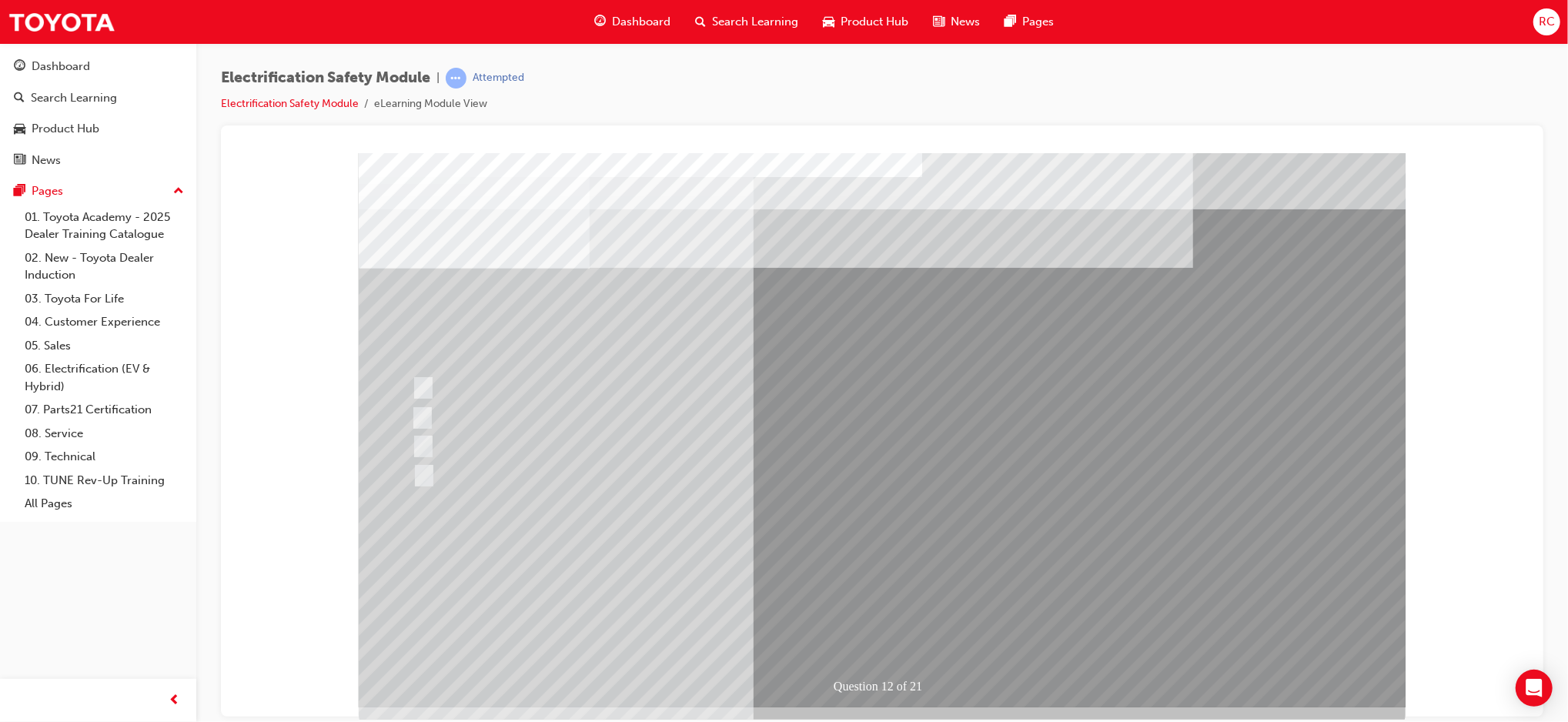 click at bounding box center (413, 2299) 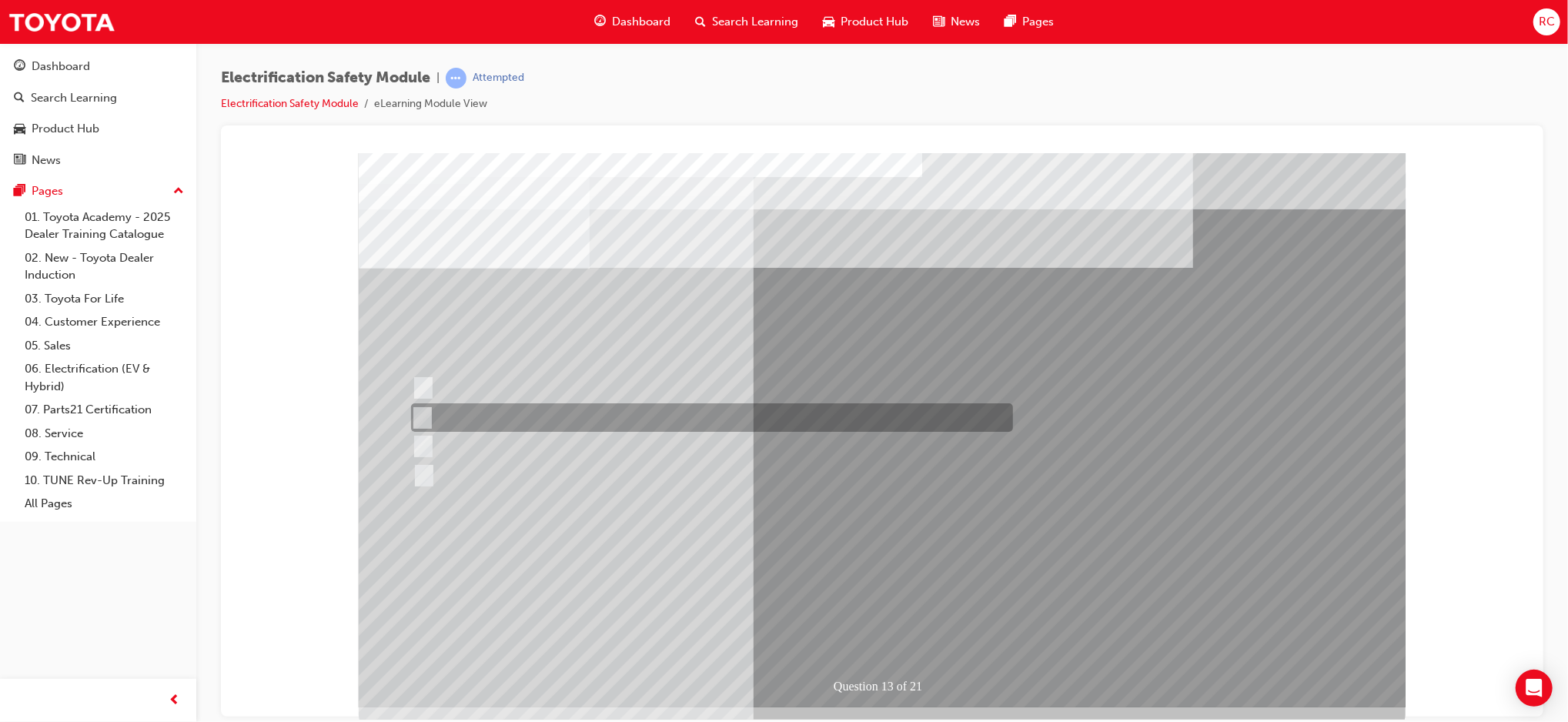 click at bounding box center [707, 417] 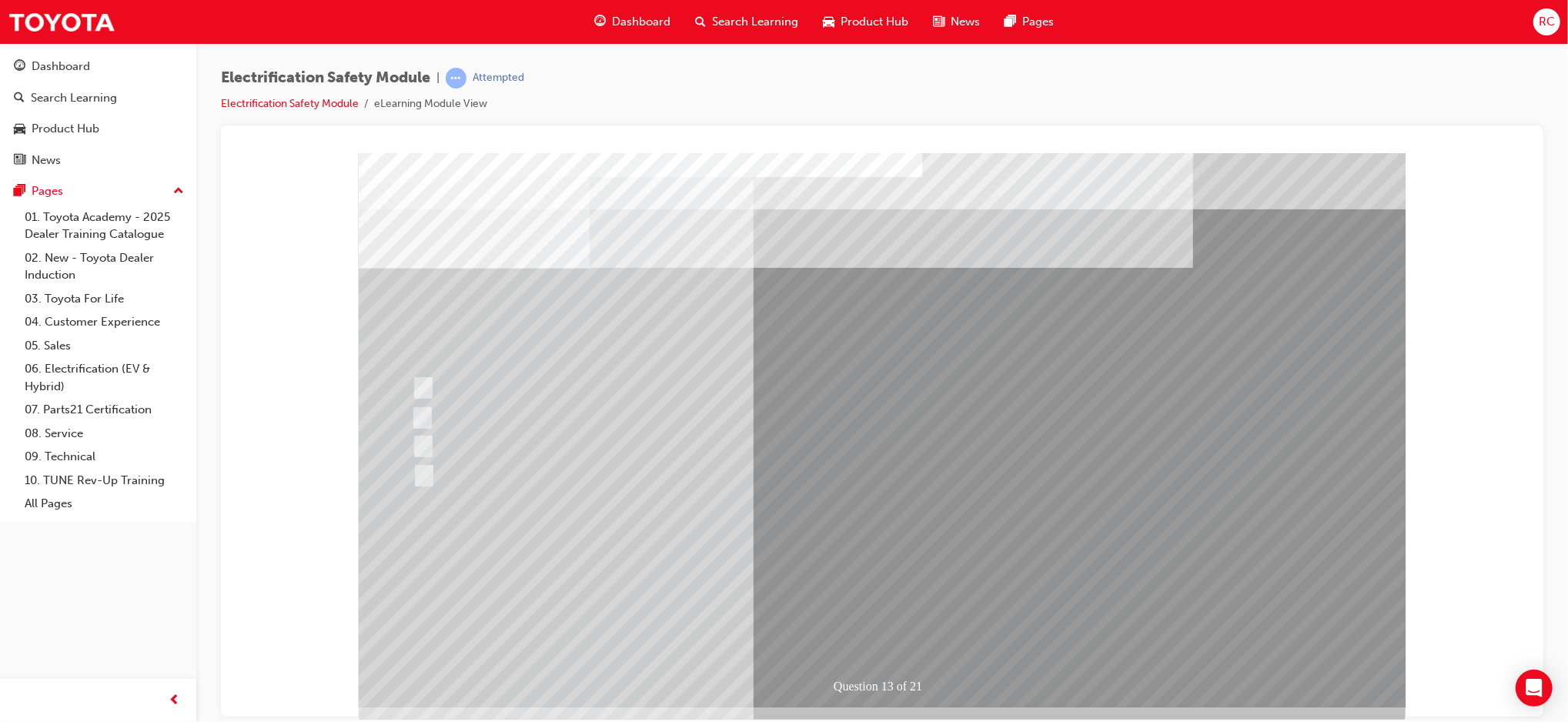 click at bounding box center (413, 2299) 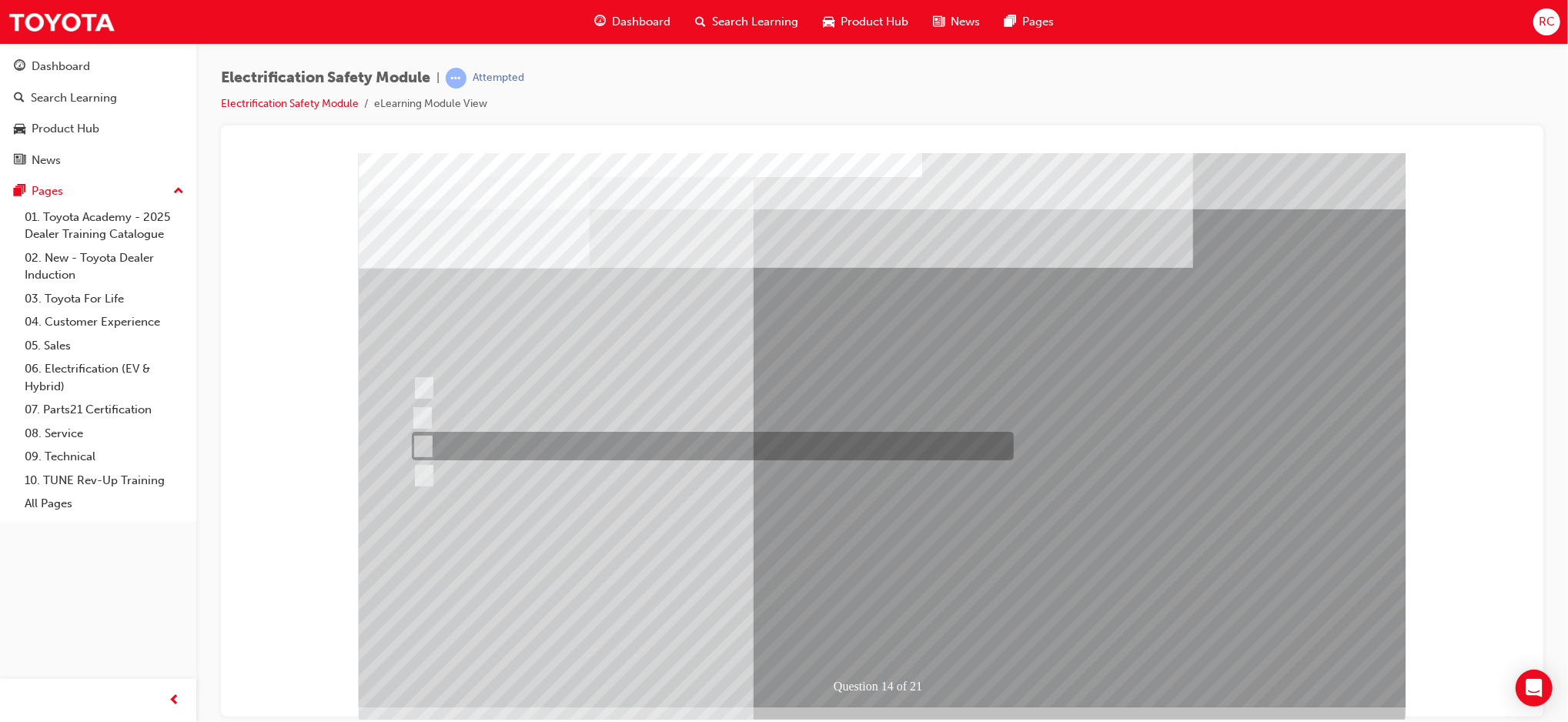 drag, startPoint x: 483, startPoint y: 442, endPoint x: 567, endPoint y: 454, distance: 84.85281 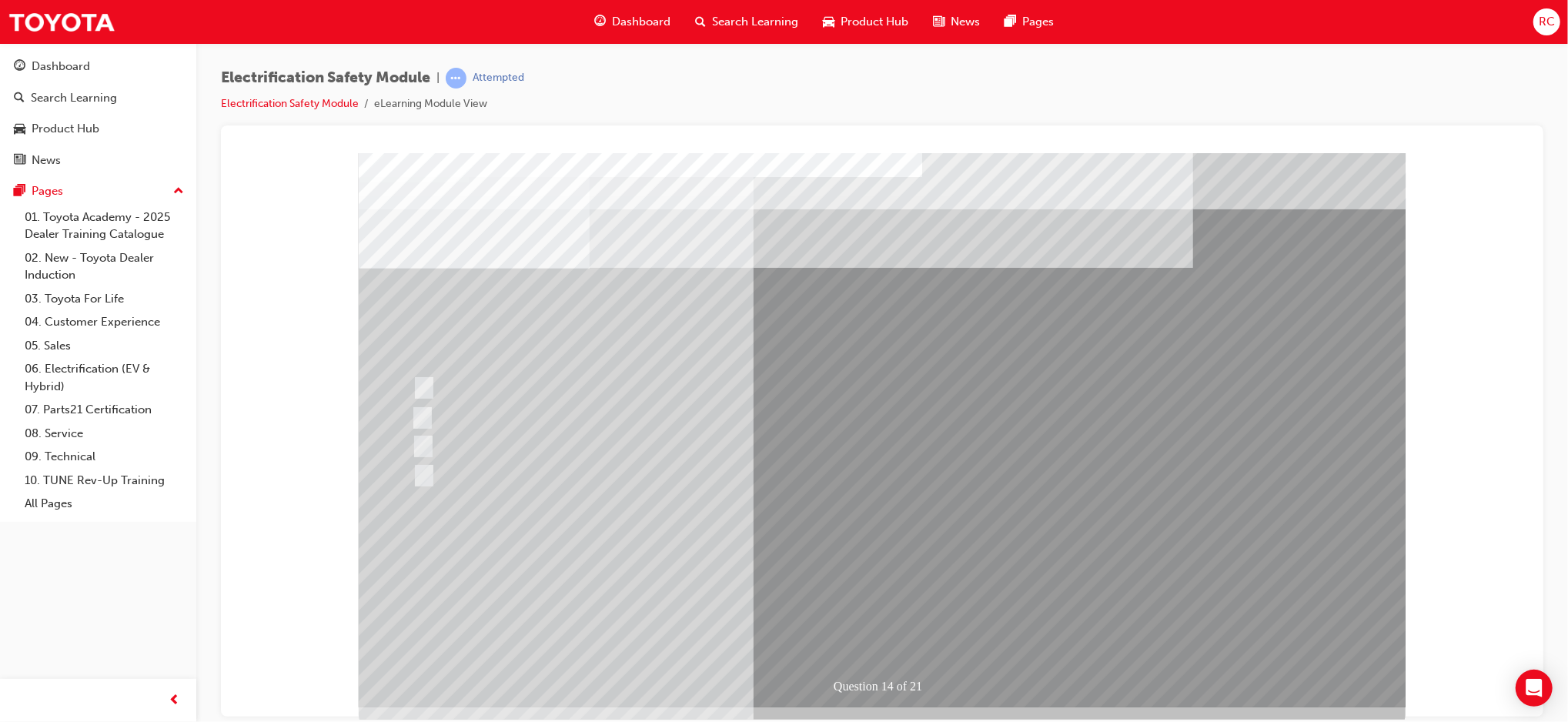 click at bounding box center [413, 2299] 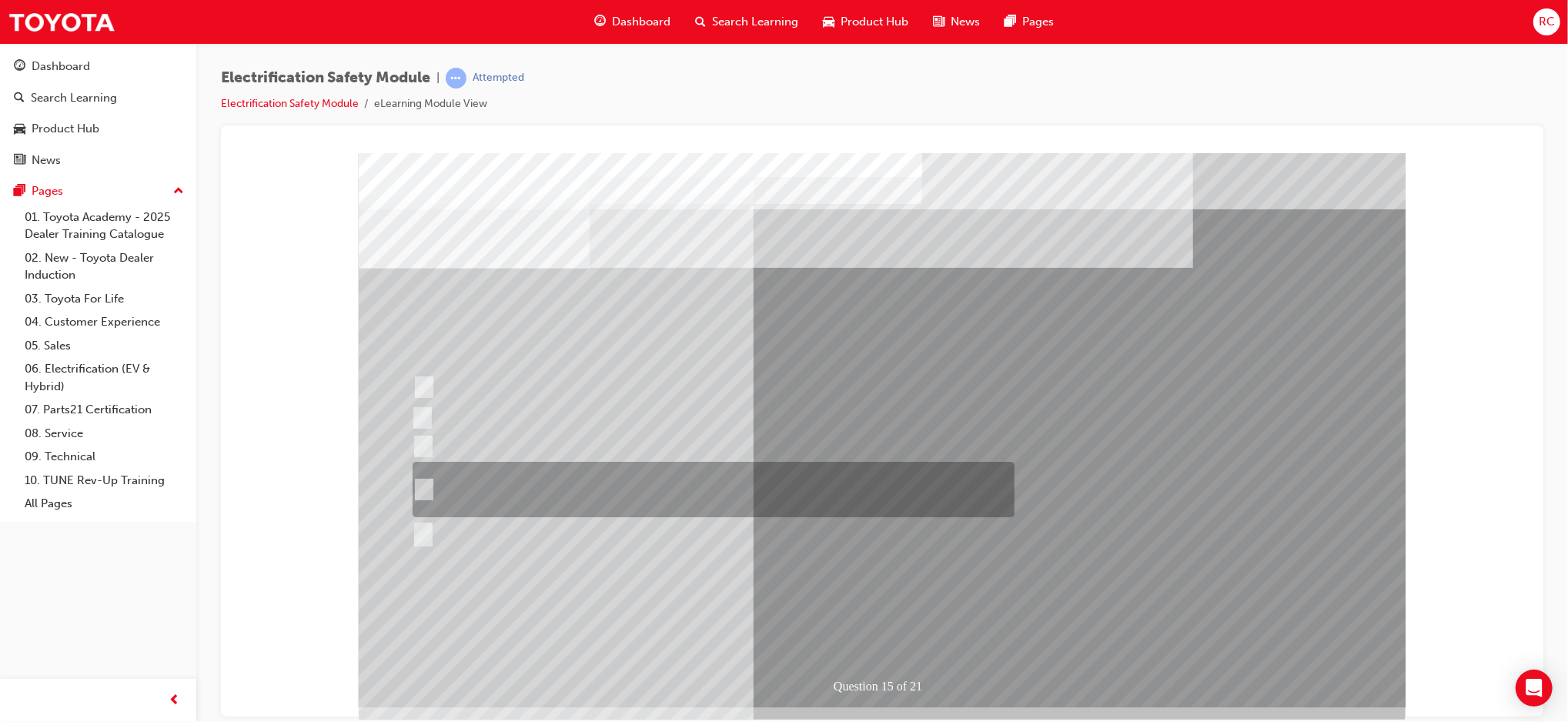 click at bounding box center [709, 490] 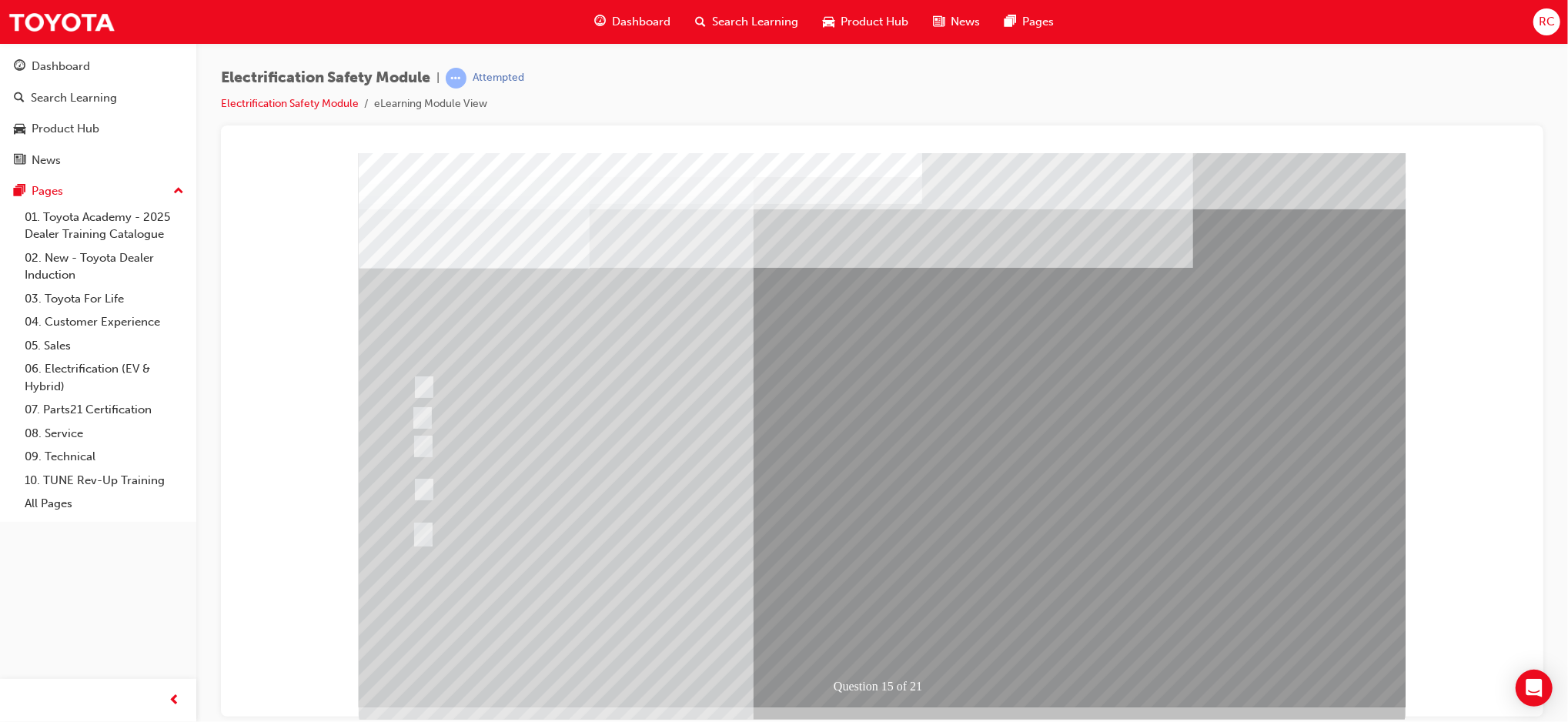 click at bounding box center (413, 2320) 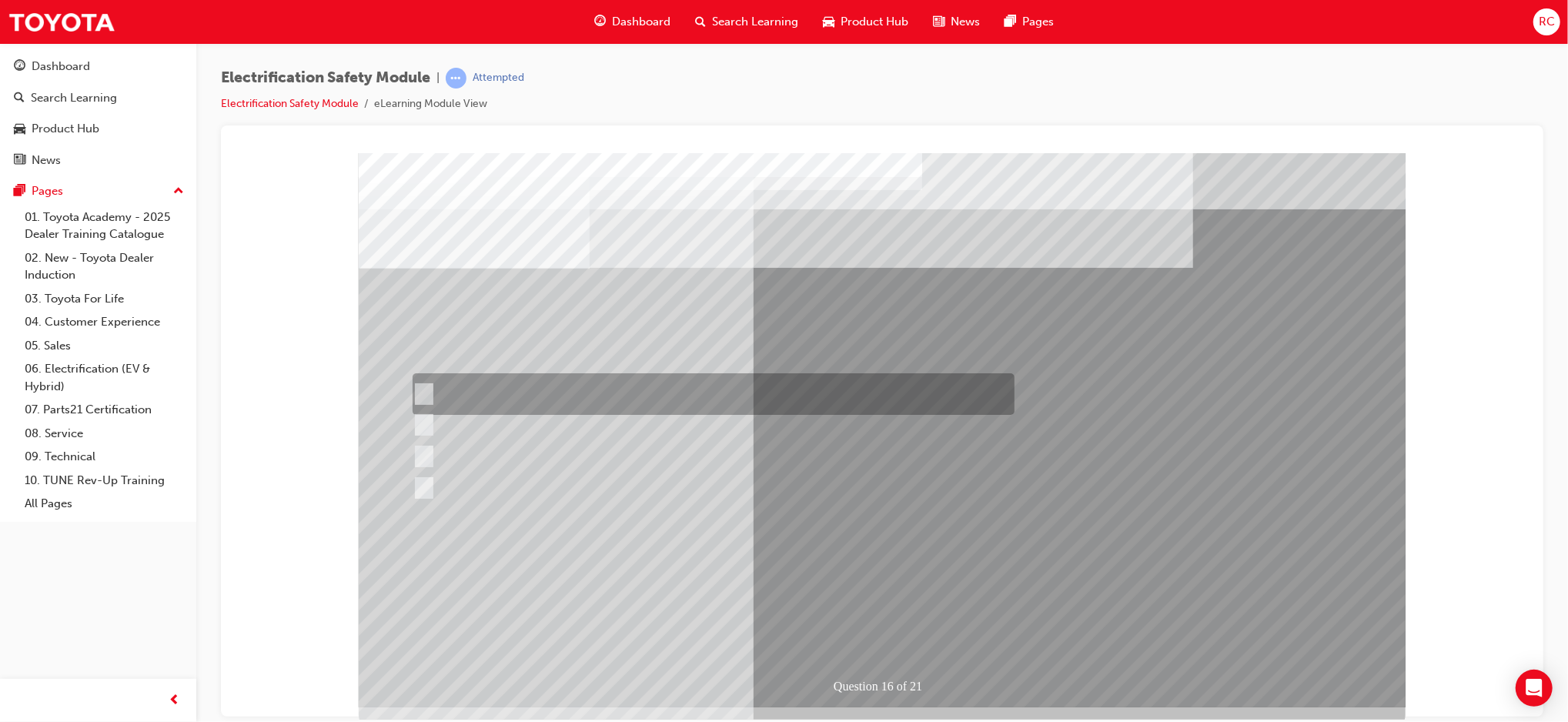 click at bounding box center [709, 394] 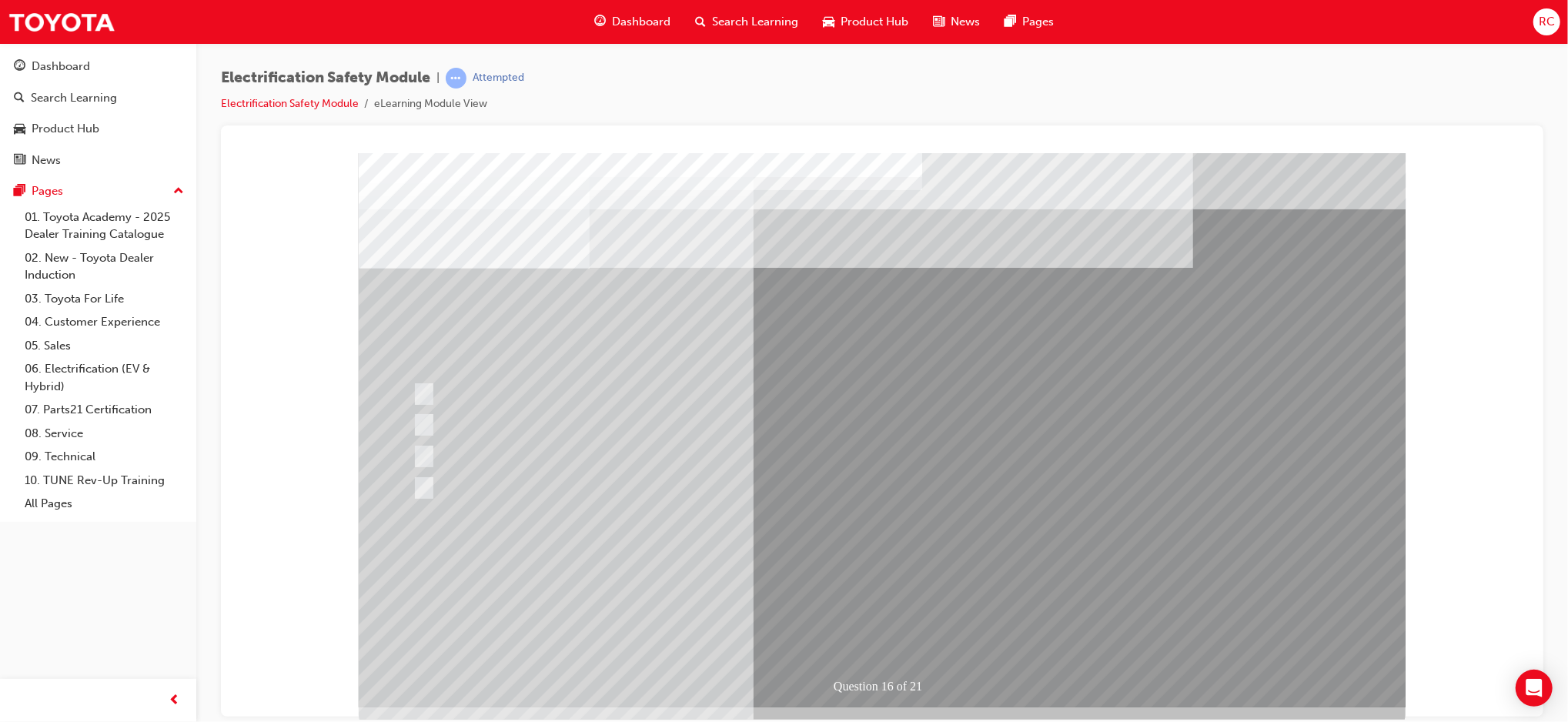 click at bounding box center [413, 2299] 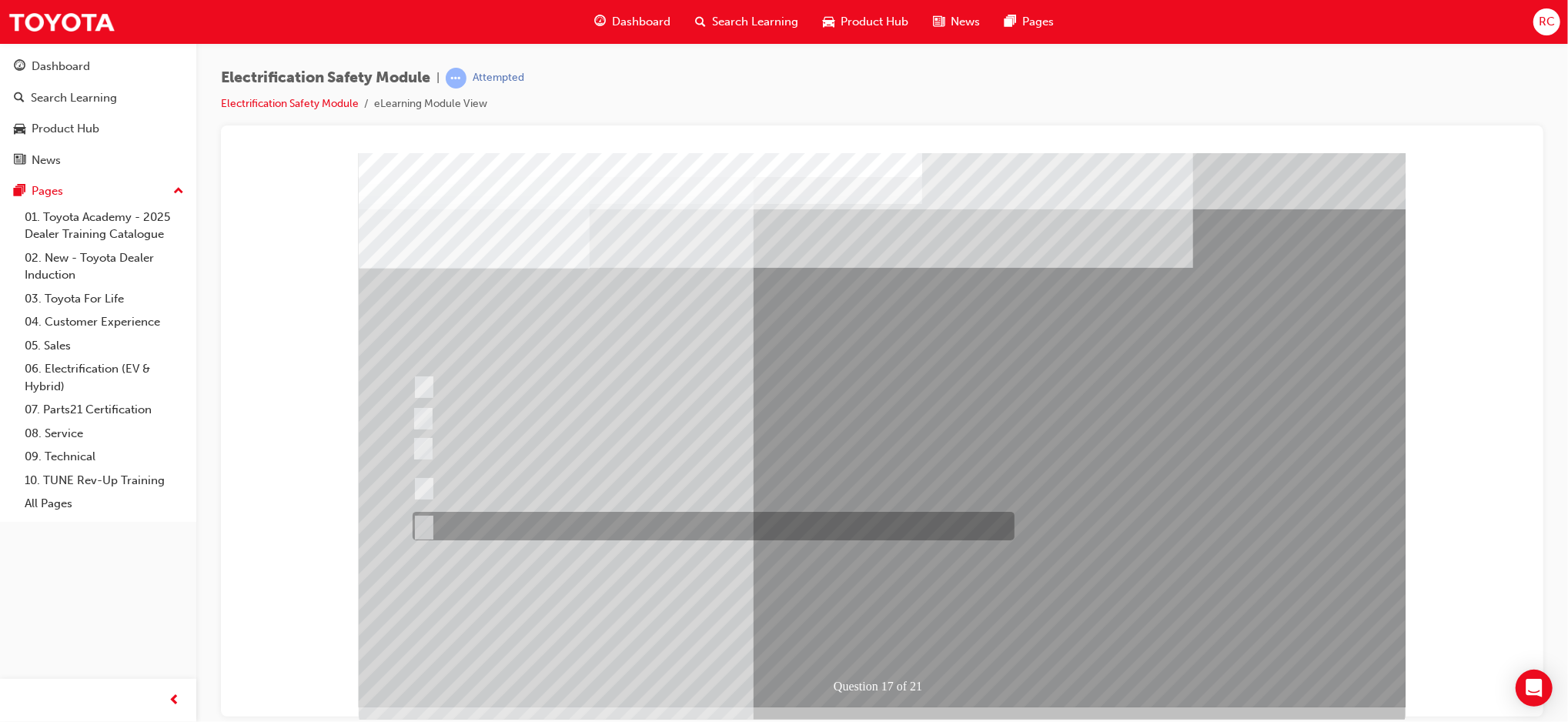 click at bounding box center (709, 526) 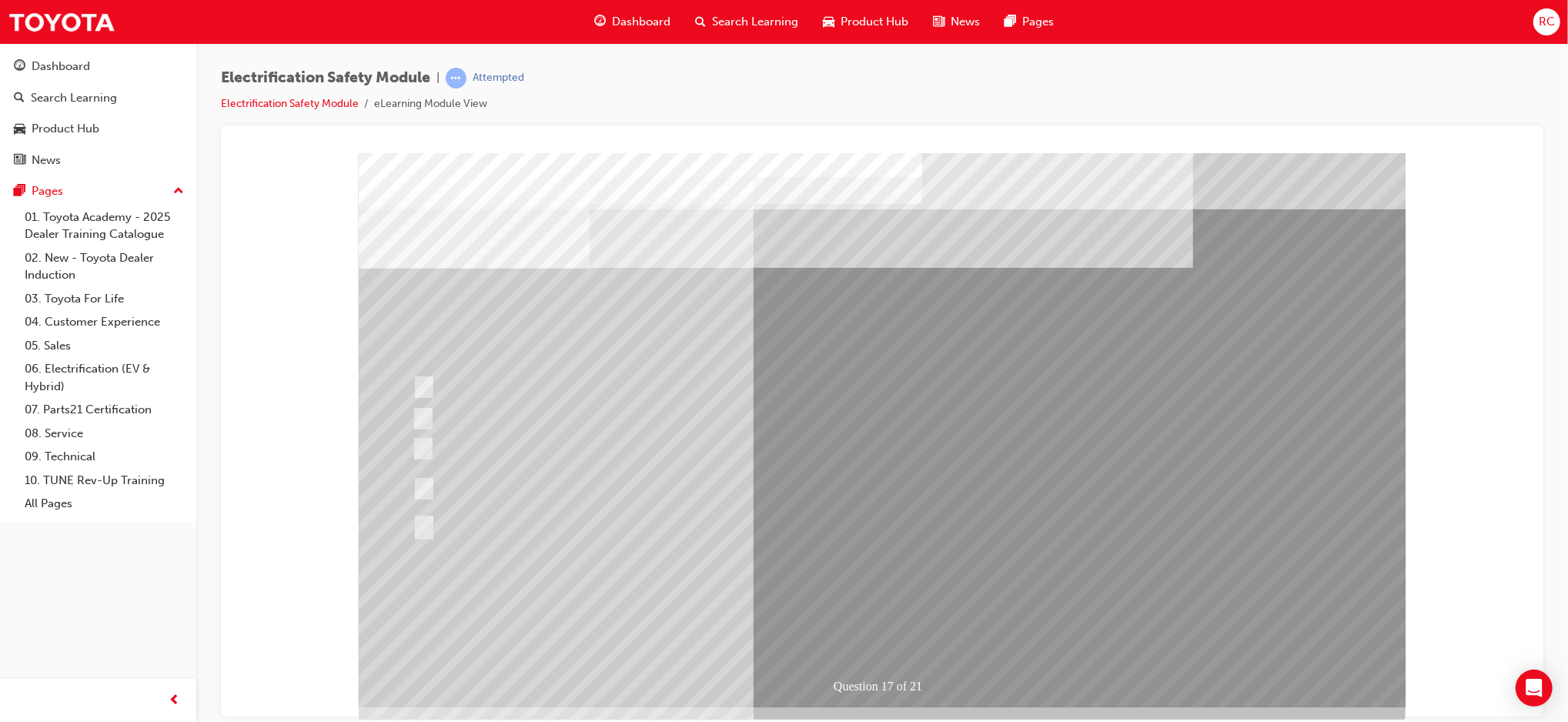 click at bounding box center (413, 2320) 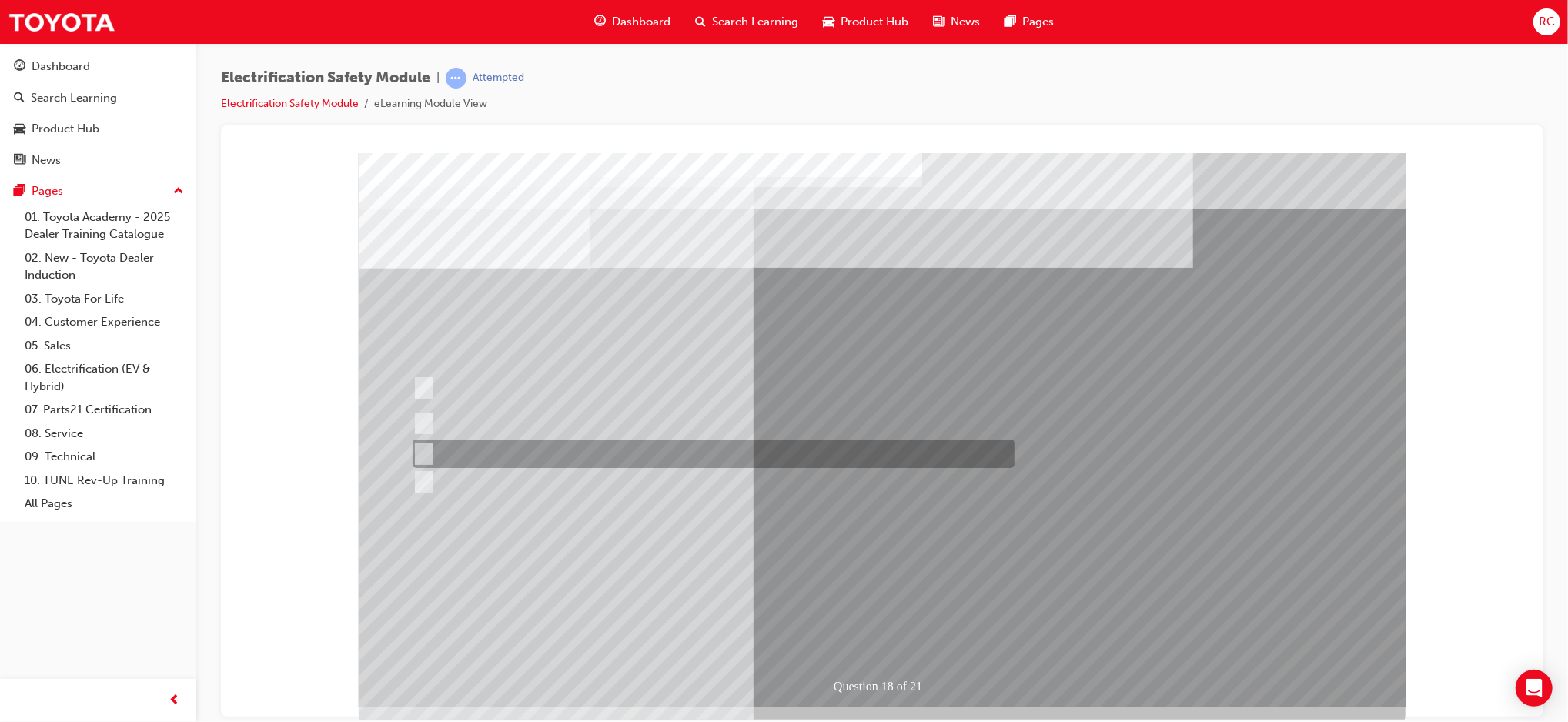 click at bounding box center [709, 453] 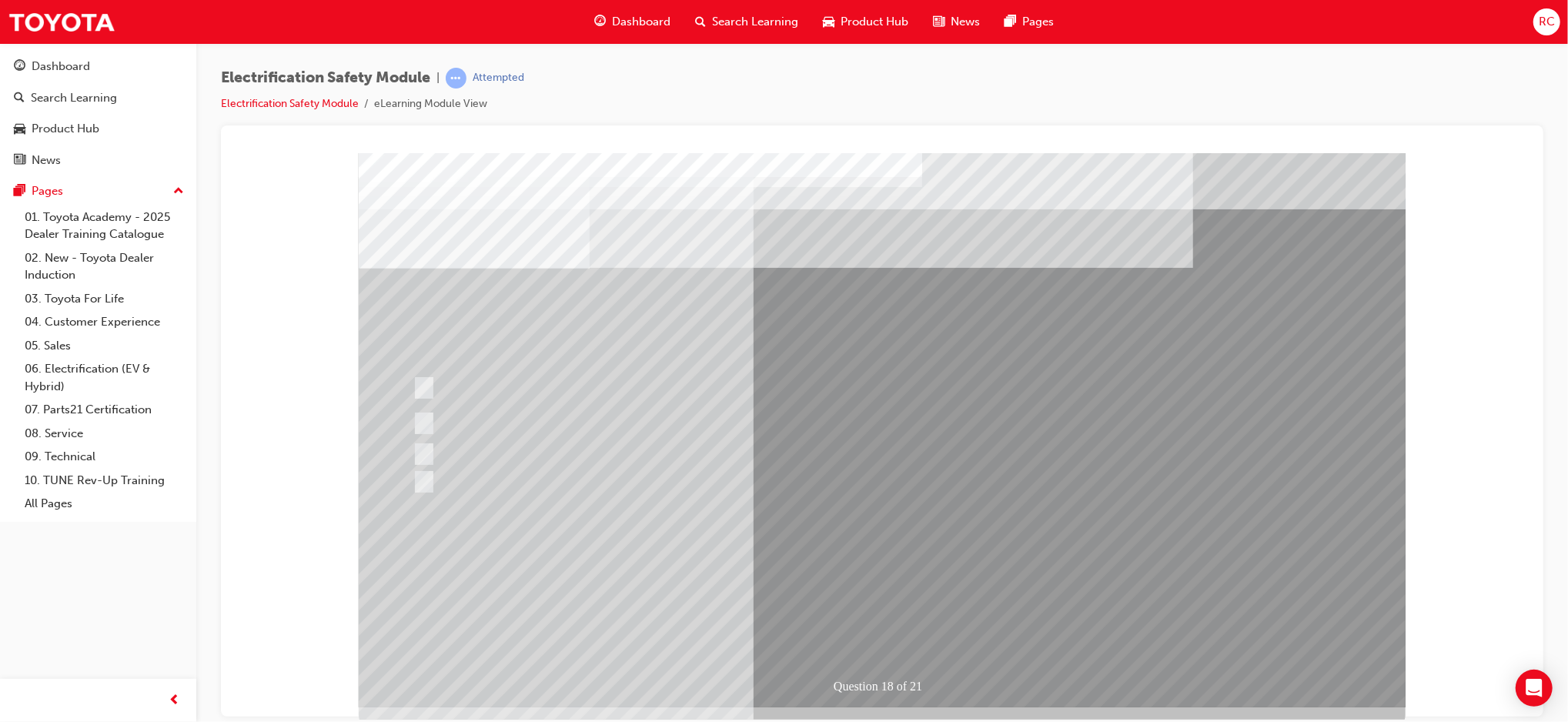 click at bounding box center [413, 2299] 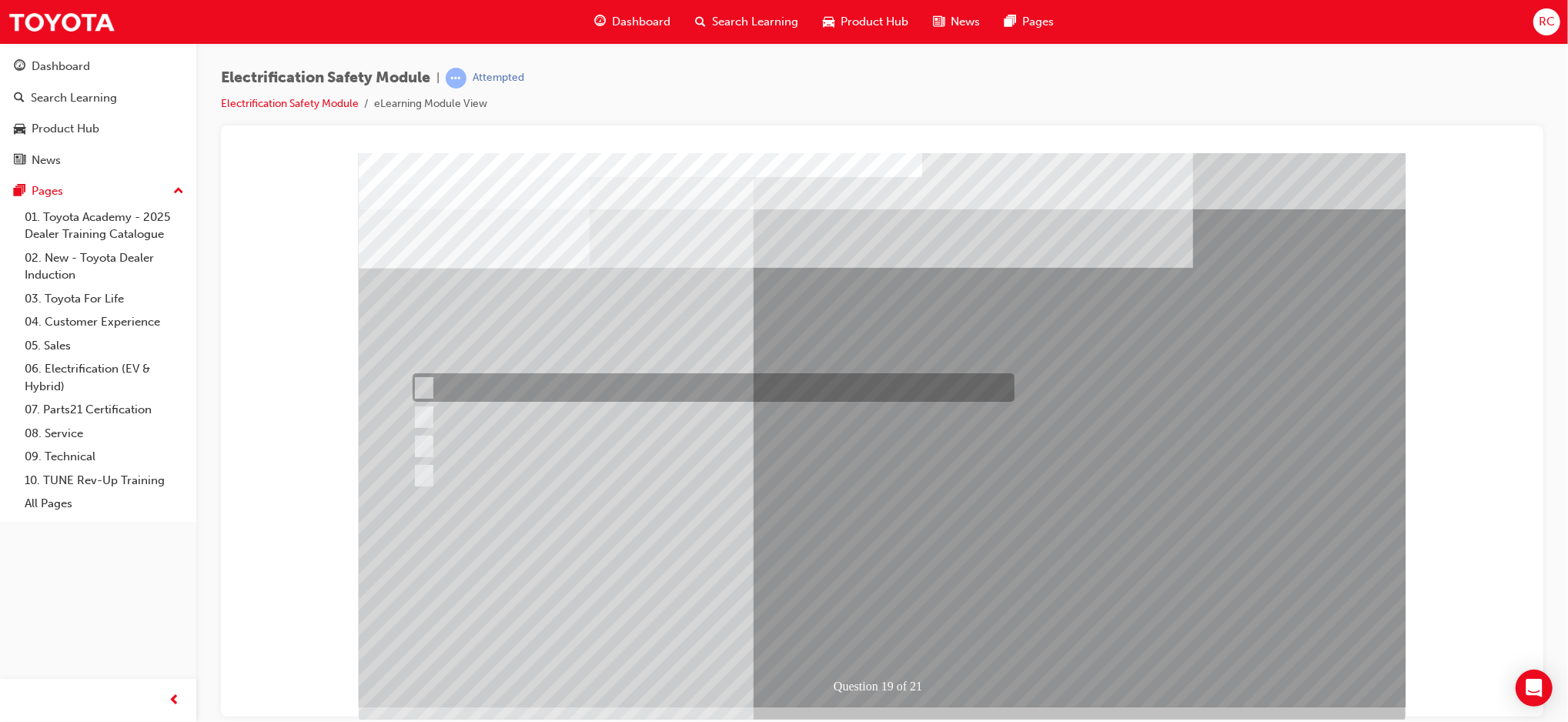 click at bounding box center [709, 387] 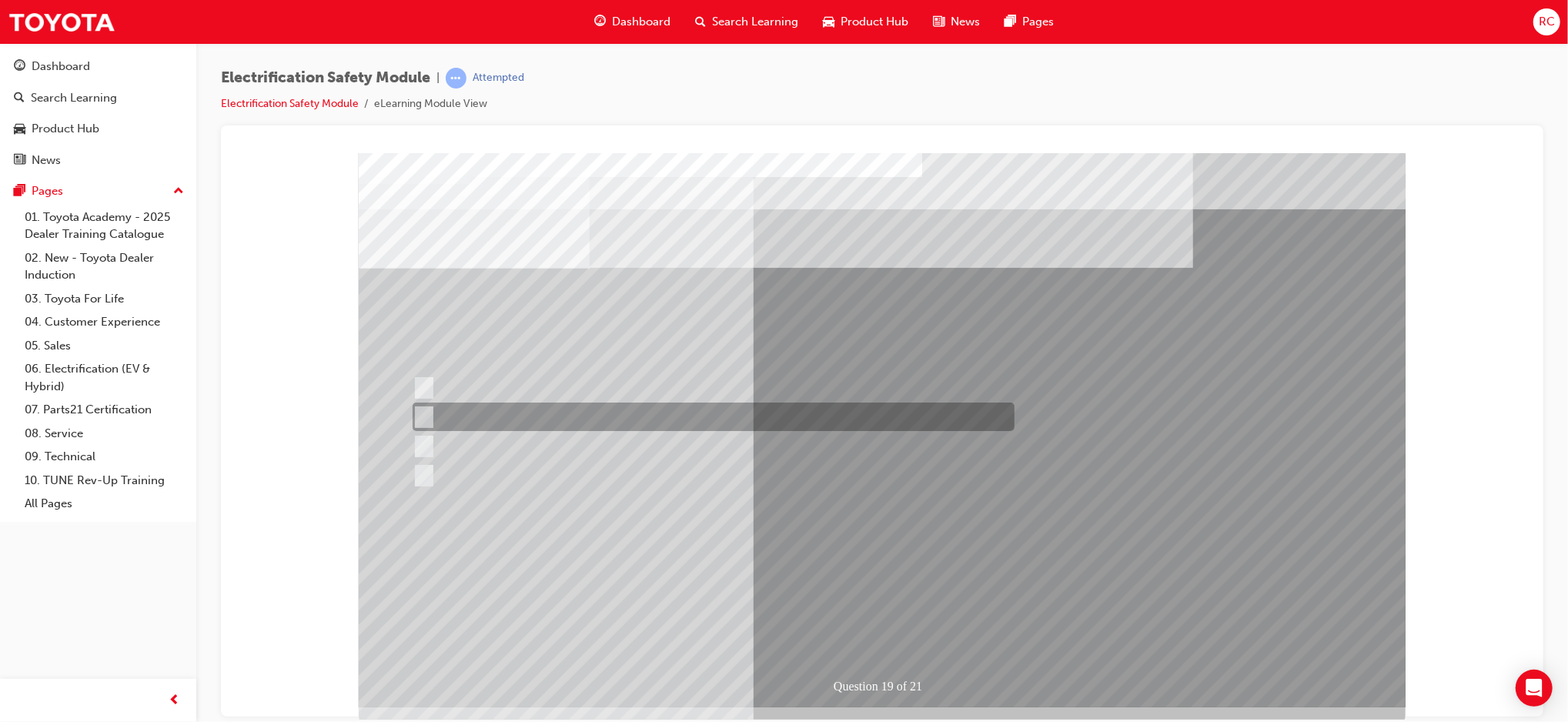 click at bounding box center (709, 416) 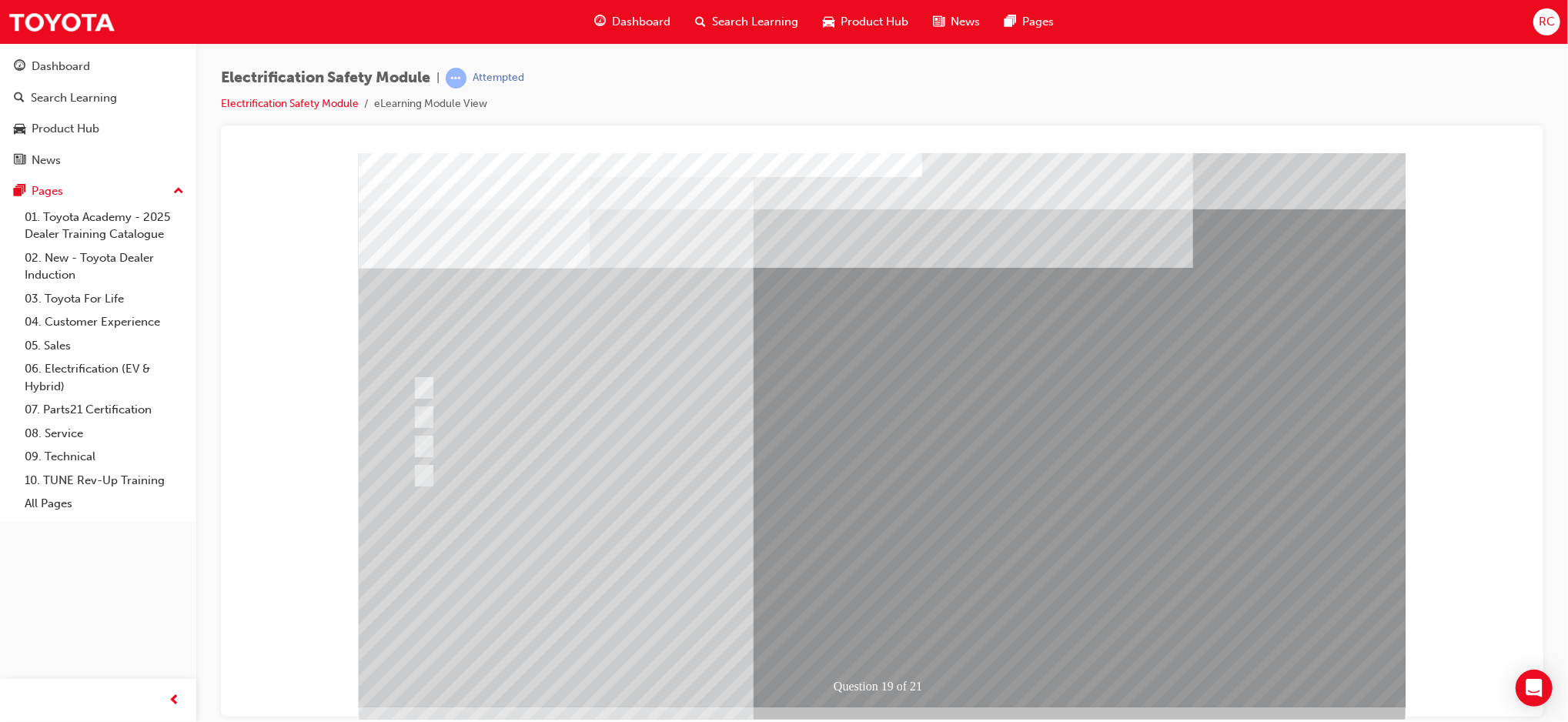 click at bounding box center [413, 2299] 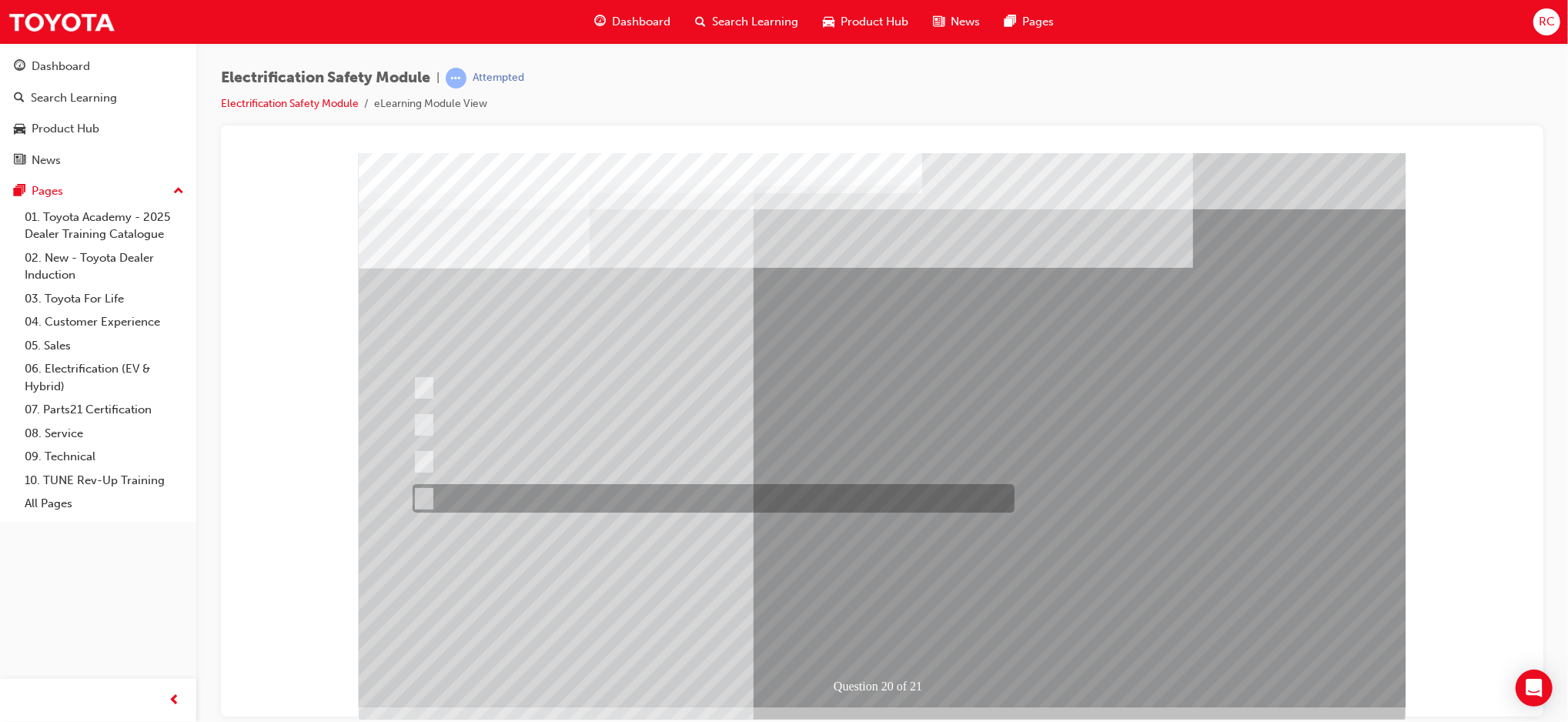 click at bounding box center [709, 498] 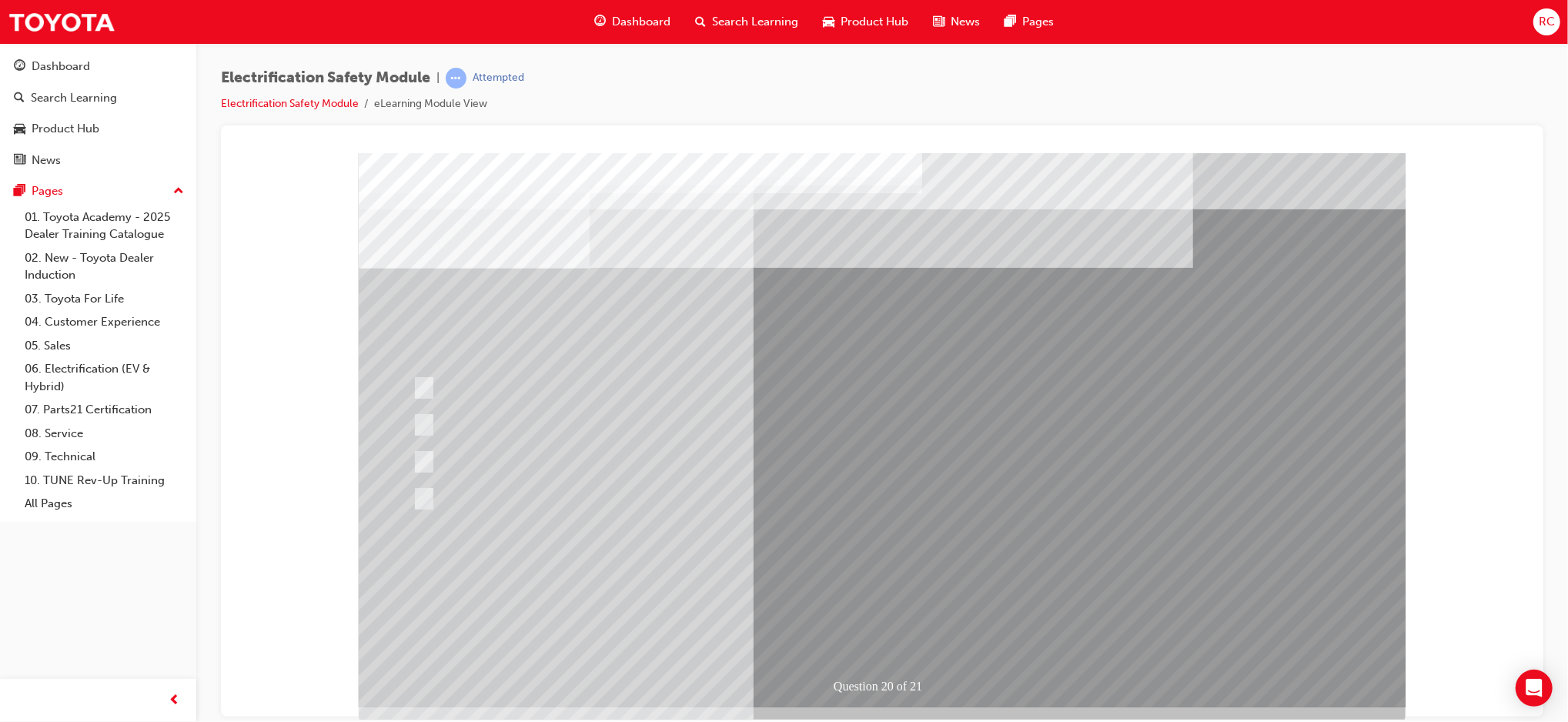 click at bounding box center (413, 2299) 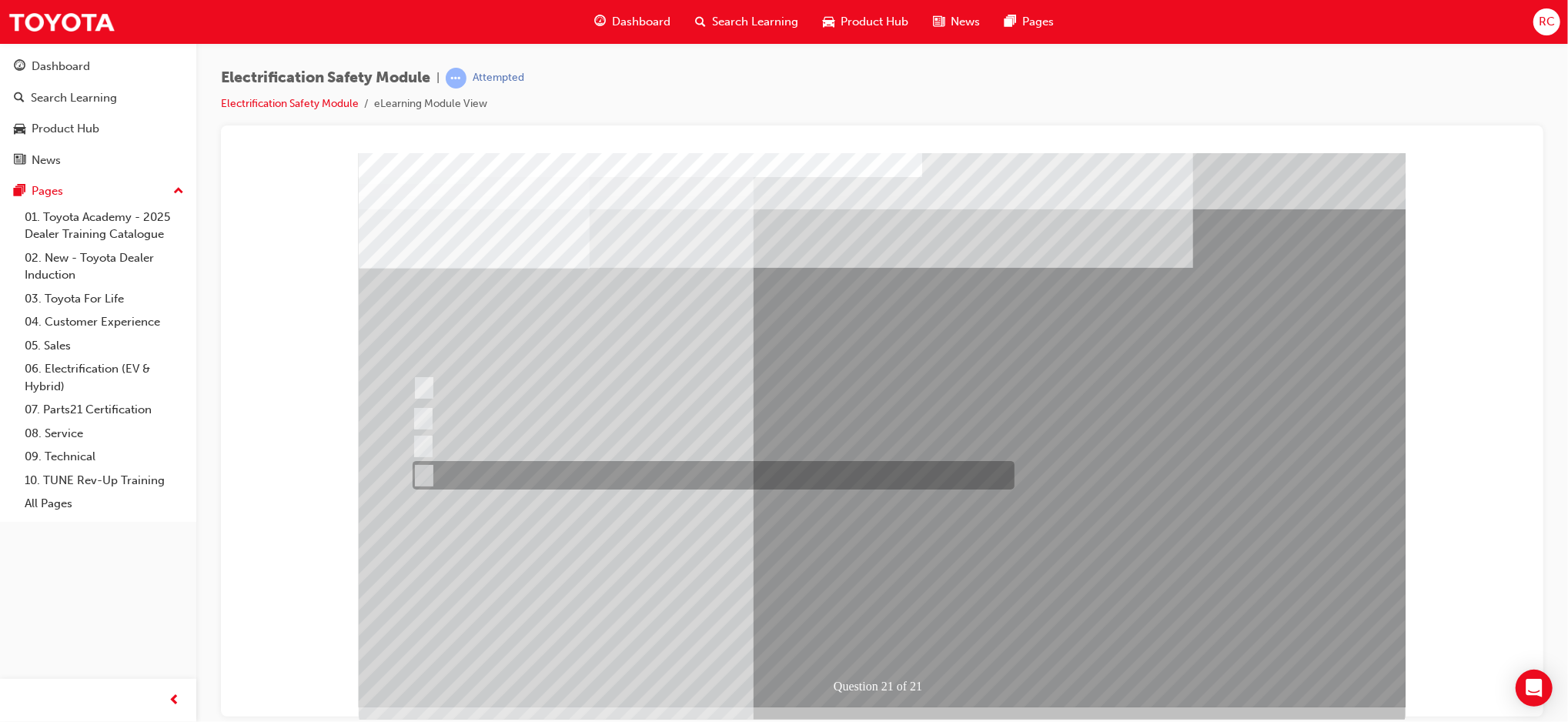 click at bounding box center (709, 475) 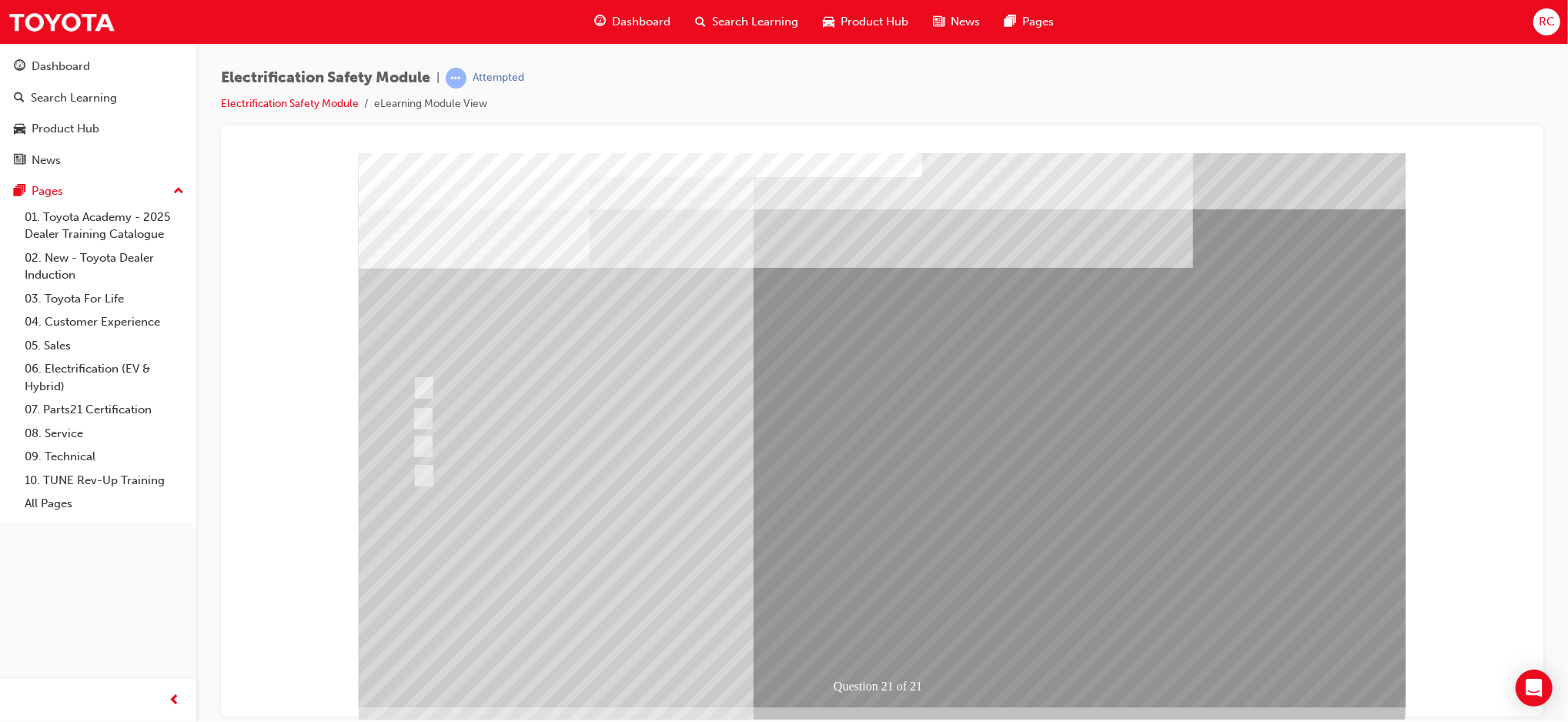 click at bounding box center (413, 2299) 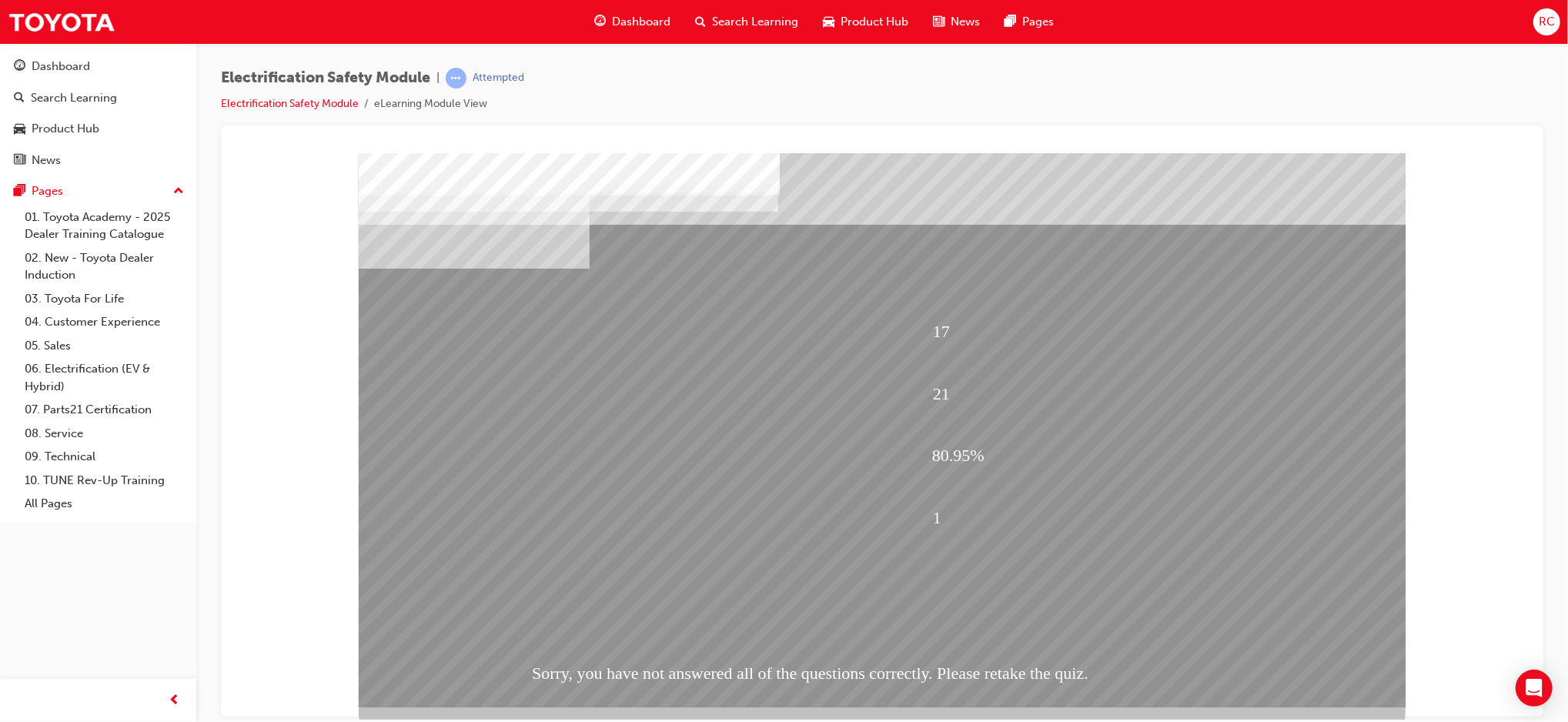 click at bounding box center [413, 1549] 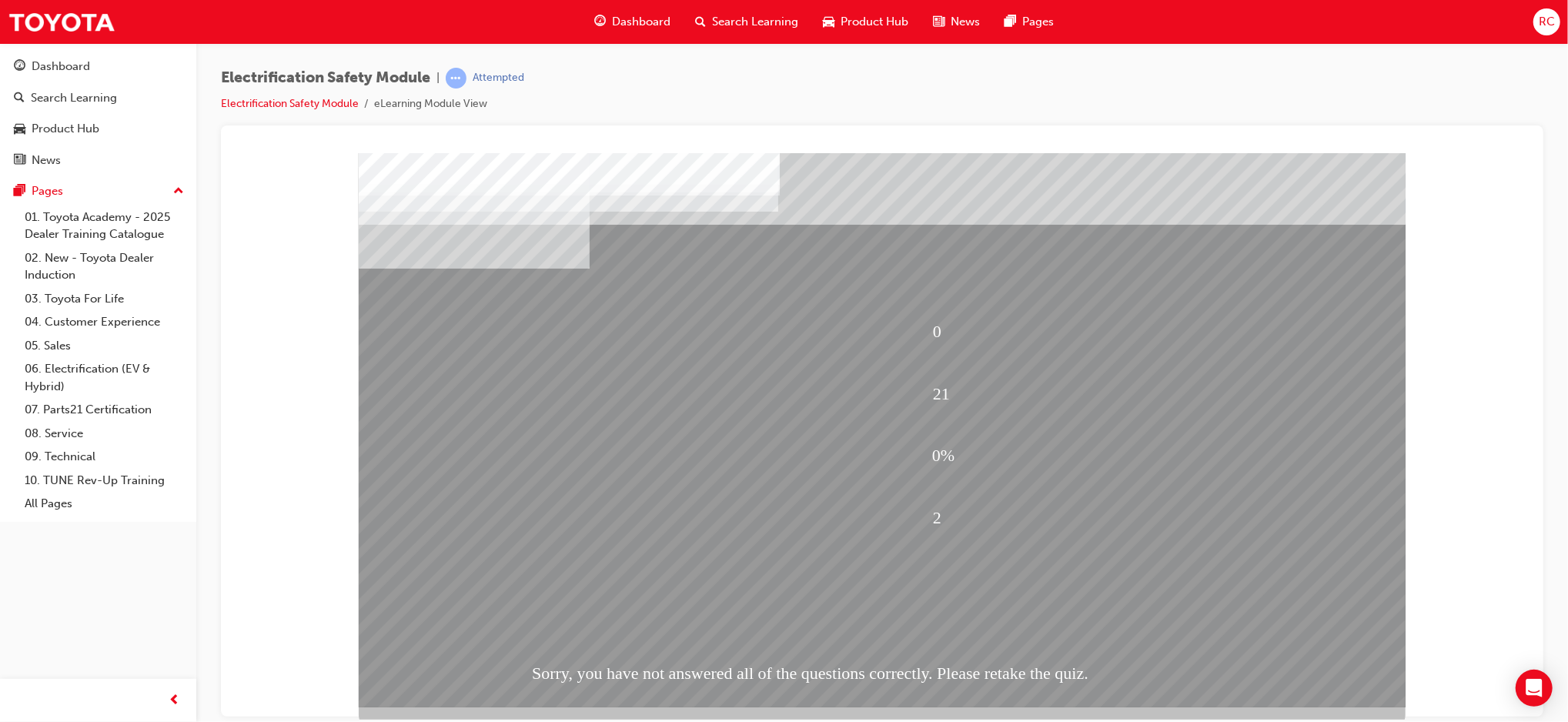 click at bounding box center [413, 1549] 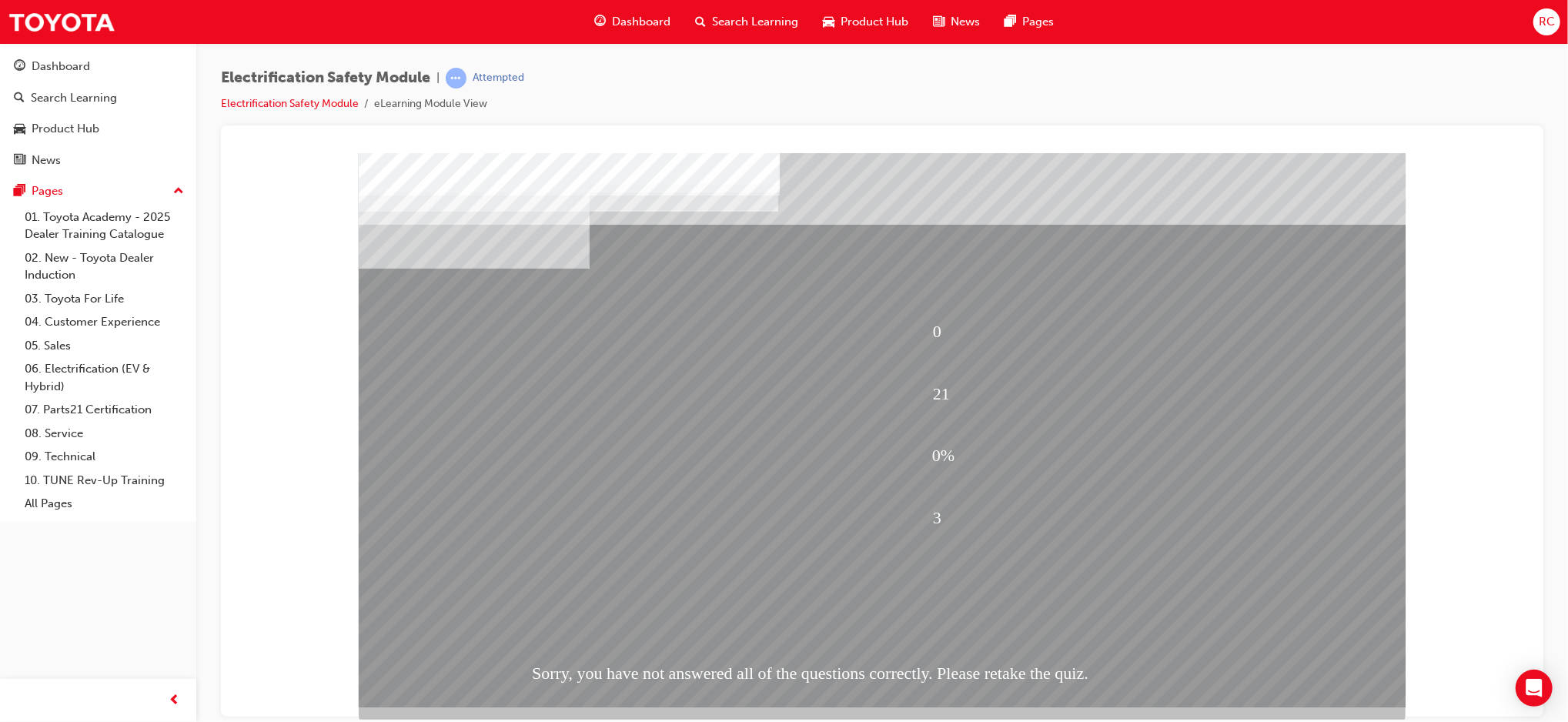 click at bounding box center [413, 1519] 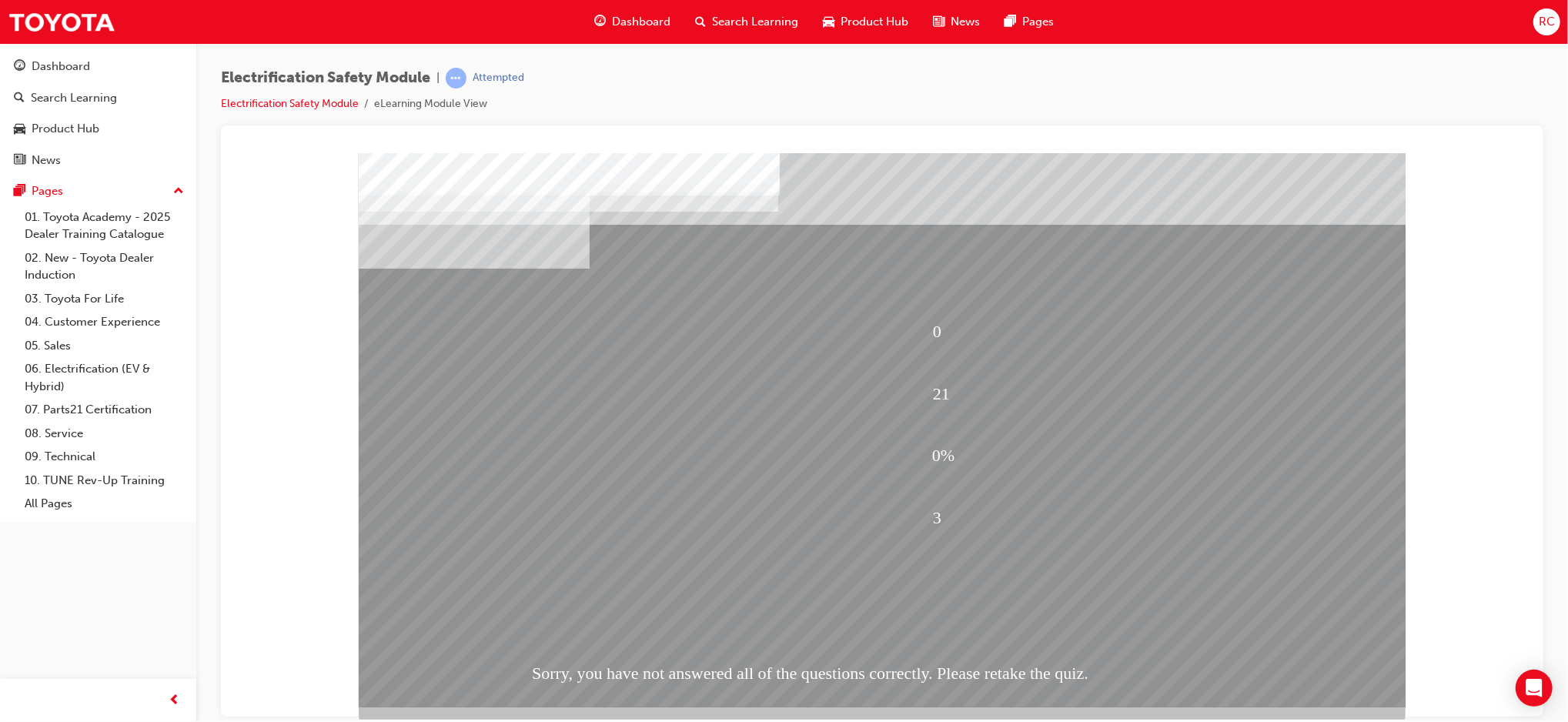 click at bounding box center (413, 1519) 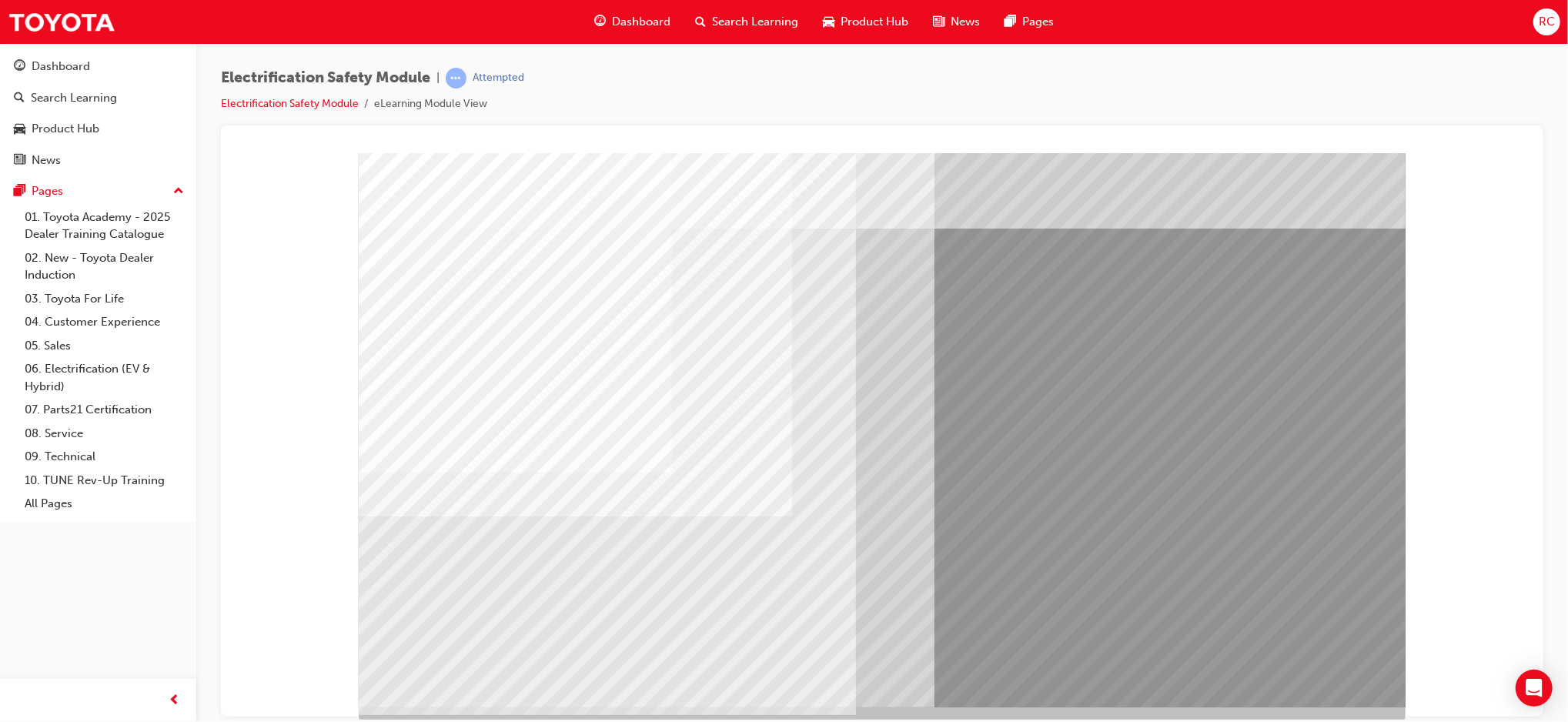 click at bounding box center (646, 2121) 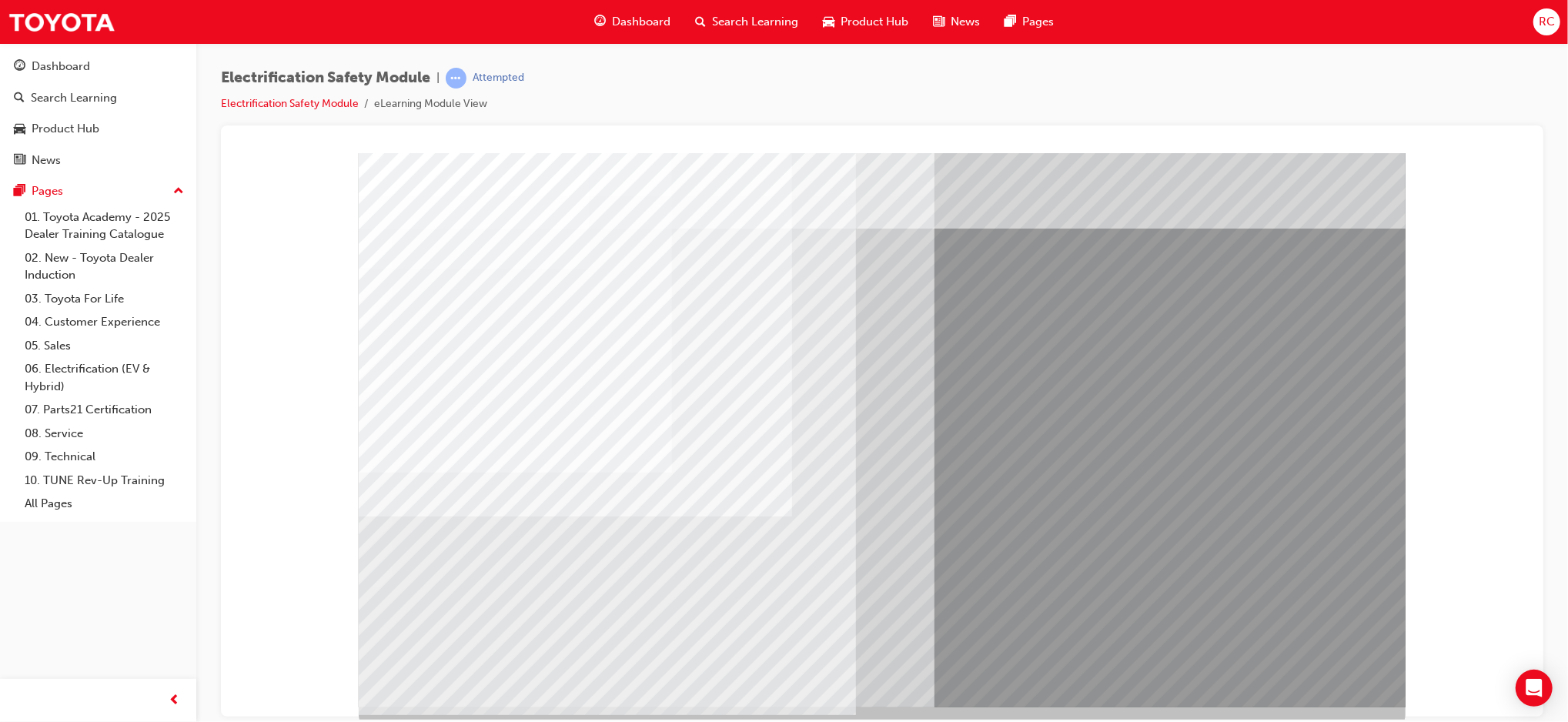 click at bounding box center [406, 2879] 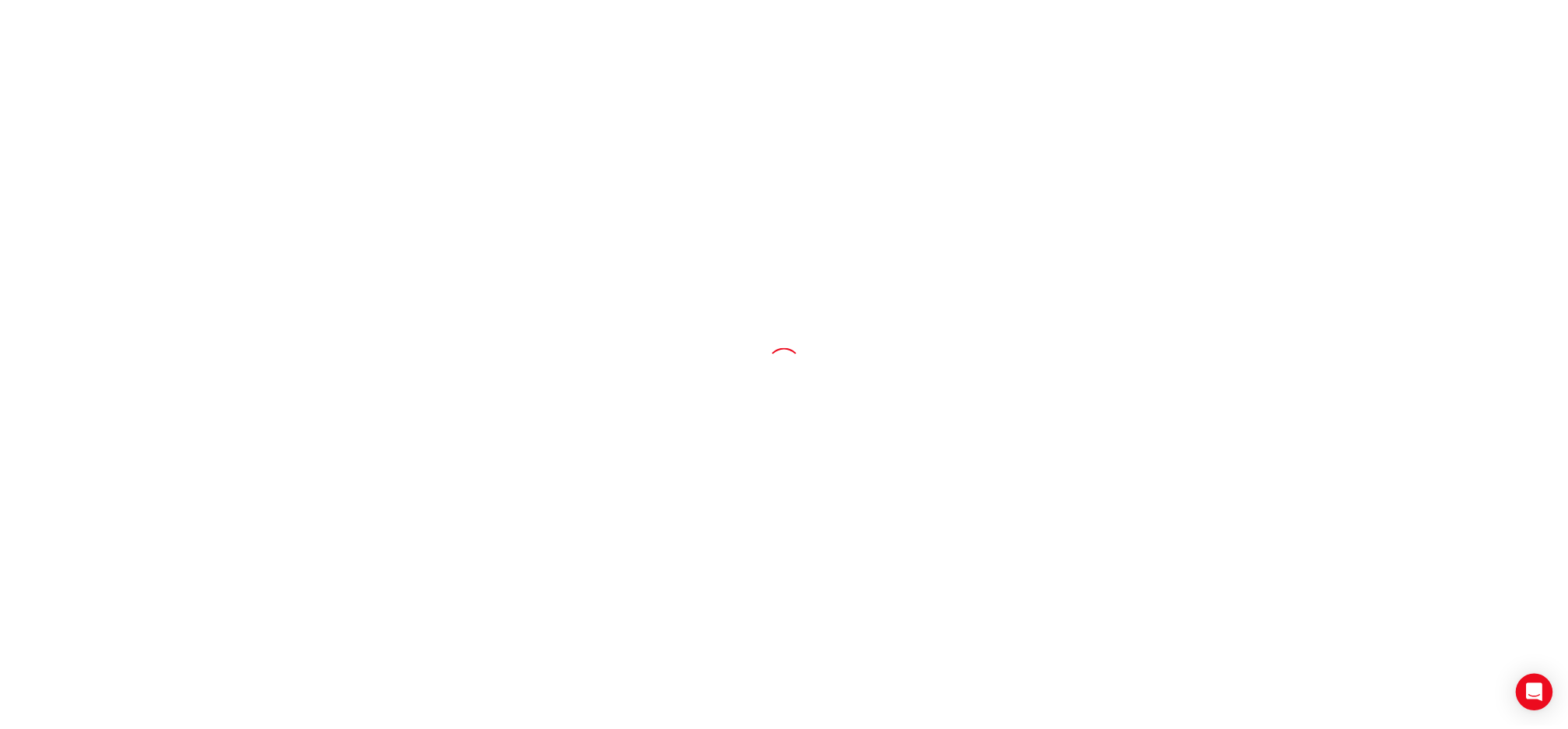 scroll, scrollTop: 0, scrollLeft: 0, axis: both 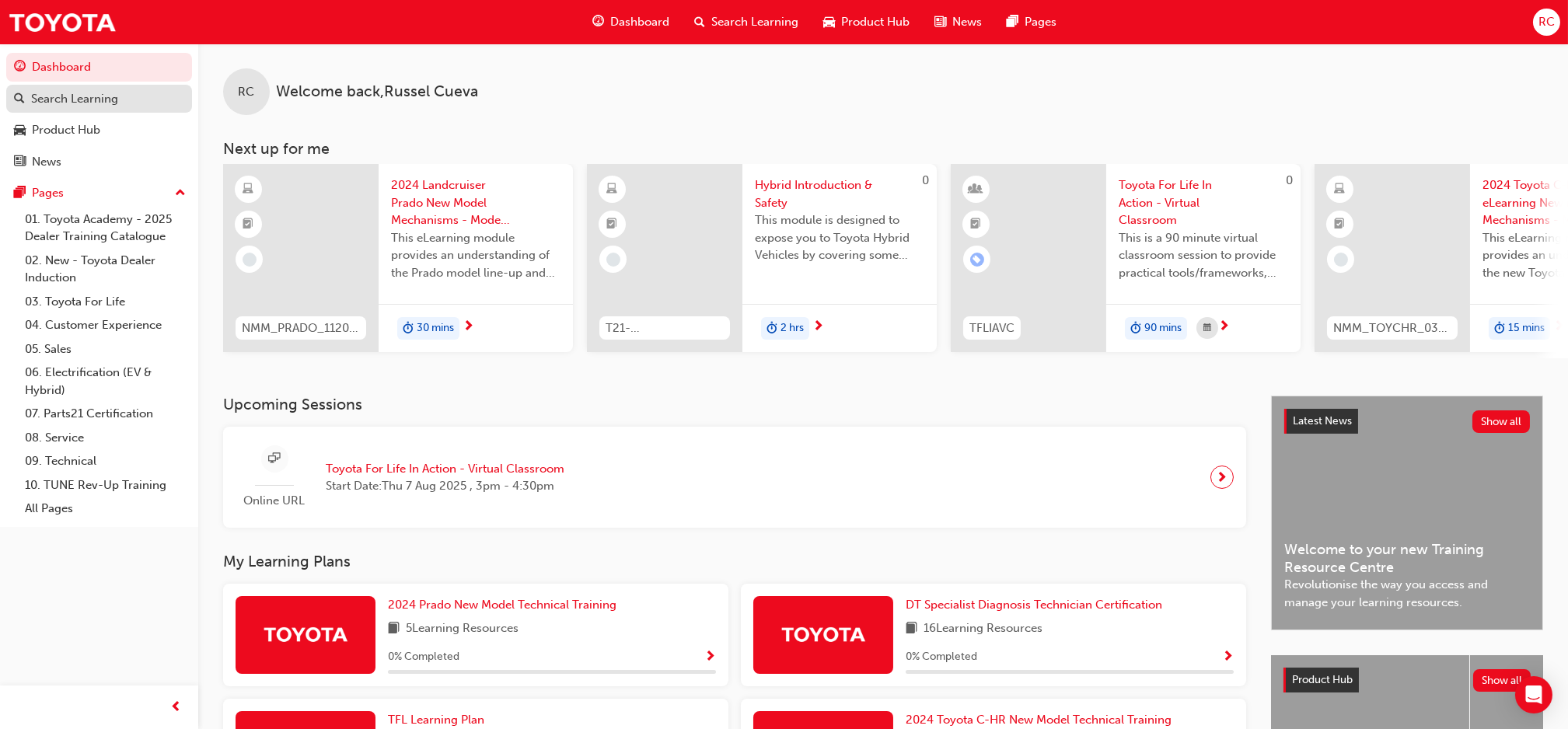 click on "Search Learning" at bounding box center (75, 99) 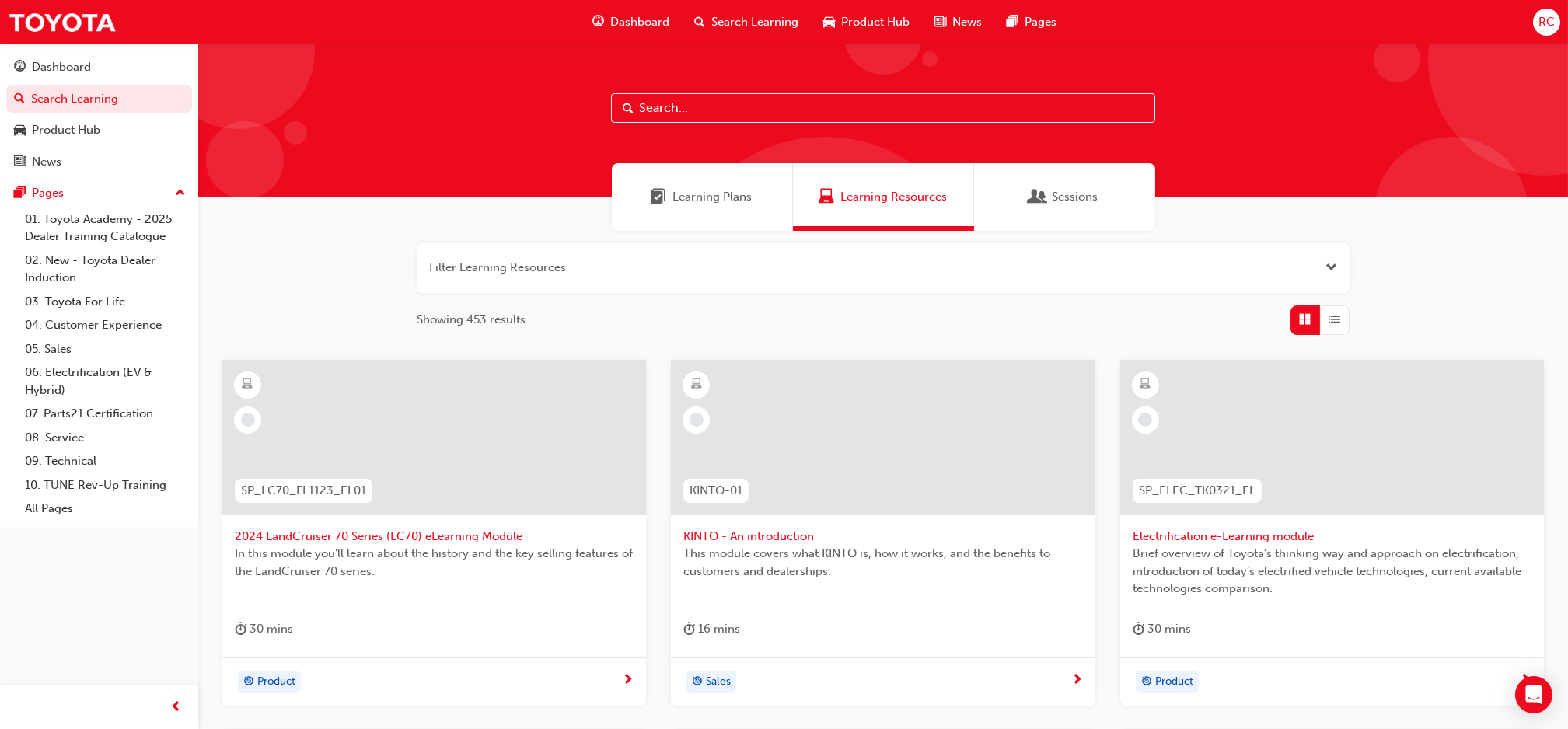 click on "Learning Plans" at bounding box center [702, 197] 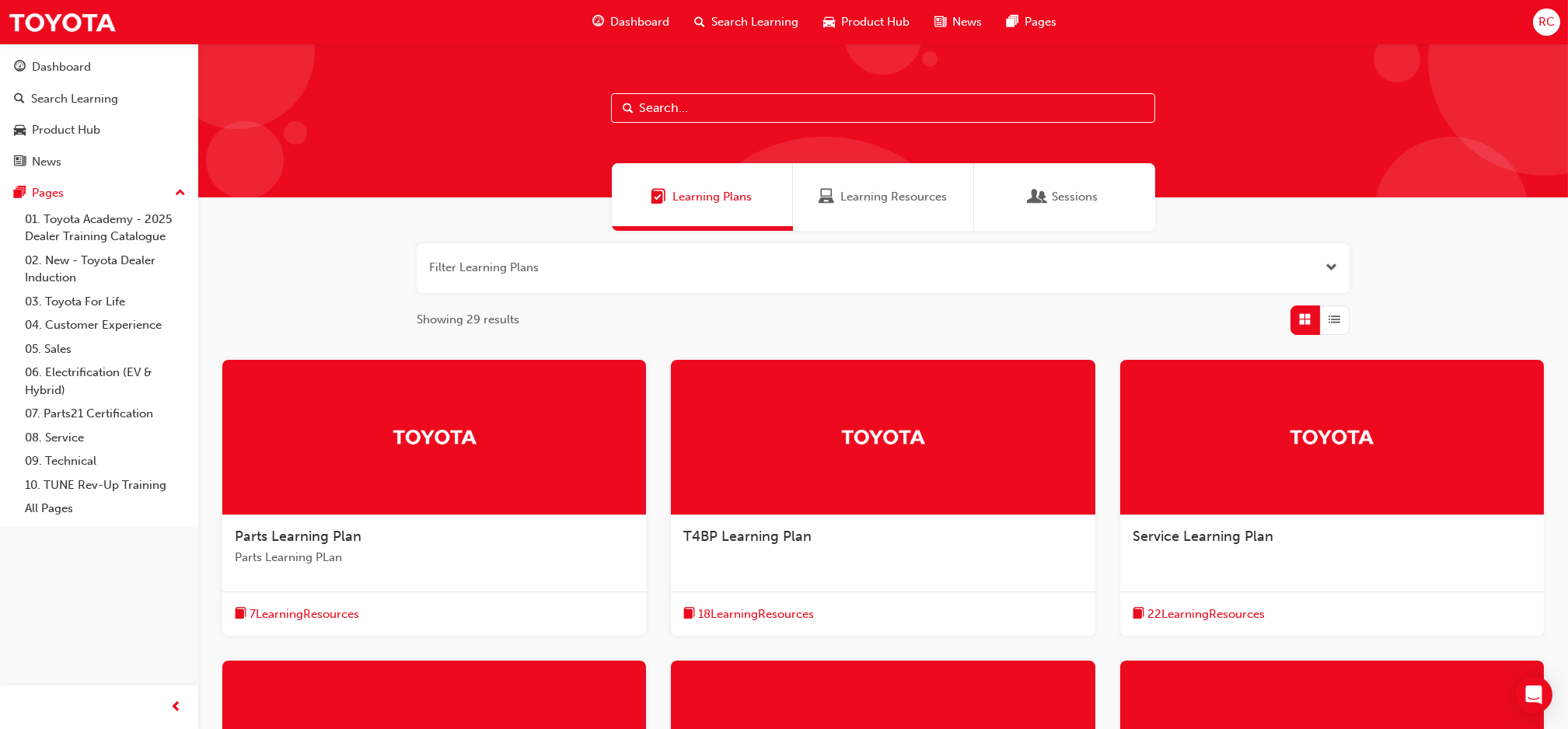 click on "Sessions" at bounding box center [1075, 197] 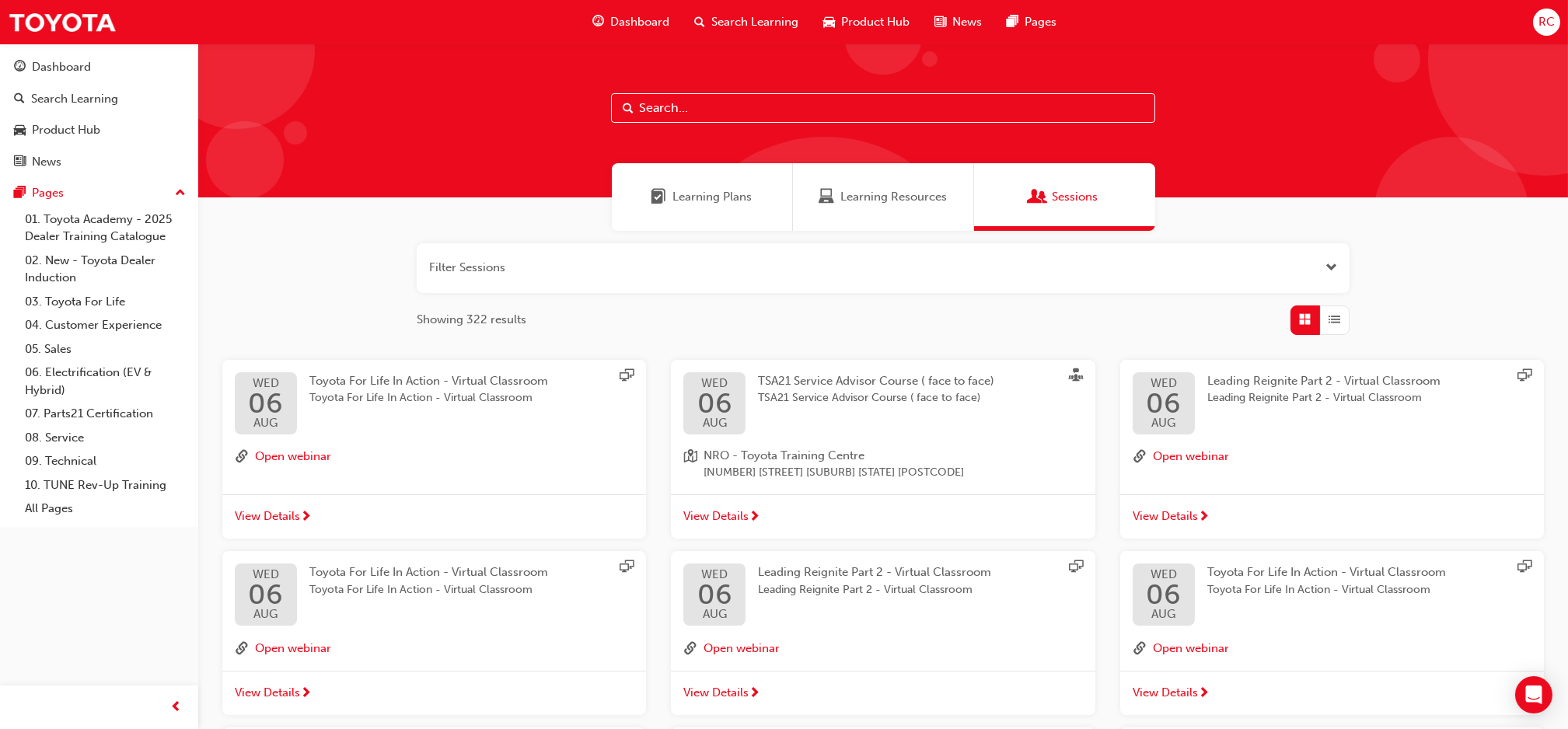 click on "Learning Resources" at bounding box center (893, 197) 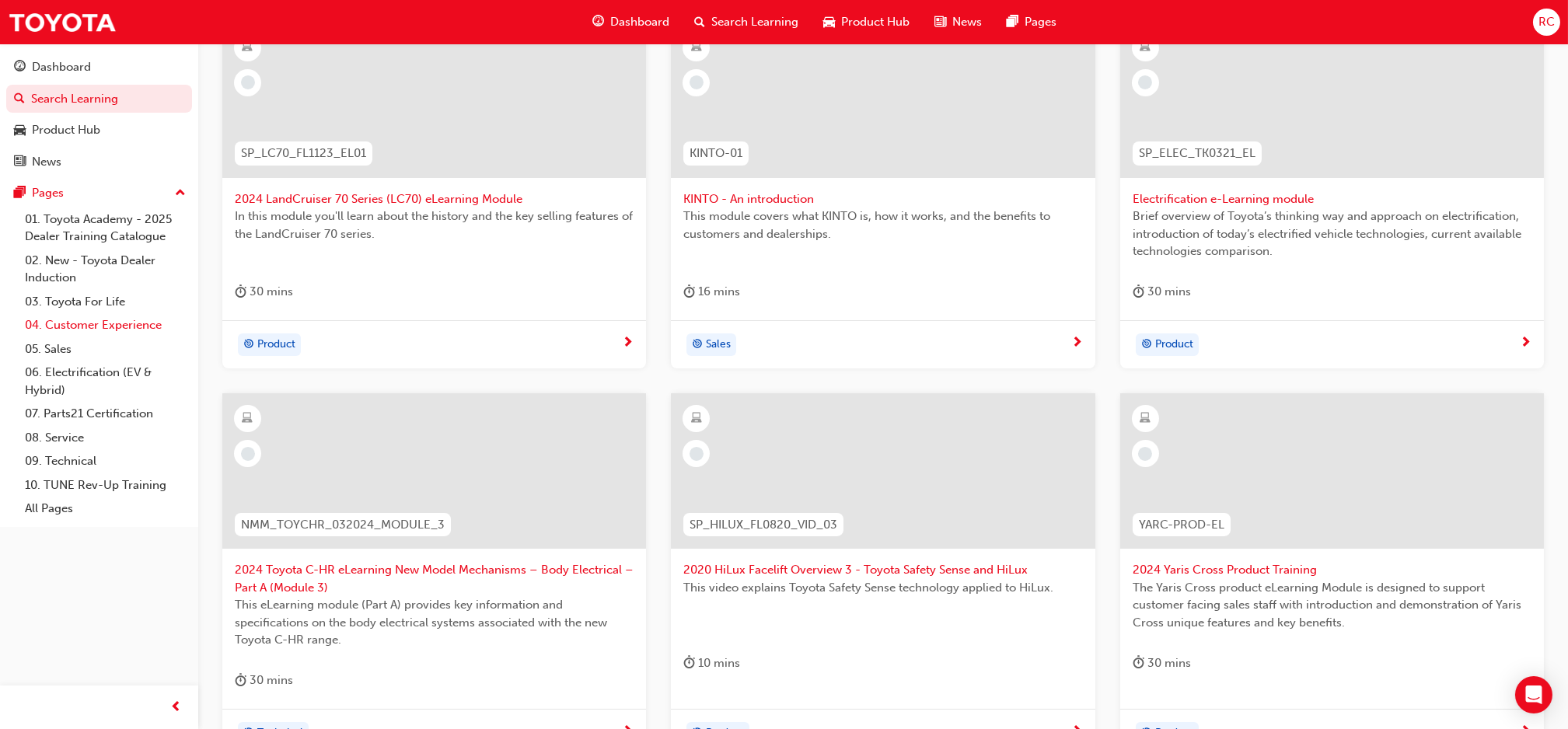 scroll, scrollTop: 0, scrollLeft: 0, axis: both 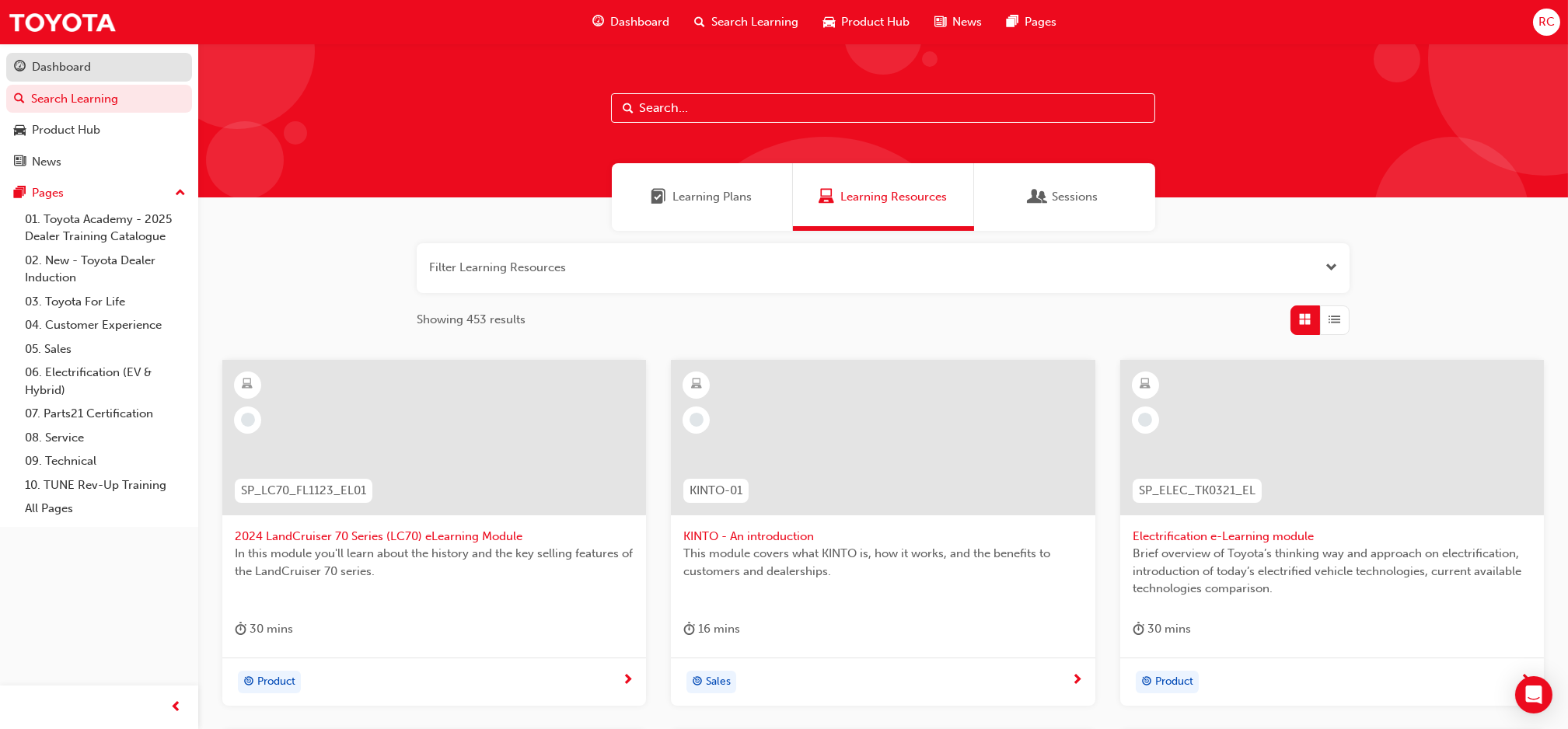click on "Dashboard" at bounding box center [99, 67] 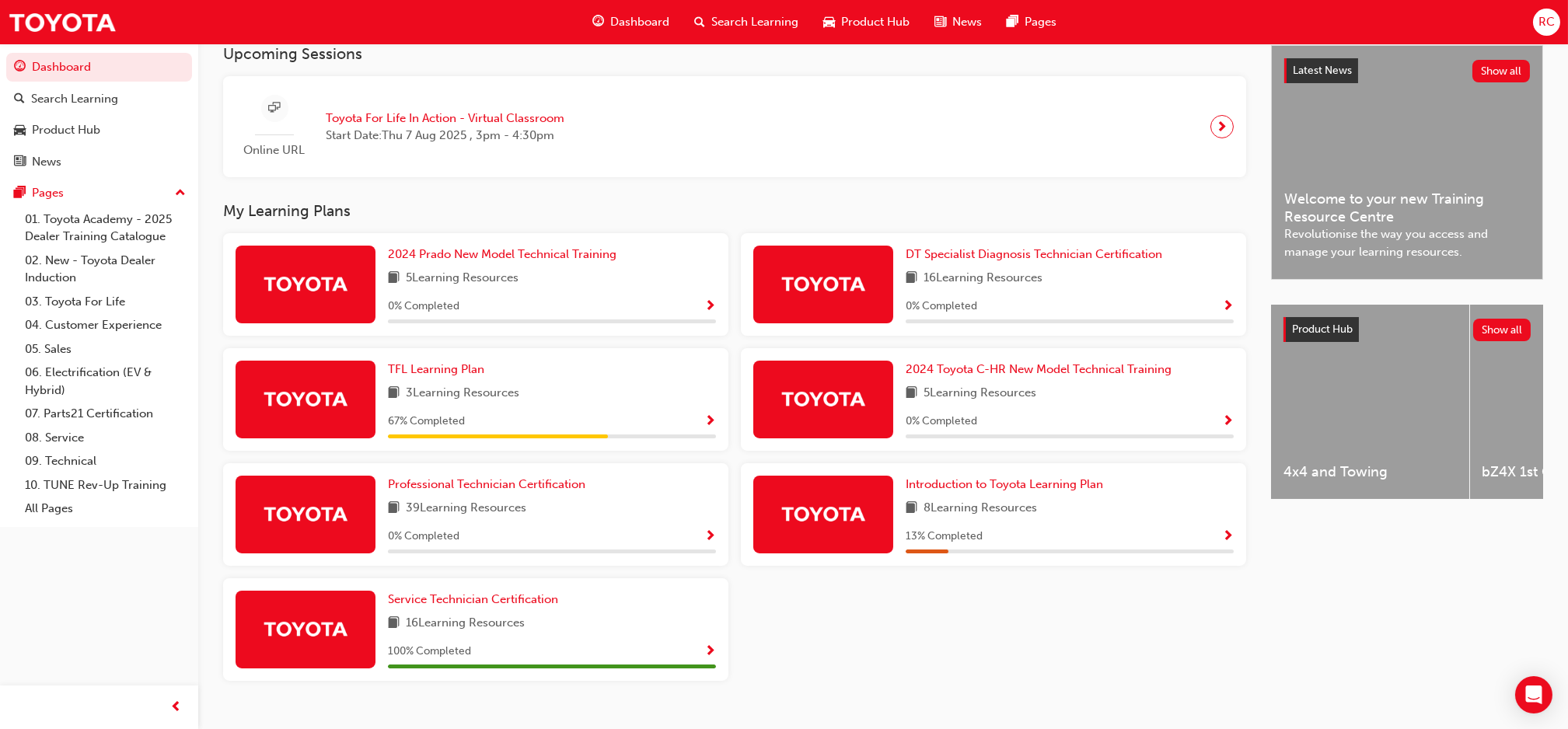 scroll, scrollTop: 382, scrollLeft: 0, axis: vertical 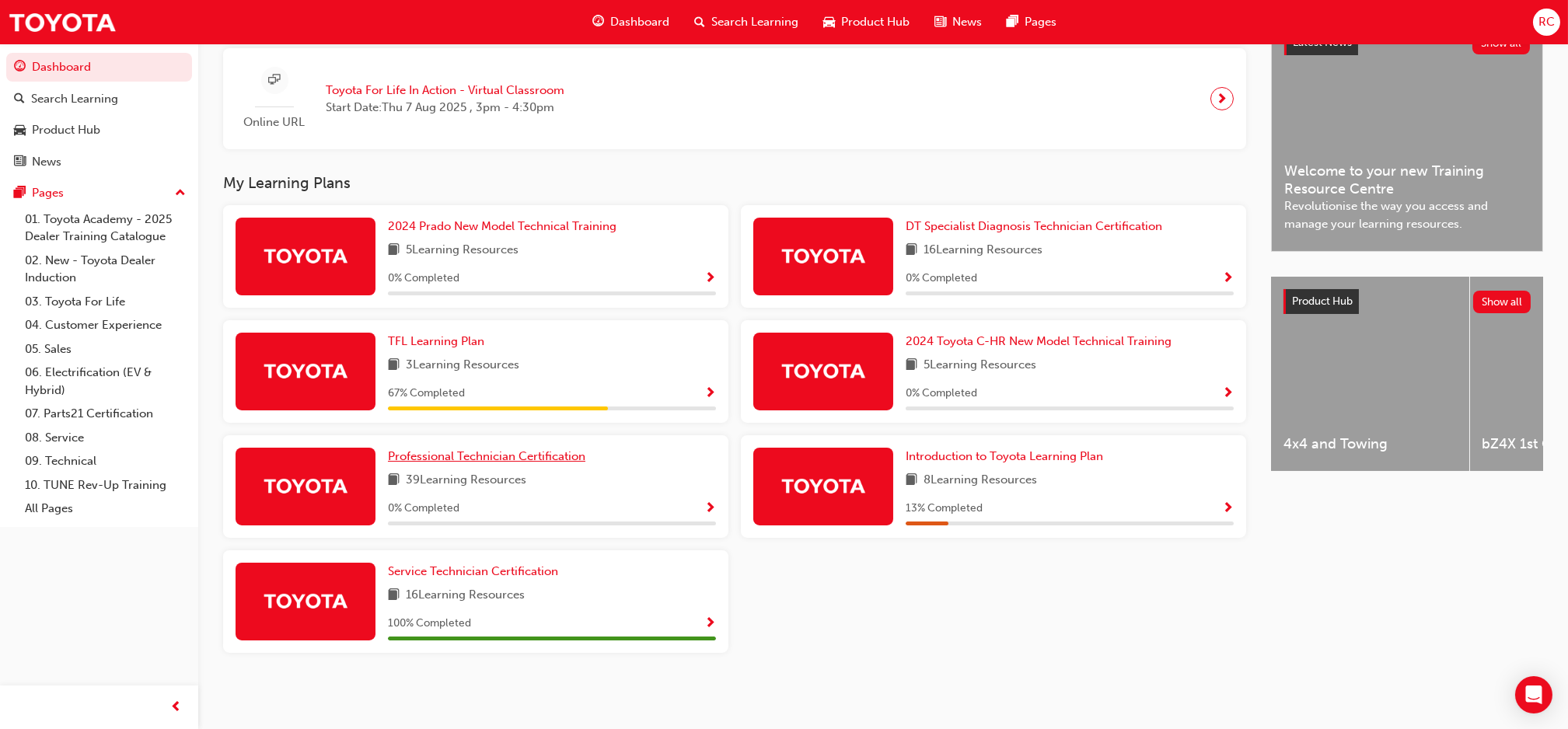 click on "Professional Technician Certification" at bounding box center [487, 456] 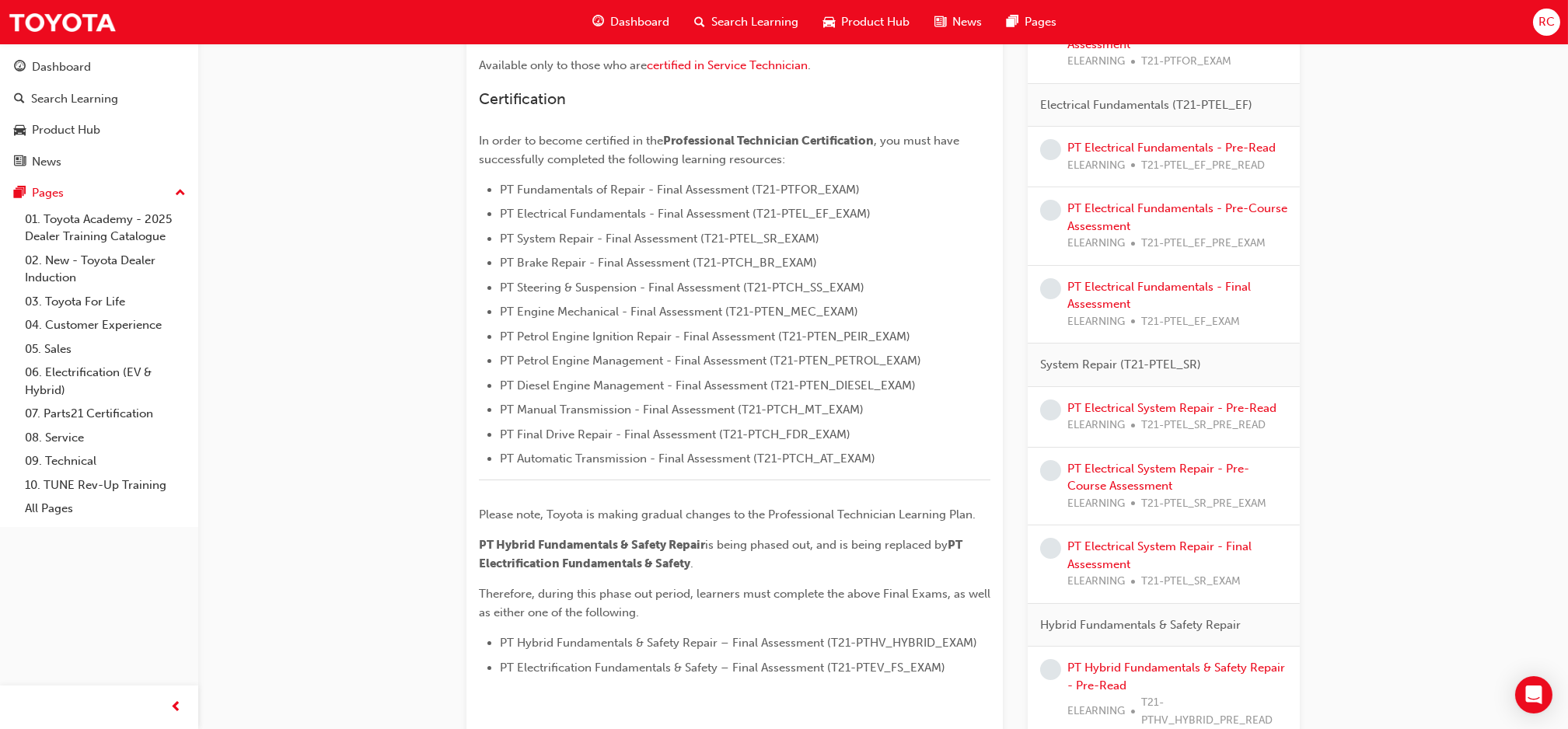 scroll, scrollTop: 0, scrollLeft: 0, axis: both 